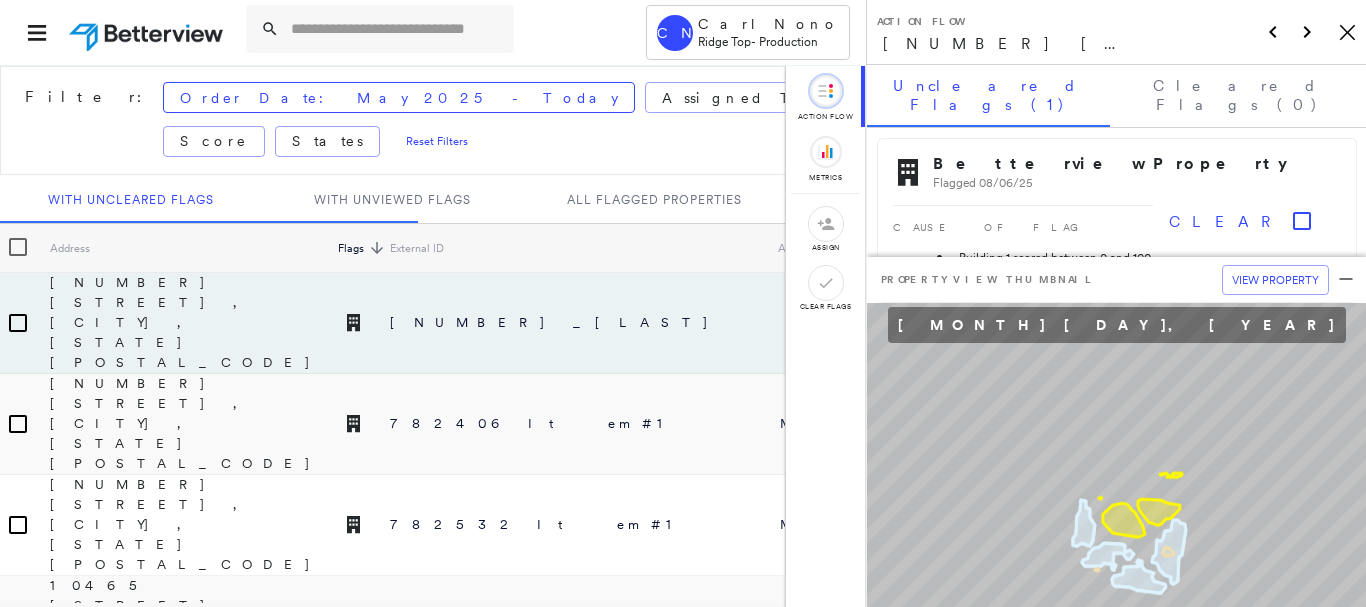 scroll, scrollTop: 0, scrollLeft: 0, axis: both 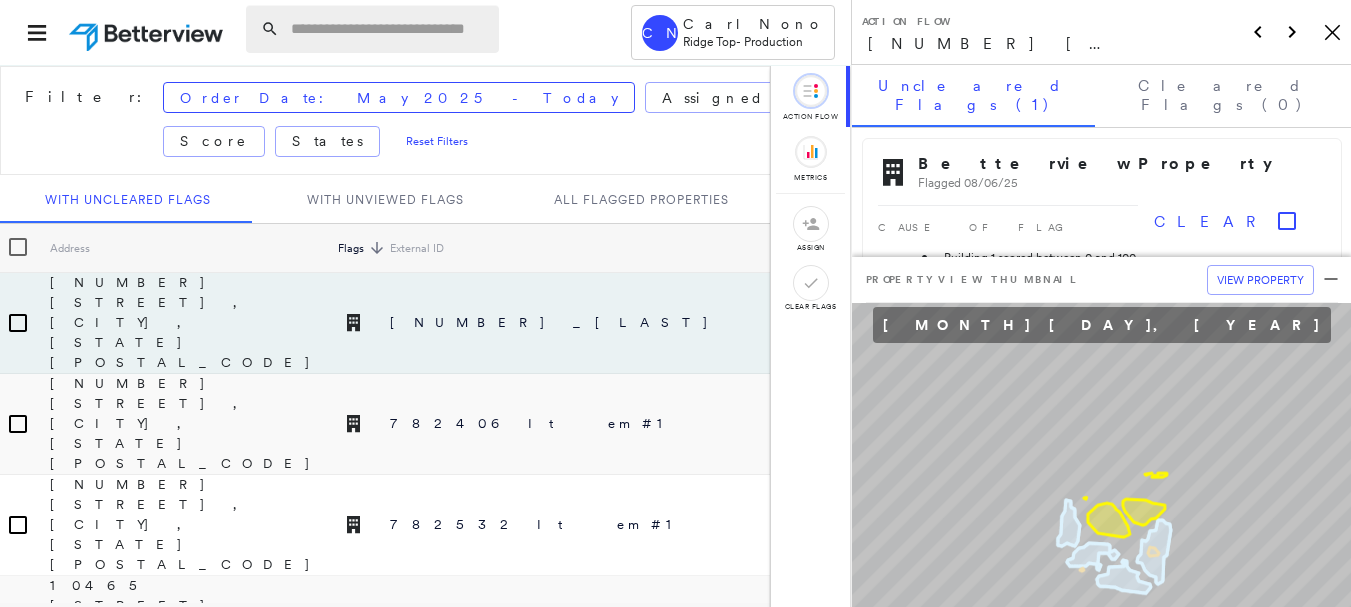 click at bounding box center (389, 29) 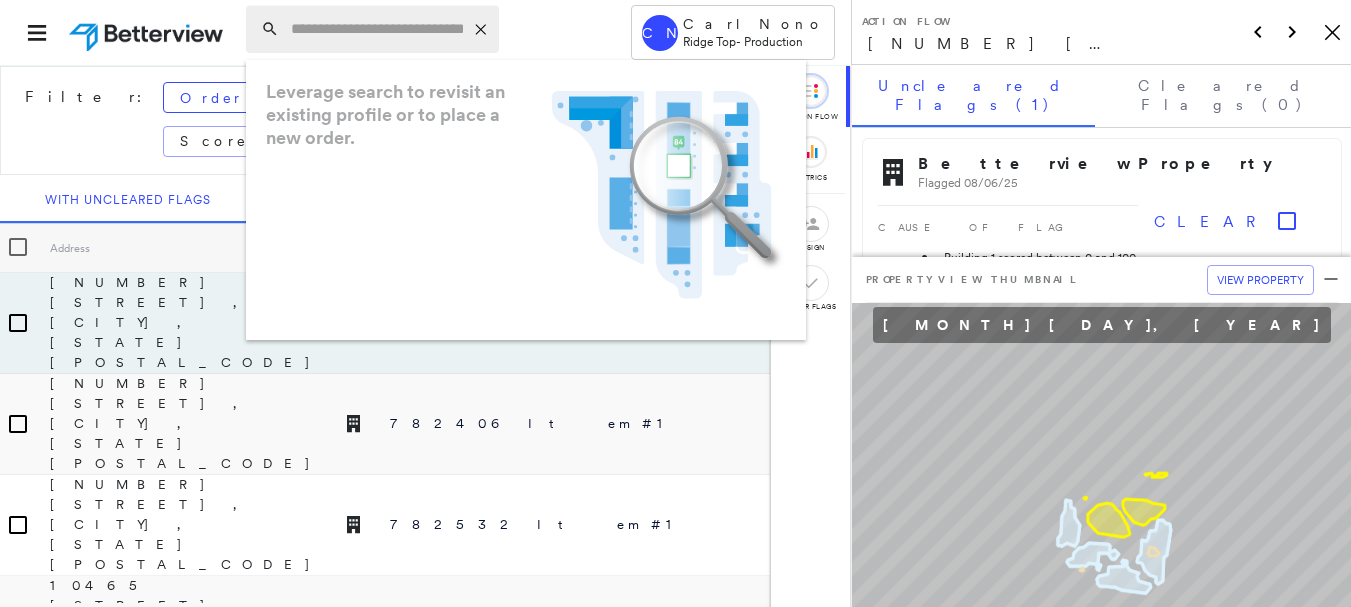 paste on "**********" 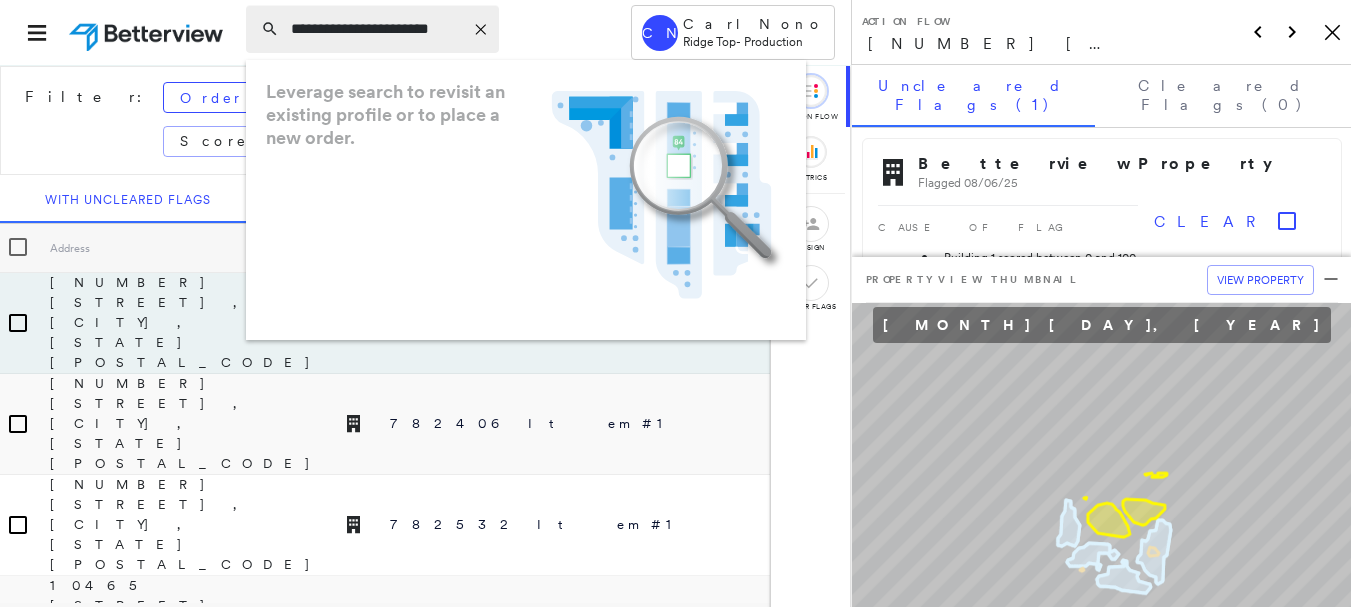 type on "**********" 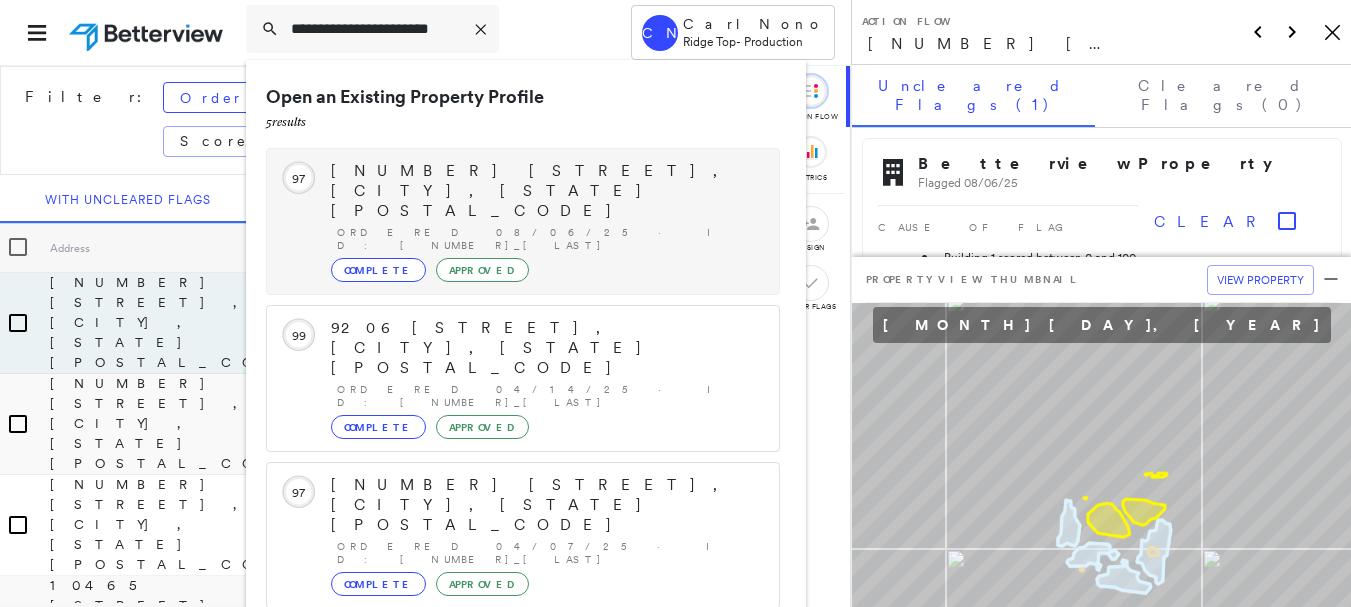 click on "2607 Sage Hollow, San Antonio, TX 78251" at bounding box center (545, 191) 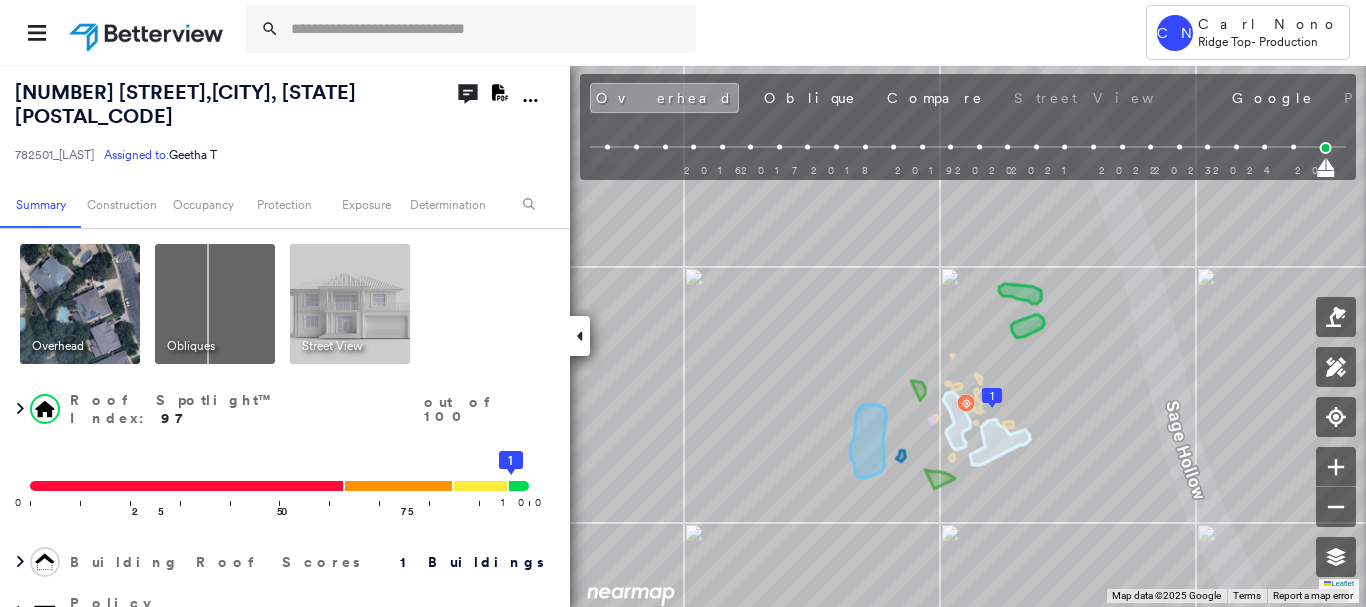 click 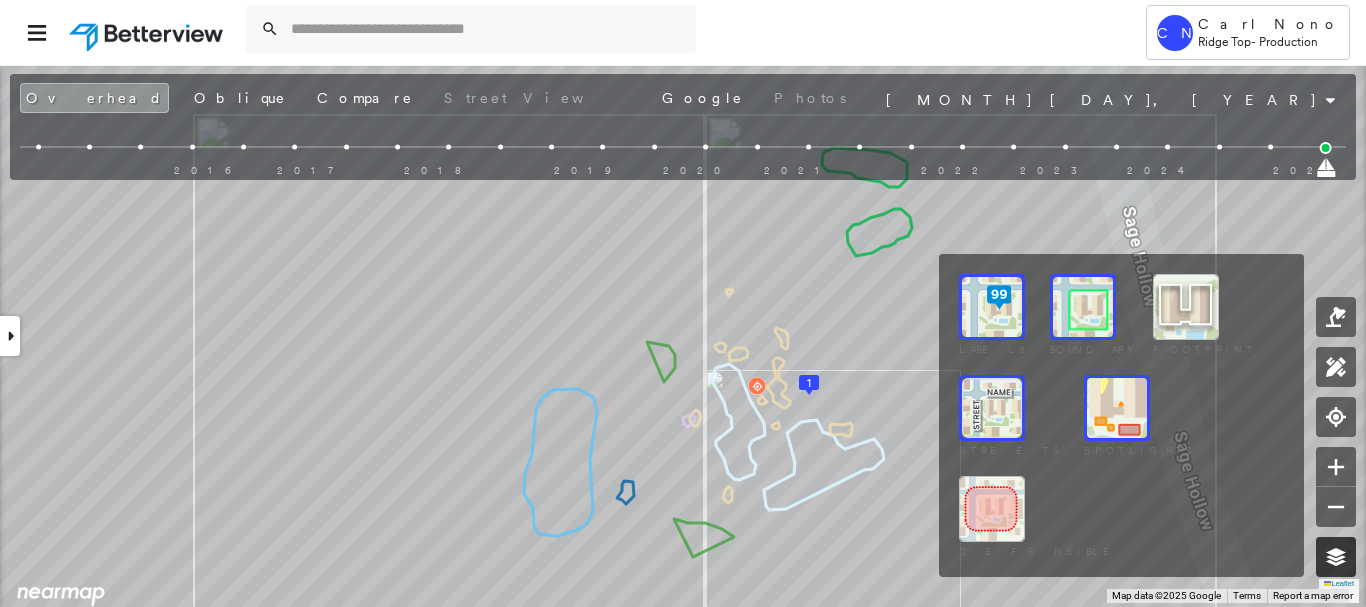 click at bounding box center (1336, 557) 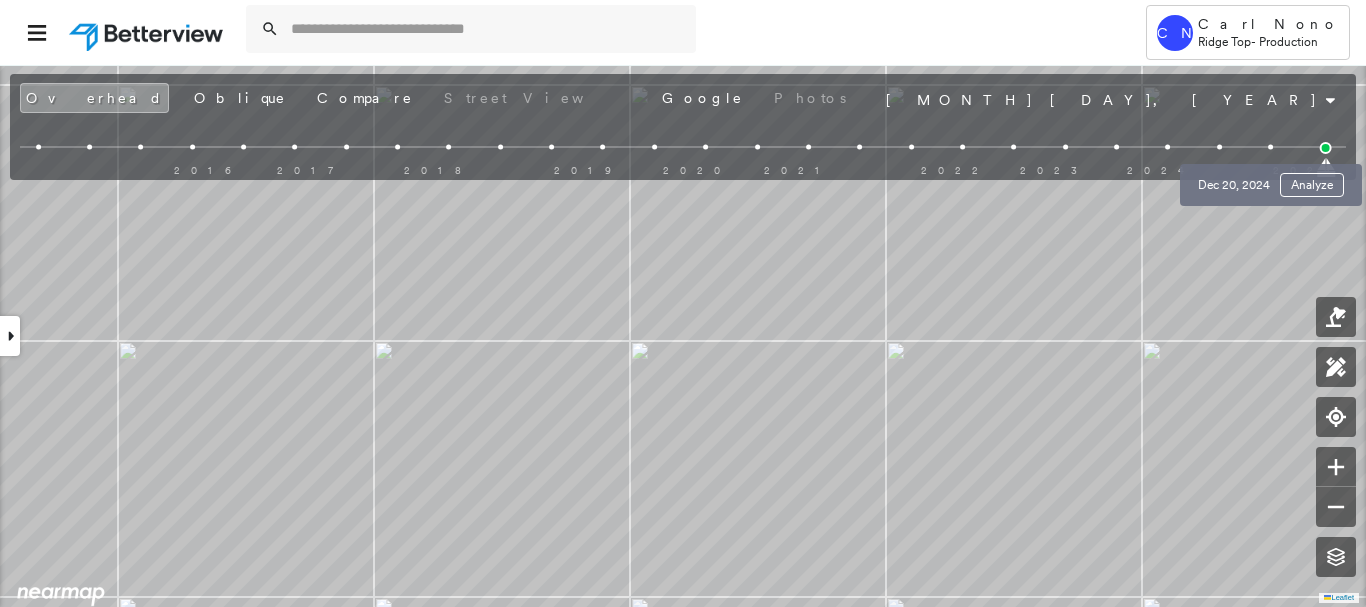 click at bounding box center (1270, 147) 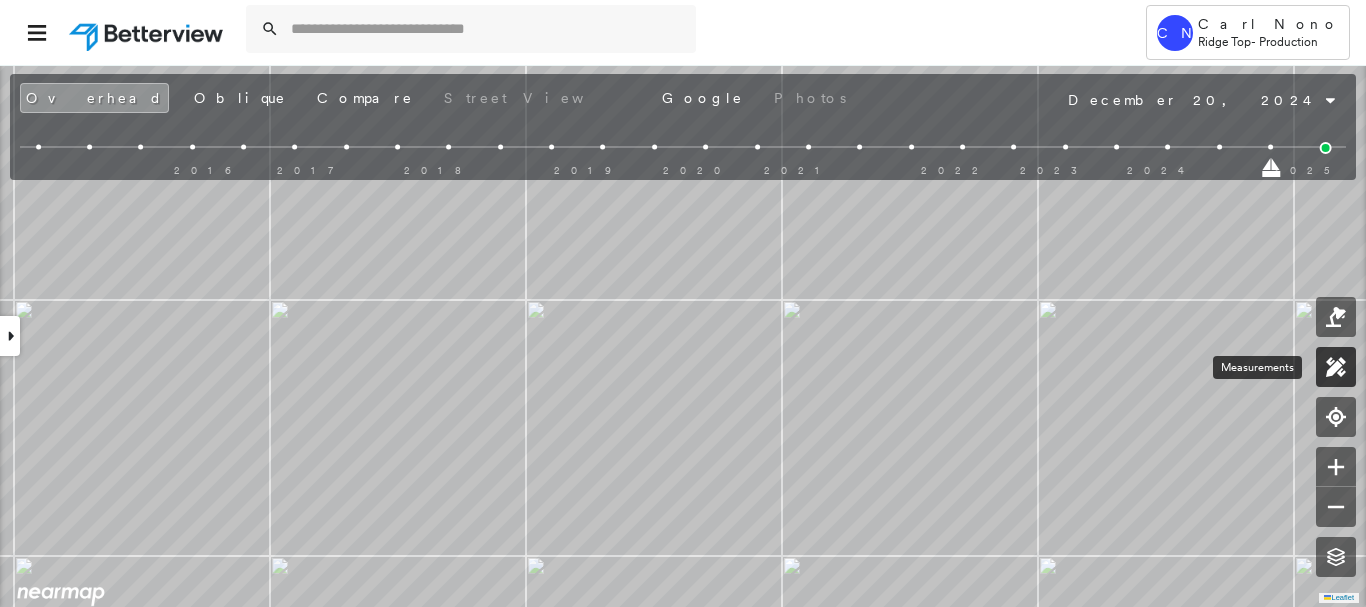 click at bounding box center (1336, 367) 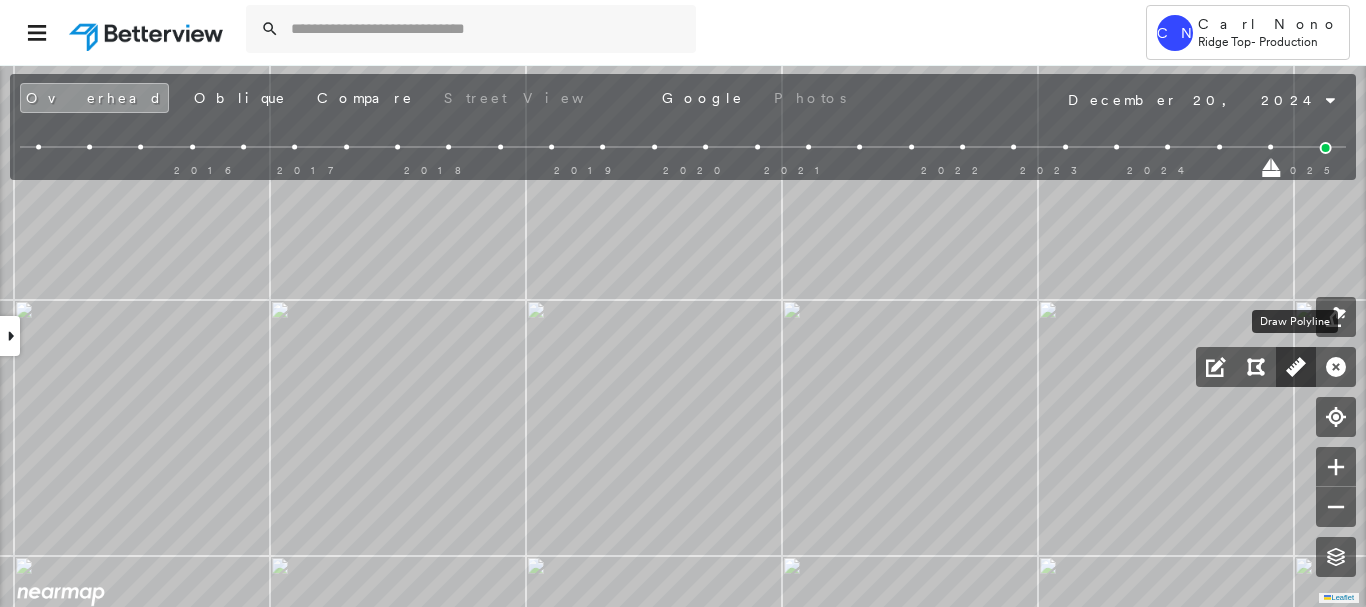 click at bounding box center [1296, 367] 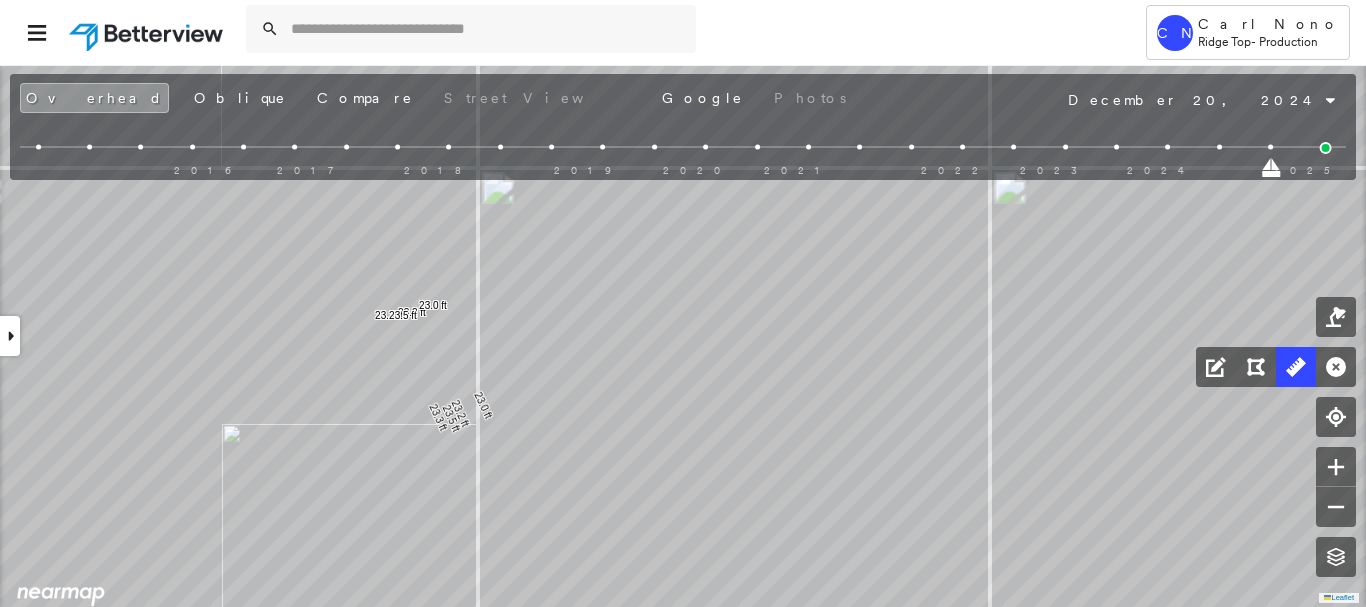 click at bounding box center [10, 336] 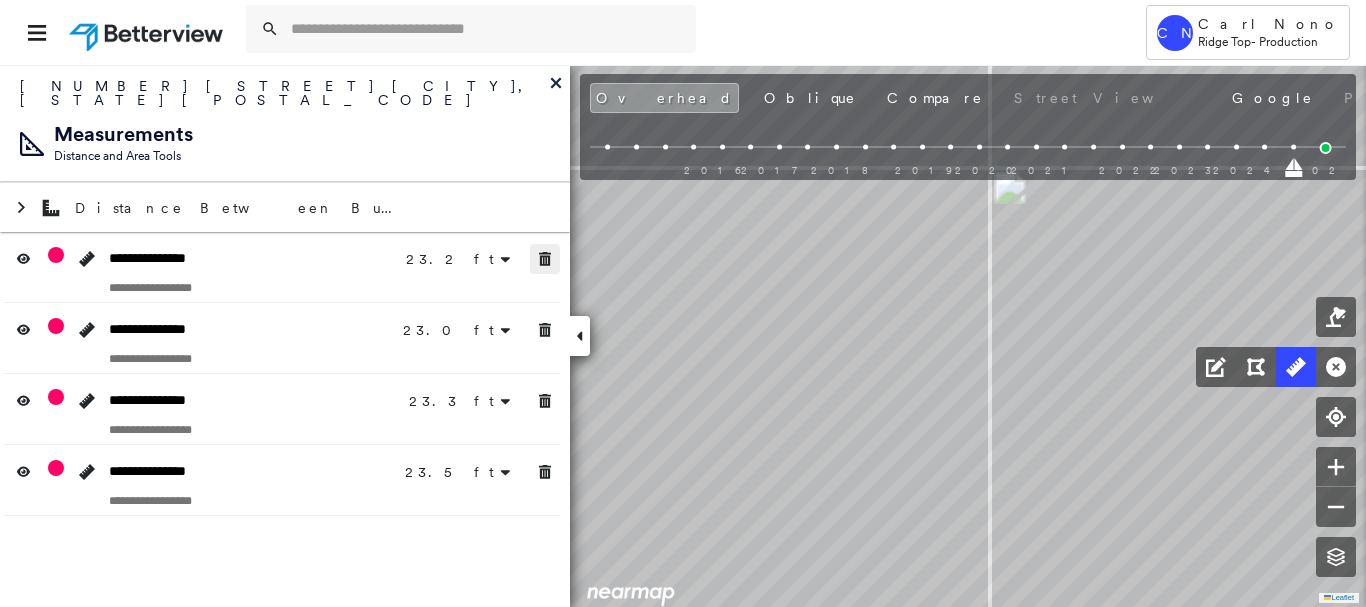 click at bounding box center [545, 259] 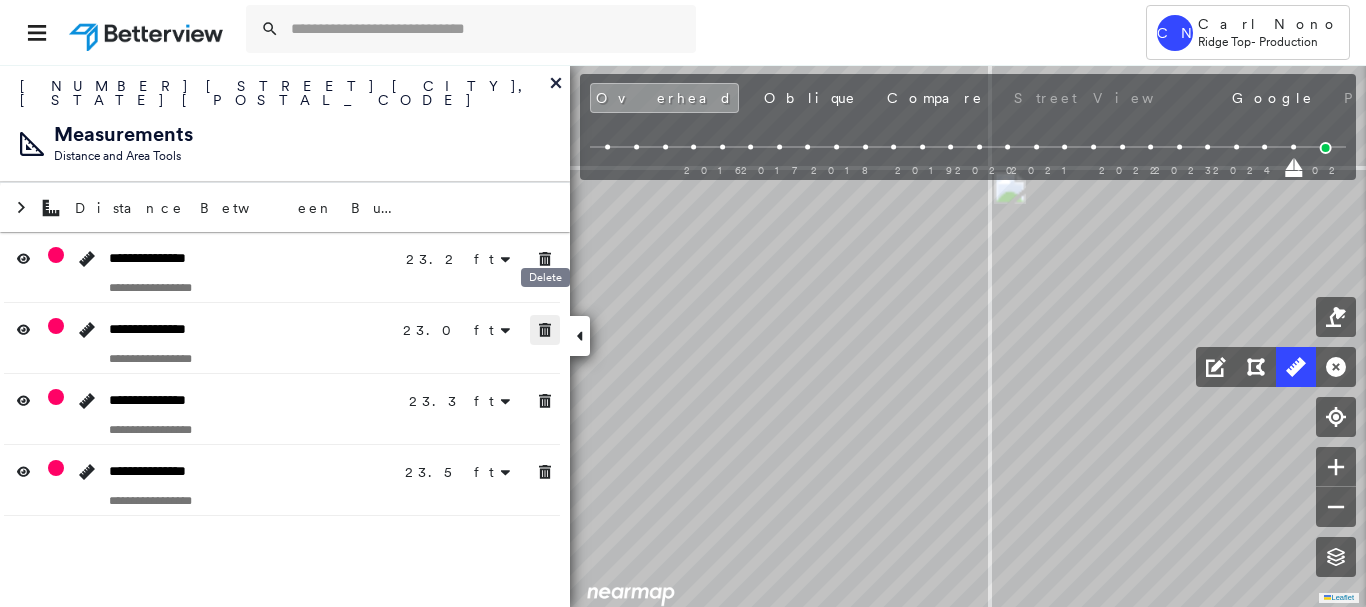 click 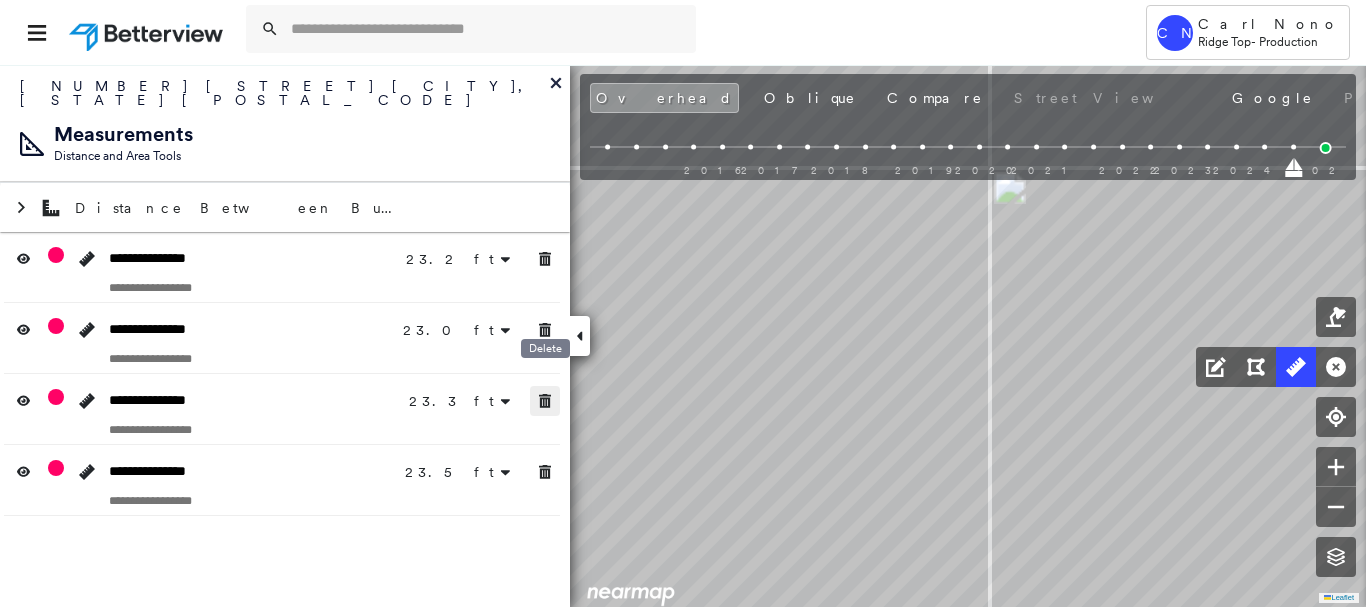 click 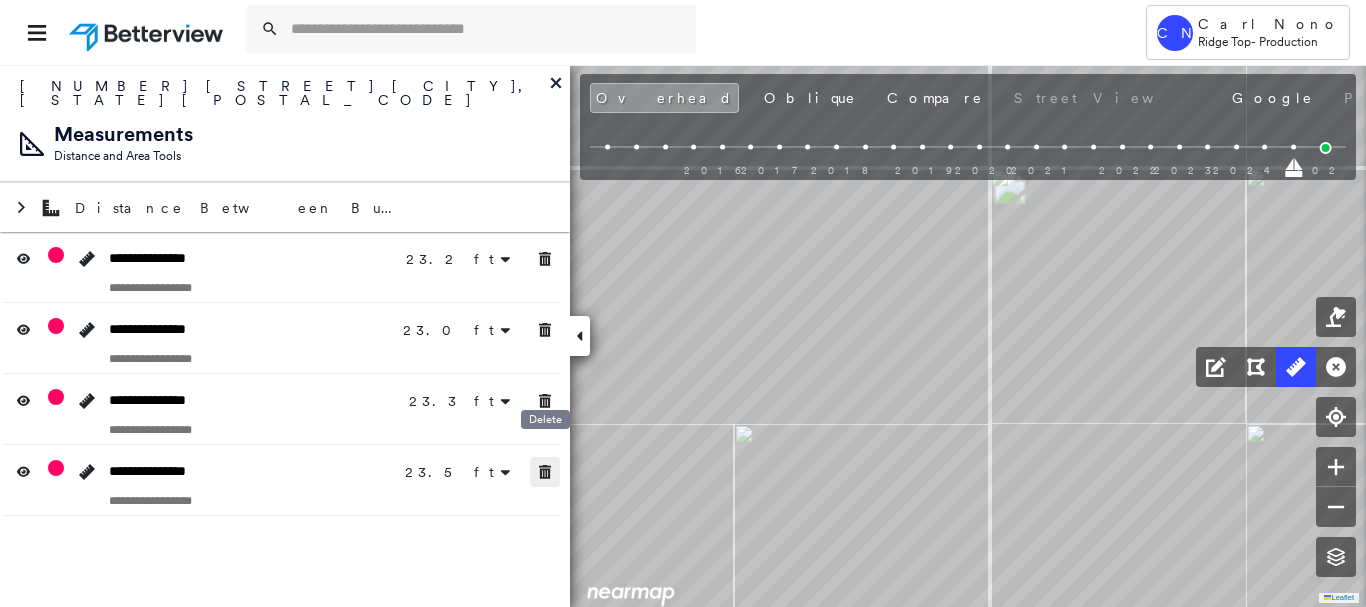 click at bounding box center [545, 472] 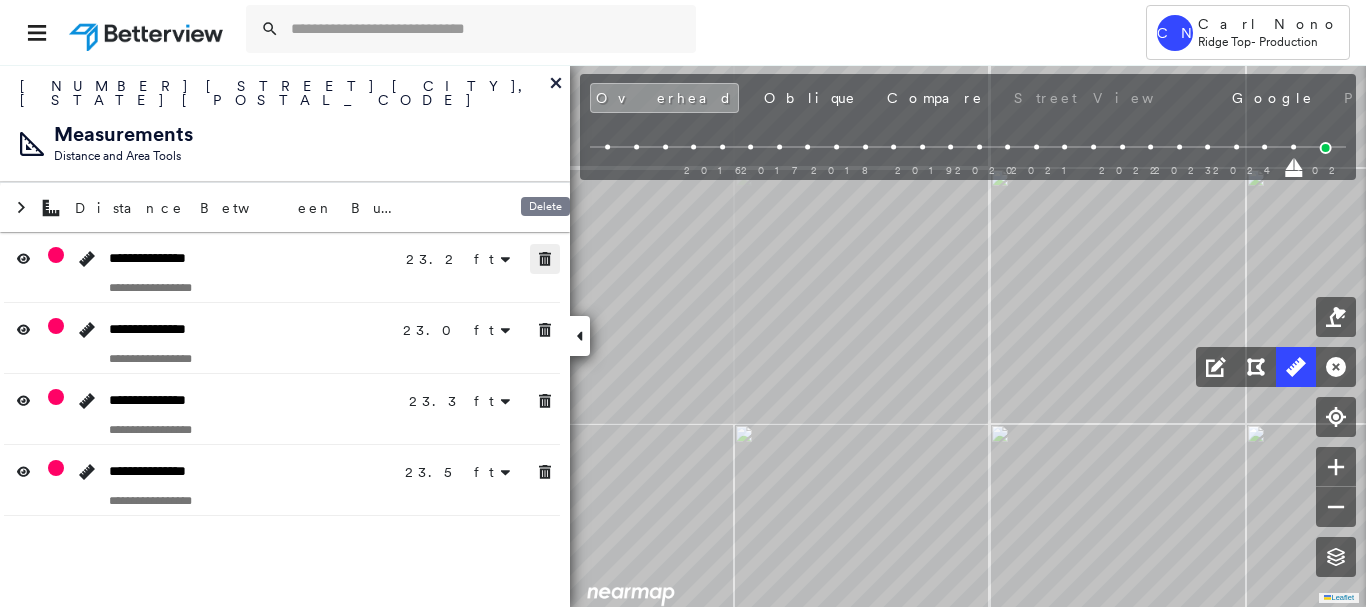 click 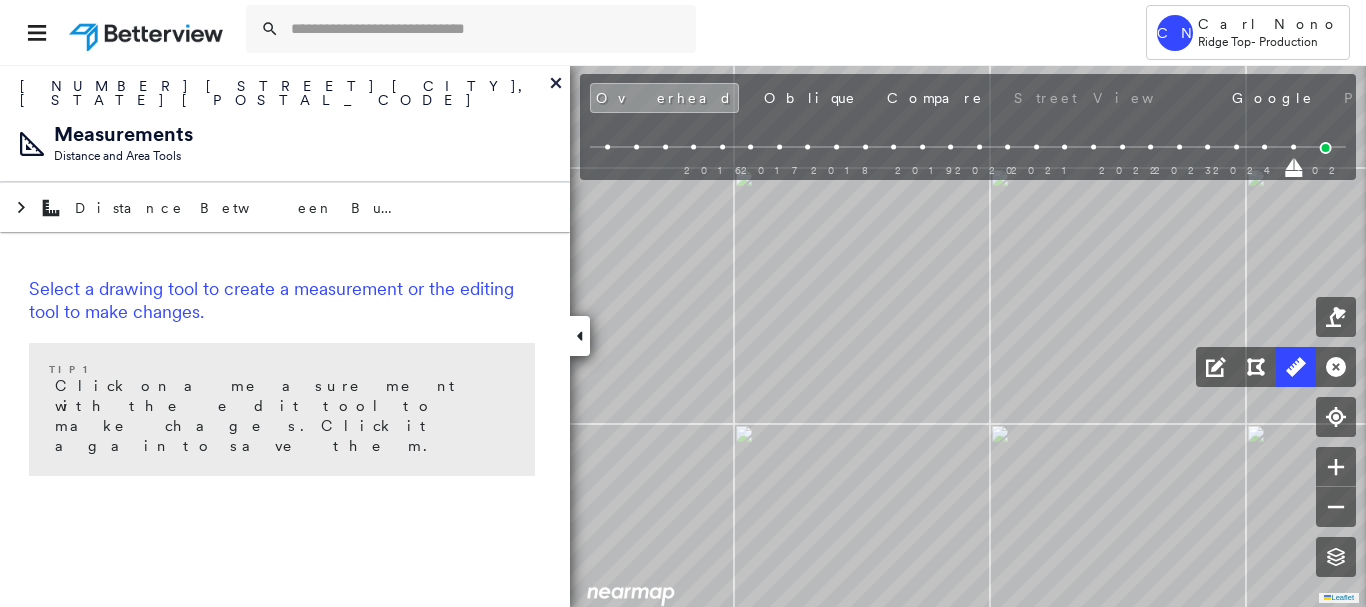 drag, startPoint x: 580, startPoint y: 346, endPoint x: 570, endPoint y: 347, distance: 10.049875 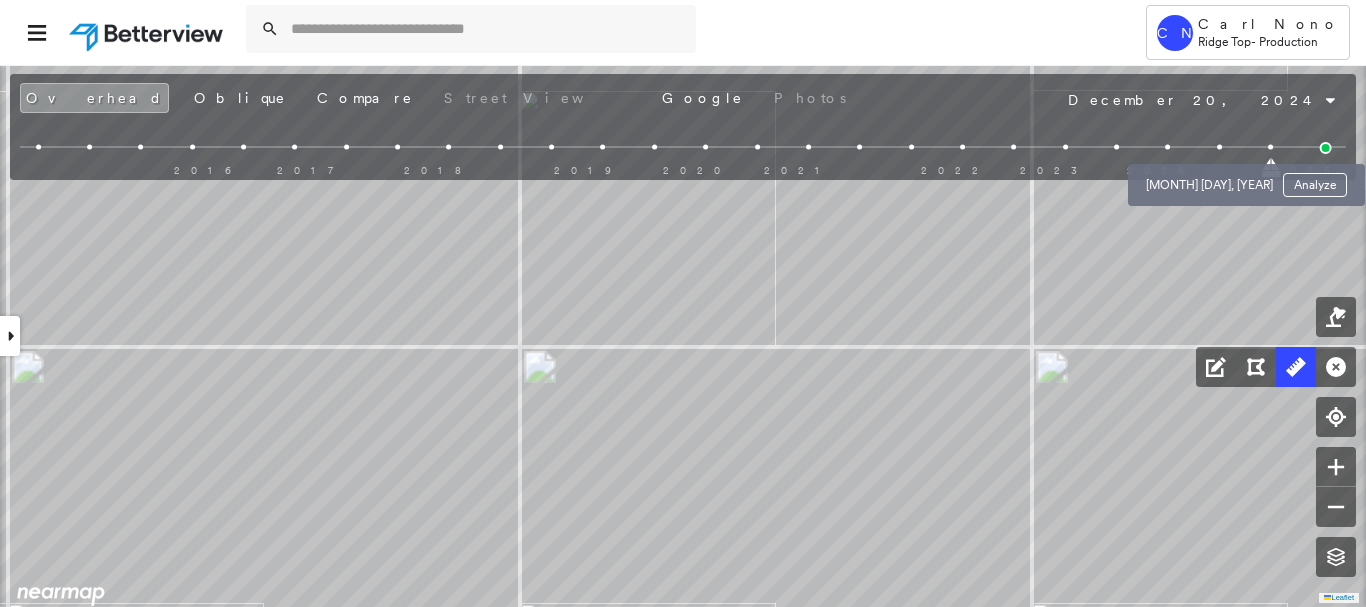 click at bounding box center (1219, 147) 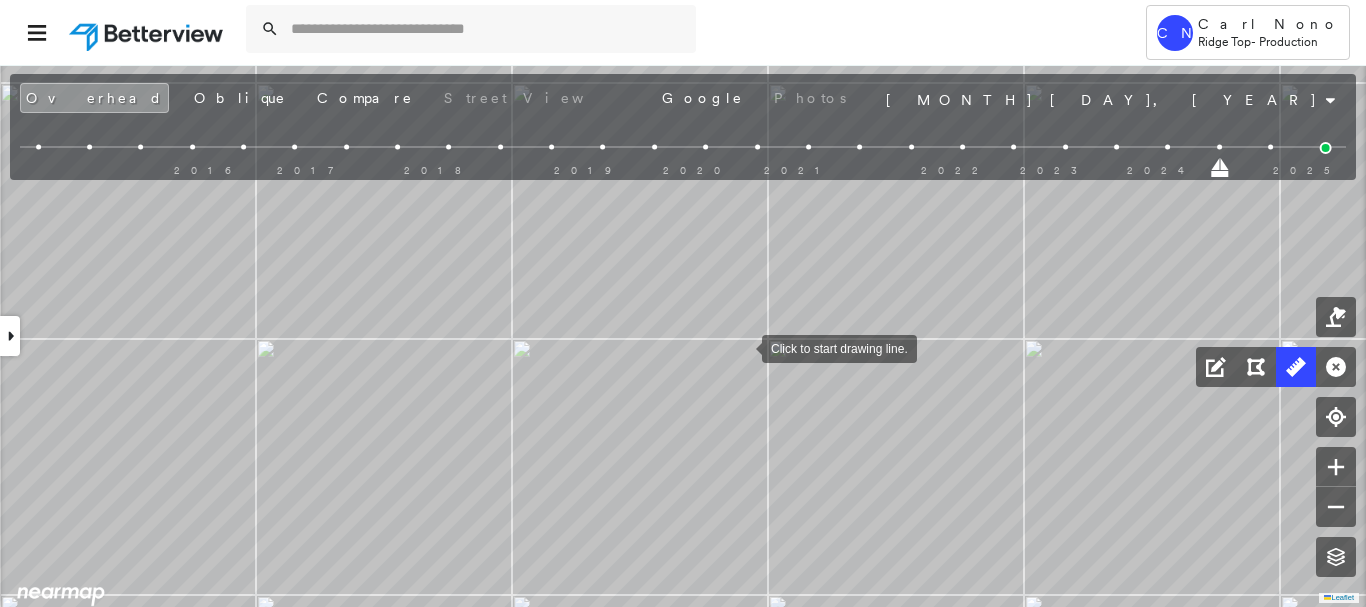 drag, startPoint x: 751, startPoint y: 356, endPoint x: 782, endPoint y: 330, distance: 40.459858 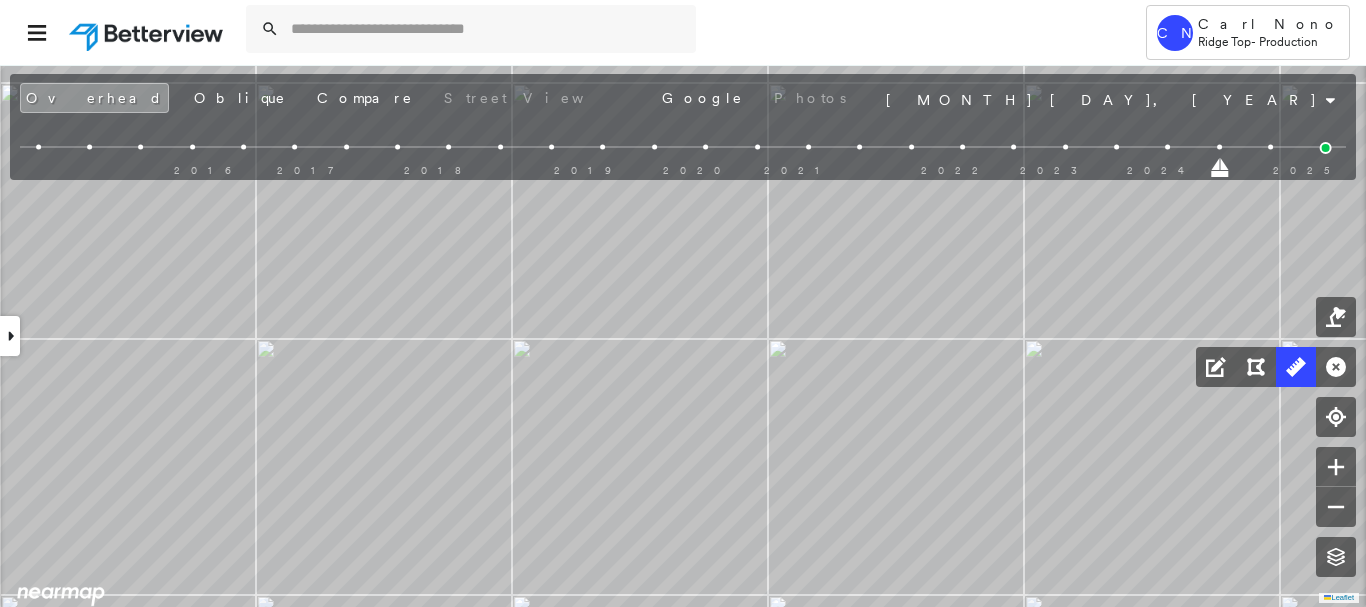click on "2016 2017 2018 2019 2020 2021 2022 2023 2024 2025" at bounding box center [683, 150] 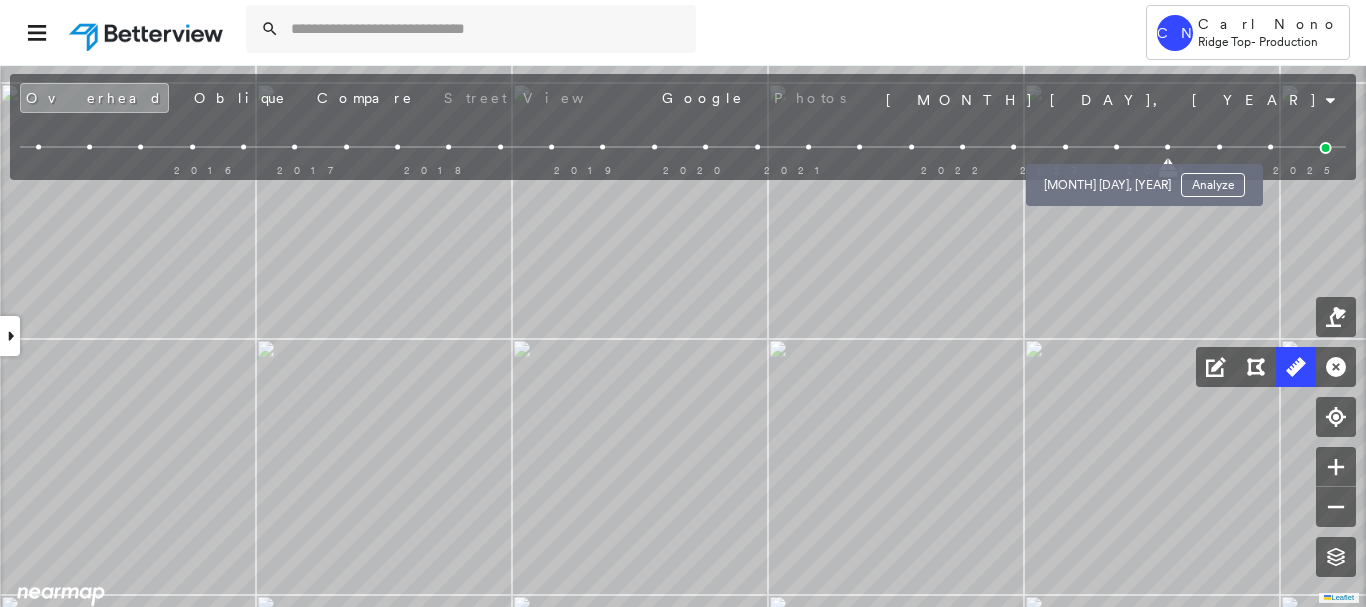 click at bounding box center (1116, 147) 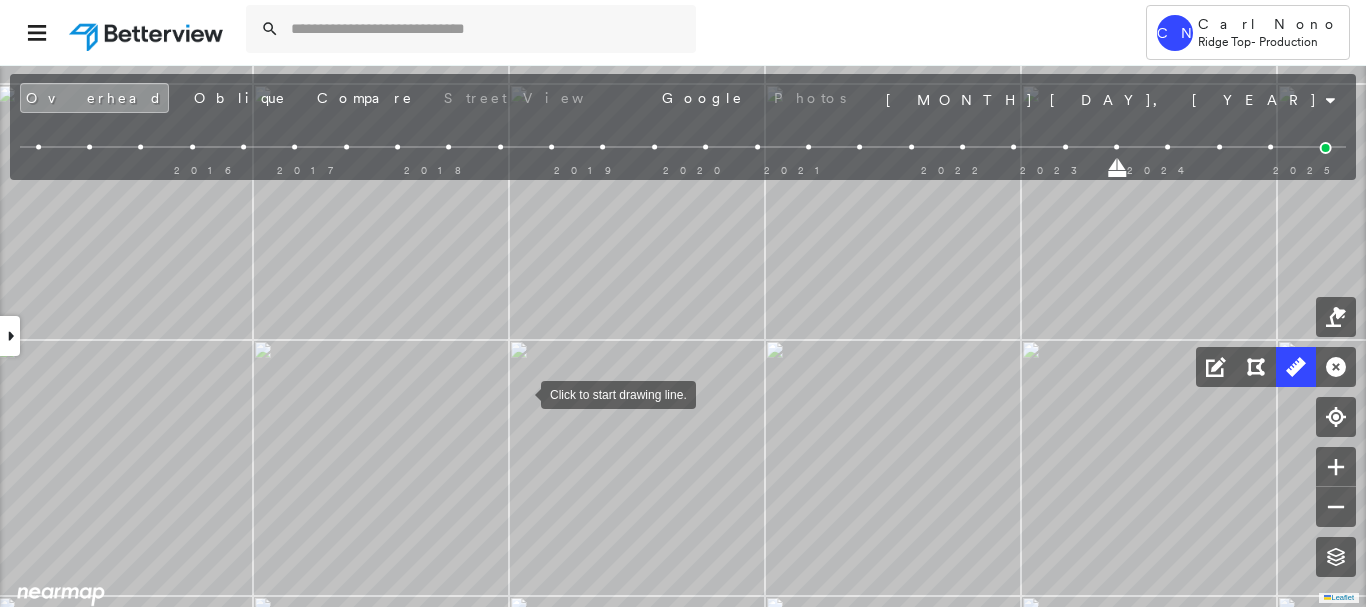 drag, startPoint x: 524, startPoint y: 392, endPoint x: 399, endPoint y: 429, distance: 130.36104 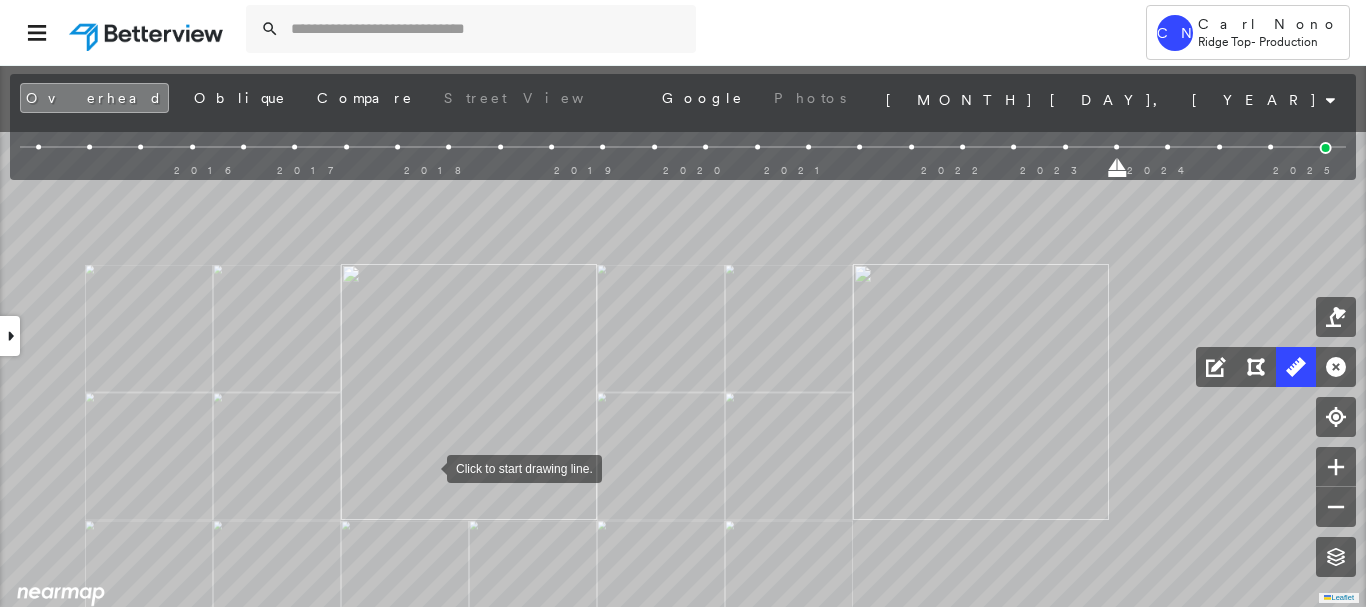 drag, startPoint x: 483, startPoint y: 344, endPoint x: 428, endPoint y: 466, distance: 133.82451 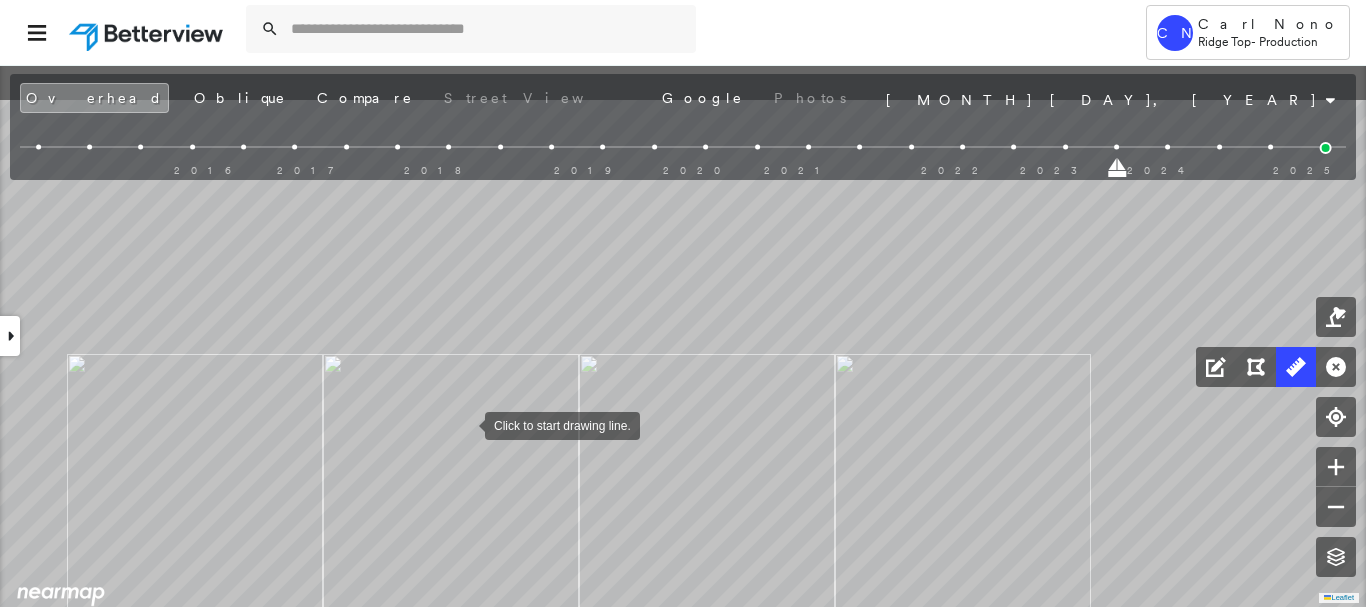 drag, startPoint x: 483, startPoint y: 333, endPoint x: 464, endPoint y: 424, distance: 92.96236 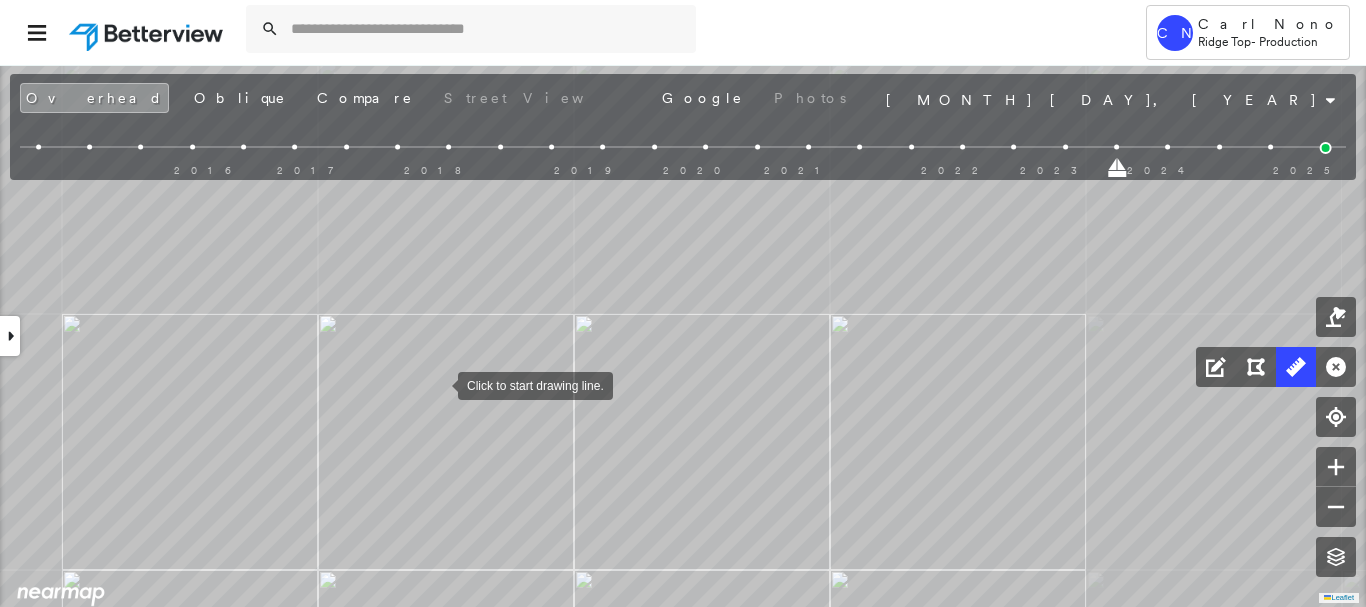 click at bounding box center [438, 384] 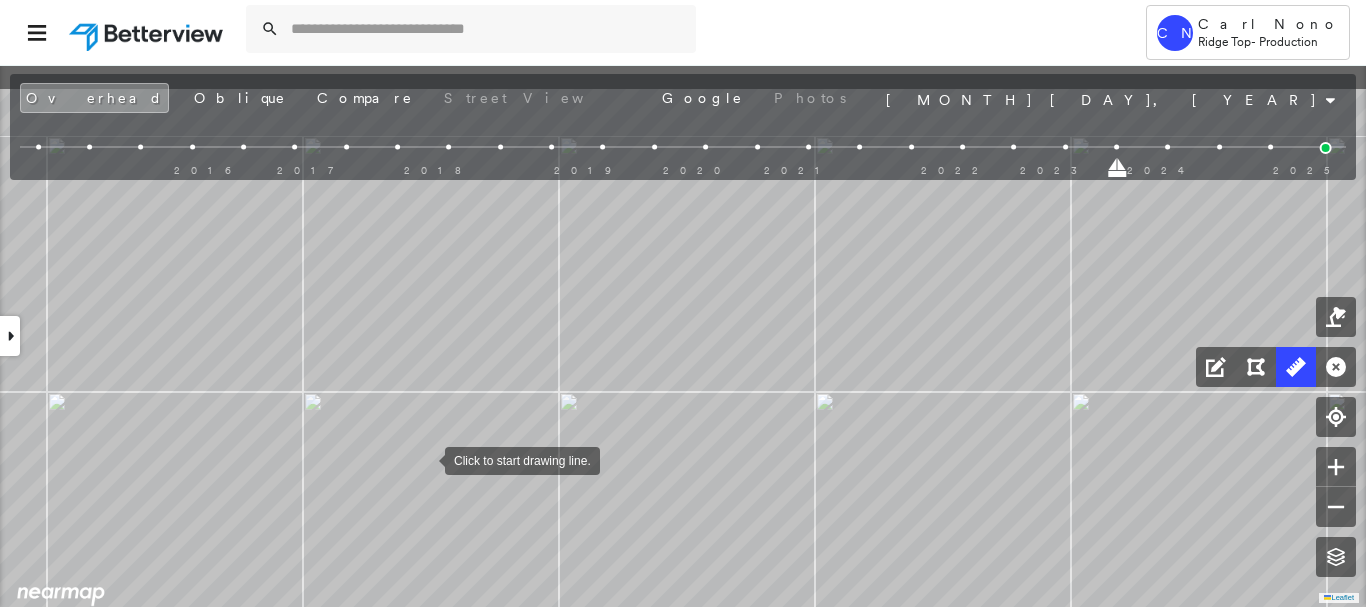 drag, startPoint x: 440, startPoint y: 378, endPoint x: 421, endPoint y: 467, distance: 91.00549 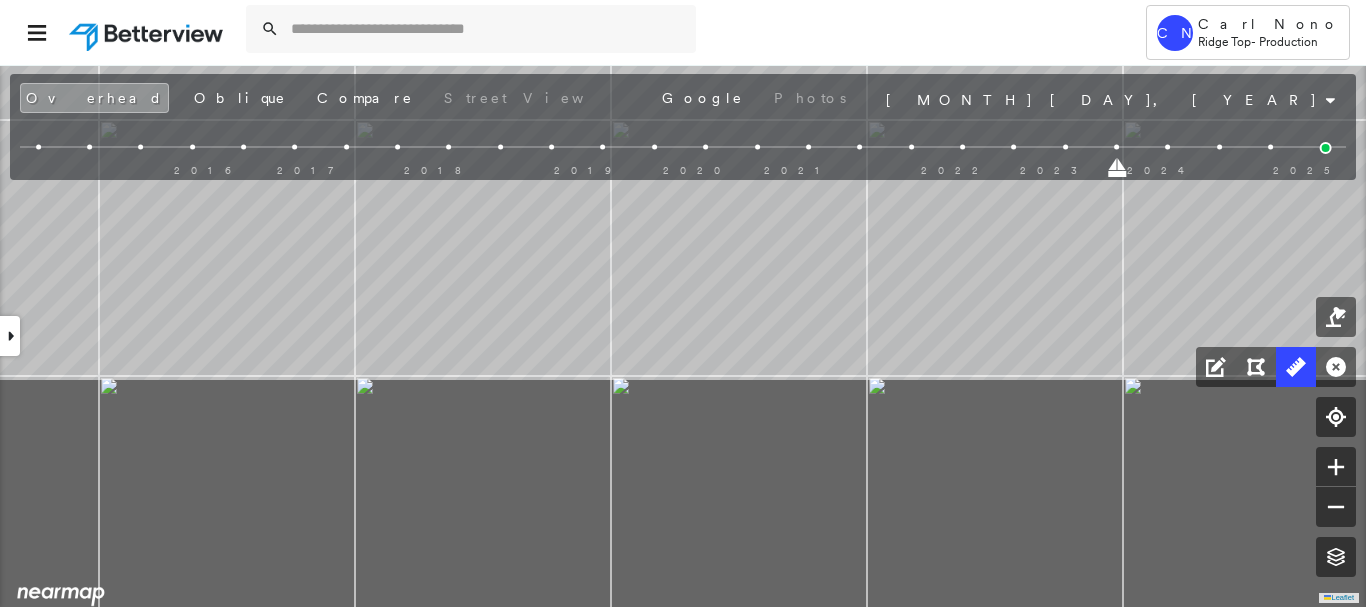 click on "Click to start drawing line." at bounding box center (-481, -22) 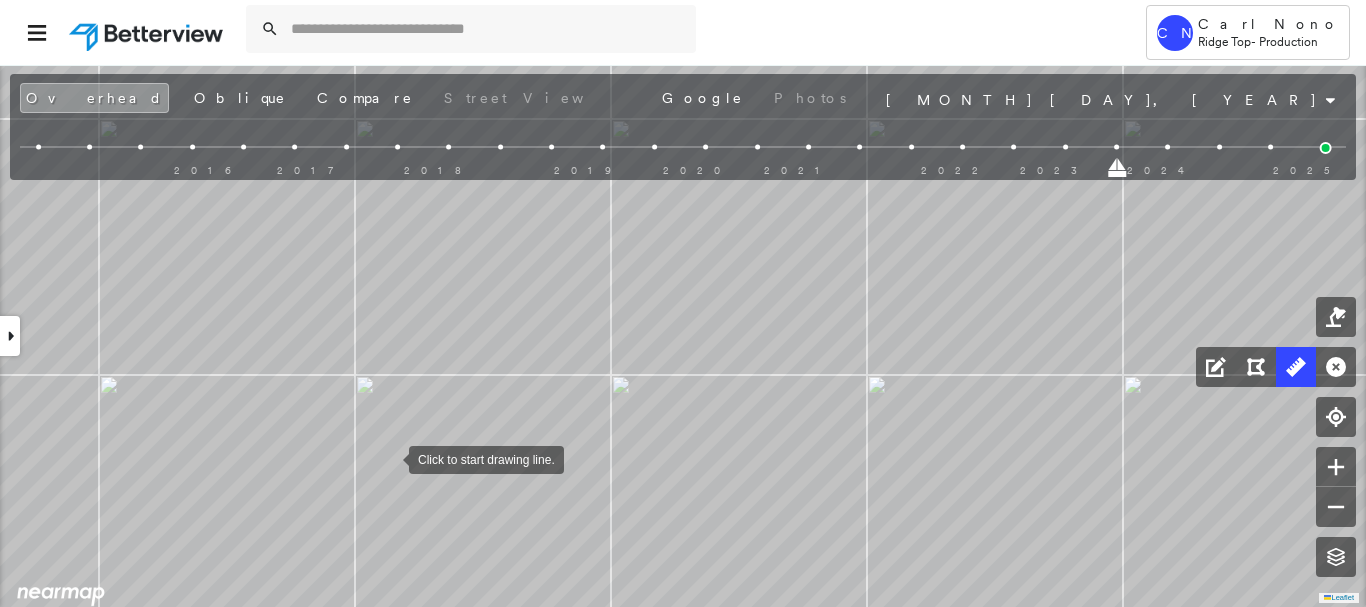 click at bounding box center [389, 458] 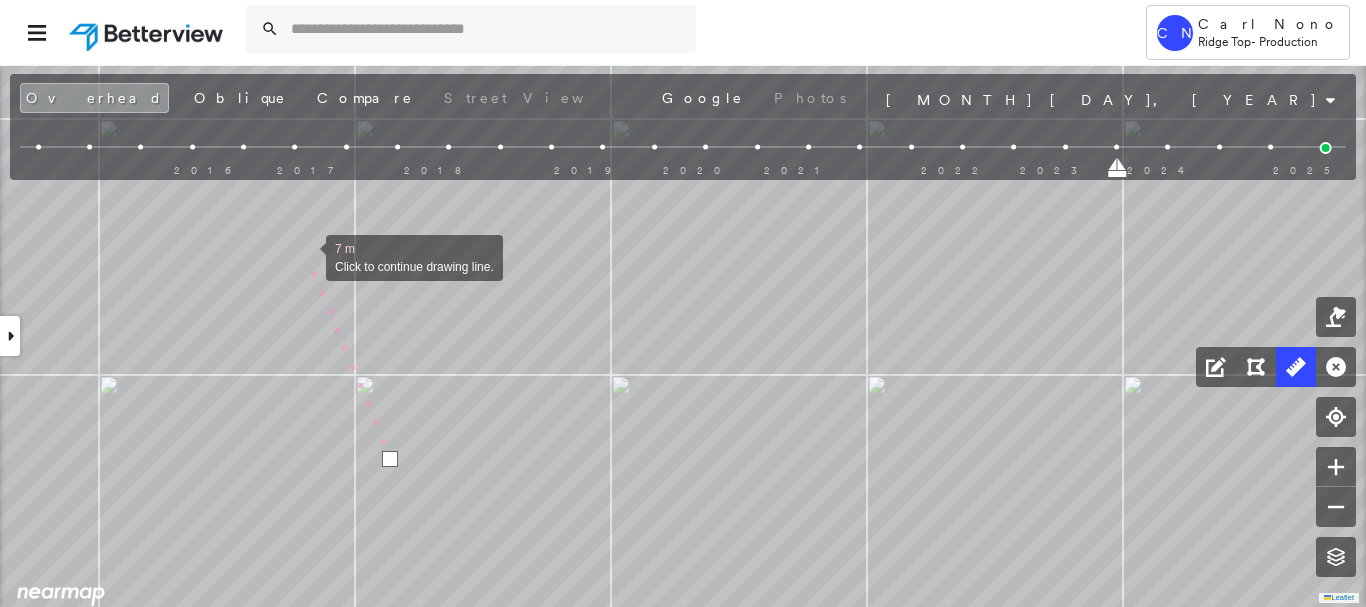 click at bounding box center [306, 256] 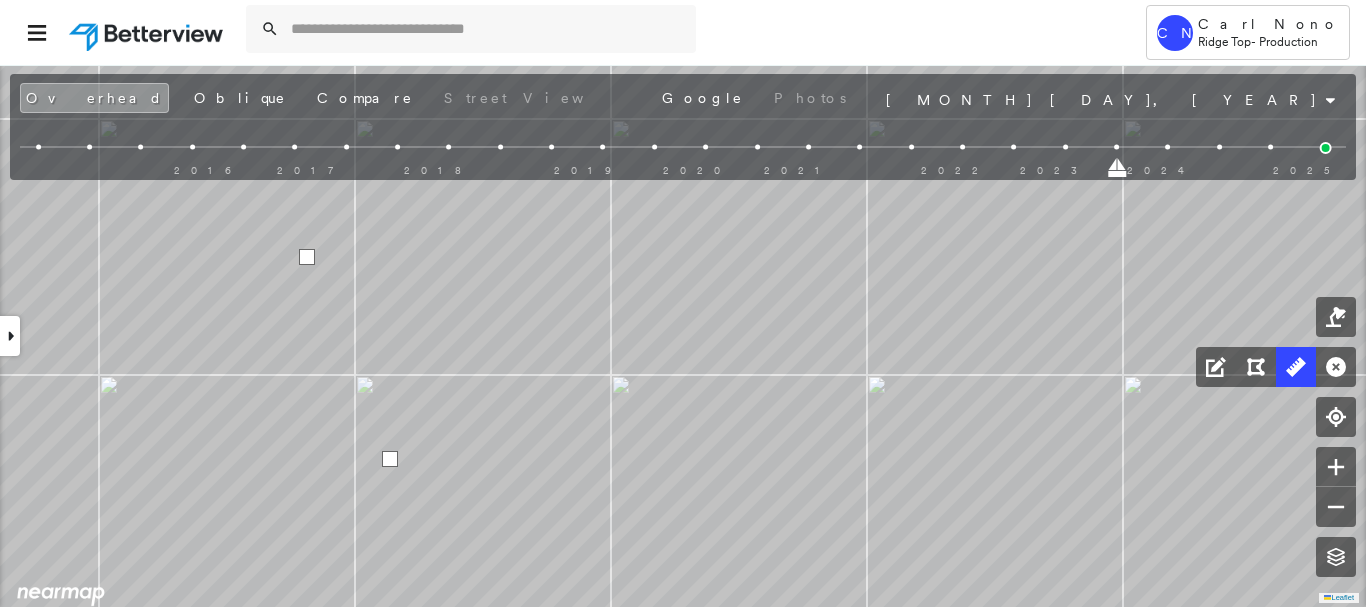 click at bounding box center (307, 257) 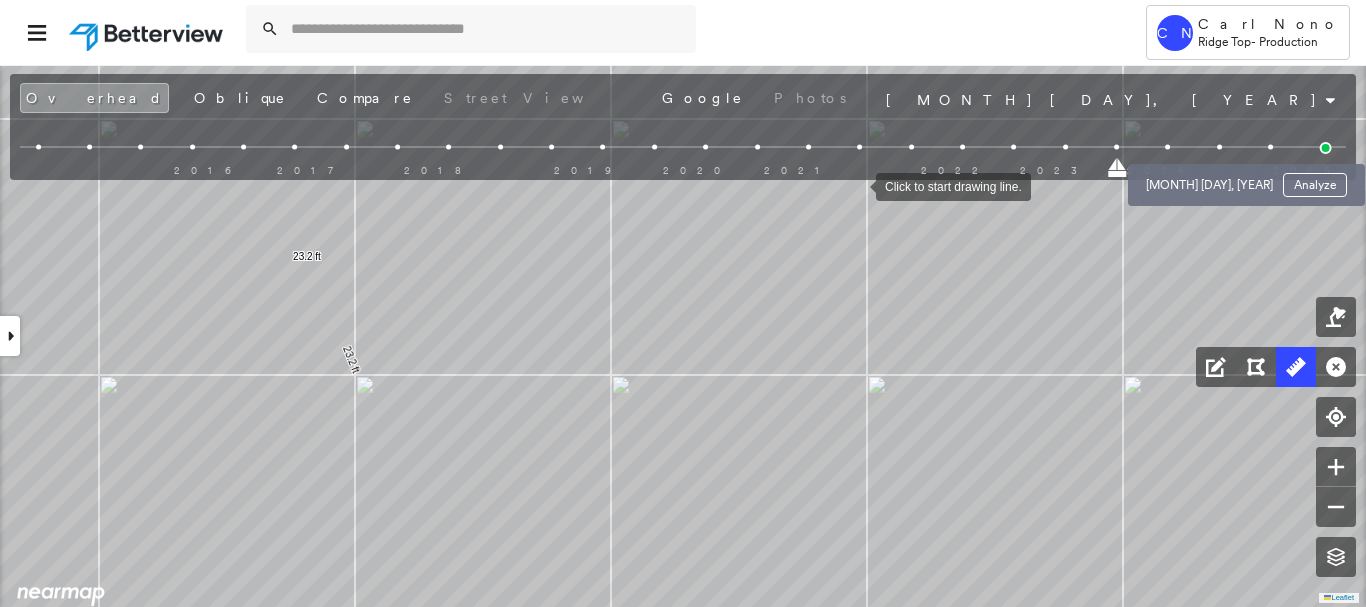 click at bounding box center [1219, 147] 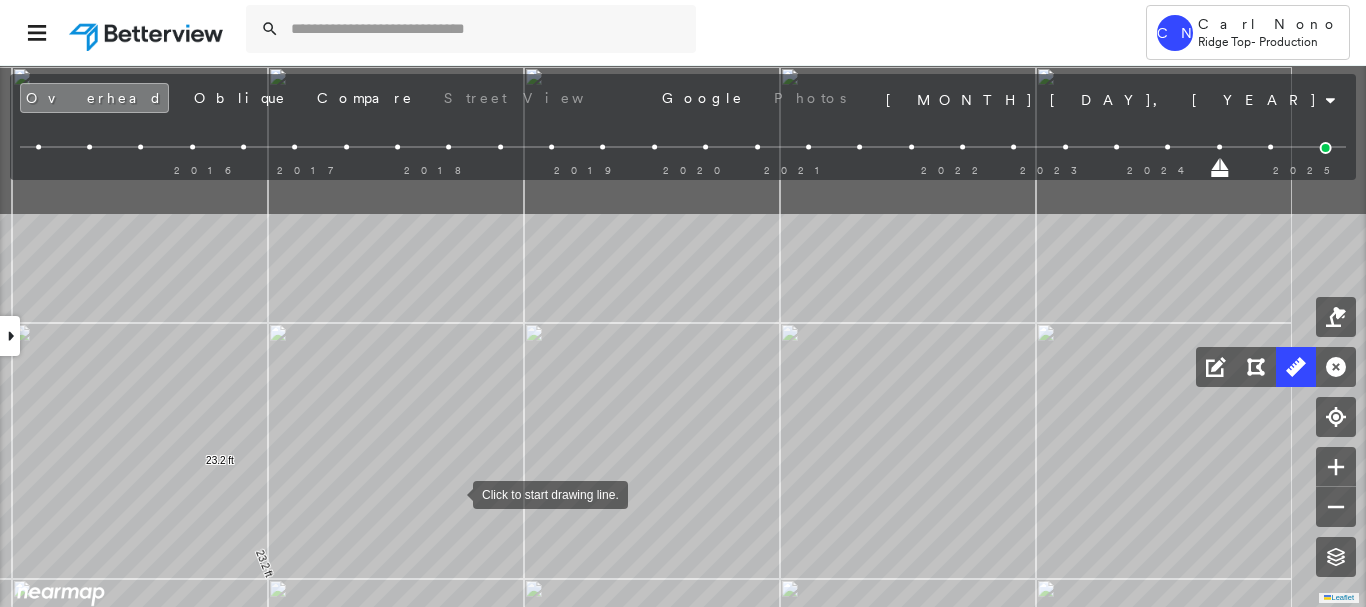 drag, startPoint x: 540, startPoint y: 288, endPoint x: 451, endPoint y: 496, distance: 226.24103 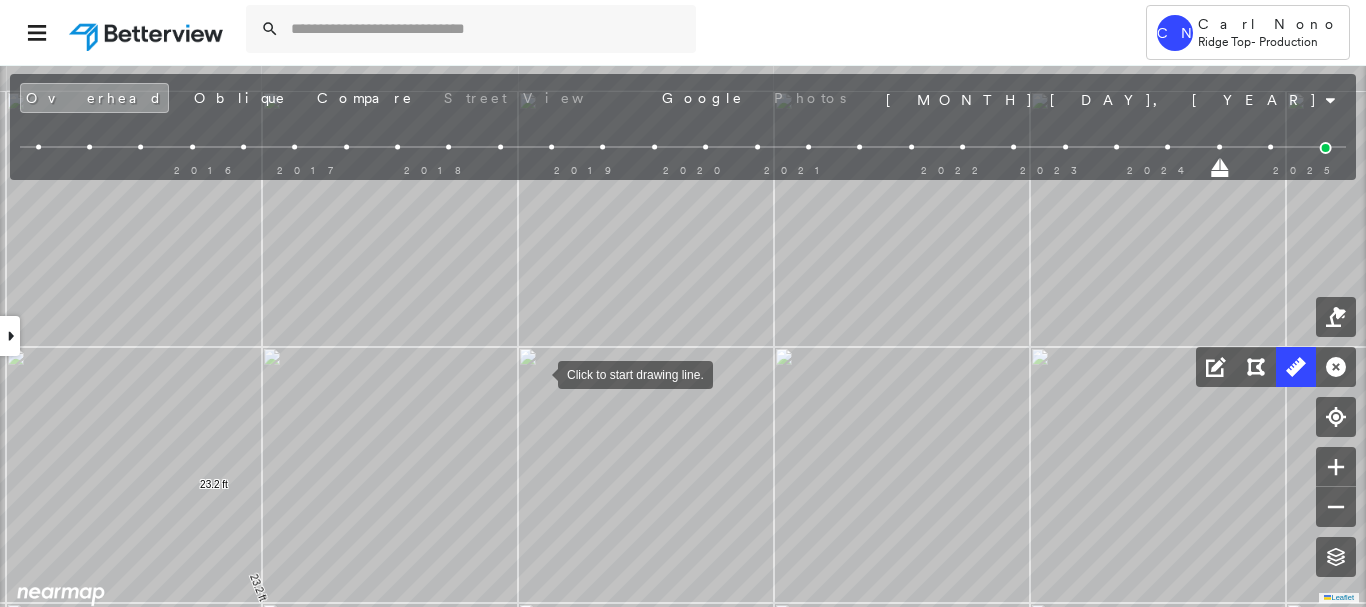drag, startPoint x: 539, startPoint y: 364, endPoint x: 528, endPoint y: 412, distance: 49.24429 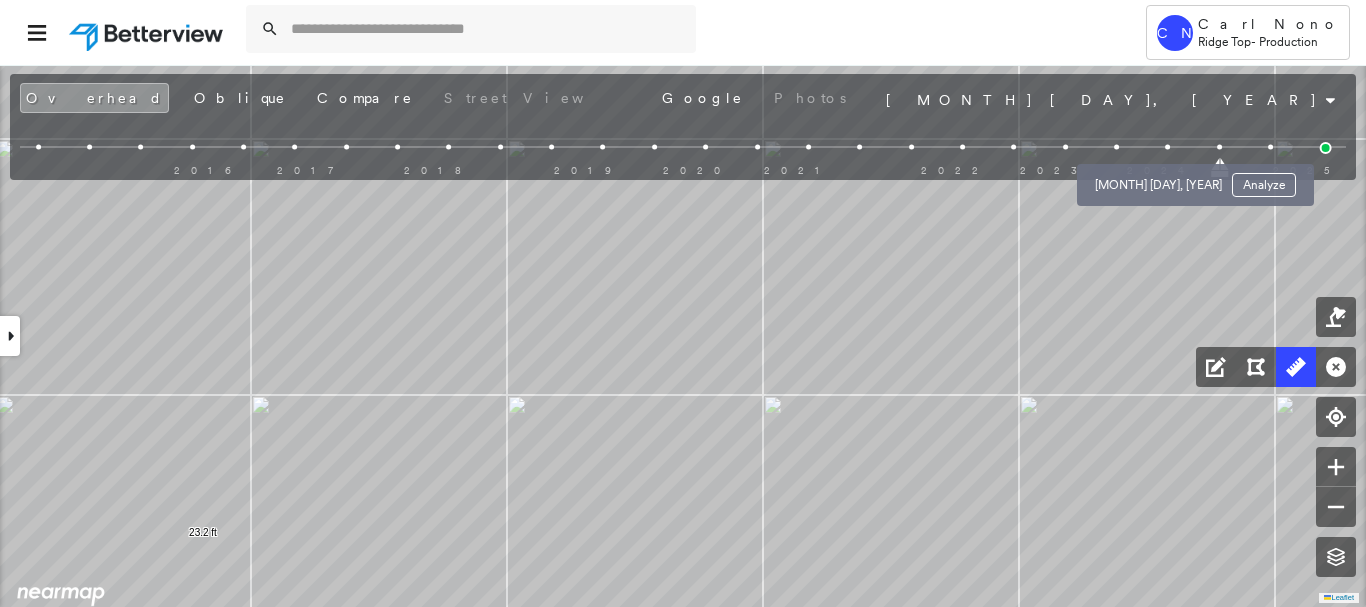 click at bounding box center [1168, 147] 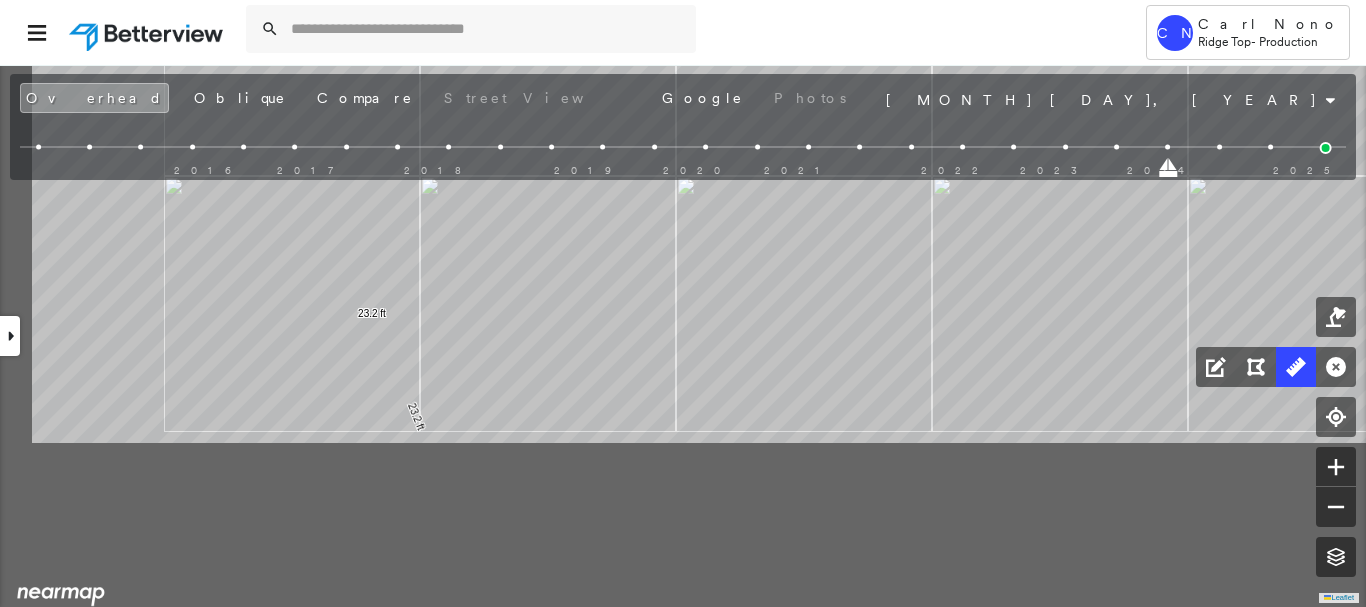 click on "23.2 ft 23.2 ft Click to start drawing line." at bounding box center (-416, 34) 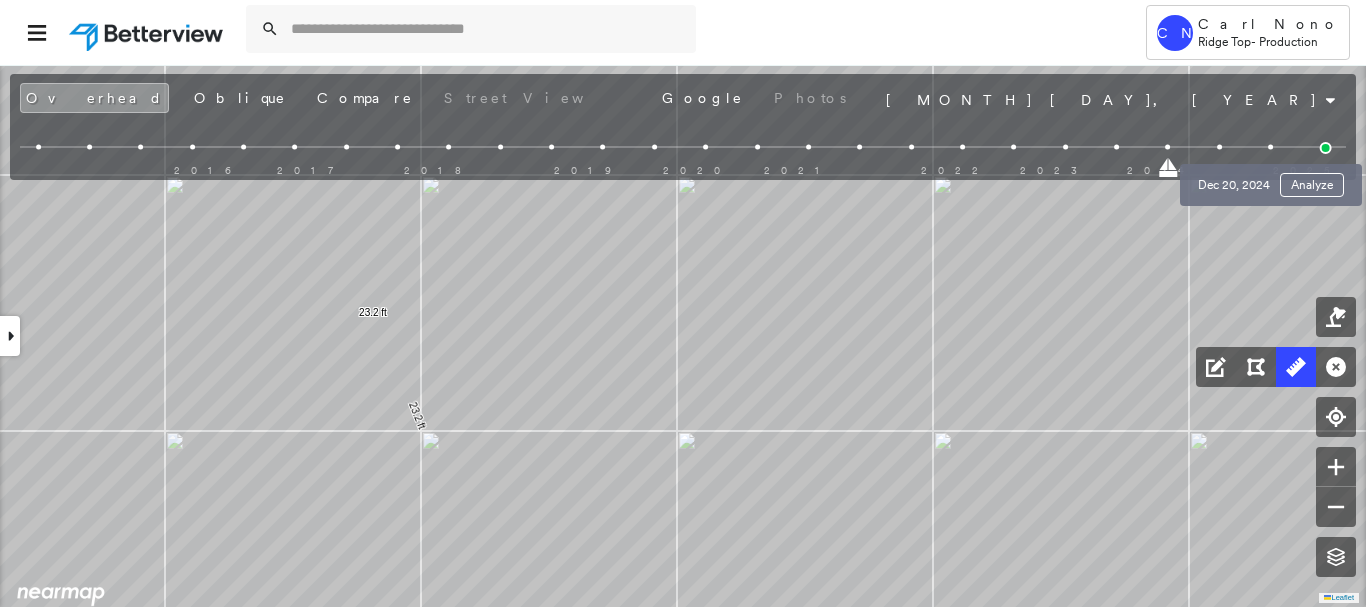 drag, startPoint x: 1270, startPoint y: 146, endPoint x: 1249, endPoint y: 148, distance: 21.095022 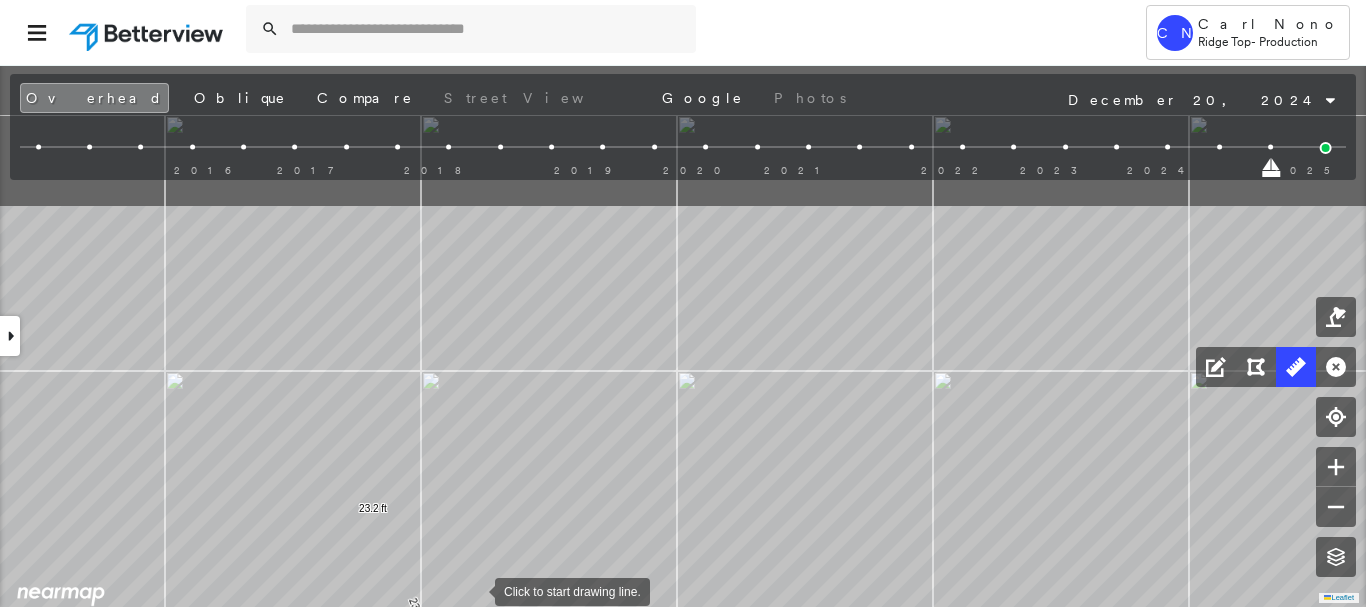 drag, startPoint x: 475, startPoint y: 388, endPoint x: 475, endPoint y: 589, distance: 201 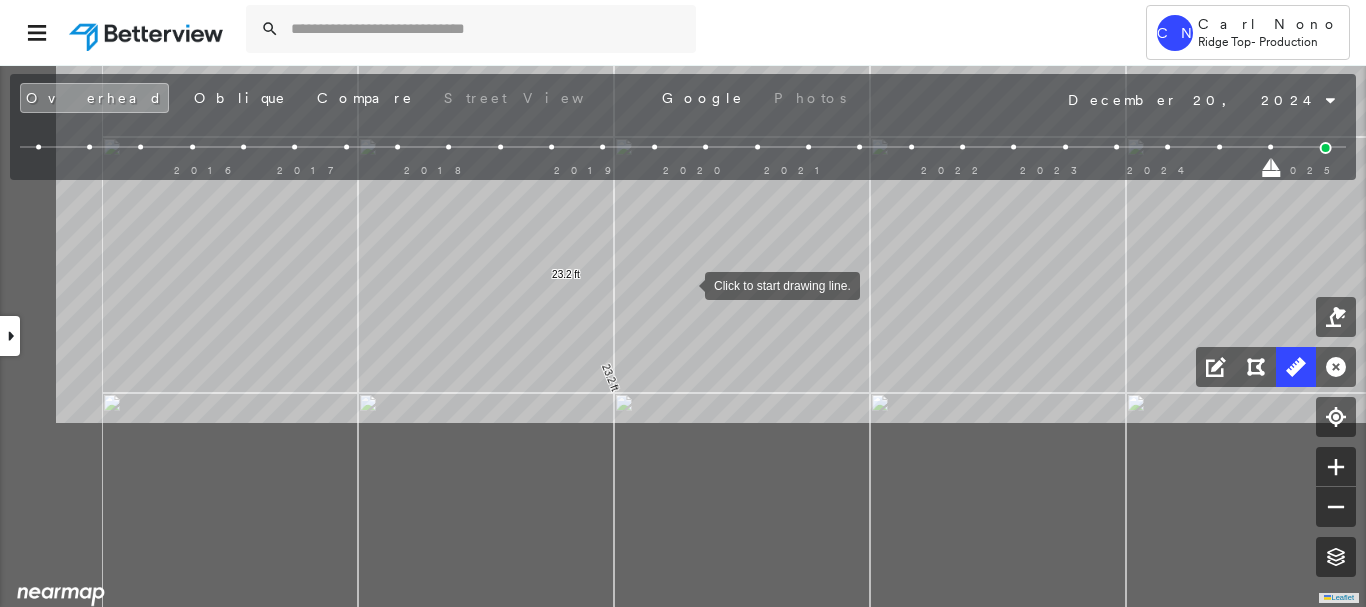 drag, startPoint x: 528, startPoint y: 486, endPoint x: 696, endPoint y: 262, distance: 280 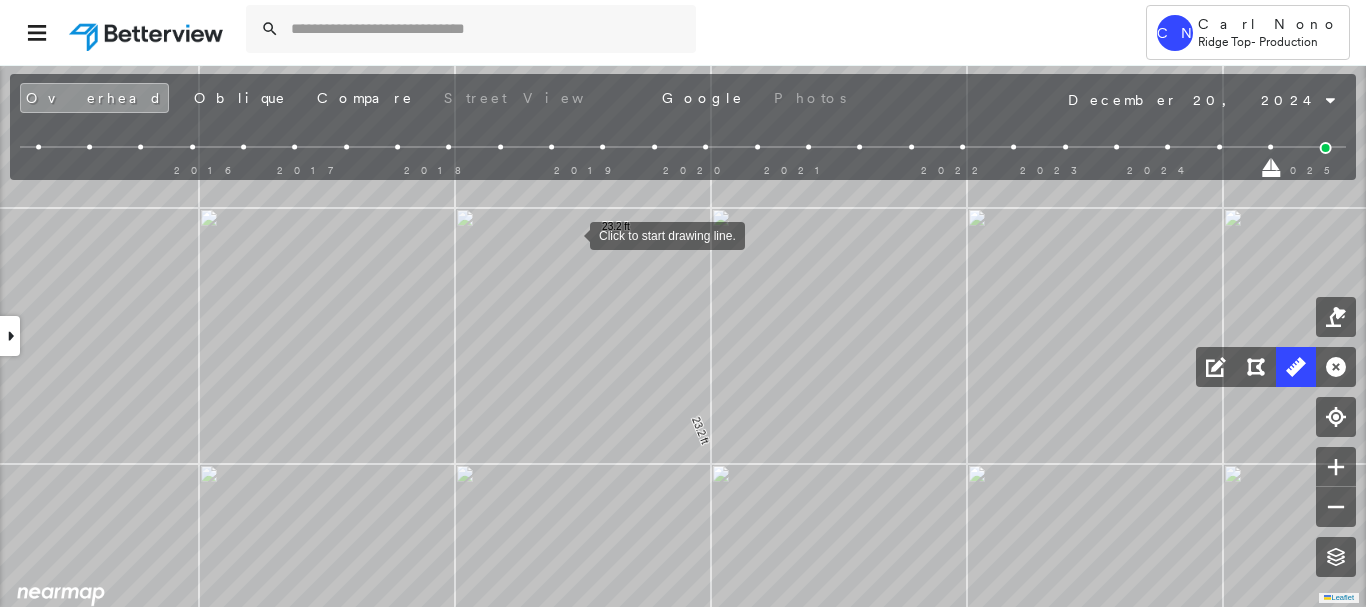 click at bounding box center [570, 234] 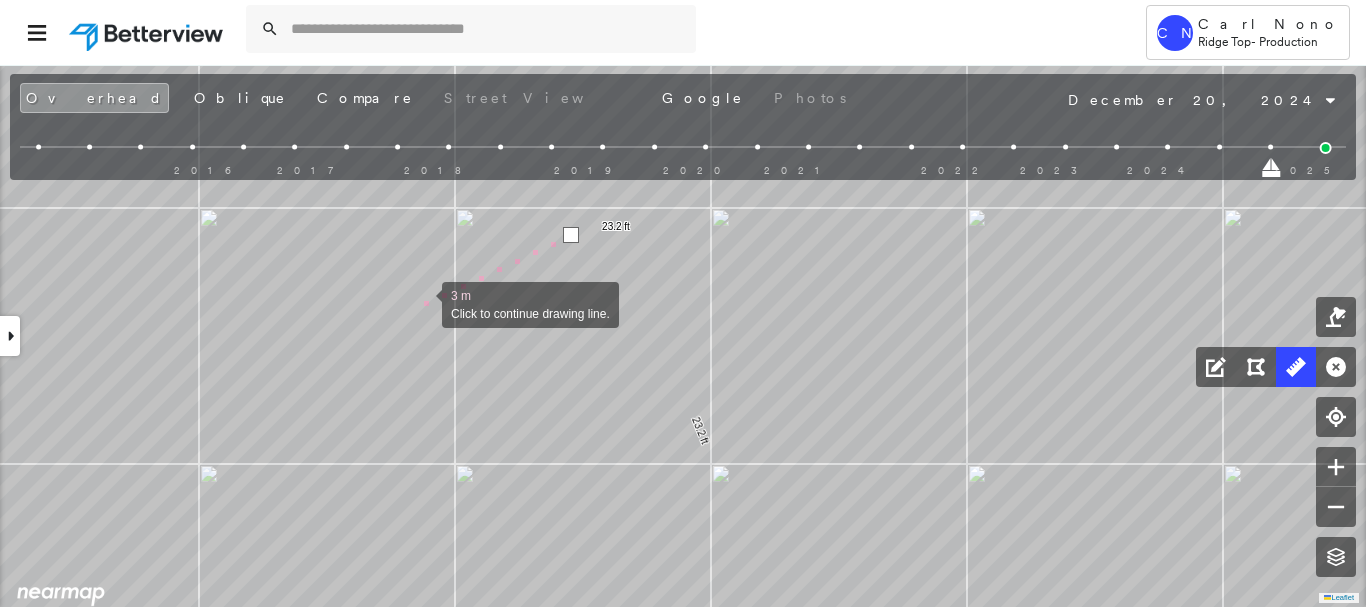 click at bounding box center (422, 303) 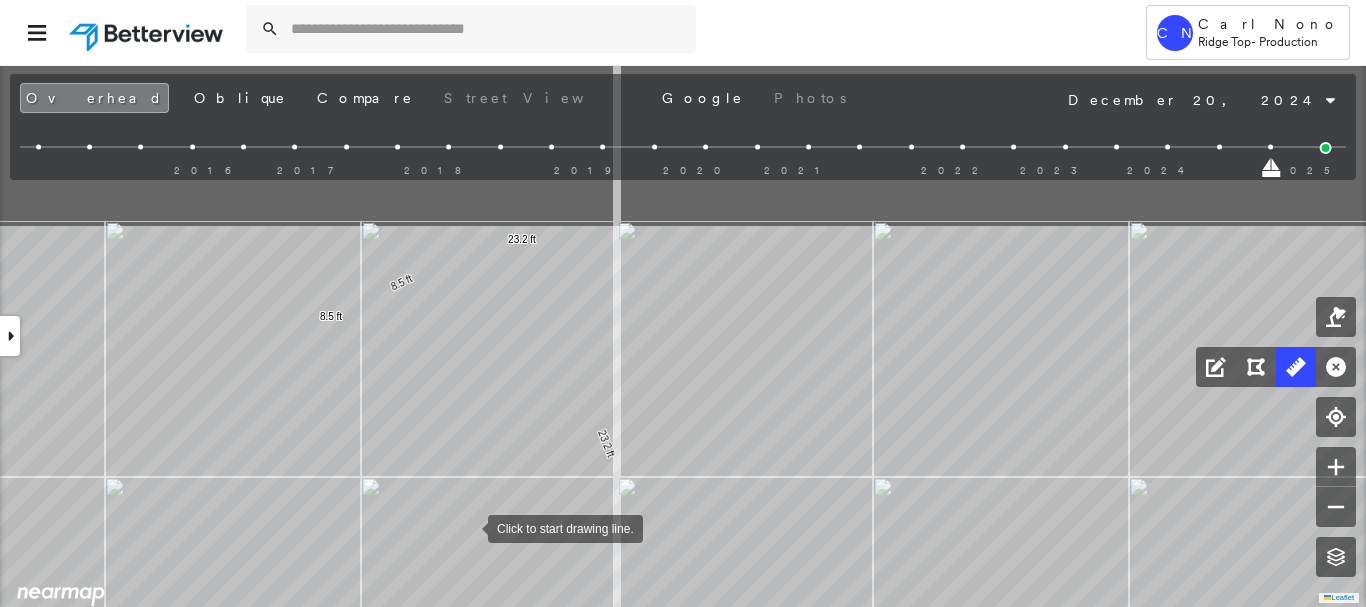 drag, startPoint x: 481, startPoint y: 387, endPoint x: 467, endPoint y: 524, distance: 137.71347 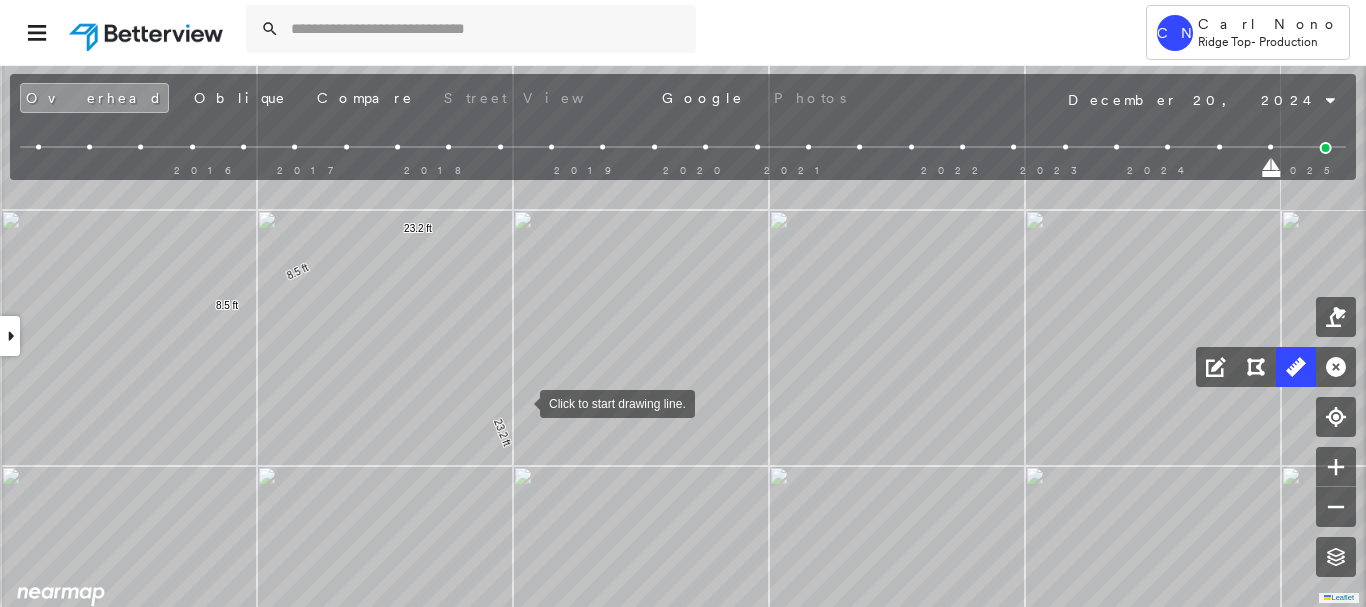 drag, startPoint x: 624, startPoint y: 415, endPoint x: 520, endPoint y: 402, distance: 104.80935 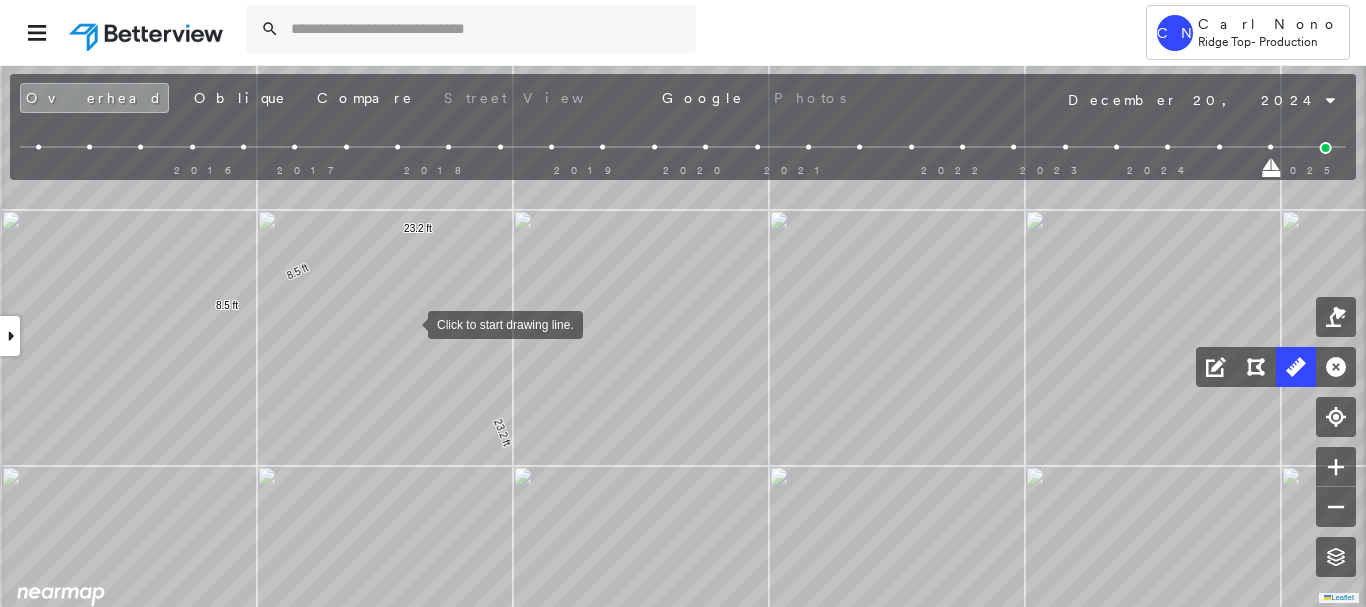 drag, startPoint x: 408, startPoint y: 323, endPoint x: 354, endPoint y: 390, distance: 86.05231 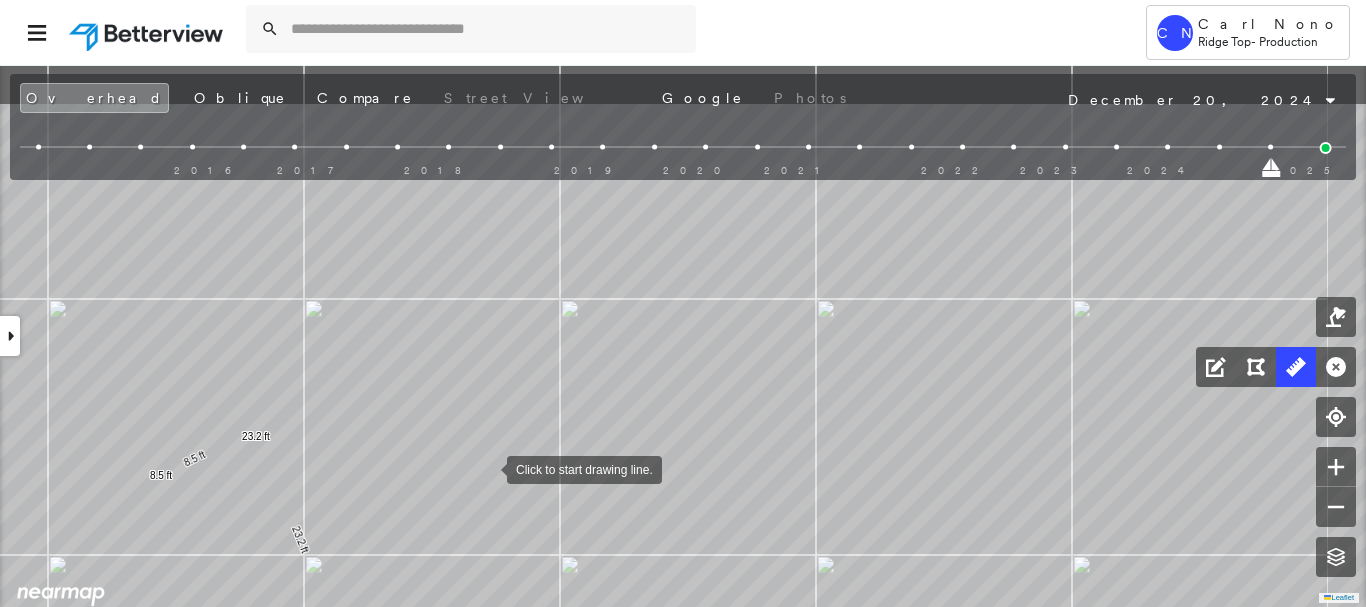 drag, startPoint x: 593, startPoint y: 370, endPoint x: 484, endPoint y: 471, distance: 148.60013 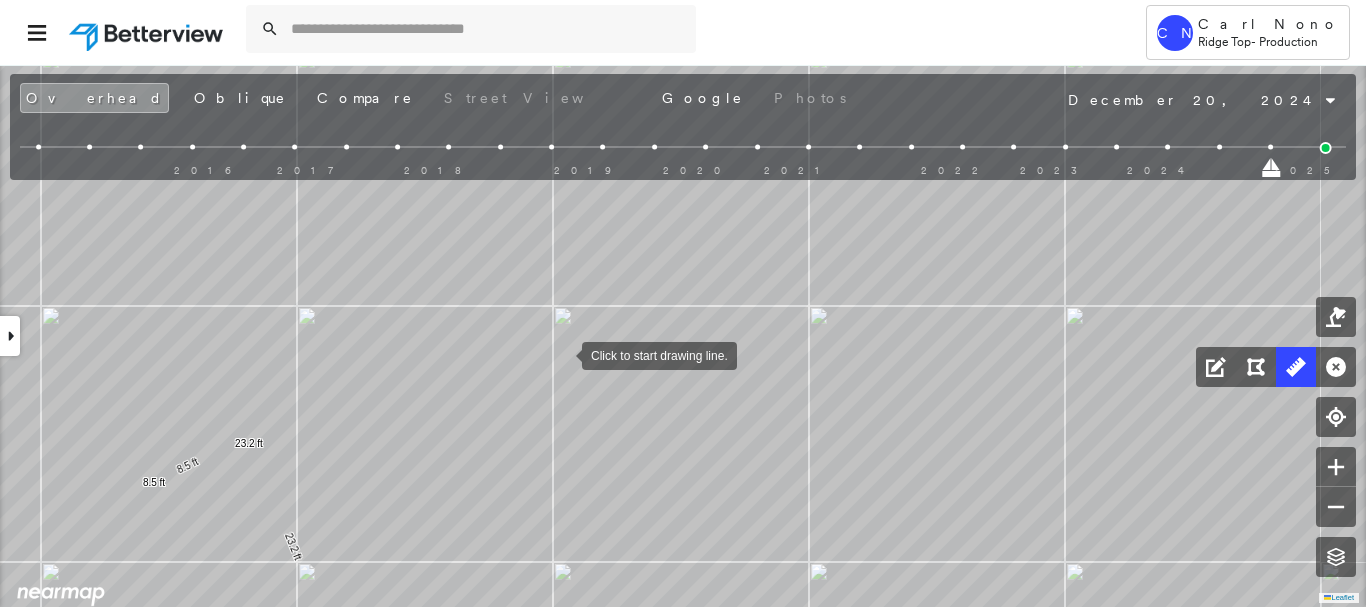 drag, startPoint x: 562, startPoint y: 354, endPoint x: 552, endPoint y: 403, distance: 50.01 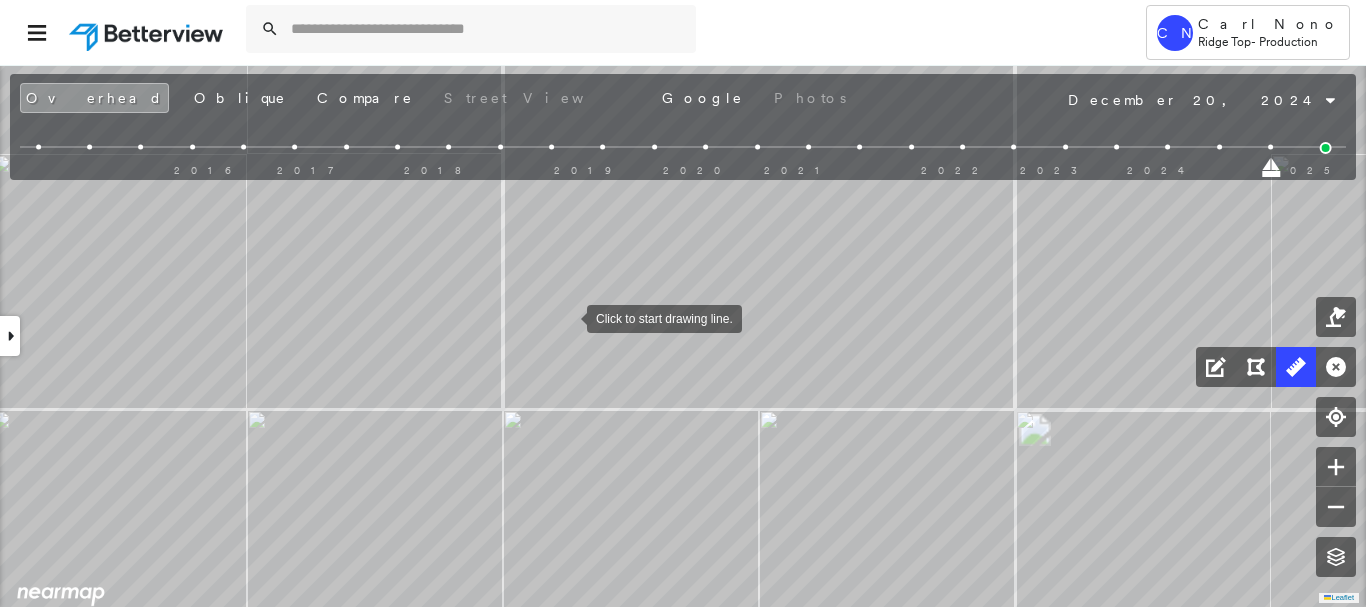 click at bounding box center [567, 317] 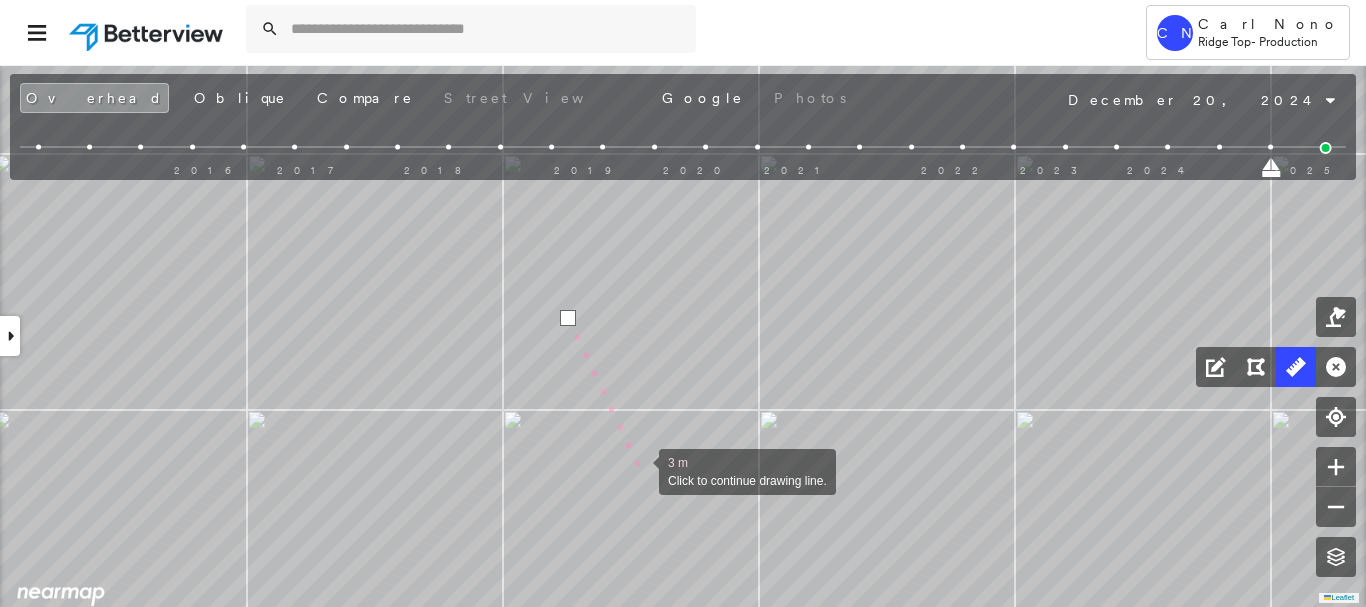 click at bounding box center (639, 470) 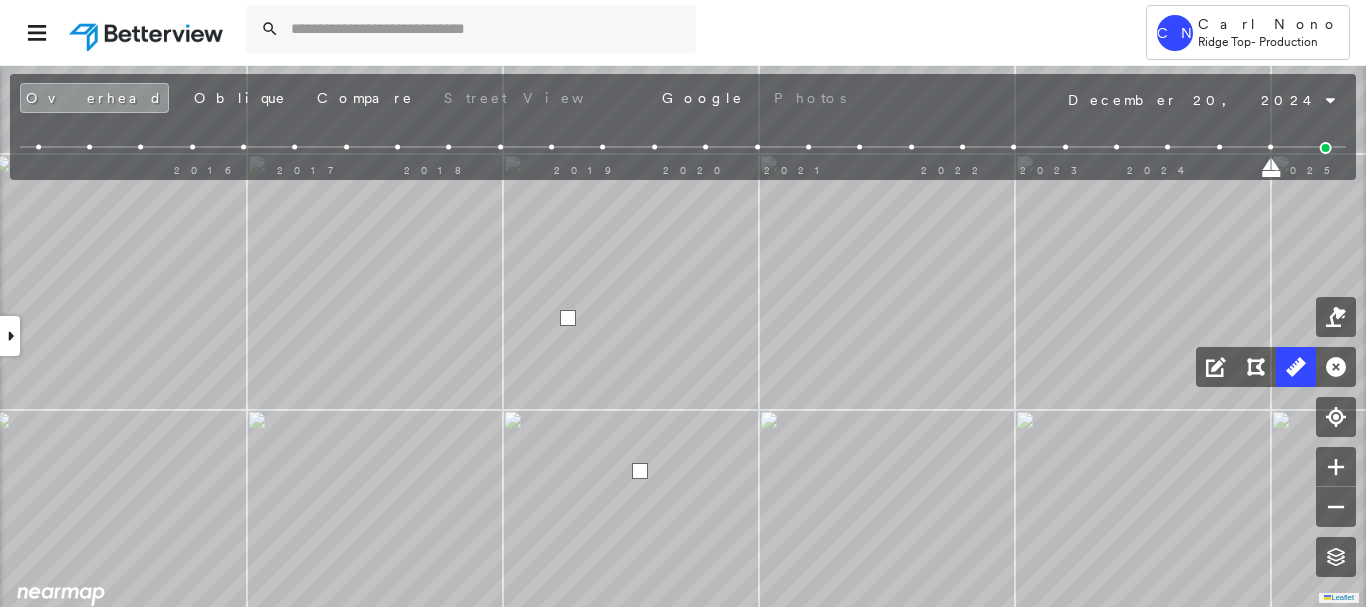 click at bounding box center (640, 471) 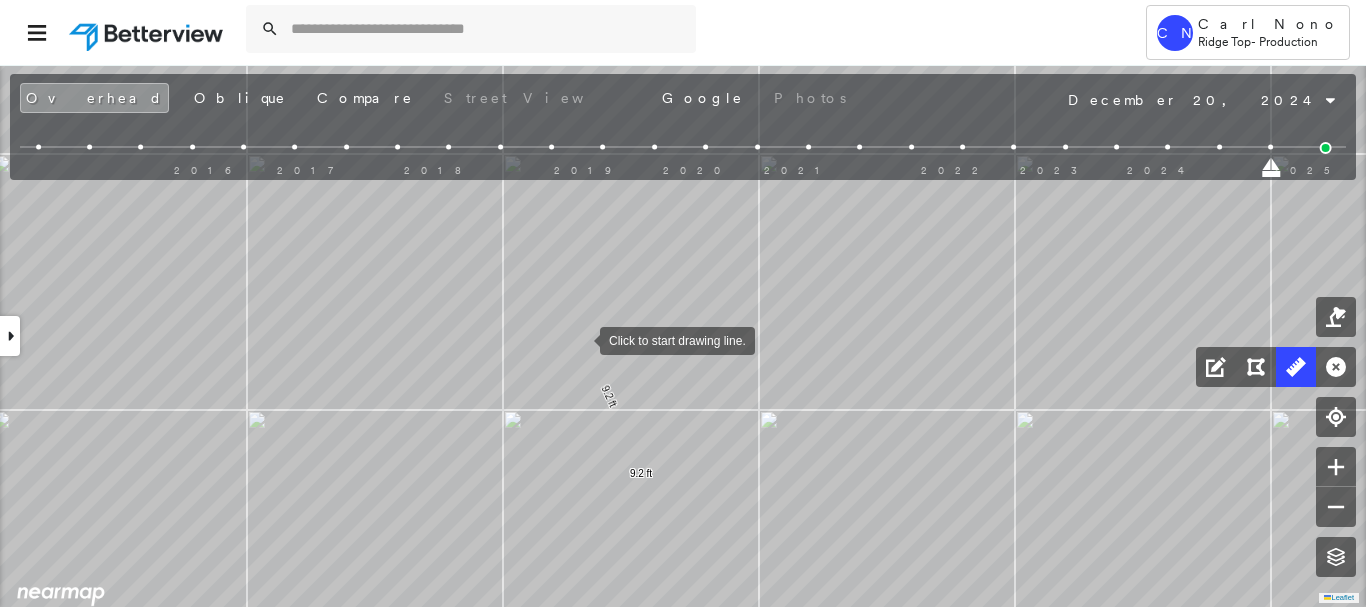 click at bounding box center [580, 339] 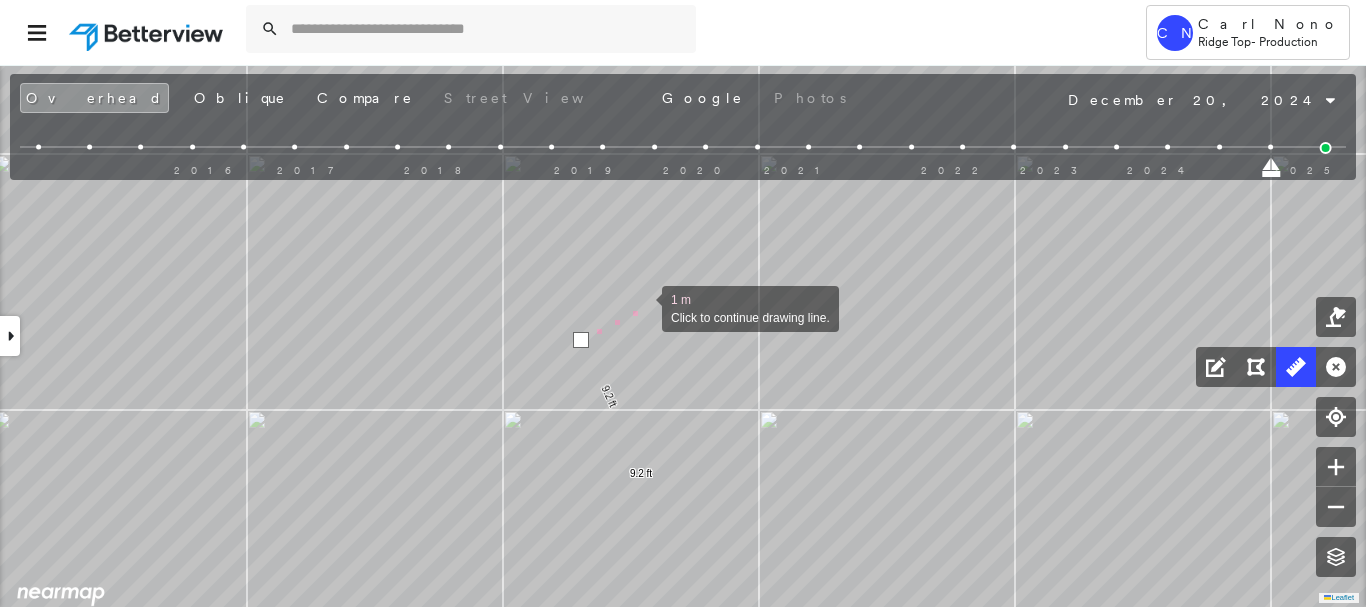 click at bounding box center [642, 307] 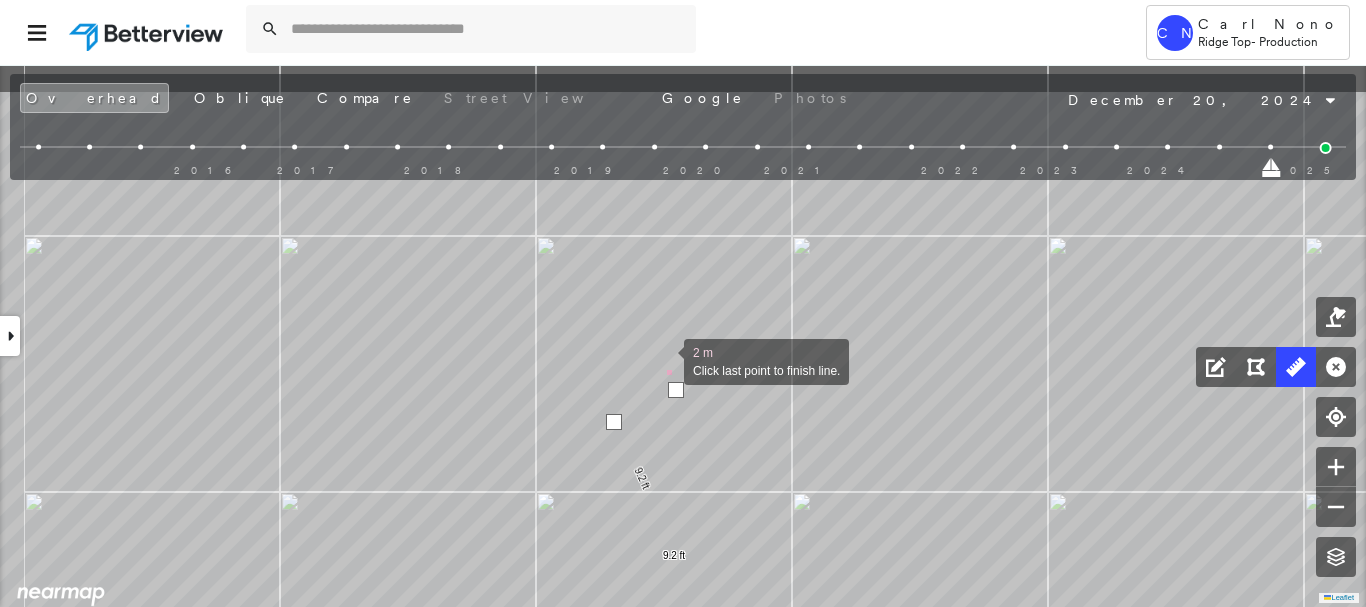 drag, startPoint x: 625, startPoint y: 263, endPoint x: 673, endPoint y: 383, distance: 129.24396 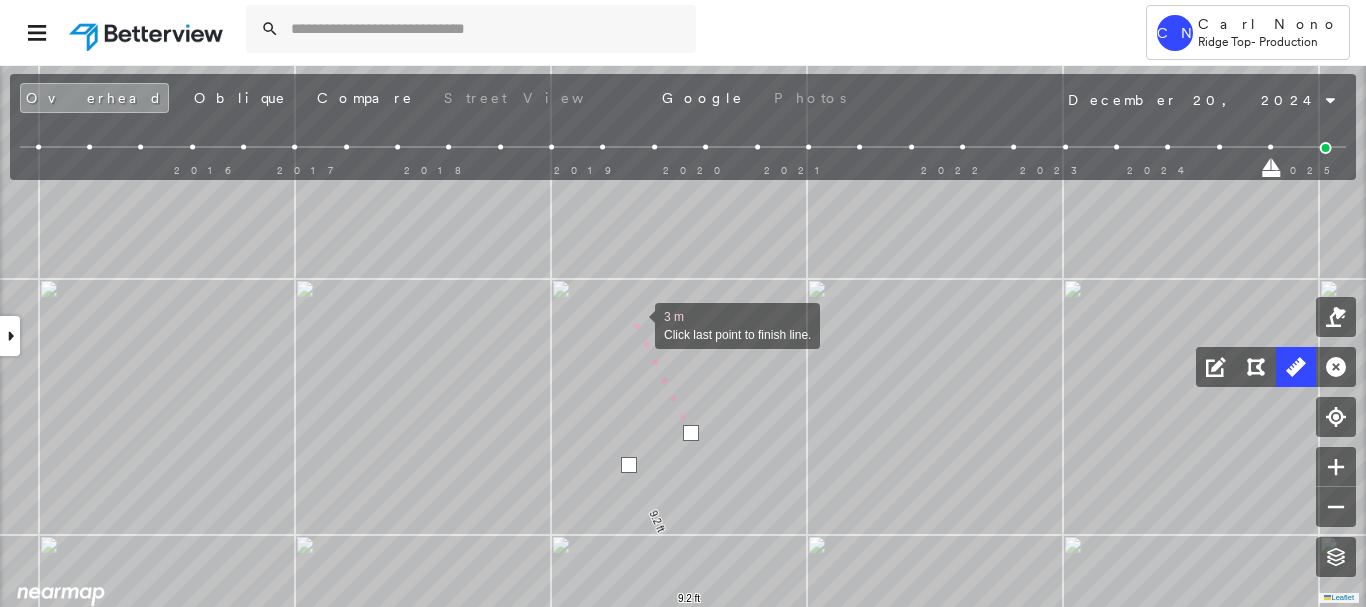 drag, startPoint x: 635, startPoint y: 314, endPoint x: 645, endPoint y: 362, distance: 49.0306 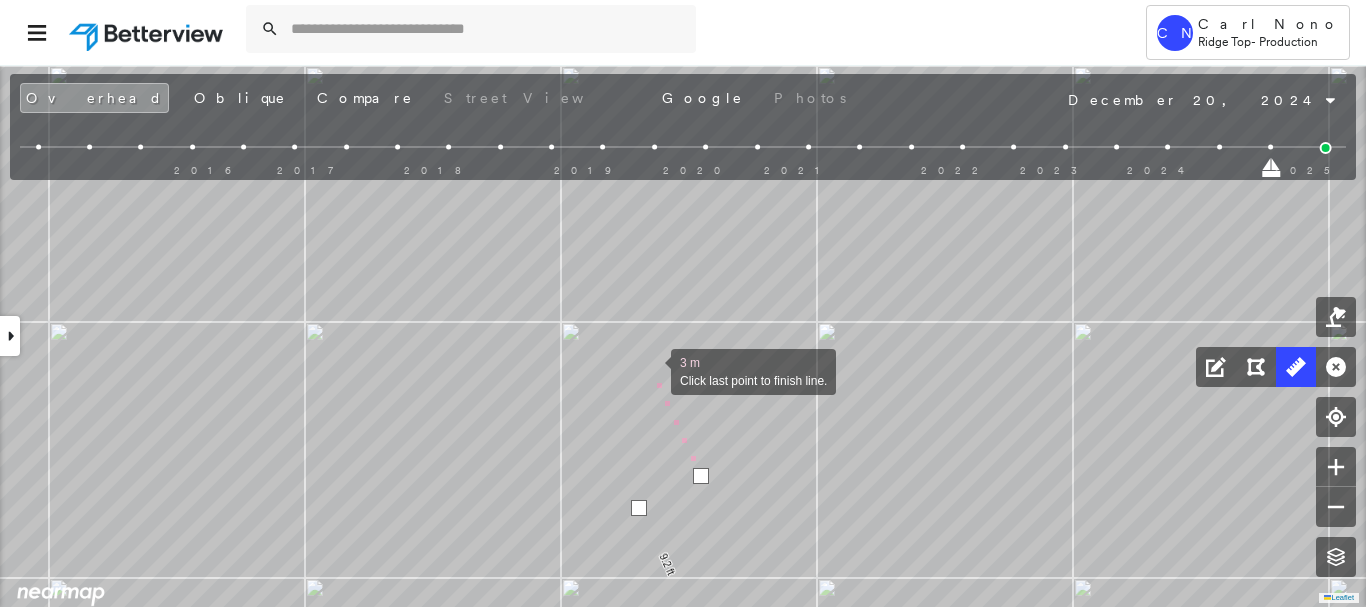 click at bounding box center (651, 370) 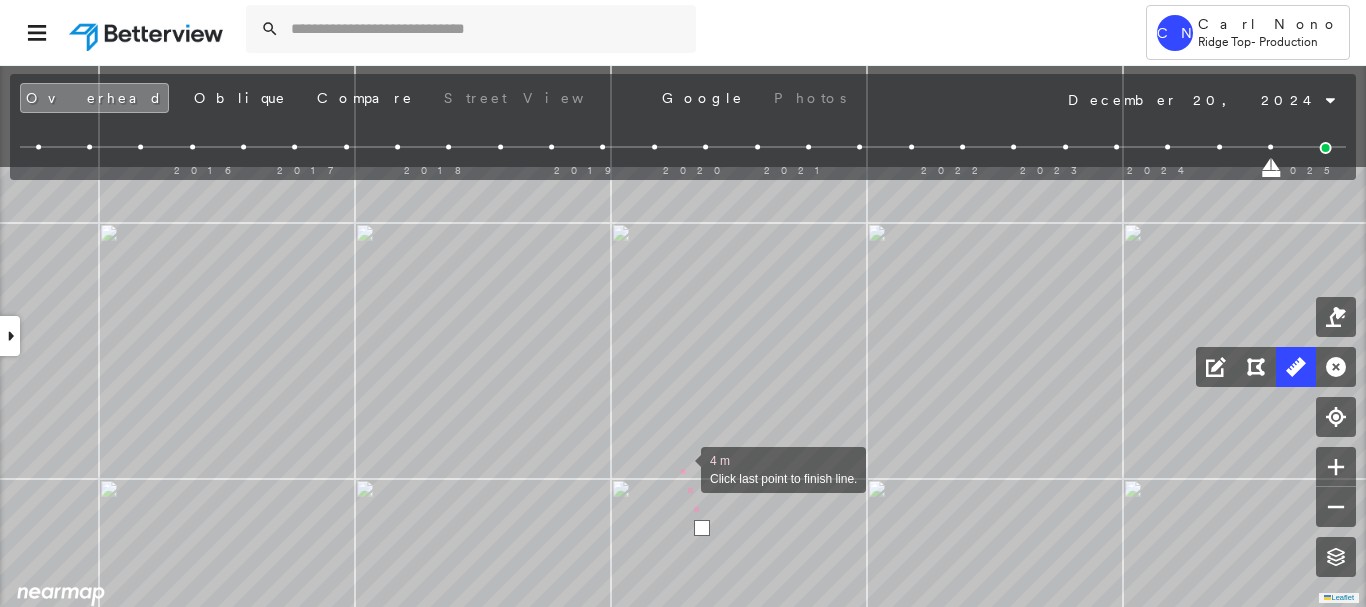 drag, startPoint x: 630, startPoint y: 302, endPoint x: 667, endPoint y: 442, distance: 144.80676 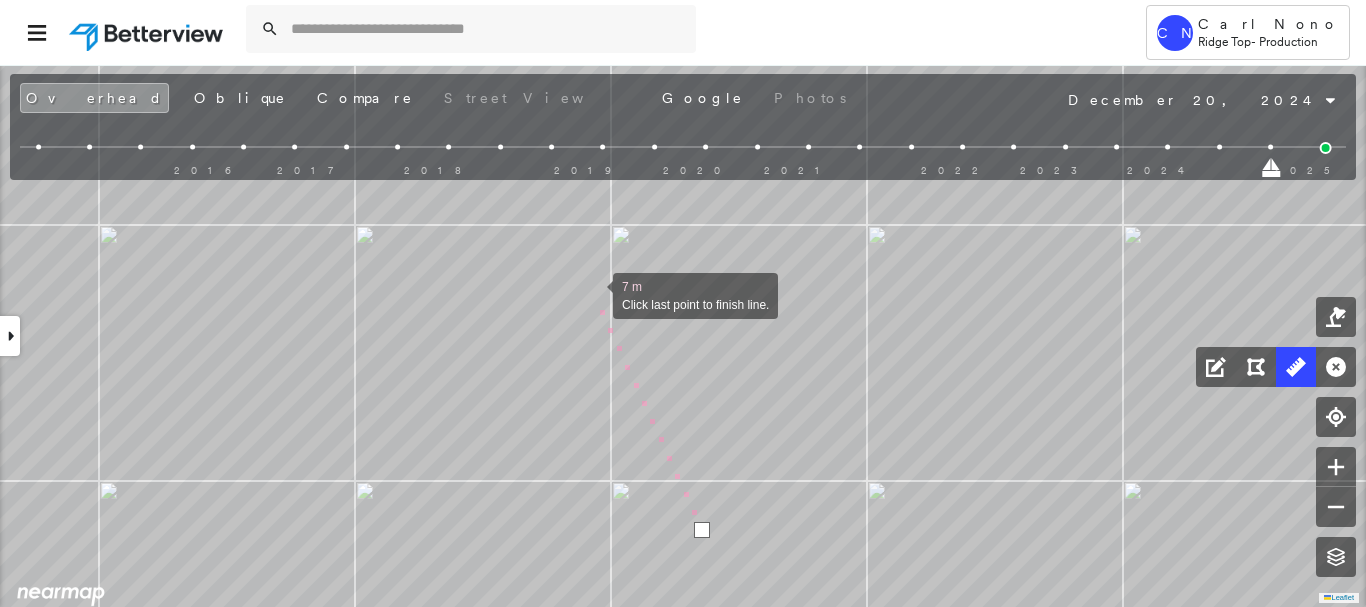 click at bounding box center [593, 294] 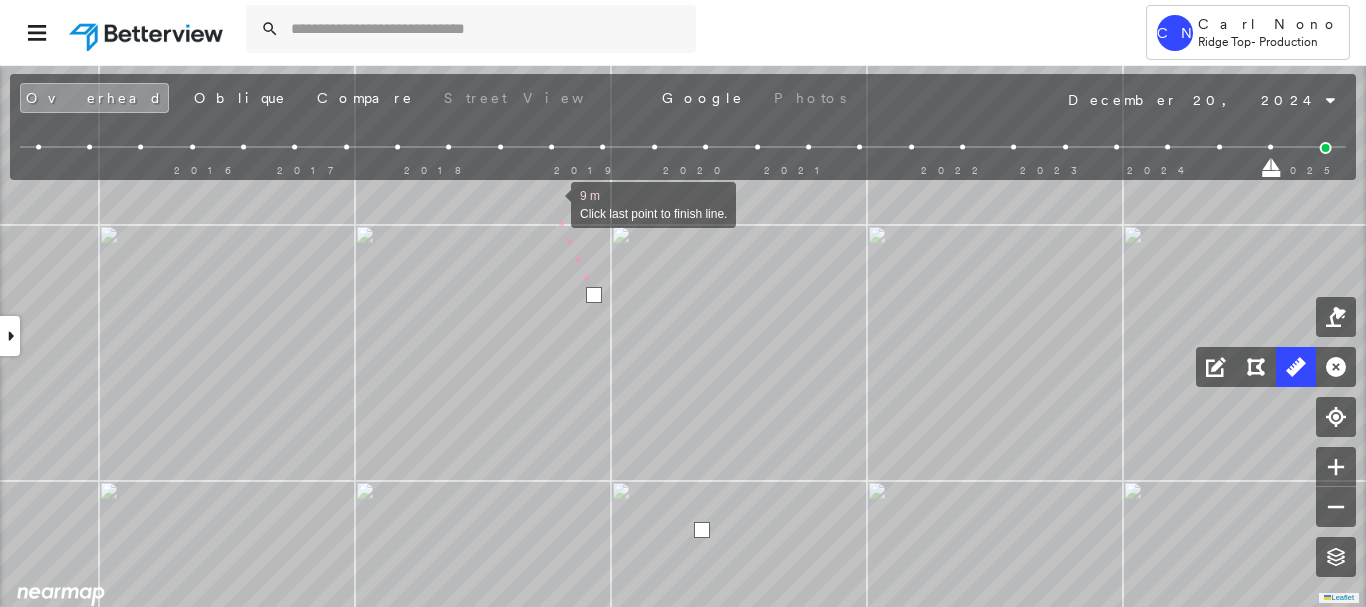 click at bounding box center (551, 203) 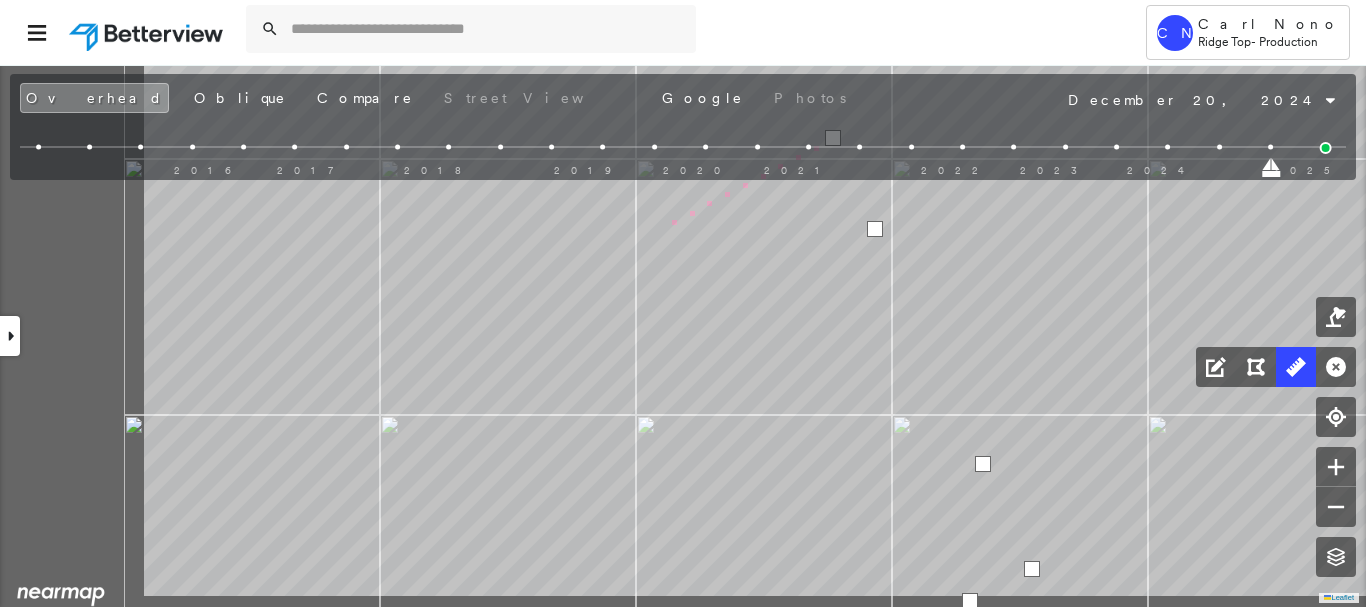 drag, startPoint x: 342, startPoint y: 297, endPoint x: 695, endPoint y: 220, distance: 361.3004 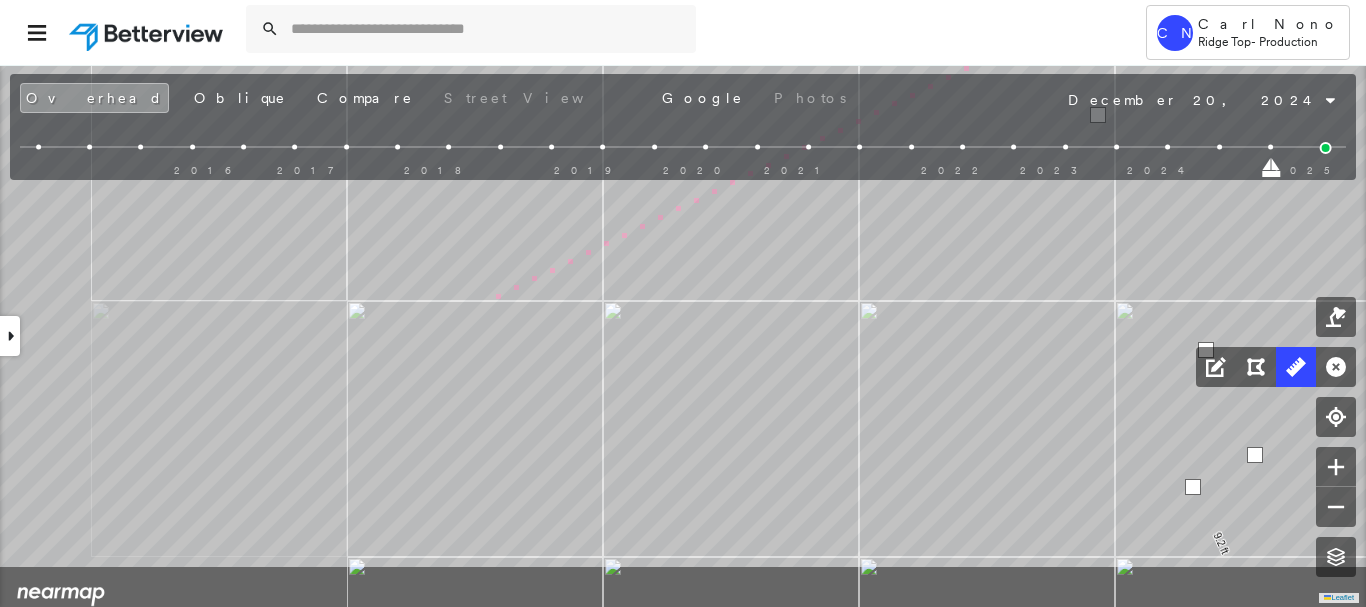 drag, startPoint x: 306, startPoint y: 424, endPoint x: 616, endPoint y: 249, distance: 355.98456 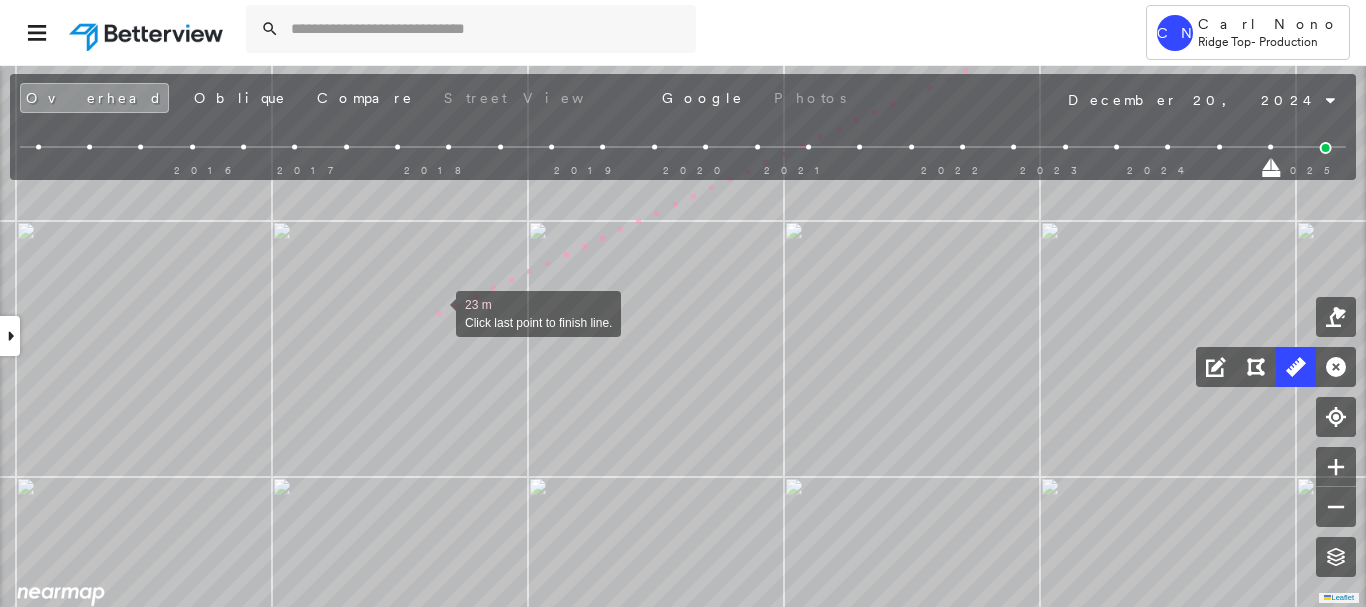 click at bounding box center [436, 312] 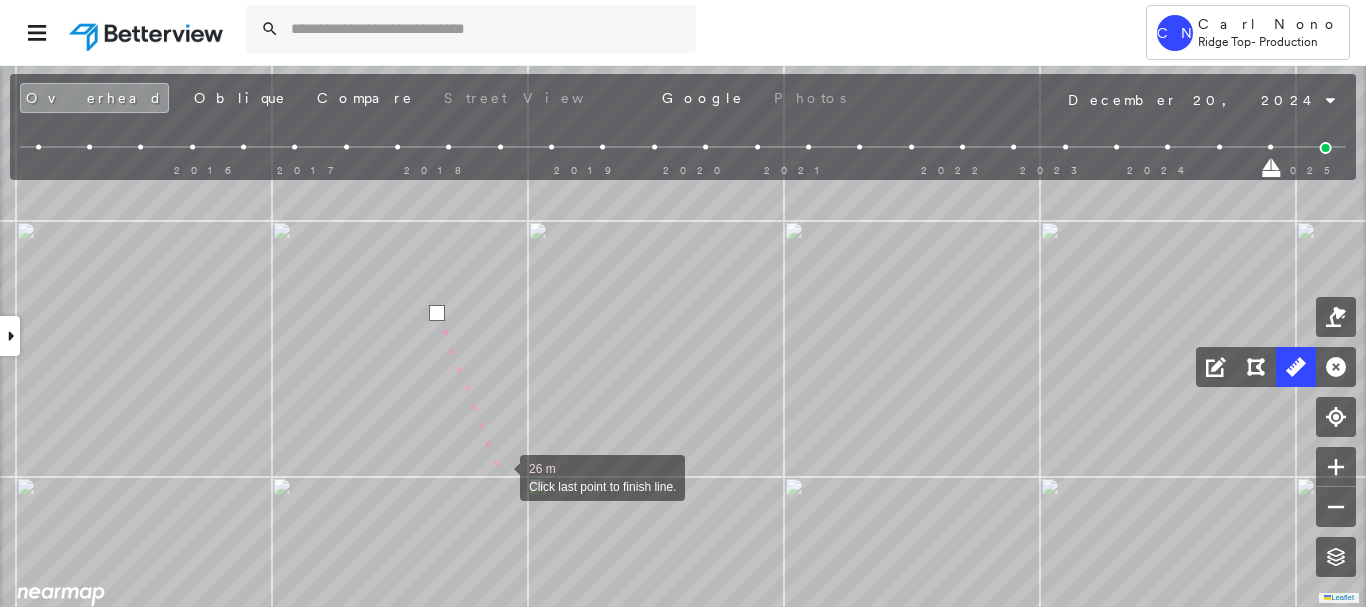 drag, startPoint x: 500, startPoint y: 476, endPoint x: 448, endPoint y: 209, distance: 272.01654 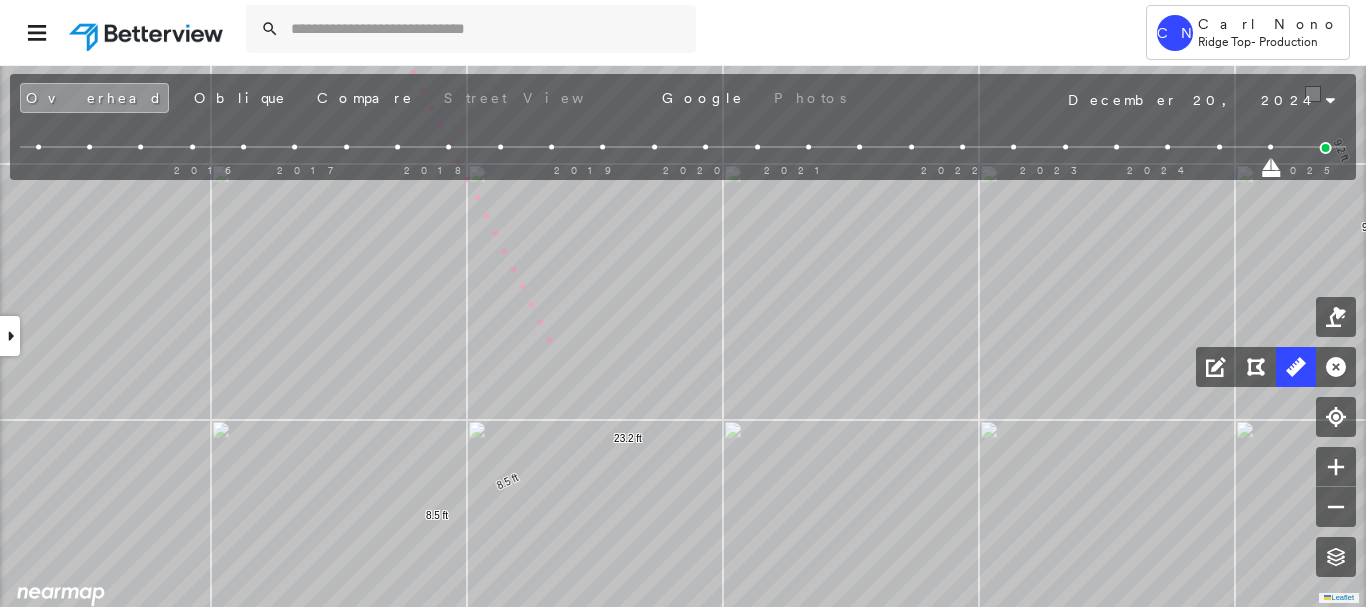drag, startPoint x: 563, startPoint y: 413, endPoint x: 519, endPoint y: 164, distance: 252.85767 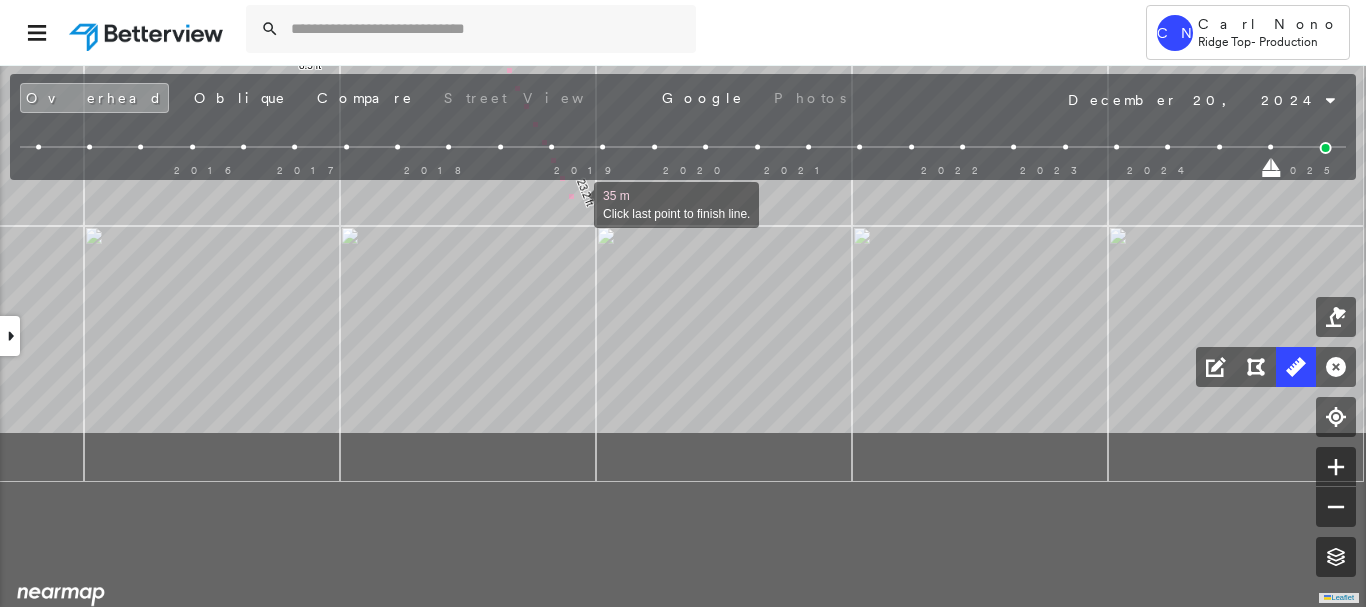 drag, startPoint x: 657, startPoint y: 433, endPoint x: 574, endPoint y: 204, distance: 243.5775 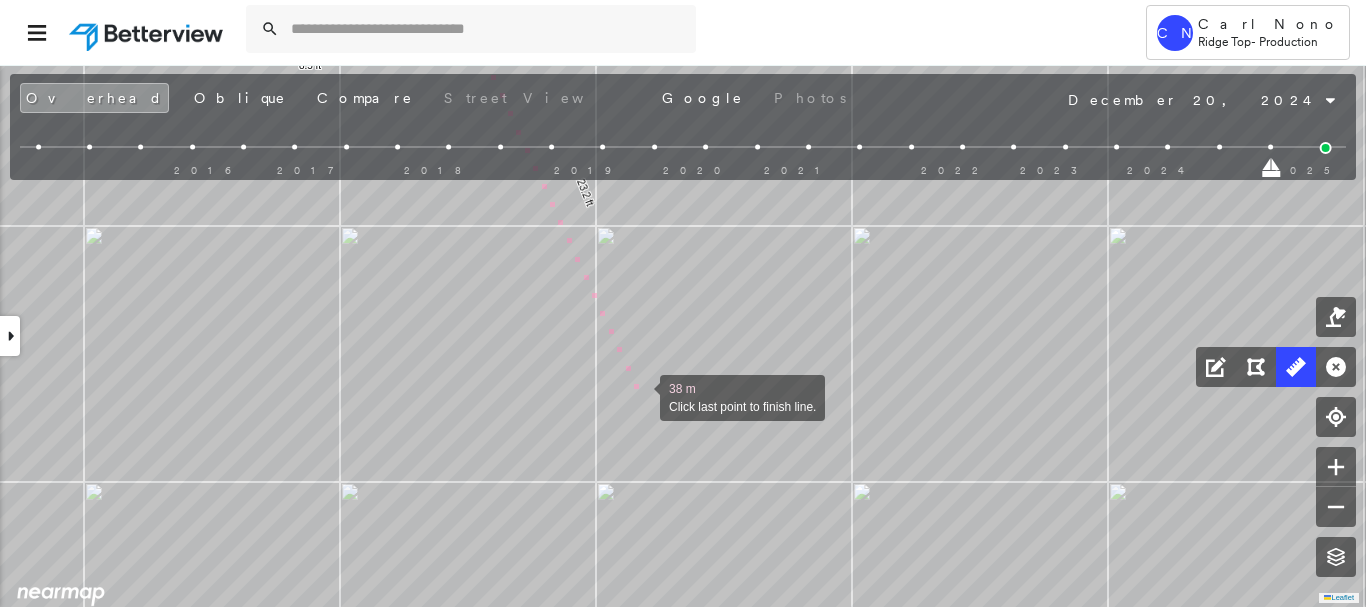 click at bounding box center (640, 396) 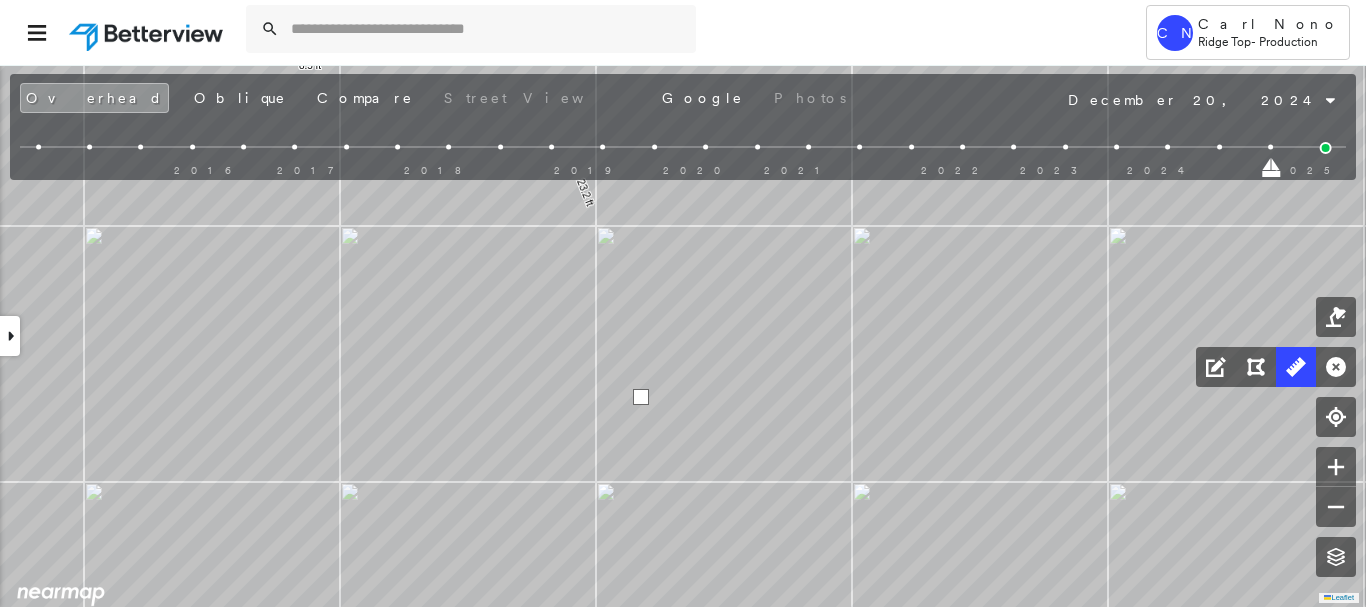 click at bounding box center [641, 397] 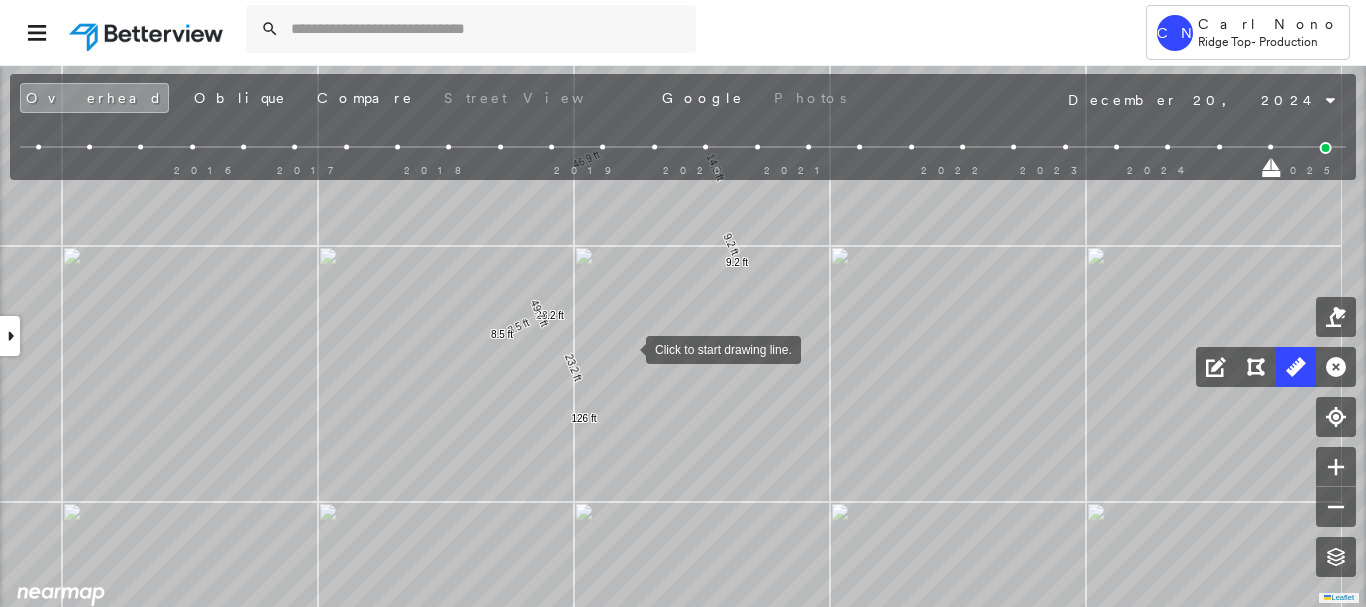 drag, startPoint x: 640, startPoint y: 396, endPoint x: 635, endPoint y: 348, distance: 48.259712 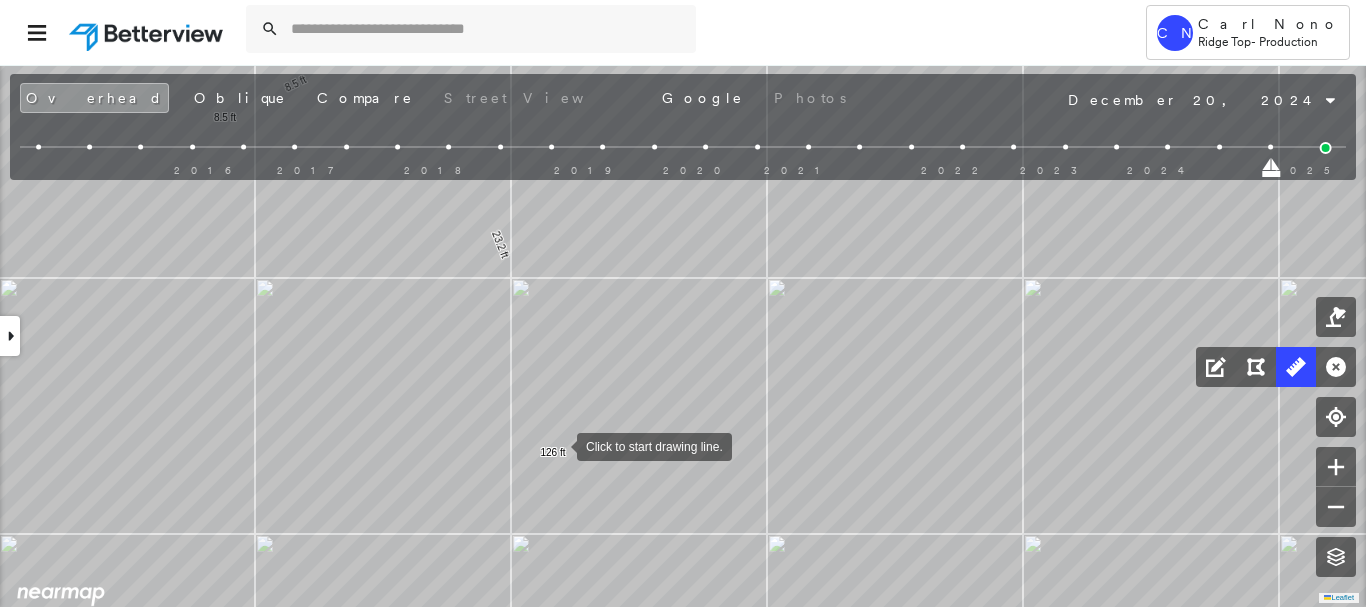 click at bounding box center [557, 445] 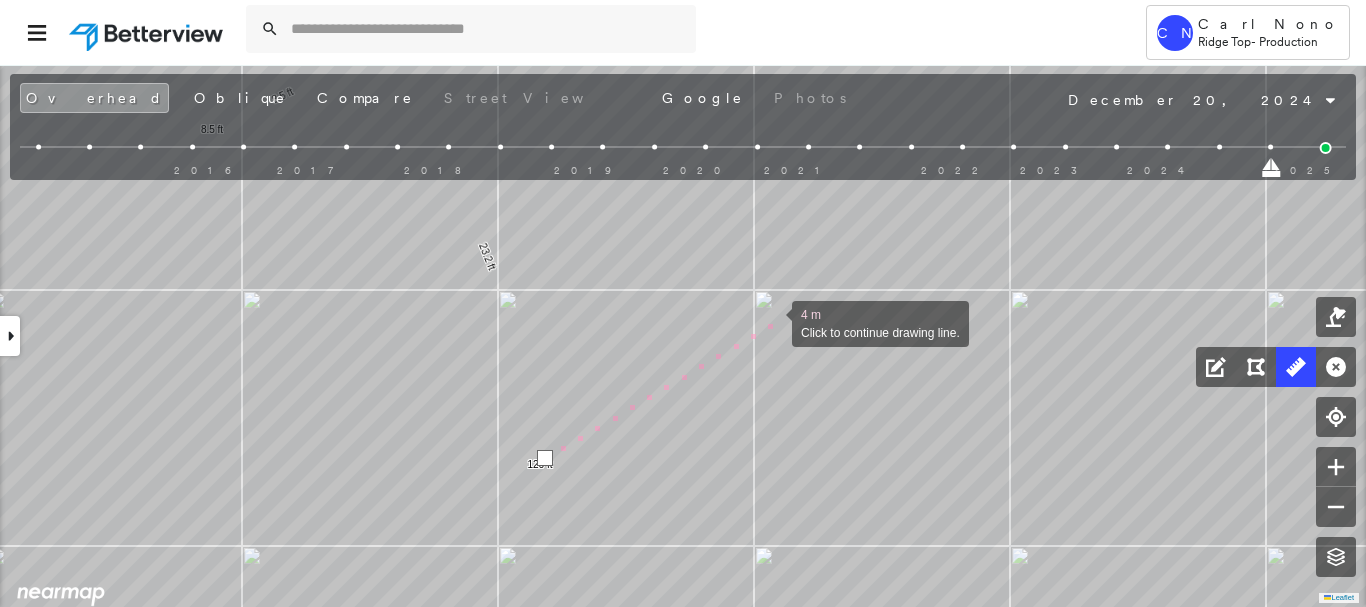 drag, startPoint x: 785, startPoint y: 310, endPoint x: 413, endPoint y: 549, distance: 442.1595 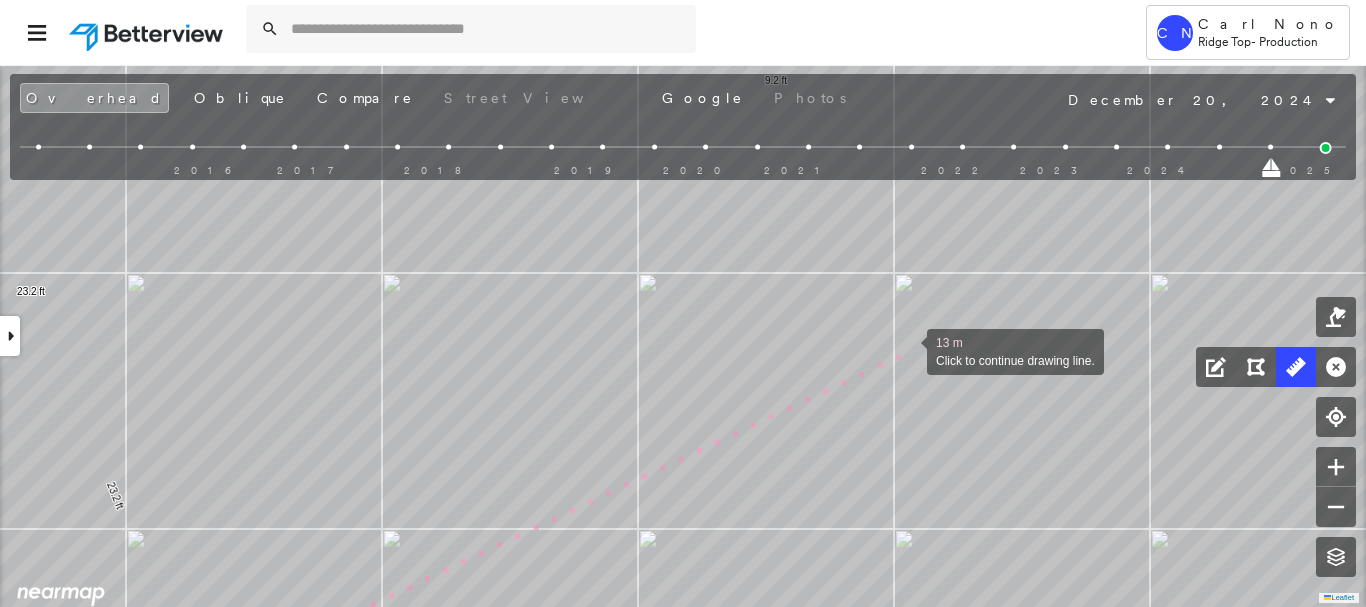 click at bounding box center [907, 350] 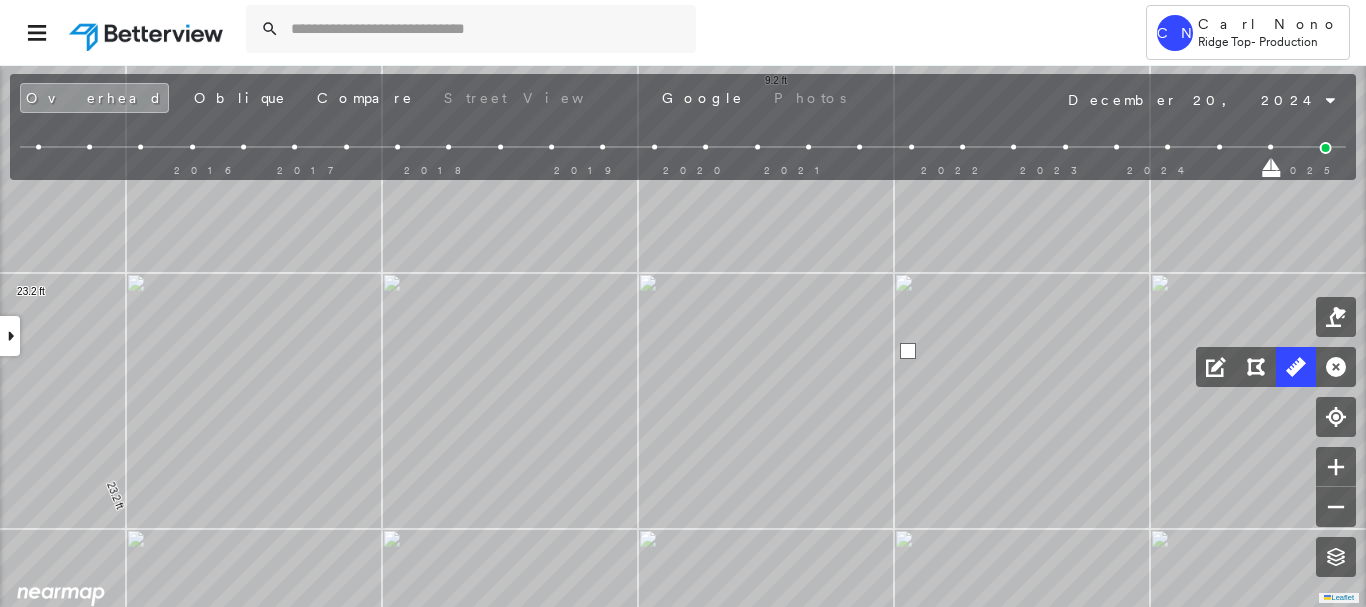 click at bounding box center (908, 351) 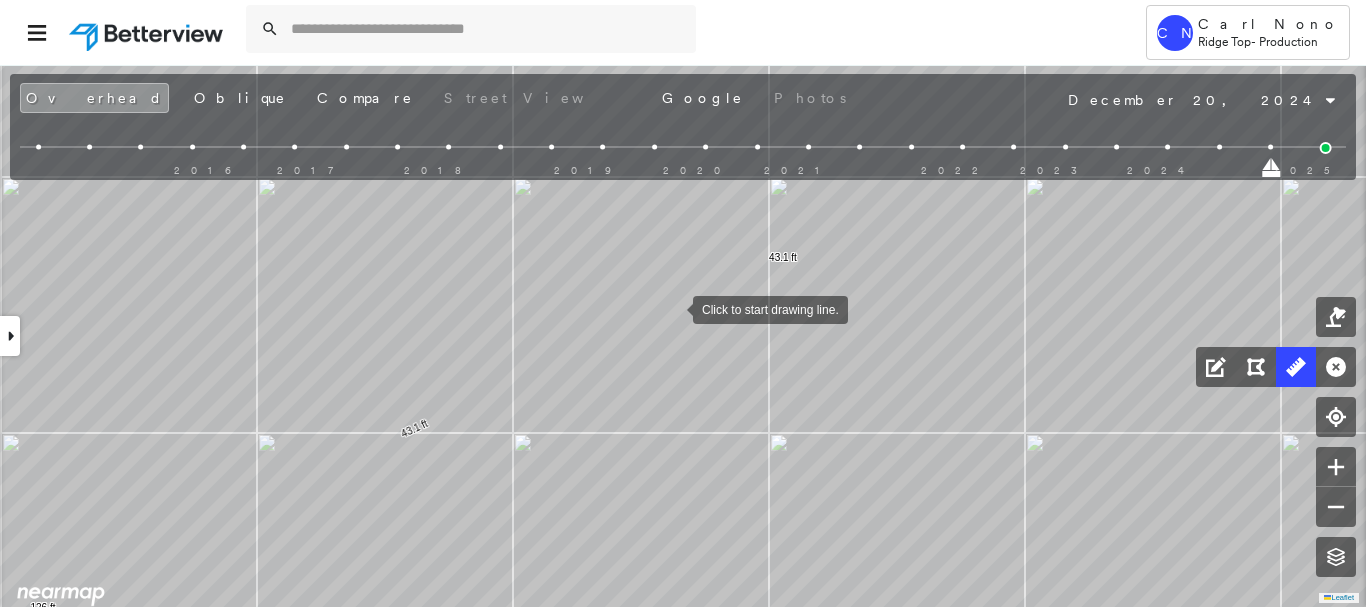 click at bounding box center [673, 308] 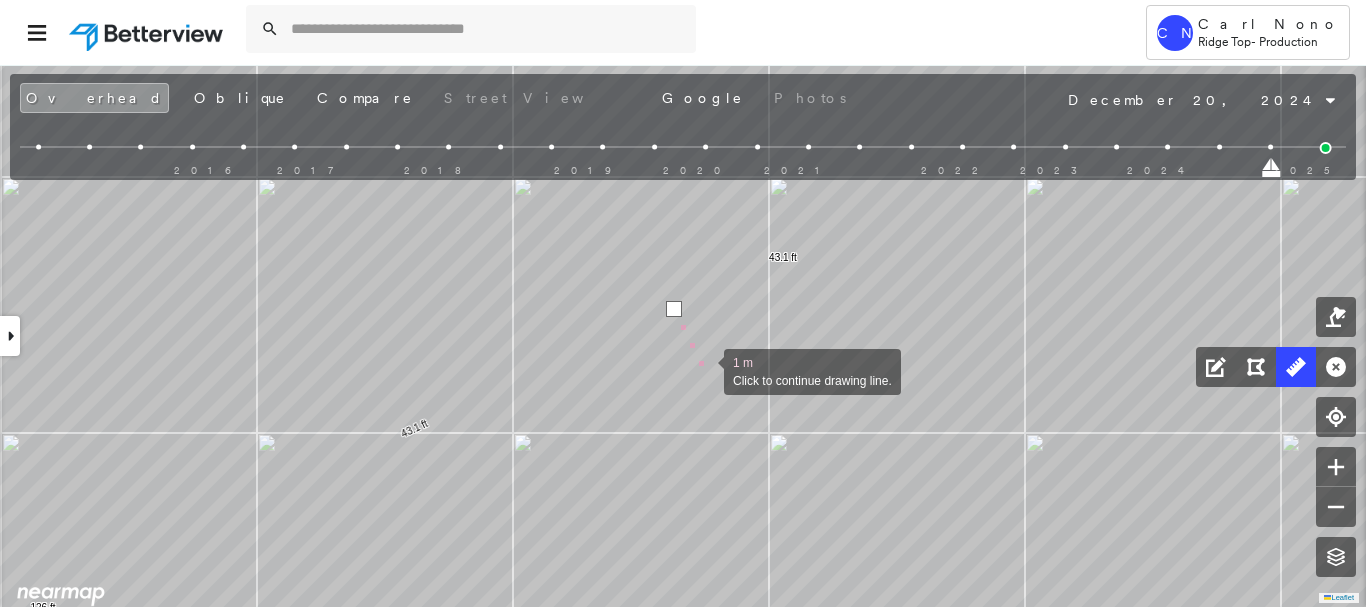 click at bounding box center [704, 370] 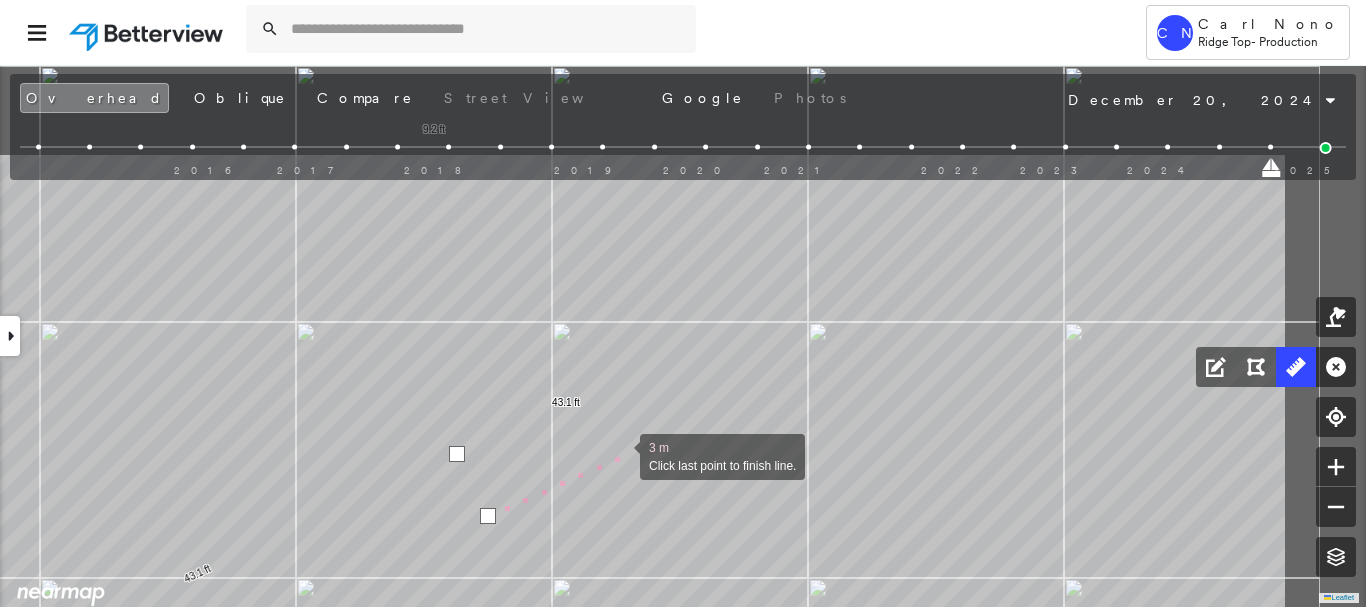 drag, startPoint x: 847, startPoint y: 303, endPoint x: 660, endPoint y: 433, distance: 227.74767 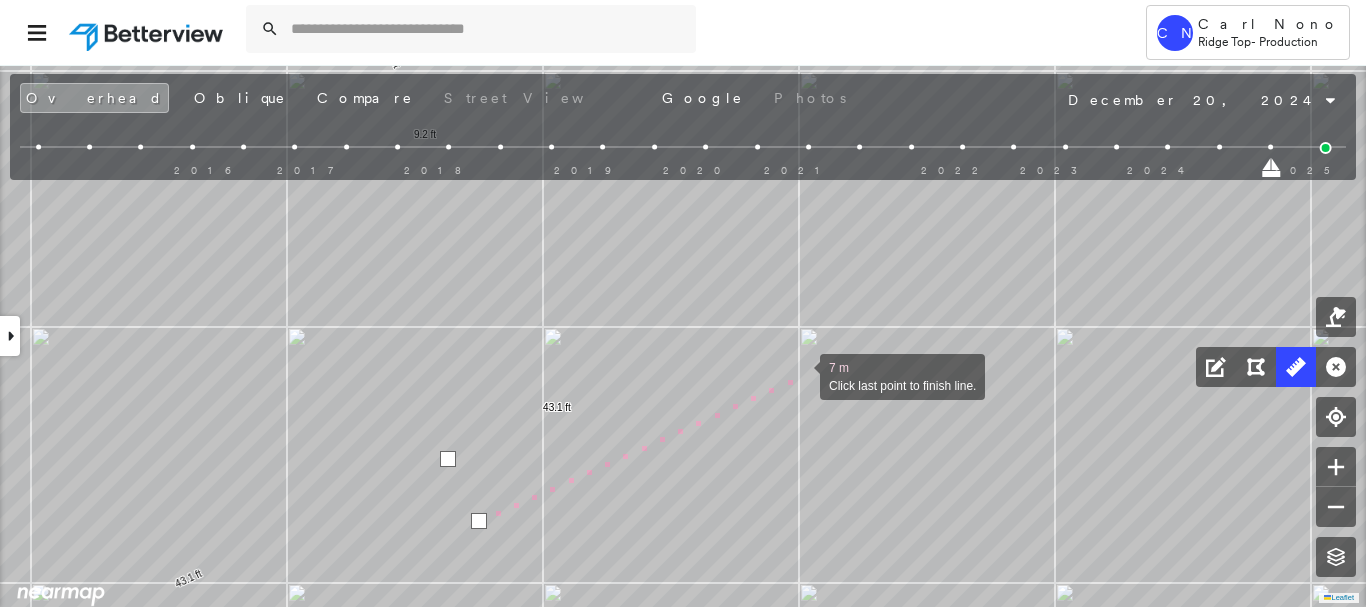 click at bounding box center (800, 375) 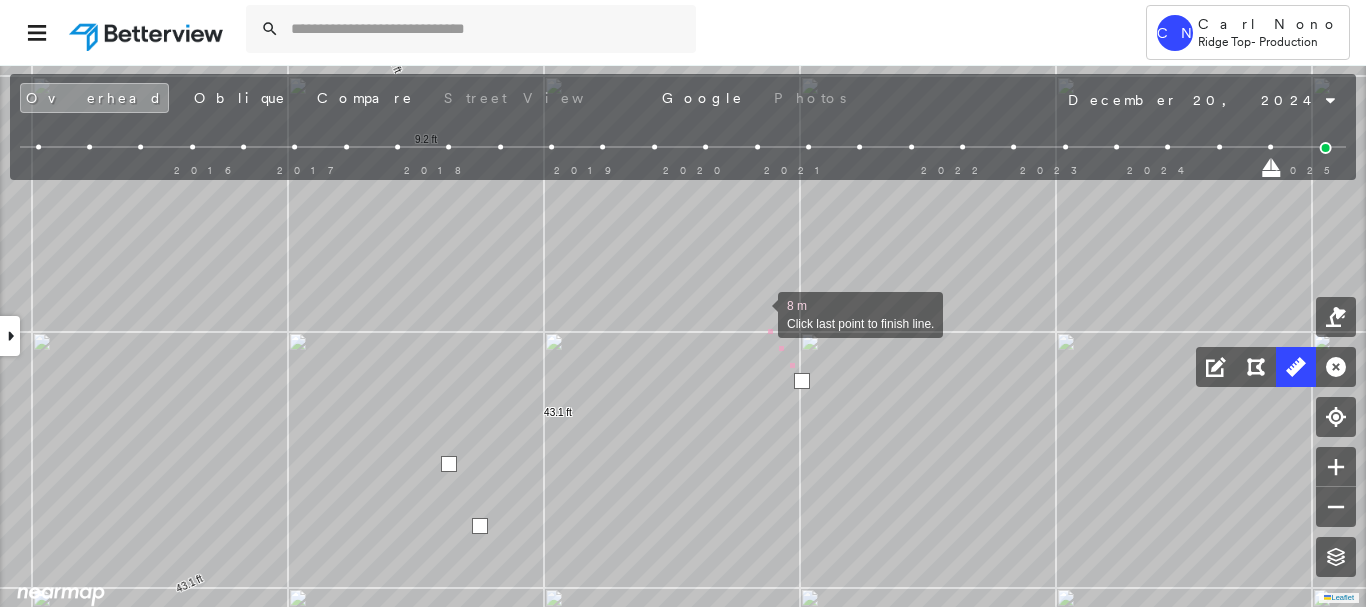 click on "23.2 ft 23.2 ft 8.5 ft 8.5 ft 9.2 ft 9.2 ft 3.7 ft 6.0 ft 14.0 ft 5.2 ft 46.9 ft 49.7 ft 126 ft 43.1 ft 43.1 ft 8 m Click last point to finish line." at bounding box center [-619, 12] 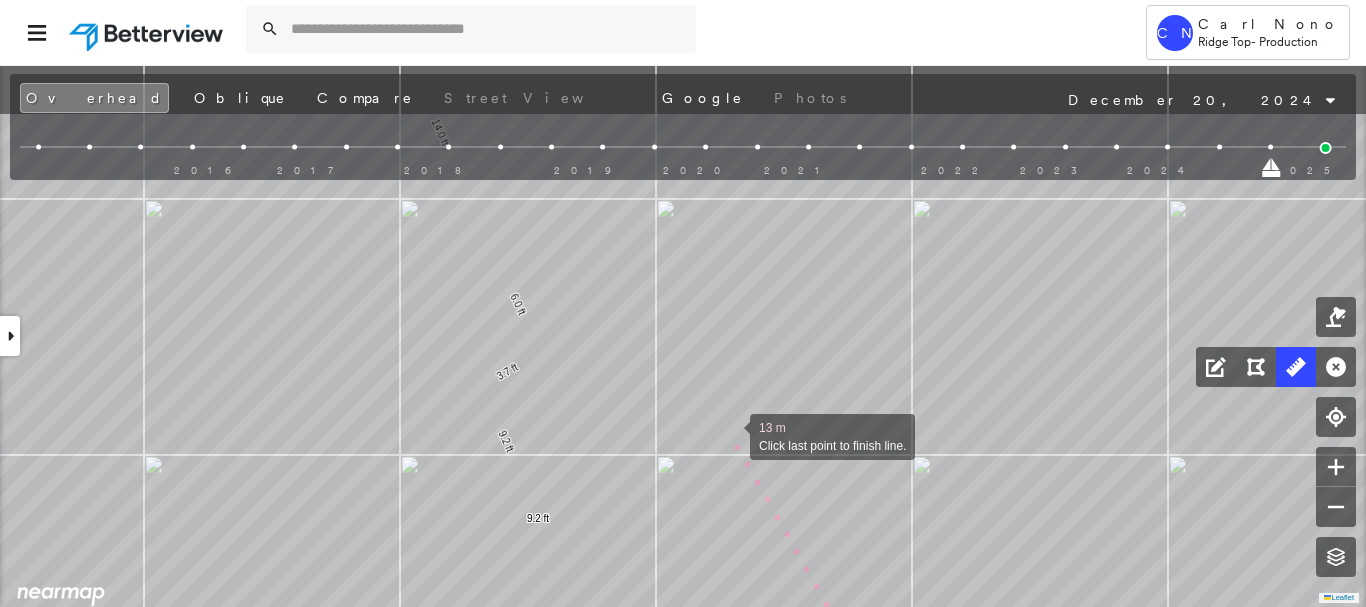 drag, startPoint x: 684, startPoint y: 311, endPoint x: 733, endPoint y: 450, distance: 147.38385 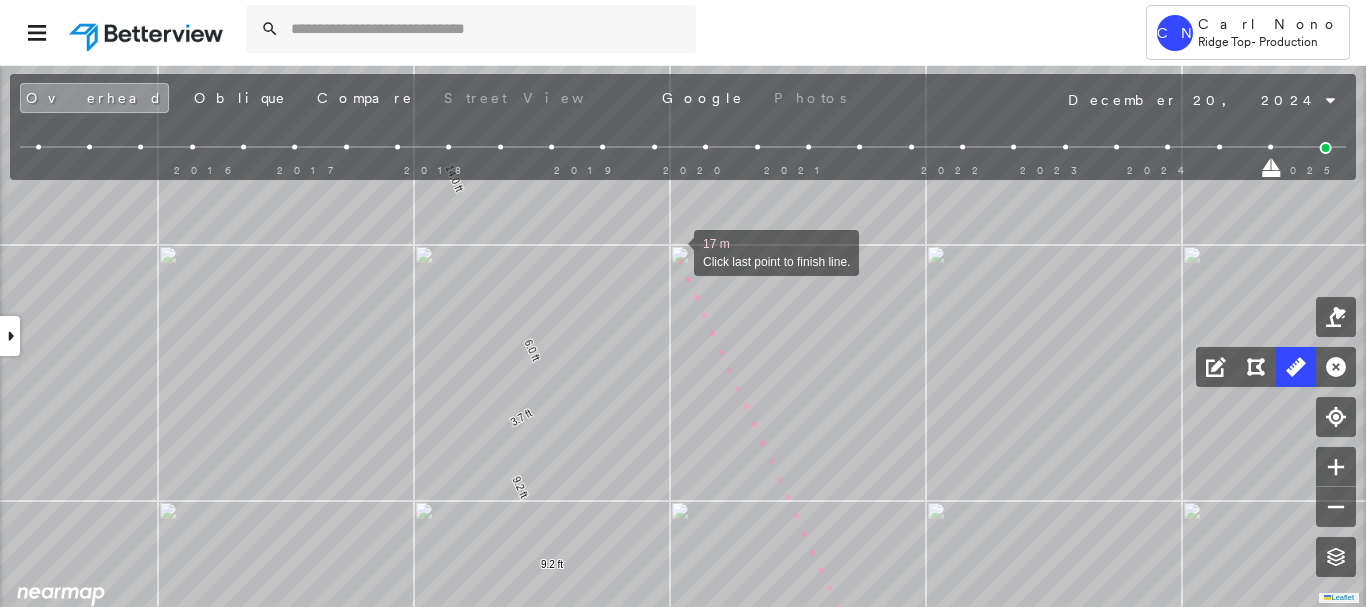 click at bounding box center (674, 251) 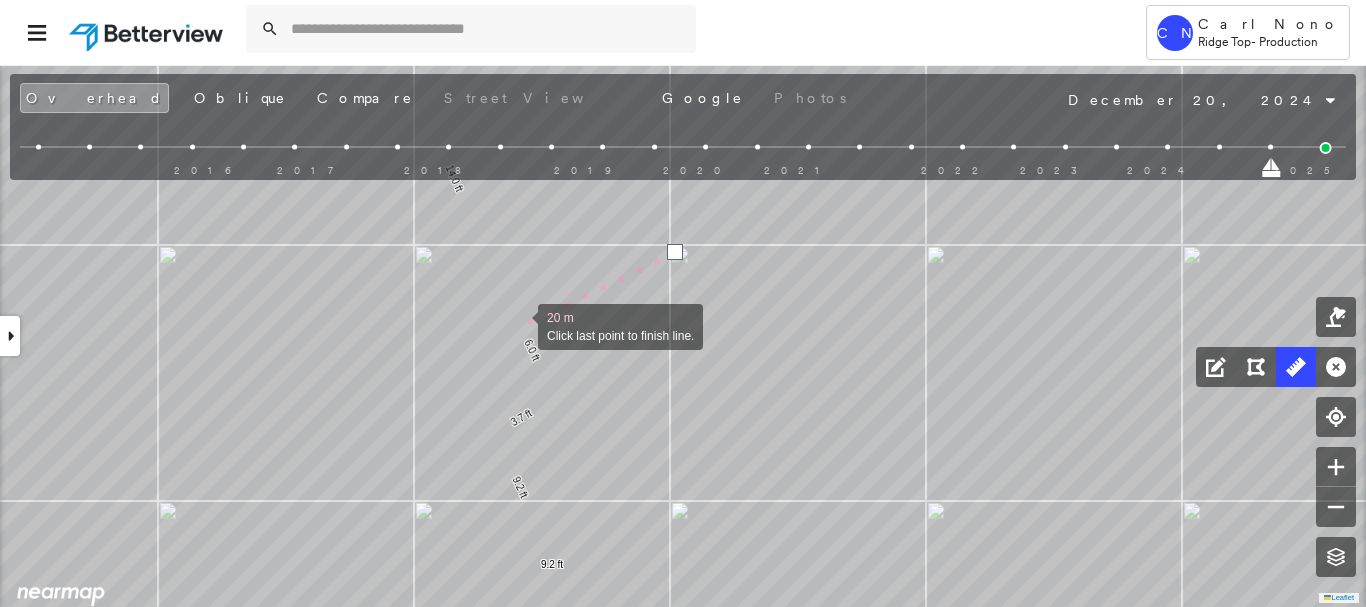 click at bounding box center [518, 325] 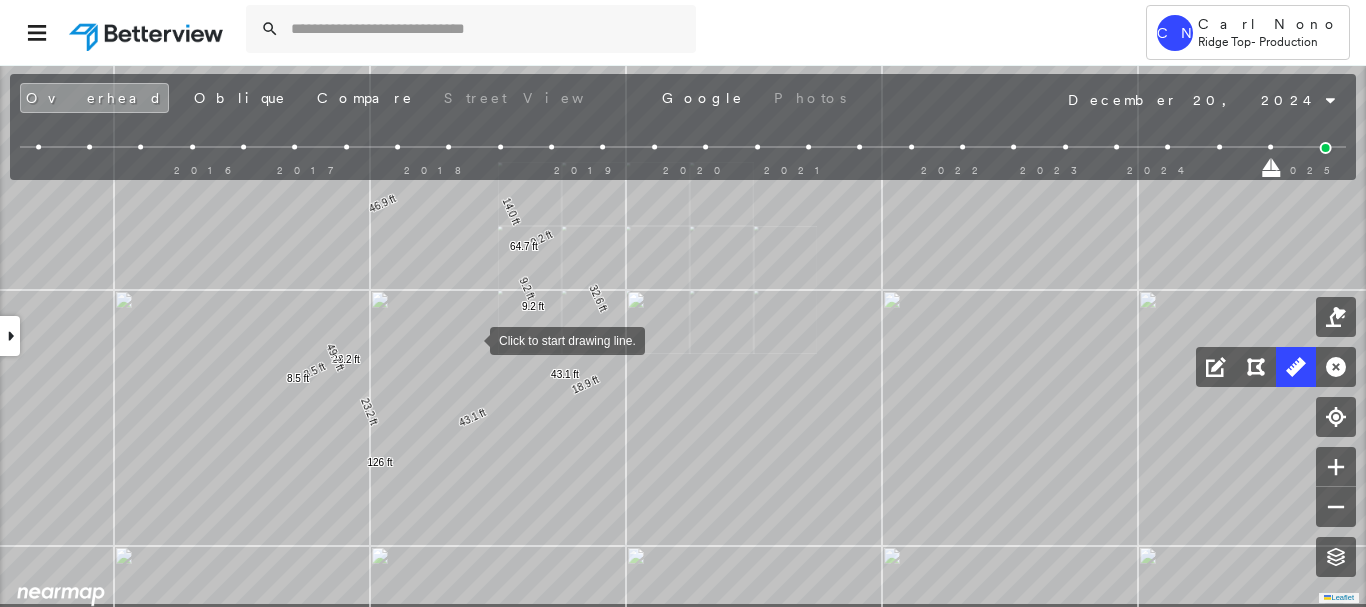 drag, startPoint x: 435, startPoint y: 397, endPoint x: 469, endPoint y: 339, distance: 67.23094 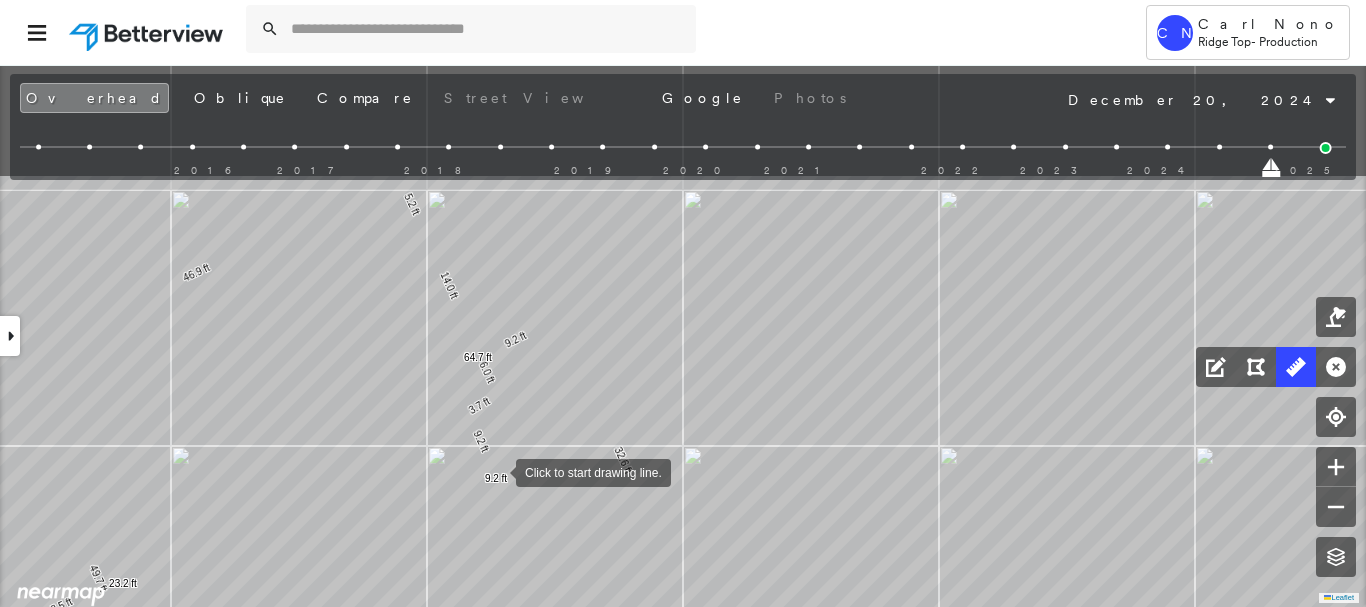 drag, startPoint x: 532, startPoint y: 304, endPoint x: 497, endPoint y: 472, distance: 171.60712 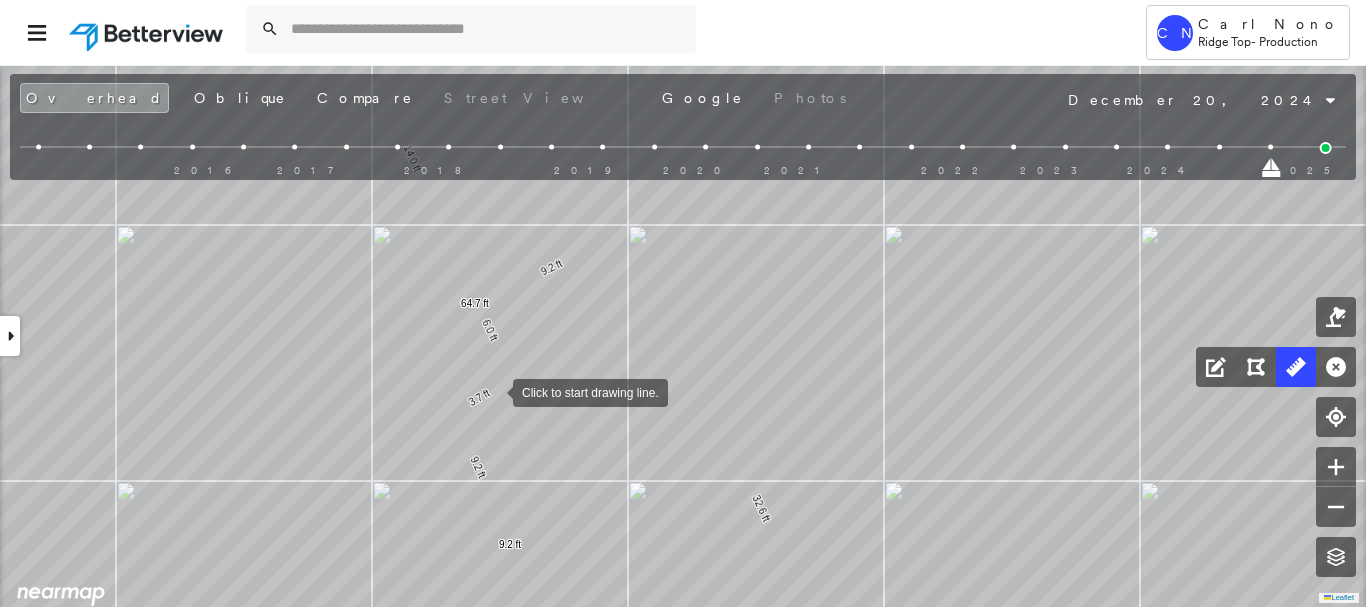 click at bounding box center [493, 391] 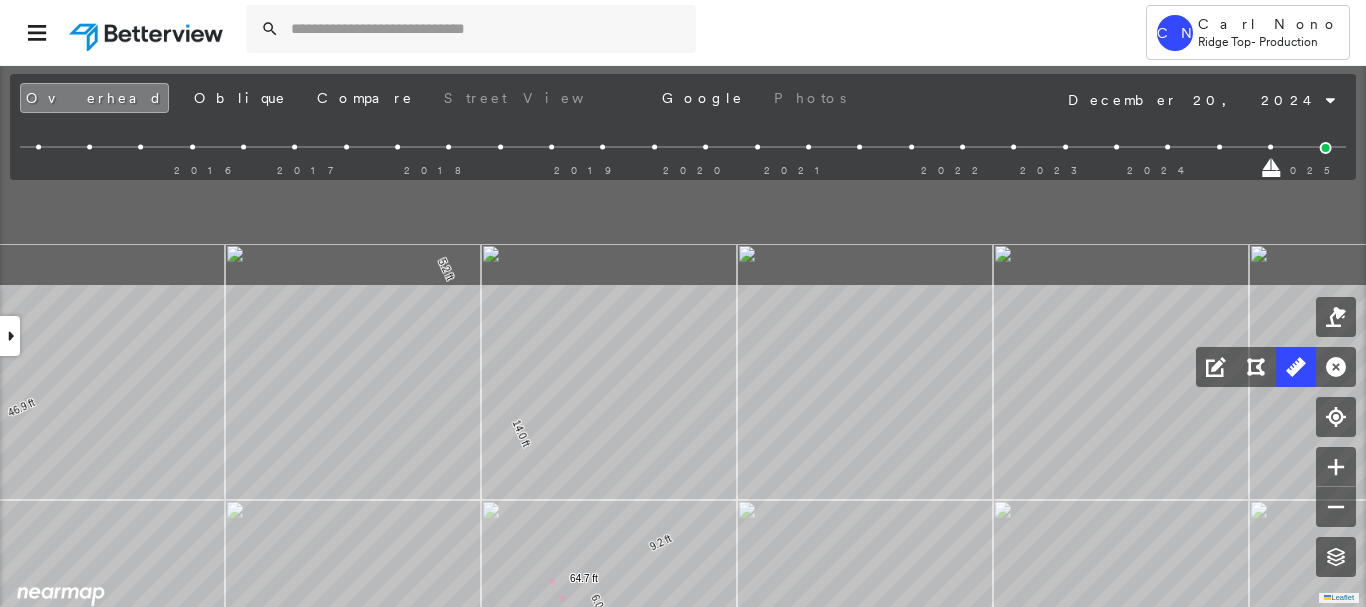 click on "23.2 ft 23.2 ft 8.5 ft 8.5 ft 9.2 ft 9.2 ft 3.7 ft 6.0 ft 14.0 ft 5.2 ft 46.9 ft 49.7 ft 126 ft 43.1 ft 43.1 ft 4.0 ft 18.9 ft 32.6 ft 9.2 ft 64.7 ft 2 m Click to continue drawing line." at bounding box center [-385, 822] 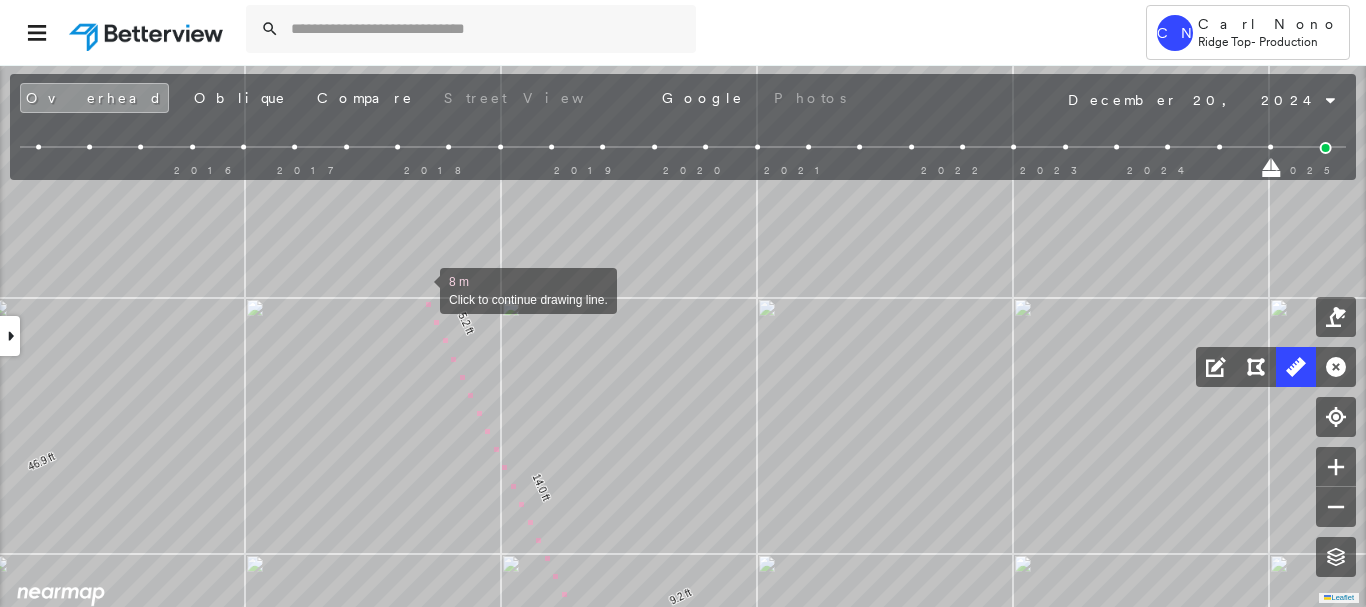 click at bounding box center [420, 289] 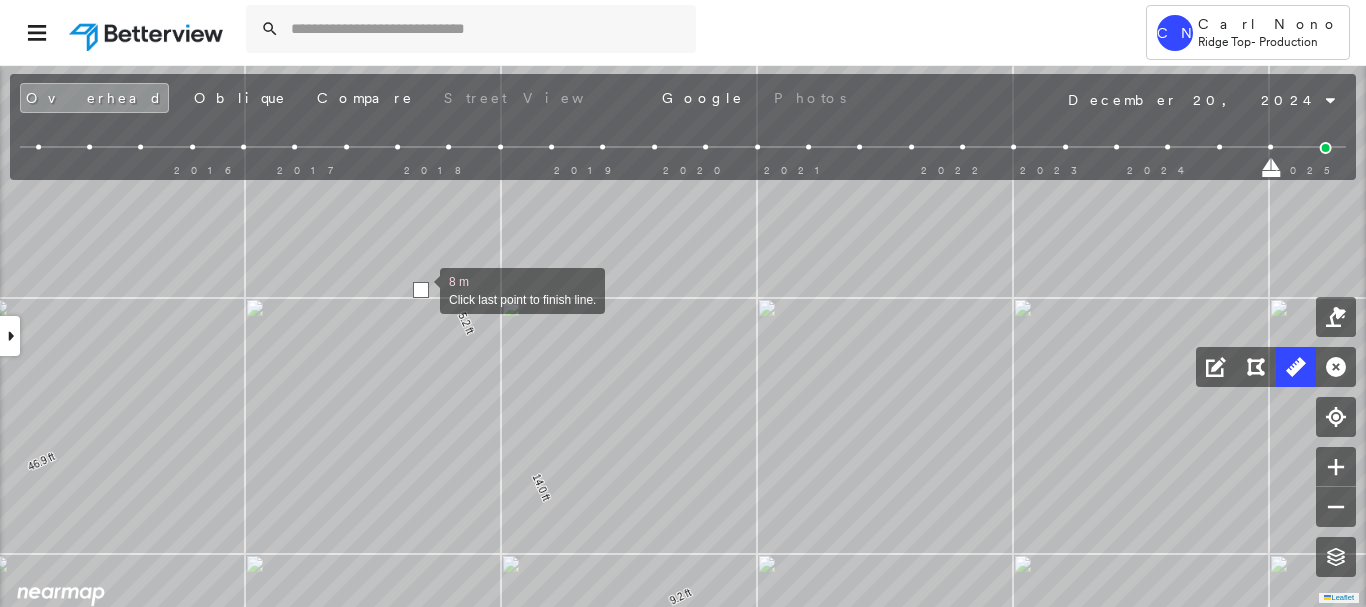 click at bounding box center (421, 290) 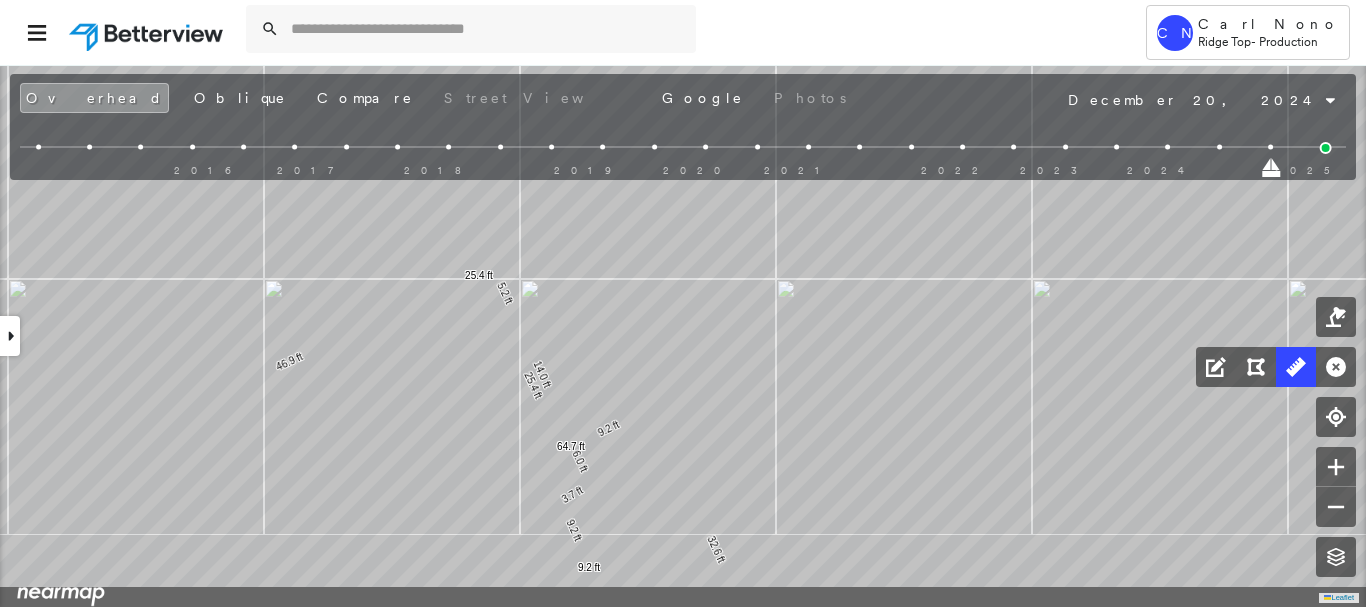 drag, startPoint x: 237, startPoint y: 487, endPoint x: 222, endPoint y: 264, distance: 223.50392 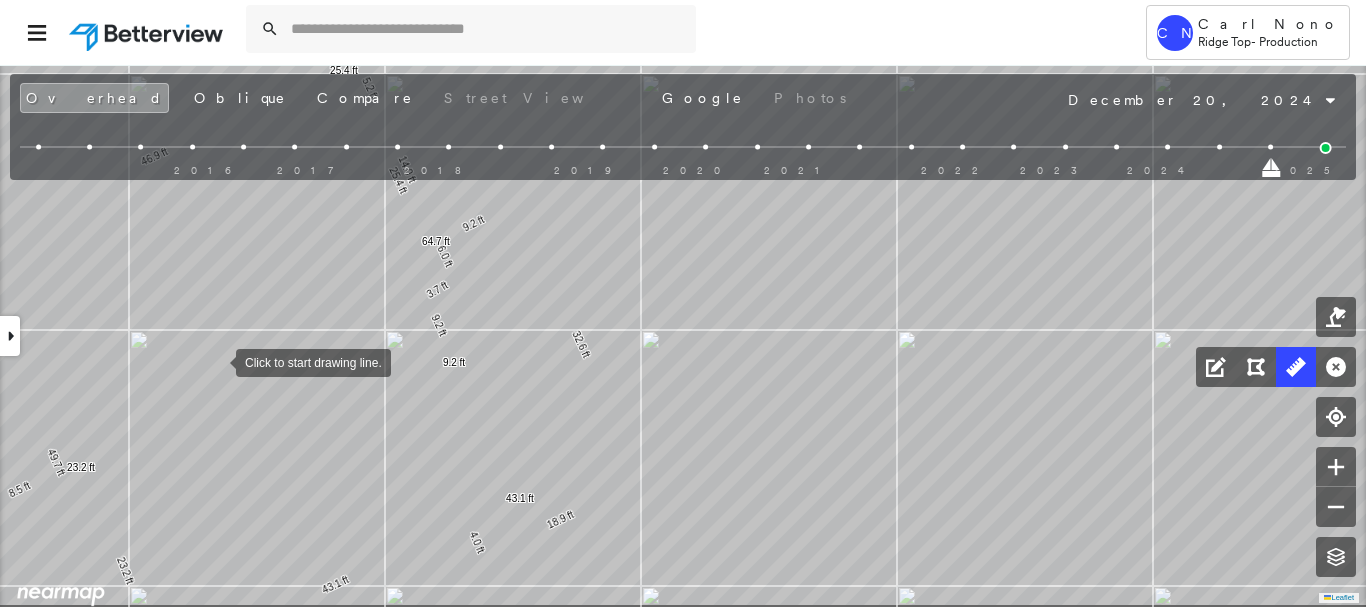 drag, startPoint x: 330, startPoint y: 412, endPoint x: 217, endPoint y: 360, distance: 124.39051 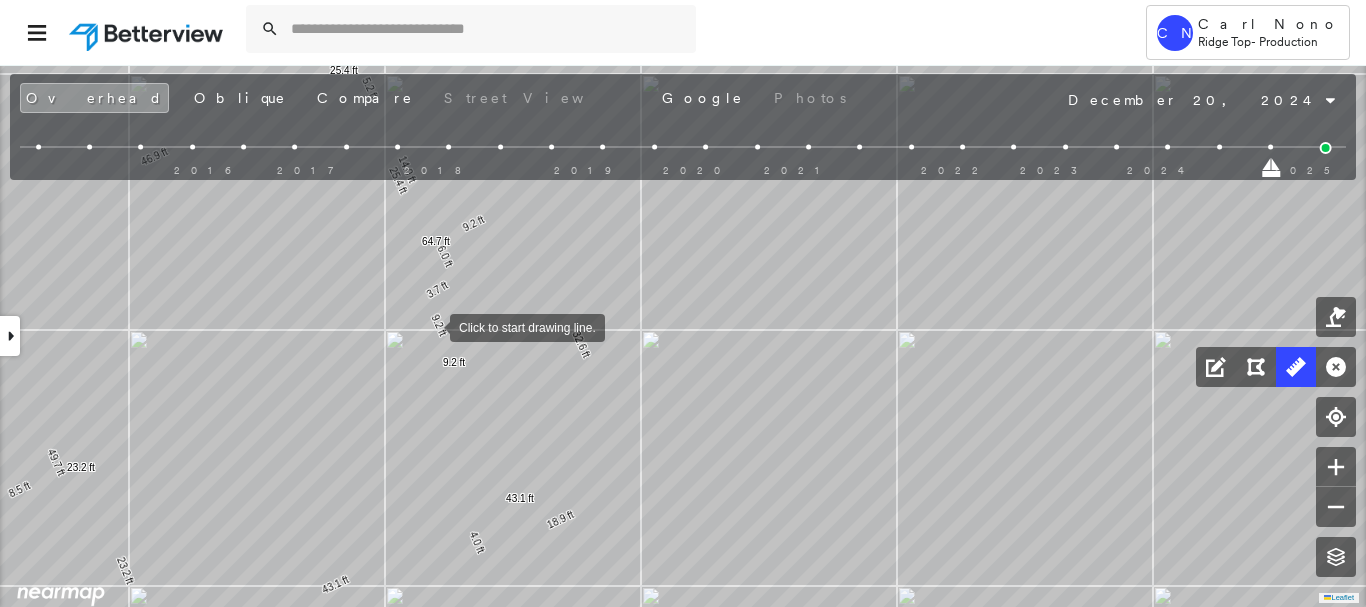 drag, startPoint x: 431, startPoint y: 339, endPoint x: 451, endPoint y: 434, distance: 97.082436 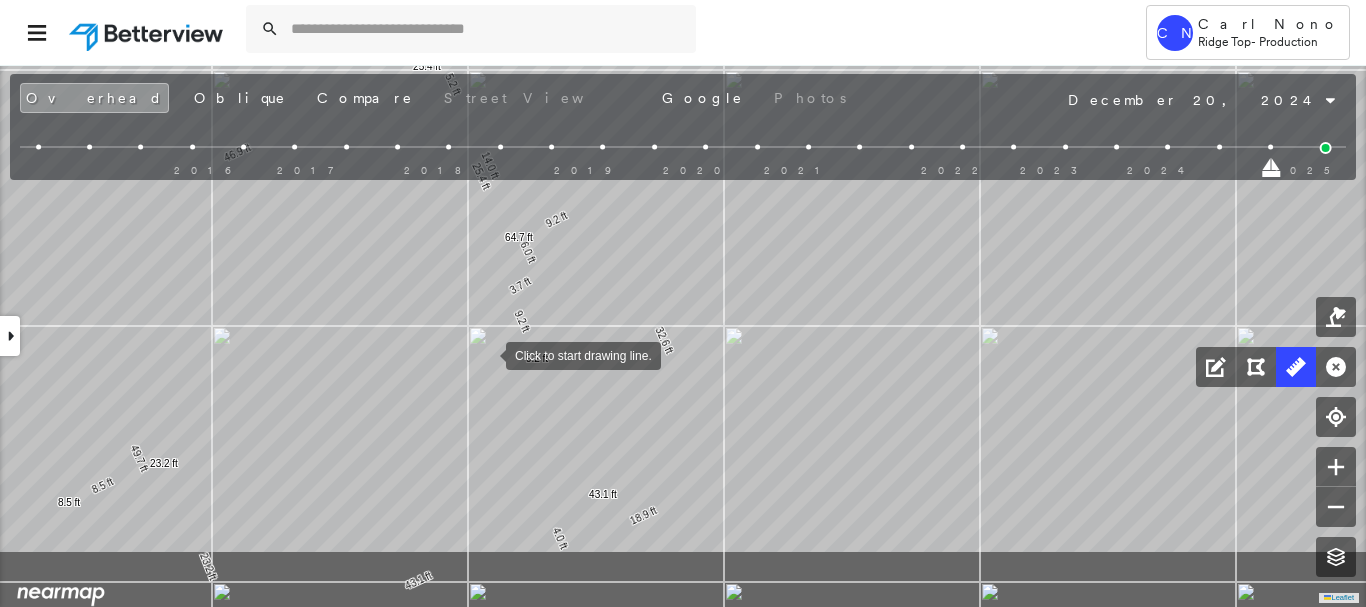 drag, startPoint x: 423, startPoint y: 465, endPoint x: 485, endPoint y: 355, distance: 126.269554 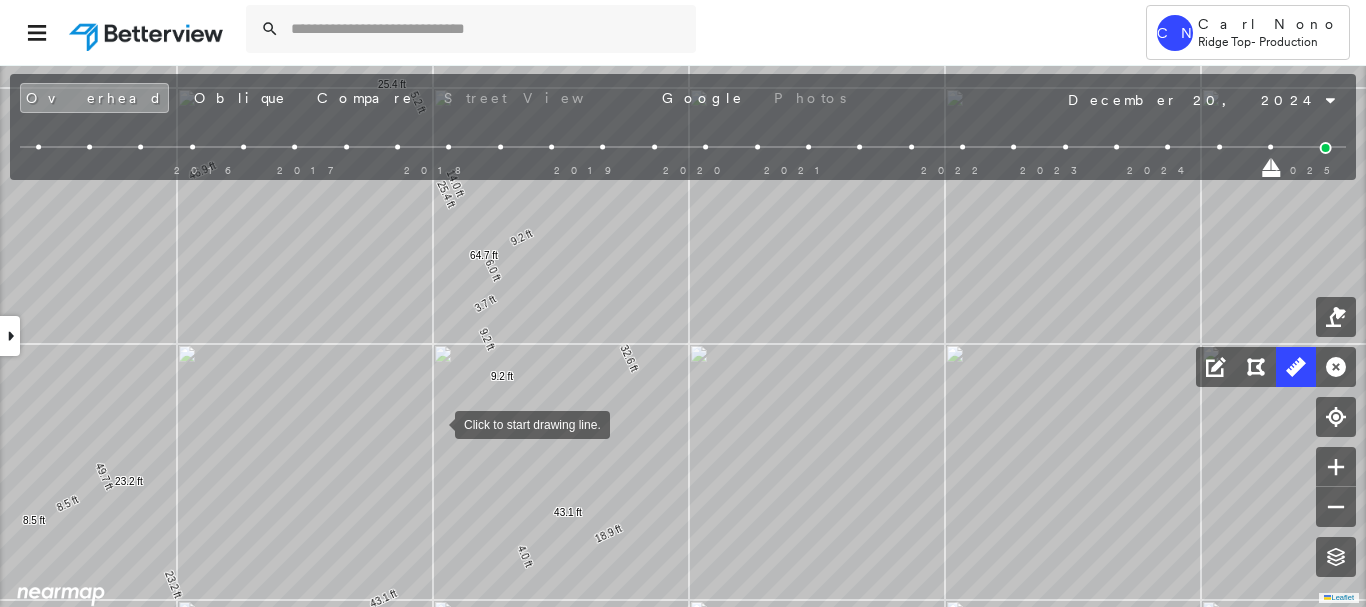 drag, startPoint x: 471, startPoint y: 407, endPoint x: 436, endPoint y: 425, distance: 39.357338 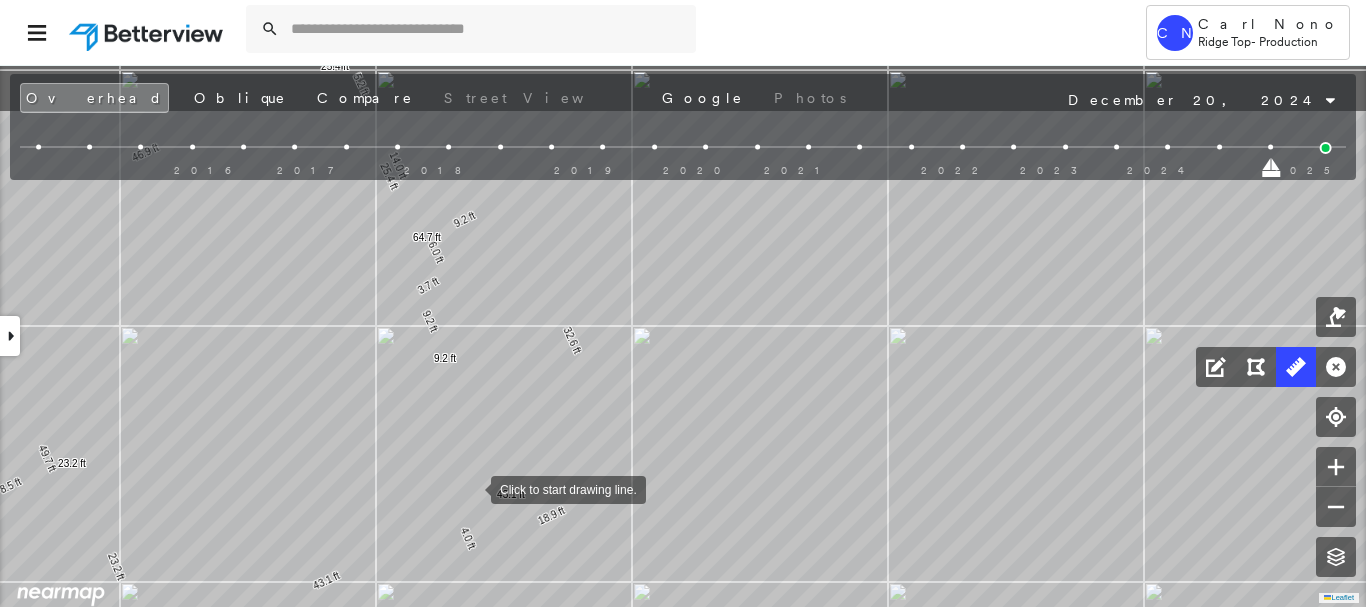 drag, startPoint x: 353, startPoint y: 383, endPoint x: 462, endPoint y: 463, distance: 135.20724 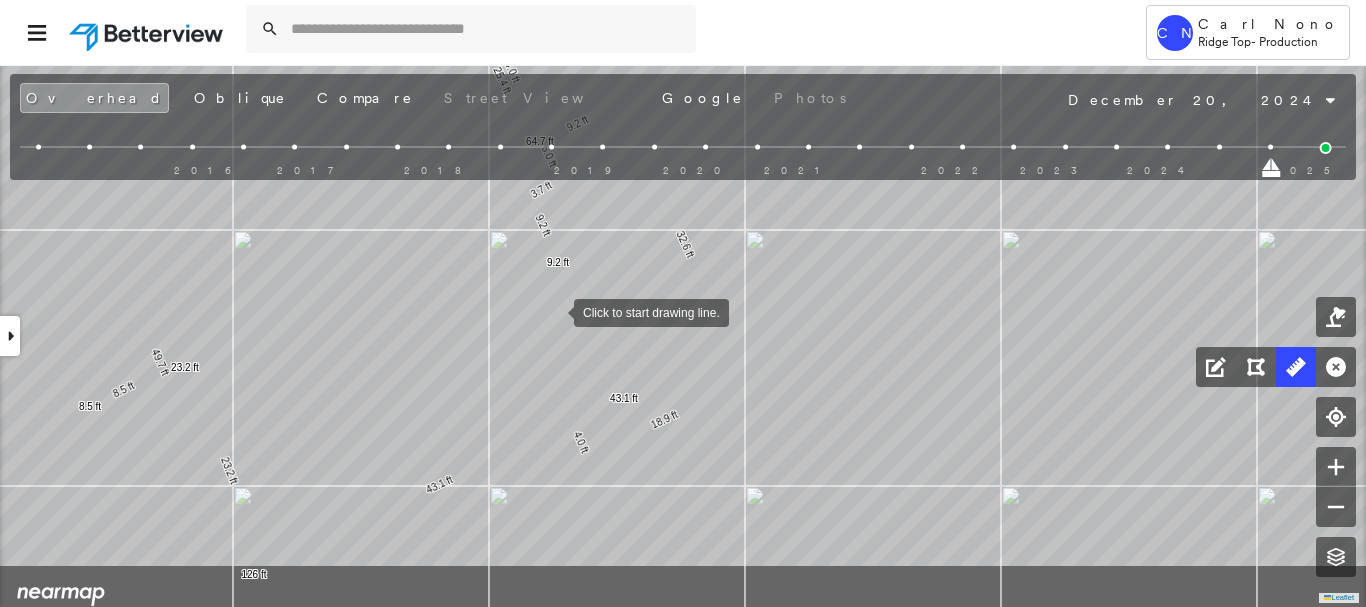 drag, startPoint x: 441, startPoint y: 408, endPoint x: 554, endPoint y: 312, distance: 148.27339 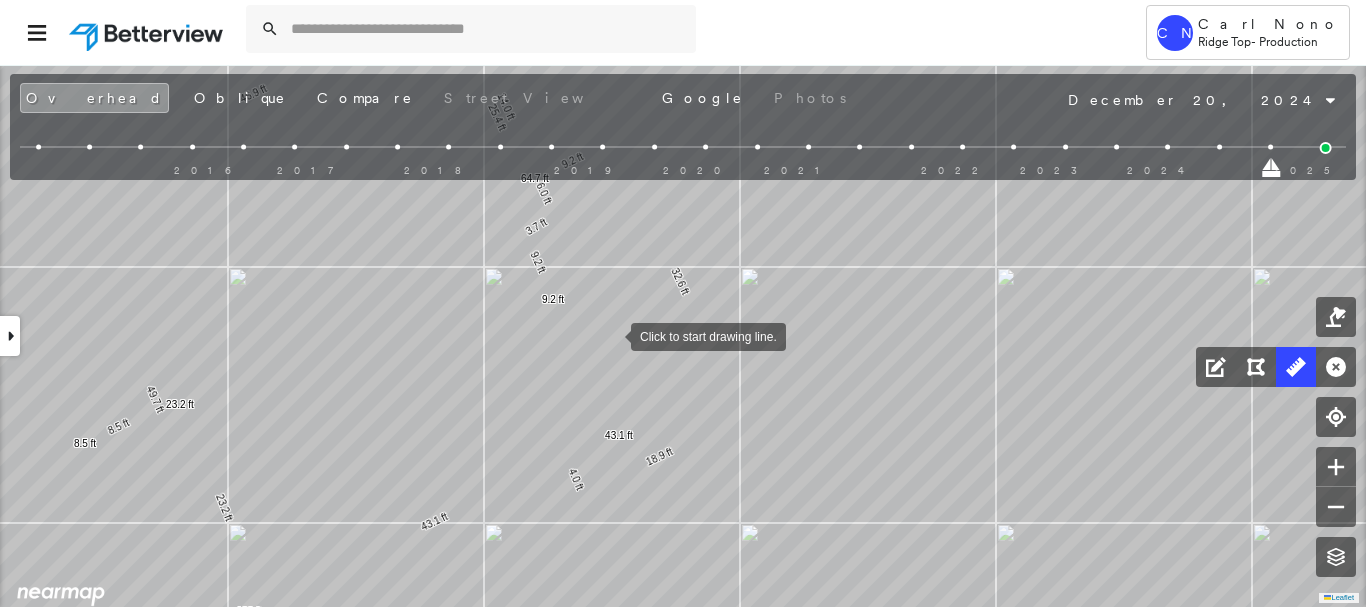 drag, startPoint x: 613, startPoint y: 319, endPoint x: 611, endPoint y: 420, distance: 101.0198 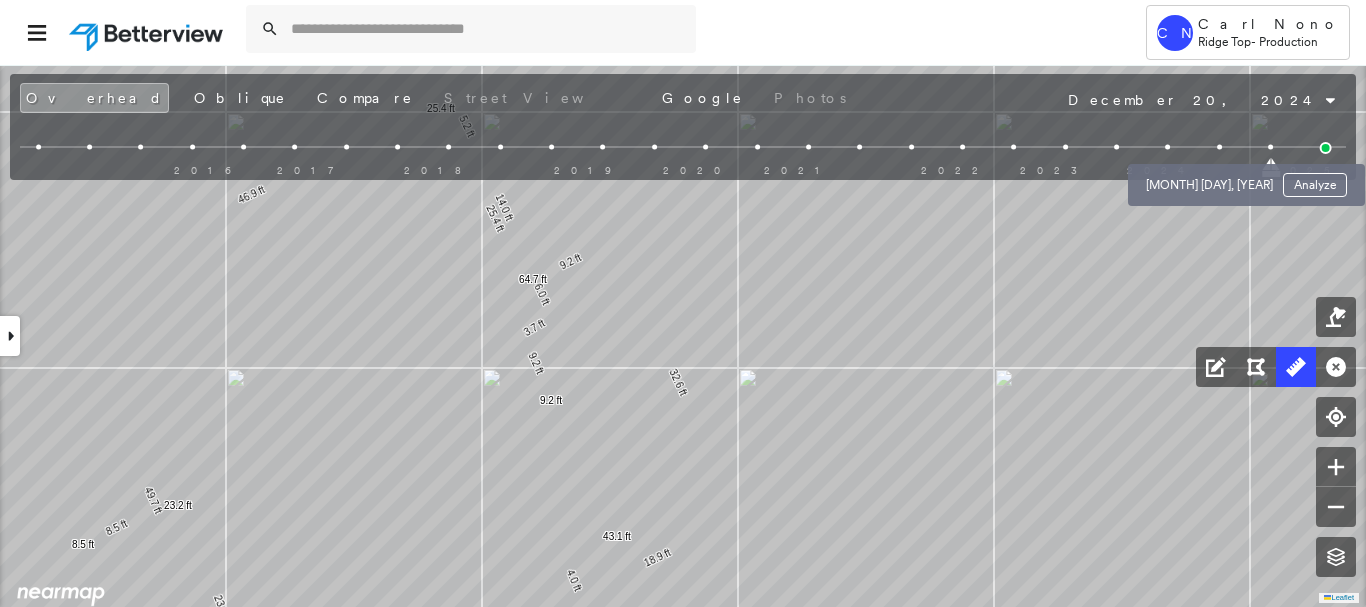click at bounding box center [1219, 147] 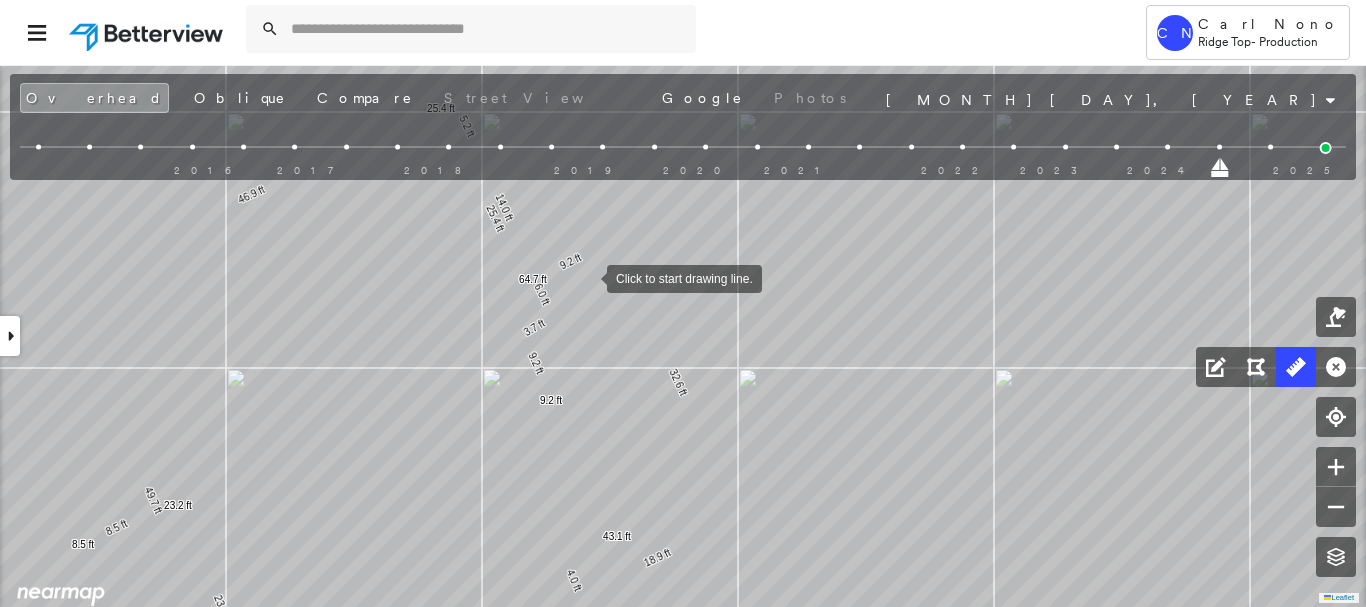click at bounding box center [587, 277] 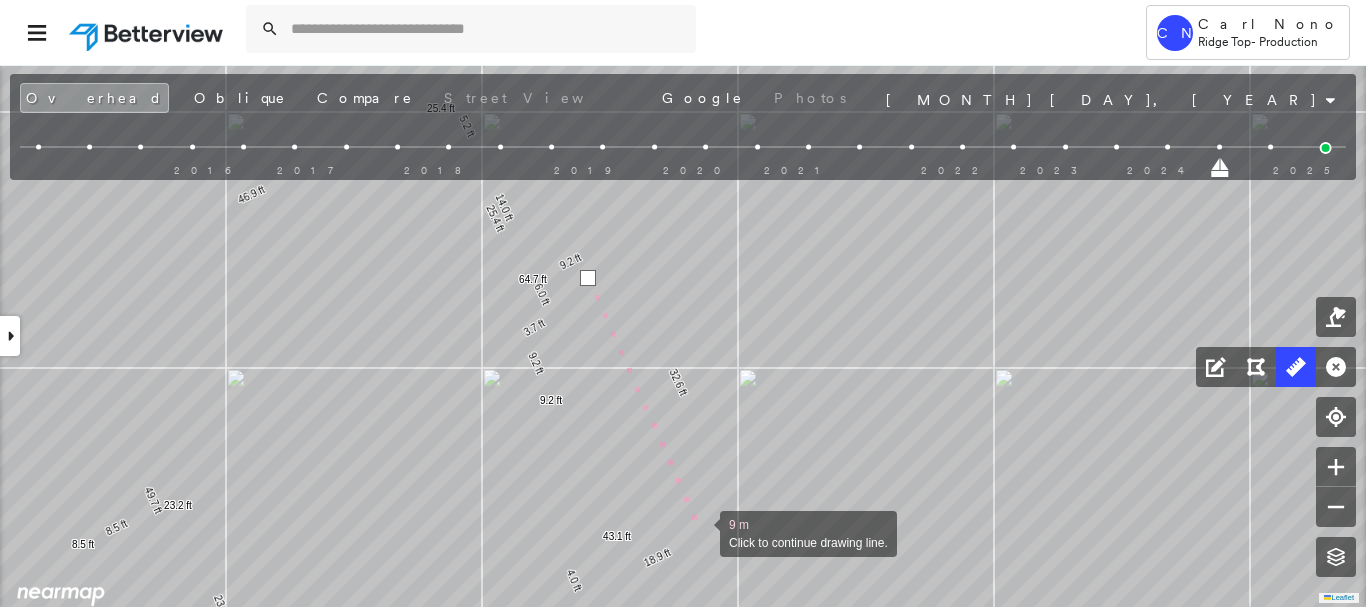 click at bounding box center [700, 532] 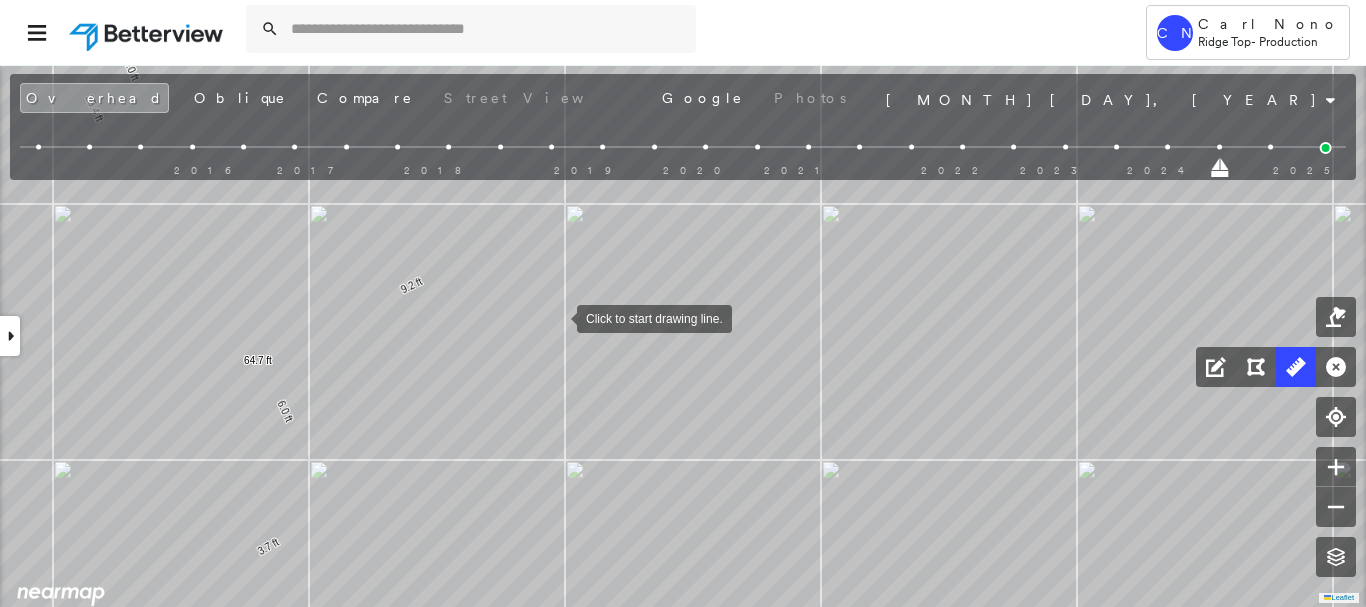 click at bounding box center [557, 317] 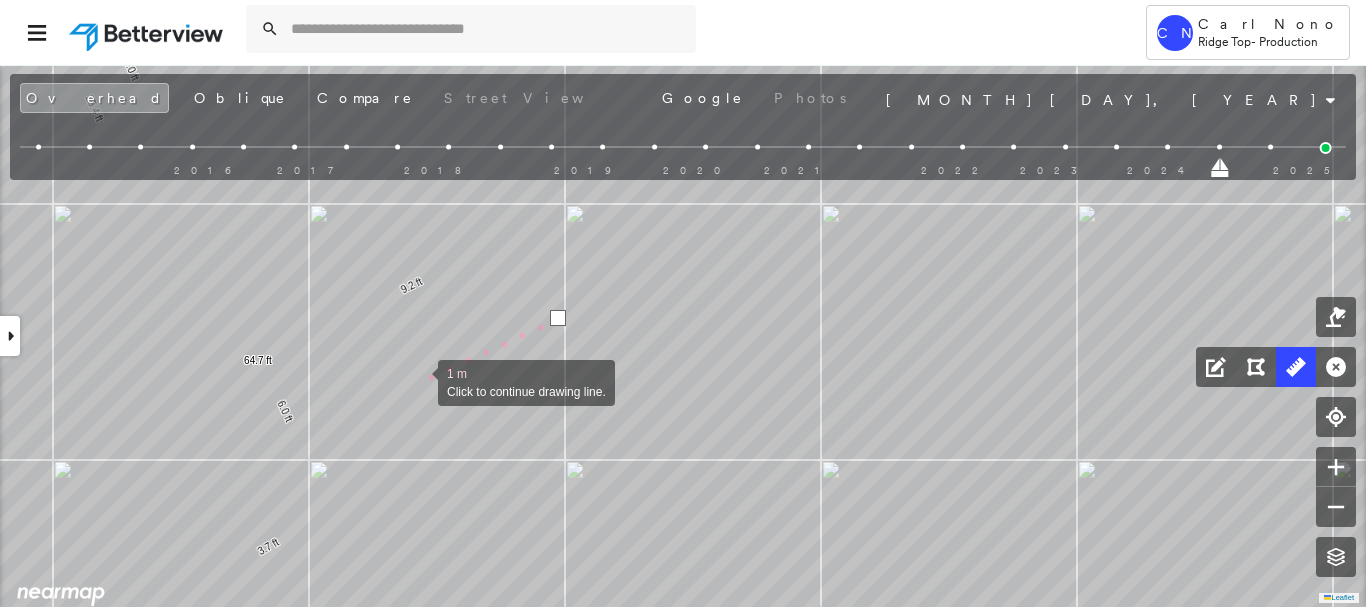 click at bounding box center [418, 381] 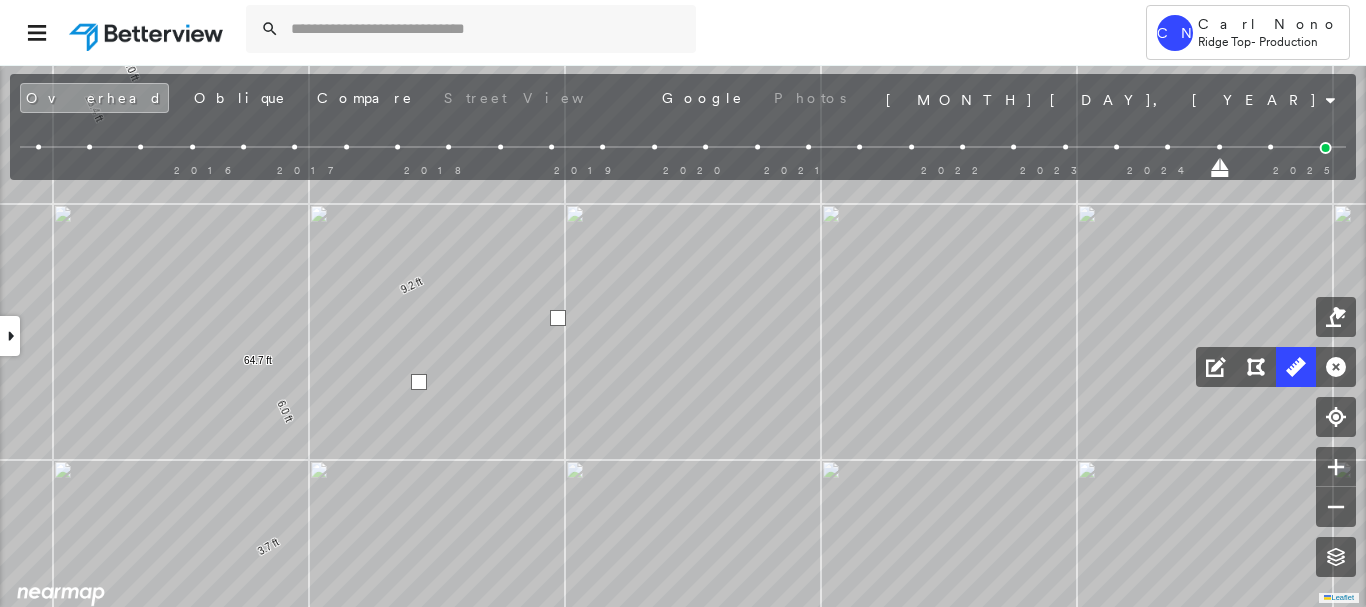 click at bounding box center [419, 382] 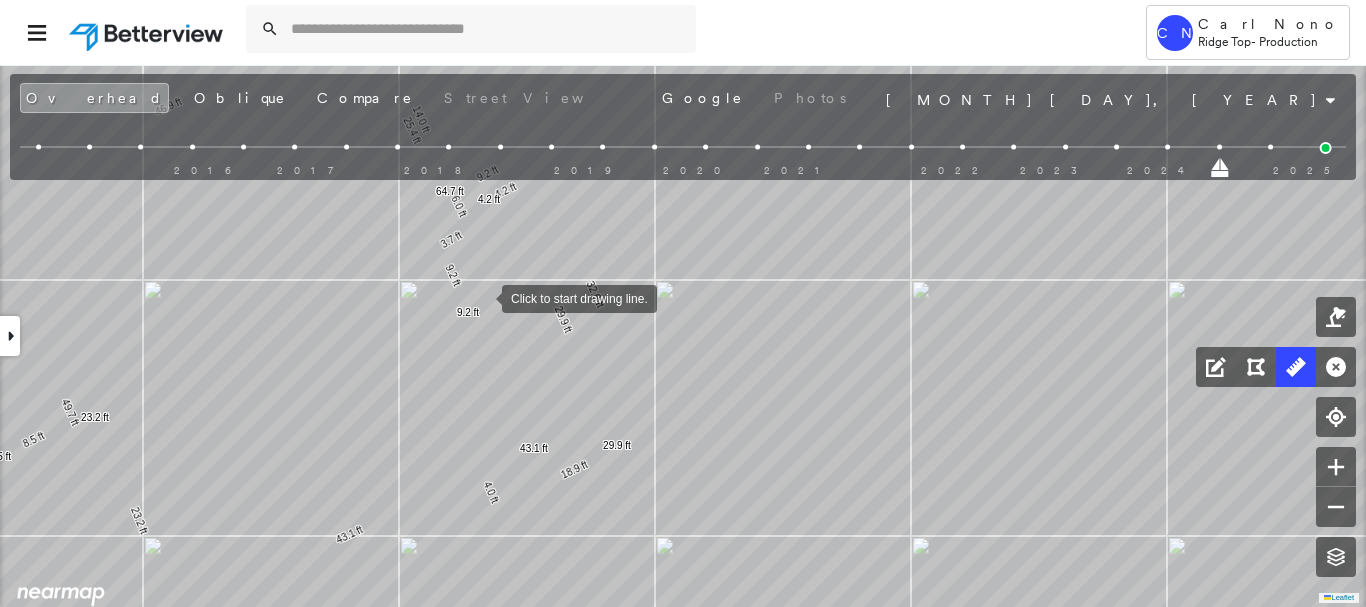 drag, startPoint x: 461, startPoint y: 344, endPoint x: 485, endPoint y: 287, distance: 61.846584 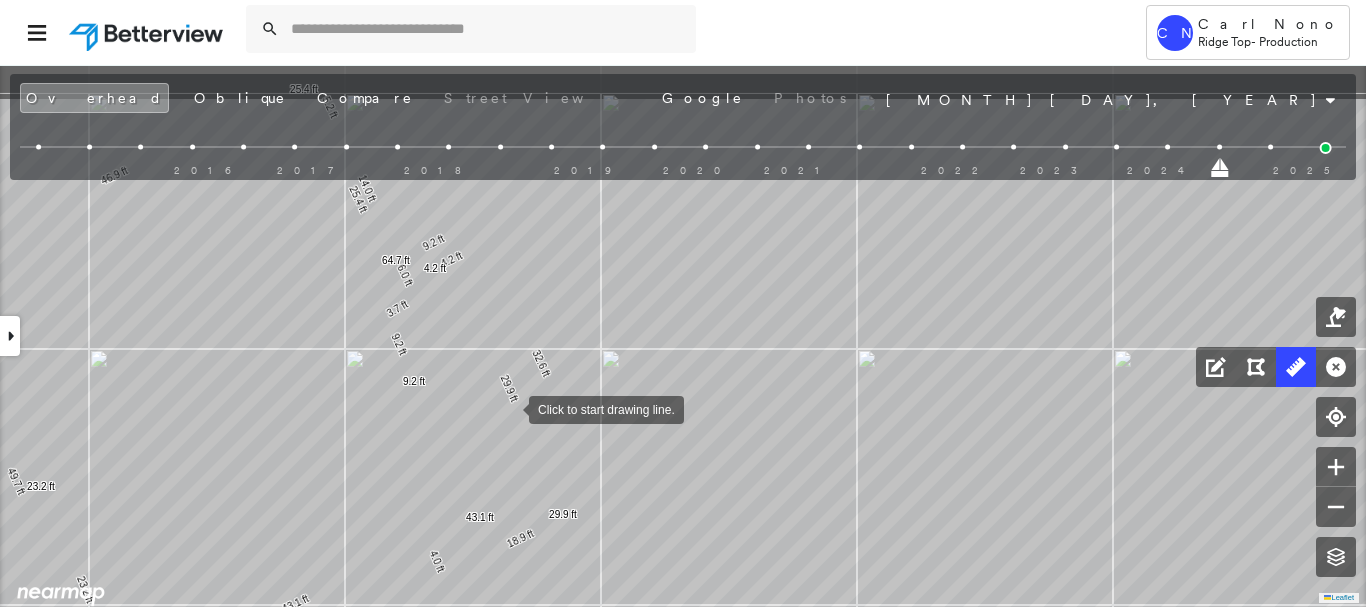 drag, startPoint x: 571, startPoint y: 319, endPoint x: 510, endPoint y: 408, distance: 107.8981 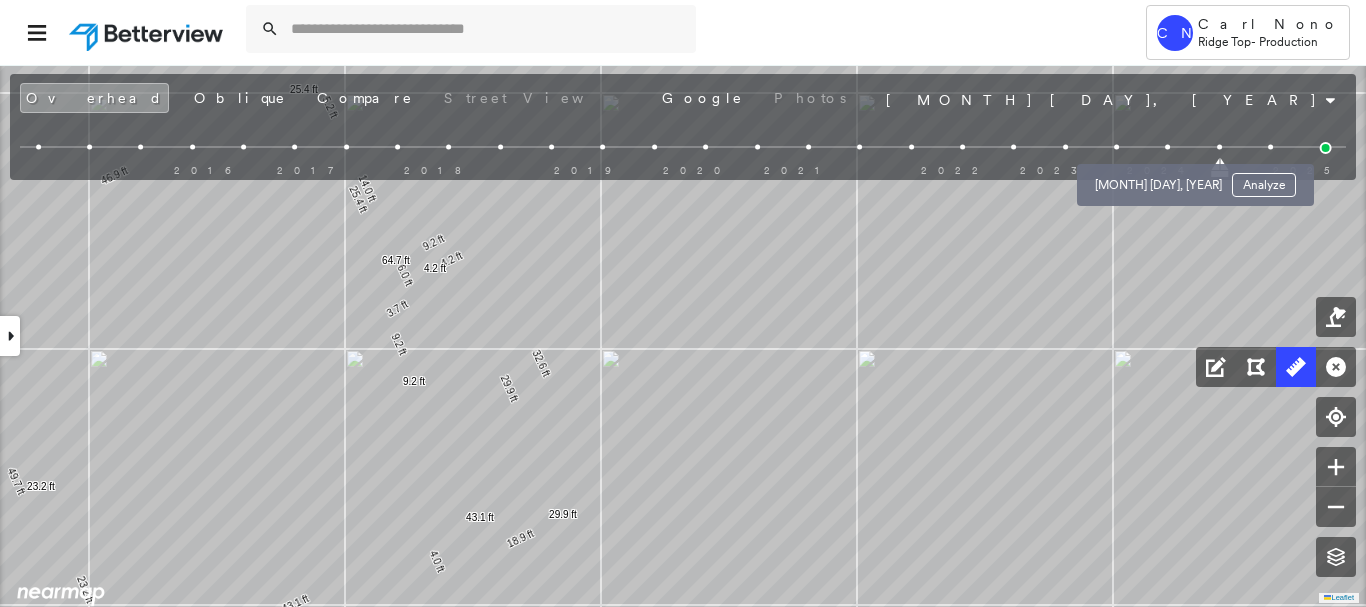 click at bounding box center [1168, 147] 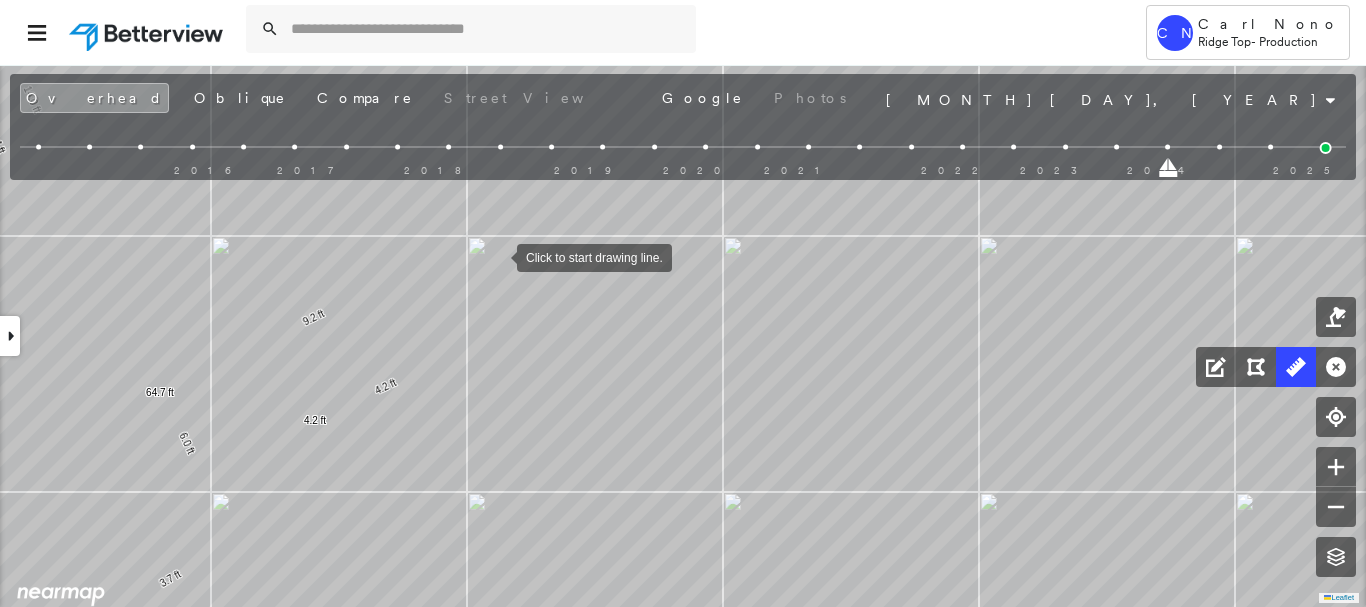click at bounding box center (497, 256) 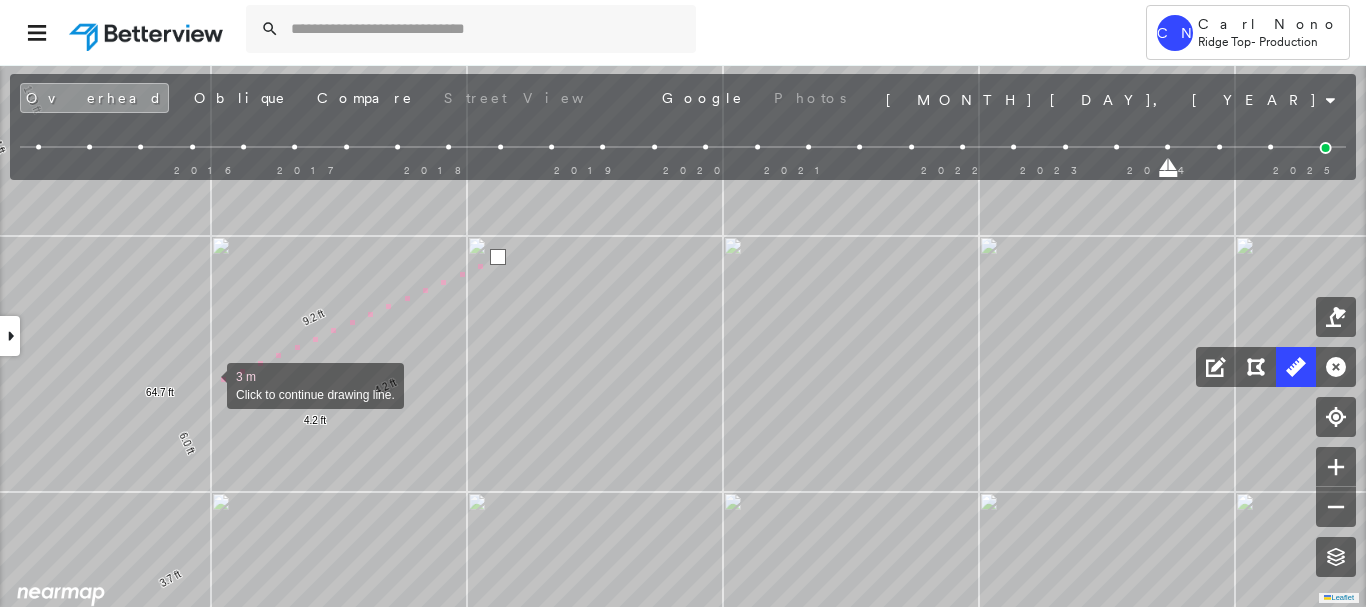 click at bounding box center [207, 384] 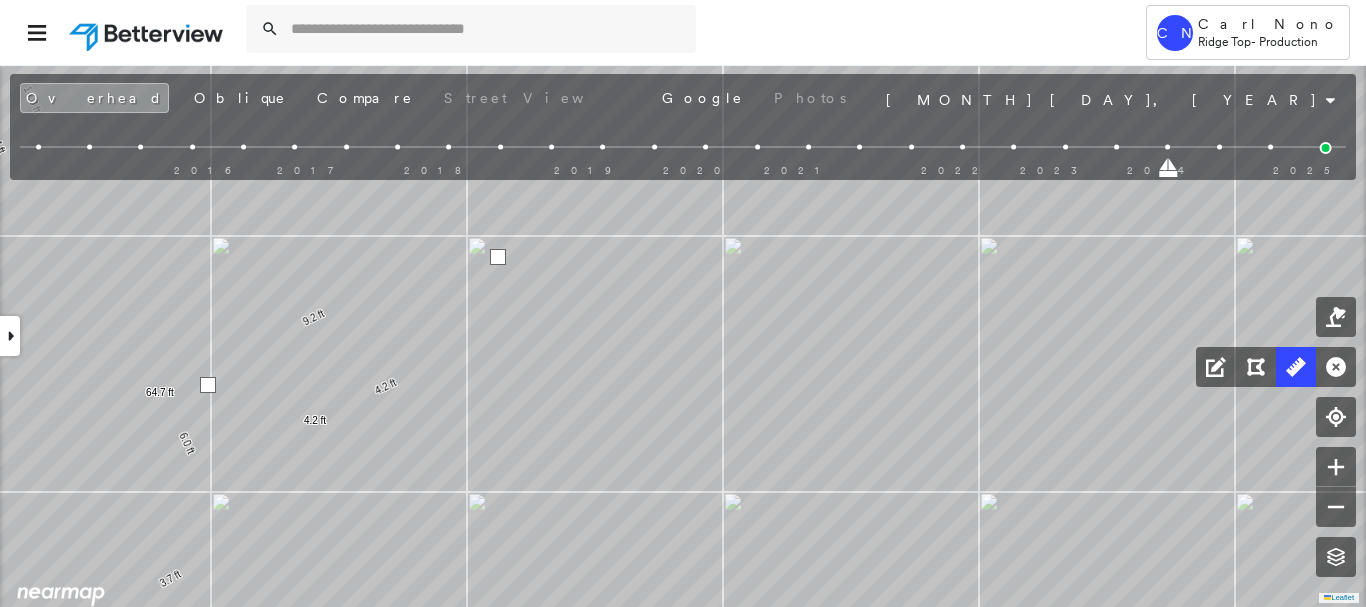 click at bounding box center (208, 385) 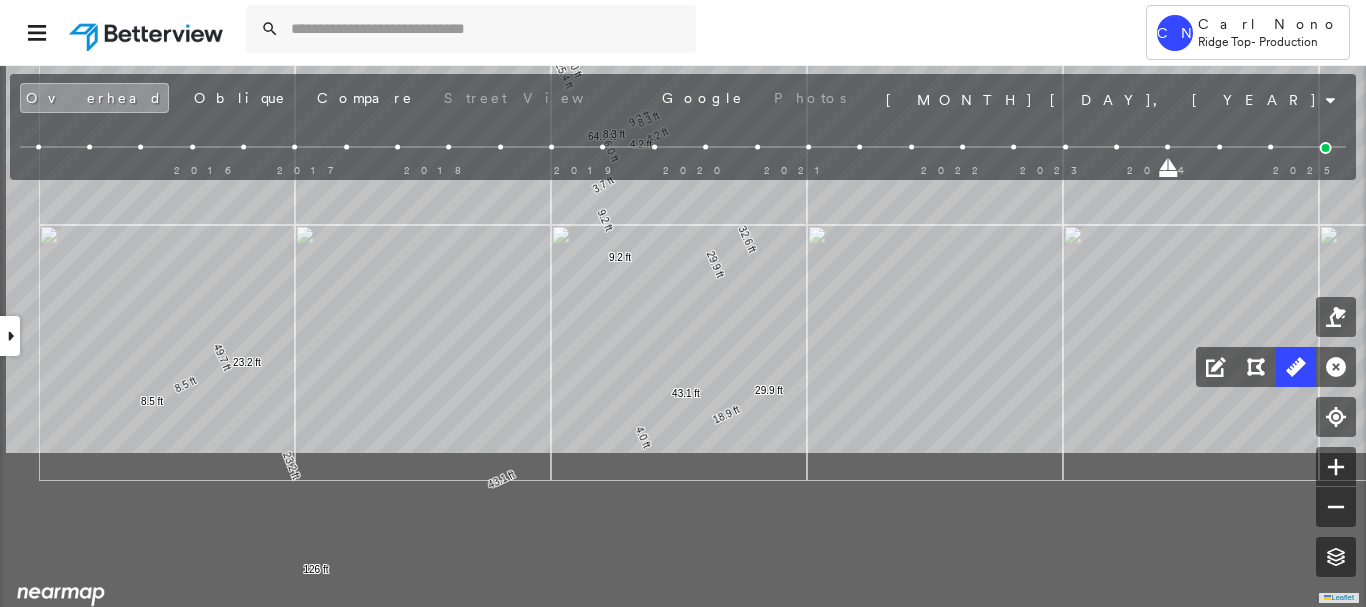 drag, startPoint x: 428, startPoint y: 250, endPoint x: 566, endPoint y: 106, distance: 199.44925 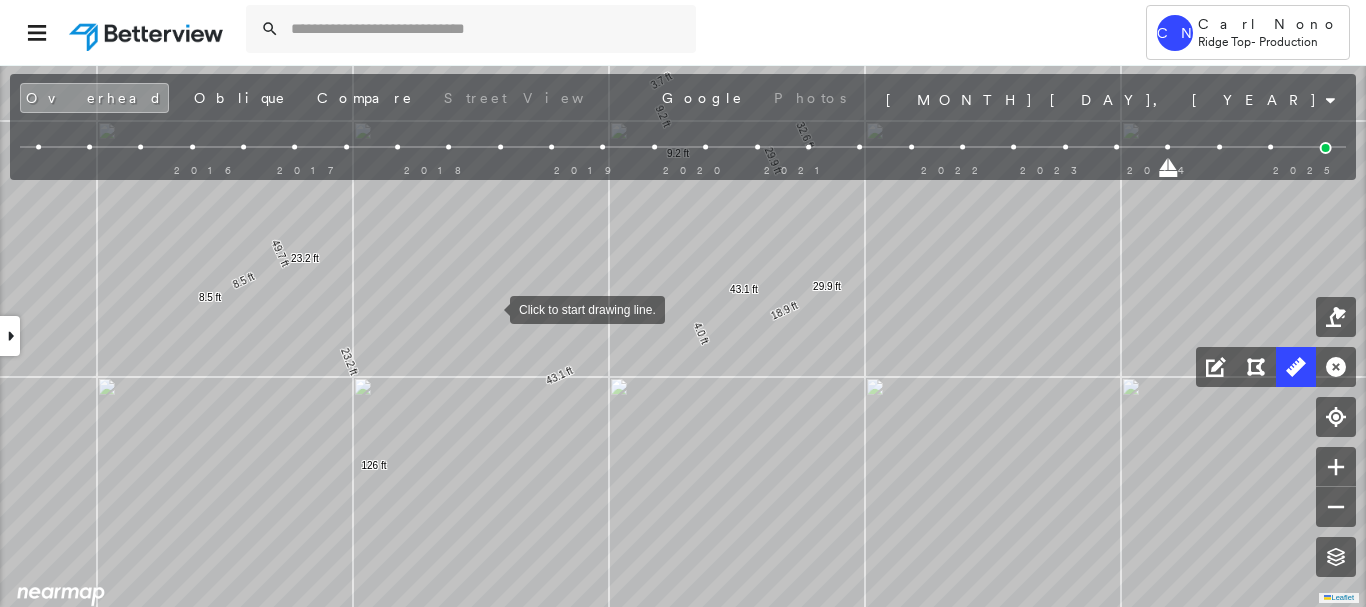 drag, startPoint x: 500, startPoint y: 346, endPoint x: 491, endPoint y: 309, distance: 38.078865 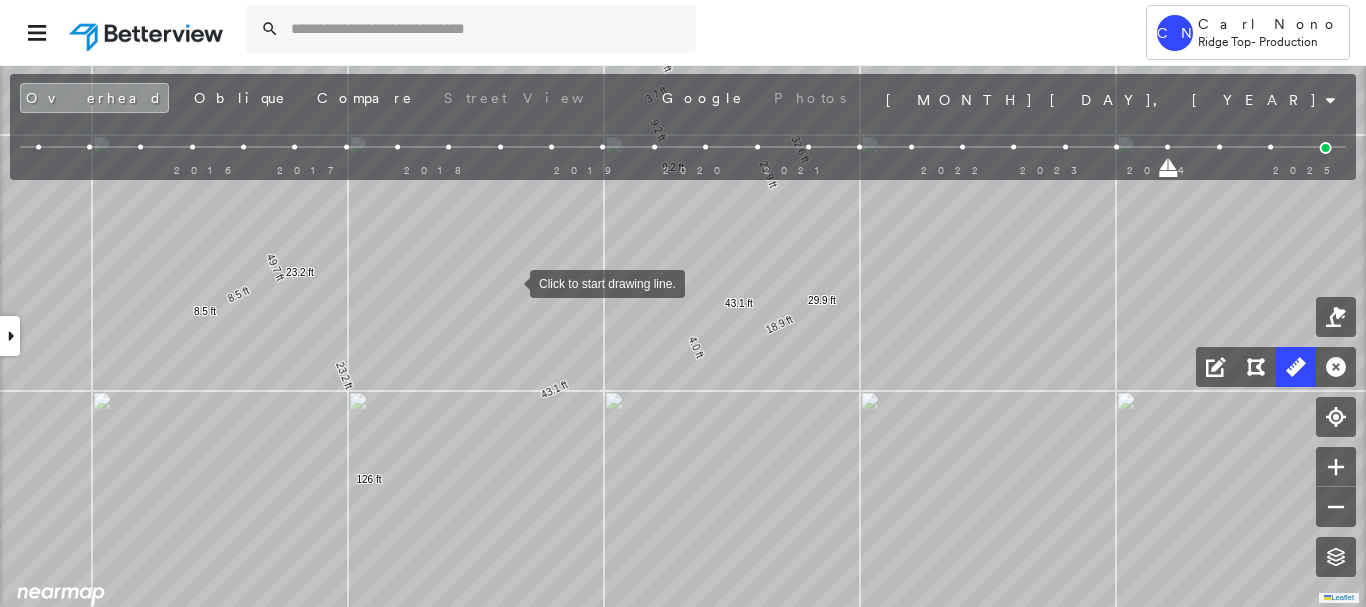 drag, startPoint x: 518, startPoint y: 261, endPoint x: 437, endPoint y: 431, distance: 188.31091 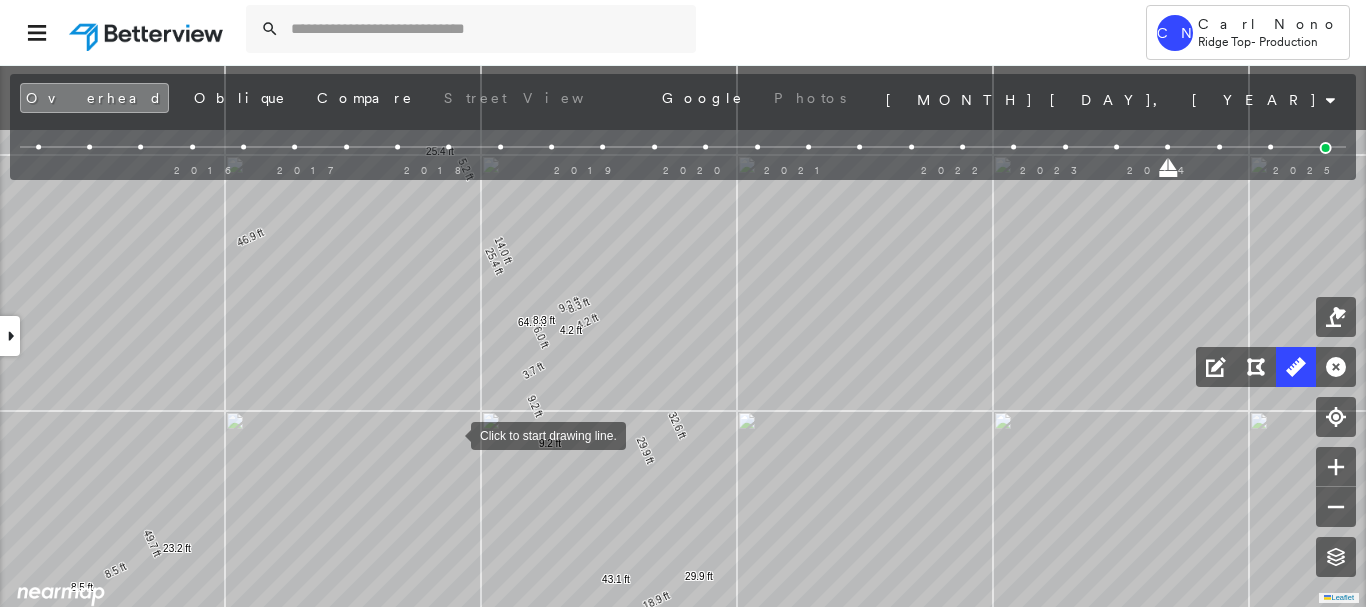 drag, startPoint x: 501, startPoint y: 307, endPoint x: 452, endPoint y: 432, distance: 134.26094 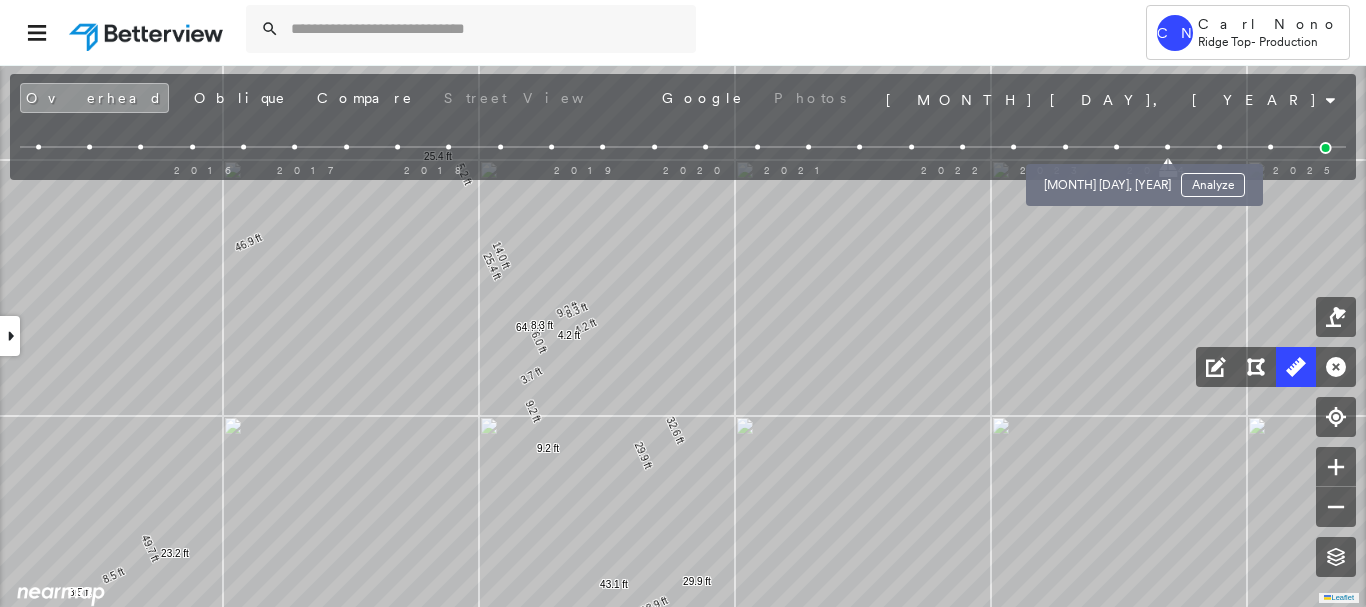 click at bounding box center (1116, 147) 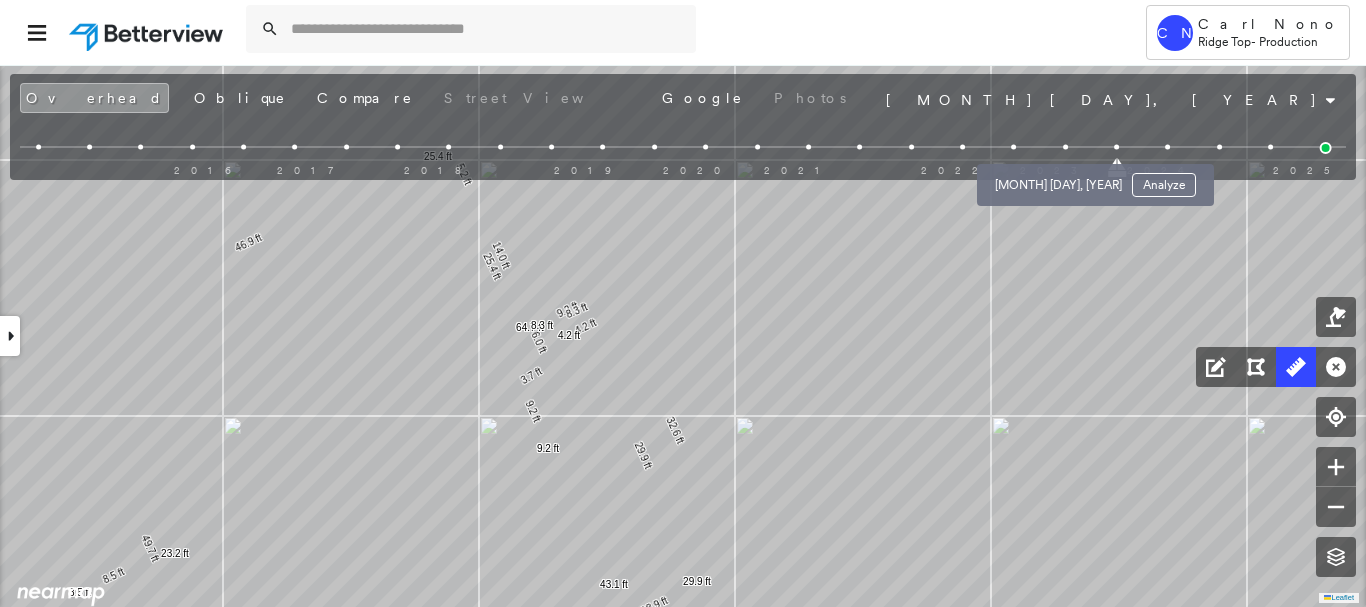 click at bounding box center [1065, 147] 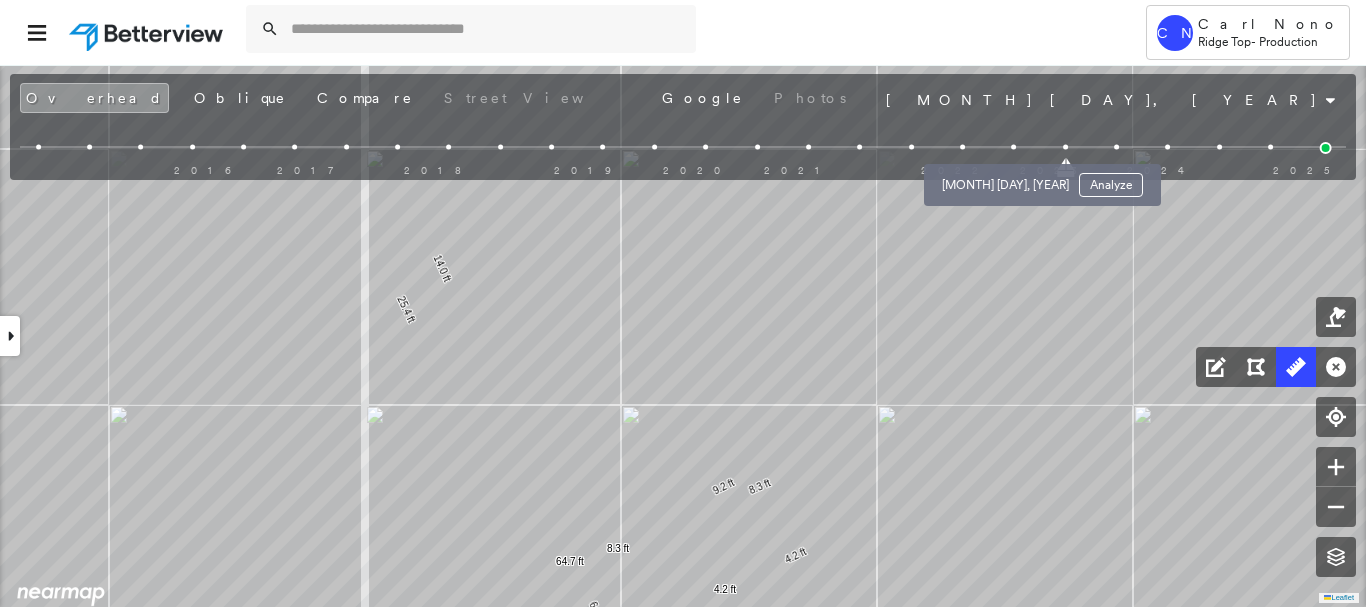 drag, startPoint x: 1016, startPoint y: 144, endPoint x: 981, endPoint y: 183, distance: 52.40229 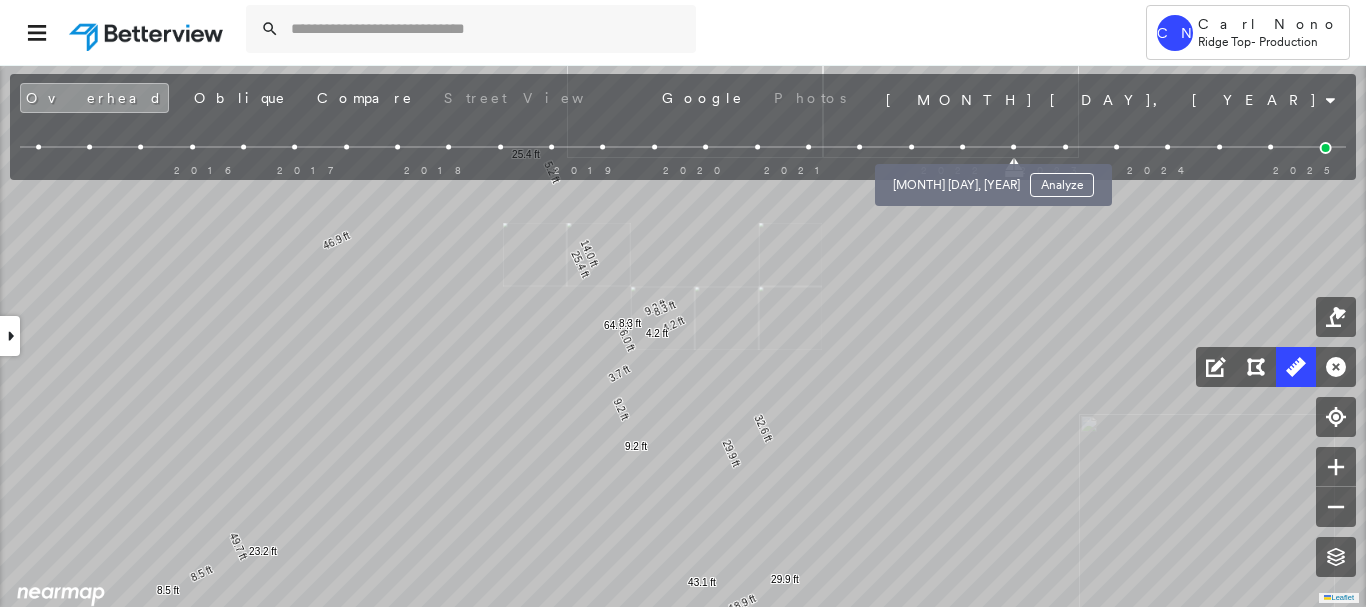 click at bounding box center (962, 147) 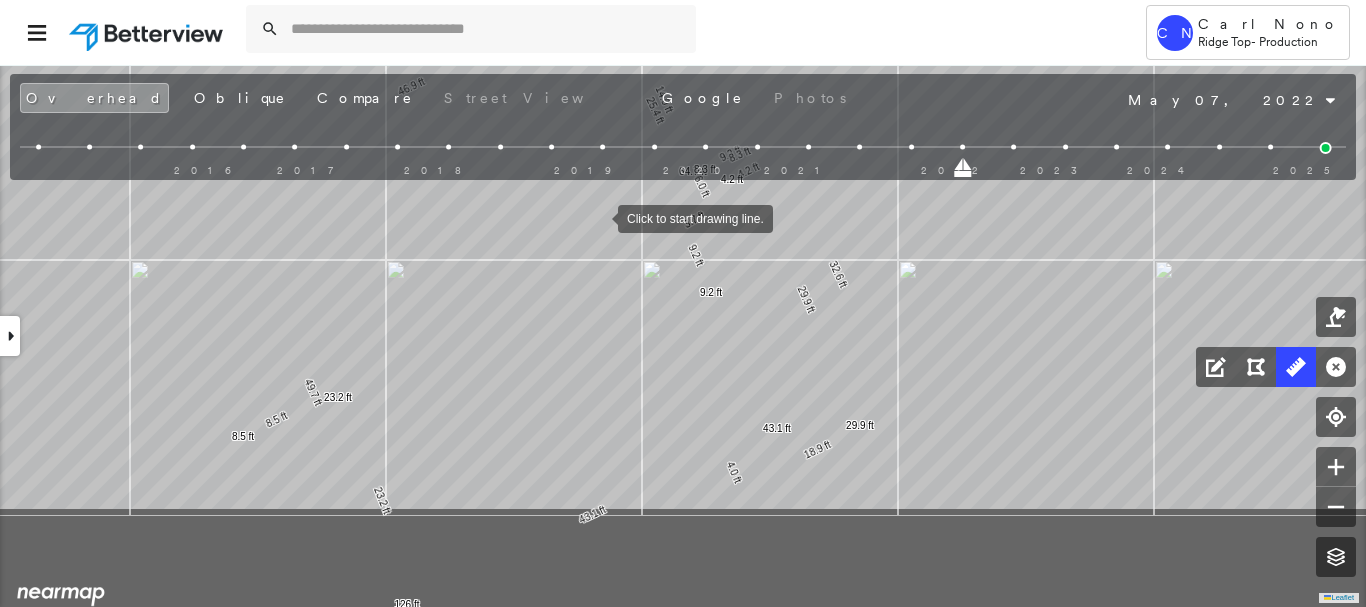 drag, startPoint x: 519, startPoint y: 376, endPoint x: 605, endPoint y: 207, distance: 189.6233 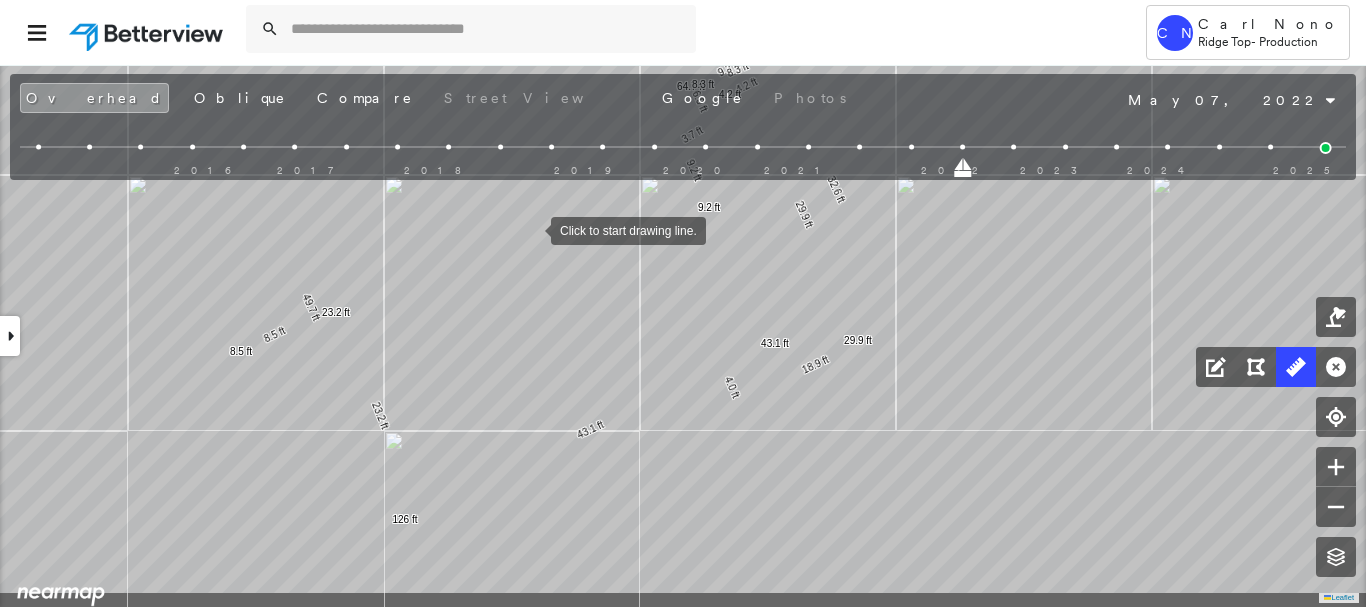 drag, startPoint x: 545, startPoint y: 310, endPoint x: 526, endPoint y: 211, distance: 100.80675 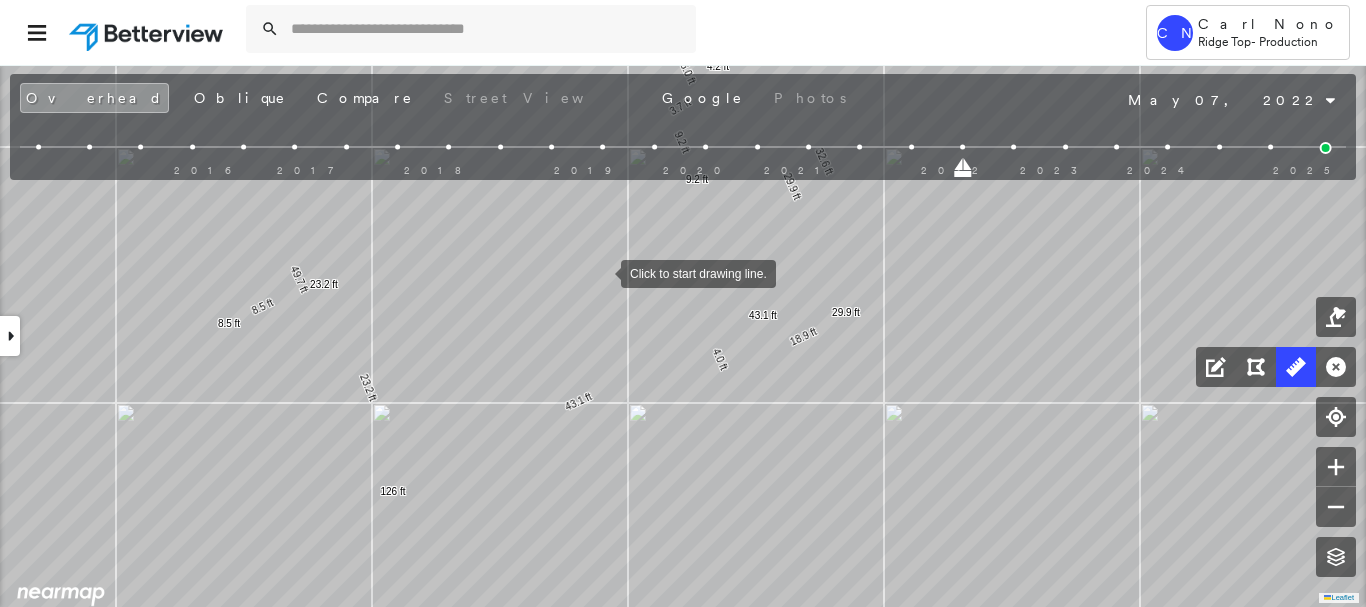 drag, startPoint x: 609, startPoint y: 269, endPoint x: 540, endPoint y: 312, distance: 81.3019 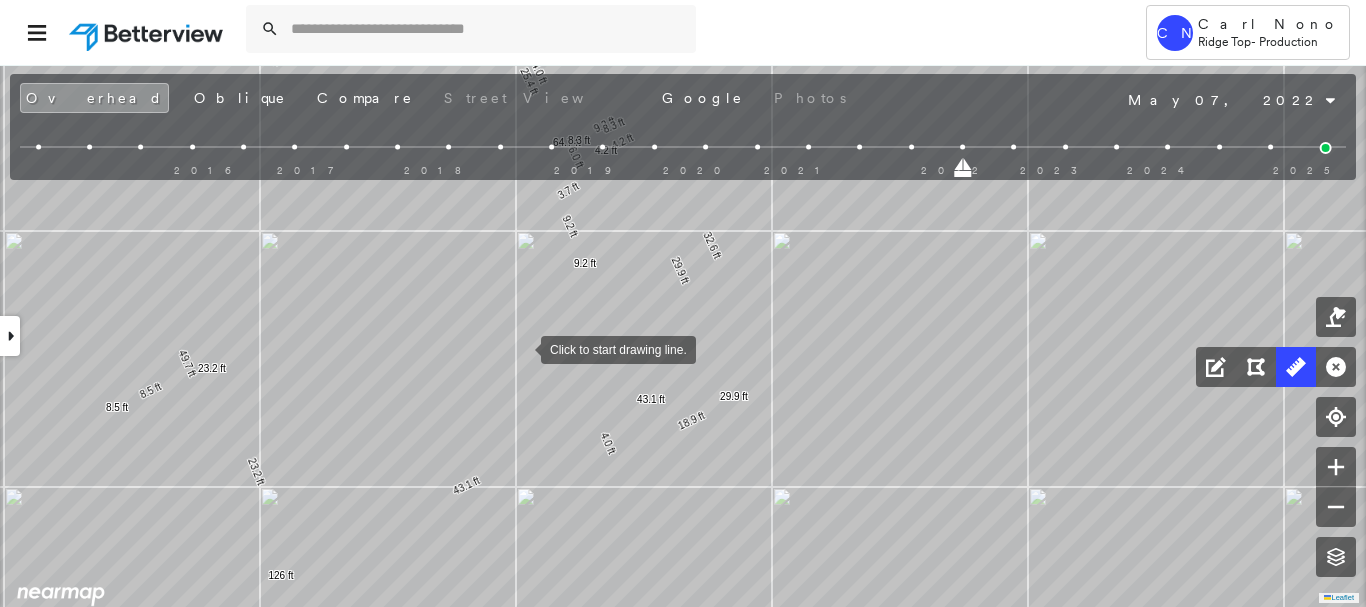 drag, startPoint x: 582, startPoint y: 293, endPoint x: 491, endPoint y: 382, distance: 127.28708 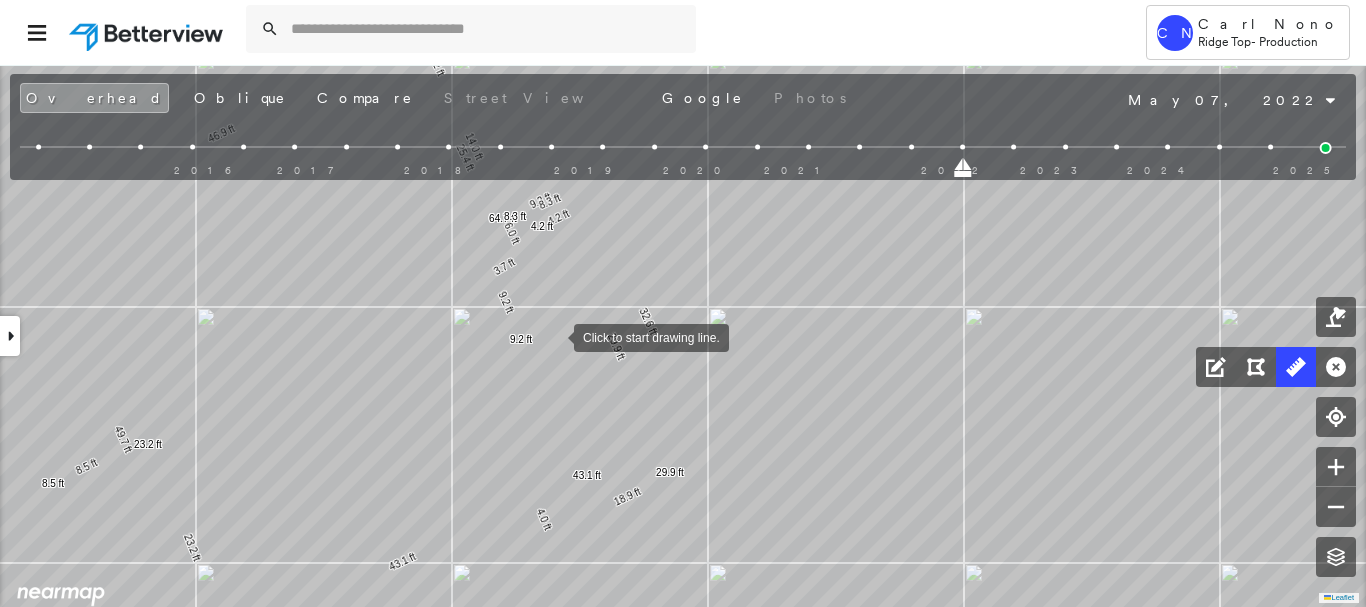 drag, startPoint x: 581, startPoint y: 300, endPoint x: 529, endPoint y: 368, distance: 85.60374 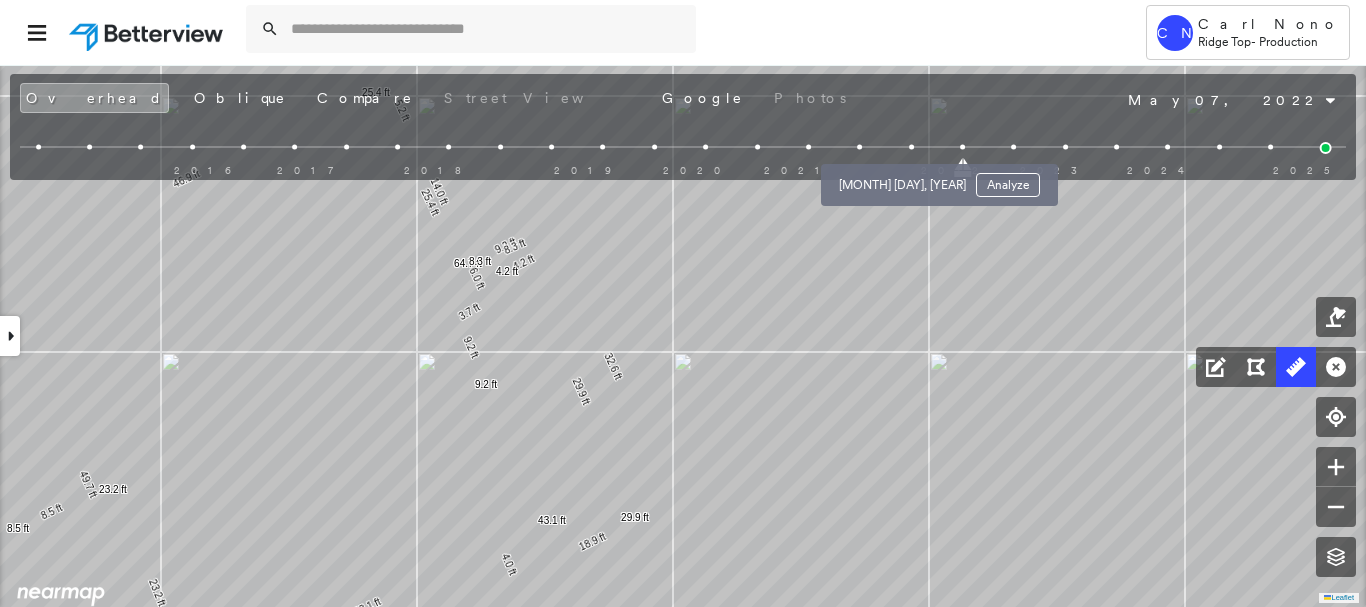 click at bounding box center [911, 147] 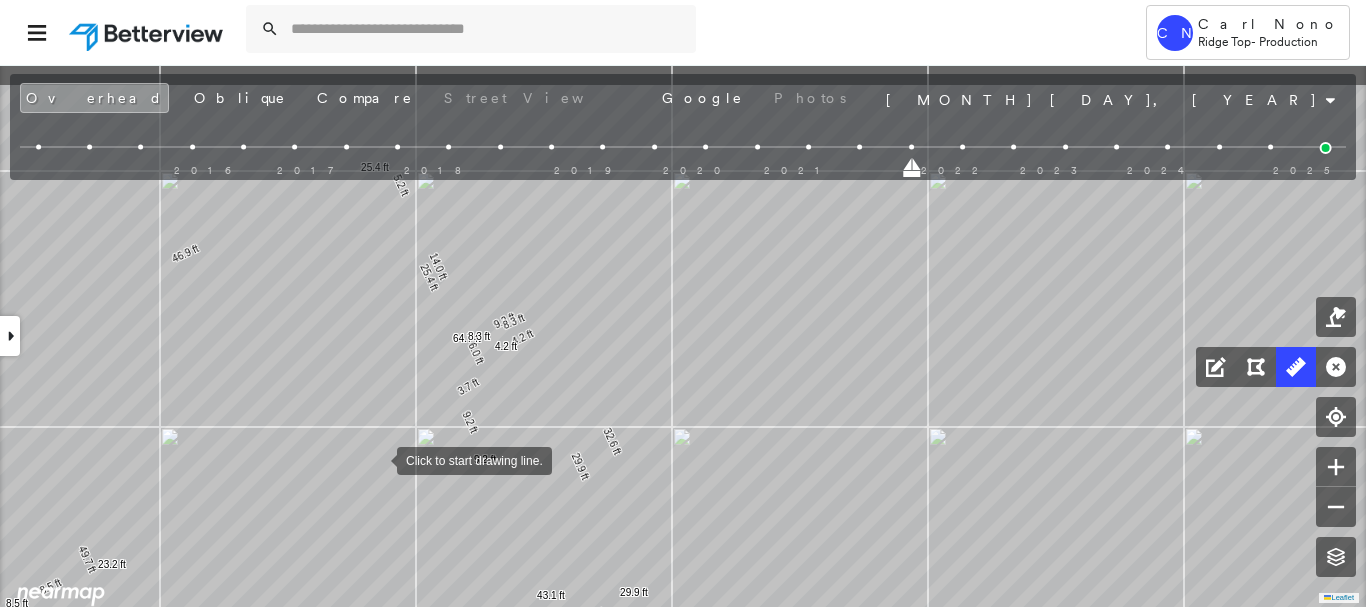 drag, startPoint x: 379, startPoint y: 380, endPoint x: 377, endPoint y: 459, distance: 79.025314 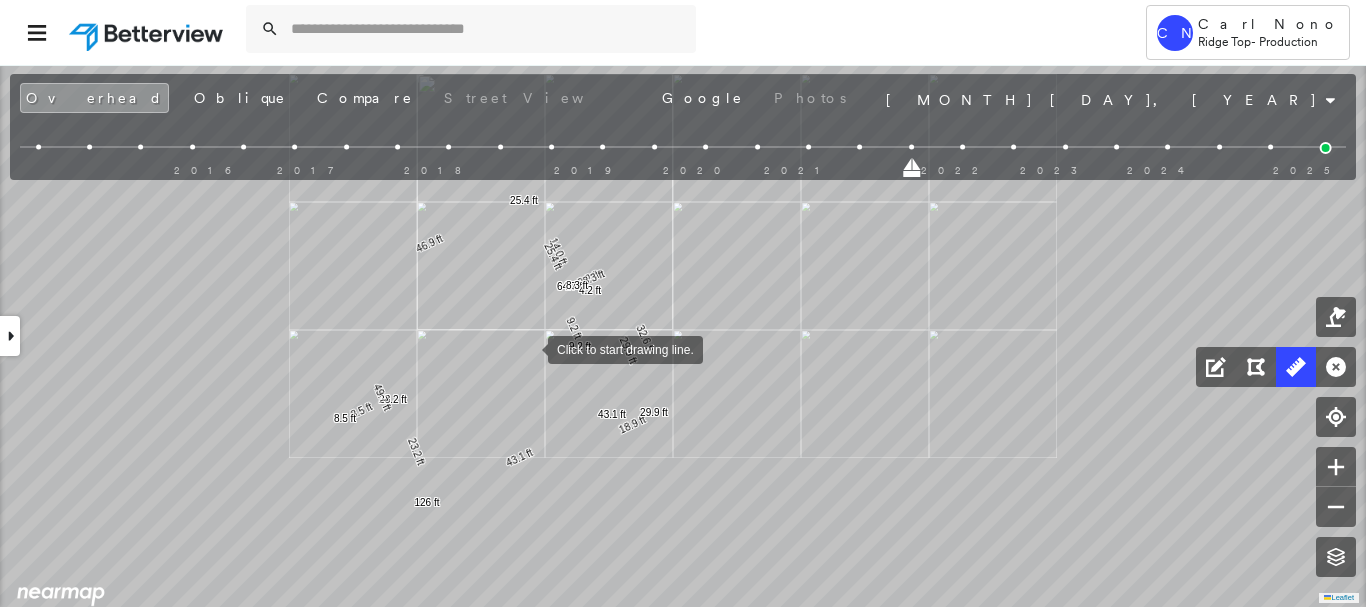 drag, startPoint x: 528, startPoint y: 387, endPoint x: 528, endPoint y: 350, distance: 37 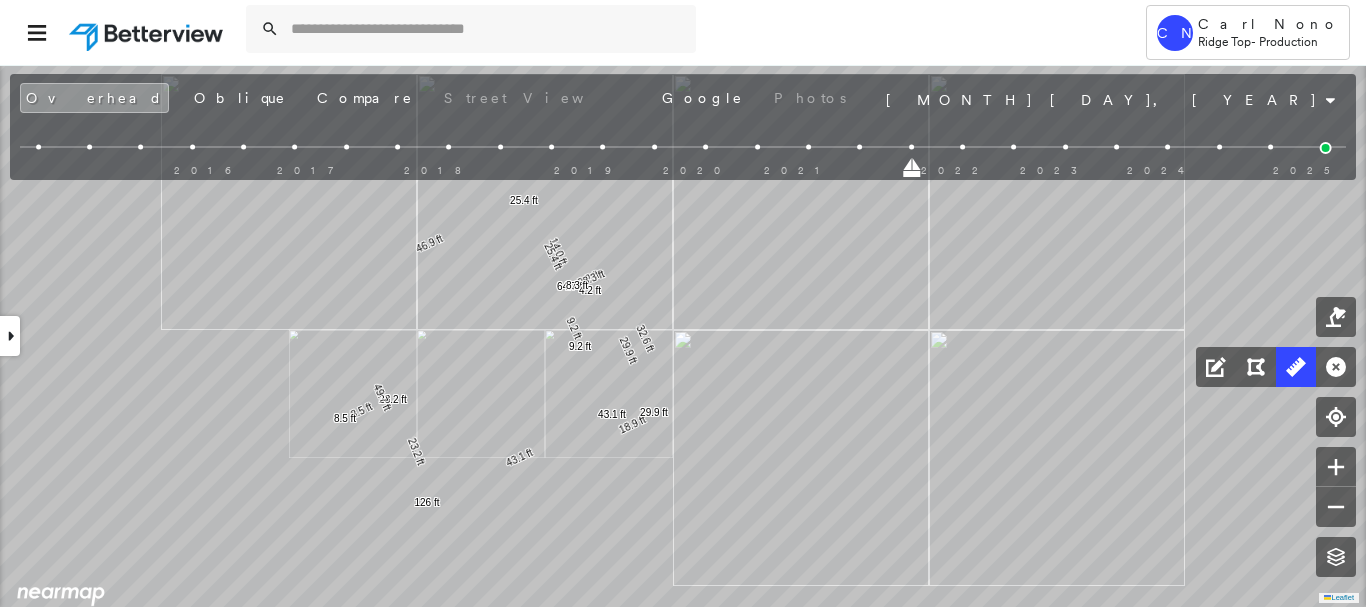 click at bounding box center [10, 336] 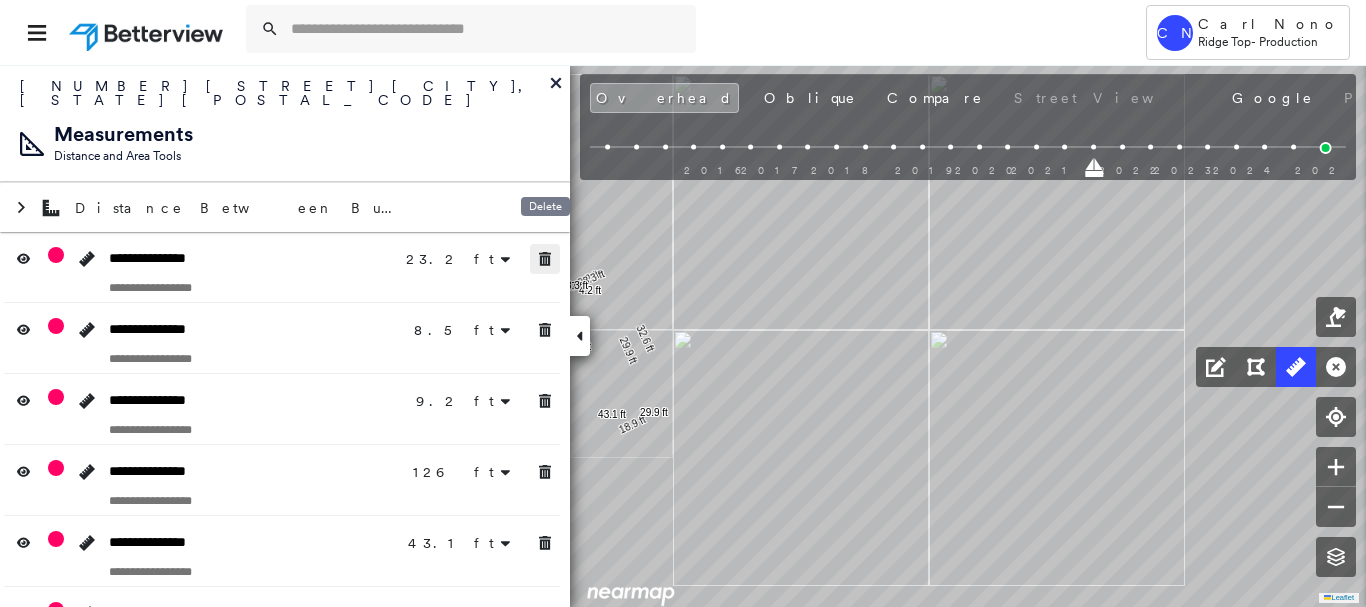 click 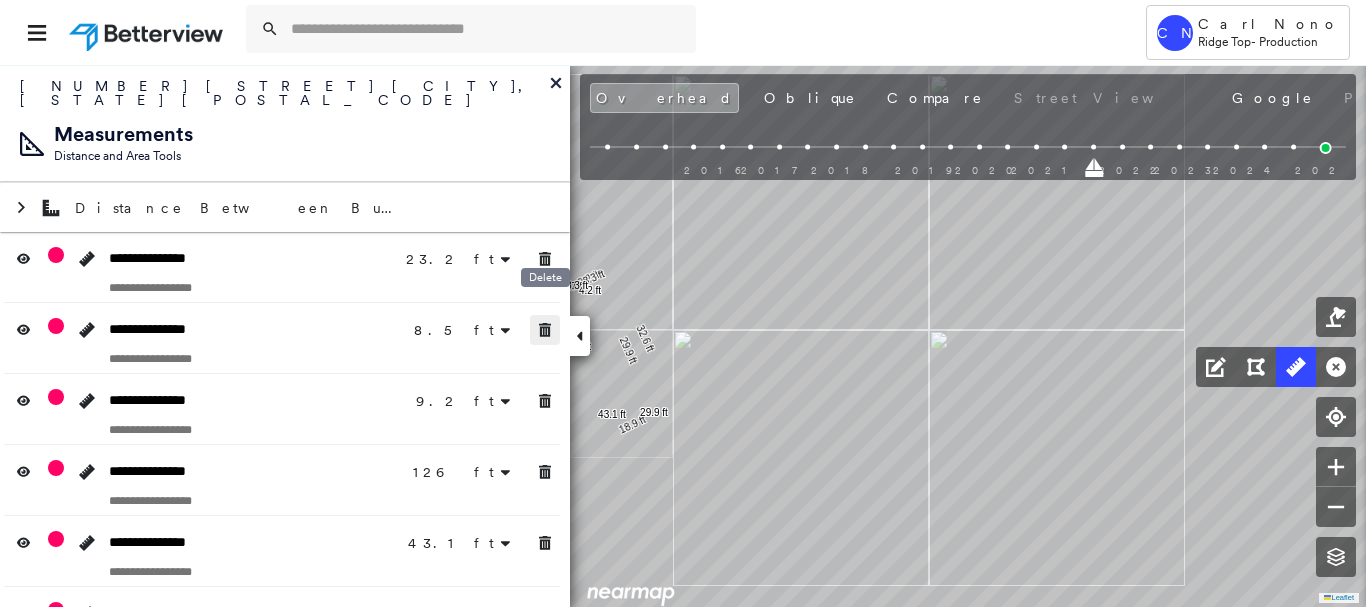 drag, startPoint x: 539, startPoint y: 310, endPoint x: 542, endPoint y: 387, distance: 77.05842 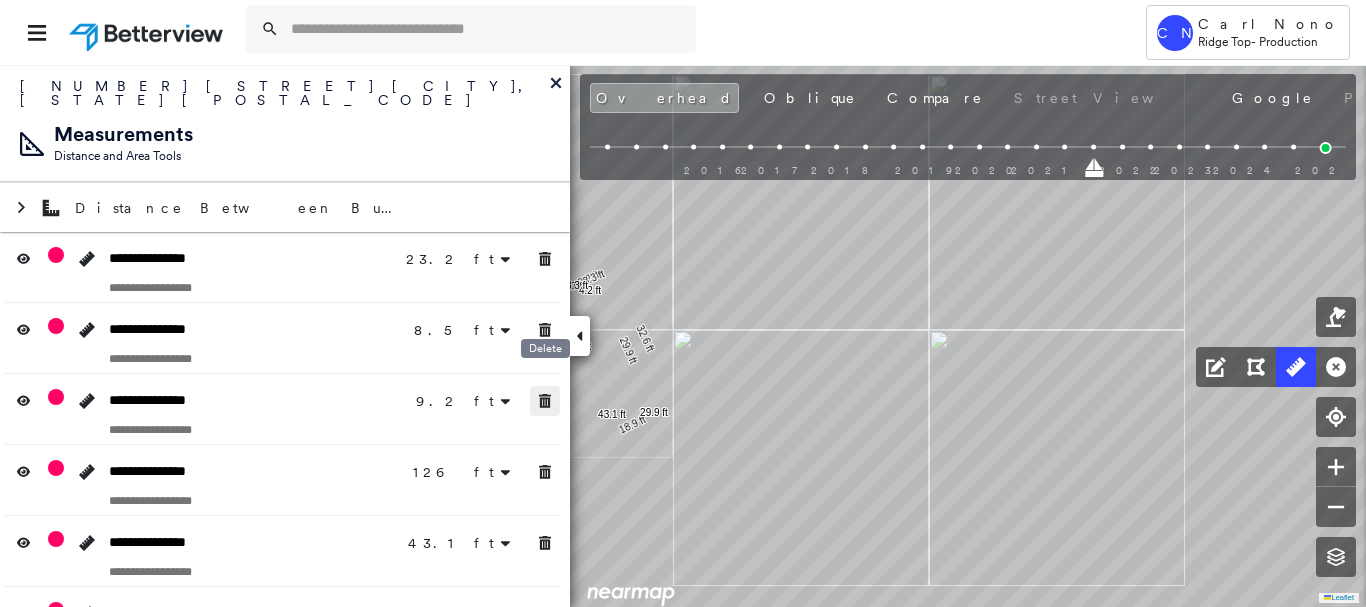 click 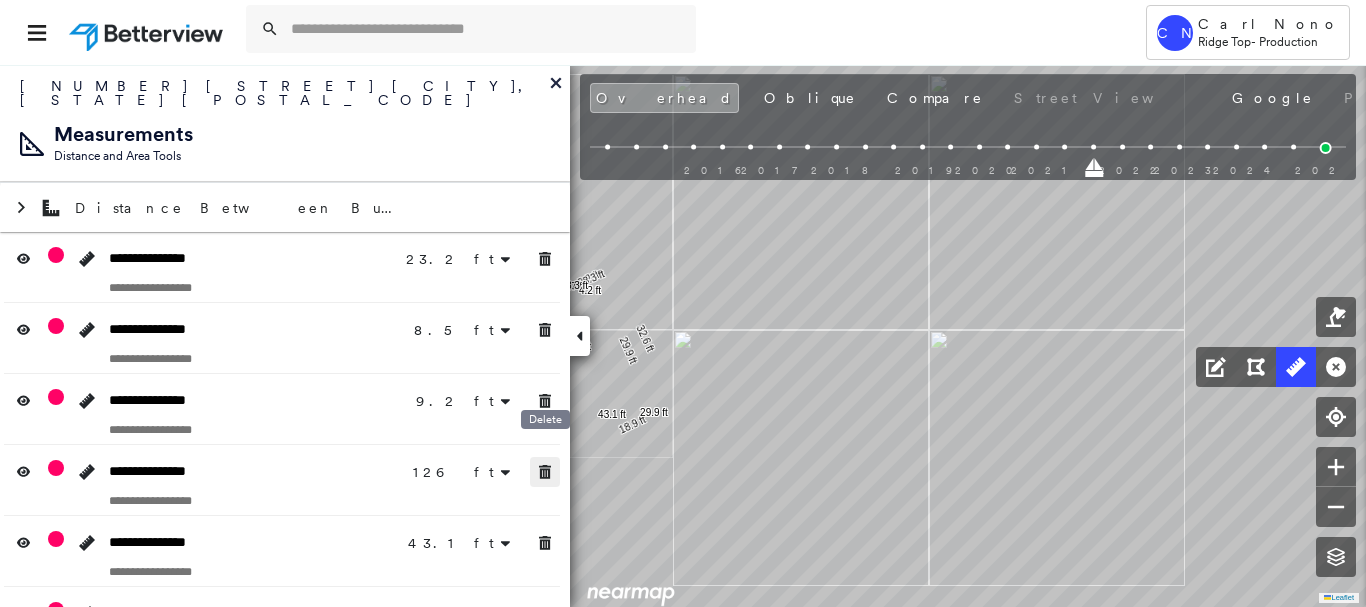 drag, startPoint x: 548, startPoint y: 449, endPoint x: 551, endPoint y: 505, distance: 56.0803 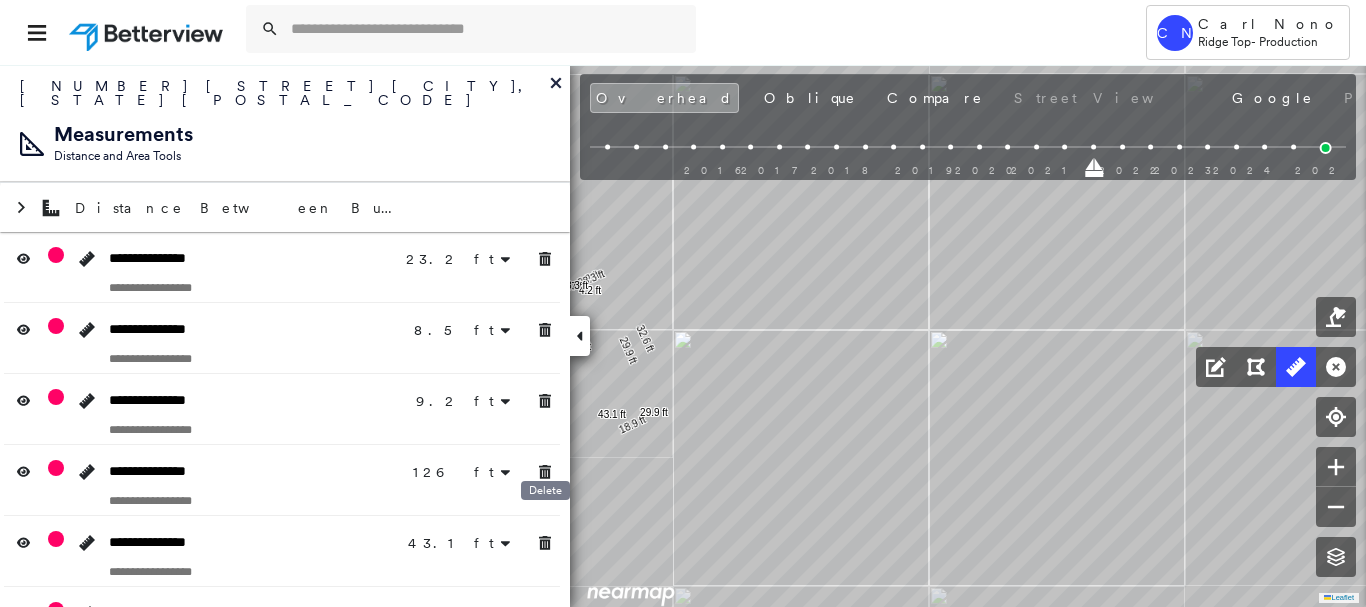 click on "Delete" at bounding box center [545, 496] 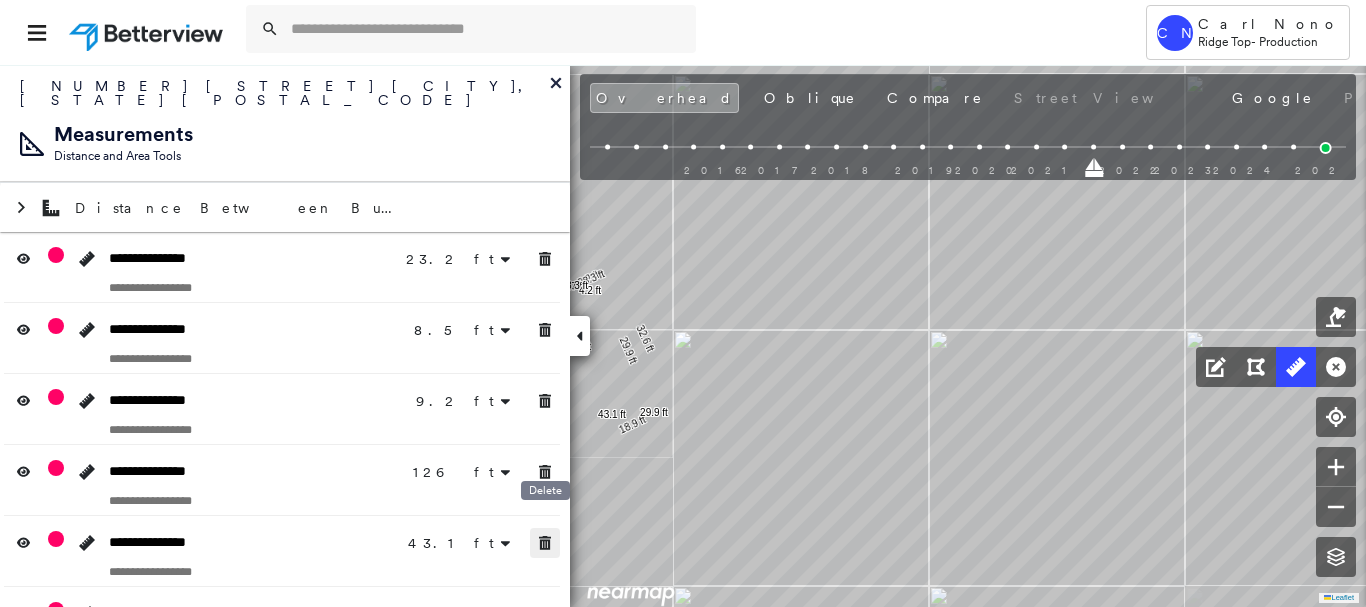 click at bounding box center (545, 543) 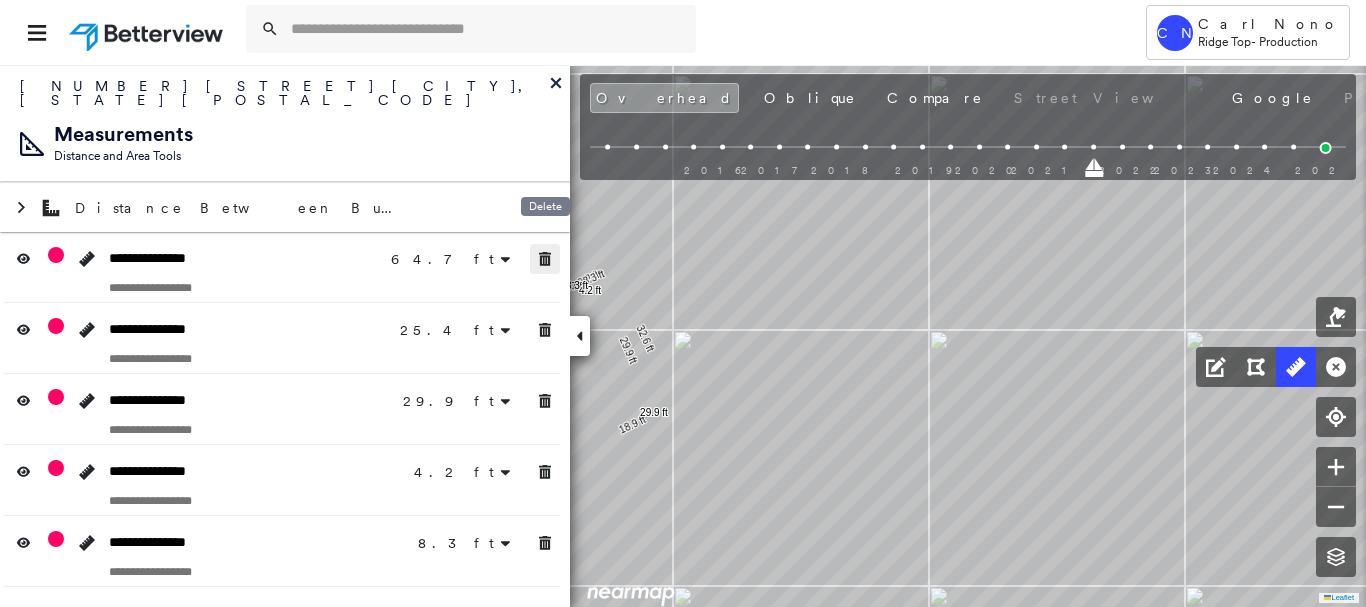 drag, startPoint x: 543, startPoint y: 233, endPoint x: 535, endPoint y: 309, distance: 76.41989 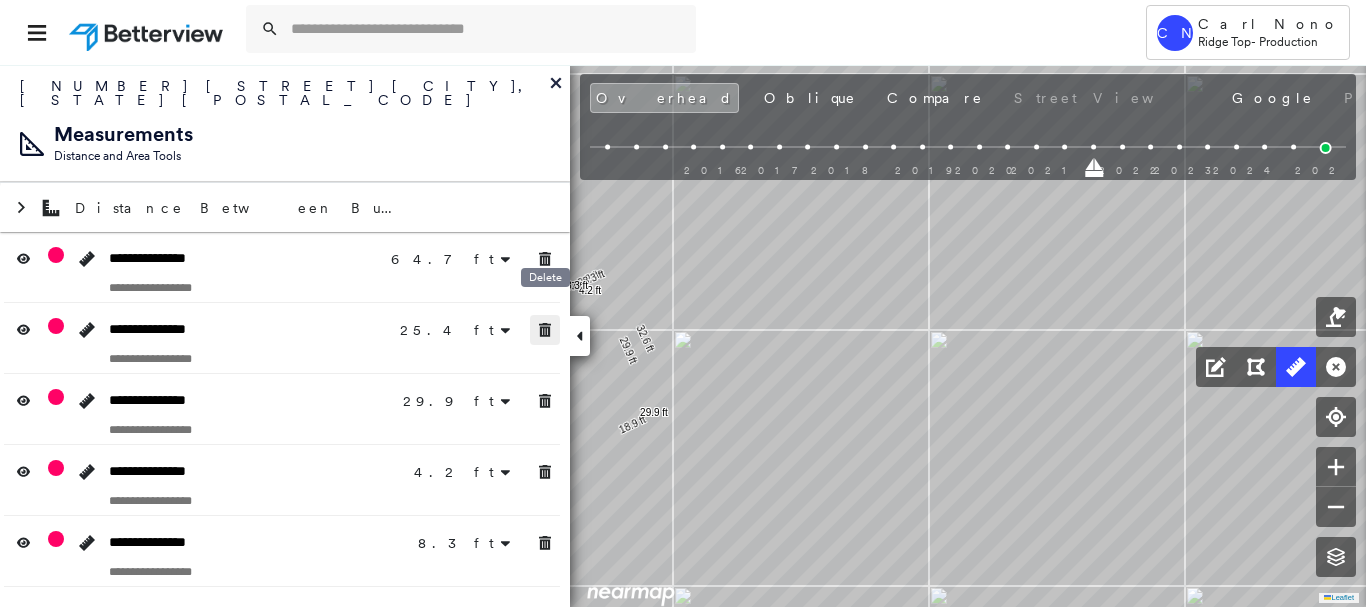 click at bounding box center (282, 358) 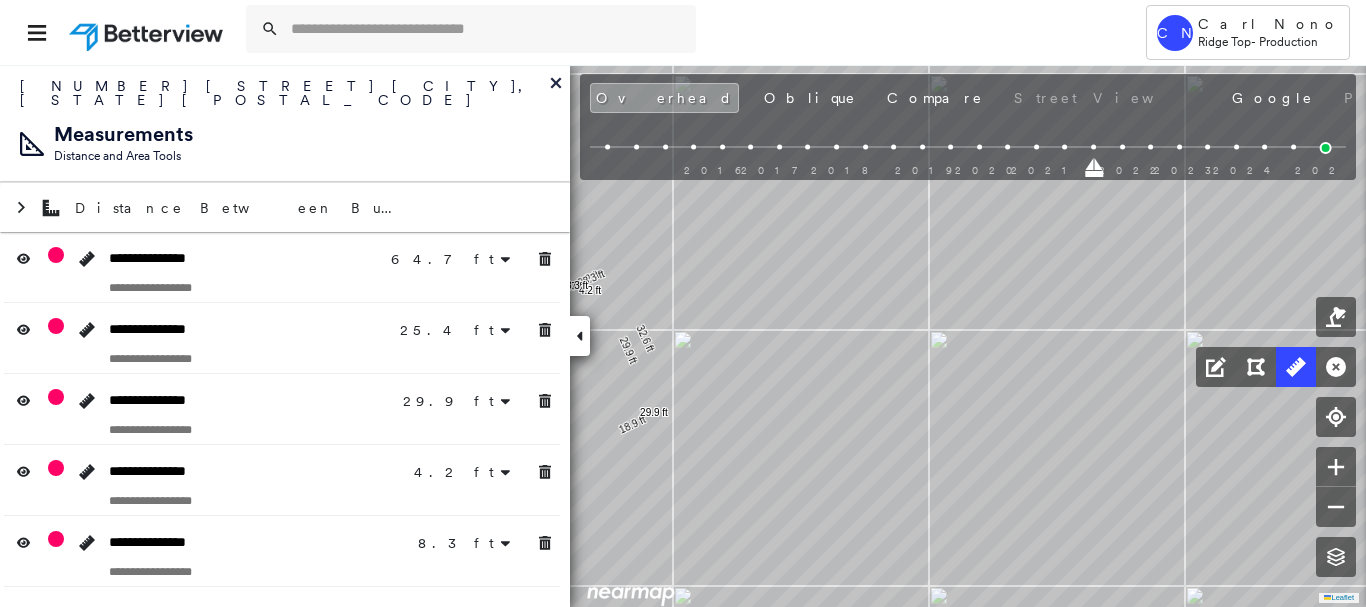 click on "**********" at bounding box center [285, 409] 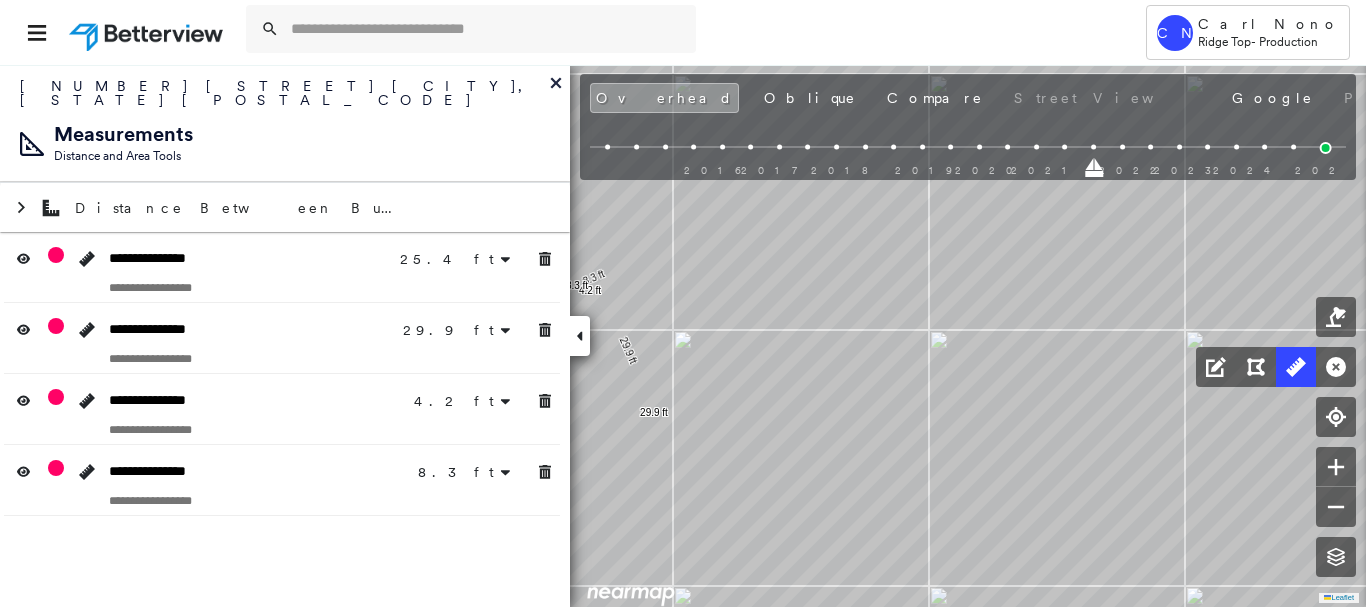 click at bounding box center (545, 401) 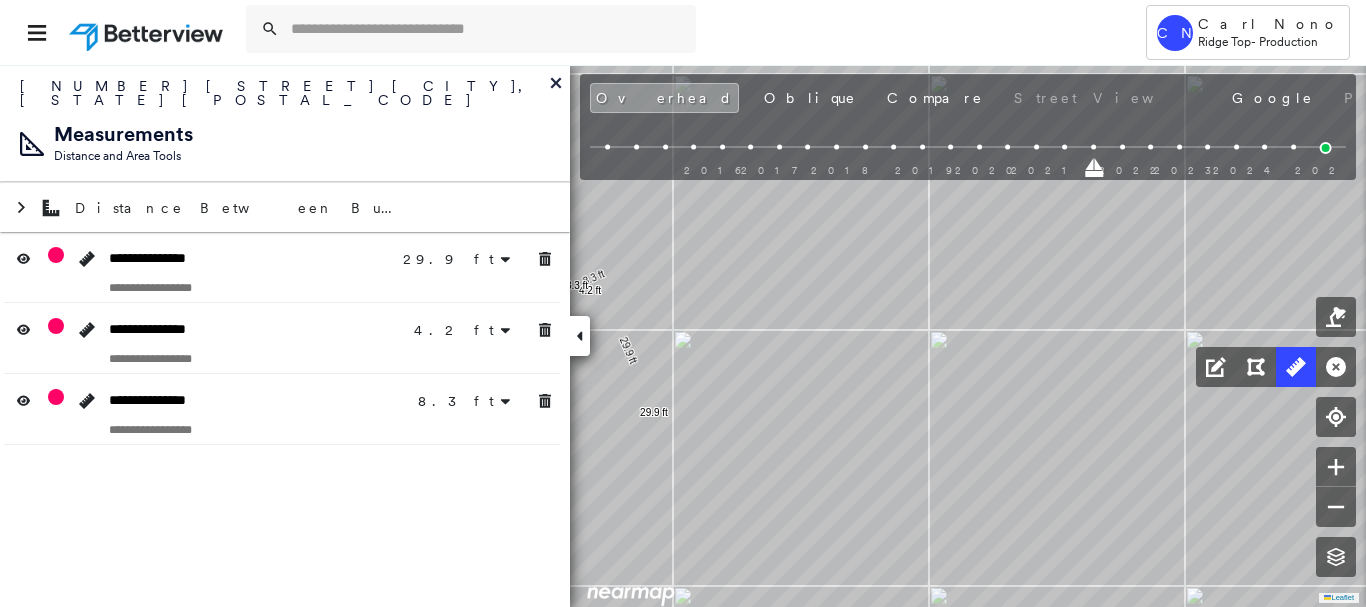 drag, startPoint x: 561, startPoint y: 460, endPoint x: 541, endPoint y: 385, distance: 77.62087 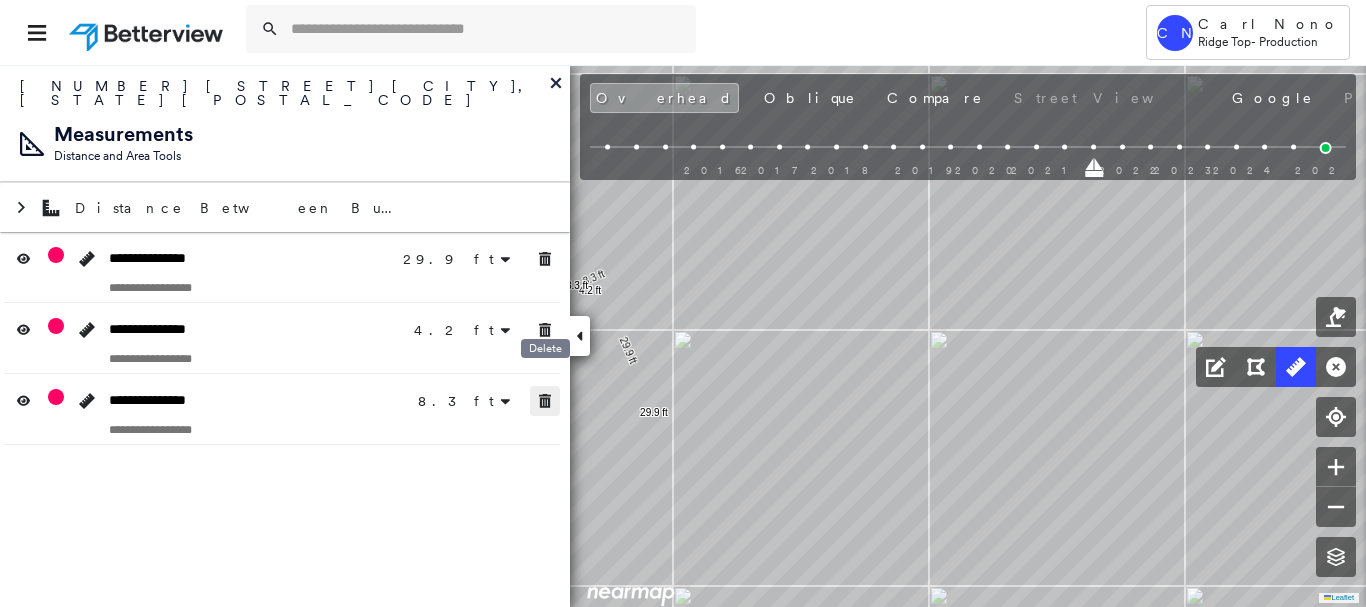 click at bounding box center [545, 401] 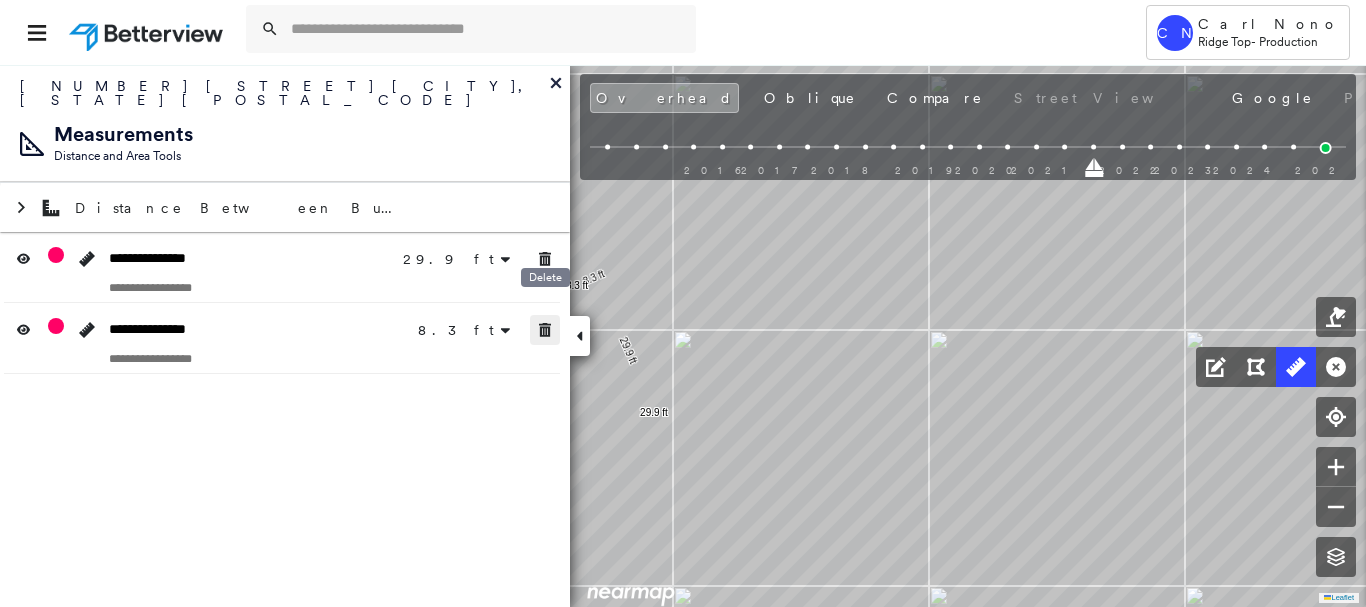 click 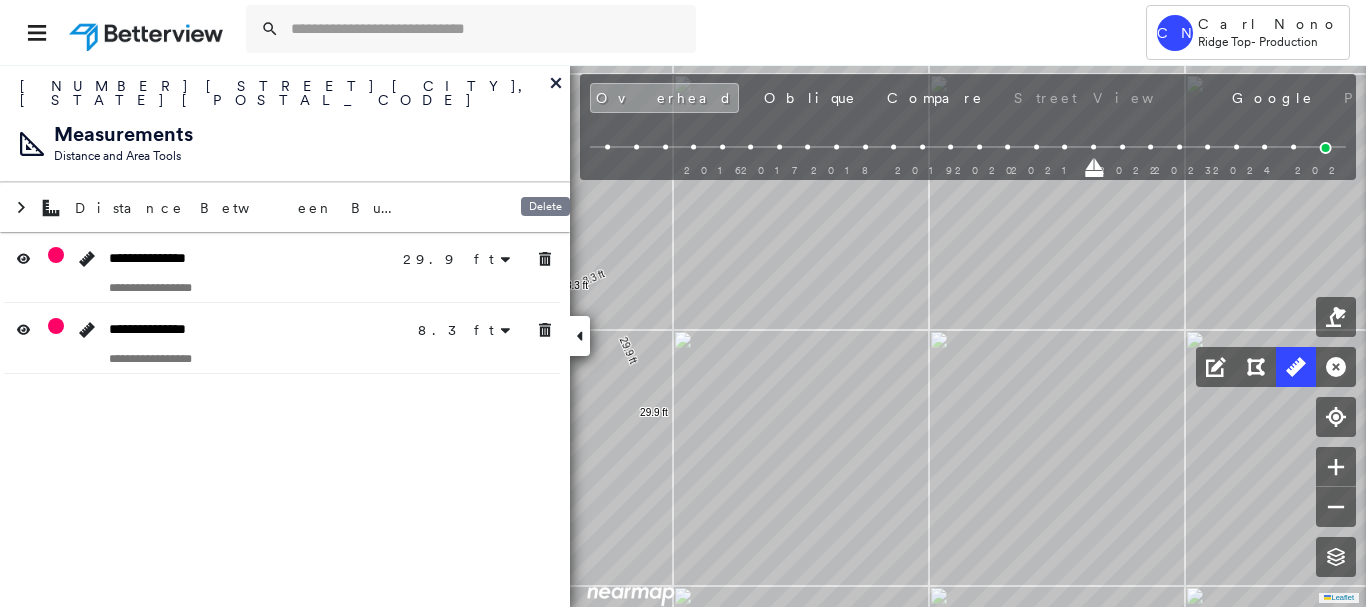 click on "Delete" at bounding box center [545, 212] 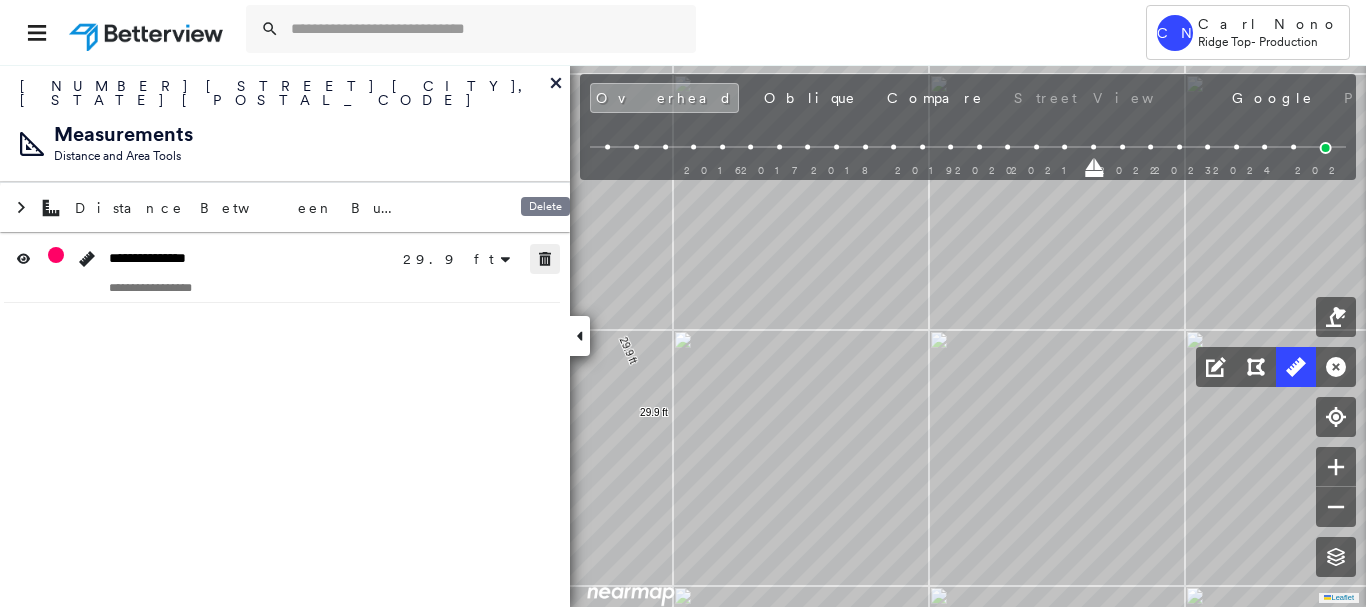 click at bounding box center [545, 259] 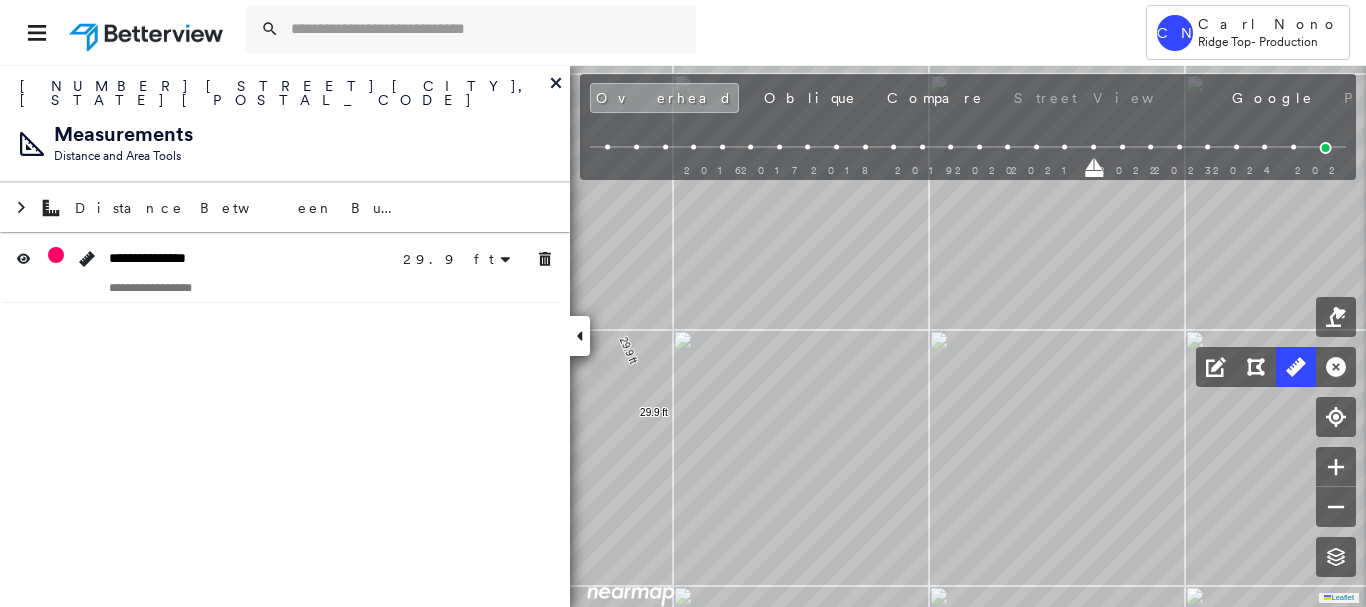 click 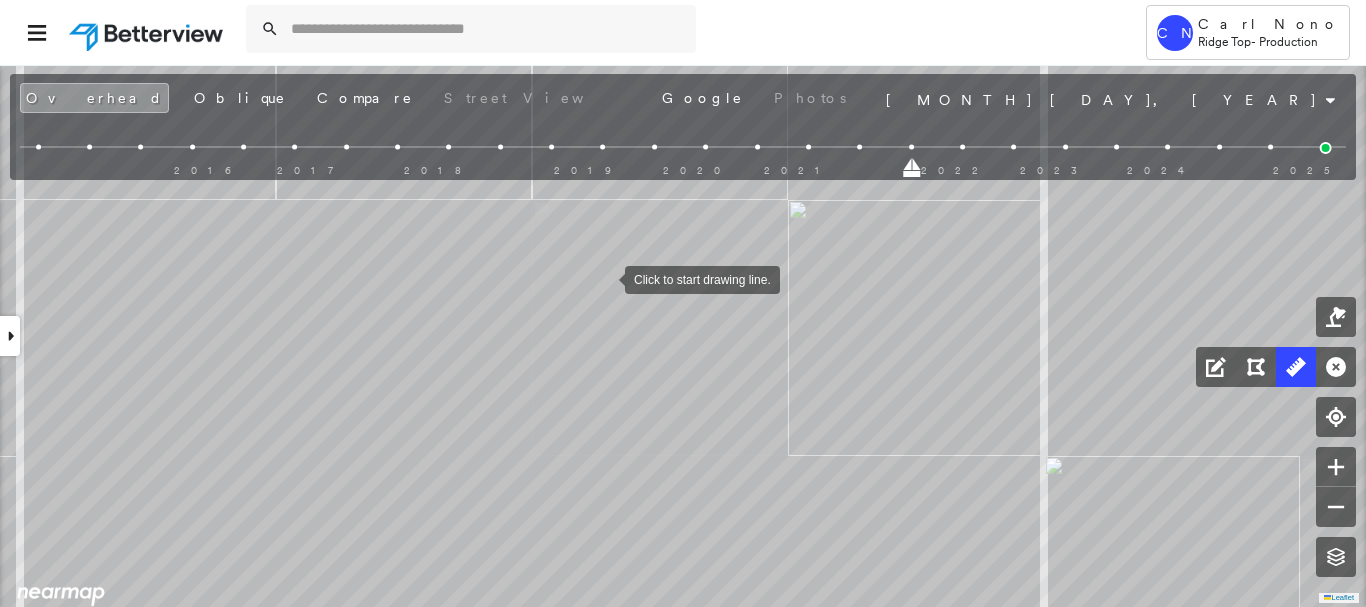 click at bounding box center [605, 278] 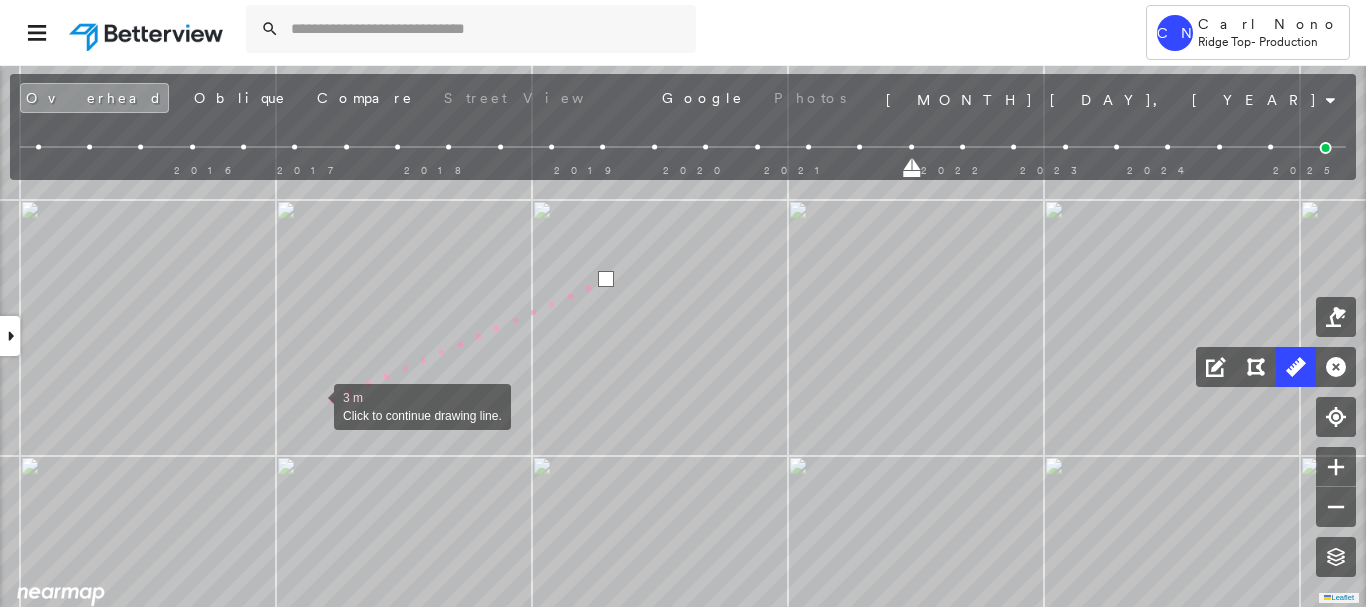 click at bounding box center [314, 405] 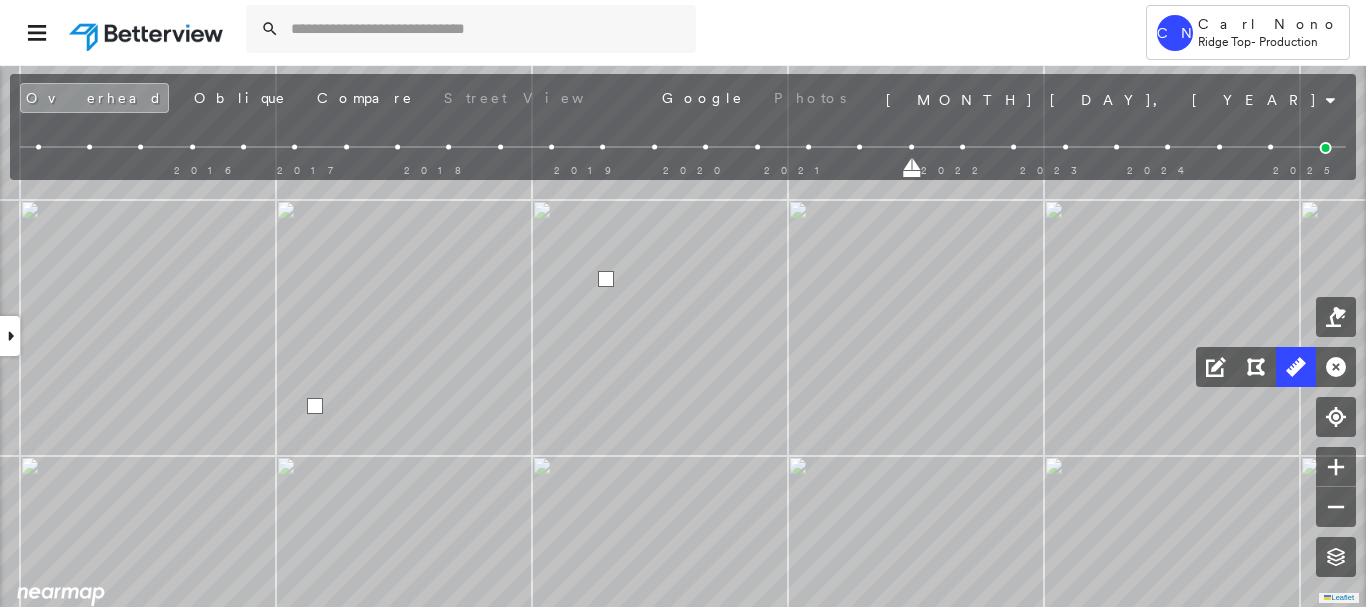 click at bounding box center (315, 406) 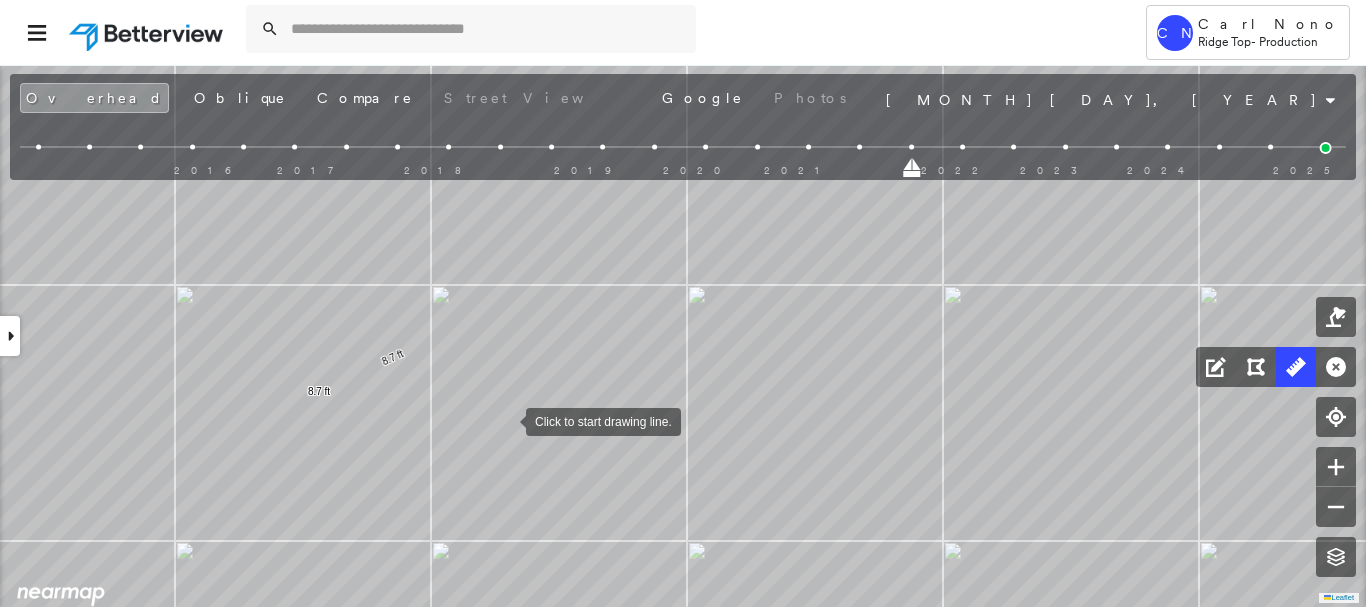 drag, startPoint x: 506, startPoint y: 420, endPoint x: 601, endPoint y: 187, distance: 251.62273 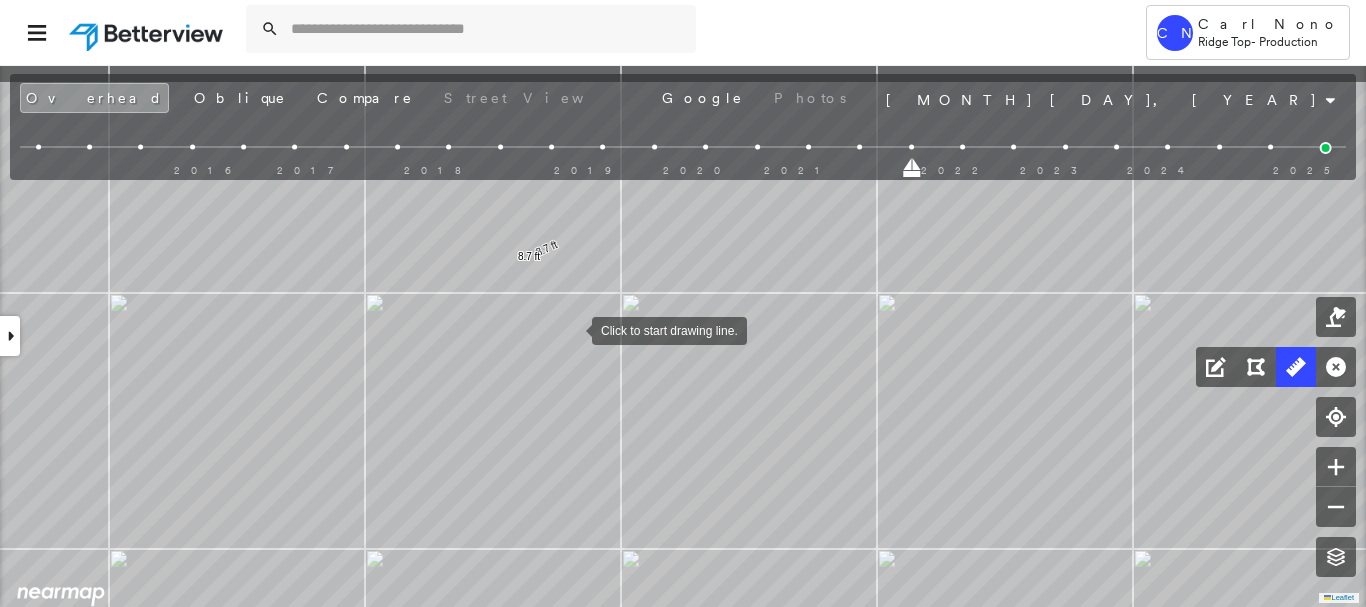 drag, startPoint x: 601, startPoint y: 249, endPoint x: 565, endPoint y: 344, distance: 101.59232 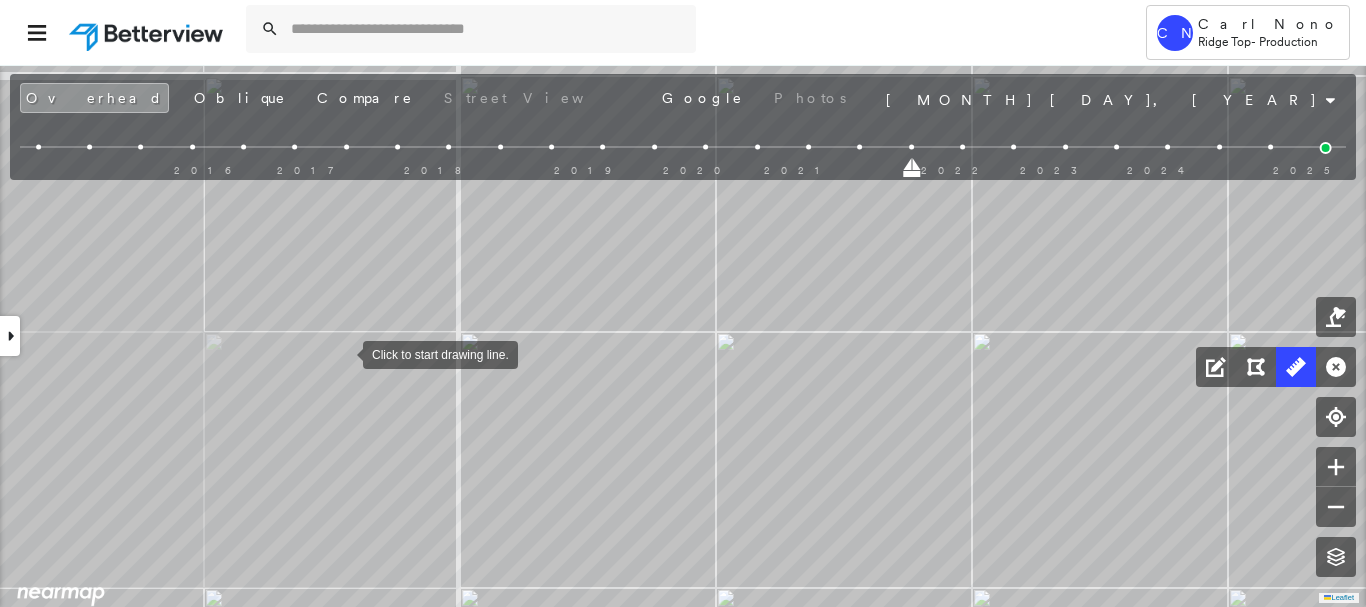 click at bounding box center (343, 353) 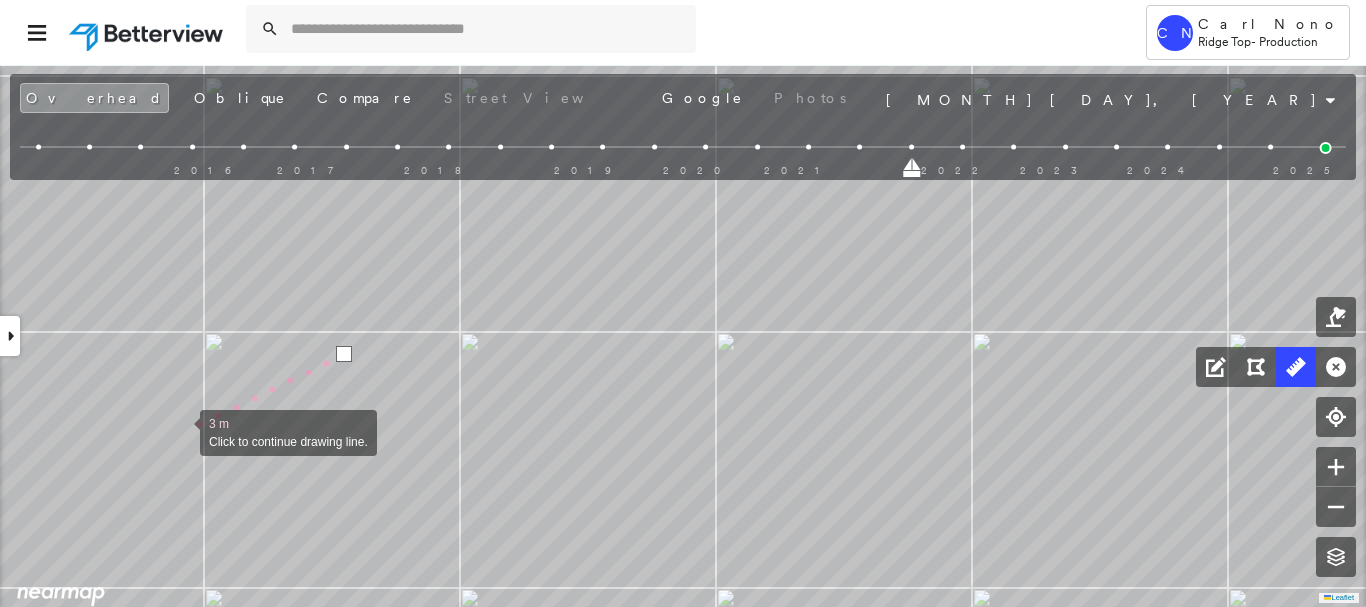 click at bounding box center [180, 431] 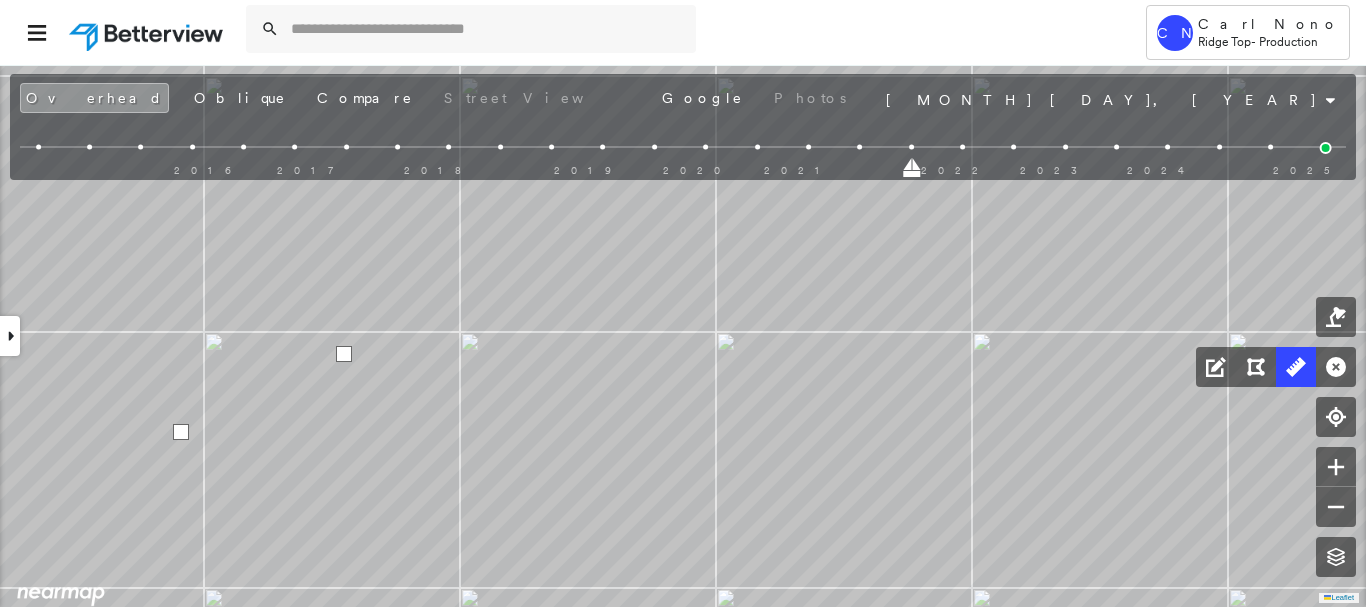 click at bounding box center [181, 432] 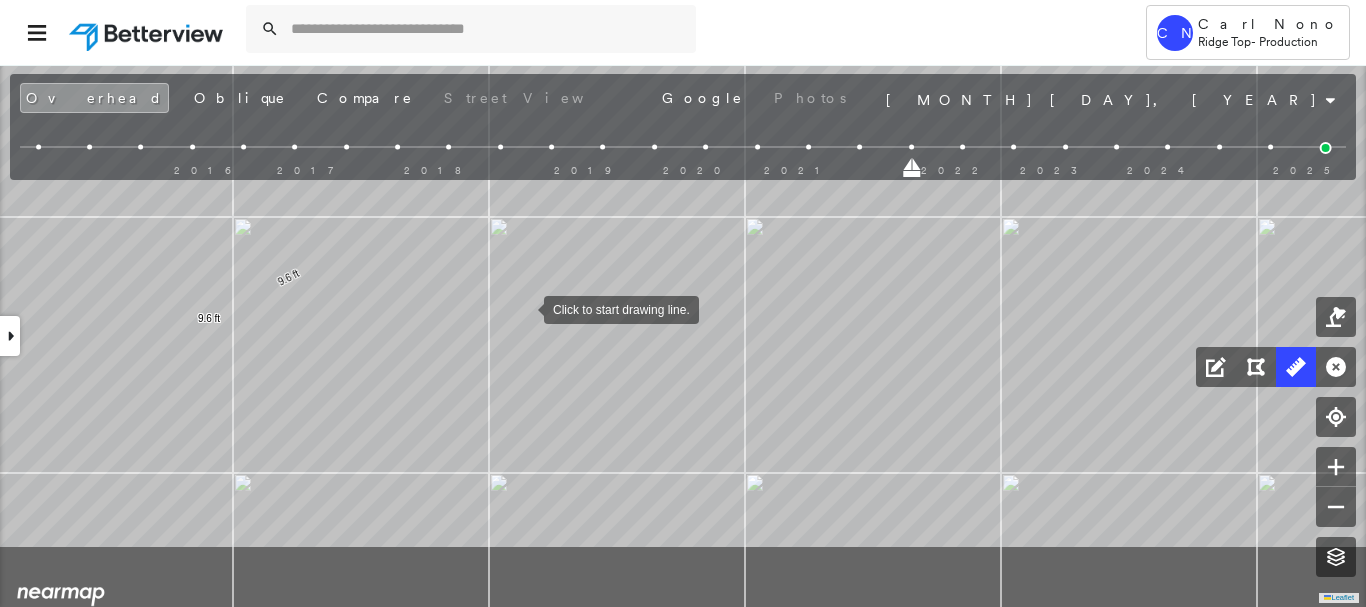 drag, startPoint x: 492, startPoint y: 428, endPoint x: 522, endPoint y: 312, distance: 119.81653 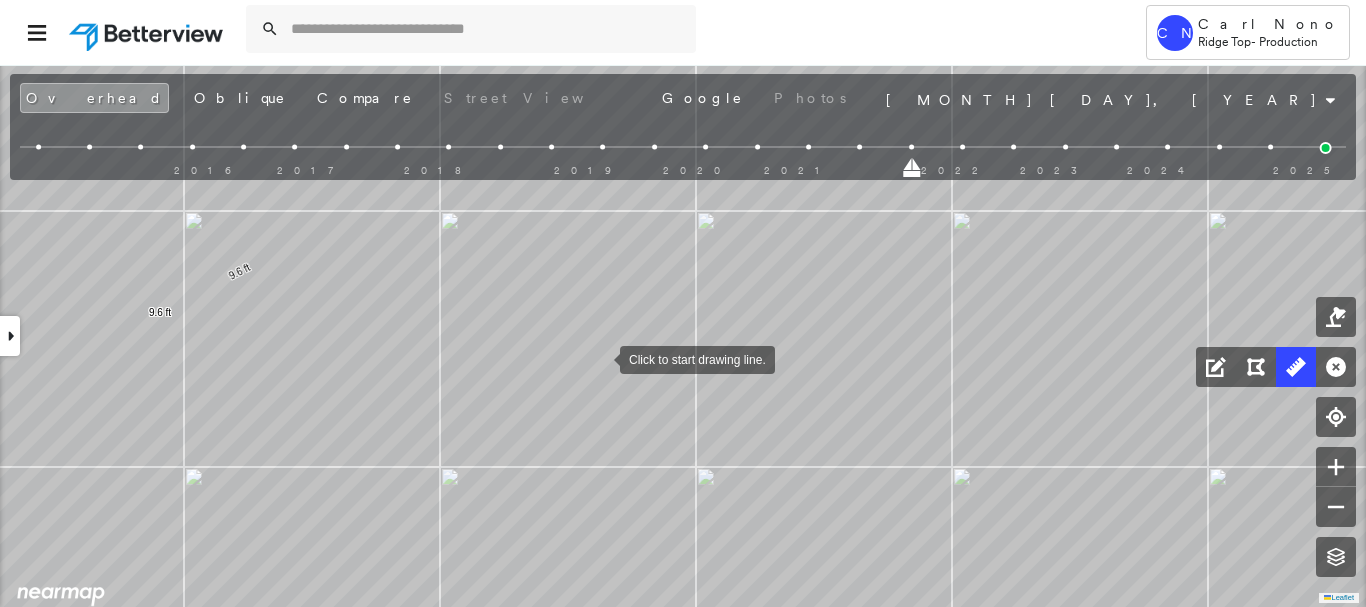 drag, startPoint x: 651, startPoint y: 363, endPoint x: 601, endPoint y: 358, distance: 50.24938 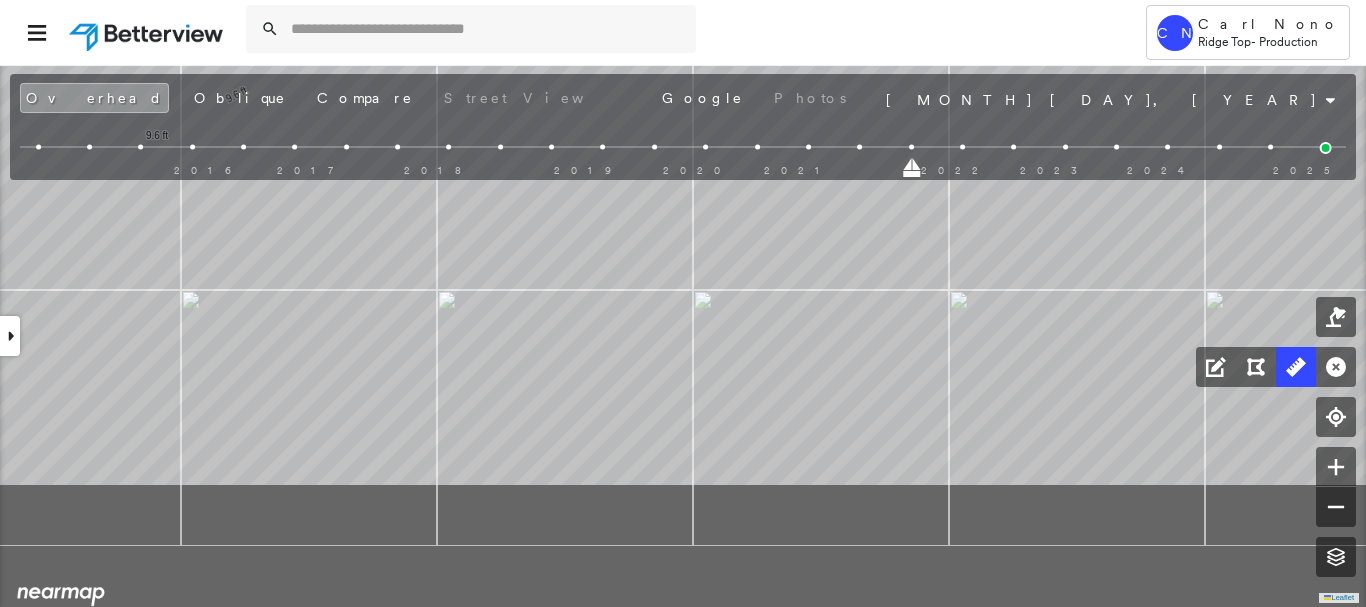 drag, startPoint x: 478, startPoint y: 396, endPoint x: 475, endPoint y: 185, distance: 211.02133 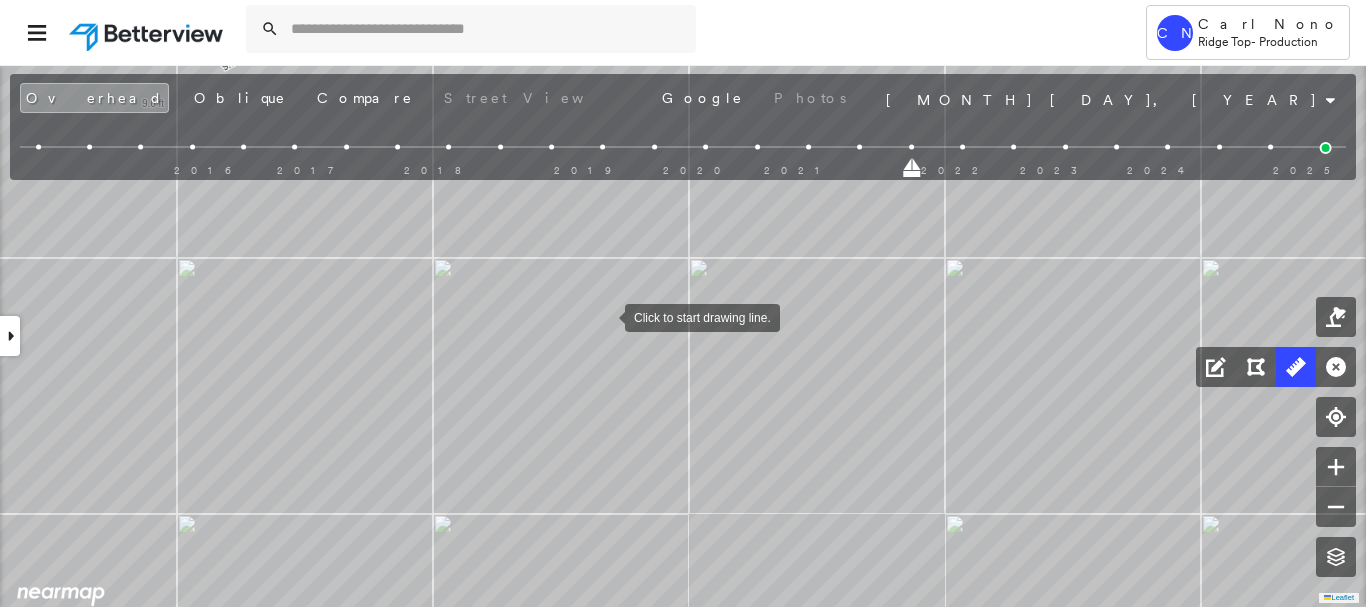 drag, startPoint x: 609, startPoint y: 314, endPoint x: 192, endPoint y: 527, distance: 468.24994 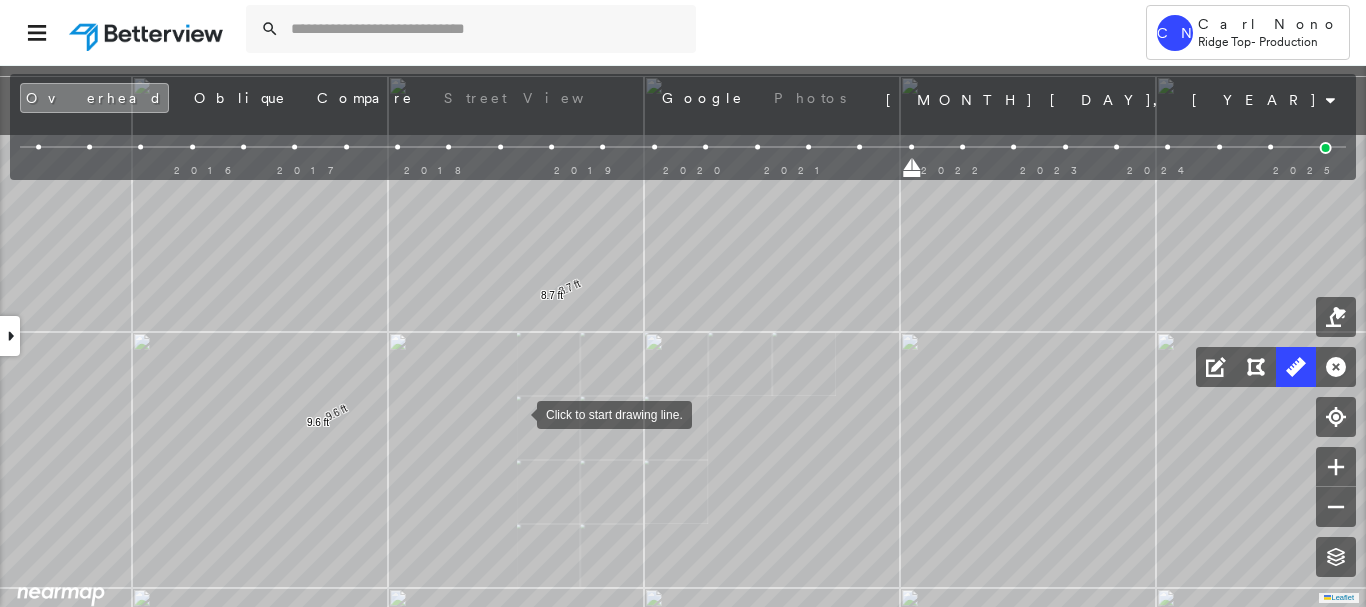 drag, startPoint x: 497, startPoint y: 276, endPoint x: 517, endPoint y: 421, distance: 146.37282 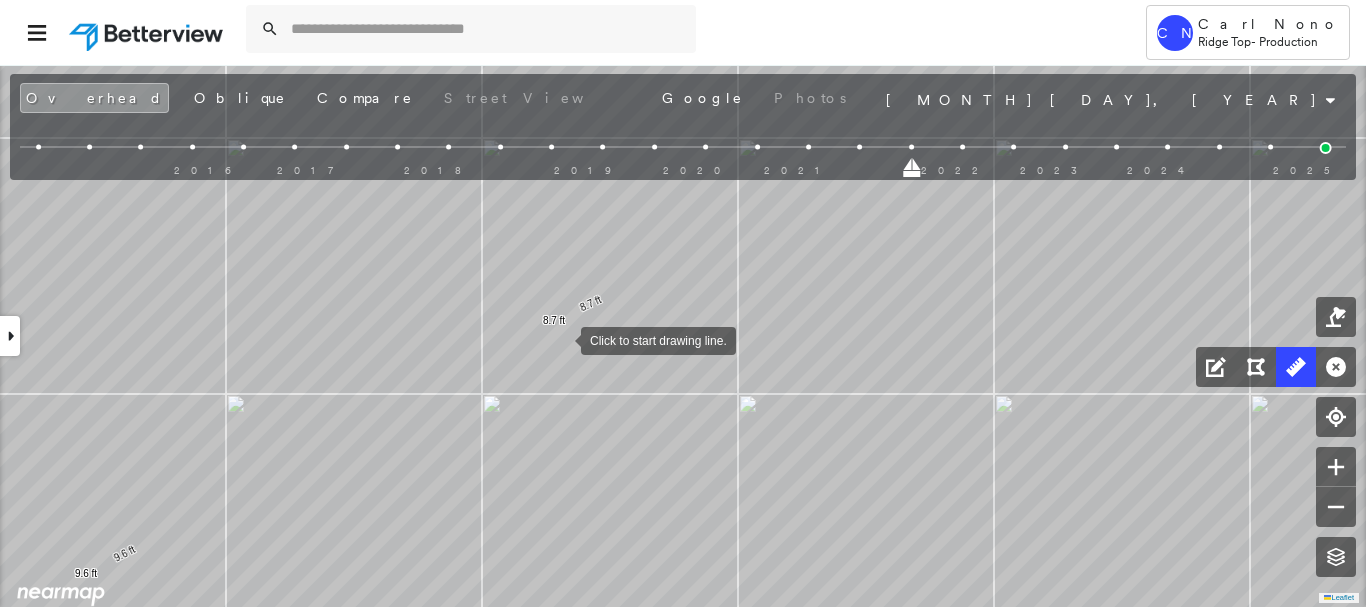 click at bounding box center (561, 339) 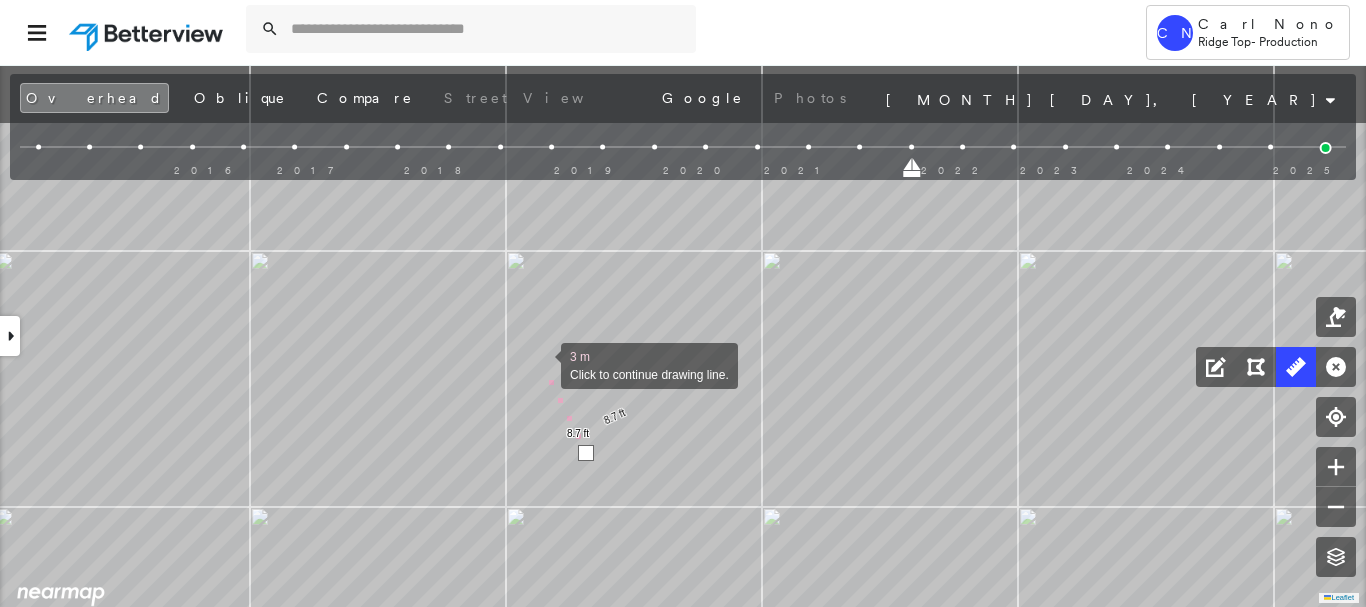 drag, startPoint x: 517, startPoint y: 250, endPoint x: 513, endPoint y: 310, distance: 60.133186 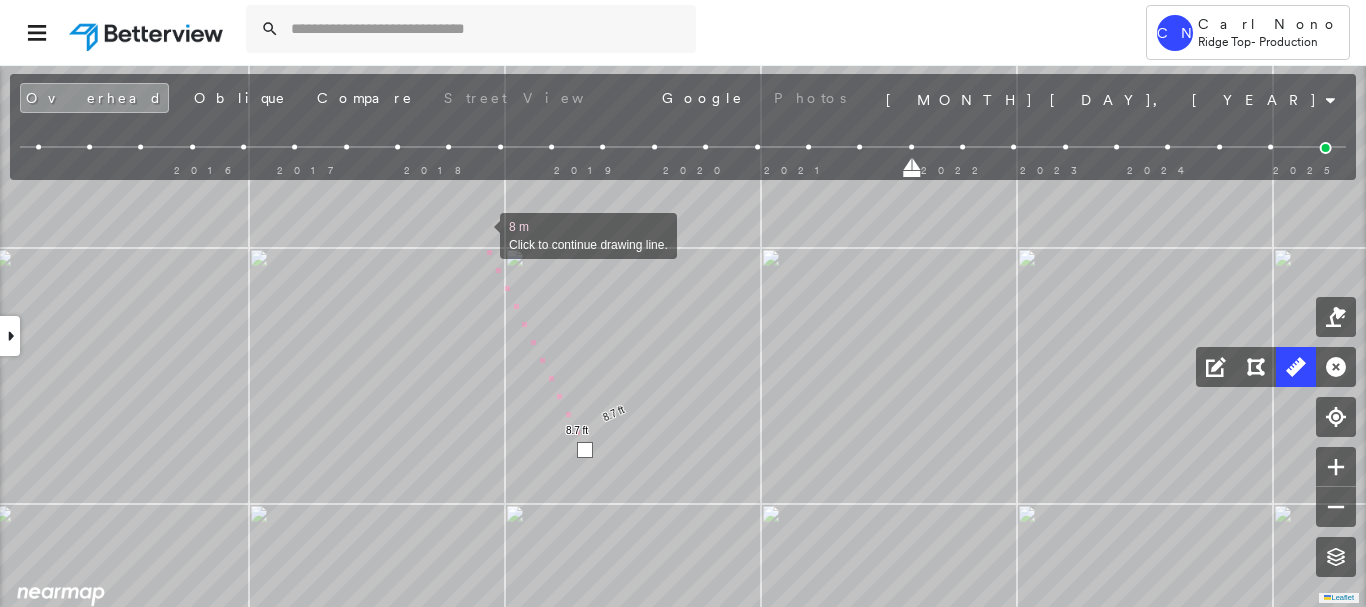 click at bounding box center [480, 234] 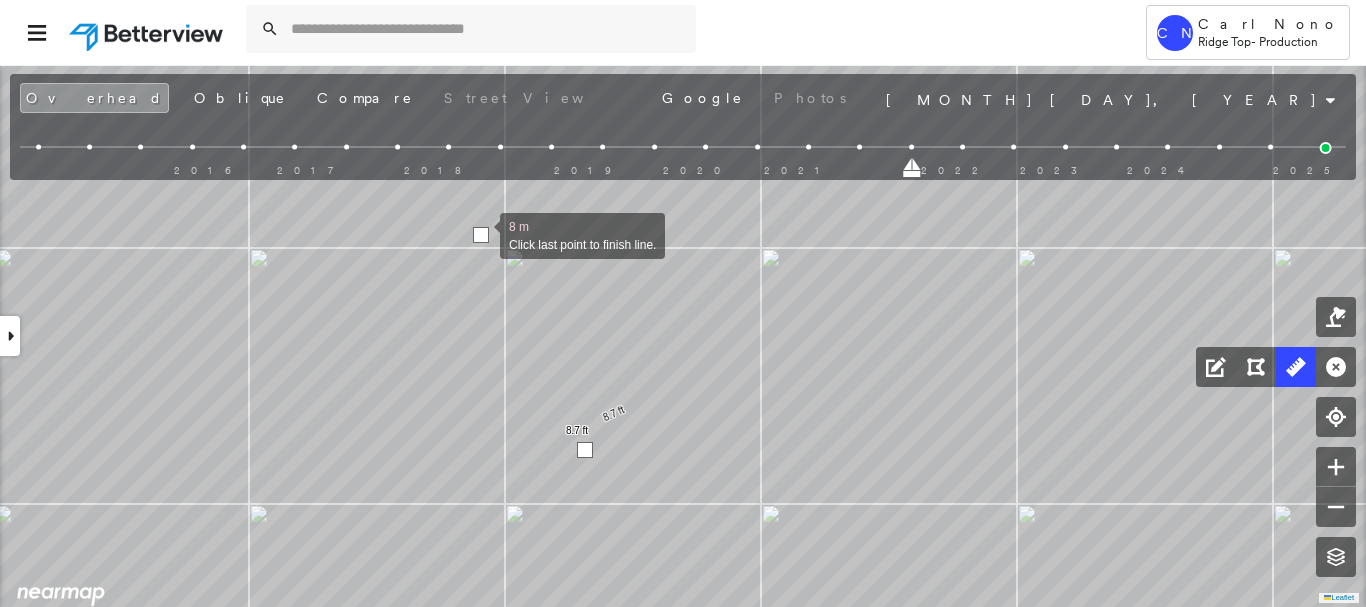 click at bounding box center [481, 235] 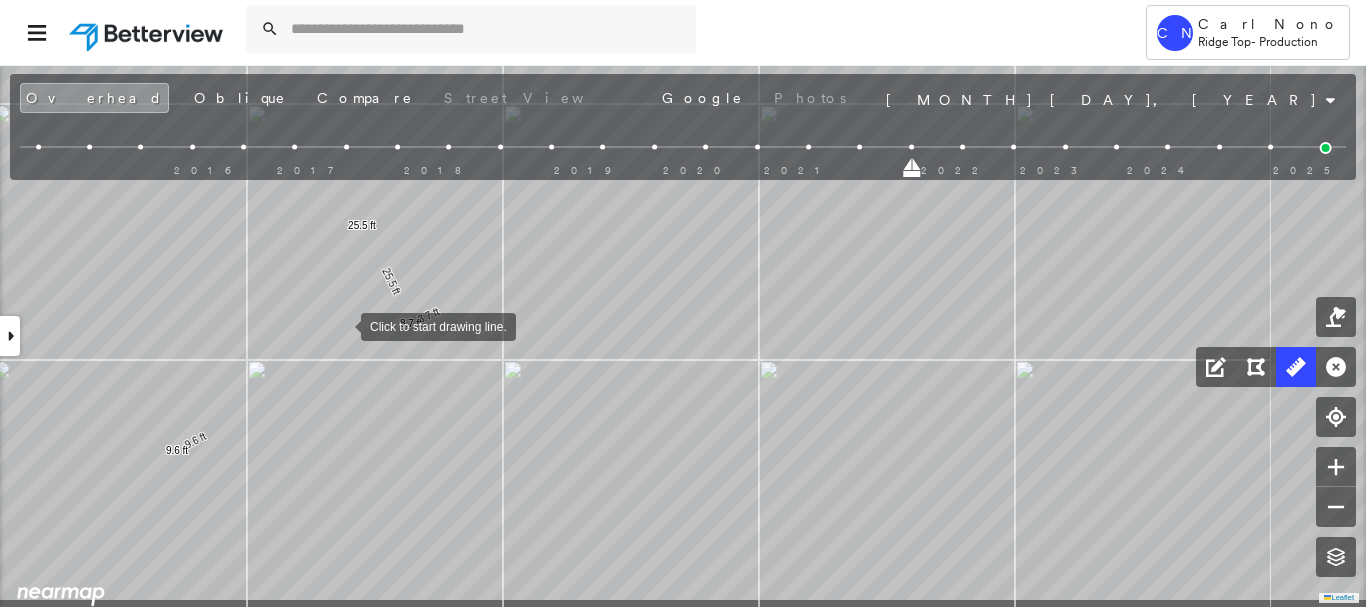 drag, startPoint x: 447, startPoint y: 387, endPoint x: 341, endPoint y: 325, distance: 122.80065 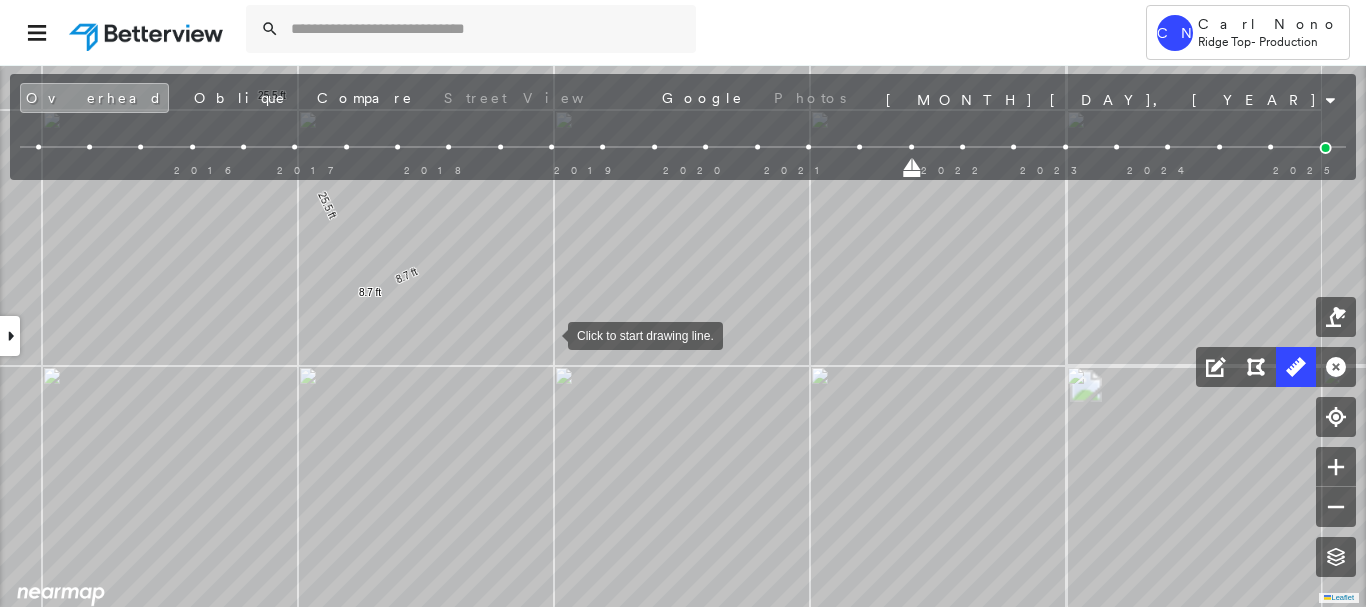 drag, startPoint x: 960, startPoint y: 143, endPoint x: 989, endPoint y: 148, distance: 29.427877 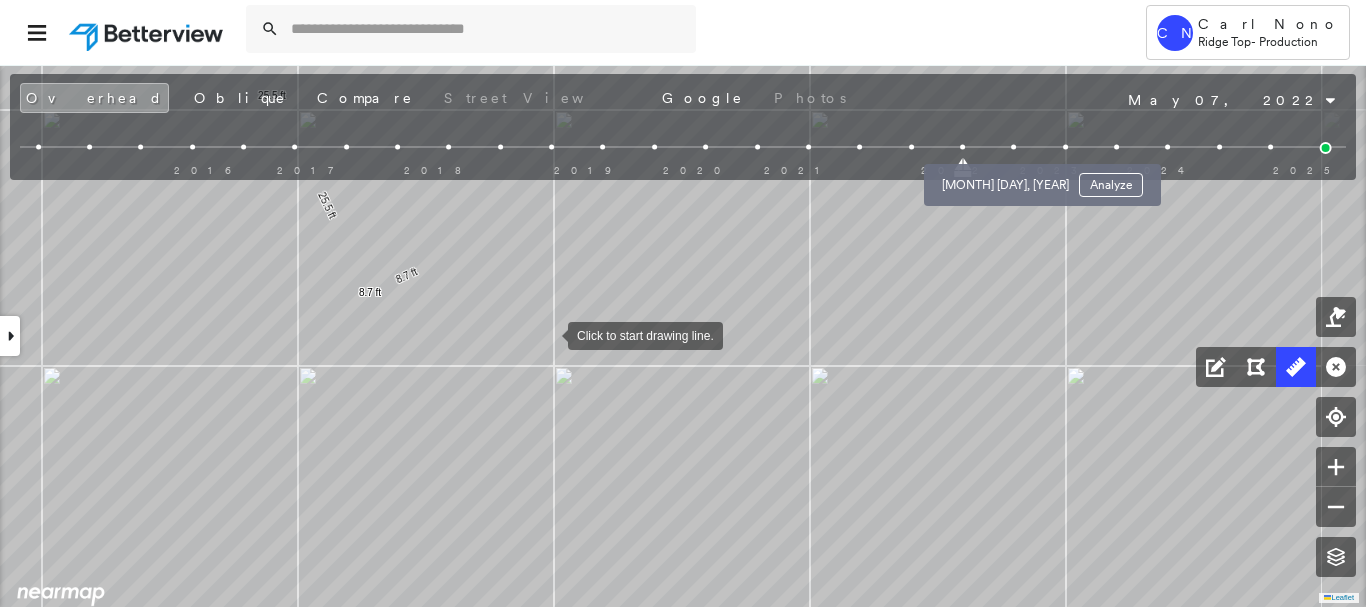 click at bounding box center [1013, 147] 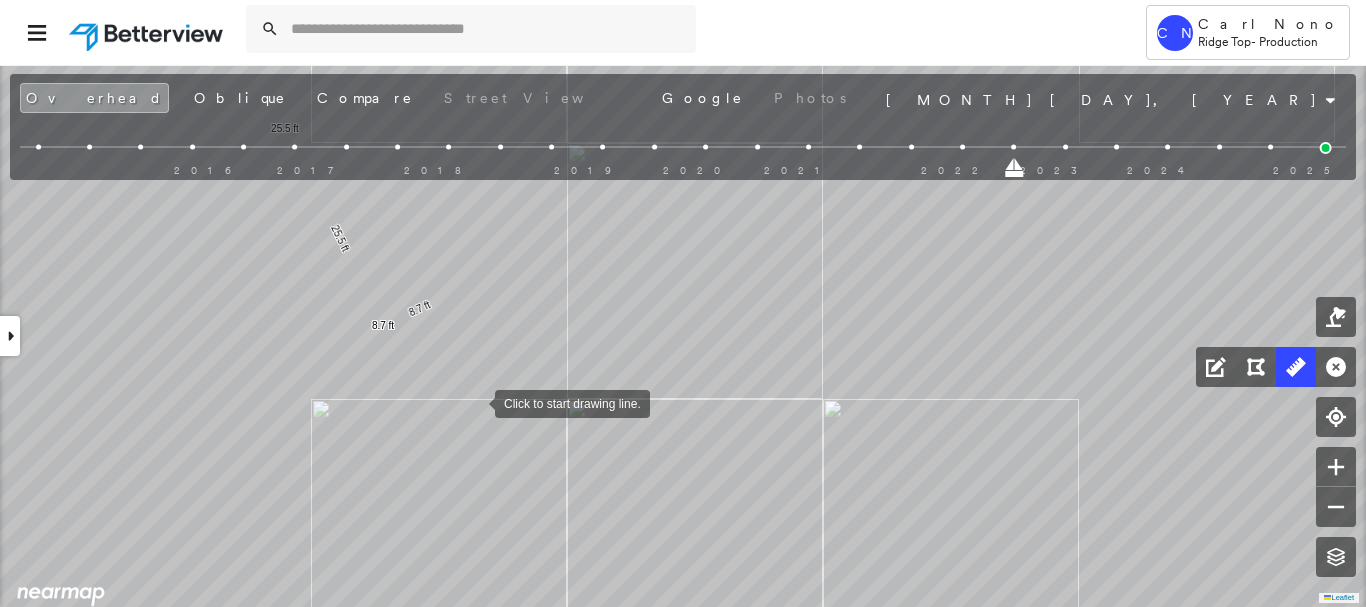 drag, startPoint x: 462, startPoint y: 369, endPoint x: 475, endPoint y: 402, distance: 35.468296 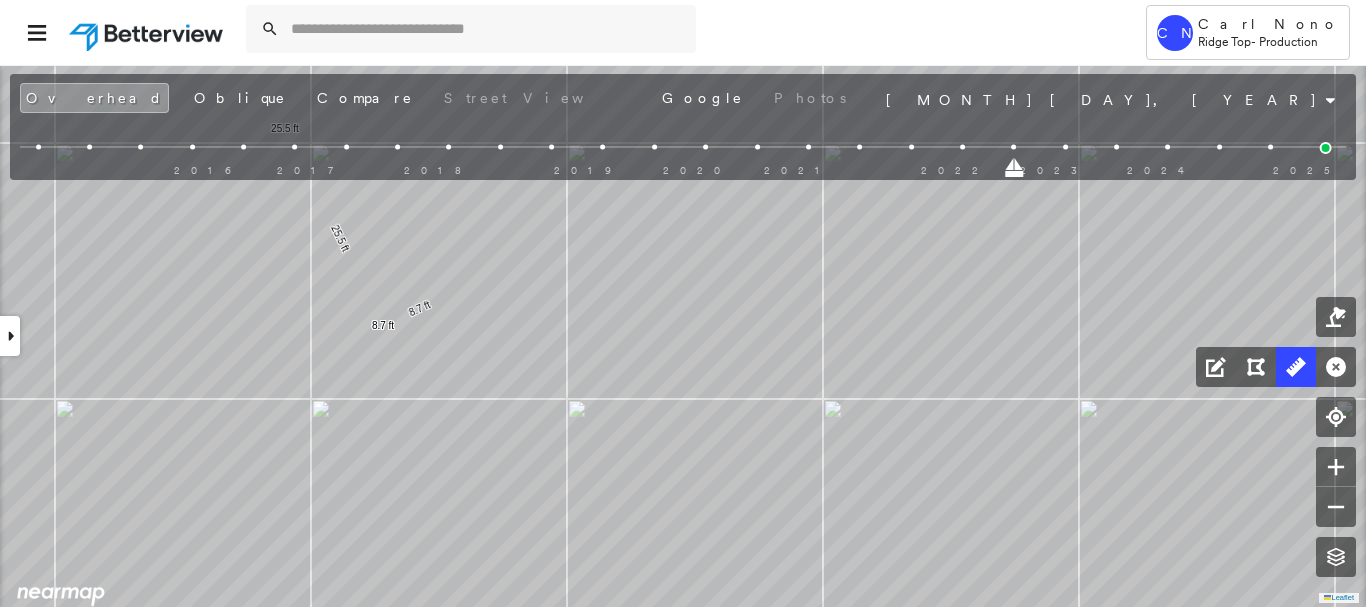 click at bounding box center [10, 336] 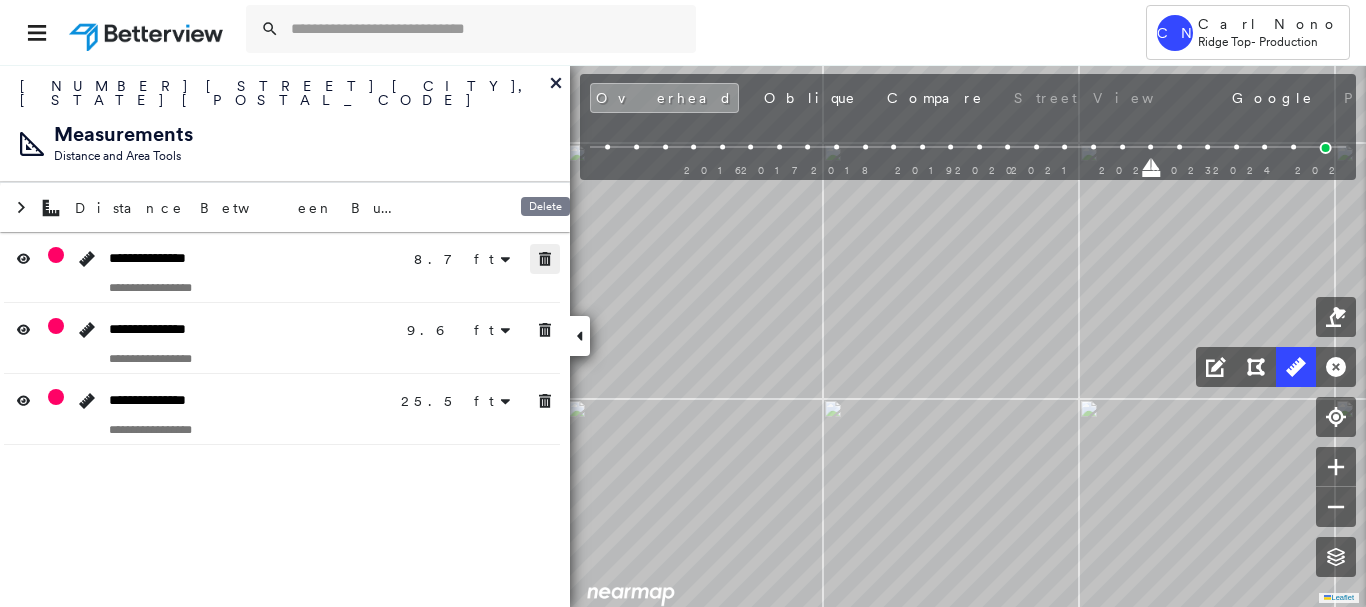 click at bounding box center (545, 259) 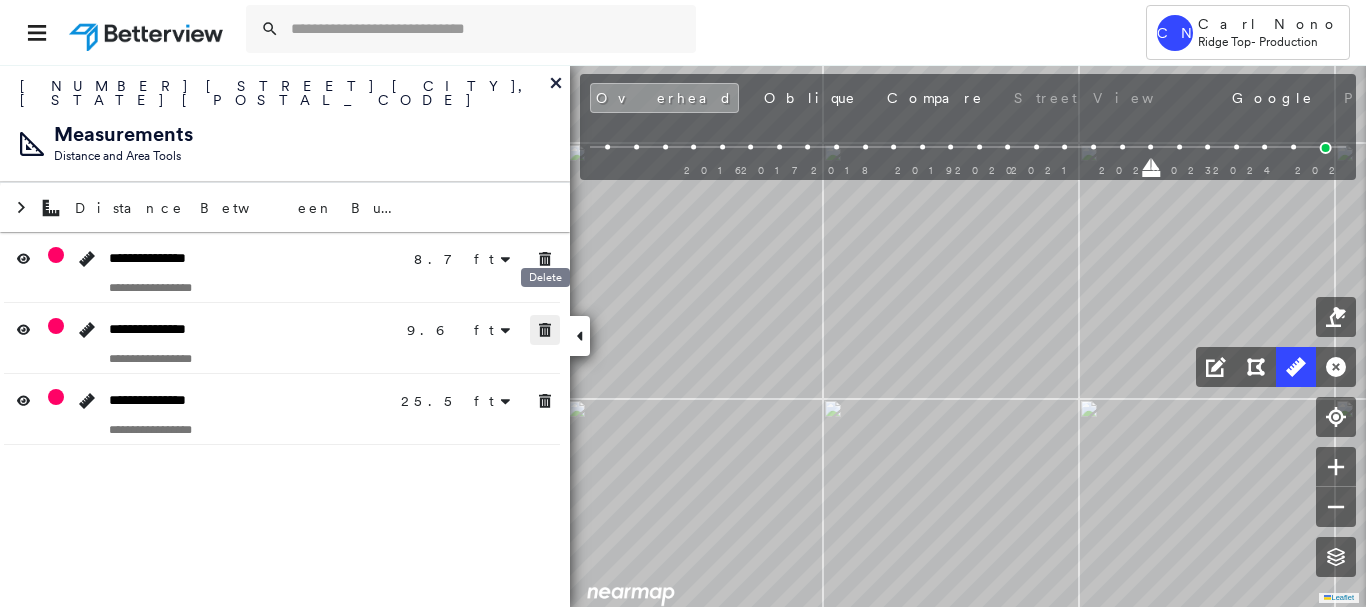 click 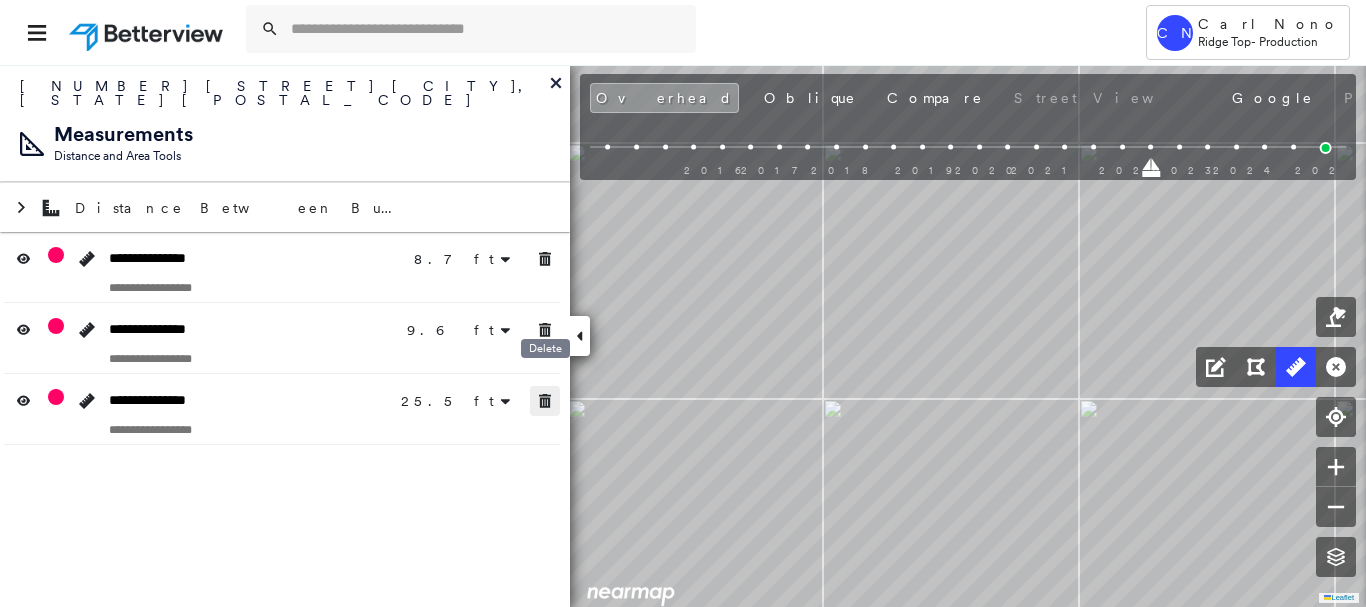 click at bounding box center [545, 401] 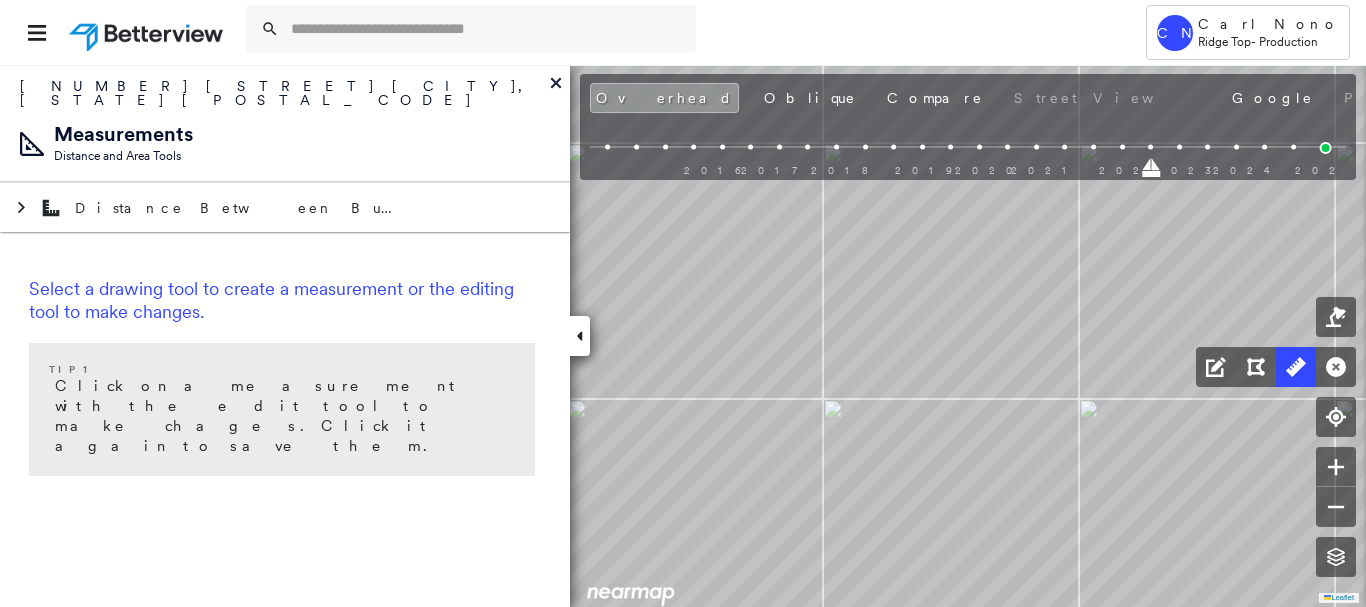 drag, startPoint x: 579, startPoint y: 326, endPoint x: 593, endPoint y: 327, distance: 14.035668 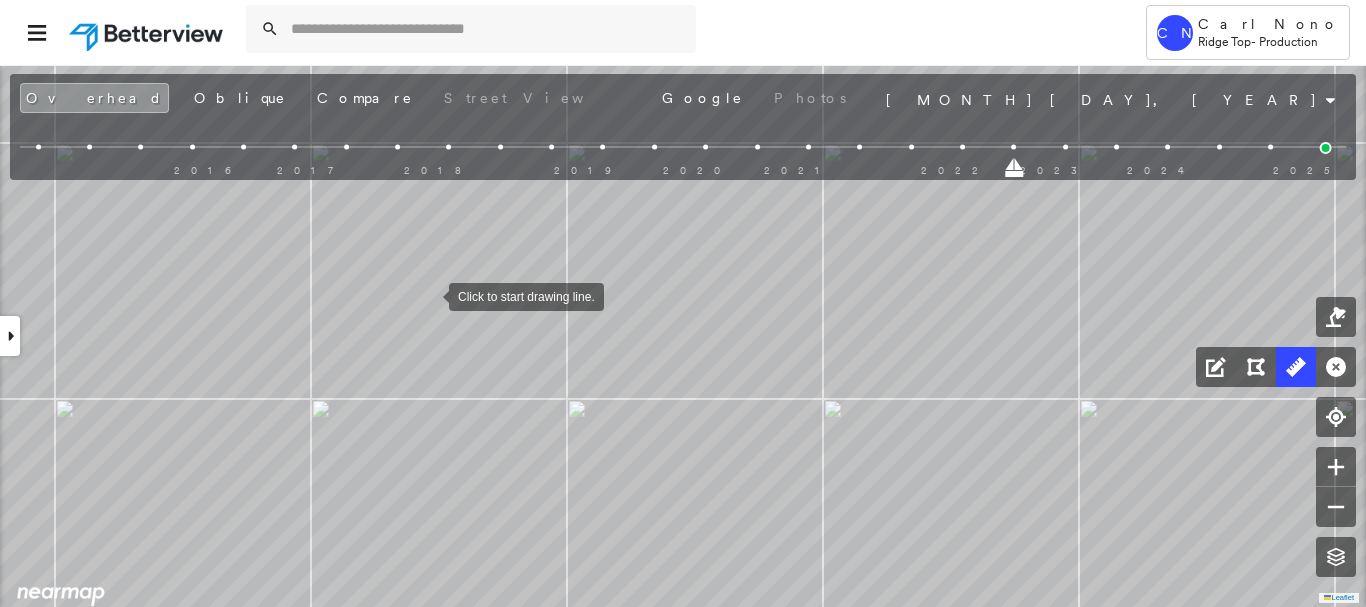 click at bounding box center (429, 295) 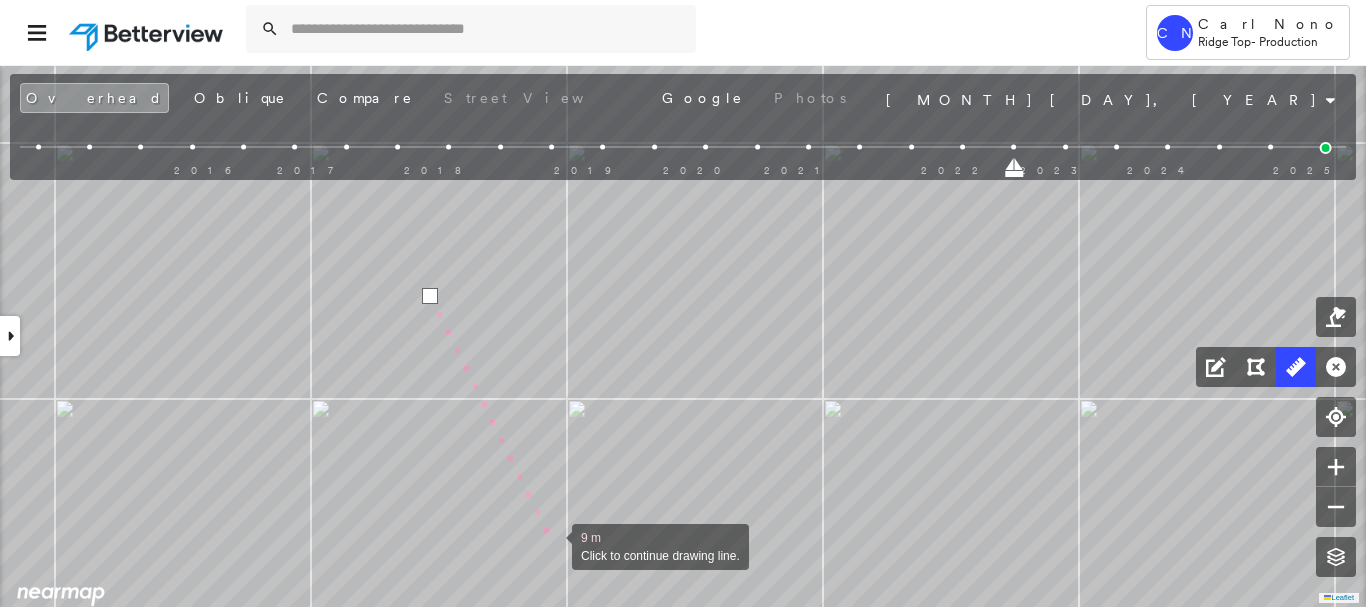 click at bounding box center [552, 545] 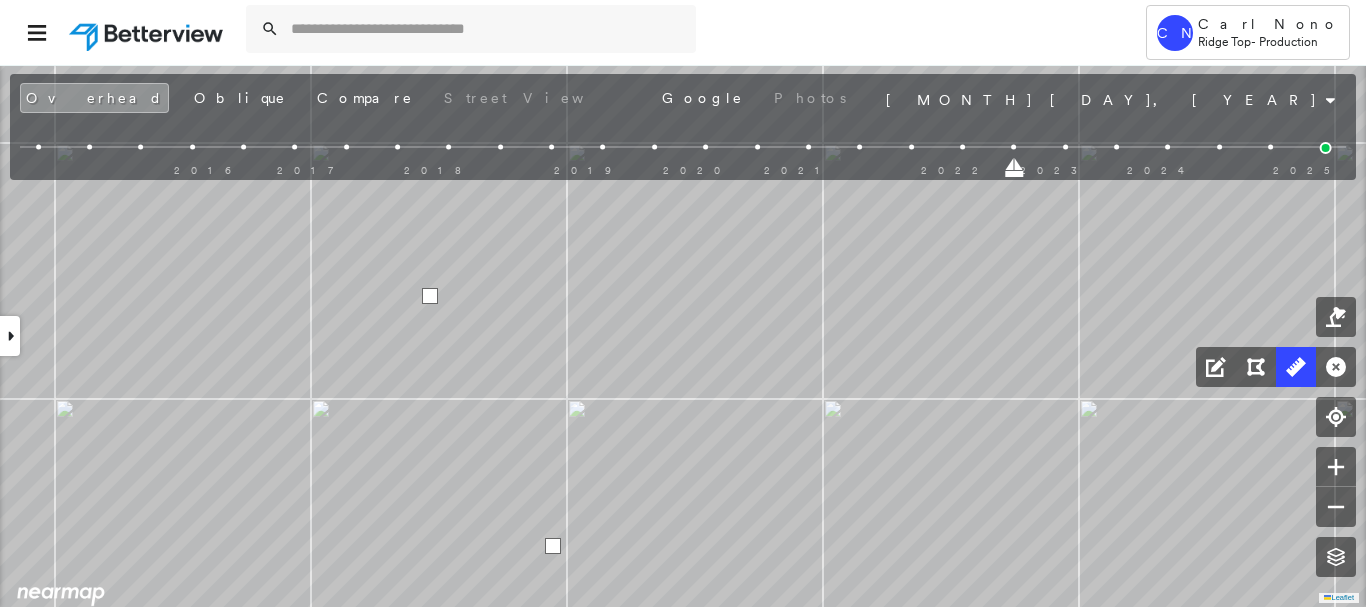 click at bounding box center (553, 546) 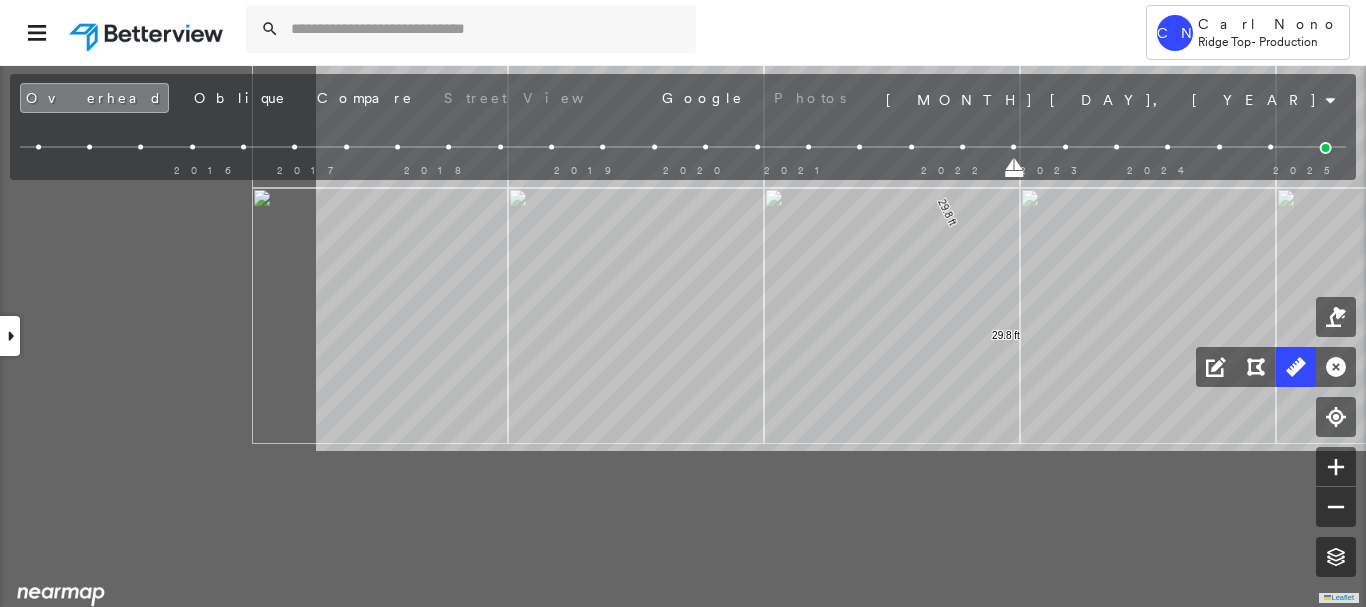 click on "29.8 ft 29.8 ft Click to start drawing line." at bounding box center (-358, 542) 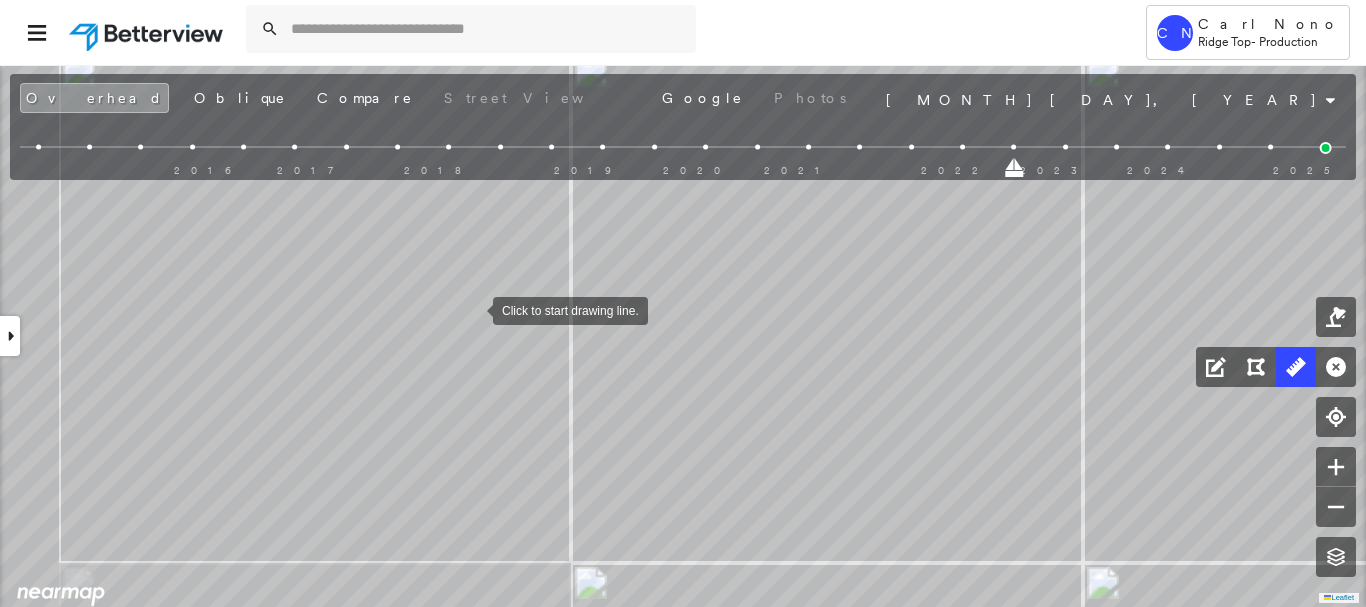 click at bounding box center (473, 309) 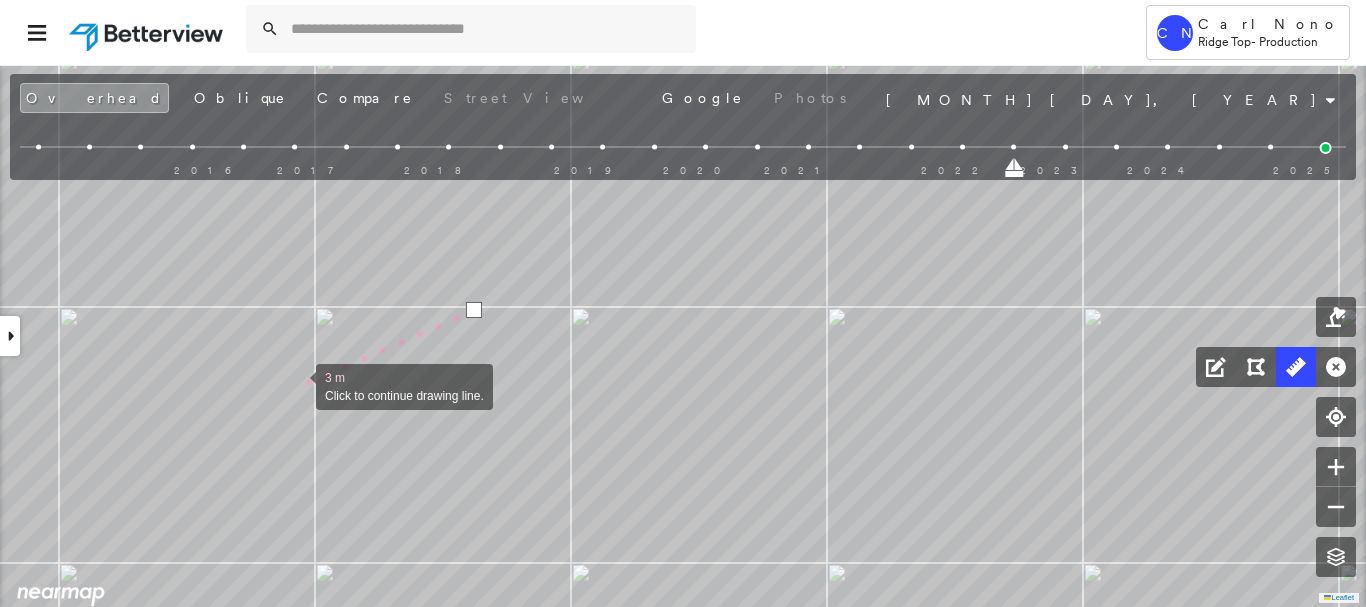 click at bounding box center (296, 385) 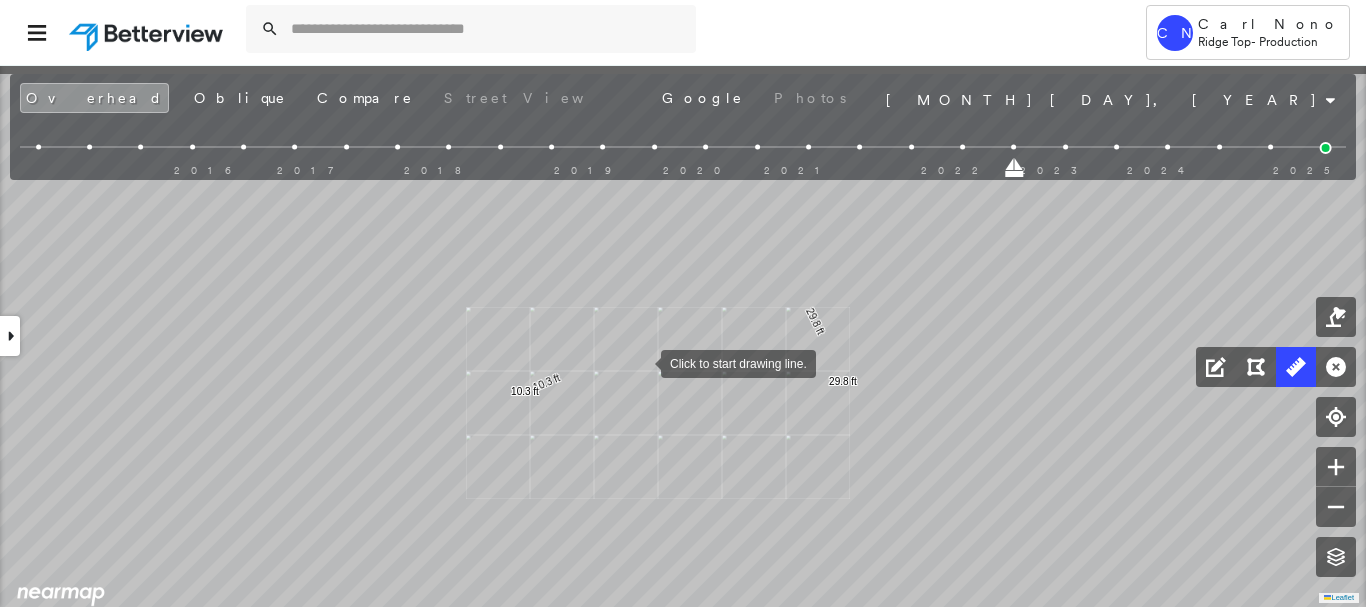 drag, startPoint x: 679, startPoint y: 296, endPoint x: 642, endPoint y: 360, distance: 73.92564 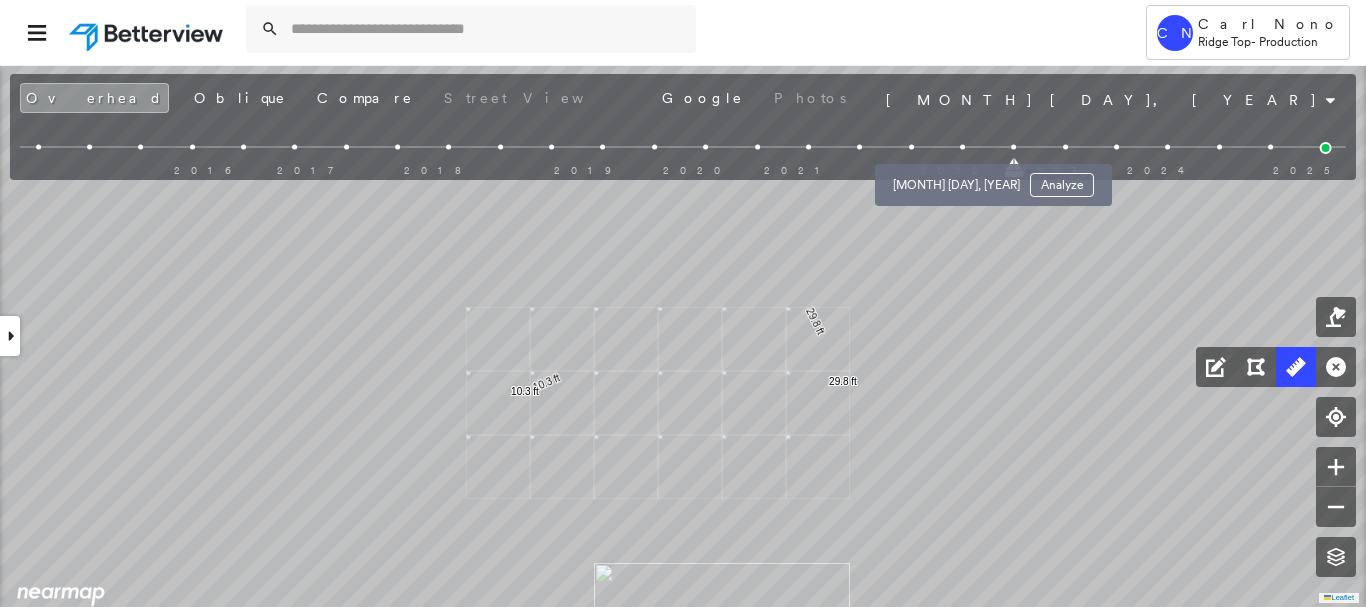 click at bounding box center (962, 147) 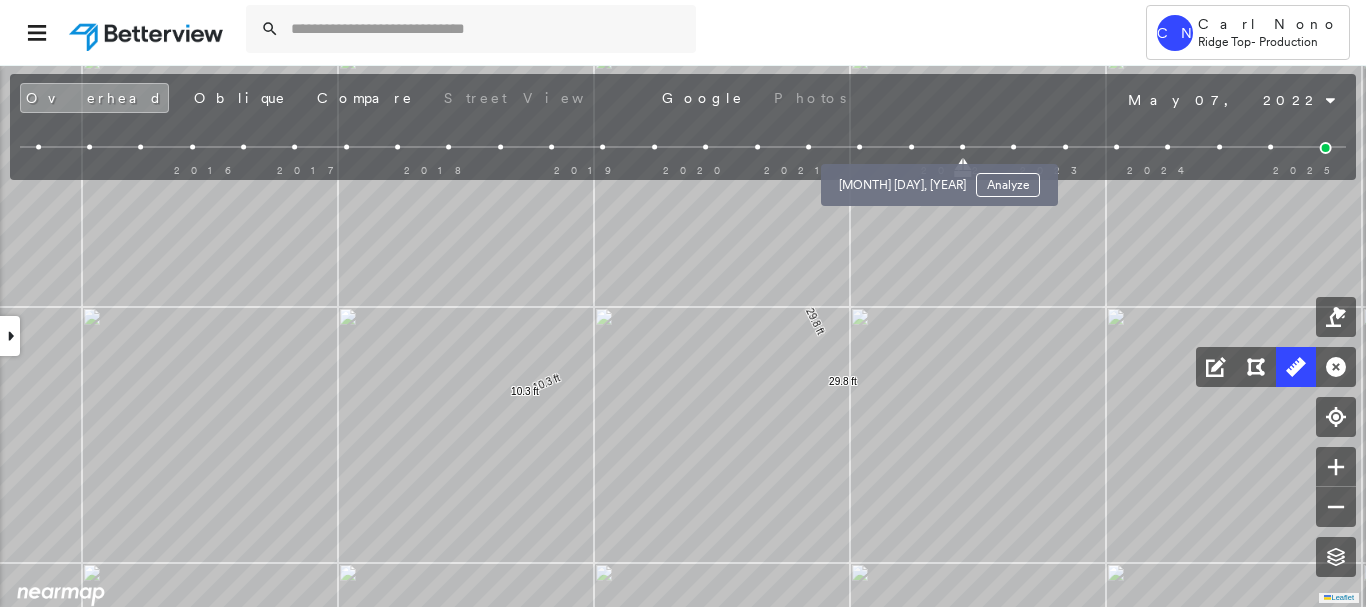 click at bounding box center (911, 147) 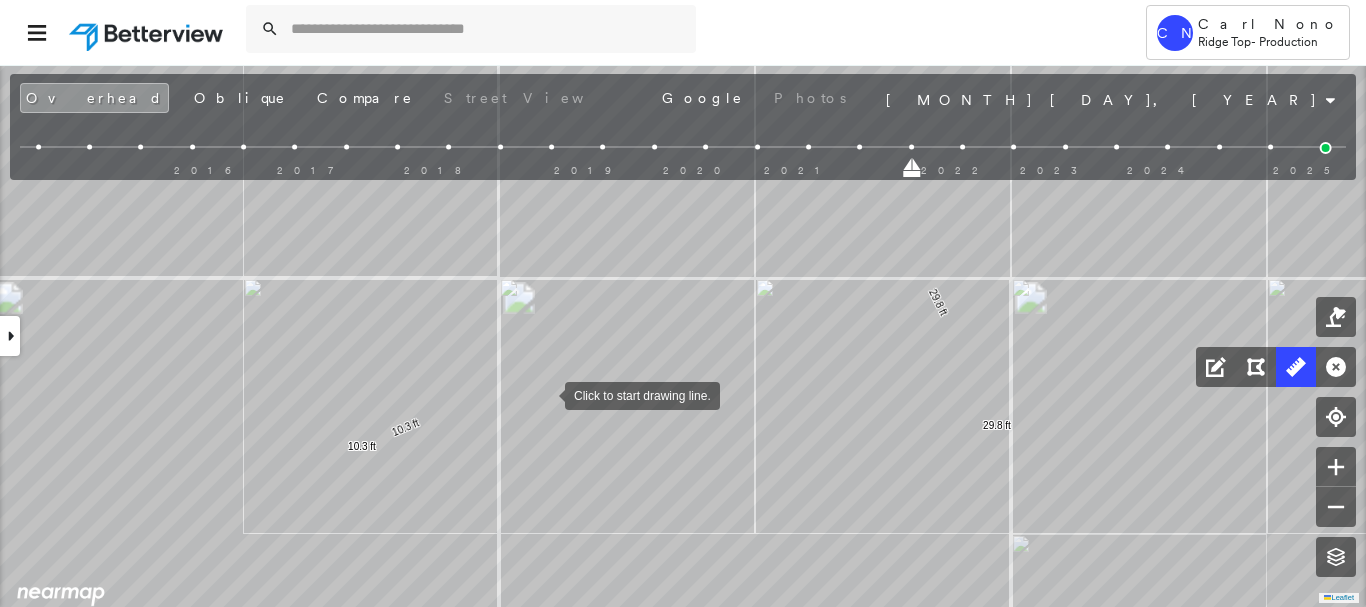 drag, startPoint x: 536, startPoint y: 403, endPoint x: 622, endPoint y: 363, distance: 94.847244 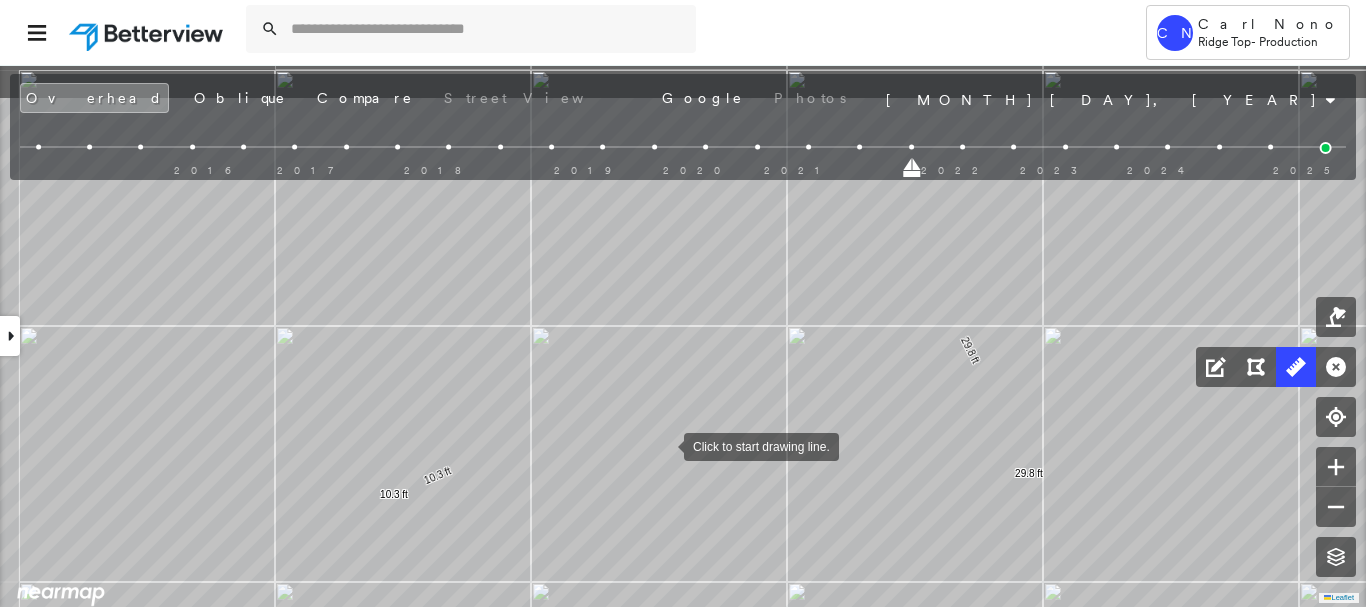drag, startPoint x: 718, startPoint y: 357, endPoint x: 664, endPoint y: 445, distance: 103.24728 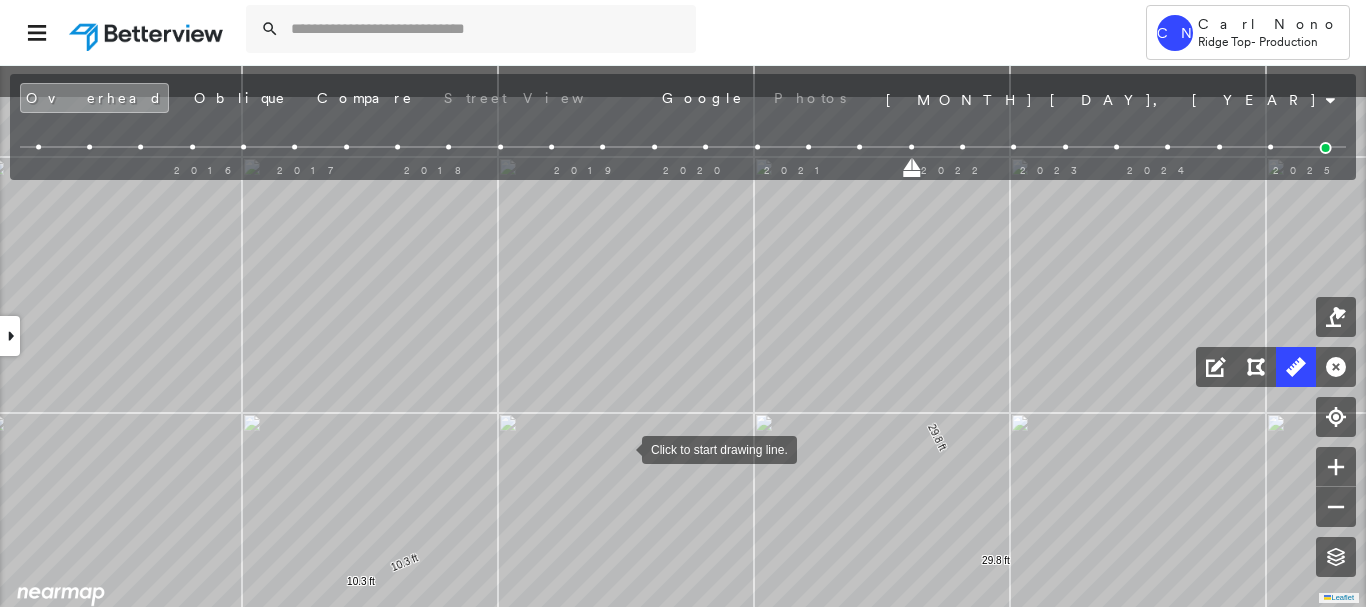 drag, startPoint x: 655, startPoint y: 360, endPoint x: 622, endPoint y: 447, distance: 93.04838 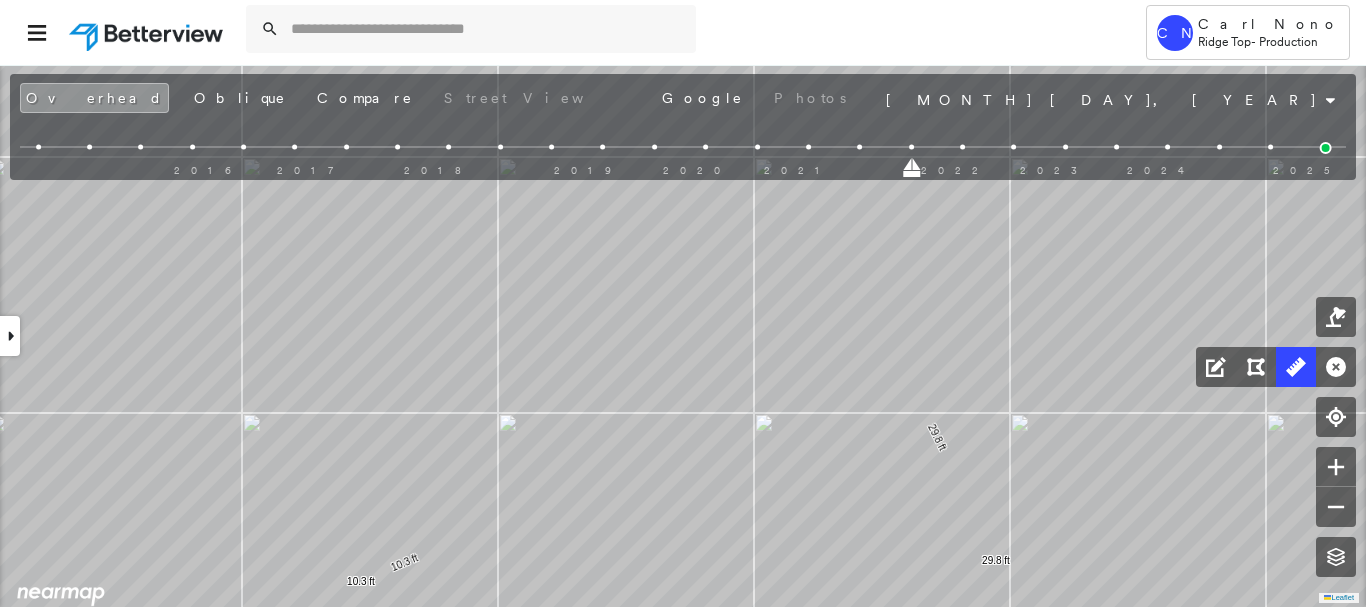 drag, startPoint x: 16, startPoint y: 335, endPoint x: 81, endPoint y: 322, distance: 66.287254 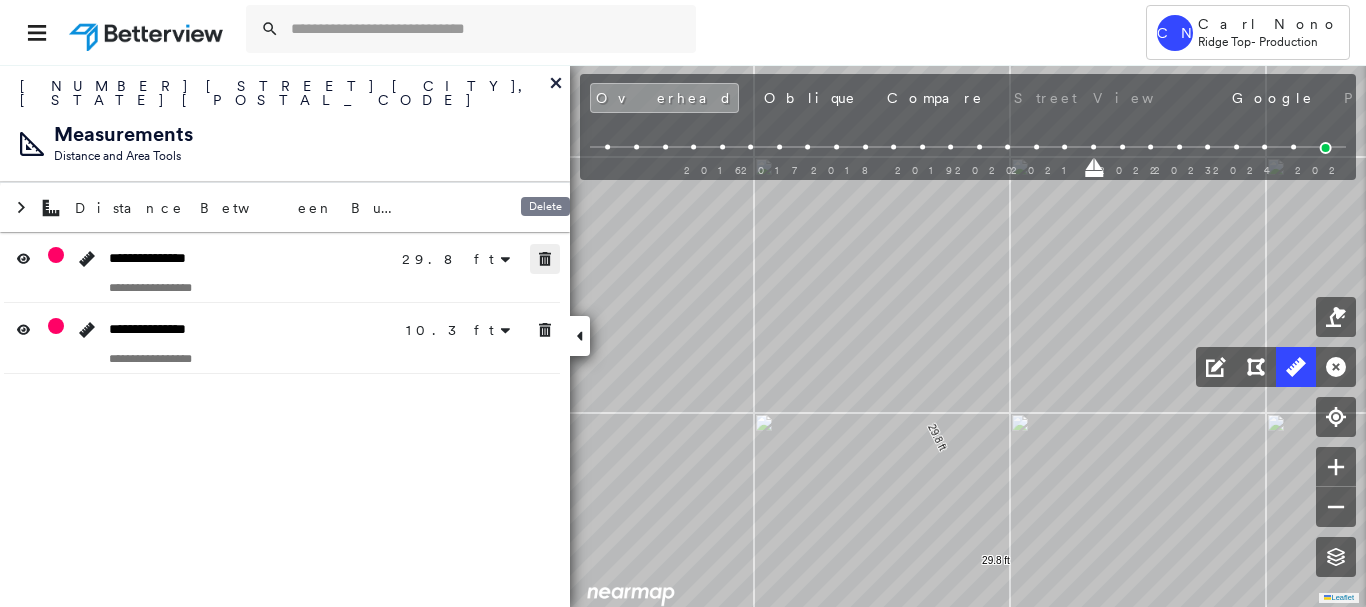 click at bounding box center [545, 259] 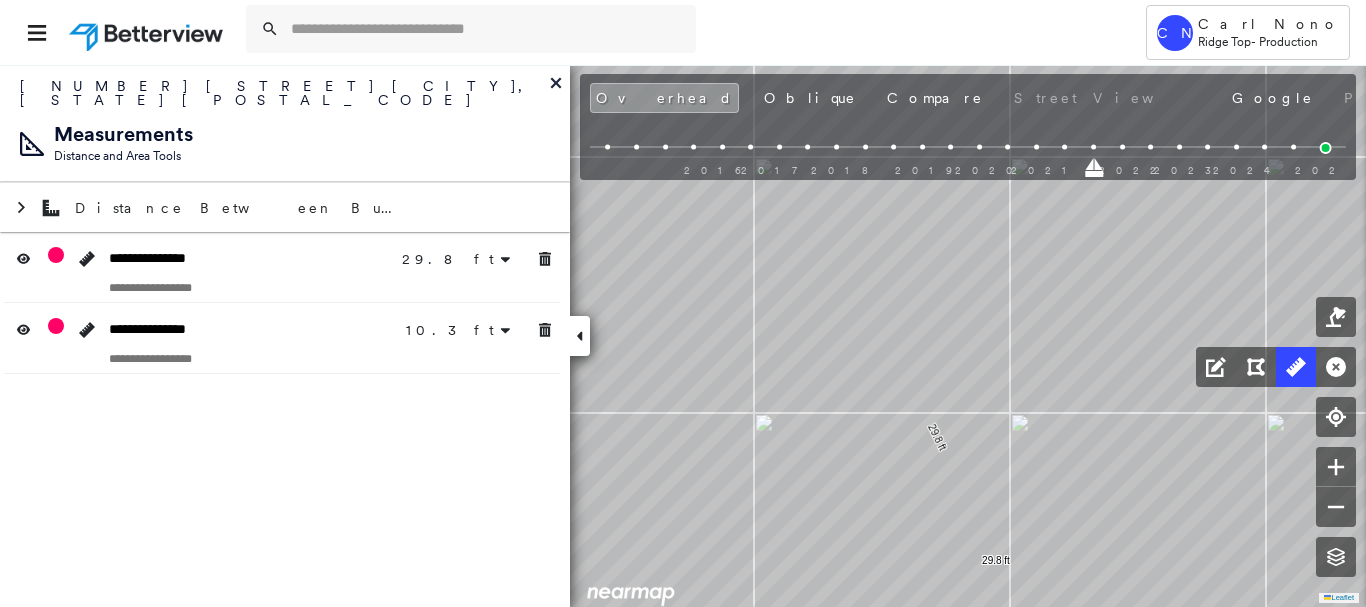 drag, startPoint x: 550, startPoint y: 331, endPoint x: 546, endPoint y: 318, distance: 13.601471 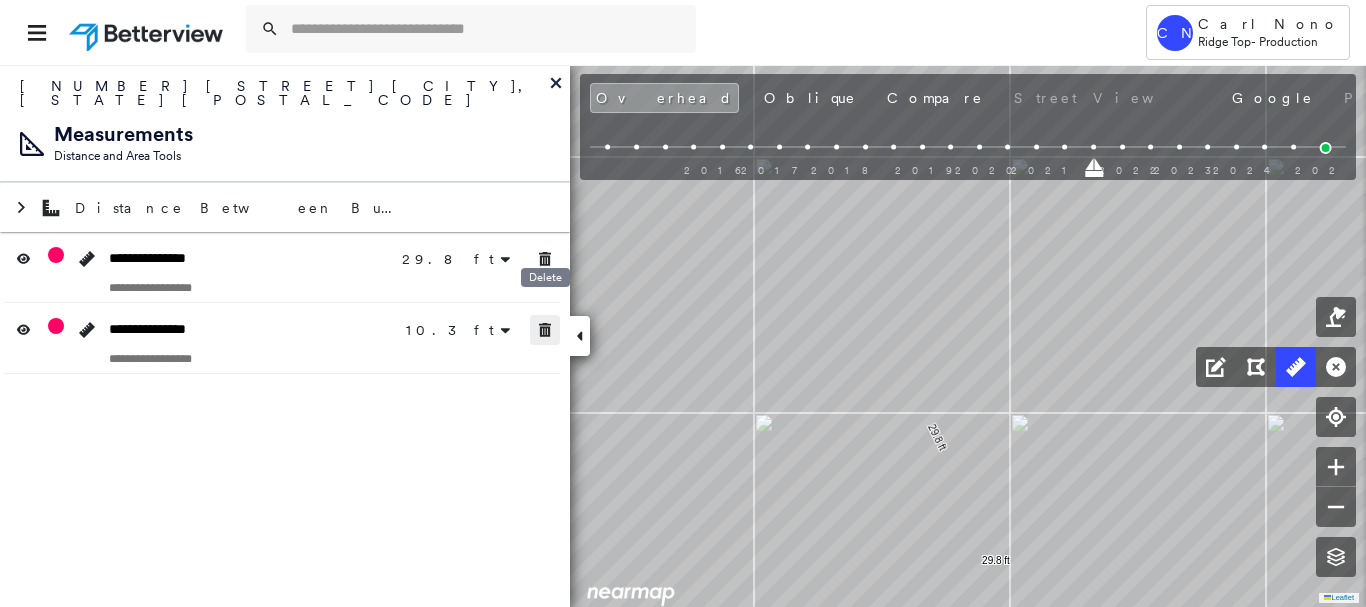 click 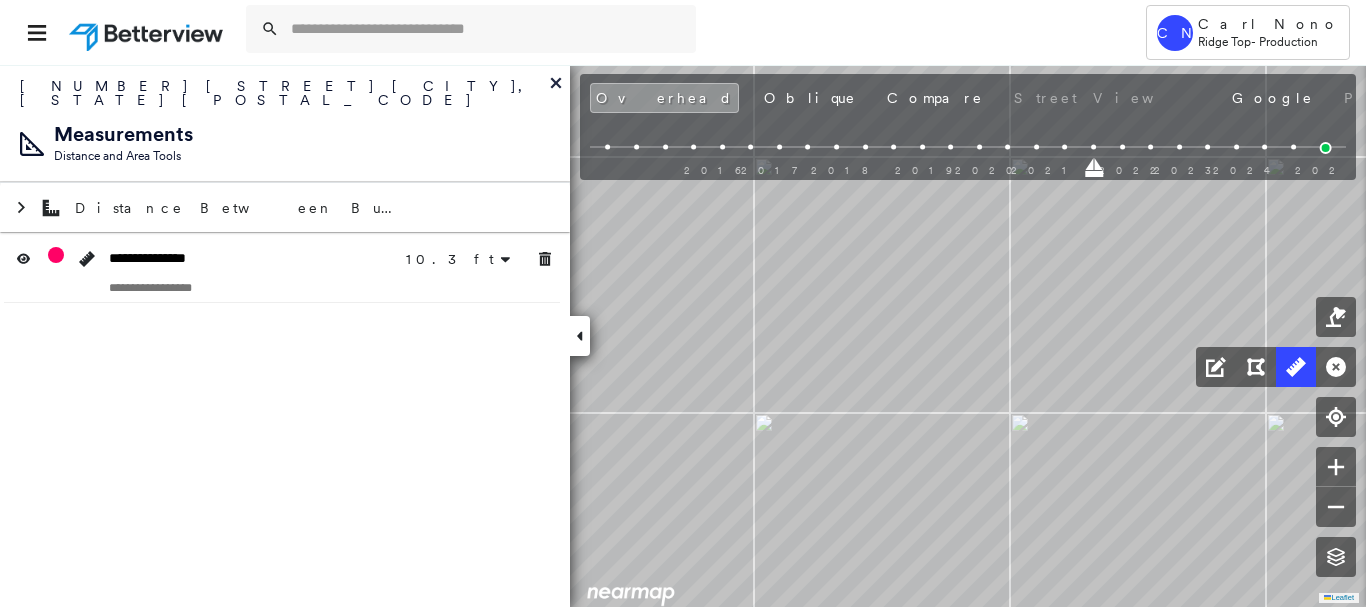 click at bounding box center [580, 336] 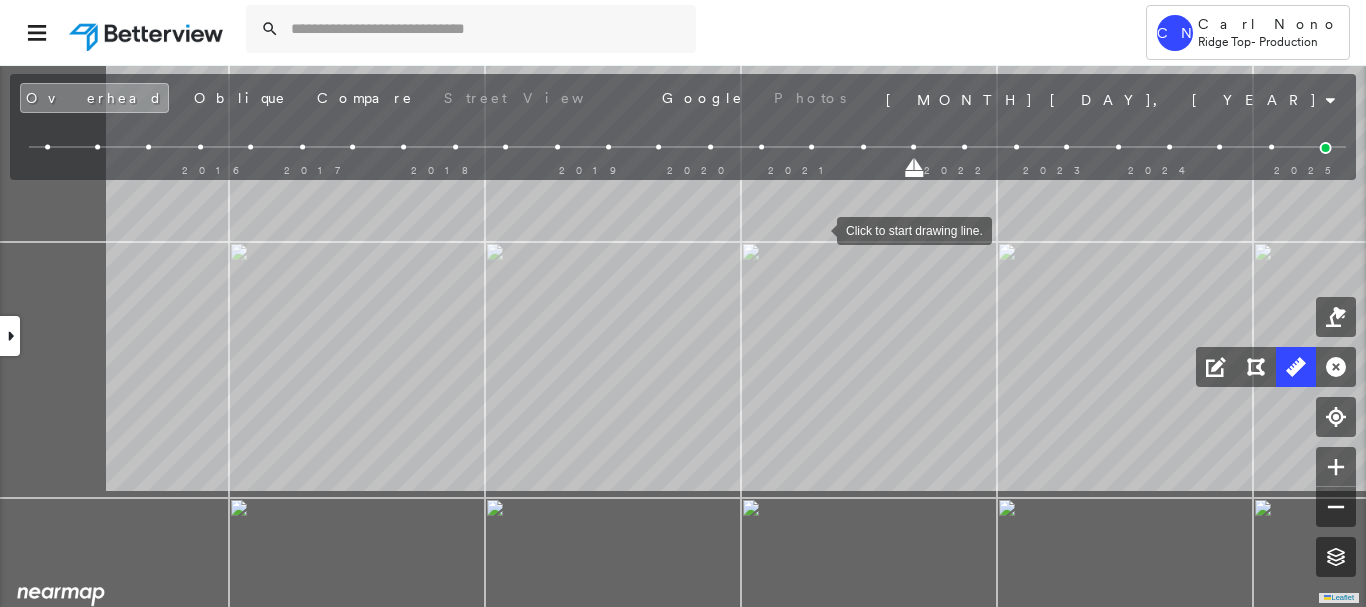 drag, startPoint x: 563, startPoint y: 408, endPoint x: 827, endPoint y: 224, distance: 321.79495 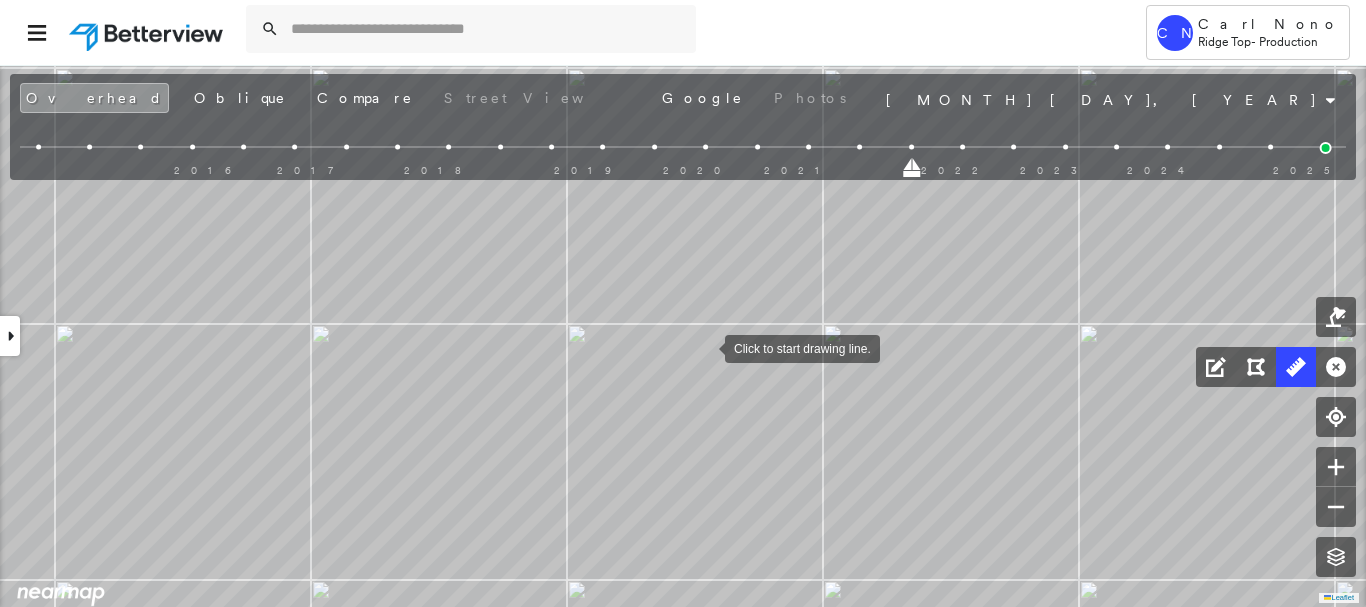 click at bounding box center (705, 347) 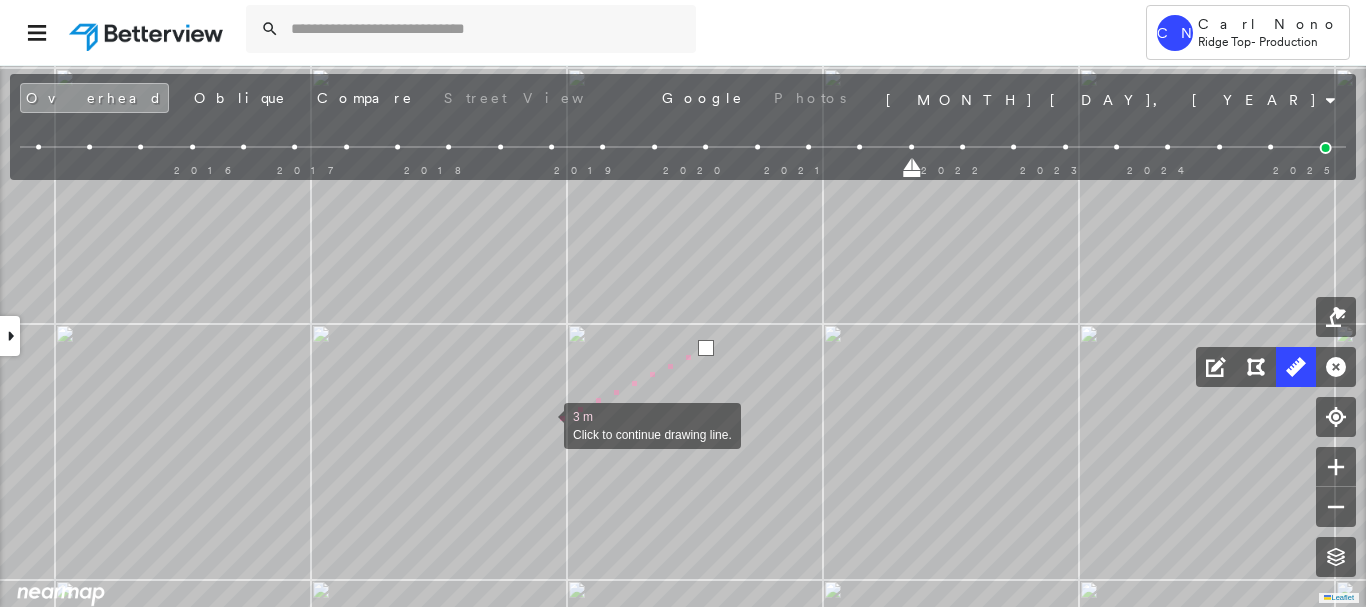 click at bounding box center [544, 424] 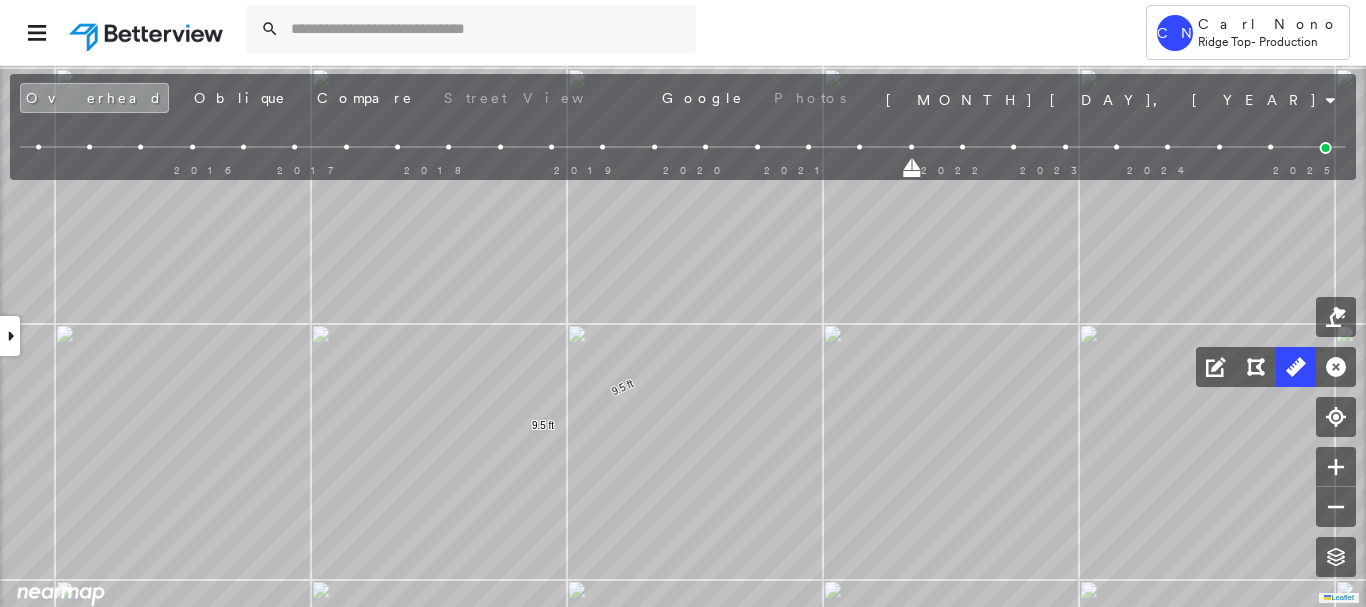 click at bounding box center (10, 336) 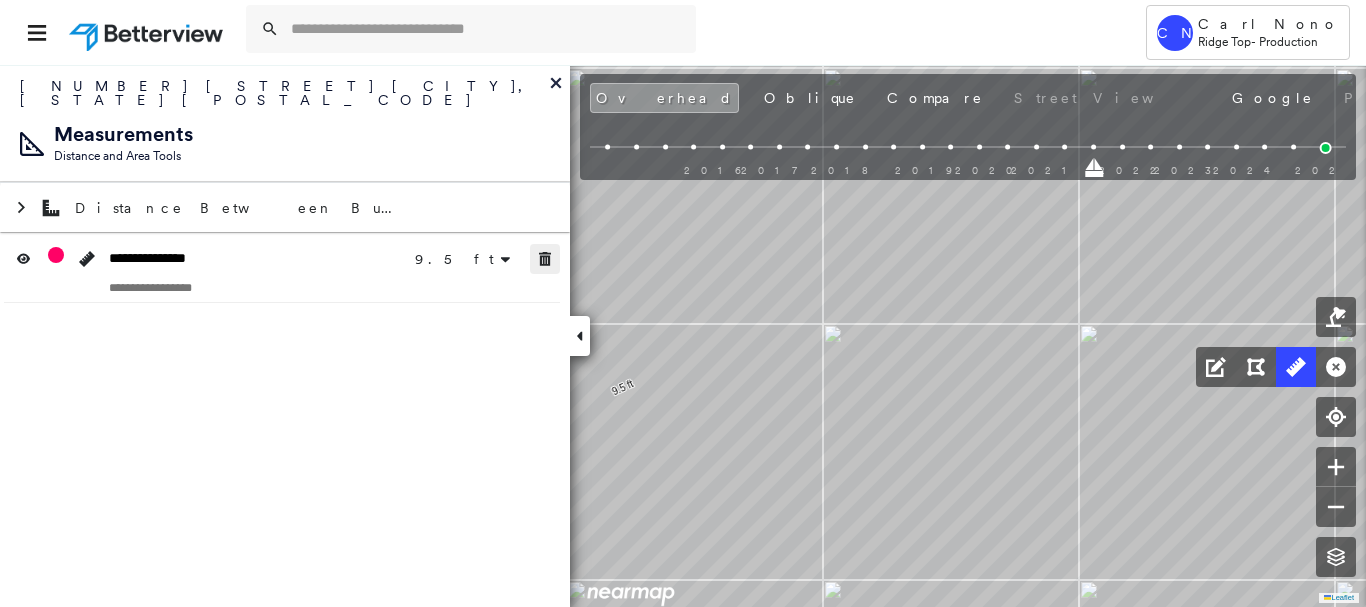 click 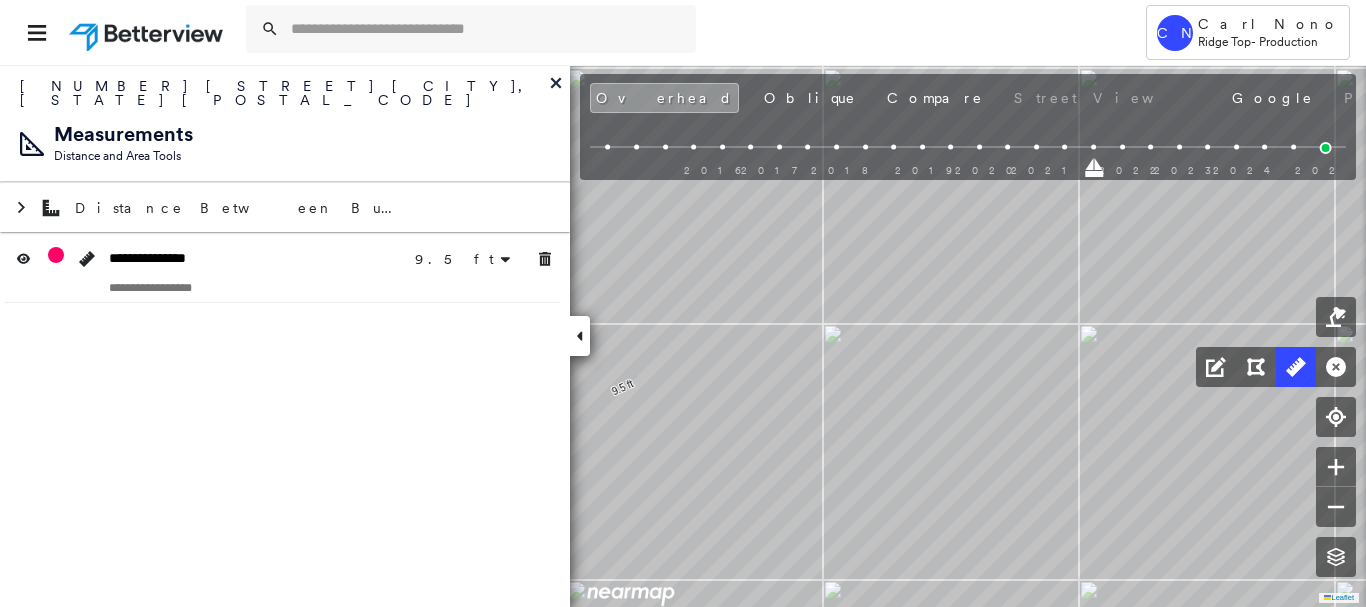 click at bounding box center [580, 336] 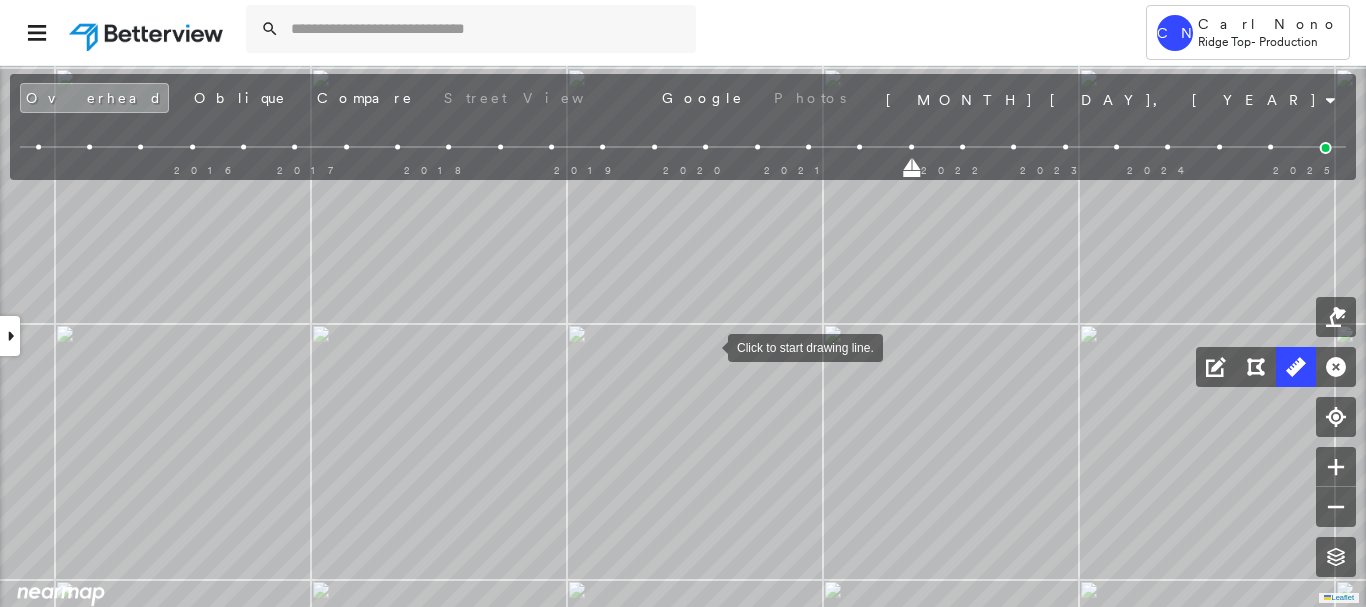 click at bounding box center (708, 346) 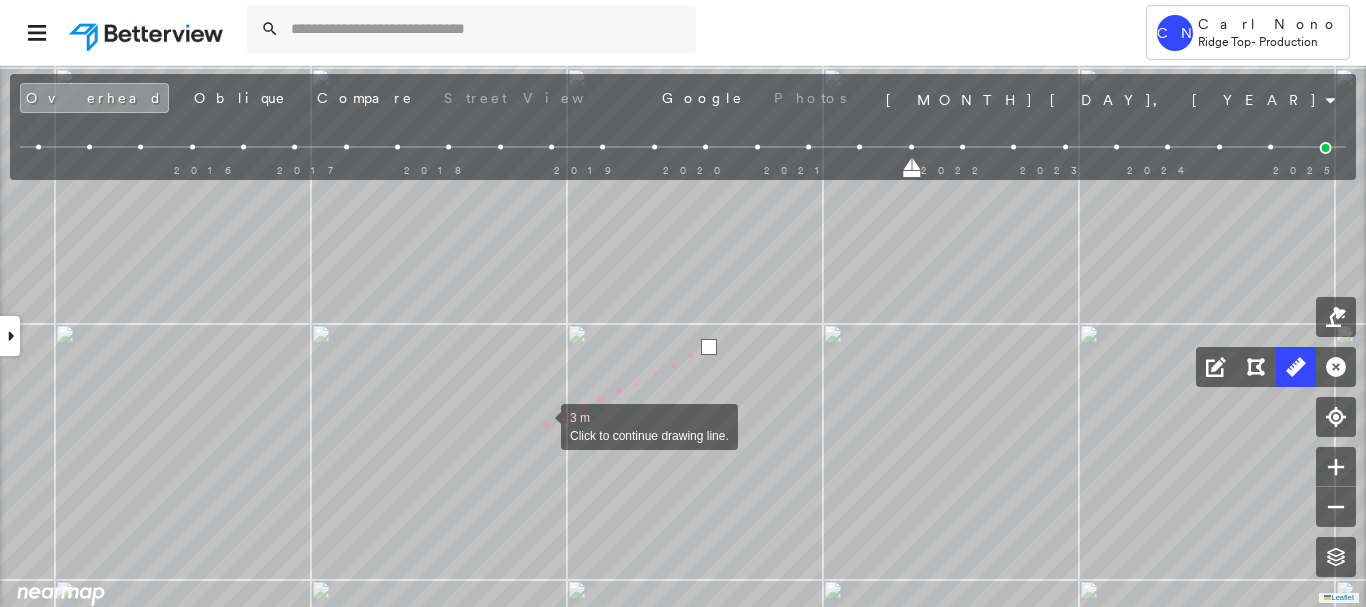 click at bounding box center [541, 425] 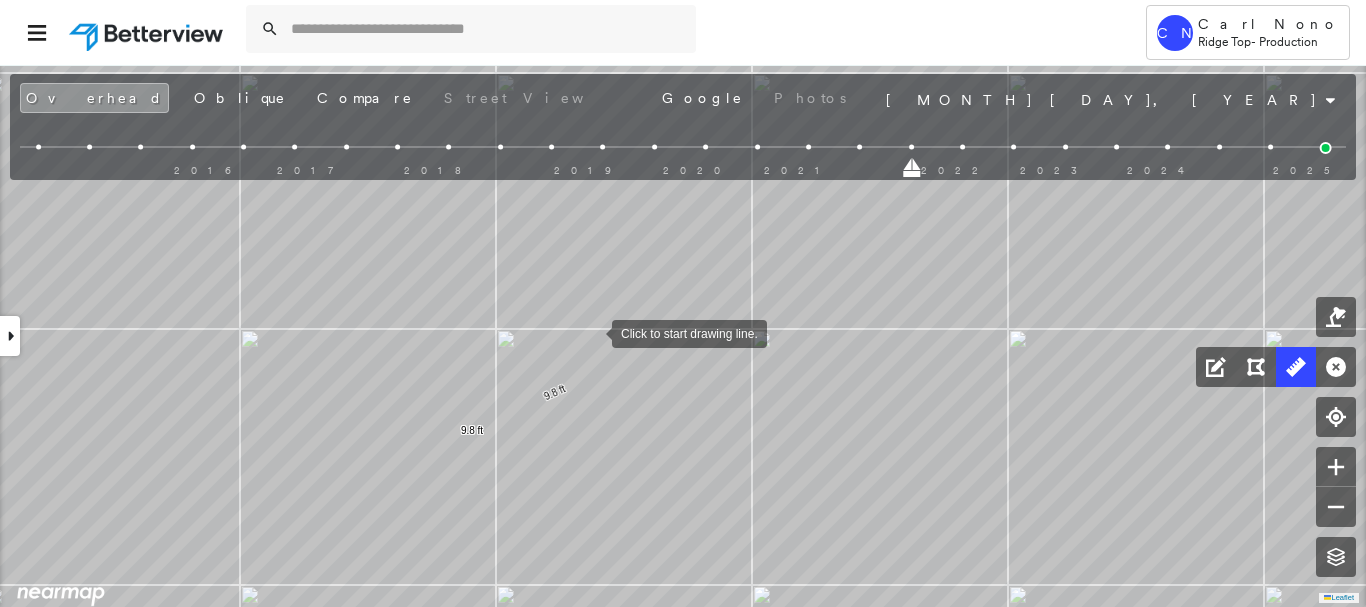 drag, startPoint x: 664, startPoint y: 327, endPoint x: 590, endPoint y: 331, distance: 74.10803 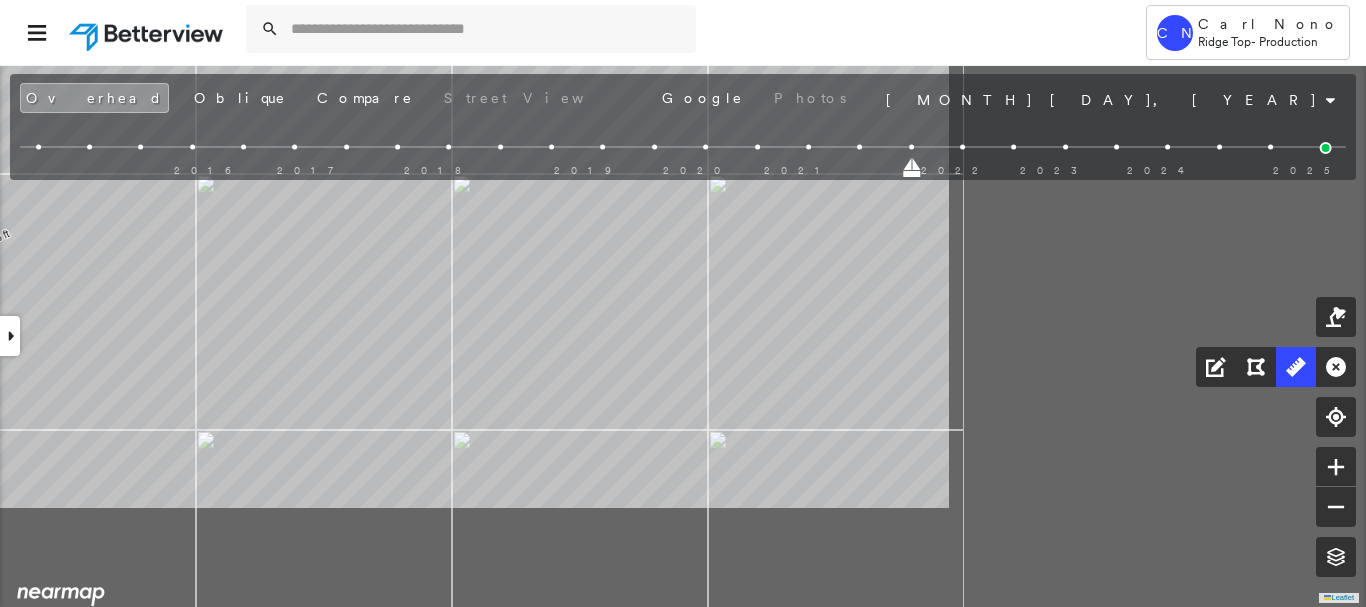 drag, startPoint x: 641, startPoint y: 323, endPoint x: 105, endPoint y: 172, distance: 556.8635 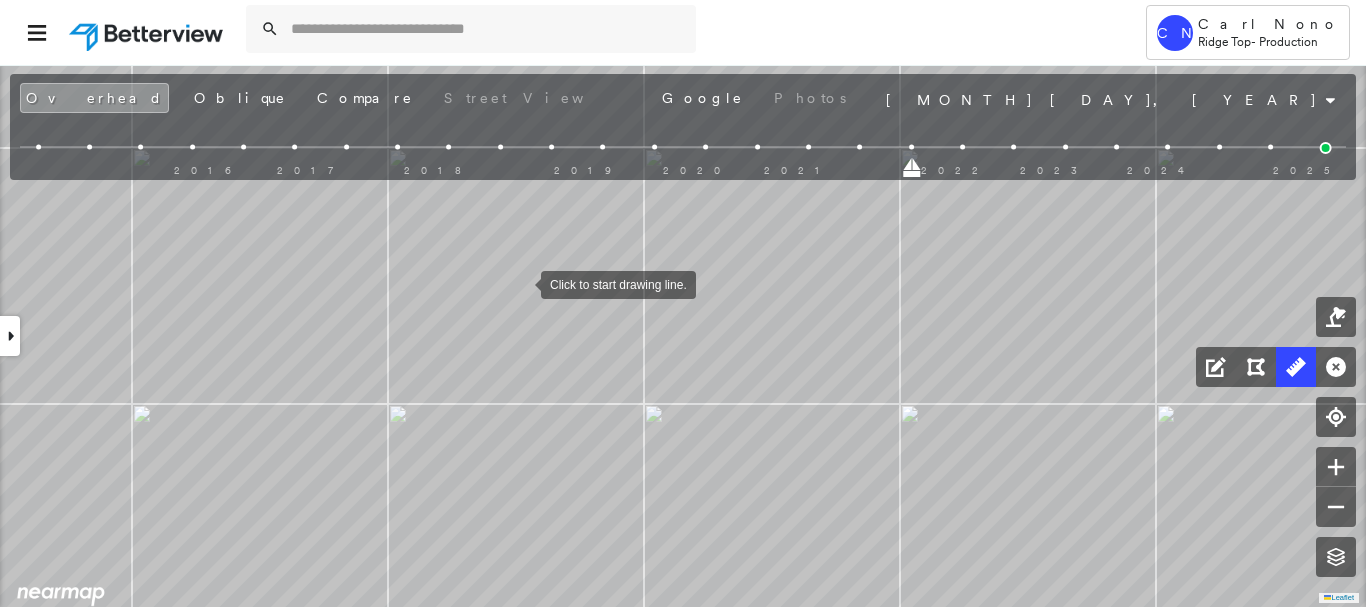 drag, startPoint x: 531, startPoint y: 281, endPoint x: 430, endPoint y: 319, distance: 107.912 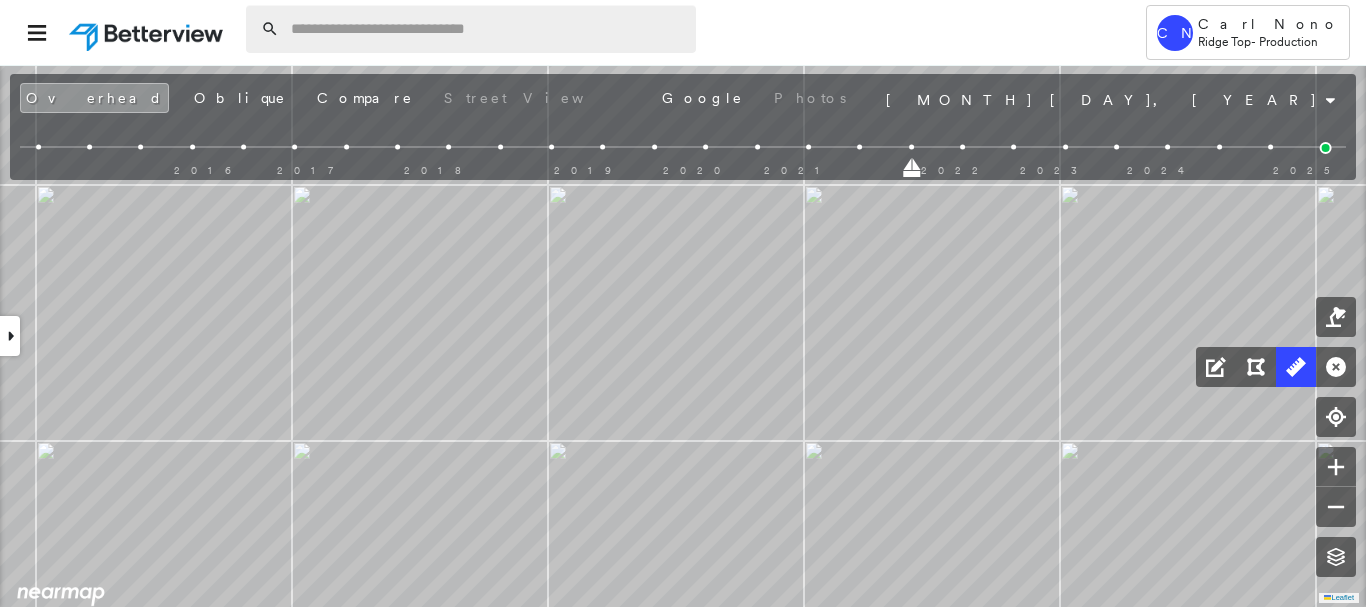 click at bounding box center (487, 29) 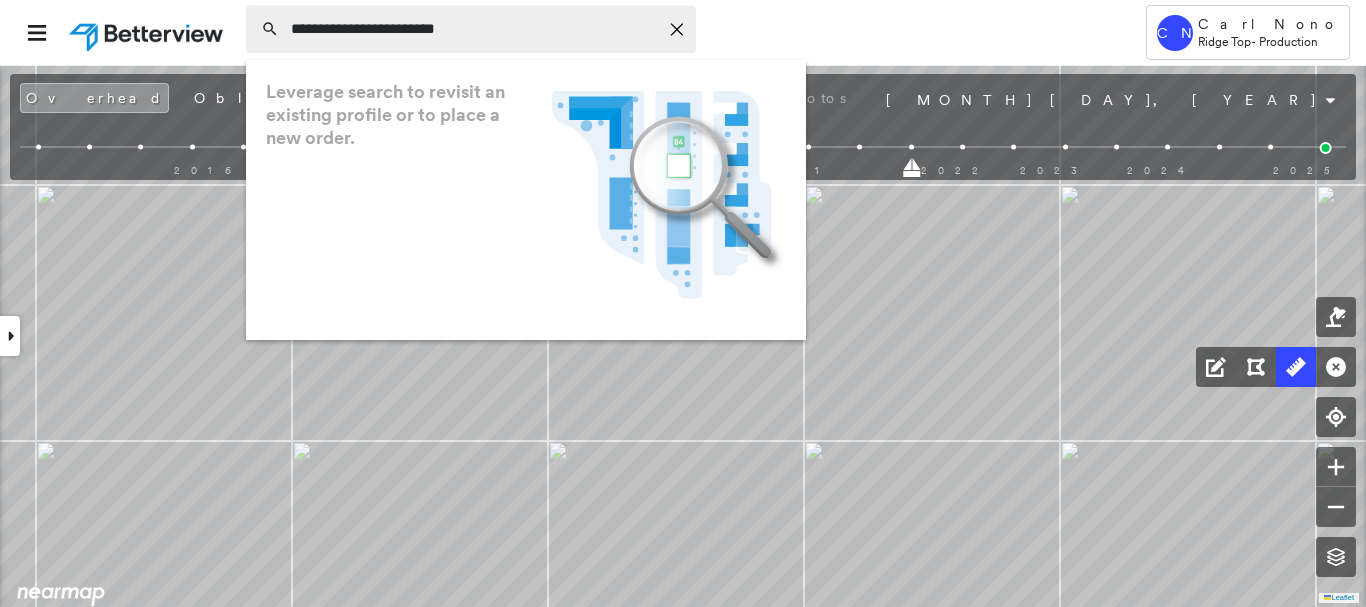 type on "**********" 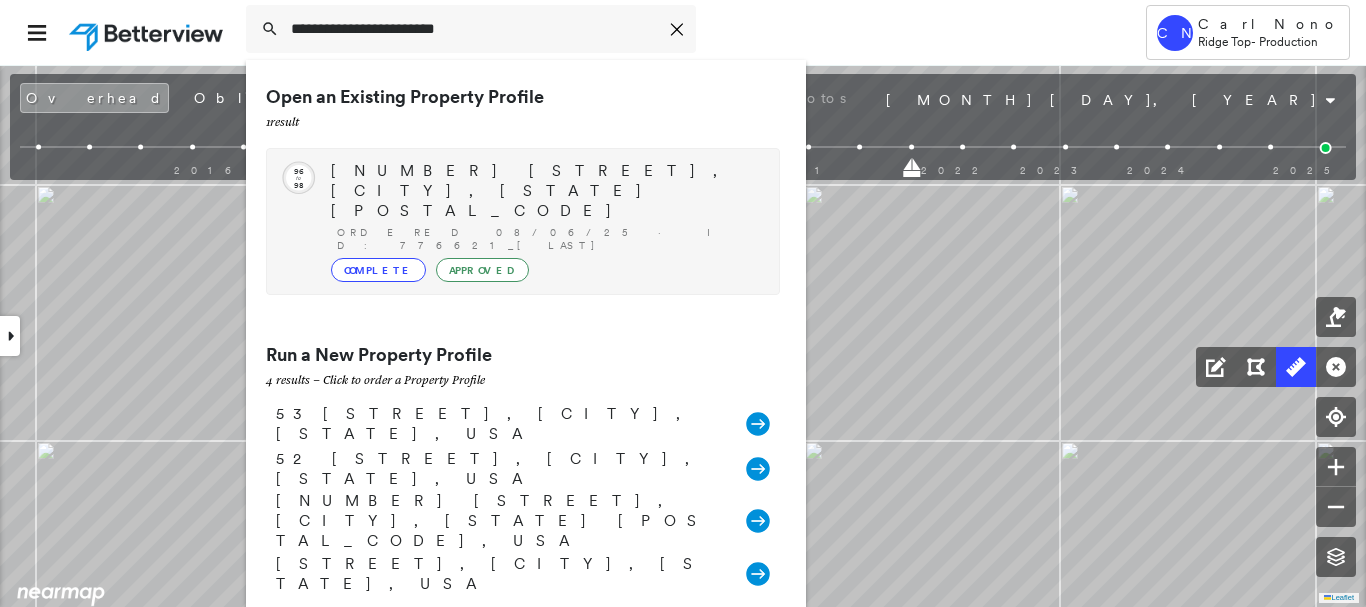click on "53 Neely Ln, Canyon, TX 79015 Ordered 08/06/25 · ID: 776621_Viermann Complete Approved" at bounding box center (545, 221) 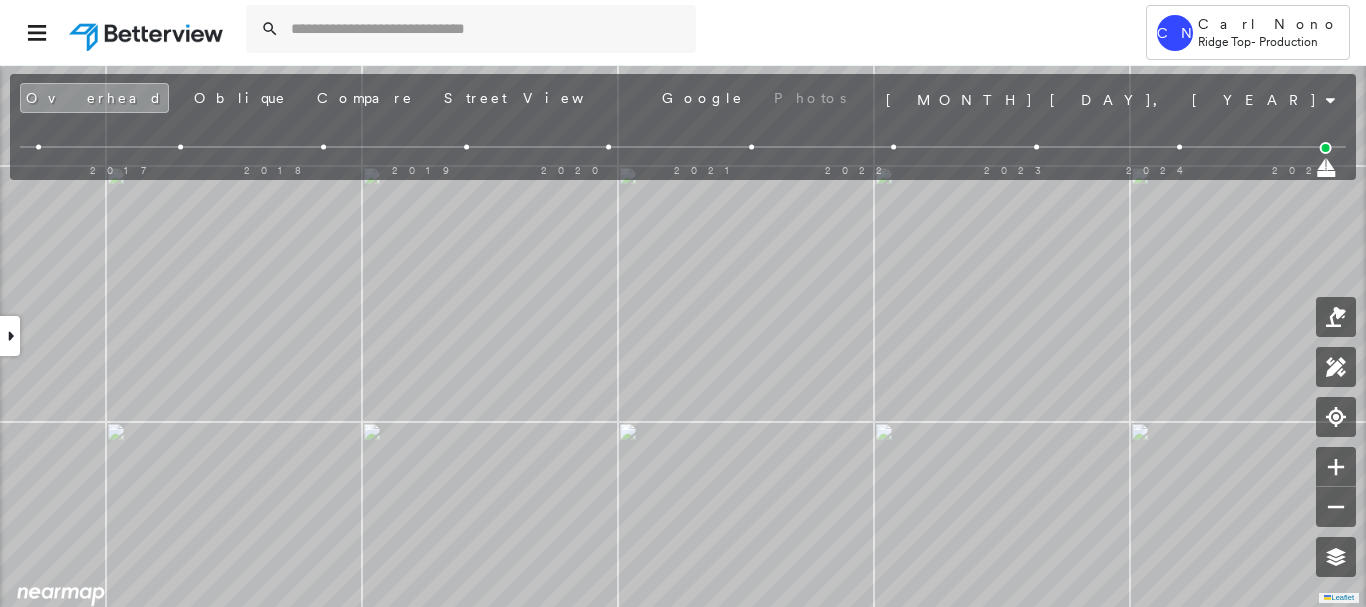 click on "2017 2018 2019 2020 2021 2022 2023 2024 2025" at bounding box center (683, 150) 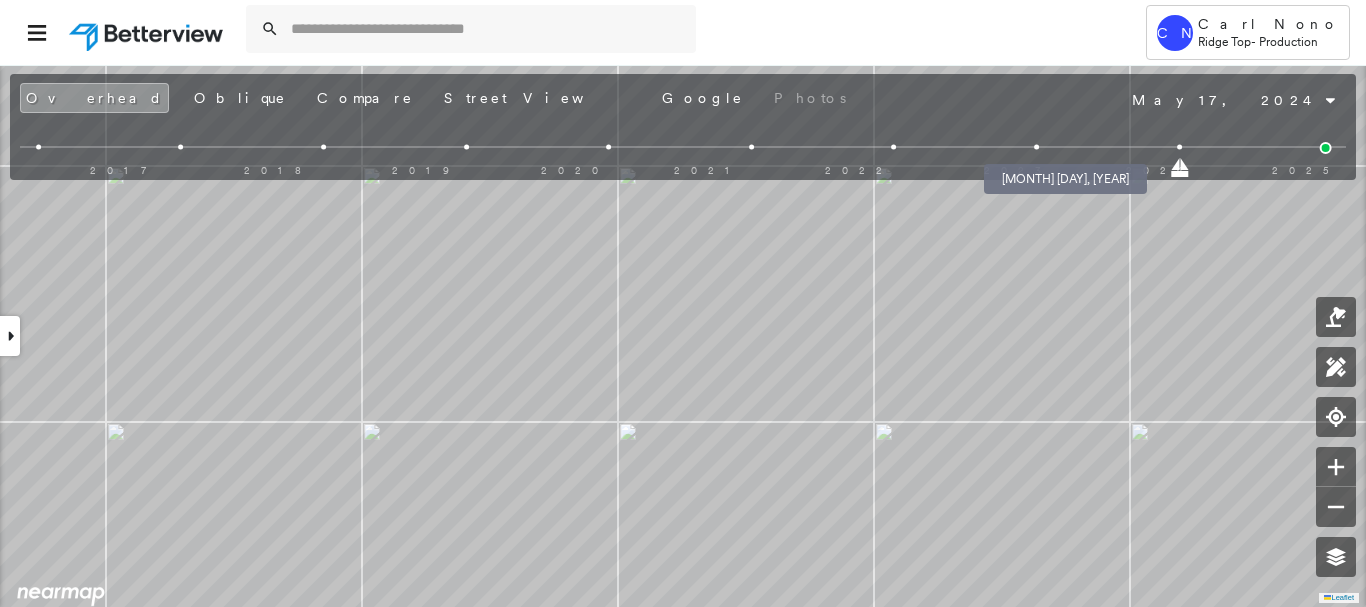 click at bounding box center [1036, 147] 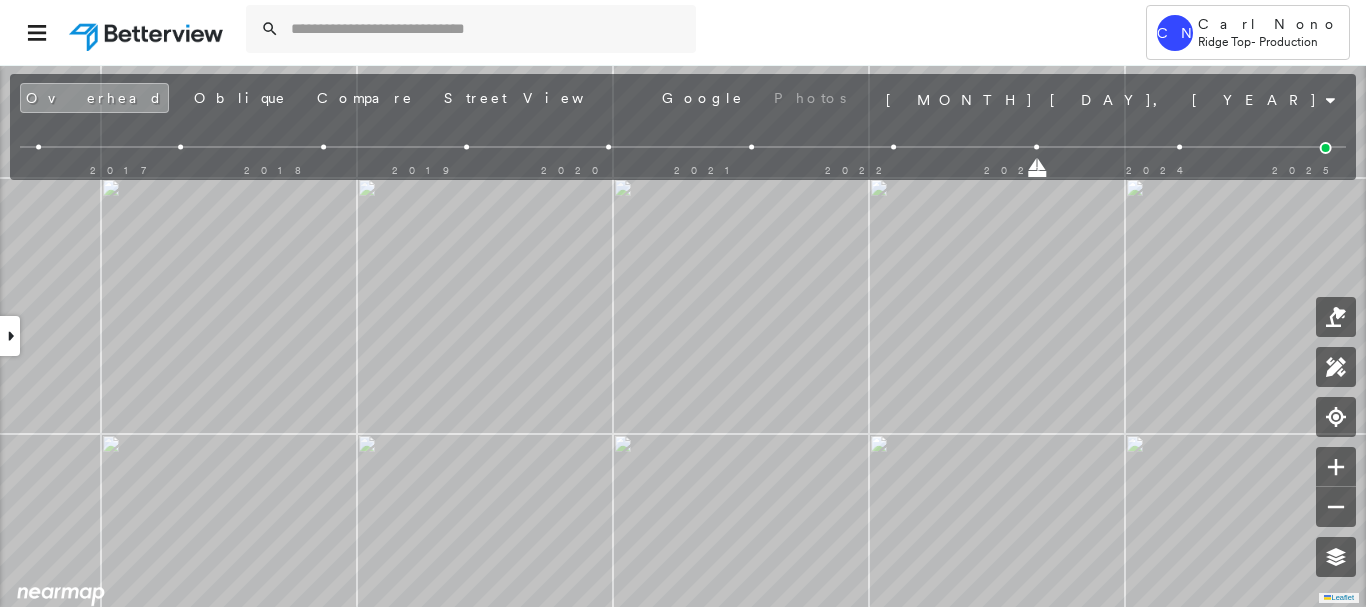 click at bounding box center (894, 147) 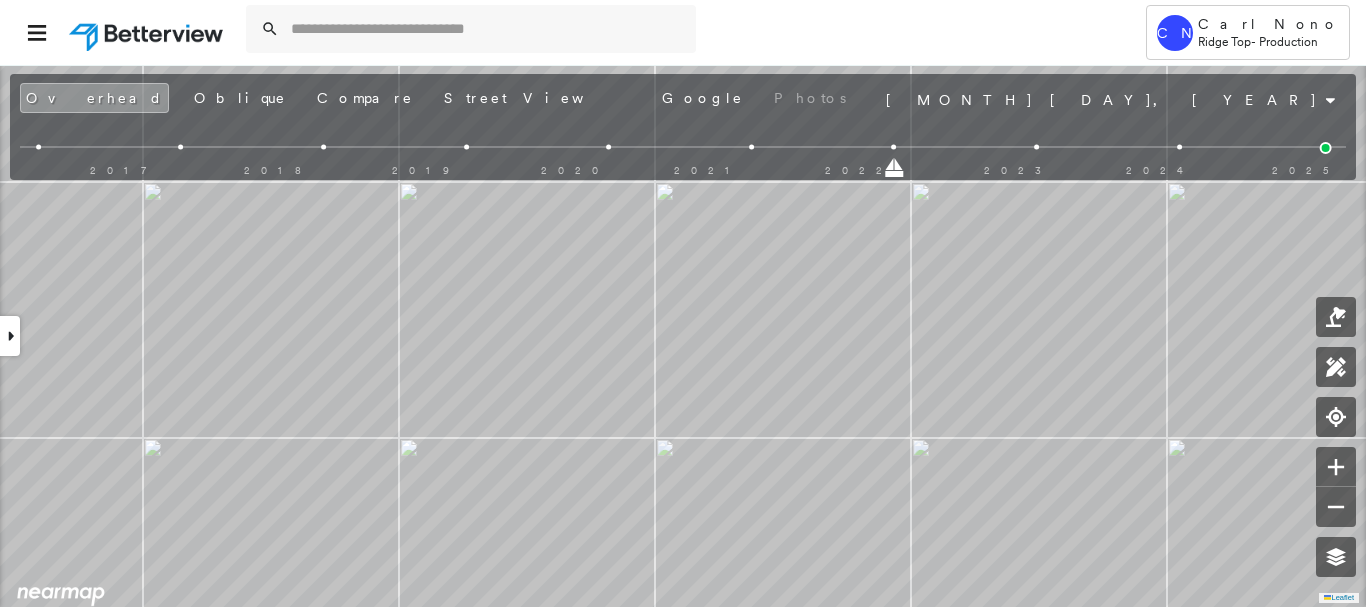 click at bounding box center (751, 147) 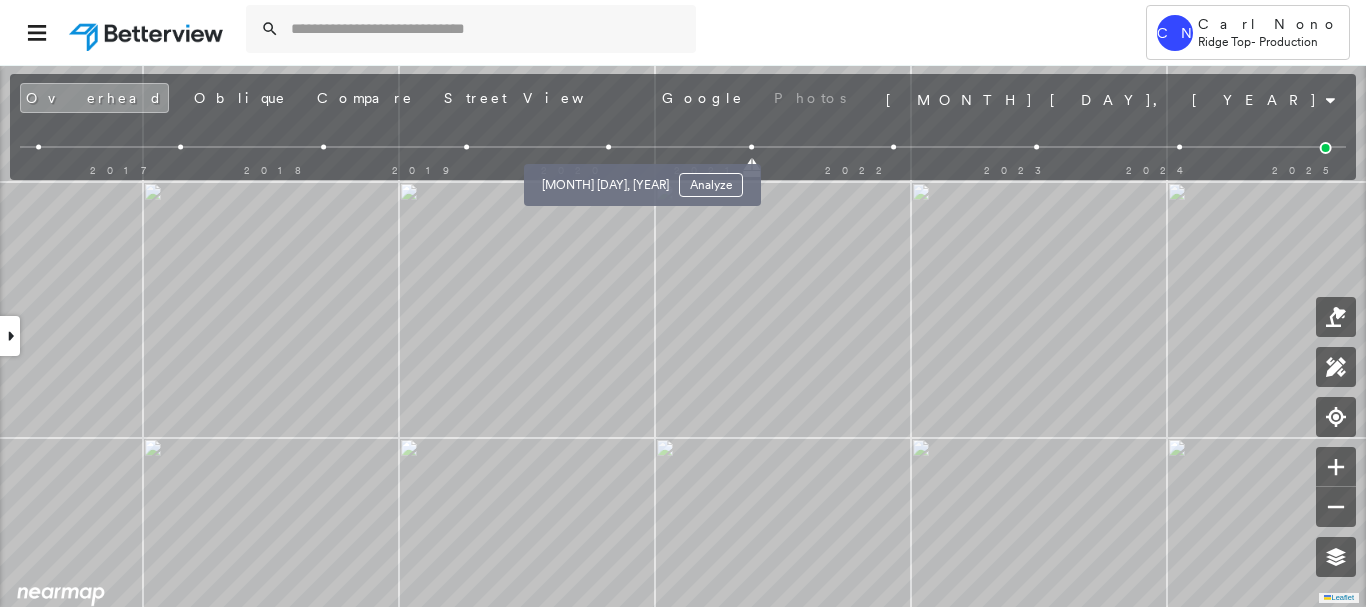 click at bounding box center (608, 147) 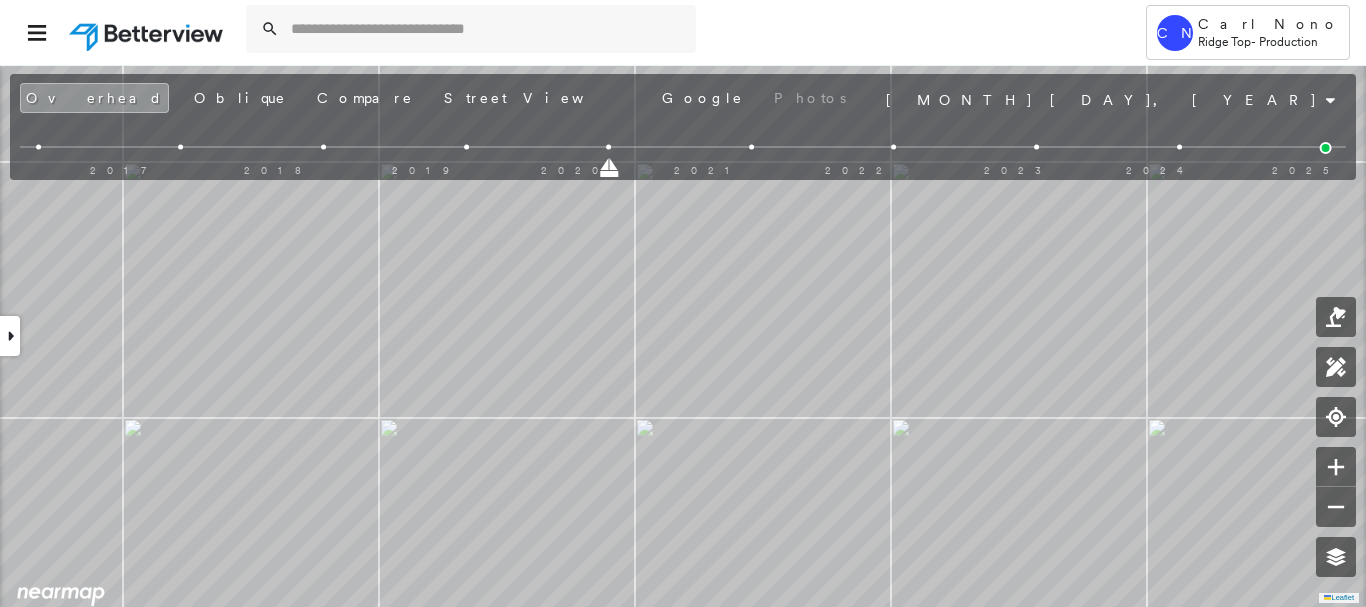 click at bounding box center [466, 147] 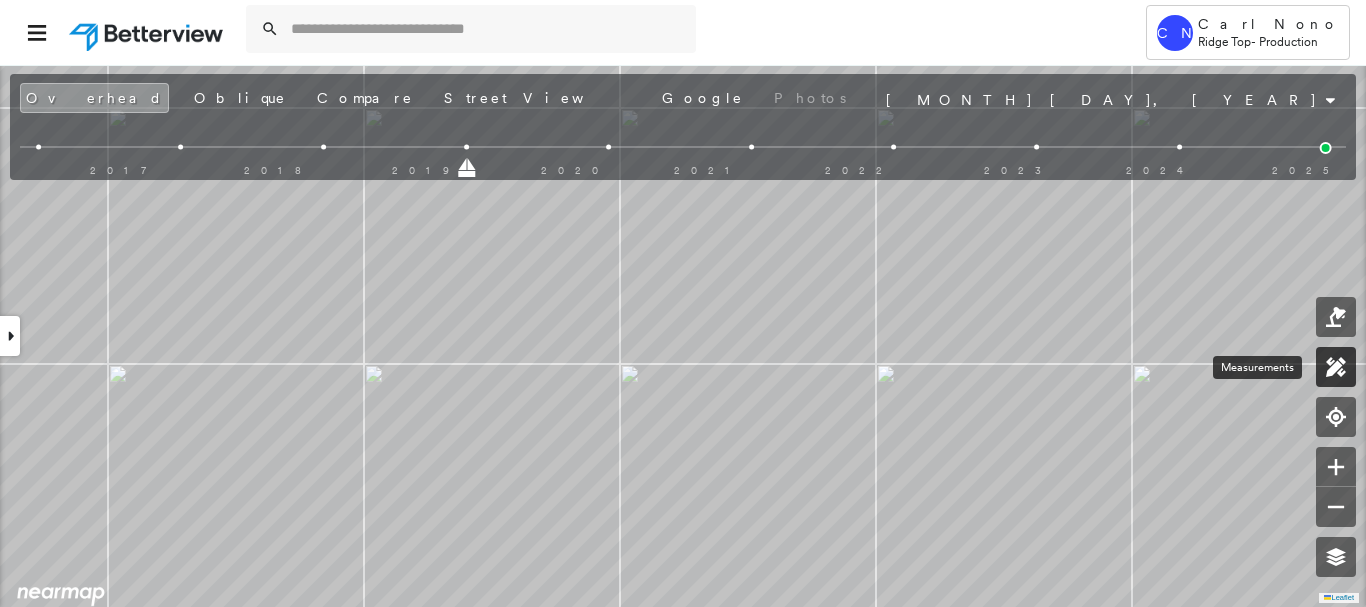 click at bounding box center (1336, 367) 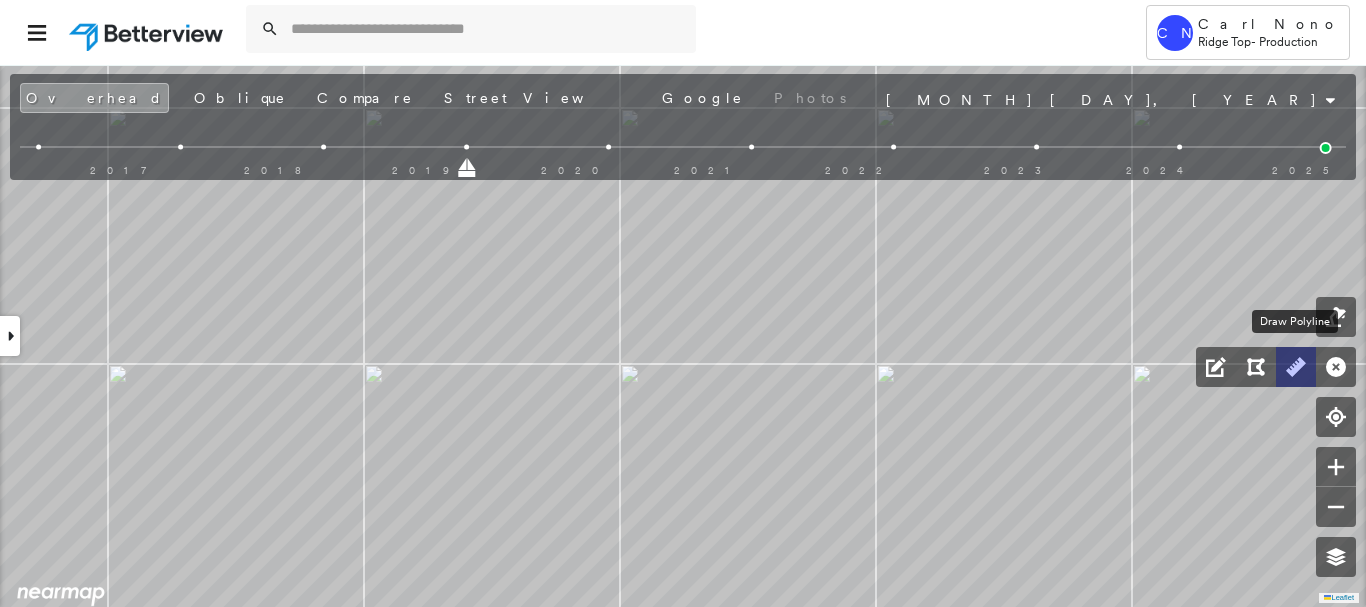 drag, startPoint x: 1303, startPoint y: 372, endPoint x: 1280, endPoint y: 374, distance: 23.086792 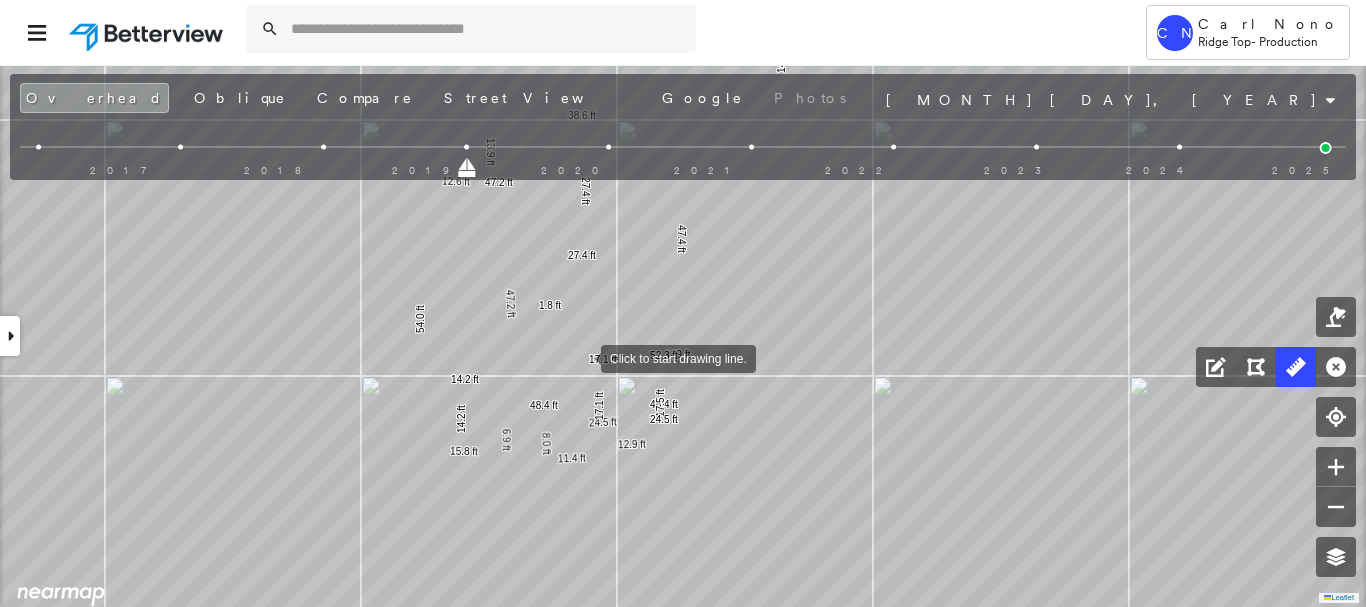drag, startPoint x: 584, startPoint y: 345, endPoint x: 581, endPoint y: 357, distance: 12.369317 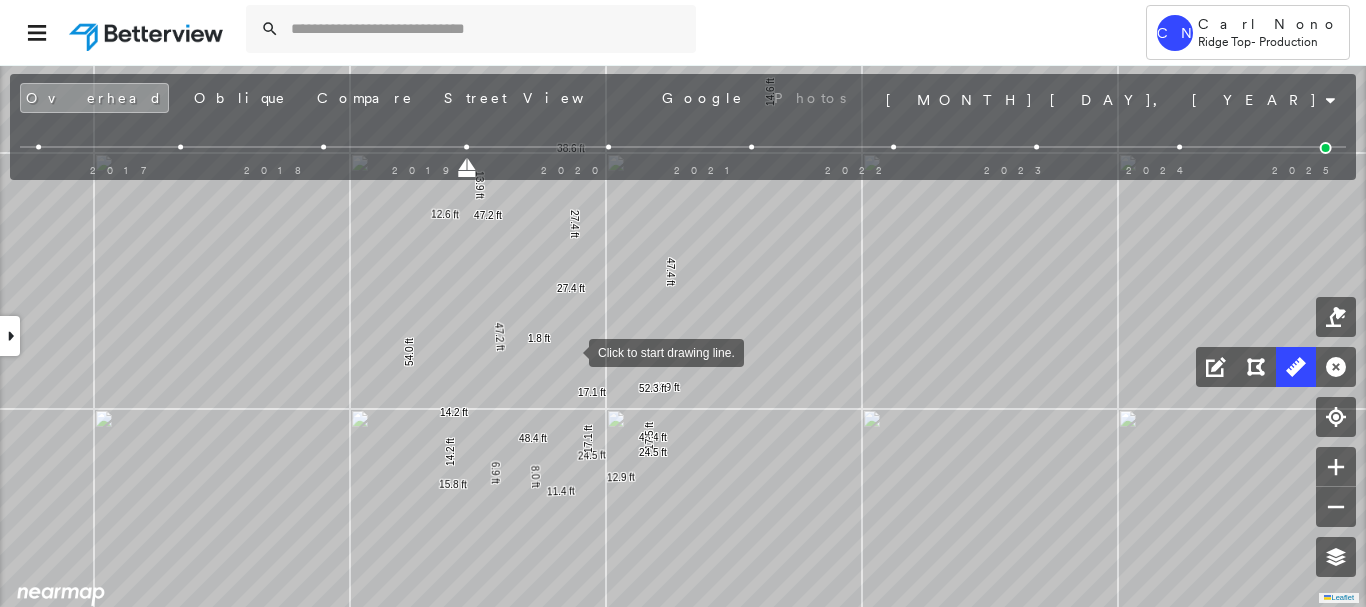 drag, startPoint x: 569, startPoint y: 350, endPoint x: 540, endPoint y: 346, distance: 29.274563 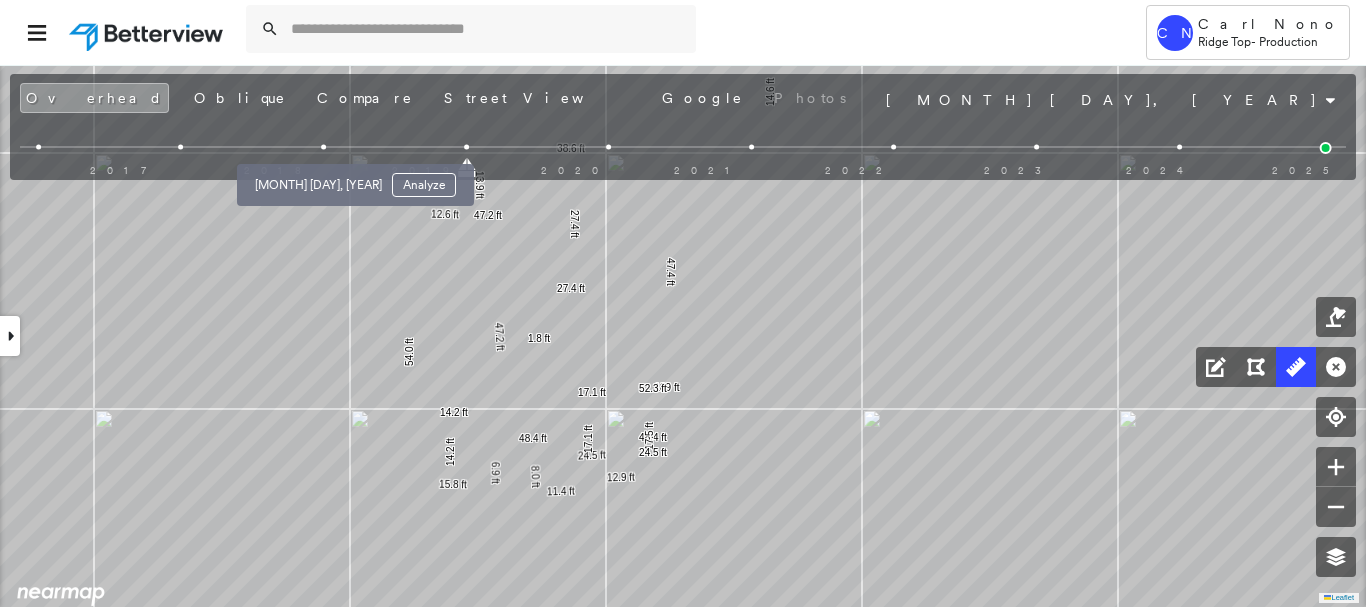 click at bounding box center [323, 147] 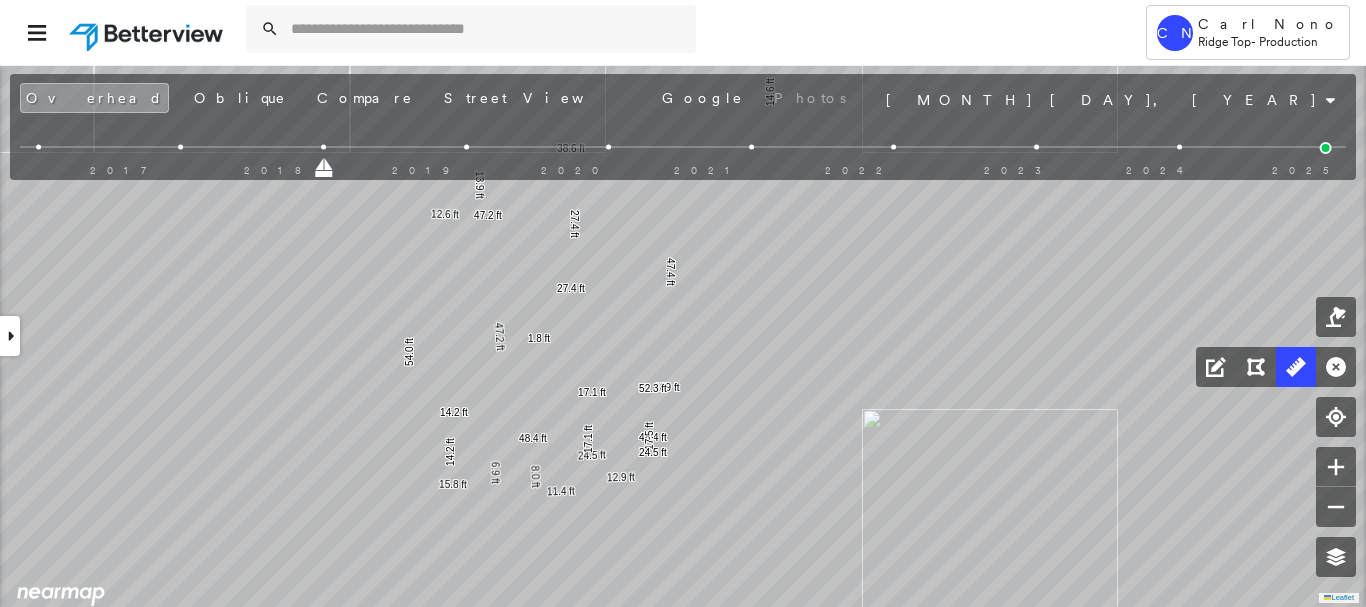 click at bounding box center (10, 336) 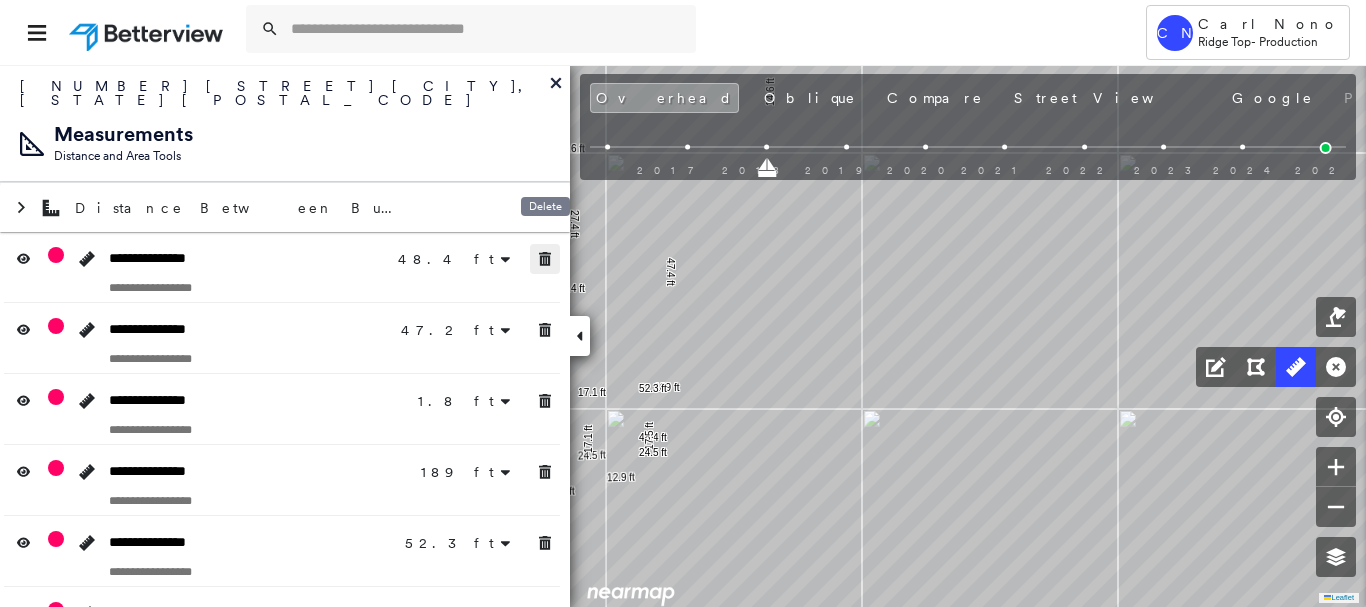 click at bounding box center (545, 259) 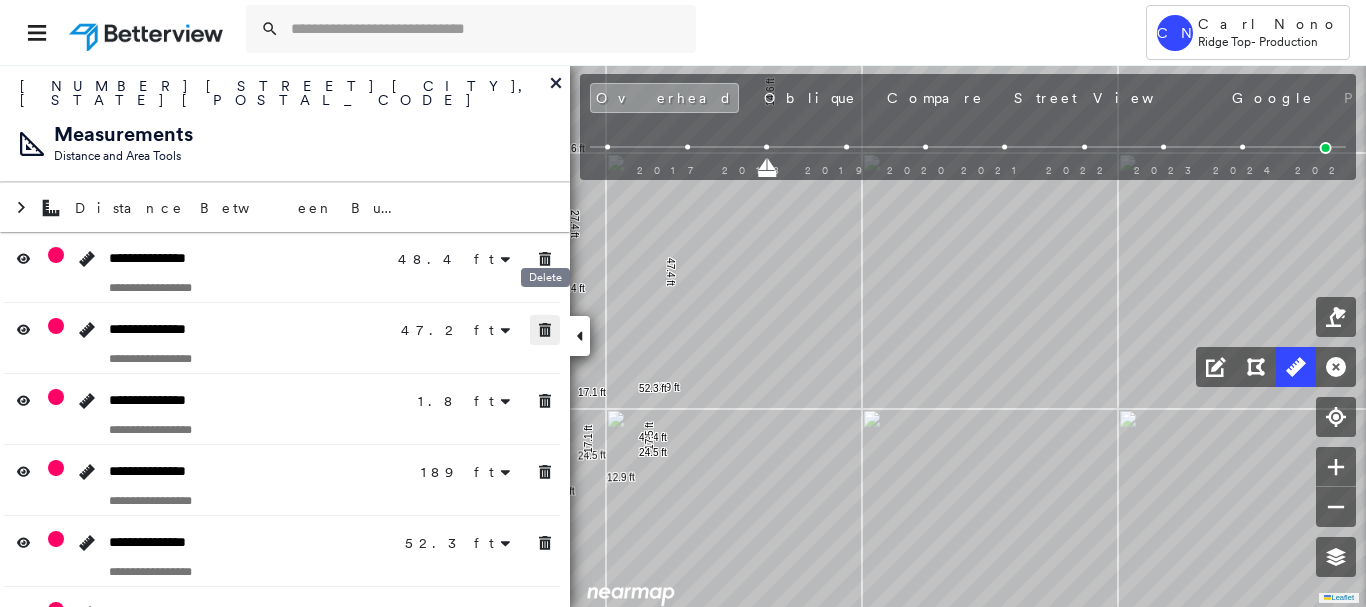 drag, startPoint x: 550, startPoint y: 320, endPoint x: 544, endPoint y: 352, distance: 32.55764 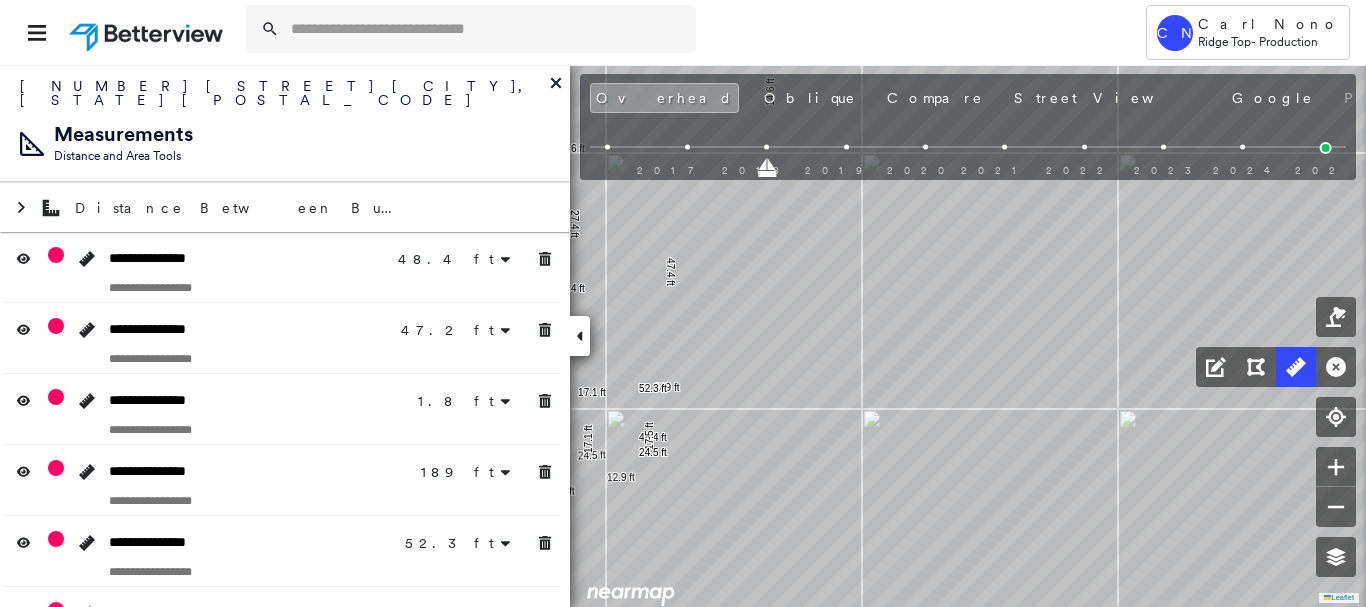 drag, startPoint x: 544, startPoint y: 369, endPoint x: 544, endPoint y: 384, distance: 15 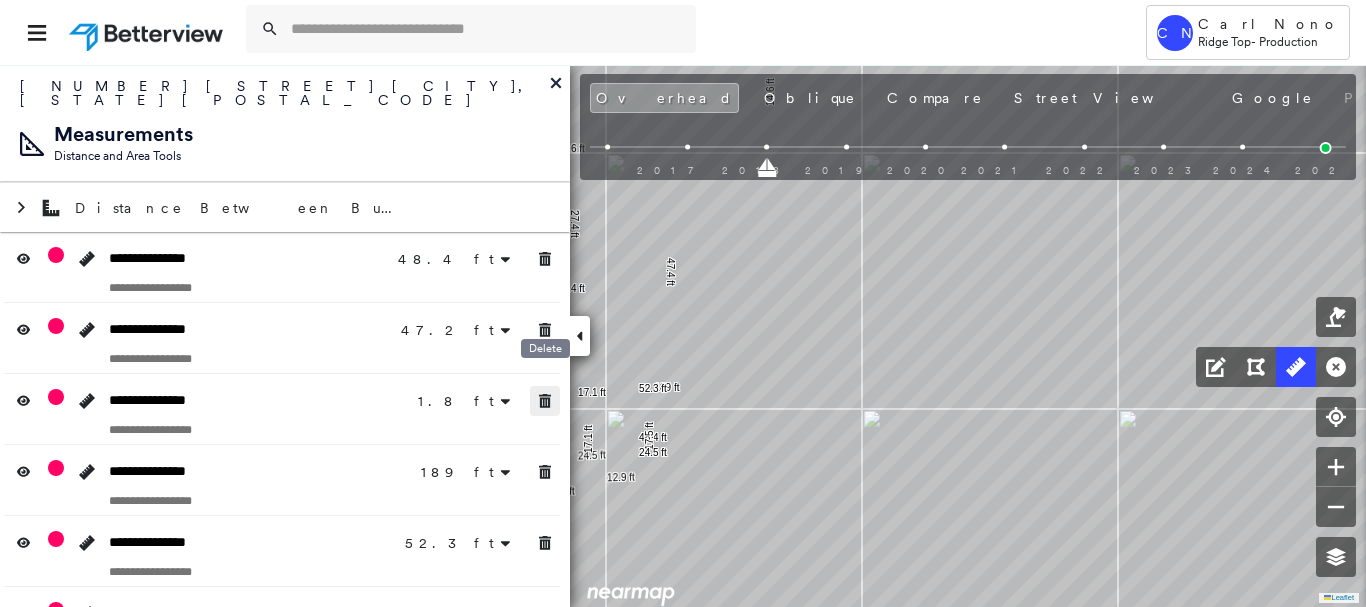 drag, startPoint x: 544, startPoint y: 384, endPoint x: 546, endPoint y: 446, distance: 62.03225 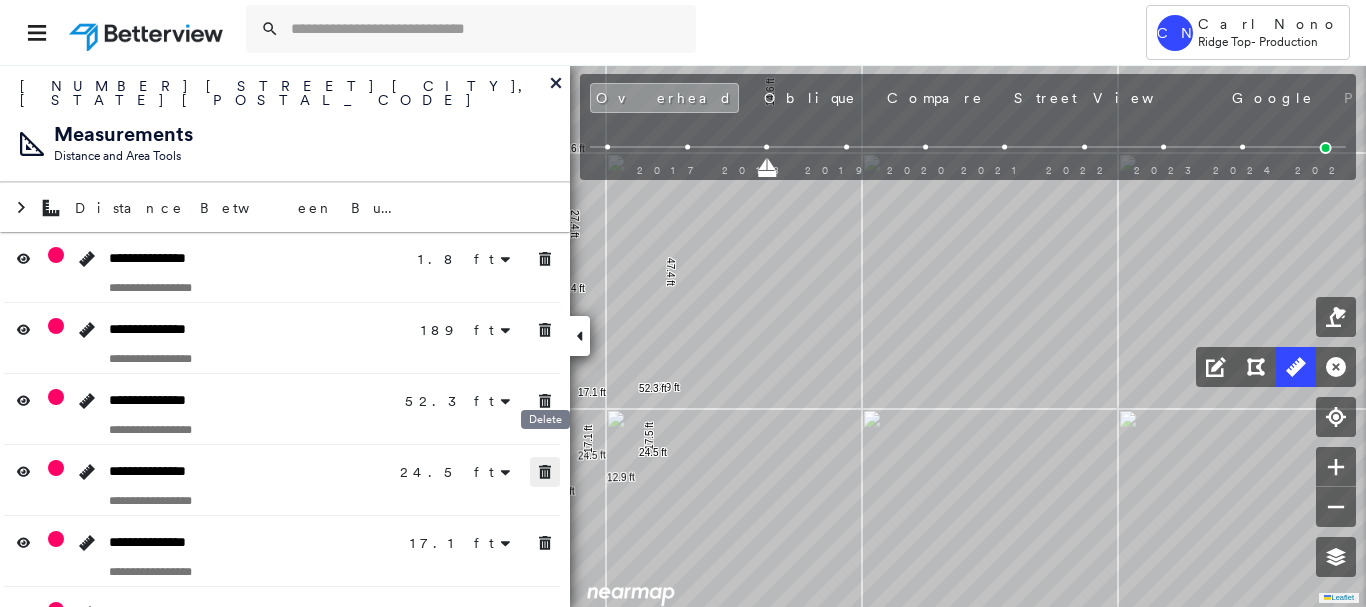 drag, startPoint x: 546, startPoint y: 461, endPoint x: 546, endPoint y: 473, distance: 12 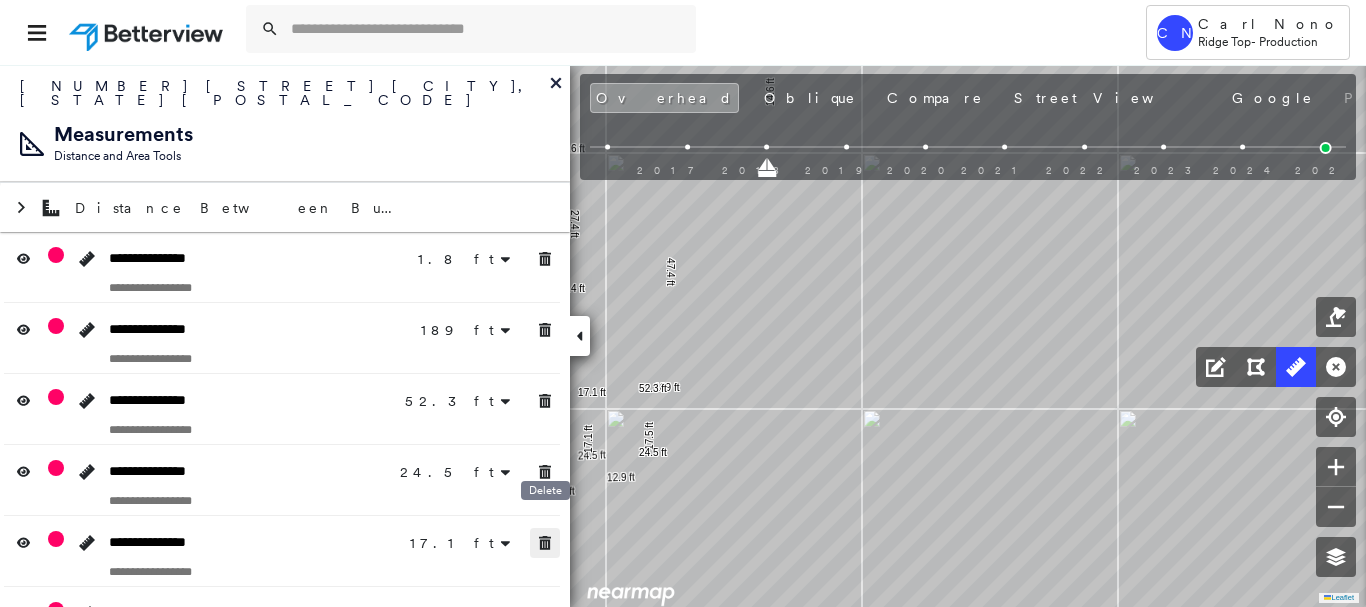 drag, startPoint x: 547, startPoint y: 535, endPoint x: 547, endPoint y: 562, distance: 27 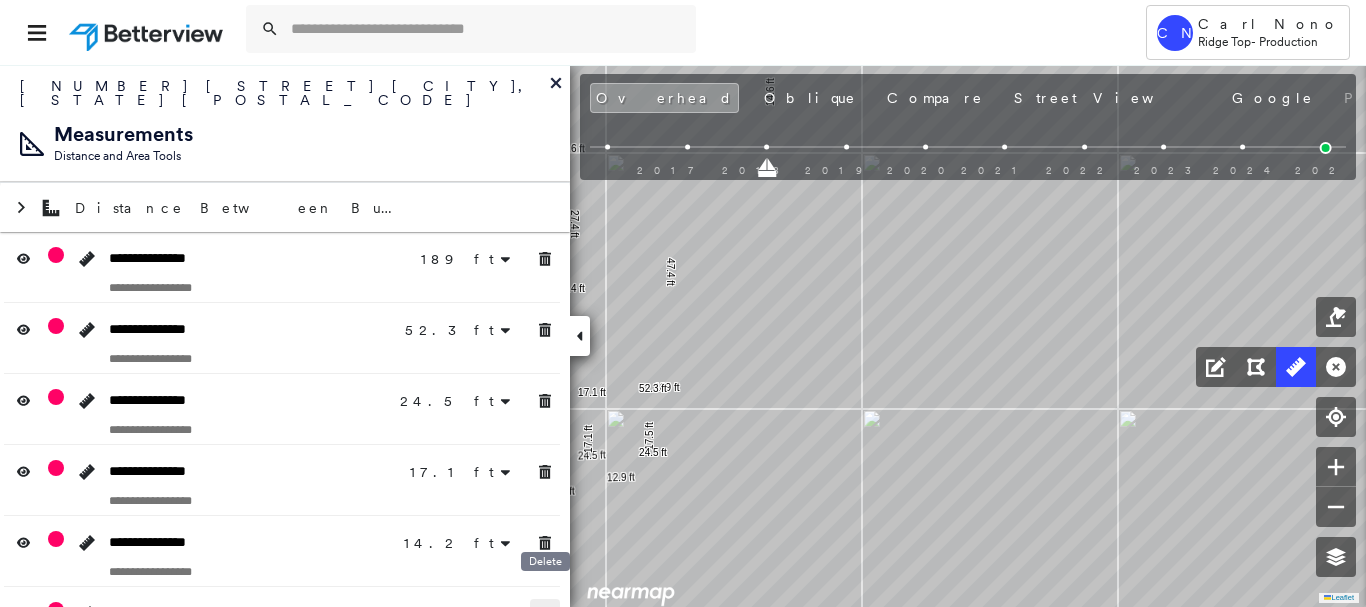 click at bounding box center [545, 685] 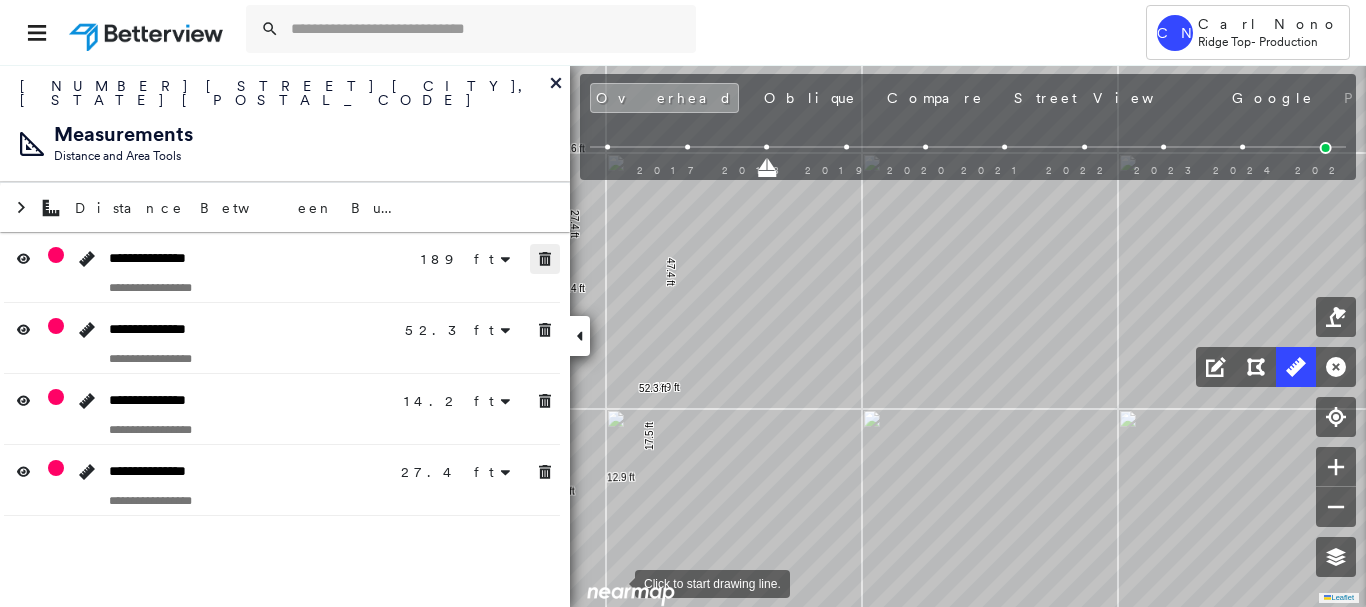 drag, startPoint x: 545, startPoint y: 246, endPoint x: 546, endPoint y: 273, distance: 27.018513 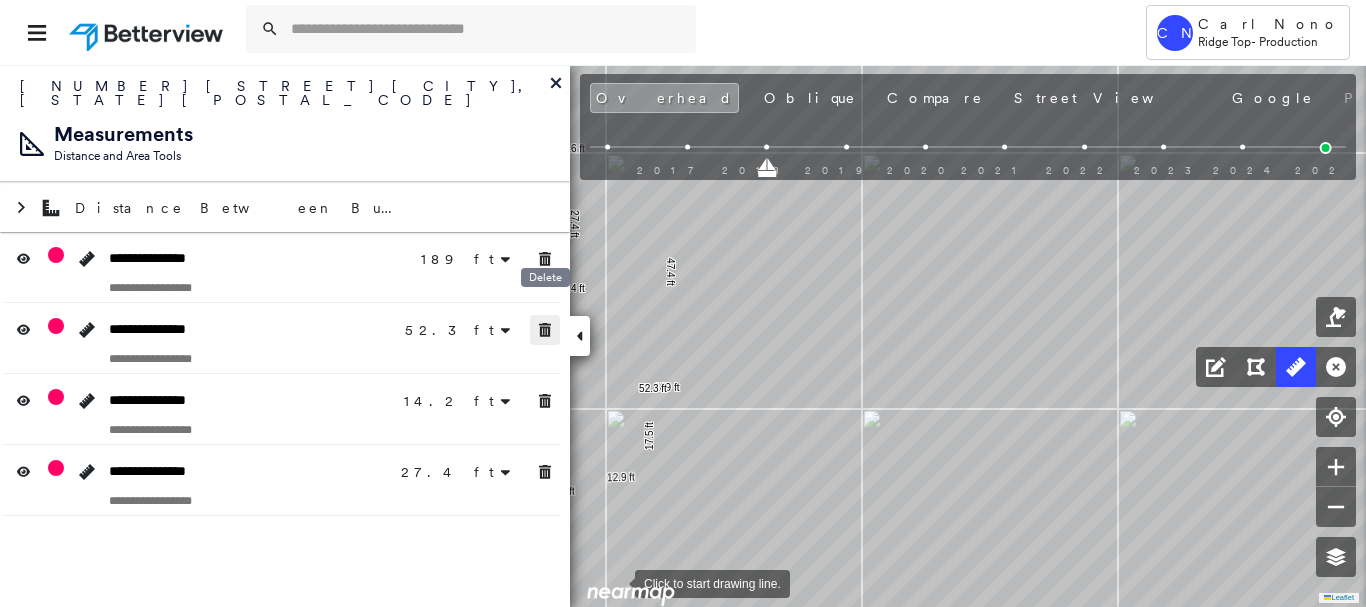 drag, startPoint x: 543, startPoint y: 319, endPoint x: 520, endPoint y: 409, distance: 92.89241 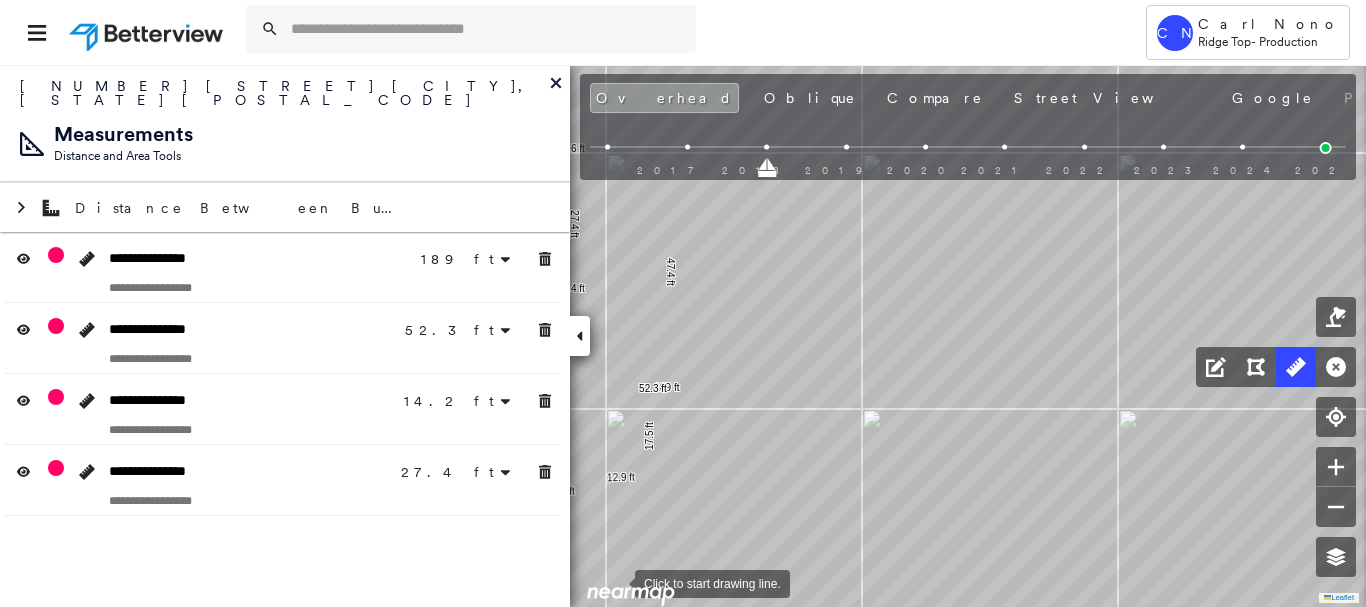 drag, startPoint x: 520, startPoint y: 411, endPoint x: 540, endPoint y: 400, distance: 22.825424 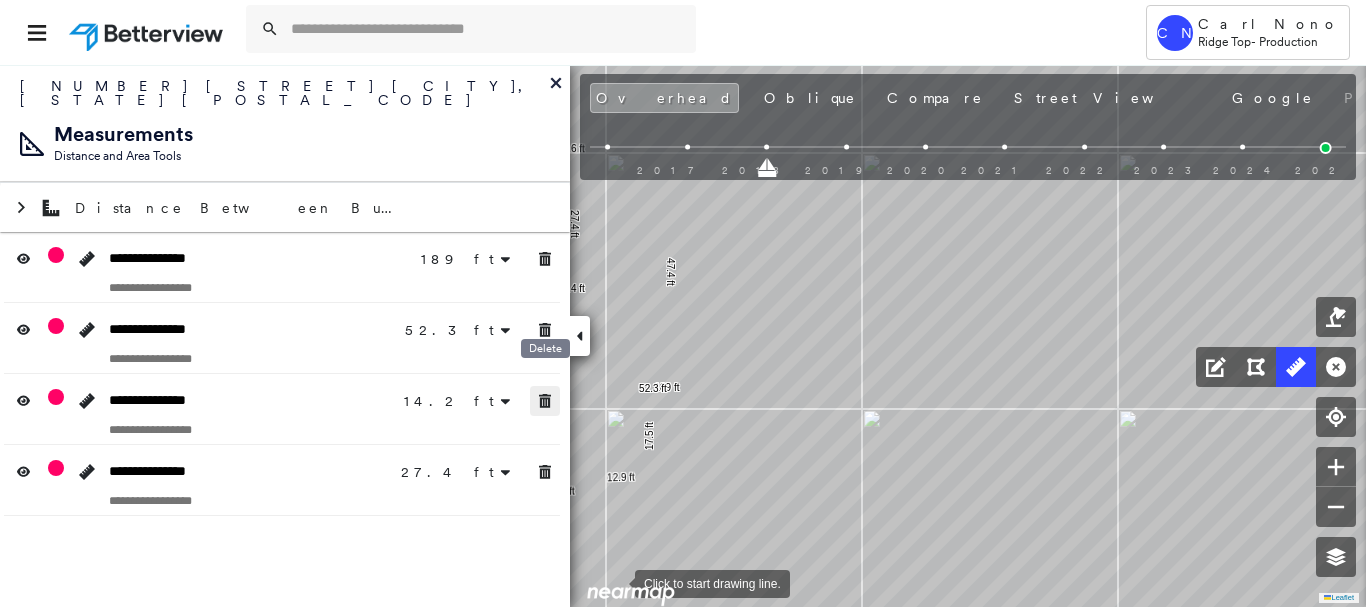 click at bounding box center [545, 401] 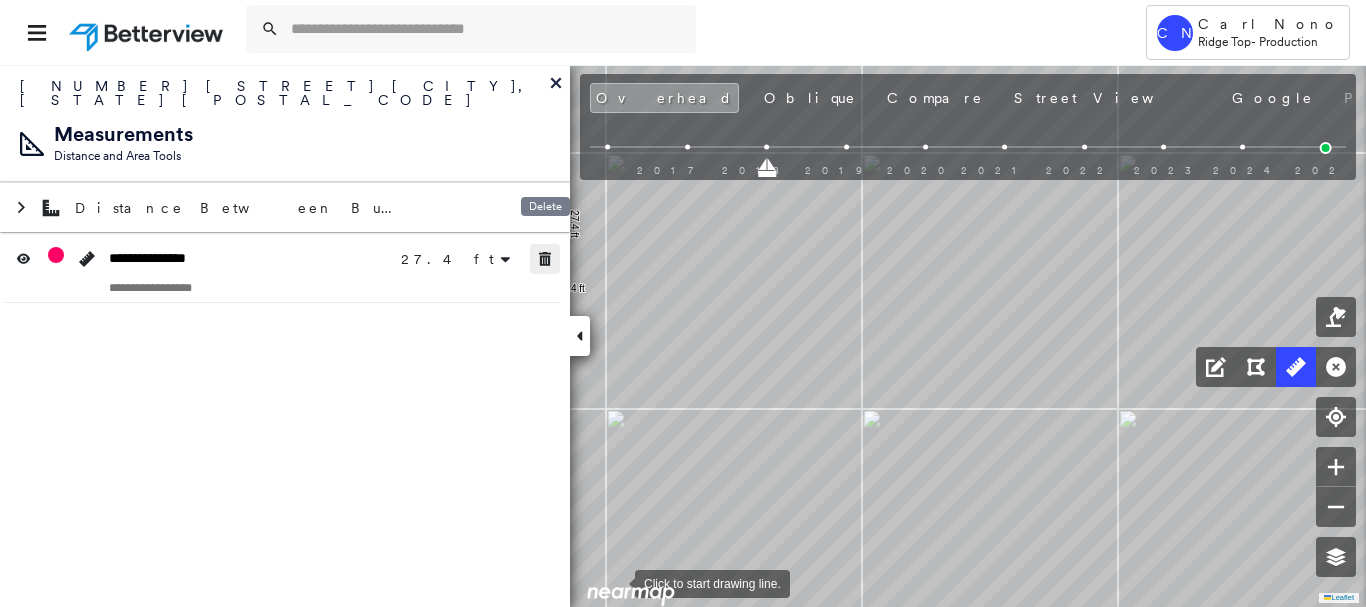 click at bounding box center (545, 259) 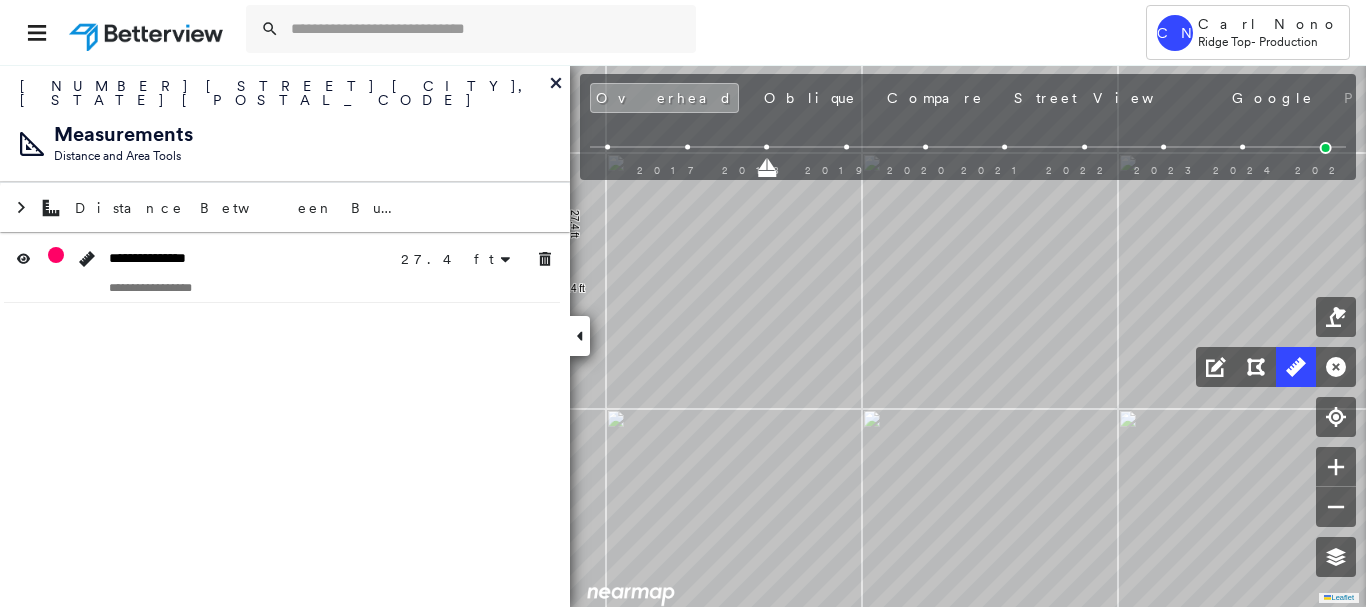 click at bounding box center (580, 336) 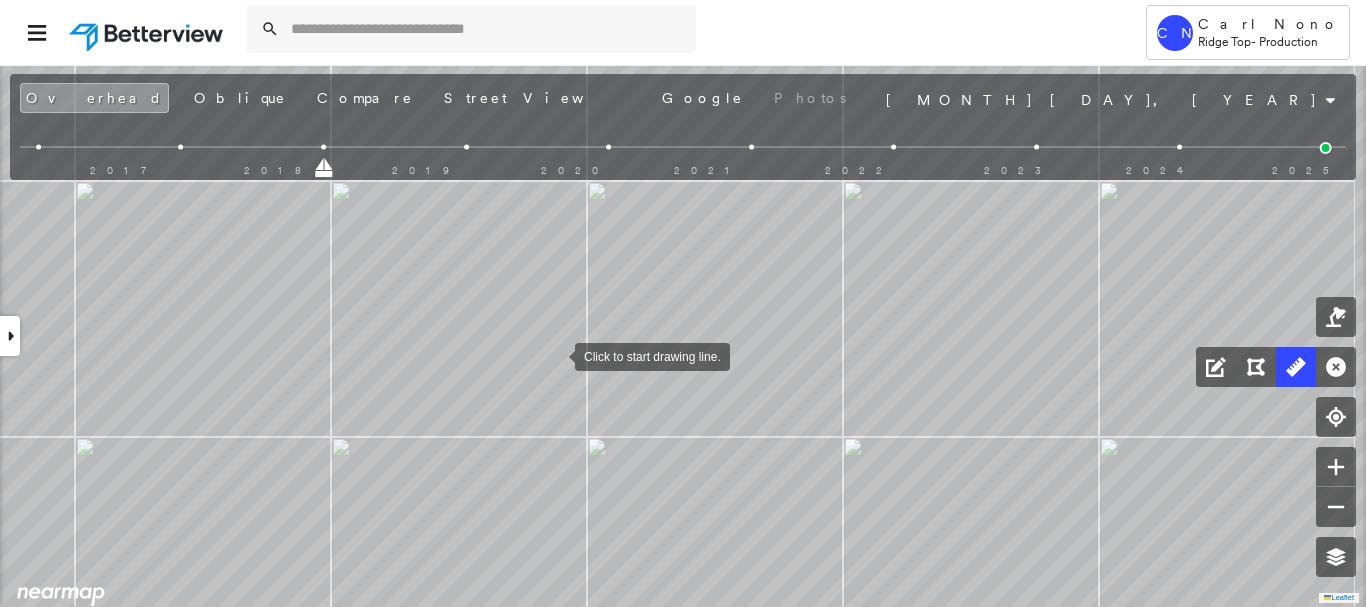 drag, startPoint x: 580, startPoint y: 316, endPoint x: 537, endPoint y: 390, distance: 85.58621 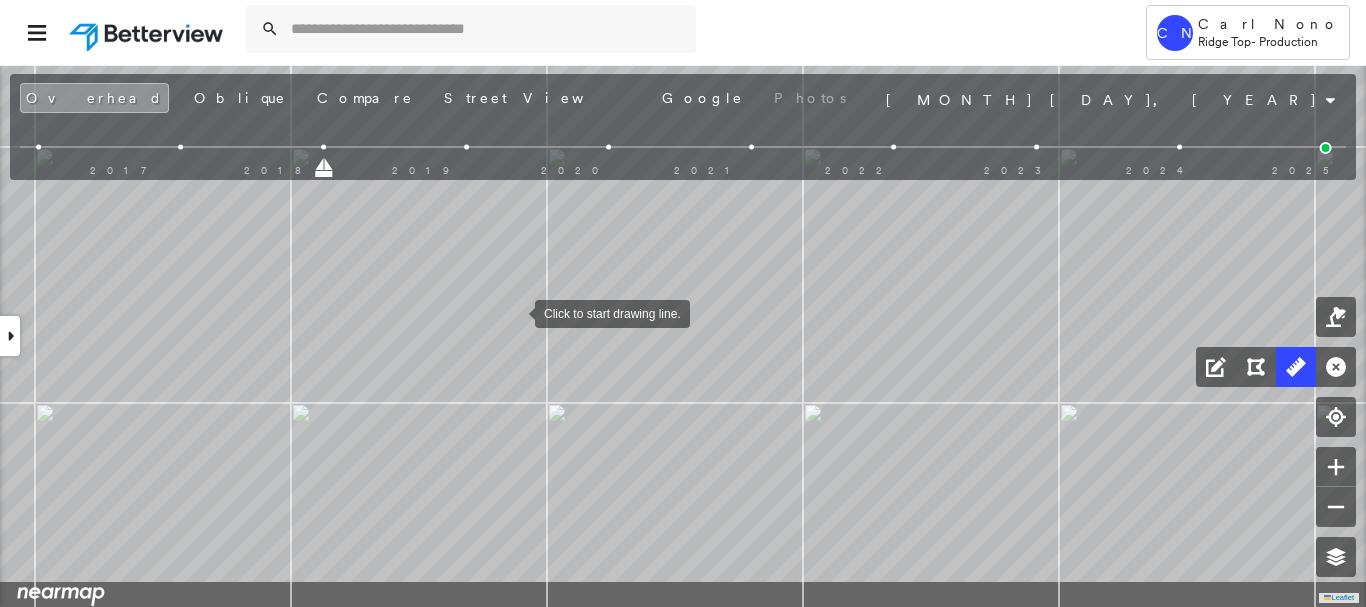 drag, startPoint x: 532, startPoint y: 393, endPoint x: 516, endPoint y: 313, distance: 81.58431 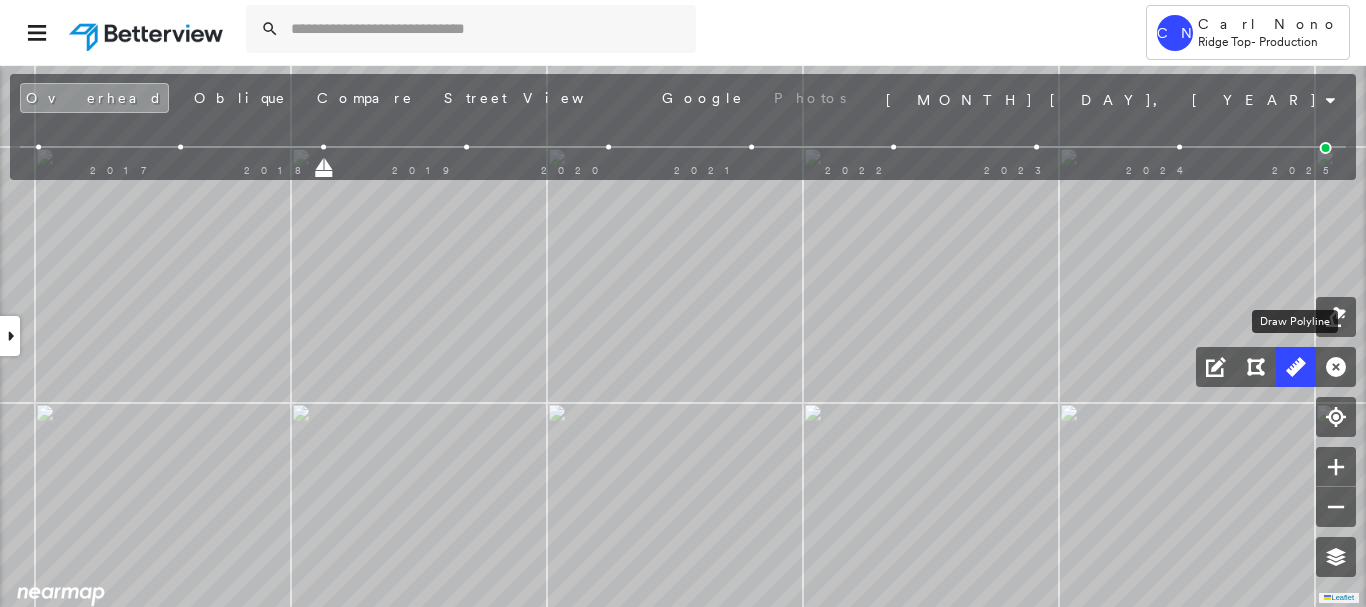 click 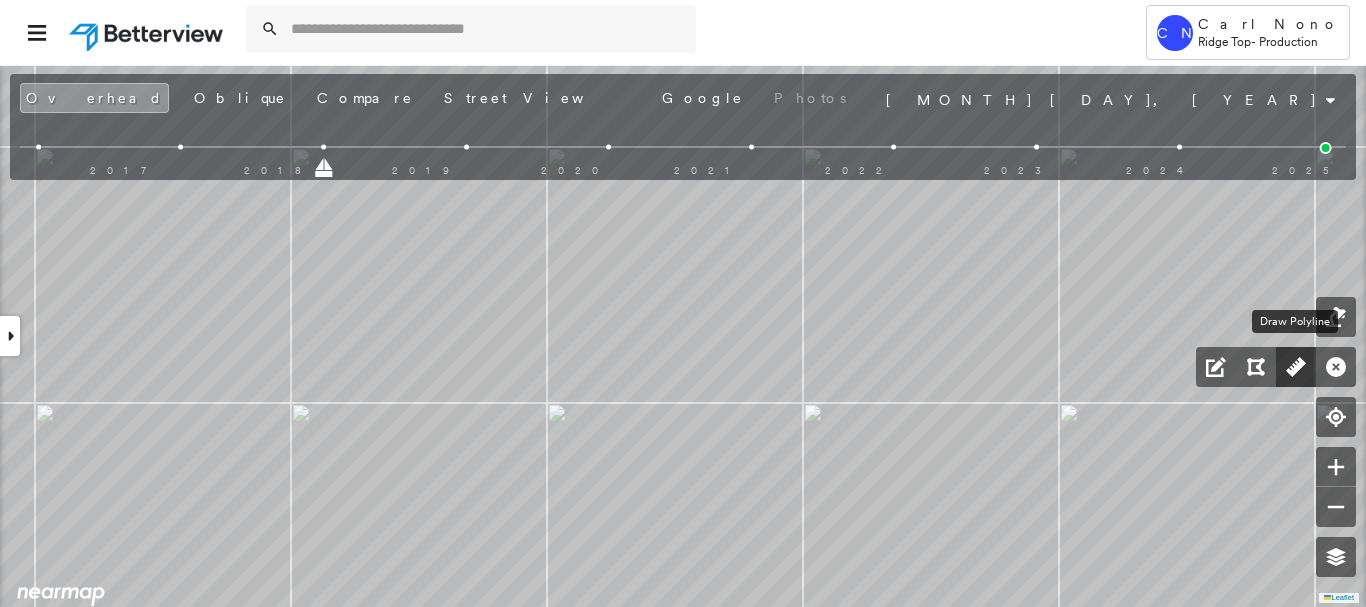 drag, startPoint x: 1295, startPoint y: 363, endPoint x: 1254, endPoint y: 364, distance: 41.01219 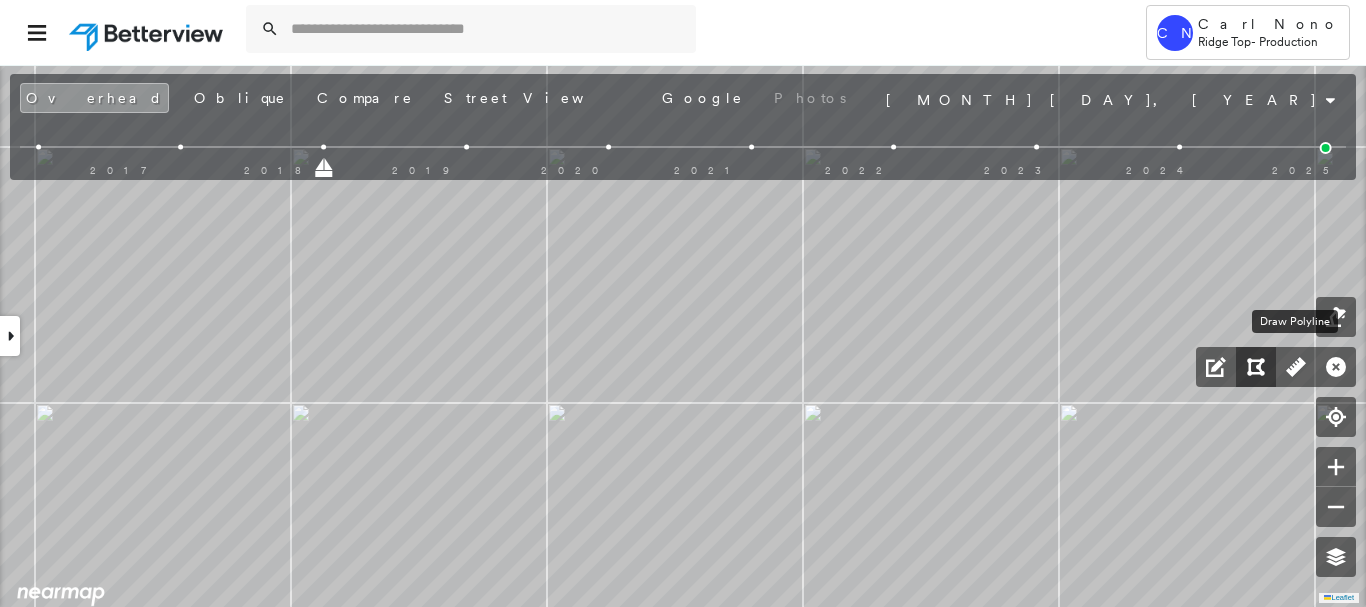 click 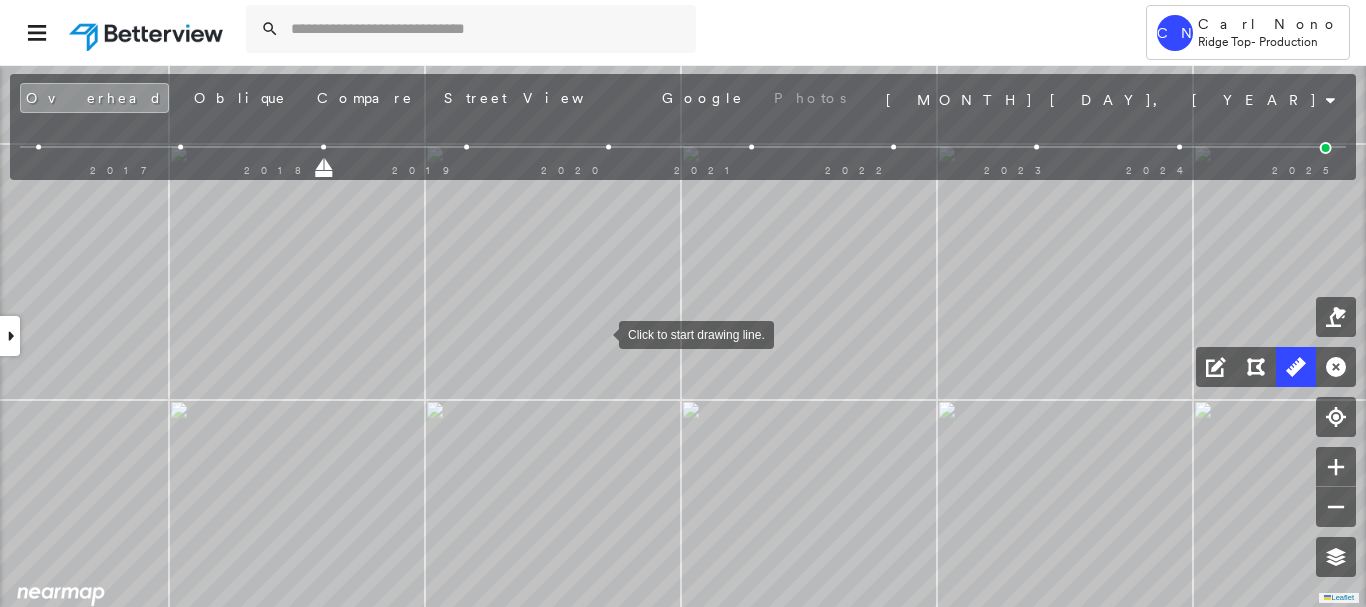 drag, startPoint x: 461, startPoint y: 336, endPoint x: 605, endPoint y: 330, distance: 144.12494 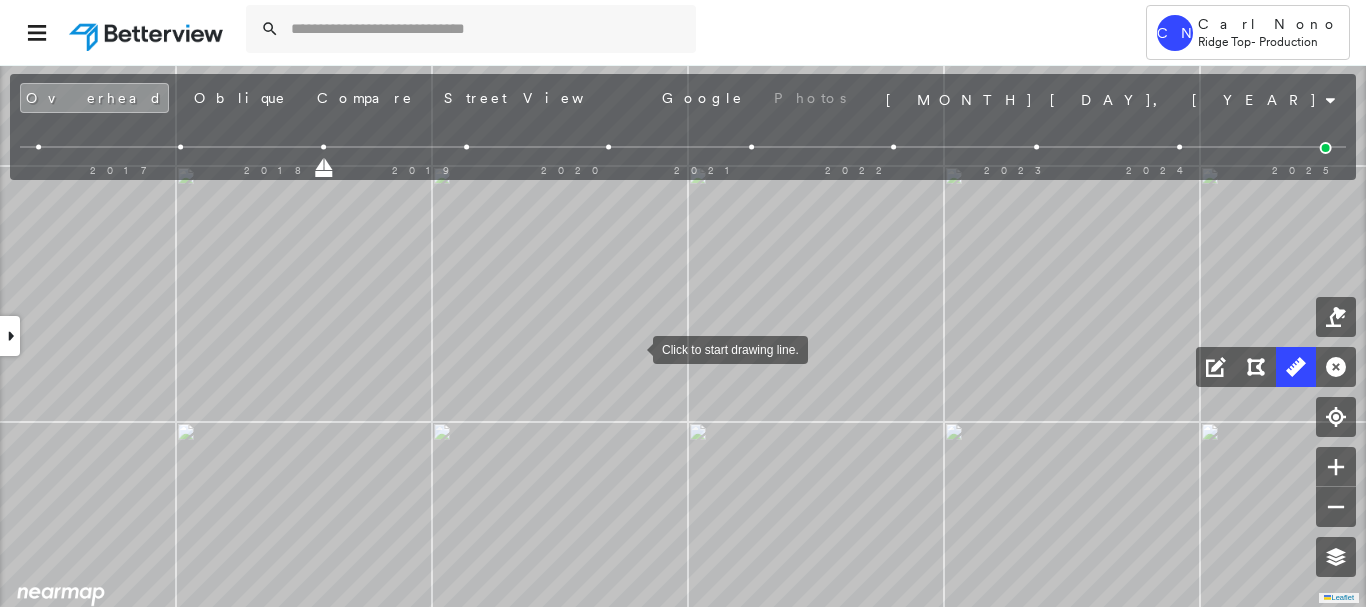 drag, startPoint x: 636, startPoint y: 322, endPoint x: 633, endPoint y: 347, distance: 25.179358 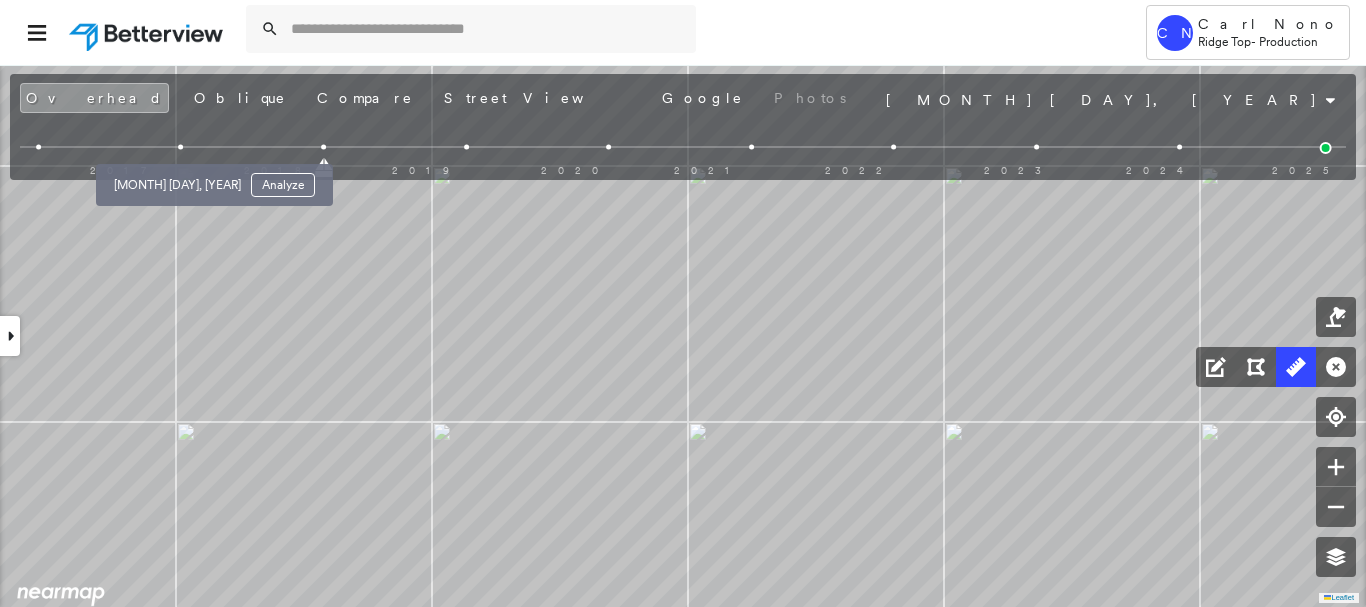 click at bounding box center (180, 147) 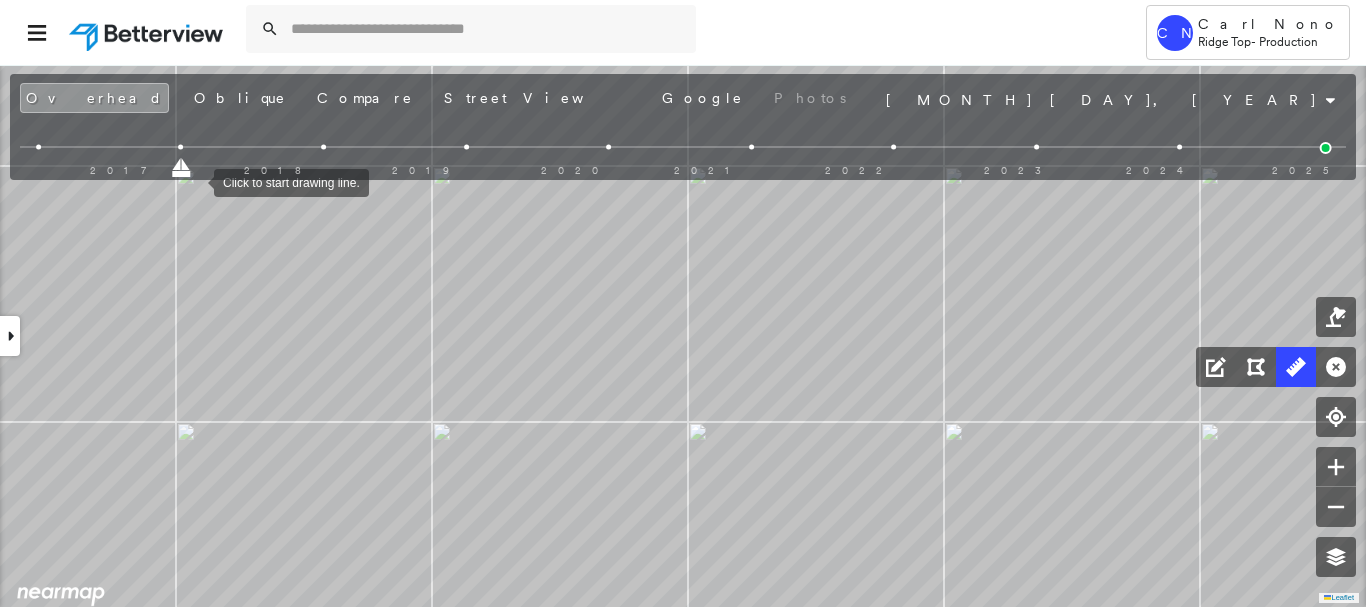 click on "2017 2018 2019 2020 2021 2022 2023 2024 2025" at bounding box center [683, 150] 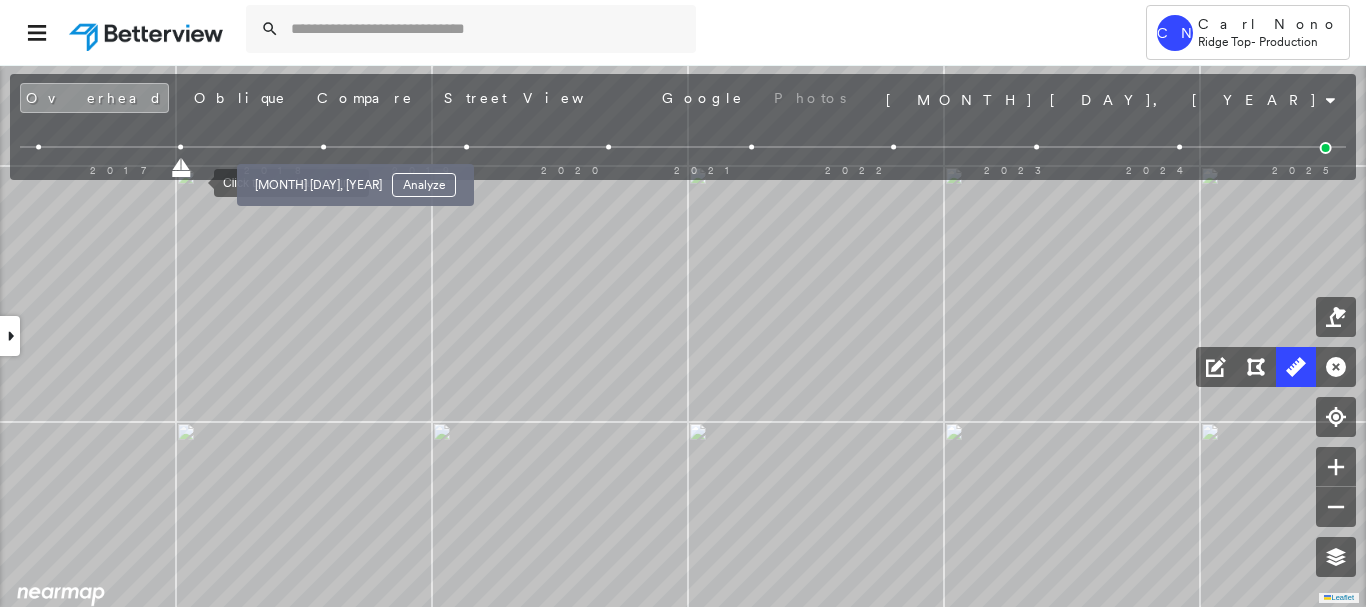 click at bounding box center (323, 147) 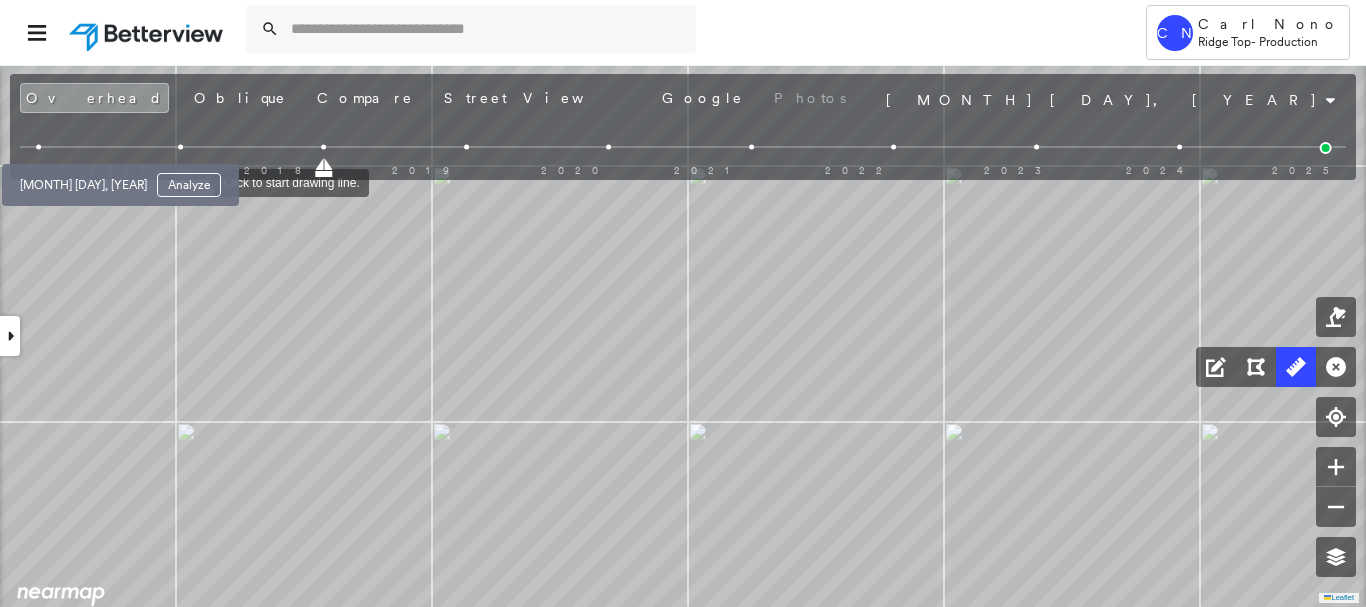 click at bounding box center (38, 147) 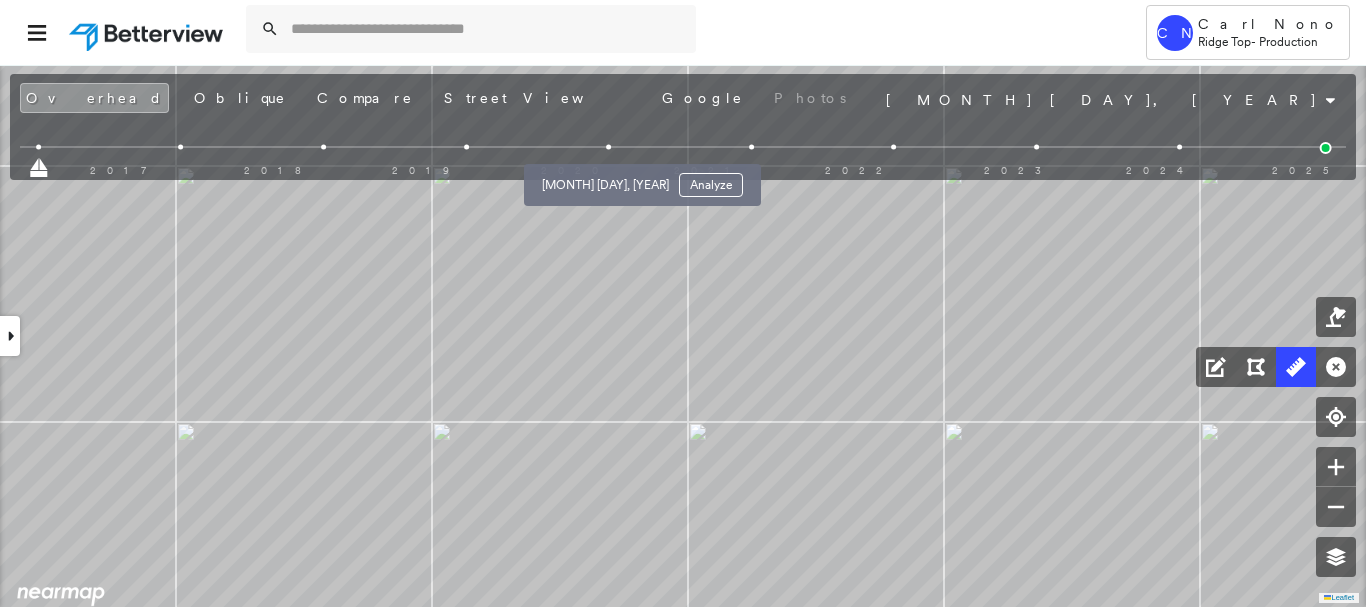 click at bounding box center [608, 147] 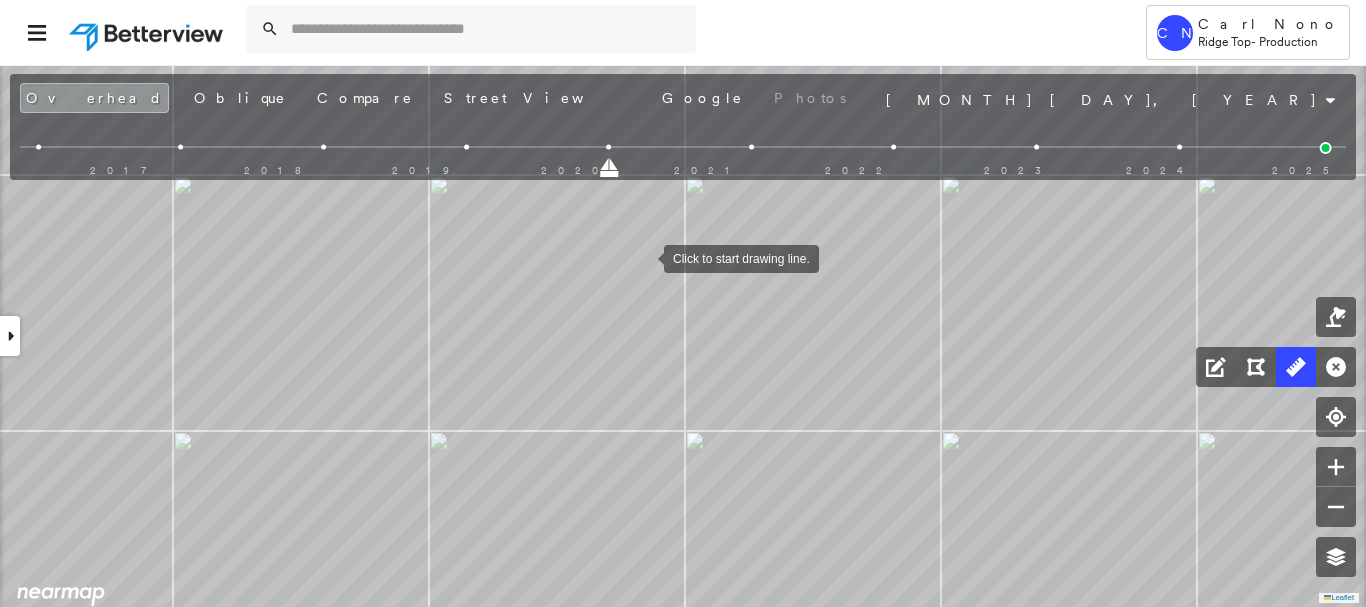 click at bounding box center [644, 257] 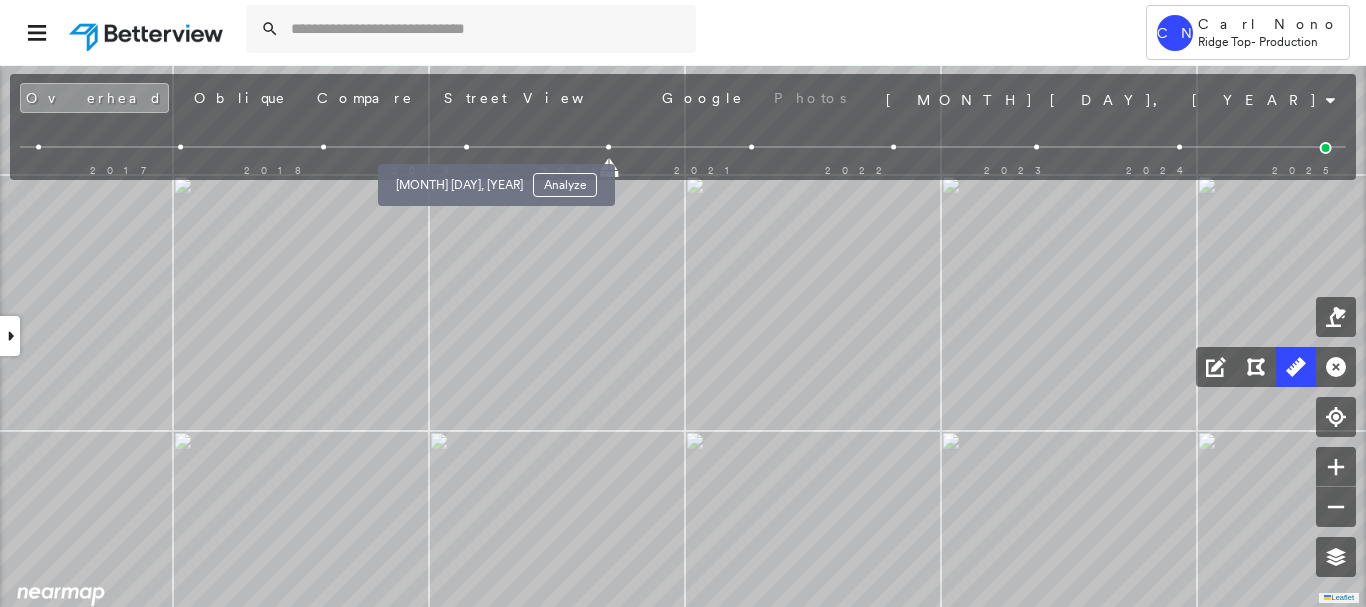 click at bounding box center [466, 147] 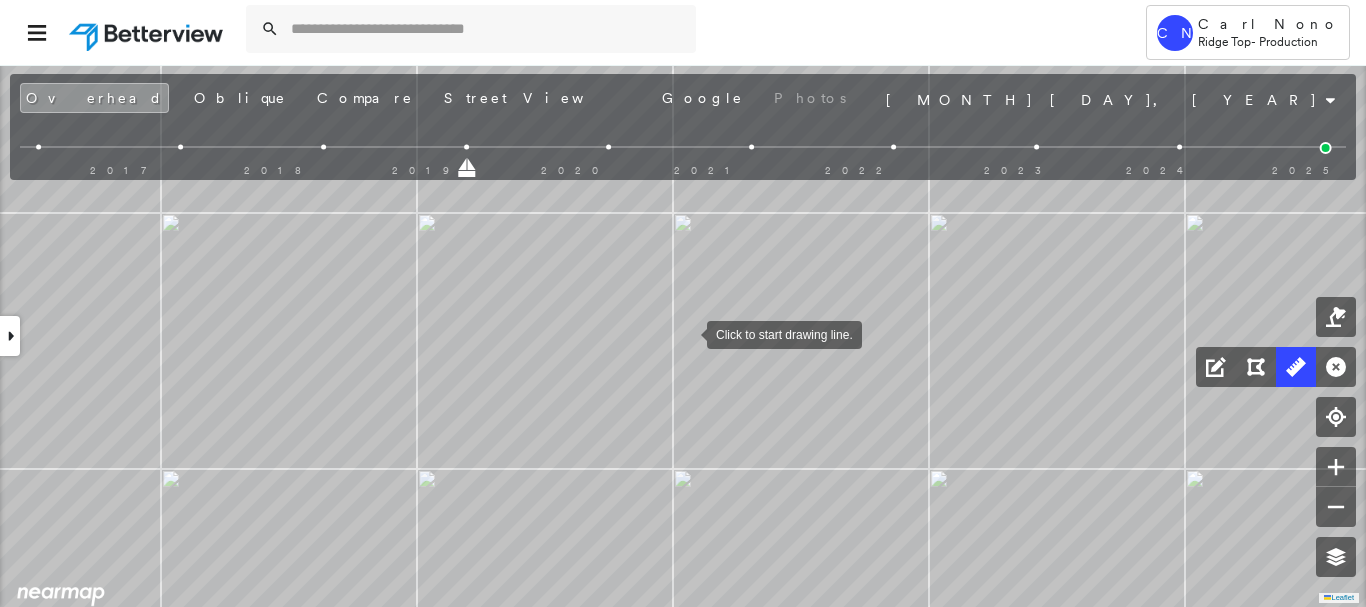 drag, startPoint x: 703, startPoint y: 285, endPoint x: 687, endPoint y: 335, distance: 52.49762 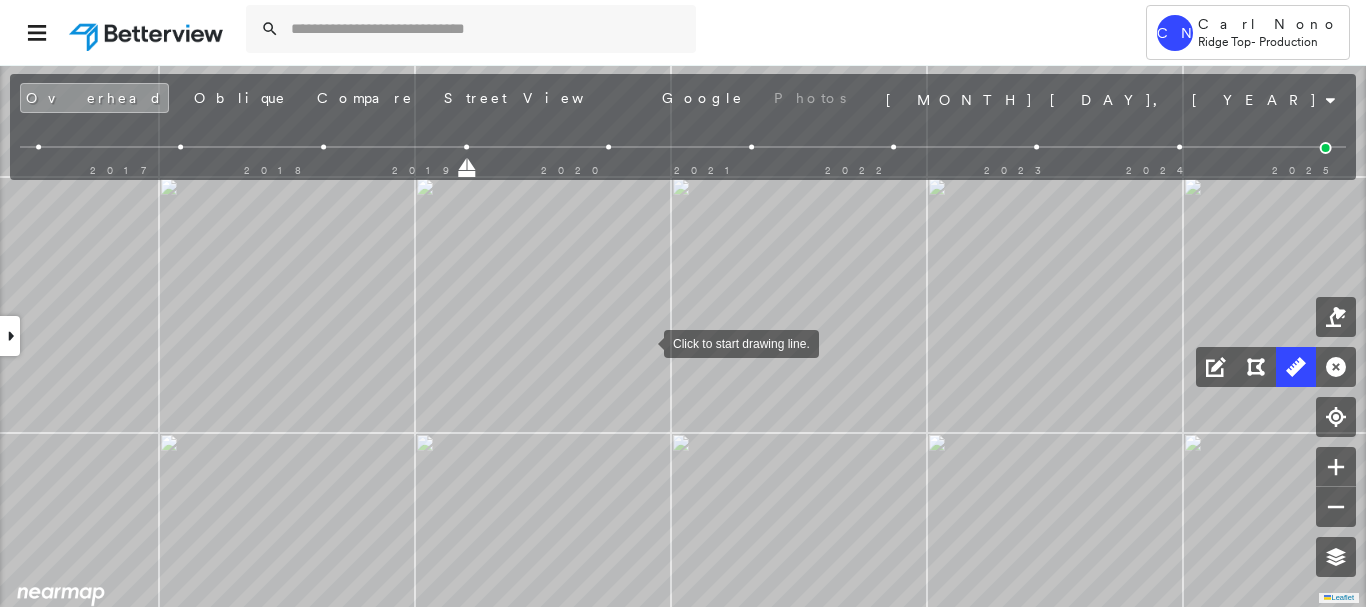 drag, startPoint x: 642, startPoint y: 390, endPoint x: 644, endPoint y: 342, distance: 48.04165 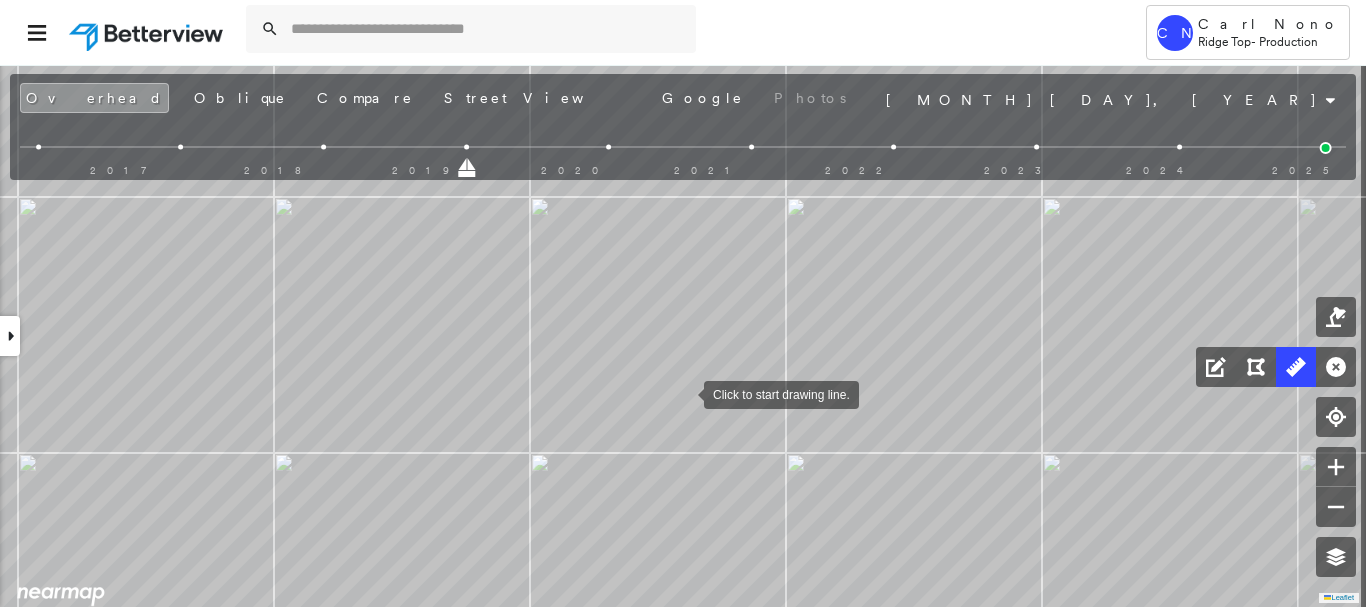 drag, startPoint x: 697, startPoint y: 392, endPoint x: 687, endPoint y: 393, distance: 10.049875 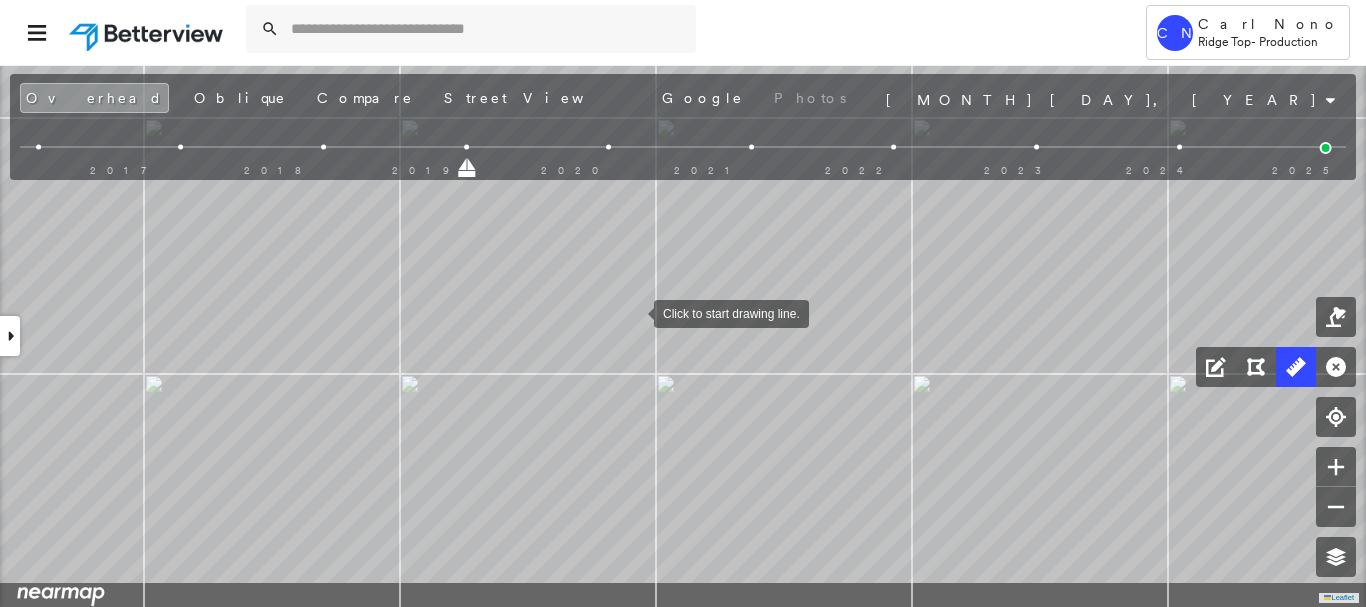 drag, startPoint x: 553, startPoint y: 361, endPoint x: 634, endPoint y: 312, distance: 94.66784 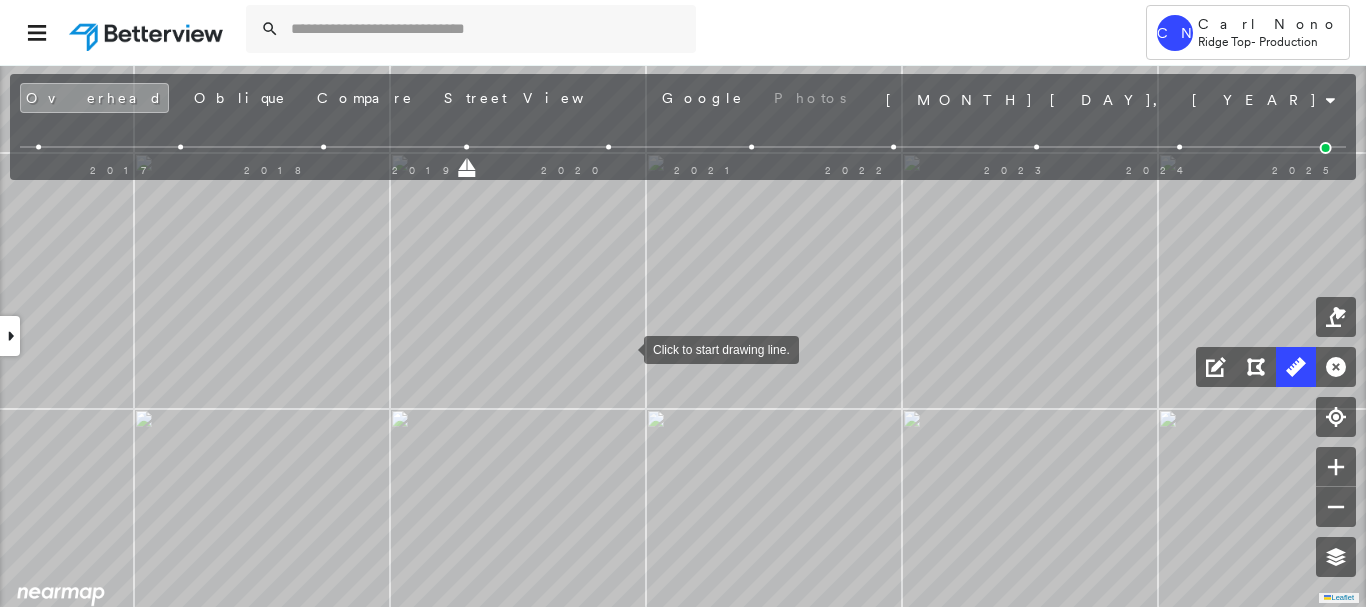 drag, startPoint x: 634, startPoint y: 312, endPoint x: 624, endPoint y: 347, distance: 36.40055 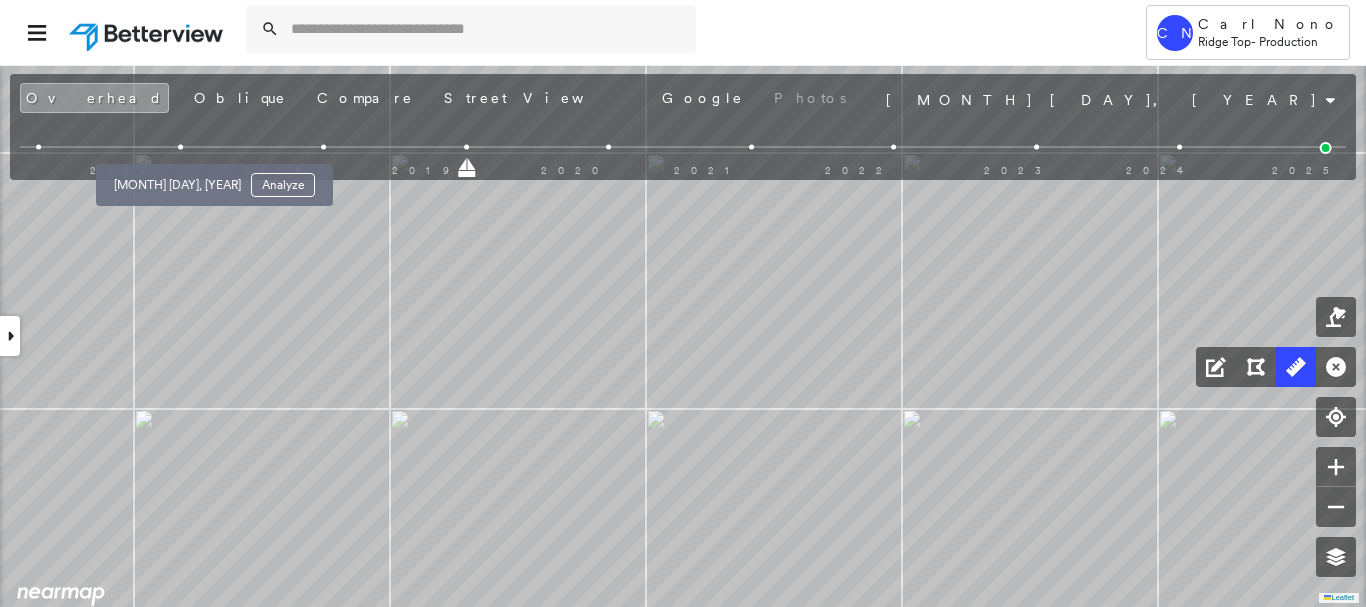 click at bounding box center (180, 147) 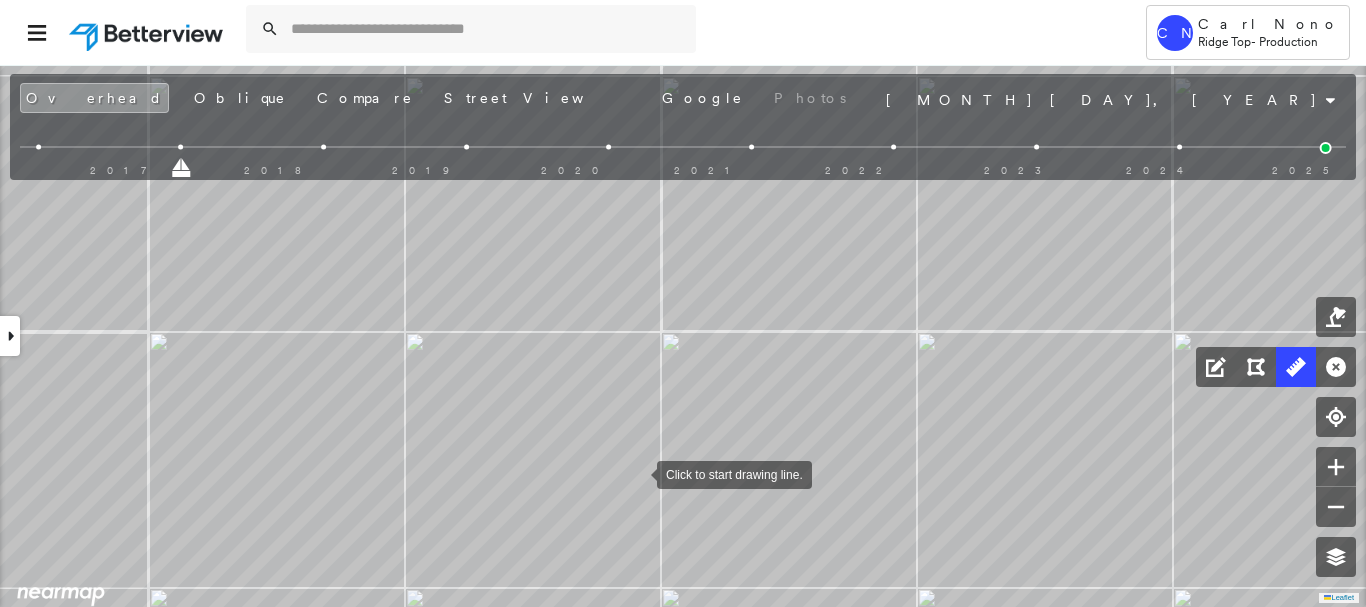 click at bounding box center [637, 473] 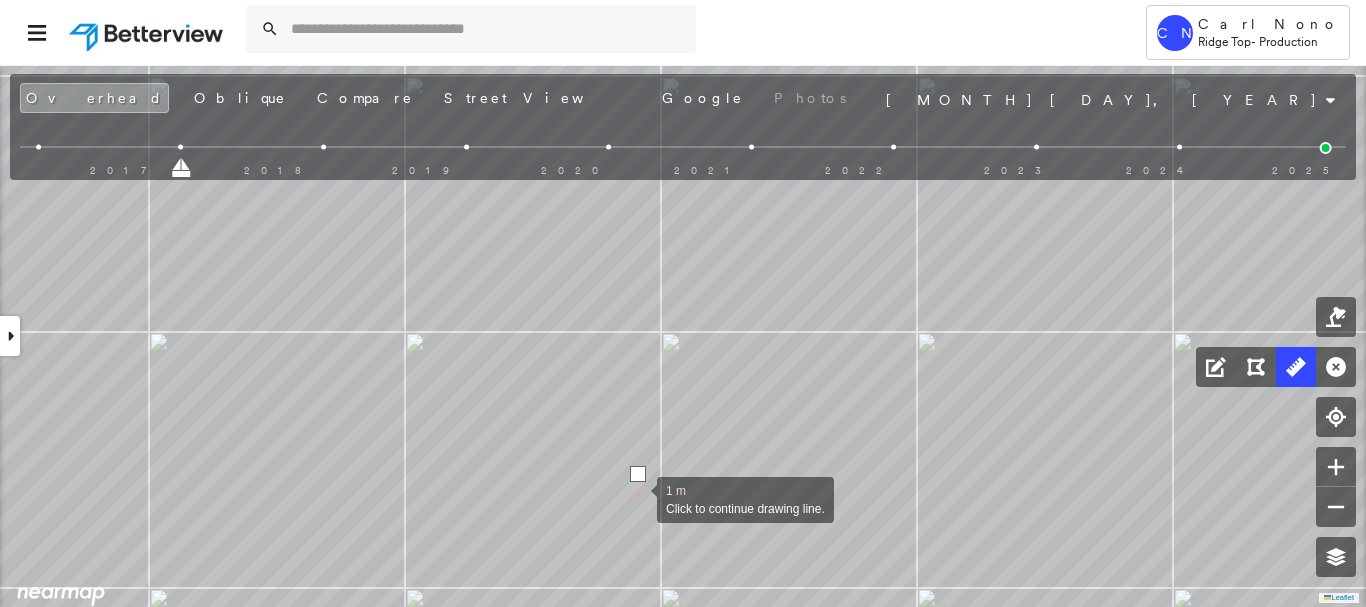 click at bounding box center (637, 498) 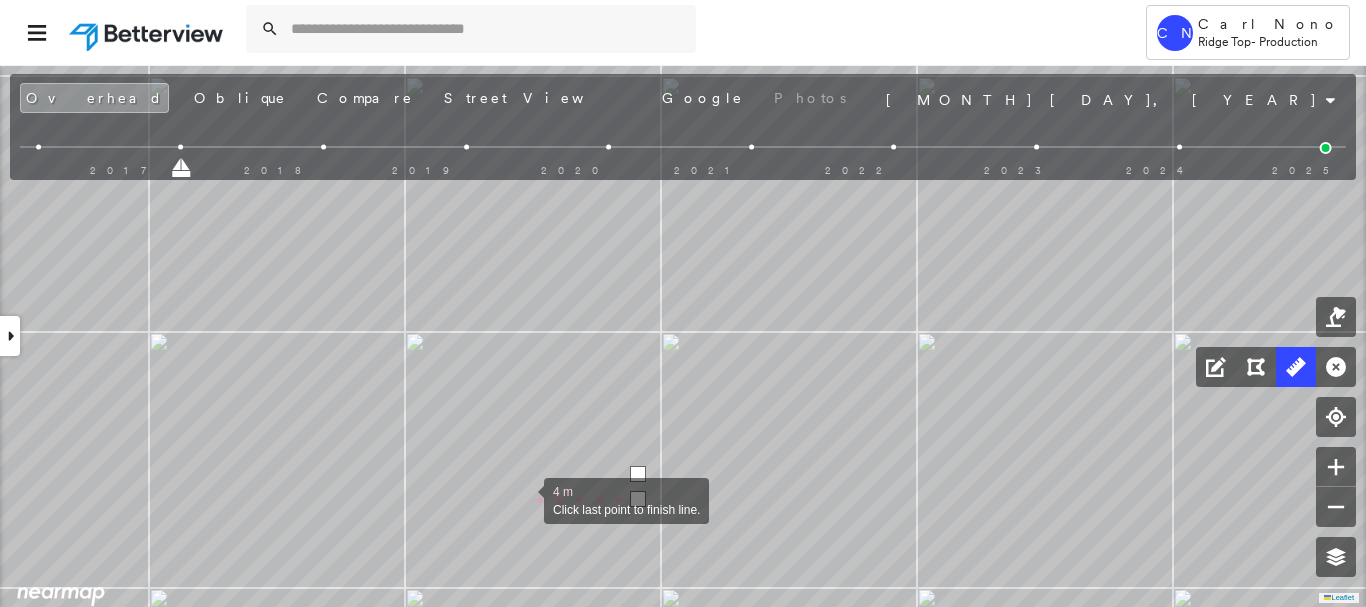 click at bounding box center [524, 499] 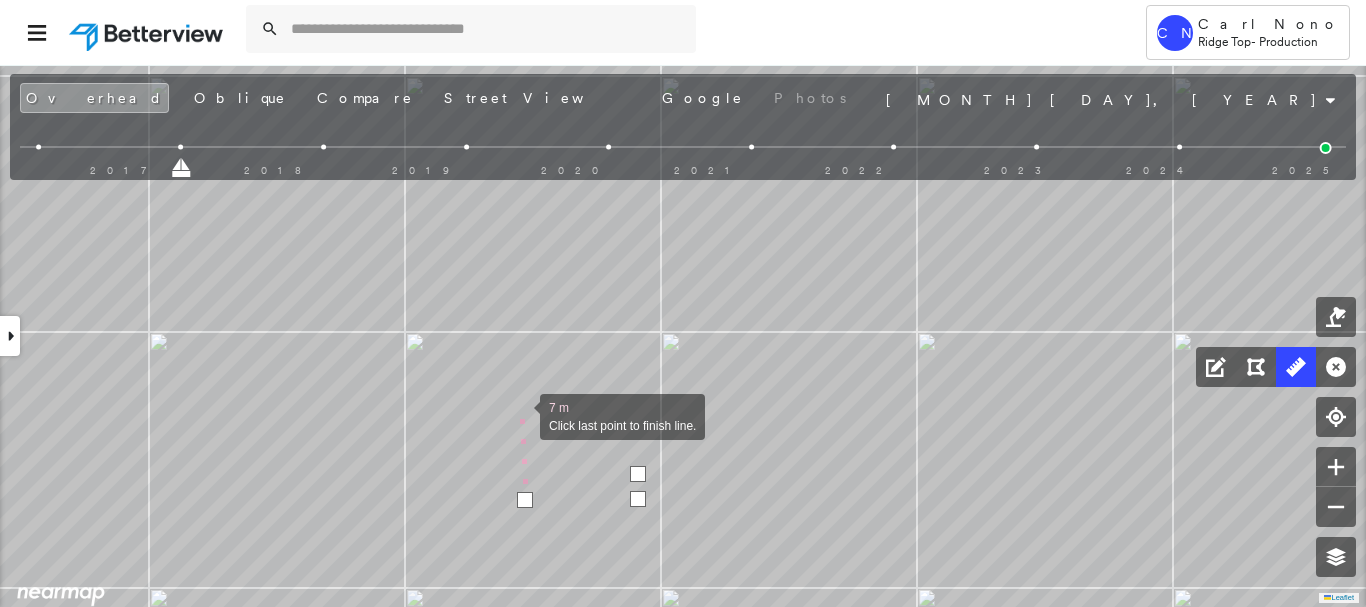 click at bounding box center [520, 415] 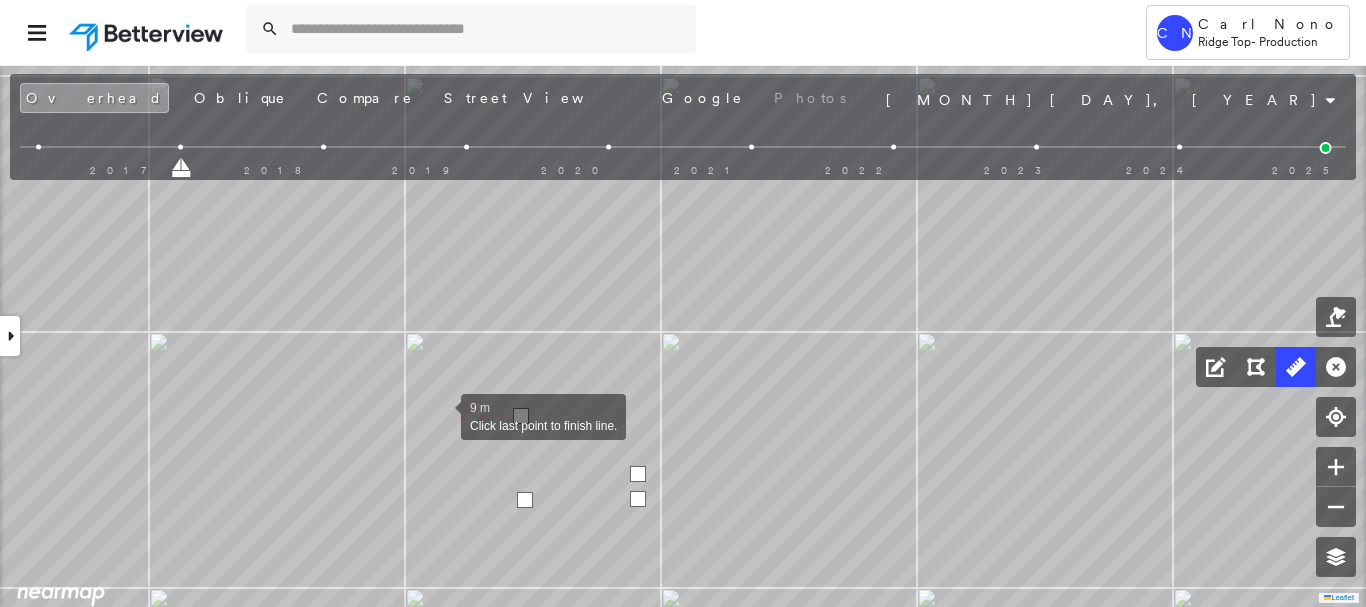 click at bounding box center (441, 415) 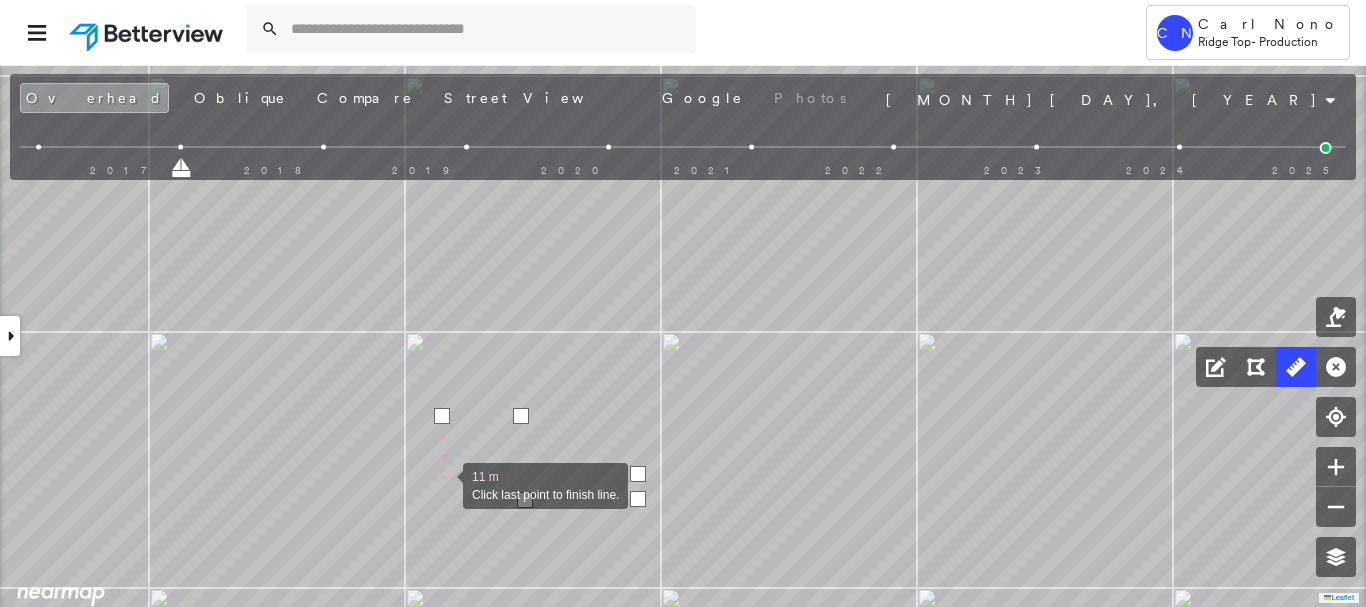 click at bounding box center (443, 484) 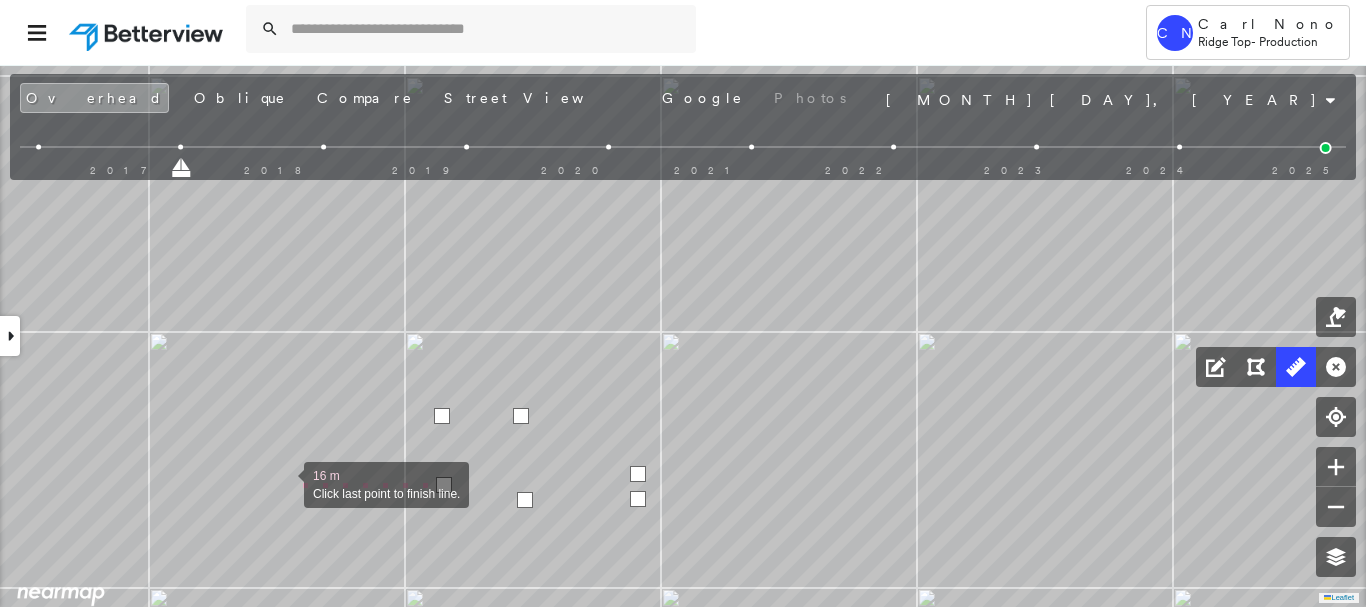 click at bounding box center [284, 483] 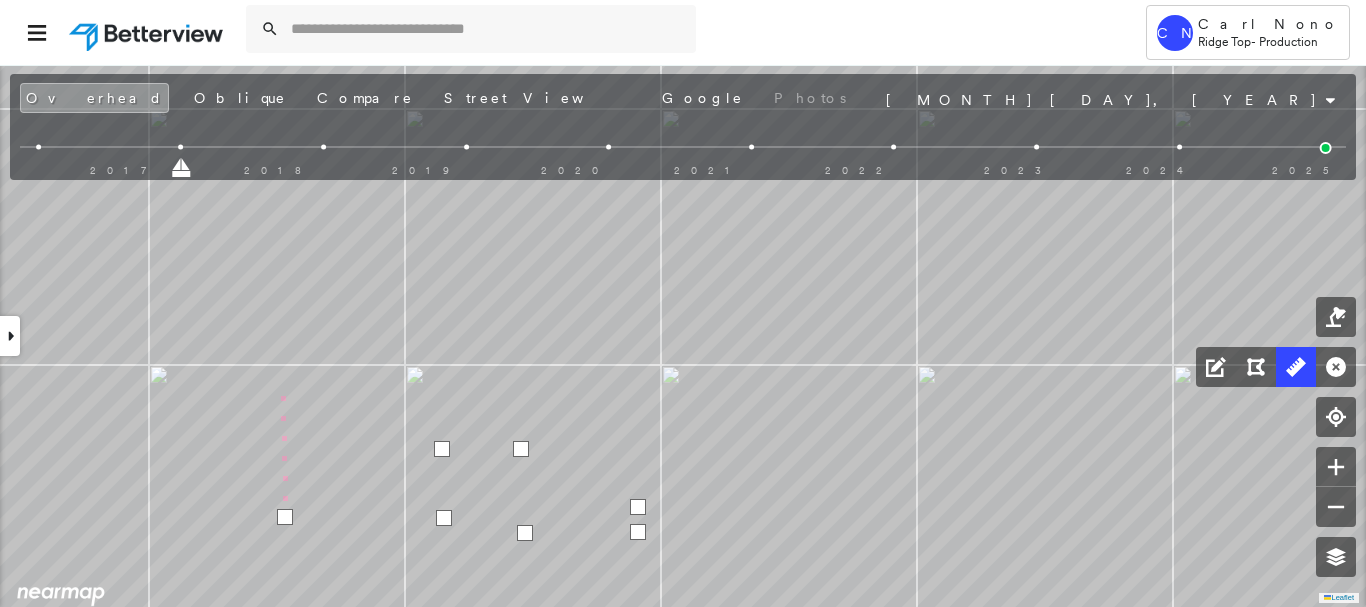 drag, startPoint x: 281, startPoint y: 356, endPoint x: 300, endPoint y: 505, distance: 150.20653 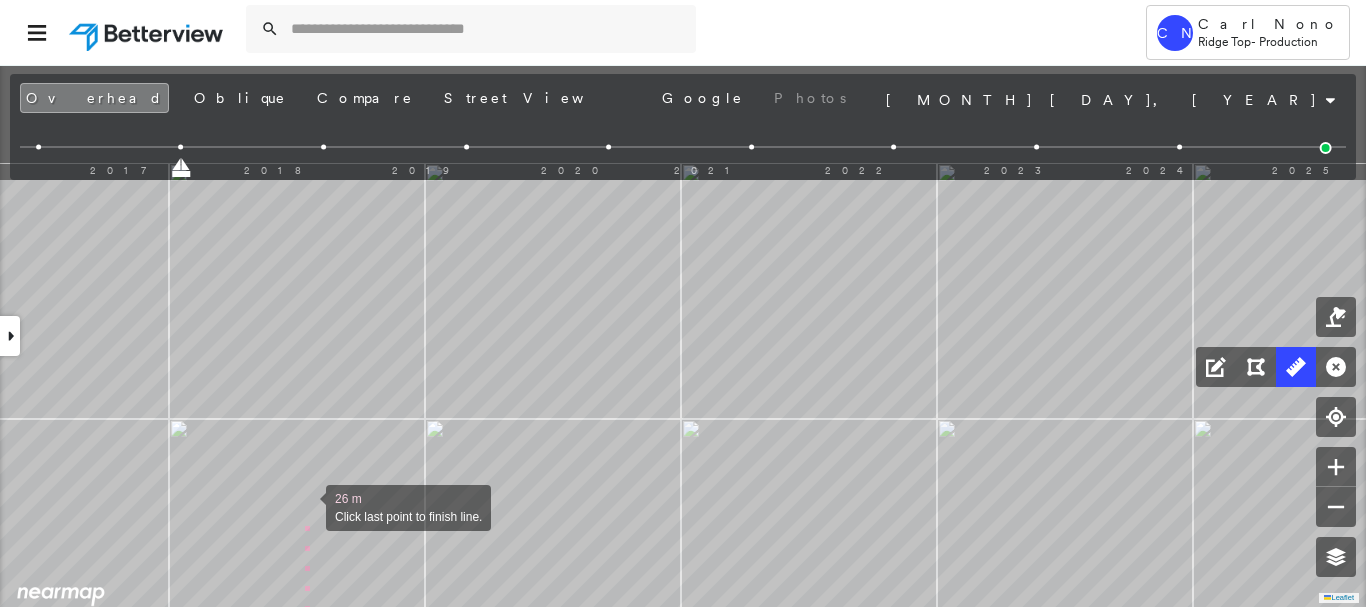drag, startPoint x: 304, startPoint y: 334, endPoint x: 306, endPoint y: 504, distance: 170.01176 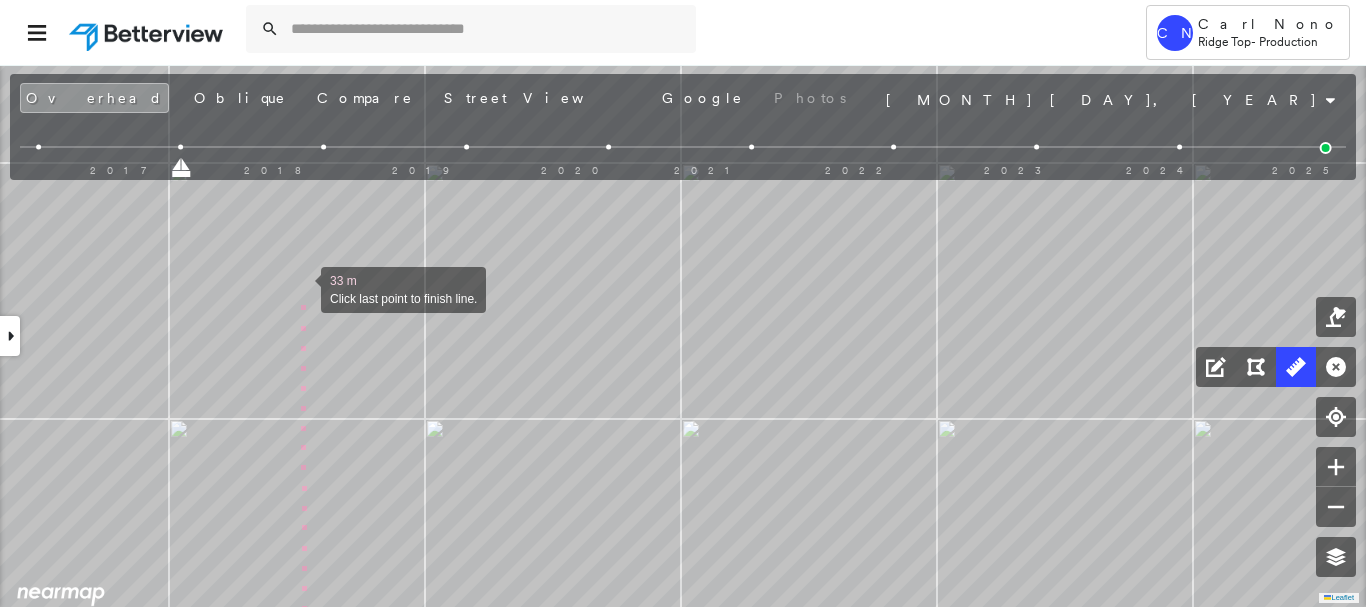 click at bounding box center (301, 288) 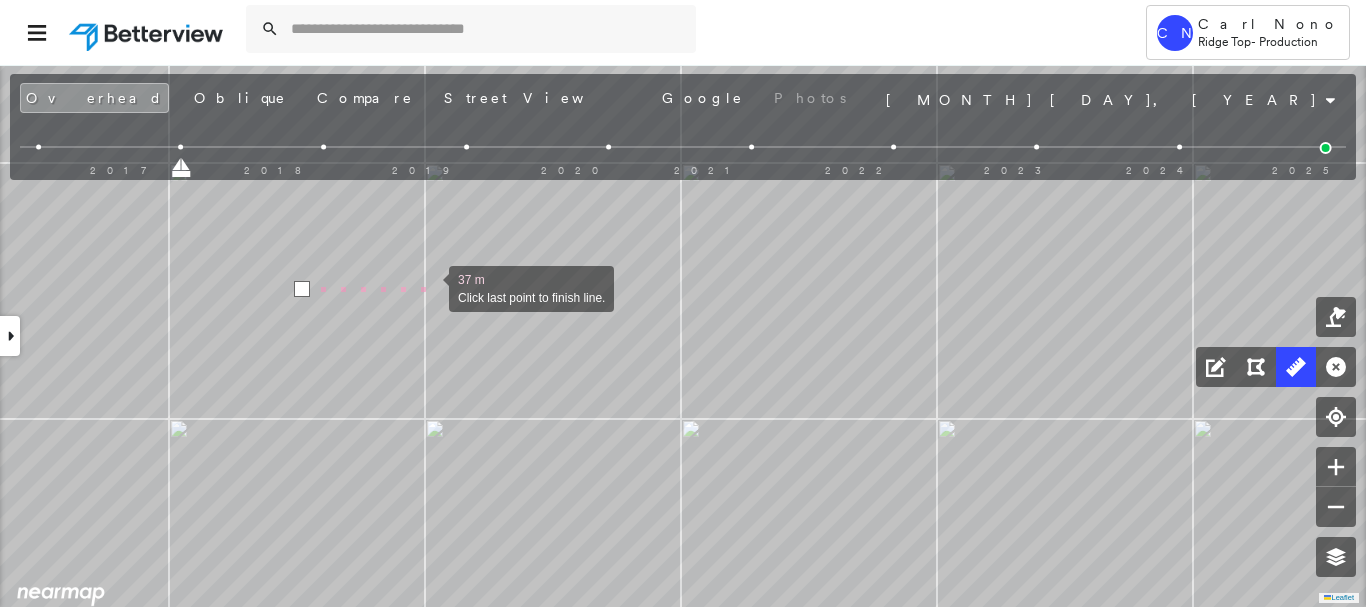 click at bounding box center (429, 287) 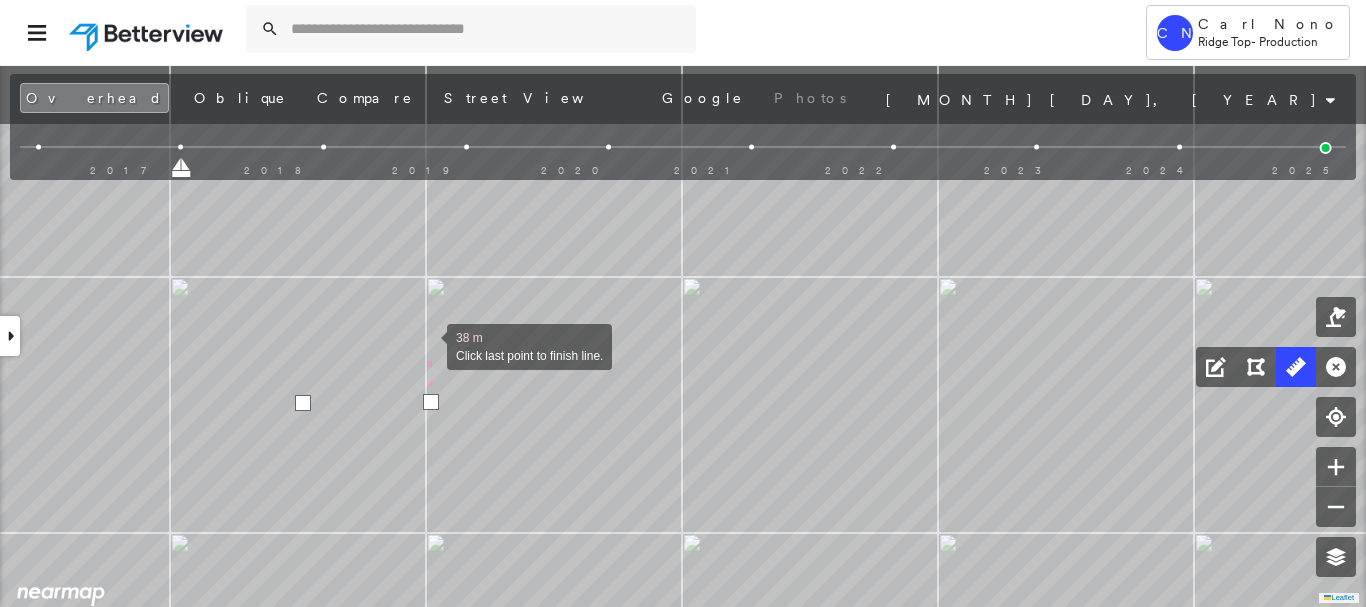 drag, startPoint x: 426, startPoint y: 230, endPoint x: 427, endPoint y: 344, distance: 114.00439 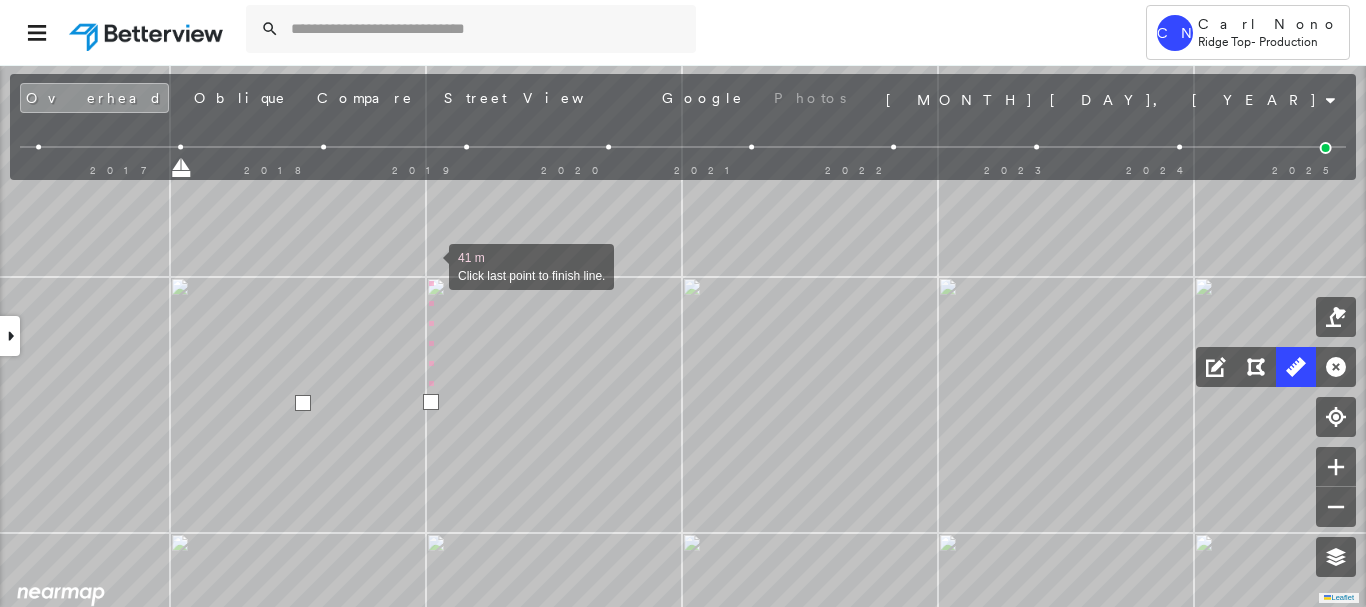 click at bounding box center (429, 265) 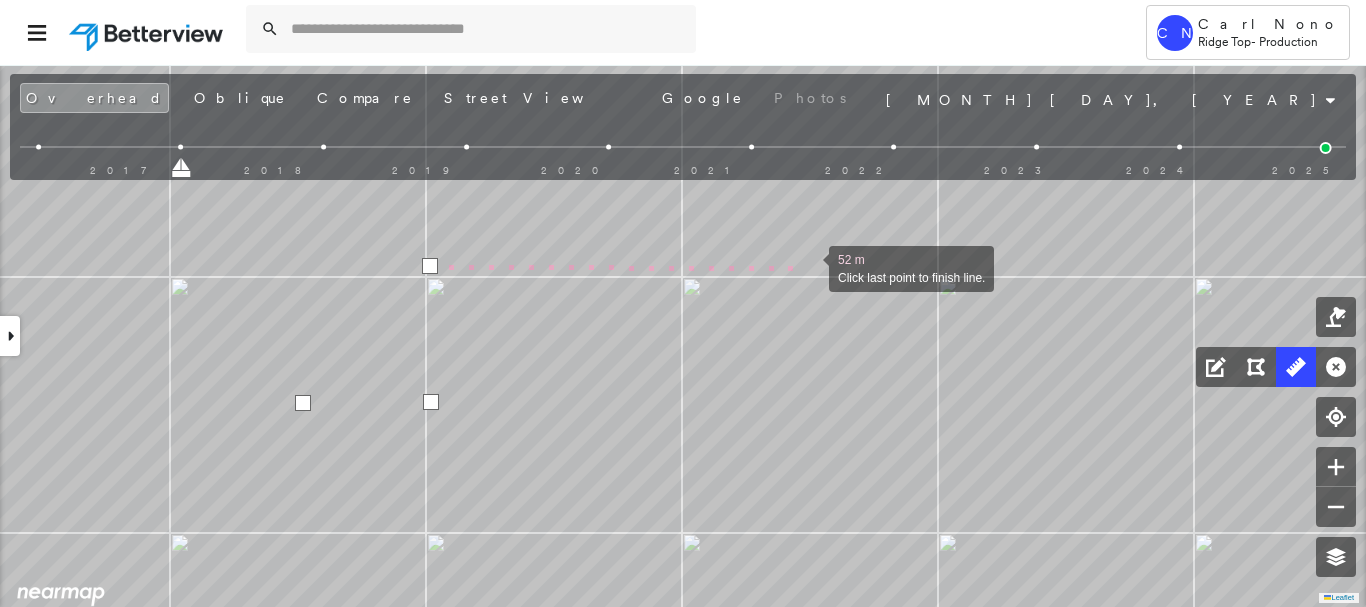 click at bounding box center (809, 267) 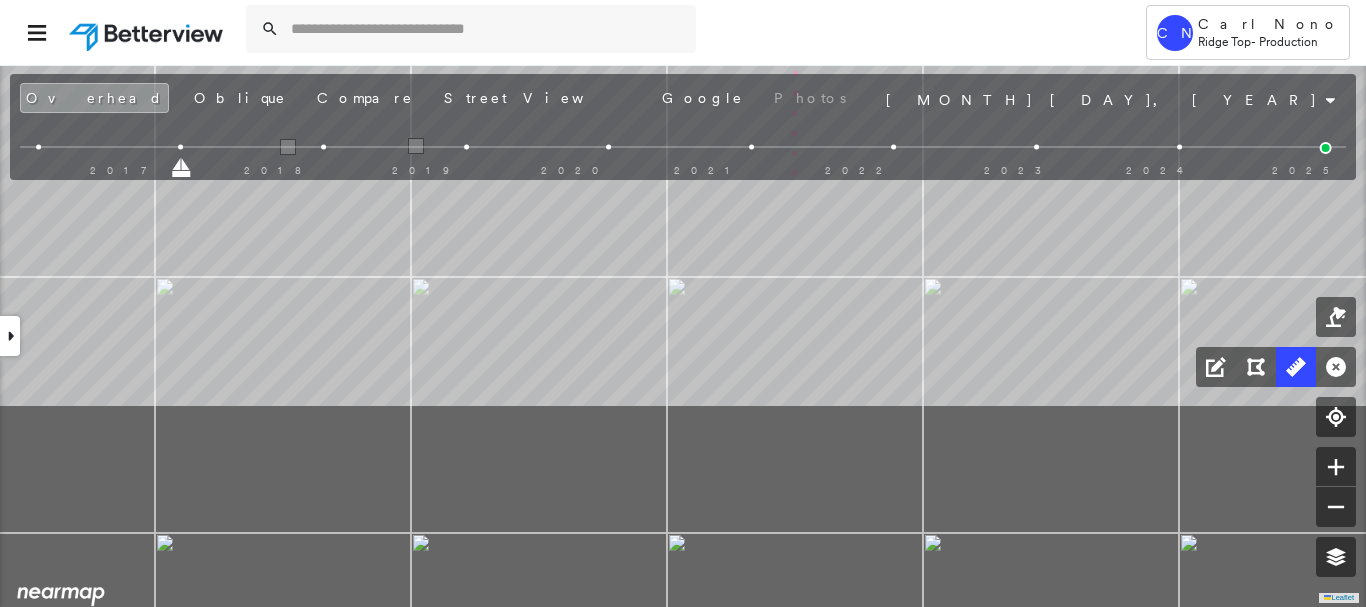 drag, startPoint x: 807, startPoint y: 455, endPoint x: 789, endPoint y: 175, distance: 280.57797 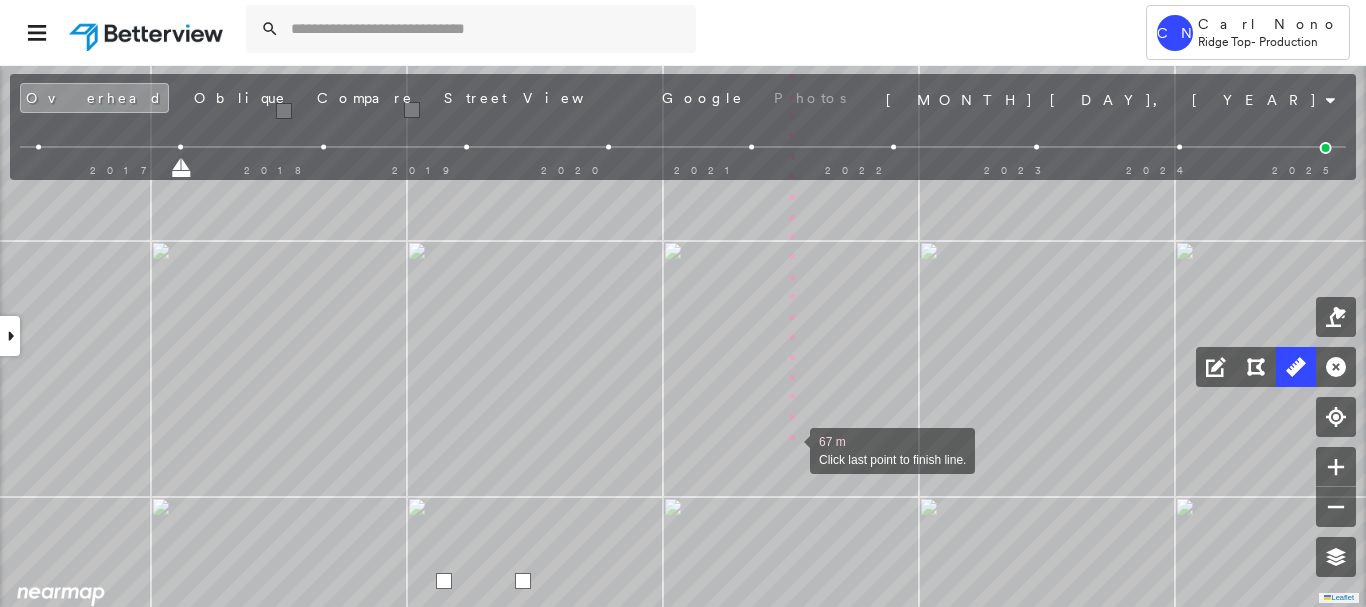 click at bounding box center (790, 449) 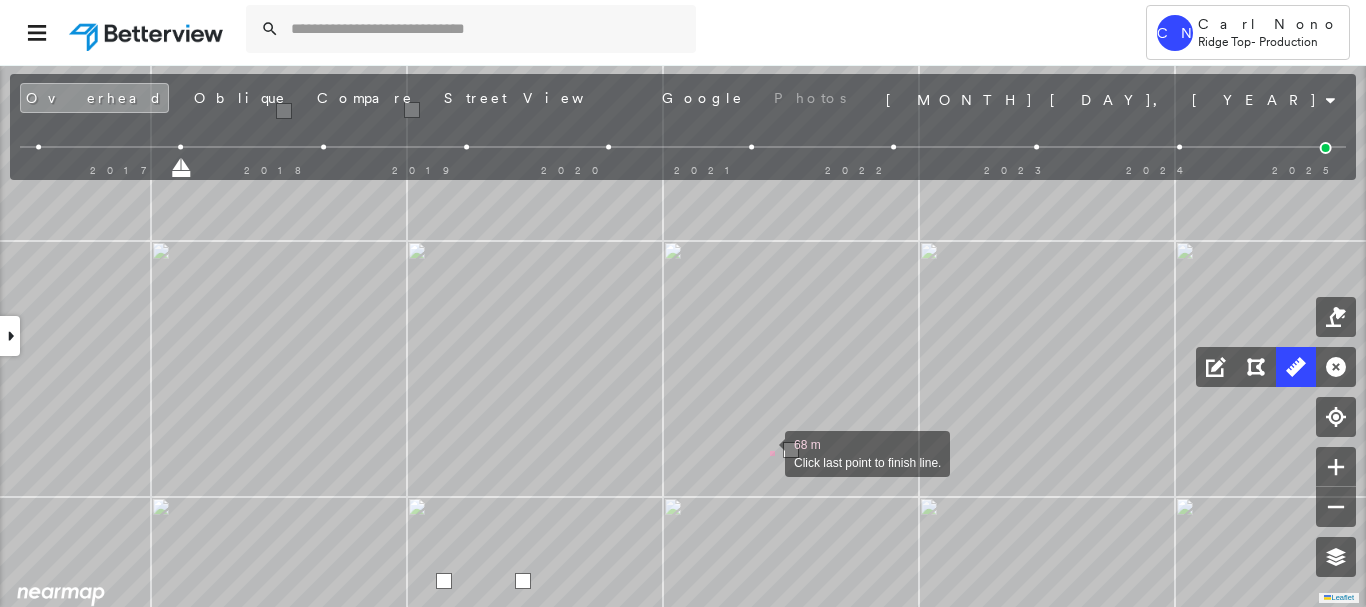 click at bounding box center [765, 452] 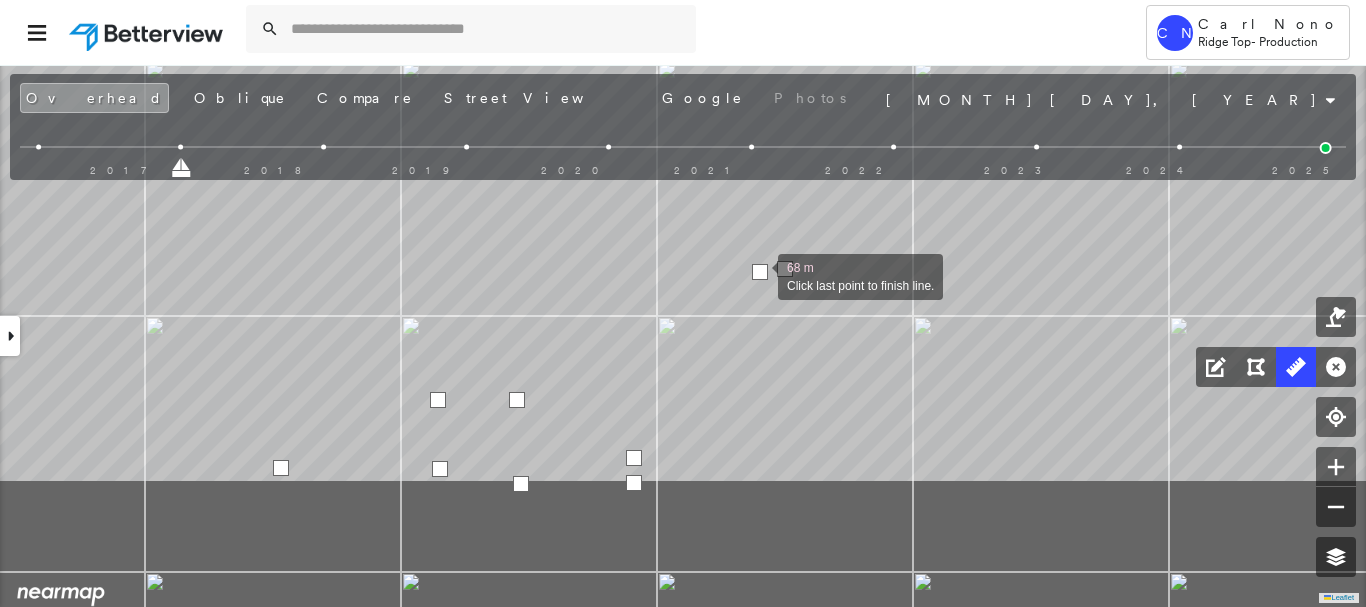 click on "68 m Click last point to finish line." at bounding box center [-13, -44] 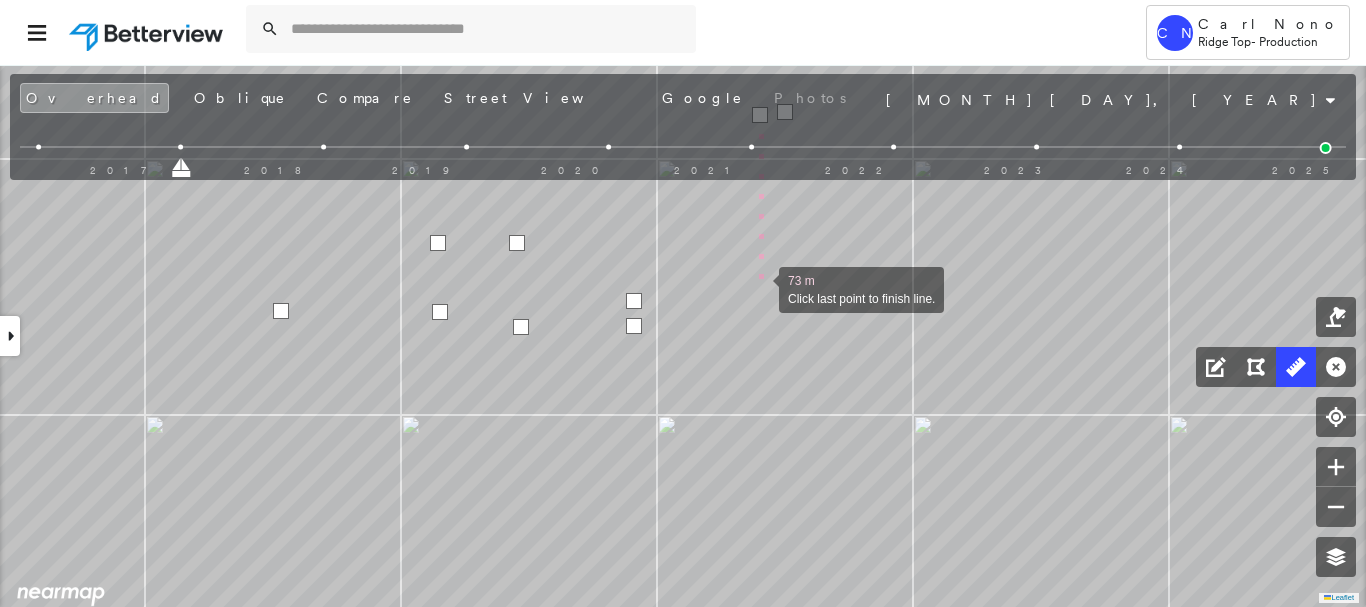 click at bounding box center (759, 288) 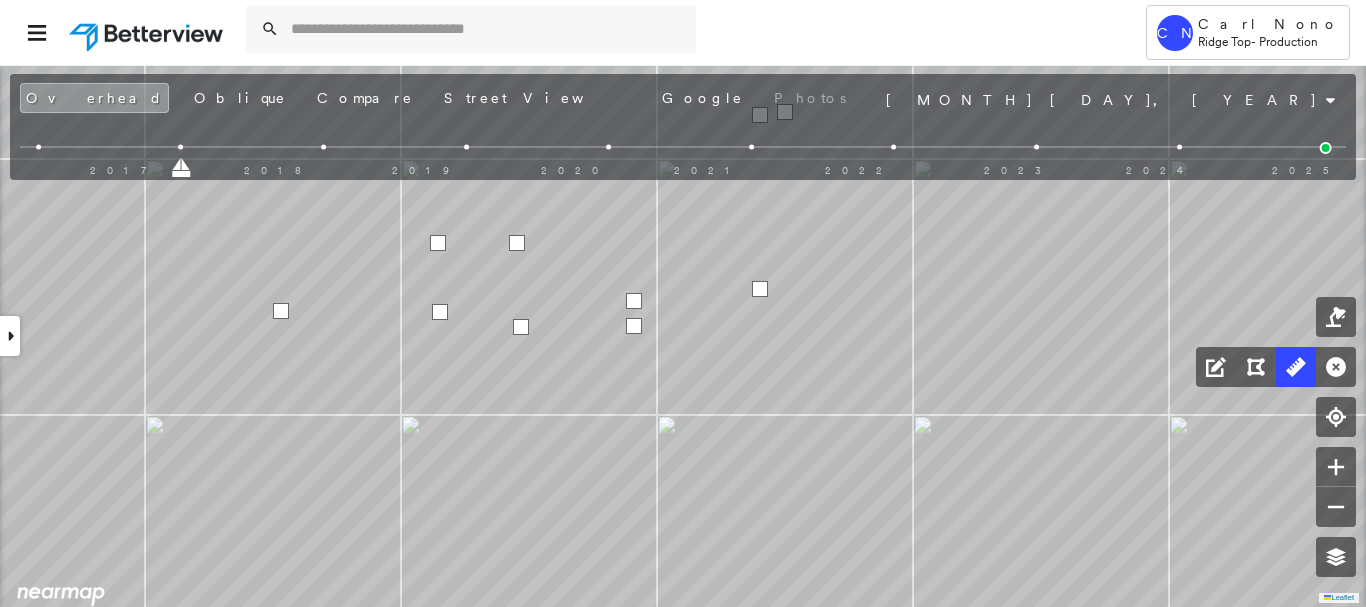 click at bounding box center [760, 289] 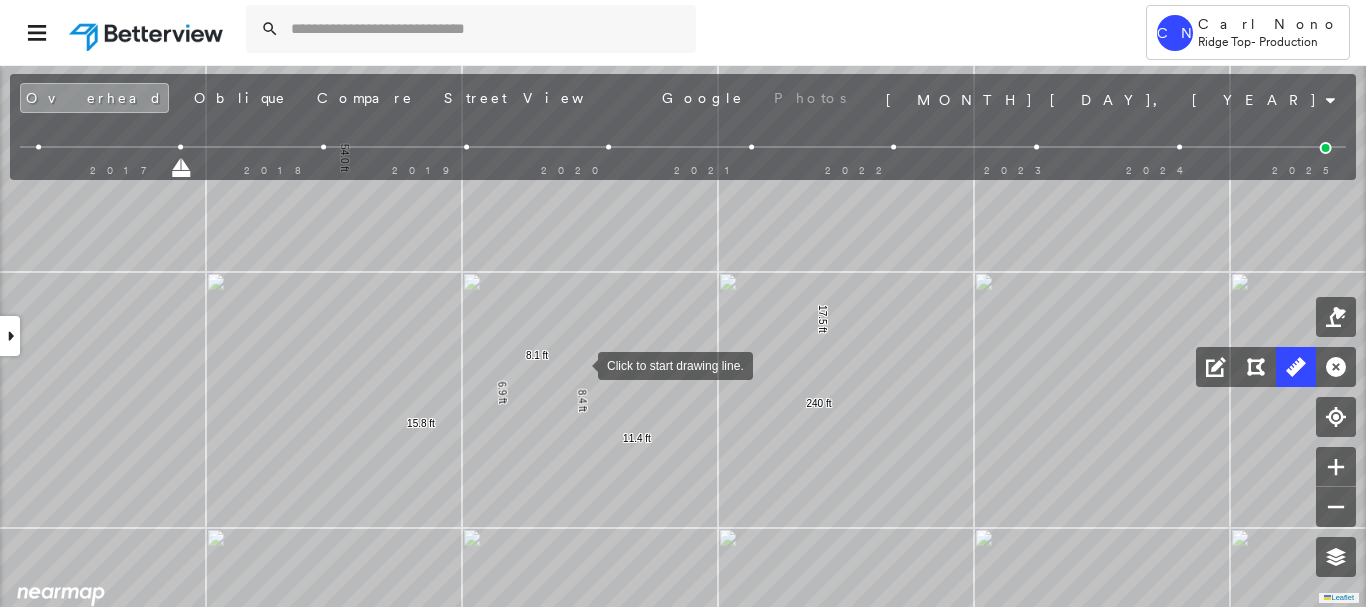 drag, startPoint x: 578, startPoint y: 364, endPoint x: 692, endPoint y: 362, distance: 114.01754 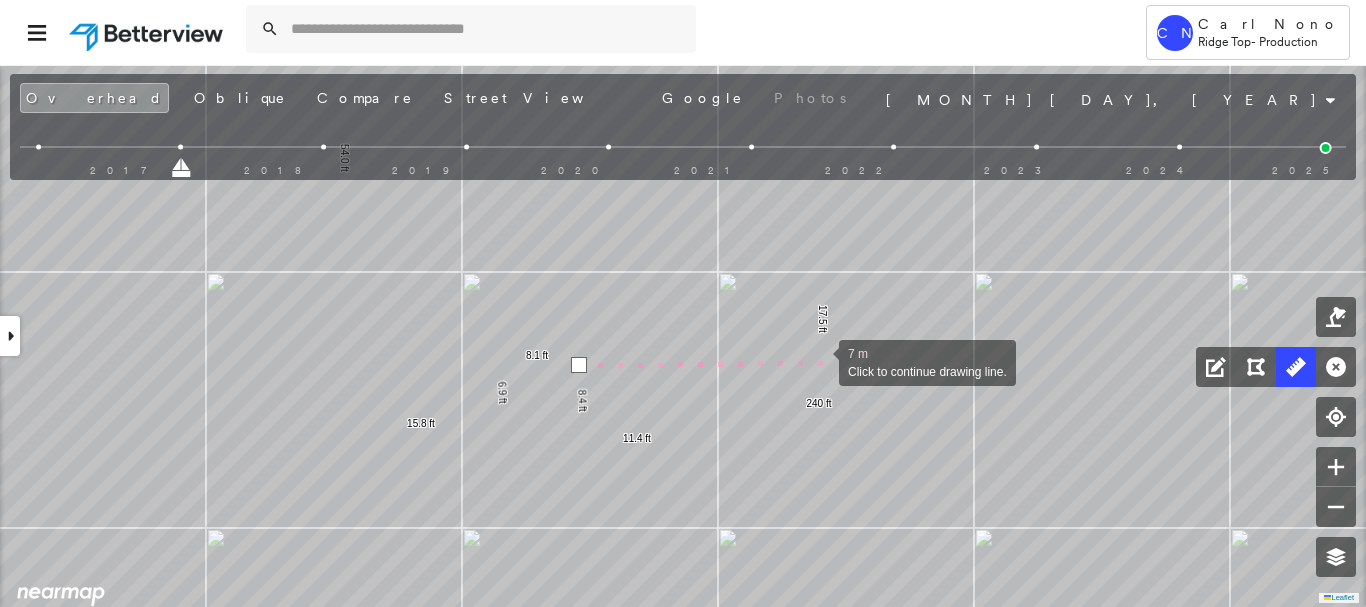 click at bounding box center [819, 361] 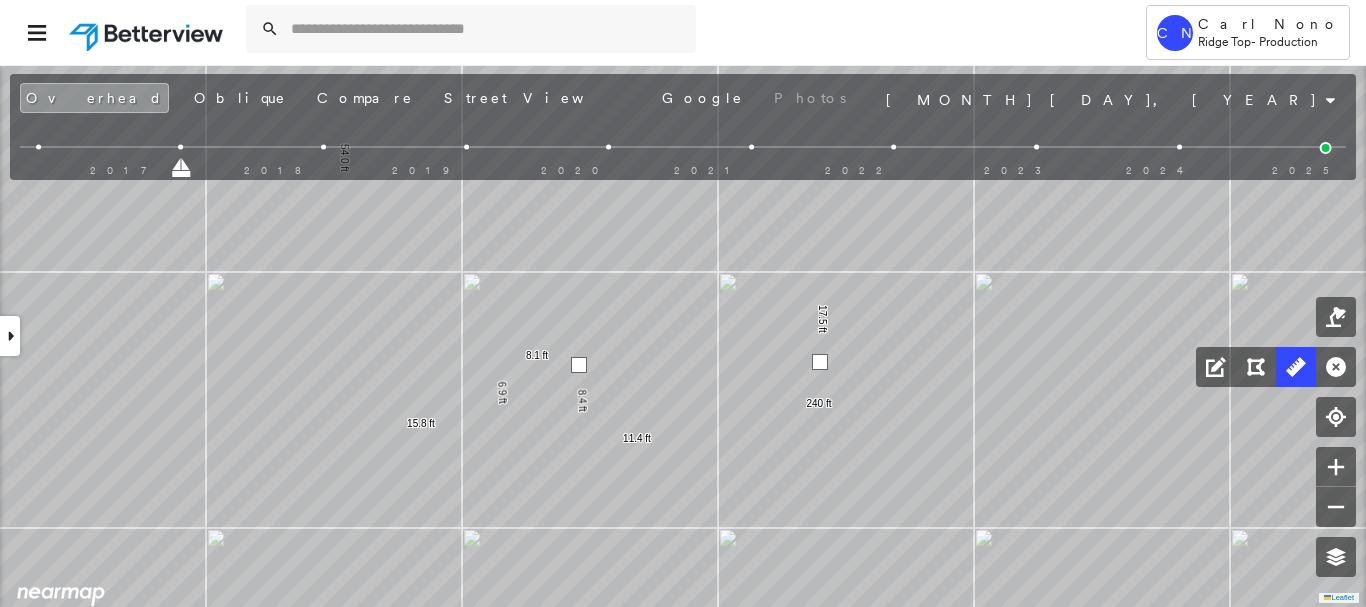 click at bounding box center (820, 362) 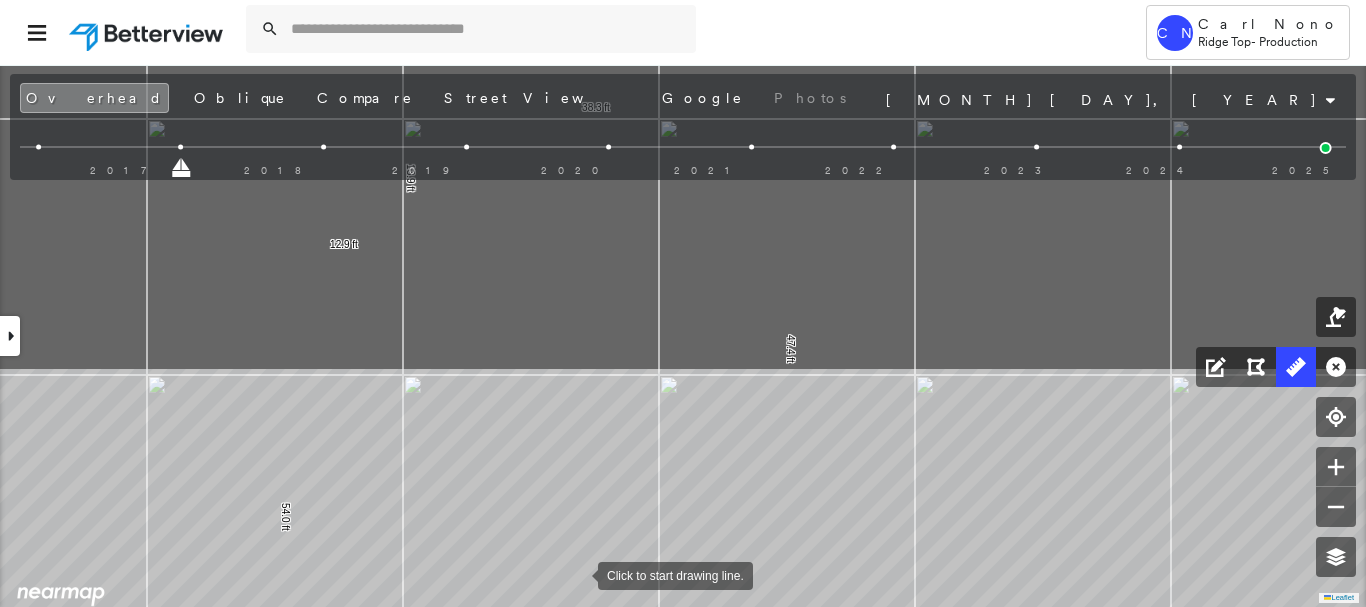 drag, startPoint x: 640, startPoint y: 208, endPoint x: 570, endPoint y: 598, distance: 396.23227 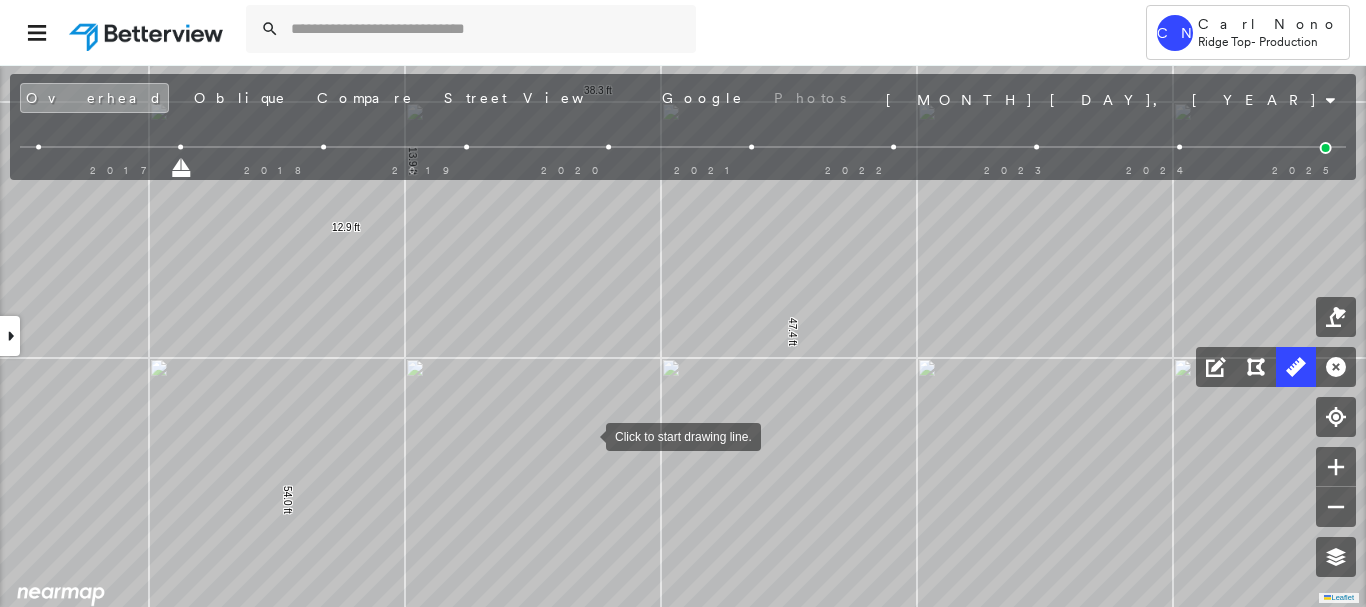 click at bounding box center [586, 435] 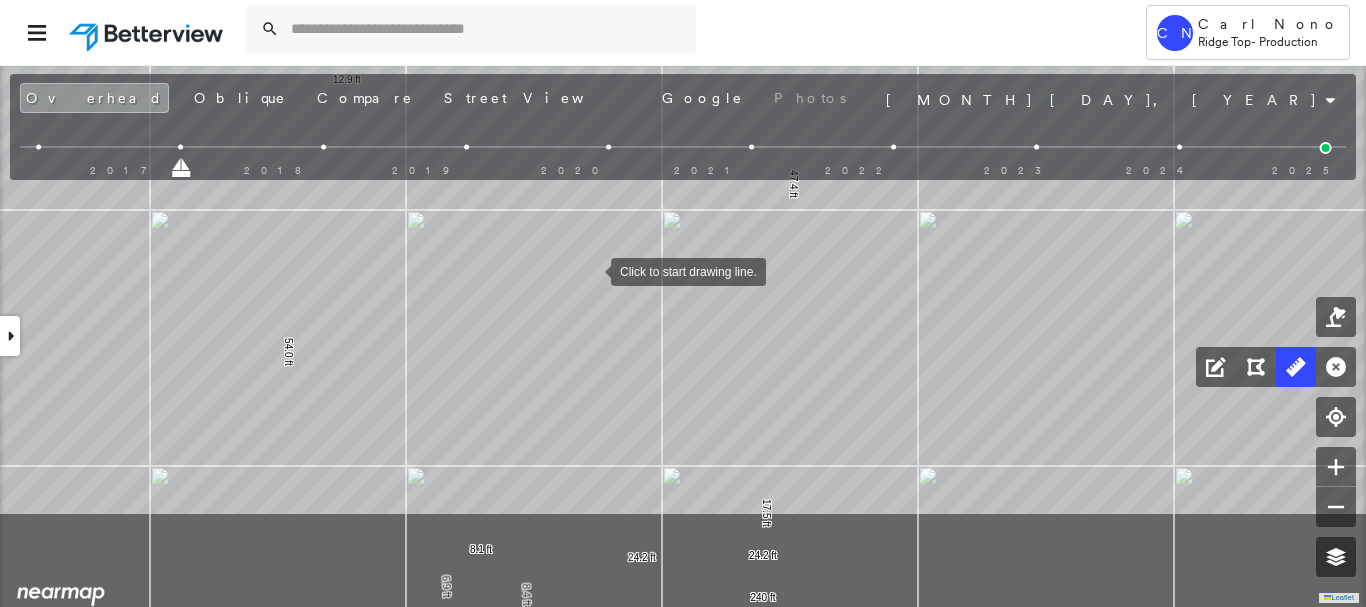 drag, startPoint x: 590, startPoint y: 422, endPoint x: 591, endPoint y: 268, distance: 154.00325 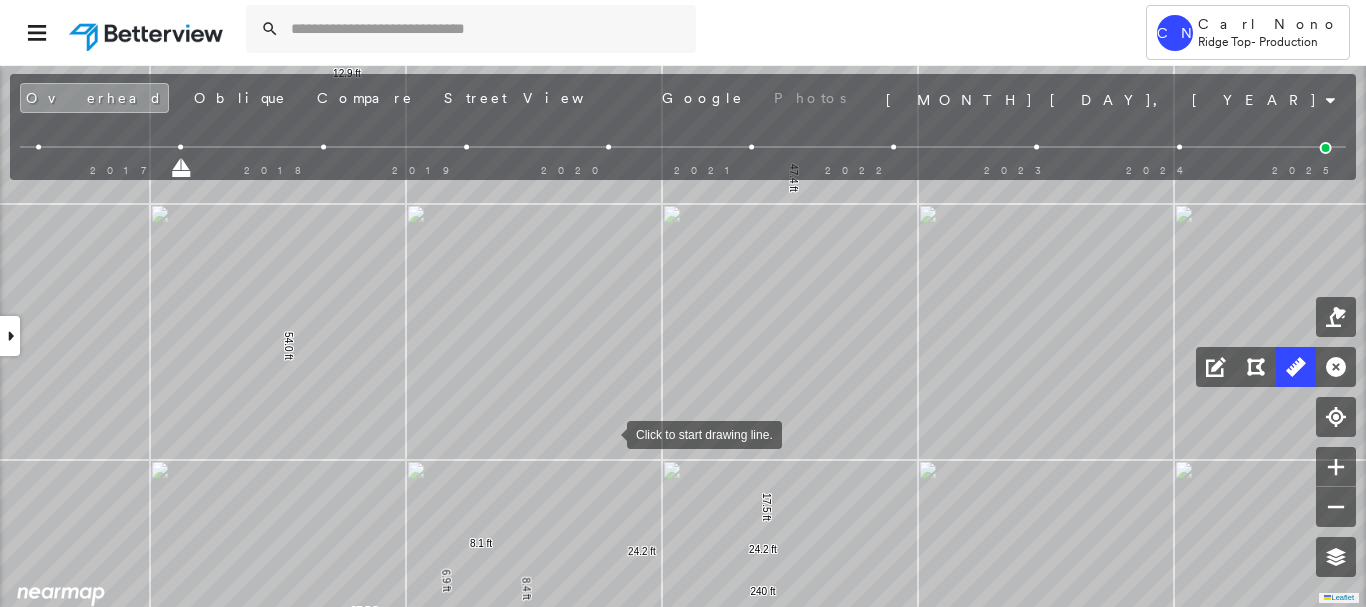 drag, startPoint x: 607, startPoint y: 433, endPoint x: 607, endPoint y: 377, distance: 56 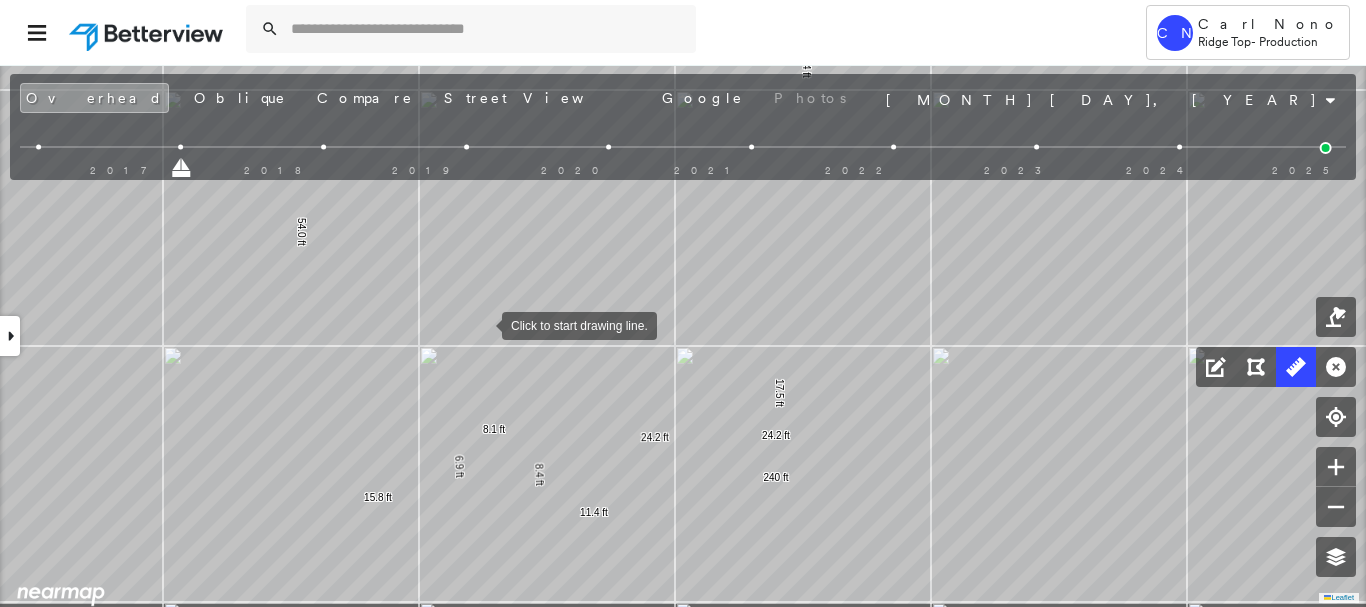drag, startPoint x: 469, startPoint y: 390, endPoint x: 479, endPoint y: 326, distance: 64.77654 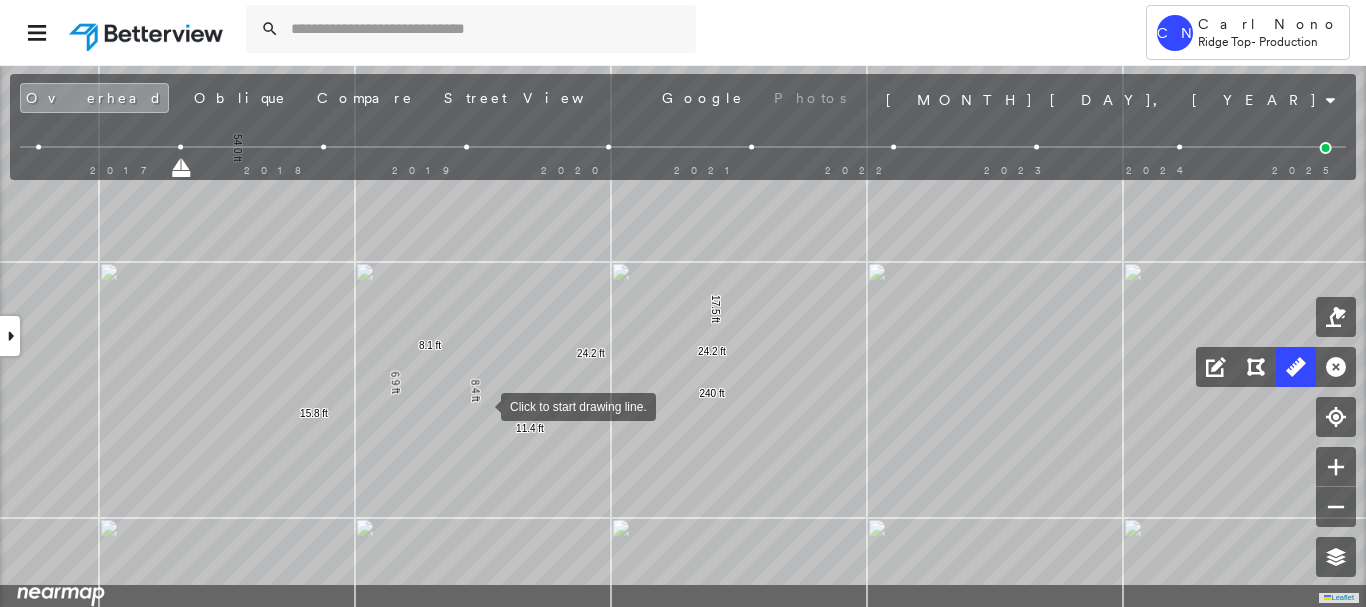drag, startPoint x: 546, startPoint y: 482, endPoint x: 482, endPoint y: 405, distance: 100.12492 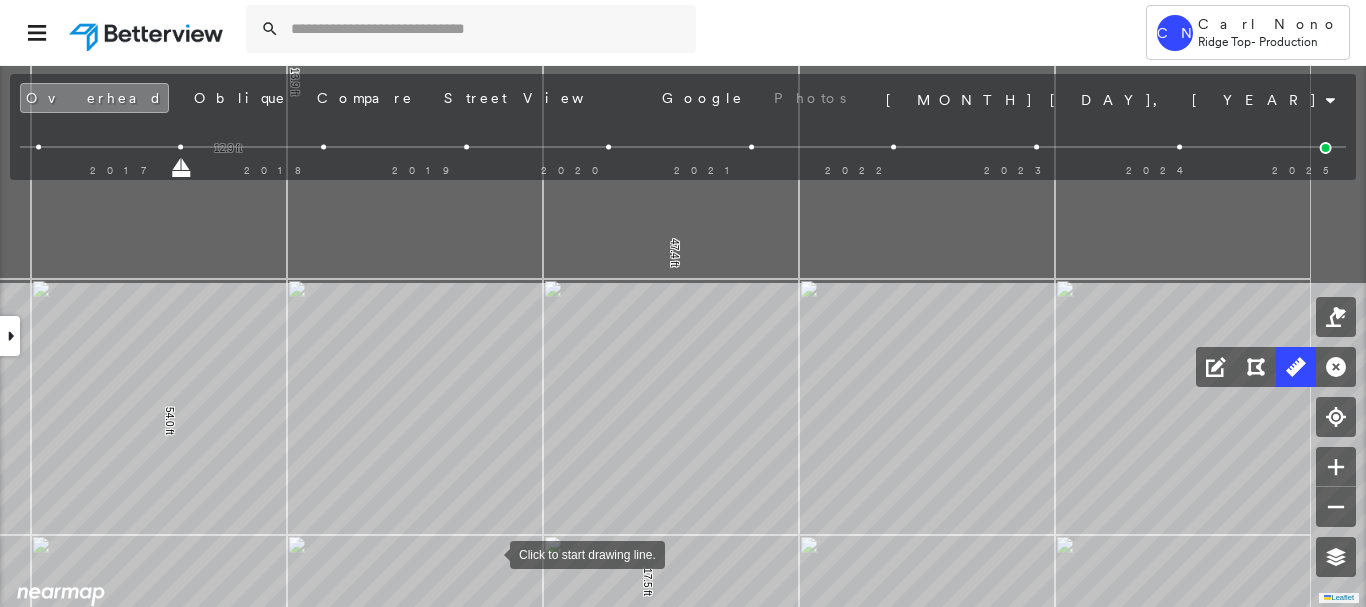 drag, startPoint x: 554, startPoint y: 331, endPoint x: 489, endPoint y: 549, distance: 227.48407 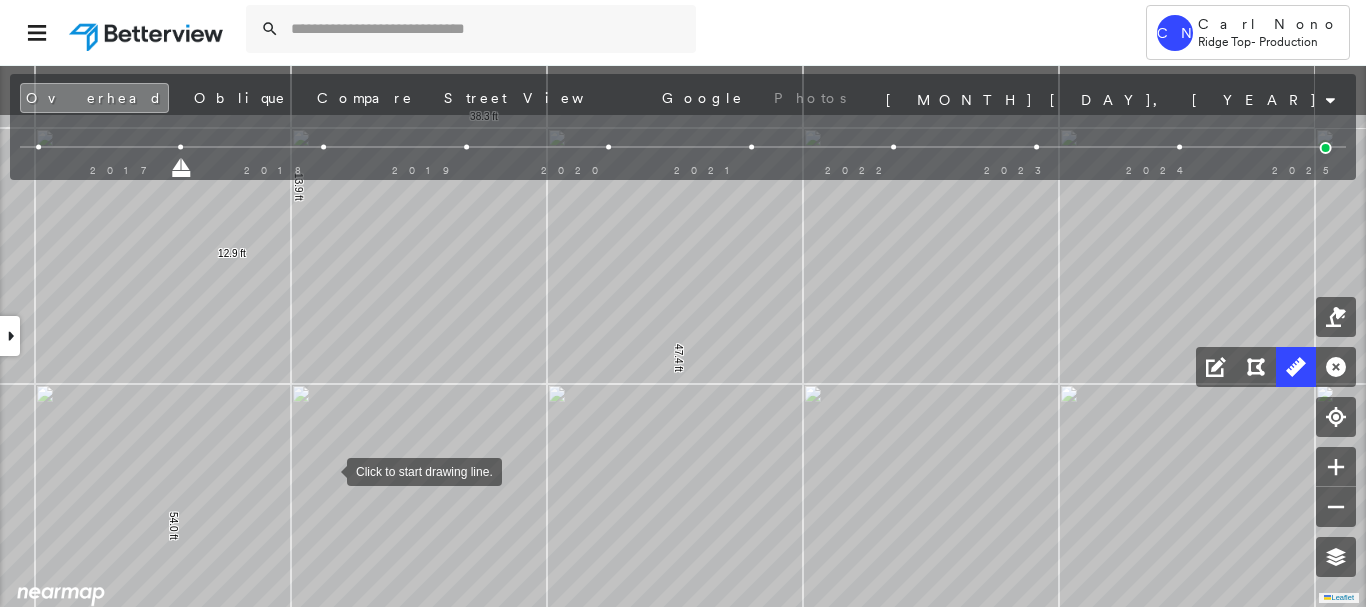 drag, startPoint x: 322, startPoint y: 364, endPoint x: 327, endPoint y: 469, distance: 105.11898 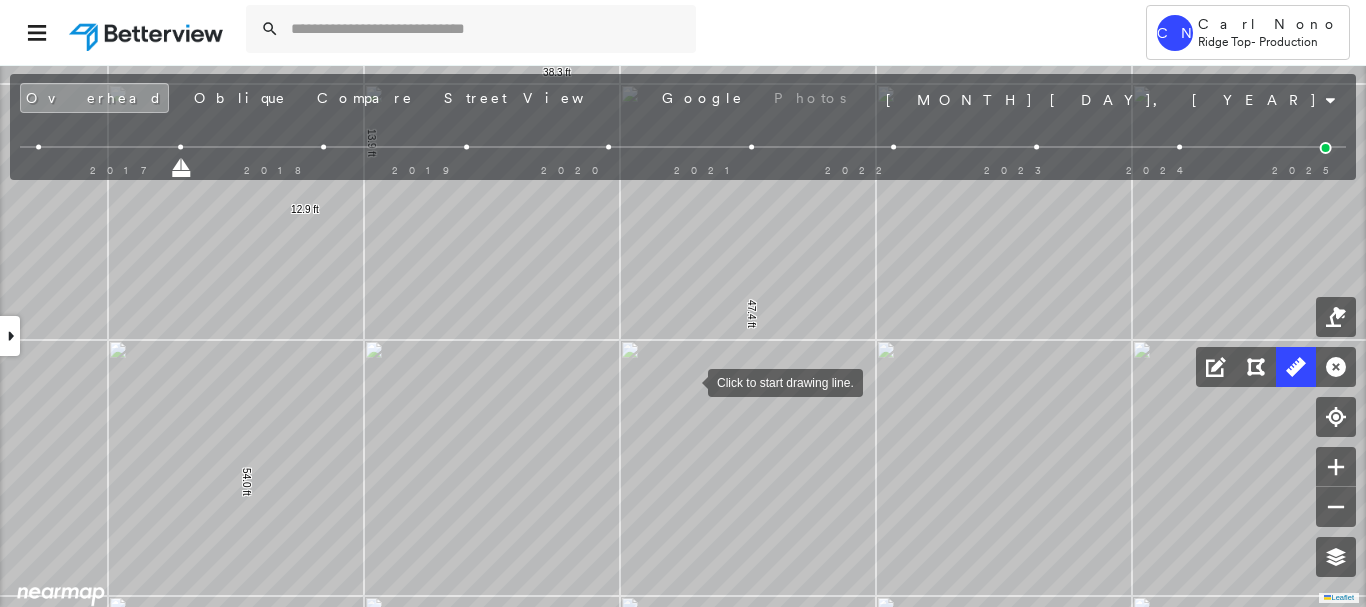 drag, startPoint x: 620, startPoint y: 314, endPoint x: 686, endPoint y: 376, distance: 90.55385 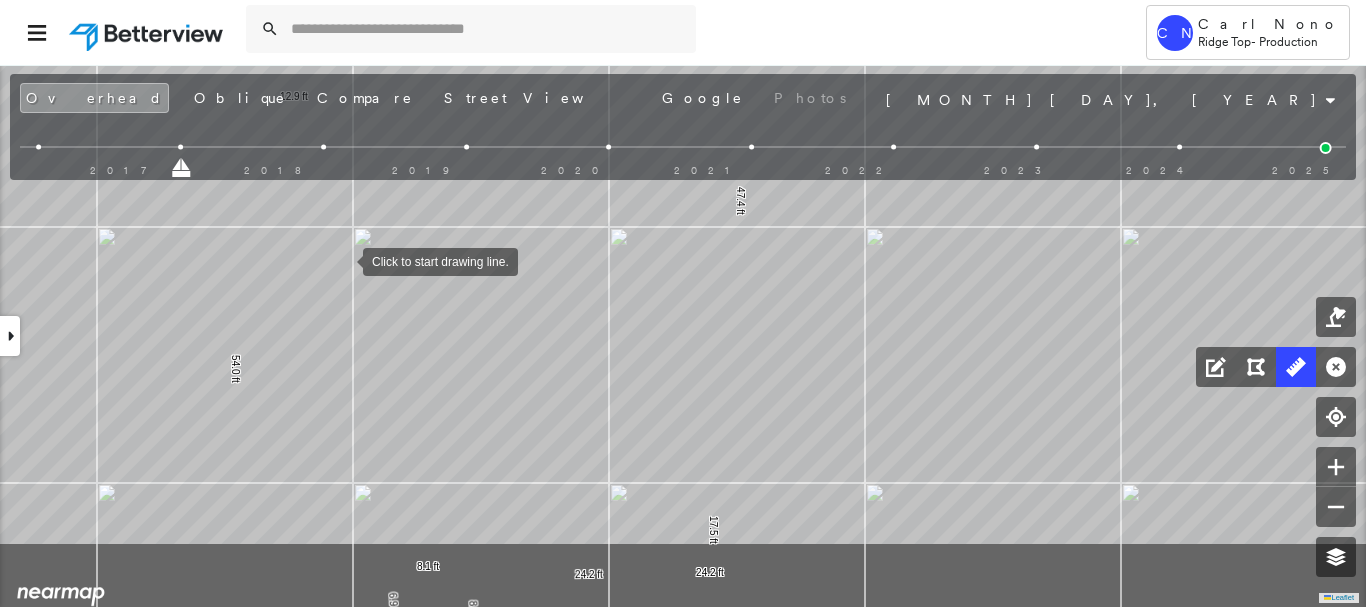 drag, startPoint x: 356, startPoint y: 383, endPoint x: 343, endPoint y: 233, distance: 150.56229 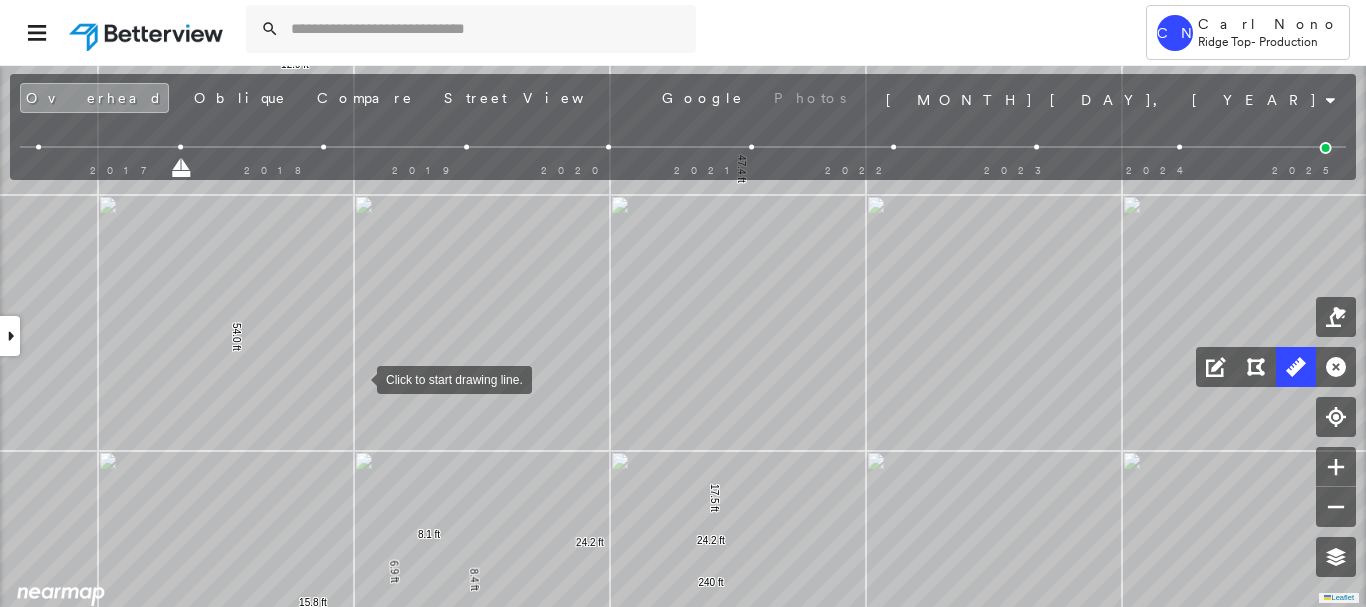 drag, startPoint x: 355, startPoint y: 384, endPoint x: 361, endPoint y: 292, distance: 92.19544 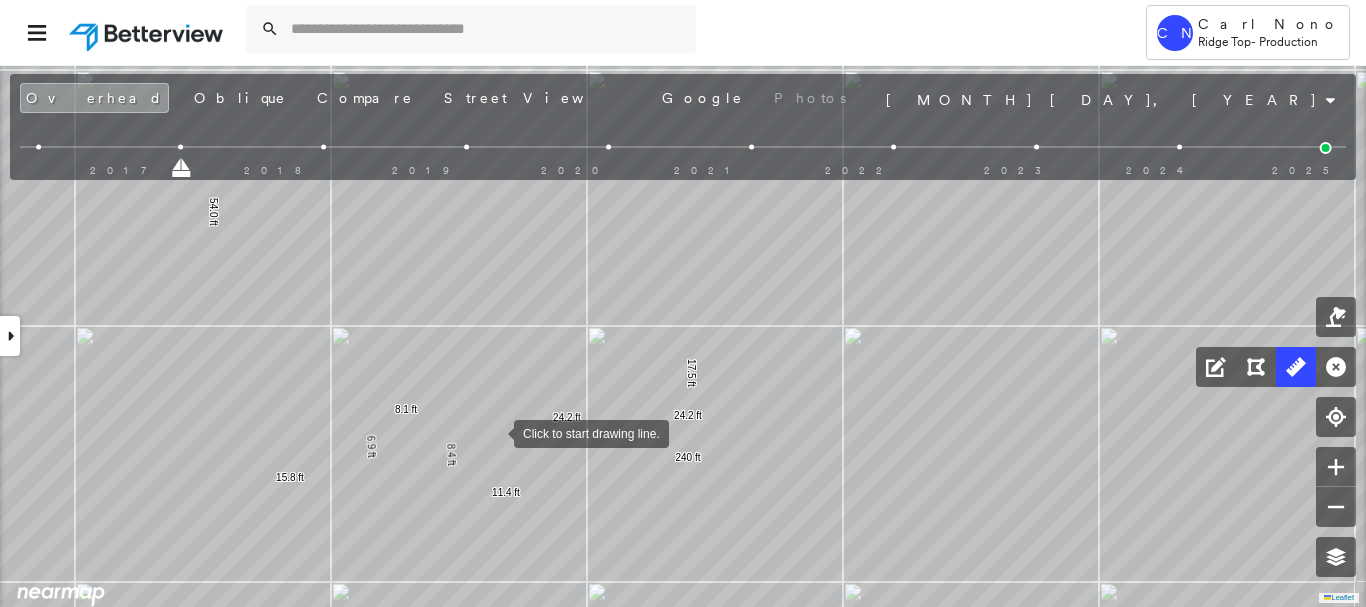 drag, startPoint x: 524, startPoint y: 470, endPoint x: 496, endPoint y: 434, distance: 45.607018 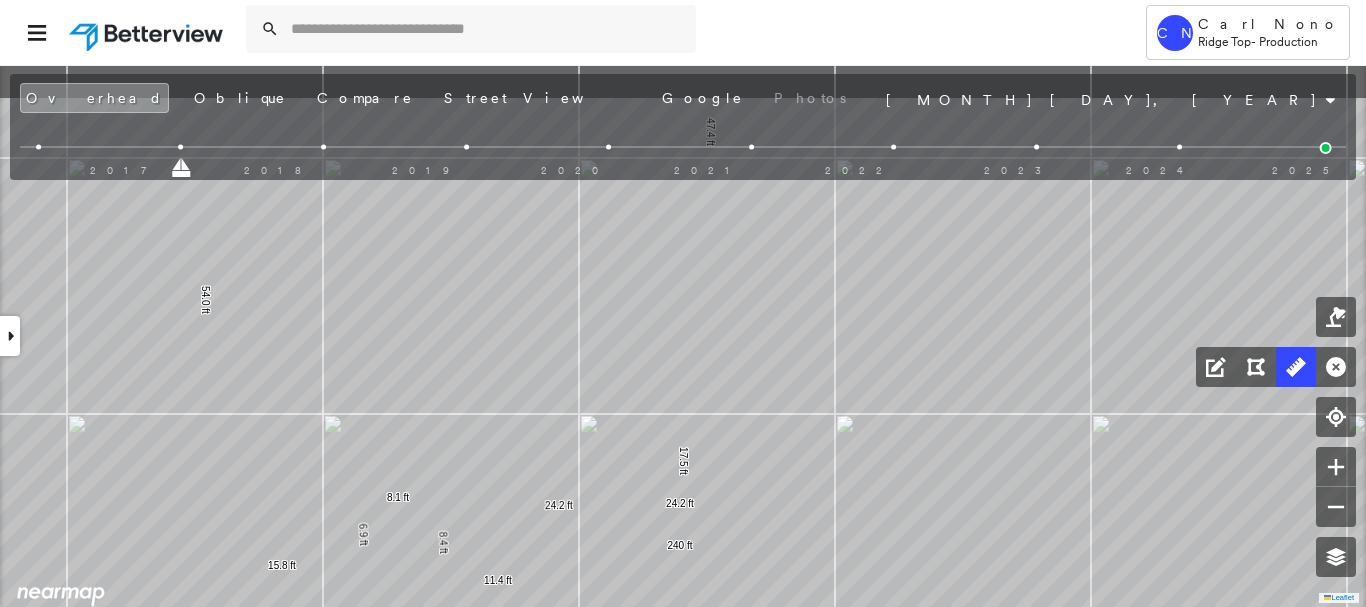 drag, startPoint x: 347, startPoint y: 327, endPoint x: 331, endPoint y: 439, distance: 113.137085 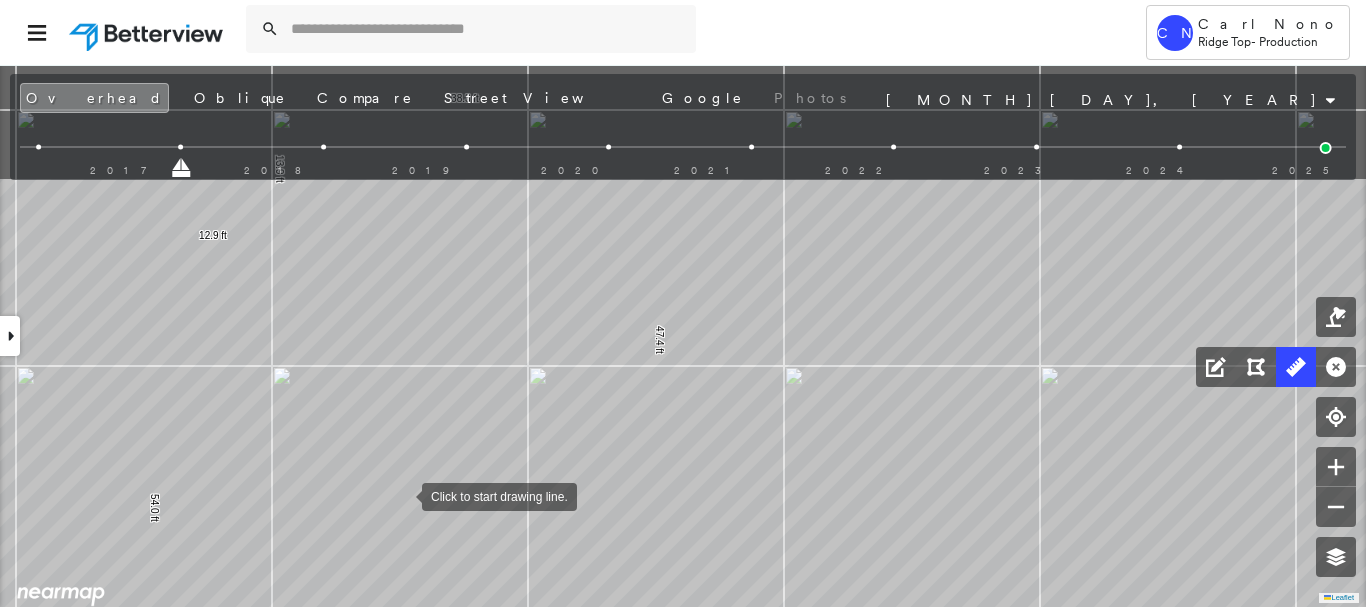 drag, startPoint x: 445, startPoint y: 325, endPoint x: 402, endPoint y: 494, distance: 174.38463 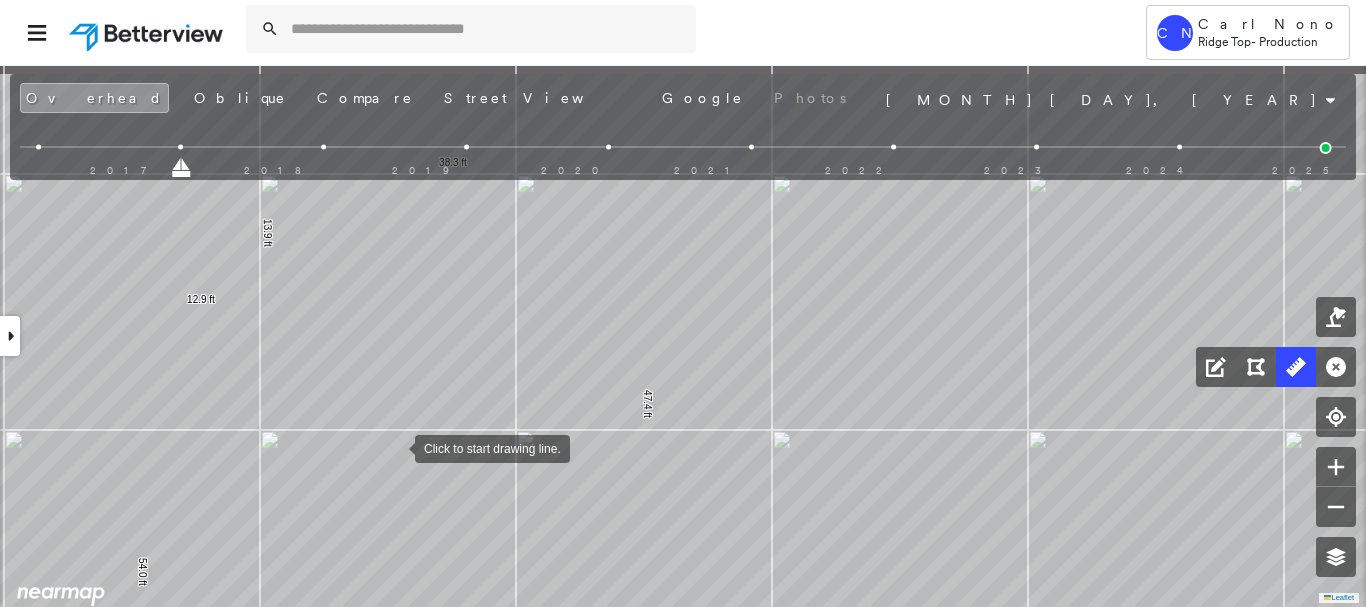 drag, startPoint x: 407, startPoint y: 382, endPoint x: 395, endPoint y: 446, distance: 65.11528 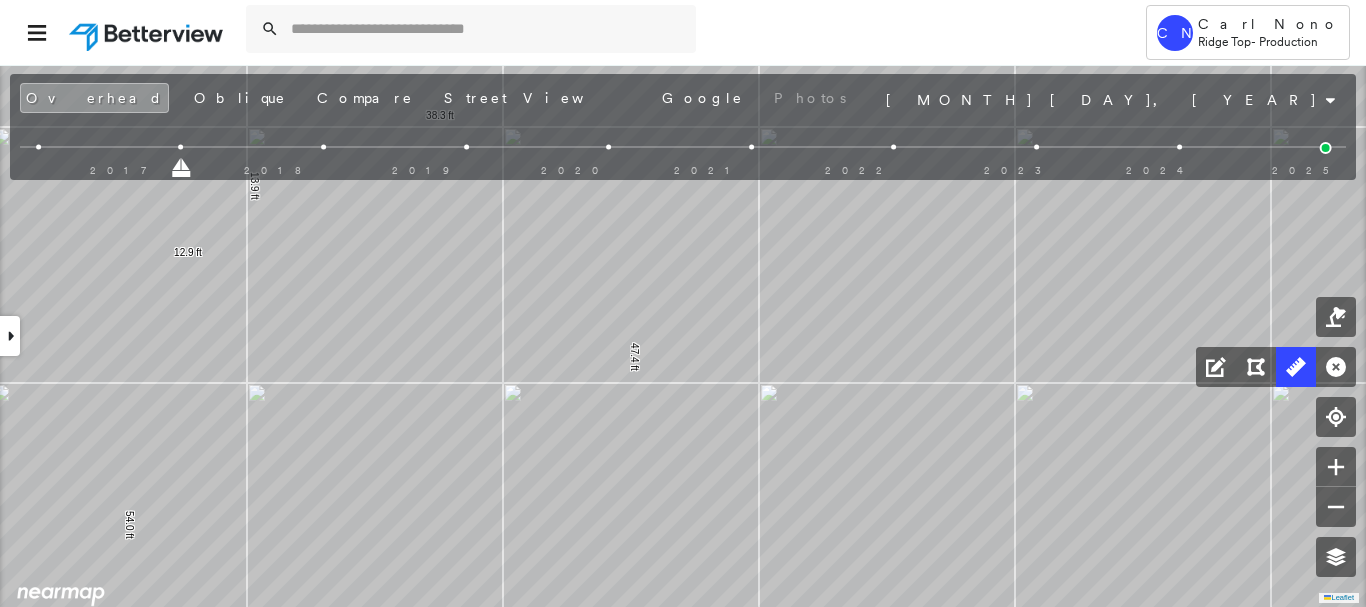 drag, startPoint x: 263, startPoint y: 346, endPoint x: 199, endPoint y: 174, distance: 183.52112 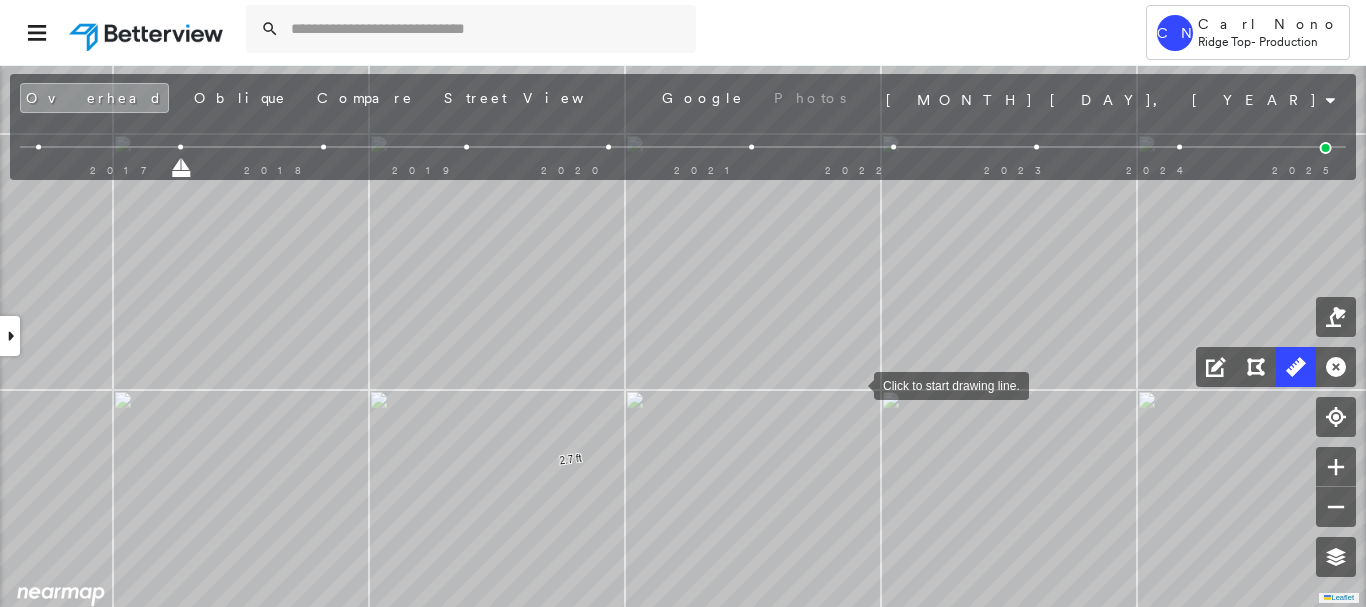 drag, startPoint x: 866, startPoint y: 370, endPoint x: 731, endPoint y: 575, distance: 245.45876 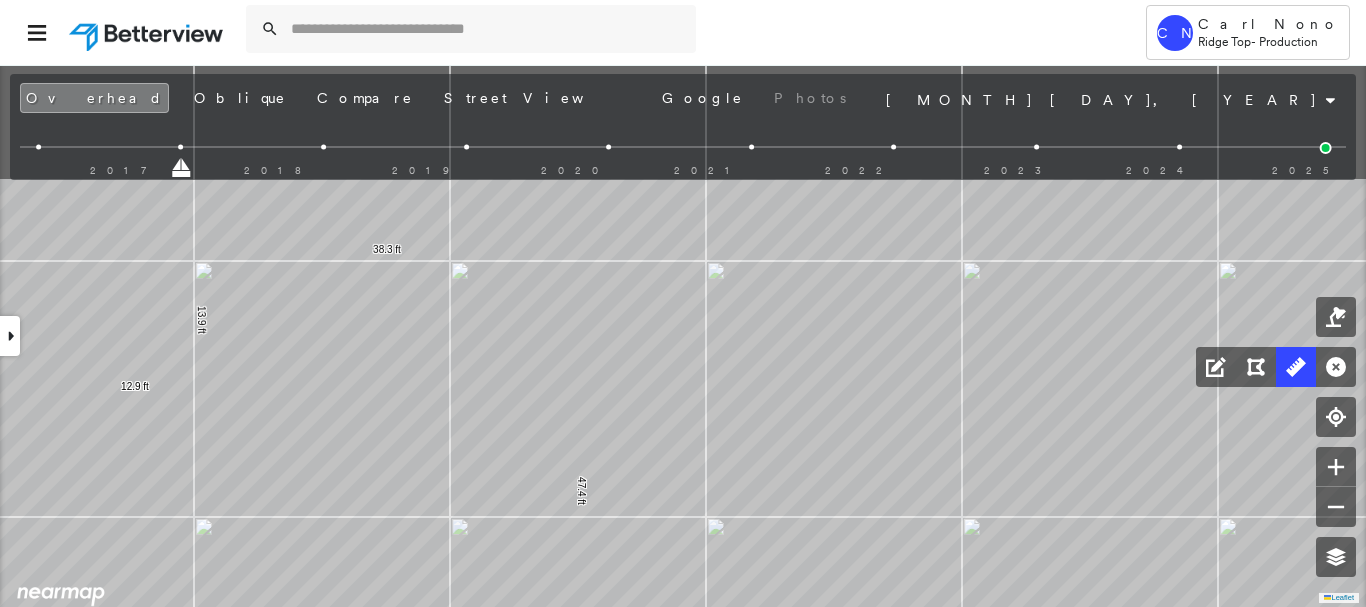 click on "11.4 ft 8.4 ft 8.1 ft 6.9 ft 15.8 ft 54.0 ft 12.9 ft 13.9 ft 38.3 ft 47.4 ft 17.5 ft 240 ft 24.2 ft 24.2 ft Click to start drawing line." at bounding box center (-545, 505) 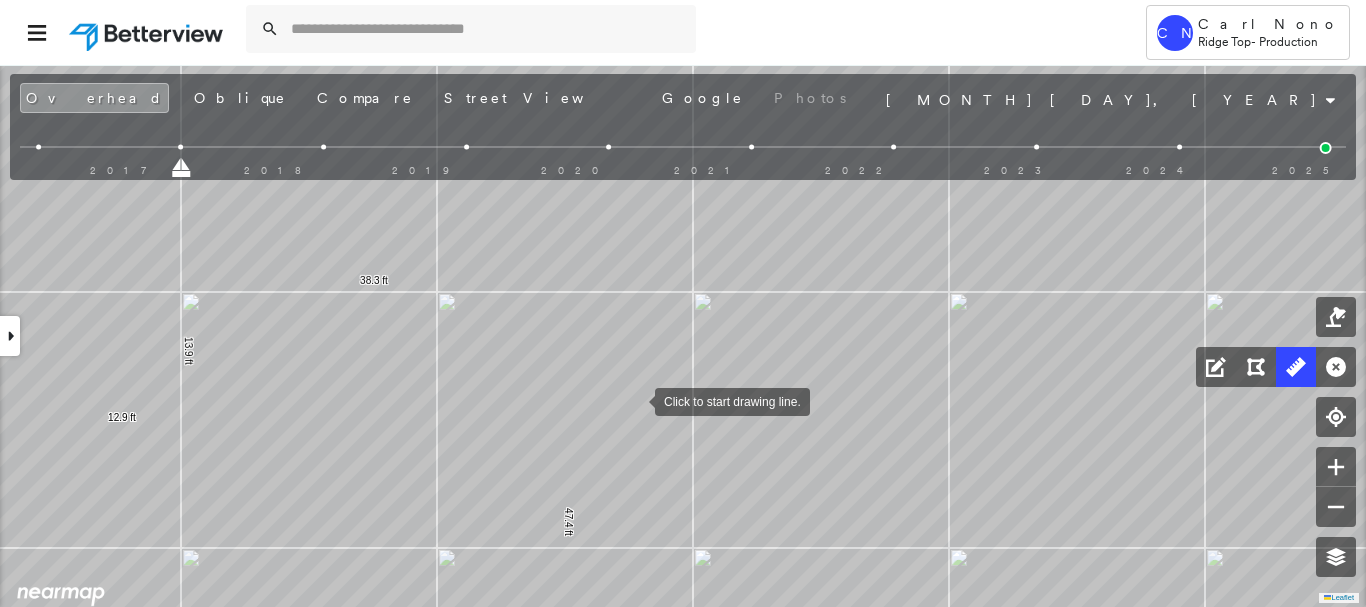 drag, startPoint x: 635, startPoint y: 400, endPoint x: 592, endPoint y: 507, distance: 115.316956 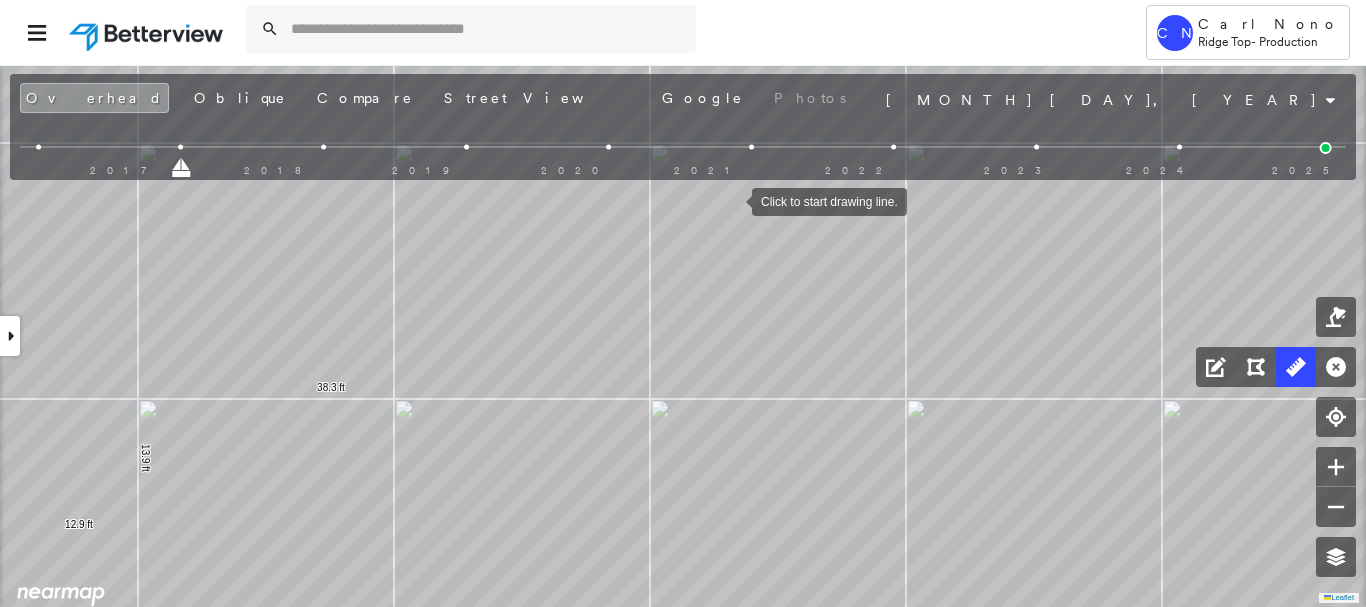 click at bounding box center (732, 200) 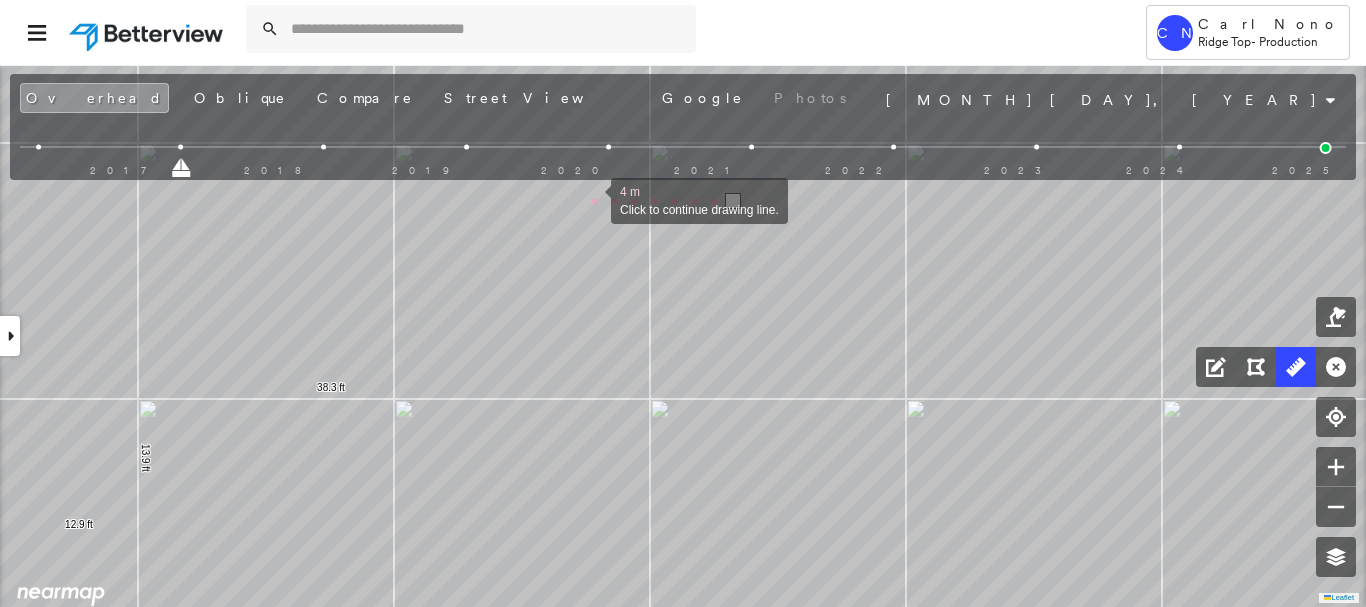 drag, startPoint x: 591, startPoint y: 199, endPoint x: 590, endPoint y: 215, distance: 16.03122 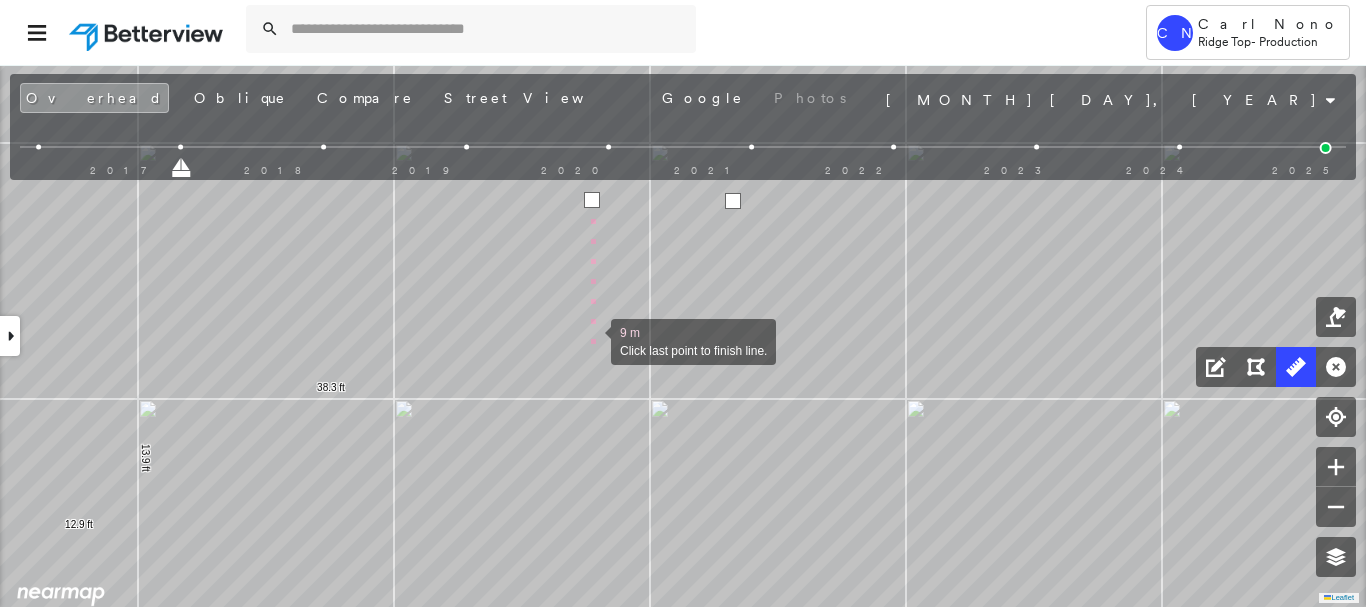 click at bounding box center [591, 340] 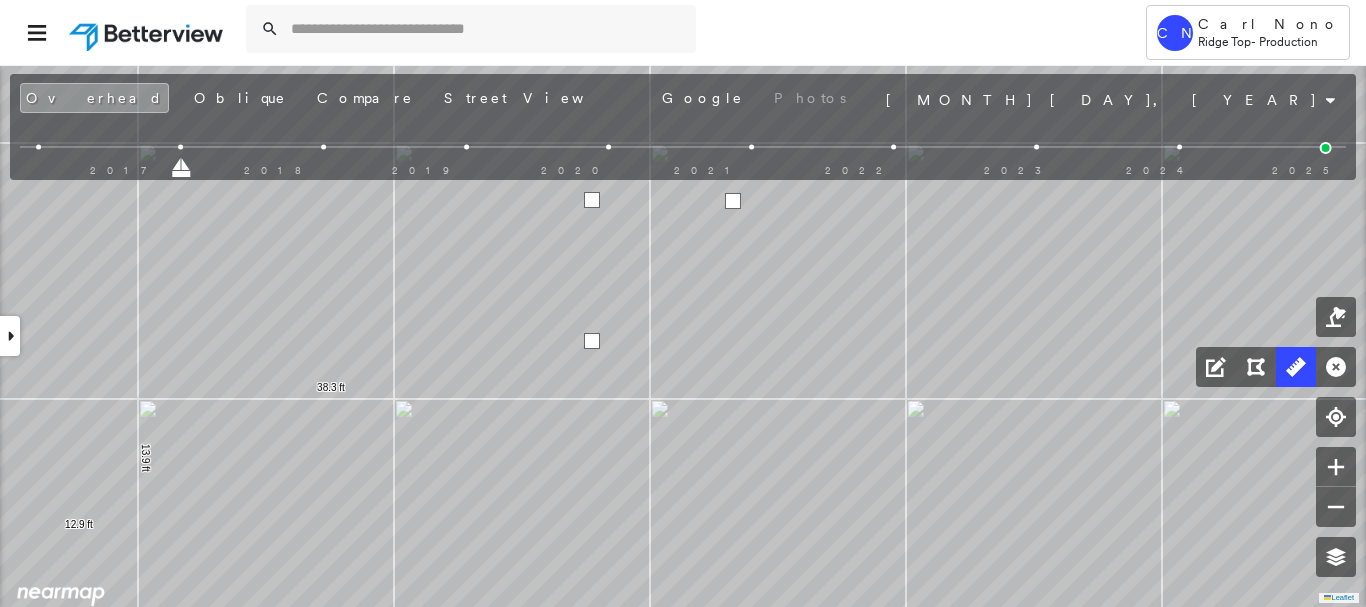 click at bounding box center [592, 341] 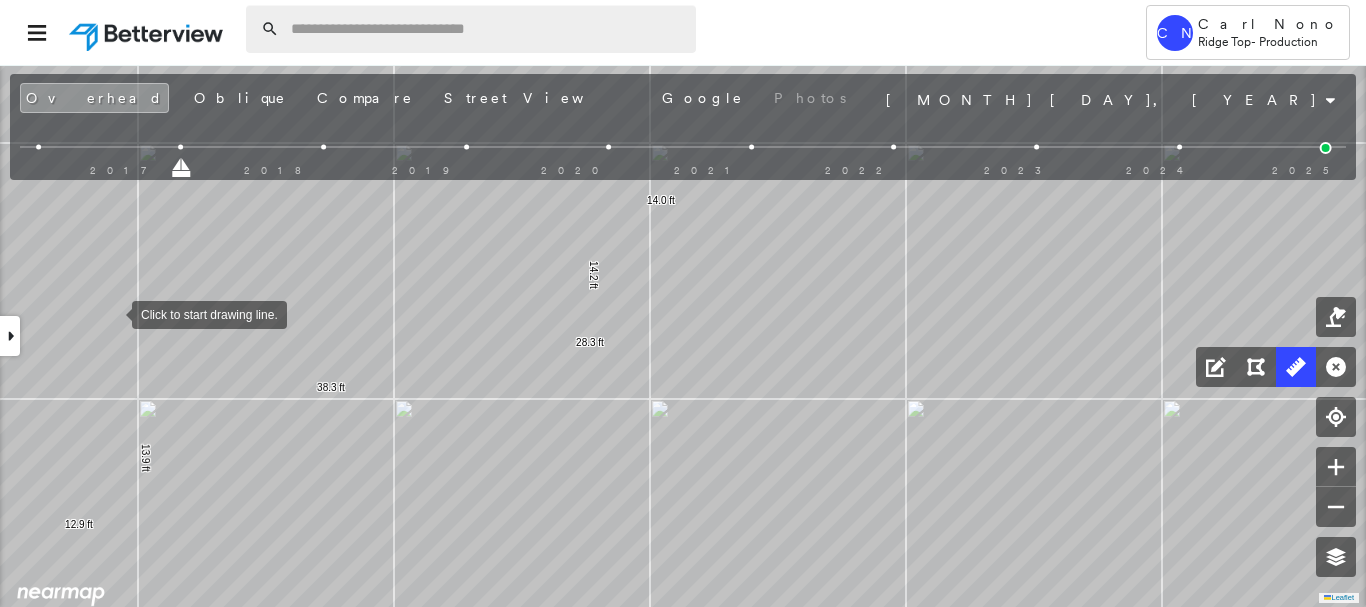 click at bounding box center (487, 29) 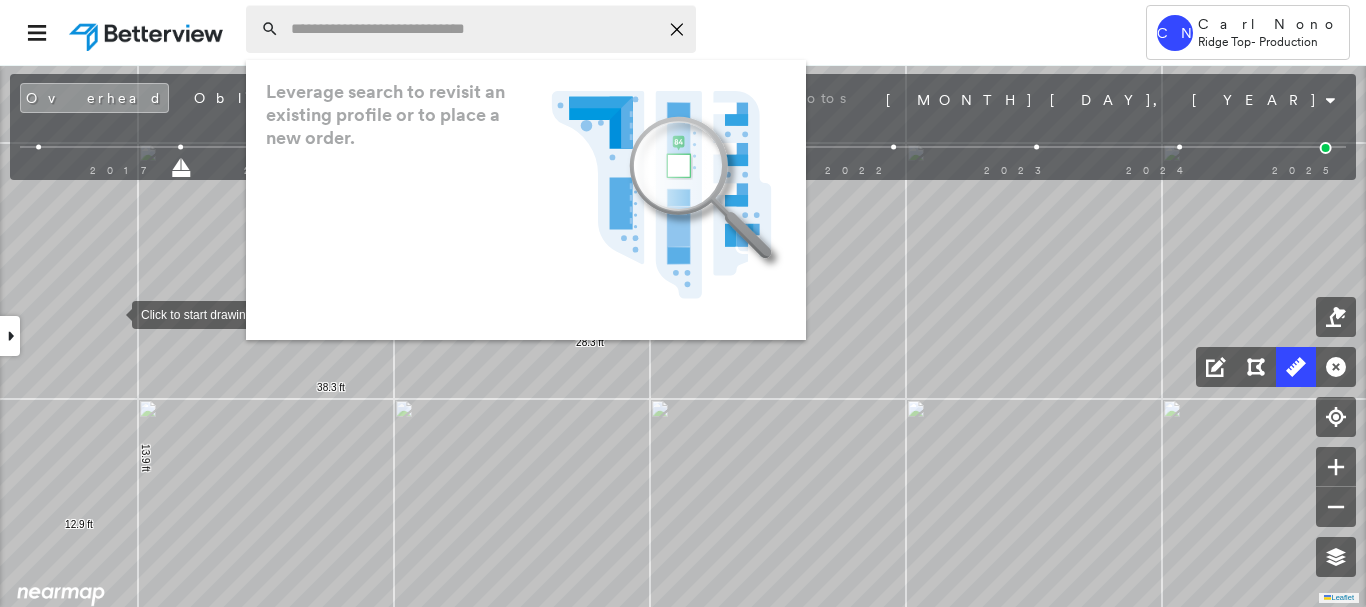 paste on "**********" 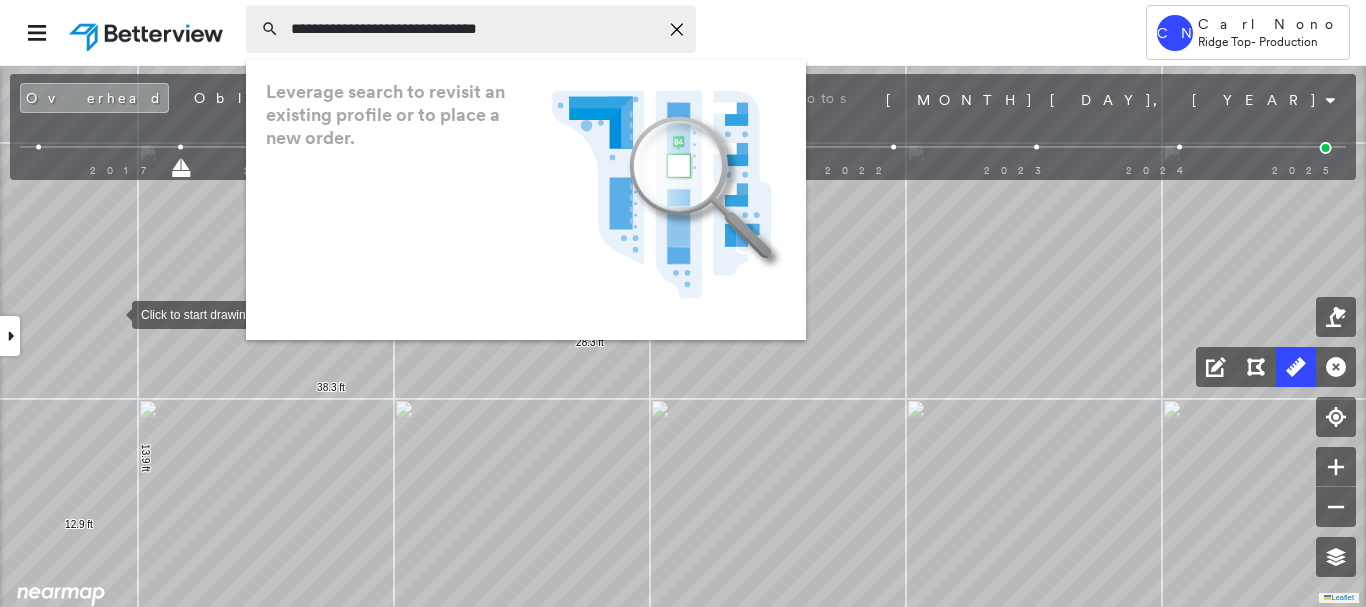 type on "**********" 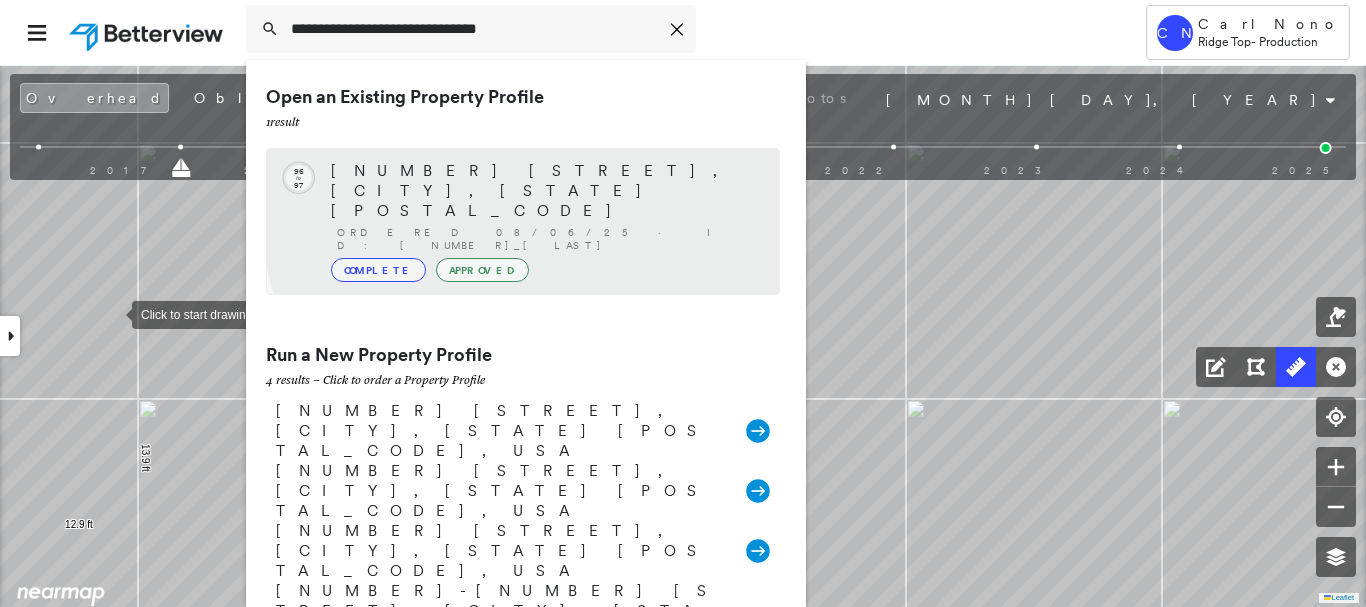 click on "601  Fillmore St, Caldwell, ID 83605 Ordered 08/06/25 · ID: 782342_Margret  Complete Approved" at bounding box center (545, 221) 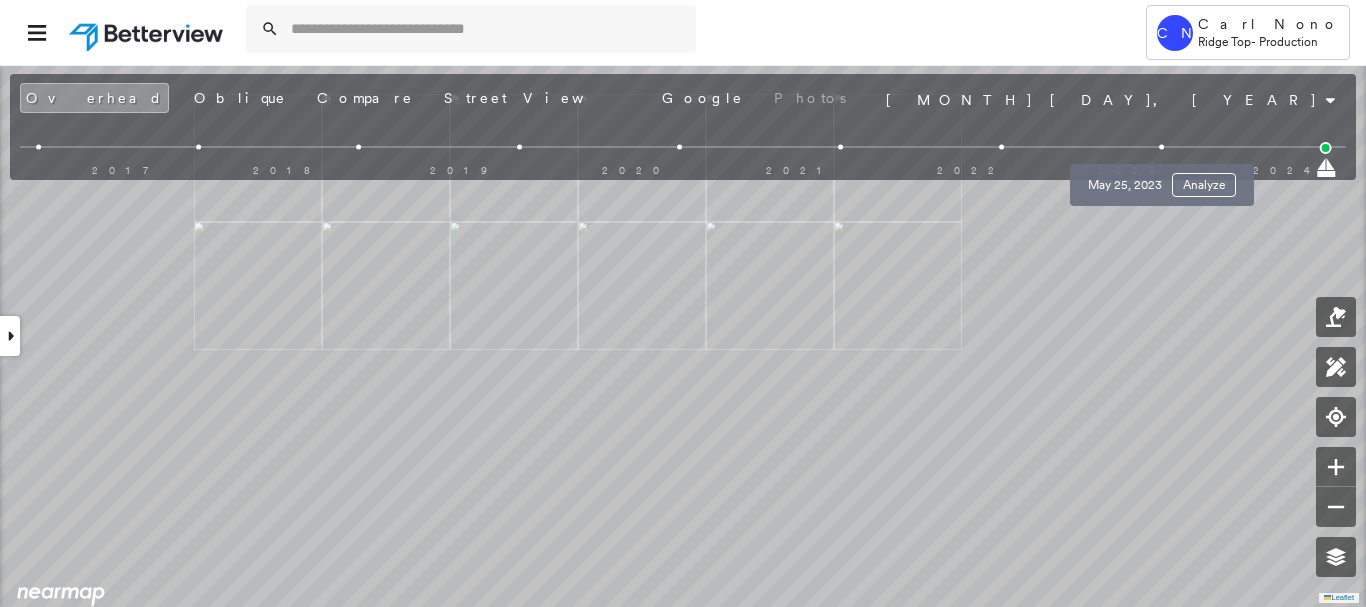 click at bounding box center [1161, 147] 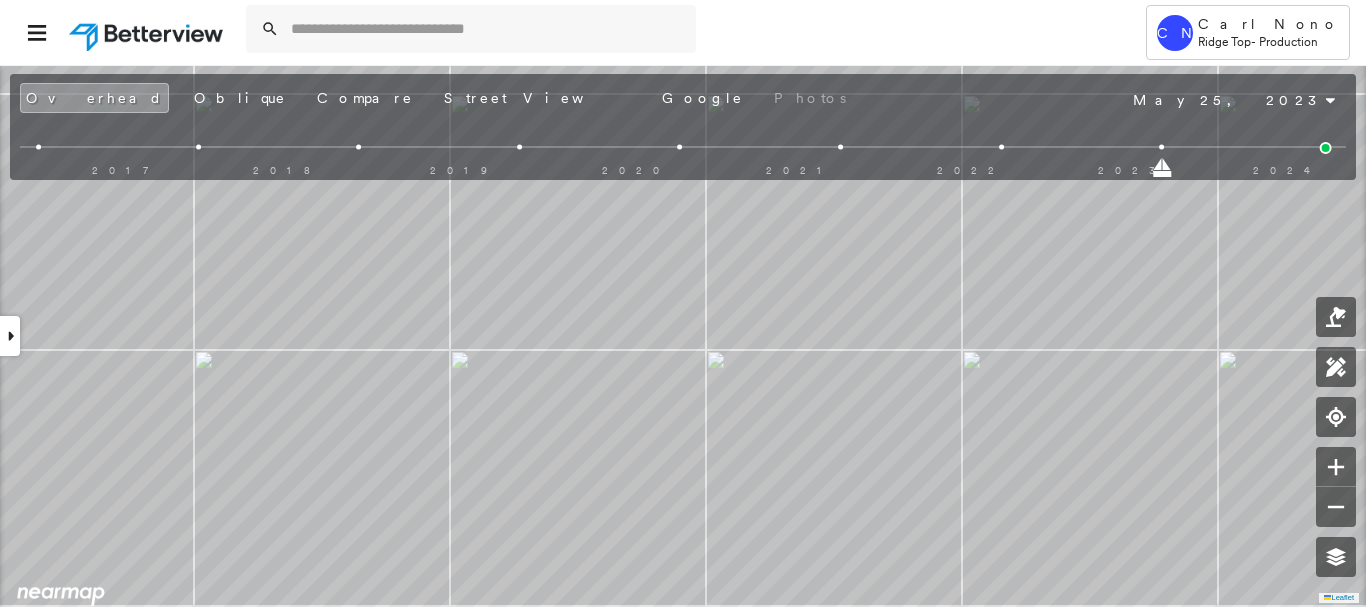 drag, startPoint x: 1003, startPoint y: 139, endPoint x: 967, endPoint y: 136, distance: 36.124783 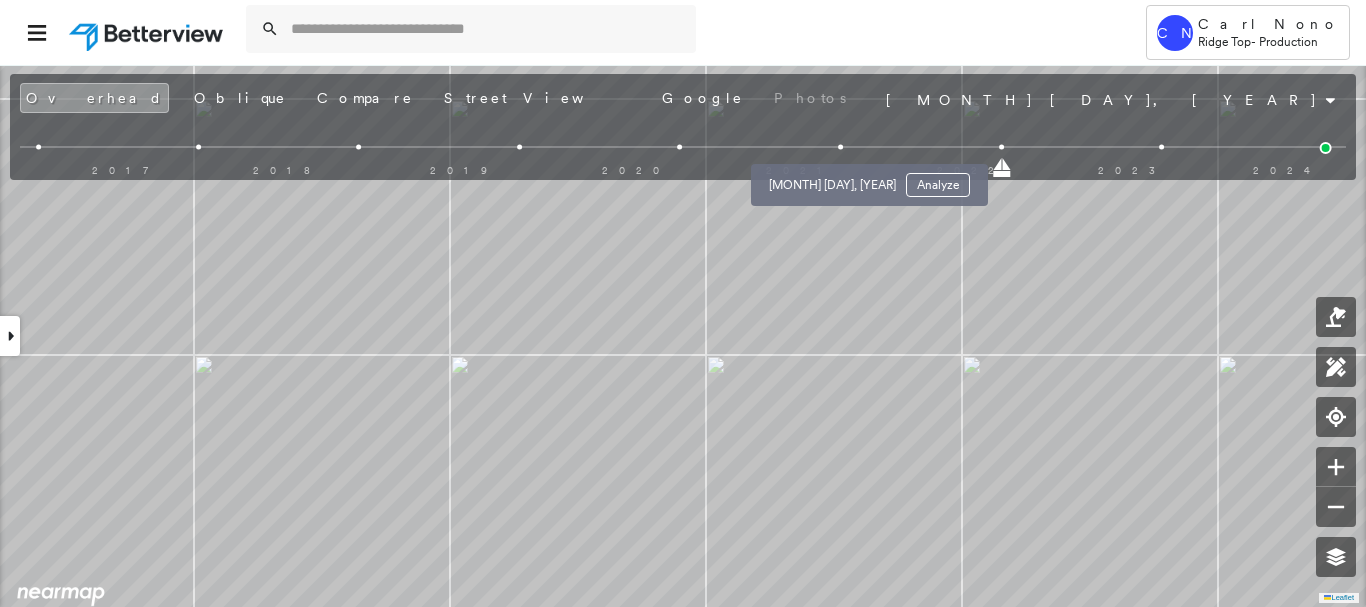click at bounding box center [840, 147] 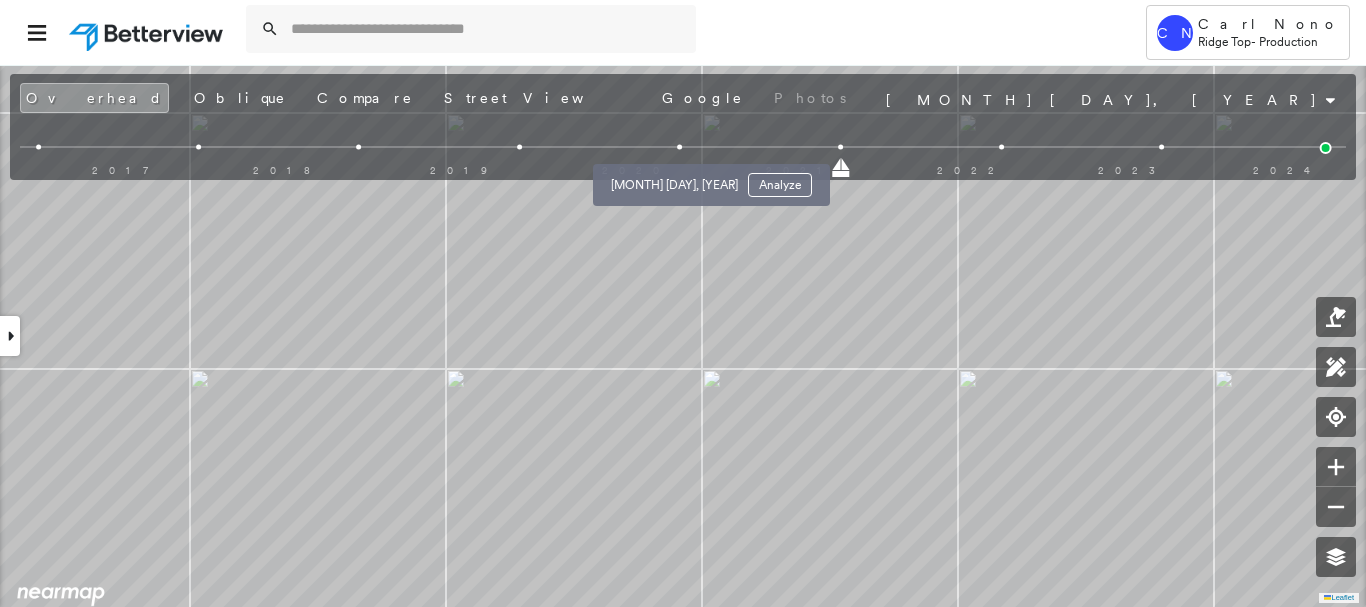 click at bounding box center (680, 147) 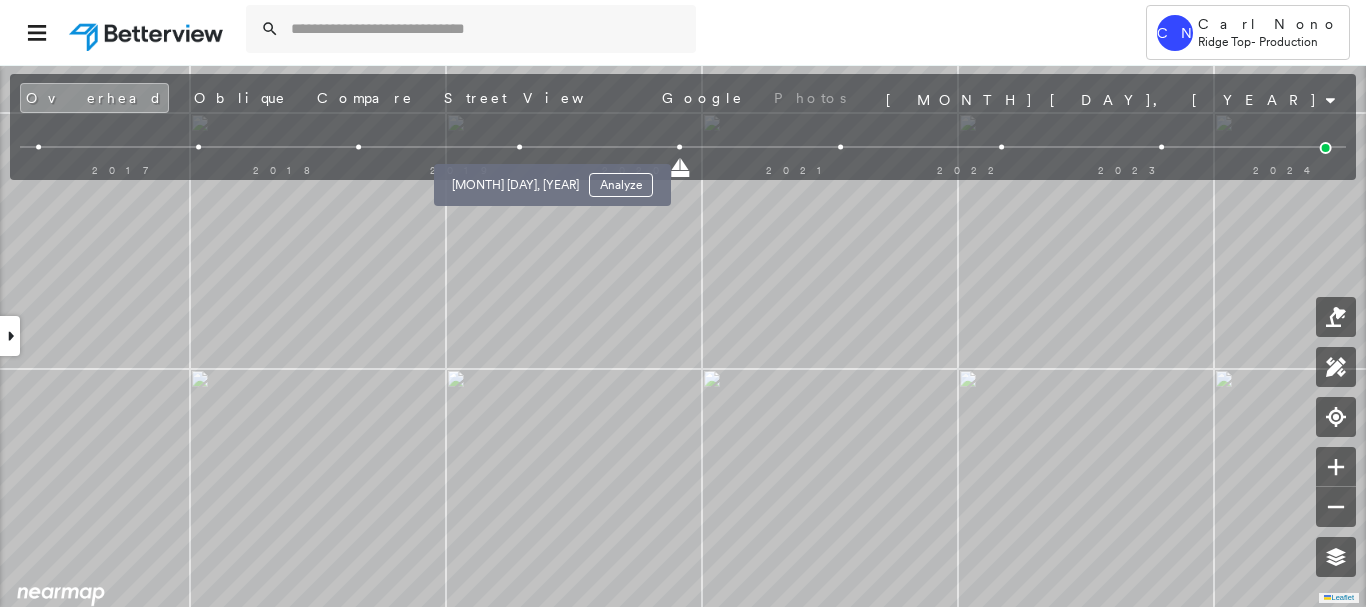 click at bounding box center [519, 147] 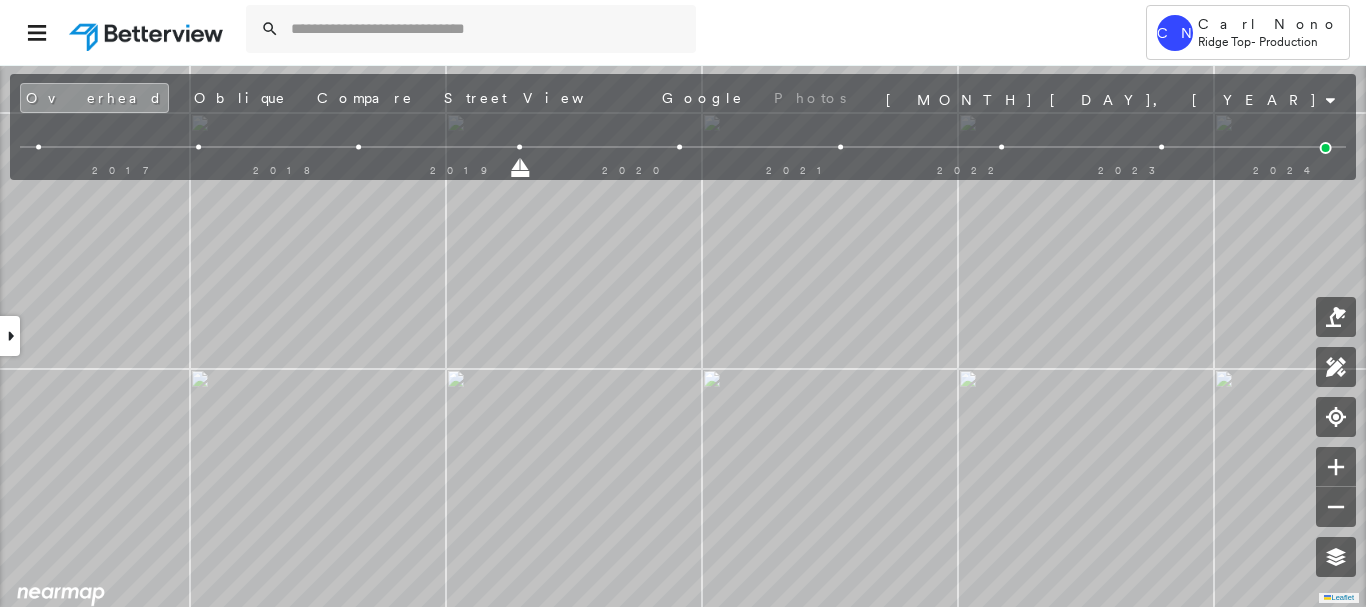 click on "2017 2018 2019 2020 2021 2022 2023 2024" at bounding box center (683, 150) 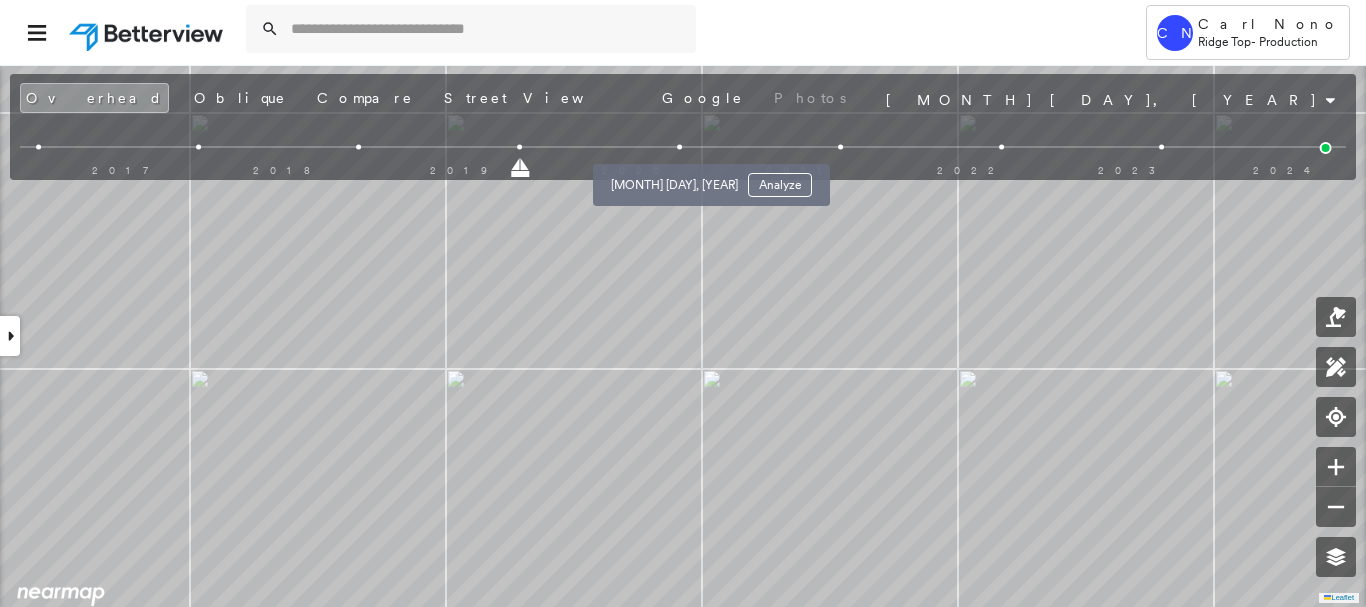 click at bounding box center (680, 147) 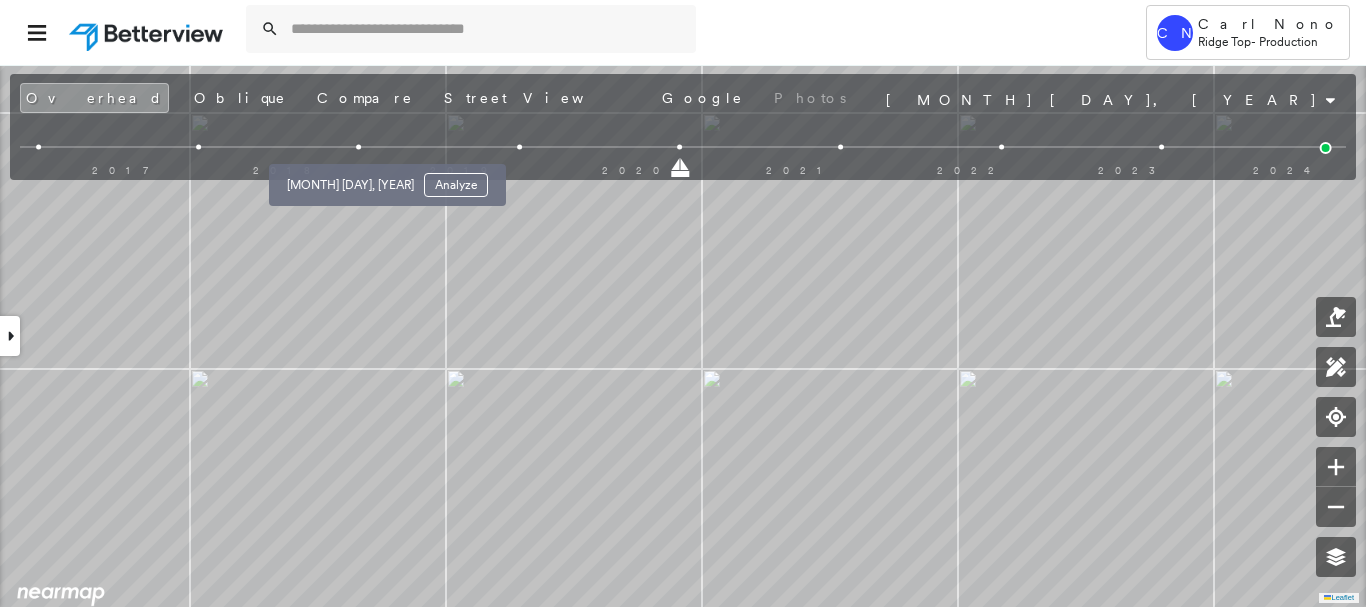click at bounding box center [359, 147] 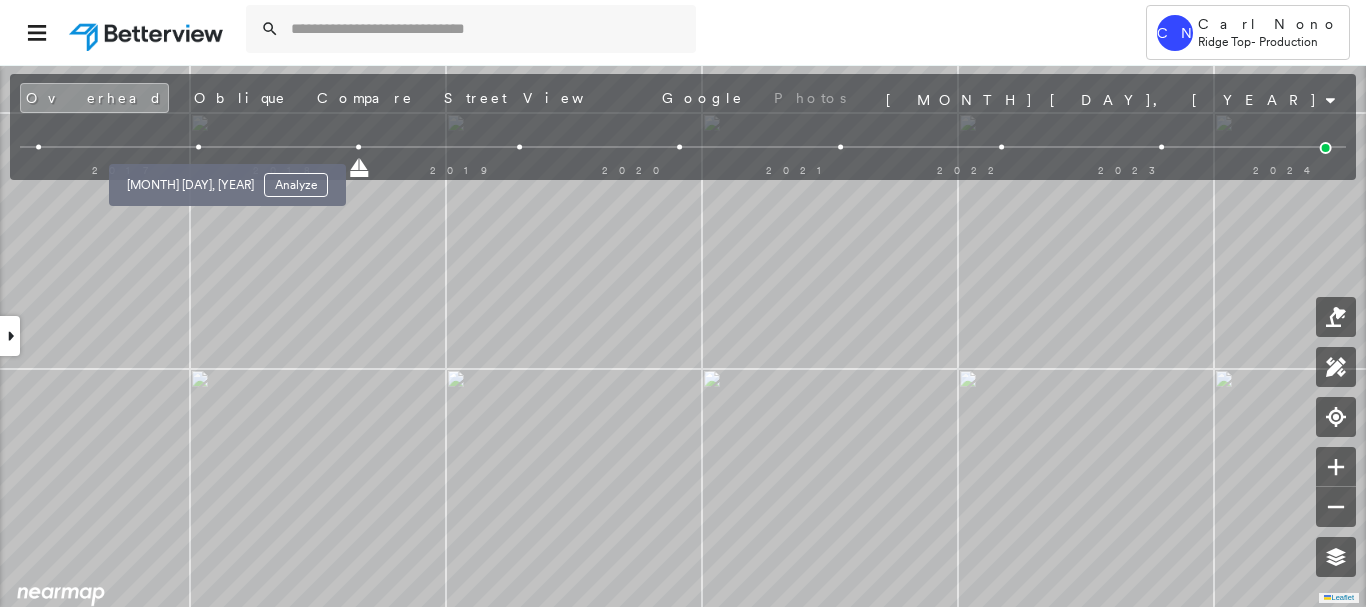 click at bounding box center [198, 147] 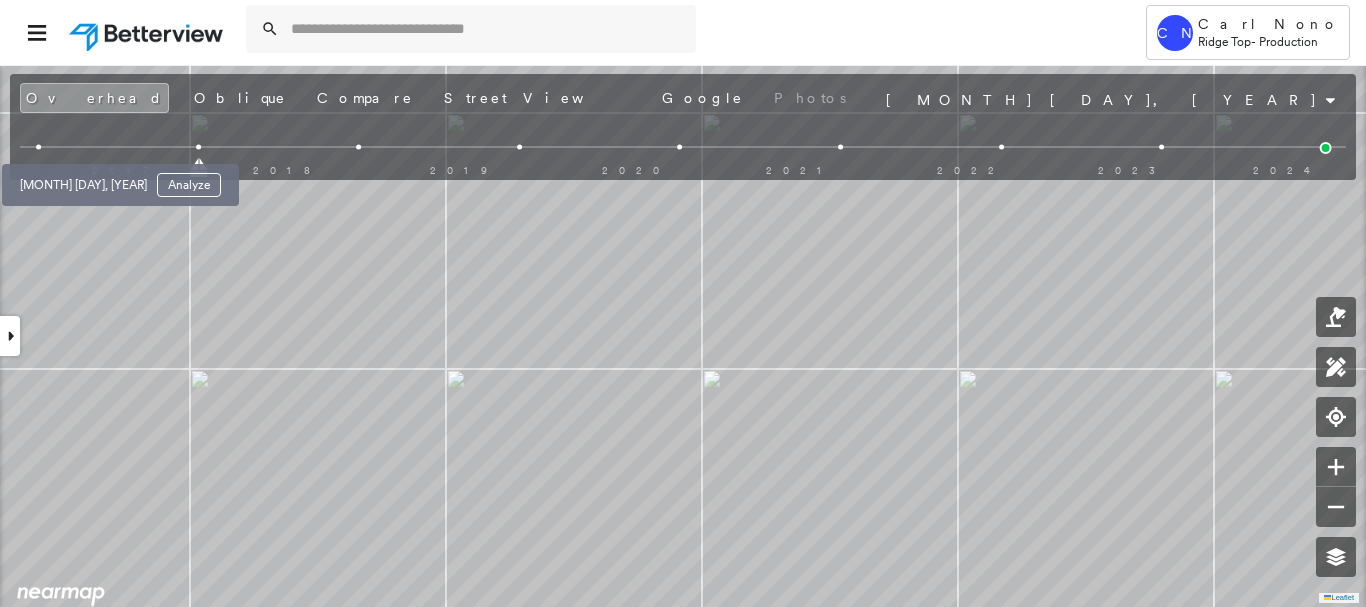 drag, startPoint x: 39, startPoint y: 145, endPoint x: 50, endPoint y: 144, distance: 11.045361 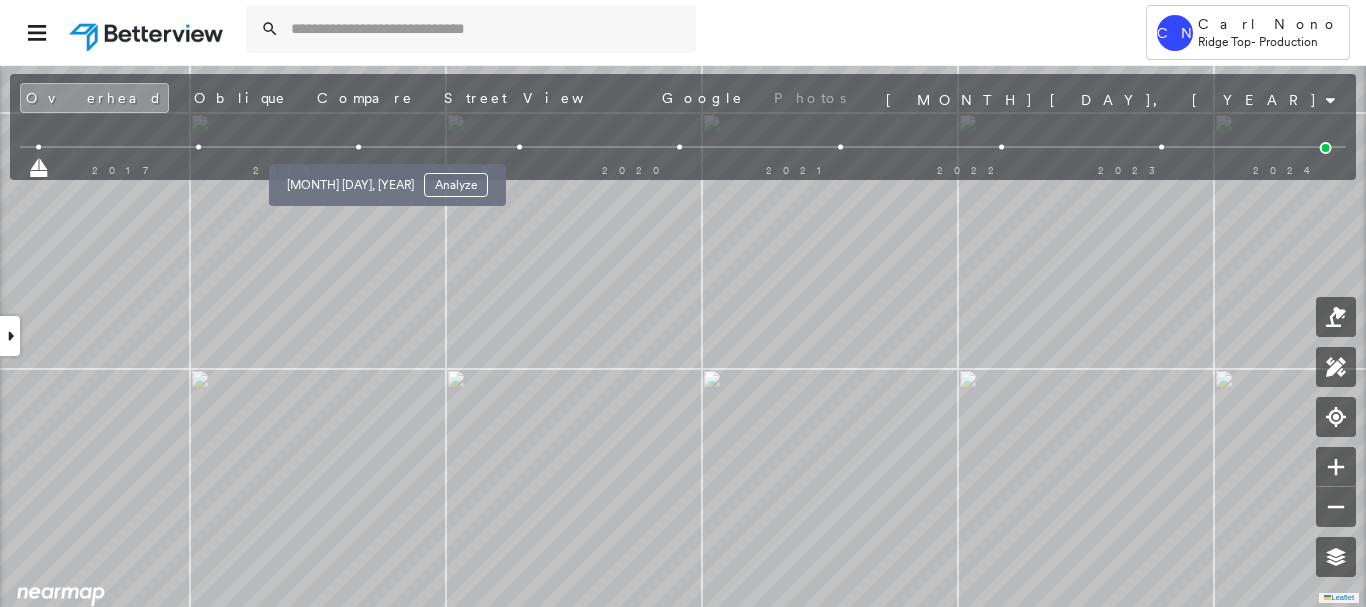 click at bounding box center [359, 147] 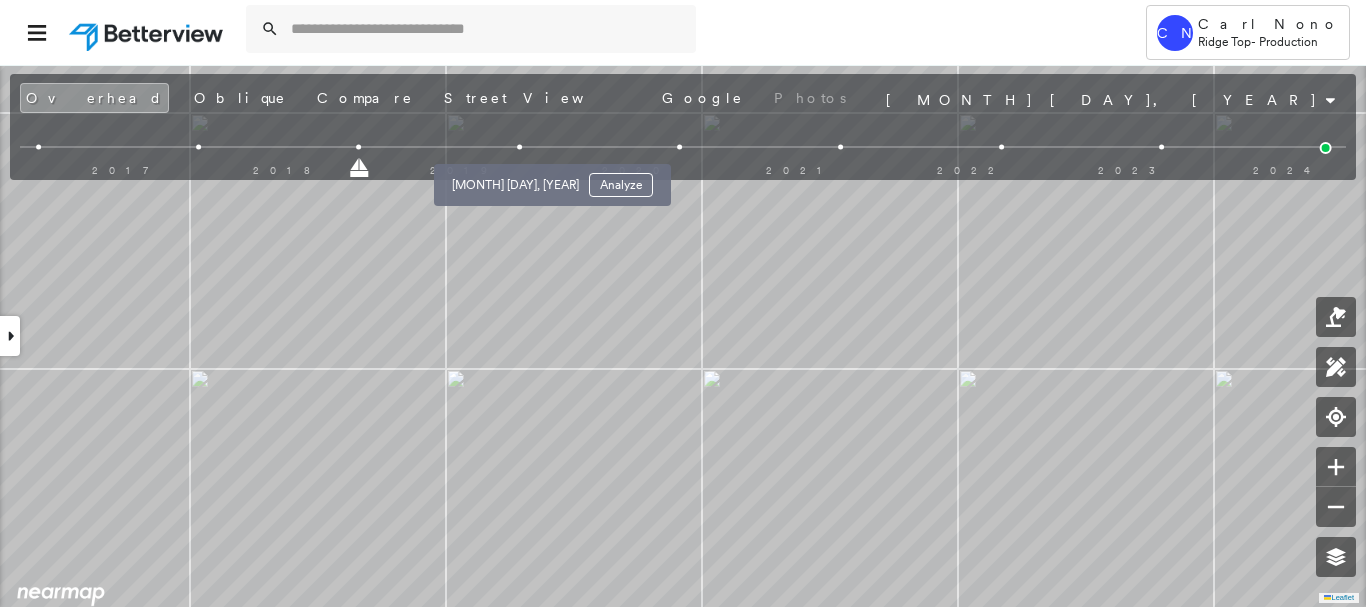 click at bounding box center [519, 147] 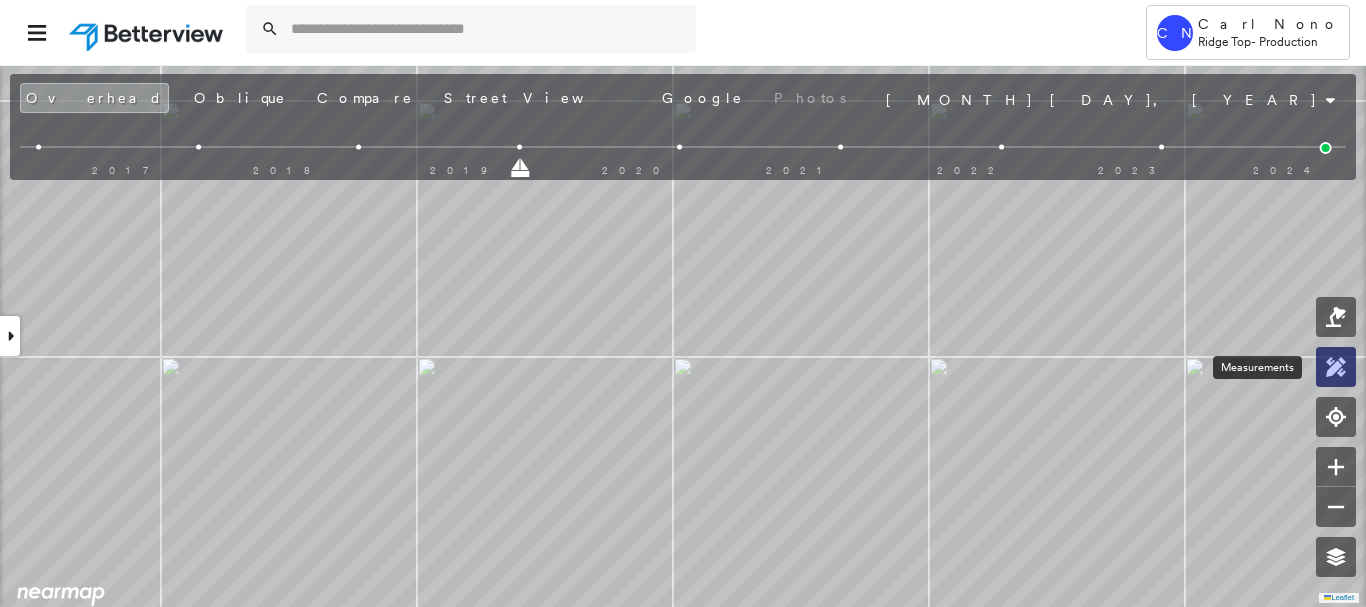 click 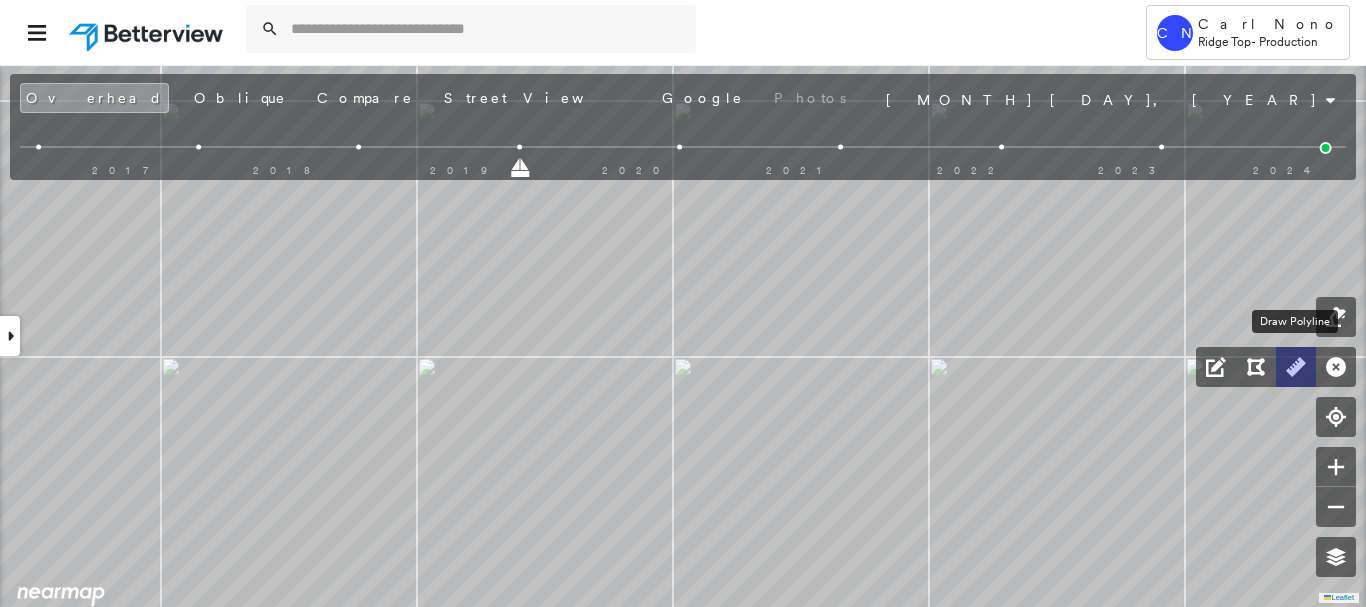 click at bounding box center [1296, 367] 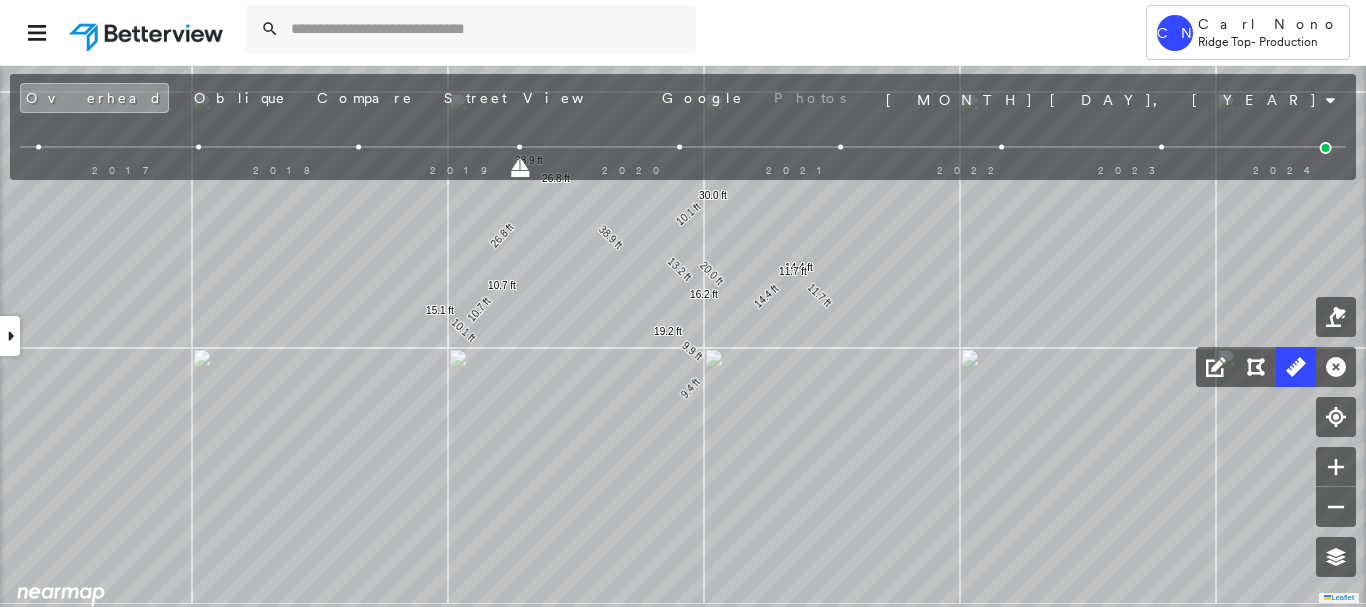 click at bounding box center (10, 336) 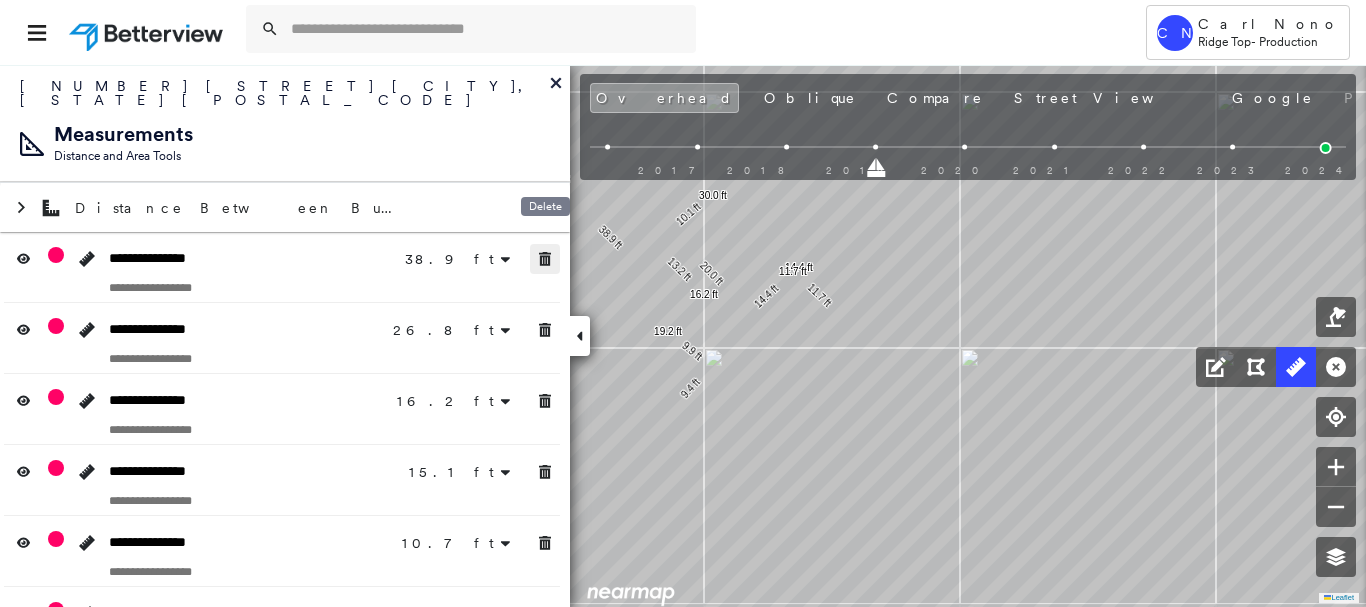 drag, startPoint x: 545, startPoint y: 247, endPoint x: 527, endPoint y: 307, distance: 62.641838 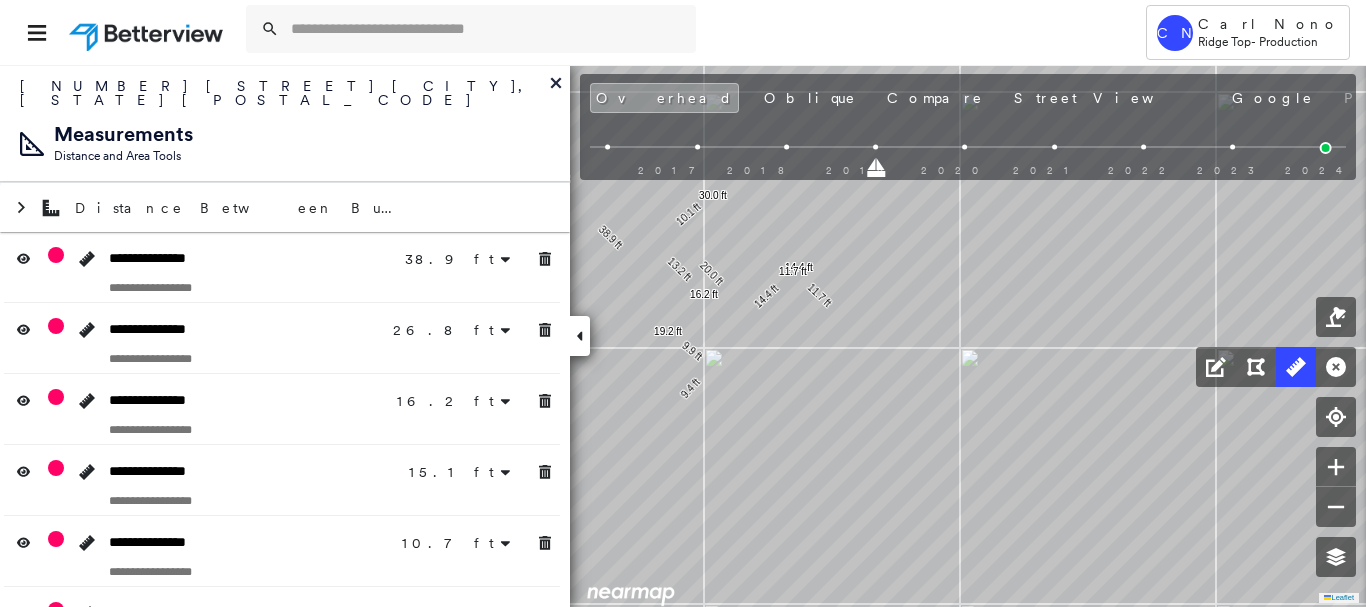 click on "26.8 ft" at bounding box center (470, 329) 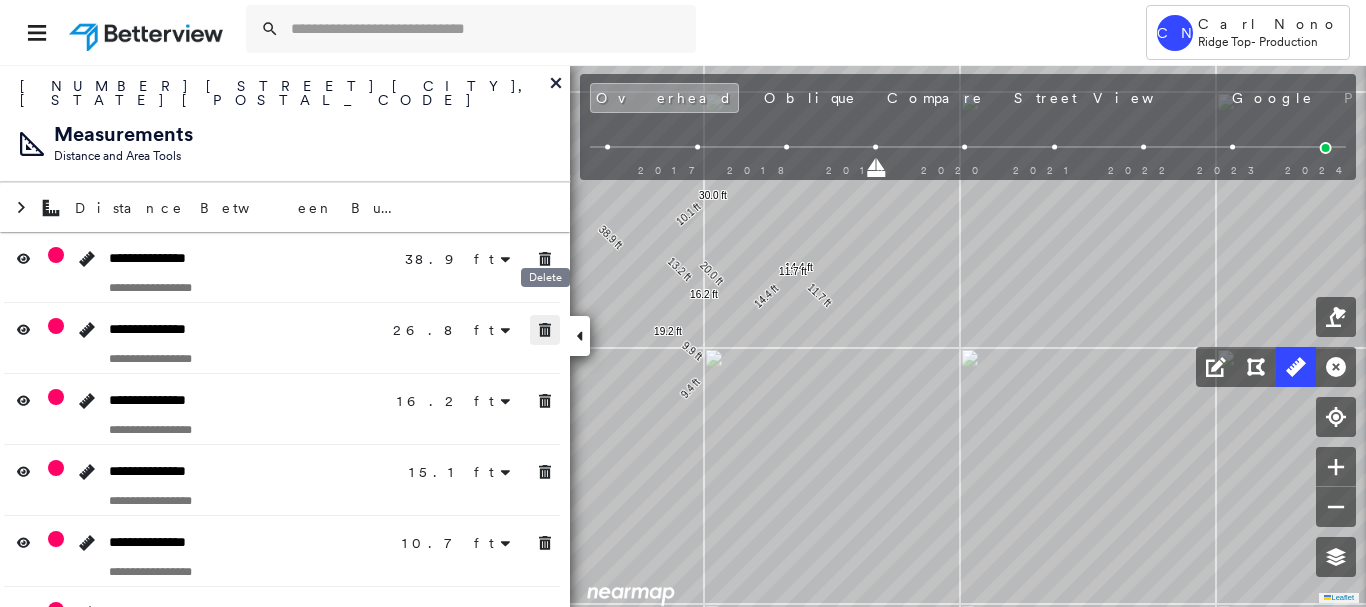 click at bounding box center [545, 330] 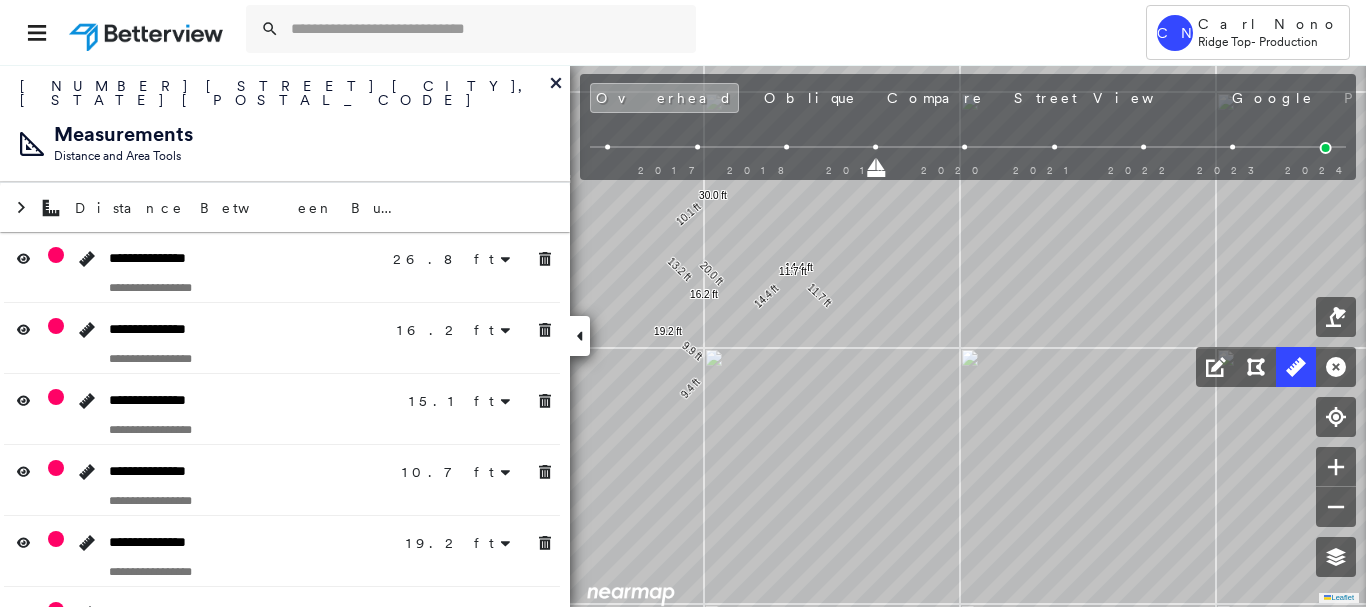 drag, startPoint x: 556, startPoint y: 402, endPoint x: 550, endPoint y: 380, distance: 22.803509 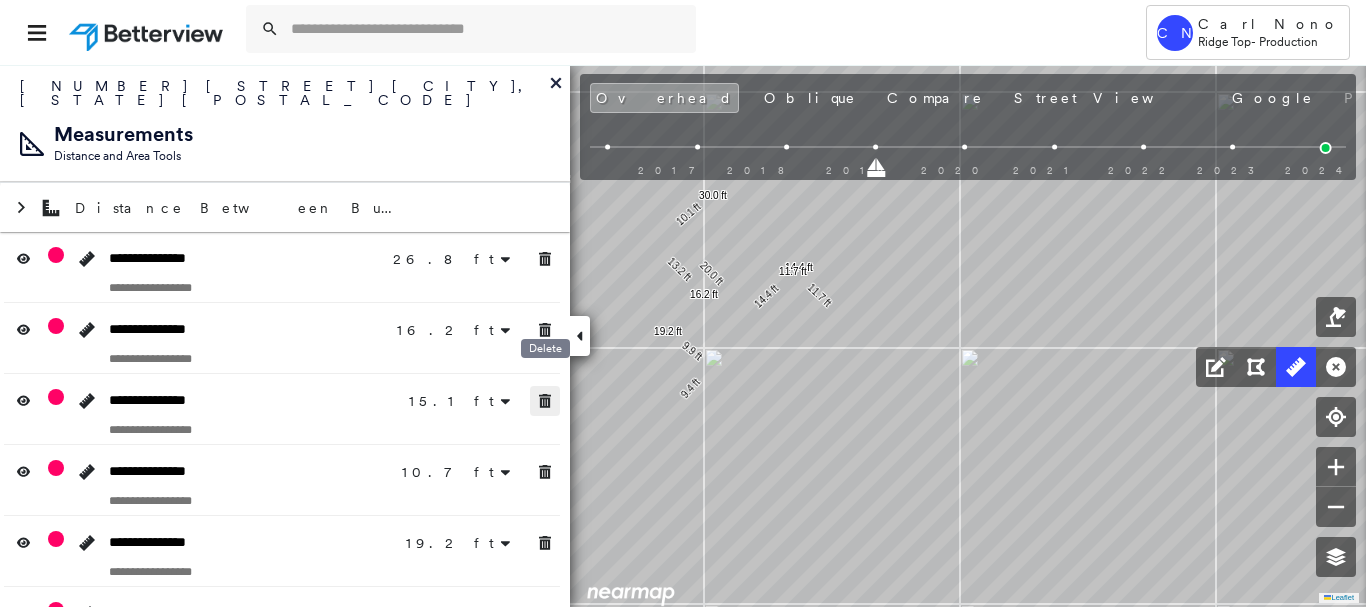 drag, startPoint x: 550, startPoint y: 380, endPoint x: 546, endPoint y: 453, distance: 73.109505 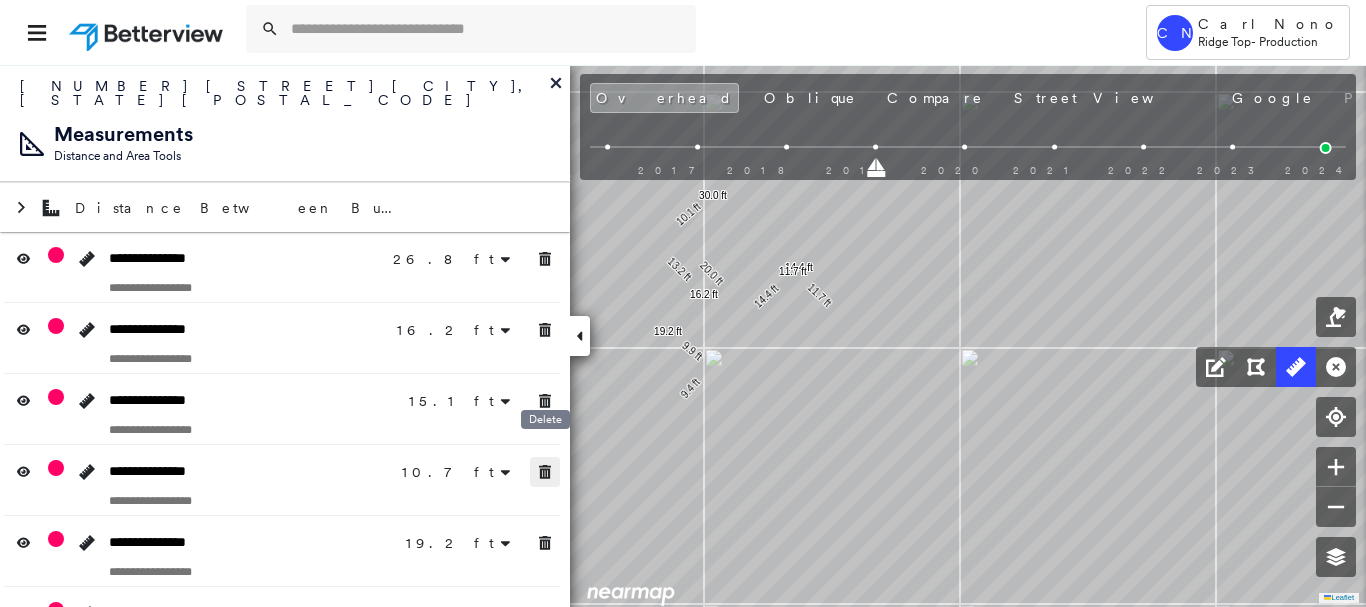 click 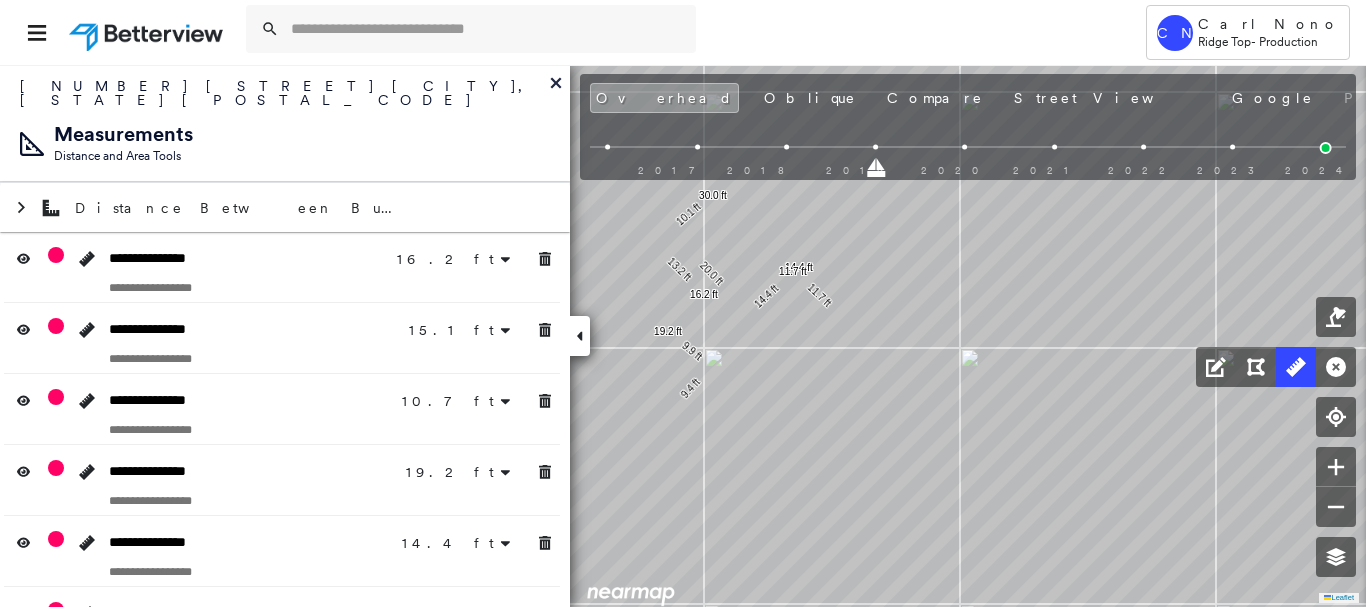 click 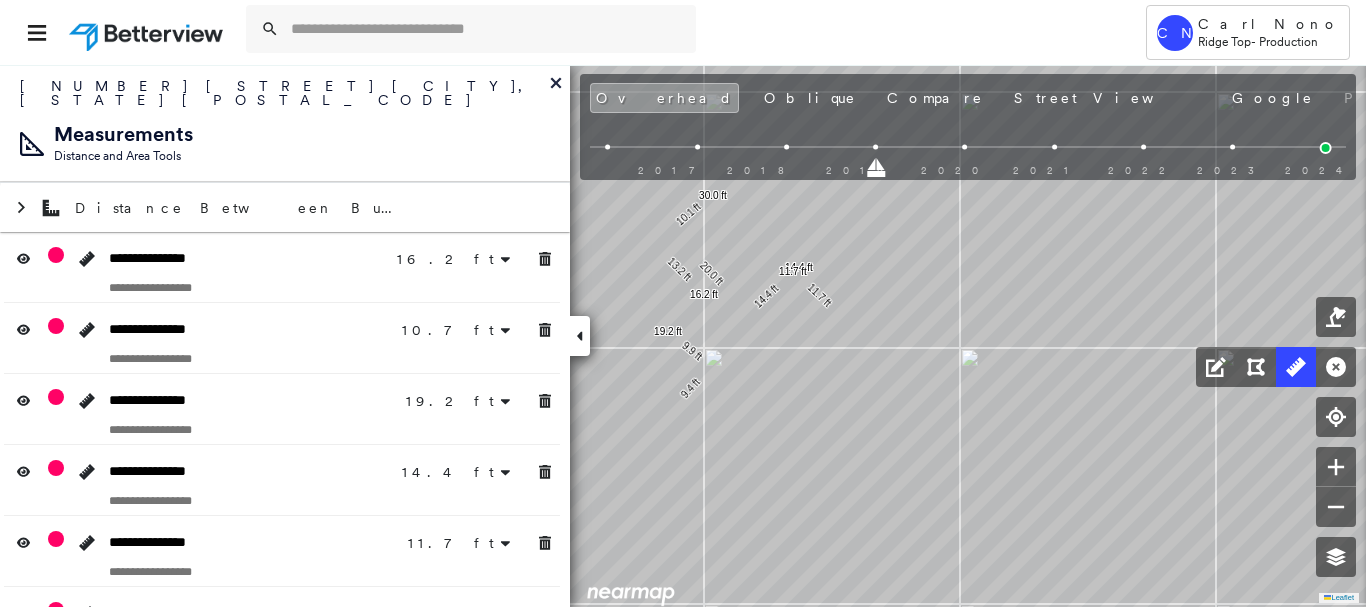 click on "**********" at bounding box center [285, 445] 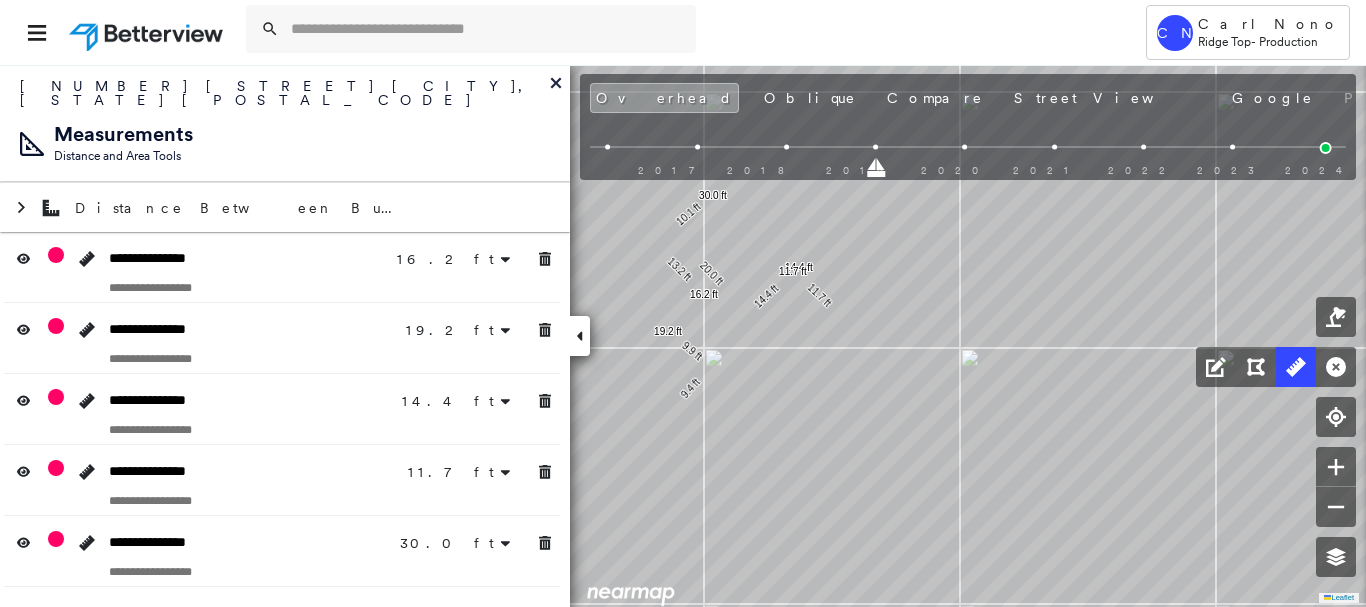 drag, startPoint x: 553, startPoint y: 594, endPoint x: 542, endPoint y: 485, distance: 109.55364 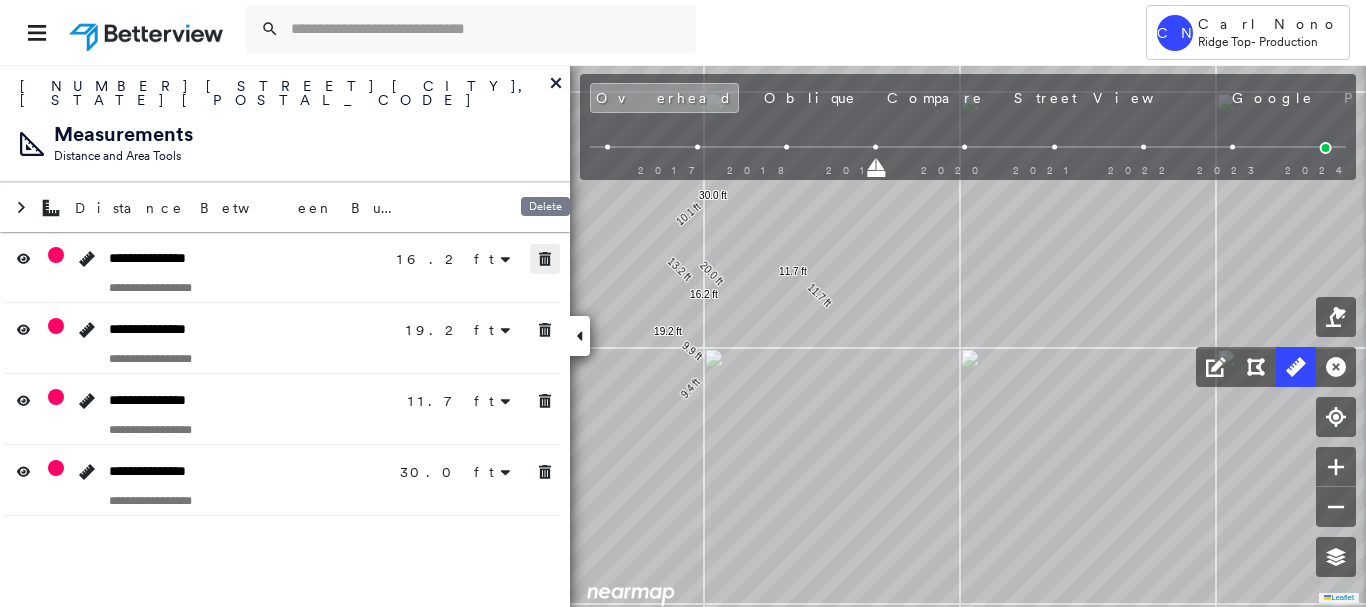 drag, startPoint x: 535, startPoint y: 247, endPoint x: 542, endPoint y: 316, distance: 69.354164 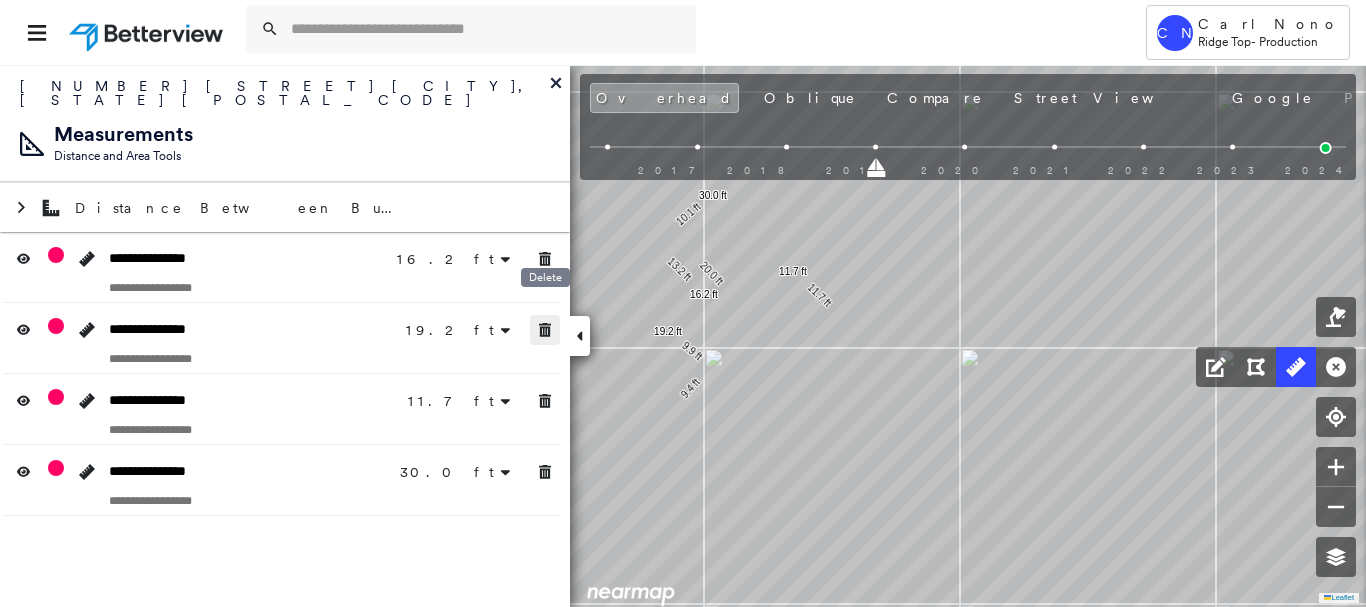 click 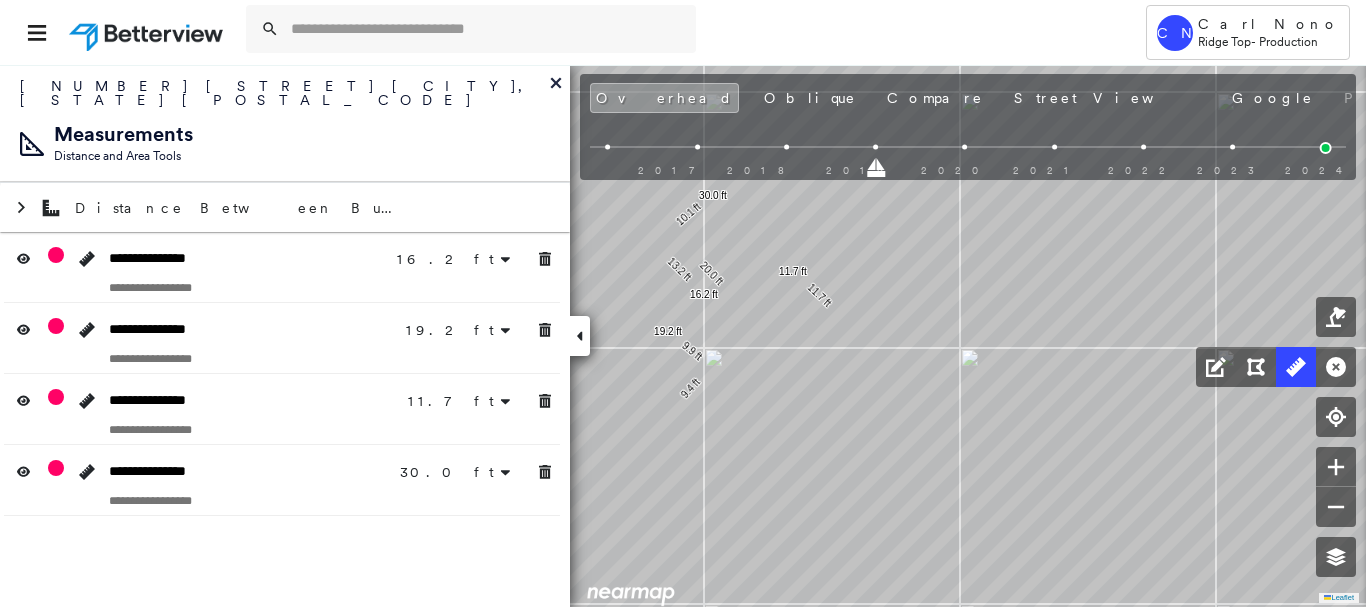 click on "11.7 ft" at bounding box center (470, 400) 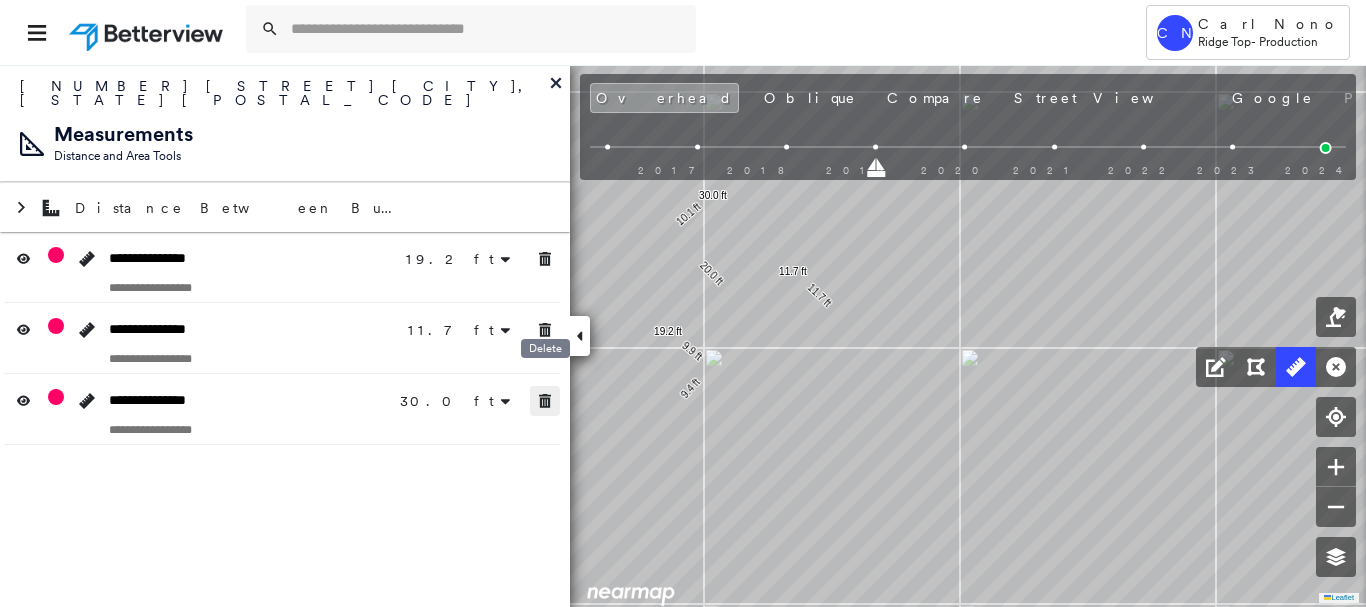 click at bounding box center (545, 401) 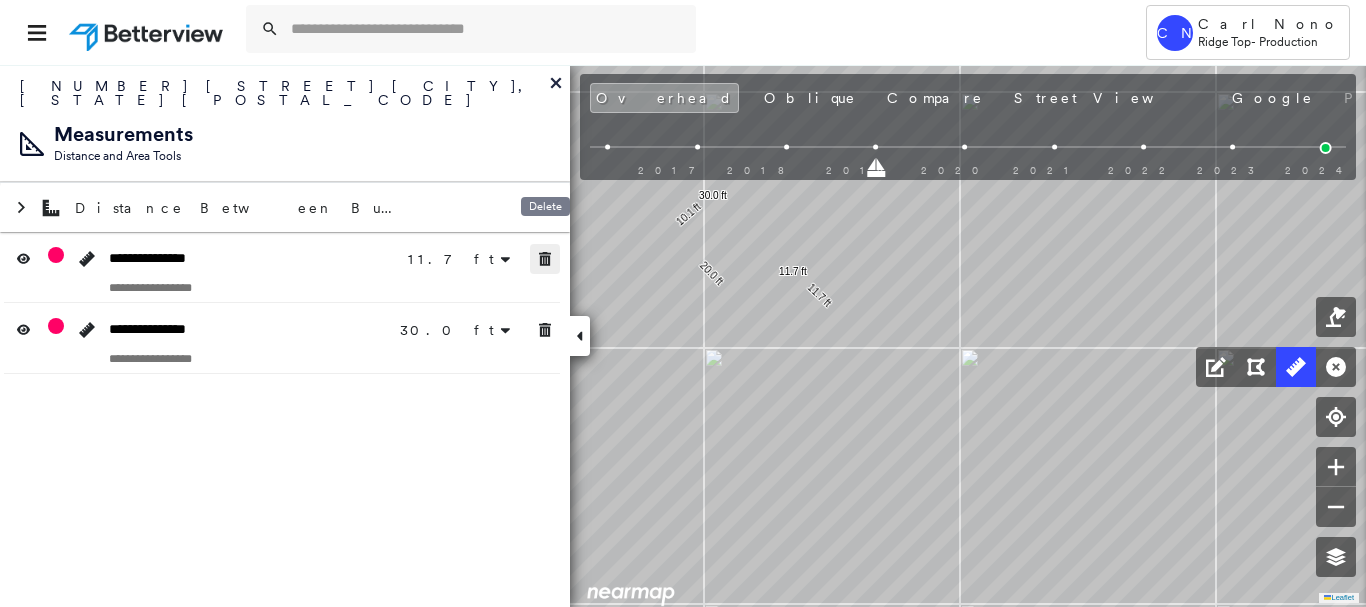 drag, startPoint x: 534, startPoint y: 242, endPoint x: 535, endPoint y: 300, distance: 58.00862 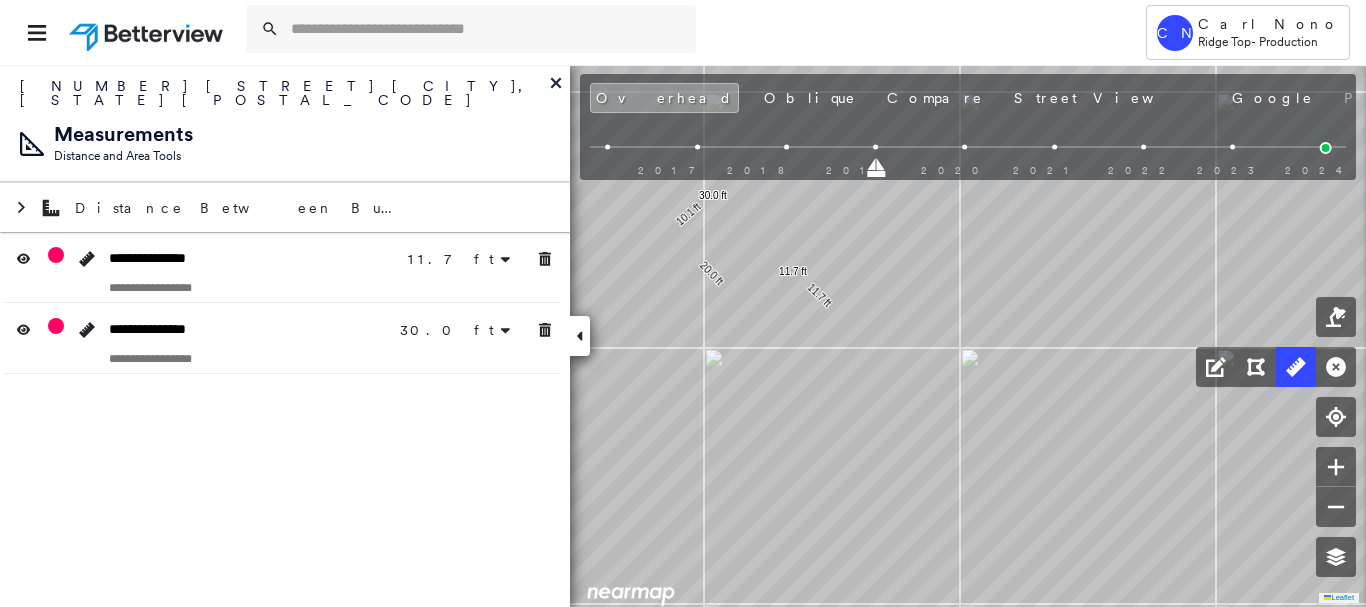 drag, startPoint x: 539, startPoint y: 325, endPoint x: 539, endPoint y: 308, distance: 17 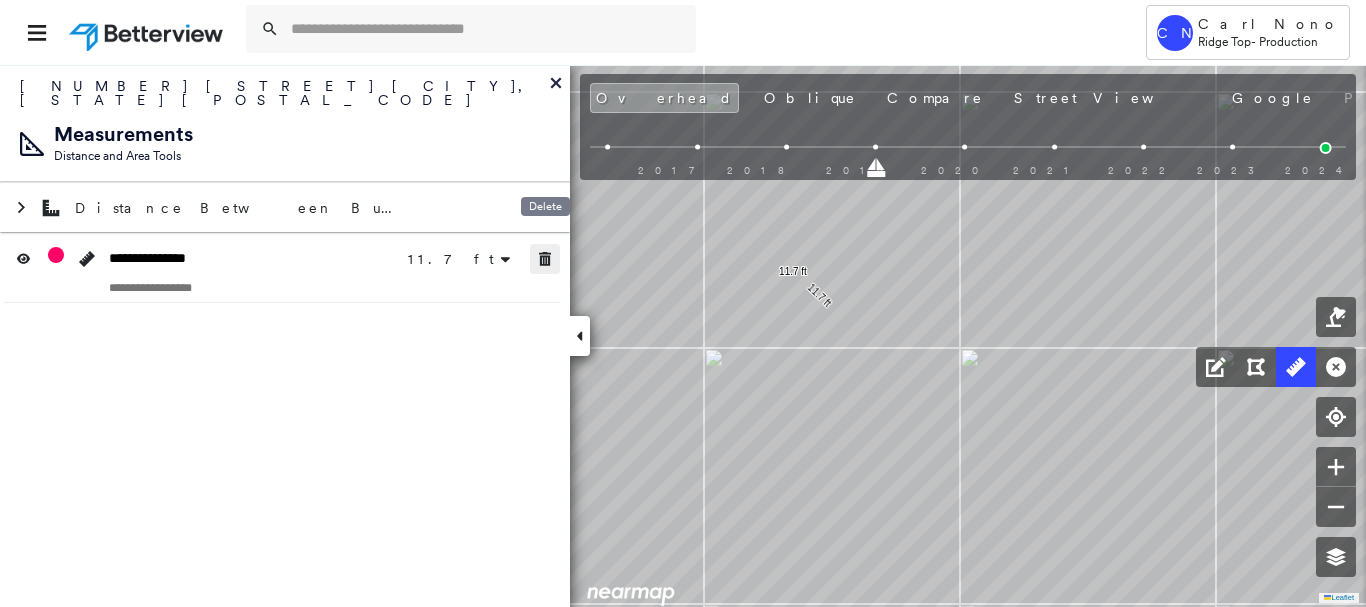 click 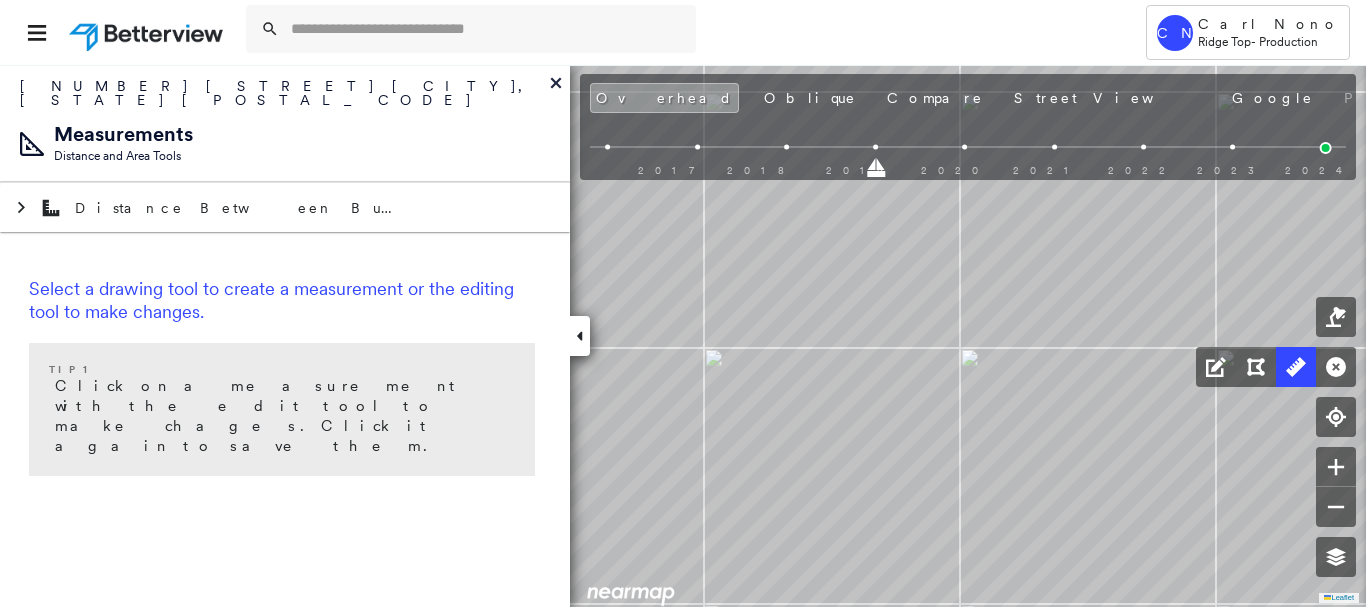 drag, startPoint x: 580, startPoint y: 331, endPoint x: 550, endPoint y: 346, distance: 33.54102 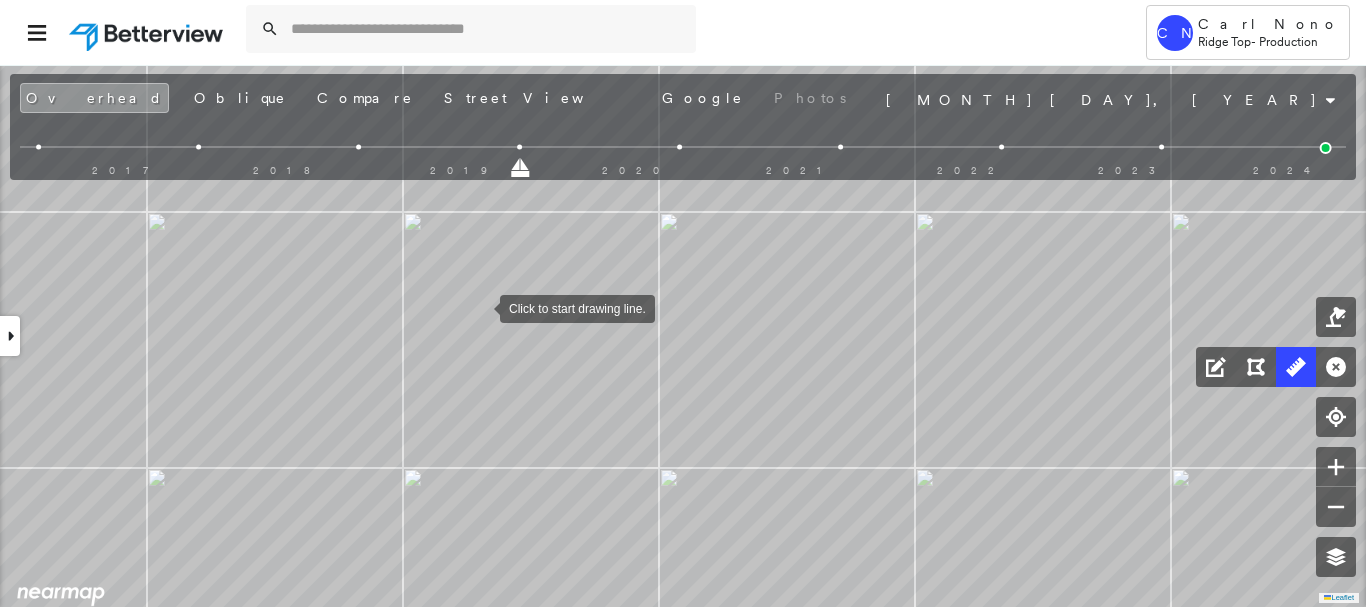 click at bounding box center (480, 307) 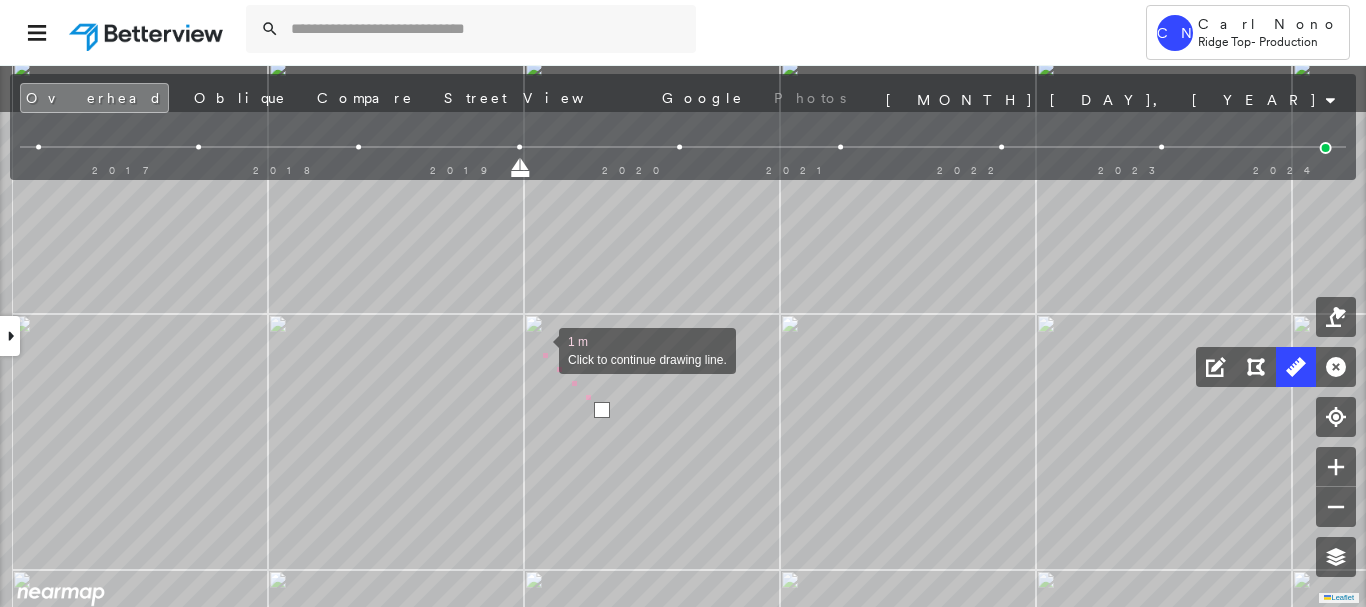 drag, startPoint x: 417, startPoint y: 247, endPoint x: 538, endPoint y: 349, distance: 158.25612 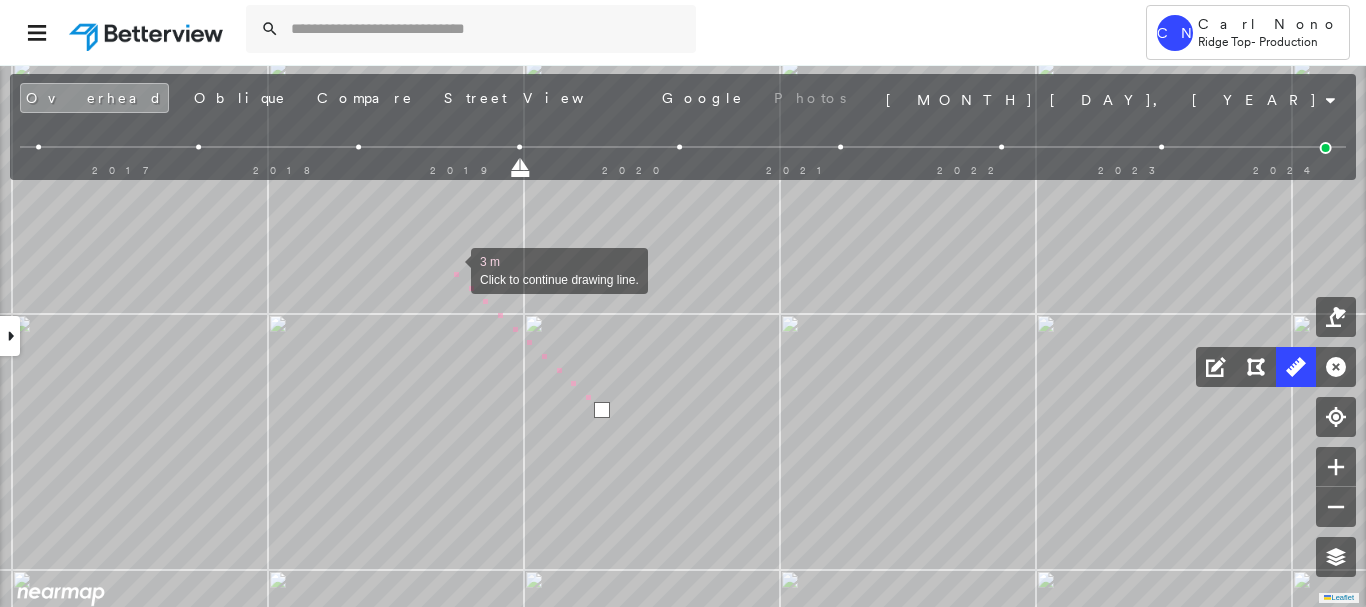 click at bounding box center [451, 269] 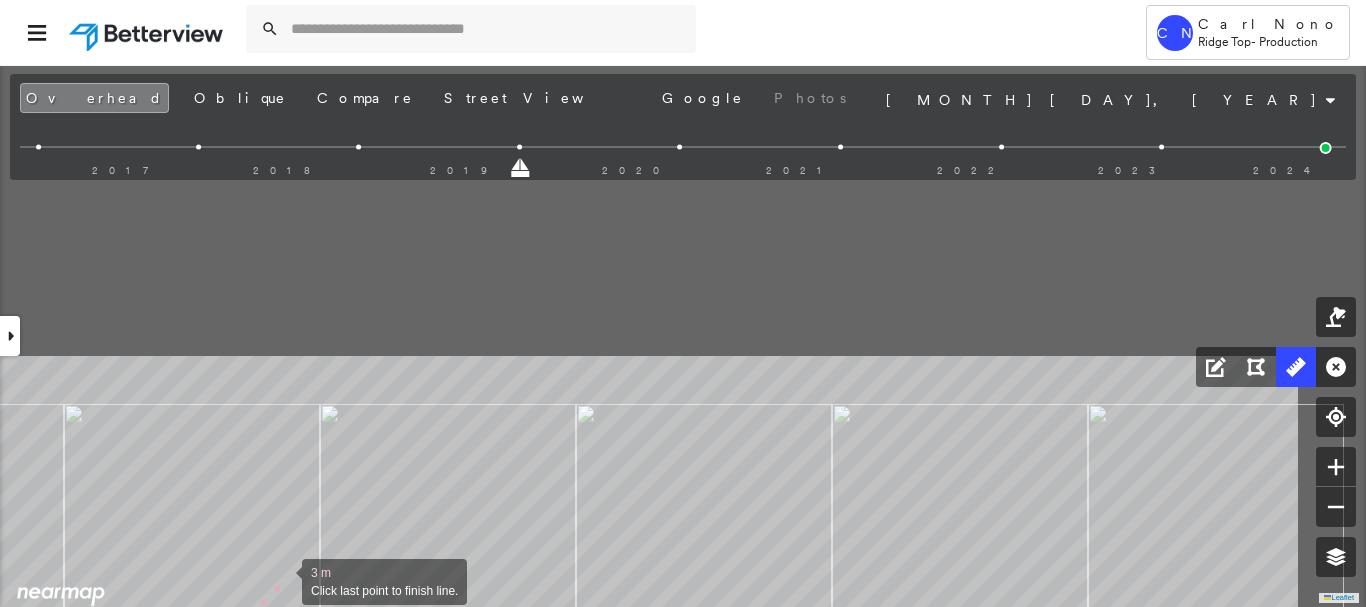 drag, startPoint x: 490, startPoint y: 226, endPoint x: 287, endPoint y: 565, distance: 395.1329 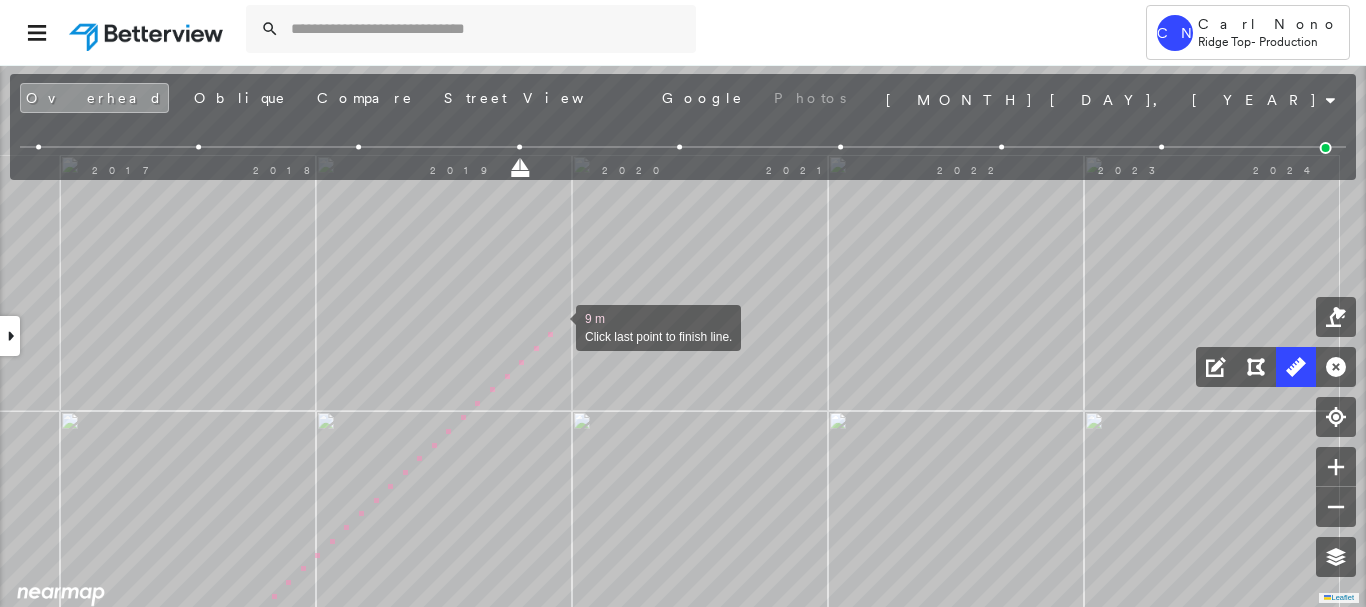 drag, startPoint x: 562, startPoint y: 316, endPoint x: 501, endPoint y: 407, distance: 109.55364 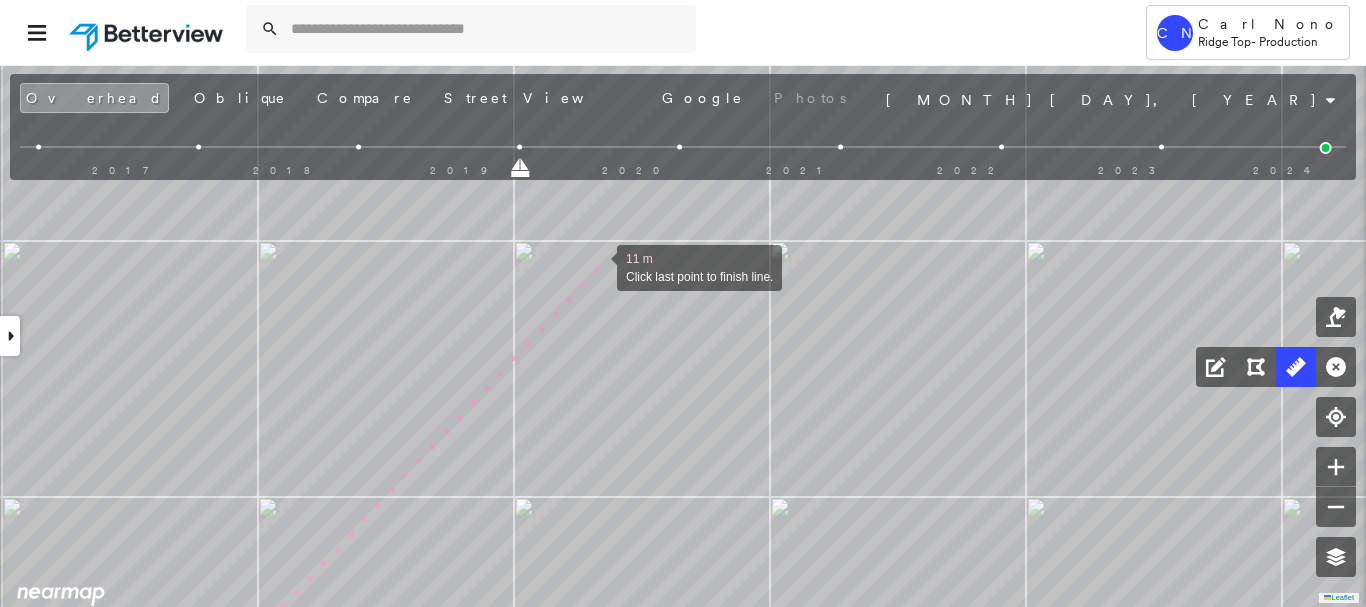 click at bounding box center (597, 266) 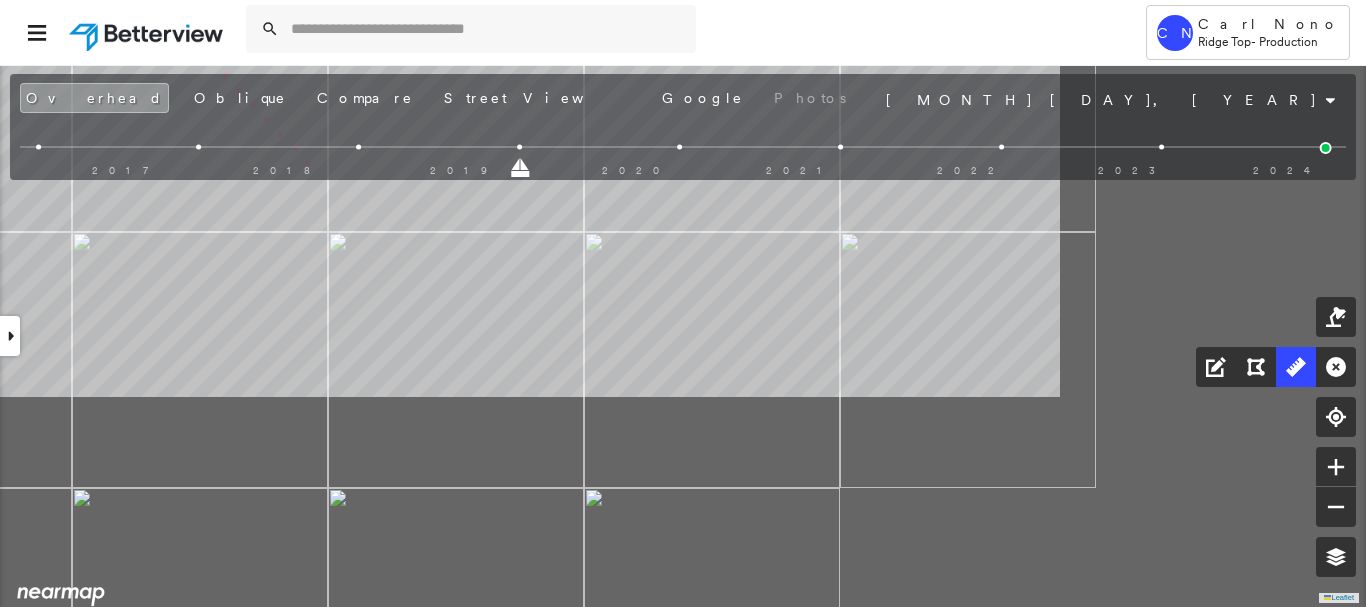 drag, startPoint x: 769, startPoint y: 443, endPoint x: 327, endPoint y: 178, distance: 515.3533 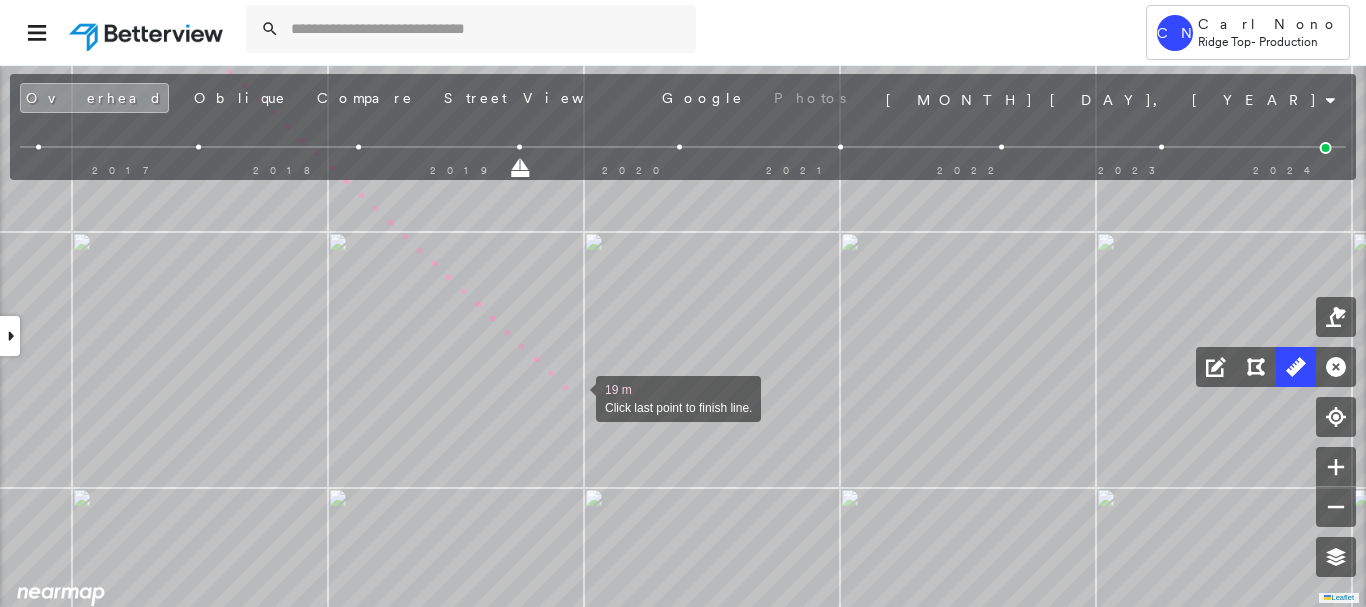click at bounding box center (576, 397) 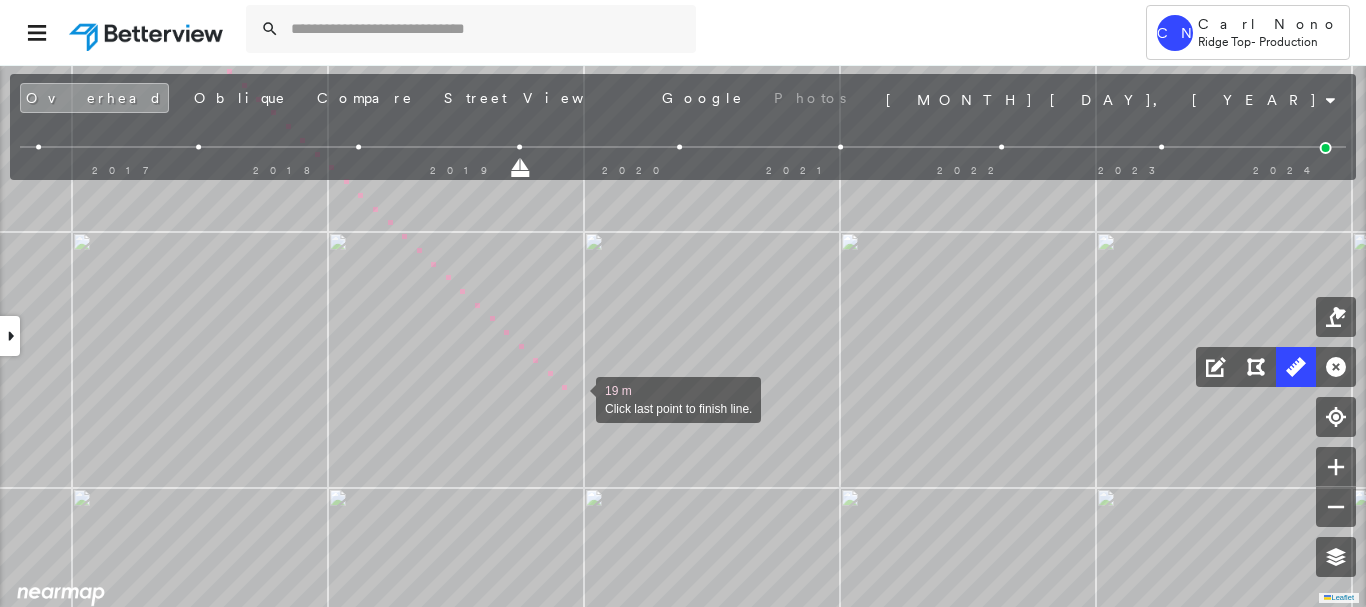 click at bounding box center (576, 398) 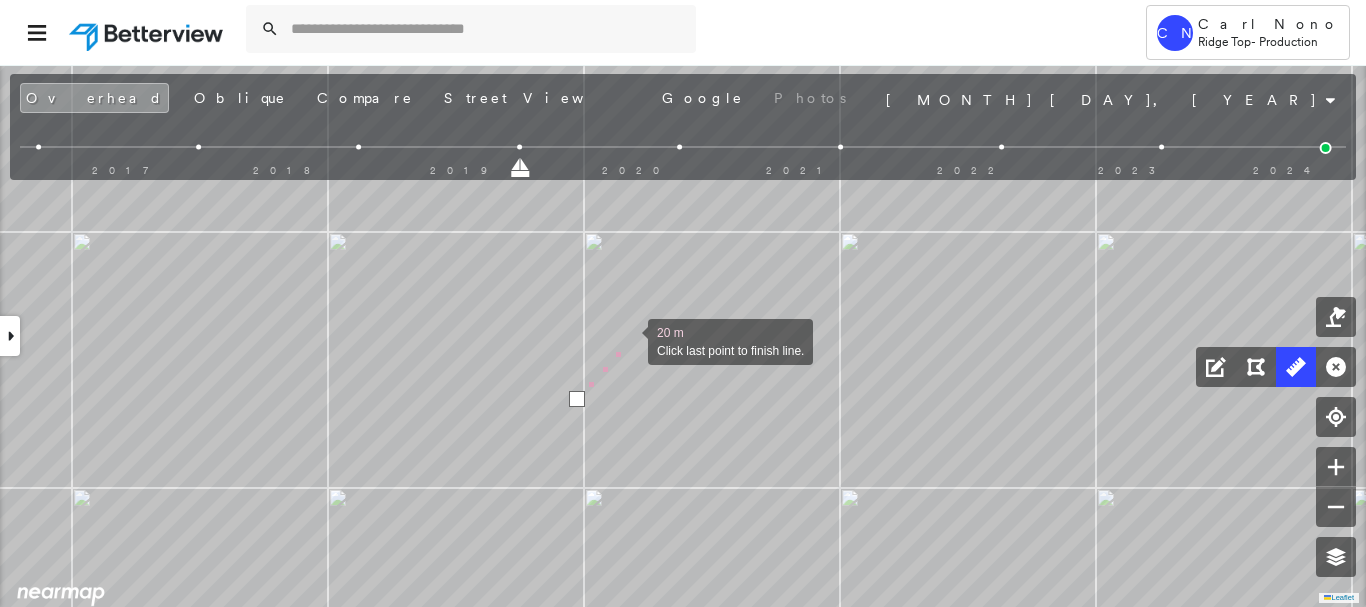 click at bounding box center [628, 340] 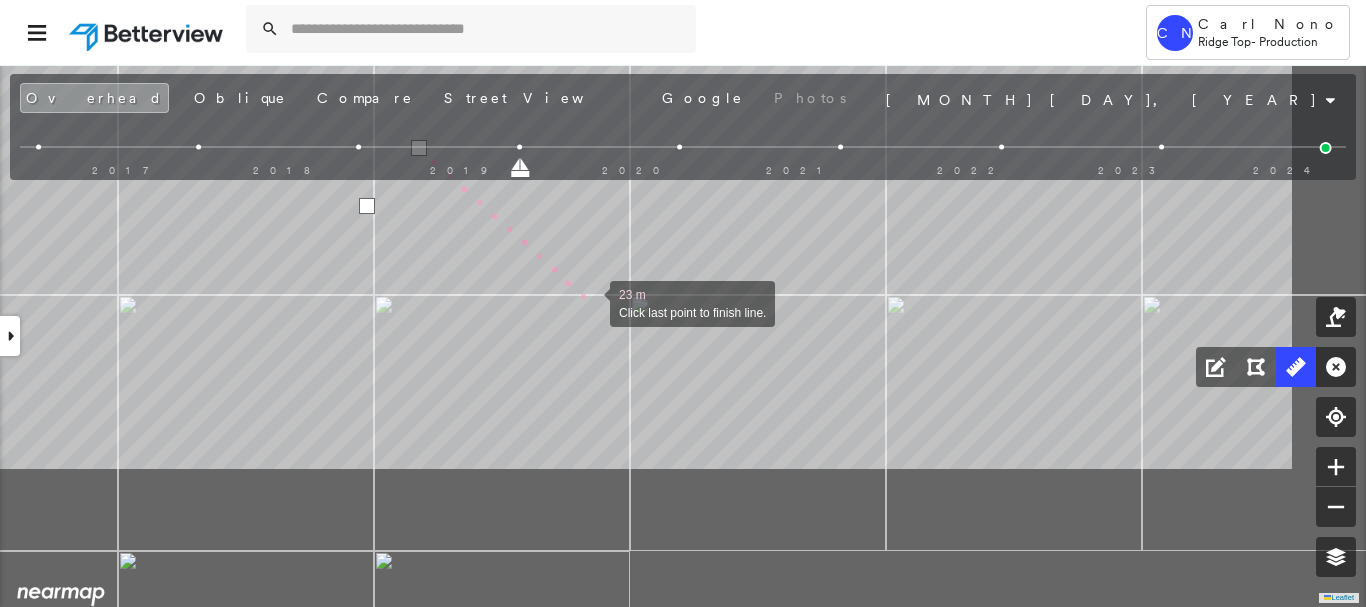 drag, startPoint x: 751, startPoint y: 443, endPoint x: 591, endPoint y: 302, distance: 213.26276 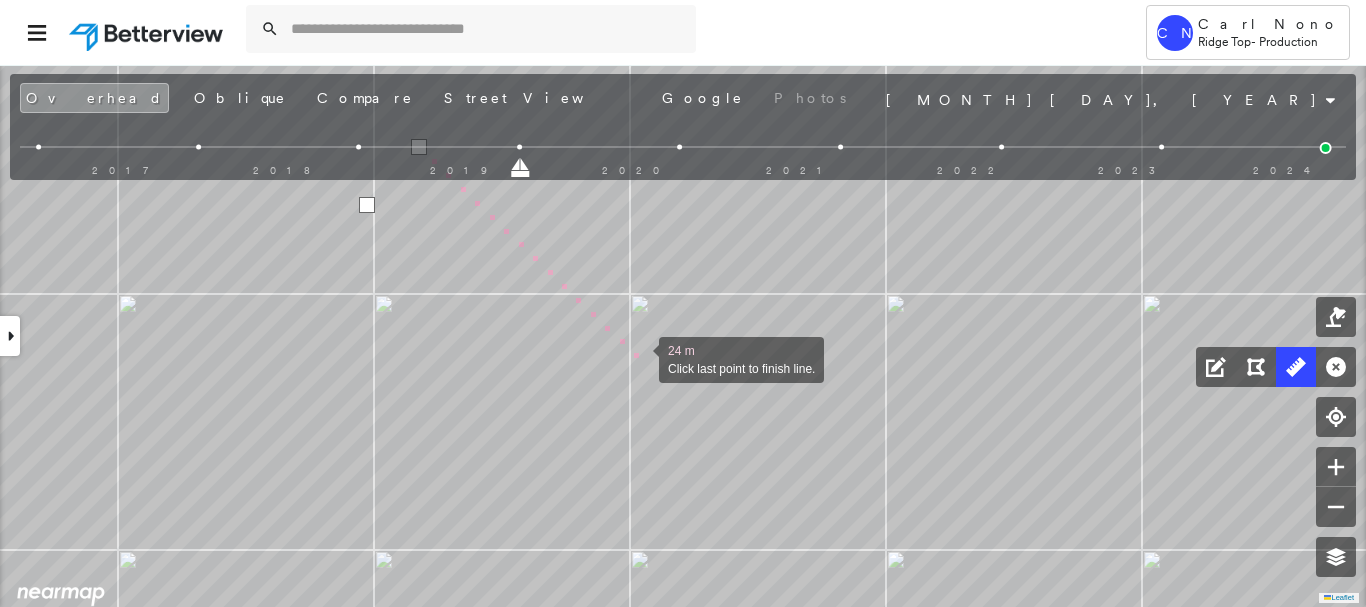 click at bounding box center [639, 358] 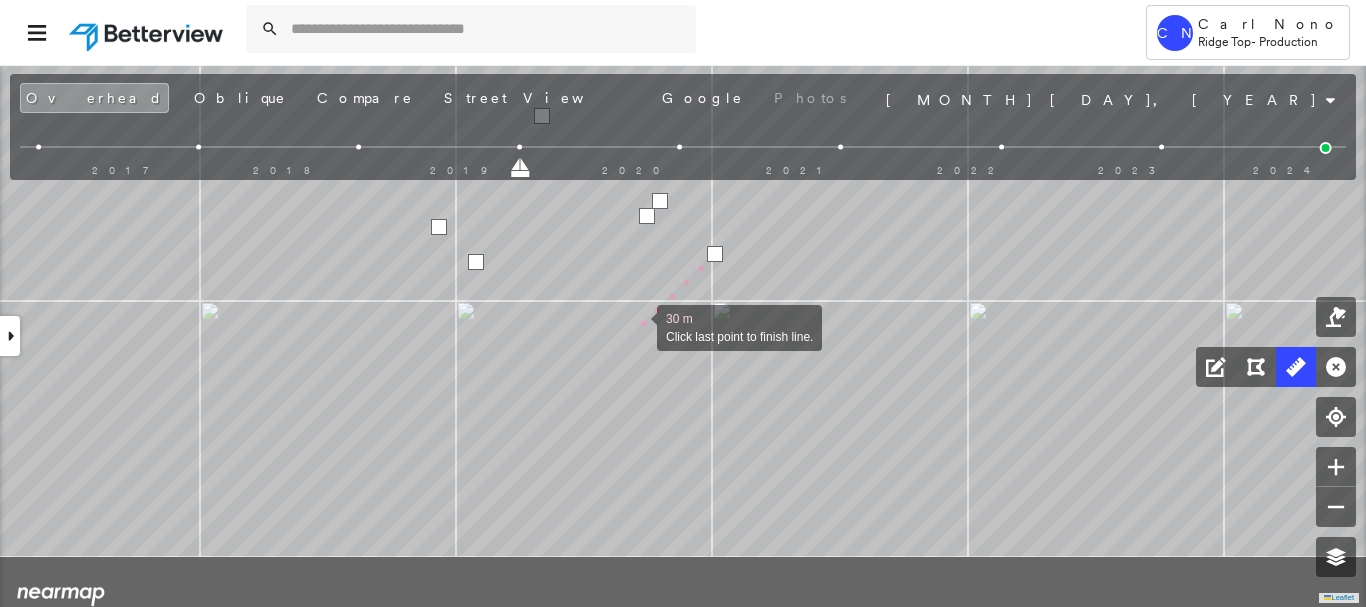 drag, startPoint x: 561, startPoint y: 432, endPoint x: 636, endPoint y: 327, distance: 129.03488 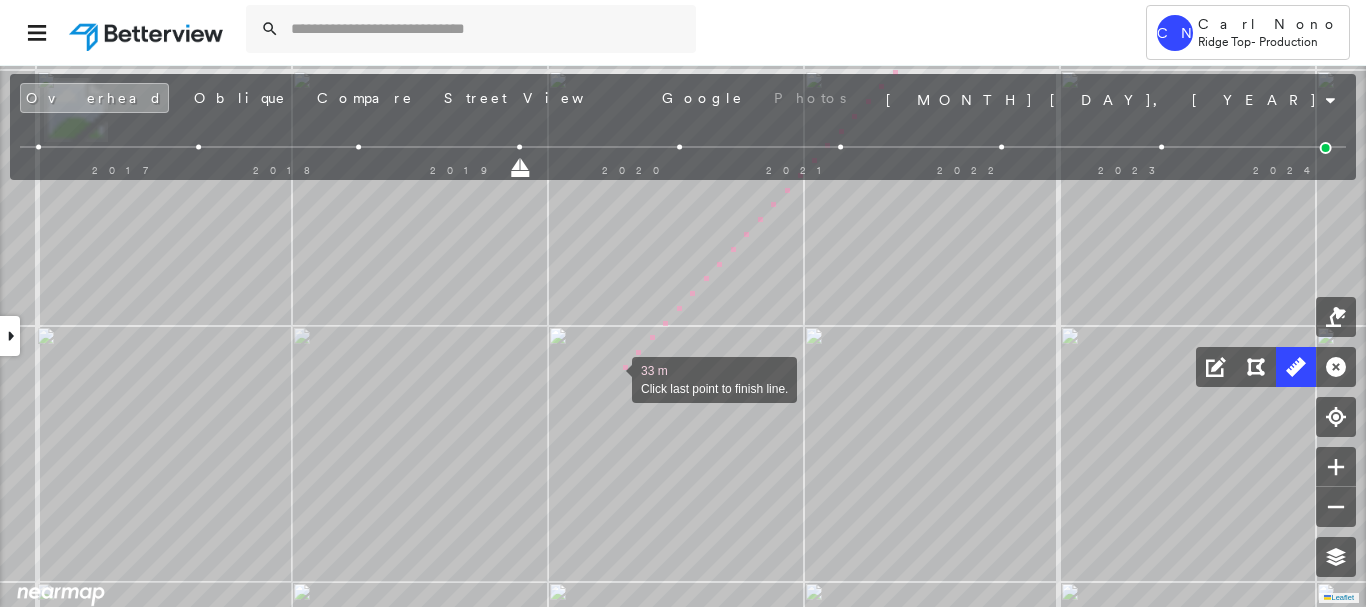 click at bounding box center (612, 378) 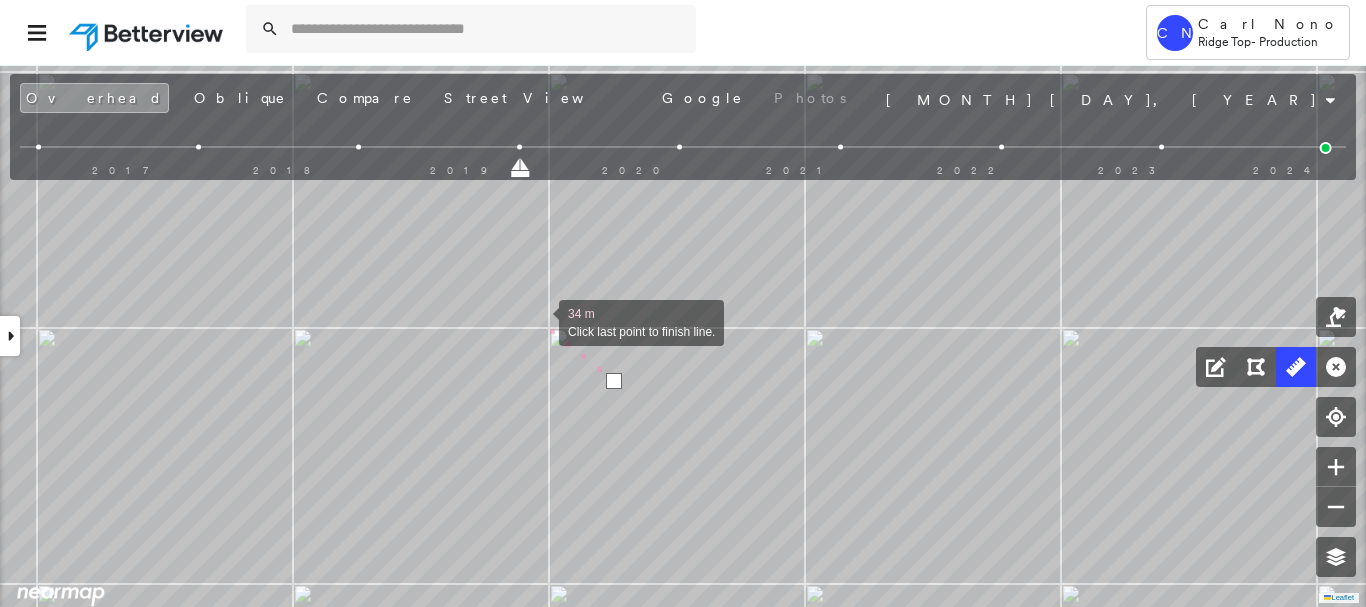 drag, startPoint x: 538, startPoint y: 319, endPoint x: 834, endPoint y: 557, distance: 379.81573 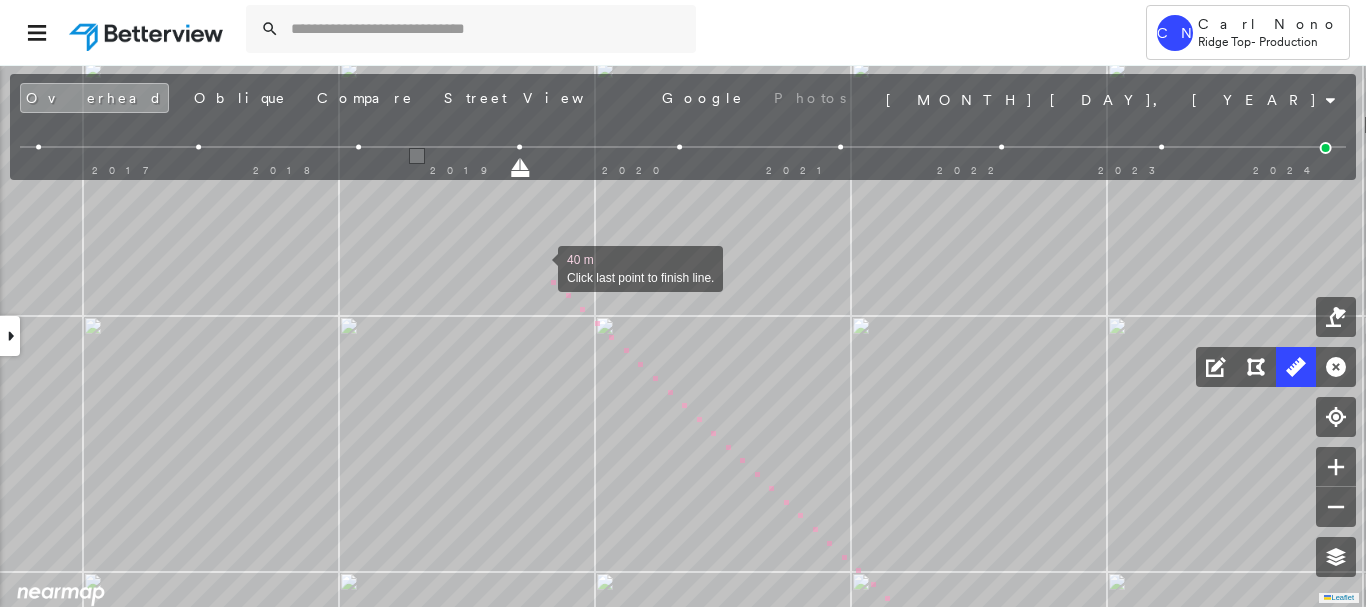 click at bounding box center [538, 267] 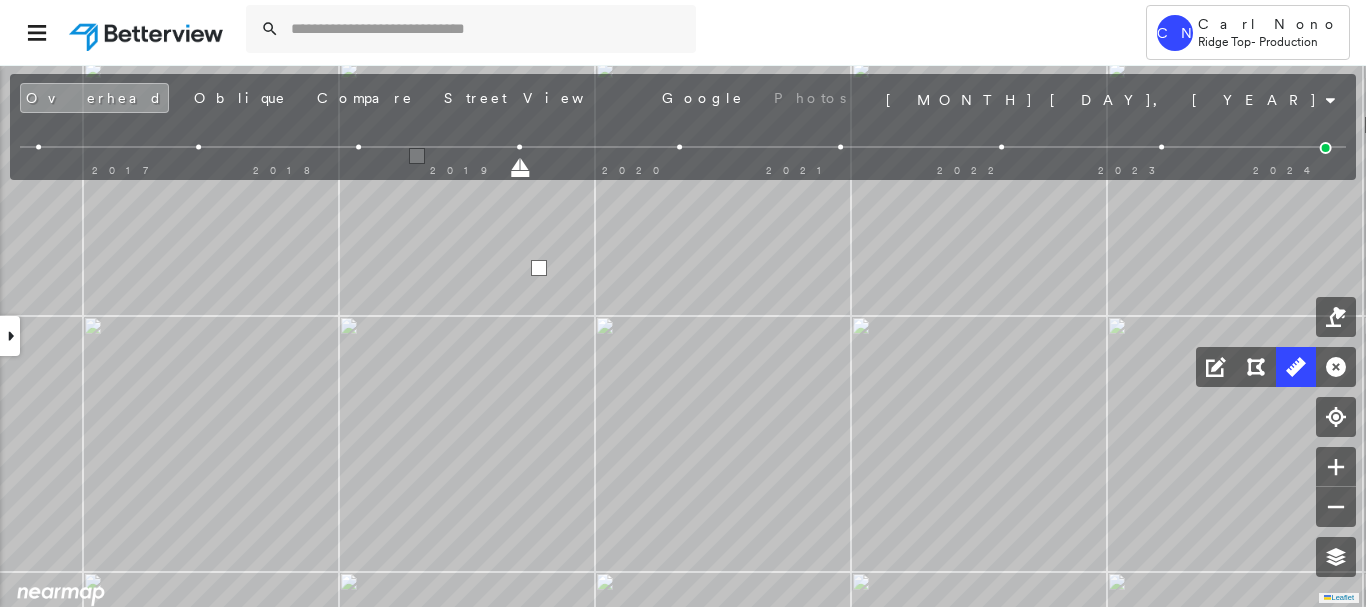 click at bounding box center (539, 268) 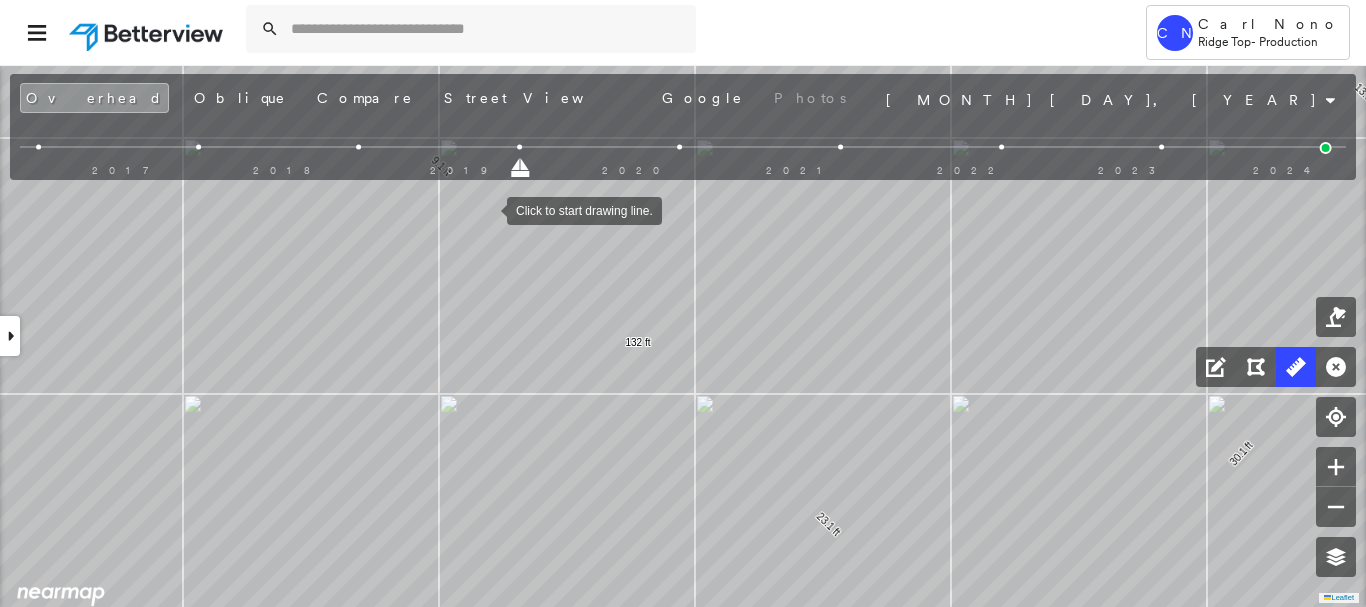 click at bounding box center (487, 209) 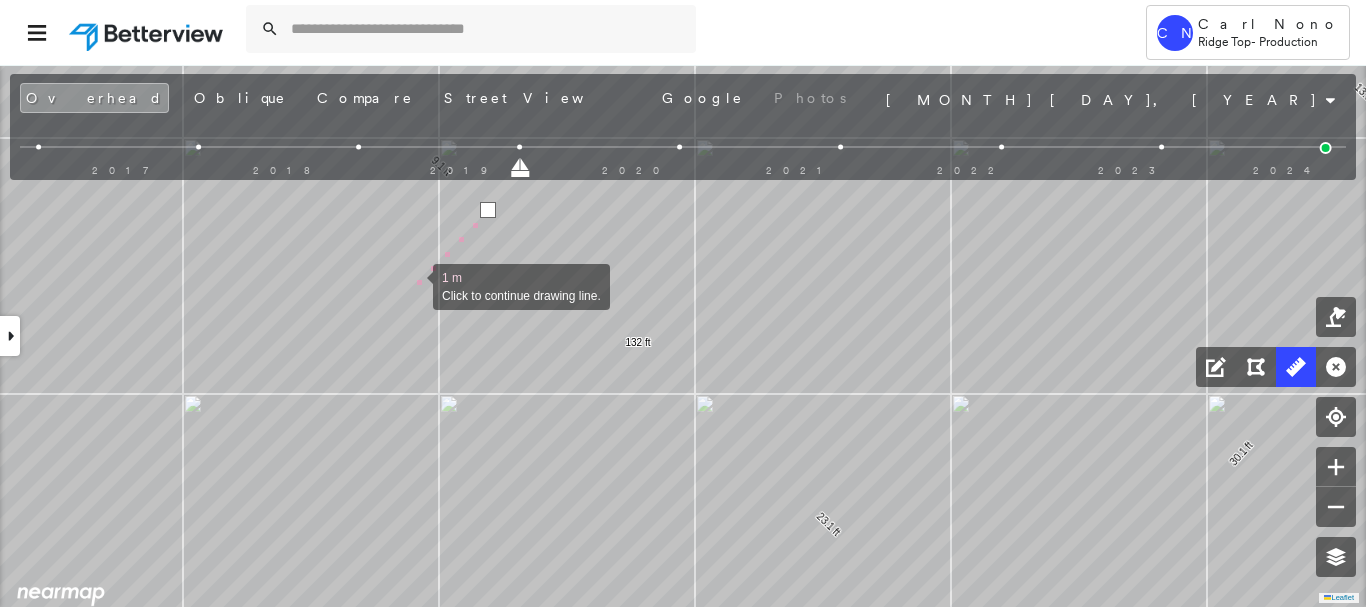 click at bounding box center [413, 285] 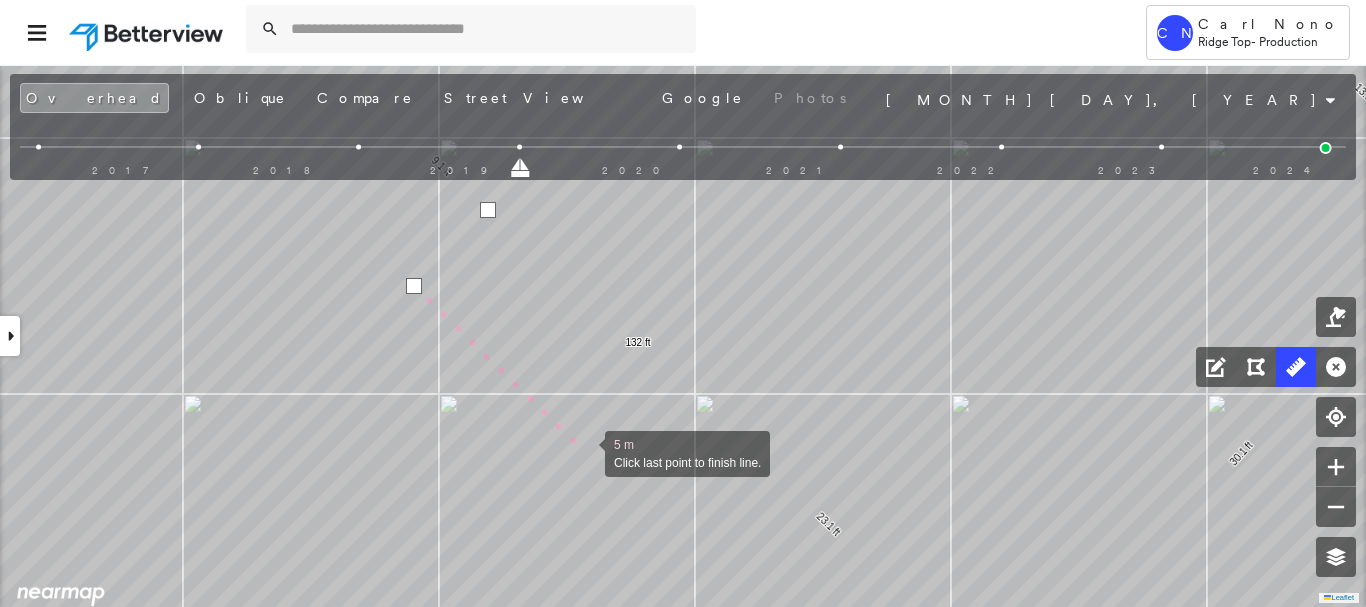click at bounding box center (585, 452) 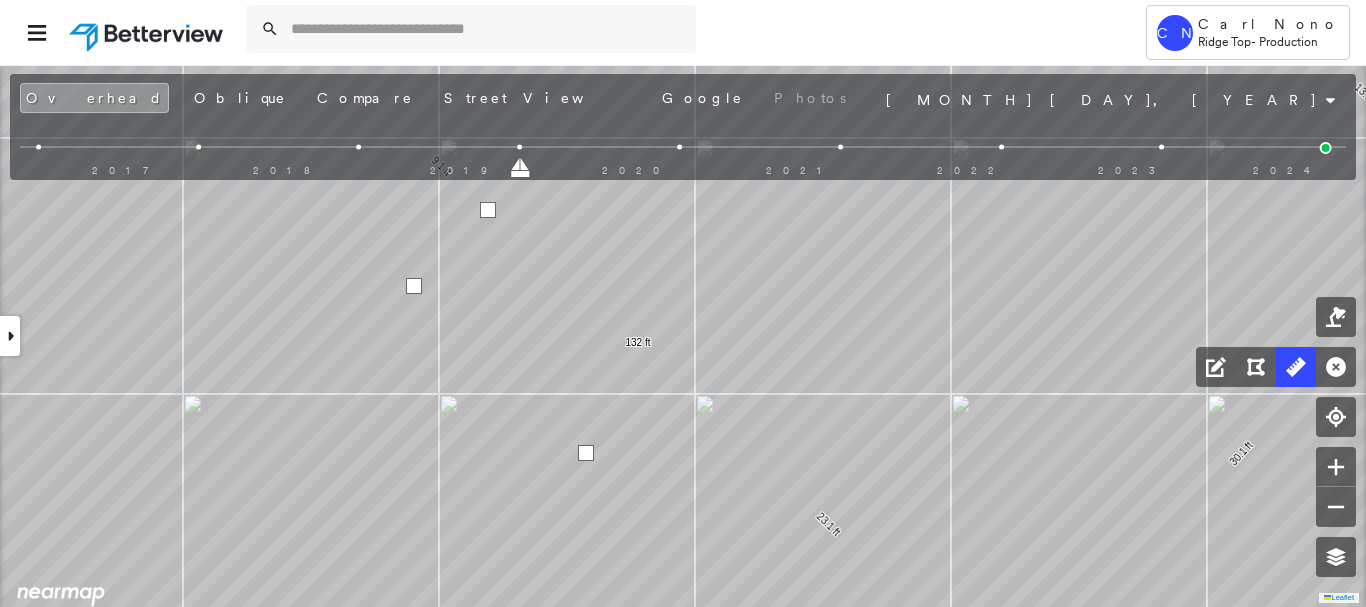 click at bounding box center [586, 453] 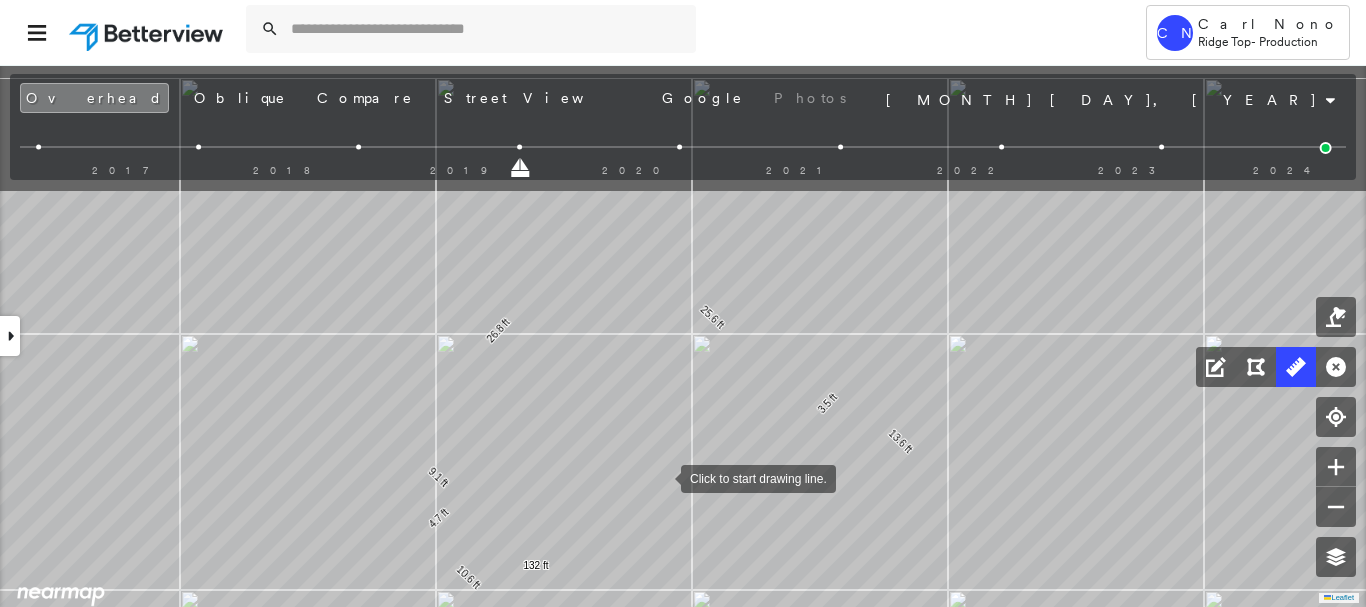 drag, startPoint x: 742, startPoint y: 289, endPoint x: 660, endPoint y: 467, distance: 195.97958 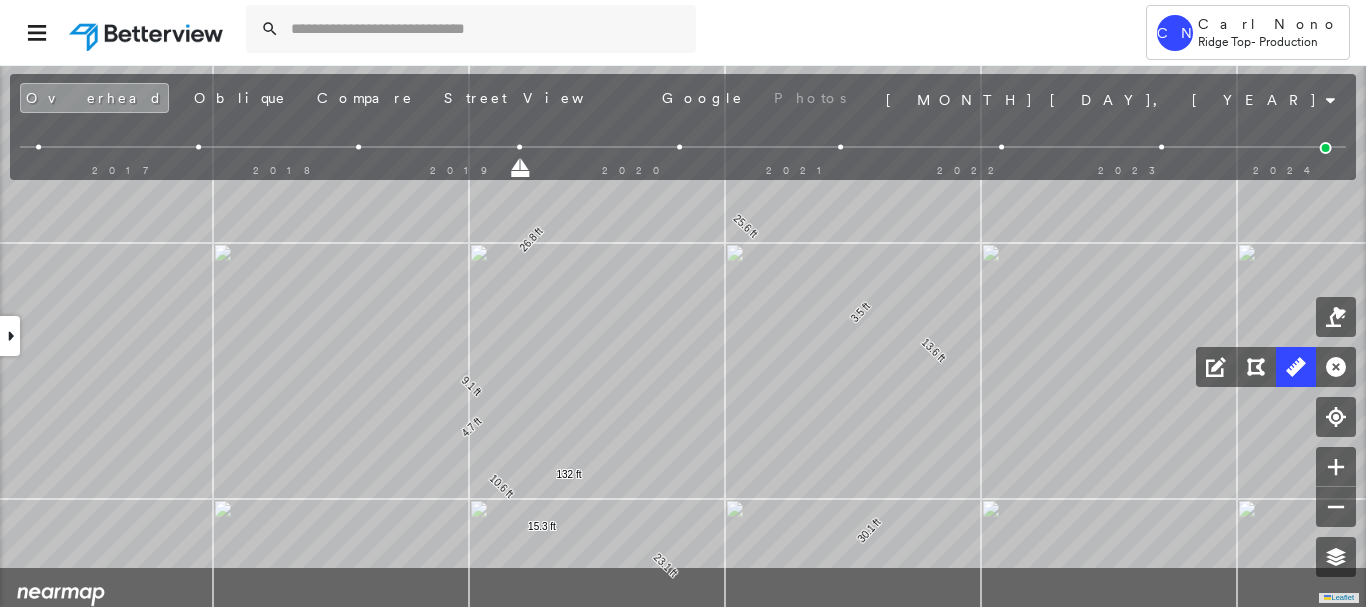 drag, startPoint x: 512, startPoint y: 365, endPoint x: 569, endPoint y: 243, distance: 134.65883 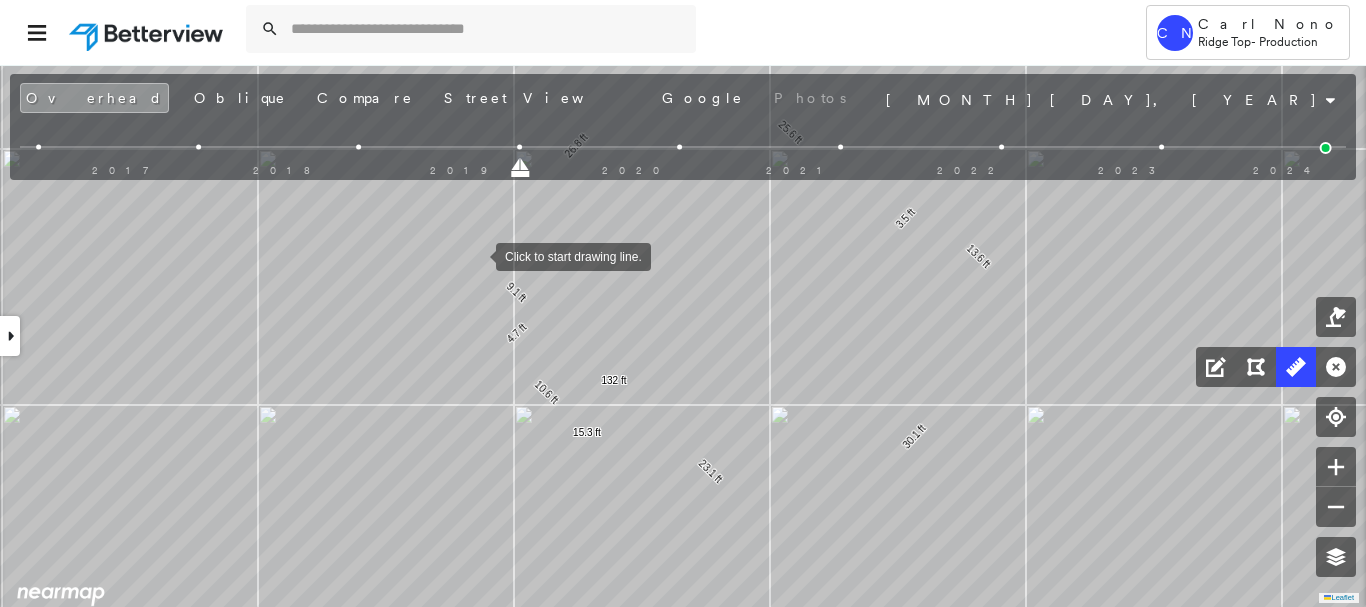 click at bounding box center [476, 255] 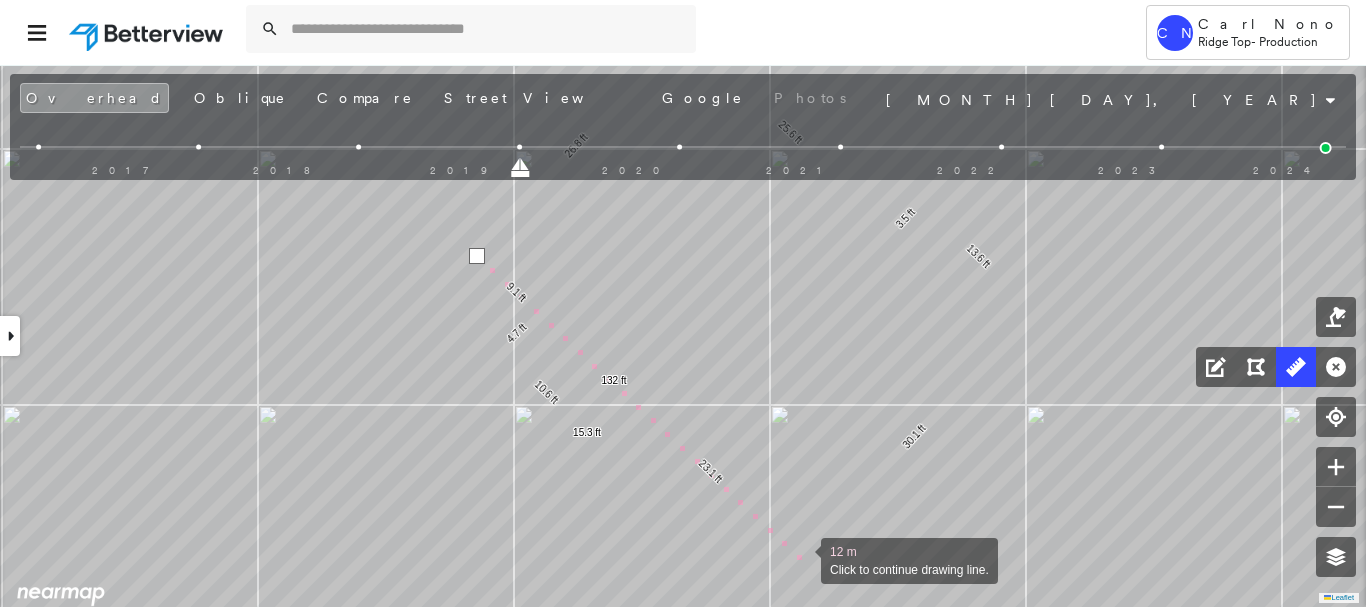 click at bounding box center (801, 559) 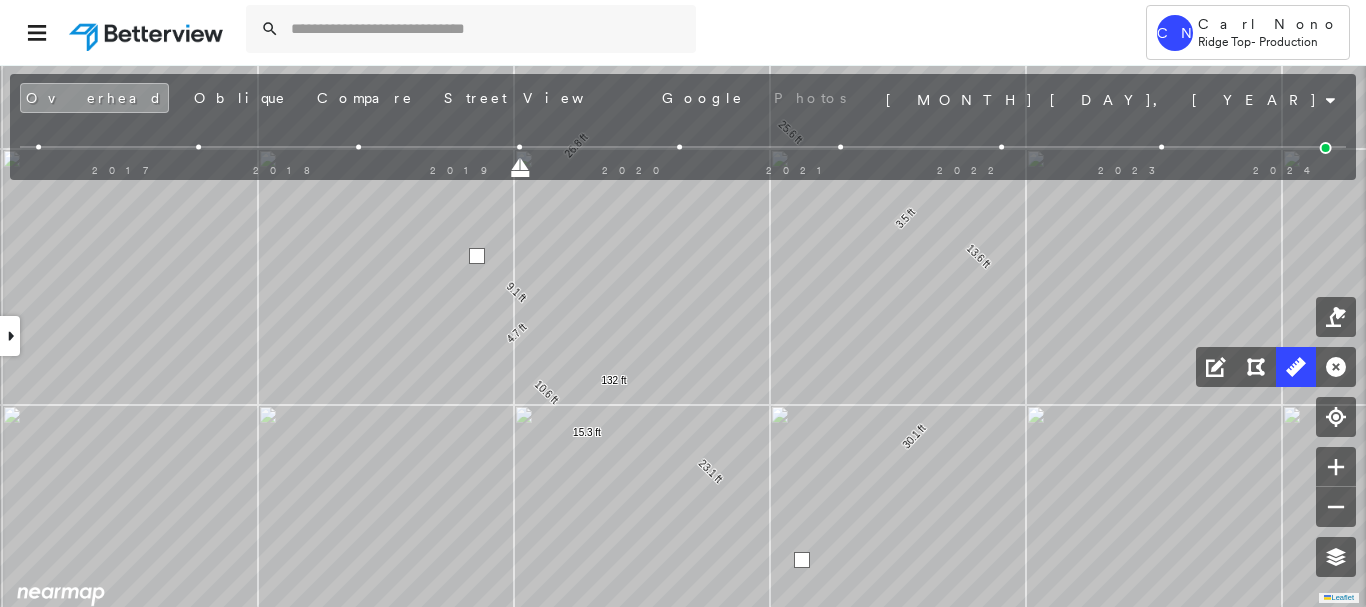 click at bounding box center [802, 560] 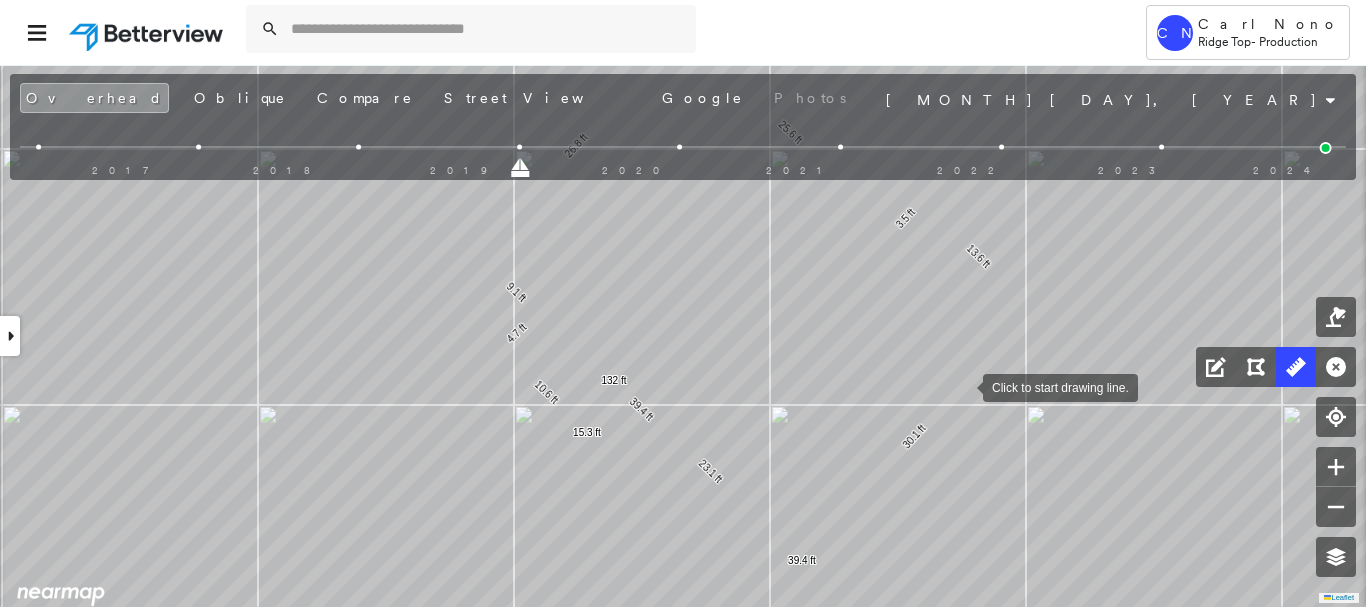 click at bounding box center [963, 386] 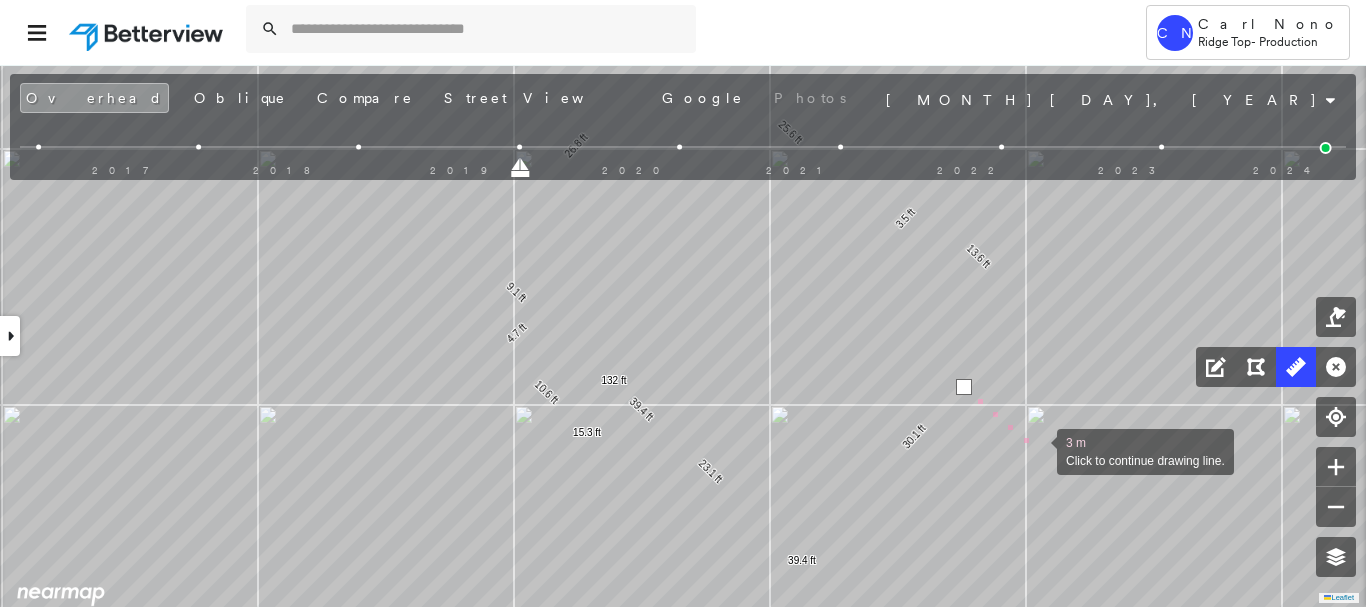 click at bounding box center (1037, 450) 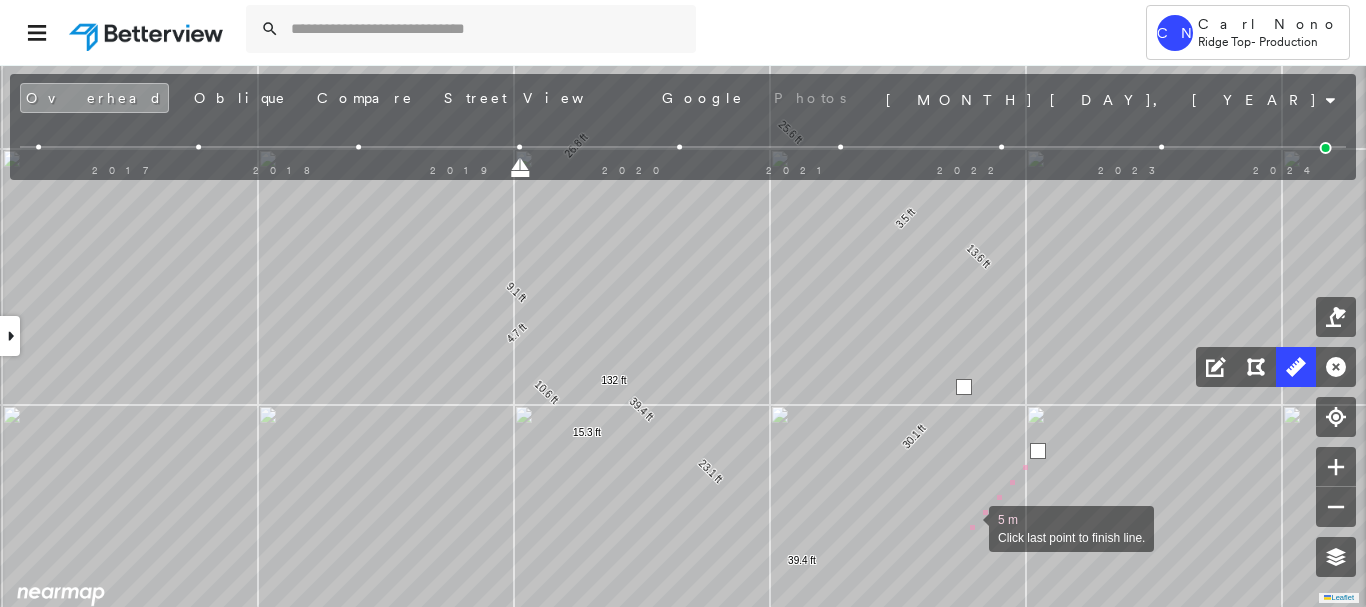 click at bounding box center [969, 527] 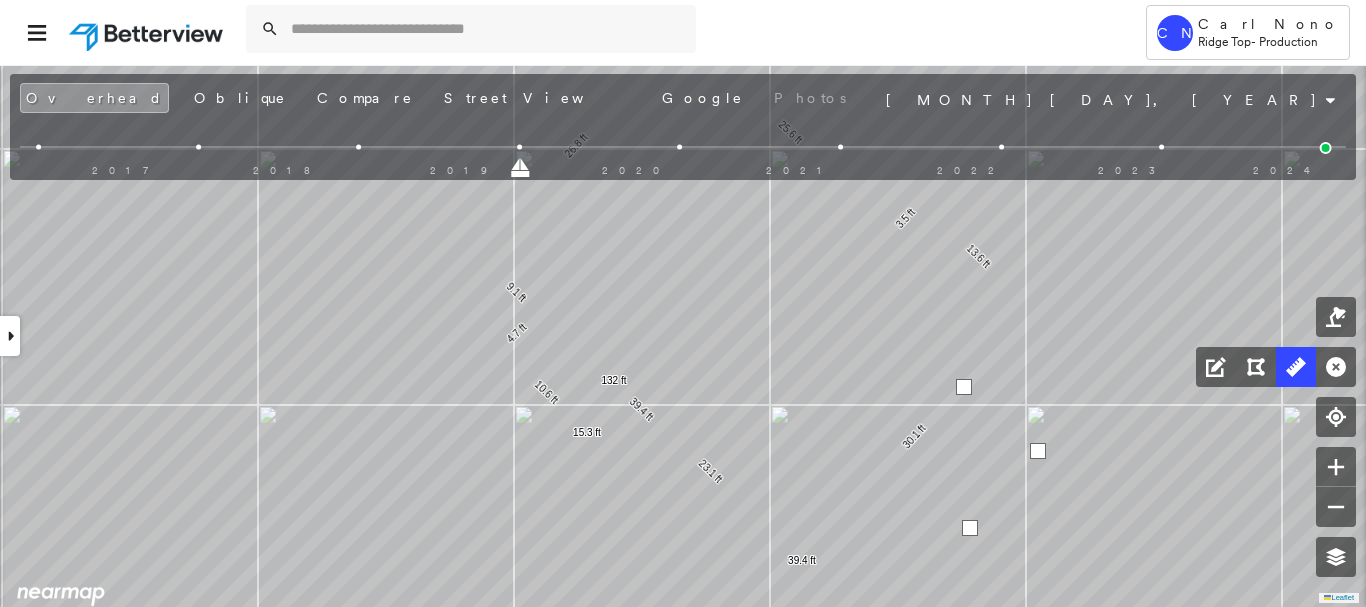 click at bounding box center (970, 528) 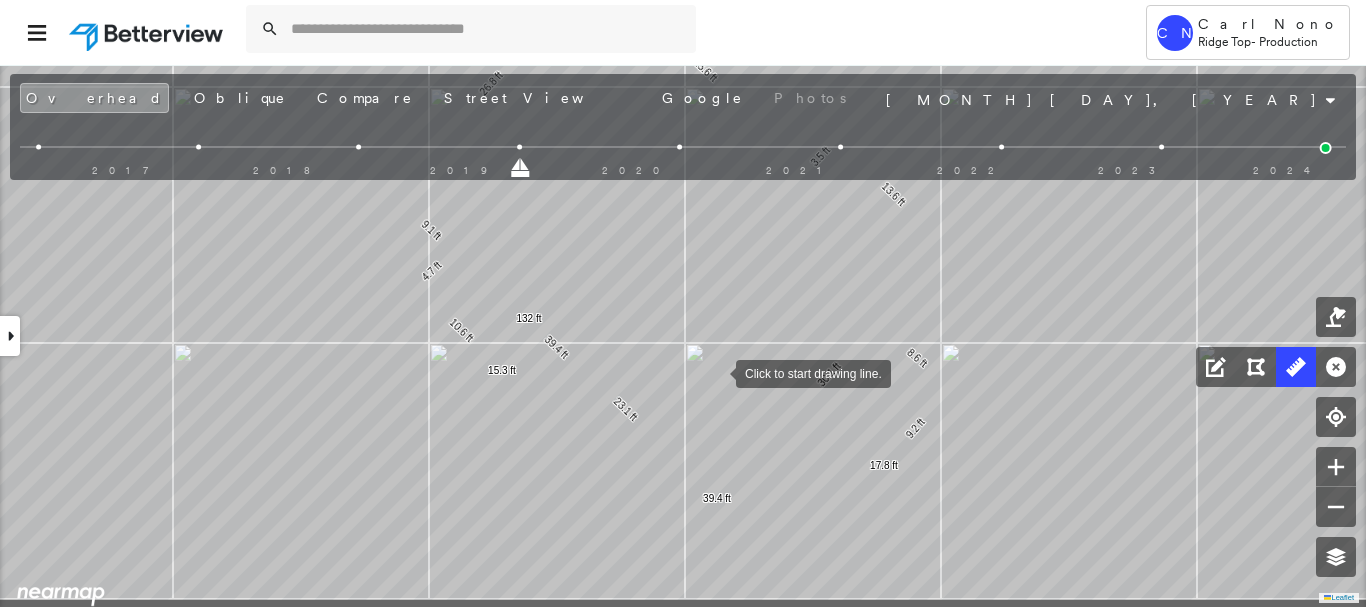 drag, startPoint x: 801, startPoint y: 434, endPoint x: 716, endPoint y: 372, distance: 105.20931 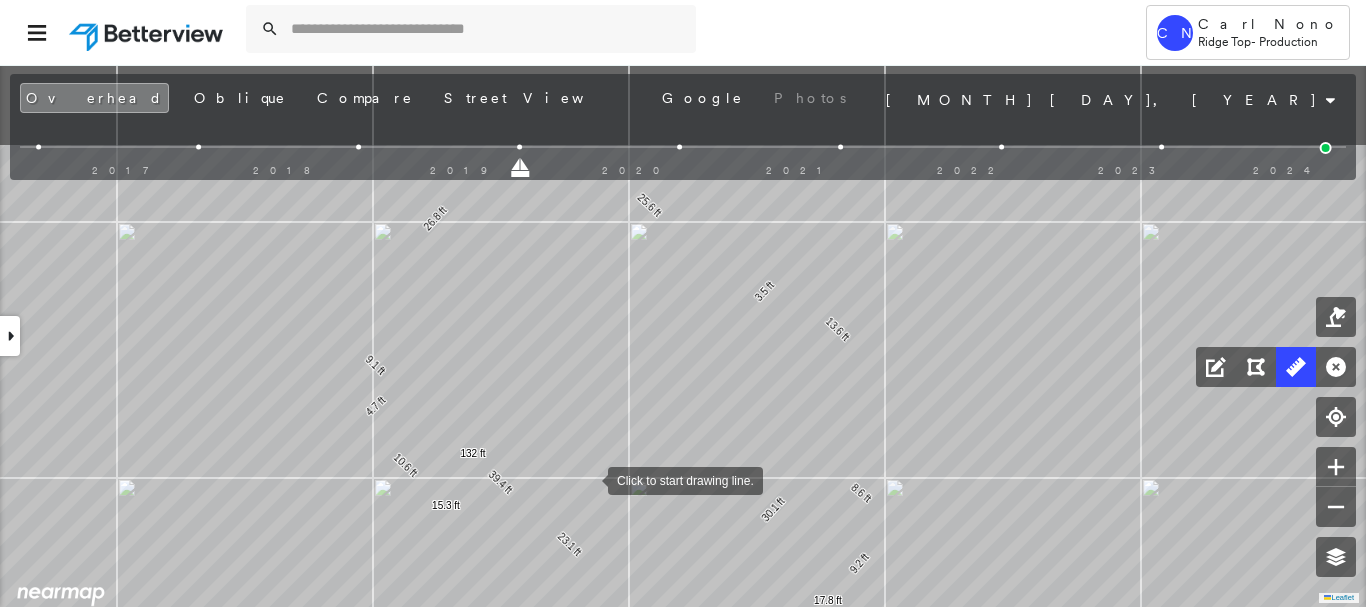 drag, startPoint x: 645, startPoint y: 343, endPoint x: 588, endPoint y: 480, distance: 148.38463 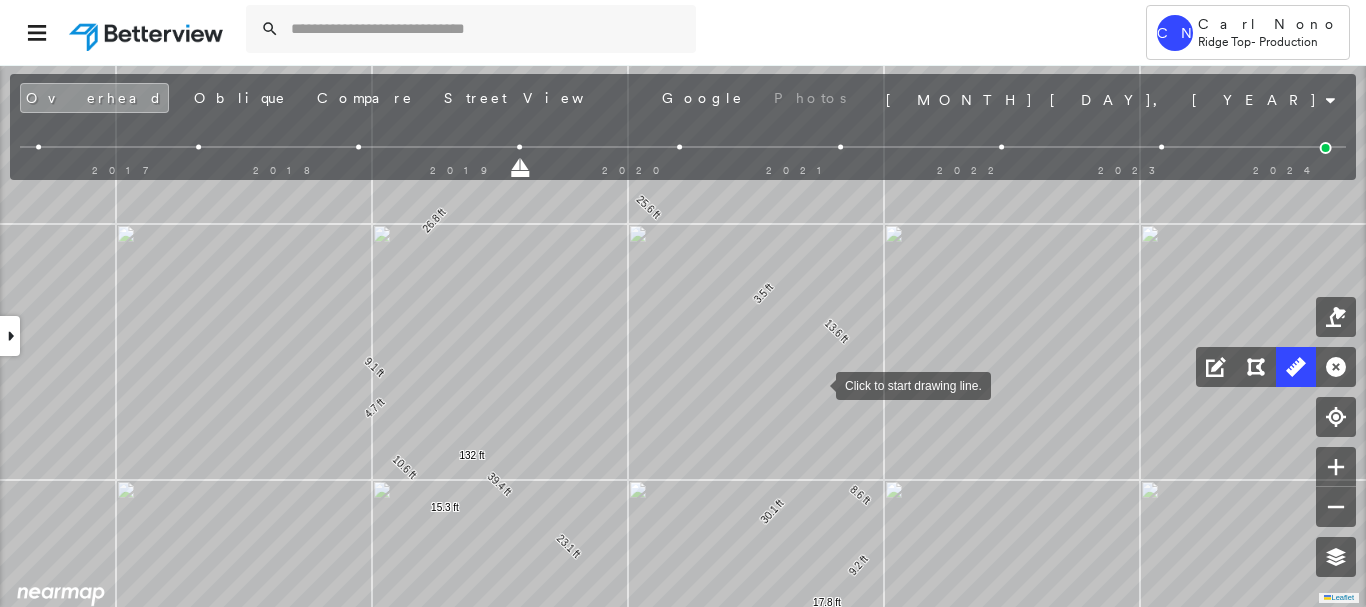 drag, startPoint x: 816, startPoint y: 384, endPoint x: 778, endPoint y: 415, distance: 49.0408 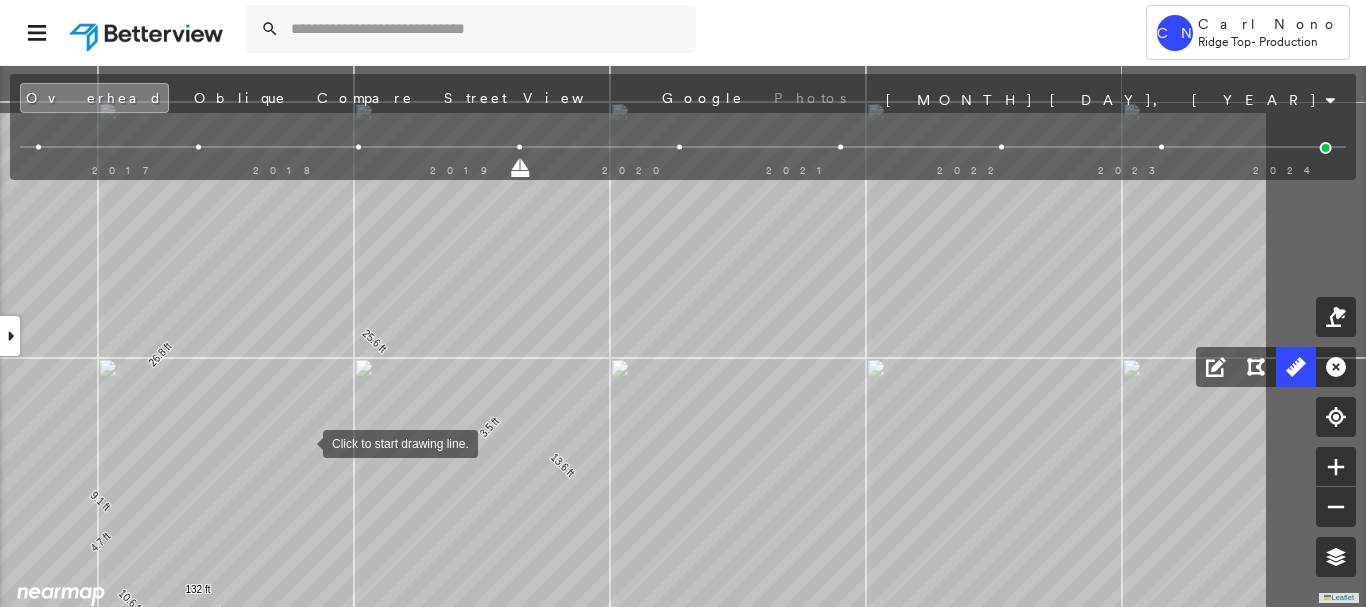 drag, startPoint x: 544, startPoint y: 338, endPoint x: 292, endPoint y: 444, distance: 273.38617 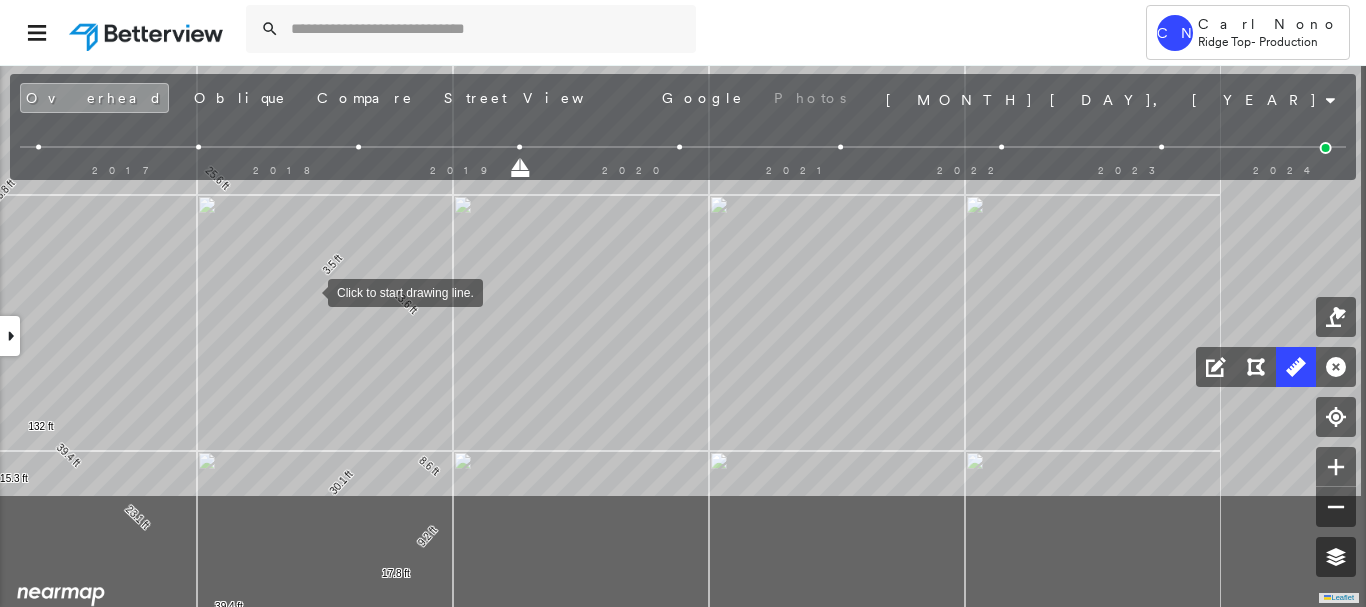 drag, startPoint x: 428, startPoint y: 433, endPoint x: 307, endPoint y: 284, distance: 191.9427 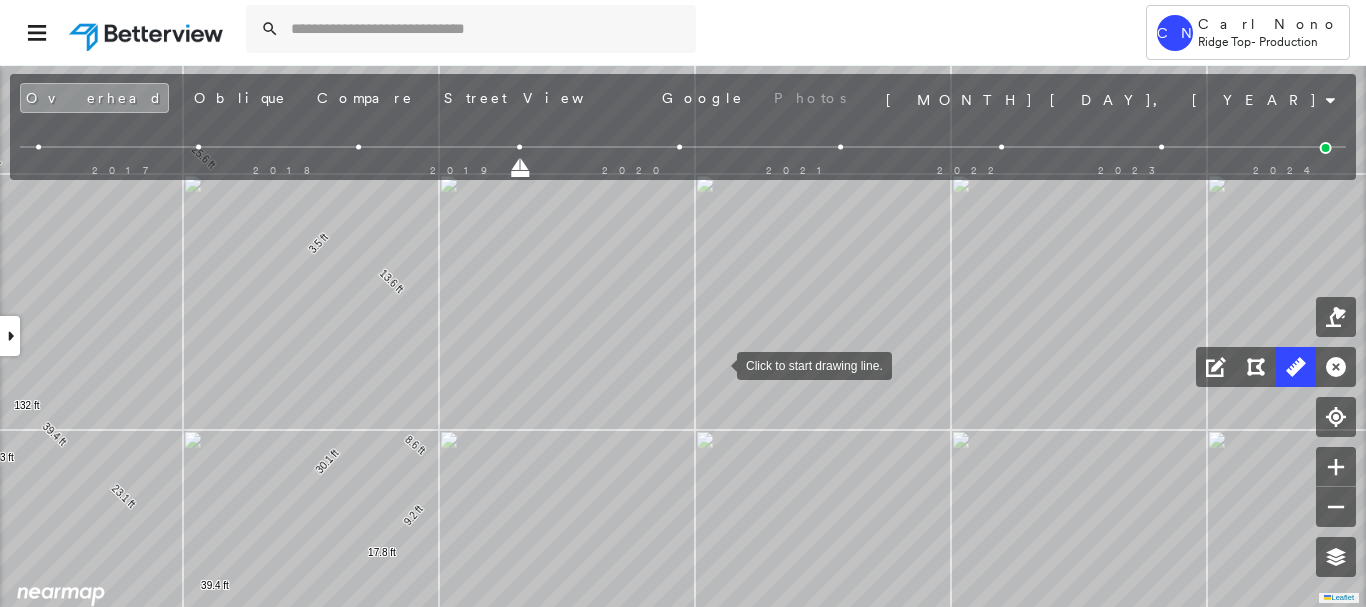 click at bounding box center (717, 364) 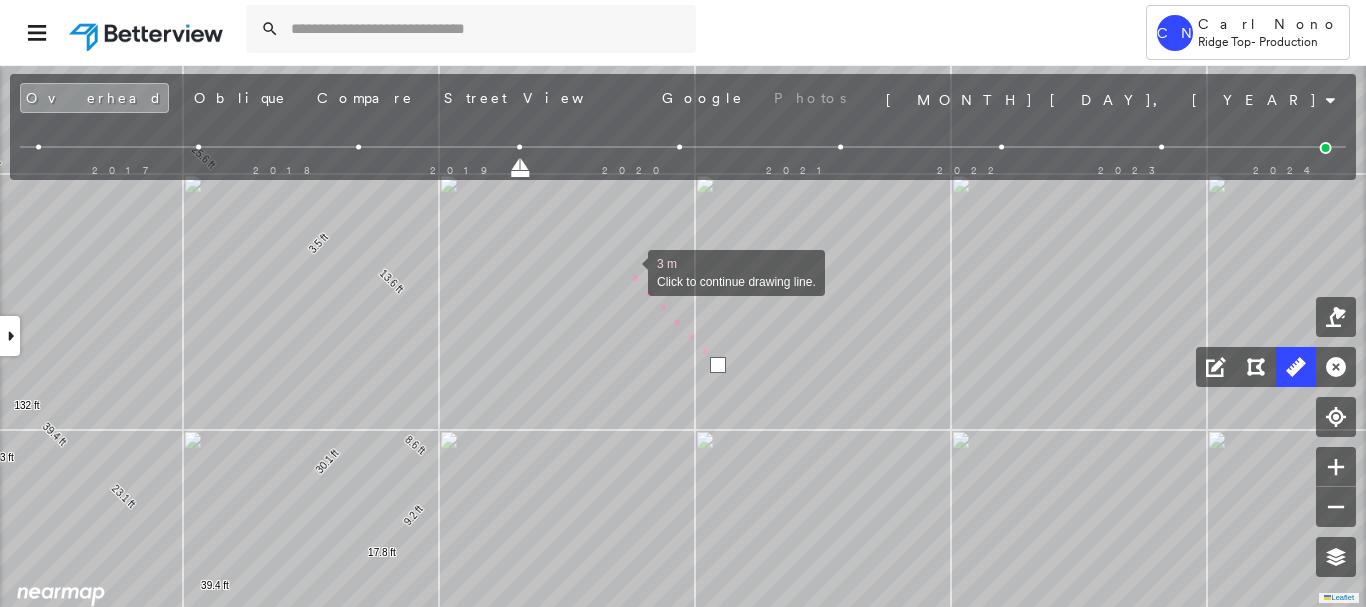click at bounding box center [628, 271] 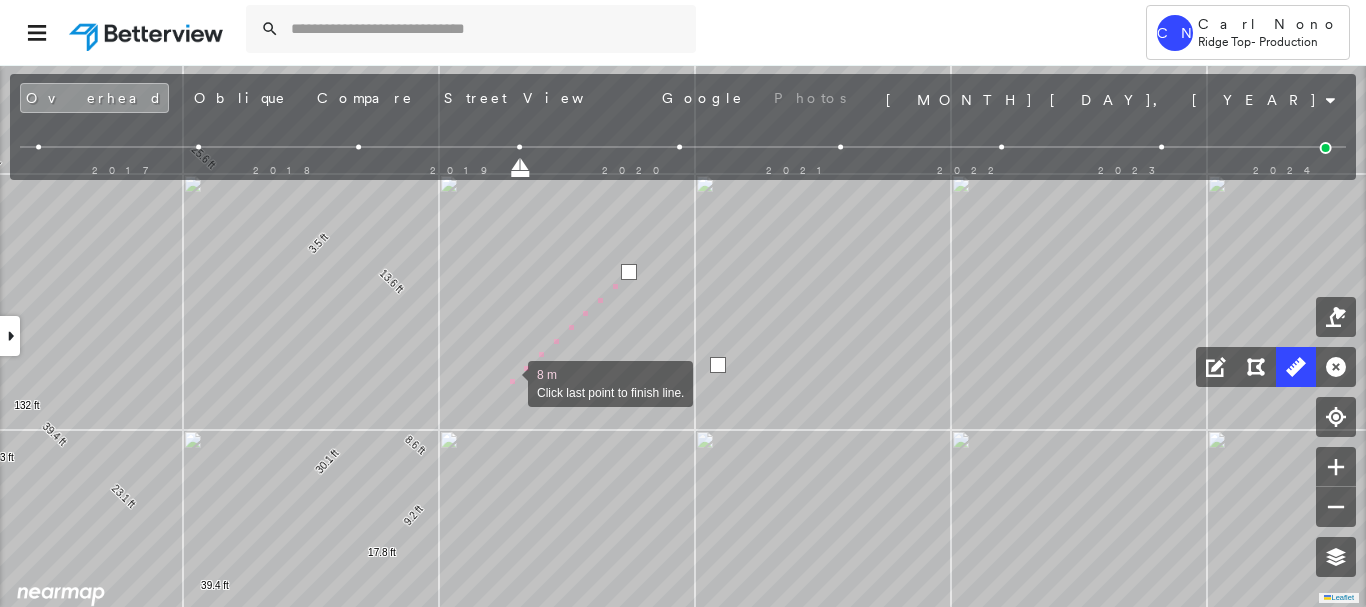 click at bounding box center [508, 382] 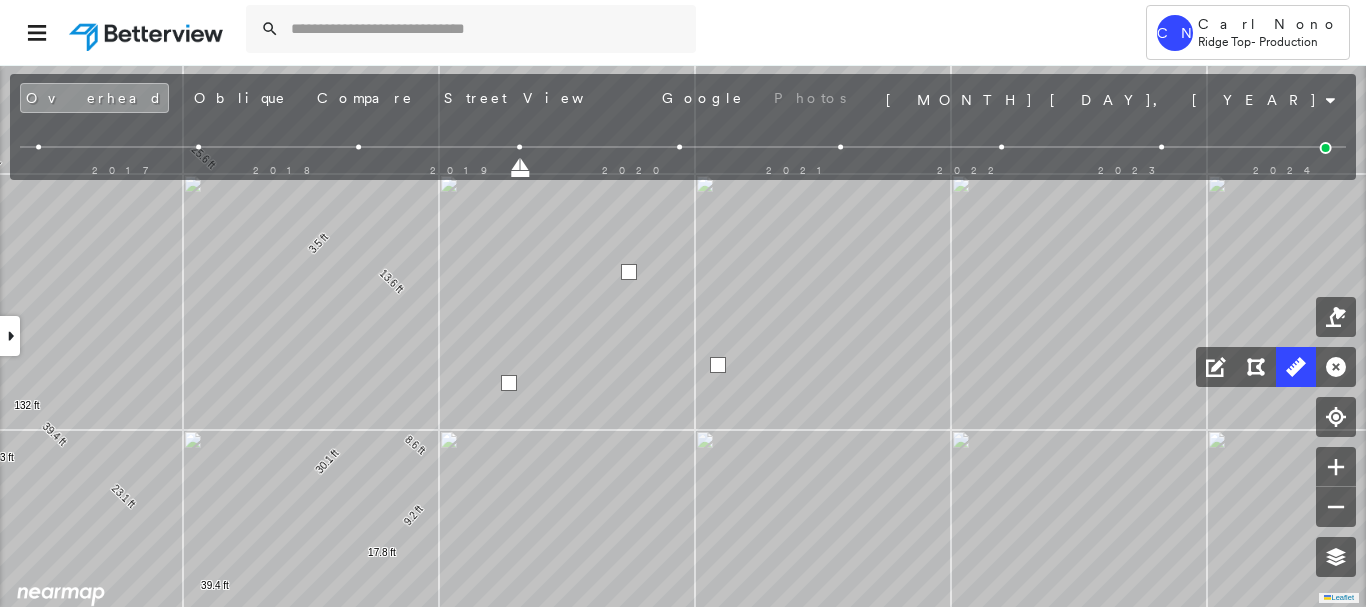 click at bounding box center [509, 383] 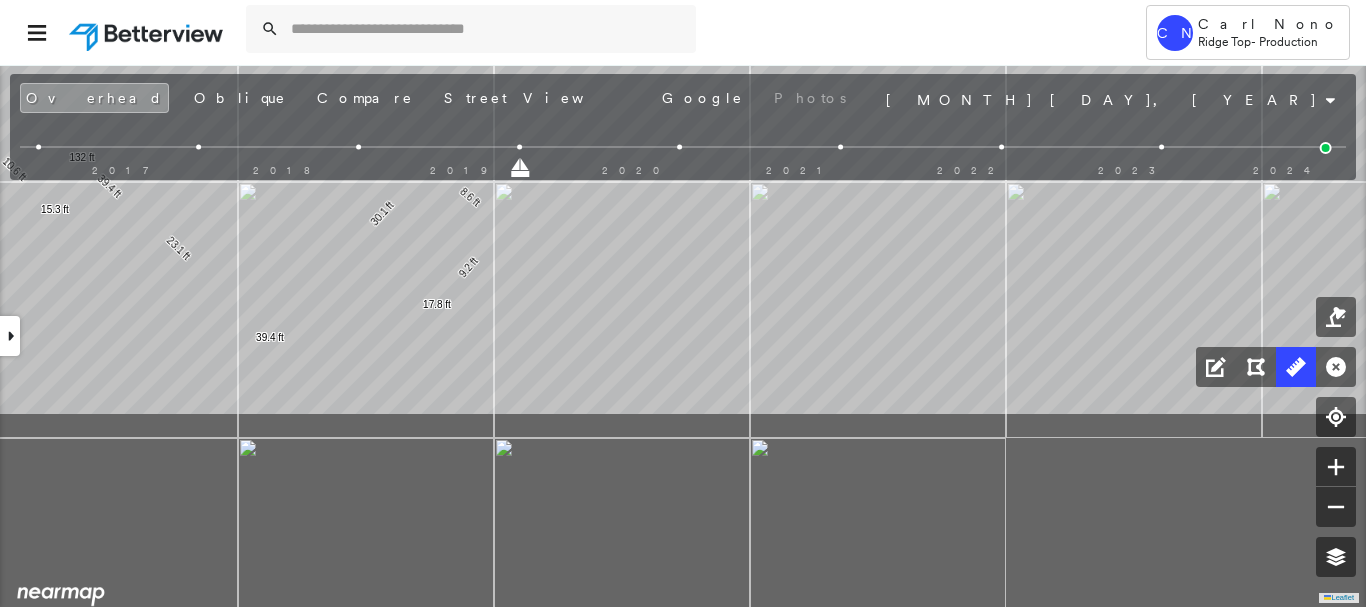 click on "601  Fillmore St ,  Caldwell, ID 83605 782342_Margret  Assigned to:  Manikanta Eavetop Assigned to:  Manikanta Eavetop 782342_Margret  Assigned to:  Manikanta Eavetop Open Comments Download PDF Report Summary Construction Occupancy Protection Exposure Determination Looking for roof spotlights? Analyze this date Overhead Obliques Street View Roof Spotlight™ Index 0 100 25 50 75 2 1 Building Roof Scores 0 Buildings Policy Information :  782342_Margret  Flags :  1 (0 cleared, 1 uncleared) Construction Occupancy Place Detail Protection Exposure Determination Flags :  1 (0 cleared, 1 uncleared) Uncleared Flags (1) Cleared Flags  (0) Betterview Property Flagged 08/06/25 Clear Action Taken New Entry History Quote/New Business Terms & Conditions Added ACV Endorsement Added Cosmetic Endorsement Inspection/Loss Control Report Information Added to Inspection Survey Onsite Inspection Ordered Determined No Inspection Needed General Used Report to Further Agent/Insured Discussion Reject/Decline - New Business Save Save" at bounding box center [683, 335] 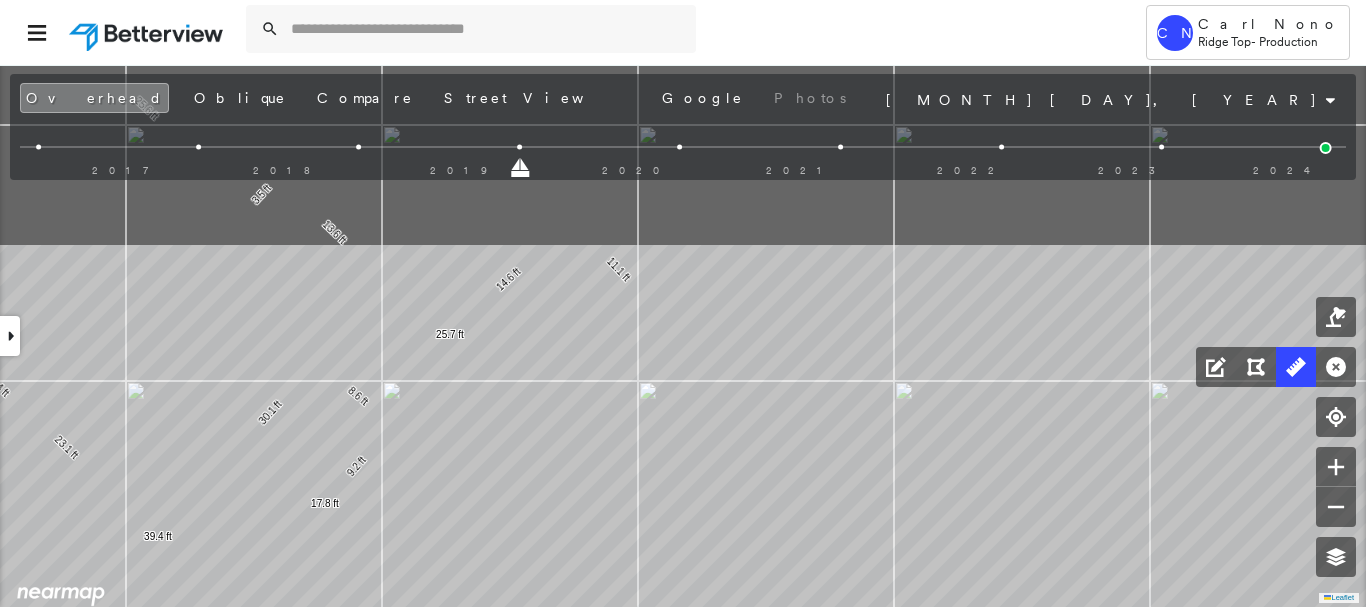 click on "9.1 ft 26.8 ft 25.6 ft 3.5 ft 13.6 ft 30.1 ft 23.1 ft 132 ft 4.7 ft 10.6 ft 15.3 ft 39.4 ft 39.4 ft 8.6 ft 9.2 ft 17.8 ft 11.1 ft 14.6 ft 25.7 ft Click to start drawing line." at bounding box center [-1040, 260] 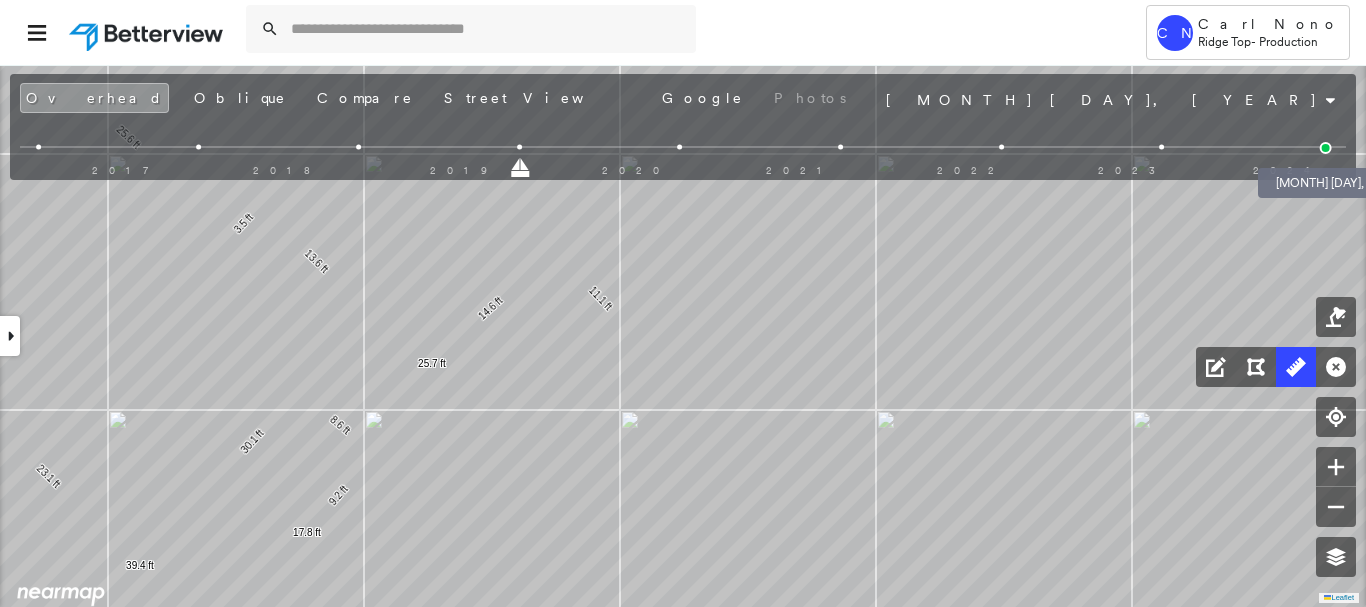 click at bounding box center (1326, 148) 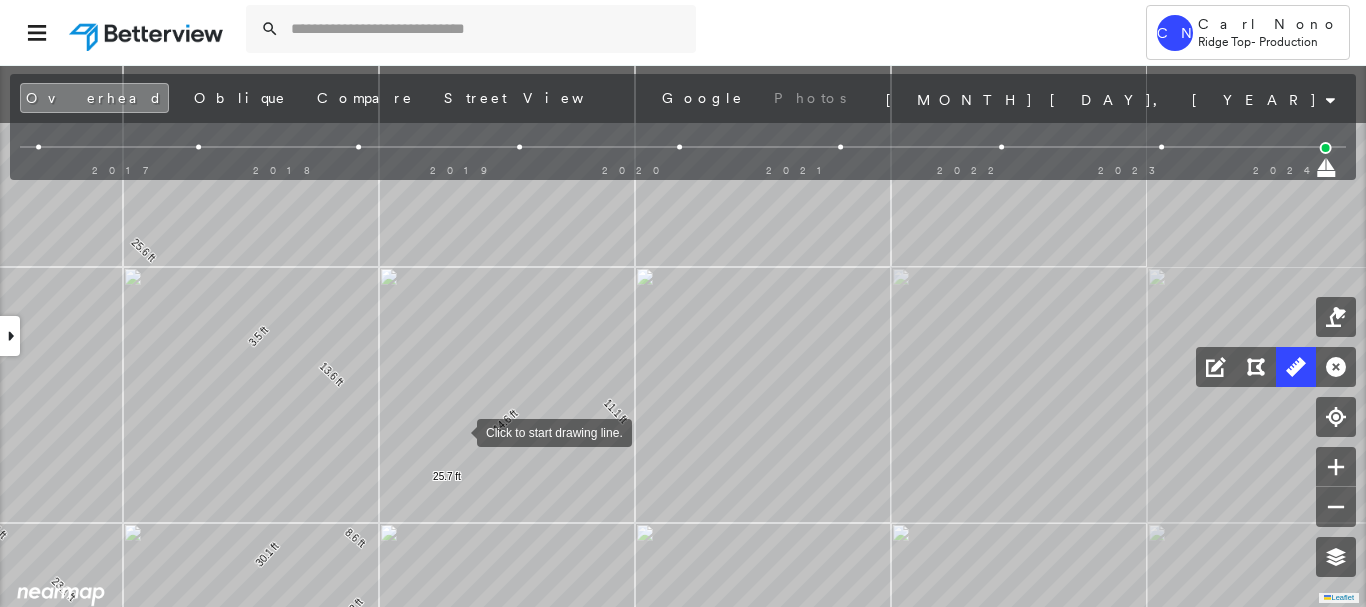 drag, startPoint x: 442, startPoint y: 303, endPoint x: 487, endPoint y: 431, distance: 135.67976 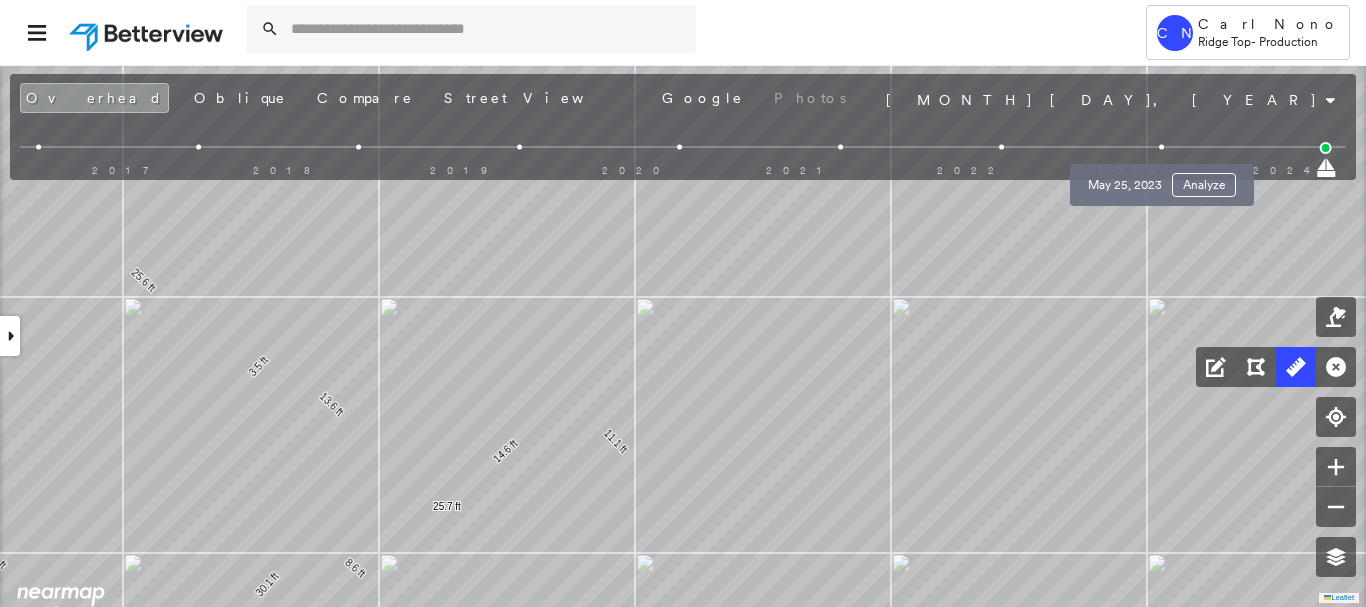 click at bounding box center [1161, 147] 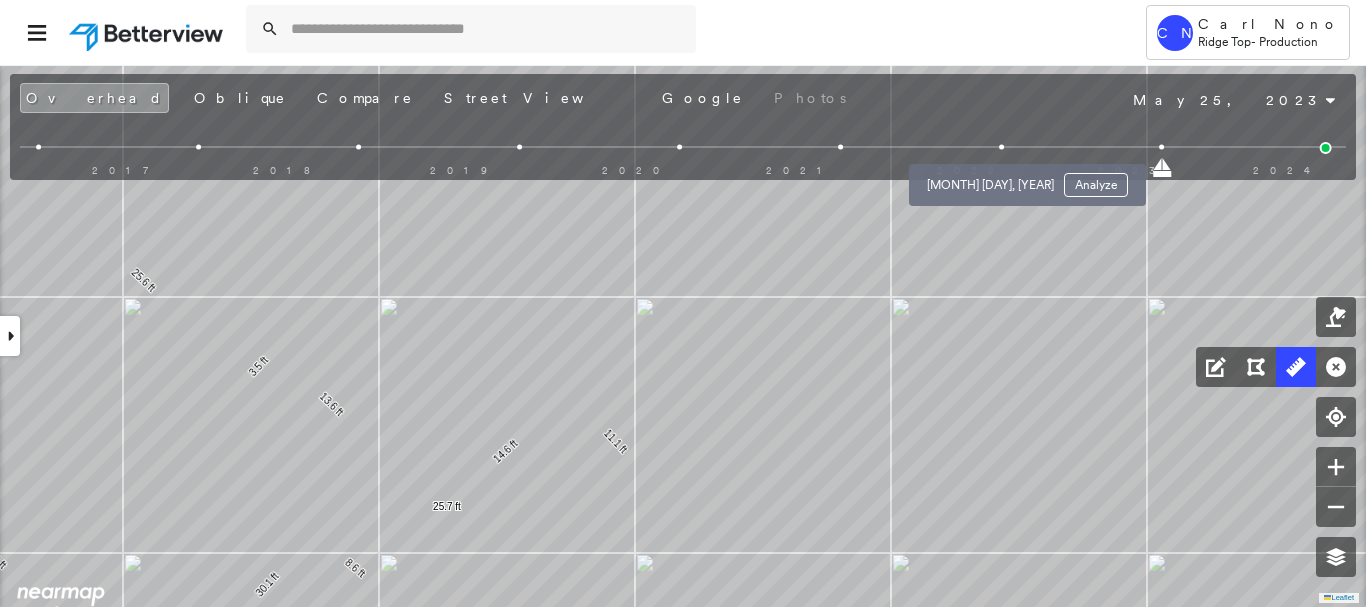 click at bounding box center [1001, 147] 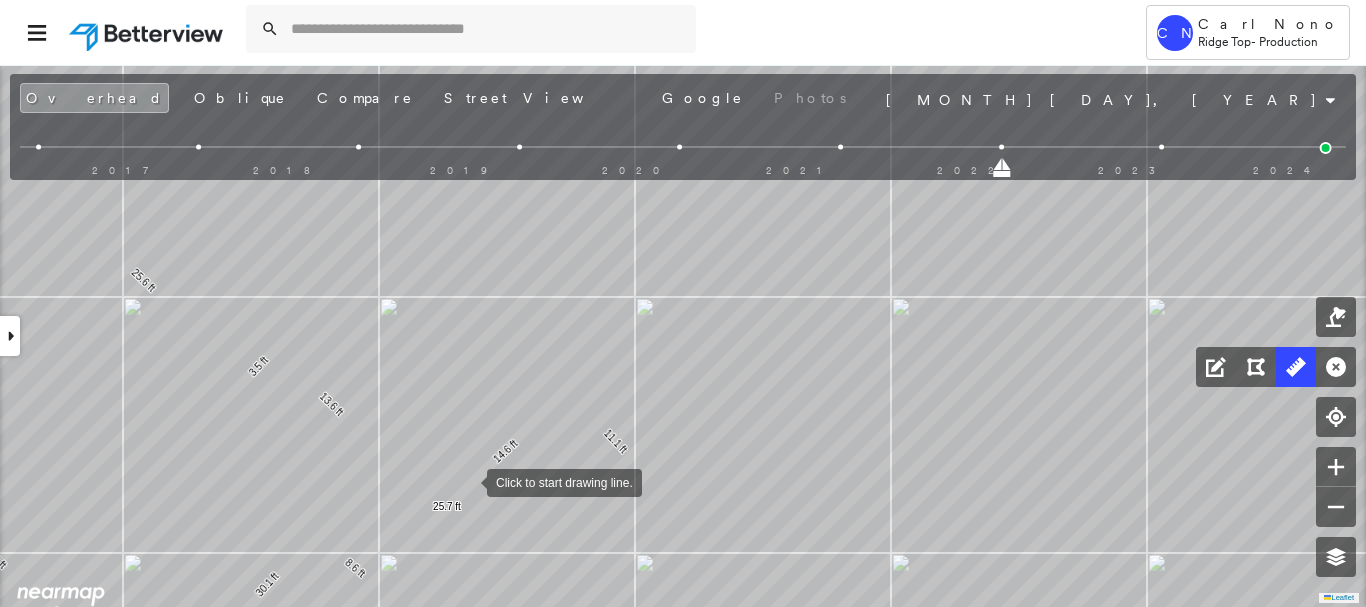 click at bounding box center (467, 481) 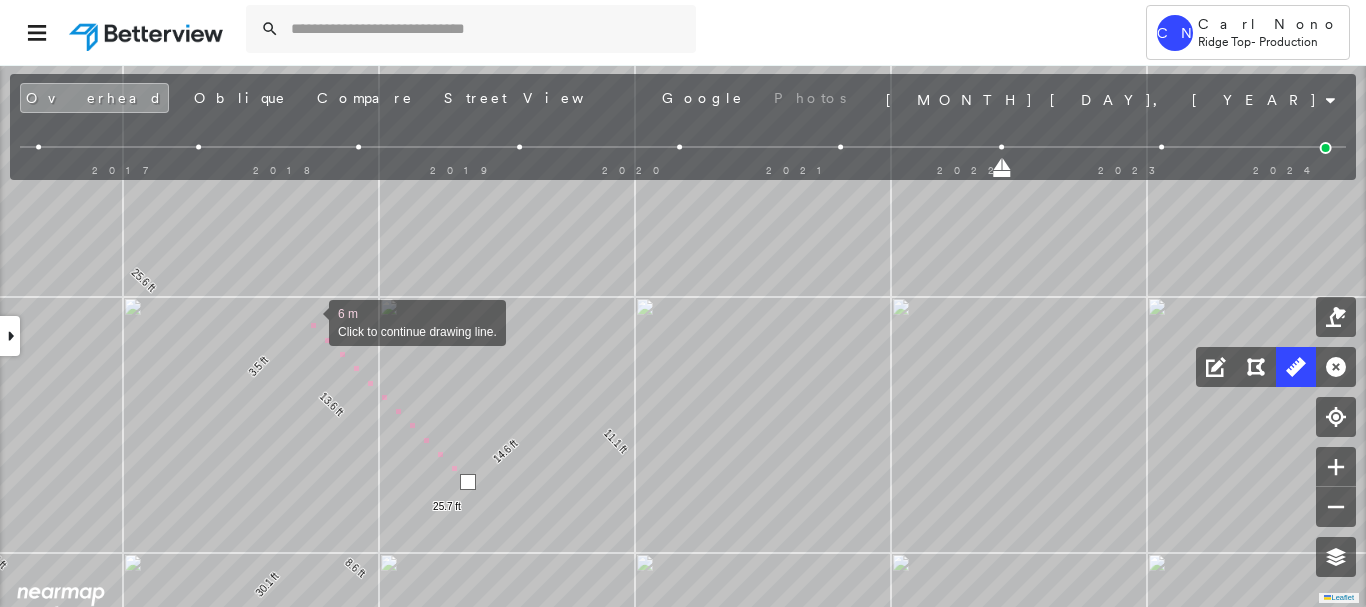 click at bounding box center (309, 321) 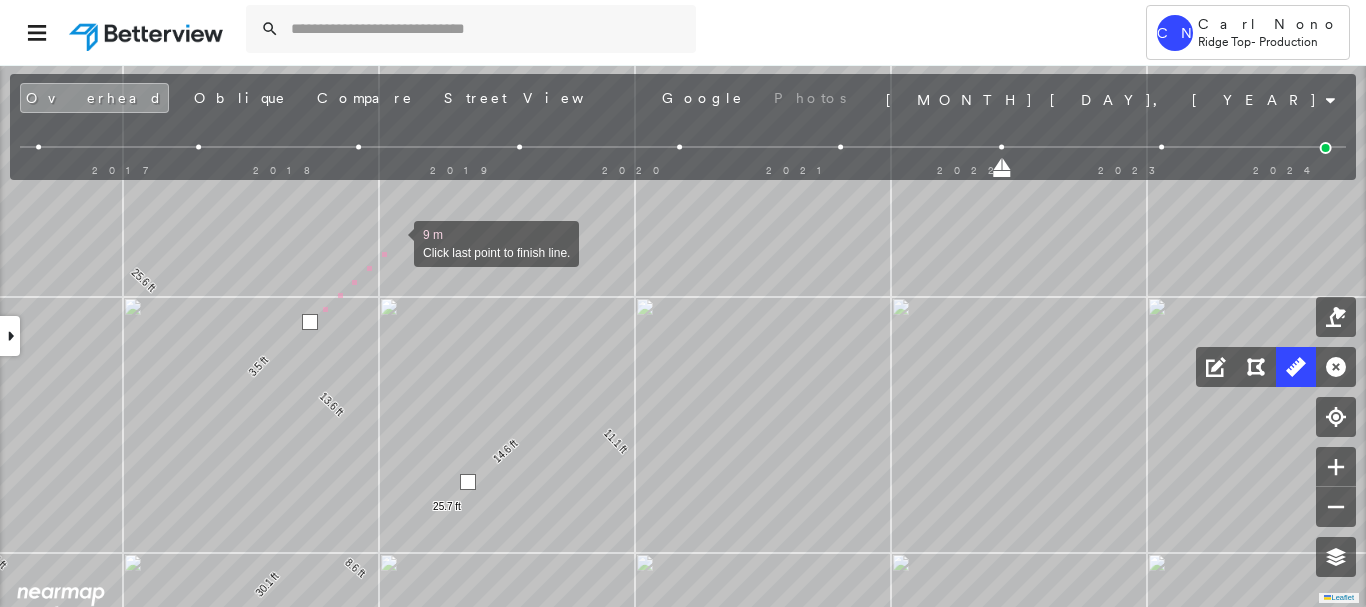 click at bounding box center [394, 242] 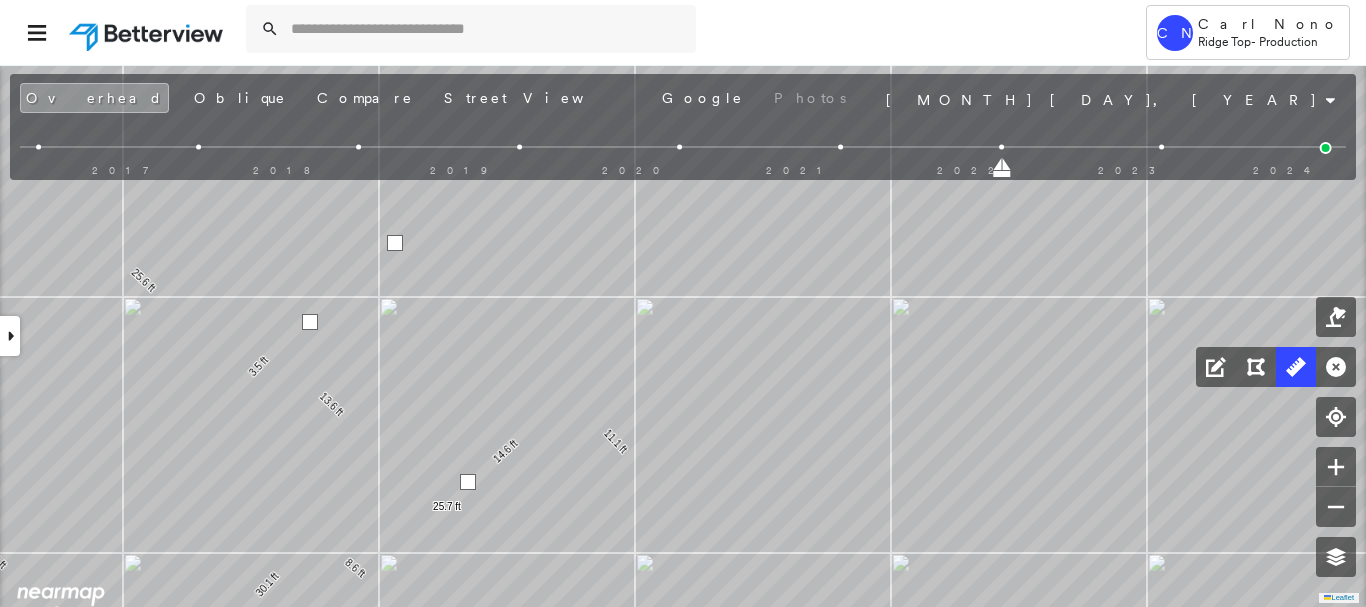 click at bounding box center (395, 243) 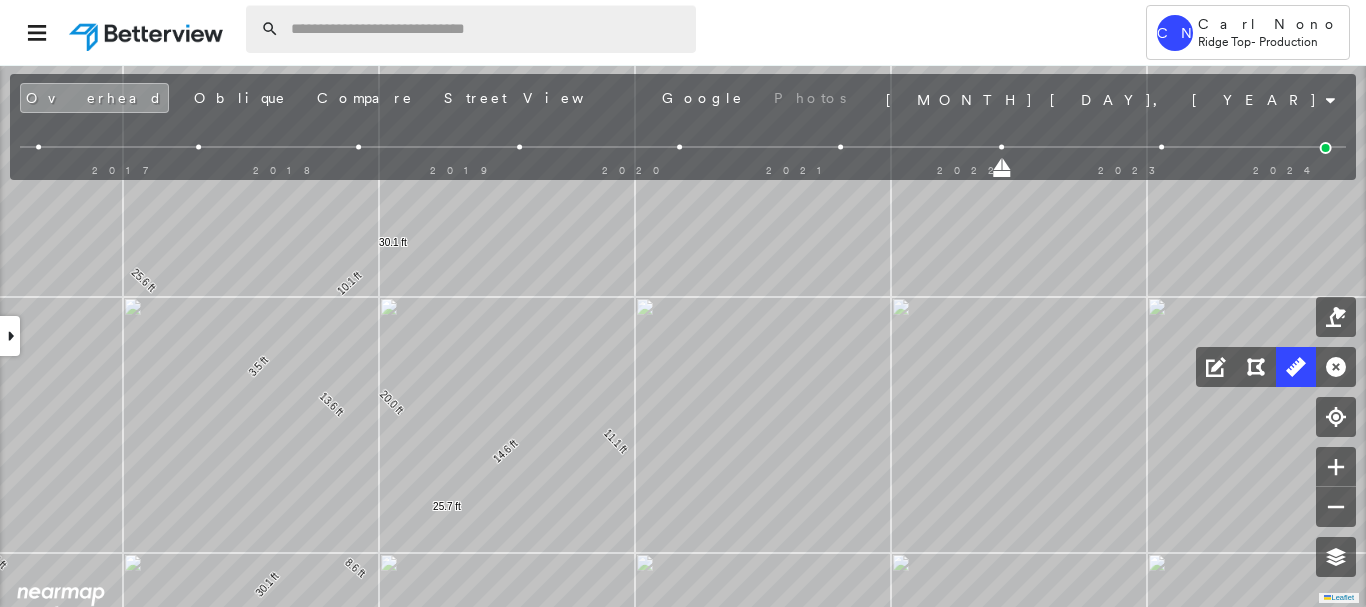 click at bounding box center [487, 29] 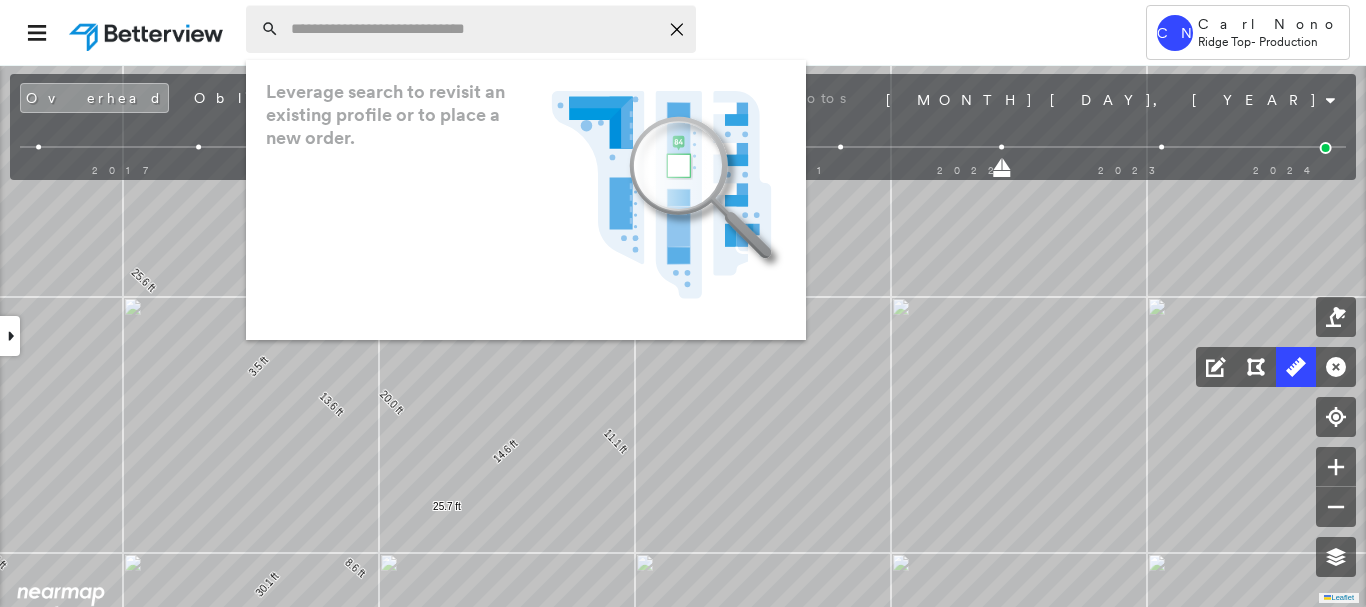 paste on "**********" 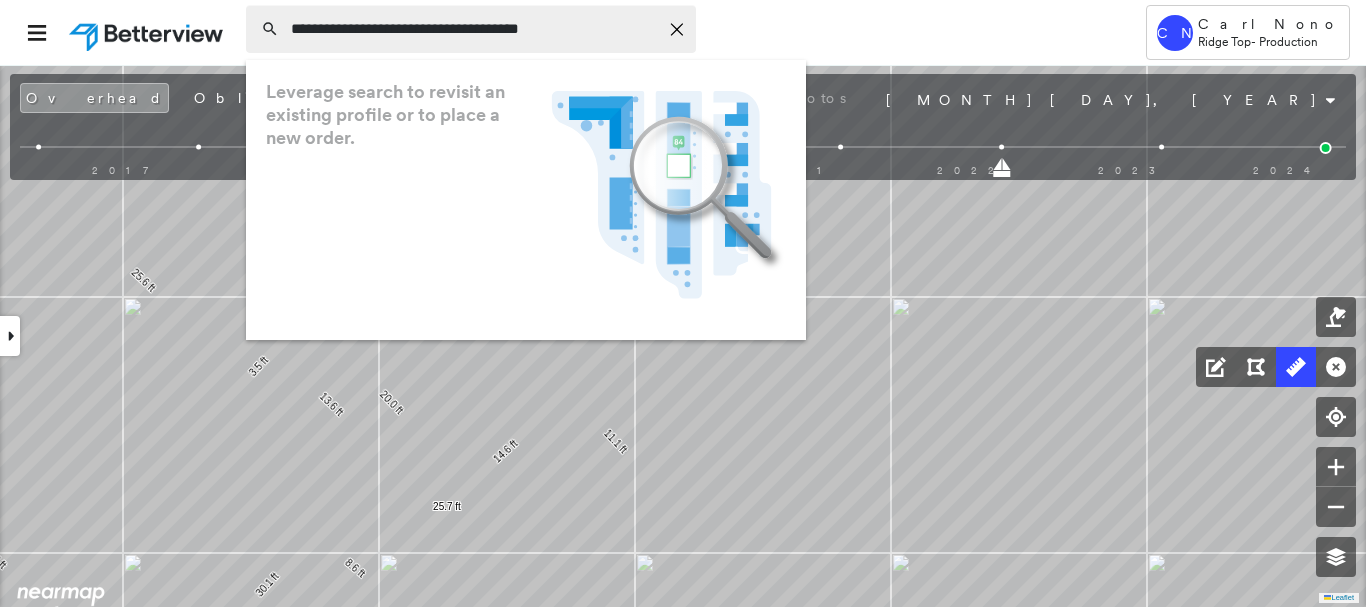 type on "**********" 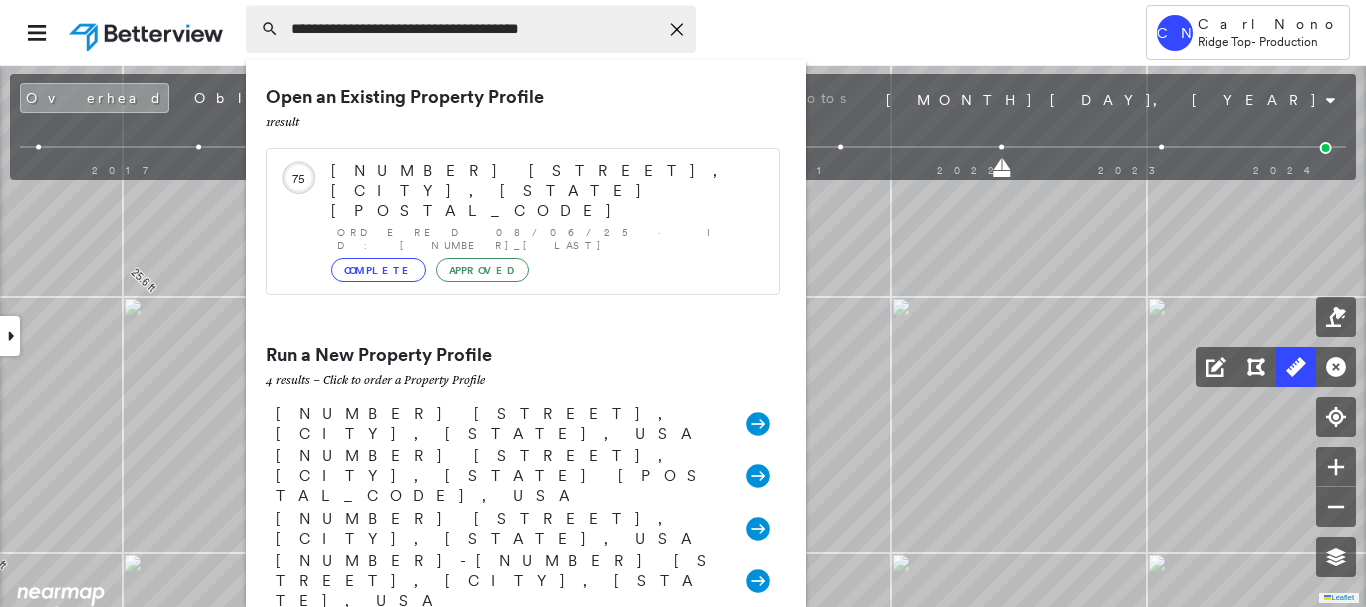 click on "Icon_Closemodal" 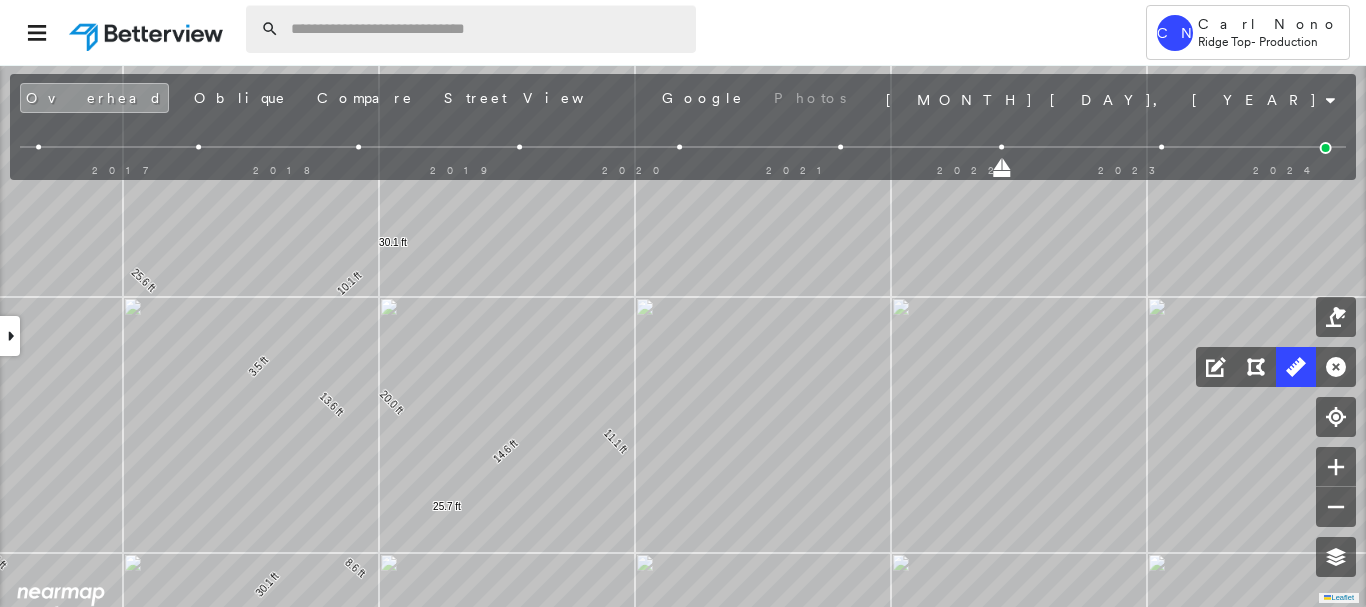 click at bounding box center (487, 29) 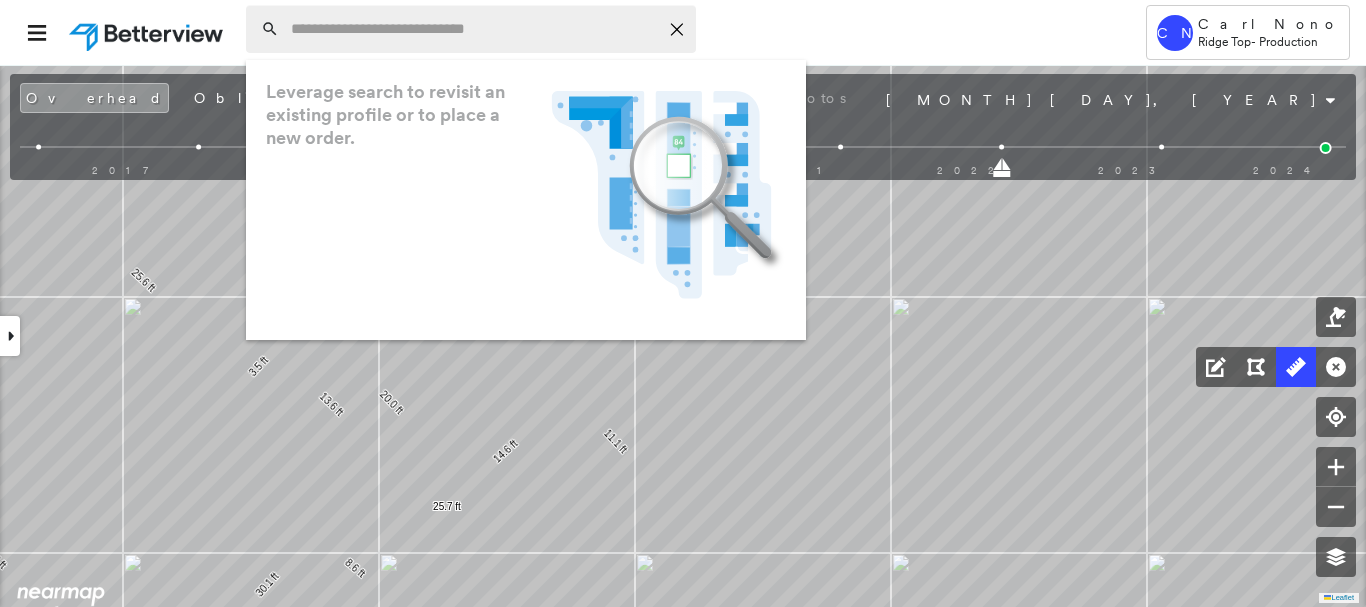 paste on "**********" 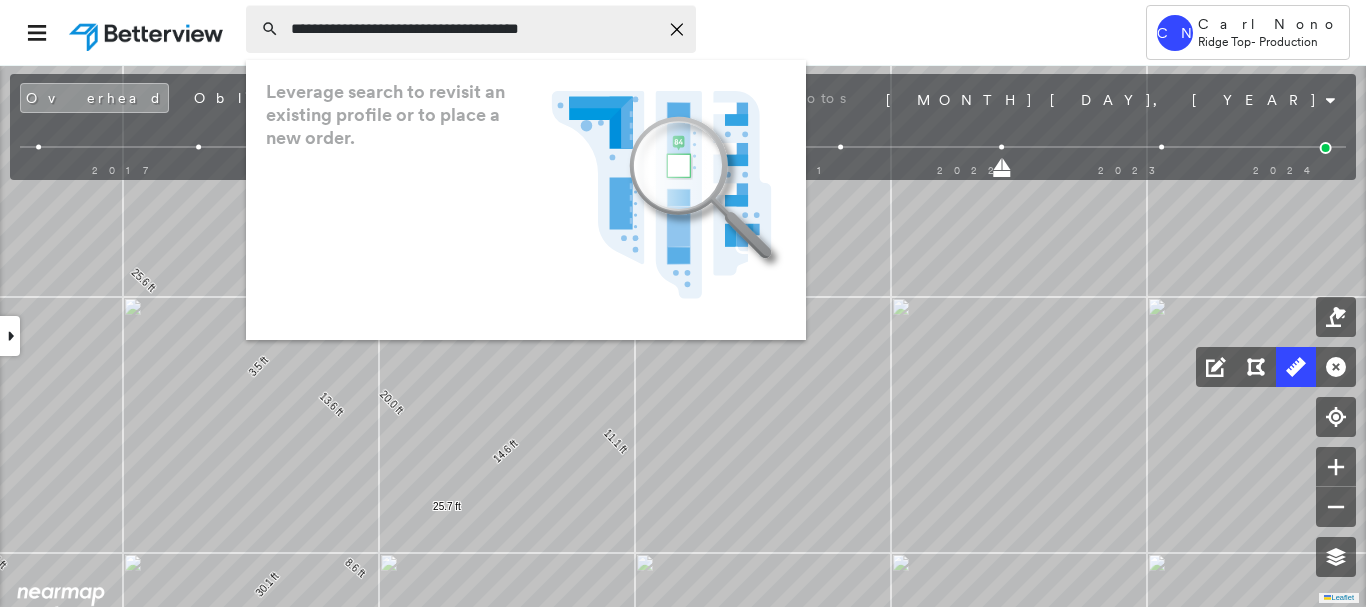 type on "**********" 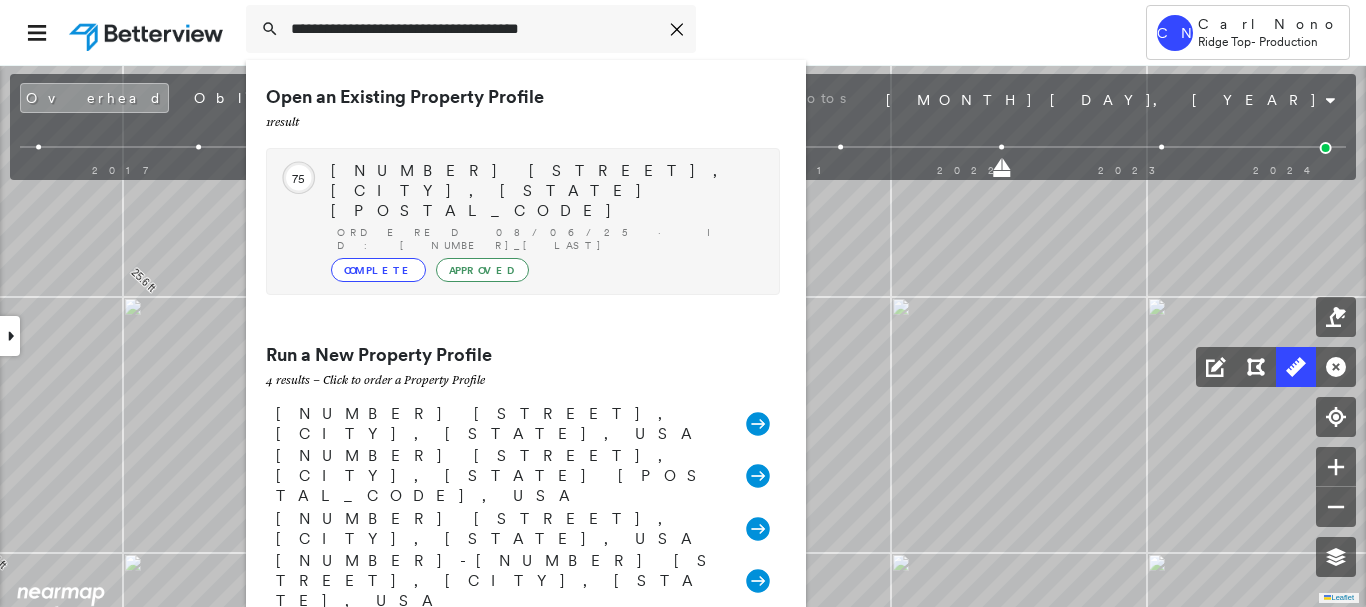 click on "Ordered 08/06/25 · ID: 782564_RAFAEL" at bounding box center (548, 239) 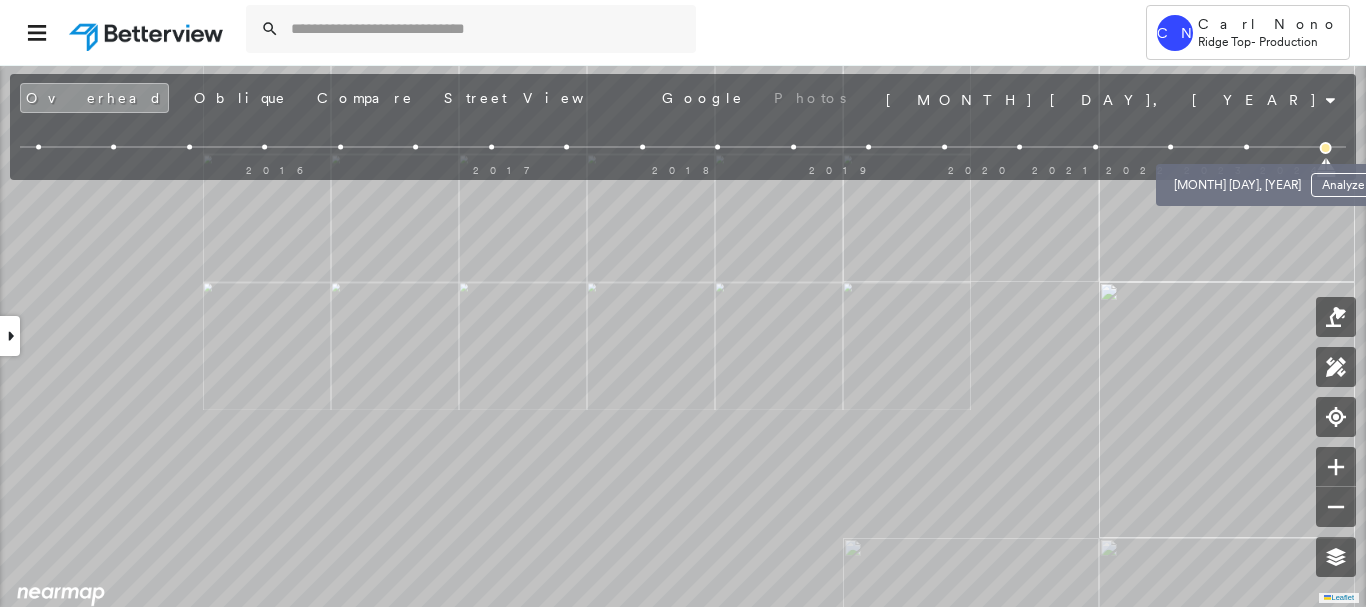 click at bounding box center [1246, 147] 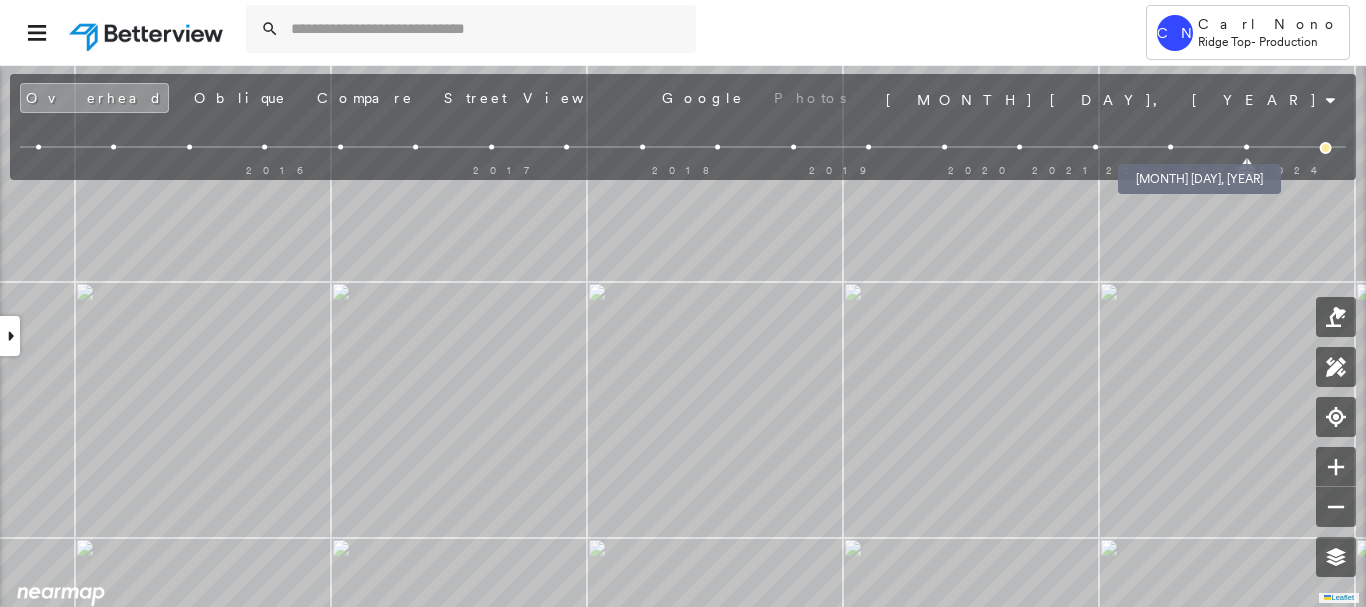 click at bounding box center (1171, 147) 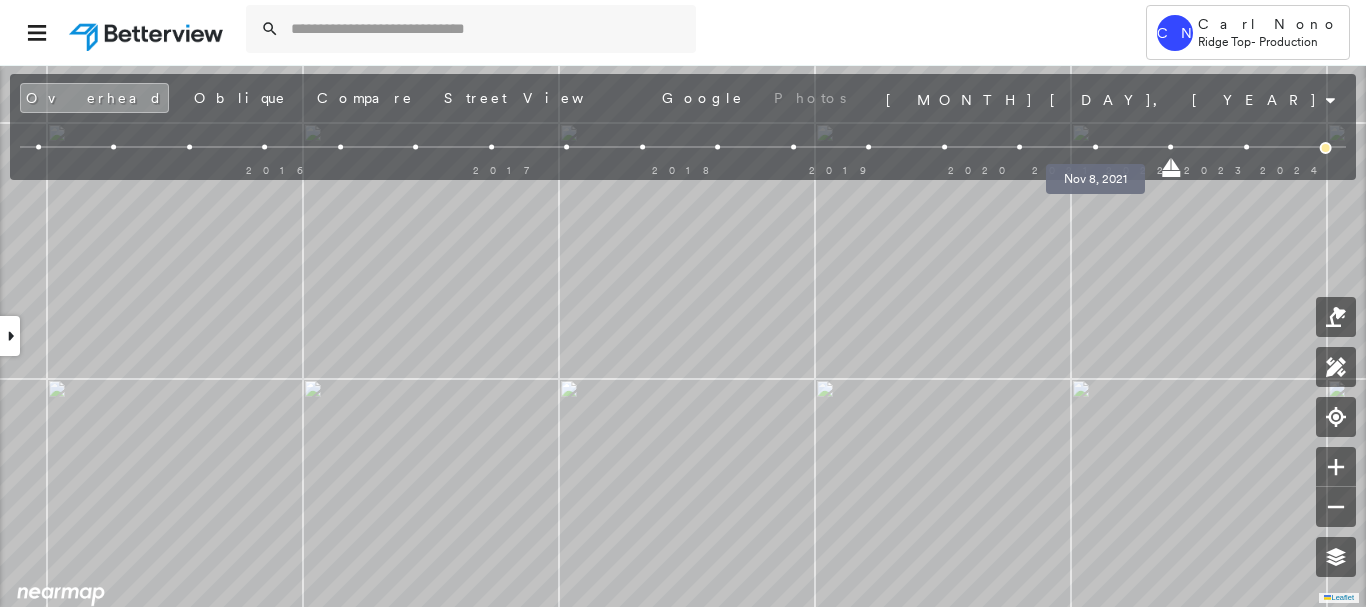 click at bounding box center (1095, 147) 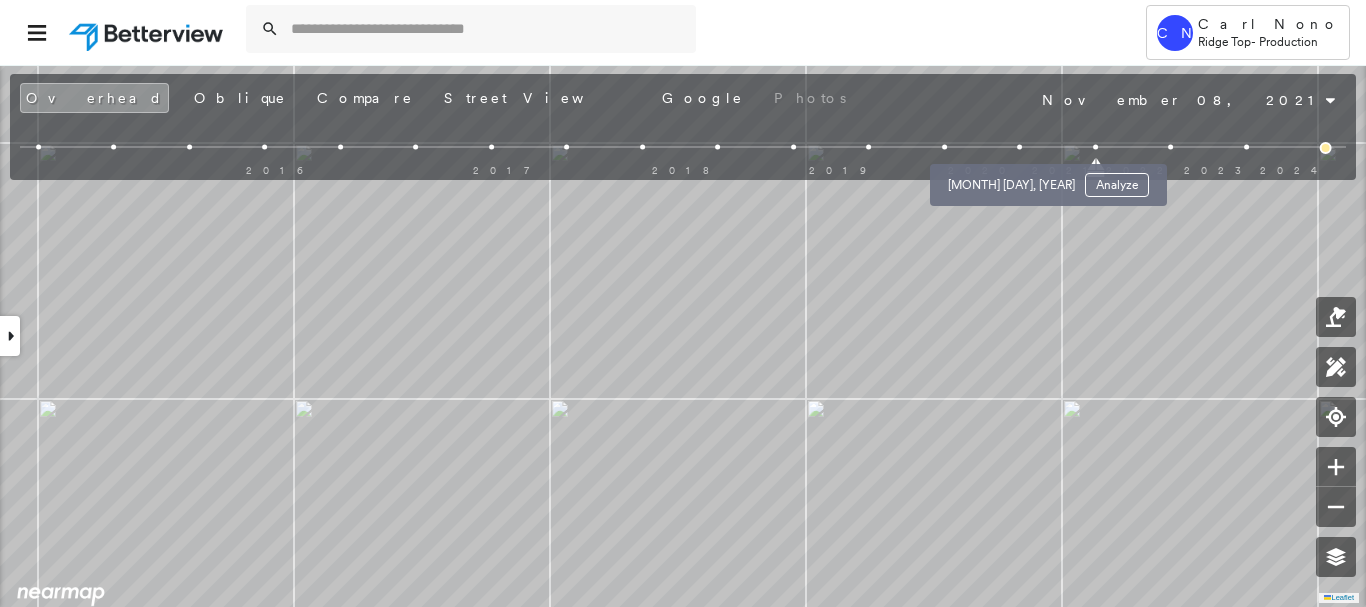 click at bounding box center (1019, 147) 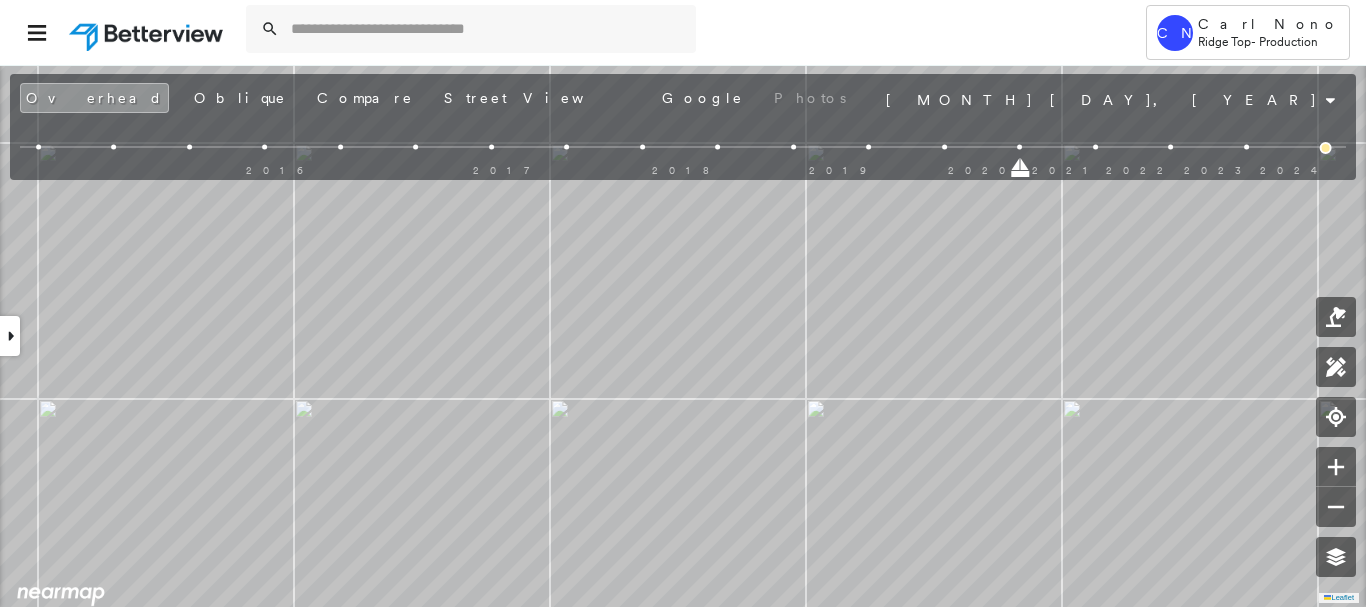 click at bounding box center [1326, 148] 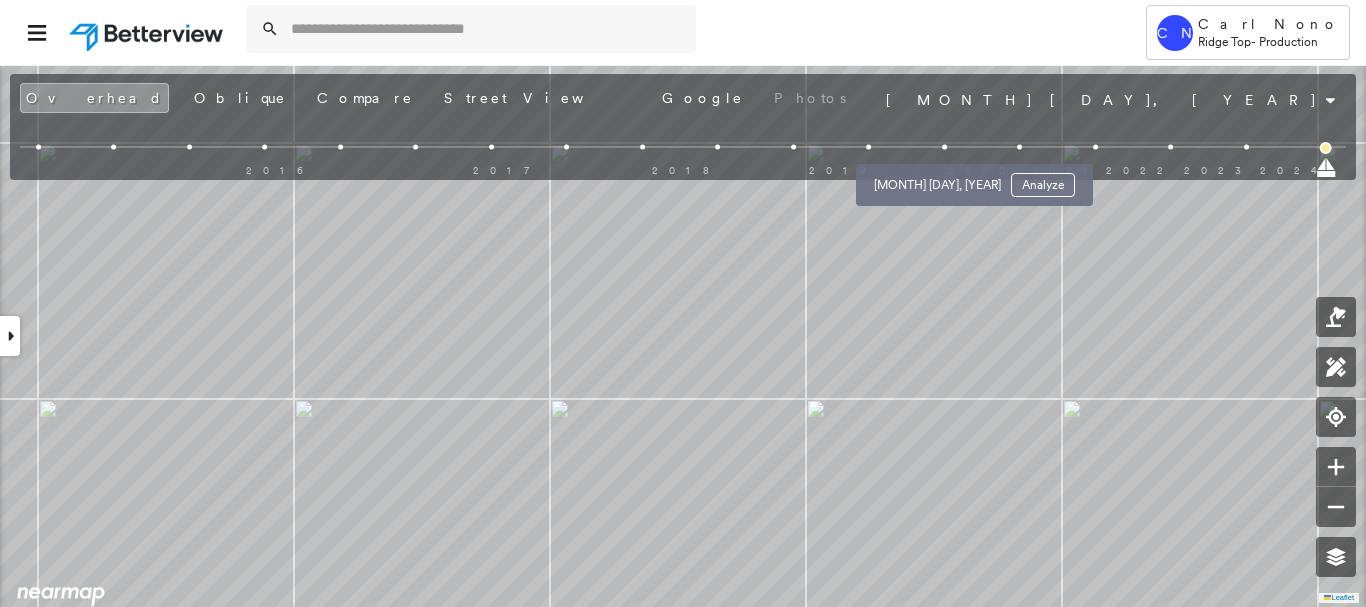 click at bounding box center [944, 147] 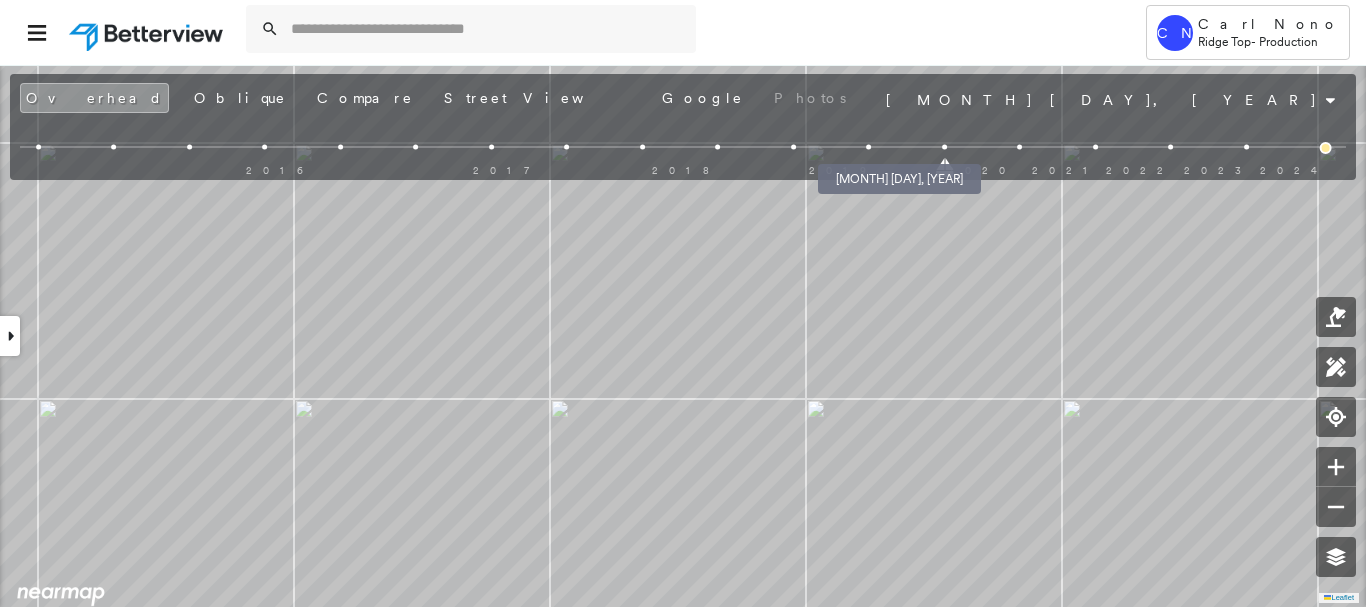 click at bounding box center (868, 147) 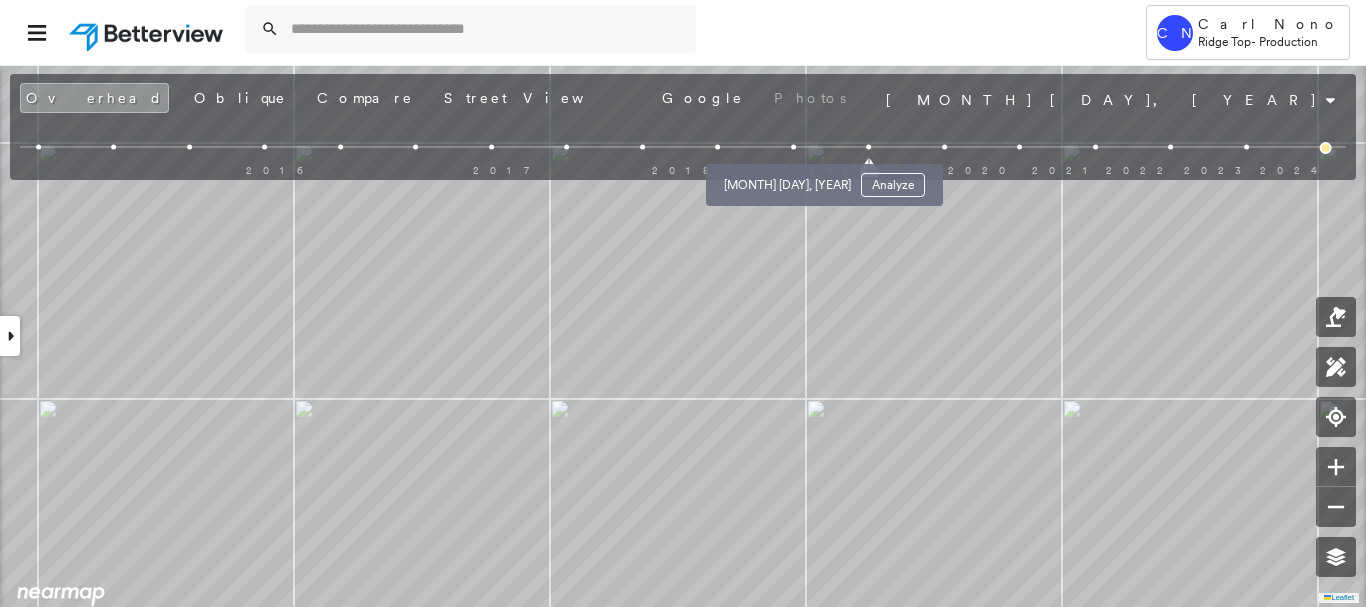 click at bounding box center [793, 147] 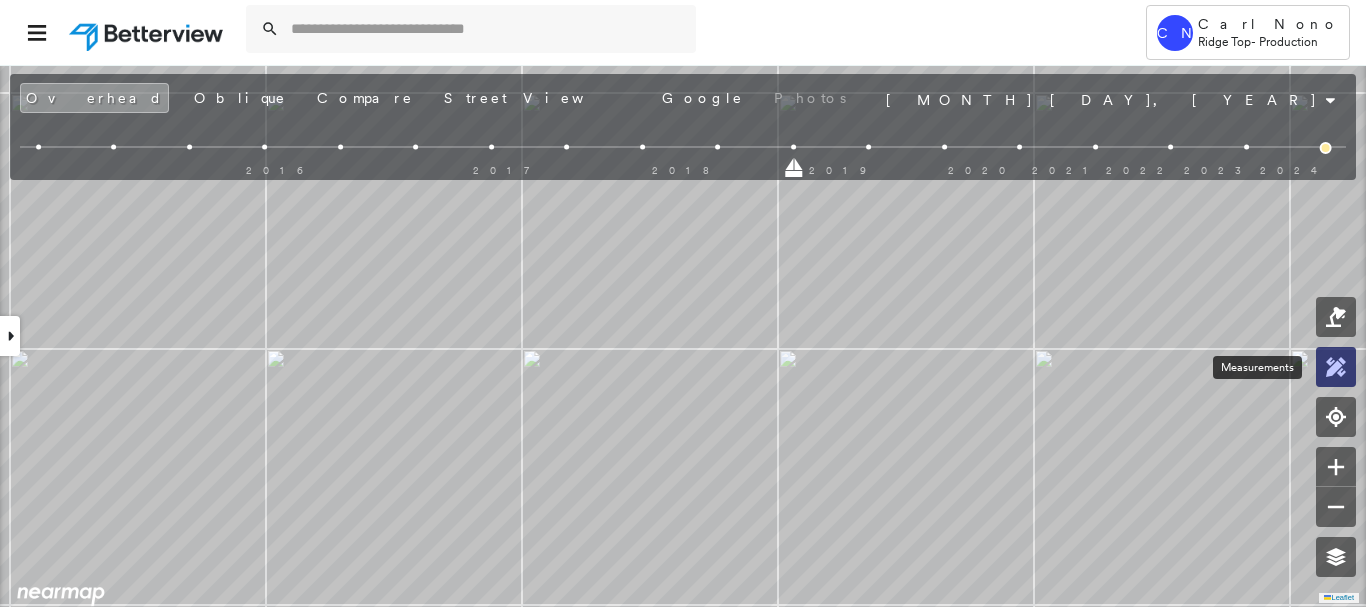 click 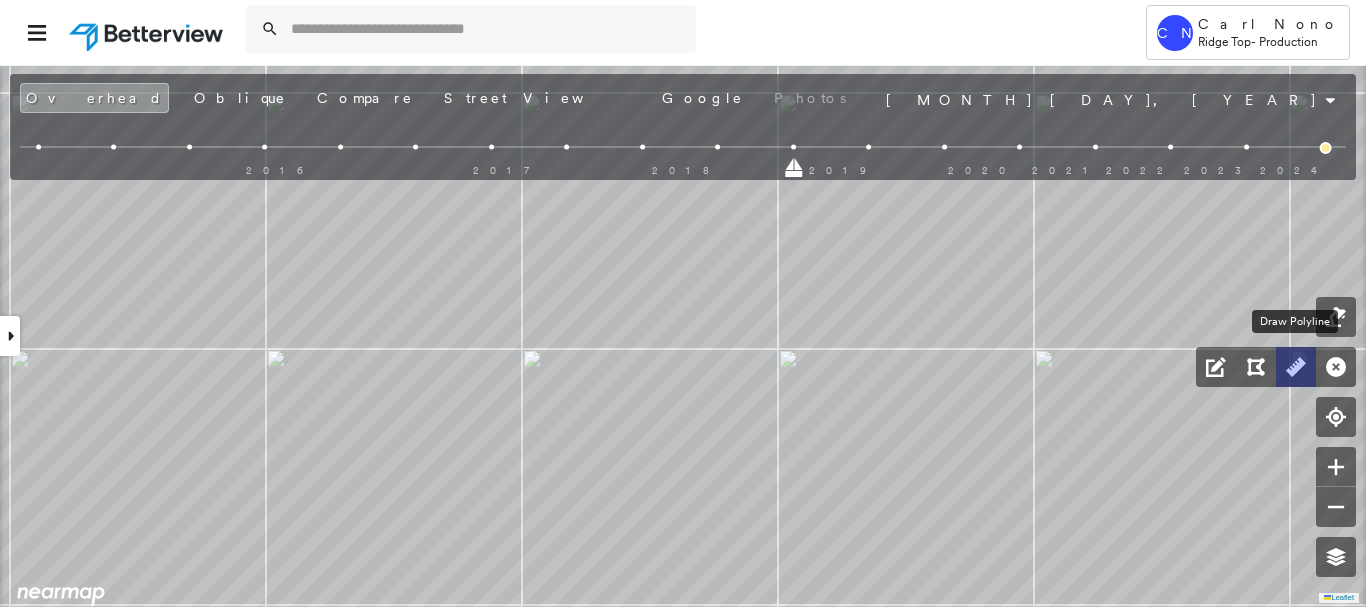 click at bounding box center (1296, 367) 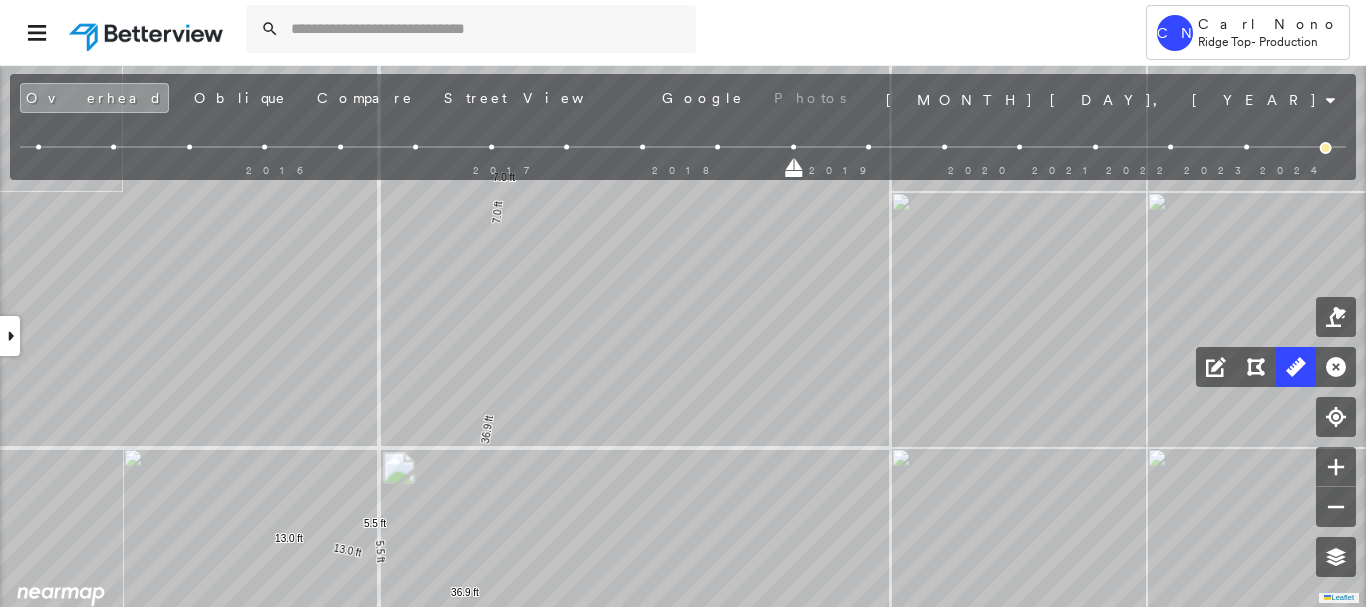 click at bounding box center [10, 336] 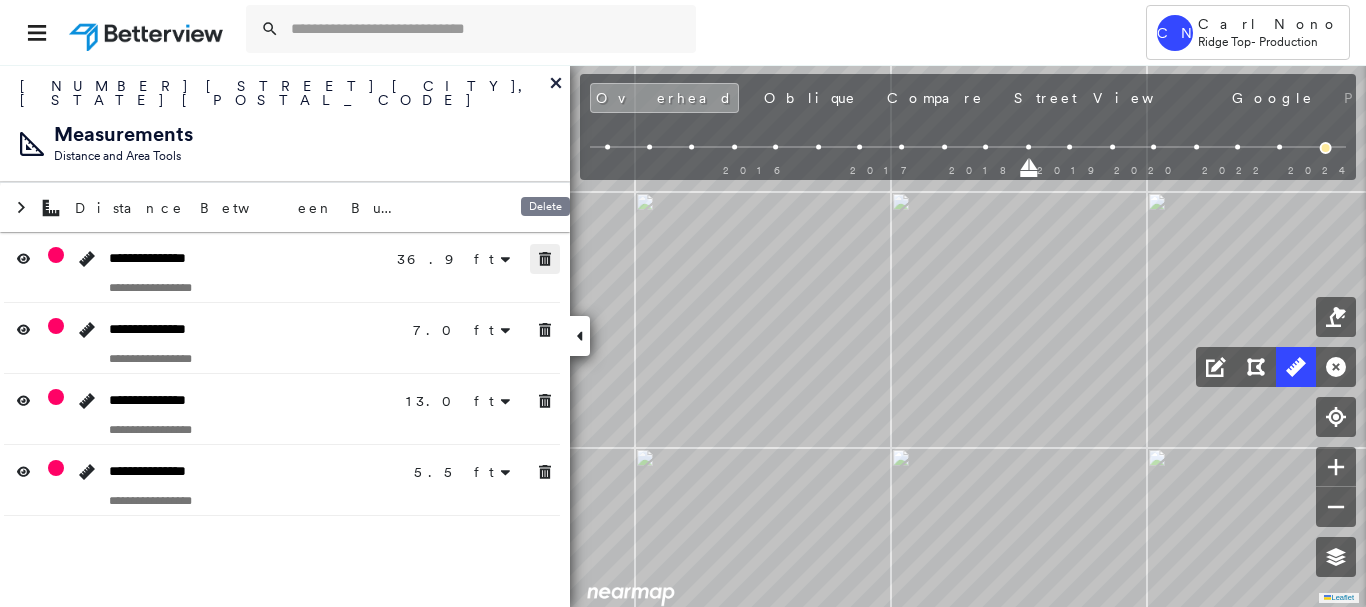 click at bounding box center [545, 259] 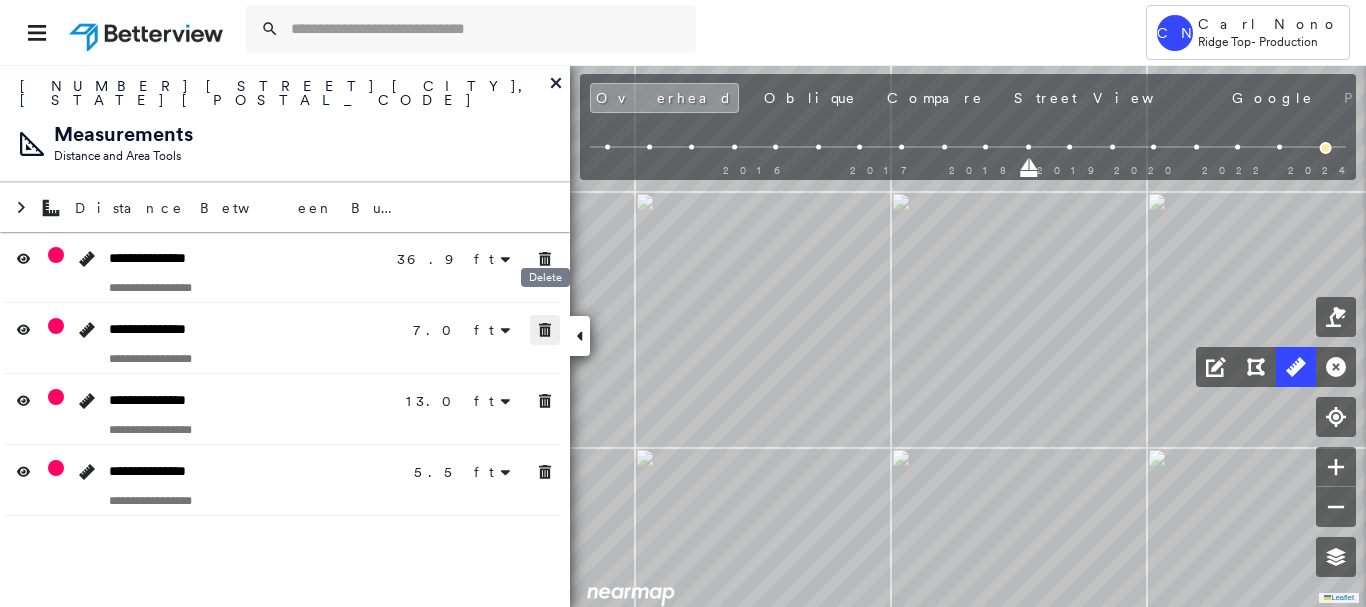 click 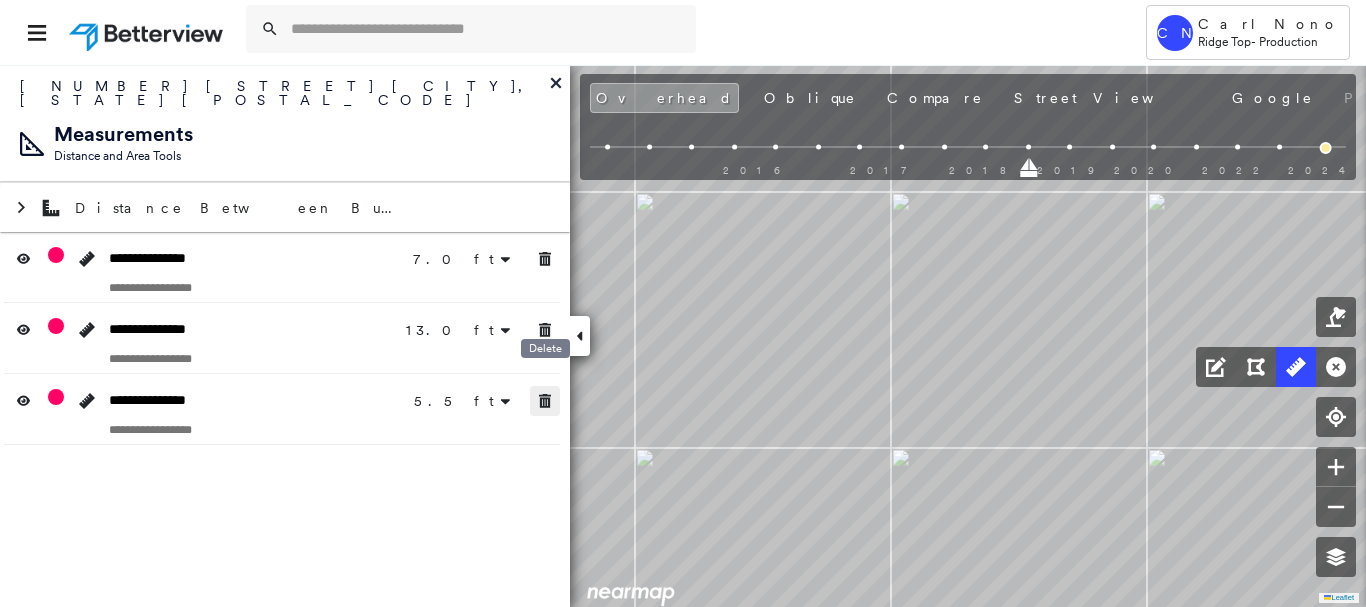 click at bounding box center (545, 401) 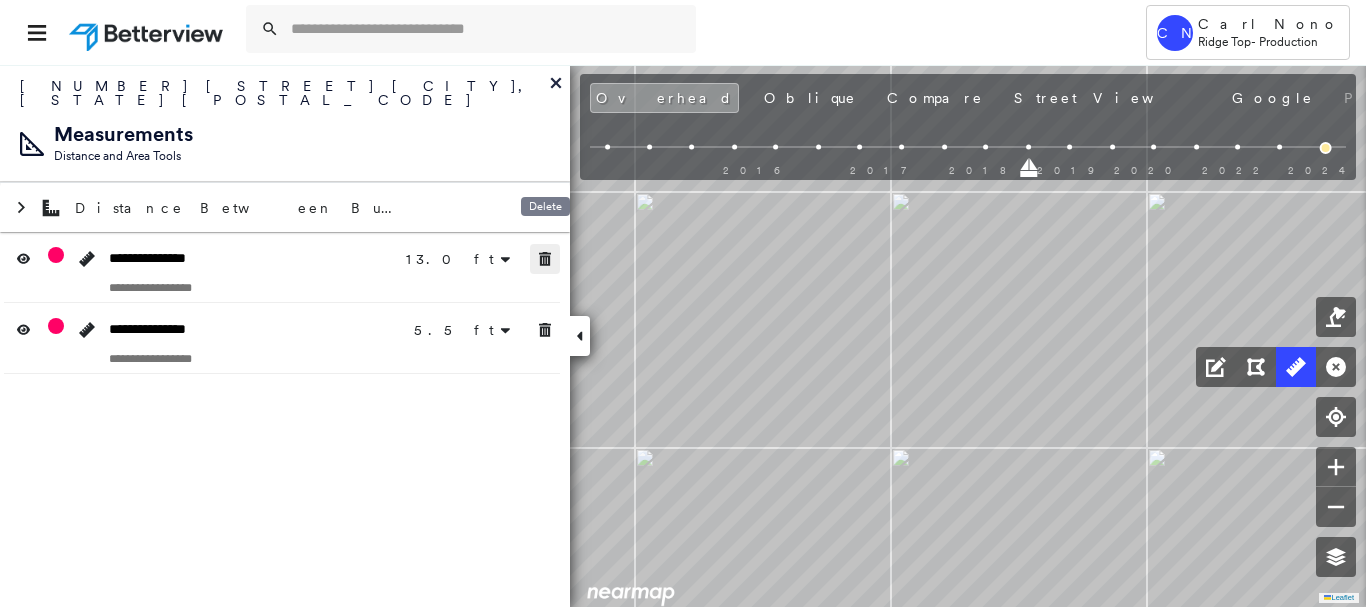 click at bounding box center (545, 259) 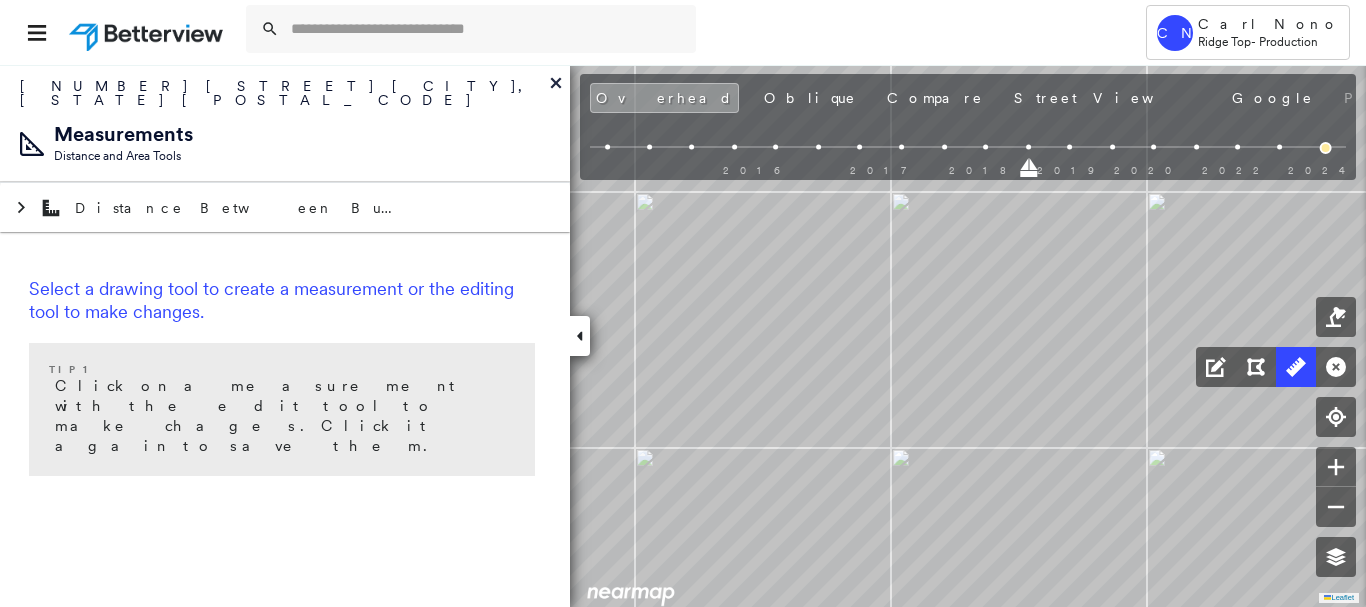 click at bounding box center (580, 336) 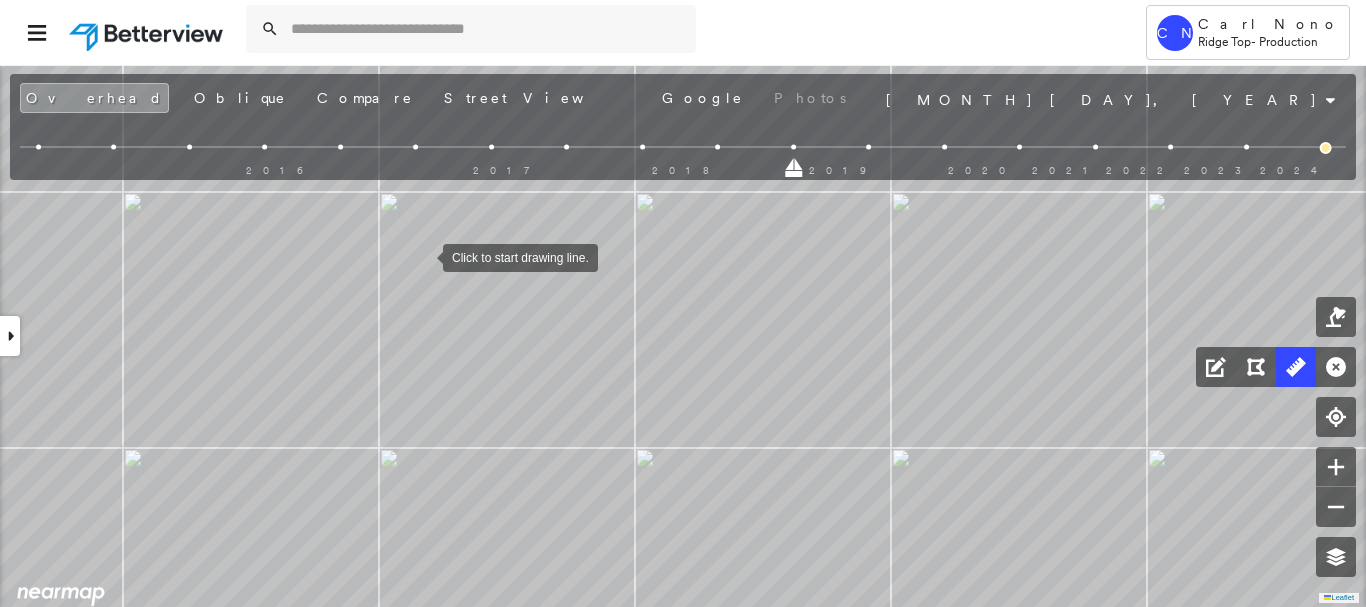 click at bounding box center (423, 256) 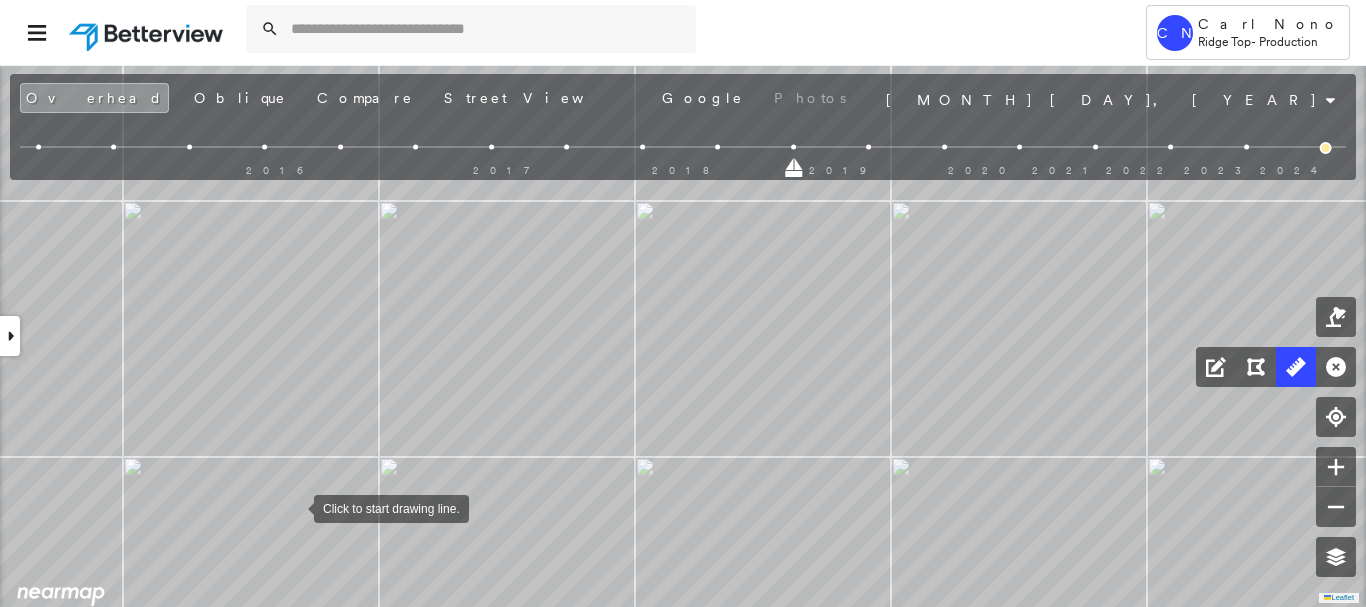 click at bounding box center (294, 507) 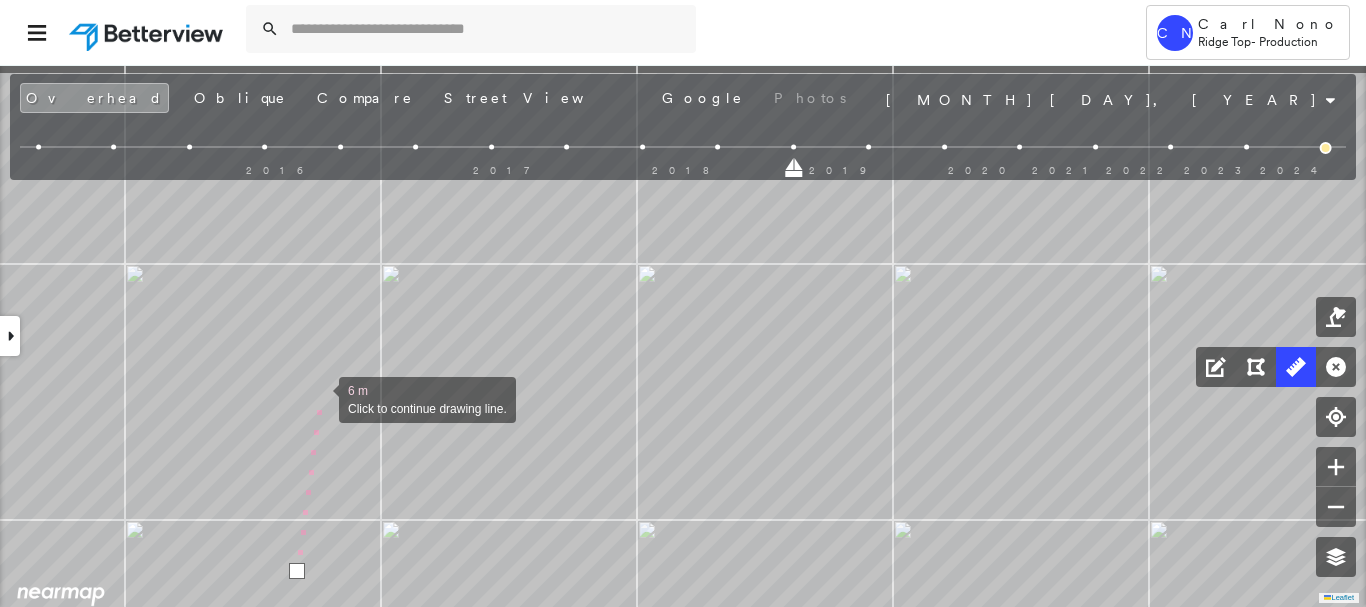 drag, startPoint x: 317, startPoint y: 334, endPoint x: 339, endPoint y: 295, distance: 44.777225 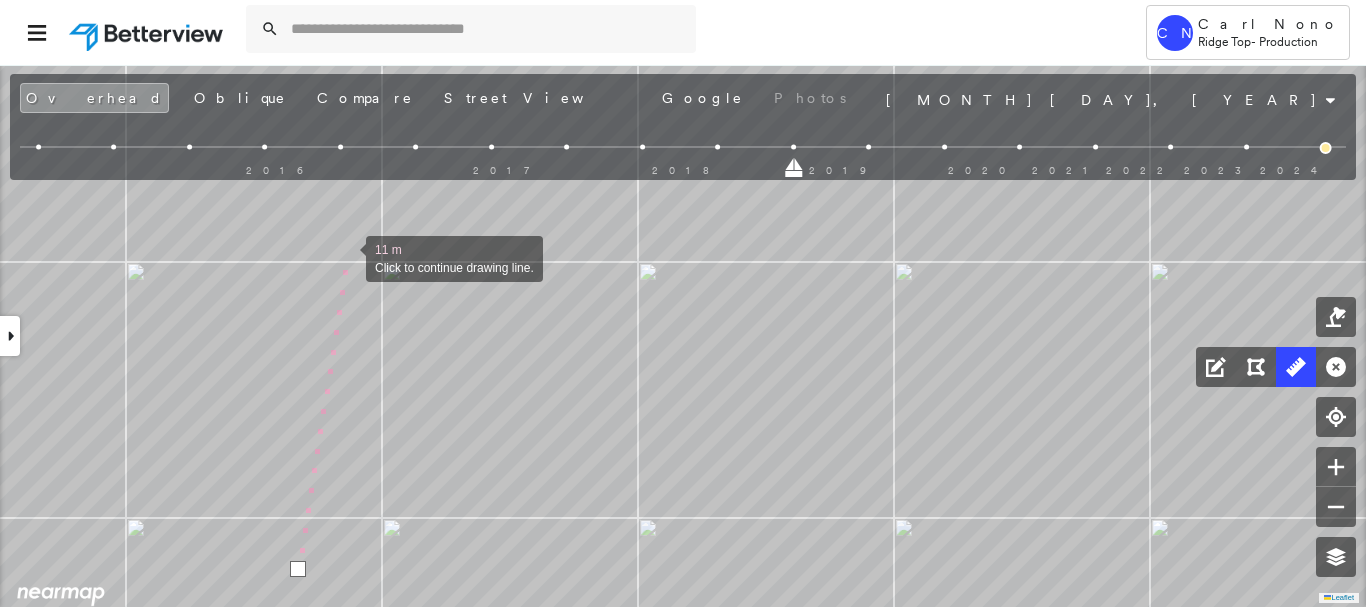 click at bounding box center (346, 257) 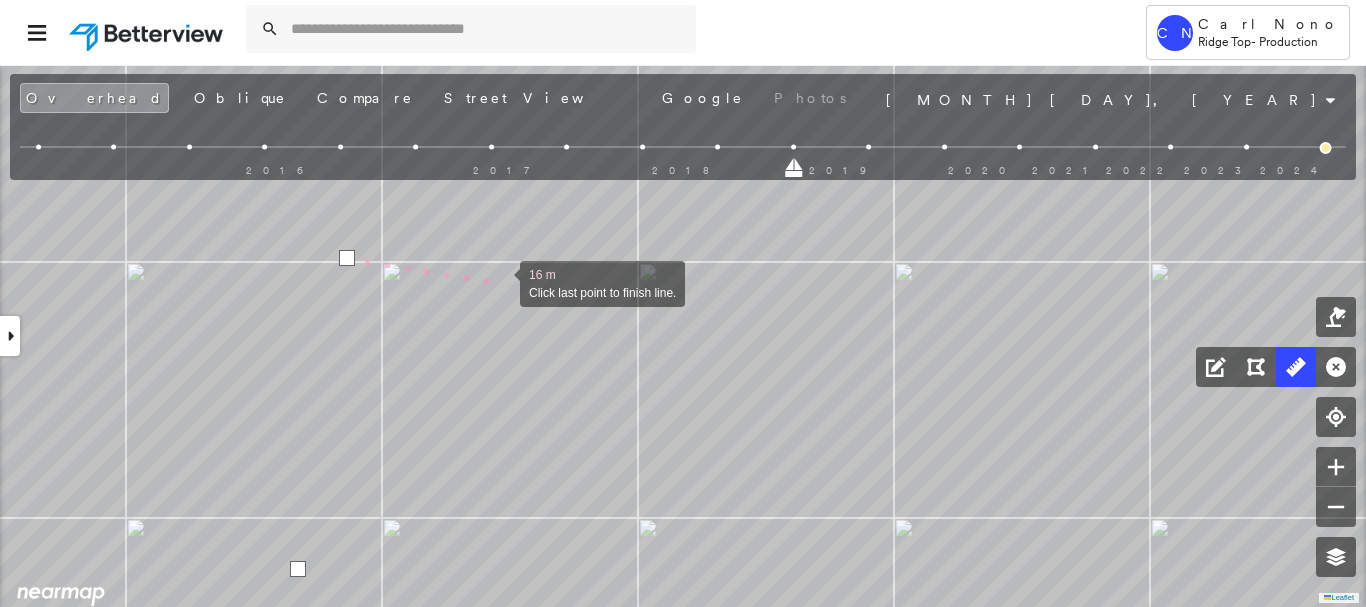 click at bounding box center [500, 282] 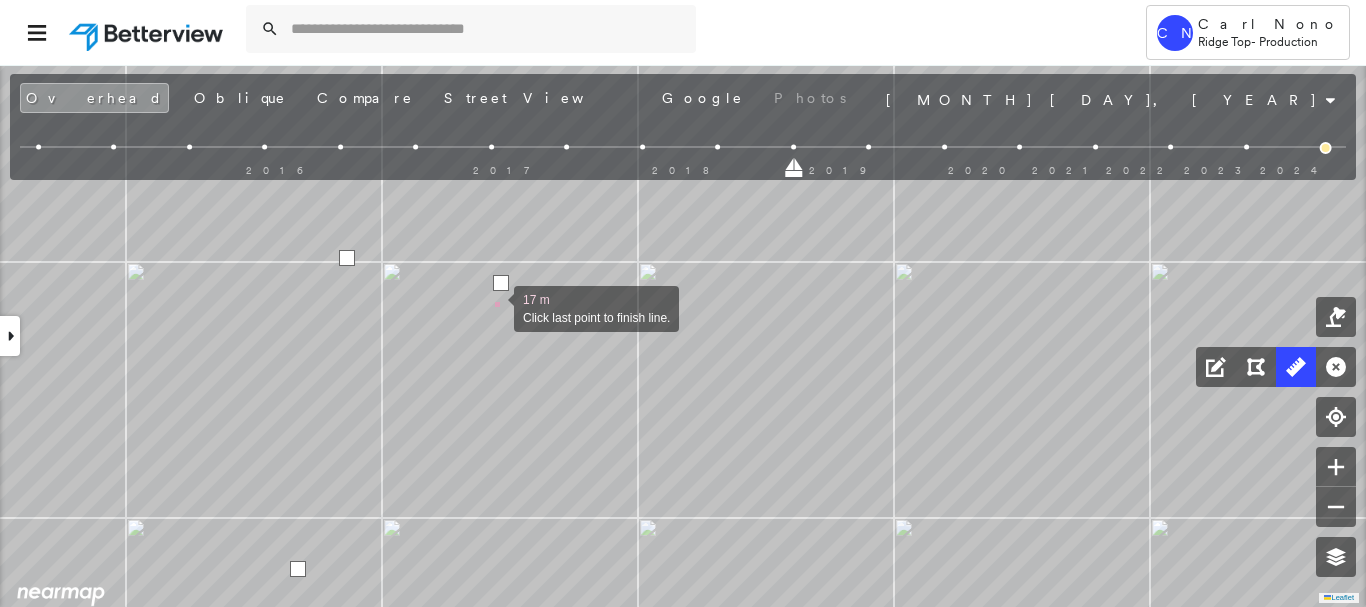 click at bounding box center [494, 307] 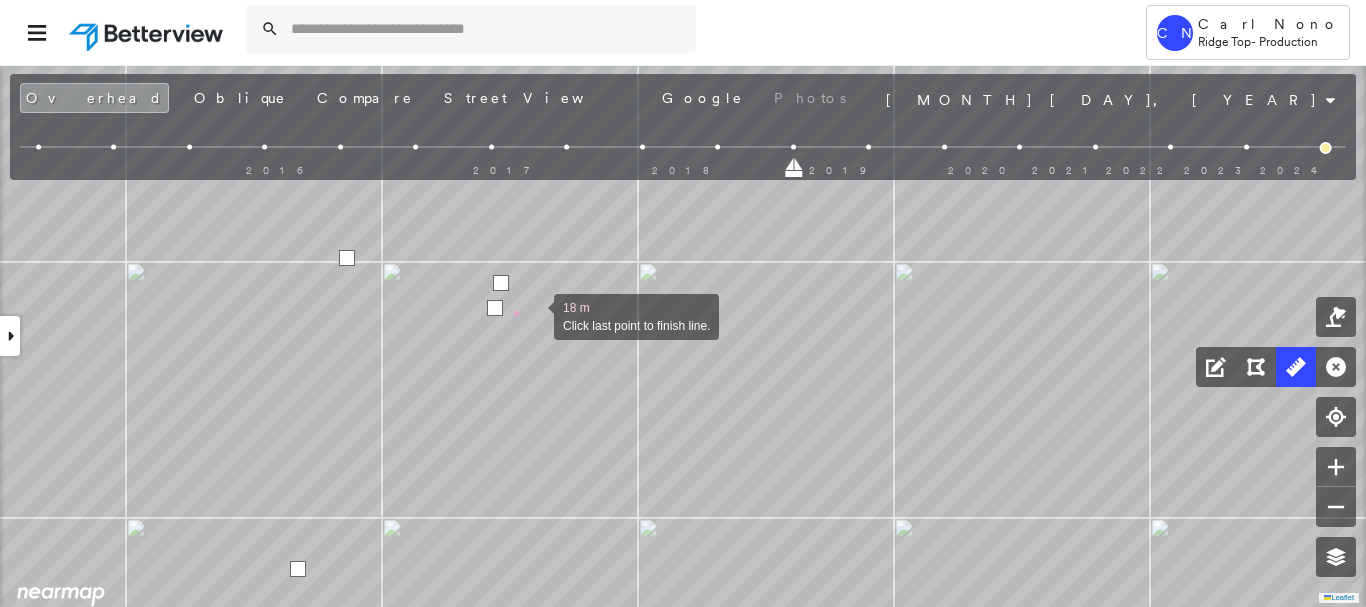 click at bounding box center (534, 315) 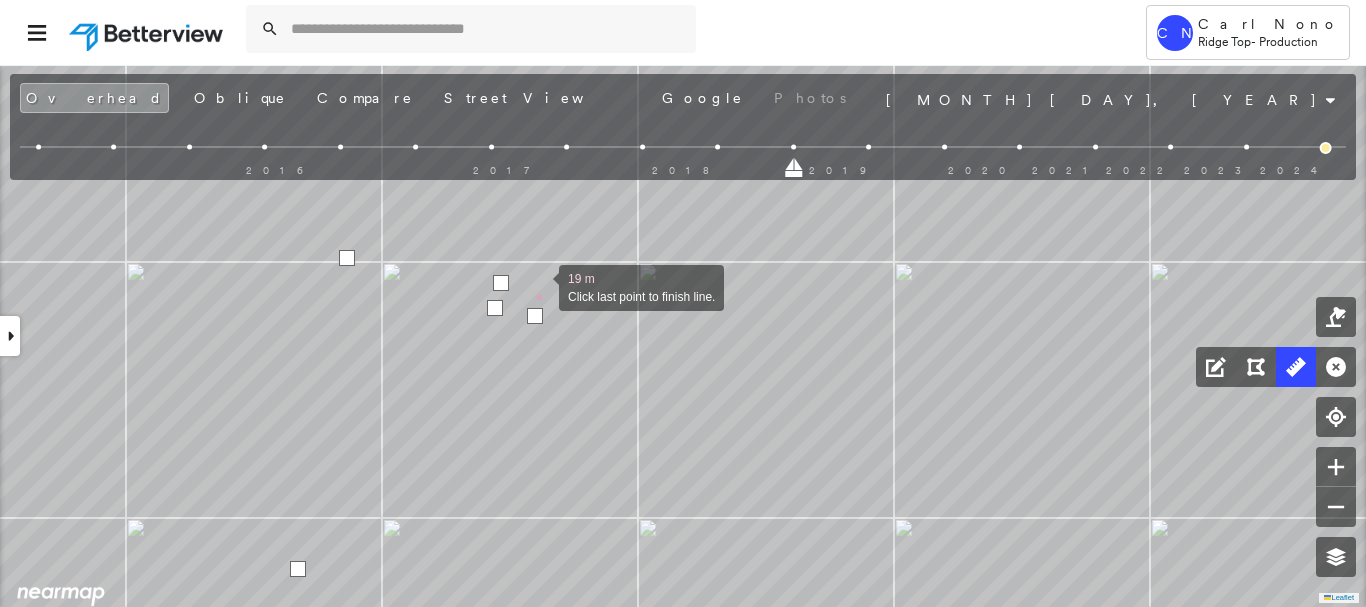 click at bounding box center (539, 286) 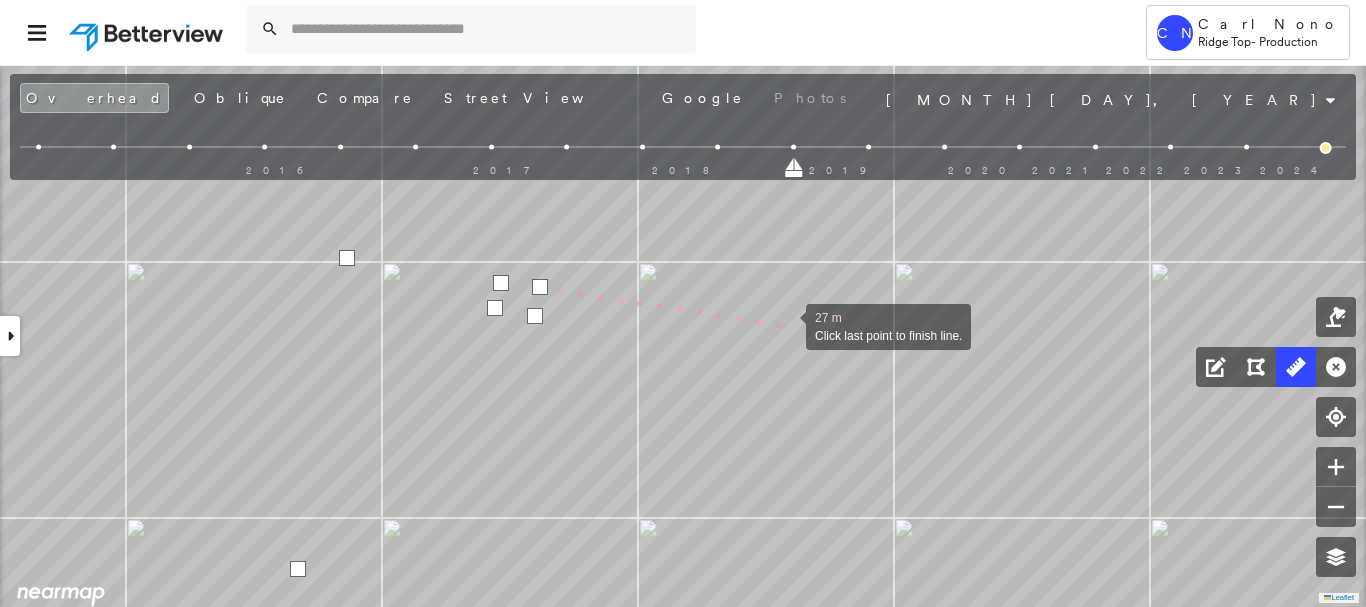 click at bounding box center (786, 325) 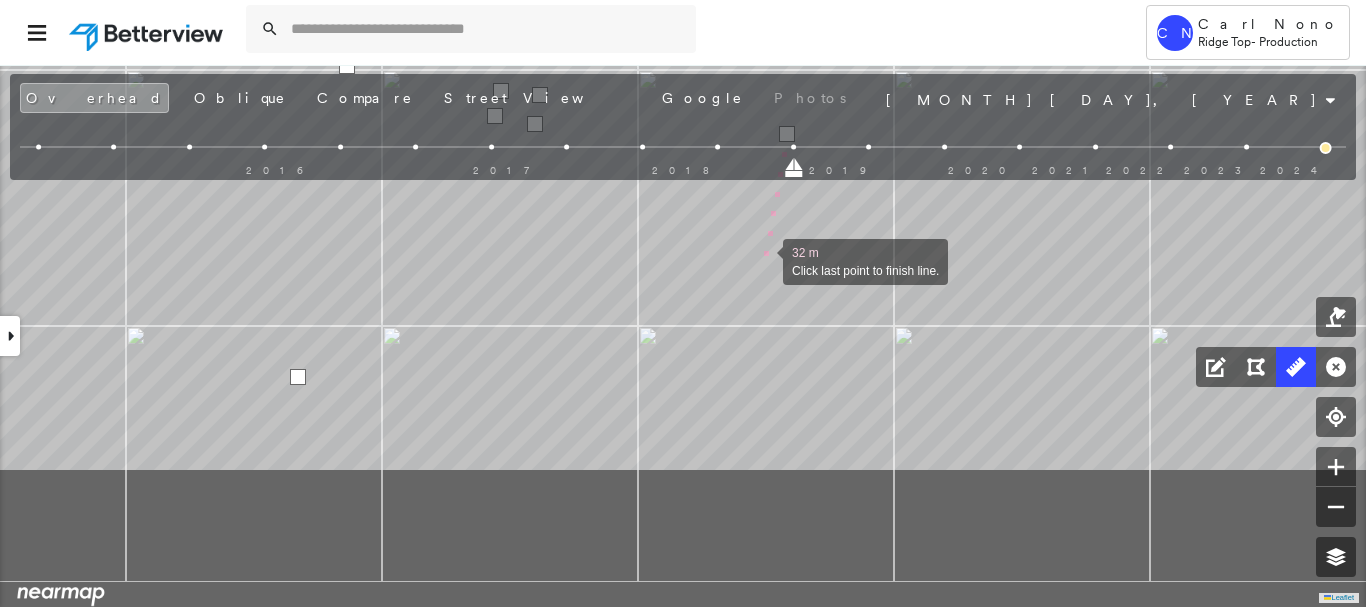 drag, startPoint x: 763, startPoint y: 462, endPoint x: 755, endPoint y: 272, distance: 190.16835 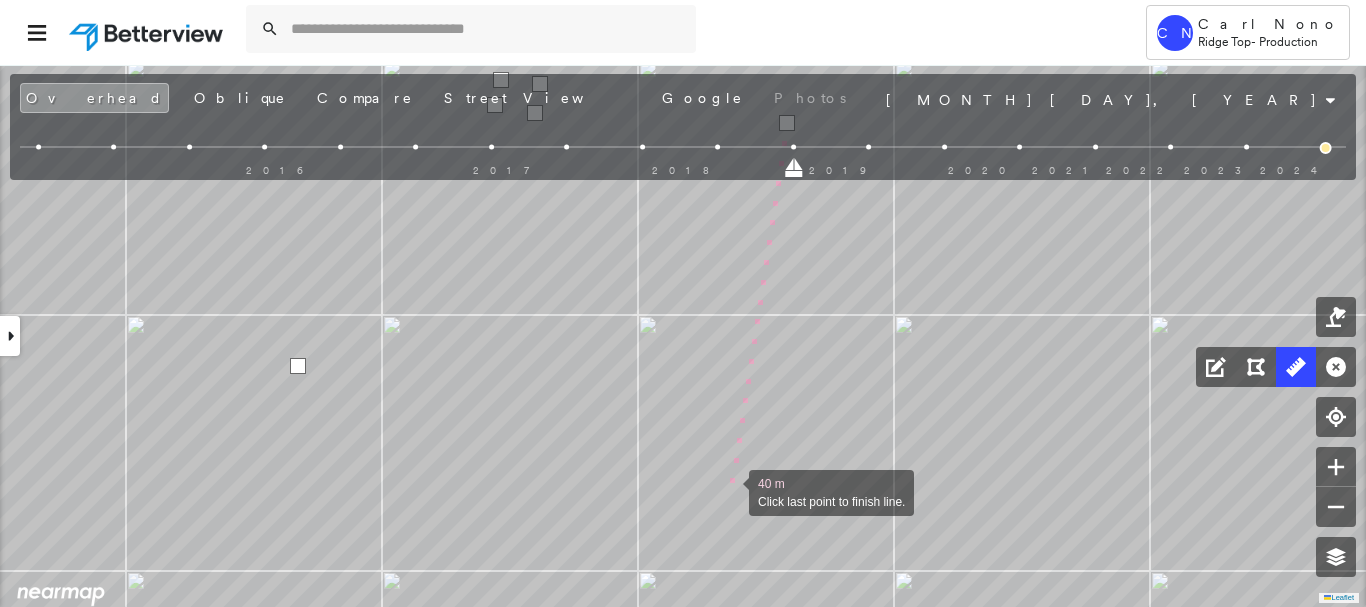 click at bounding box center [729, 491] 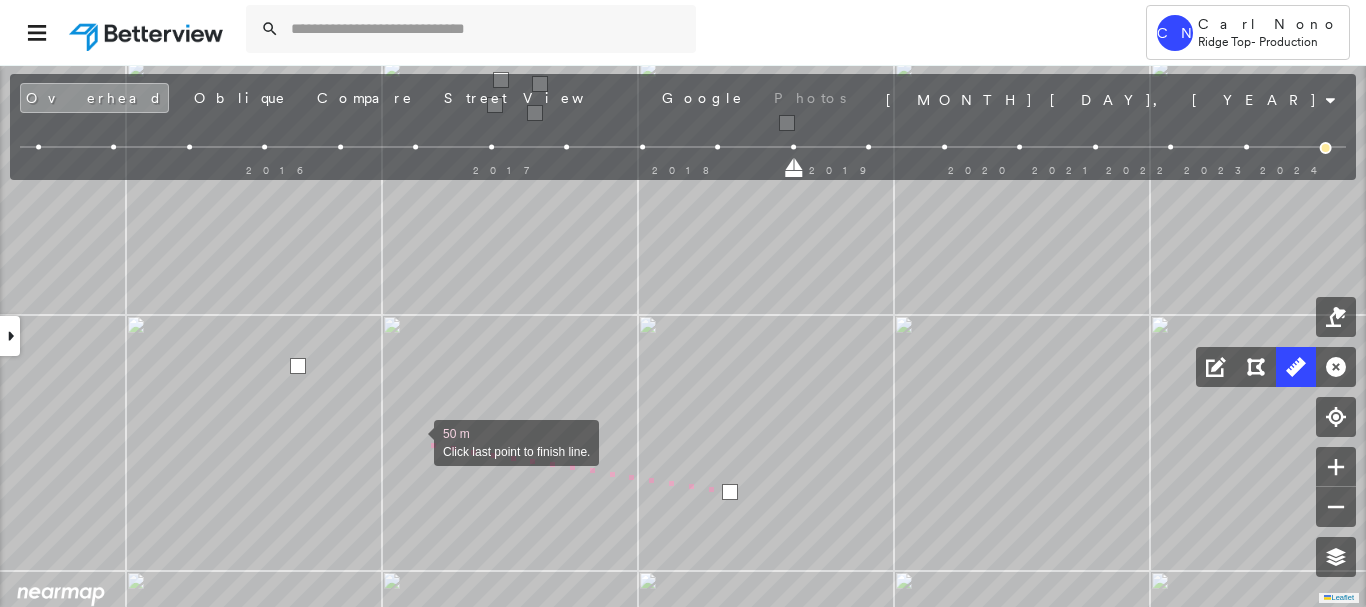 click at bounding box center (414, 441) 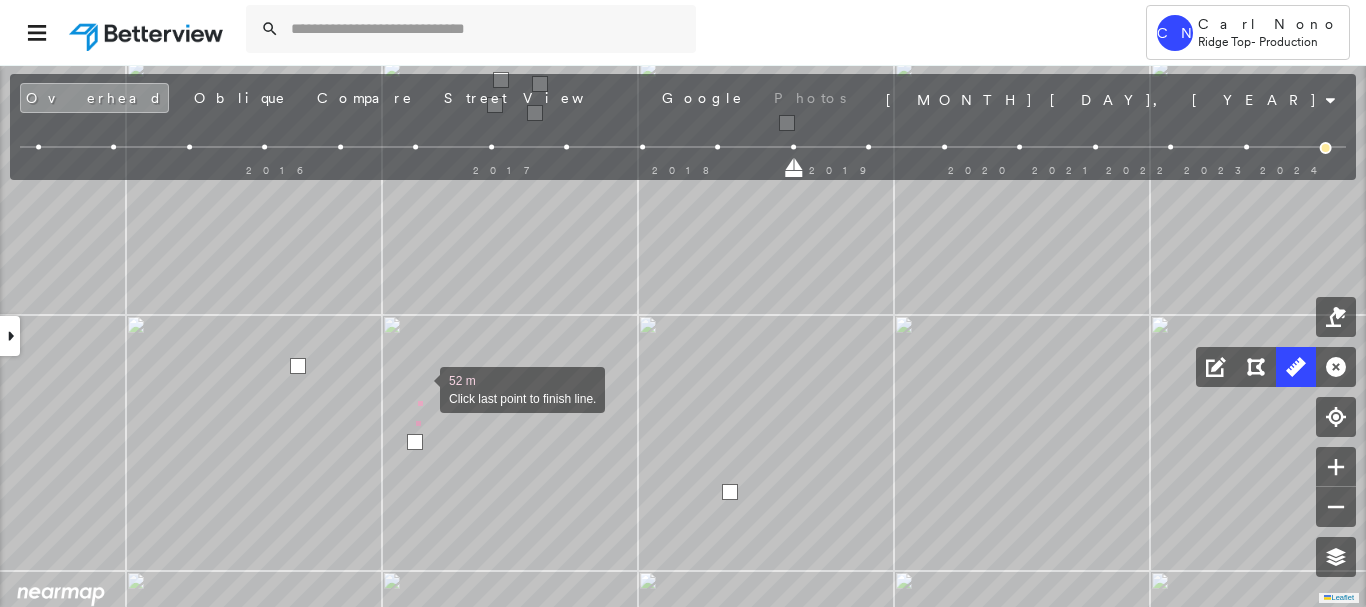click at bounding box center (420, 388) 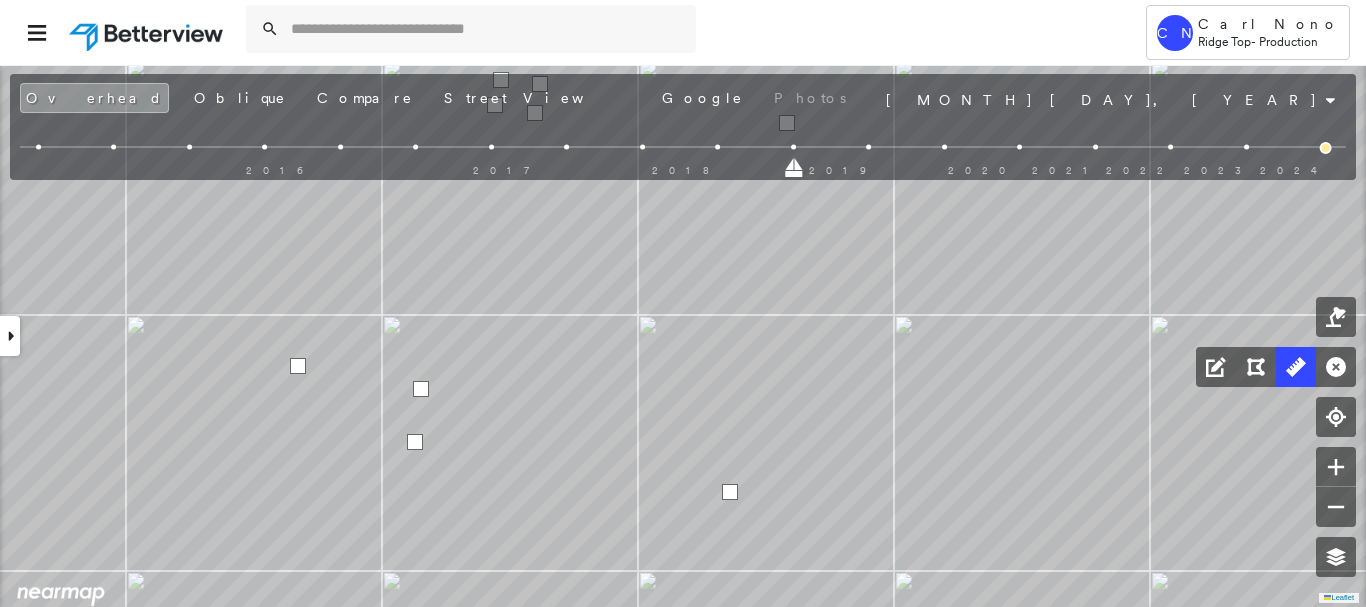click at bounding box center (421, 389) 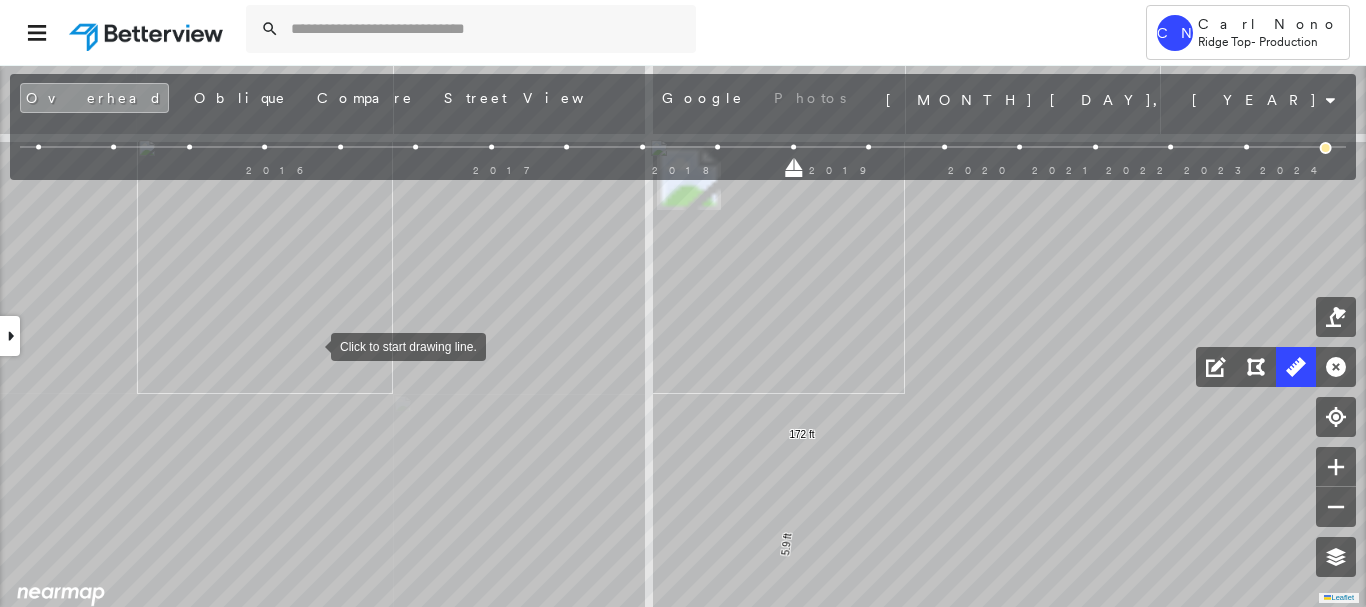 drag, startPoint x: 311, startPoint y: 345, endPoint x: 311, endPoint y: 357, distance: 12 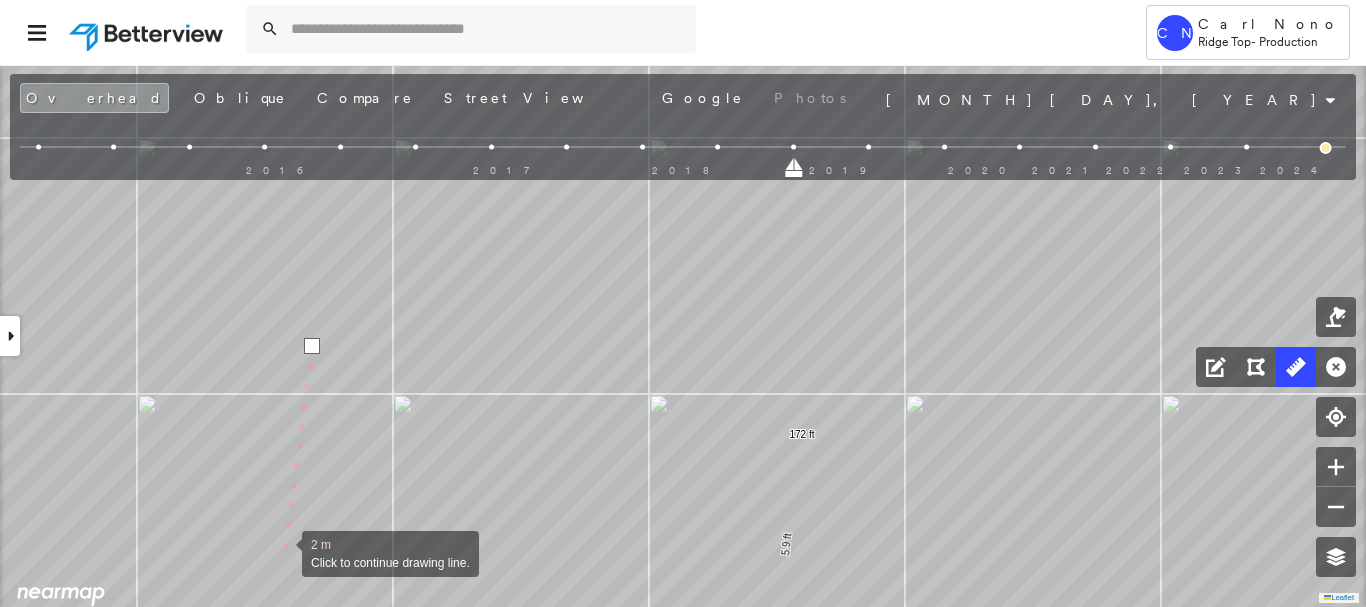 click at bounding box center [282, 552] 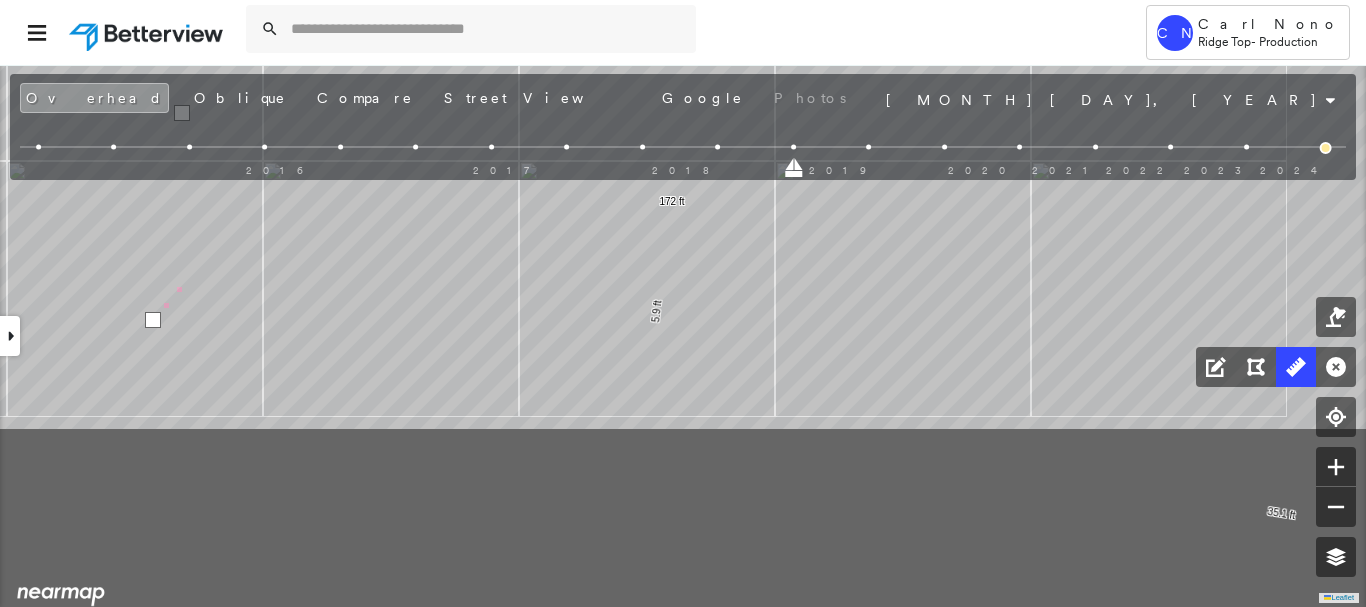 click on "34.7 ft 17.3 ft 2.6 ft 4.4 ft 3.3 ft 27.5 ft 41.0 ft 35.1 ft 5.9 ft 172 ft 2 m Click last point to finish line." at bounding box center [-302, -273] 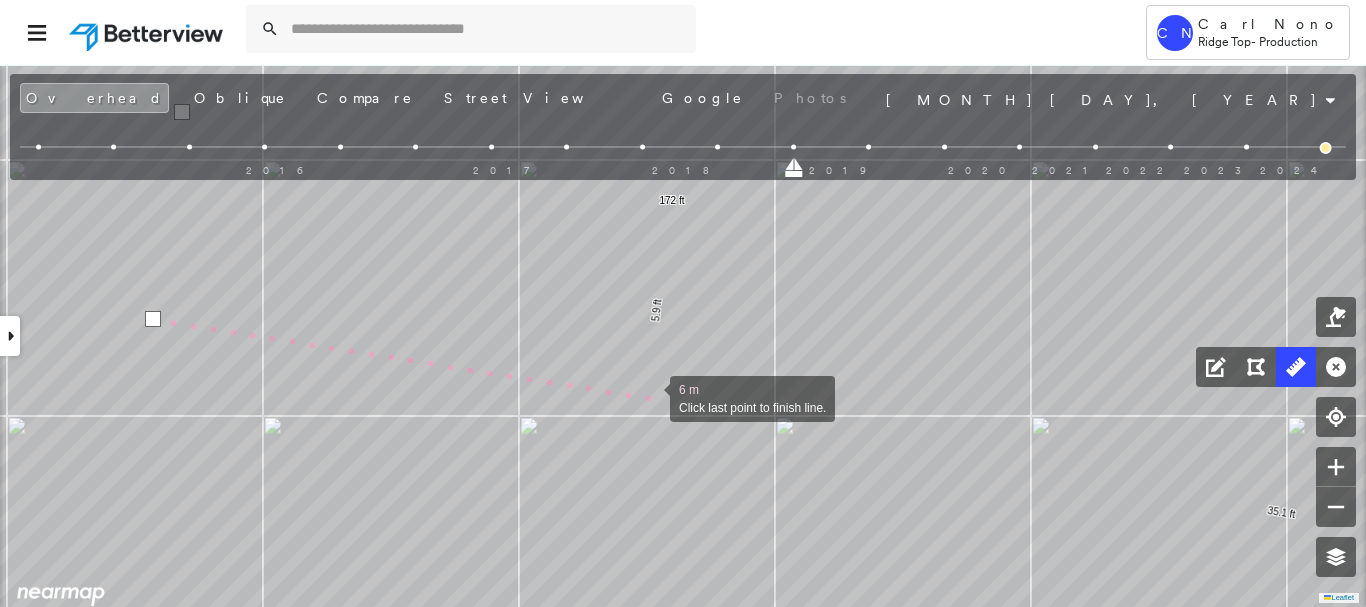 click at bounding box center (650, 397) 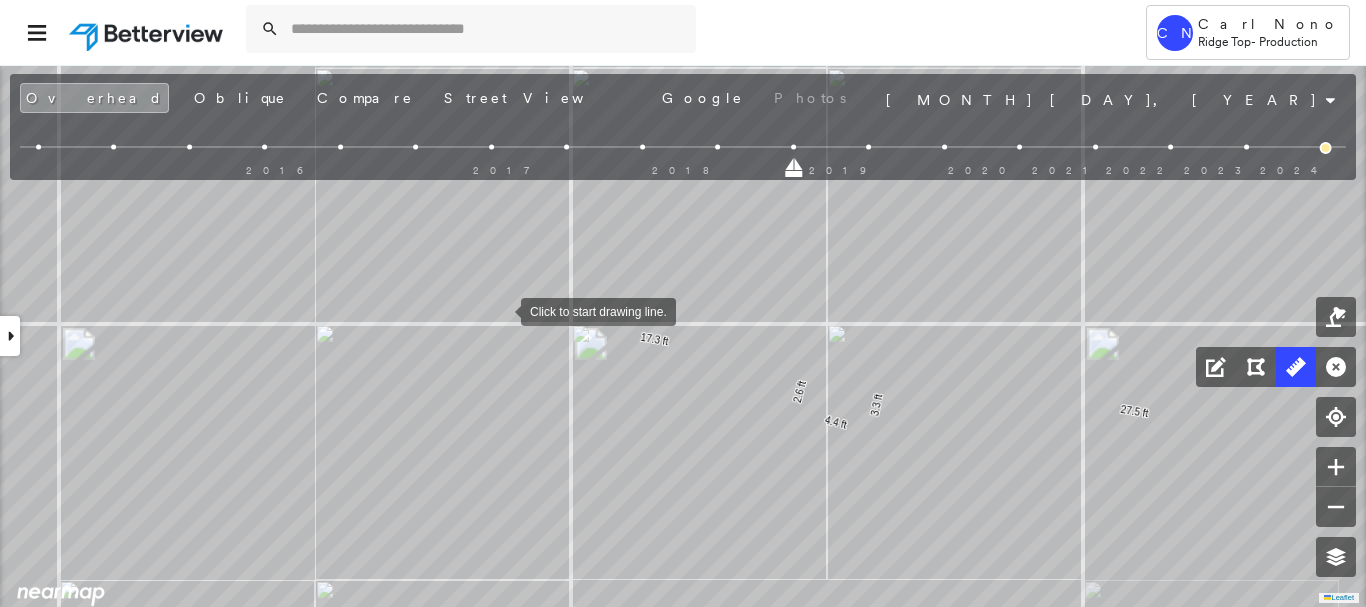 click at bounding box center [501, 310] 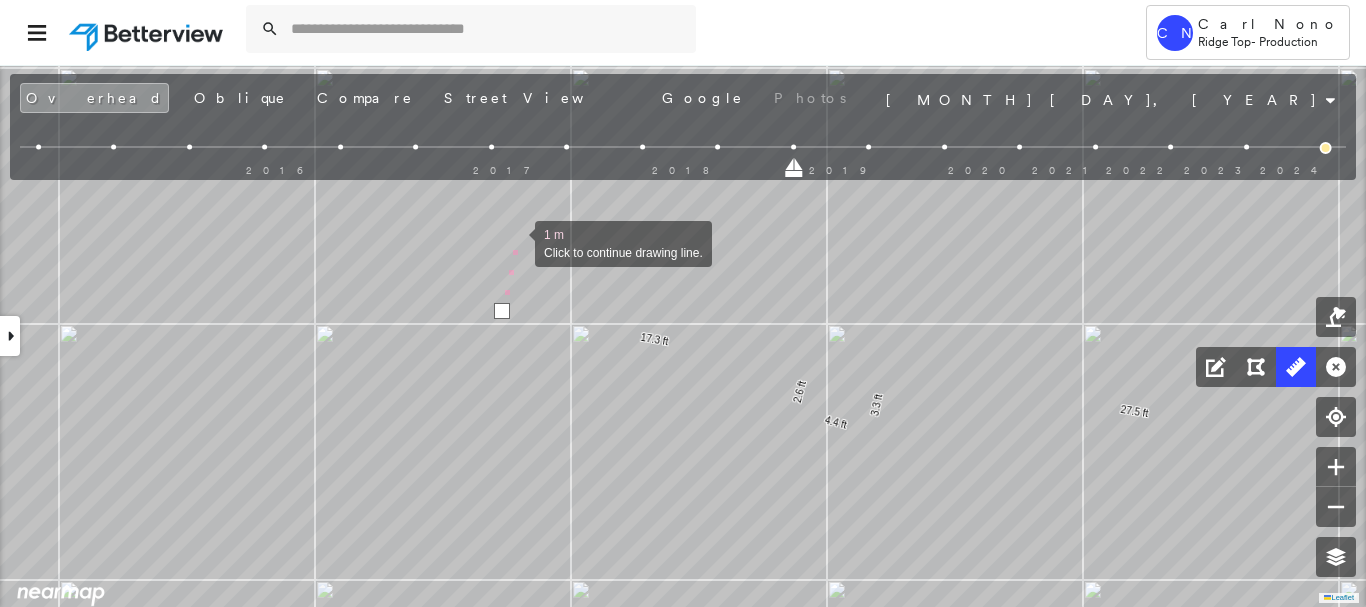 click at bounding box center [515, 242] 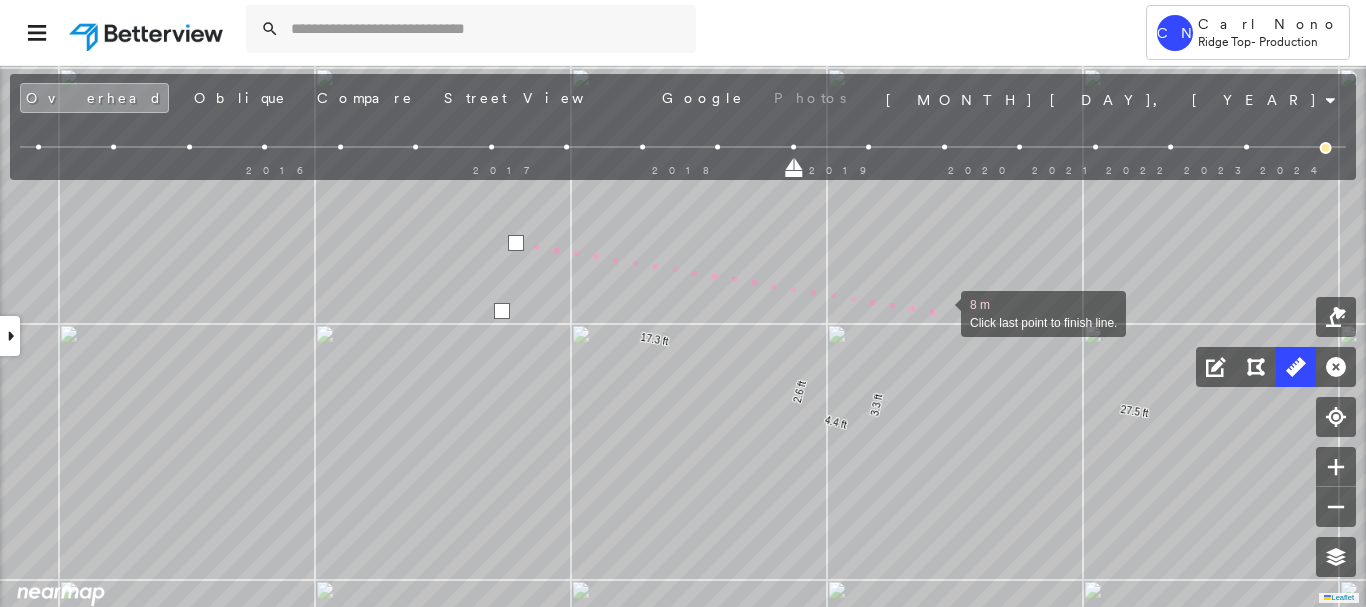drag, startPoint x: 941, startPoint y: 312, endPoint x: 944, endPoint y: 286, distance: 26.172504 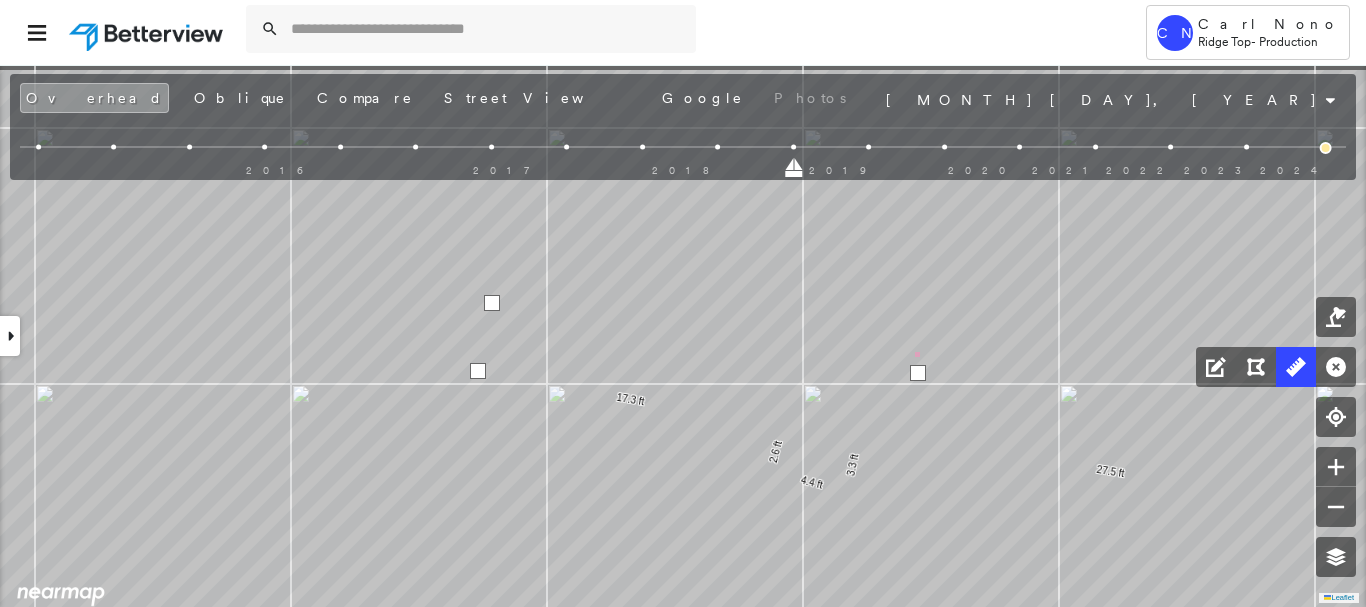 drag, startPoint x: 948, startPoint y: 265, endPoint x: 880, endPoint y: 436, distance: 184.02446 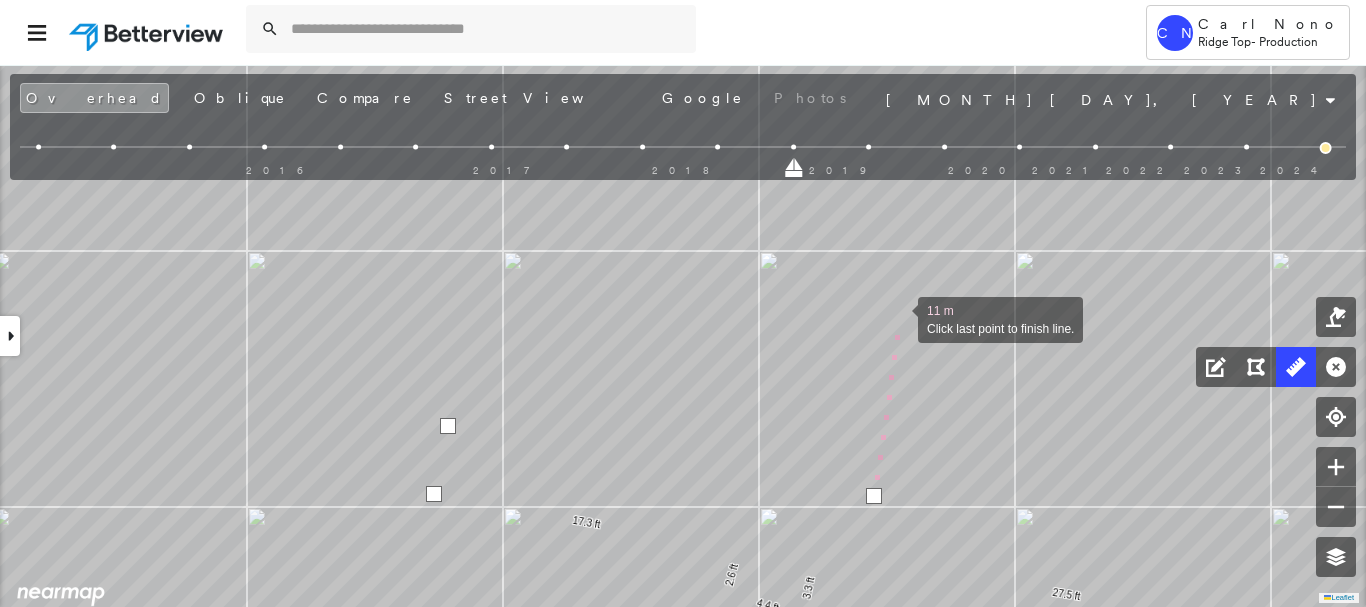 click at bounding box center [898, 318] 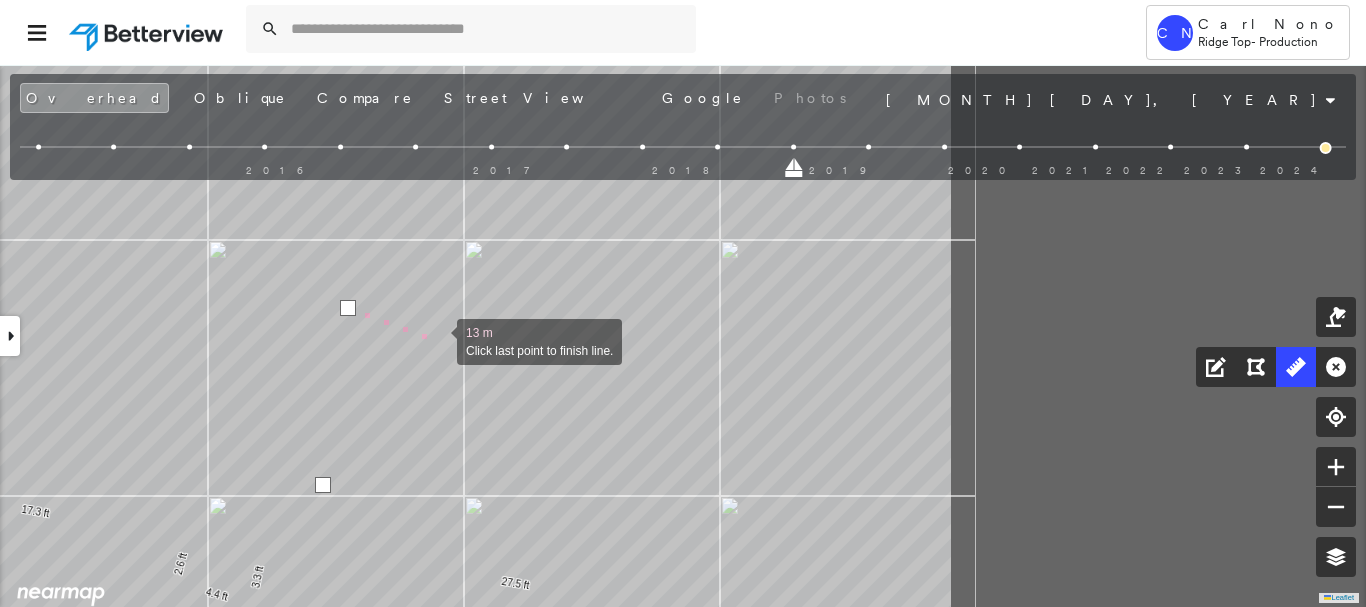 drag, startPoint x: 990, startPoint y: 352, endPoint x: 439, endPoint y: 341, distance: 551.1098 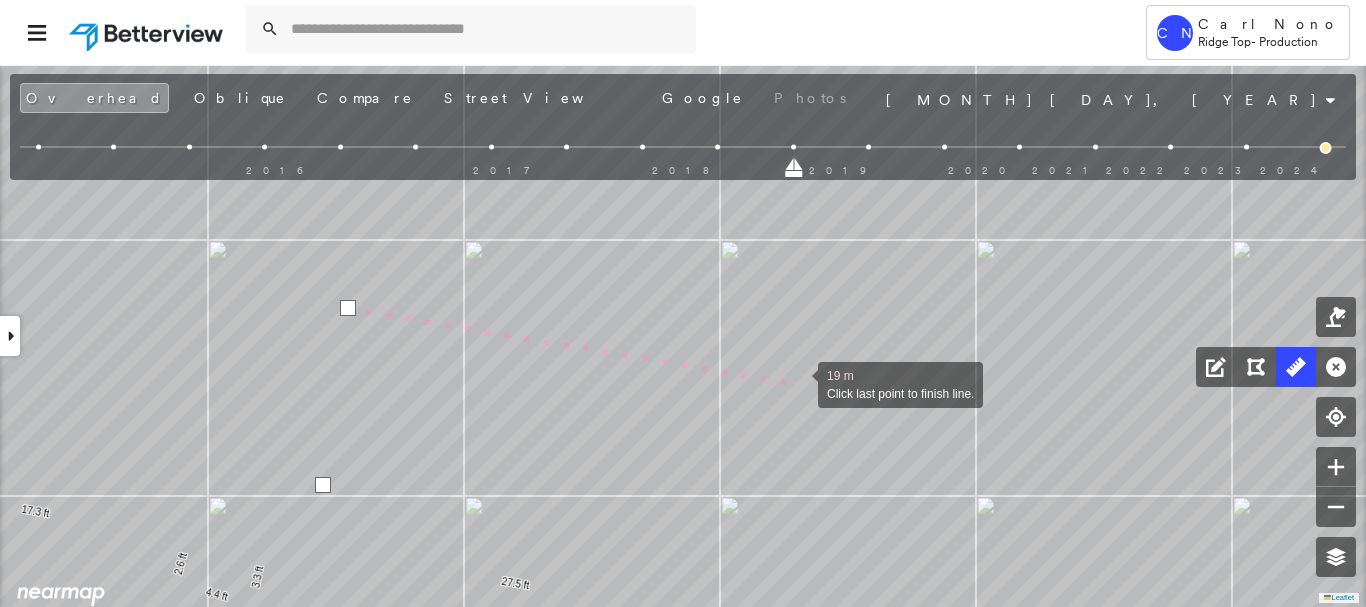 click at bounding box center [798, 383] 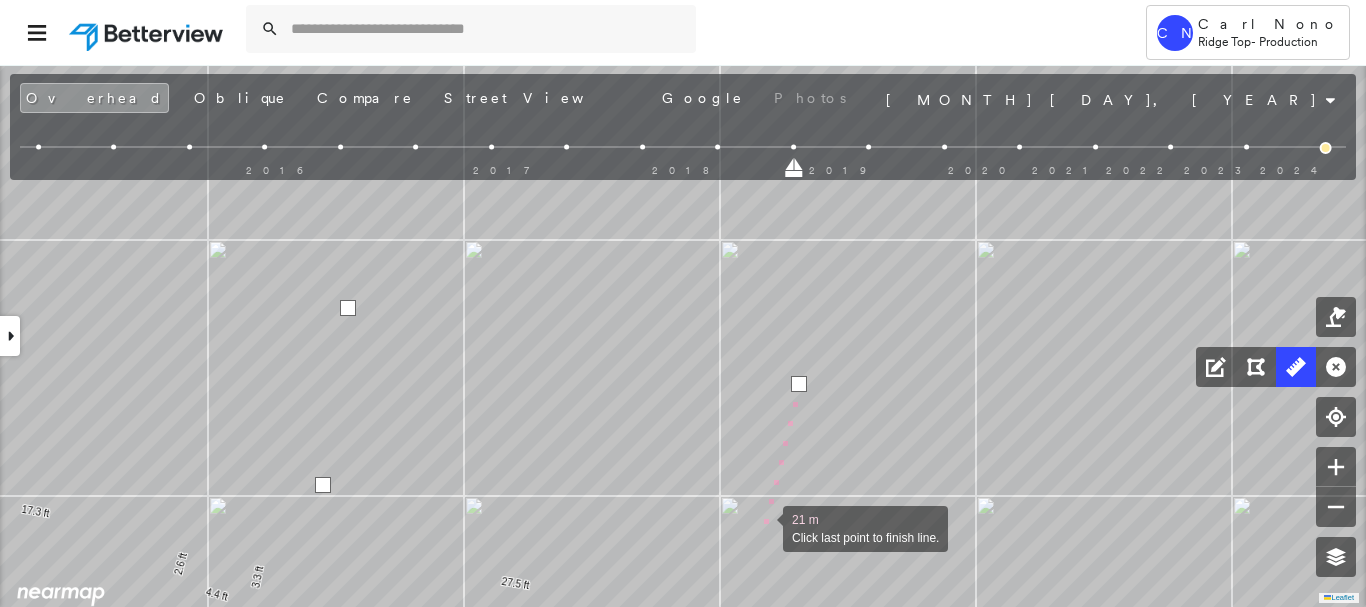 drag, startPoint x: 763, startPoint y: 527, endPoint x: 791, endPoint y: 286, distance: 242.62111 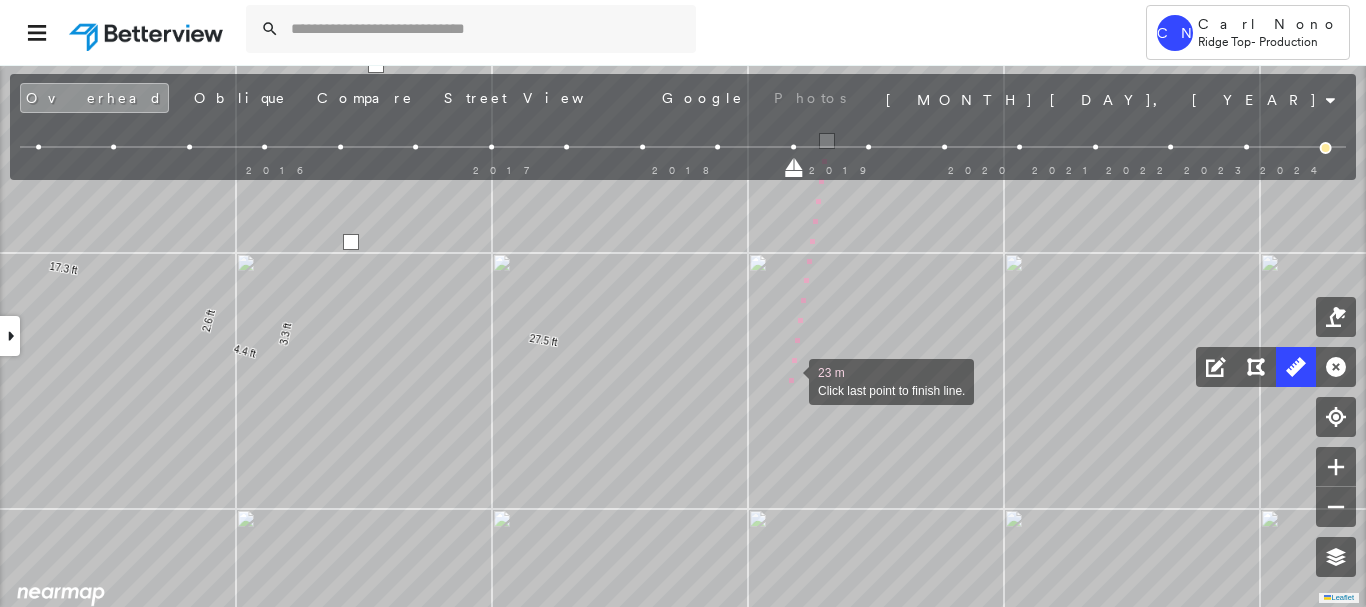 click at bounding box center (789, 380) 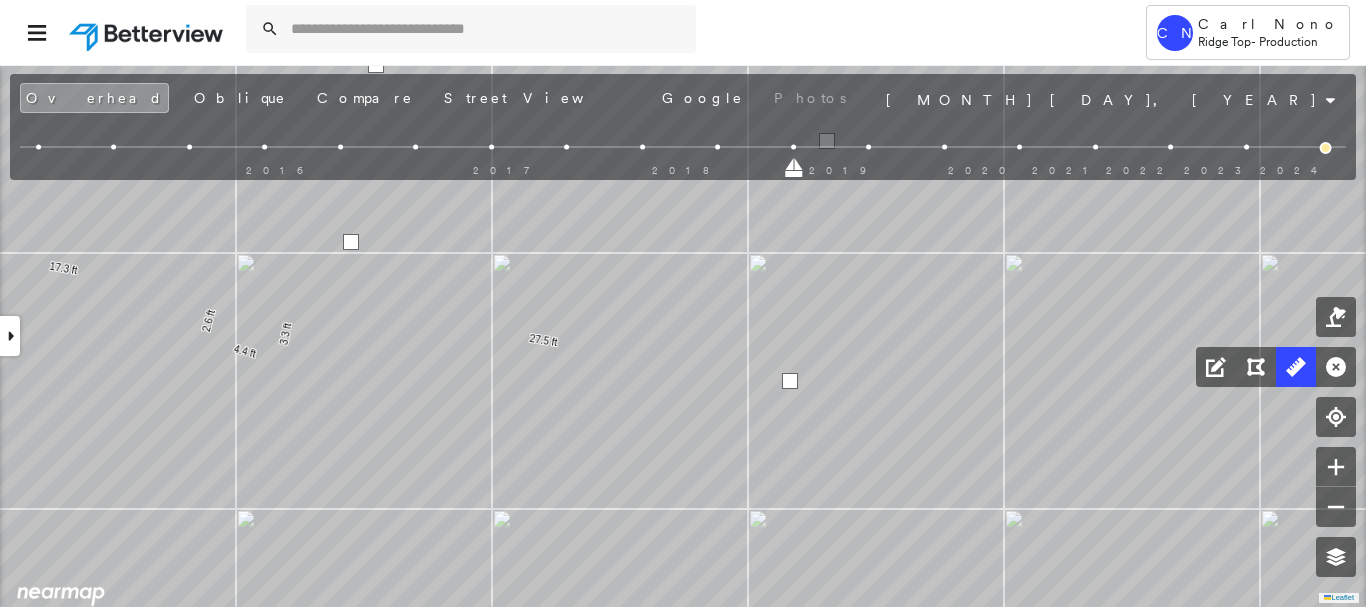 click at bounding box center [790, 381] 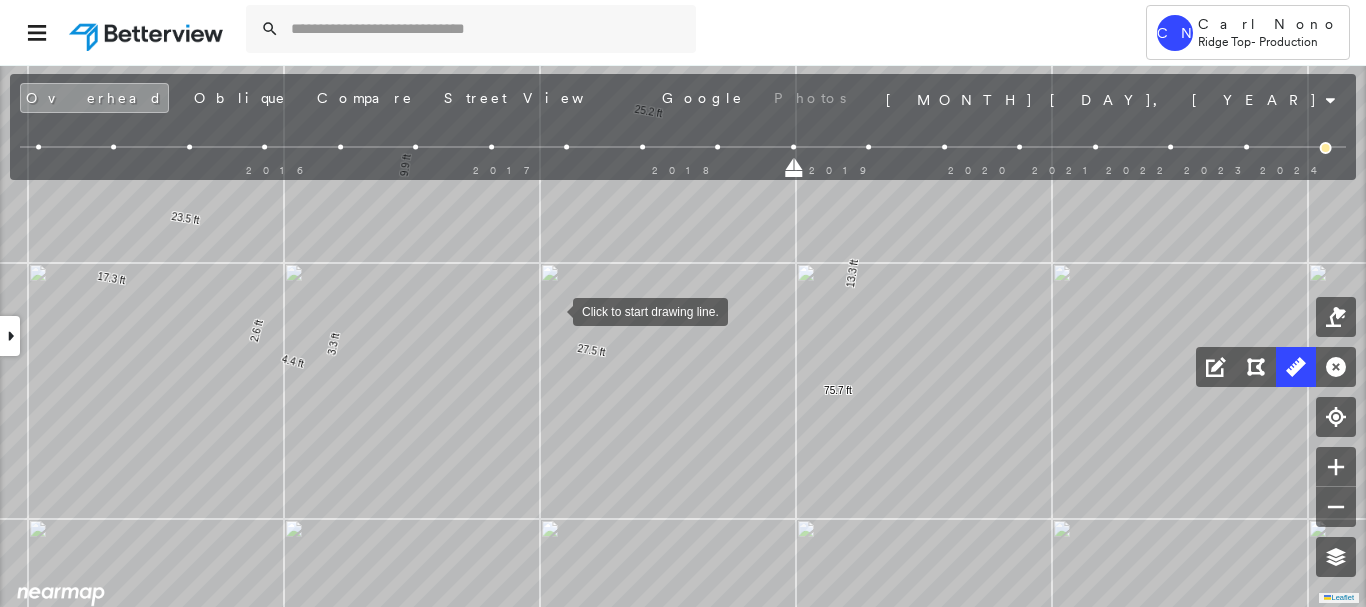 drag, startPoint x: 495, startPoint y: 298, endPoint x: 559, endPoint y: 312, distance: 65.51336 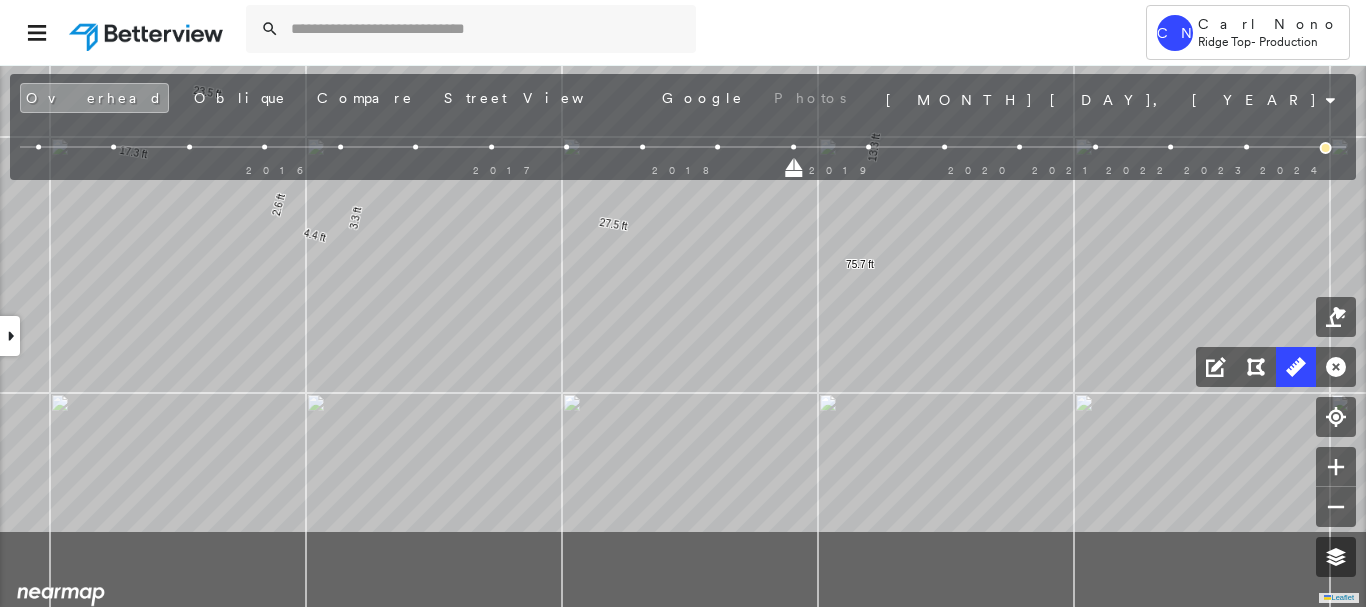 drag, startPoint x: 368, startPoint y: 460, endPoint x: 374, endPoint y: 152, distance: 308.05844 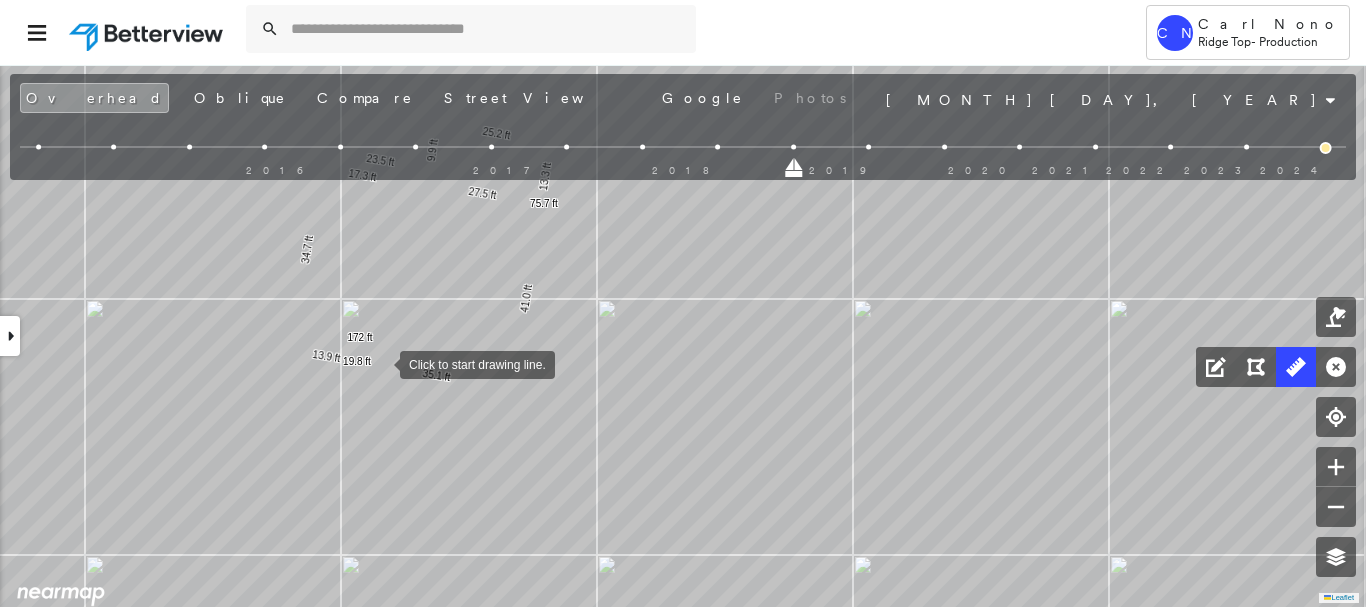 click at bounding box center (380, 363) 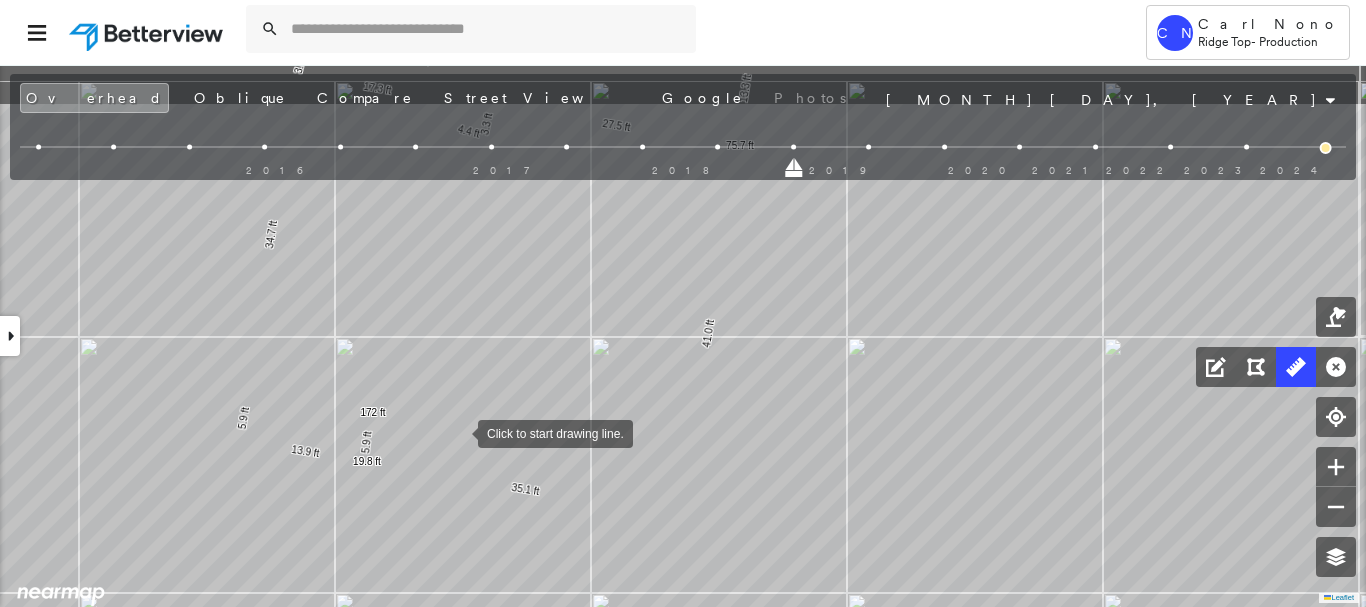 drag, startPoint x: 441, startPoint y: 337, endPoint x: 458, endPoint y: 431, distance: 95.524864 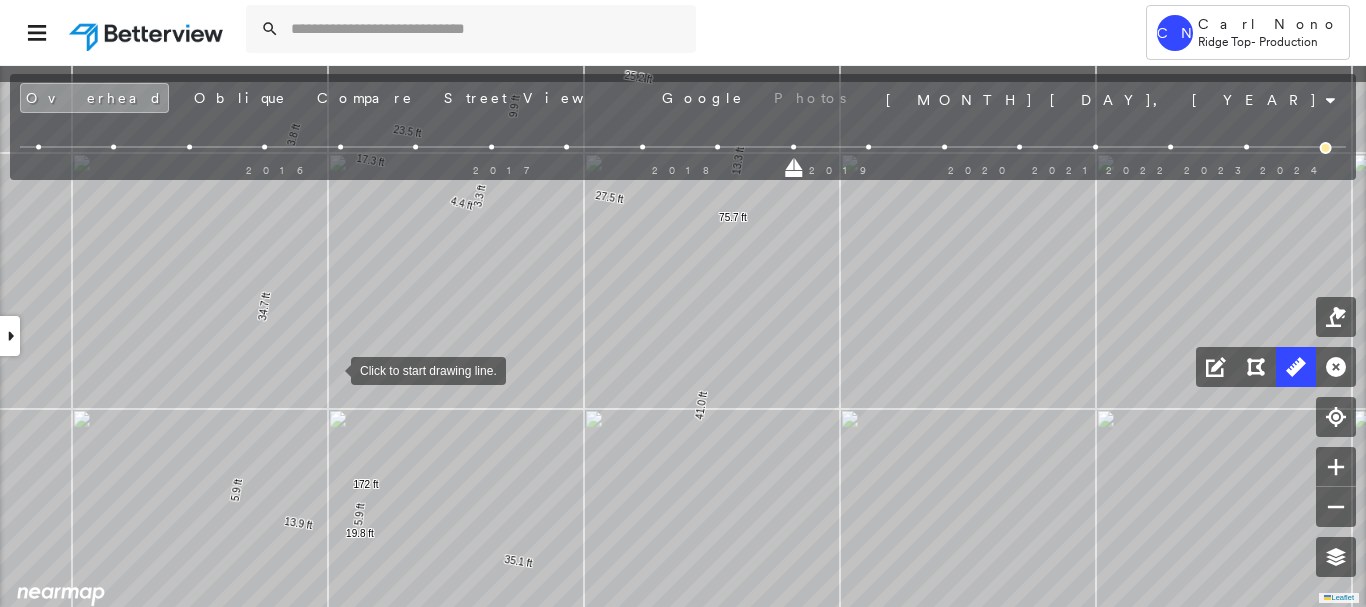 drag, startPoint x: 338, startPoint y: 296, endPoint x: 267, endPoint y: 339, distance: 83.00603 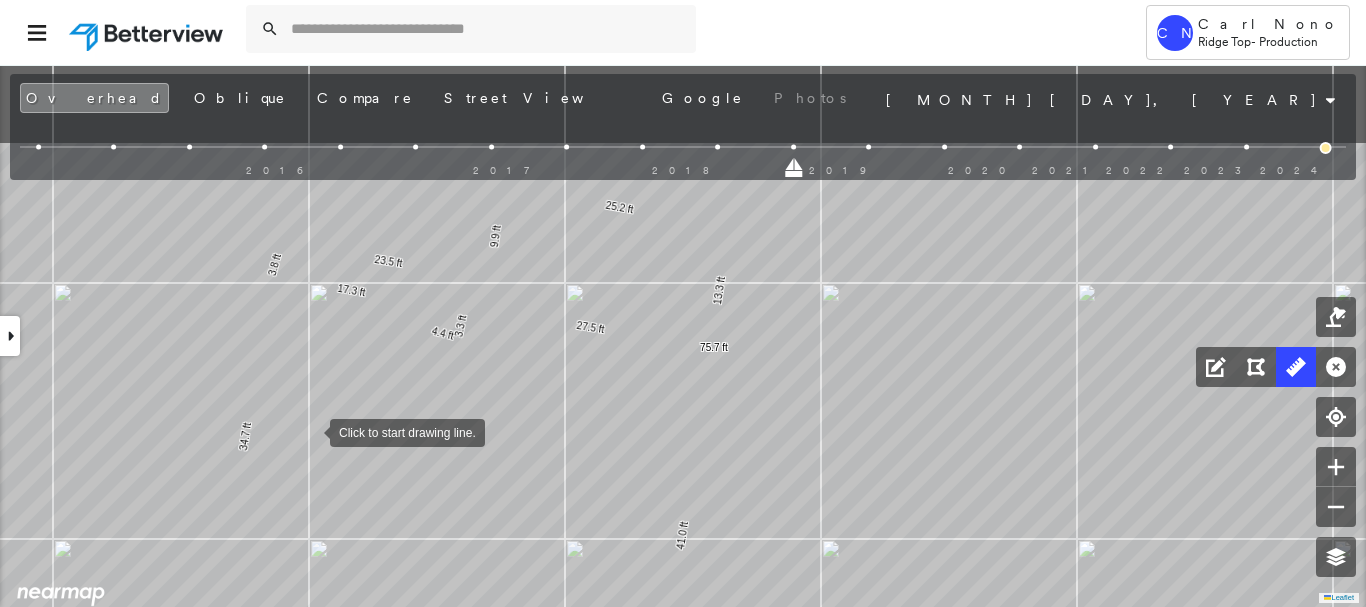 drag, startPoint x: 328, startPoint y: 294, endPoint x: 311, endPoint y: 428, distance: 135.07405 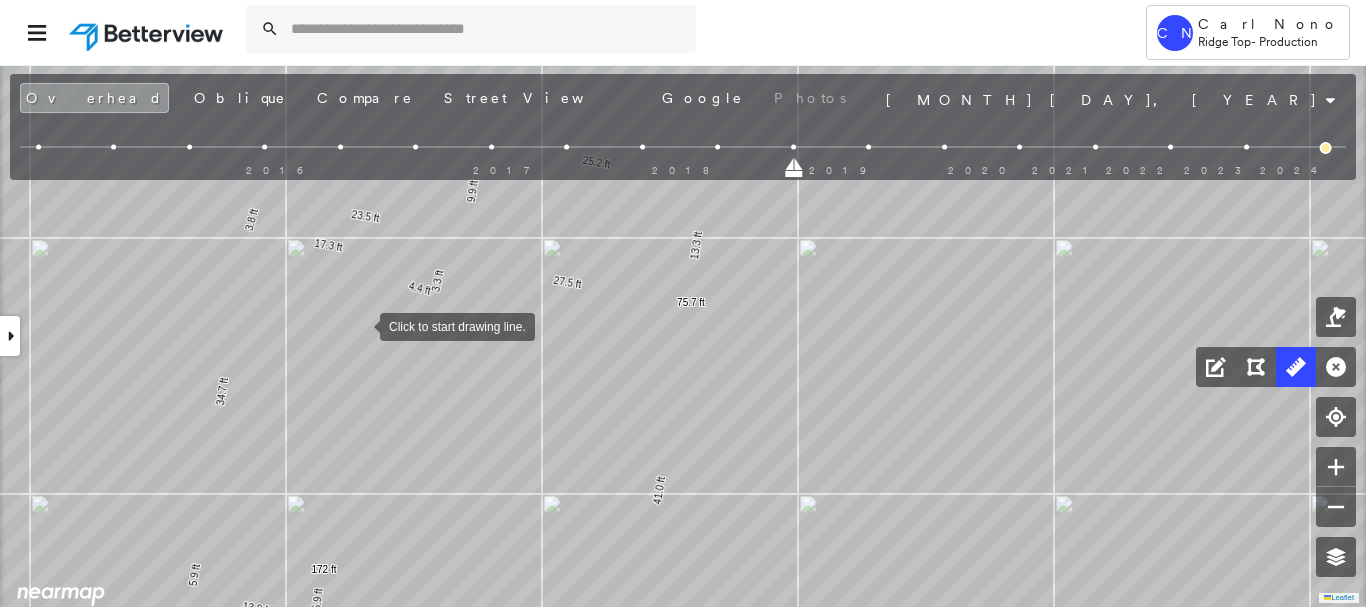 drag, startPoint x: 390, startPoint y: 381, endPoint x: 338, endPoint y: 294, distance: 101.35581 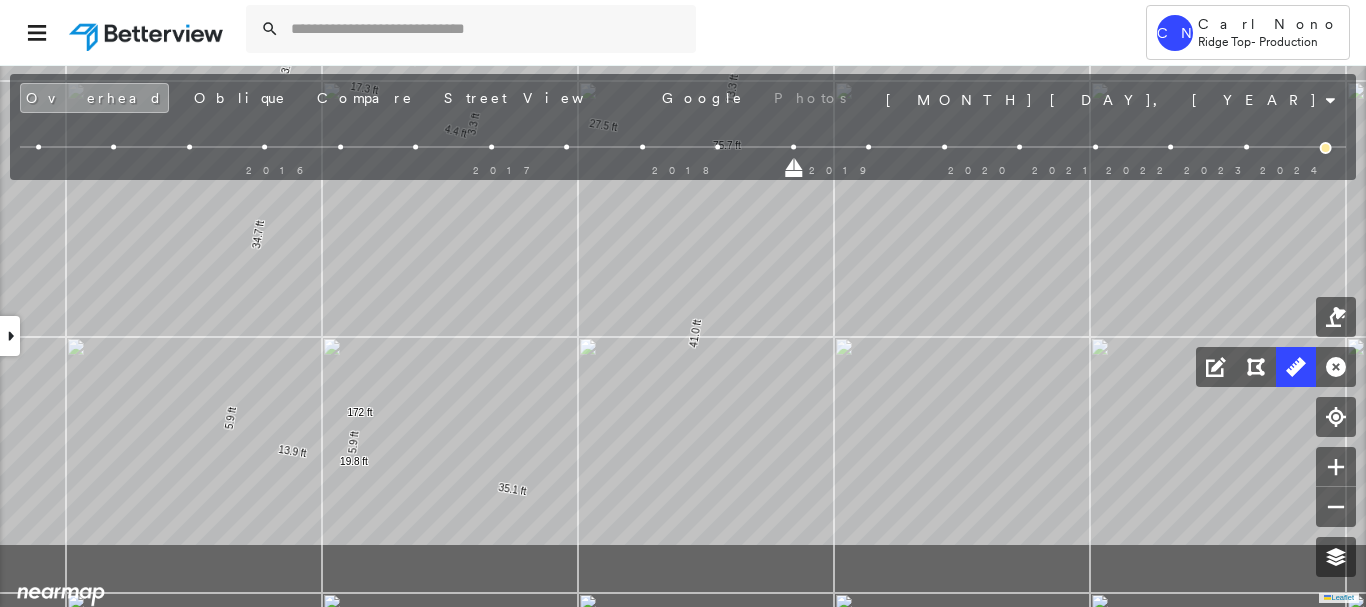 drag, startPoint x: 392, startPoint y: 306, endPoint x: 451, endPoint y: 185, distance: 134.61798 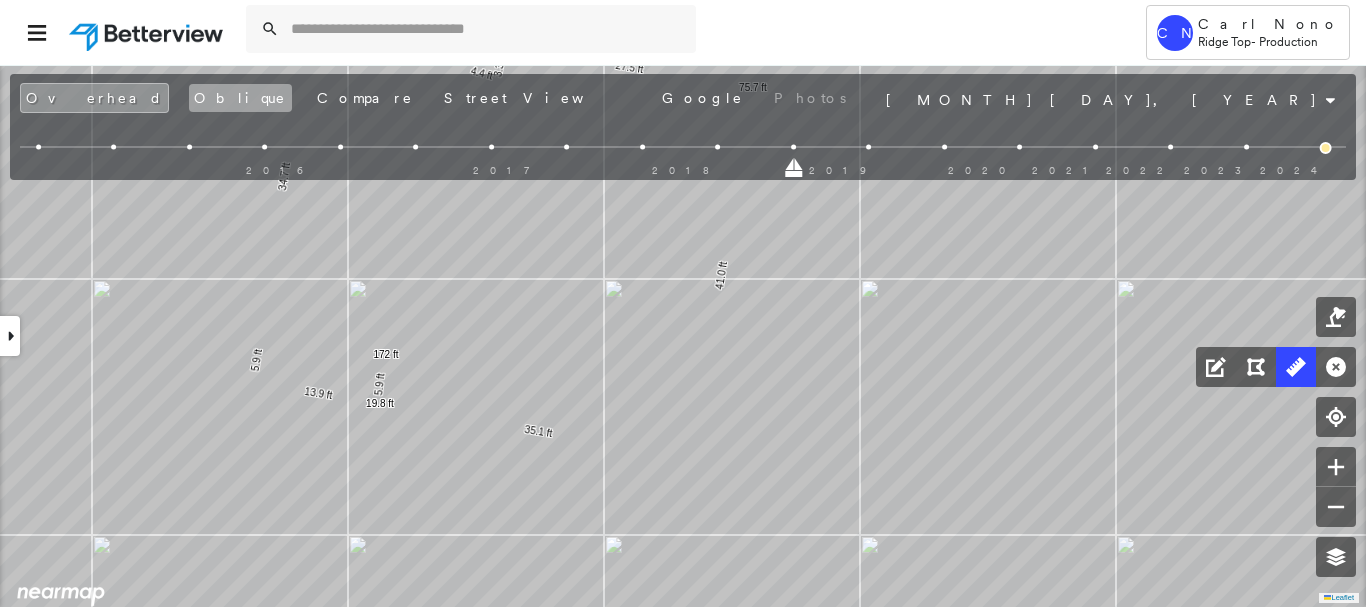 click on "Oblique" at bounding box center [240, 98] 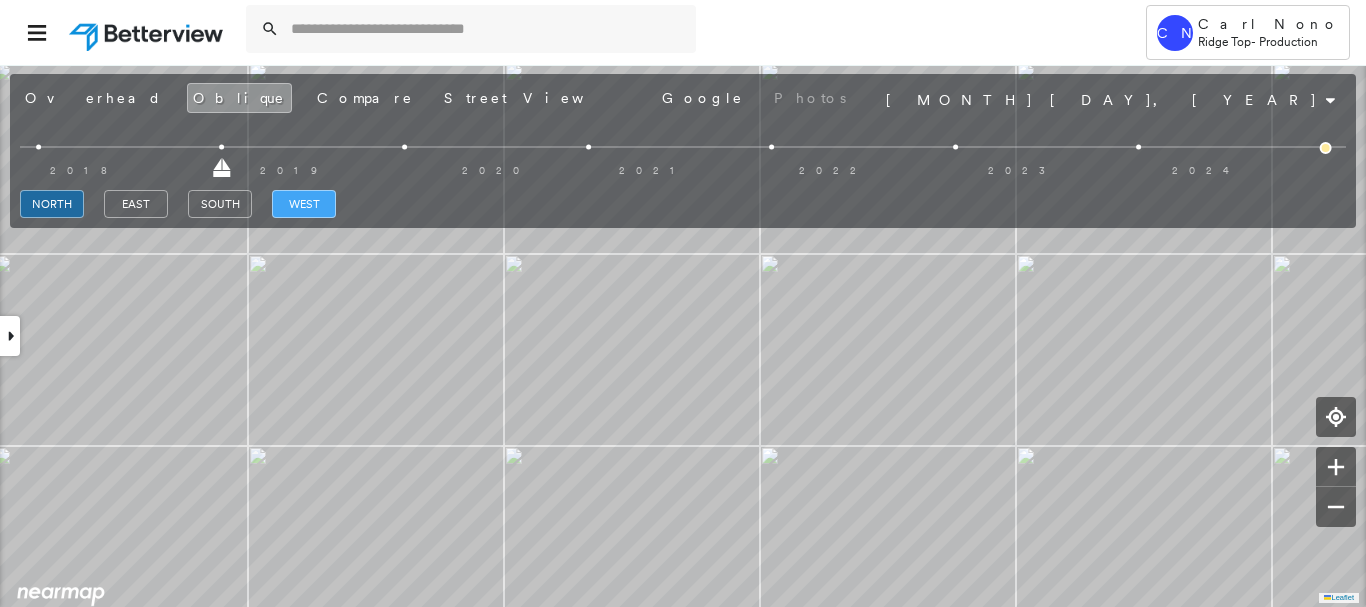 click on "west" at bounding box center [304, 204] 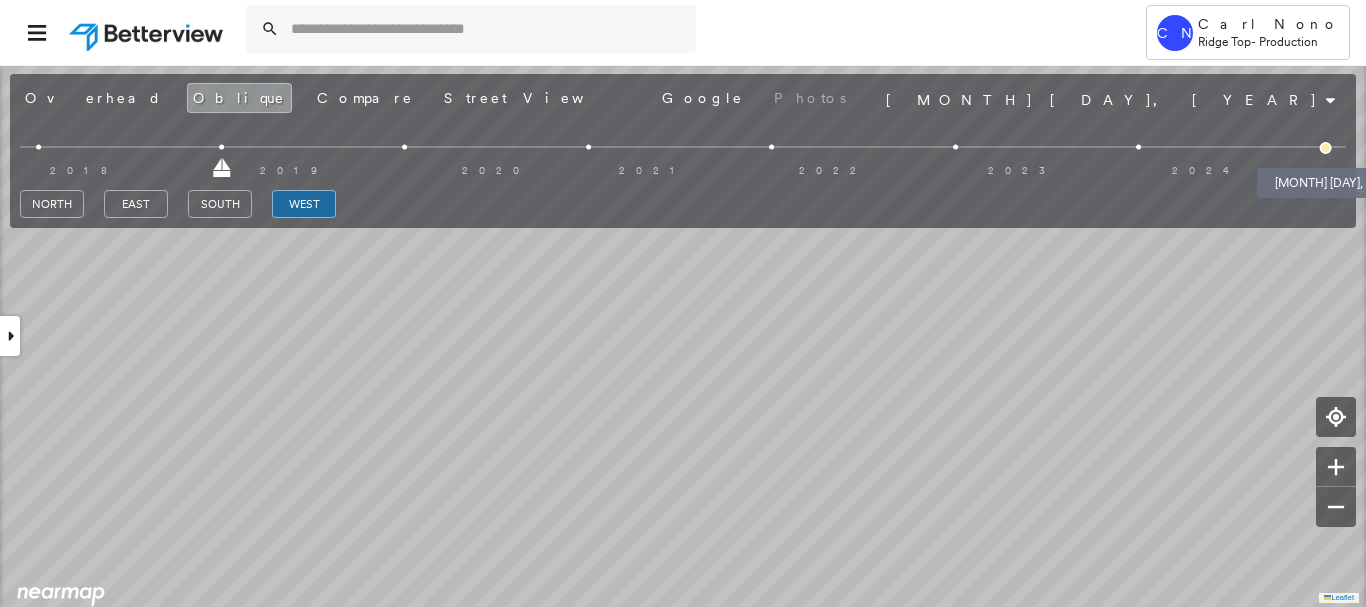 click at bounding box center (1326, 148) 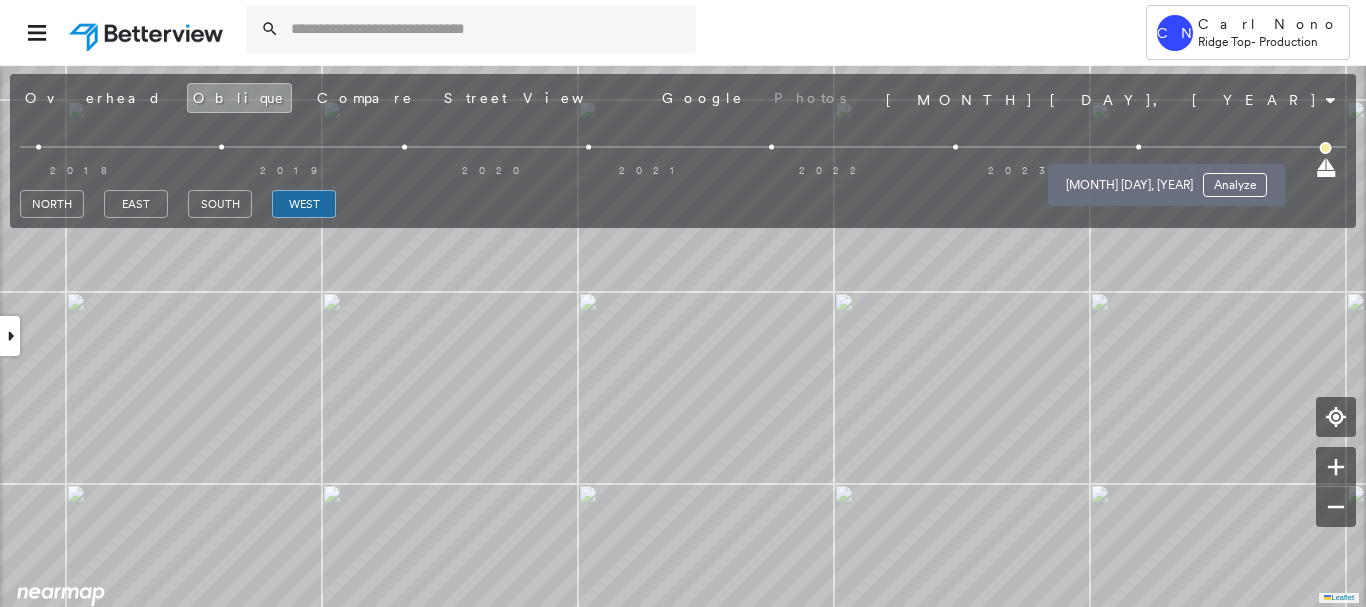 click at bounding box center (1138, 147) 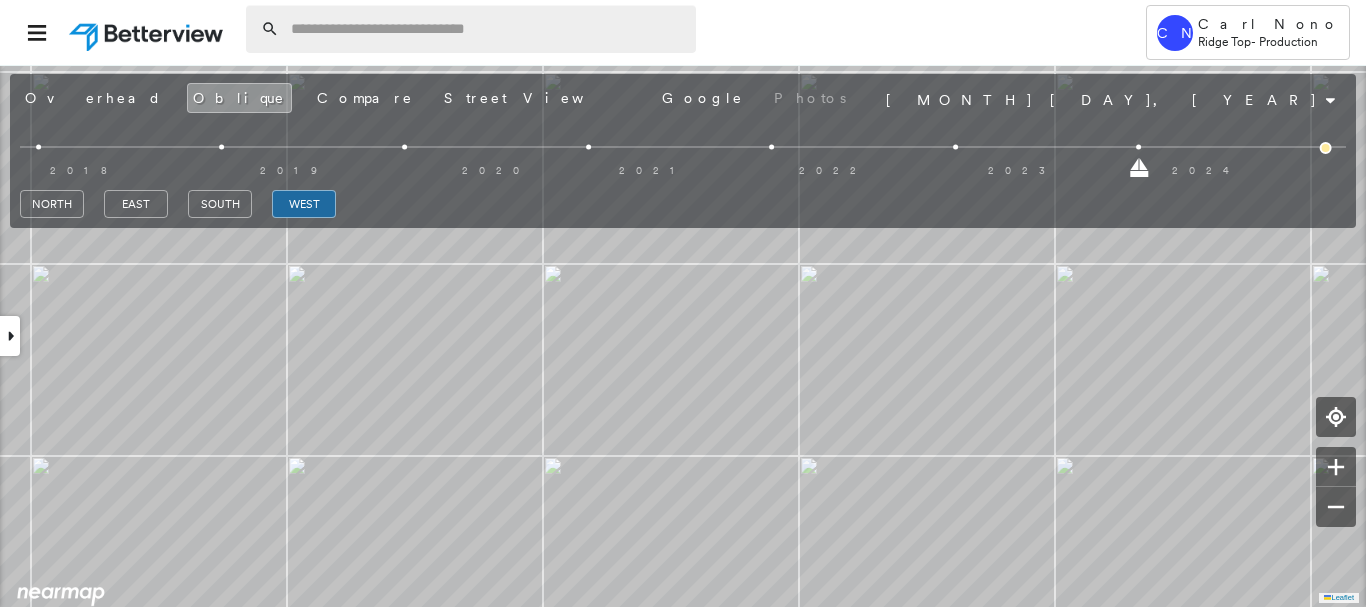 click at bounding box center [487, 29] 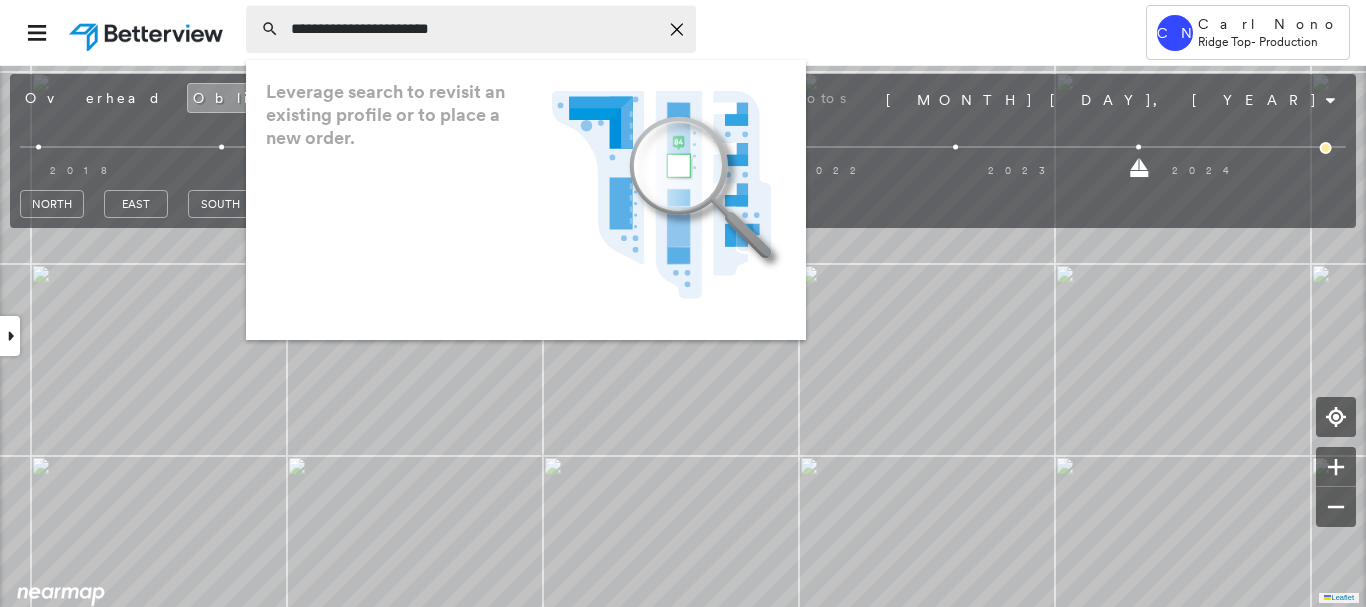 type on "**********" 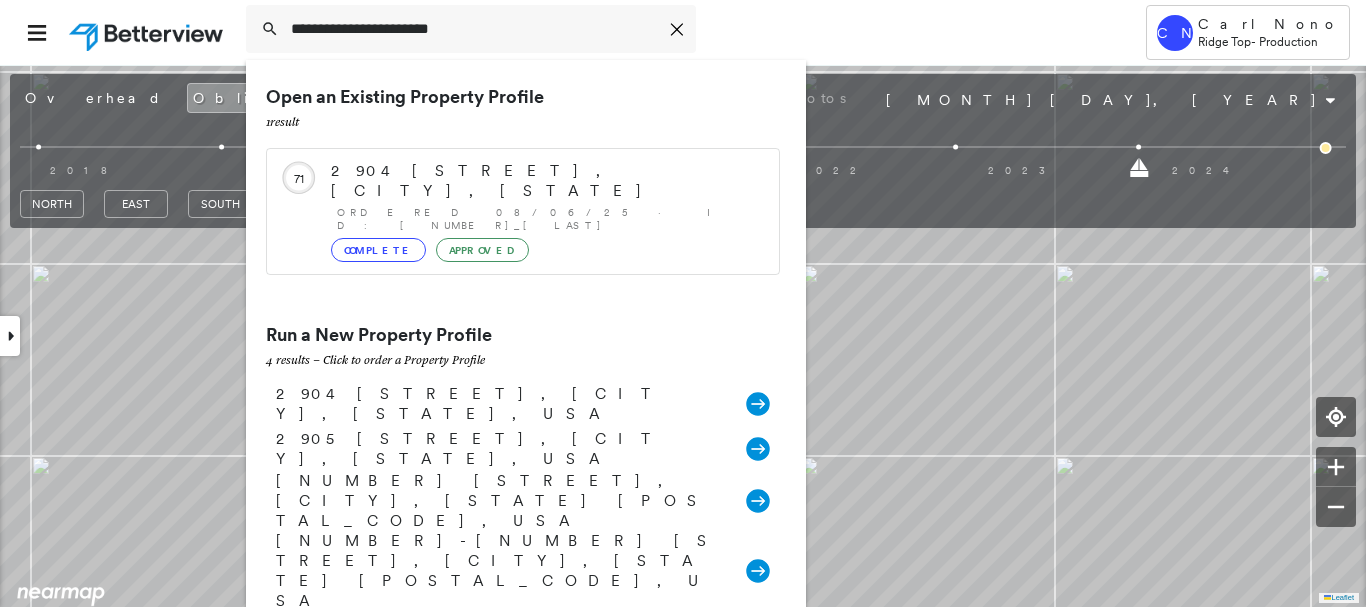 drag, startPoint x: 599, startPoint y: 172, endPoint x: 577, endPoint y: 179, distance: 23.086792 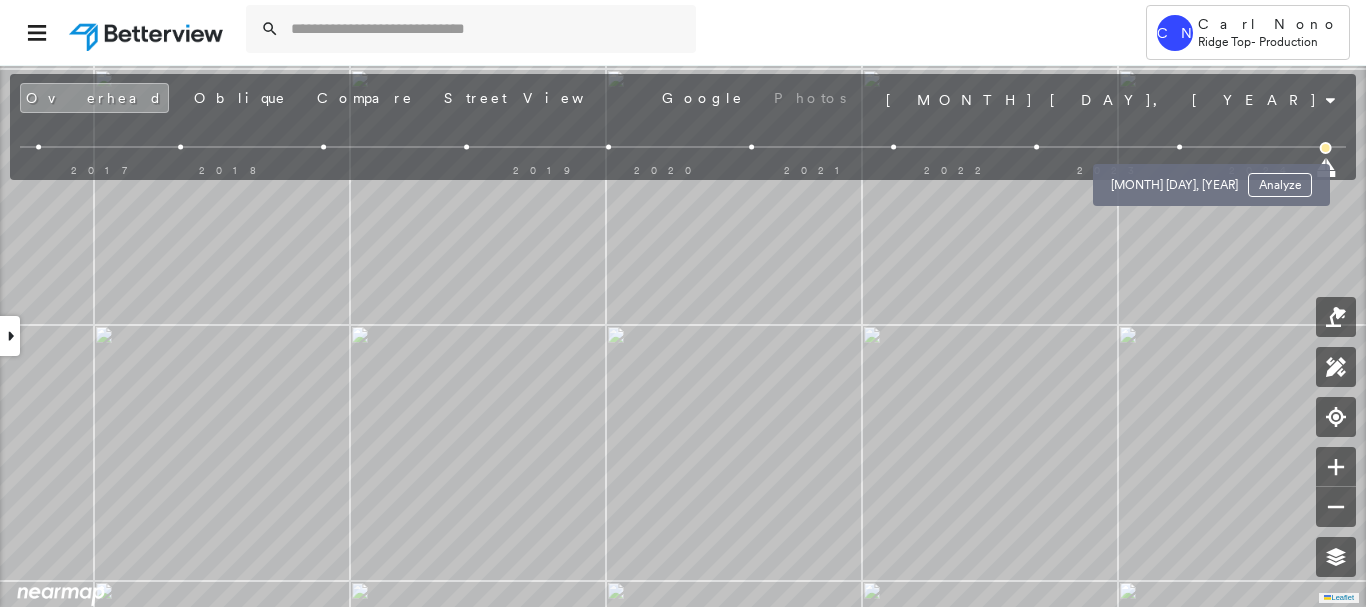 drag, startPoint x: 1178, startPoint y: 141, endPoint x: 1159, endPoint y: 150, distance: 21.023796 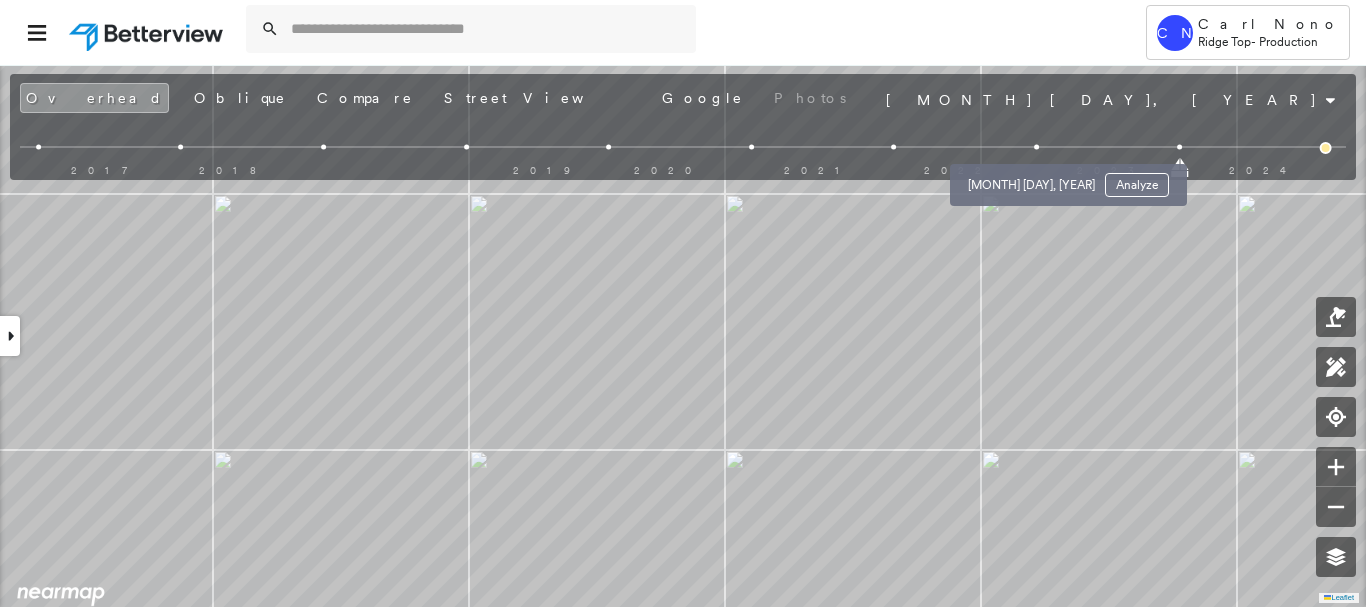 click at bounding box center [1036, 147] 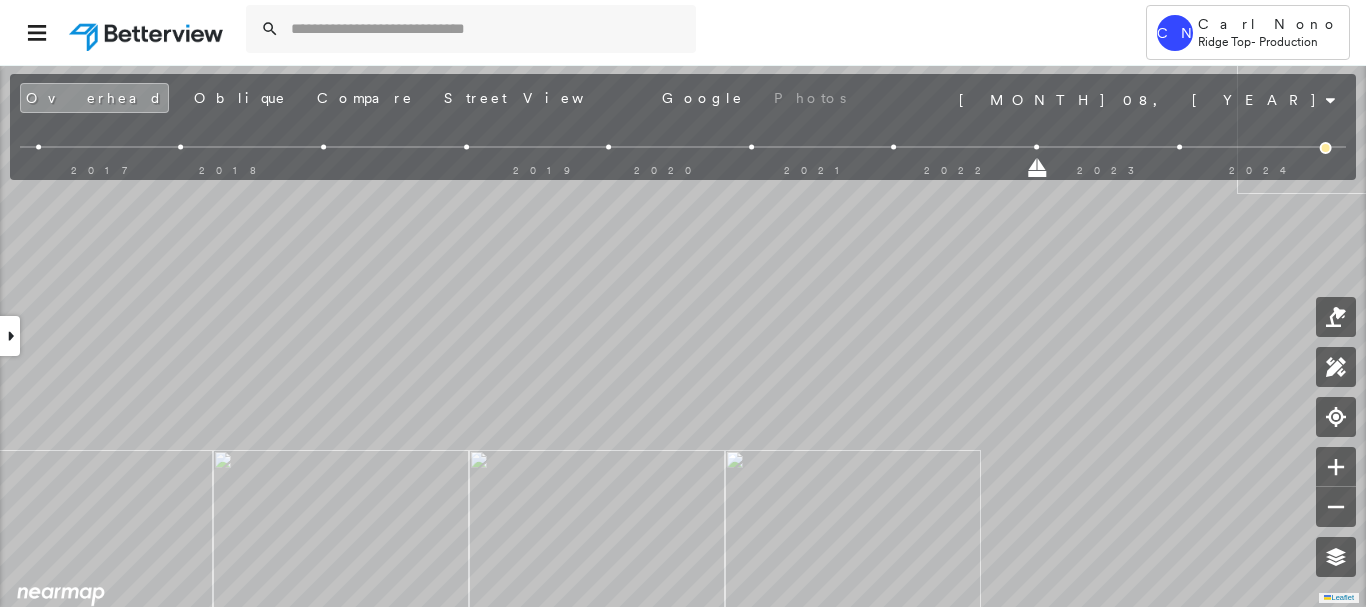 scroll, scrollTop: 0, scrollLeft: 0, axis: both 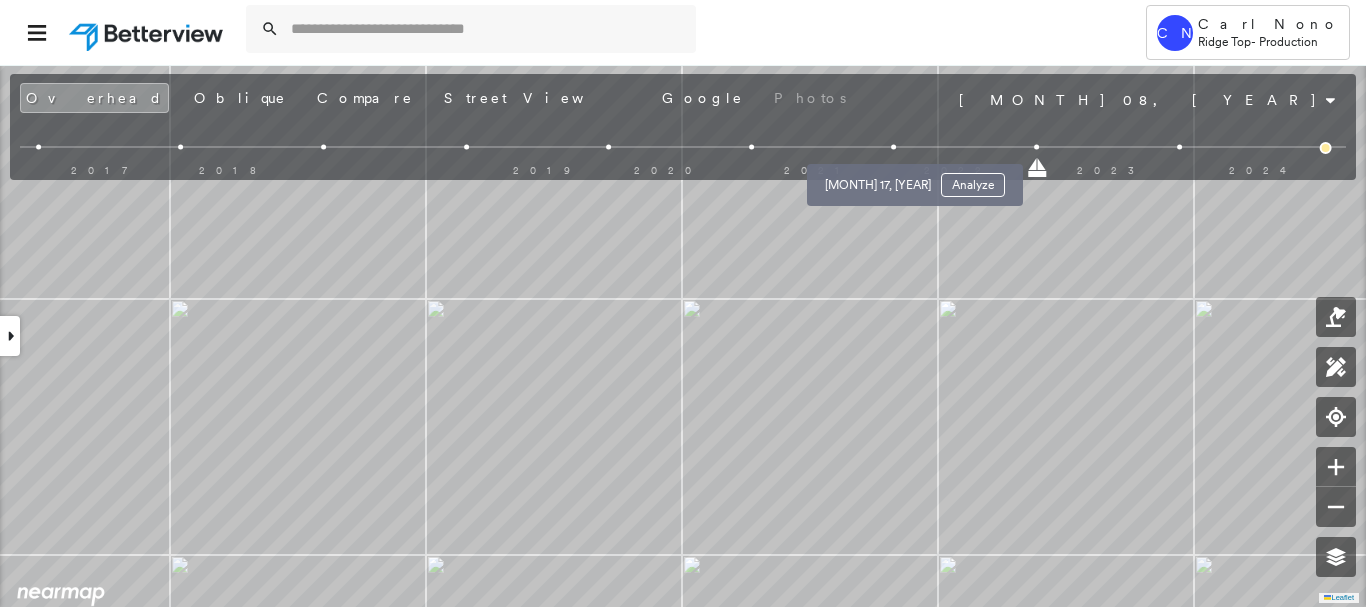 click at bounding box center [894, 147] 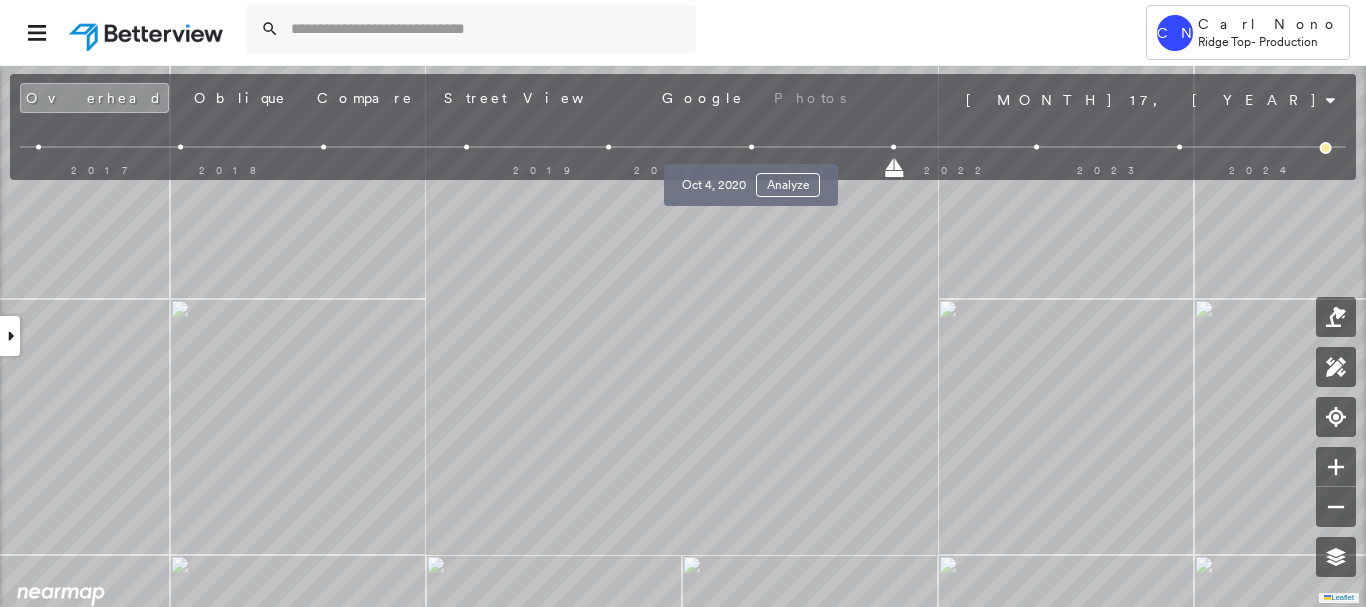 click at bounding box center (751, 147) 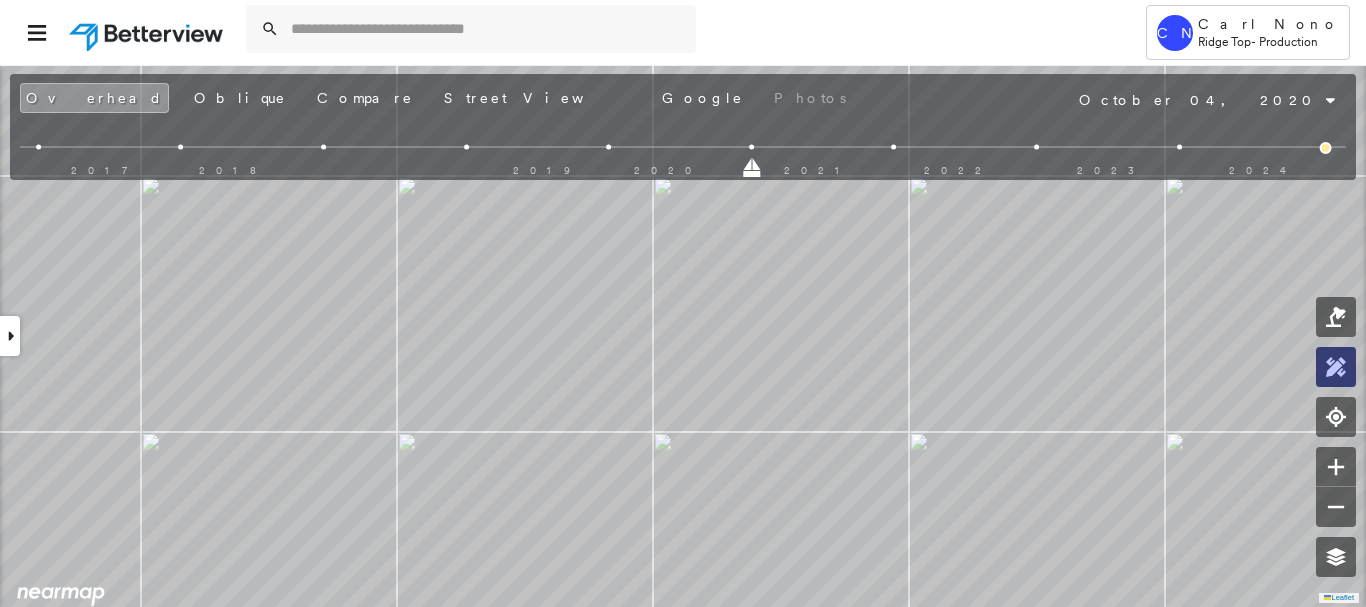 click 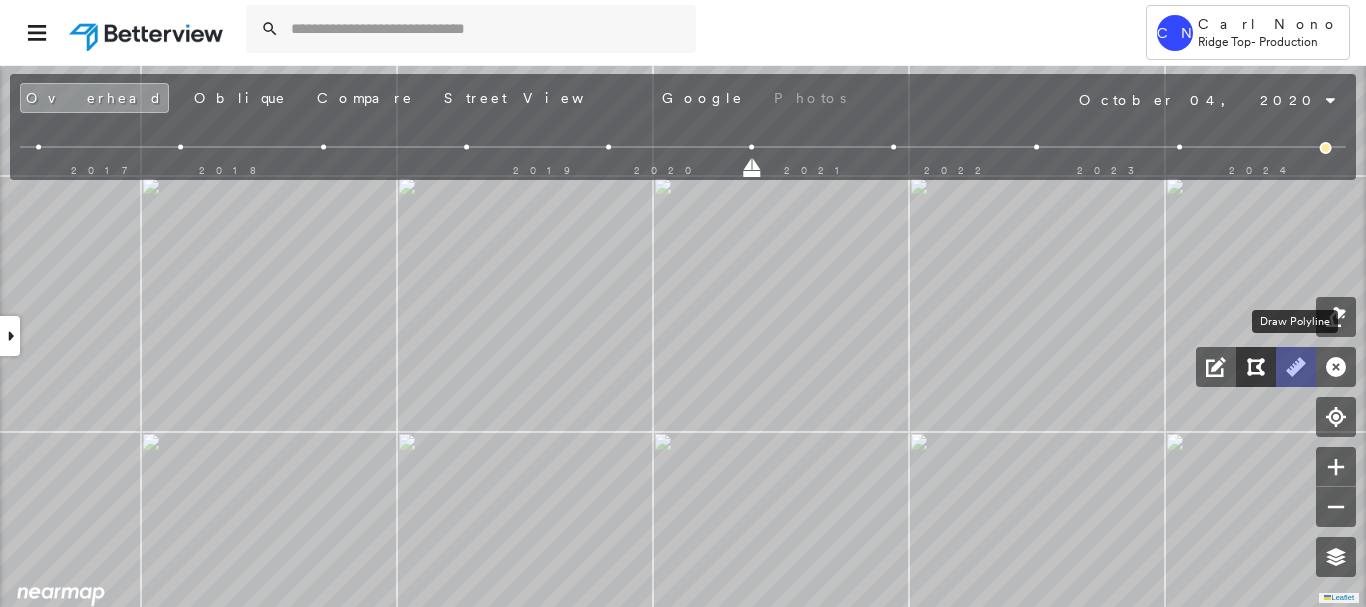 drag, startPoint x: 1302, startPoint y: 373, endPoint x: 1248, endPoint y: 373, distance: 54 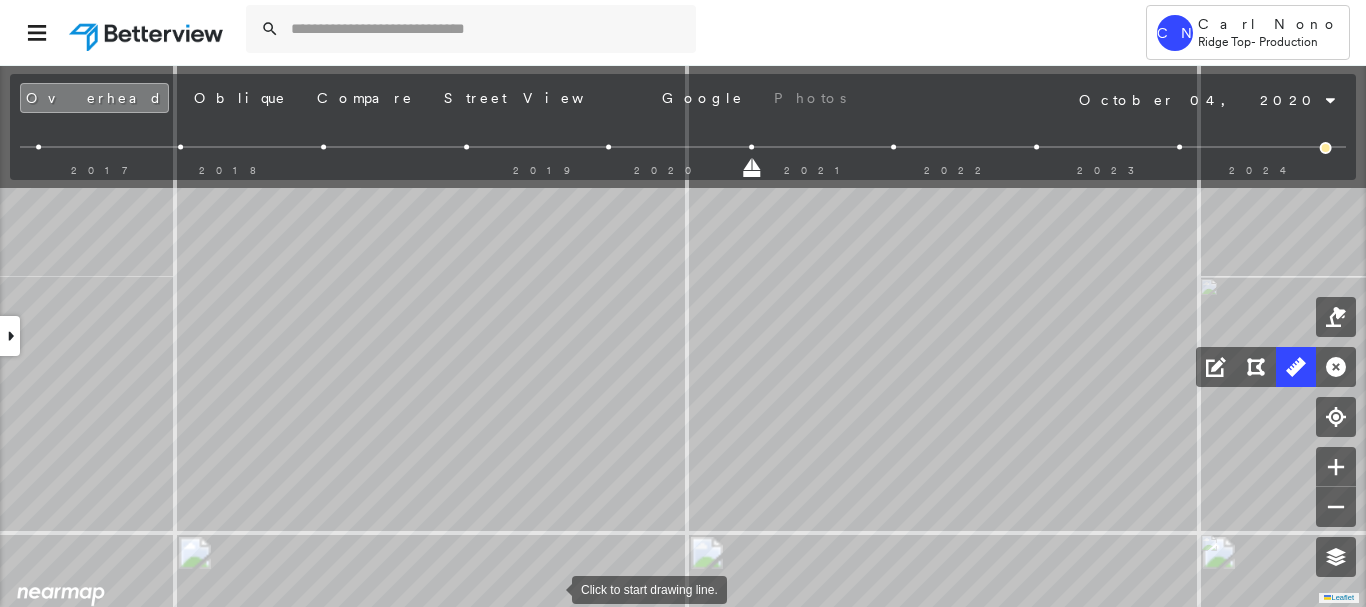 drag, startPoint x: 549, startPoint y: 395, endPoint x: 552, endPoint y: 575, distance: 180.025 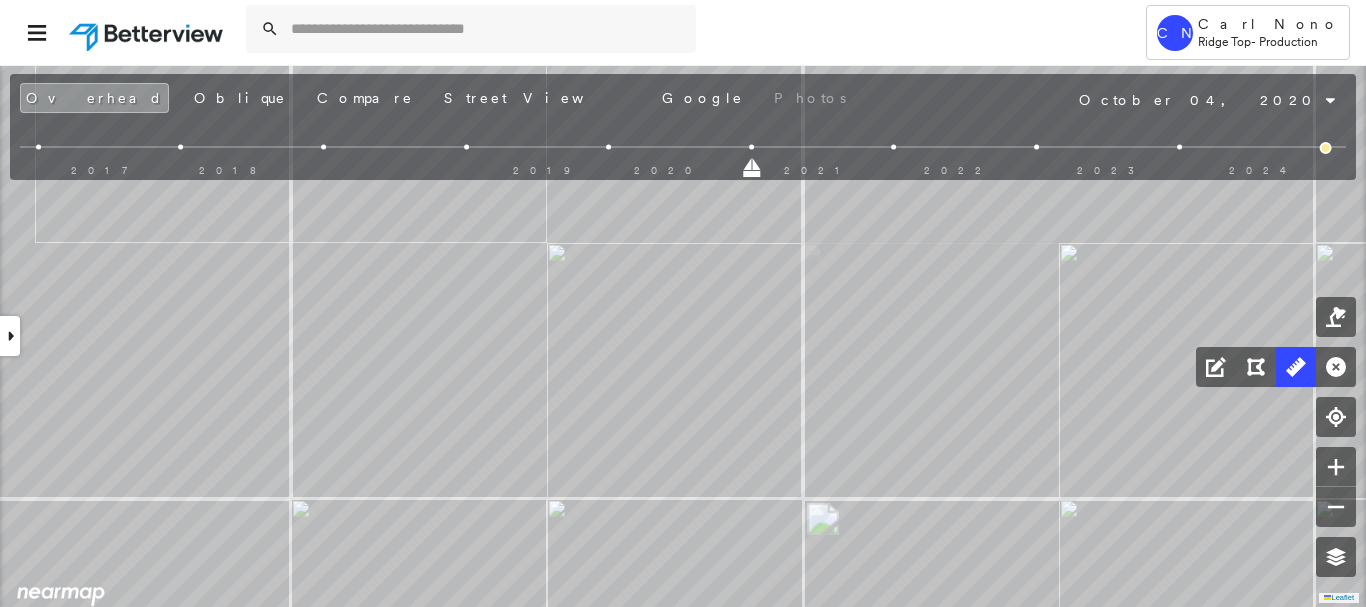 click on "Click to start drawing line." at bounding box center [264, 317] 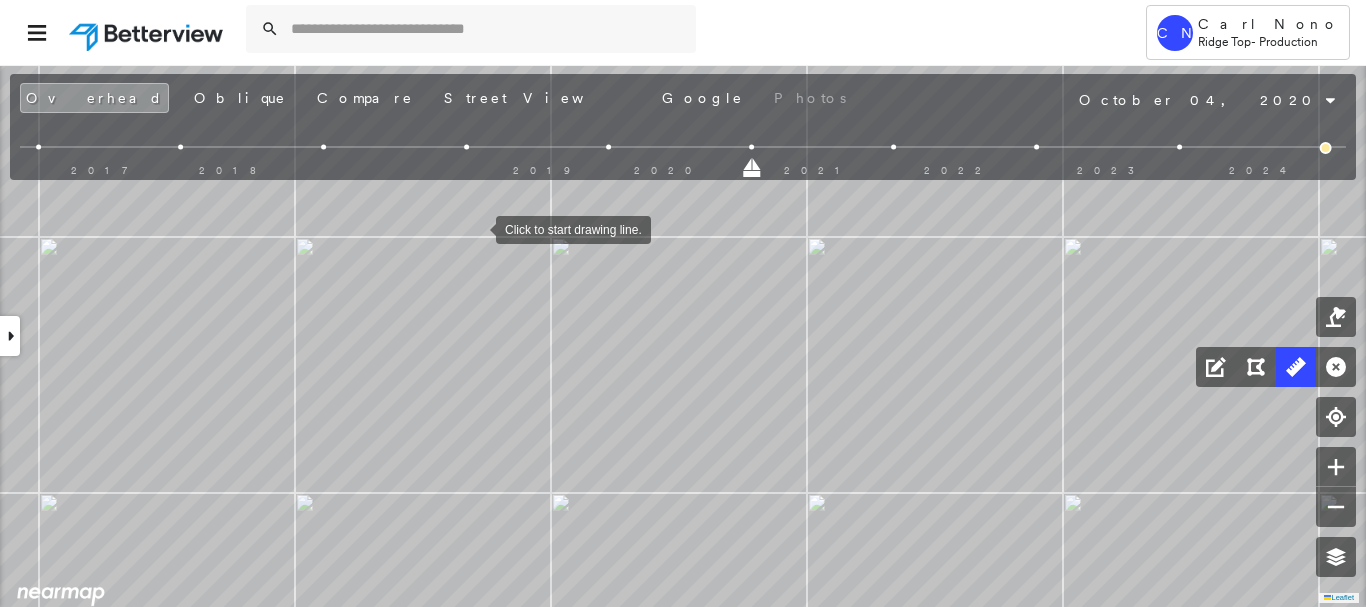 click at bounding box center [476, 228] 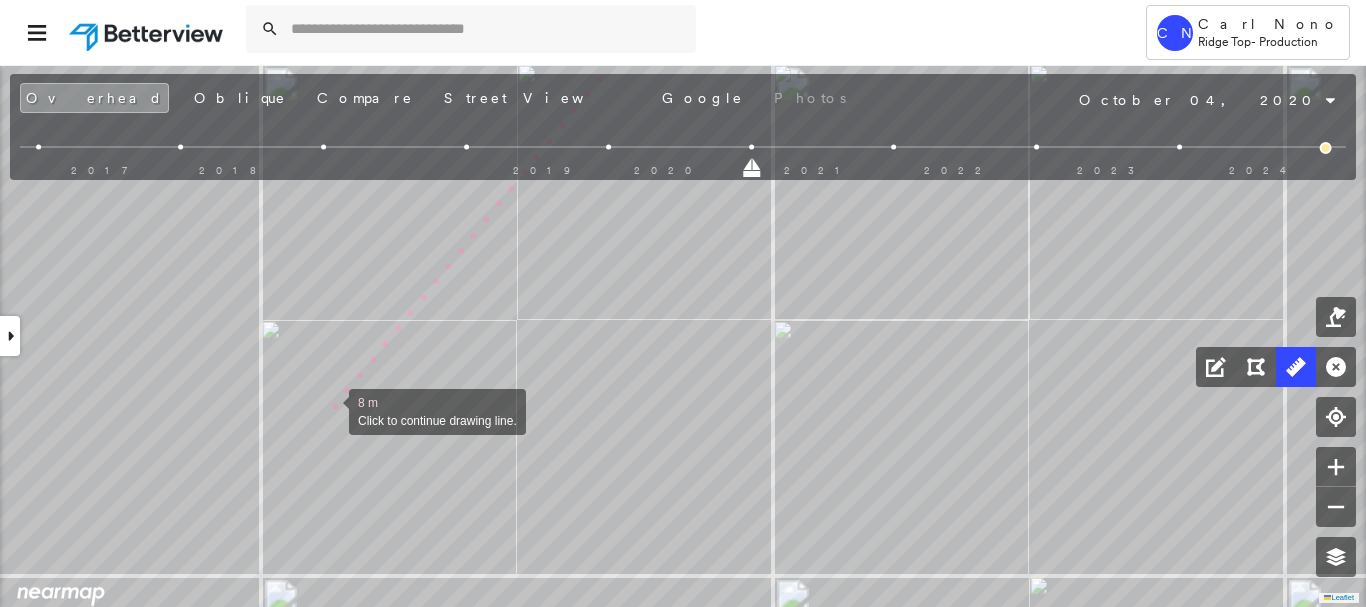 click at bounding box center (329, 410) 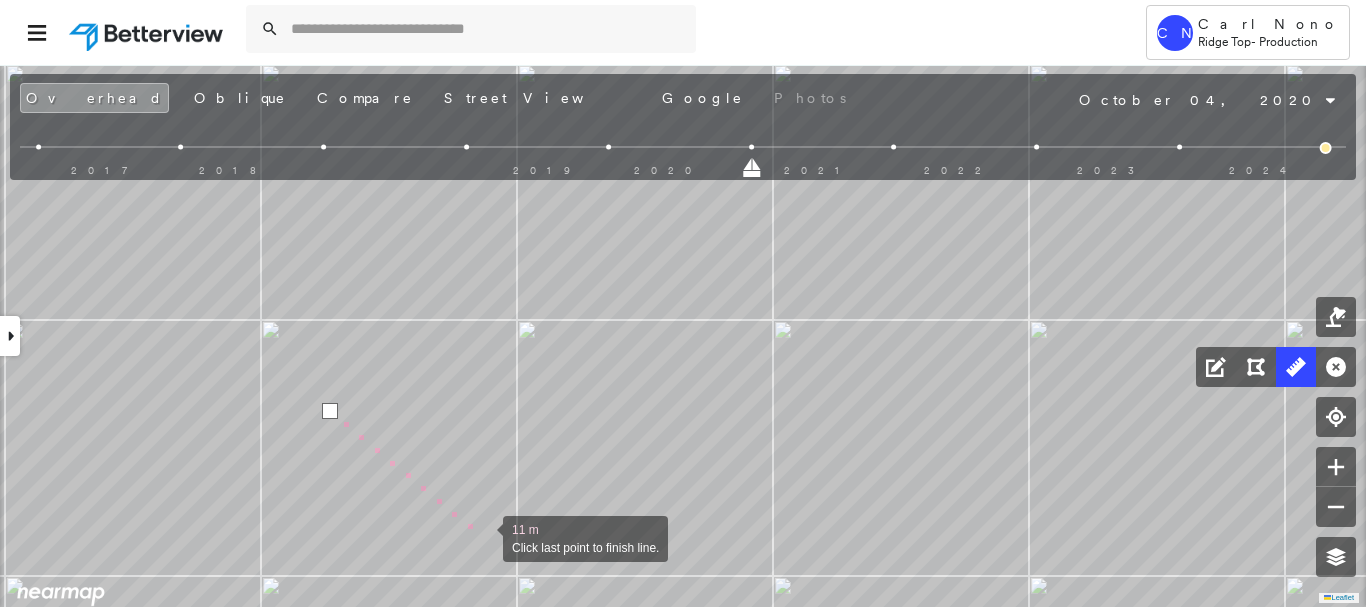 click at bounding box center (483, 537) 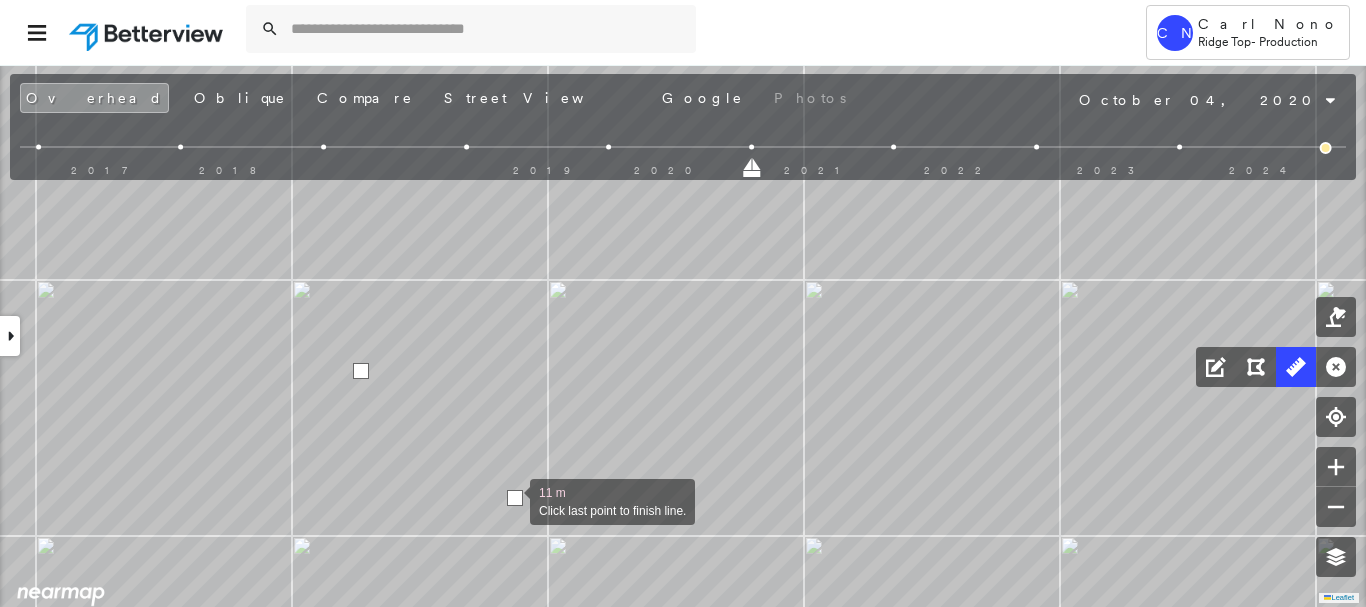 drag, startPoint x: 476, startPoint y: 545, endPoint x: 739, endPoint y: 217, distance: 420.42 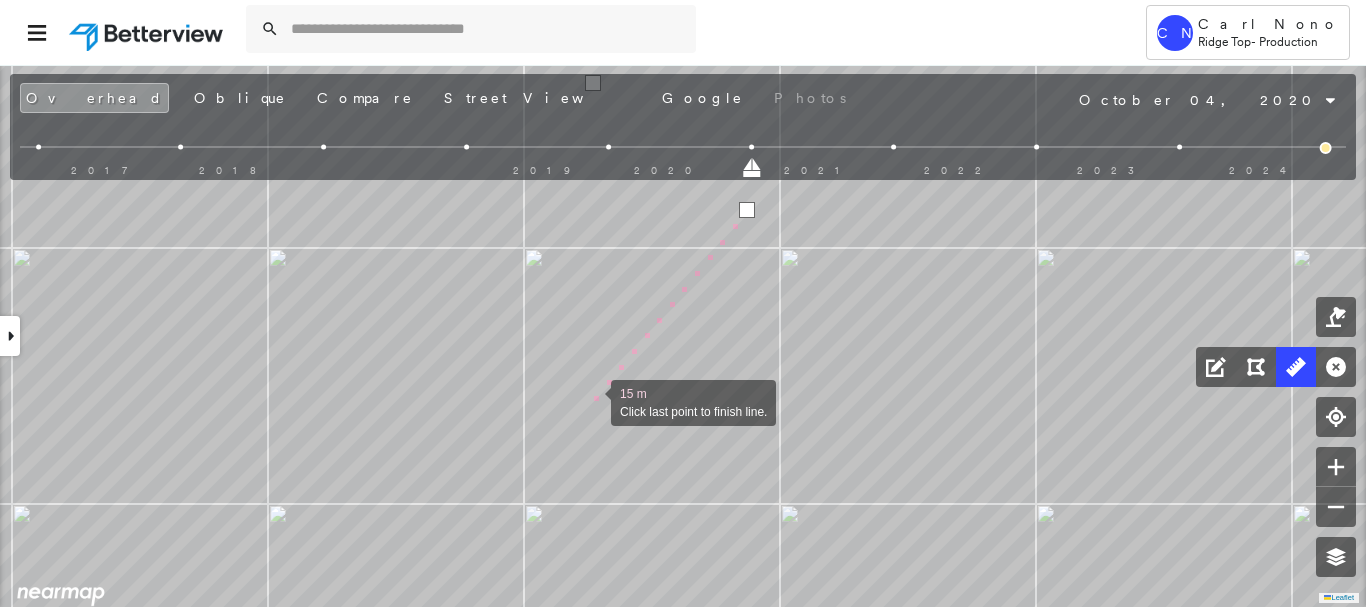 click at bounding box center [591, 401] 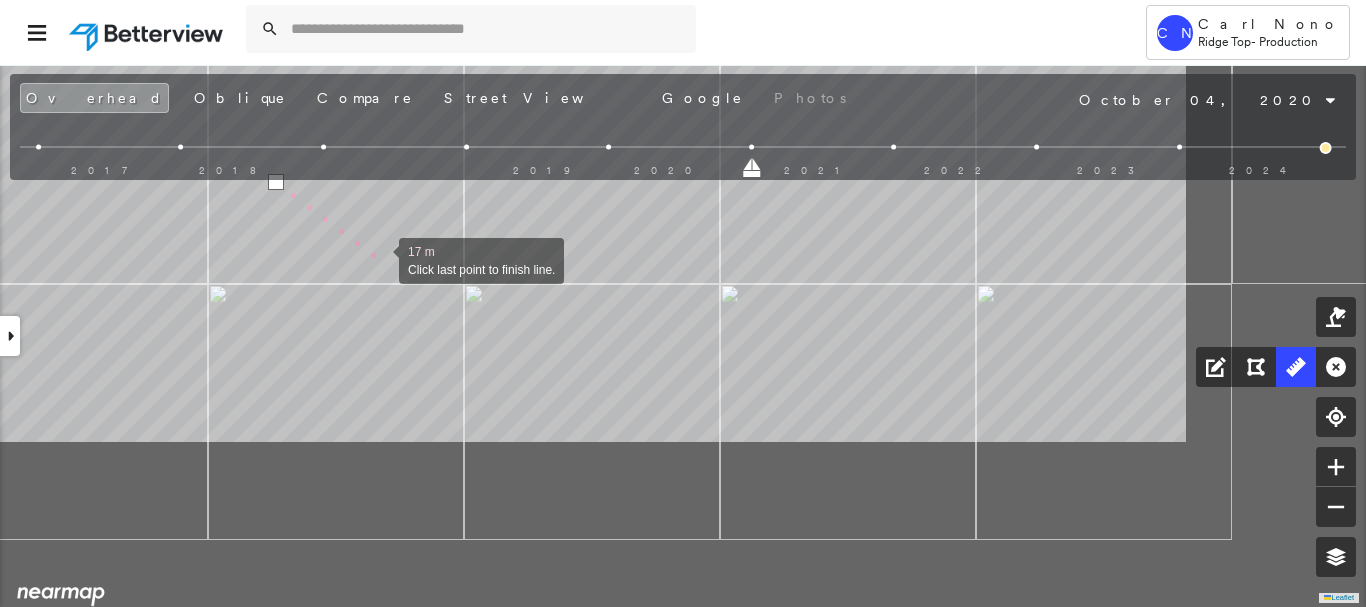 drag, startPoint x: 712, startPoint y: 493, endPoint x: 378, endPoint y: 258, distance: 408.3883 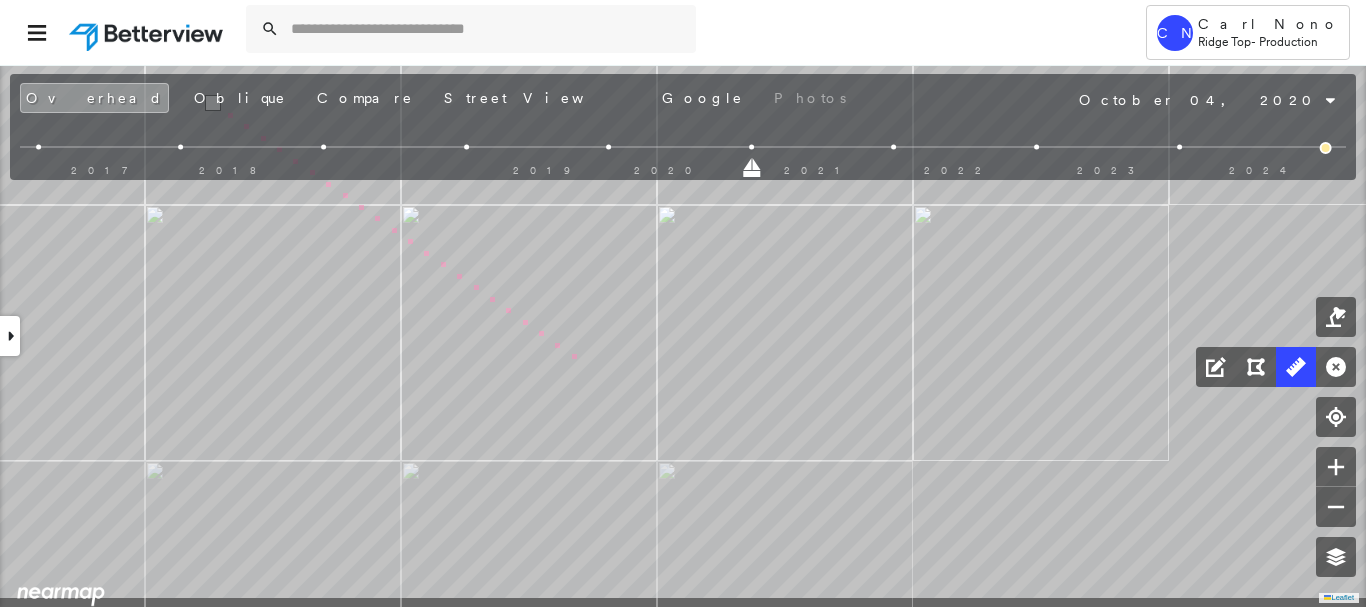 drag, startPoint x: 642, startPoint y: 445, endPoint x: 494, endPoint y: 294, distance: 211.43556 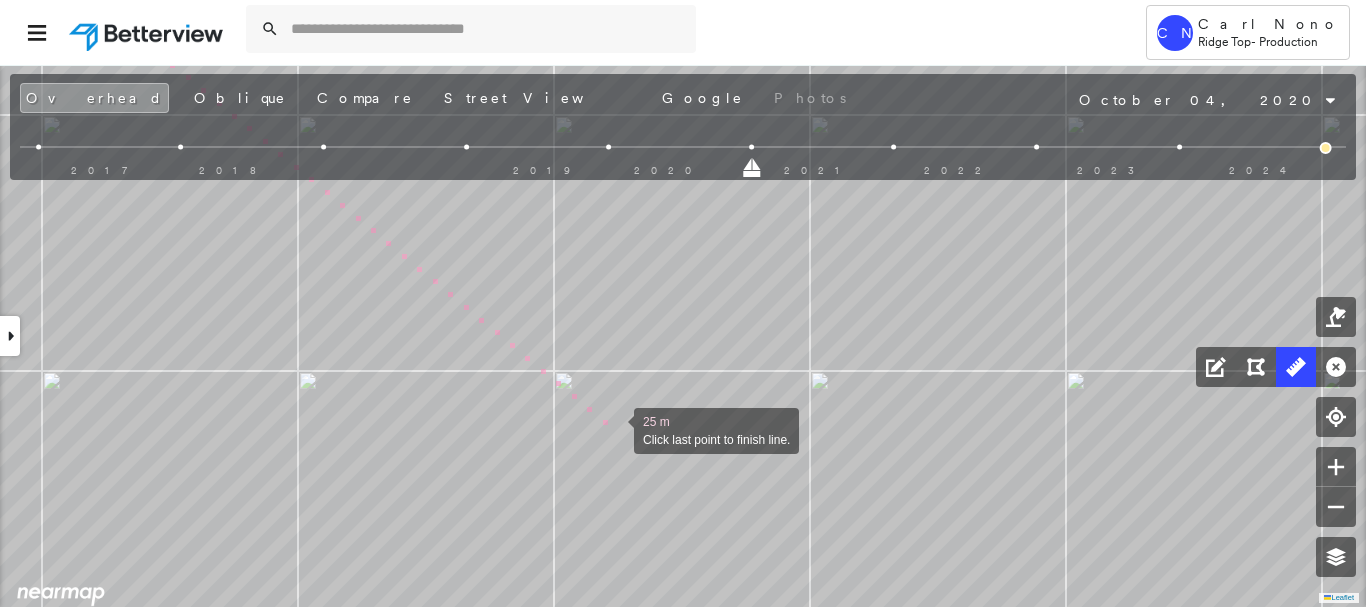 click at bounding box center [614, 429] 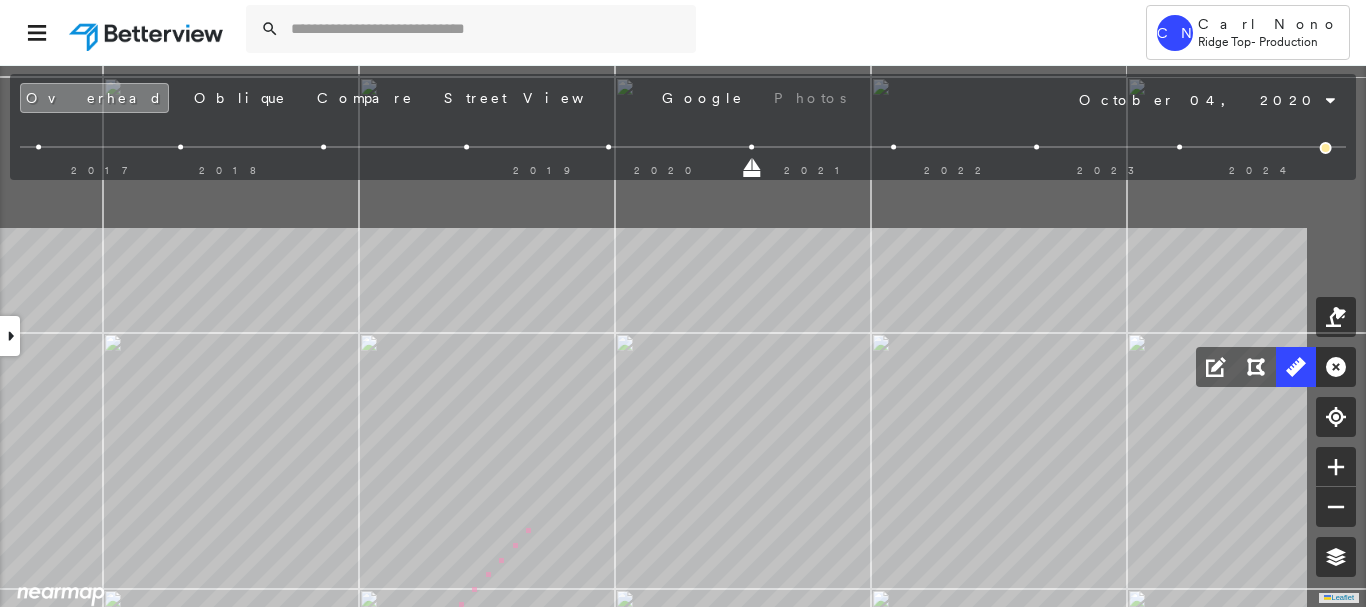 drag, startPoint x: 762, startPoint y: 288, endPoint x: 515, endPoint y: 506, distance: 329.44348 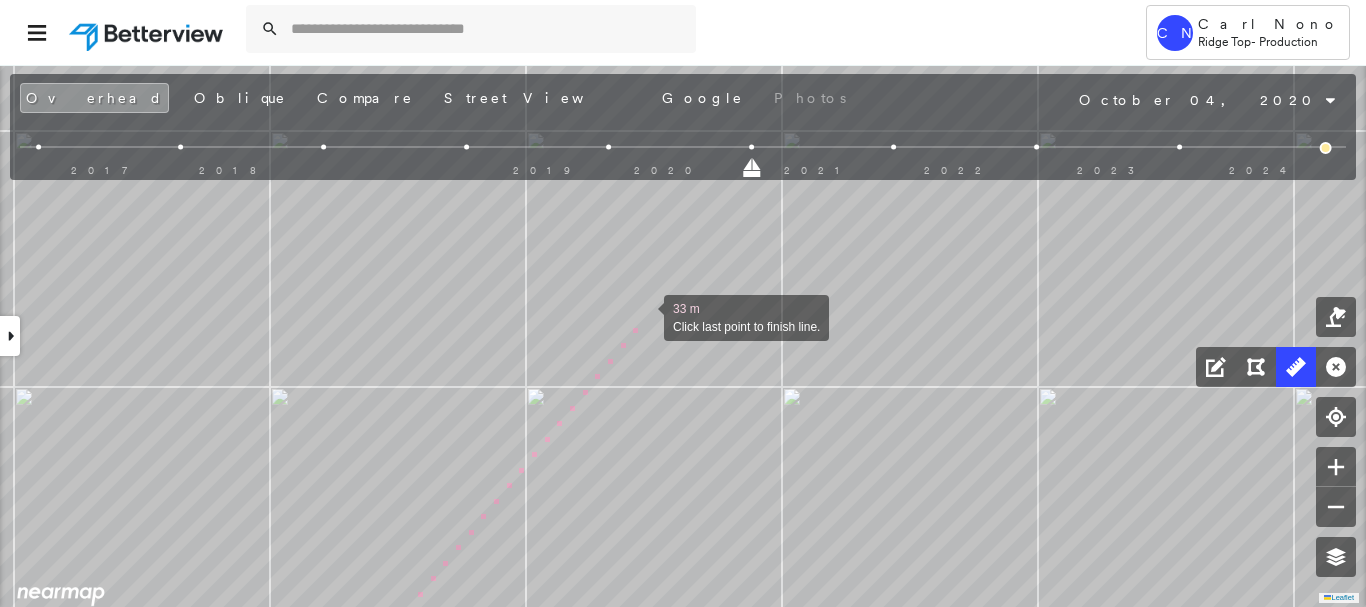 click at bounding box center (644, 316) 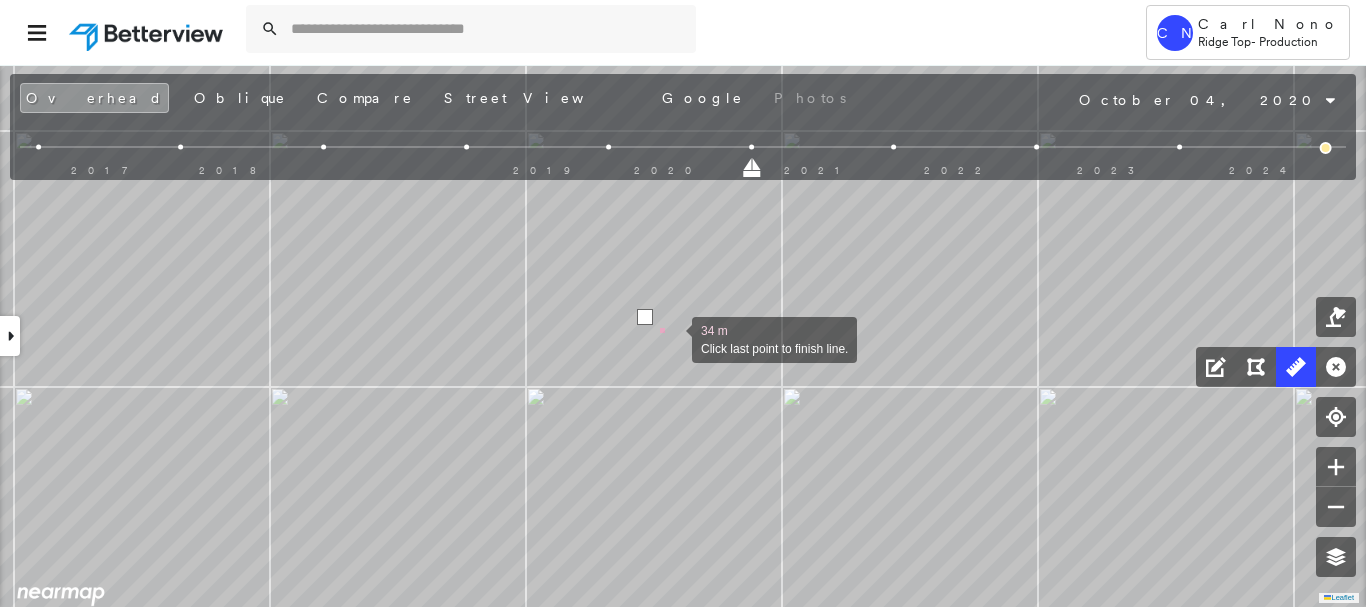 click at bounding box center [672, 338] 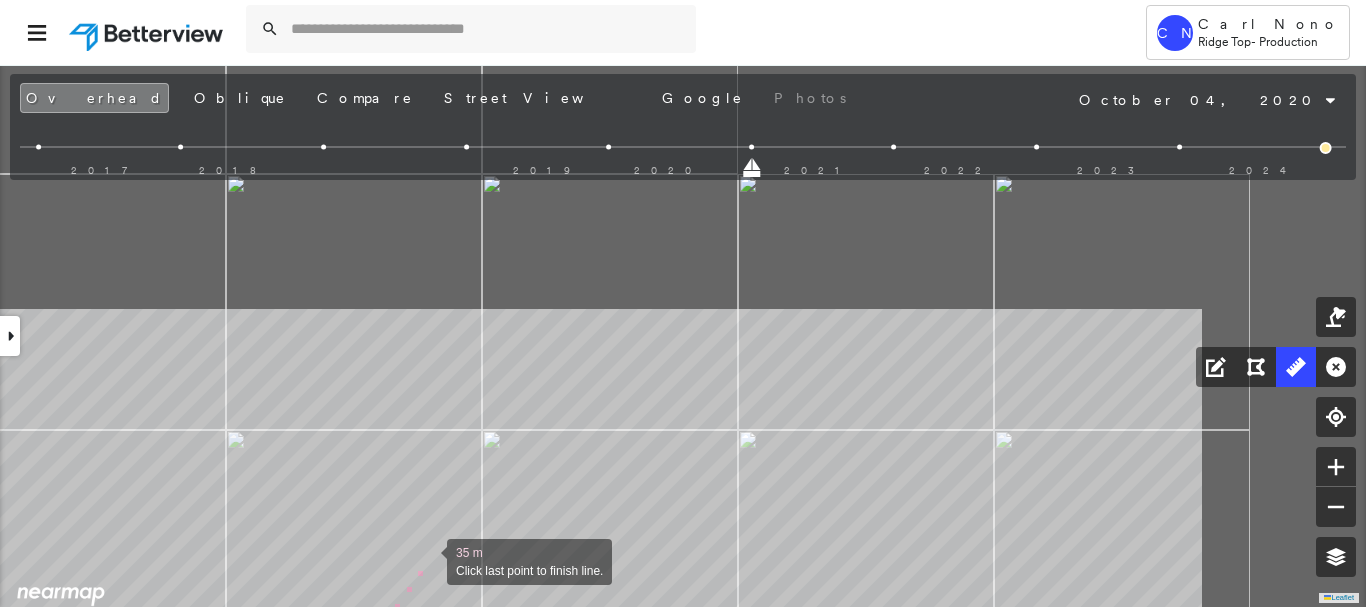 drag, startPoint x: 737, startPoint y: 251, endPoint x: 437, endPoint y: 550, distance: 423.55756 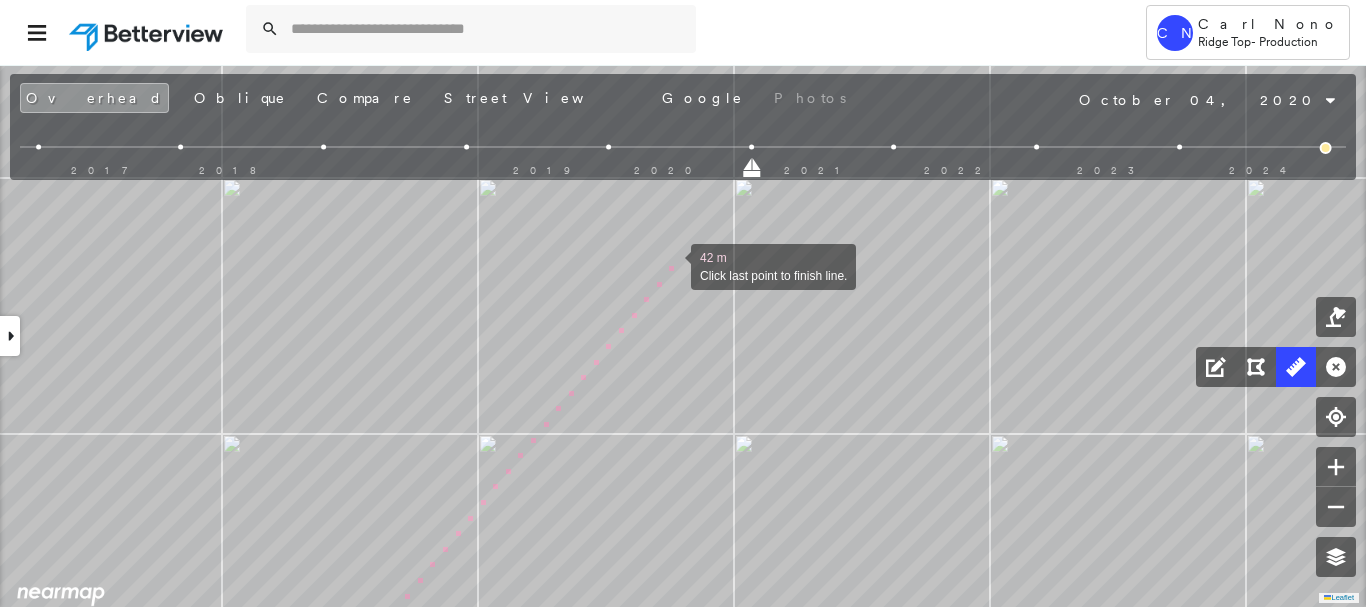 click at bounding box center [671, 265] 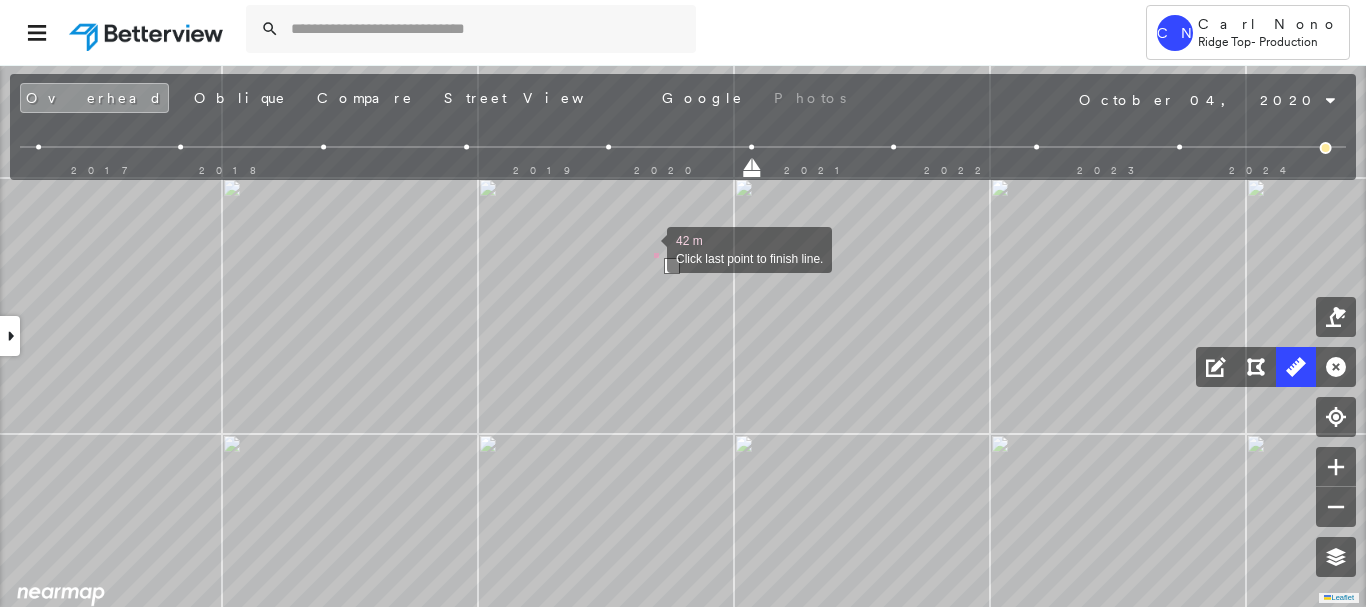 click at bounding box center (647, 248) 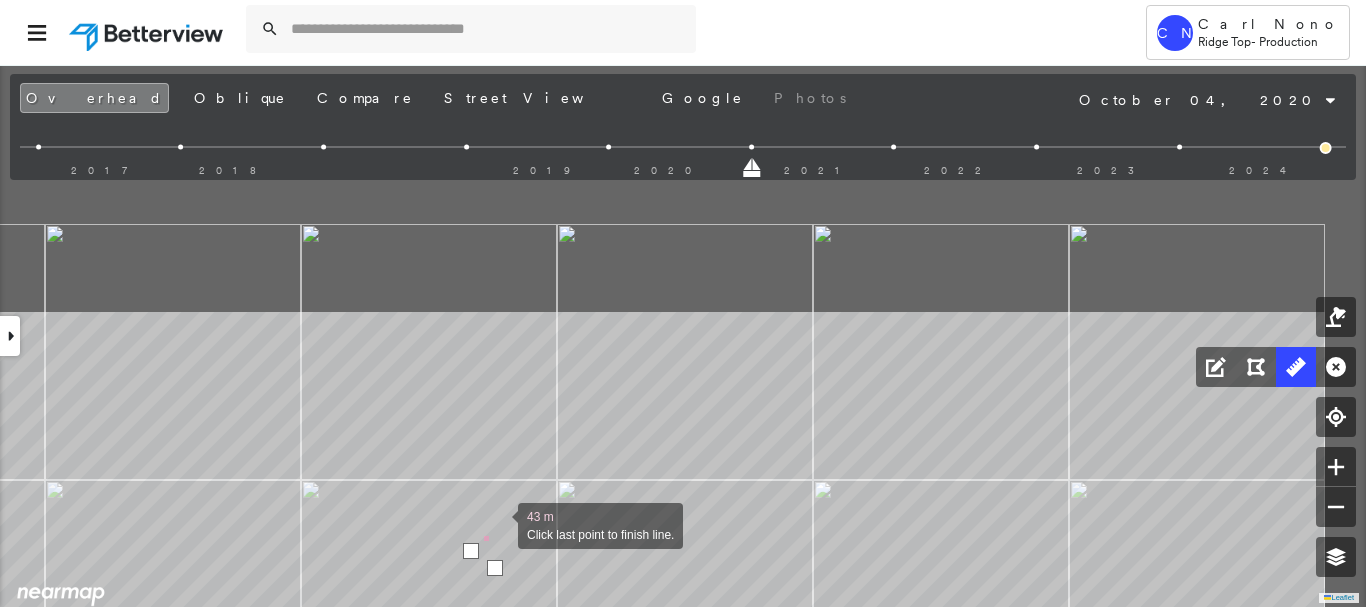 drag, startPoint x: 677, startPoint y: 218, endPoint x: 502, endPoint y: 515, distance: 344.72308 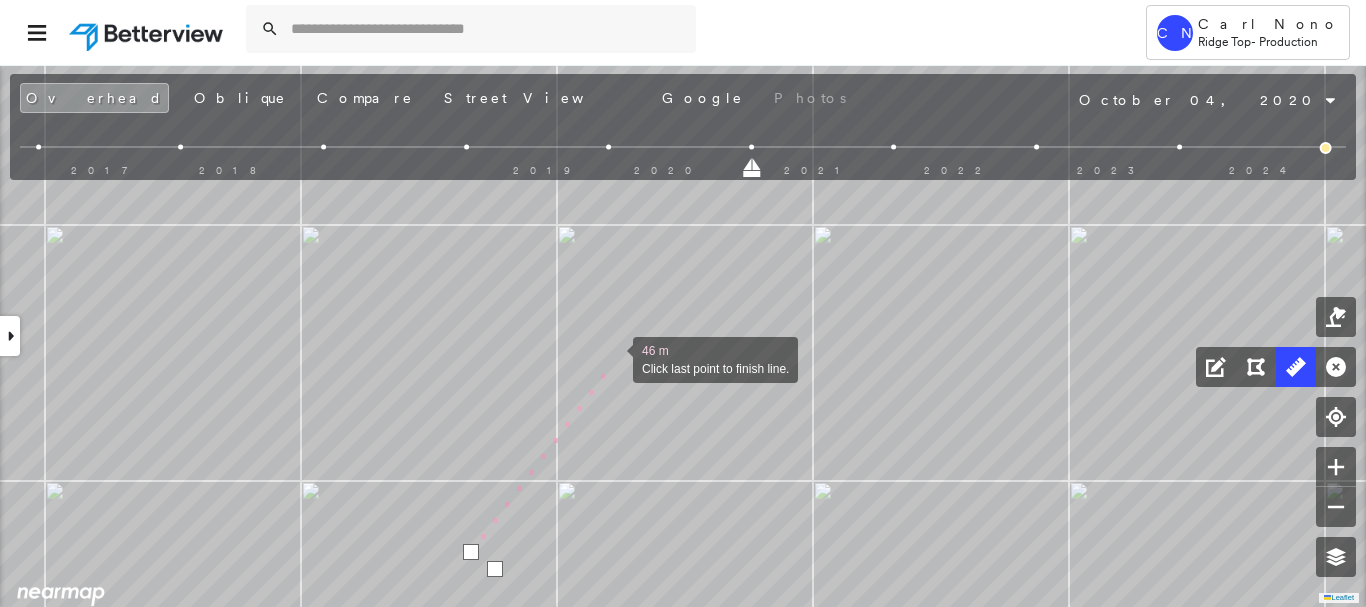 click at bounding box center (613, 358) 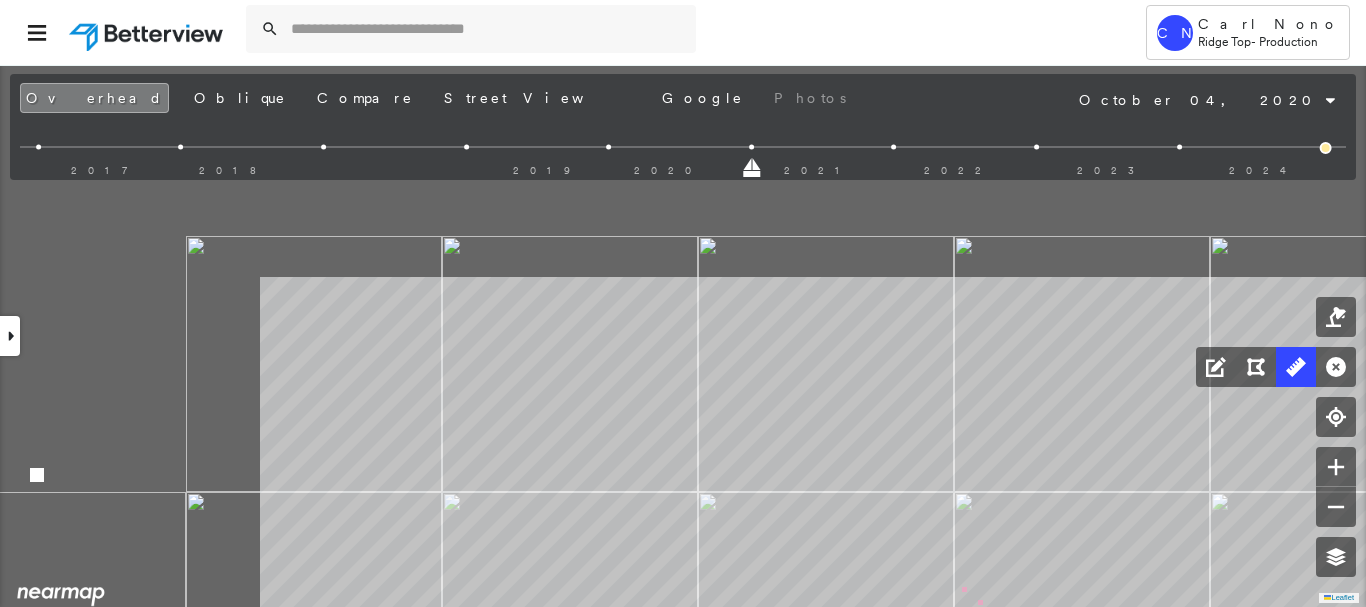 click on "47 m Click last point to finish line." at bounding box center (-319, 739) 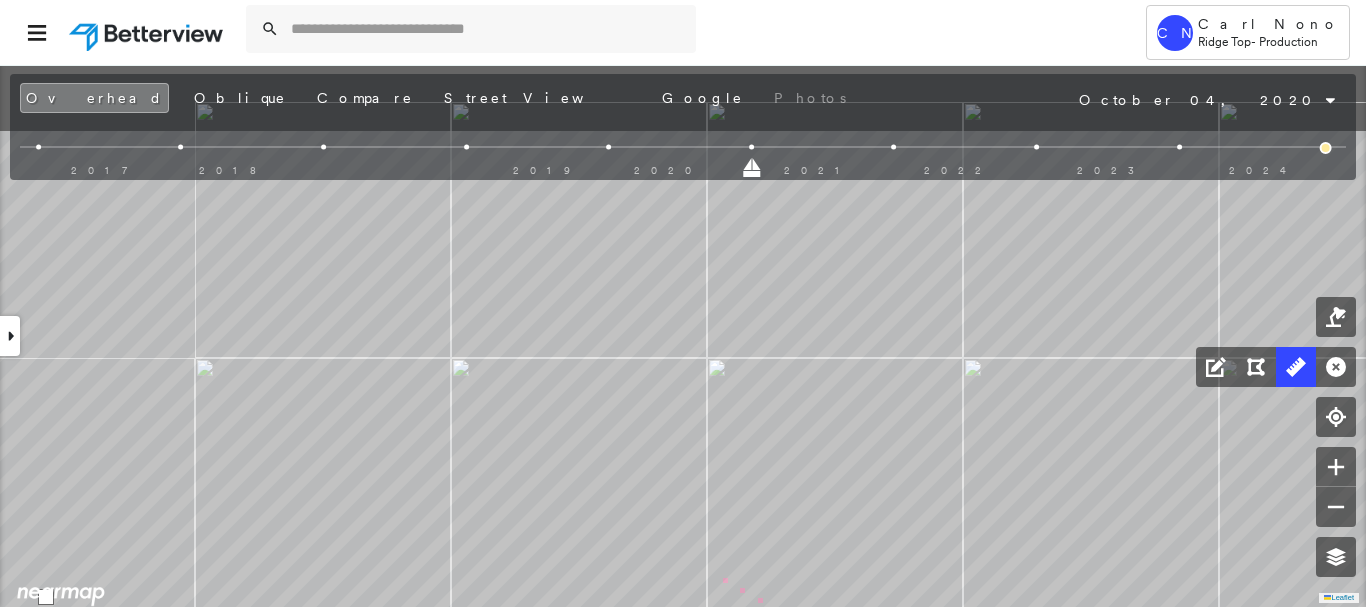 drag, startPoint x: 708, startPoint y: 512, endPoint x: 711, endPoint y: 592, distance: 80.05623 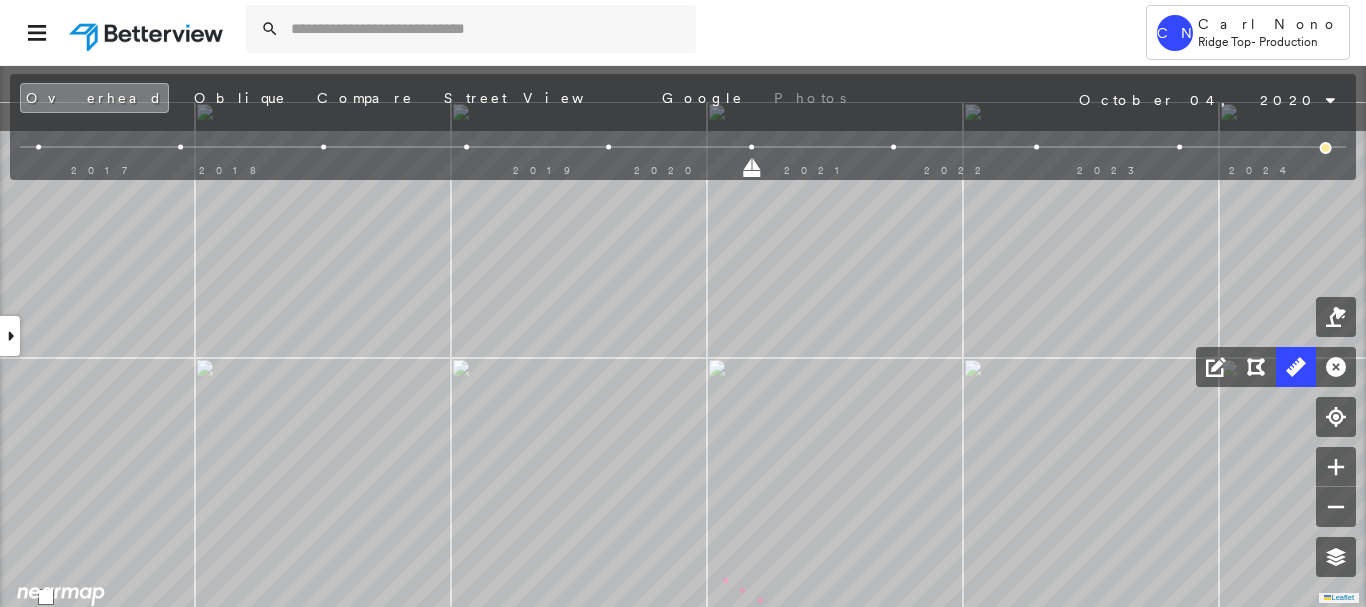 click at bounding box center [718, 576] 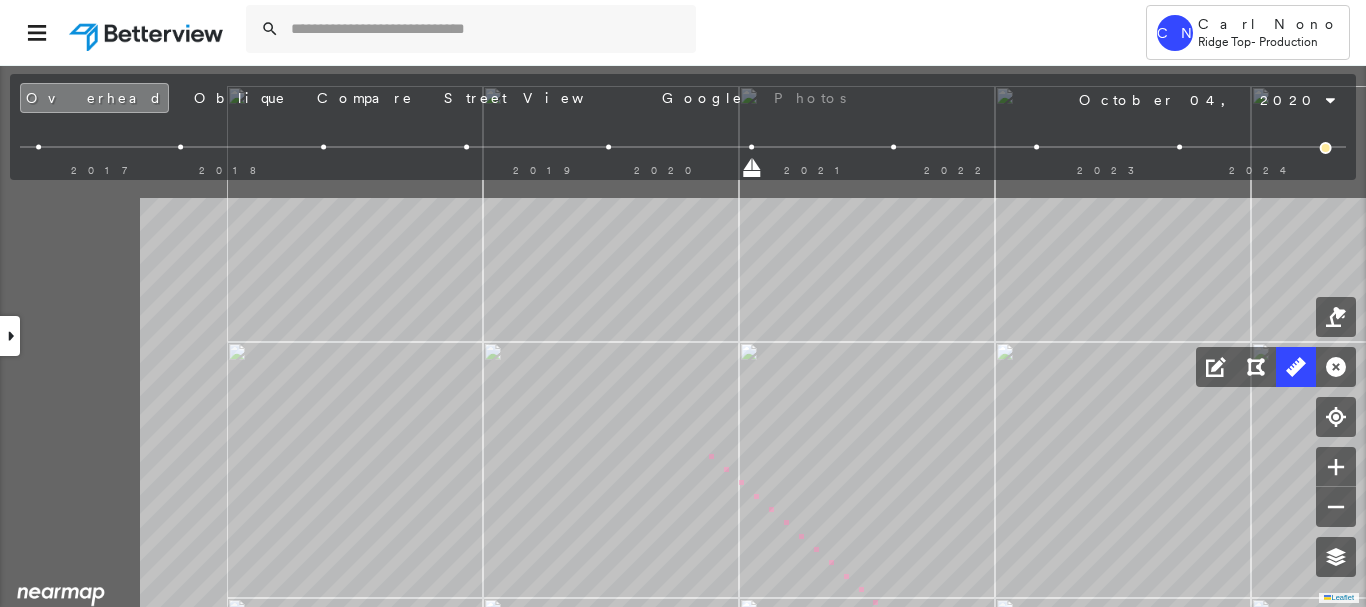 drag, startPoint x: 380, startPoint y: 230, endPoint x: 697, endPoint y: 441, distance: 380.8018 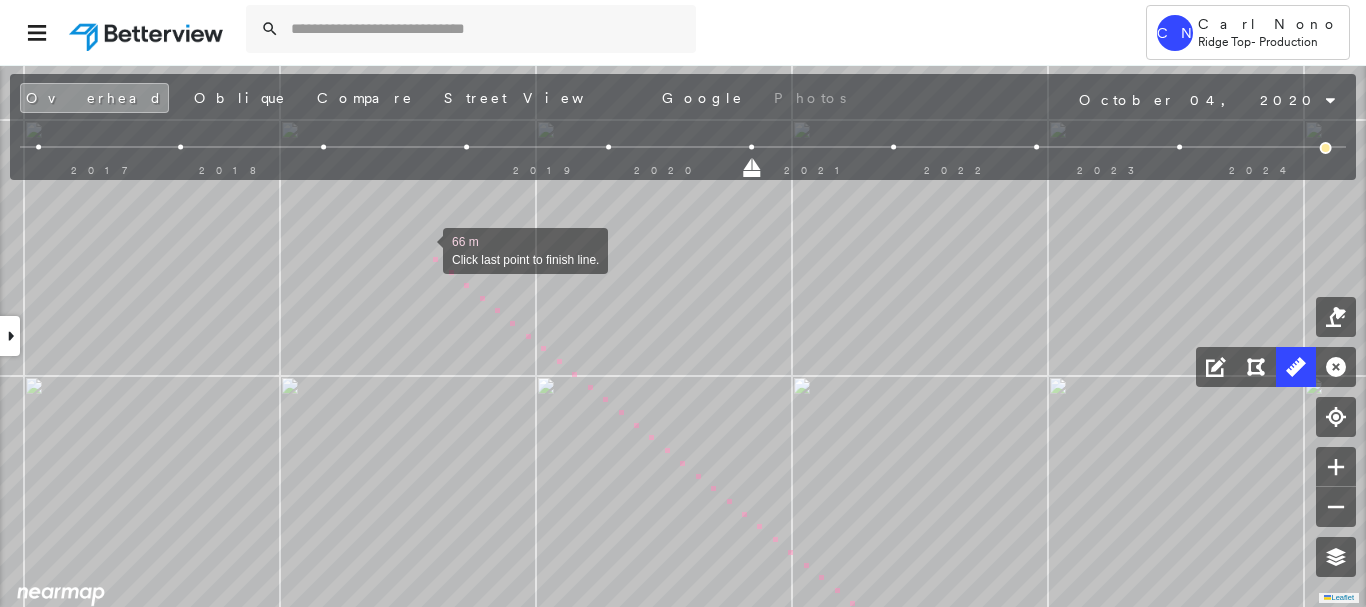click at bounding box center (423, 249) 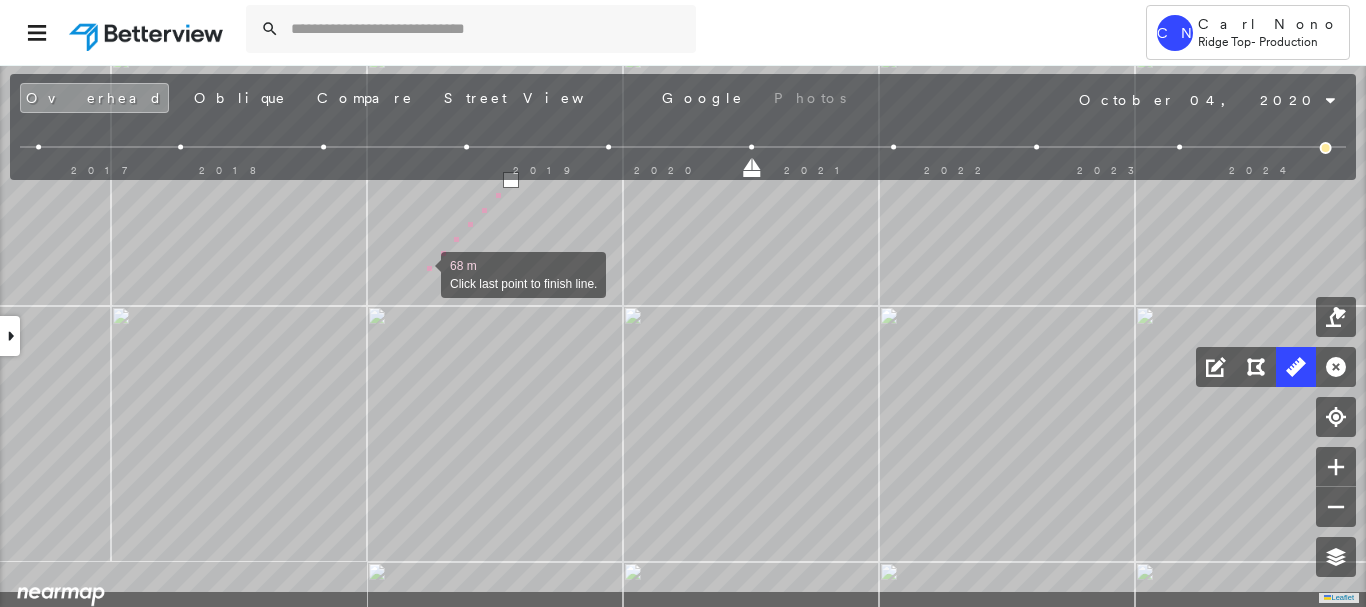 drag, startPoint x: 283, startPoint y: 382, endPoint x: 586, endPoint y: 176, distance: 366.3946 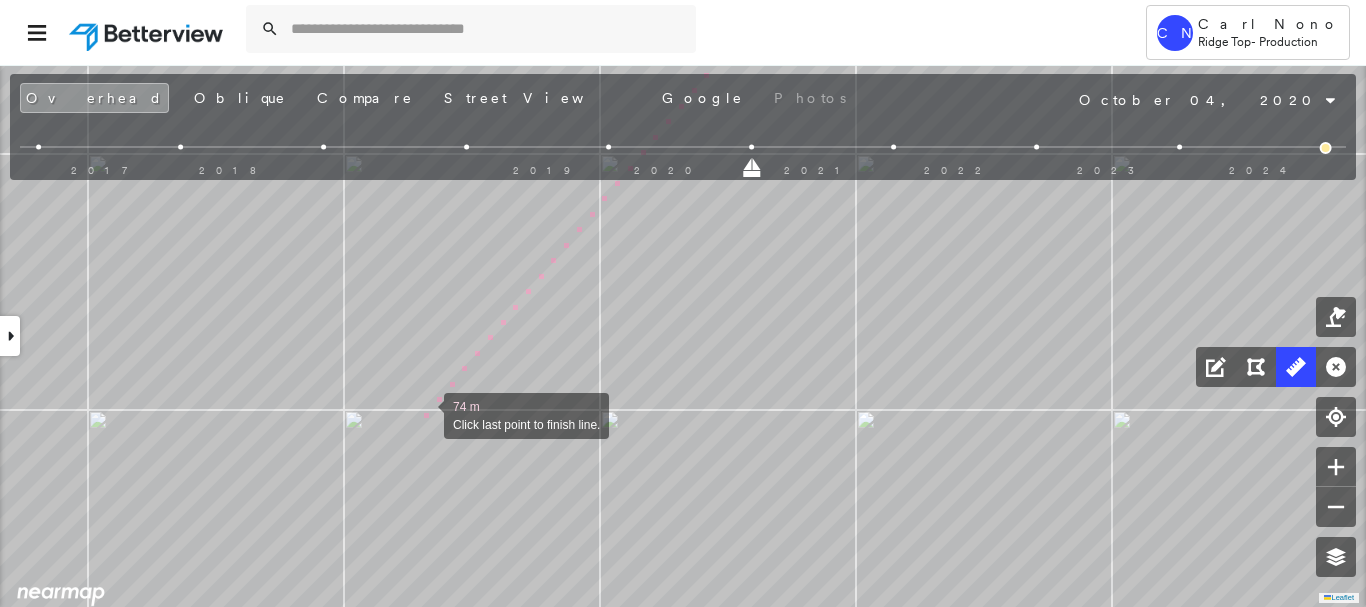 click at bounding box center (424, 414) 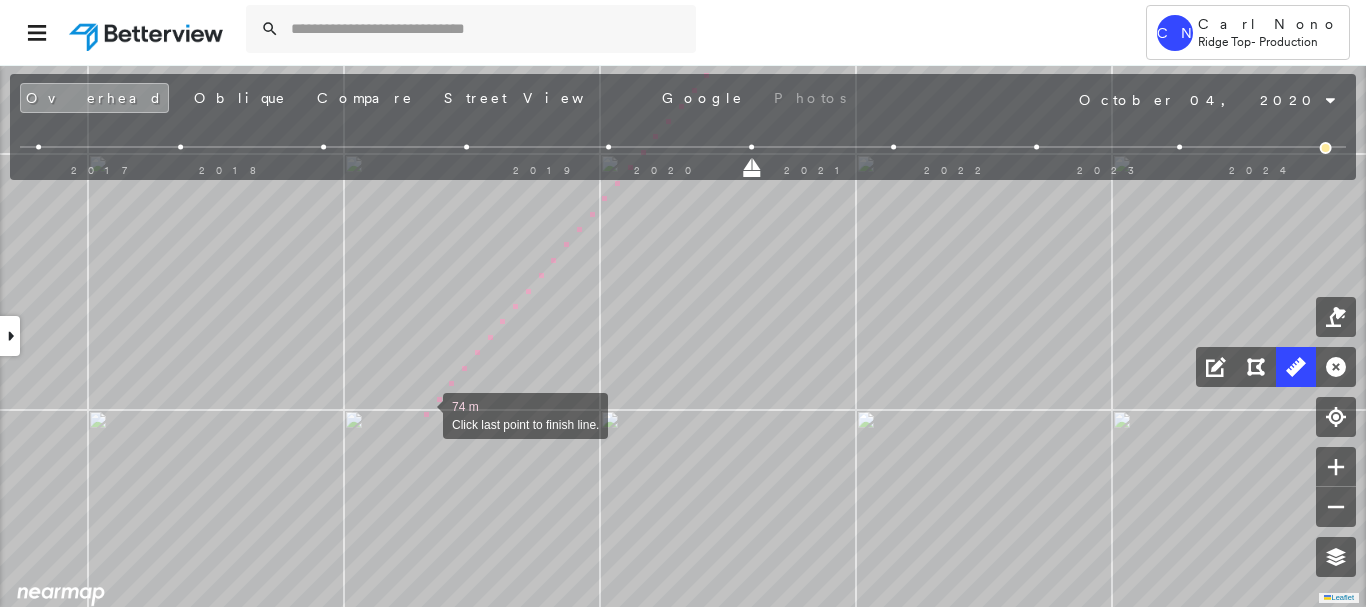 click at bounding box center (423, 414) 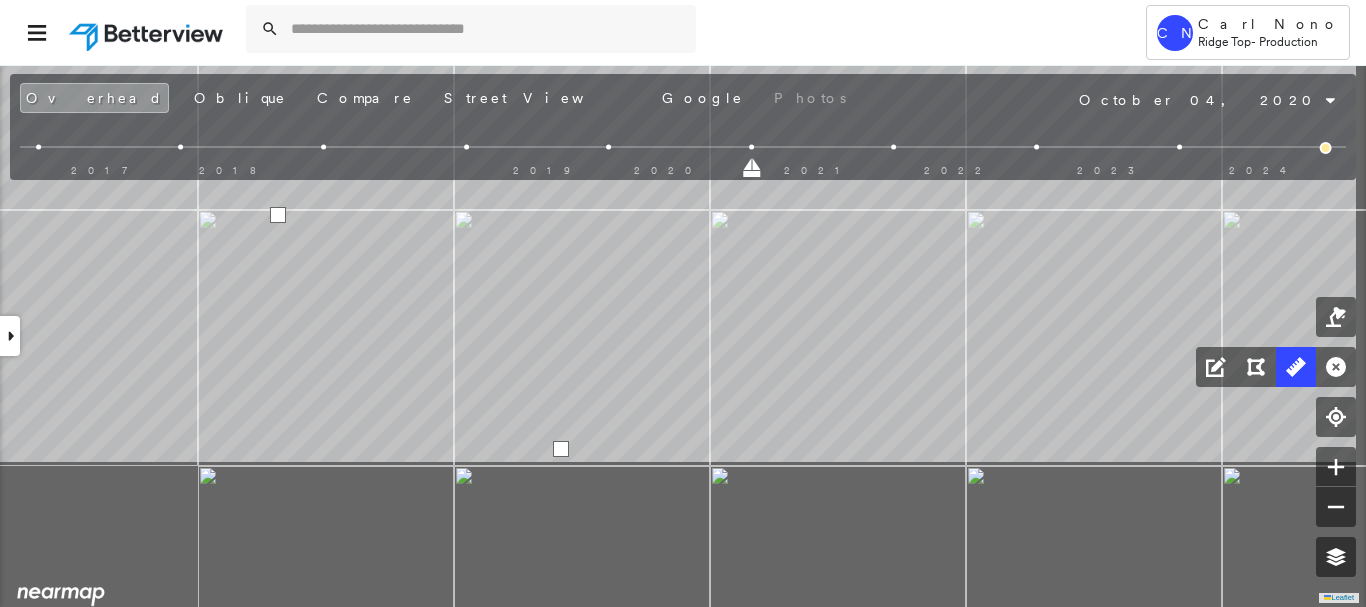 click on "74 m Click last point to finish line." at bounding box center [205, 713] 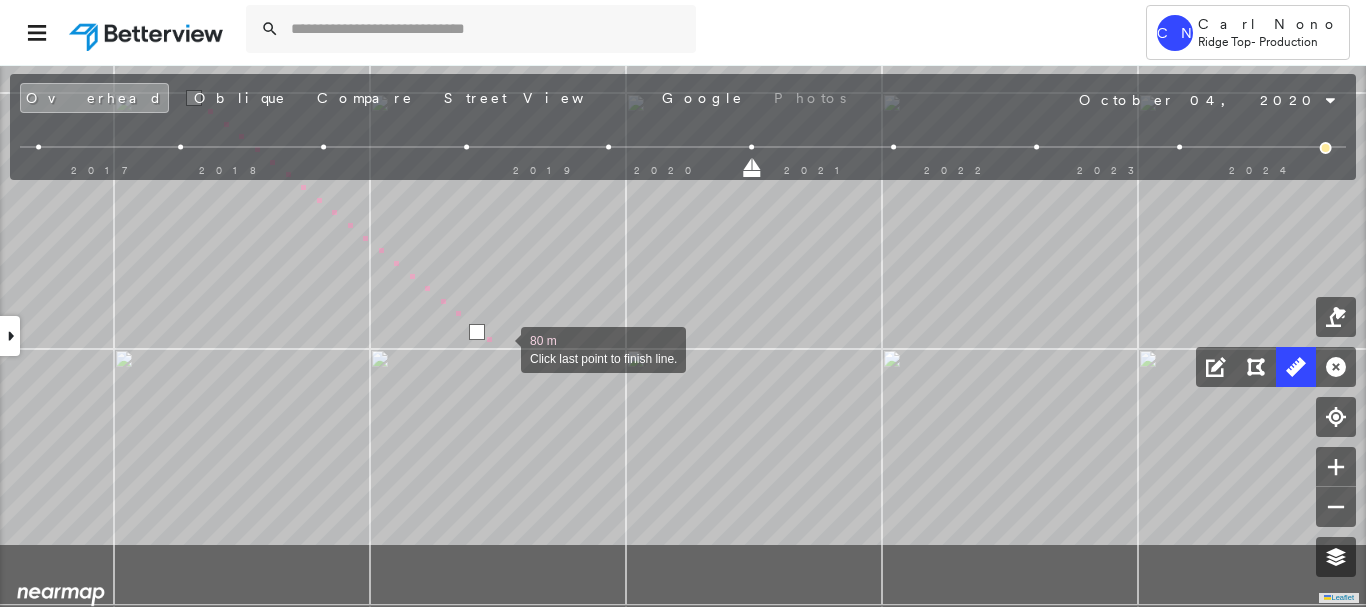 drag, startPoint x: 558, startPoint y: 417, endPoint x: 543, endPoint y: 397, distance: 25 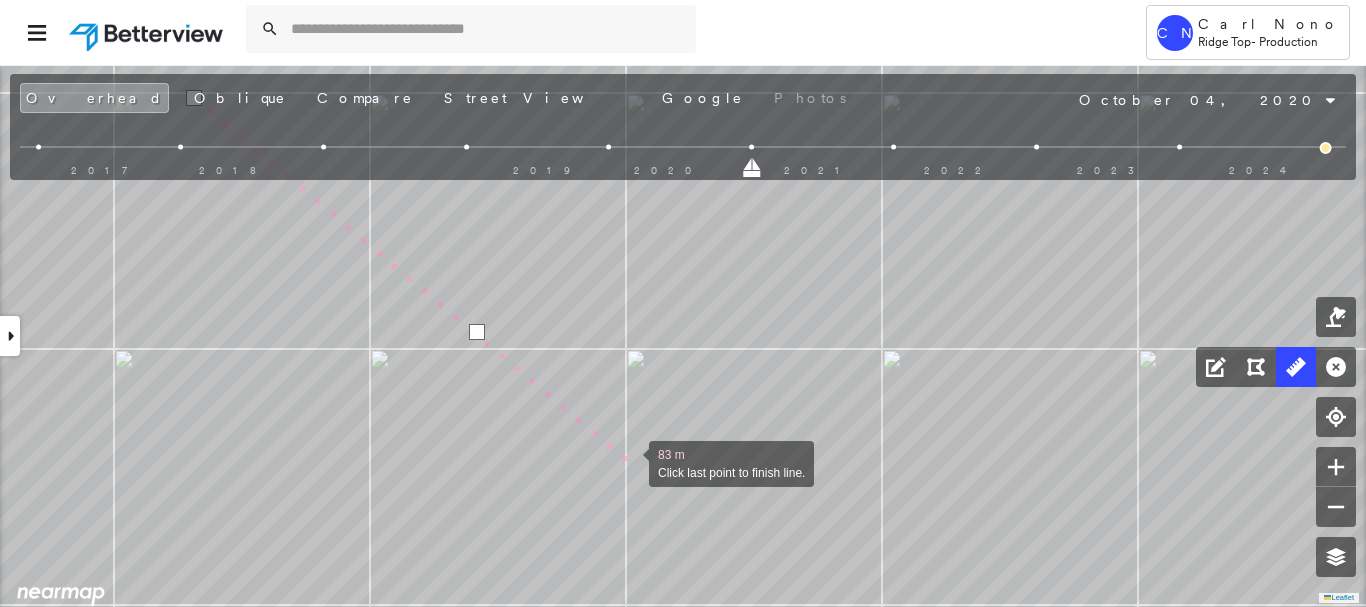 click at bounding box center (629, 462) 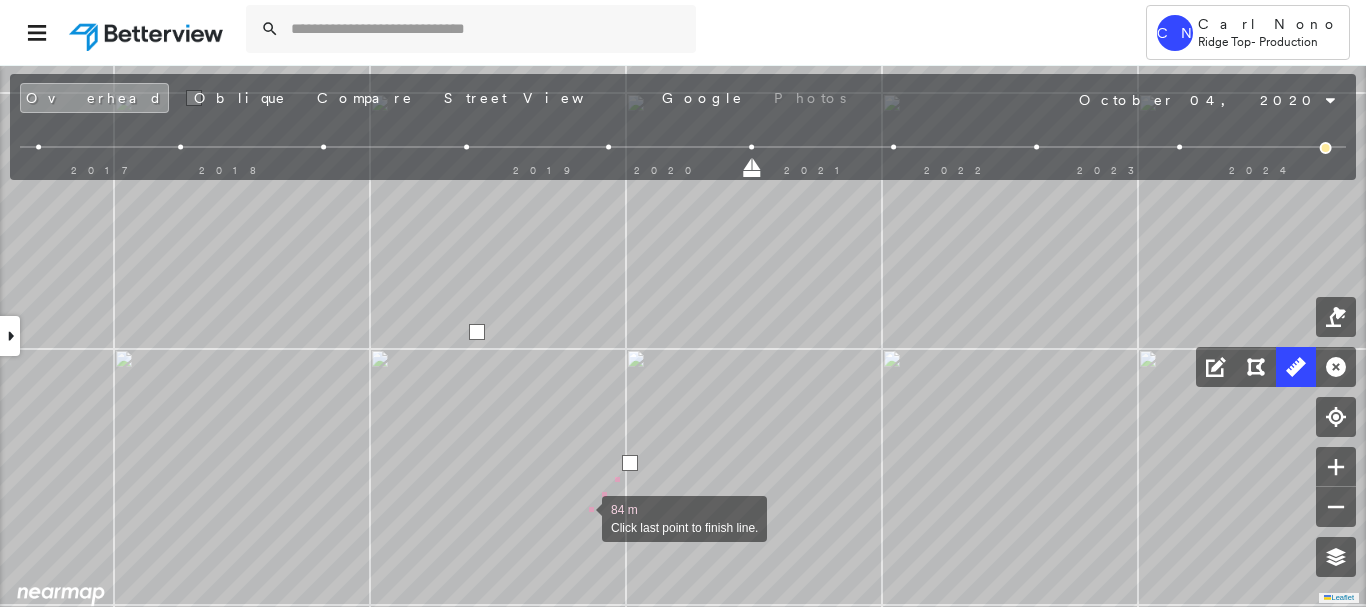 drag, startPoint x: 582, startPoint y: 517, endPoint x: 780, endPoint y: 237, distance: 342.9344 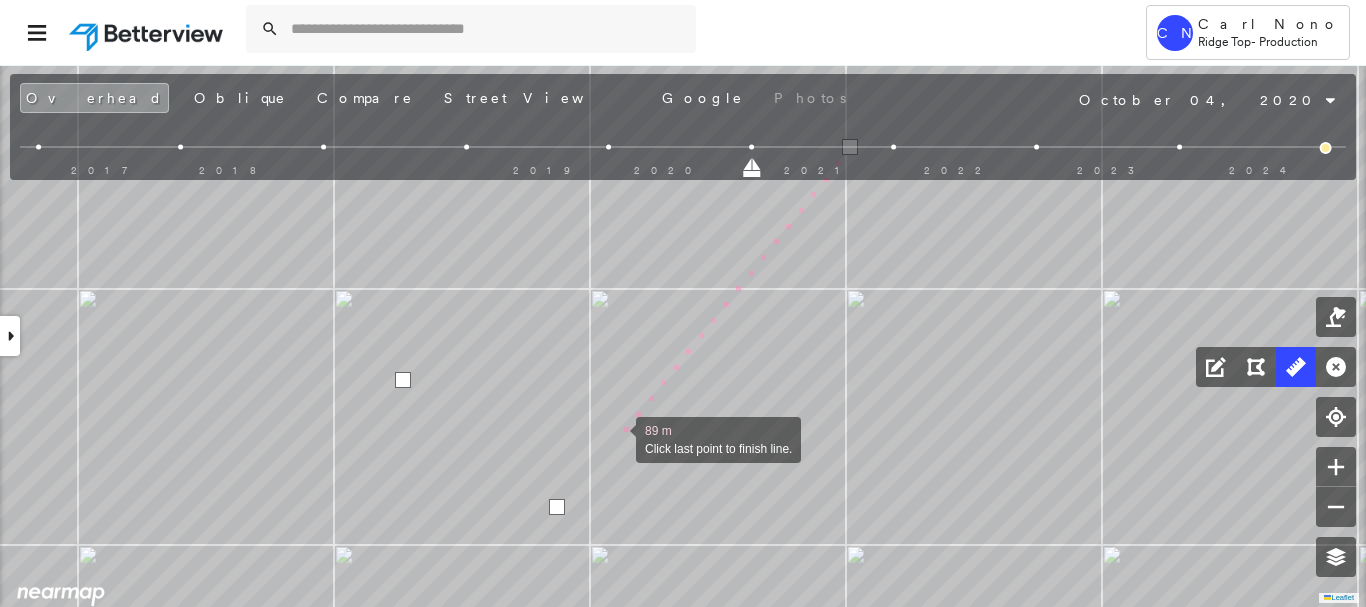 drag, startPoint x: 584, startPoint y: 490, endPoint x: 713, endPoint y: 297, distance: 232.1422 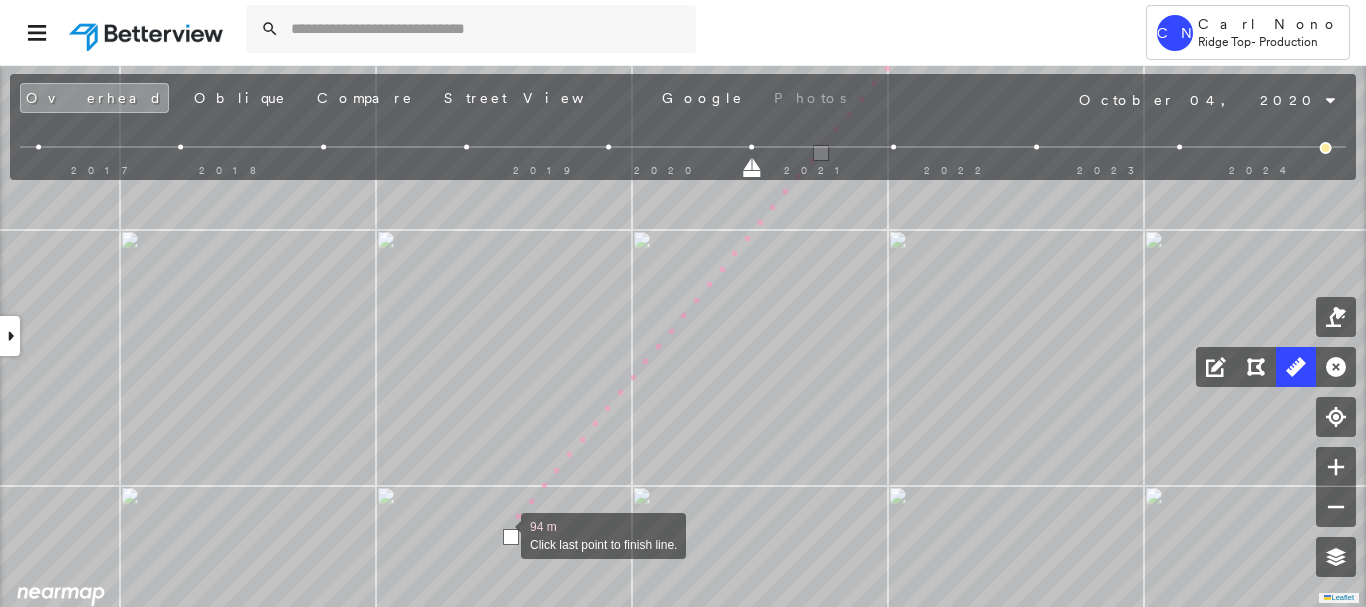 click at bounding box center (501, 534) 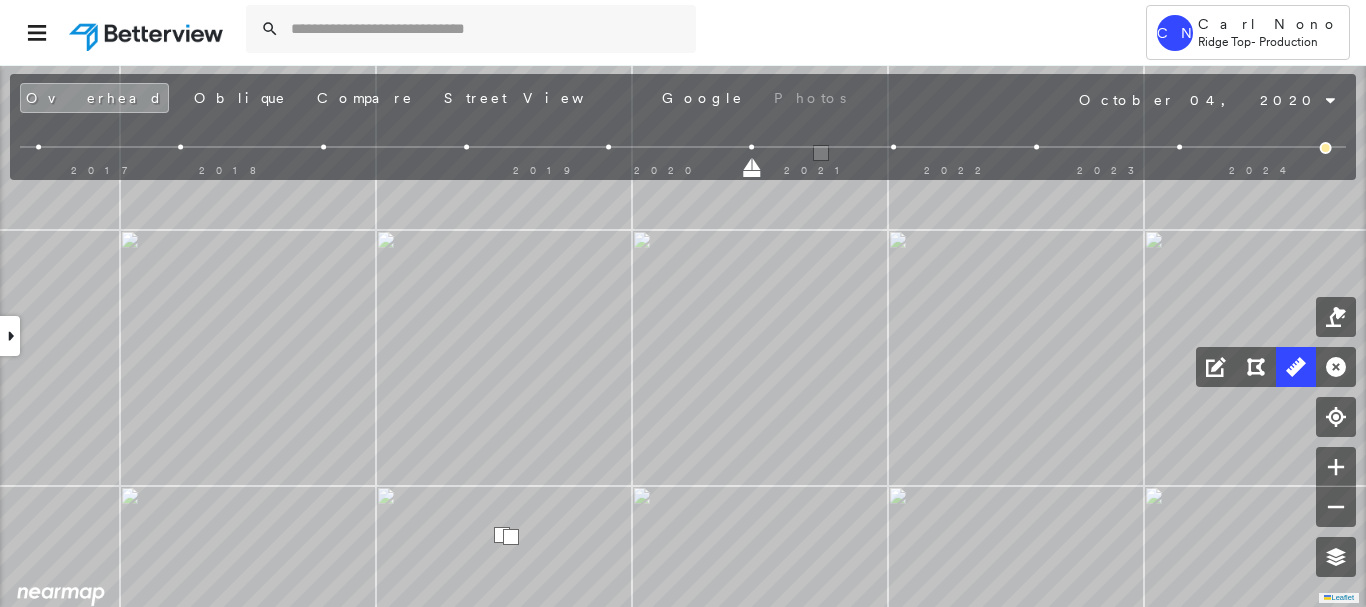 click at bounding box center (502, 535) 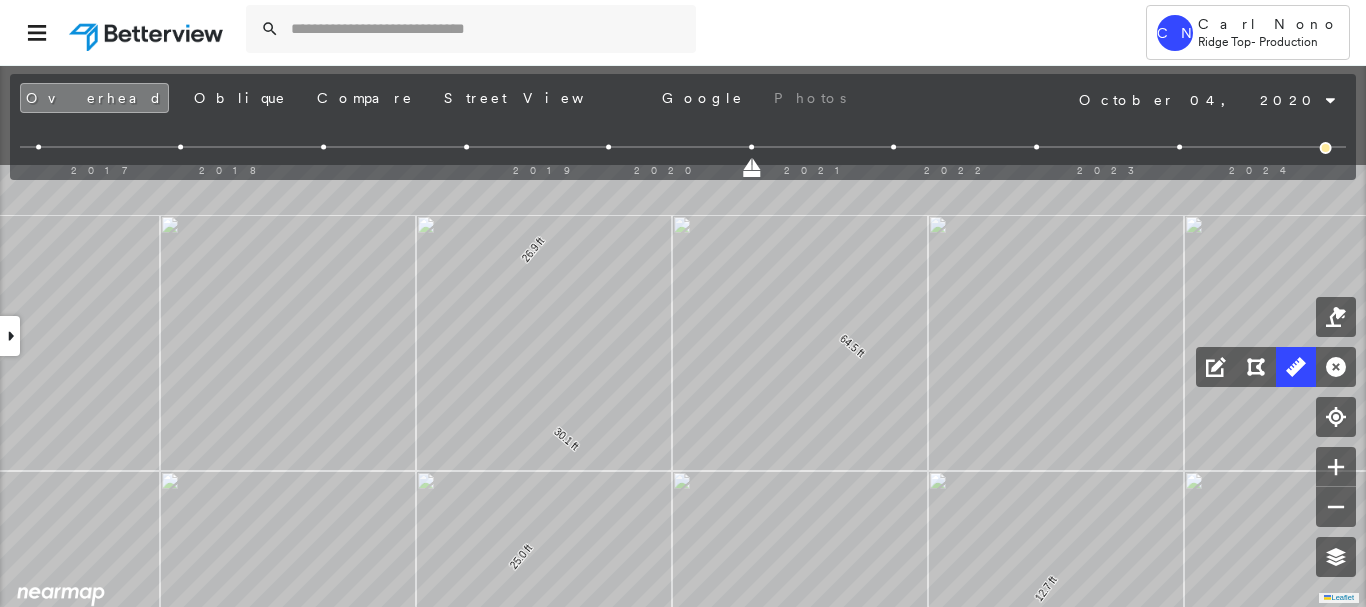 drag, startPoint x: 613, startPoint y: 302, endPoint x: 576, endPoint y: 519, distance: 220.13177 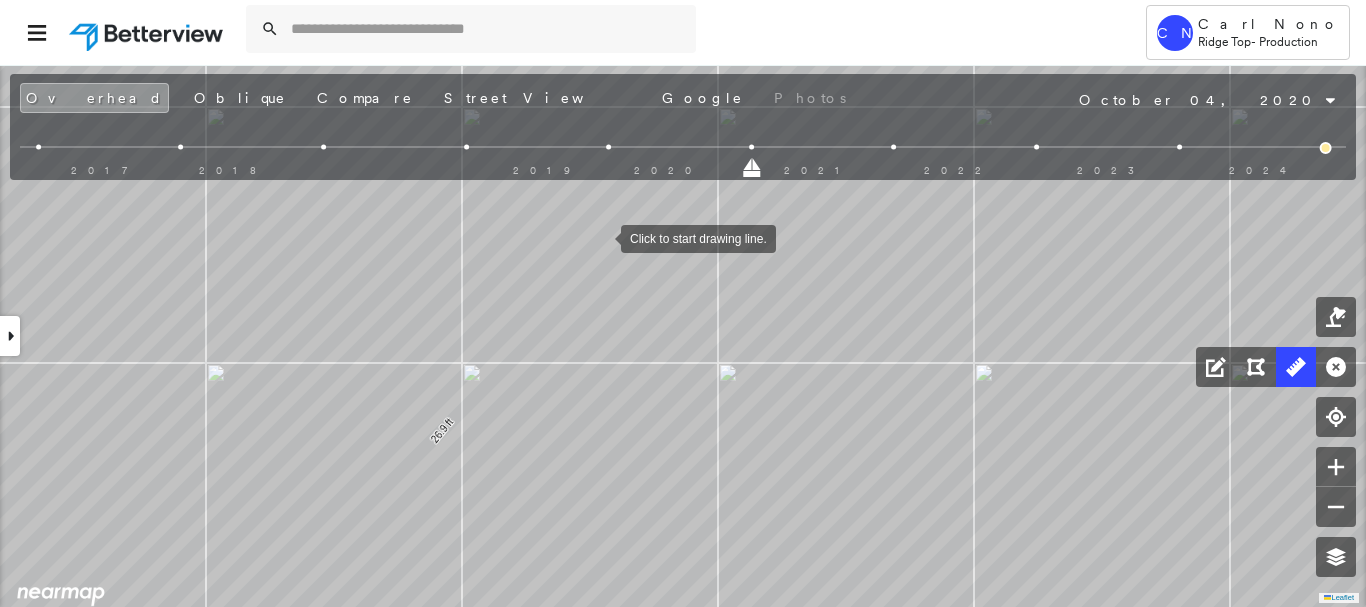 click at bounding box center [601, 237] 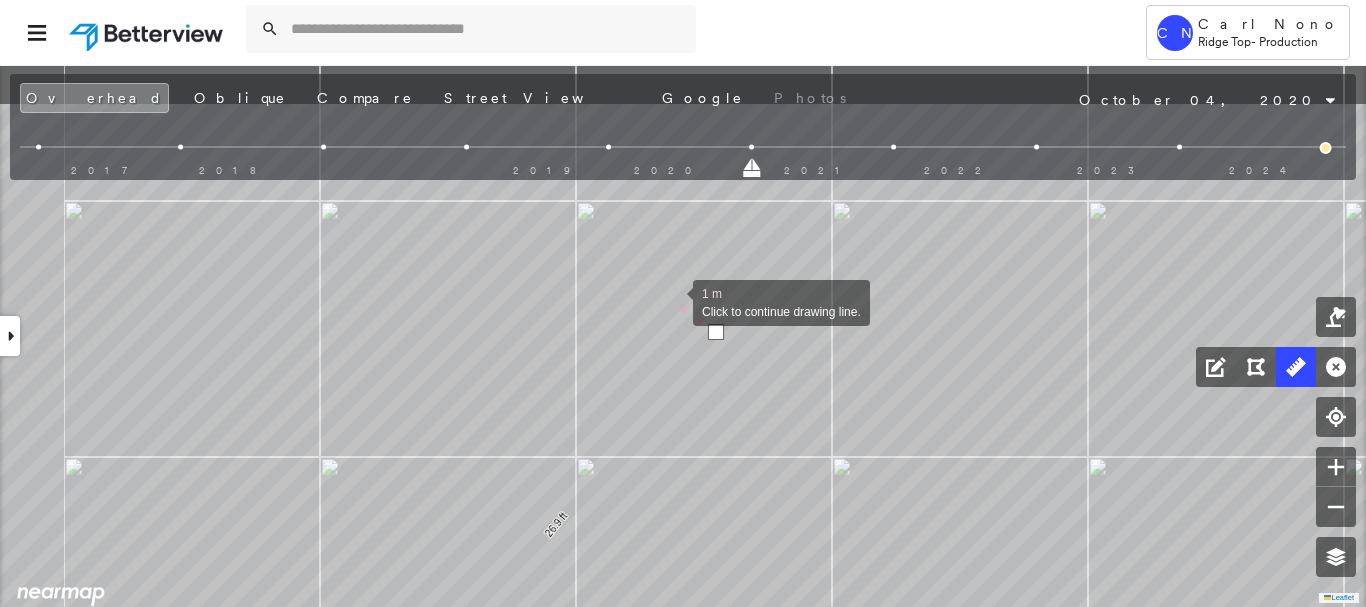 drag, startPoint x: 557, startPoint y: 205, endPoint x: 671, endPoint y: 299, distance: 147.75656 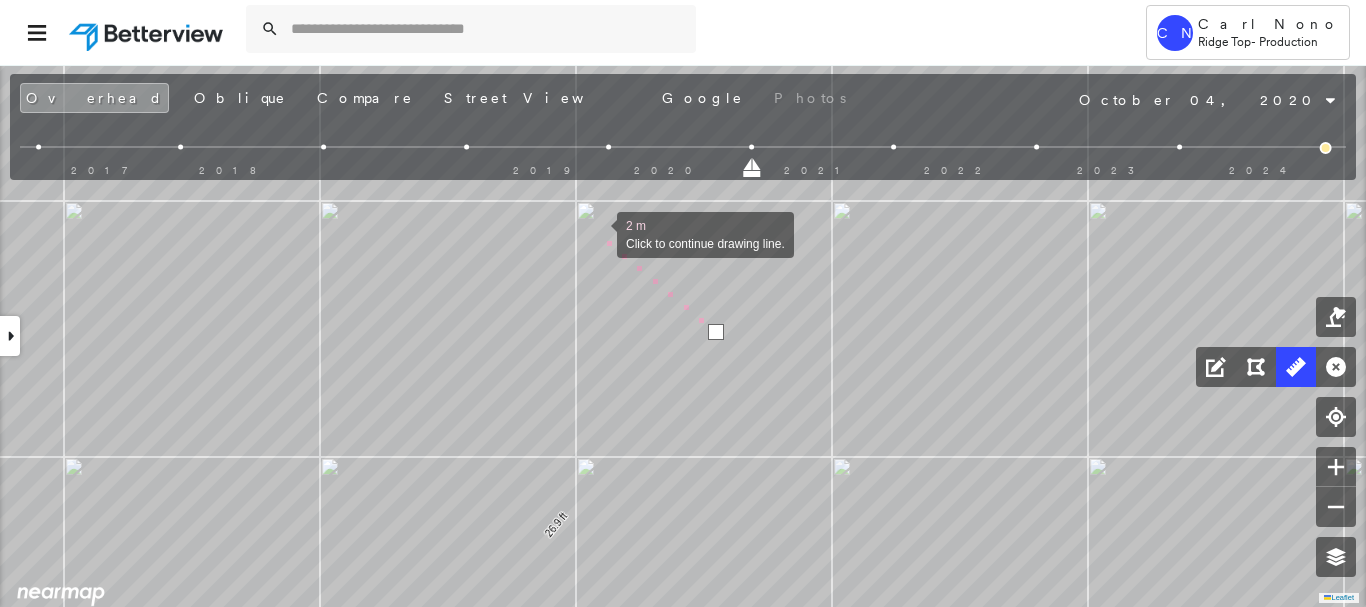 click at bounding box center (597, 233) 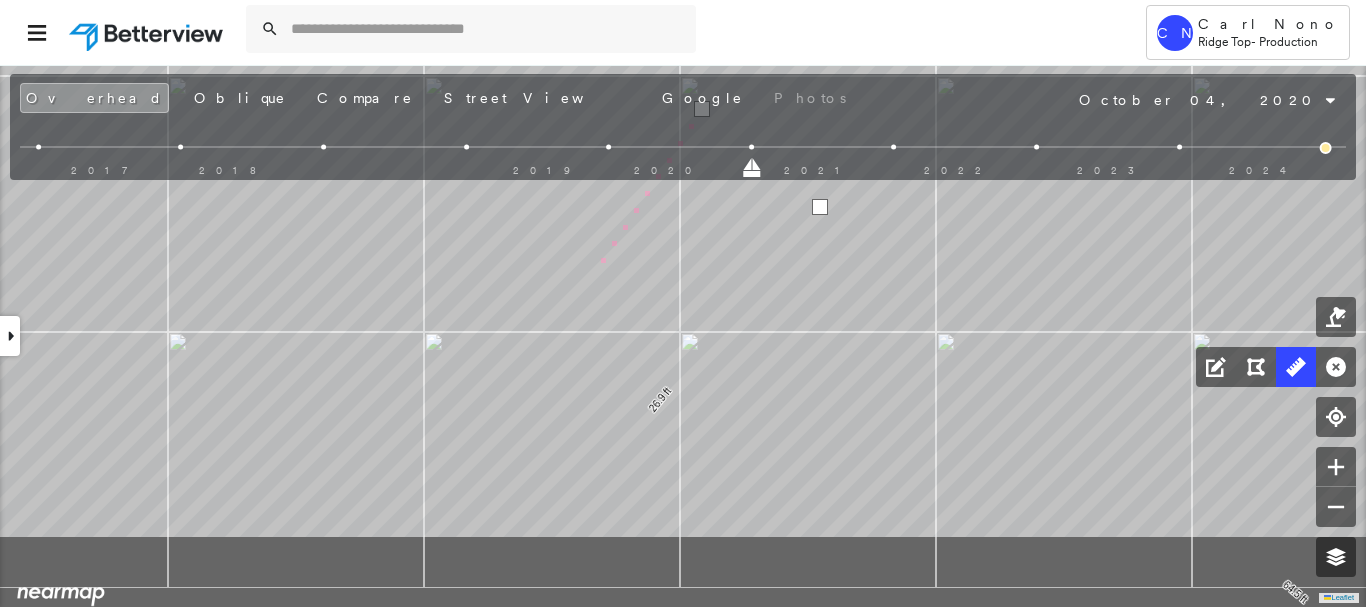 drag, startPoint x: 474, startPoint y: 414, endPoint x: 632, endPoint y: 250, distance: 227.7279 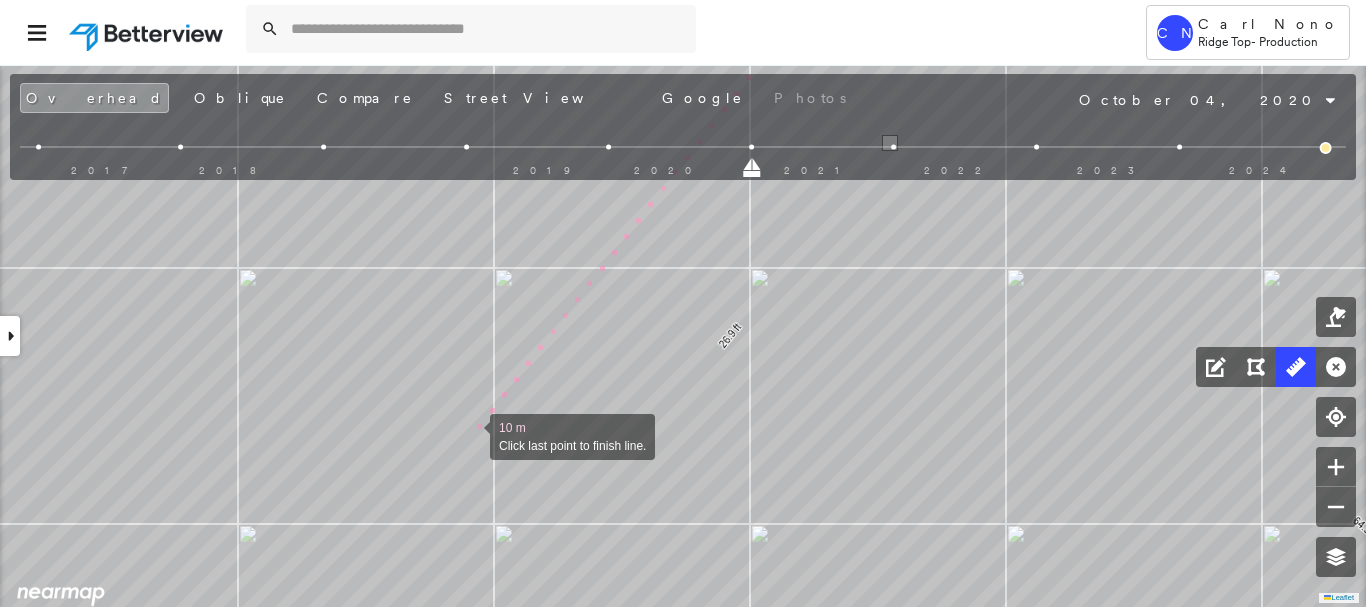 click at bounding box center (470, 435) 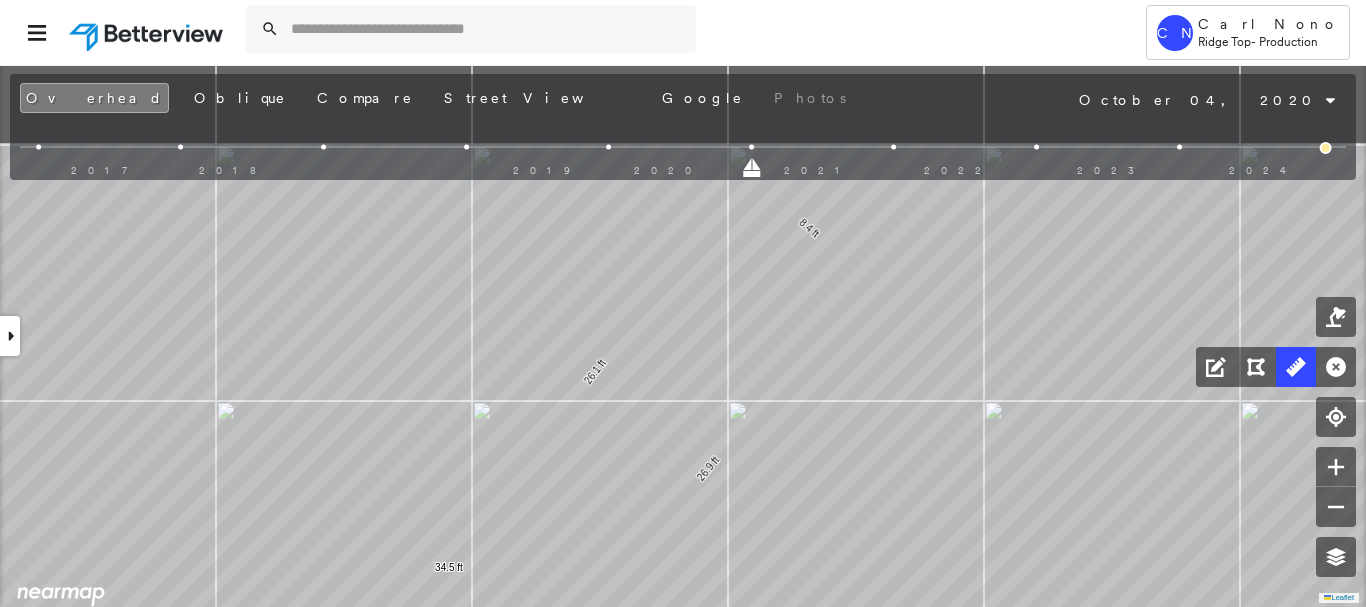 drag, startPoint x: 849, startPoint y: 296, endPoint x: 814, endPoint y: 530, distance: 236.60304 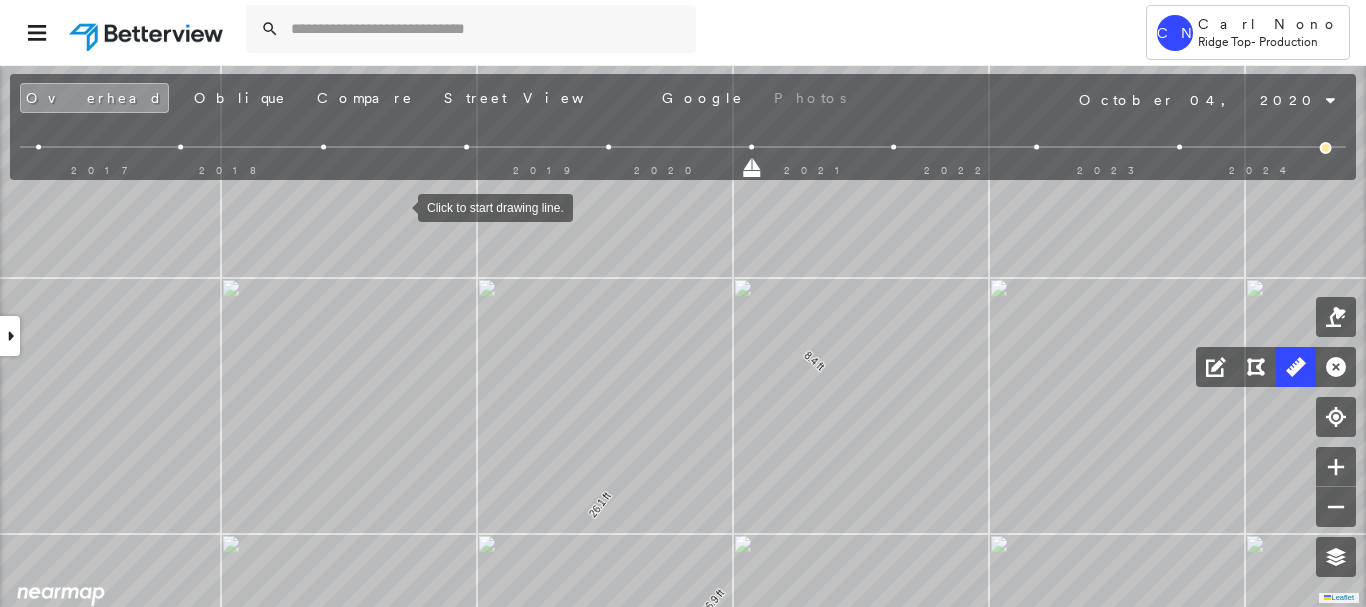 click at bounding box center [398, 206] 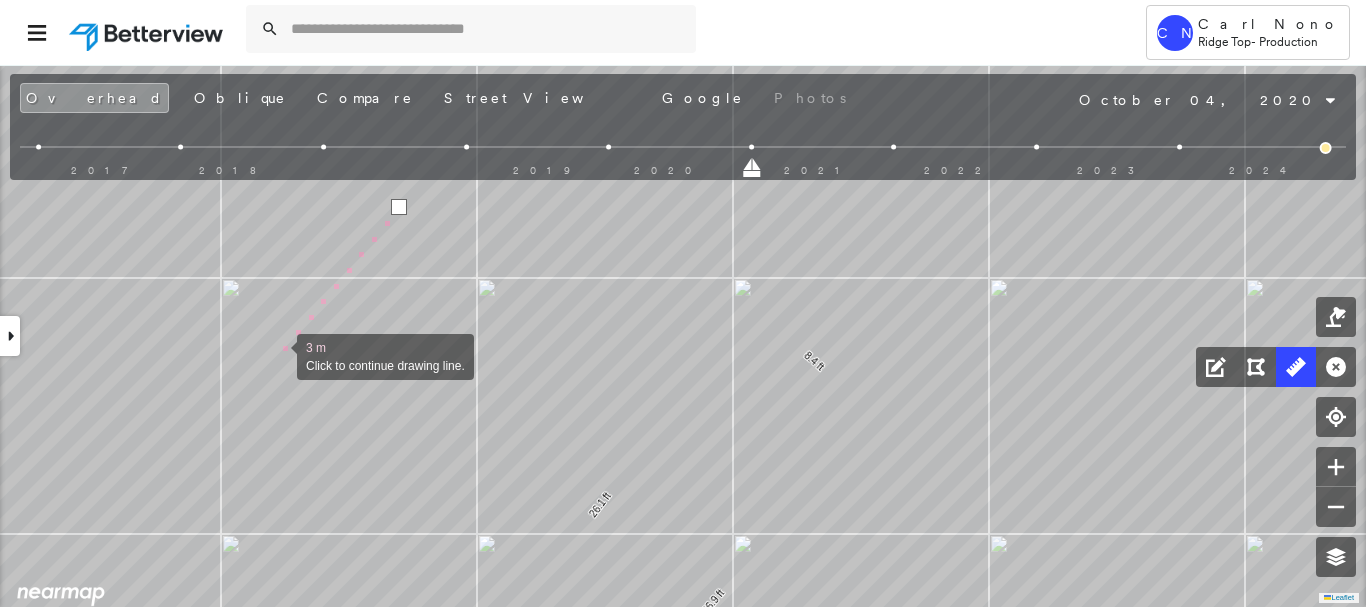 click at bounding box center [277, 355] 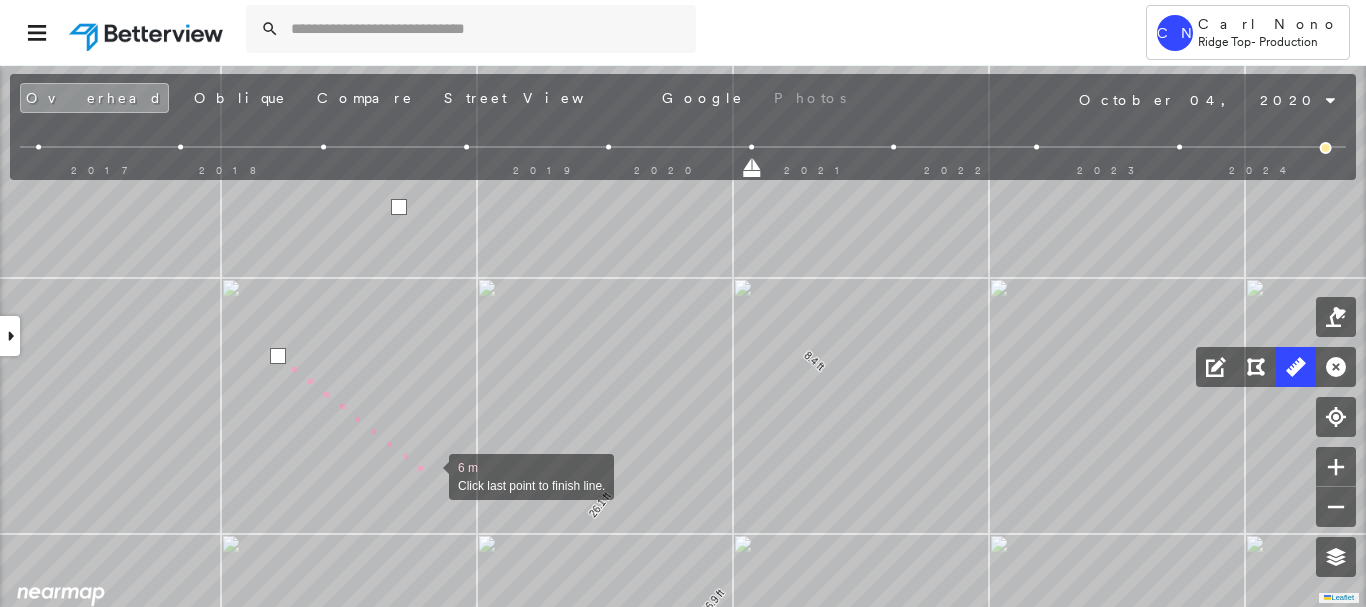 click at bounding box center [429, 475] 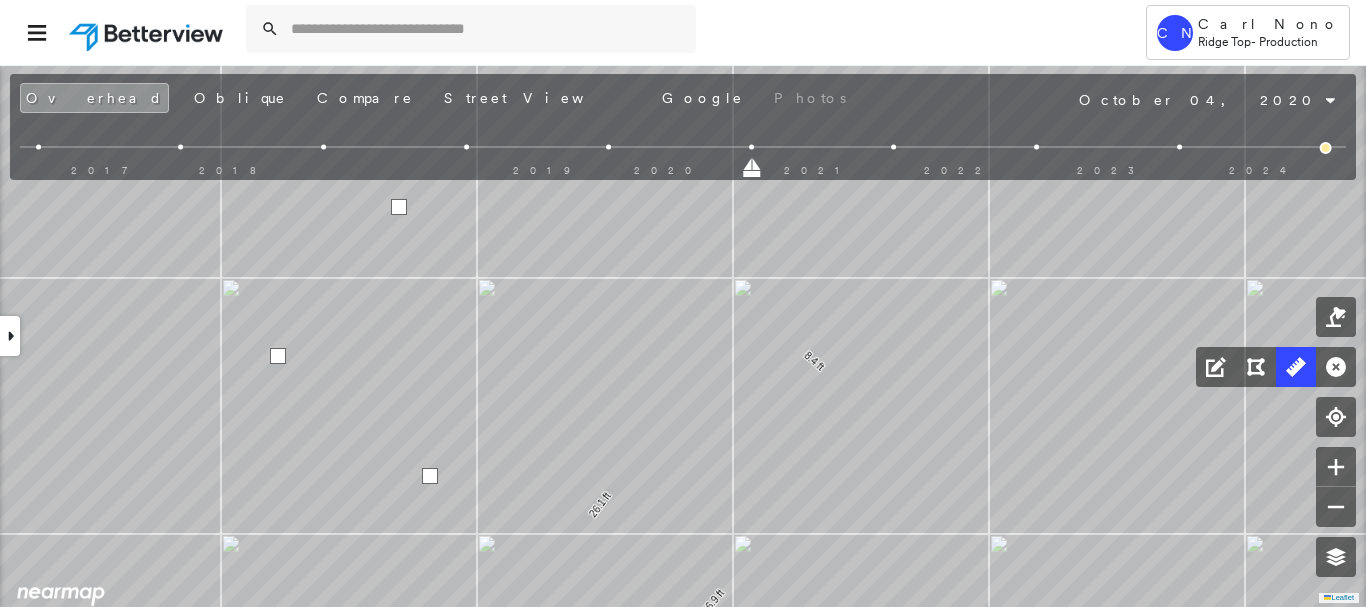 click at bounding box center [430, 476] 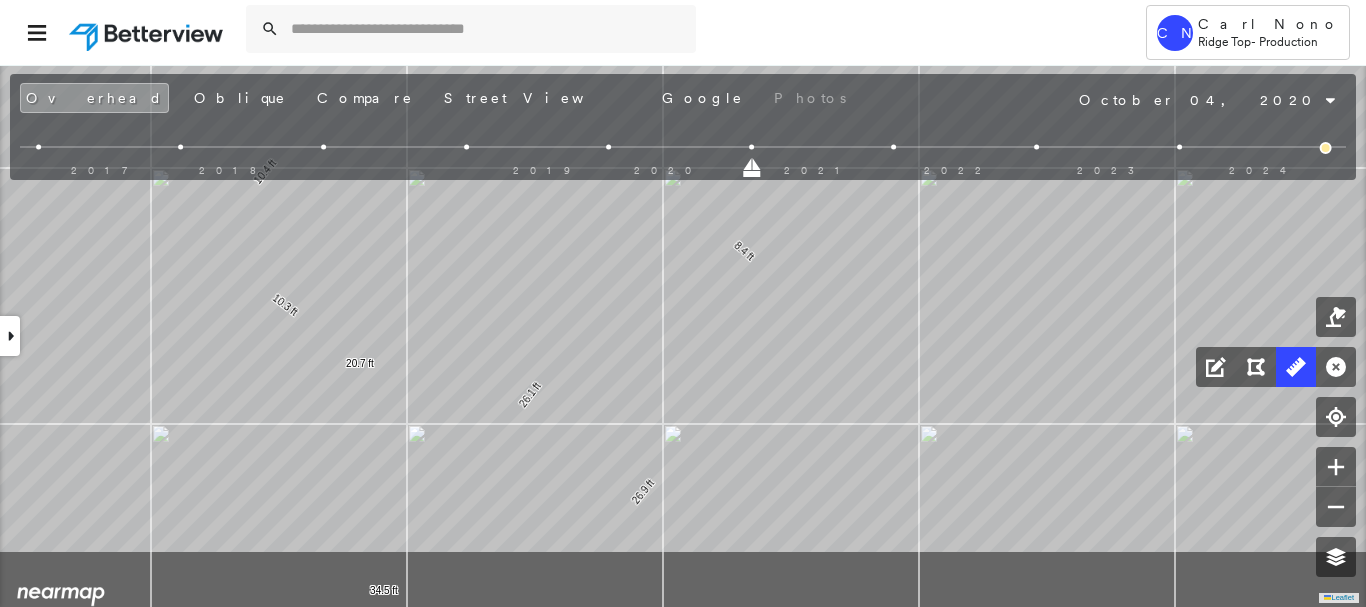 drag, startPoint x: 646, startPoint y: 290, endPoint x: 439, endPoint y: 94, distance: 285.07016 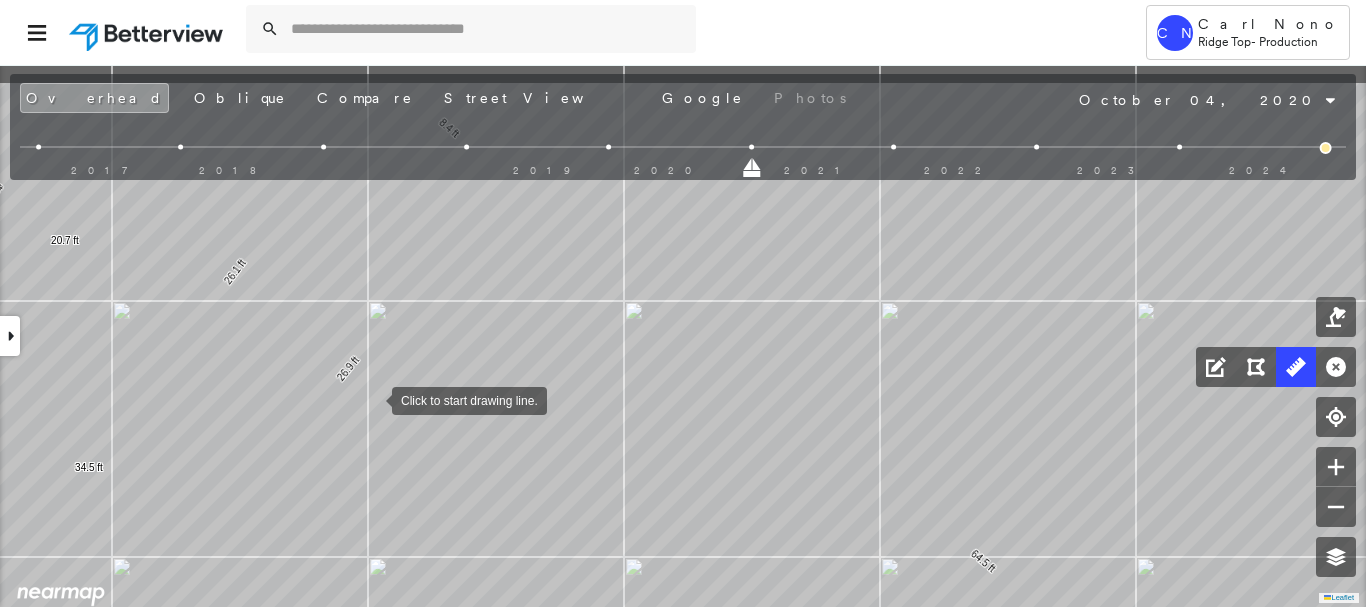 drag, startPoint x: 463, startPoint y: 326, endPoint x: 375, endPoint y: 399, distance: 114.33722 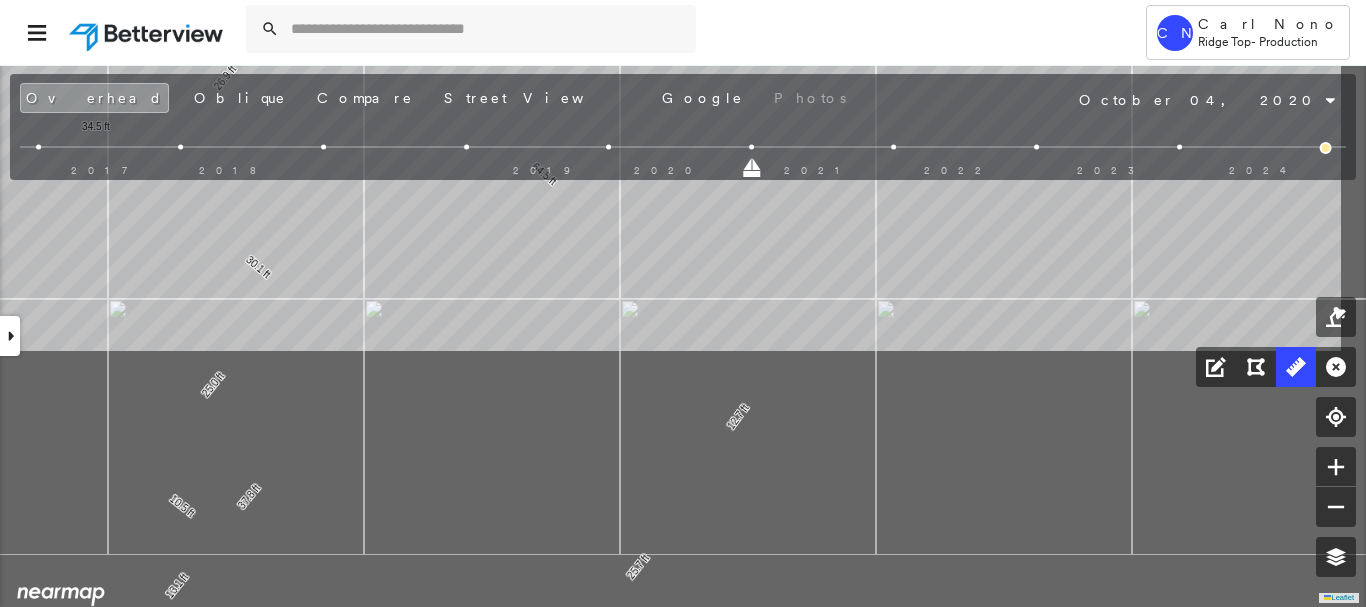 click on "25.0 ft 10.5 ft 13.1 ft 34.7 ft 26.2 ft 25.7 ft 12.7 ft 64.5 ft 26.9 ft 30.1 ft 37.8 ft 311 ft 8.4 ft 26.1 ft 34.5 ft 10.4 ft 10.3 ft 20.7 ft Click to start drawing line." at bounding box center (133, 101) 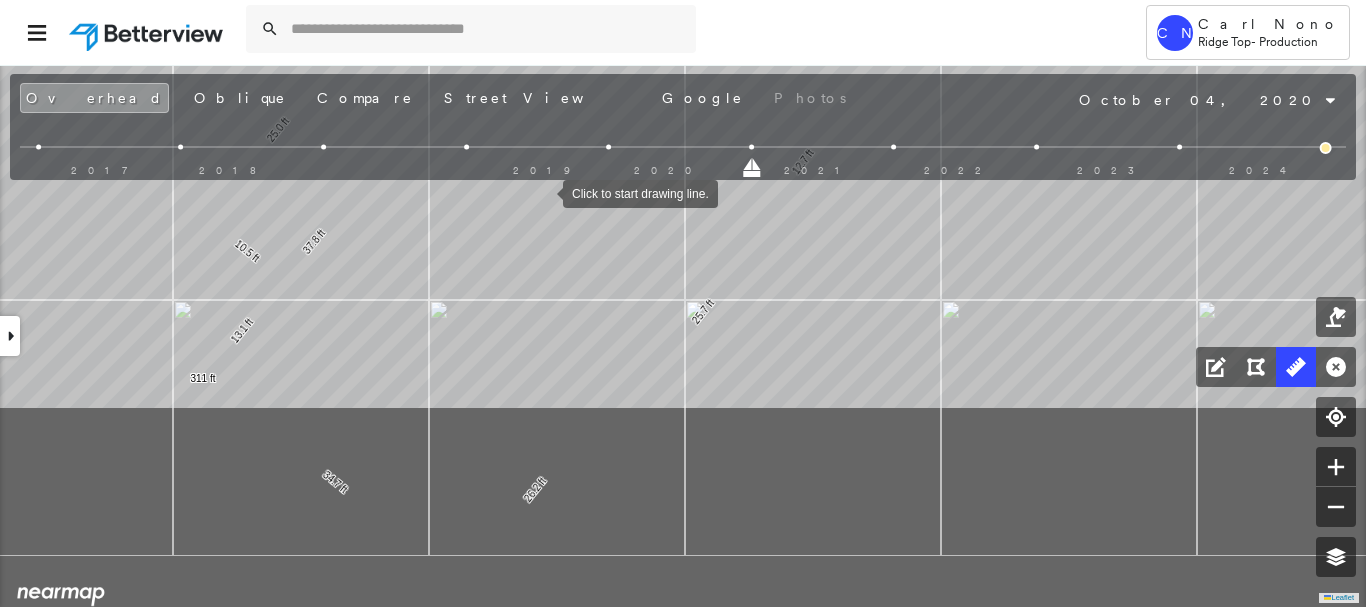 drag, startPoint x: 477, startPoint y: 447, endPoint x: 543, endPoint y: 193, distance: 262.43475 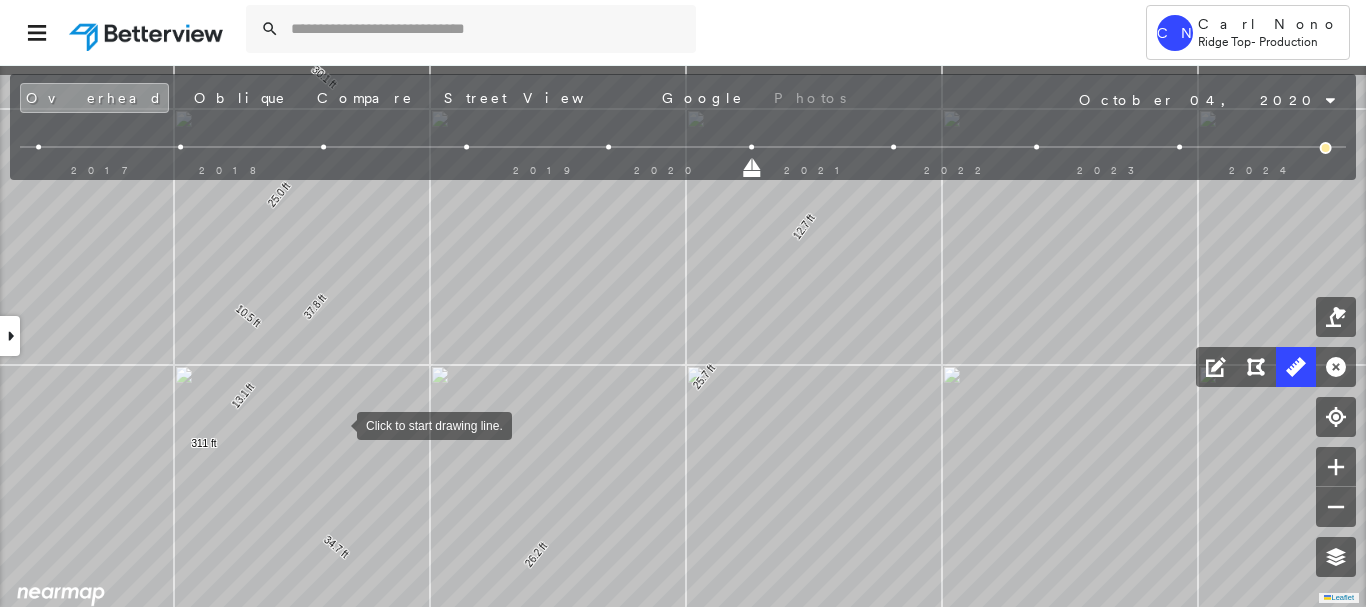drag, startPoint x: 336, startPoint y: 357, endPoint x: 337, endPoint y: 422, distance: 65.00769 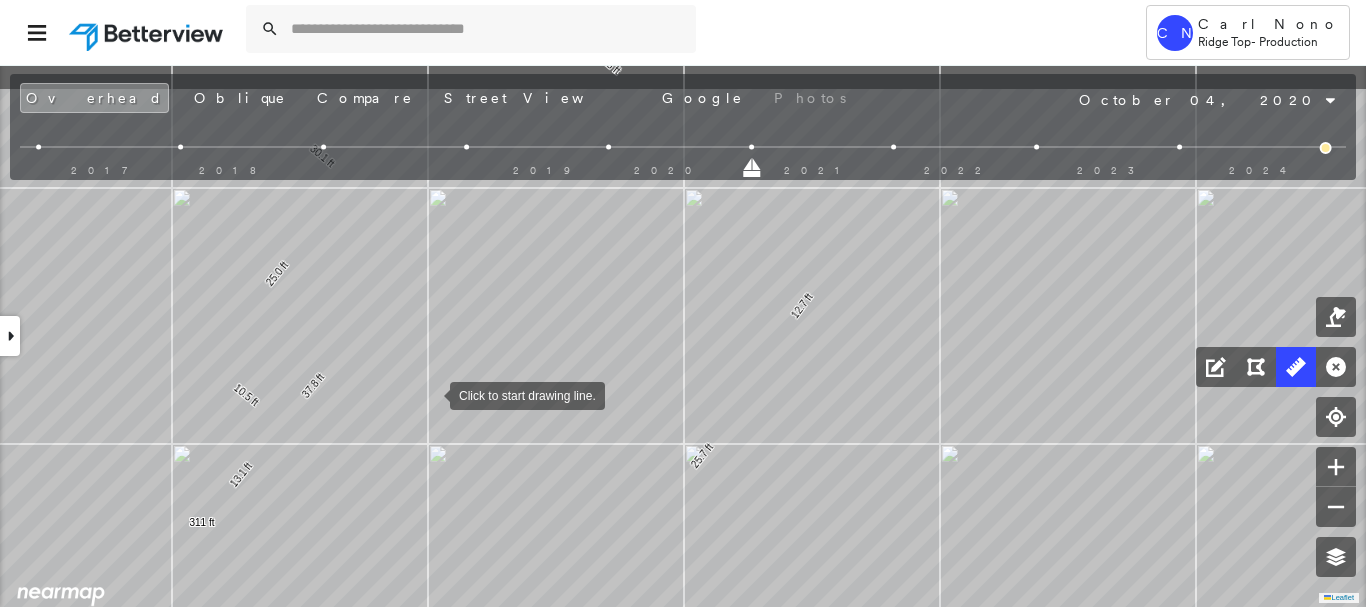 drag, startPoint x: 432, startPoint y: 300, endPoint x: 414, endPoint y: 480, distance: 180.89777 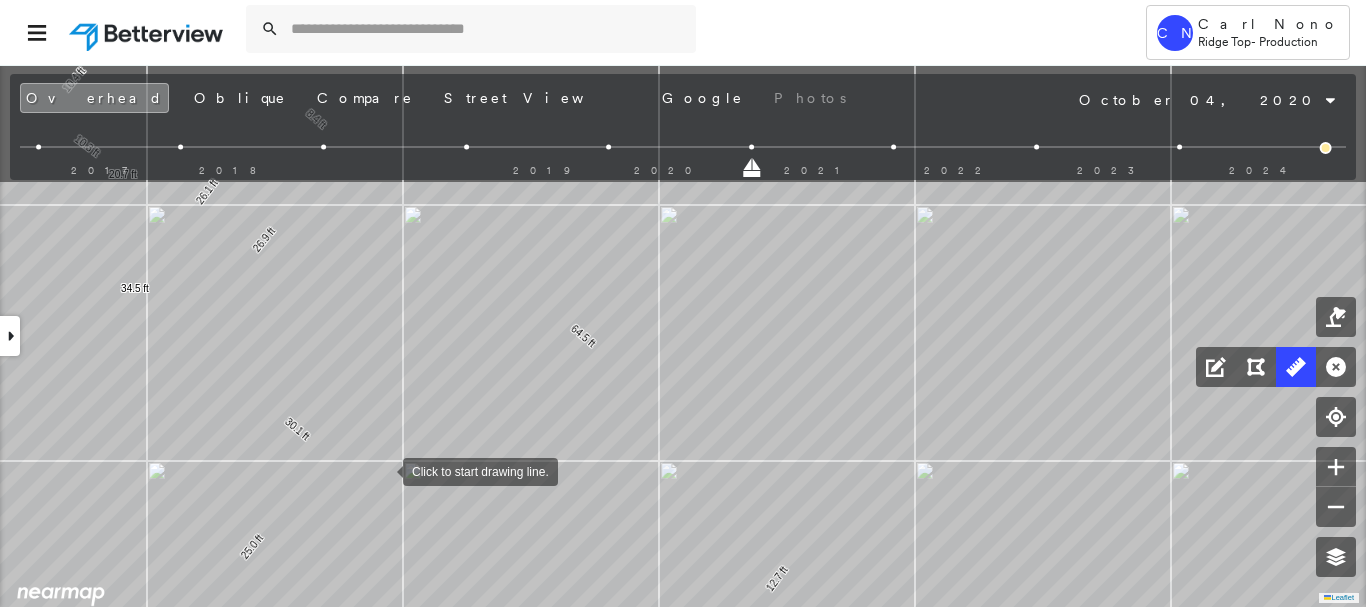 drag, startPoint x: 394, startPoint y: 290, endPoint x: 383, endPoint y: 470, distance: 180.3358 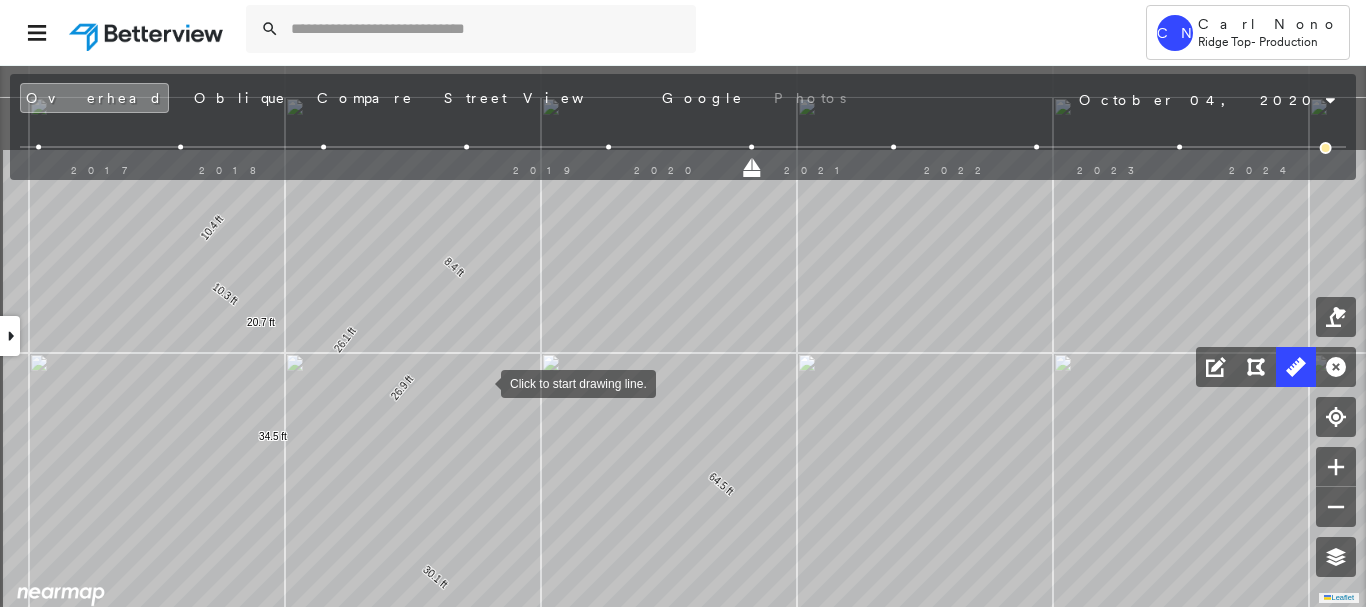 drag, startPoint x: 341, startPoint y: 241, endPoint x: 481, endPoint y: 383, distance: 199.40913 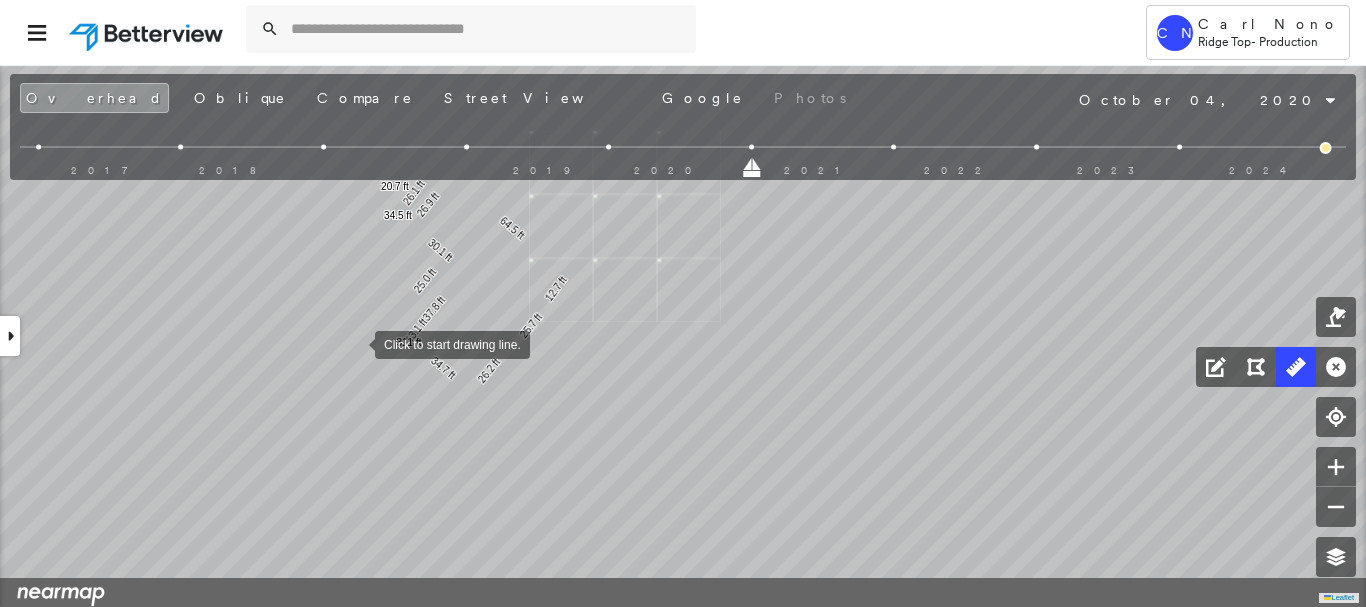 drag, startPoint x: 340, startPoint y: 363, endPoint x: 354, endPoint y: 343, distance: 24.41311 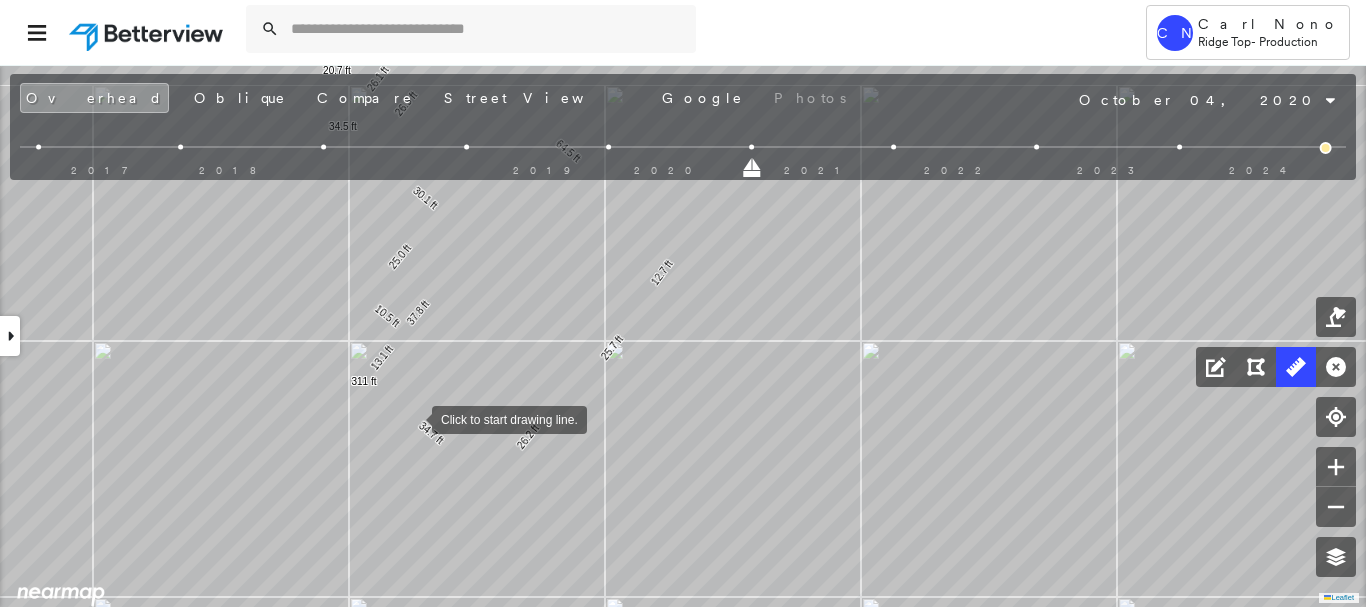 drag, startPoint x: 439, startPoint y: 354, endPoint x: 408, endPoint y: 431, distance: 83.00603 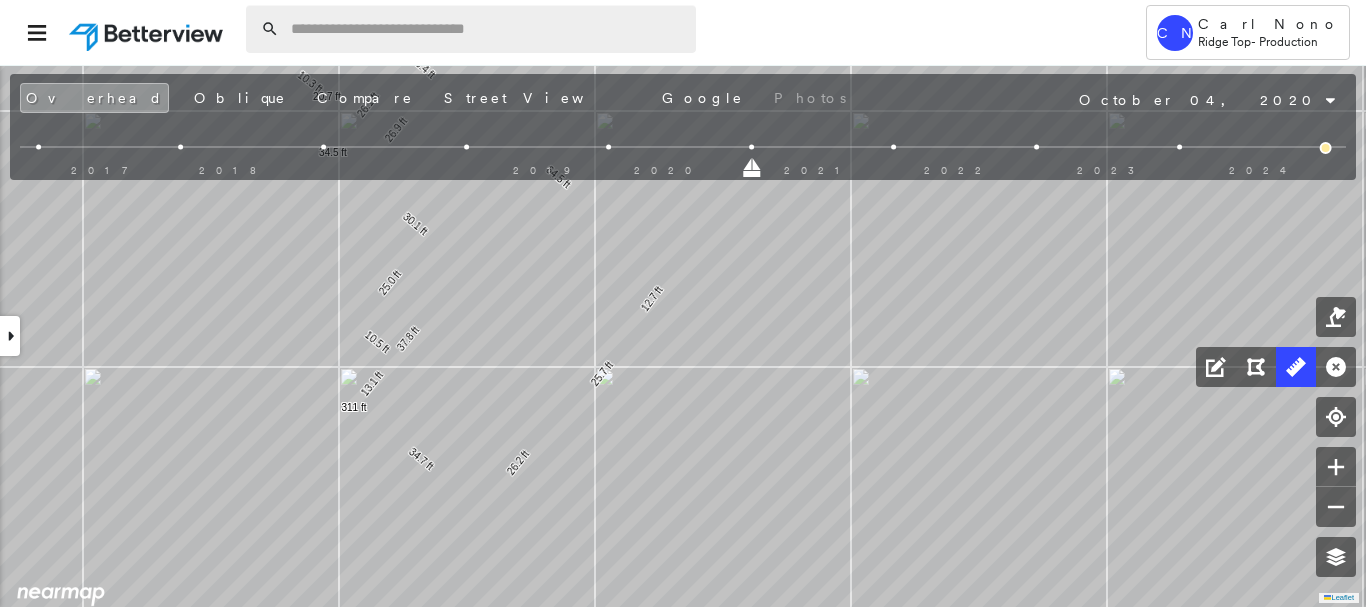 click at bounding box center (487, 29) 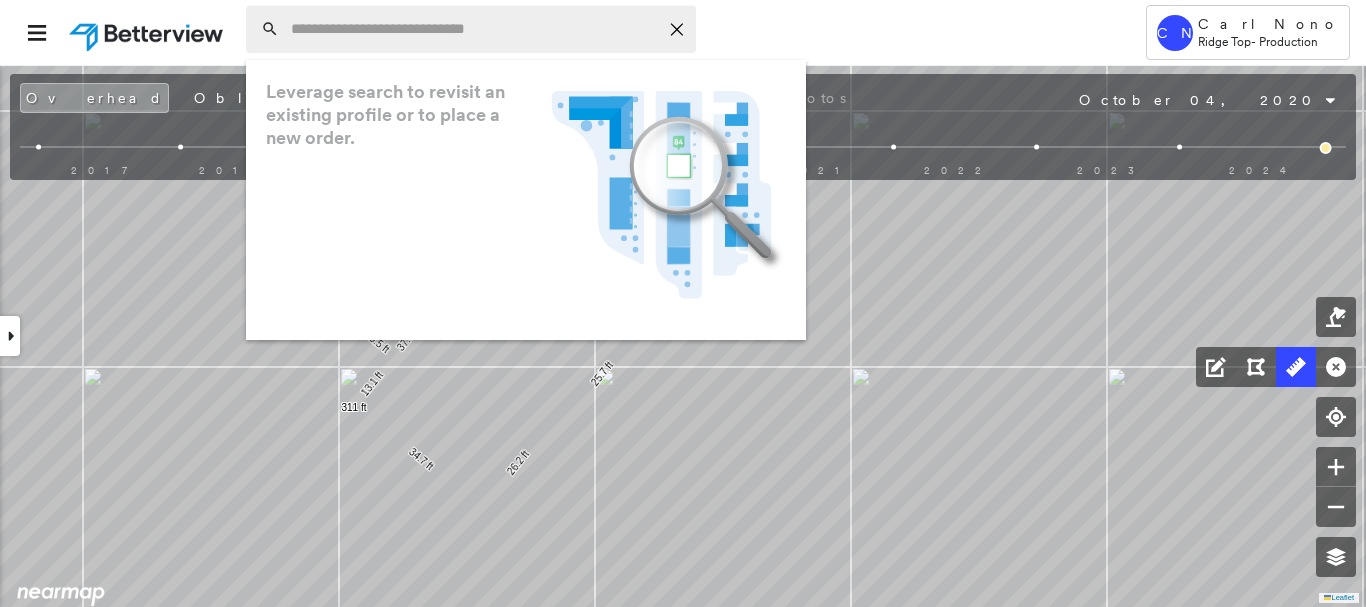 paste on "**********" 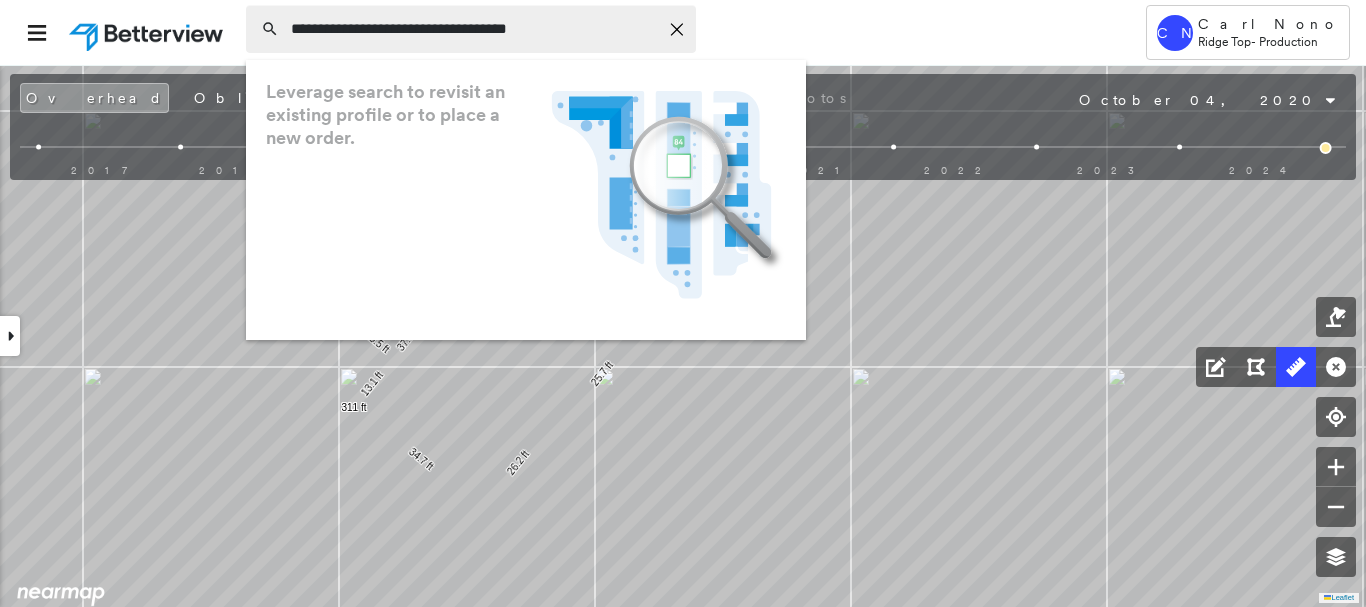 type on "**********" 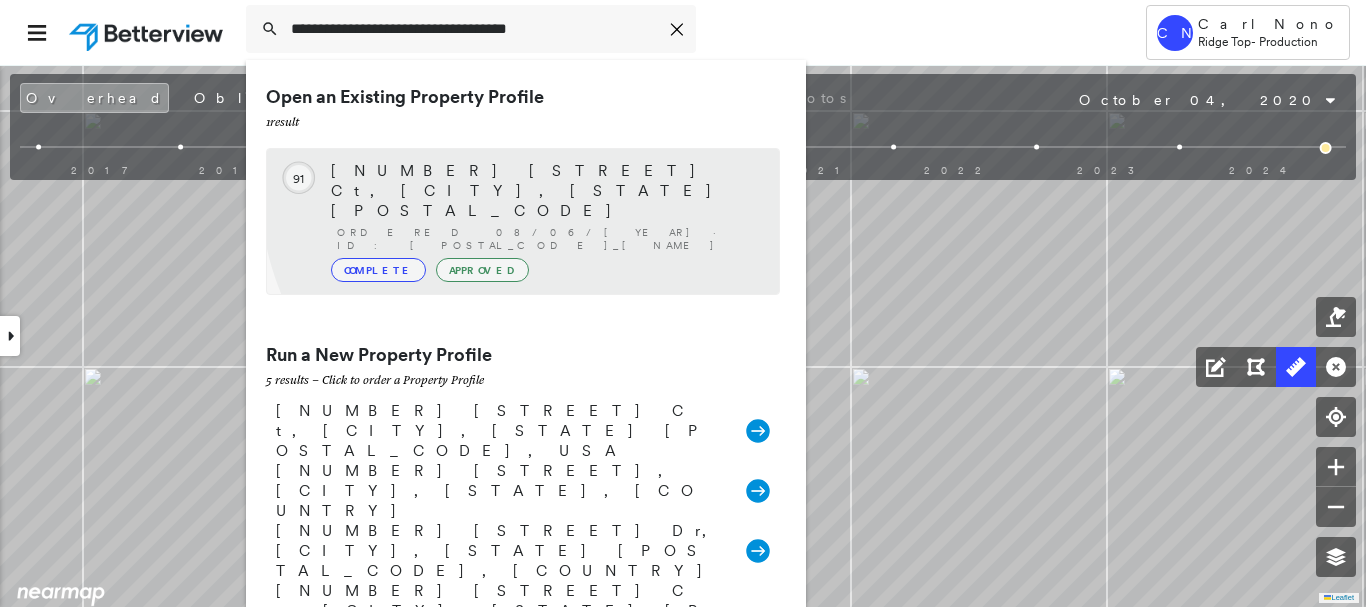 click on "Ordered 08/06/[YEAR] · ID: [POSTAL_CODE]_[NAME]" at bounding box center [548, 239] 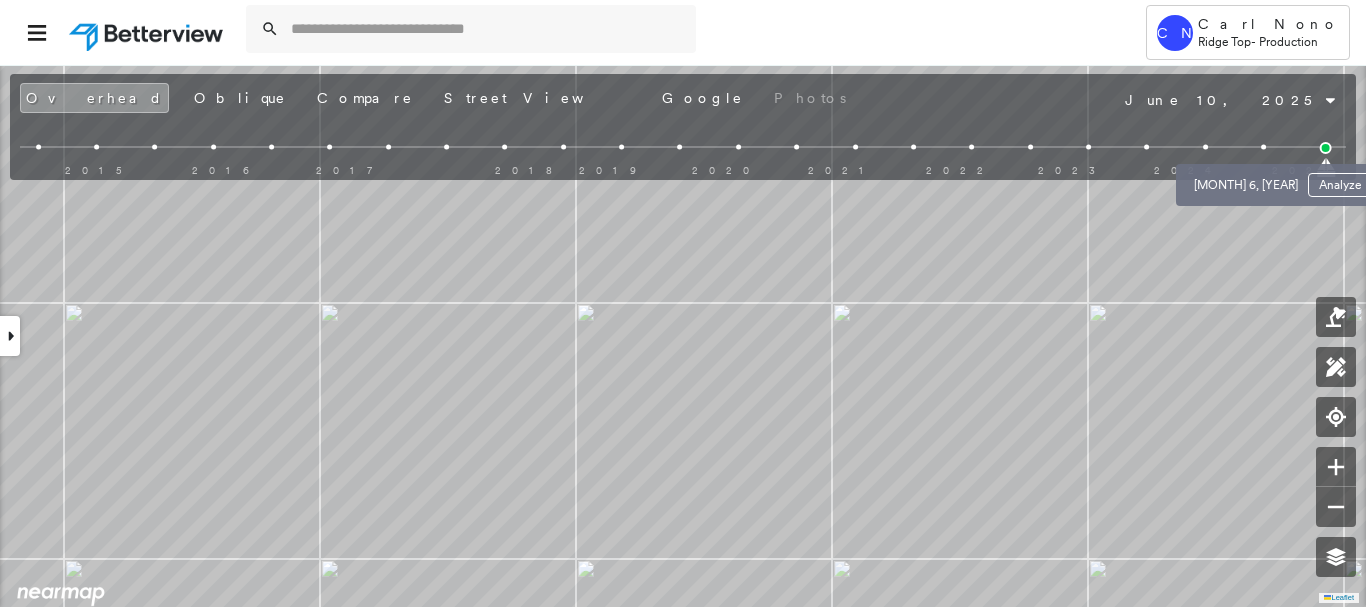 click at bounding box center [1263, 147] 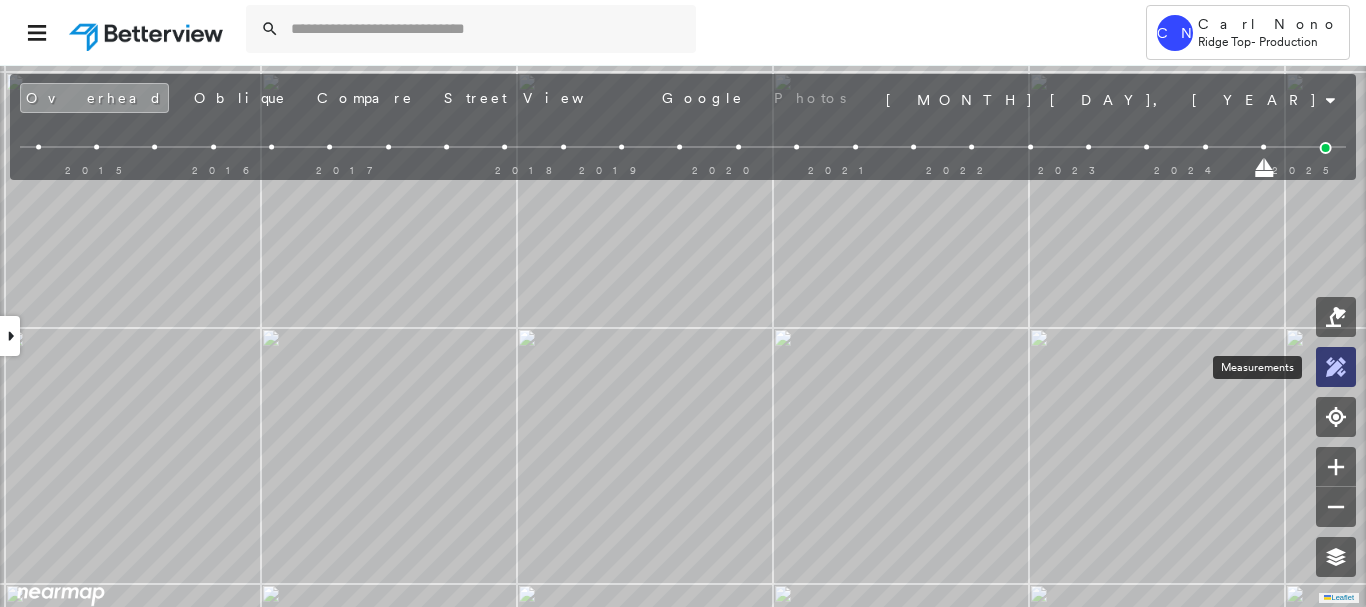 click at bounding box center [1336, 367] 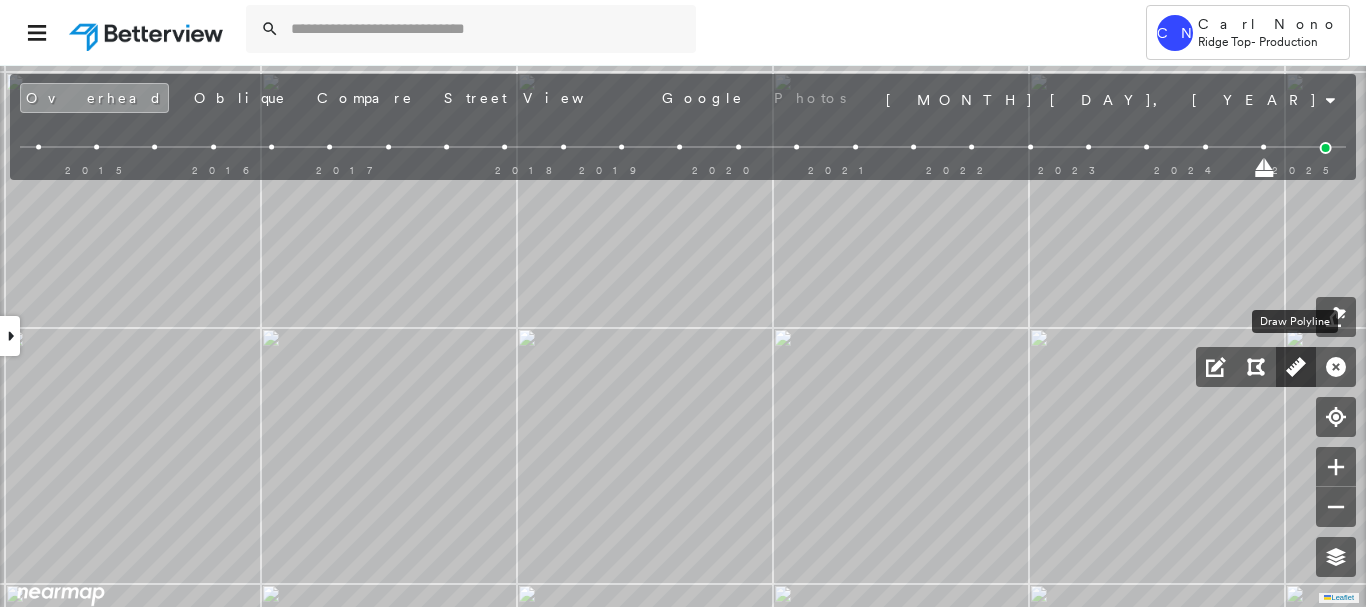 click 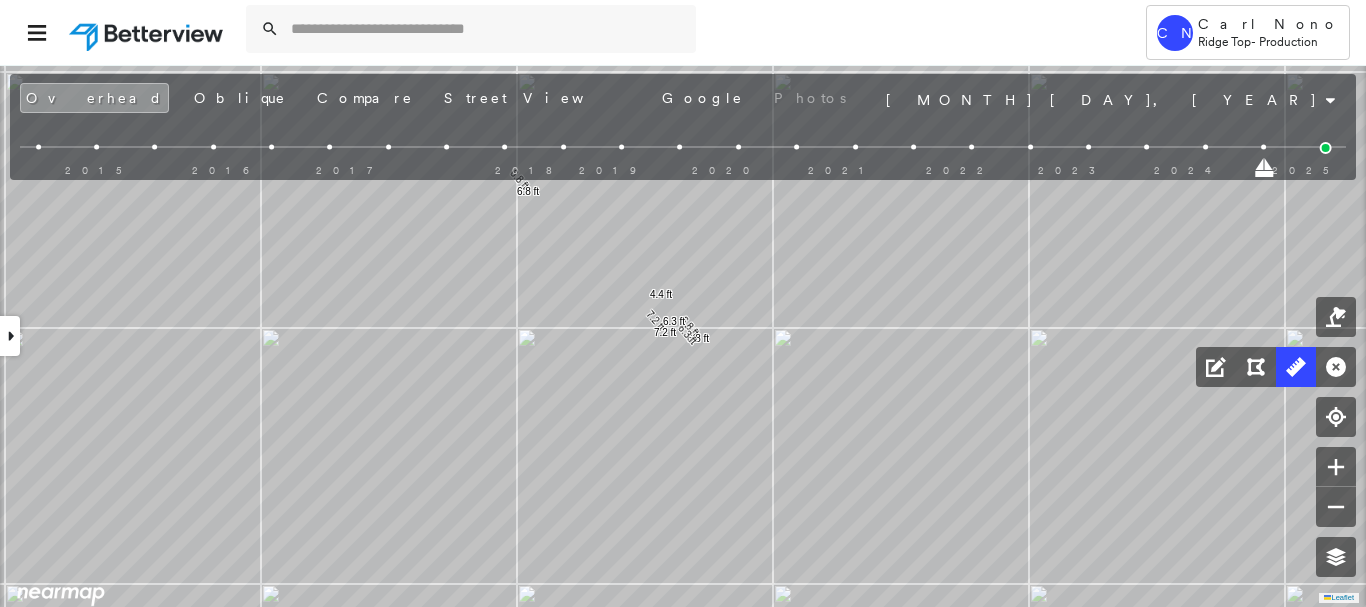 drag, startPoint x: 16, startPoint y: 327, endPoint x: 259, endPoint y: 367, distance: 246.27017 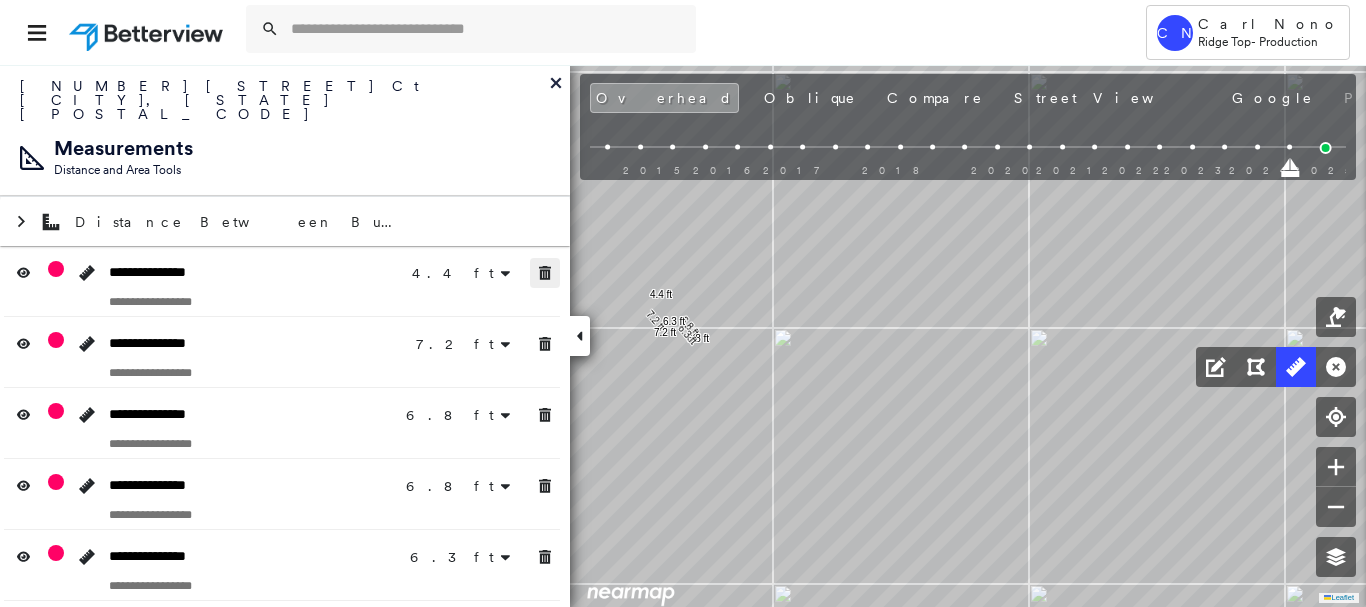 click 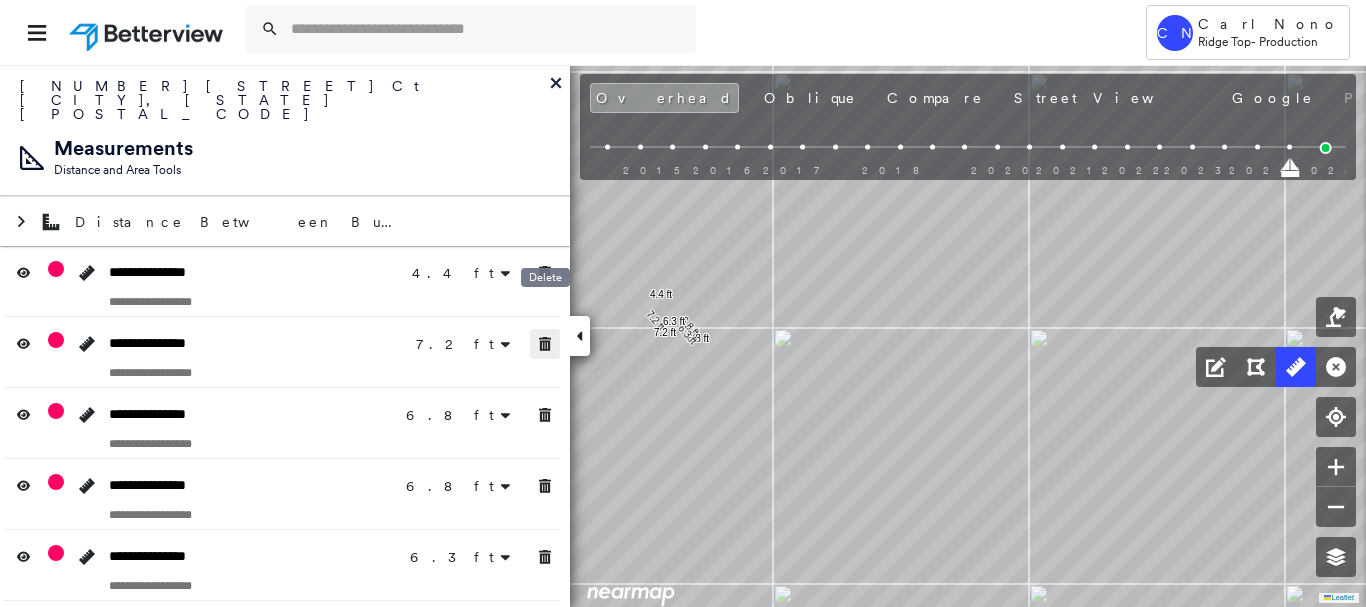 drag, startPoint x: 547, startPoint y: 306, endPoint x: 545, endPoint y: 345, distance: 39.051247 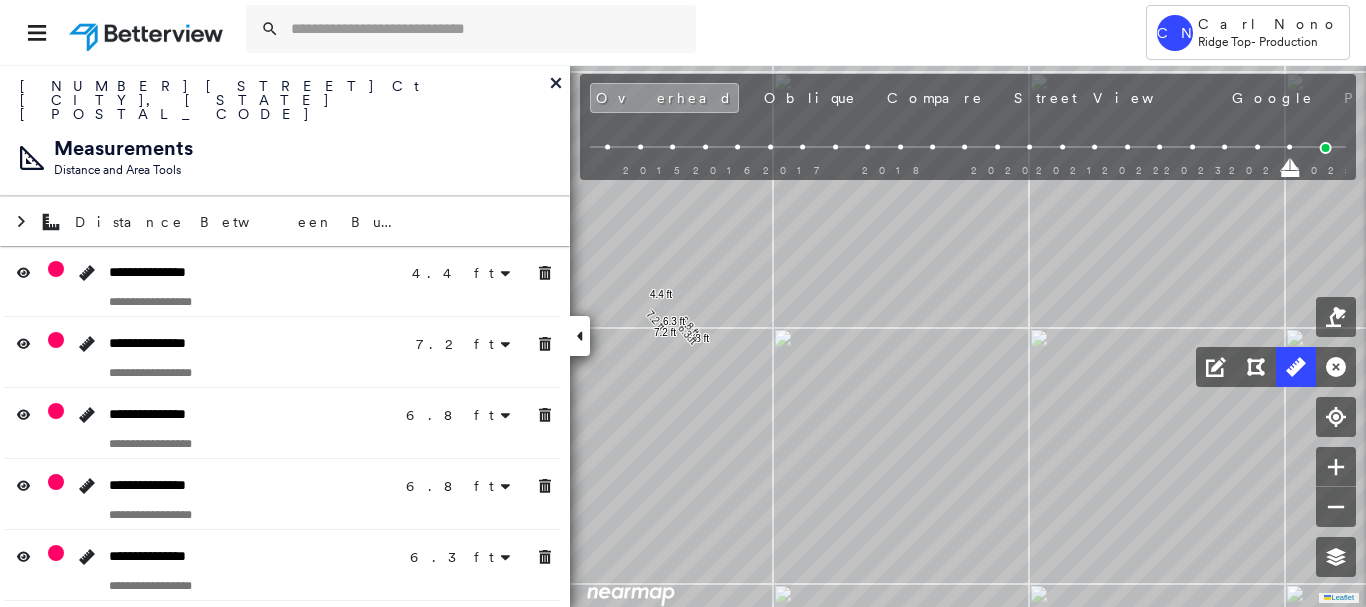 click 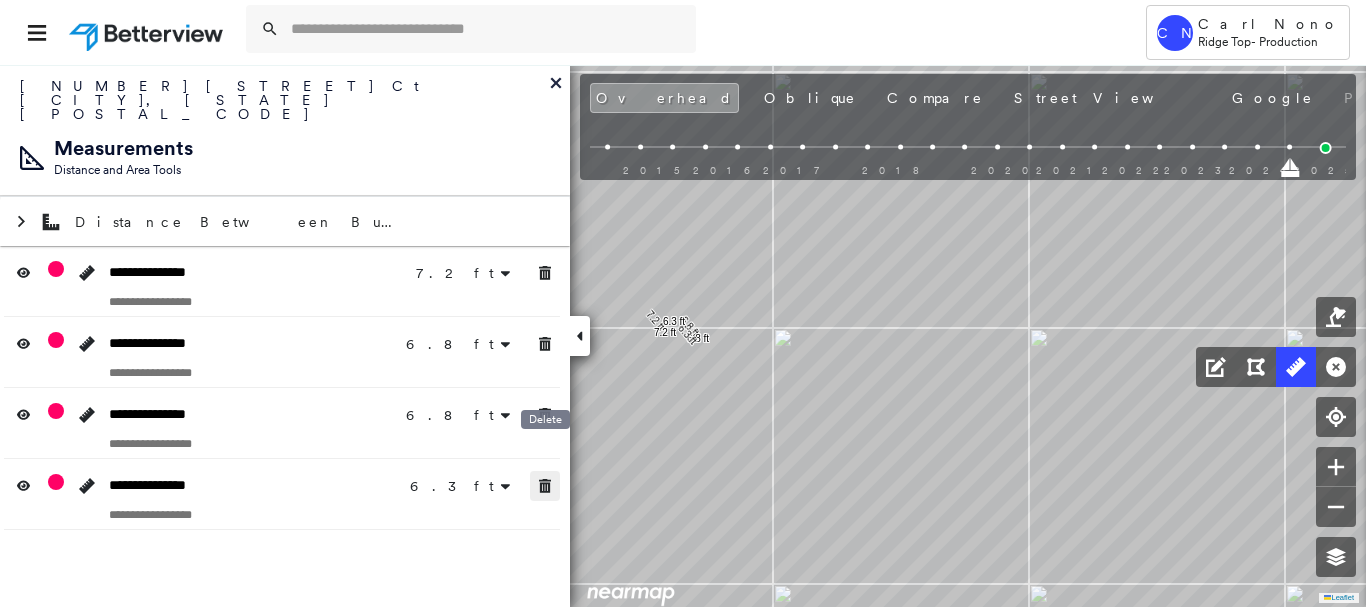 drag, startPoint x: 545, startPoint y: 453, endPoint x: 528, endPoint y: 558, distance: 106.36729 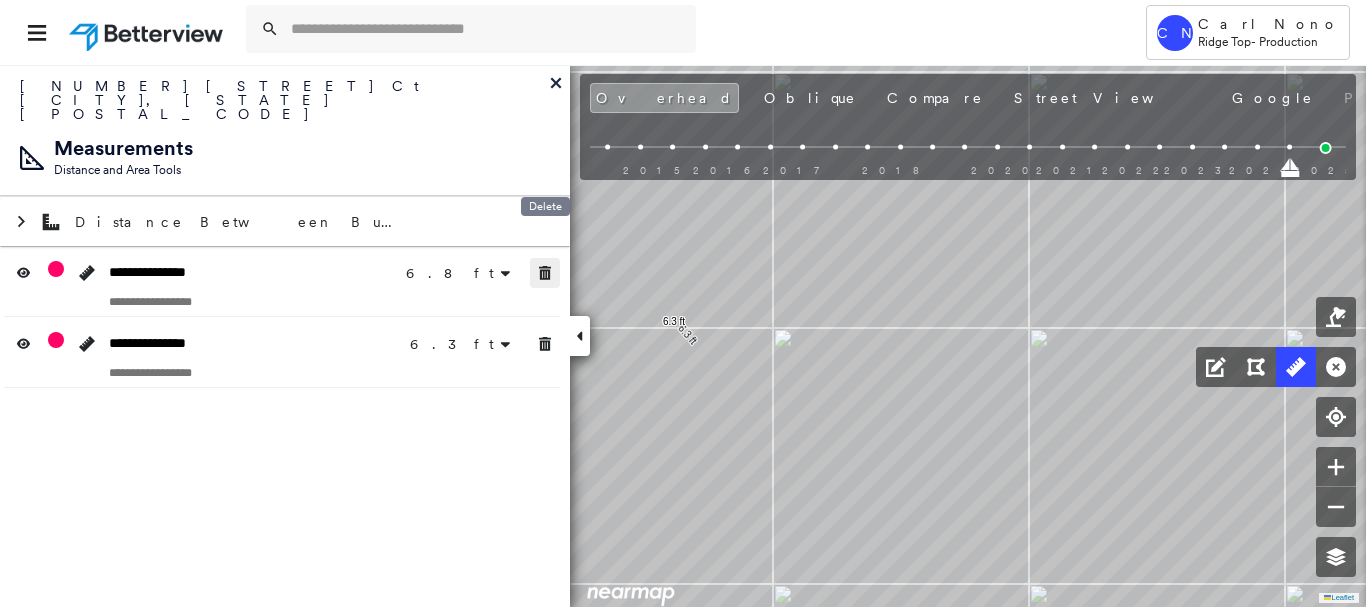 drag, startPoint x: 544, startPoint y: 245, endPoint x: 544, endPoint y: 304, distance: 59 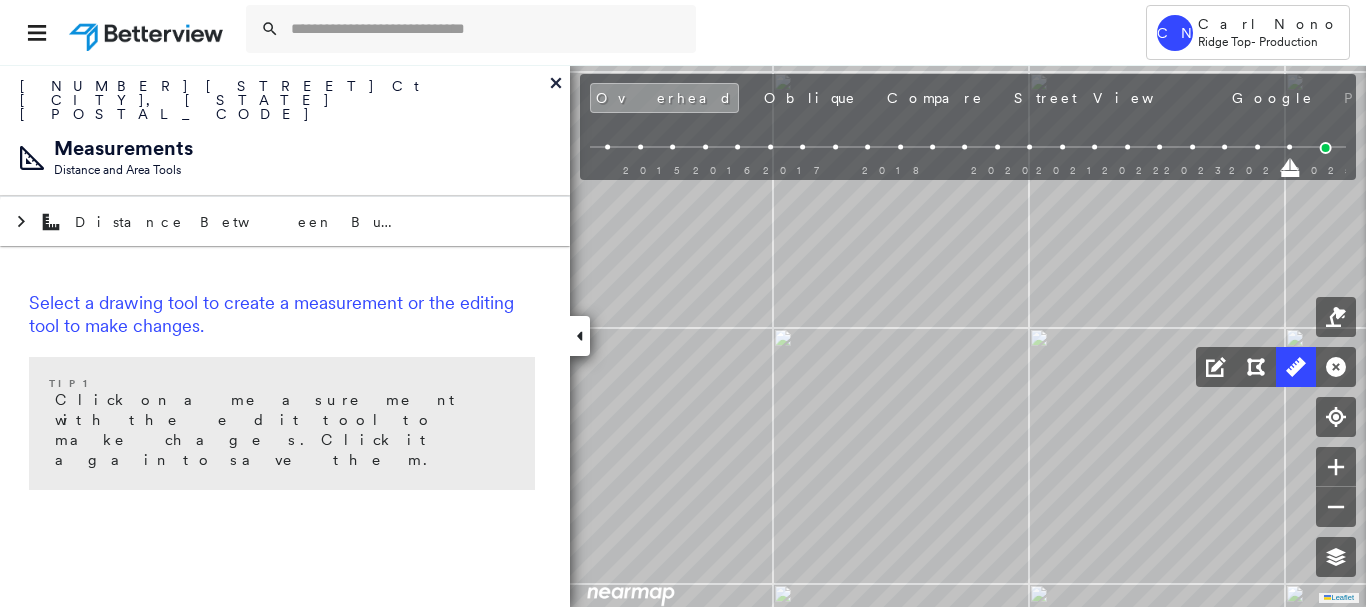 click at bounding box center (580, 336) 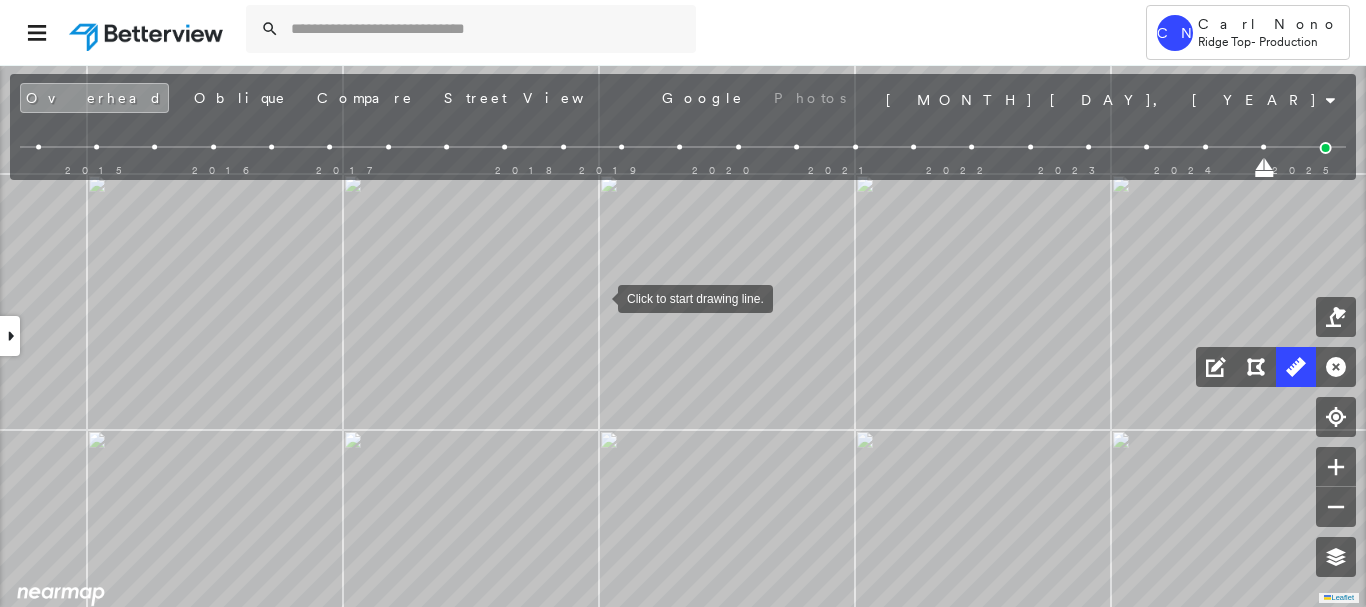 drag, startPoint x: 598, startPoint y: 297, endPoint x: 686, endPoint y: 239, distance: 105.3945 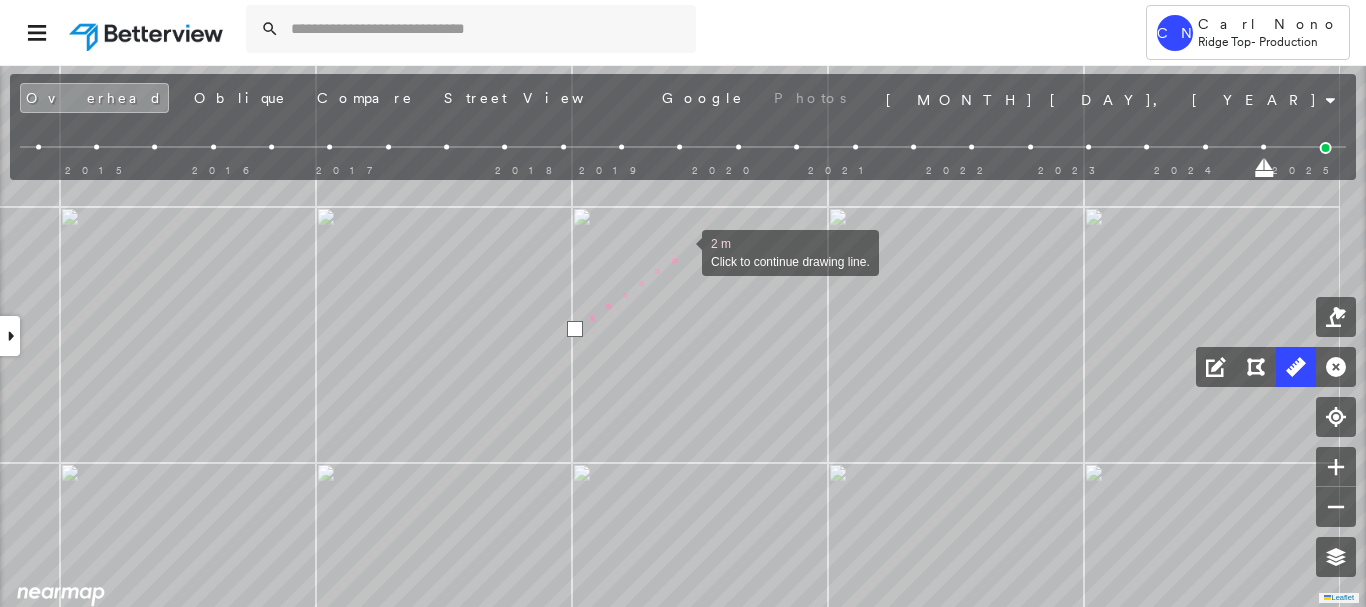 drag, startPoint x: 719, startPoint y: 207, endPoint x: 681, endPoint y: 249, distance: 56.63921 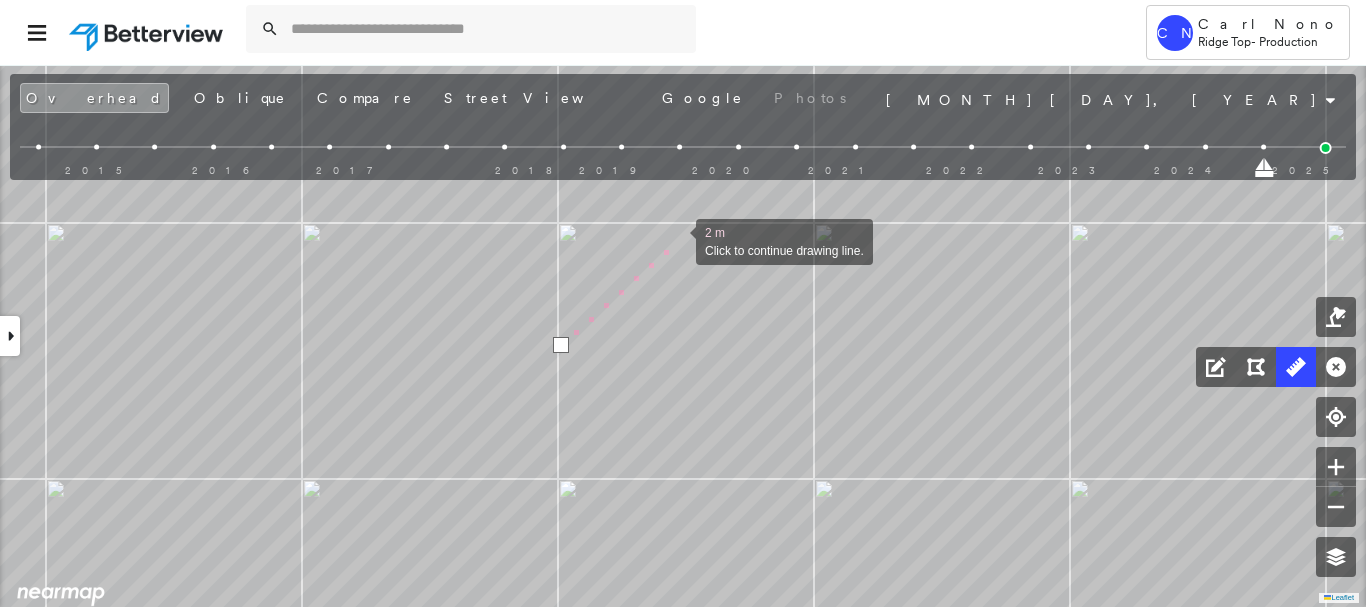 click at bounding box center (676, 240) 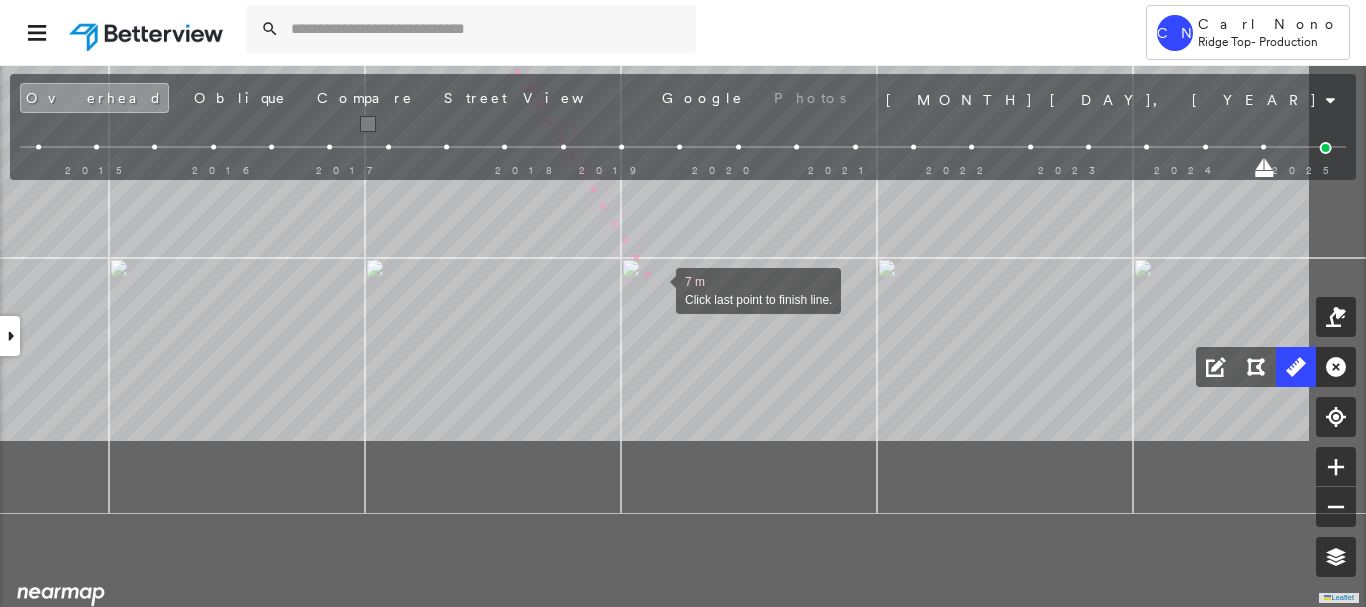 drag, startPoint x: 856, startPoint y: 516, endPoint x: 733, endPoint y: 335, distance: 218.83784 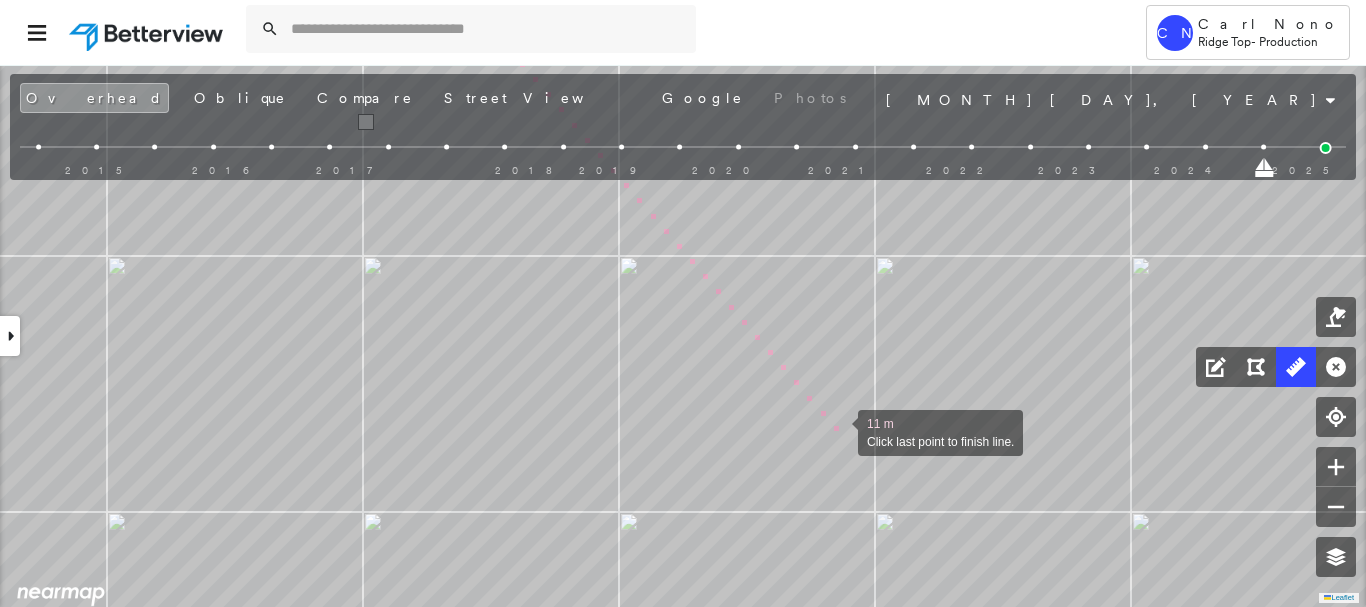 click at bounding box center [838, 431] 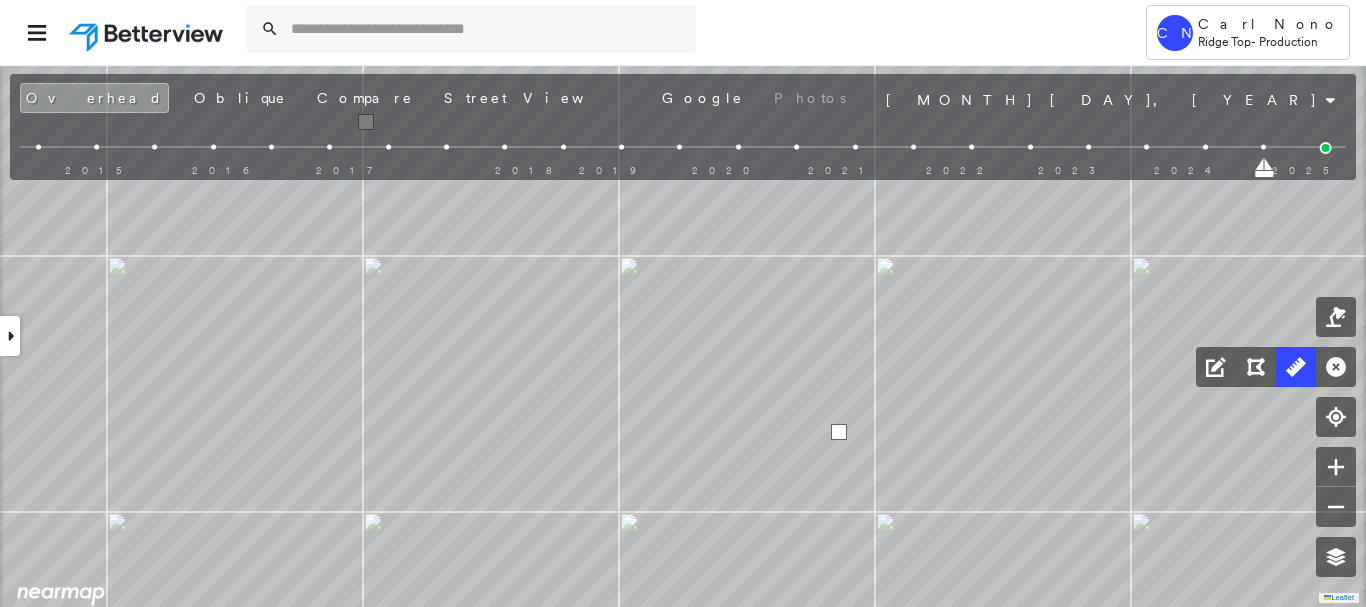 click at bounding box center [839, 432] 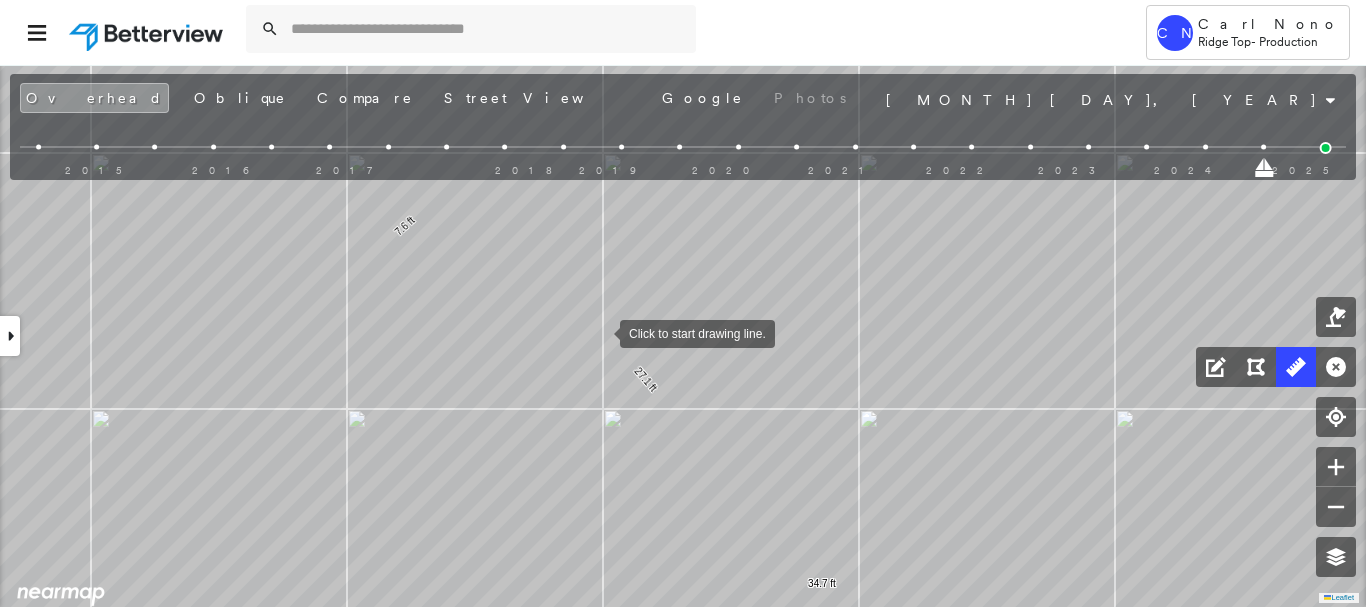 click at bounding box center [600, 332] 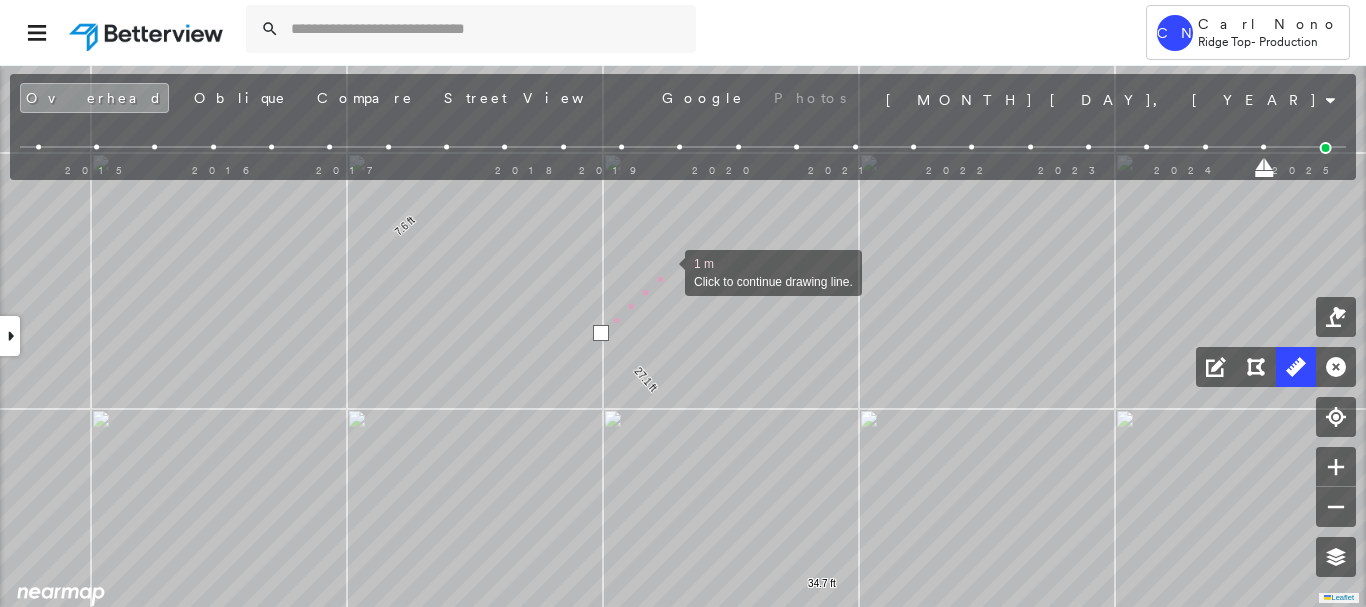 click at bounding box center [665, 271] 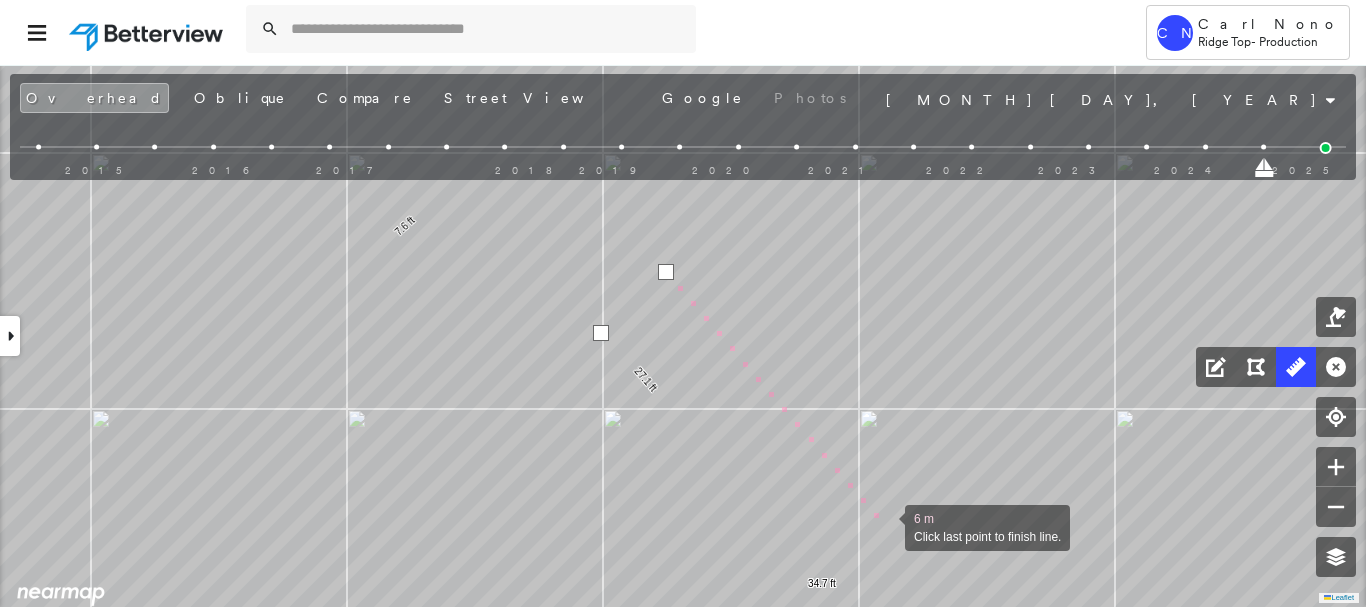 drag, startPoint x: 885, startPoint y: 526, endPoint x: 877, endPoint y: 536, distance: 12.806249 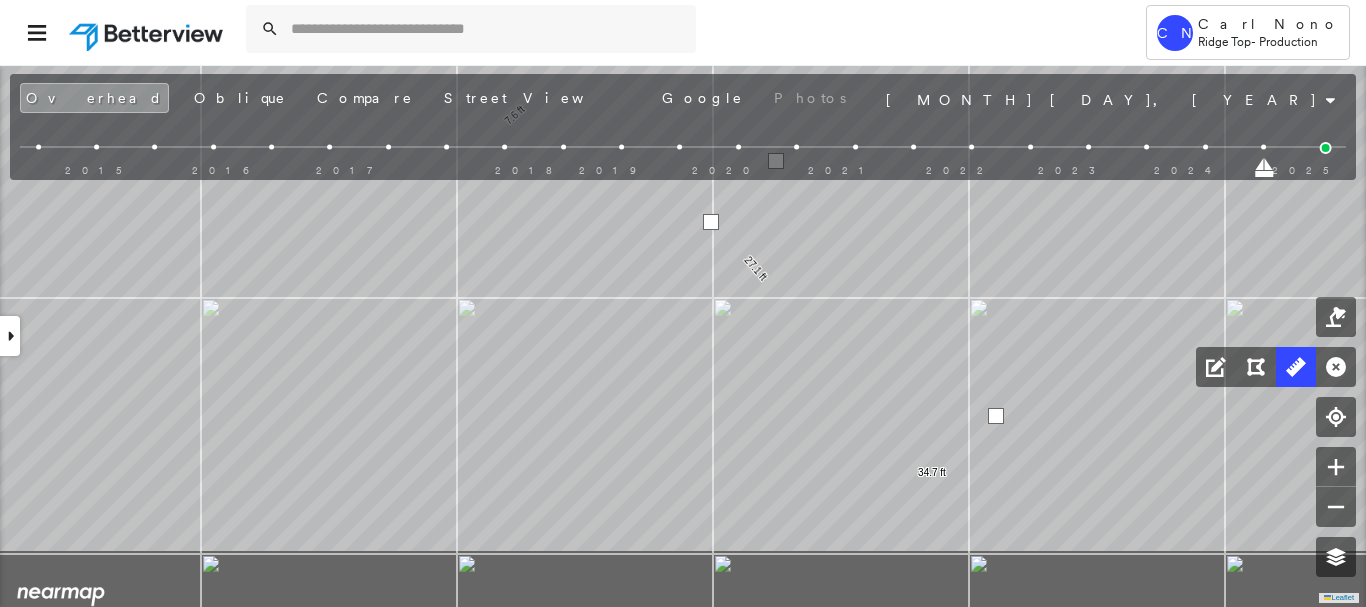 drag, startPoint x: 850, startPoint y: 557, endPoint x: 1020, endPoint y: 345, distance: 271.74252 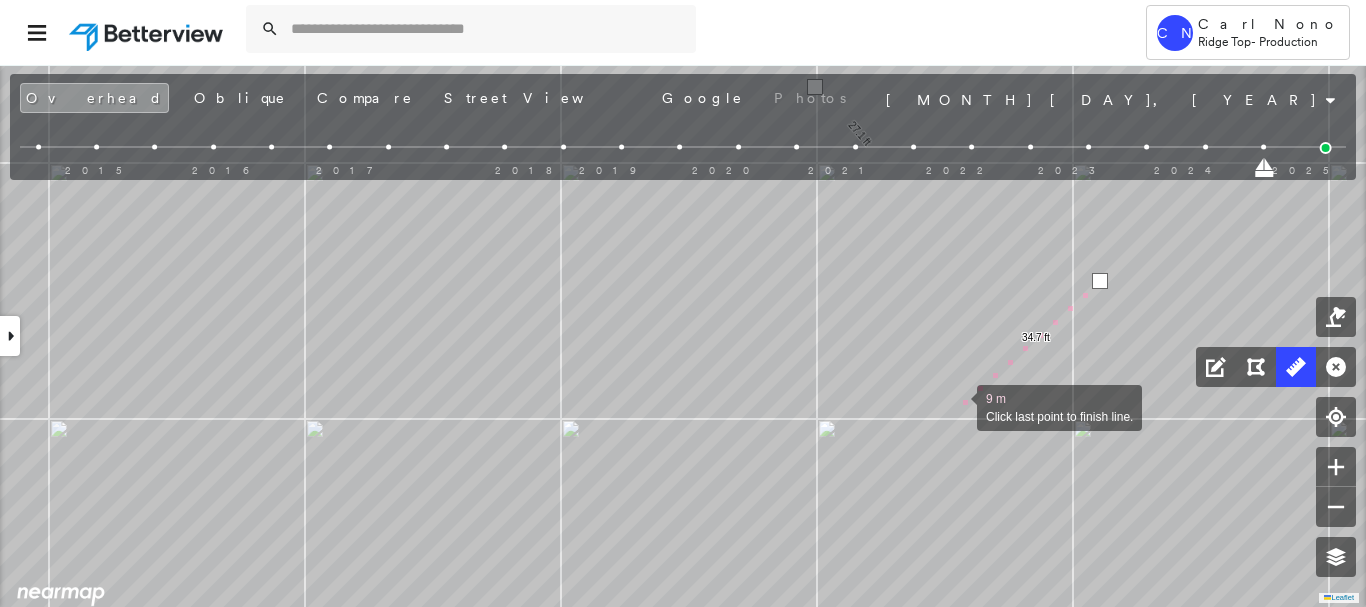 click at bounding box center (957, 406) 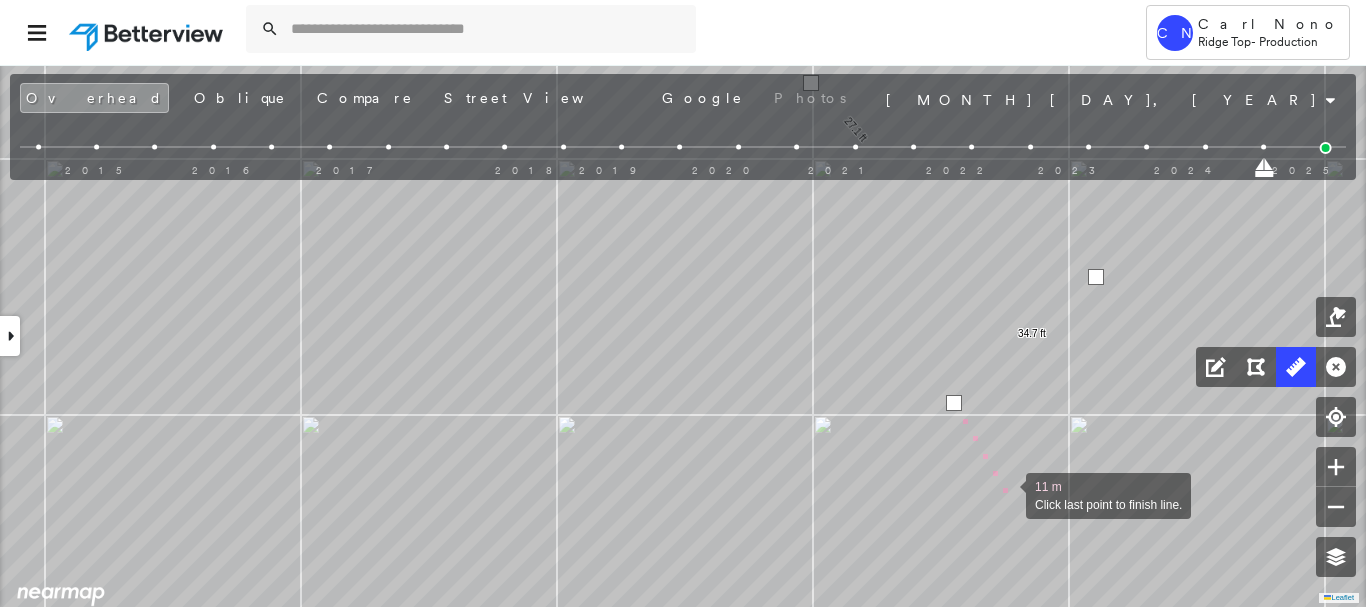 click on "7.6 ft 27.1 ft 34.7 ft 11 m Click last point to finish line." at bounding box center (-101, -182) 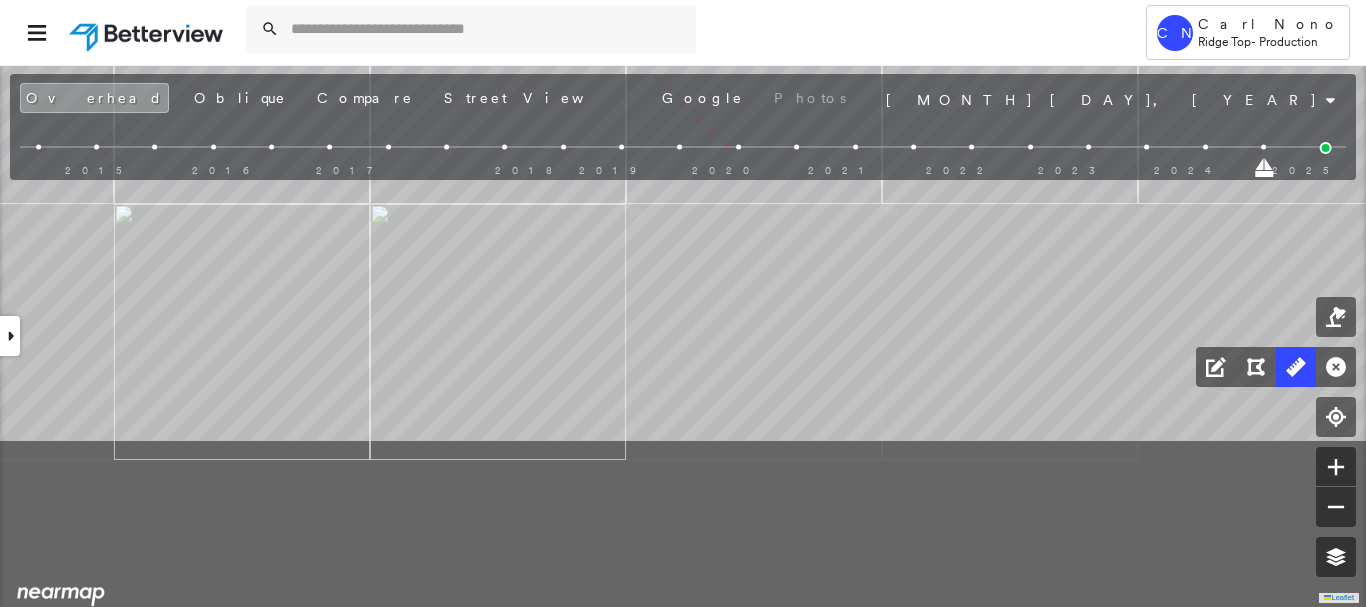 drag, startPoint x: 849, startPoint y: 405, endPoint x: 739, endPoint y: 158, distance: 270.38675 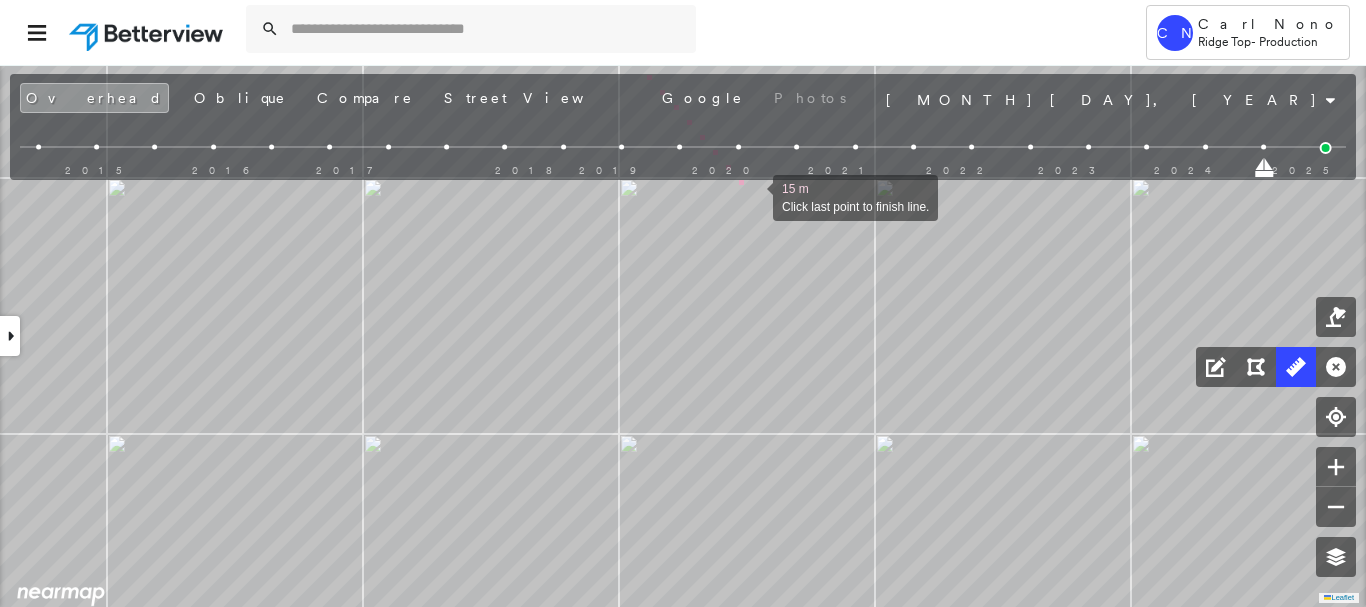 click at bounding box center [753, 196] 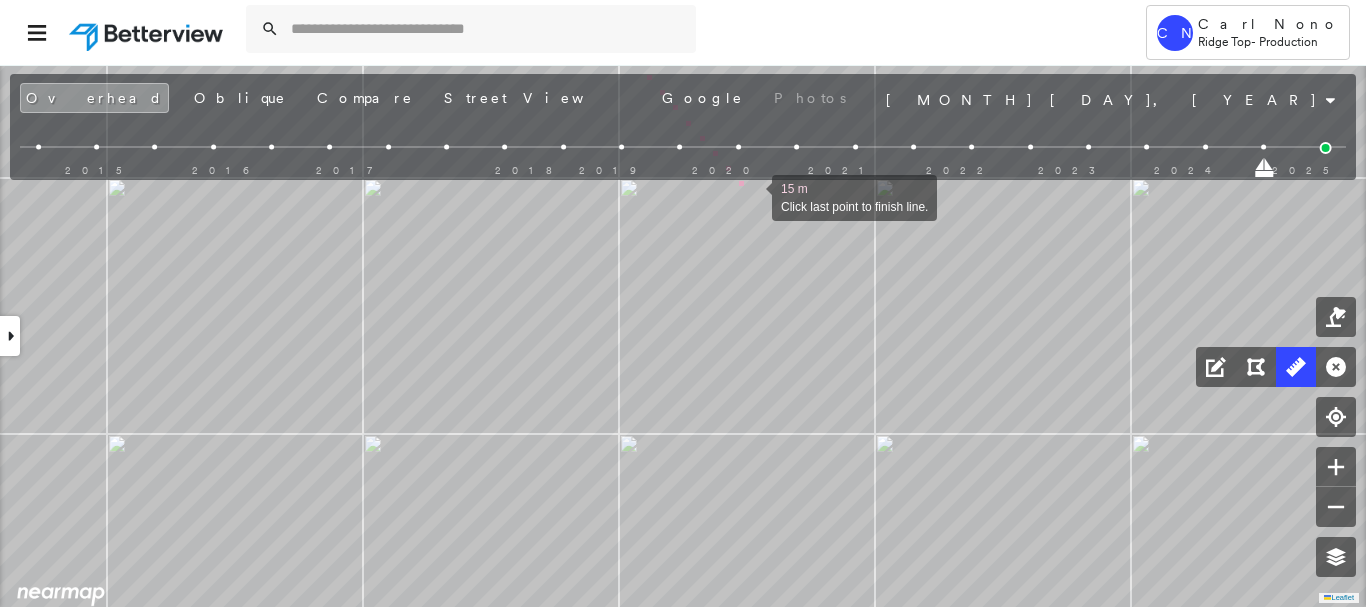 click at bounding box center [752, 196] 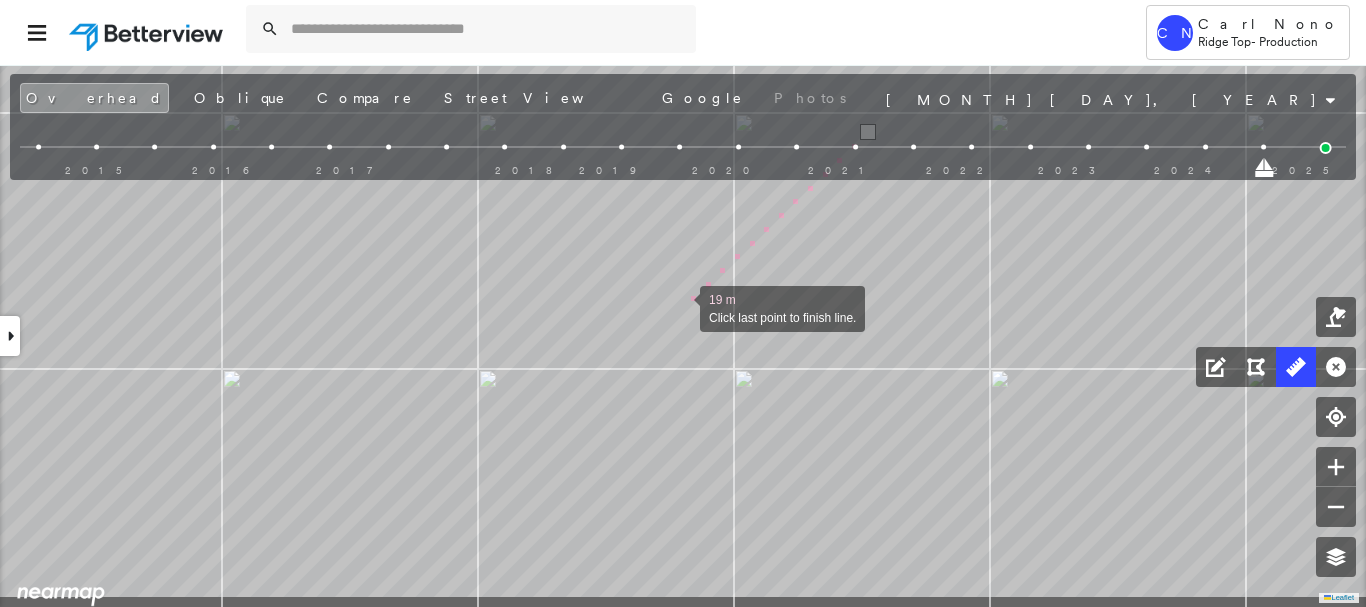 drag, startPoint x: 619, startPoint y: 339, endPoint x: 928, endPoint y: 216, distance: 332.5808 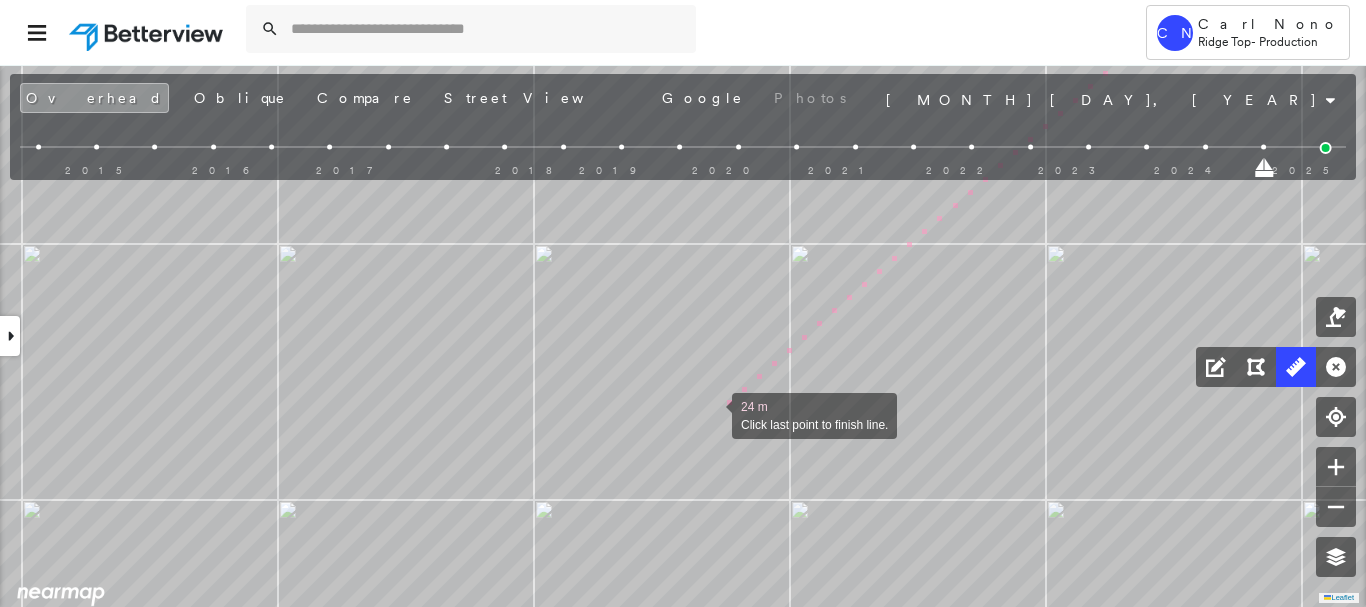 click at bounding box center (712, 414) 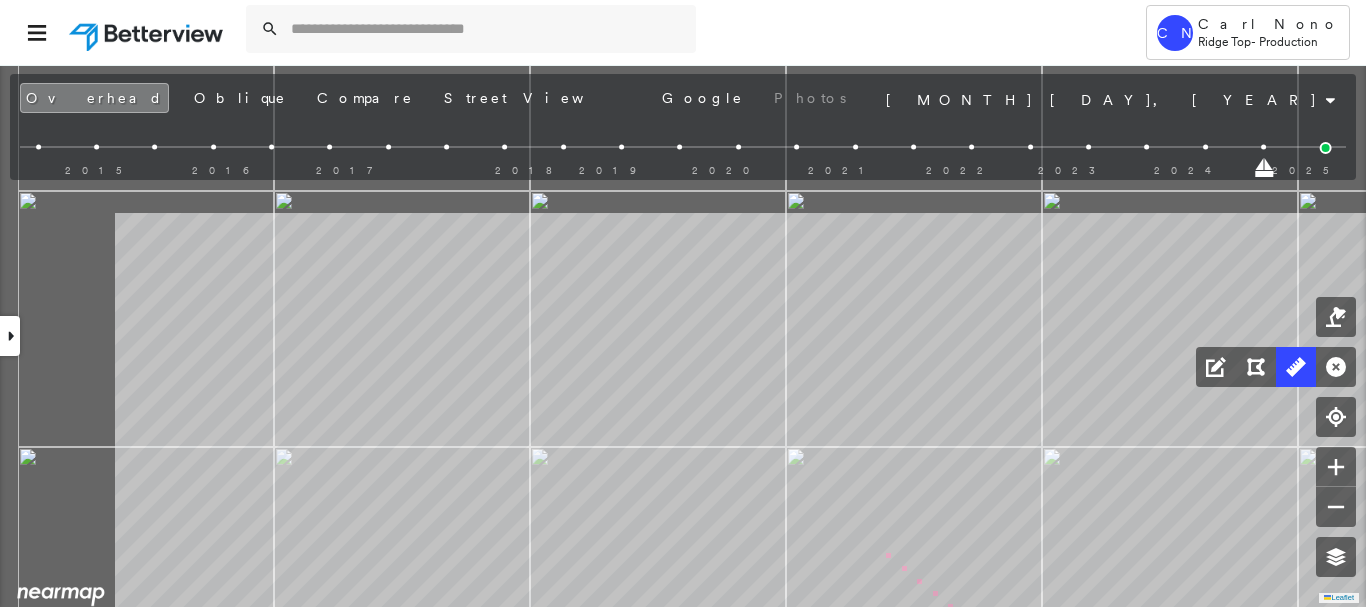 drag, startPoint x: 590, startPoint y: 315, endPoint x: 819, endPoint y: 486, distance: 285.80063 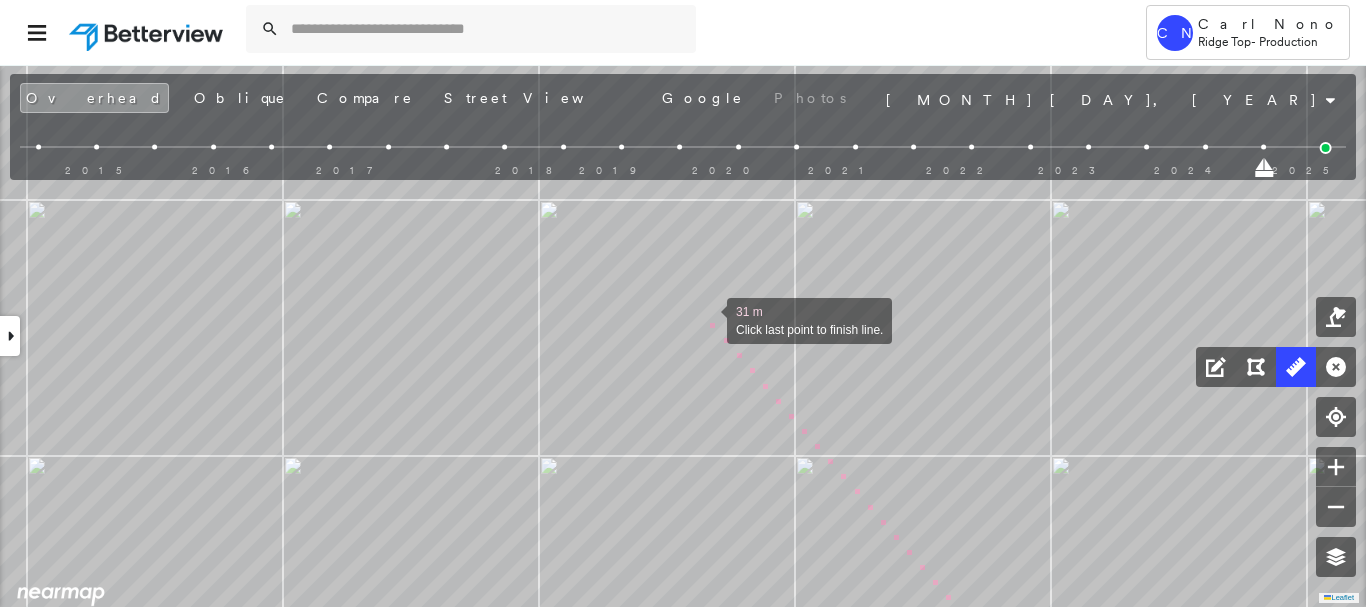 click at bounding box center [707, 319] 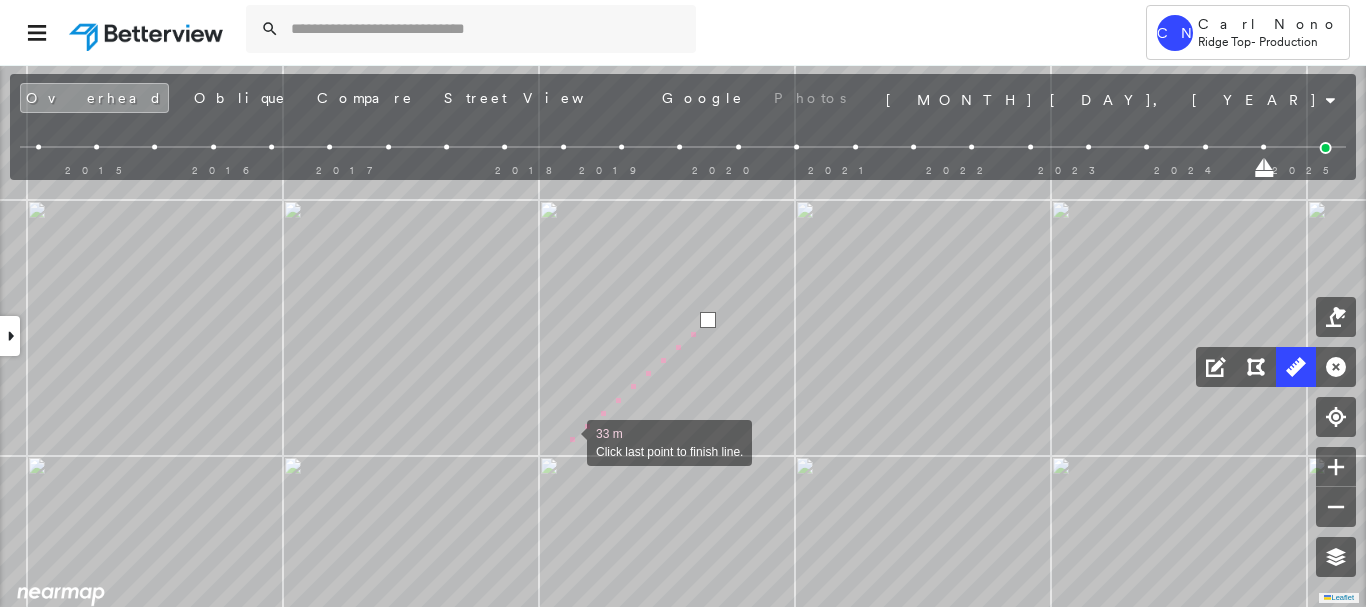 click at bounding box center [567, 441] 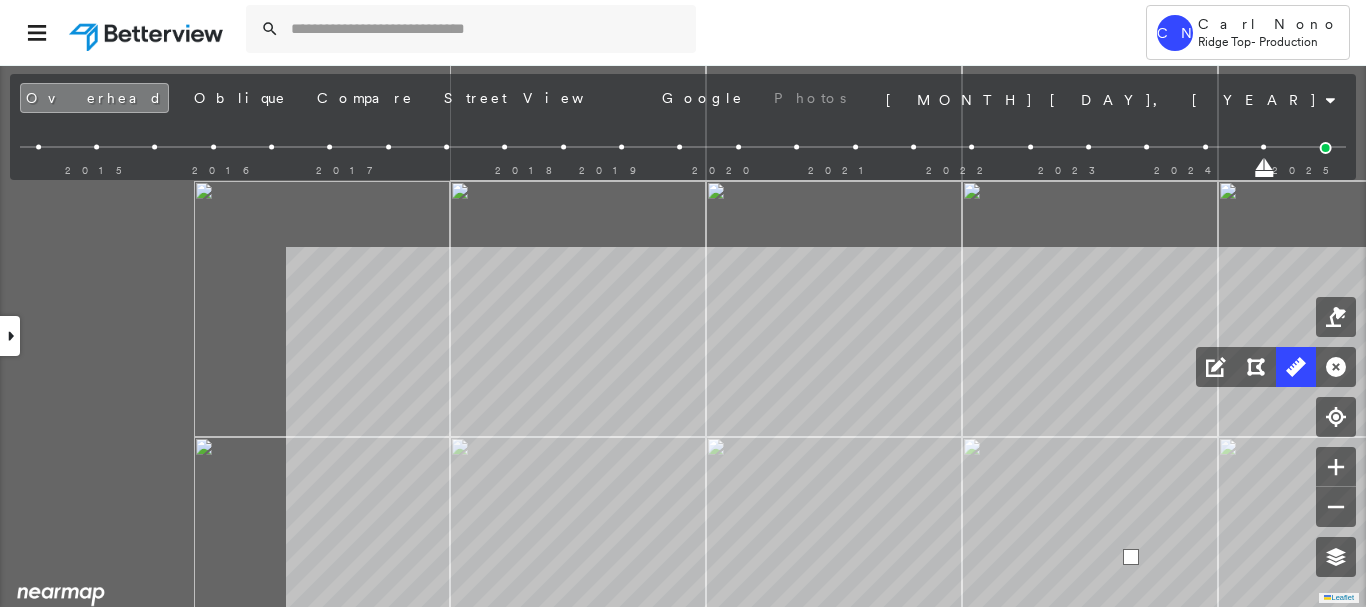 click on "7.6 ft 27.1 ft 34.7 ft 34 m Click last point to finish line." at bounding box center (560, -416) 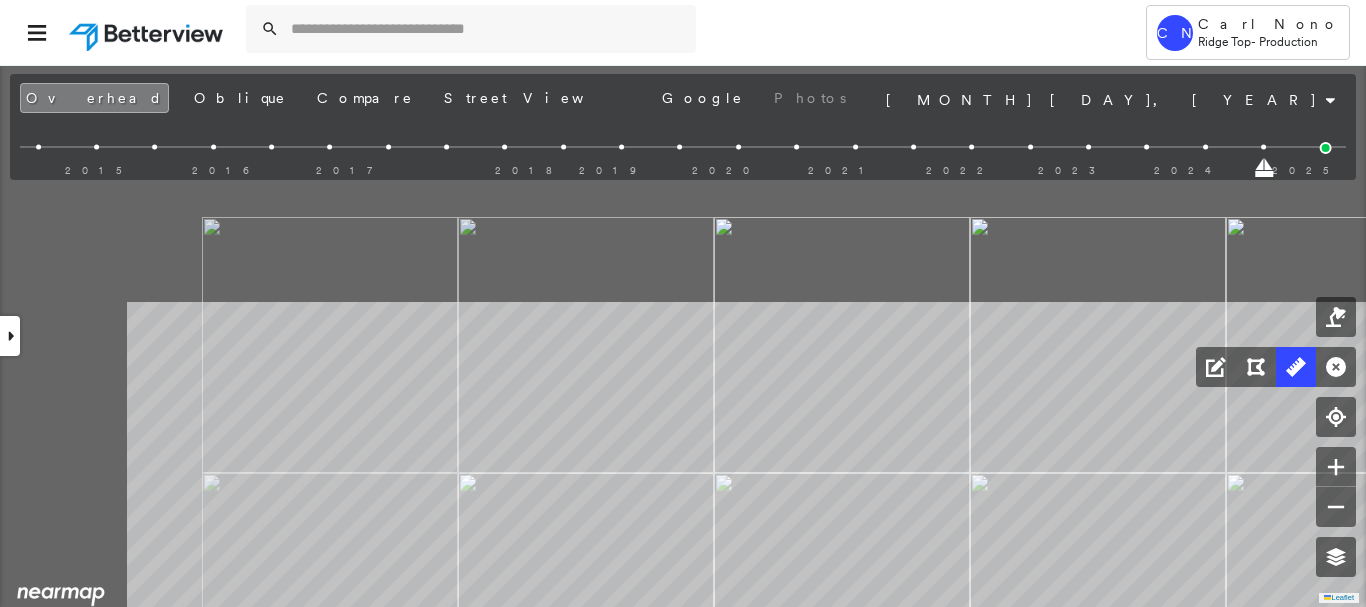 drag, startPoint x: 699, startPoint y: 356, endPoint x: 874, endPoint y: 537, distance: 251.76576 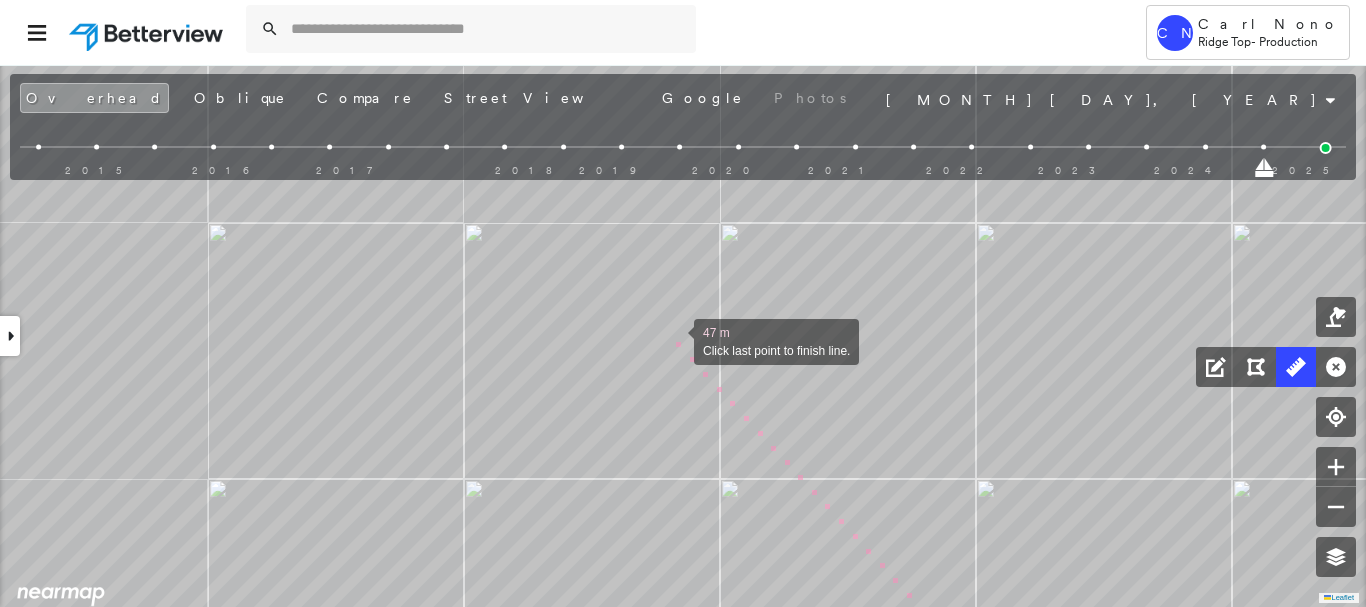 drag, startPoint x: 669, startPoint y: 333, endPoint x: 871, endPoint y: 530, distance: 282.15775 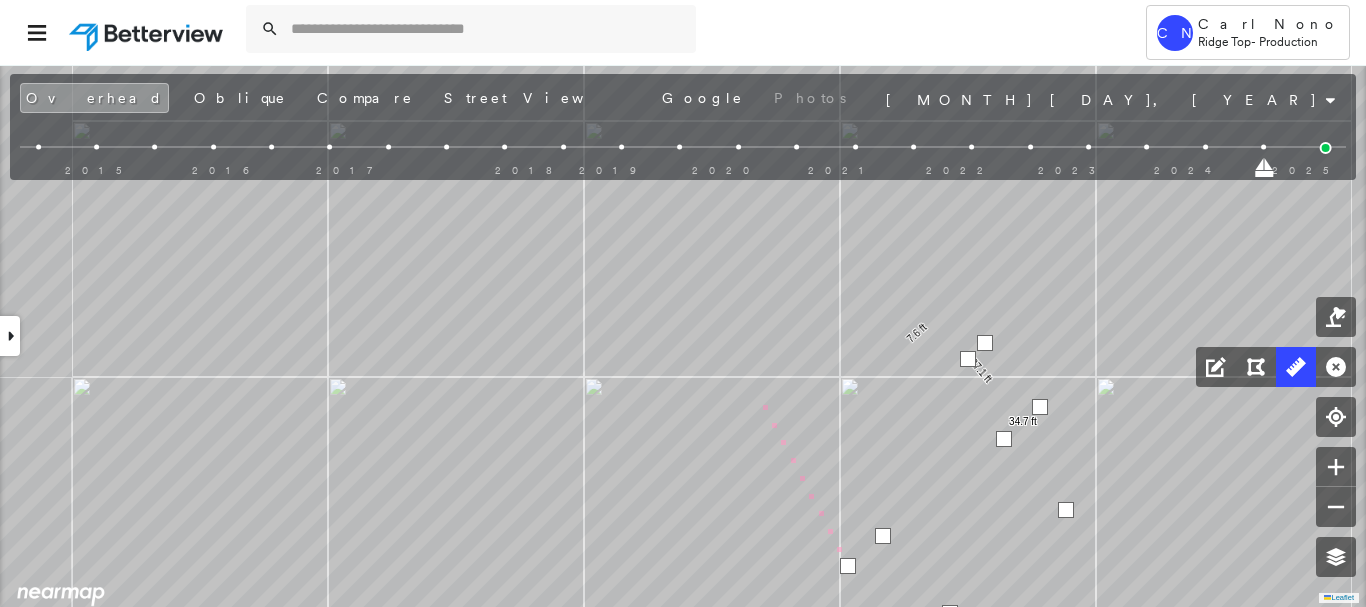 drag, startPoint x: 830, startPoint y: 408, endPoint x: 670, endPoint y: 361, distance: 166.7603 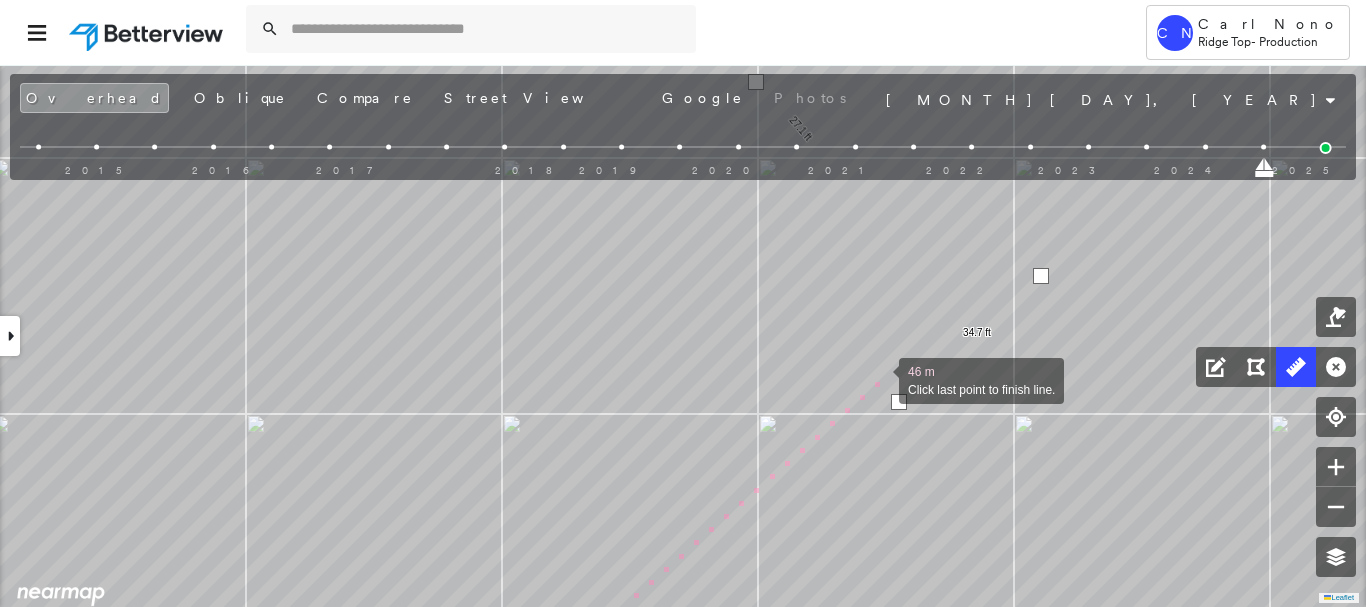 click at bounding box center [879, 379] 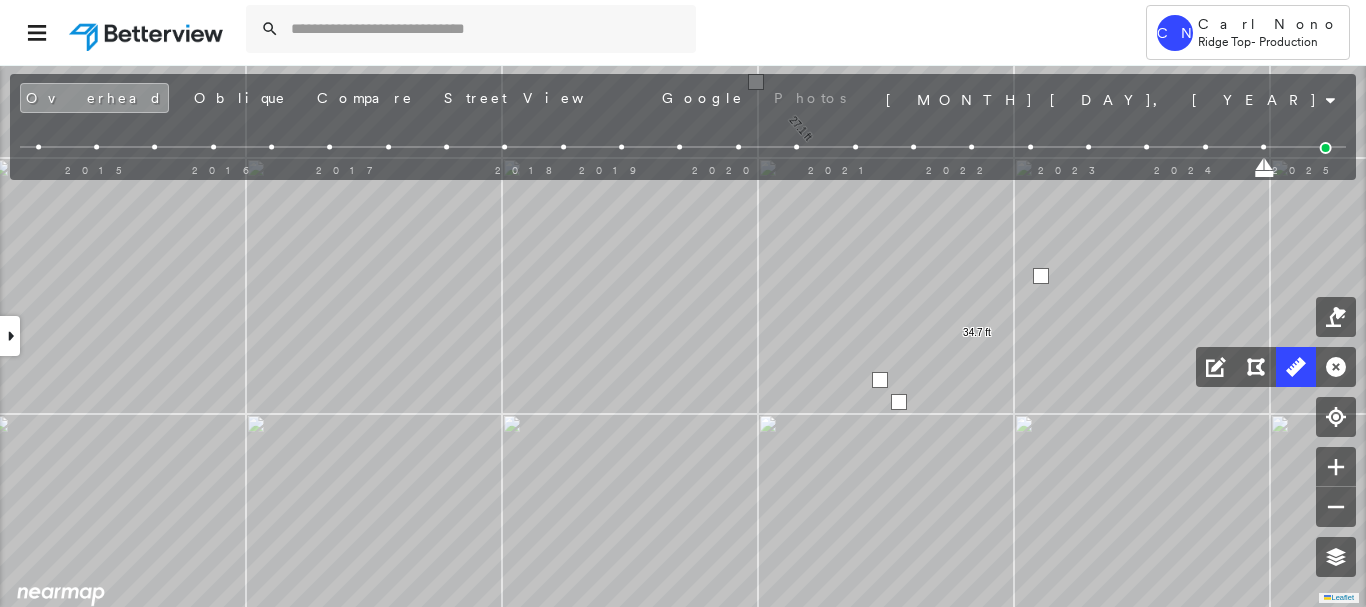 click at bounding box center (880, 380) 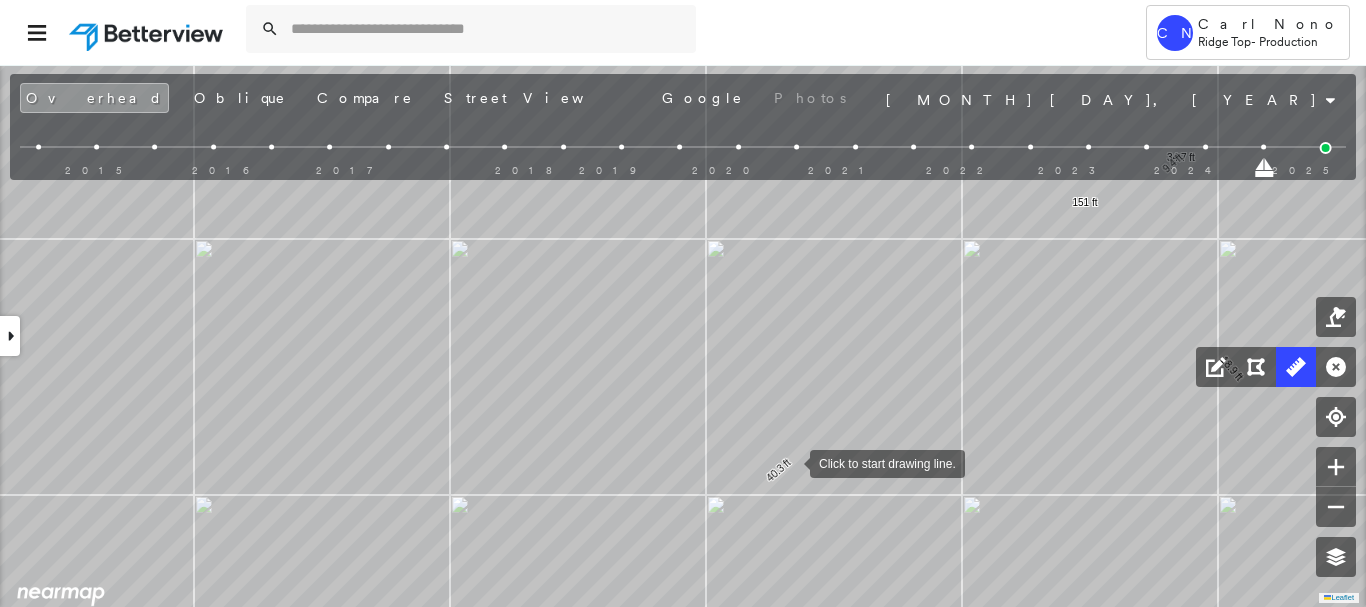 click at bounding box center [790, 462] 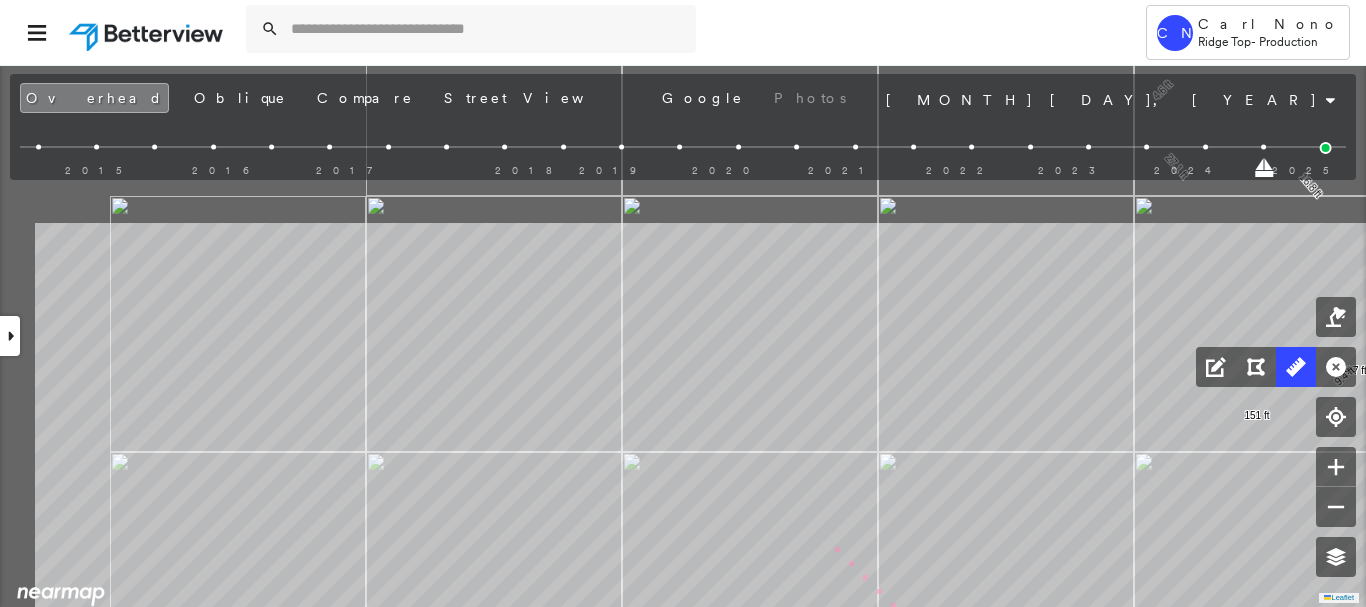 drag, startPoint x: 655, startPoint y: 322, endPoint x: 877, endPoint y: 595, distance: 351.87073 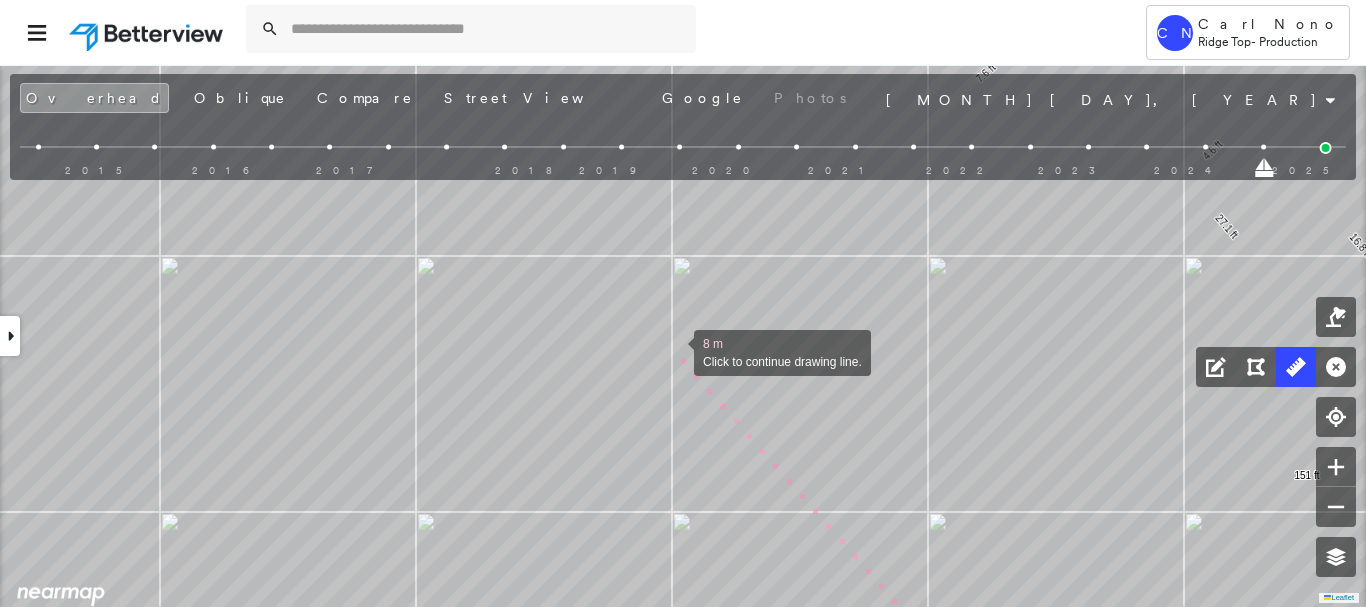 click at bounding box center [674, 351] 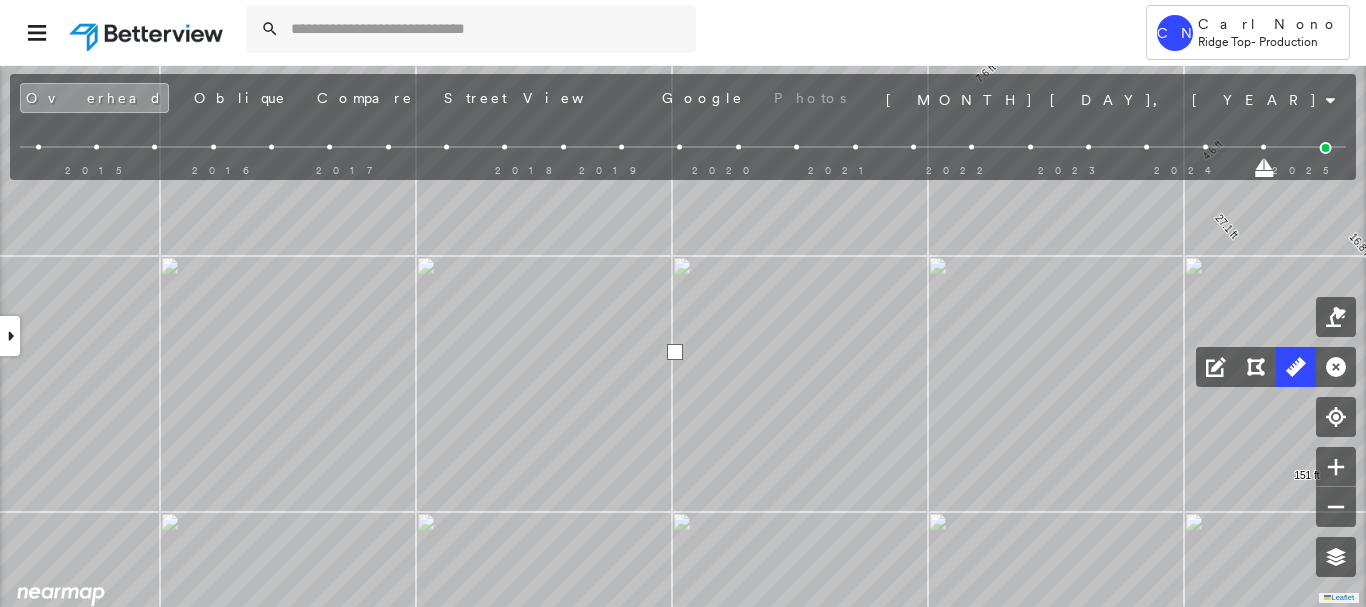 click at bounding box center (675, 352) 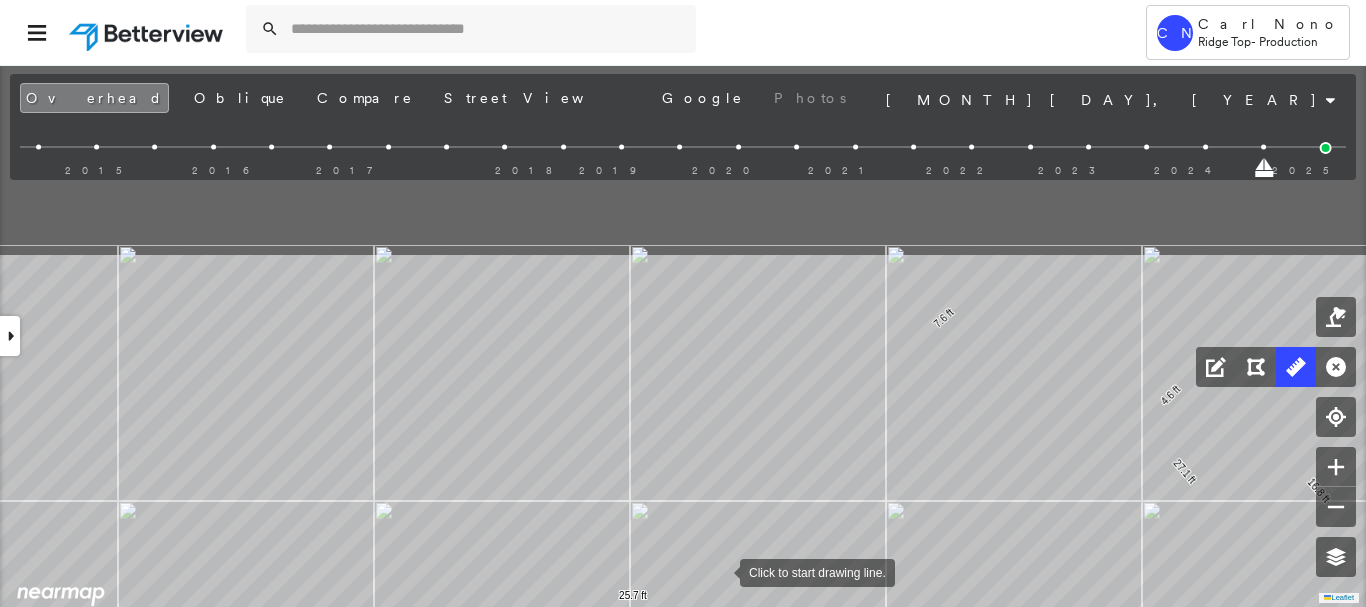 drag, startPoint x: 741, startPoint y: 460, endPoint x: 720, endPoint y: 570, distance: 111.9866 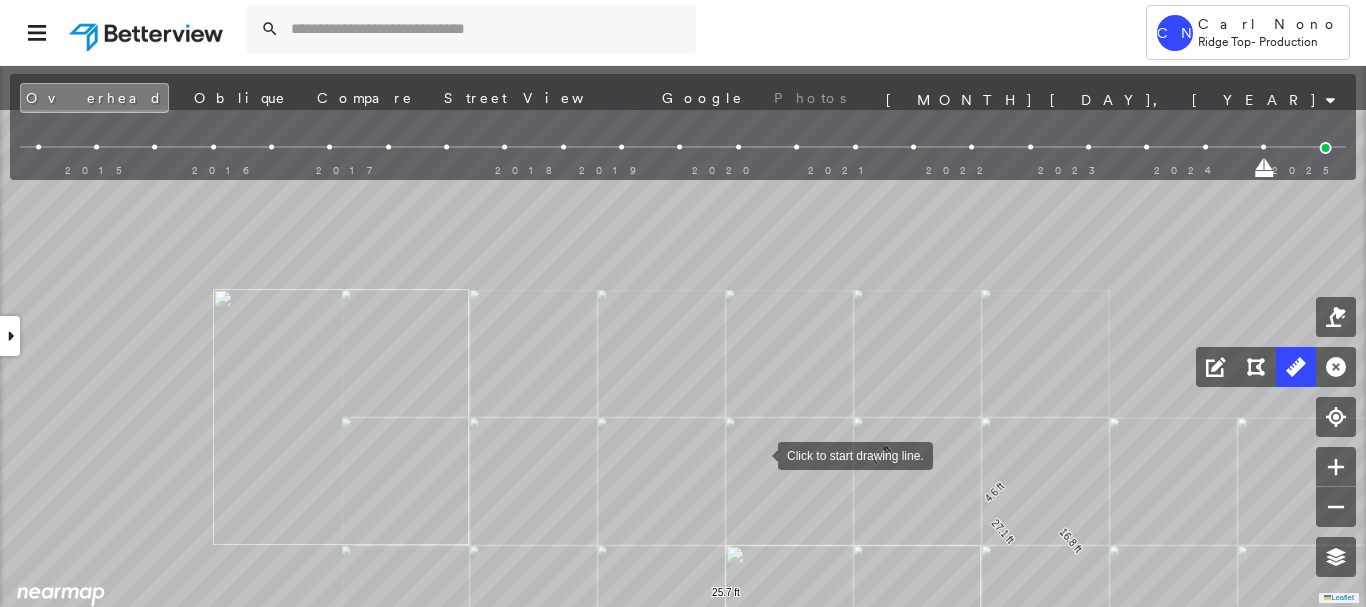 drag, startPoint x: 740, startPoint y: 353, endPoint x: 758, endPoint y: 453, distance: 101.607086 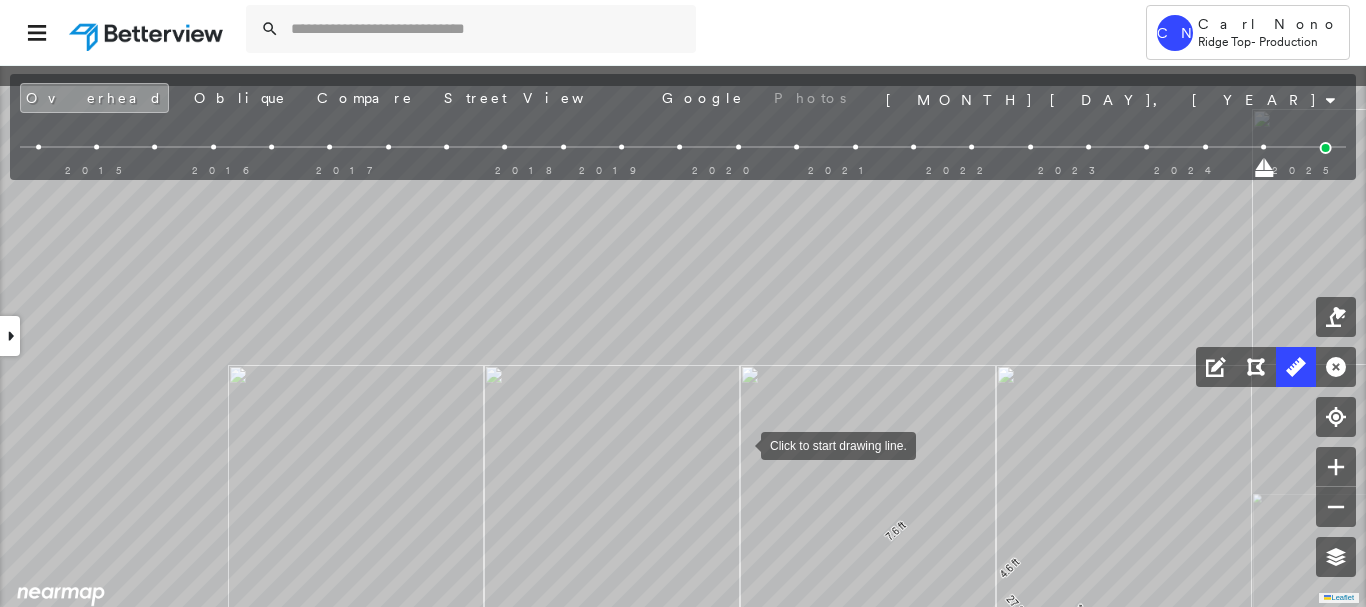 drag, startPoint x: 725, startPoint y: 364, endPoint x: 740, endPoint y: 440, distance: 77.46612 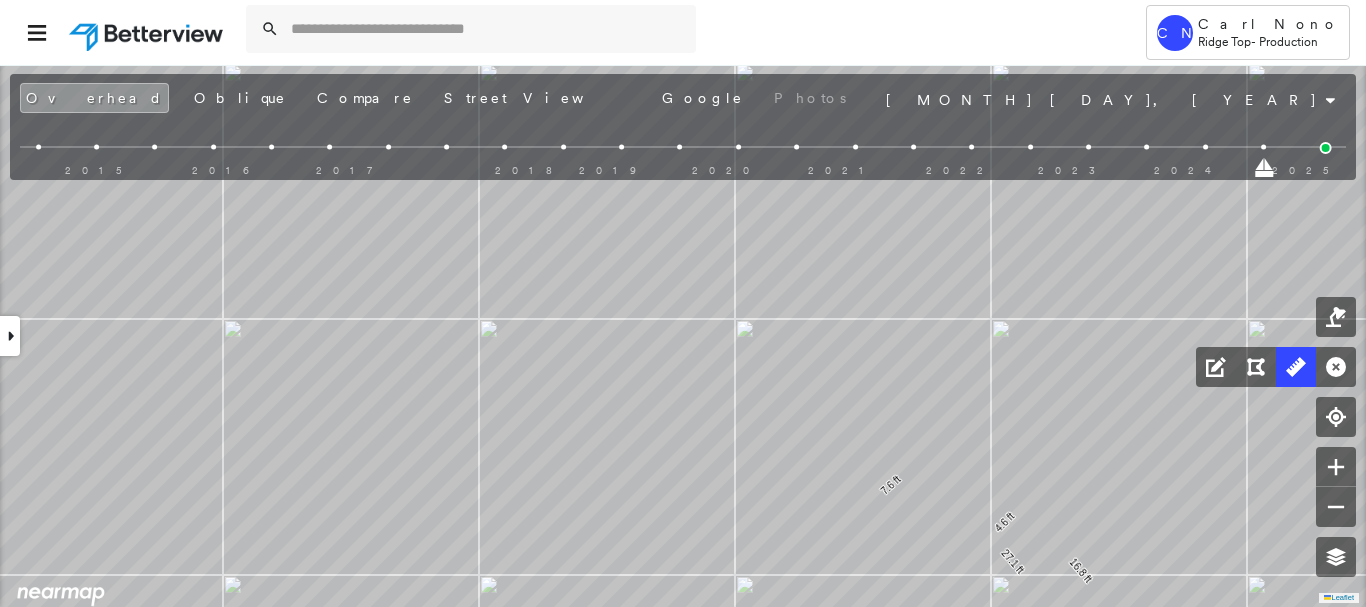 drag, startPoint x: 808, startPoint y: 496, endPoint x: 792, endPoint y: 423, distance: 74.73286 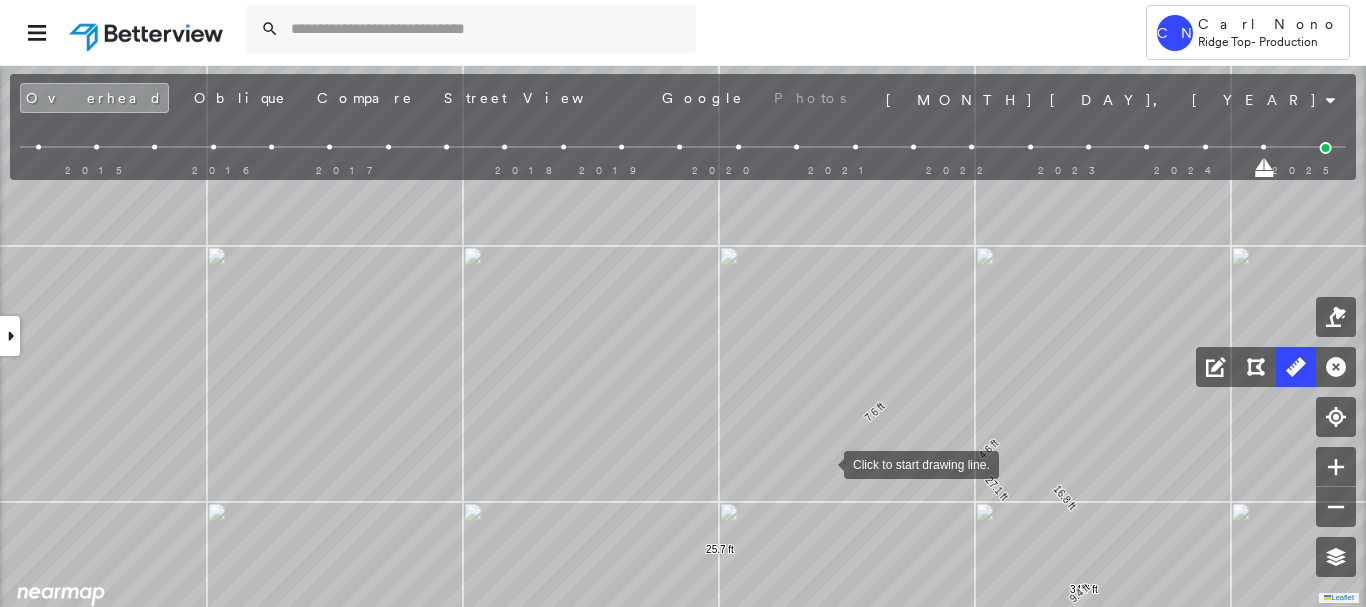 click at bounding box center [824, 463] 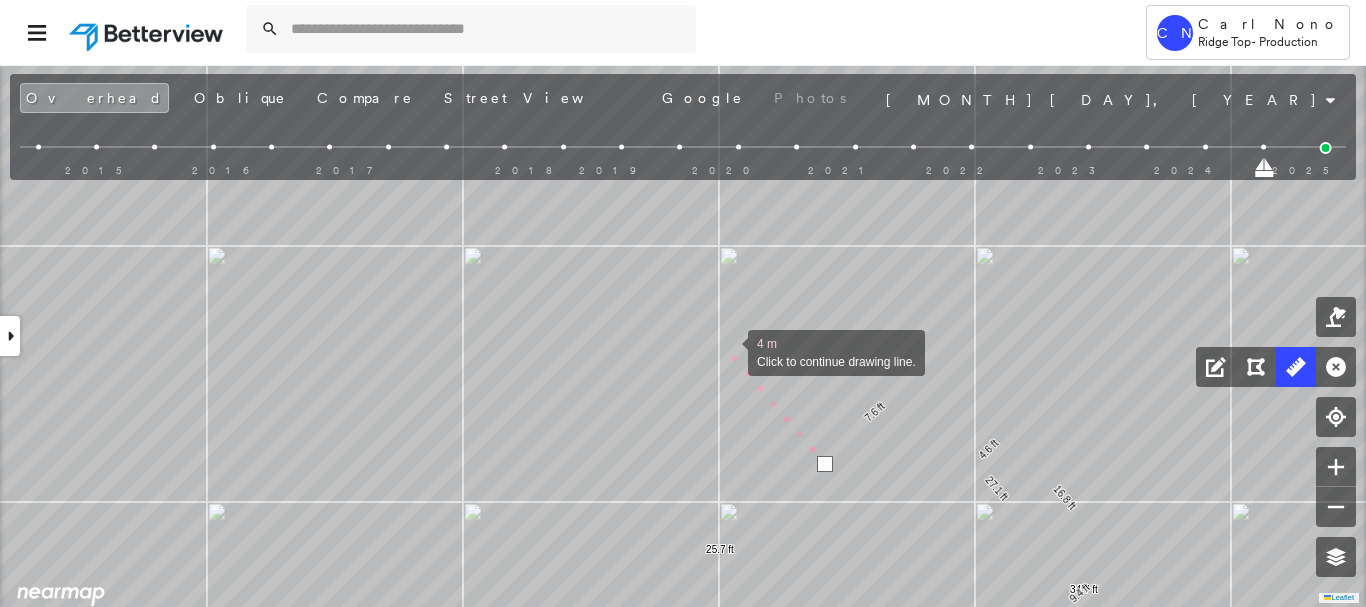 drag, startPoint x: 728, startPoint y: 351, endPoint x: 751, endPoint y: 336, distance: 27.45906 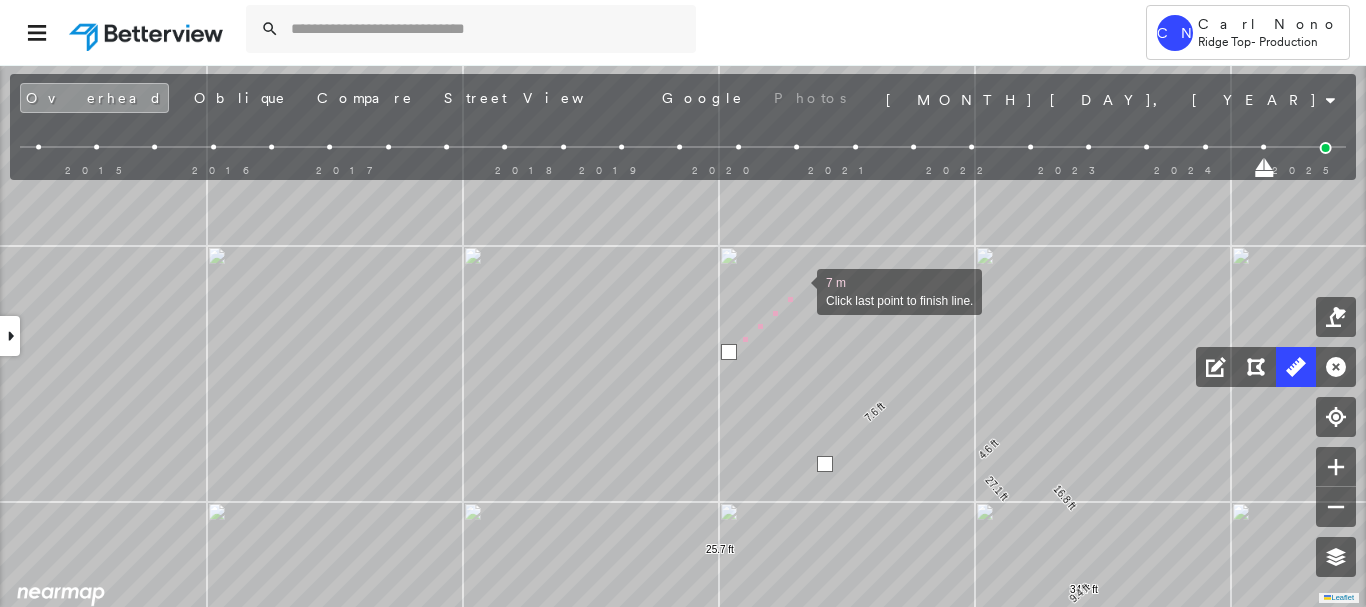 click at bounding box center (797, 290) 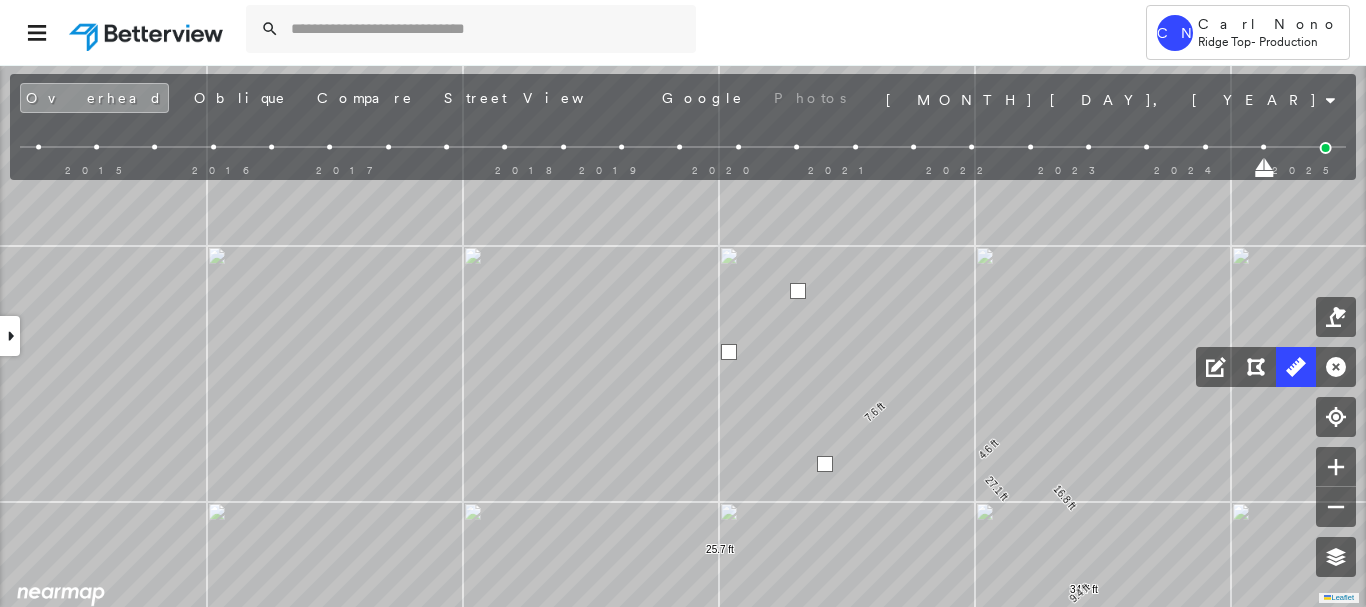 click at bounding box center (798, 291) 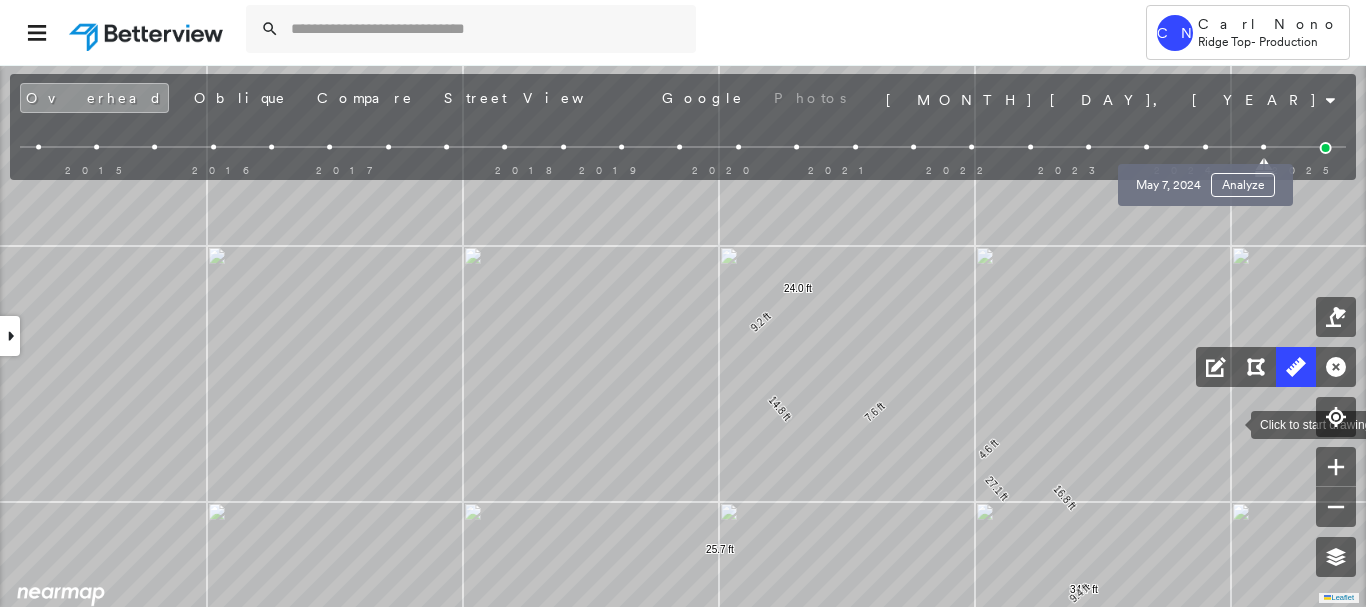 click at bounding box center [1205, 147] 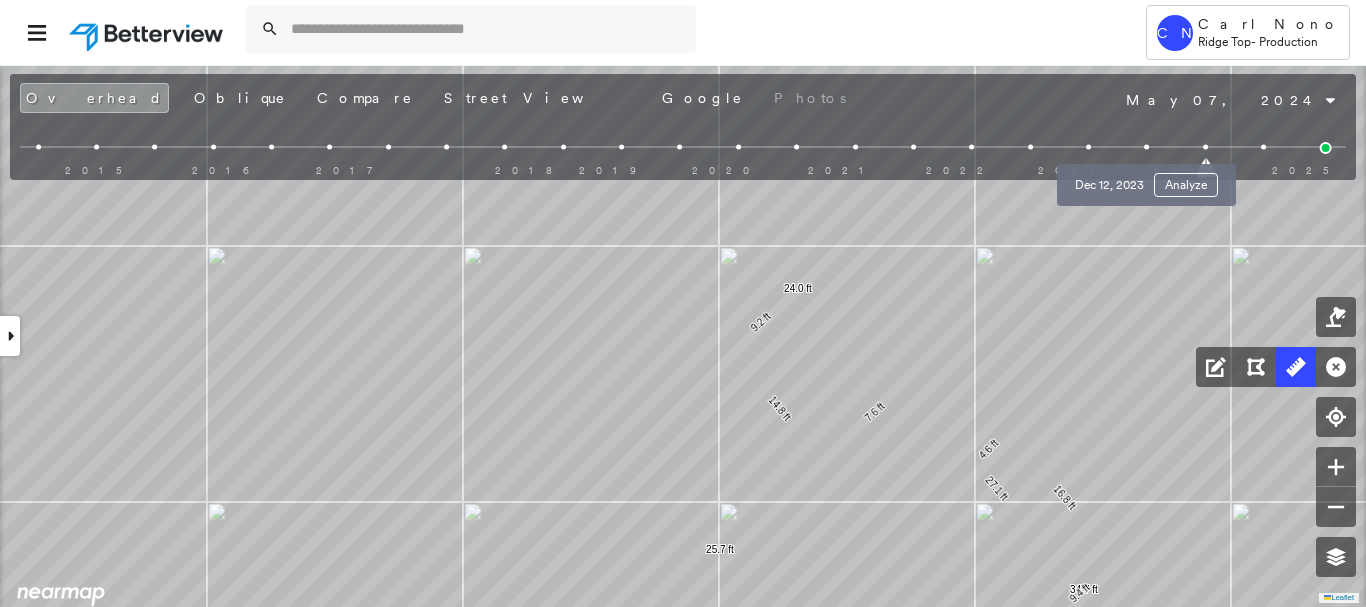 click at bounding box center [1147, 147] 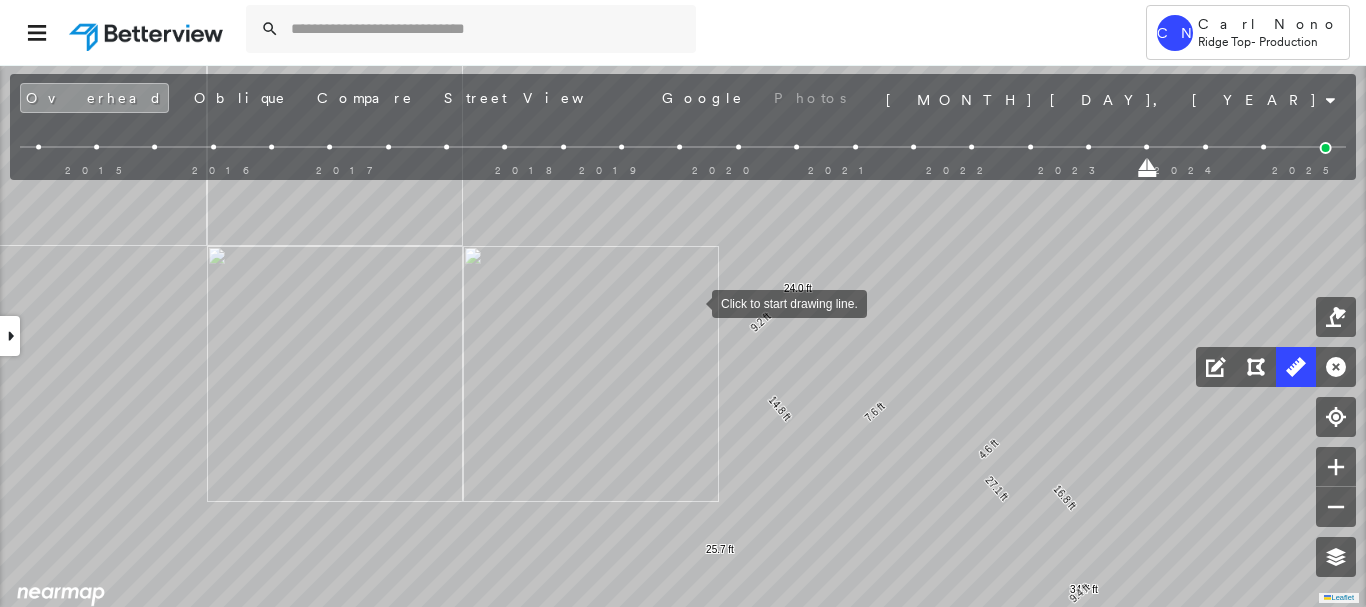 drag, startPoint x: 693, startPoint y: 301, endPoint x: 620, endPoint y: 369, distance: 99.764725 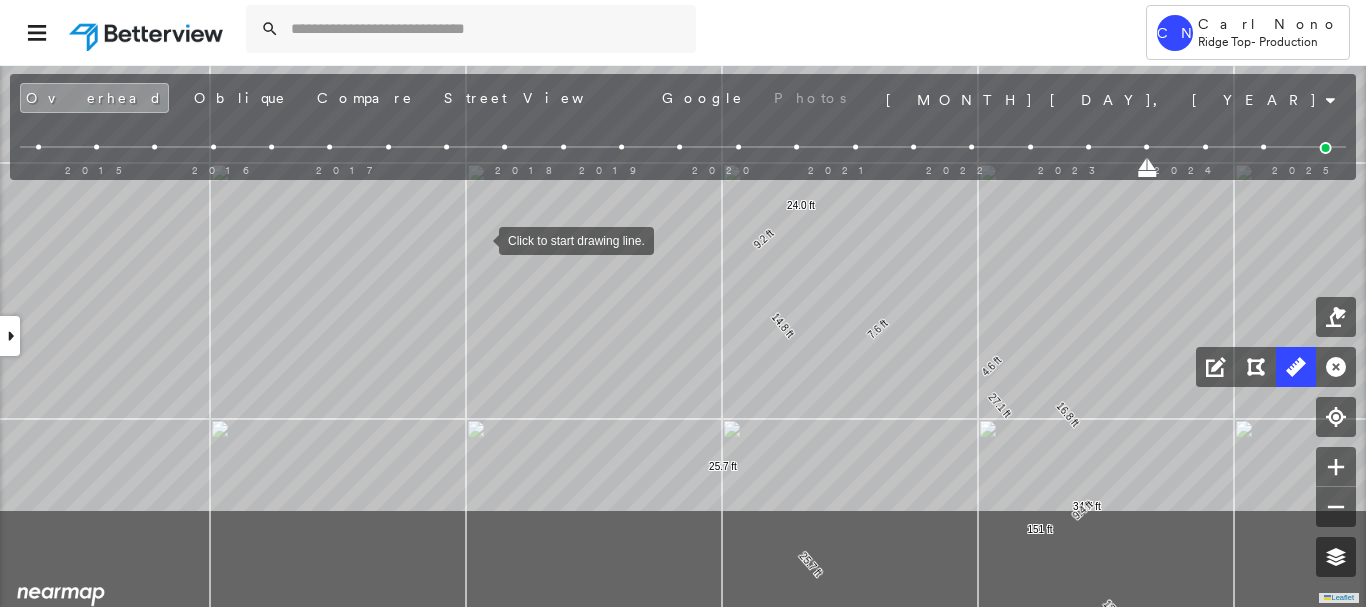 drag, startPoint x: 462, startPoint y: 266, endPoint x: 478, endPoint y: 240, distance: 30.528675 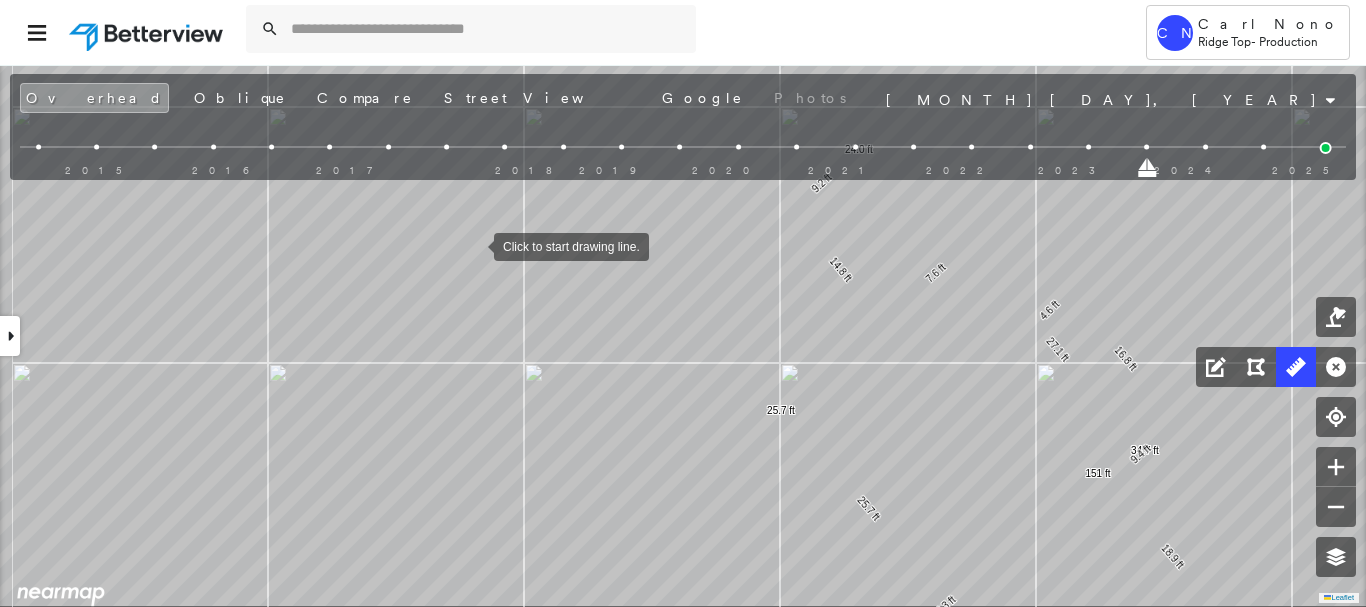 click at bounding box center [474, 245] 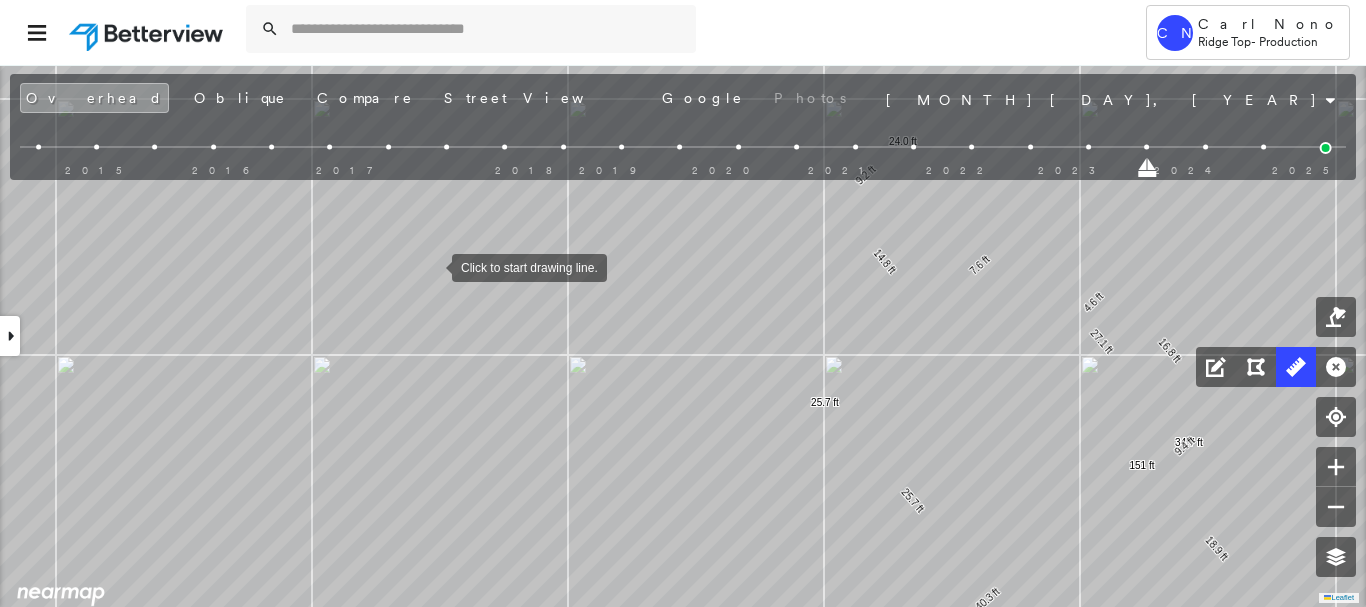 click at bounding box center [432, 266] 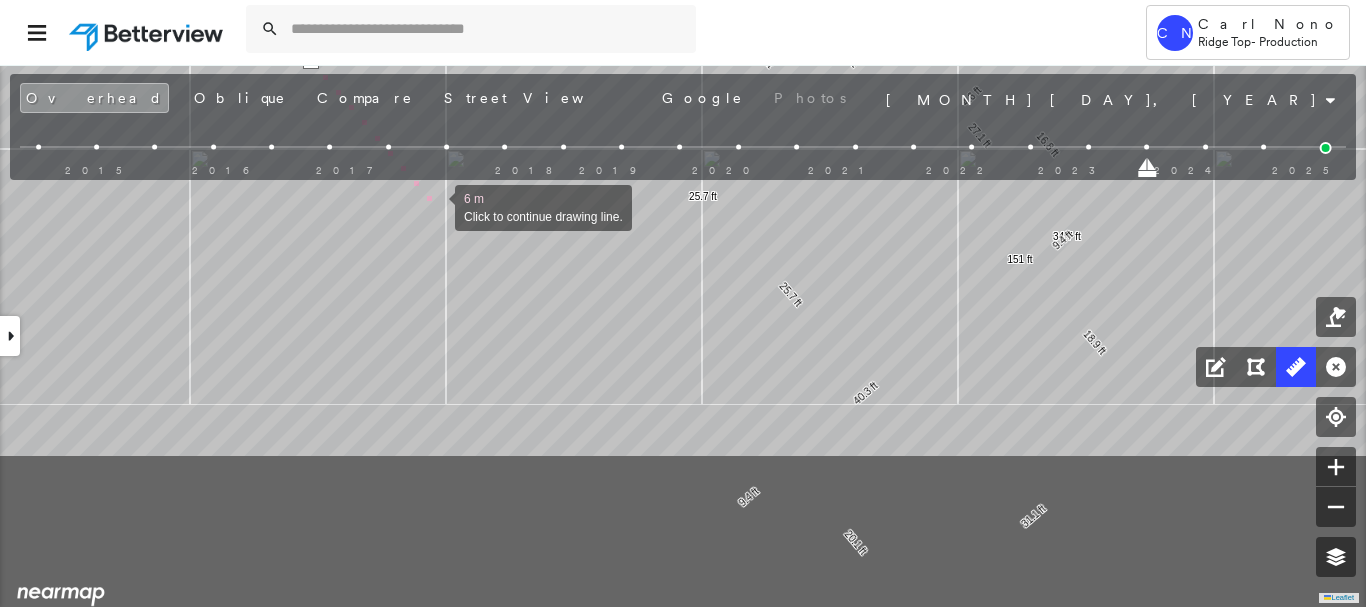 drag, startPoint x: 557, startPoint y: 413, endPoint x: 435, endPoint y: 207, distance: 239.41595 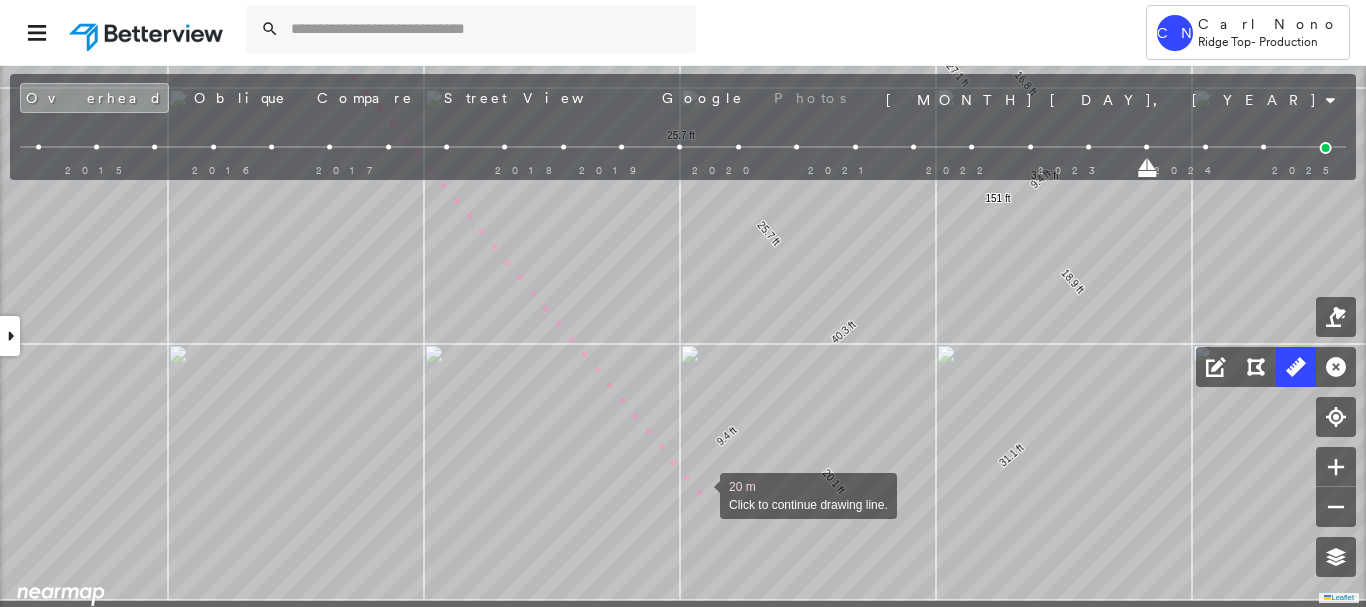 click at bounding box center [700, 494] 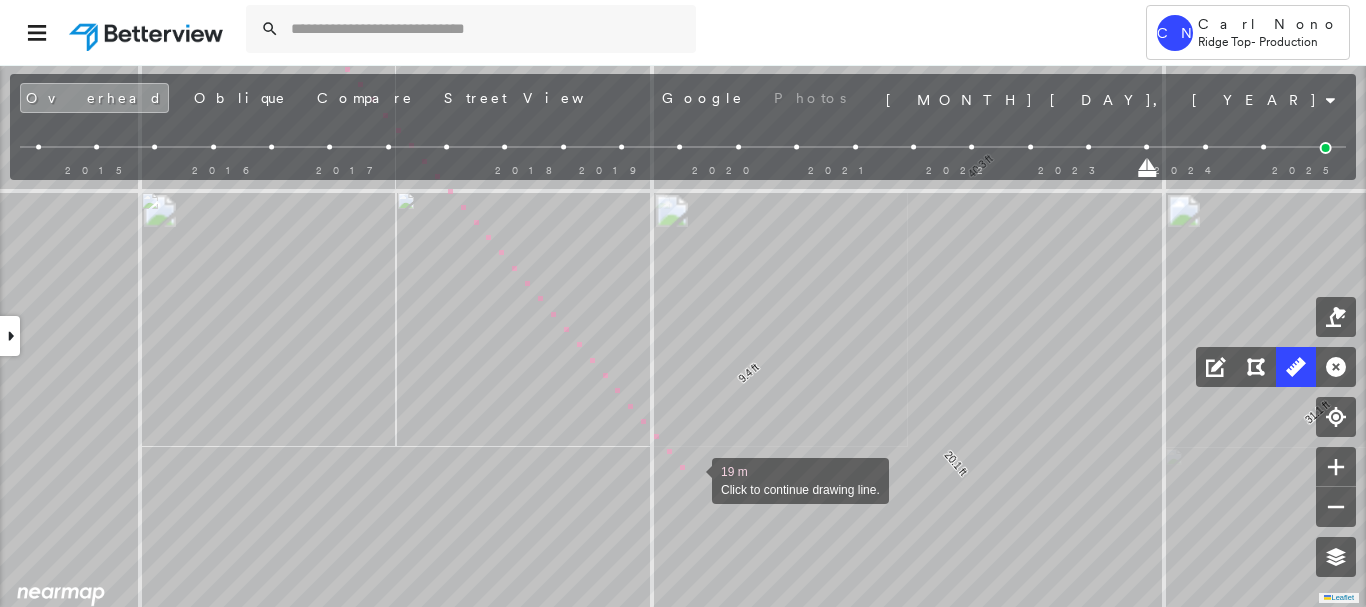 click at bounding box center (692, 479) 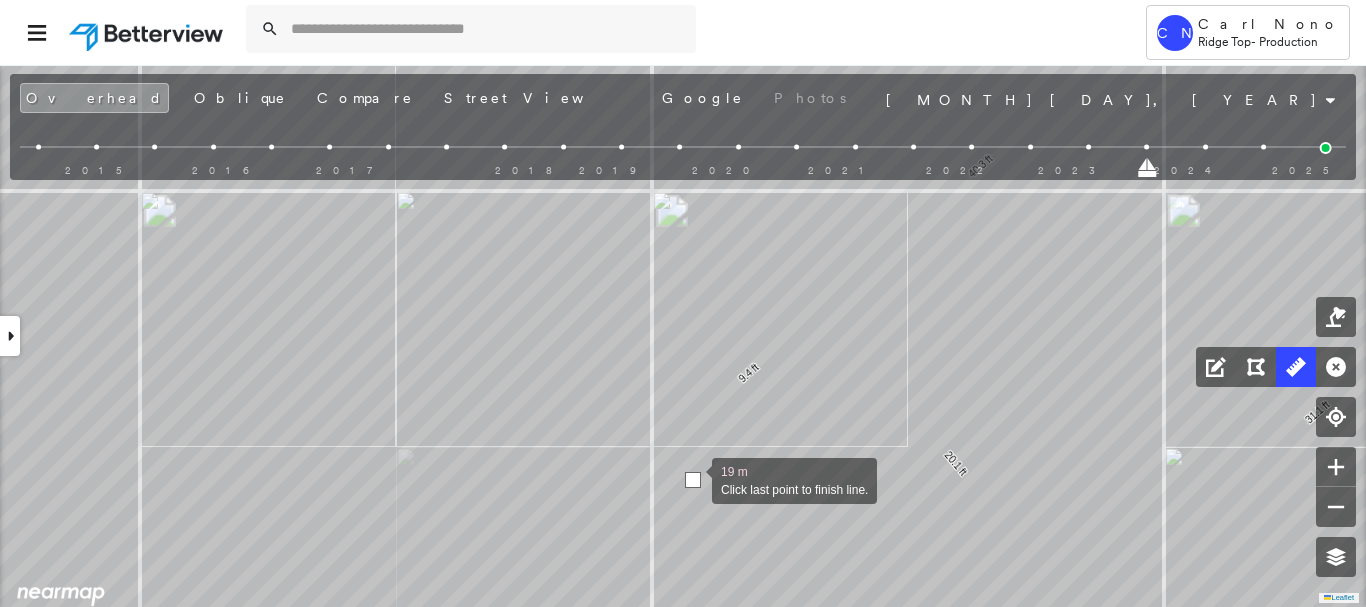 click at bounding box center [693, 480] 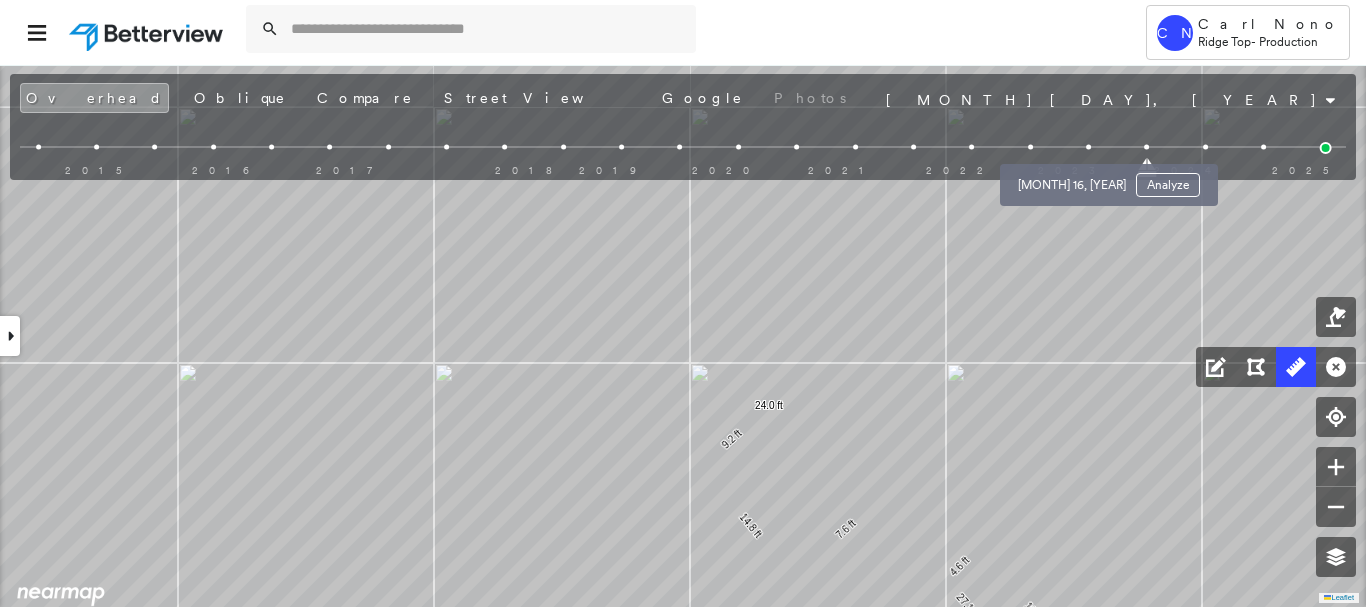 click at bounding box center (1088, 147) 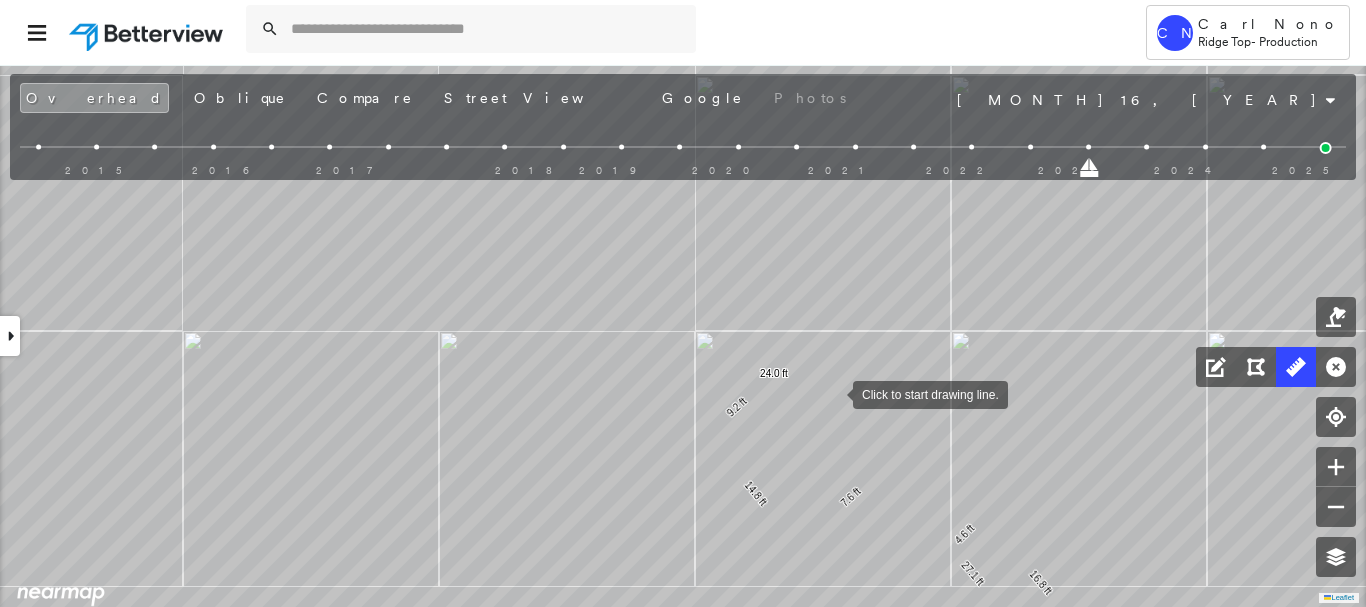 drag, startPoint x: 828, startPoint y: 424, endPoint x: 833, endPoint y: 387, distance: 37.336308 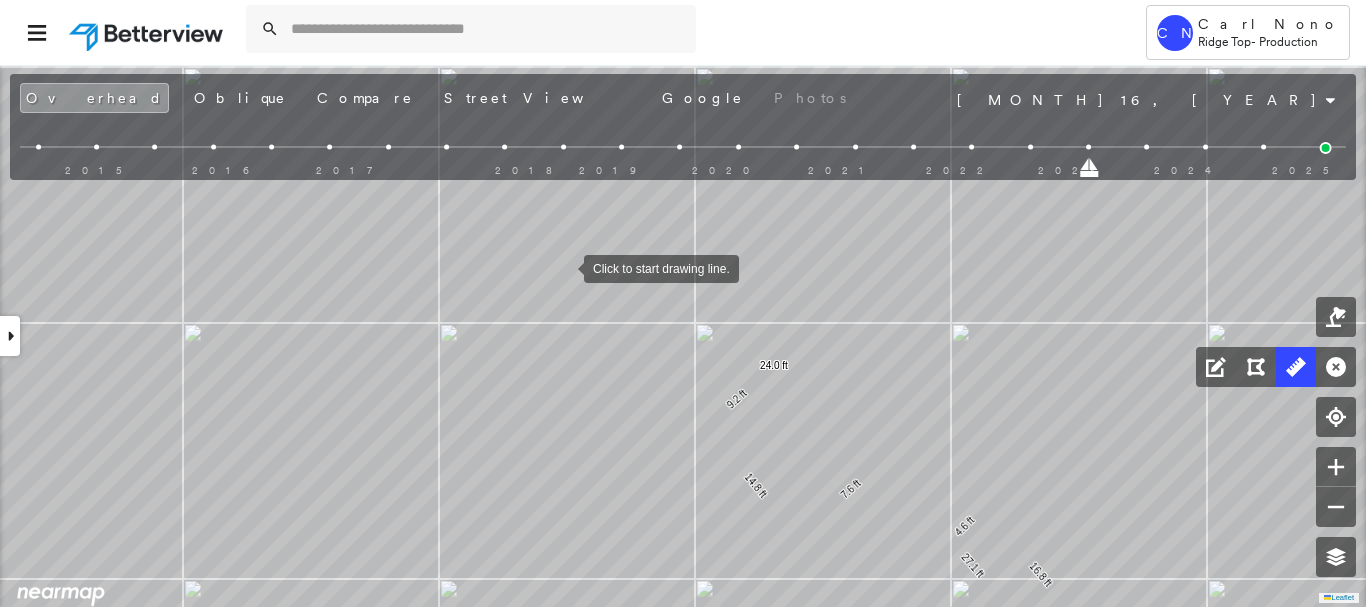 click at bounding box center (564, 267) 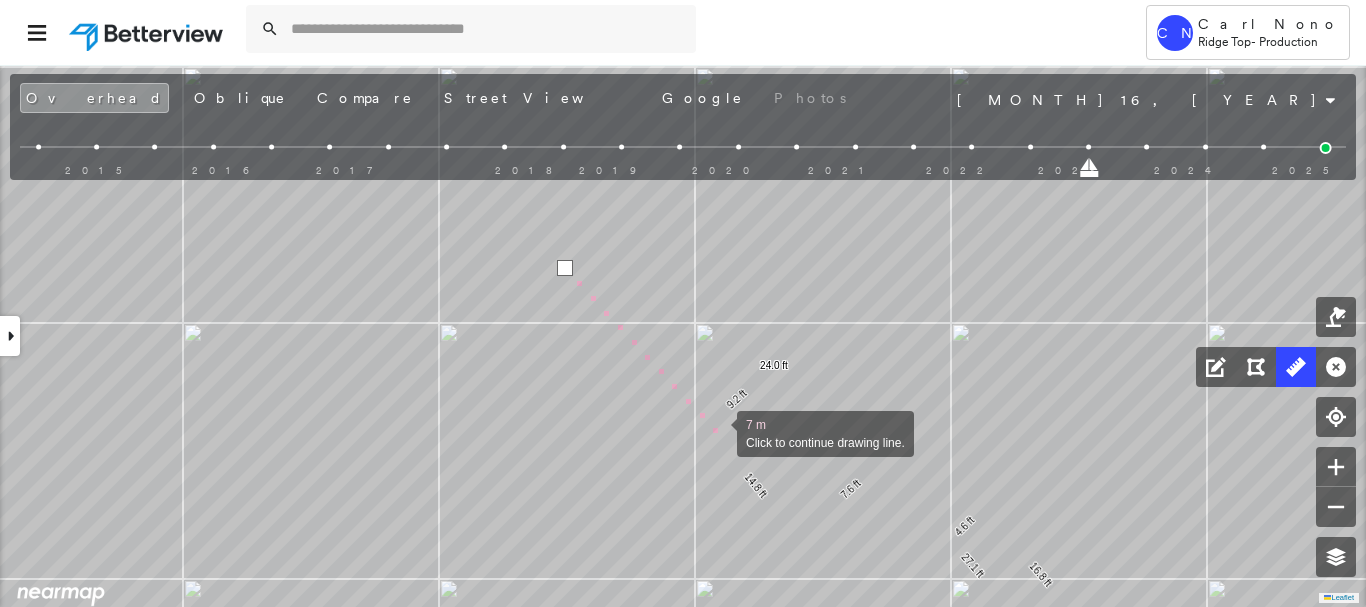 click at bounding box center [717, 432] 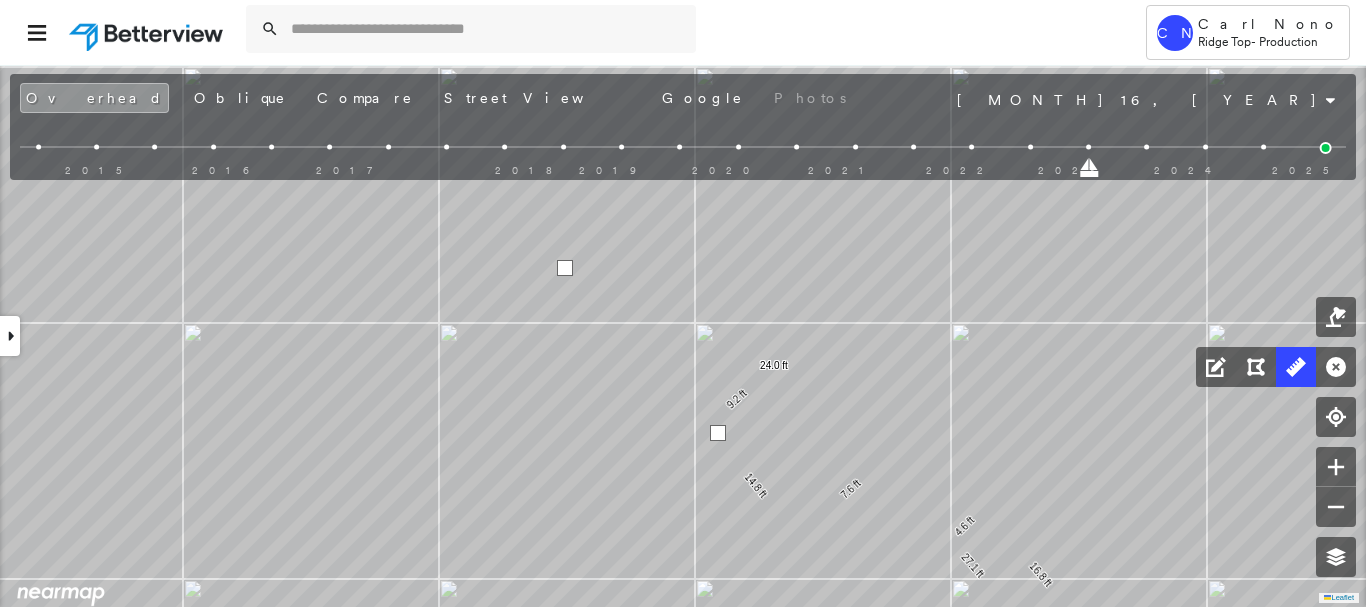 click at bounding box center [718, 433] 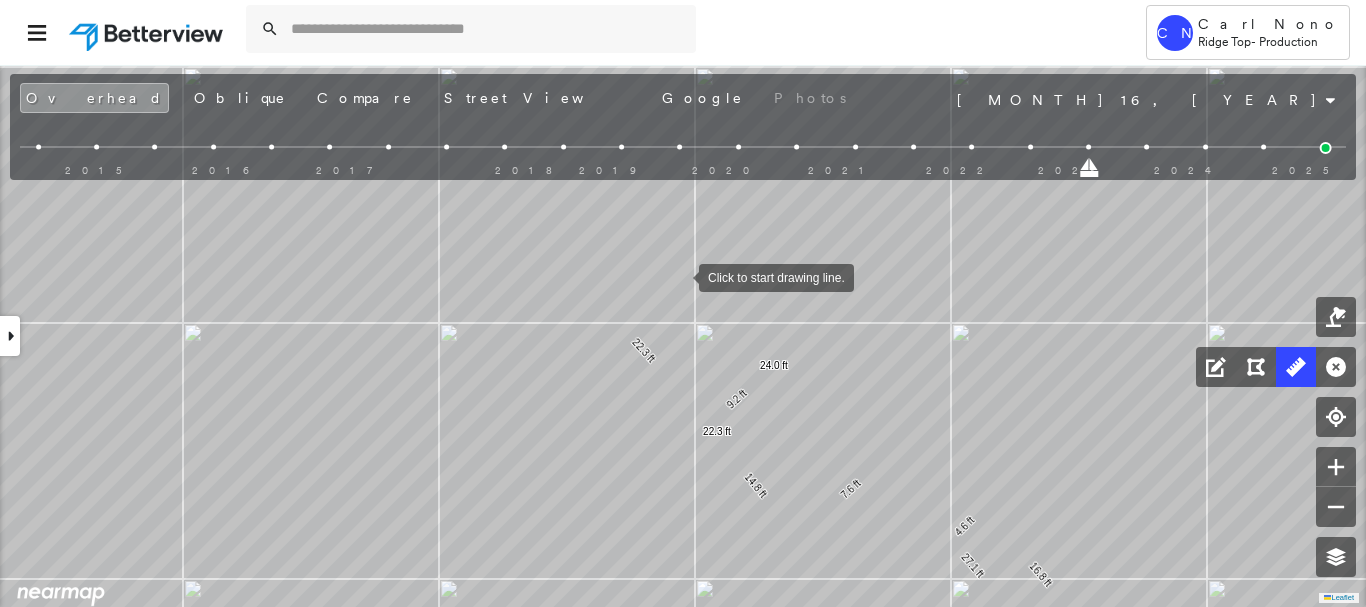 click at bounding box center (679, 276) 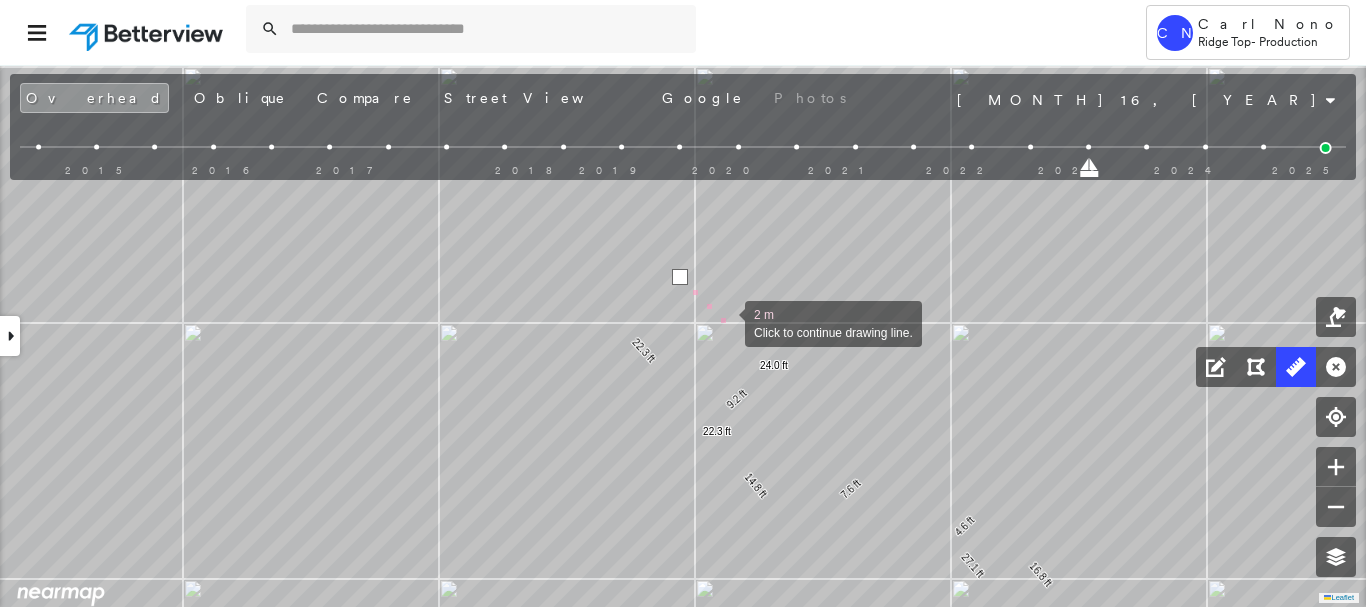 click at bounding box center [725, 322] 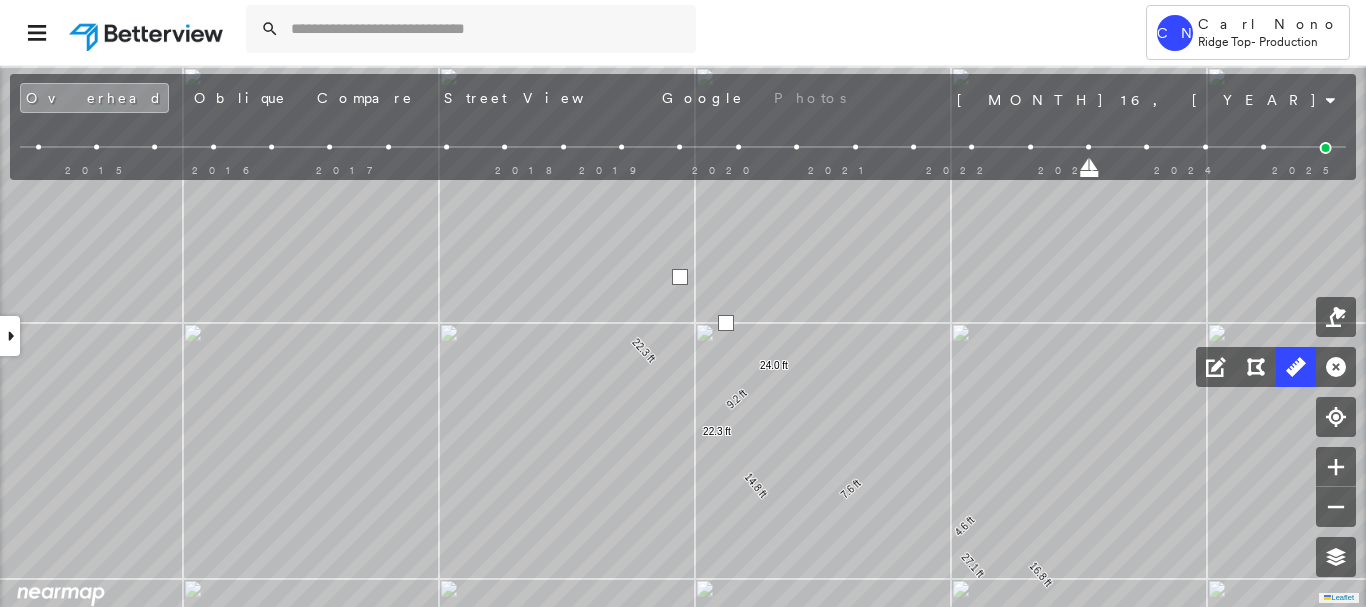 click at bounding box center (726, 323) 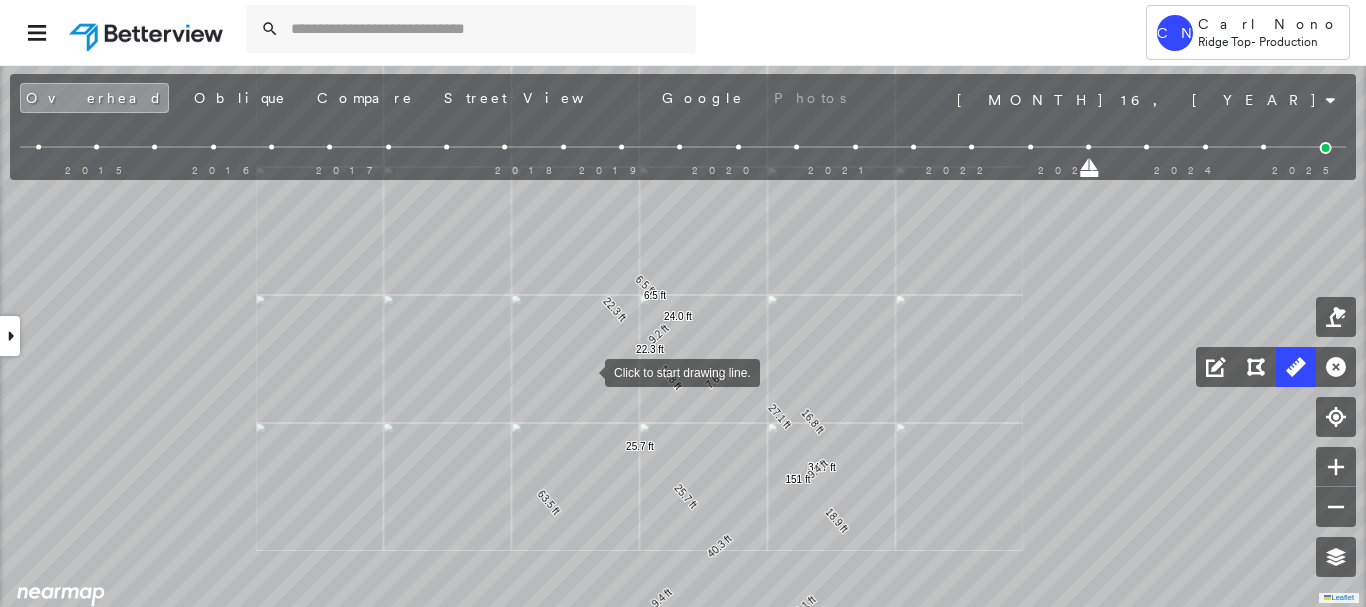 drag, startPoint x: 592, startPoint y: 382, endPoint x: 577, endPoint y: 360, distance: 26.627054 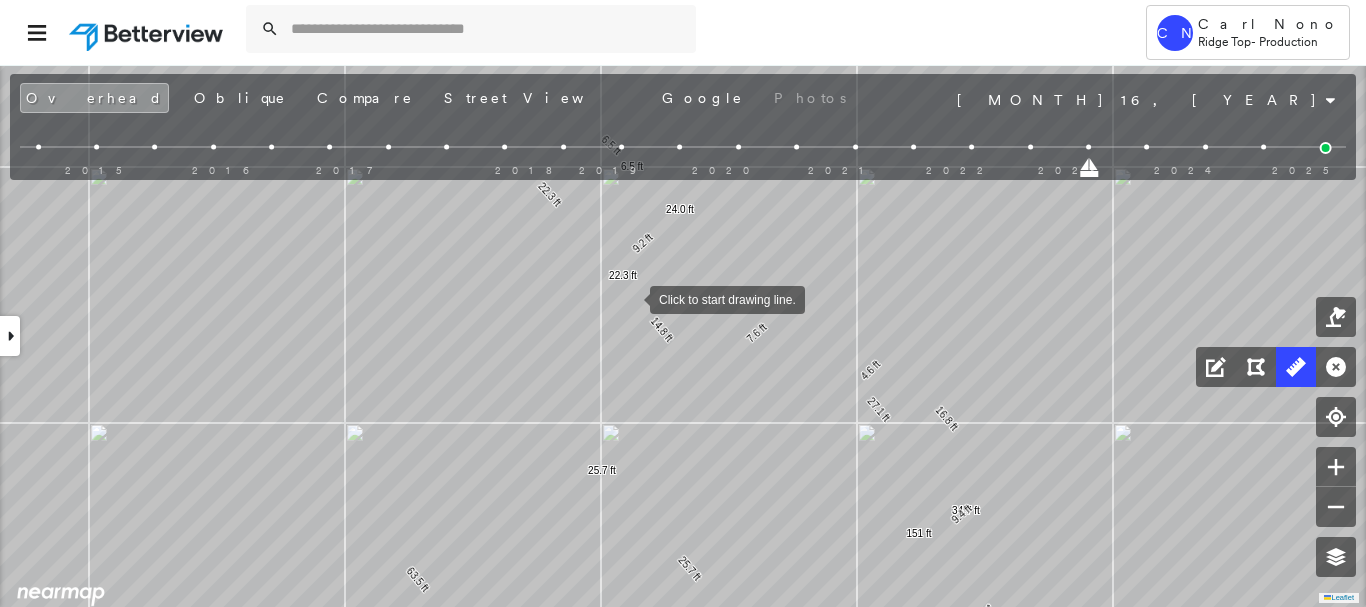 click at bounding box center [630, 298] 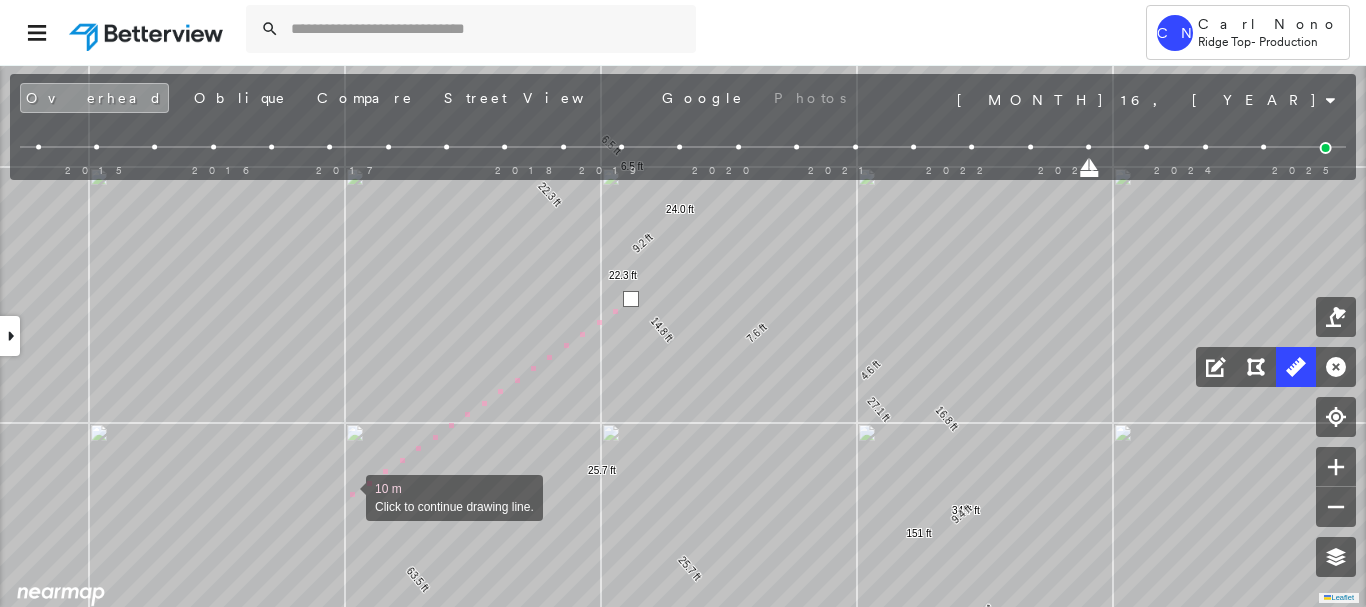 click at bounding box center (346, 496) 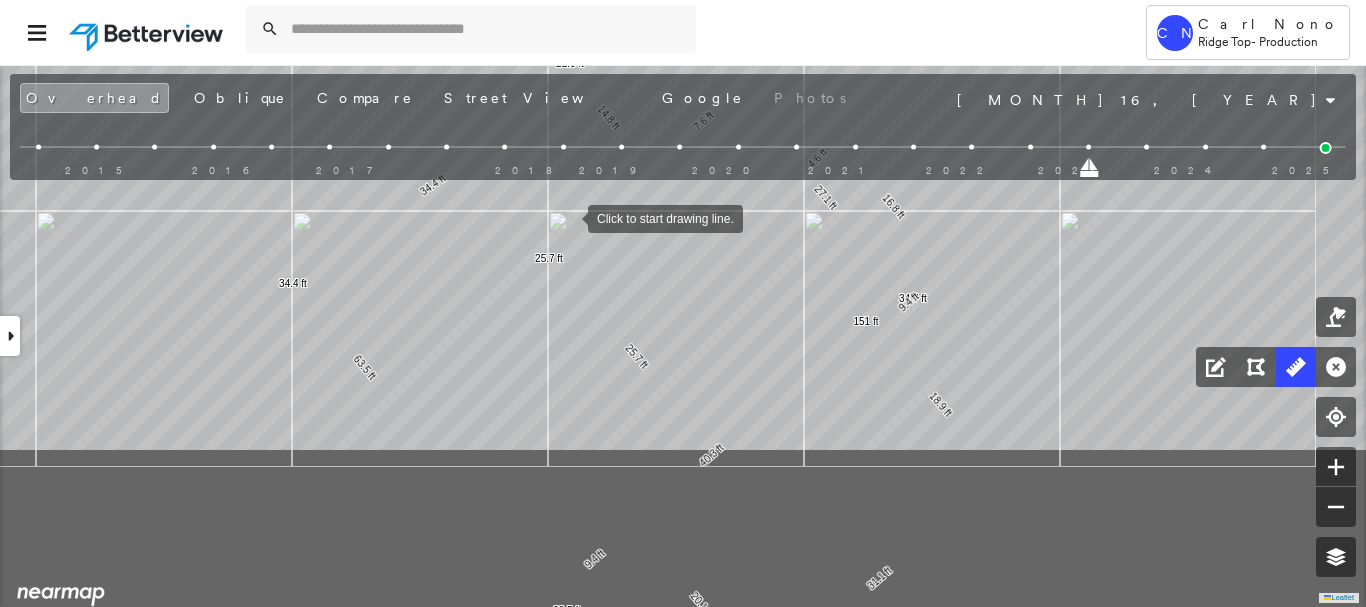 drag, startPoint x: 622, startPoint y: 431, endPoint x: 569, endPoint y: 219, distance: 218.5246 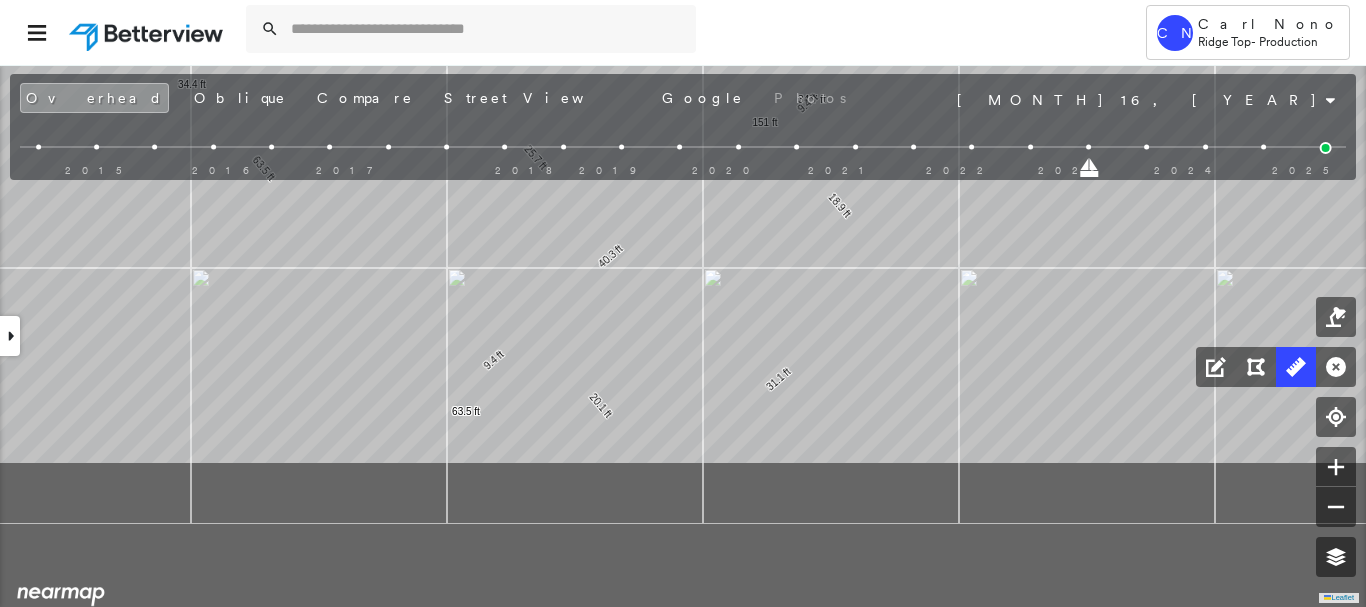 click on "[NUMBER] [STREET], [CITY], [STATE] [POSTAL_CODE], [COUNTRY]" at bounding box center [894, -326] 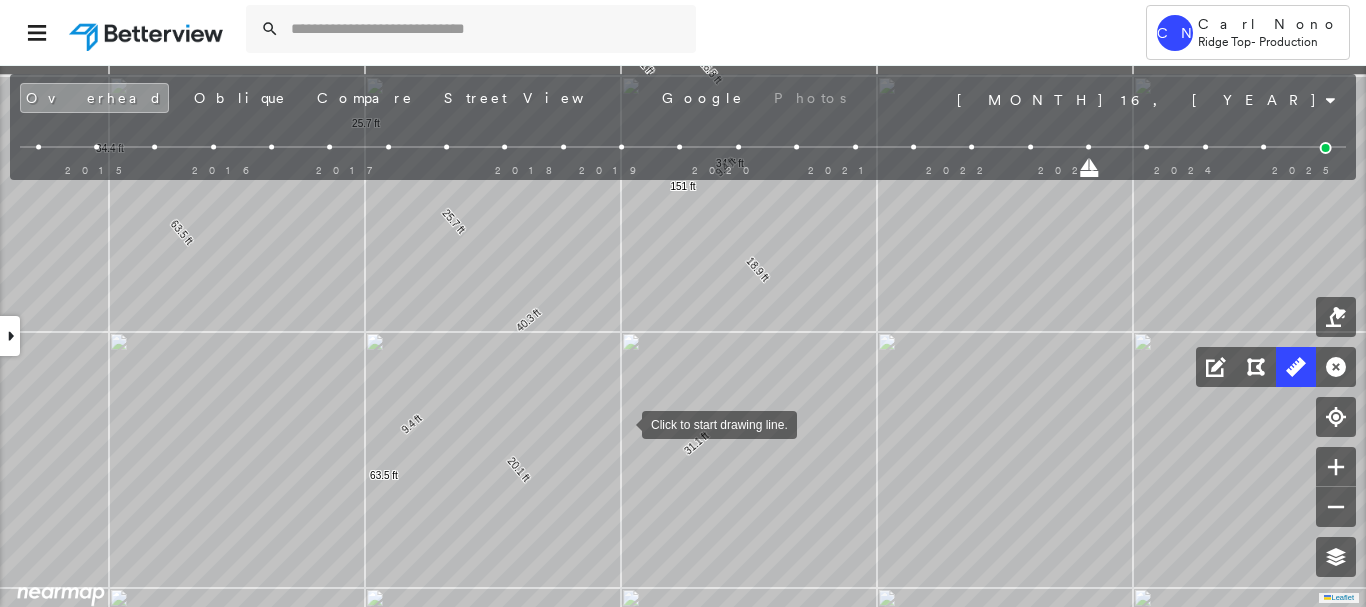 drag, startPoint x: 712, startPoint y: 354, endPoint x: 624, endPoint y: 423, distance: 111.82576 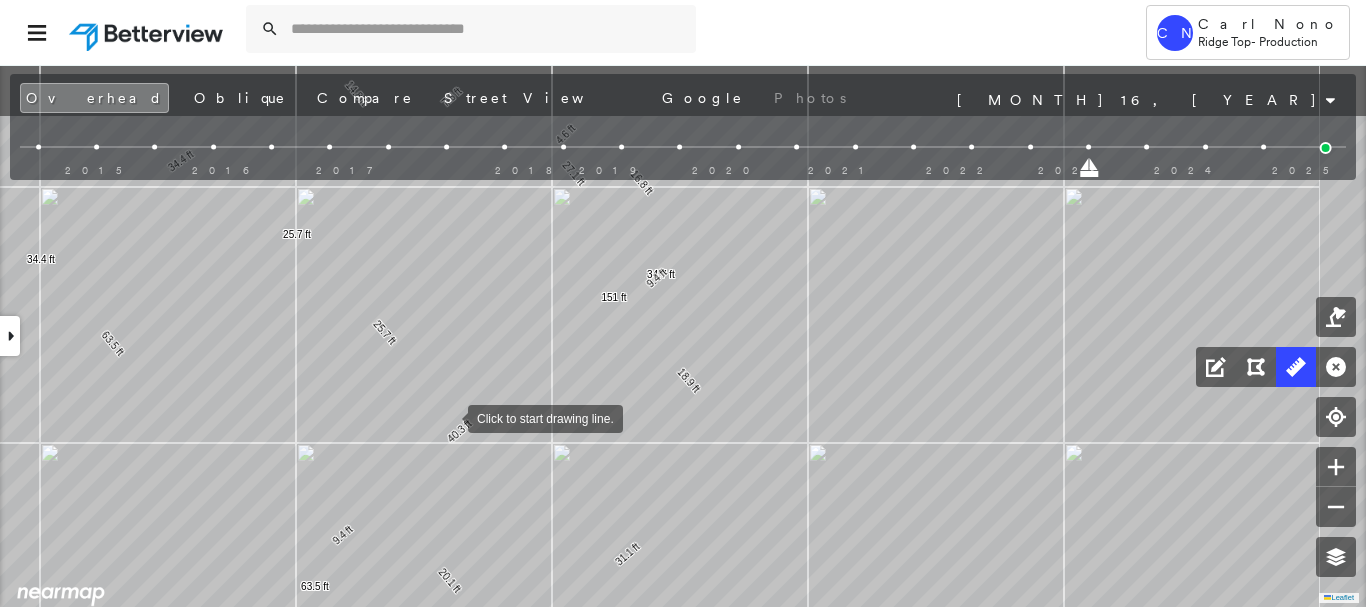 drag, startPoint x: 483, startPoint y: 372, endPoint x: 446, endPoint y: 420, distance: 60.60528 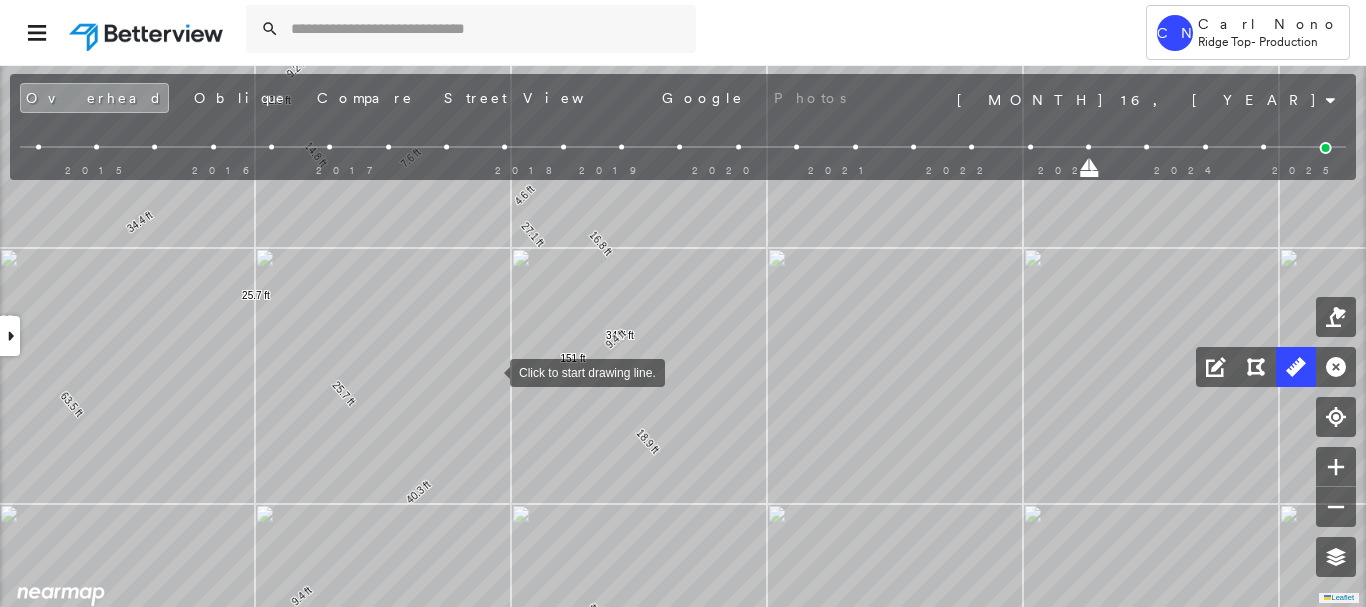 drag, startPoint x: 504, startPoint y: 351, endPoint x: 491, endPoint y: 371, distance: 23.853722 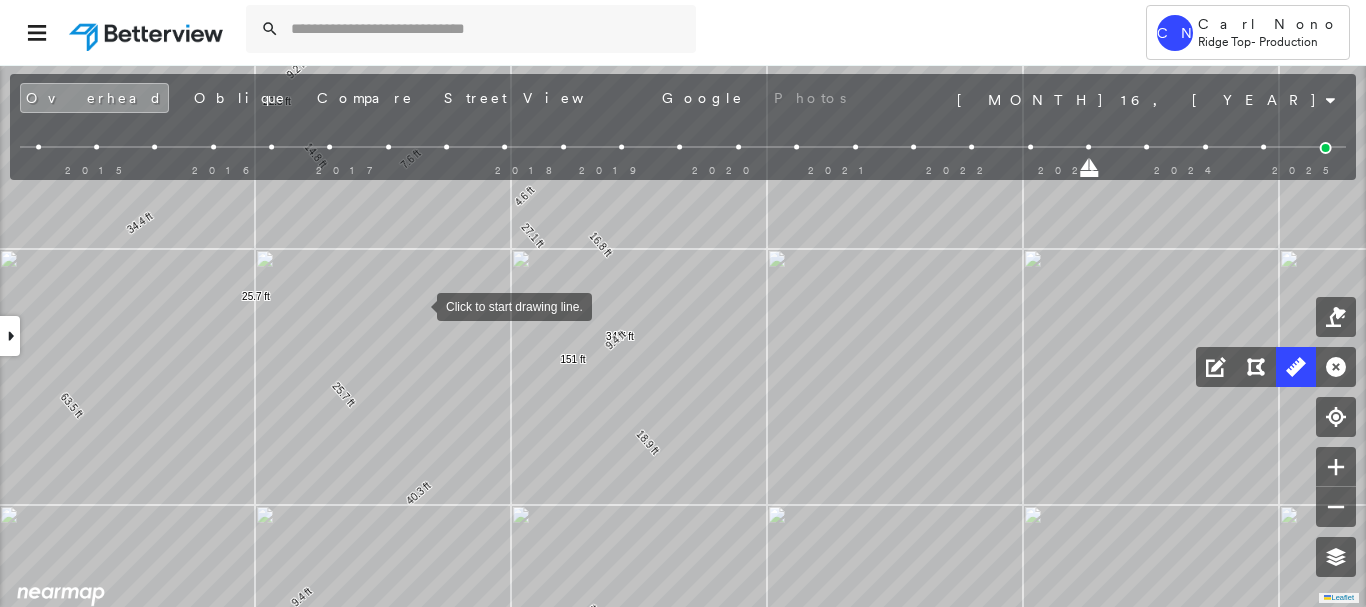drag, startPoint x: 417, startPoint y: 305, endPoint x: 429, endPoint y: 365, distance: 61.188232 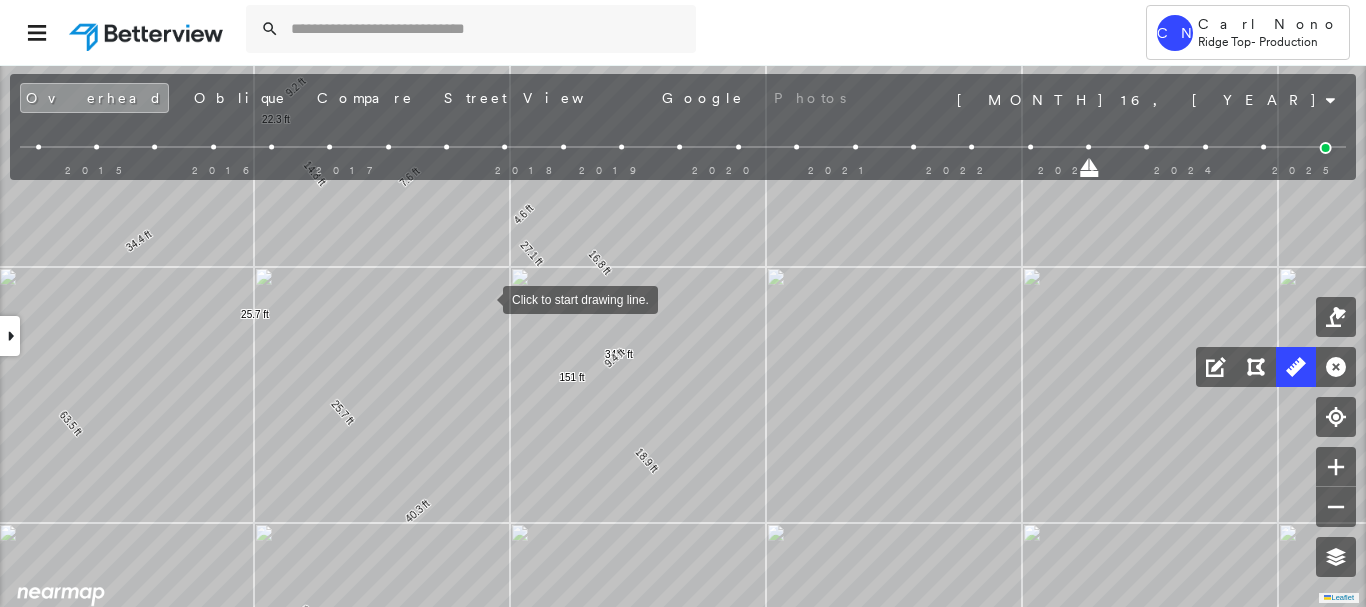 drag, startPoint x: 486, startPoint y: 307, endPoint x: 481, endPoint y: 290, distance: 17.720045 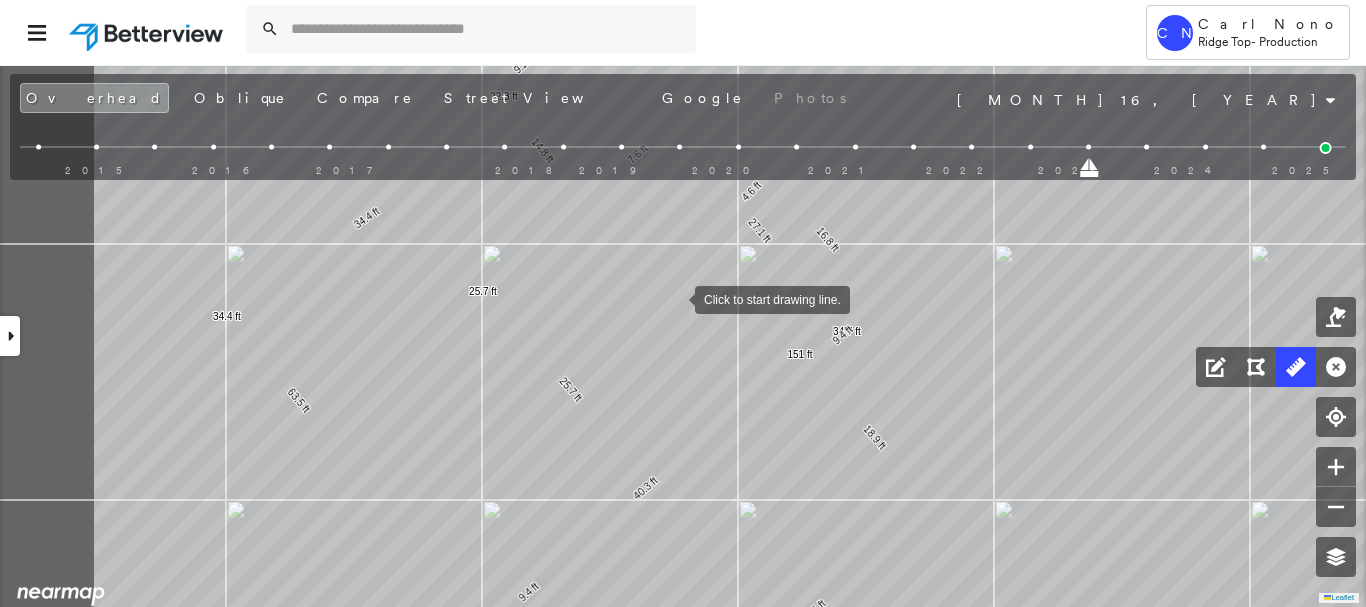 drag, startPoint x: 659, startPoint y: 302, endPoint x: 666, endPoint y: 294, distance: 10.630146 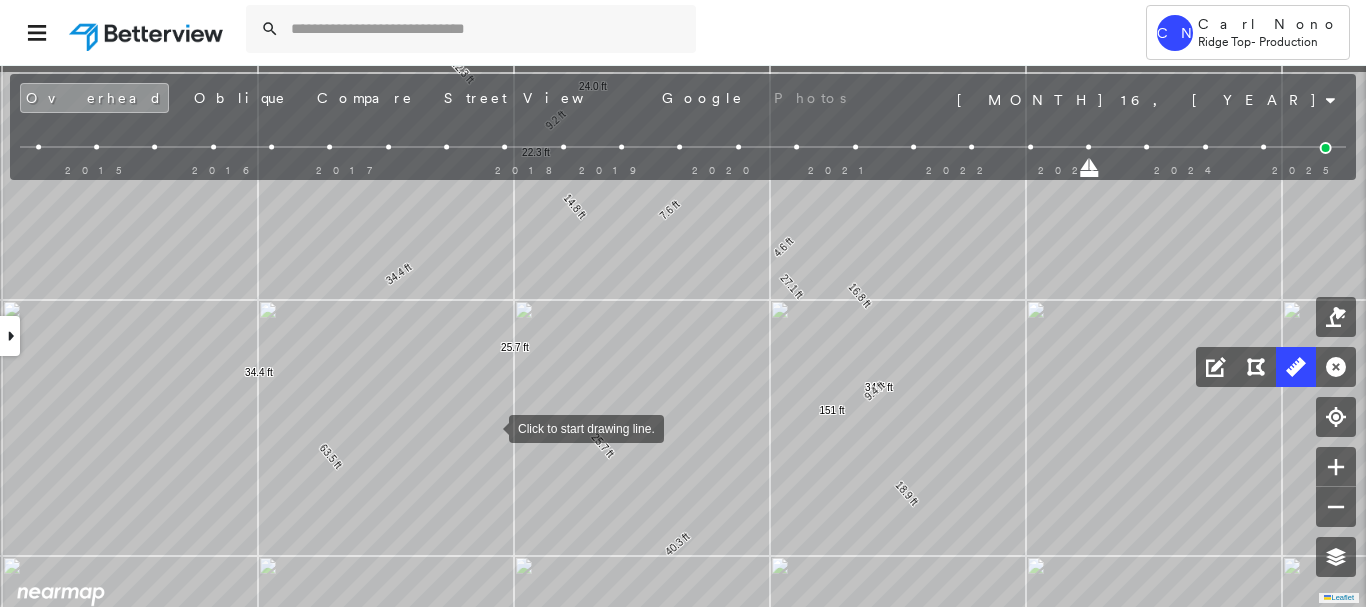 drag, startPoint x: 484, startPoint y: 411, endPoint x: 488, endPoint y: 427, distance: 16.492422 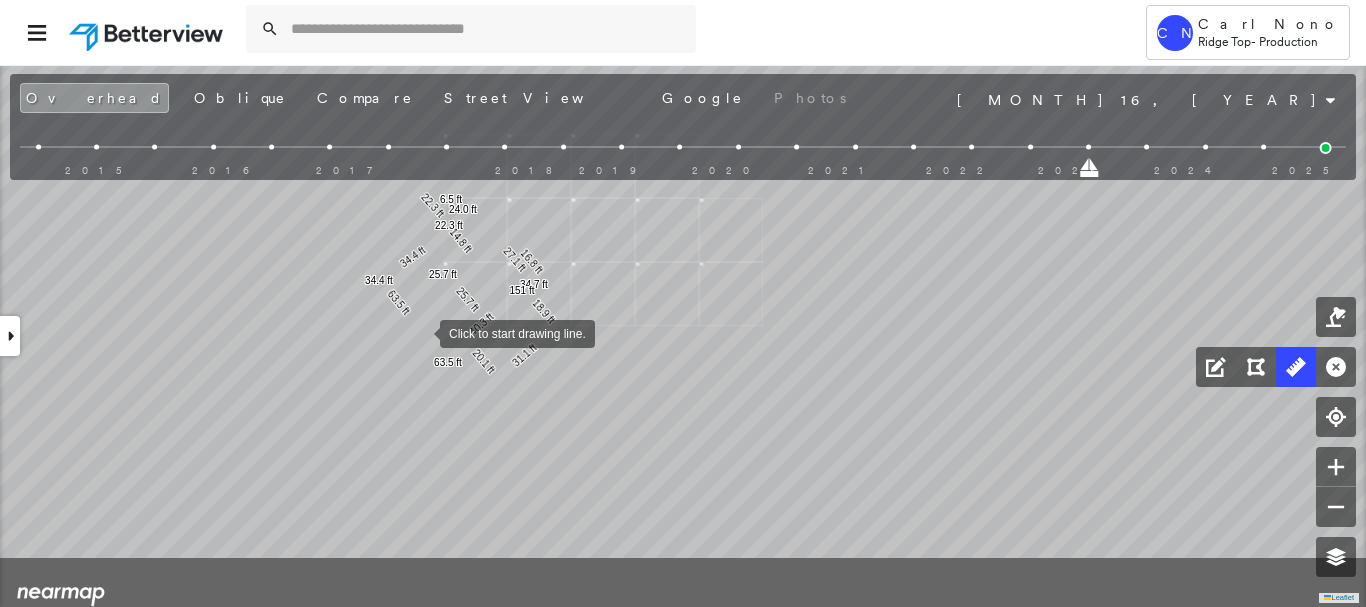 drag, startPoint x: 429, startPoint y: 440, endPoint x: 421, endPoint y: 336, distance: 104.307236 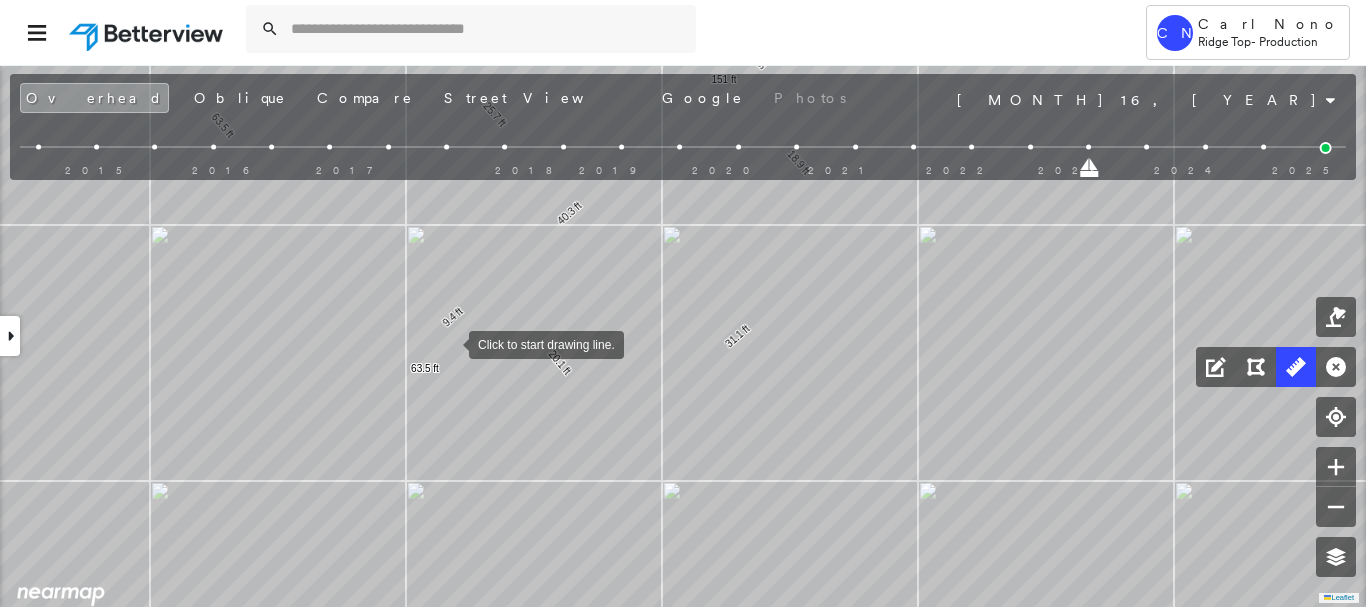click at bounding box center (449, 343) 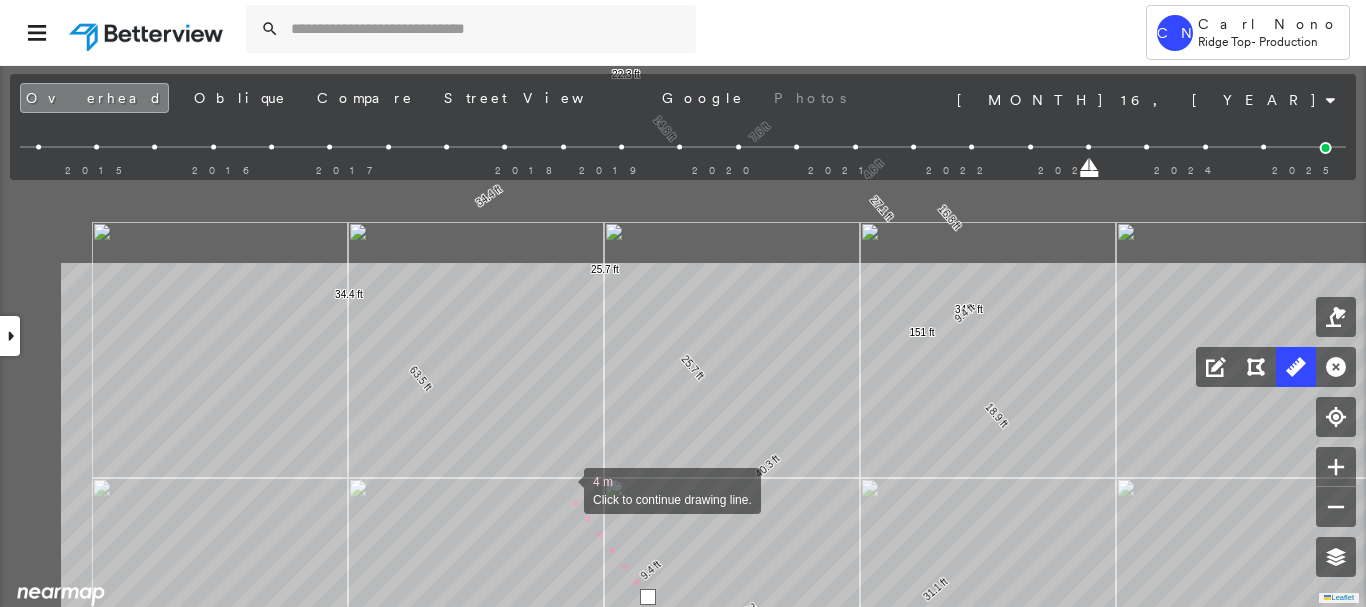 drag, startPoint x: 366, startPoint y: 235, endPoint x: 548, endPoint y: 475, distance: 301.20425 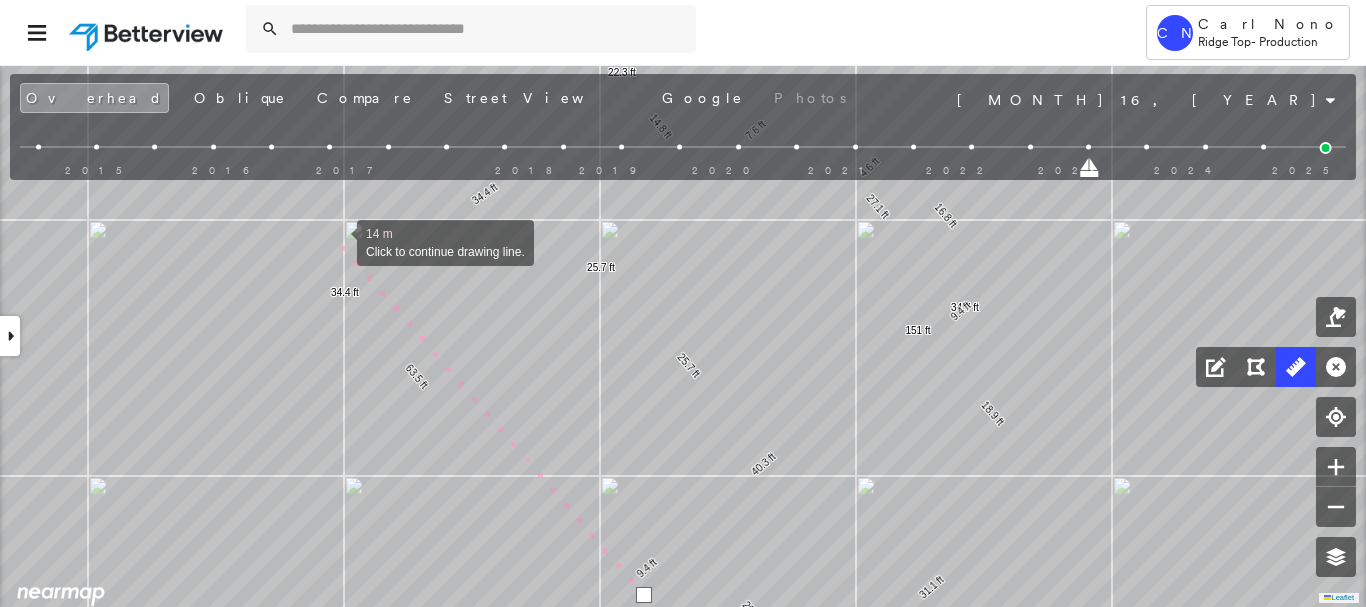 drag, startPoint x: 337, startPoint y: 239, endPoint x: 387, endPoint y: 310, distance: 86.83893 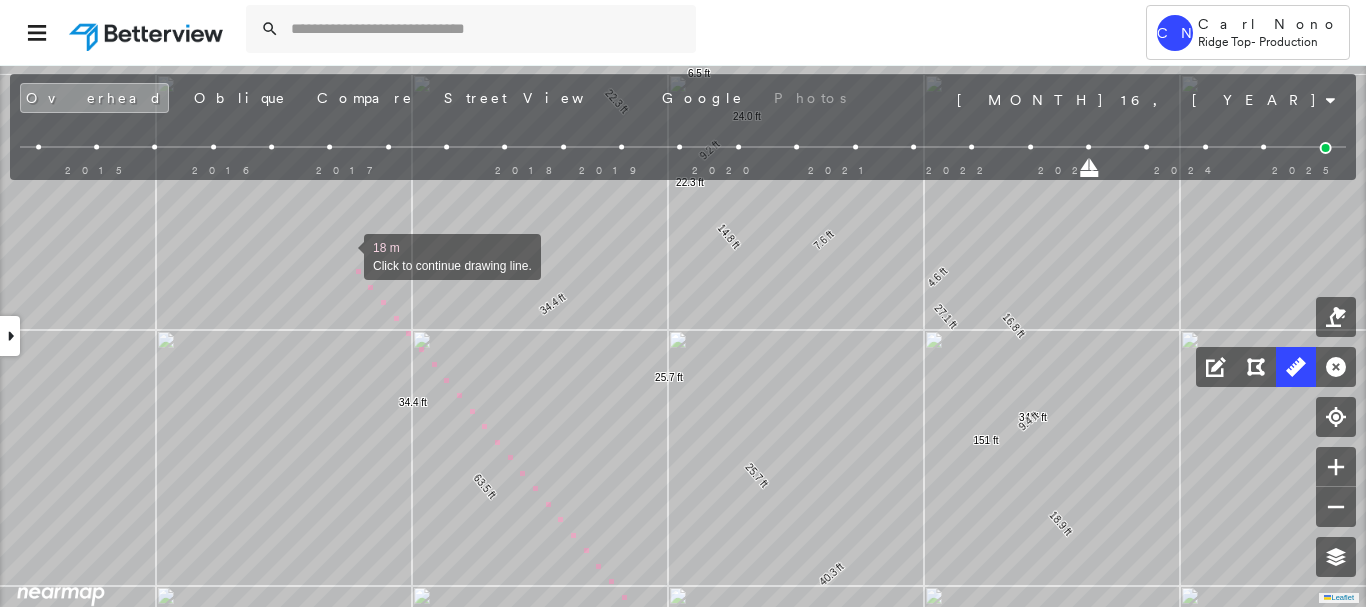 drag, startPoint x: 325, startPoint y: 216, endPoint x: 343, endPoint y: 255, distance: 42.953465 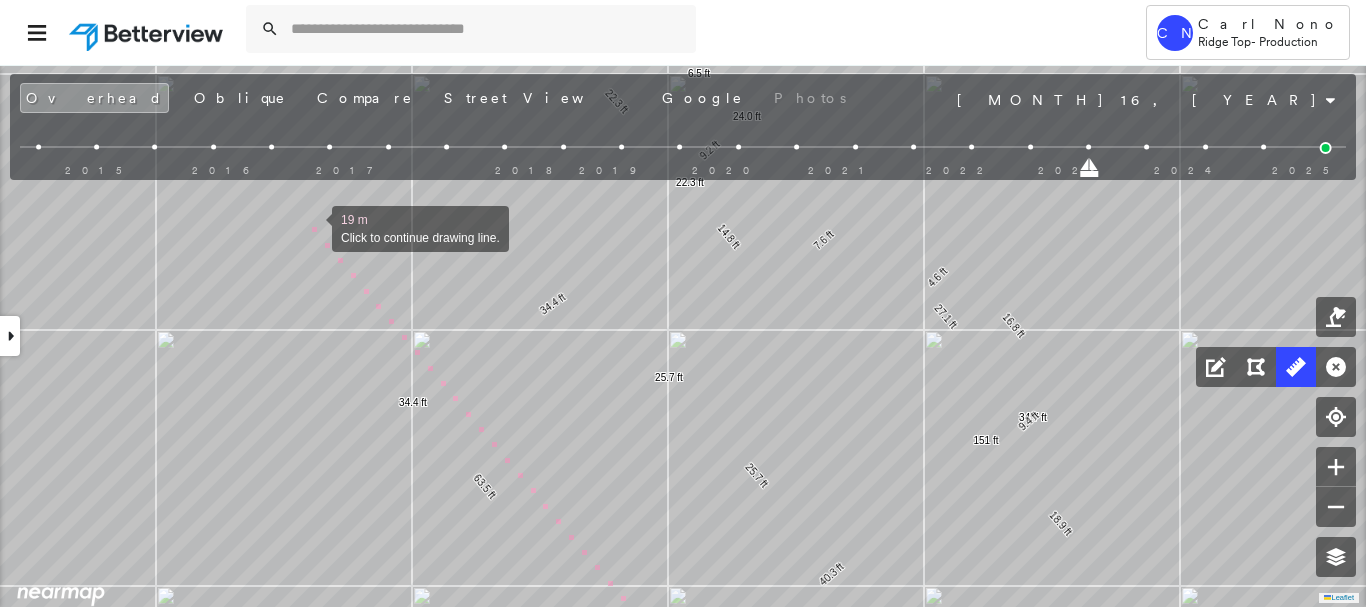 click at bounding box center (312, 227) 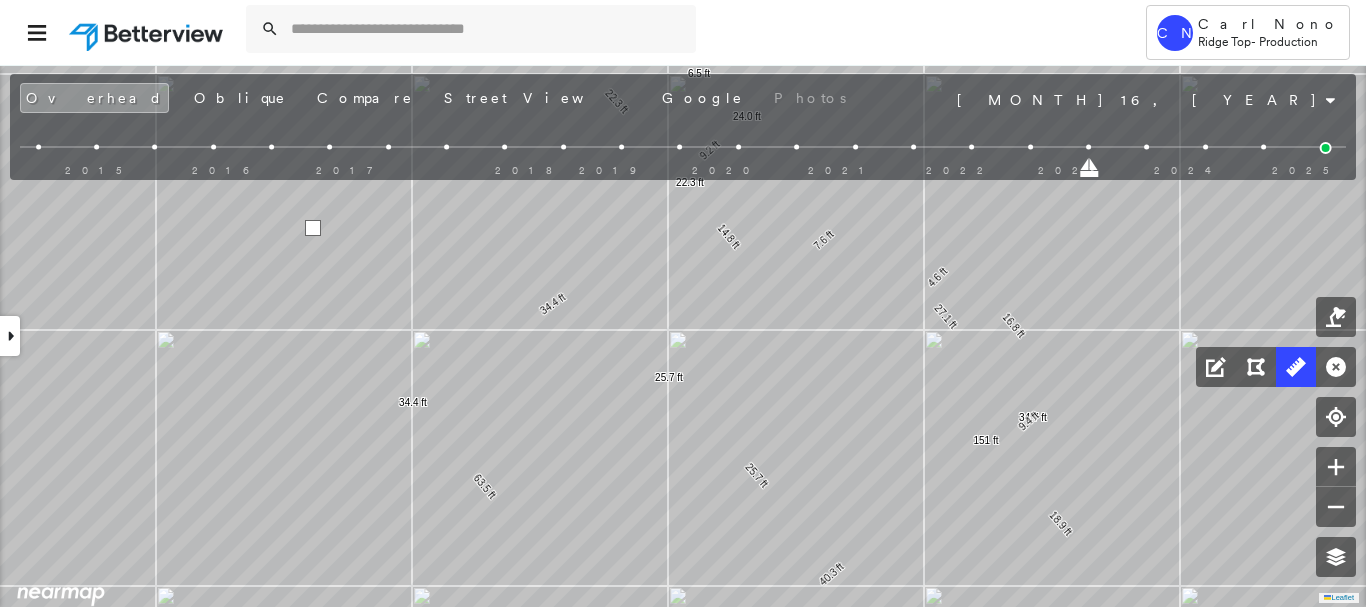 click at bounding box center (313, 228) 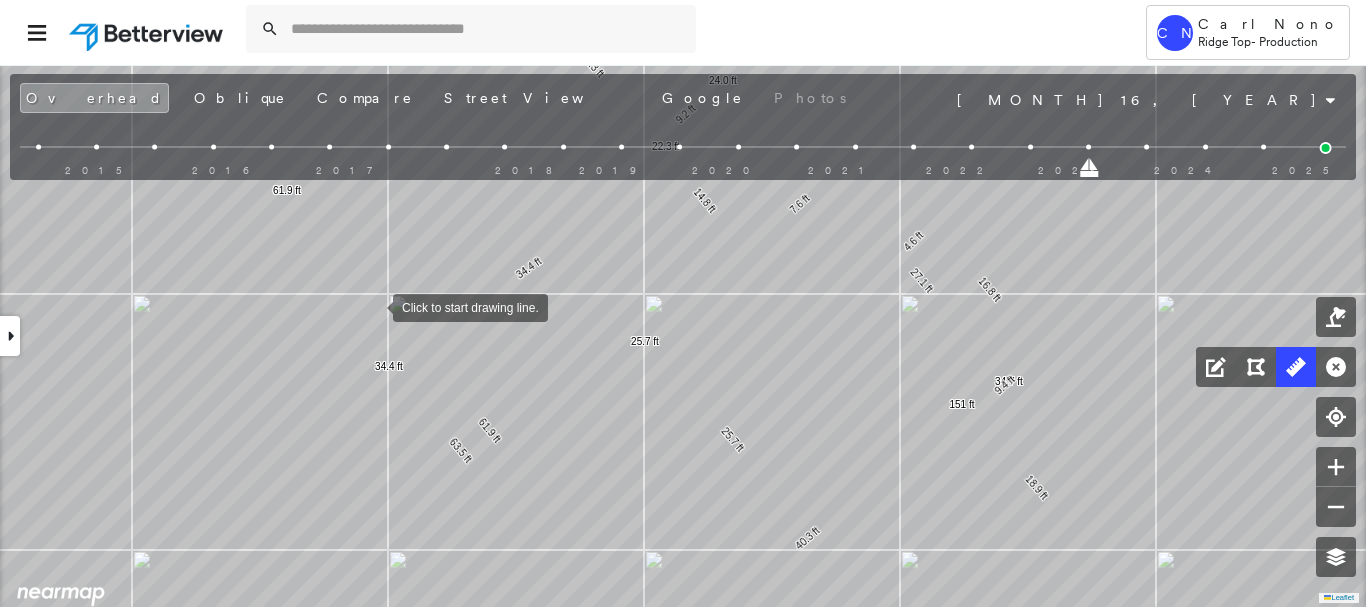 drag, startPoint x: 378, startPoint y: 313, endPoint x: 368, endPoint y: 309, distance: 10.770329 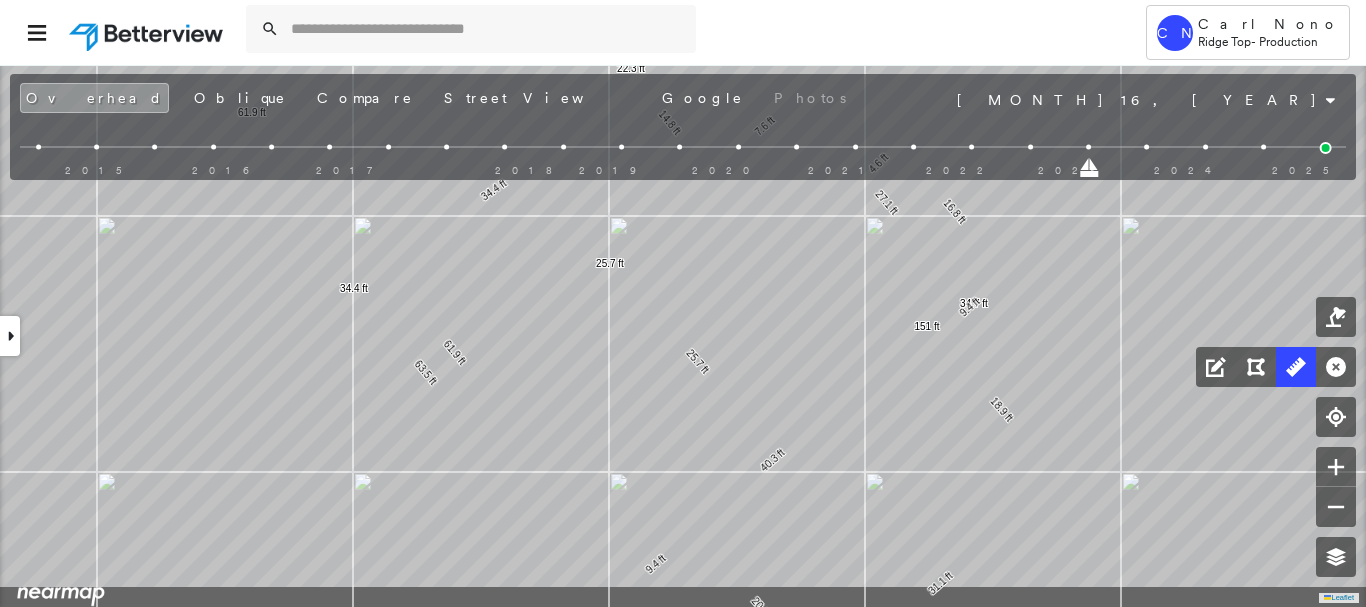 drag, startPoint x: 503, startPoint y: 335, endPoint x: 491, endPoint y: 314, distance: 24.186773 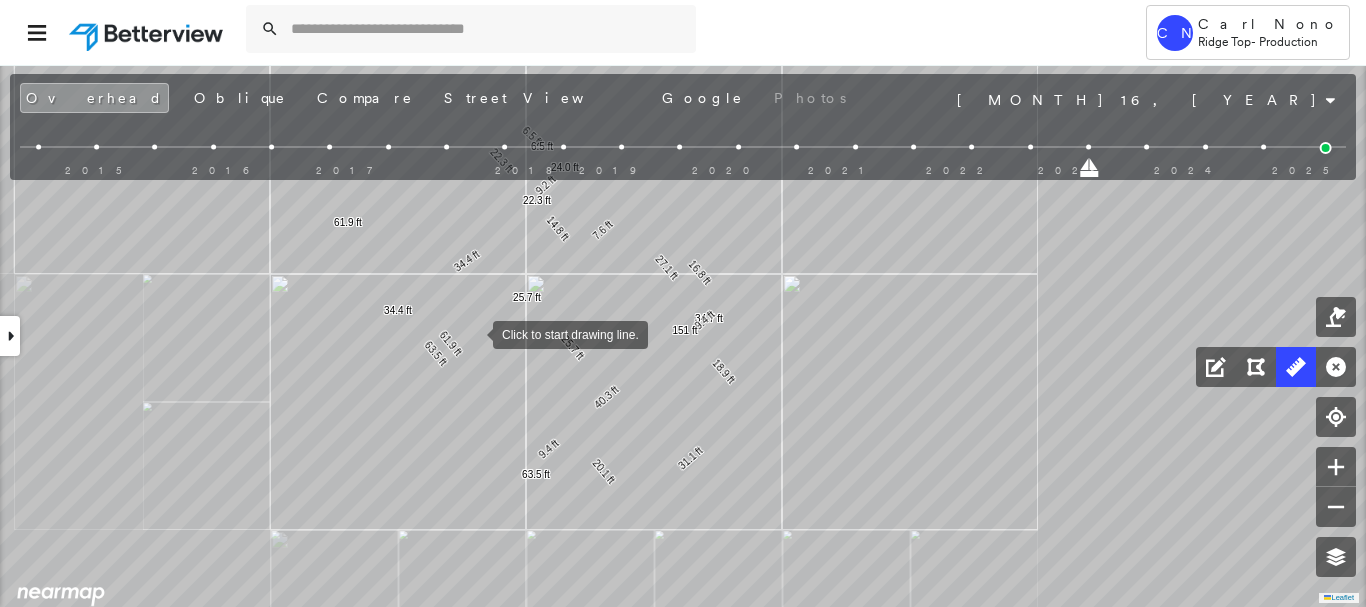 drag, startPoint x: 479, startPoint y: 321, endPoint x: 459, endPoint y: 353, distance: 37.735924 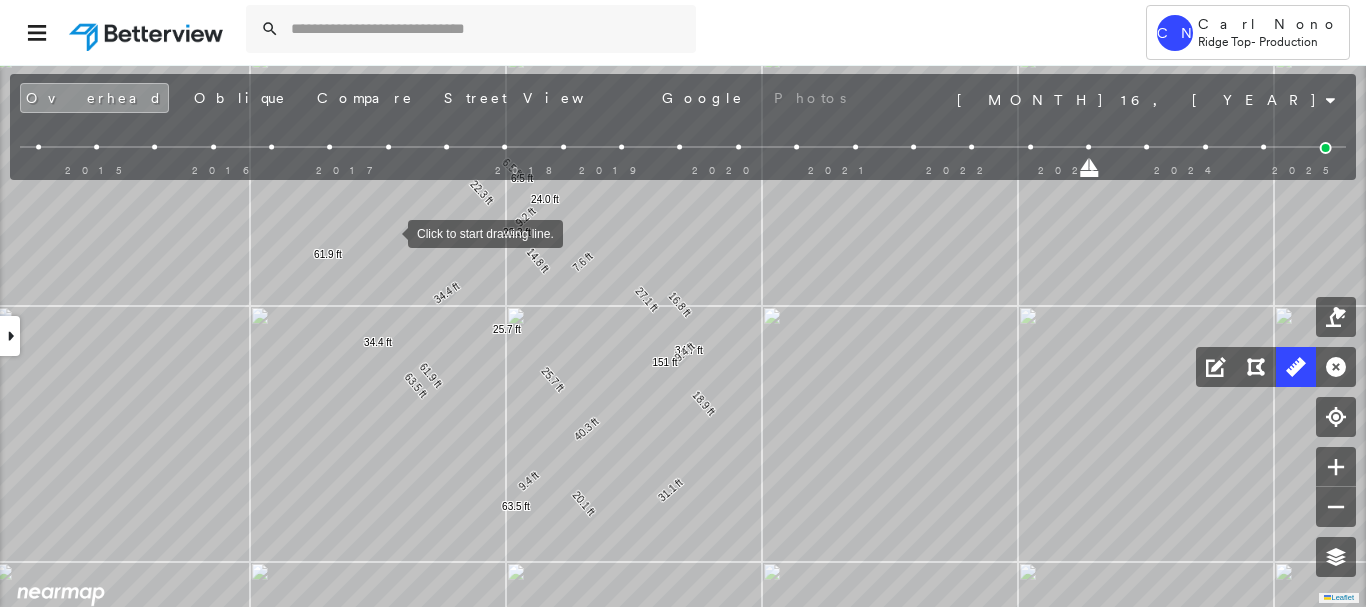 drag, startPoint x: 152, startPoint y: 96, endPoint x: 256, endPoint y: 144, distance: 114.54257 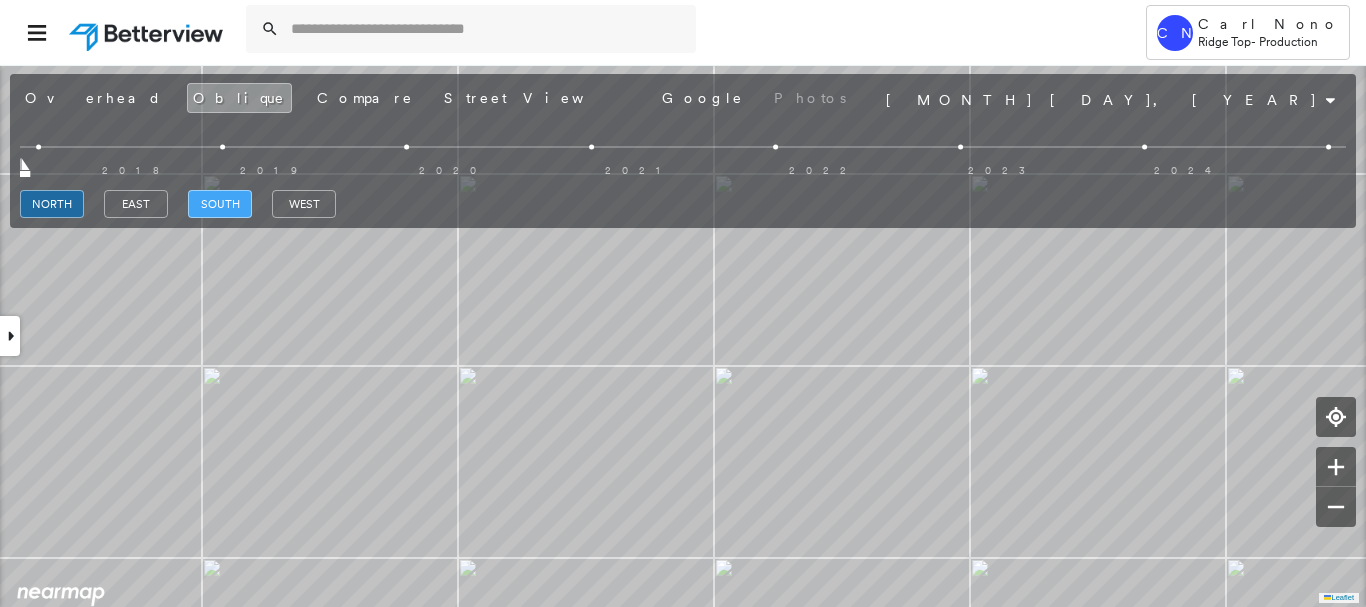 click on "south" at bounding box center [220, 204] 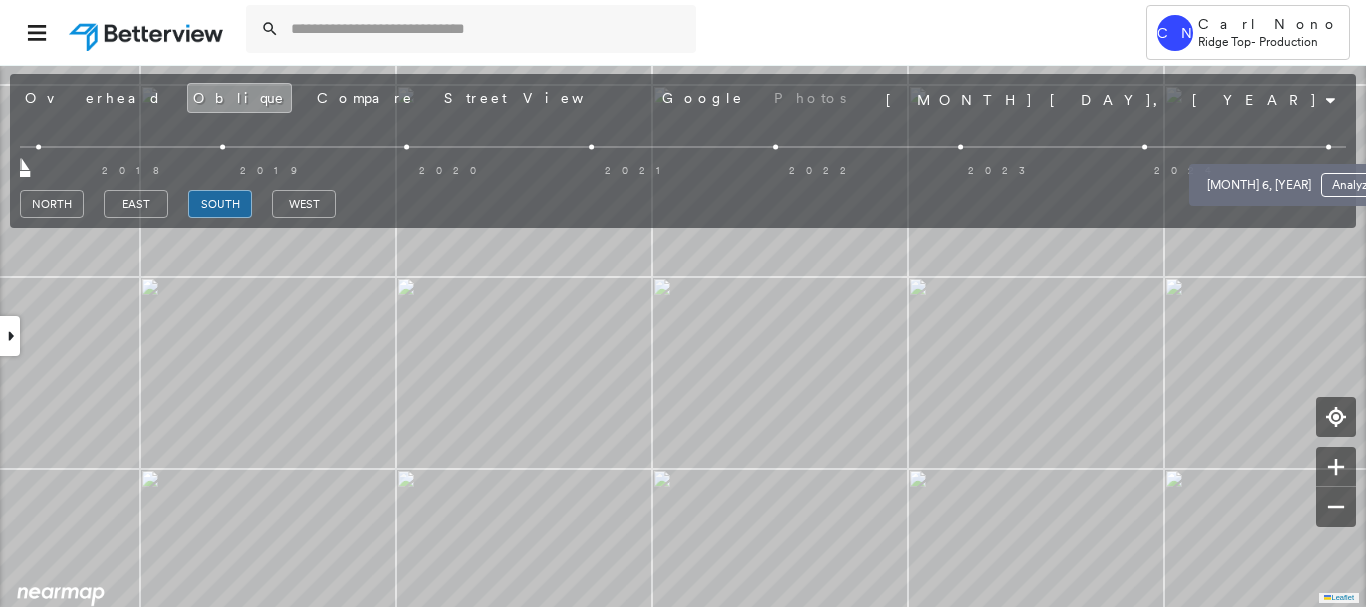 click at bounding box center [1329, 147] 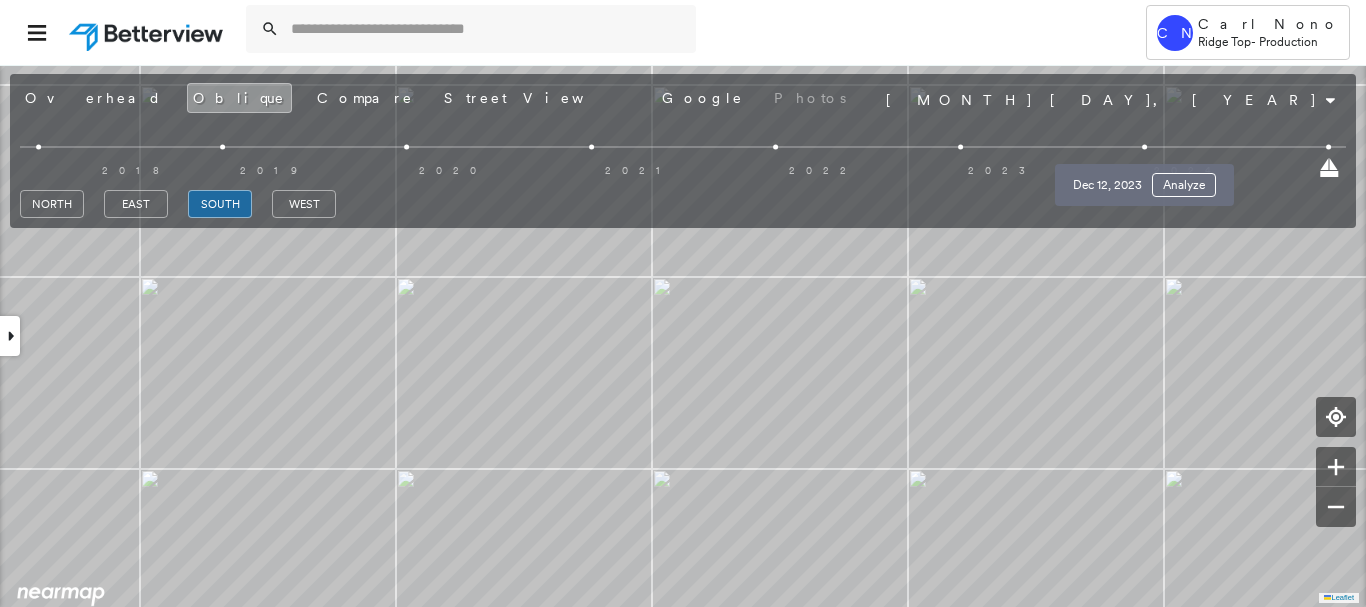 click at bounding box center (1144, 147) 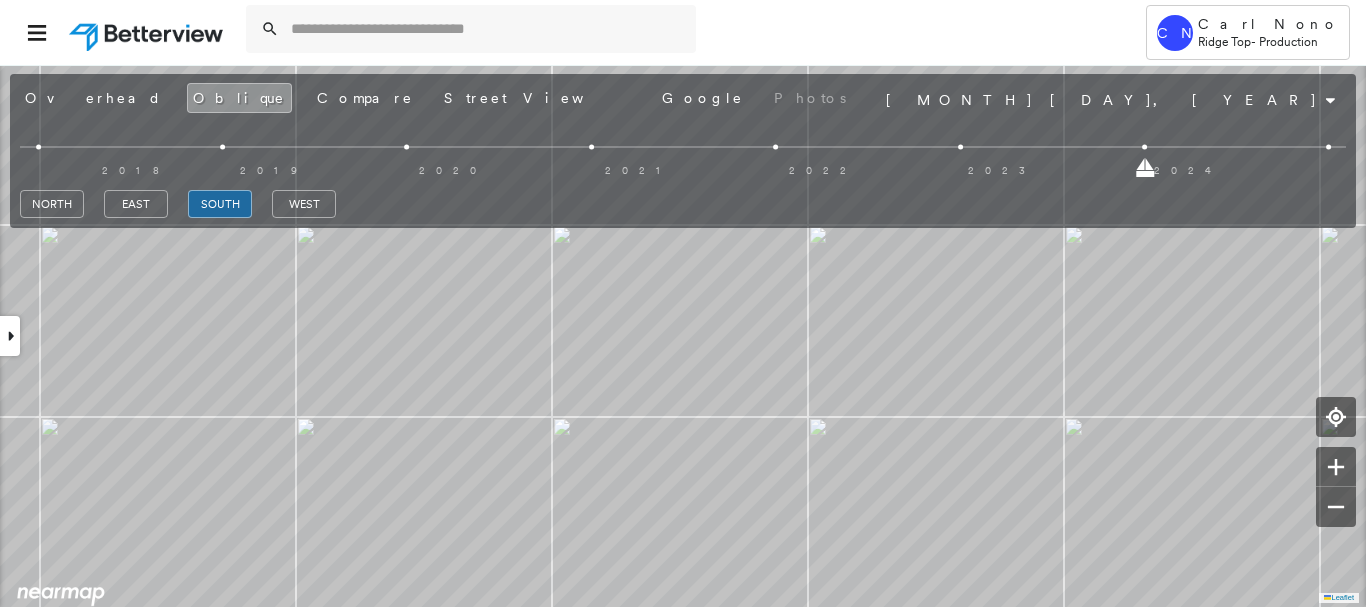 click at bounding box center [960, 147] 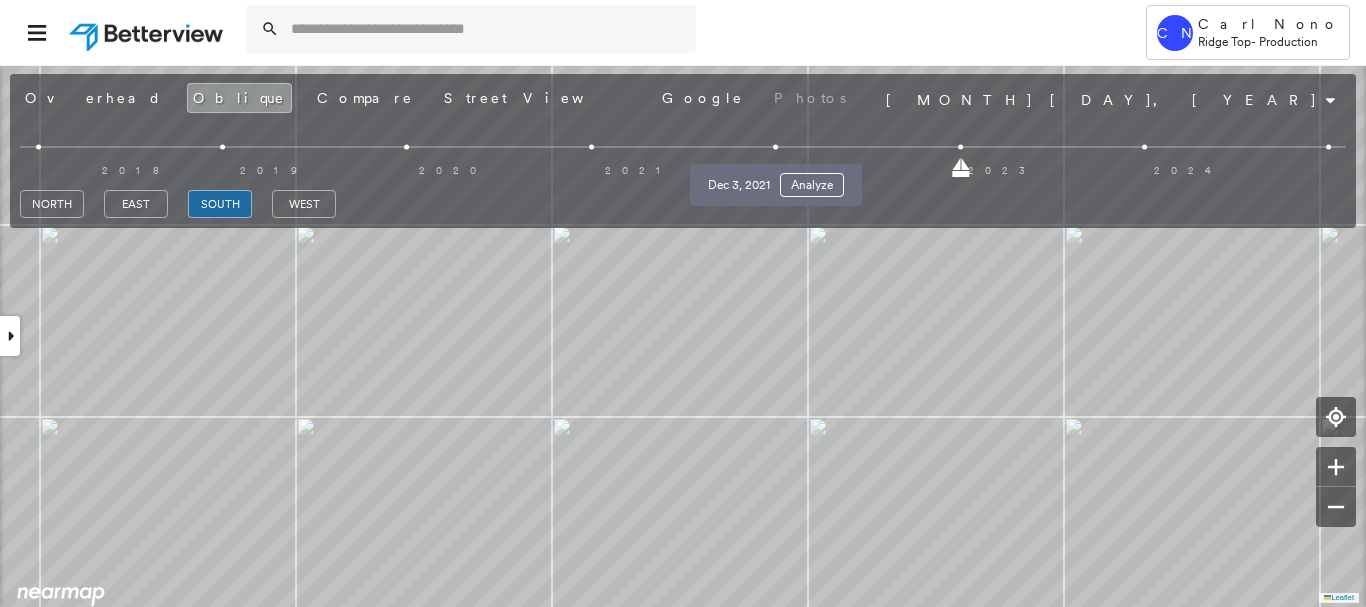 drag, startPoint x: 775, startPoint y: 142, endPoint x: 781, endPoint y: 168, distance: 26.683329 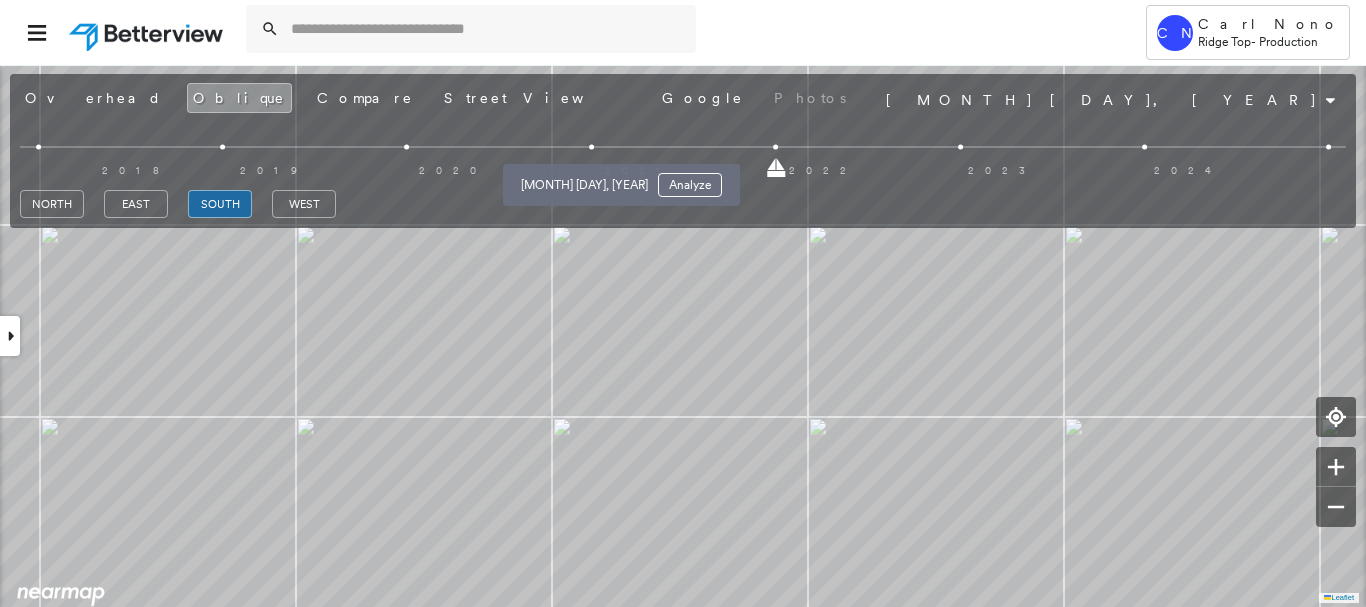 click at bounding box center (591, 147) 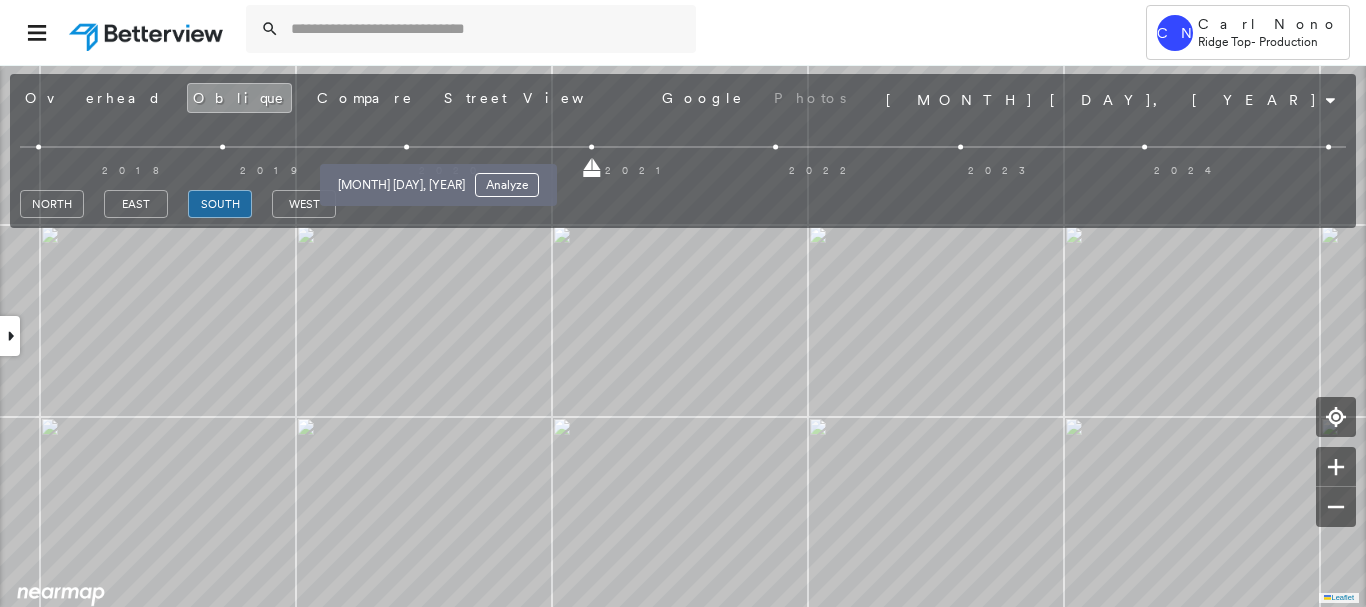 click at bounding box center (406, 147) 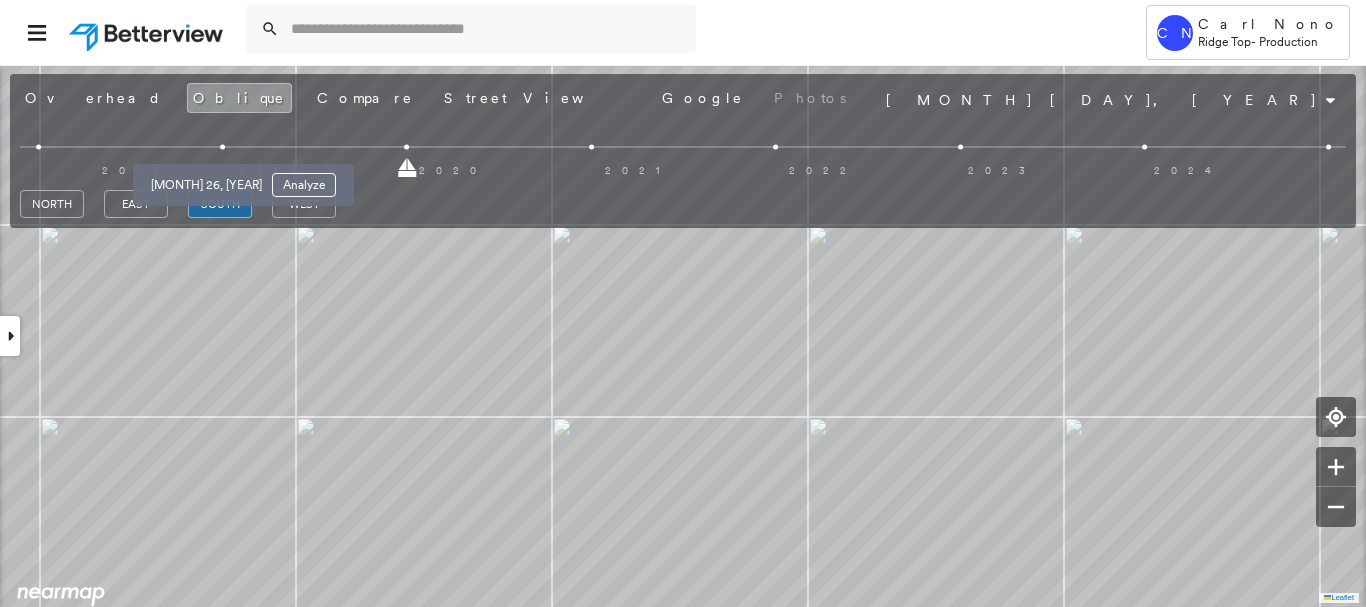 click at bounding box center (222, 147) 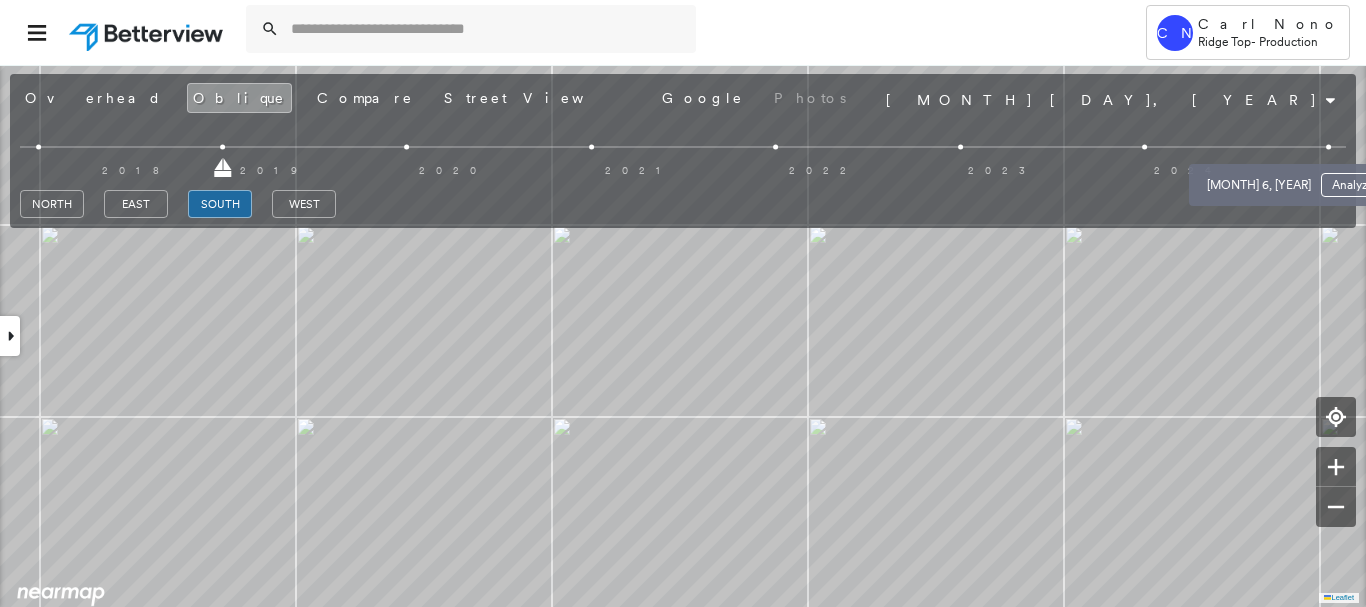 click at bounding box center (1329, 147) 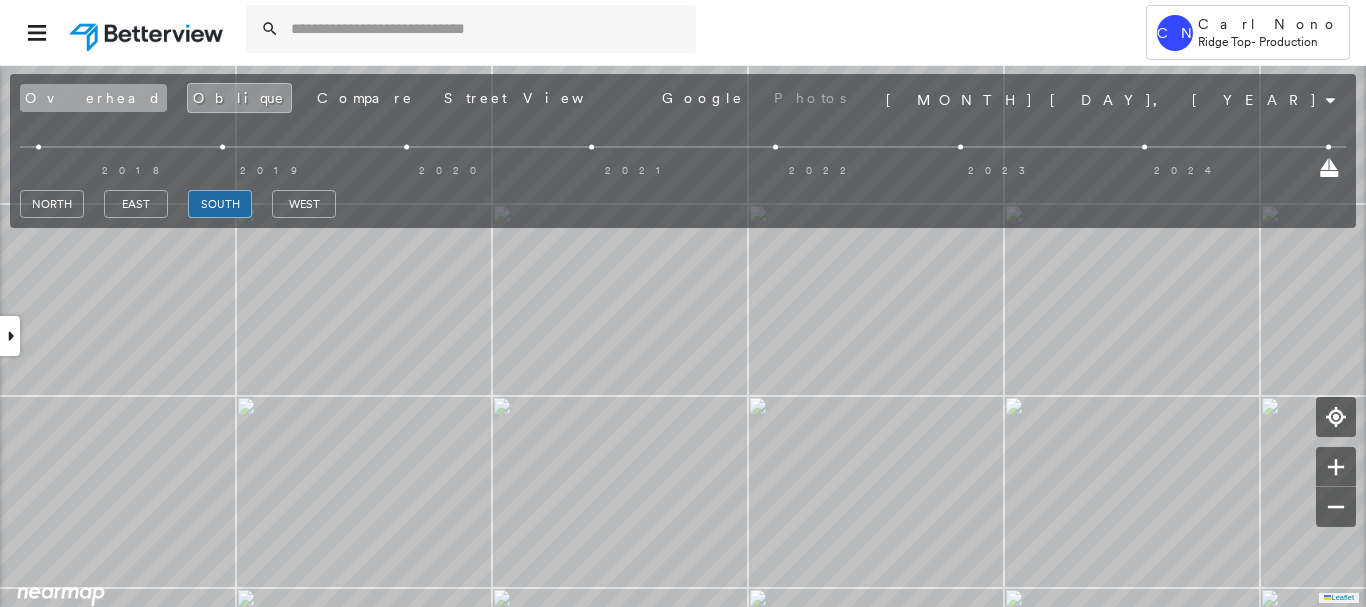 click on "Overhead" at bounding box center [93, 98] 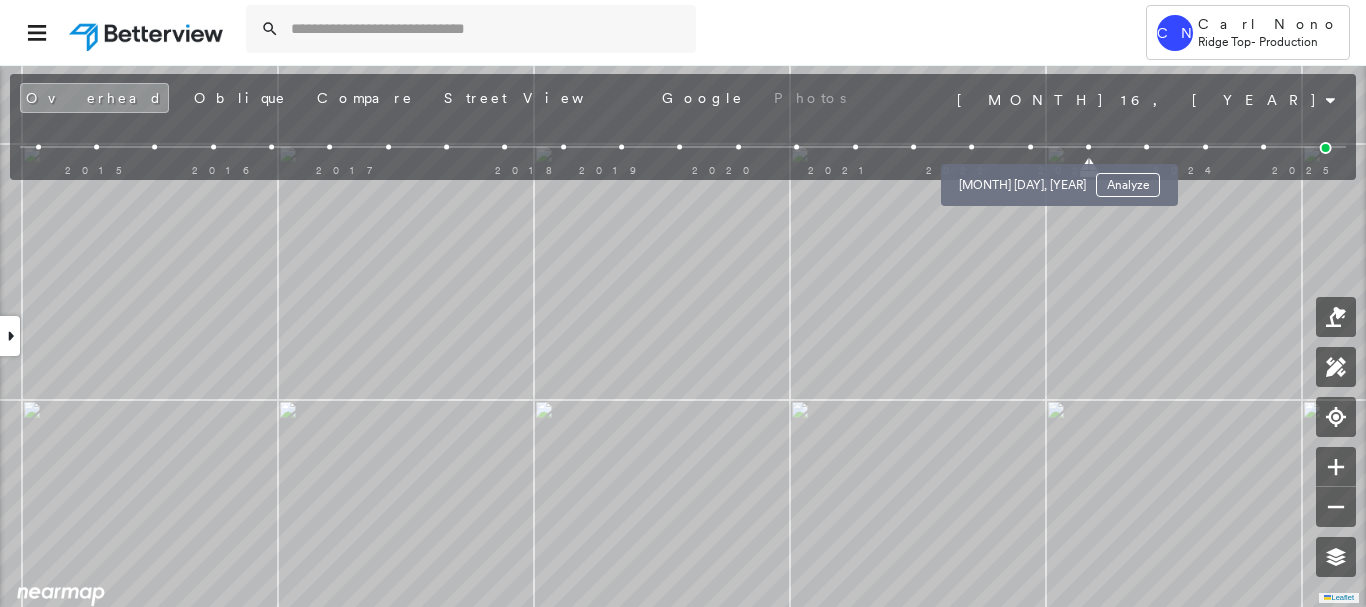 click at bounding box center [1030, 147] 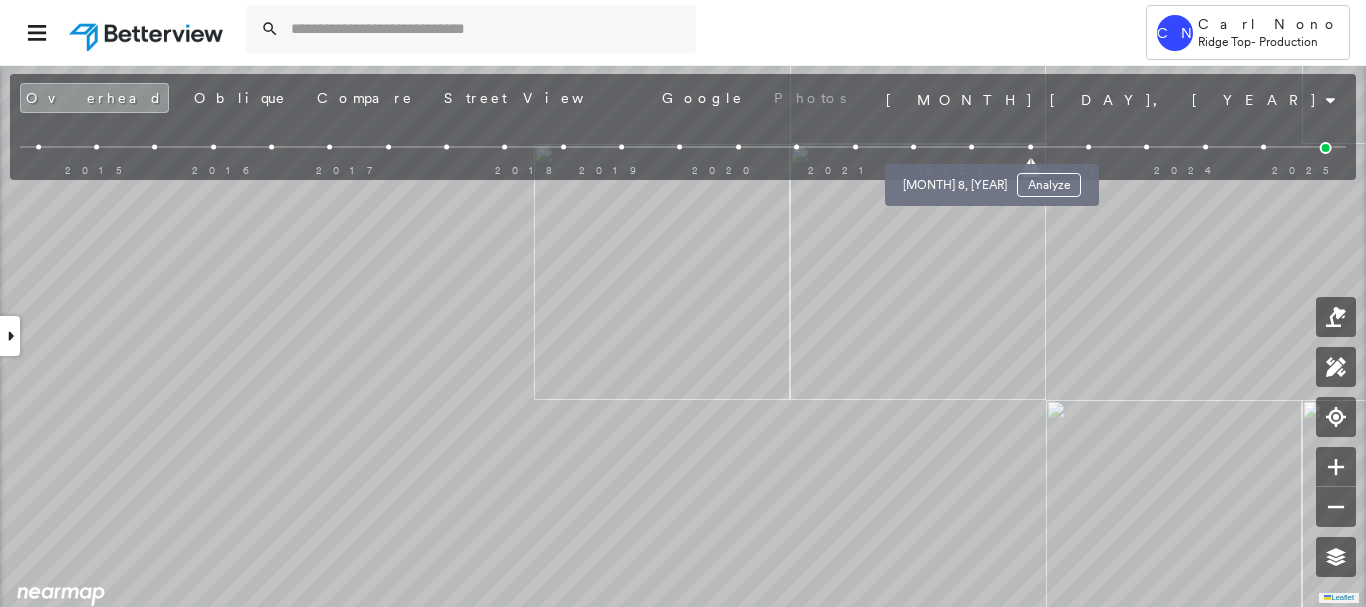 click at bounding box center (971, 147) 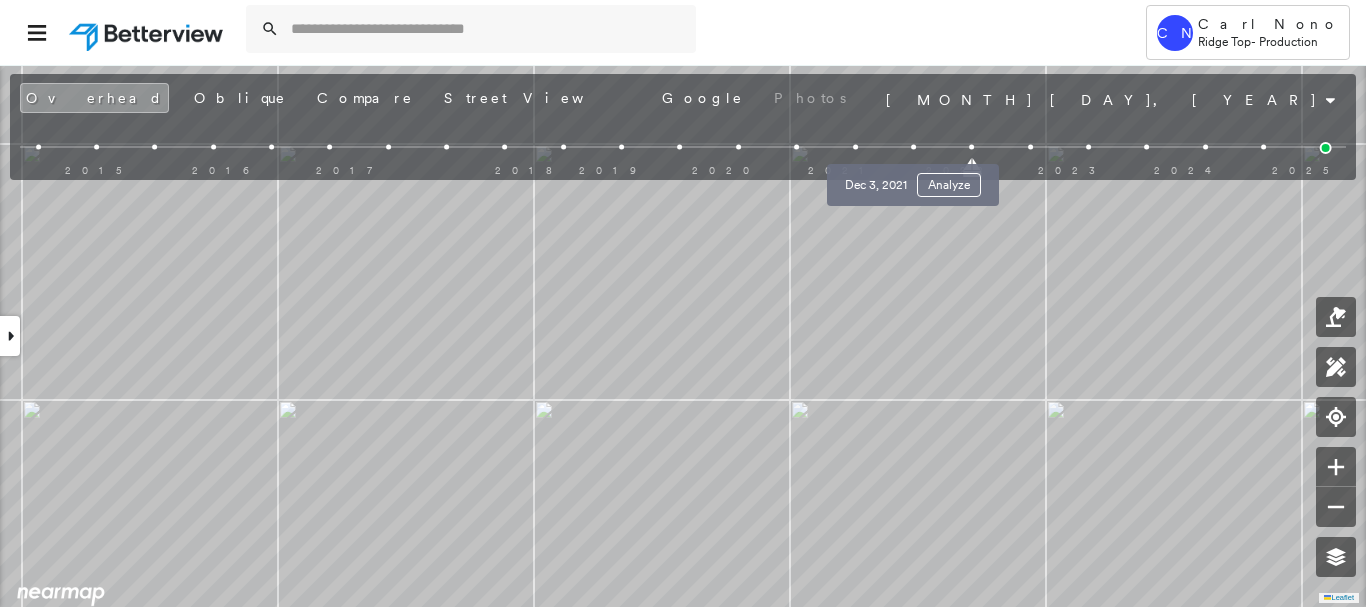 click at bounding box center [913, 147] 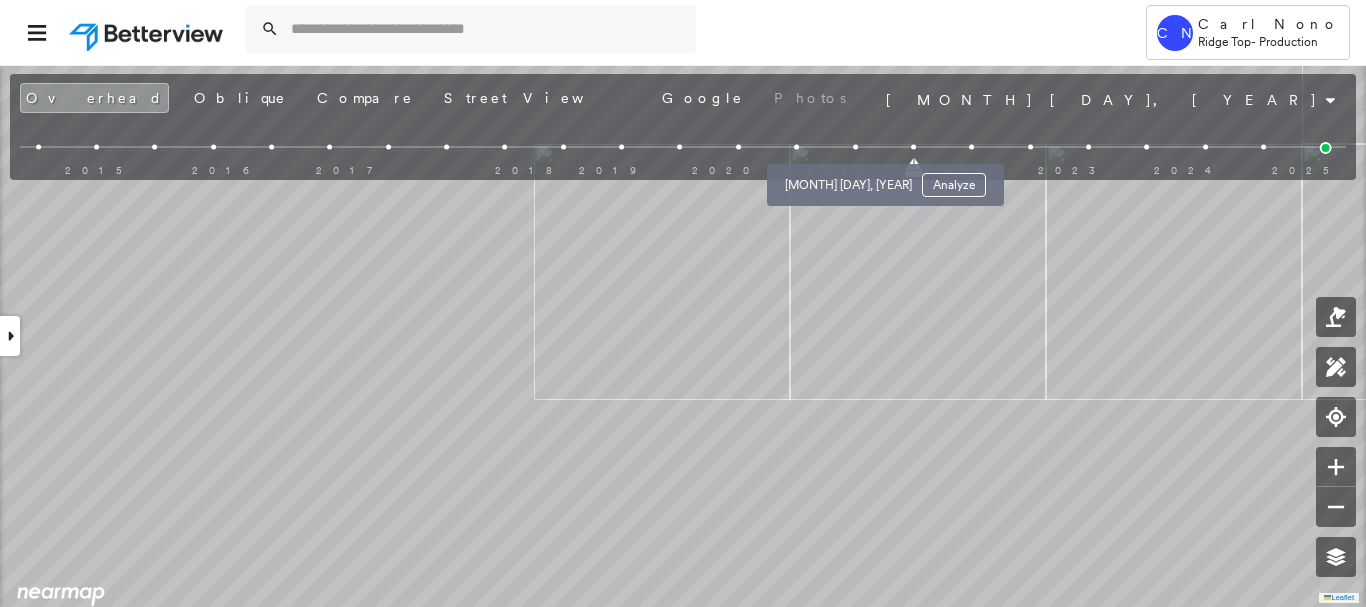 click at bounding box center (855, 147) 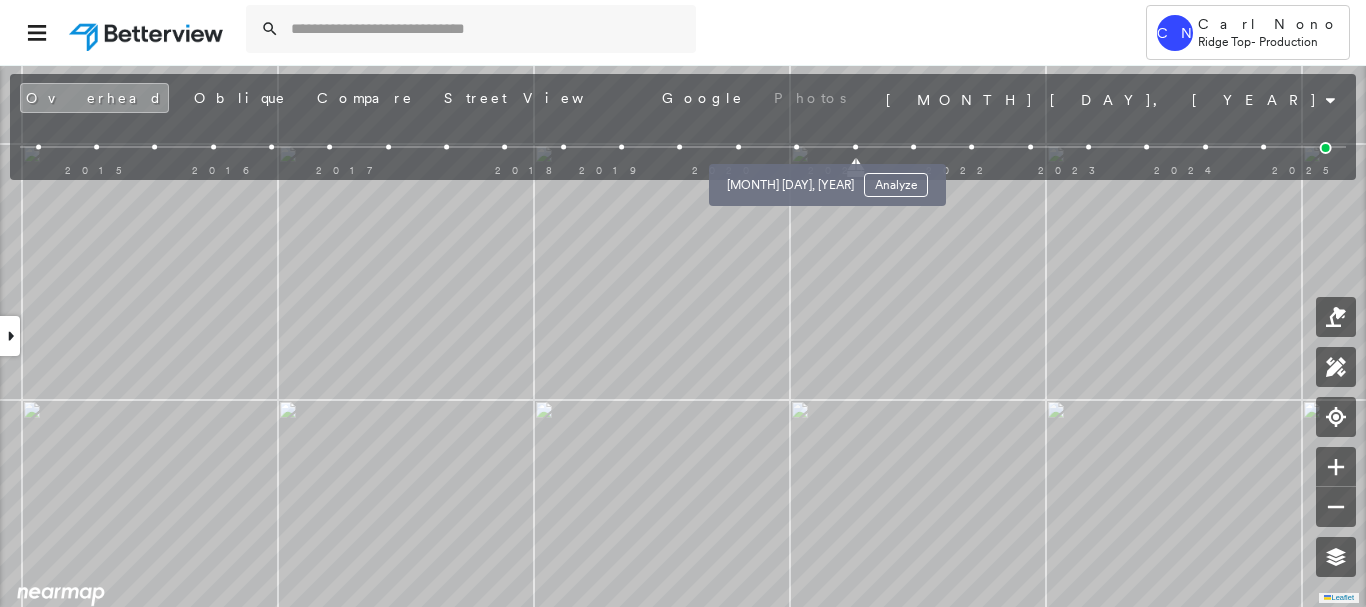 click at bounding box center [796, 147] 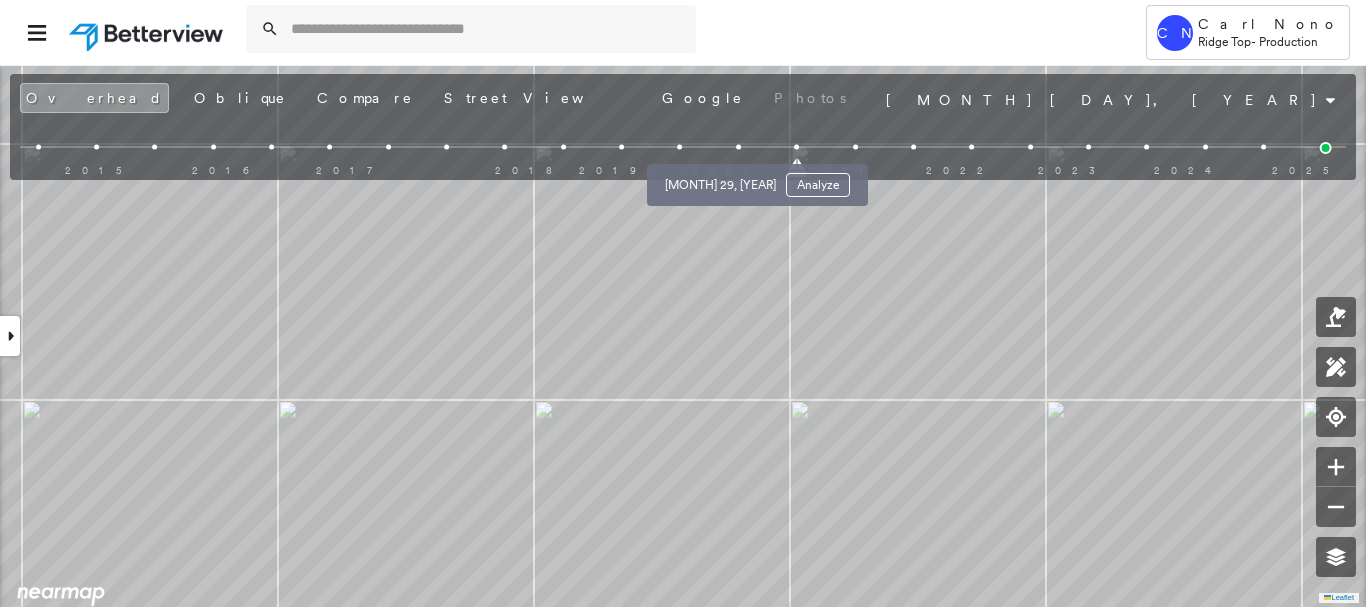 click at bounding box center (738, 147) 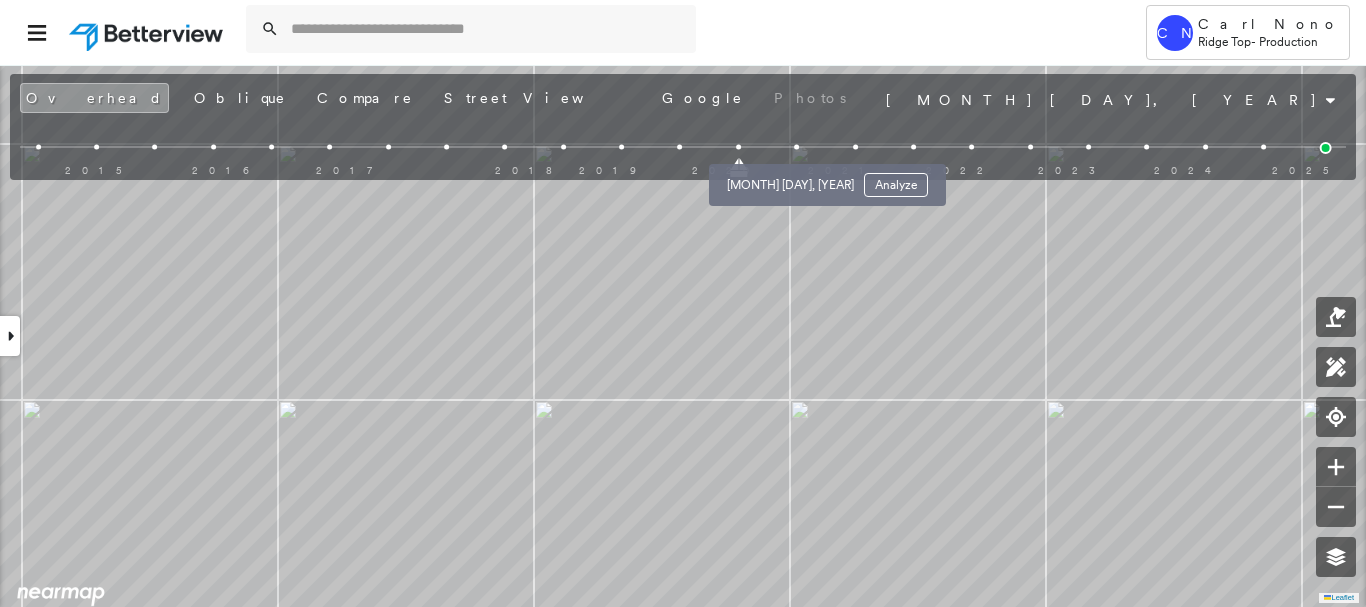 click at bounding box center (796, 147) 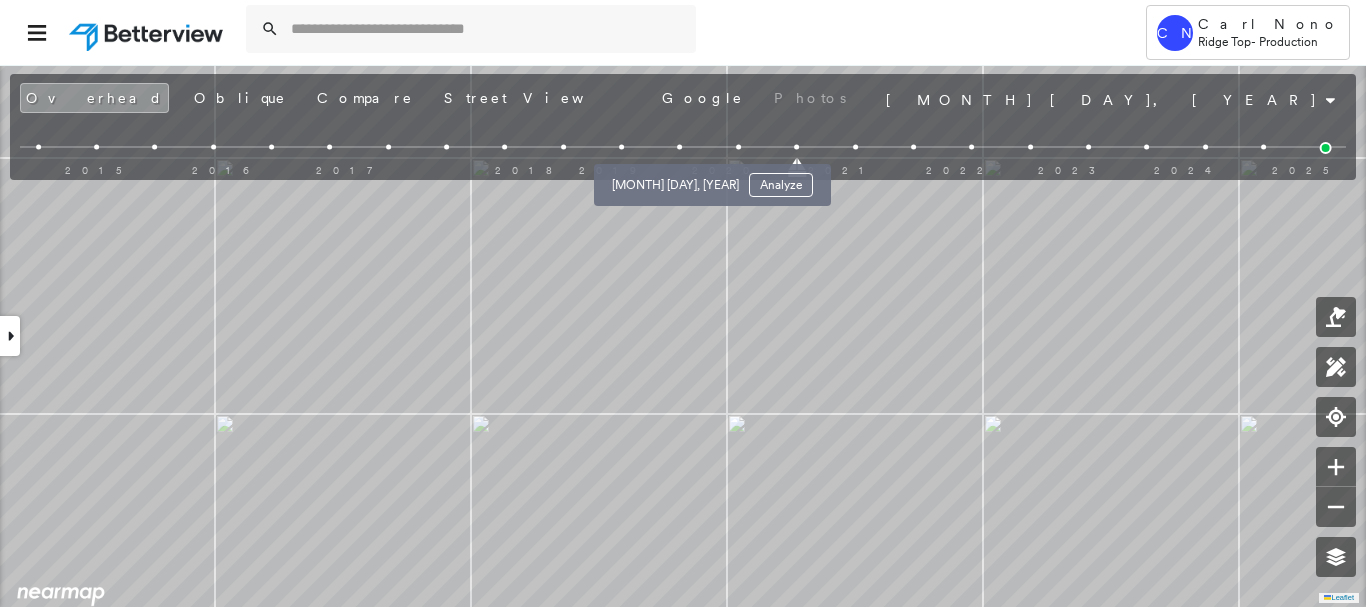 click at bounding box center [680, 147] 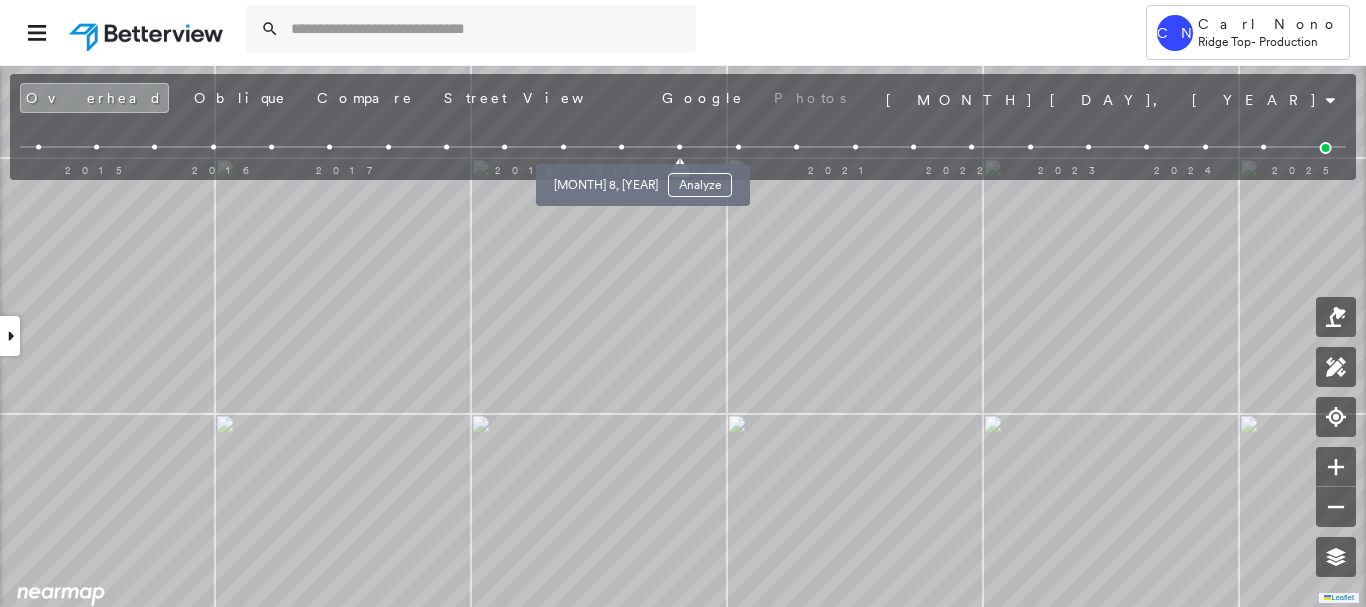 drag, startPoint x: 627, startPoint y: 143, endPoint x: 580, endPoint y: 149, distance: 47.38143 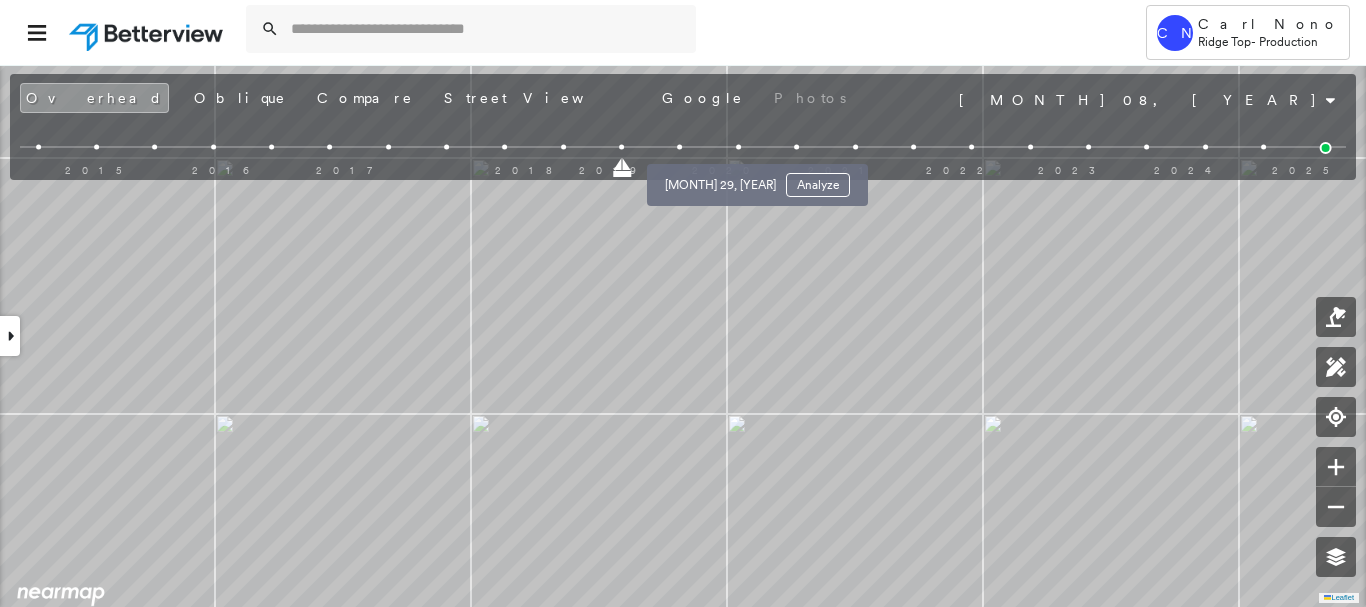 drag, startPoint x: 742, startPoint y: 144, endPoint x: 747, endPoint y: 153, distance: 10.29563 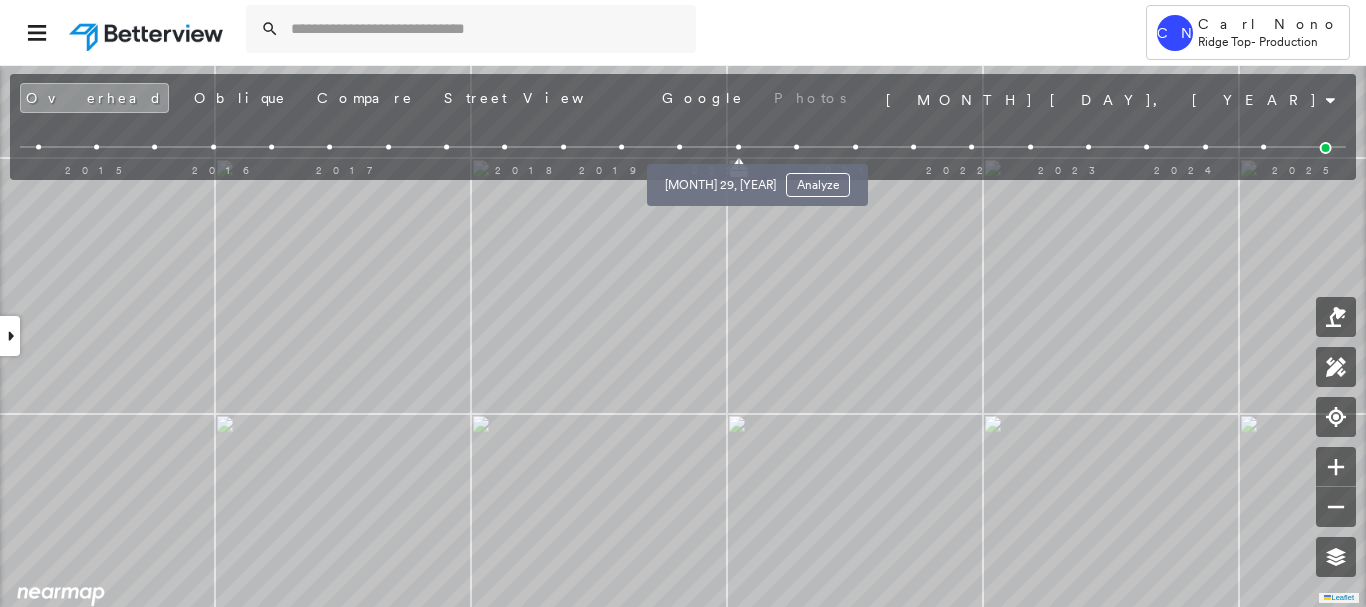 click on "[MONTH] 29, [YEAR] Analyze" at bounding box center [757, 179] 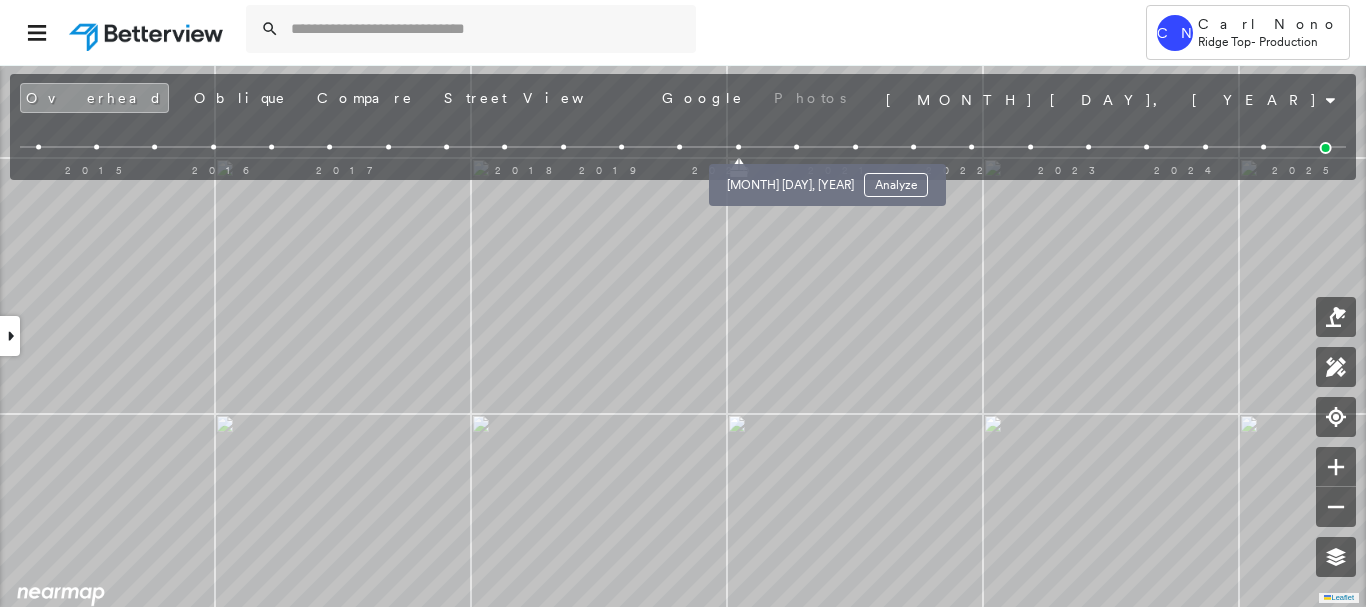 drag, startPoint x: 795, startPoint y: 147, endPoint x: 806, endPoint y: 145, distance: 11.18034 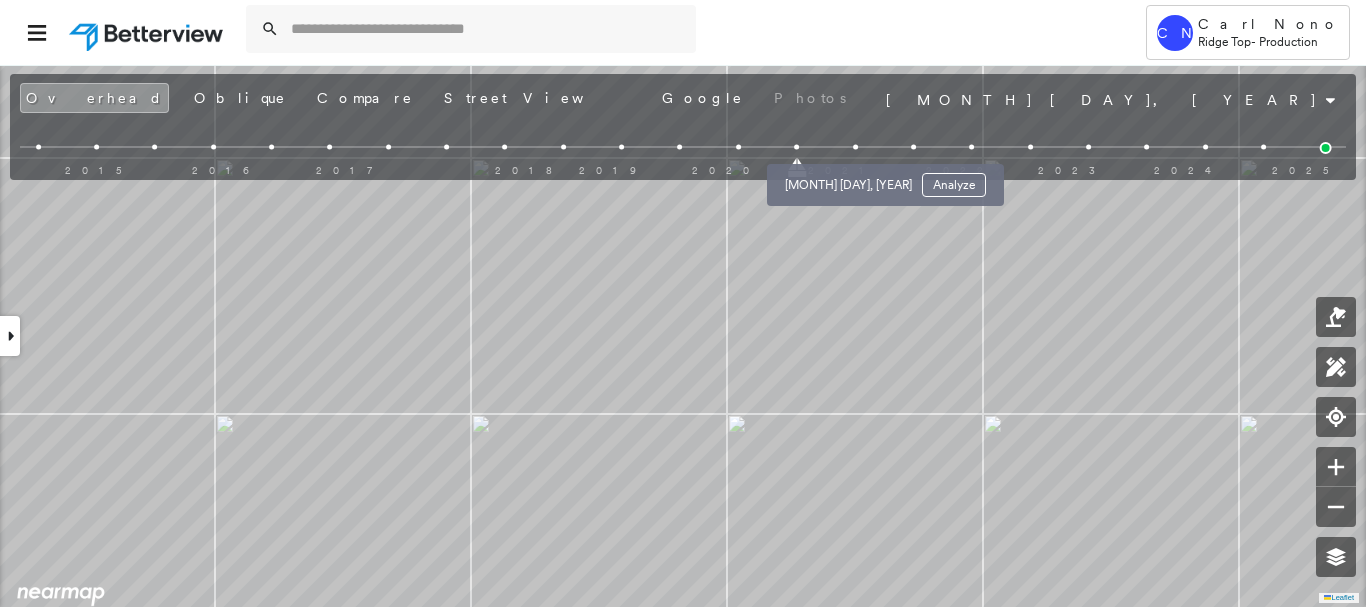click at bounding box center [855, 147] 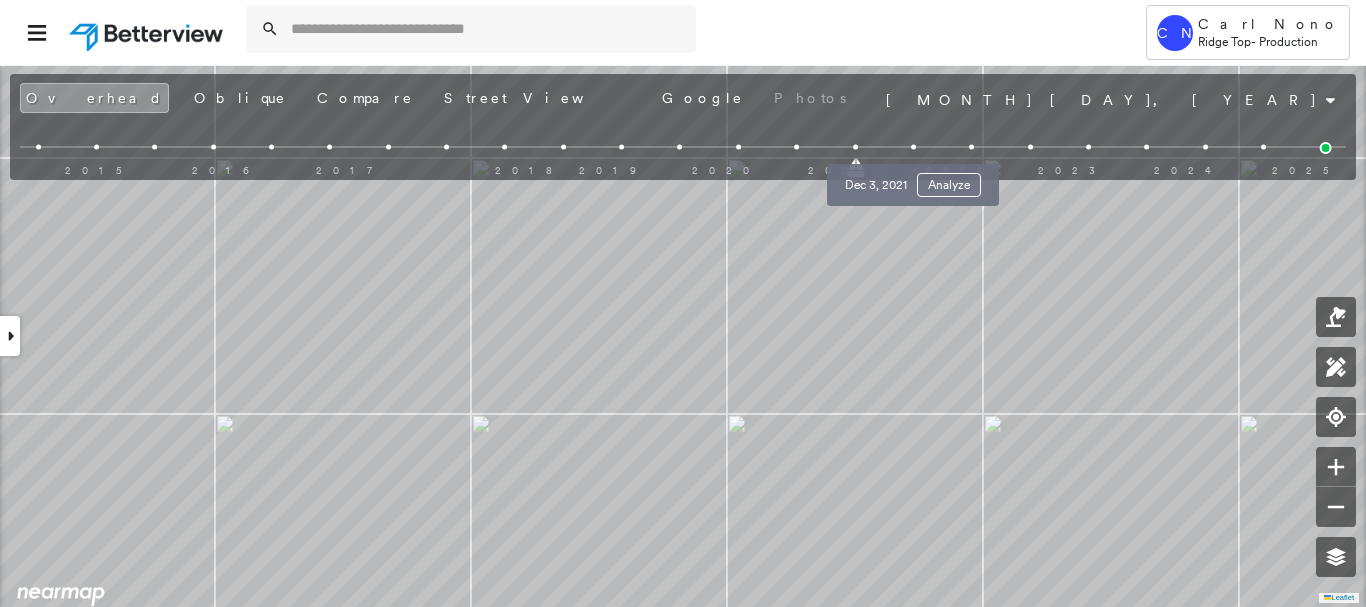 click at bounding box center (913, 147) 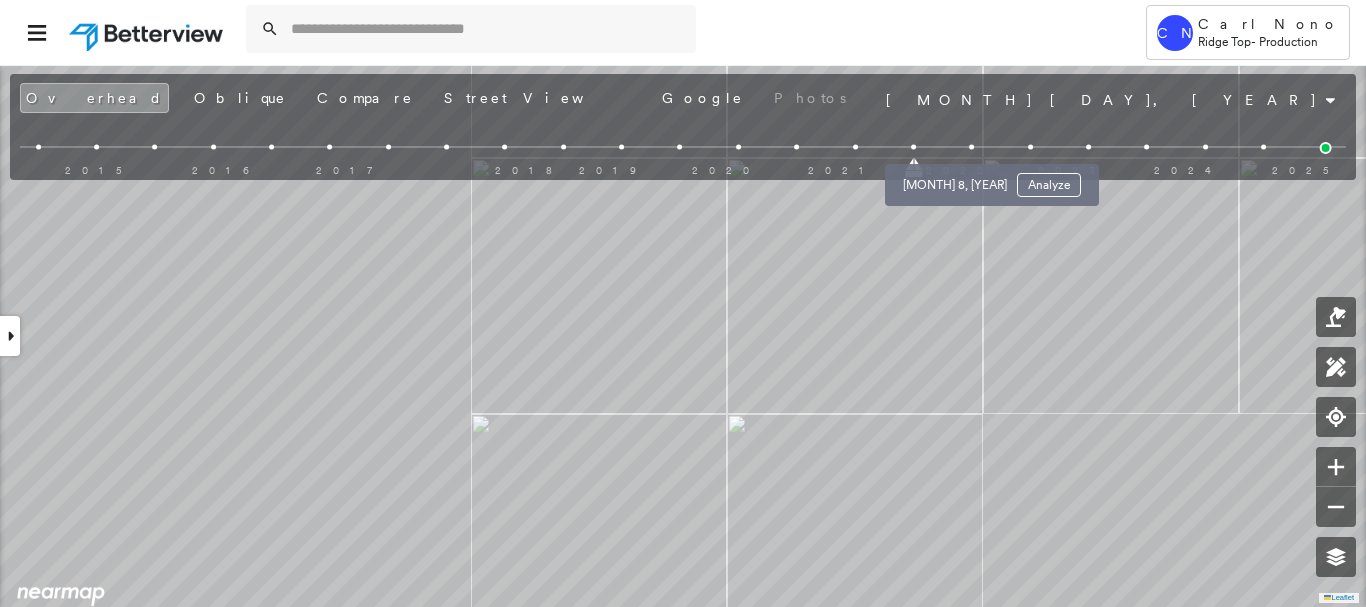click at bounding box center (971, 147) 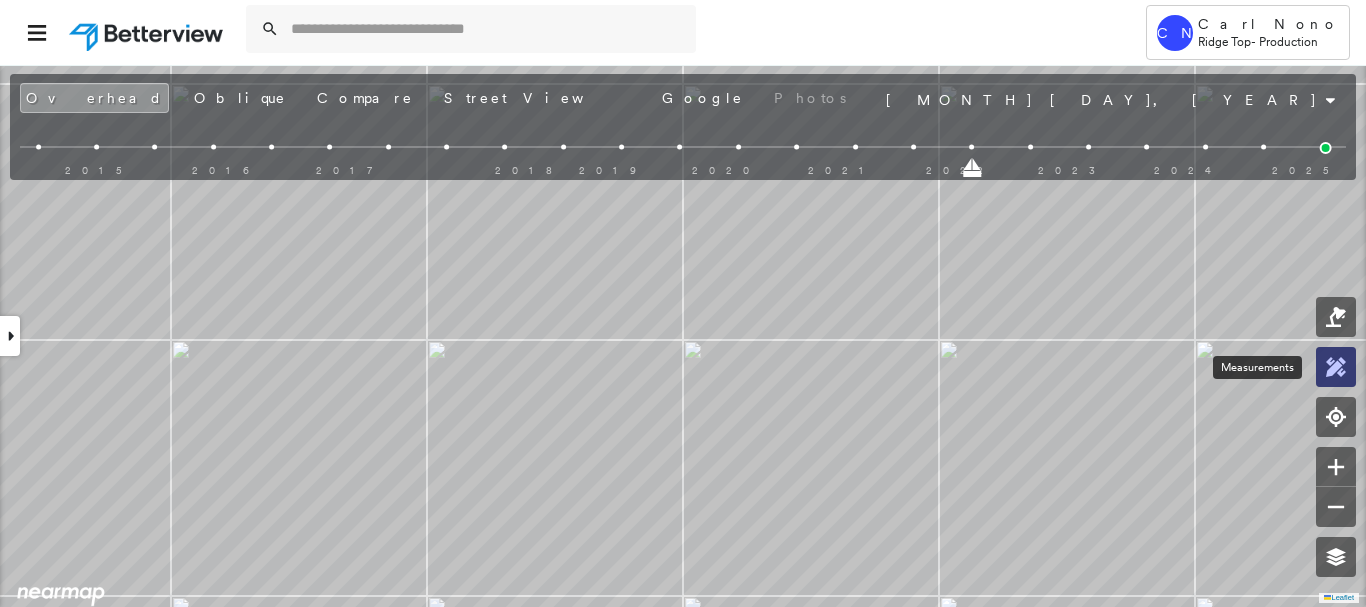 click at bounding box center (1336, 367) 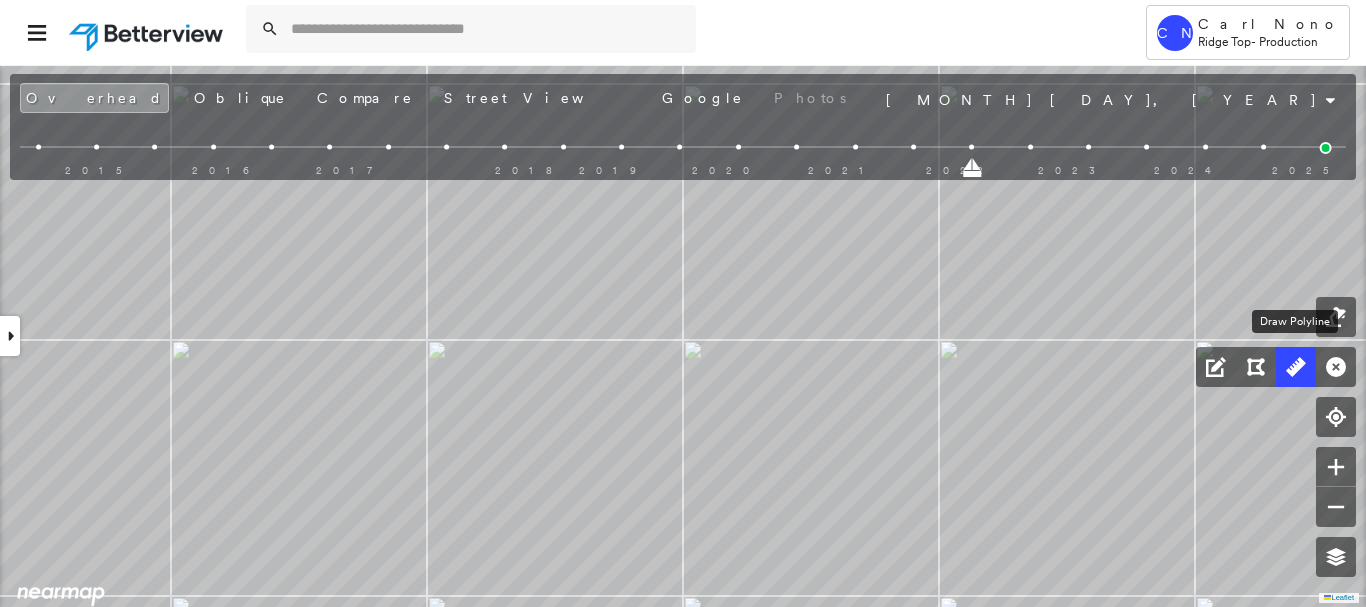 click at bounding box center [1296, 367] 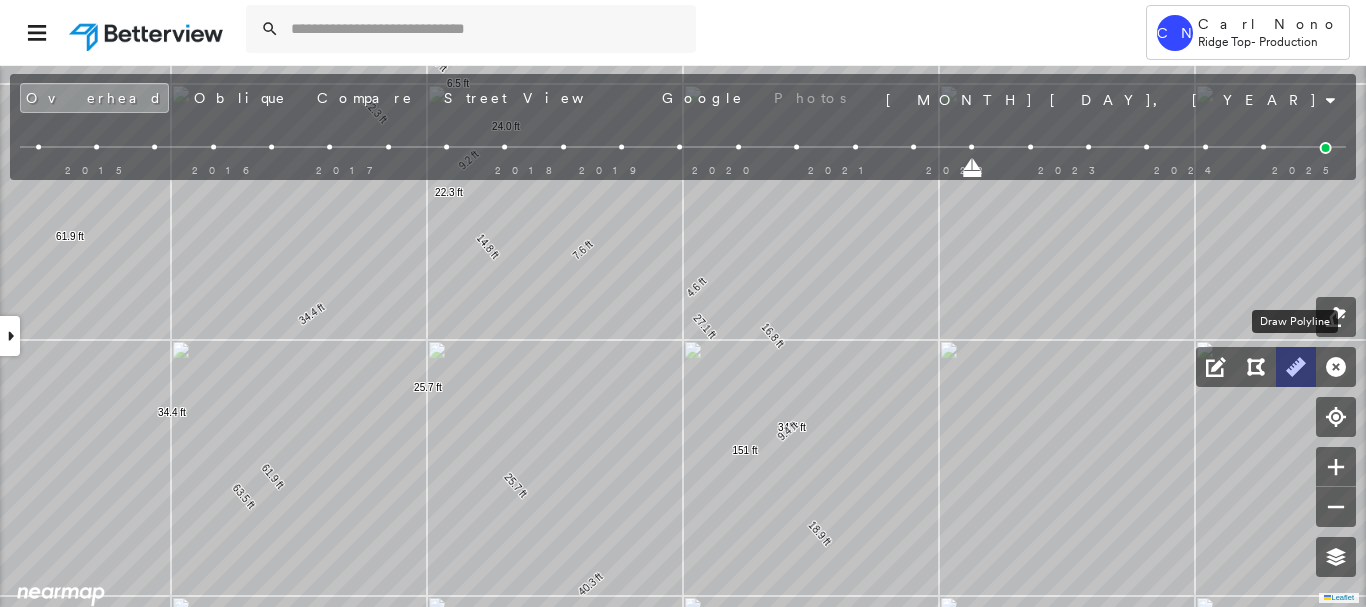click 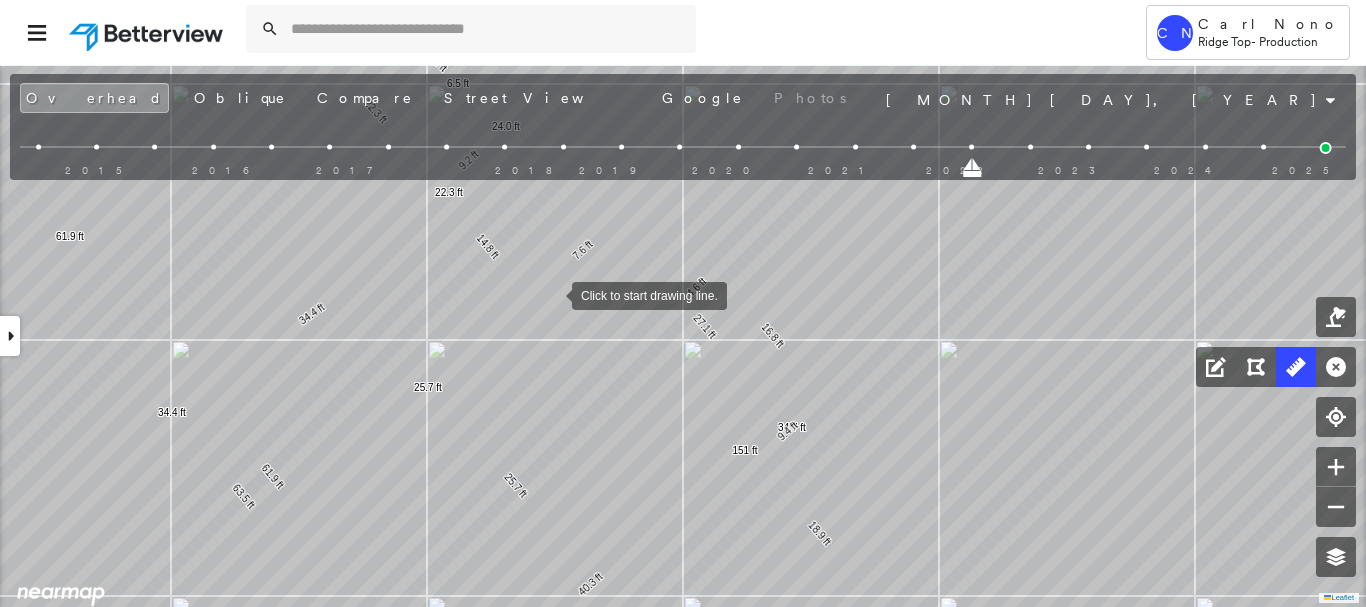drag, startPoint x: 552, startPoint y: 294, endPoint x: 603, endPoint y: 271, distance: 55.946404 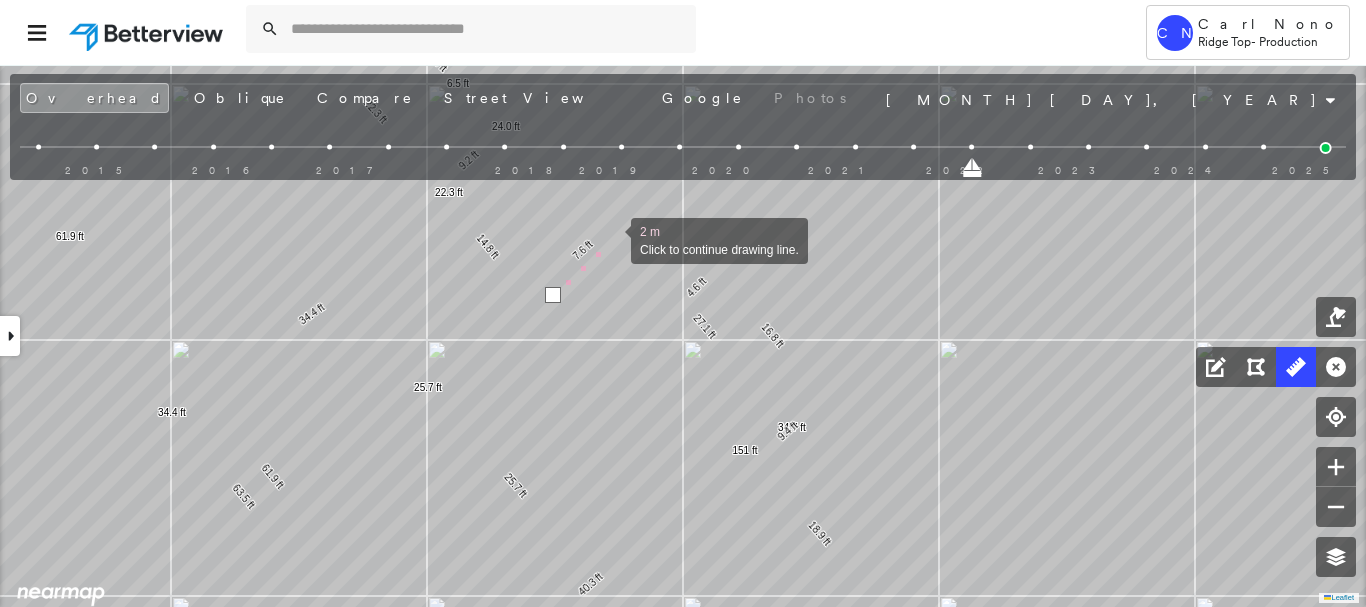 click at bounding box center (611, 239) 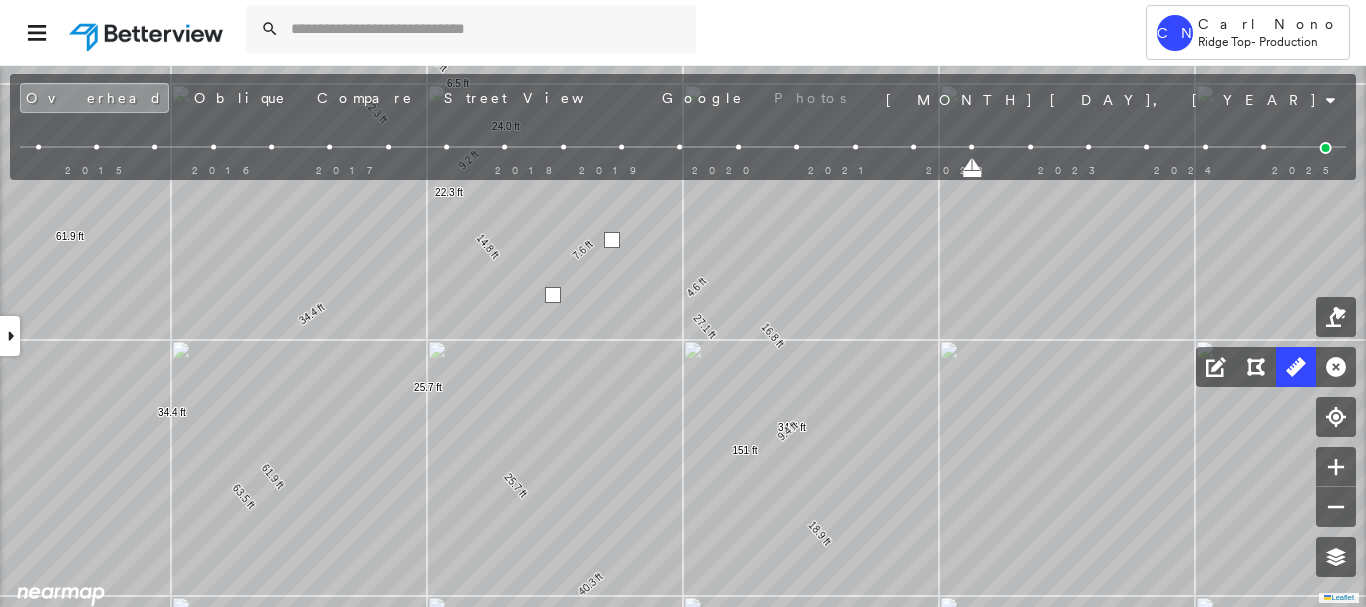click at bounding box center [612, 240] 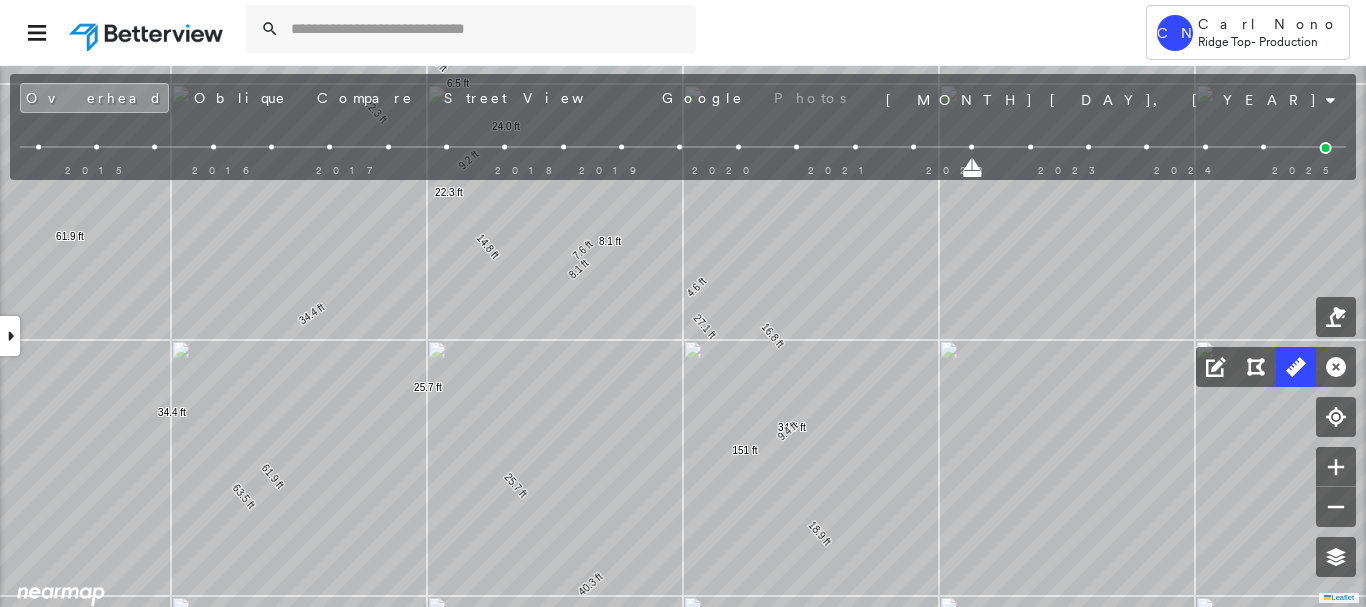 drag, startPoint x: 8, startPoint y: 335, endPoint x: 20, endPoint y: 337, distance: 12.165525 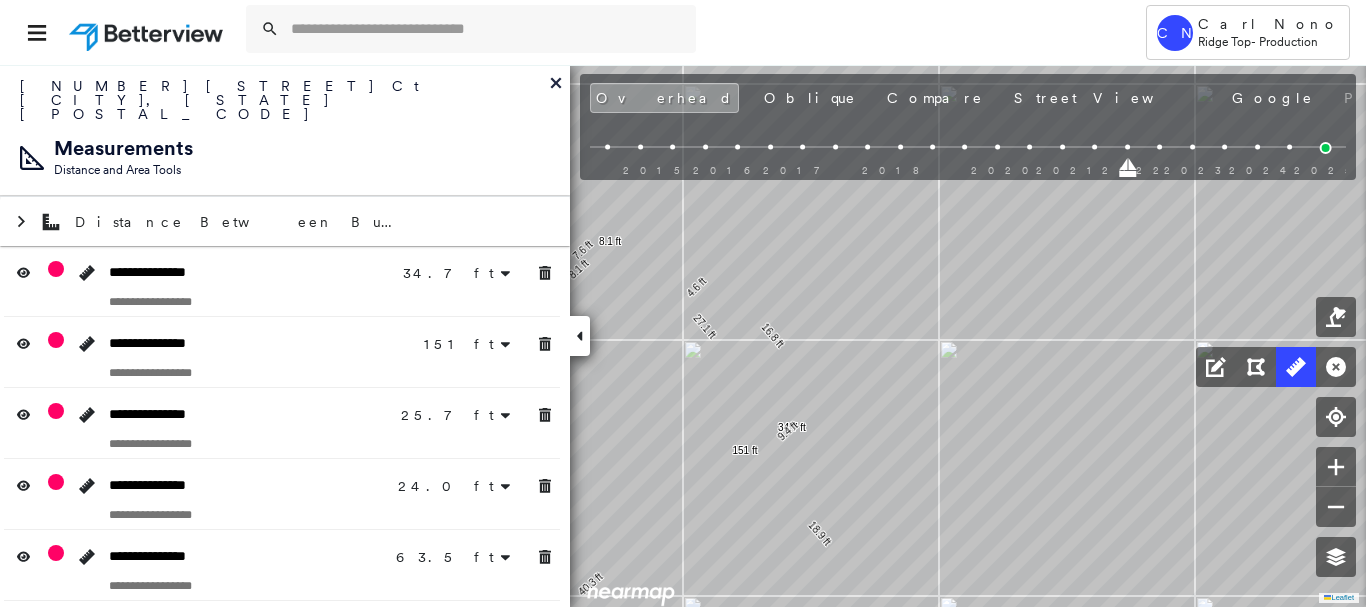click at bounding box center (580, 336) 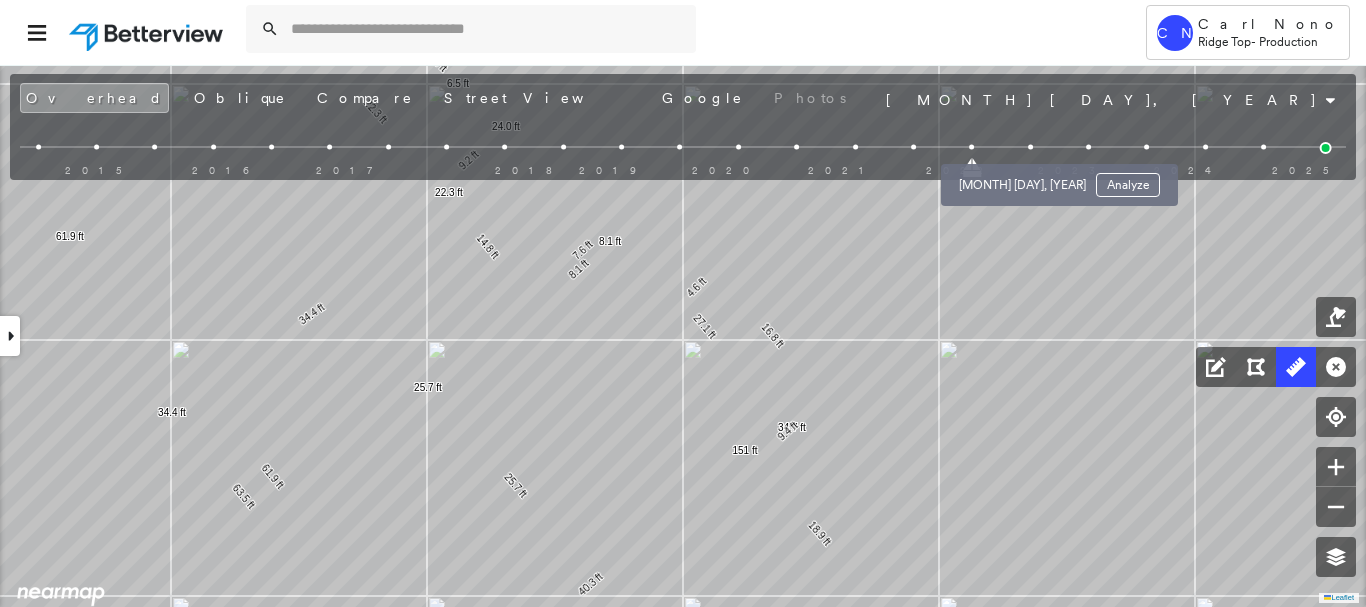 click at bounding box center [1030, 147] 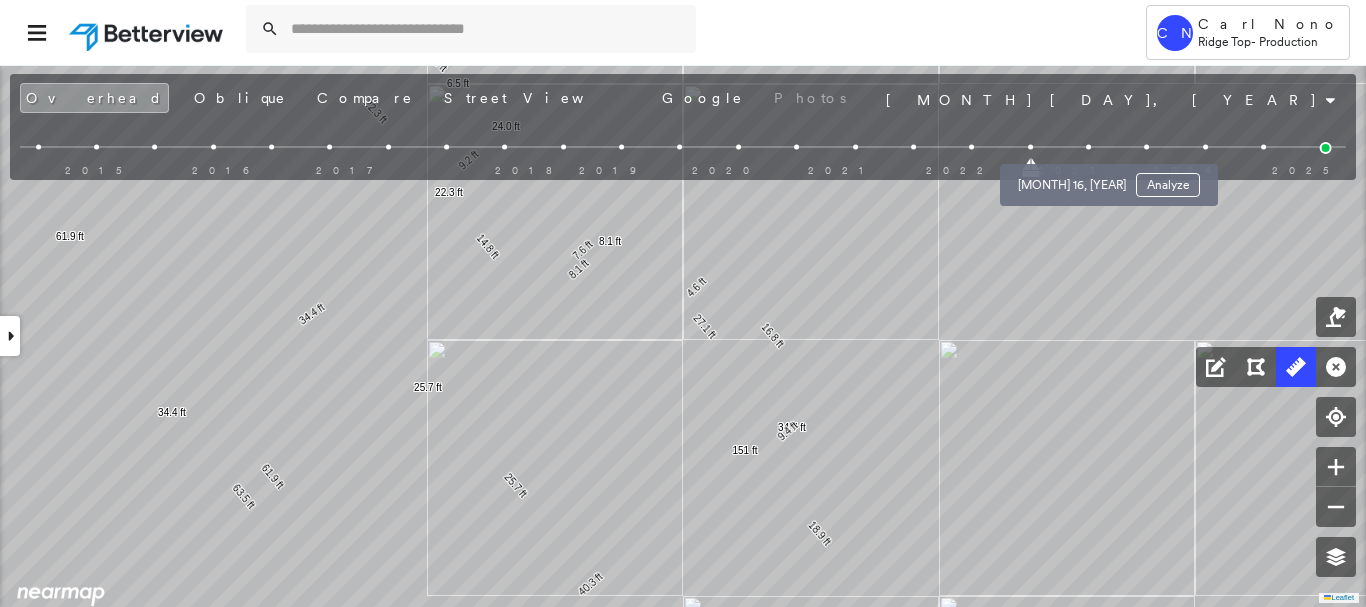 click at bounding box center (1088, 147) 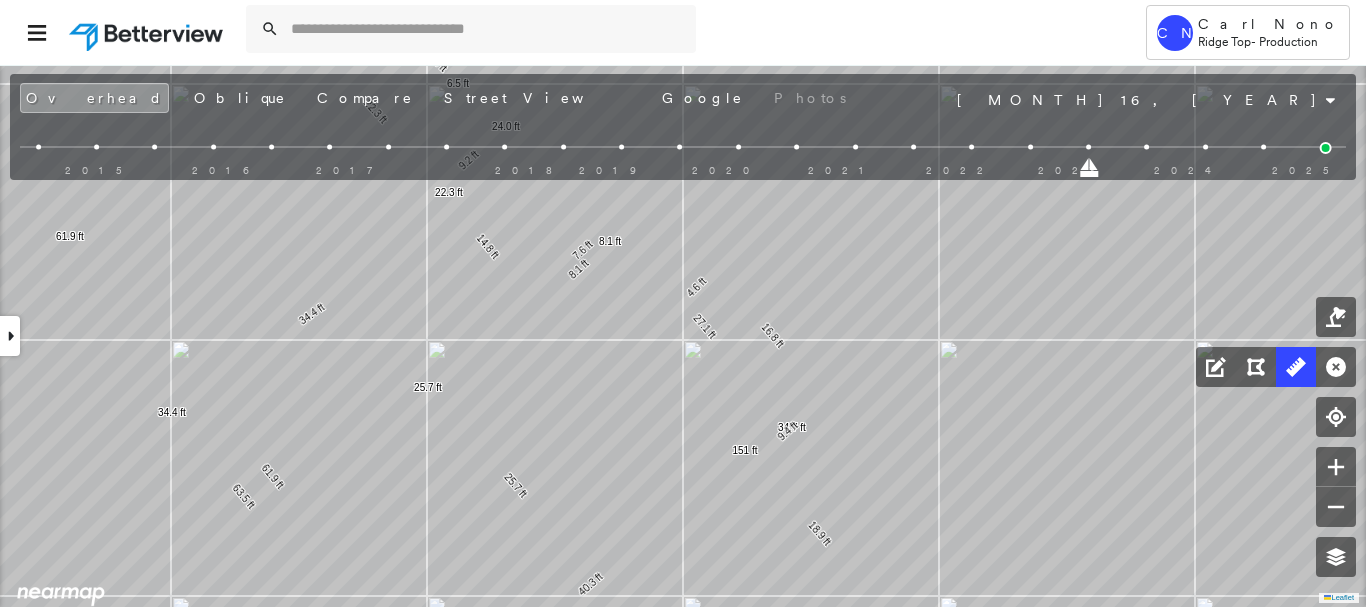 click at bounding box center (1147, 147) 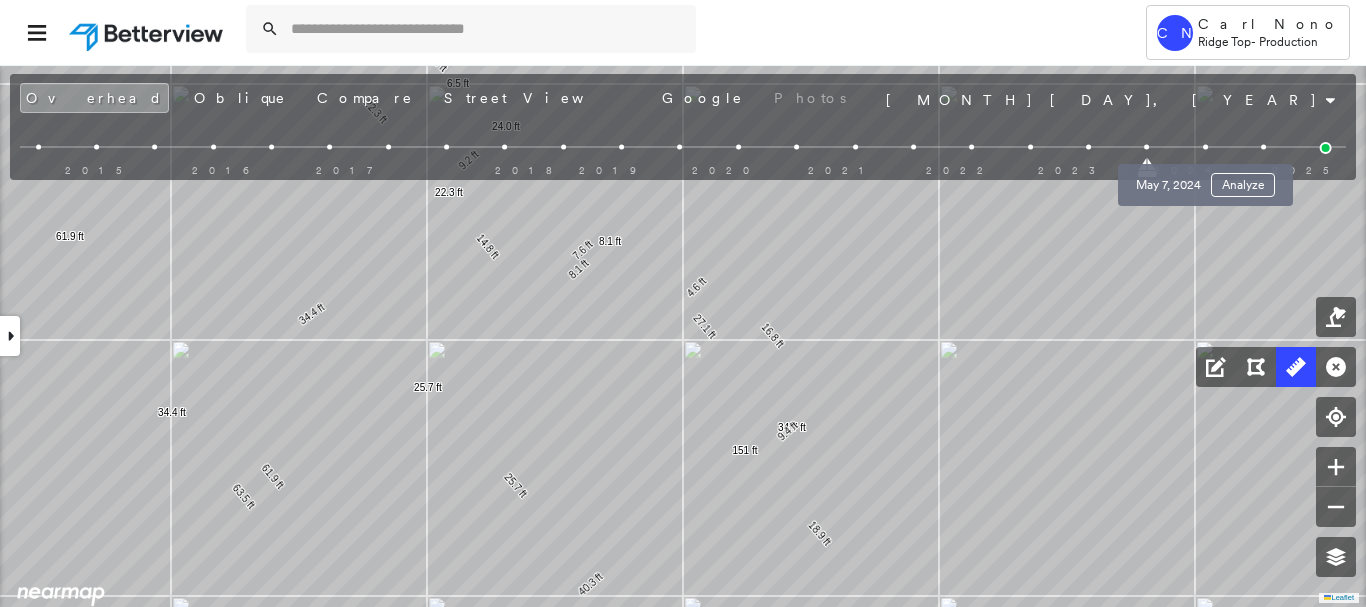 click at bounding box center [1205, 147] 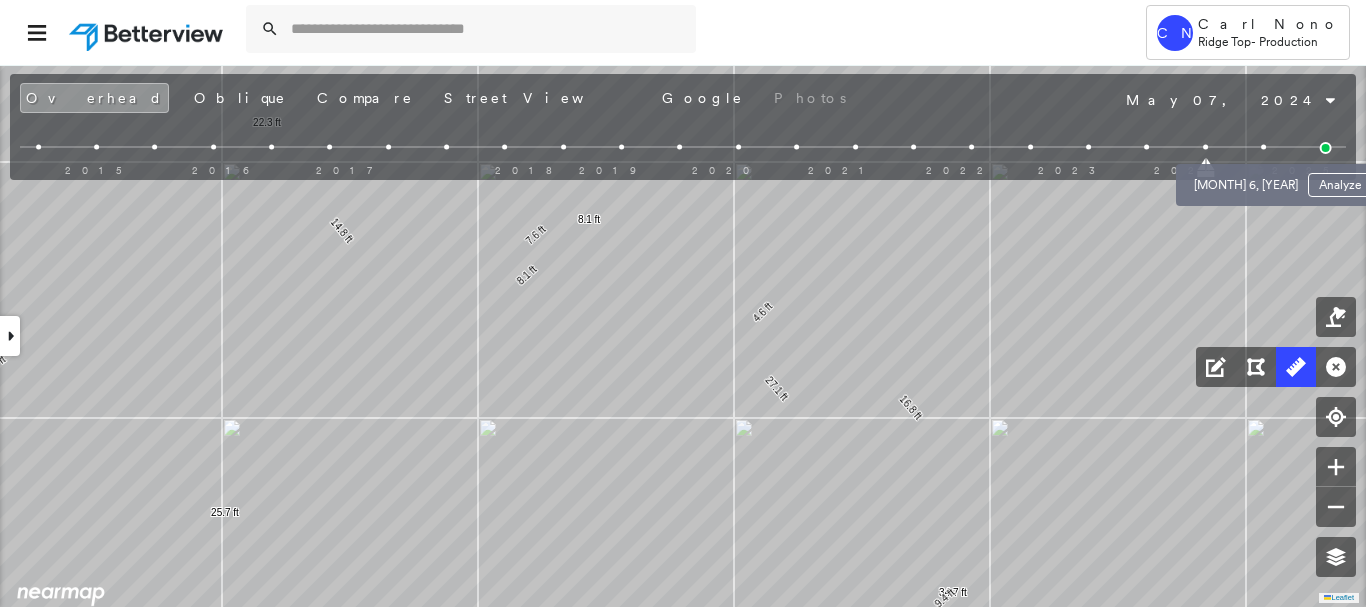 click at bounding box center [1263, 147] 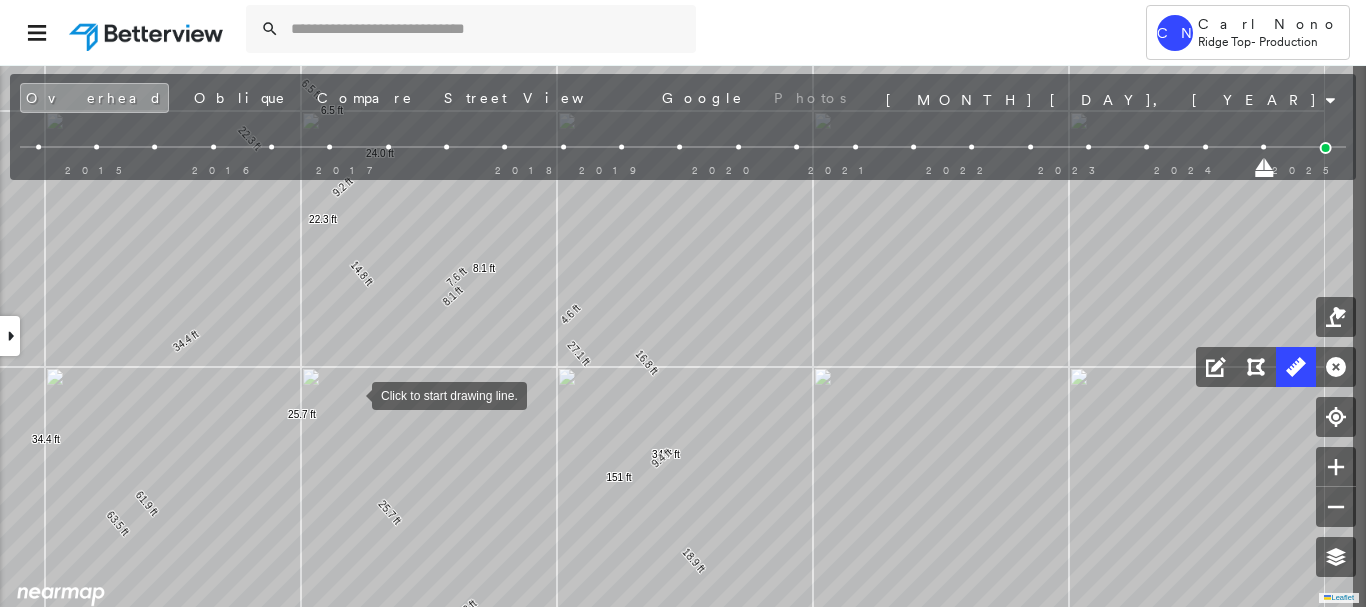 drag, startPoint x: 503, startPoint y: 371, endPoint x: 354, endPoint y: 393, distance: 150.6154 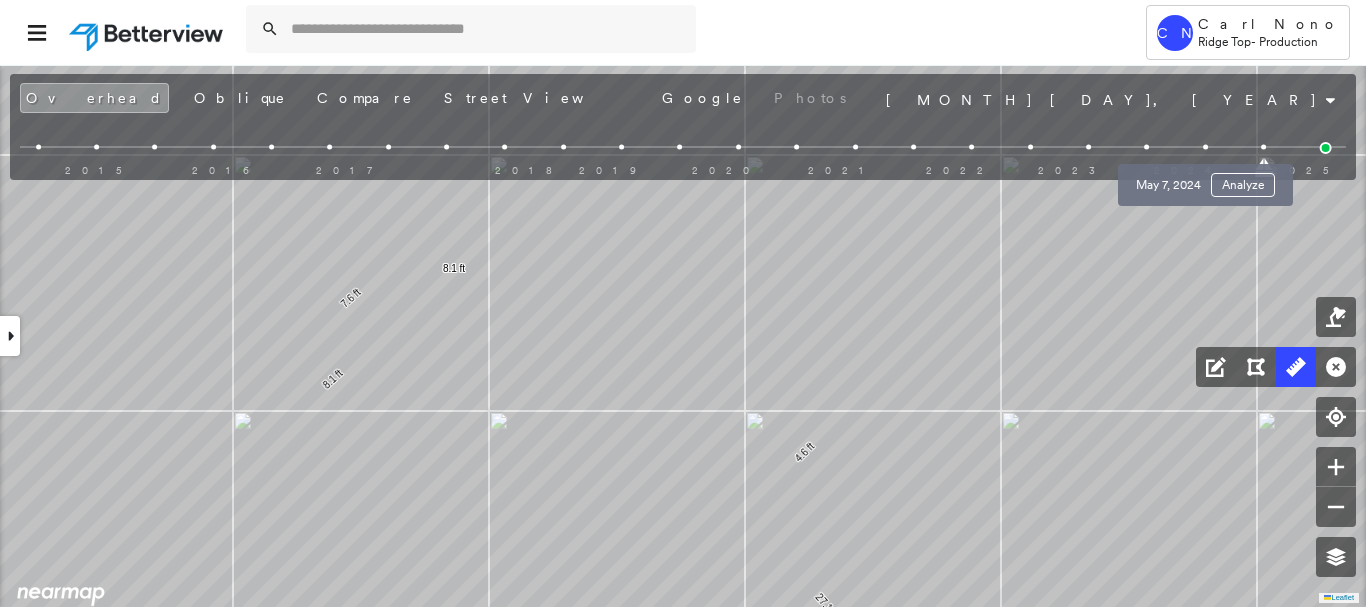click at bounding box center (1205, 147) 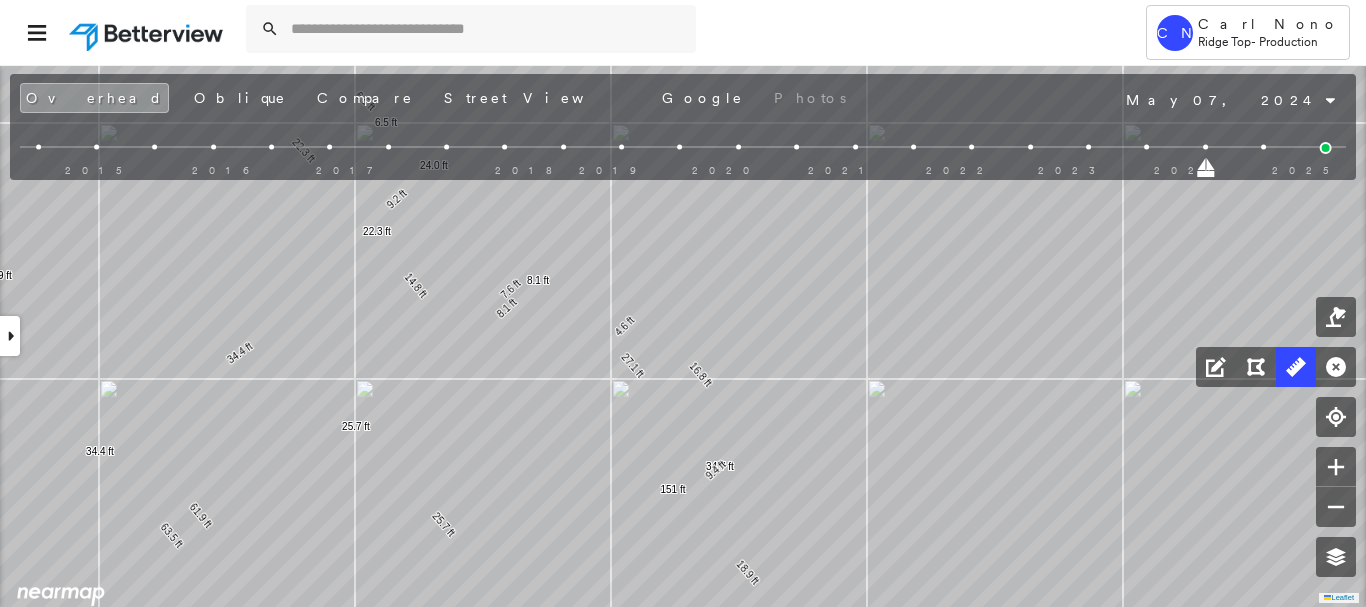 click 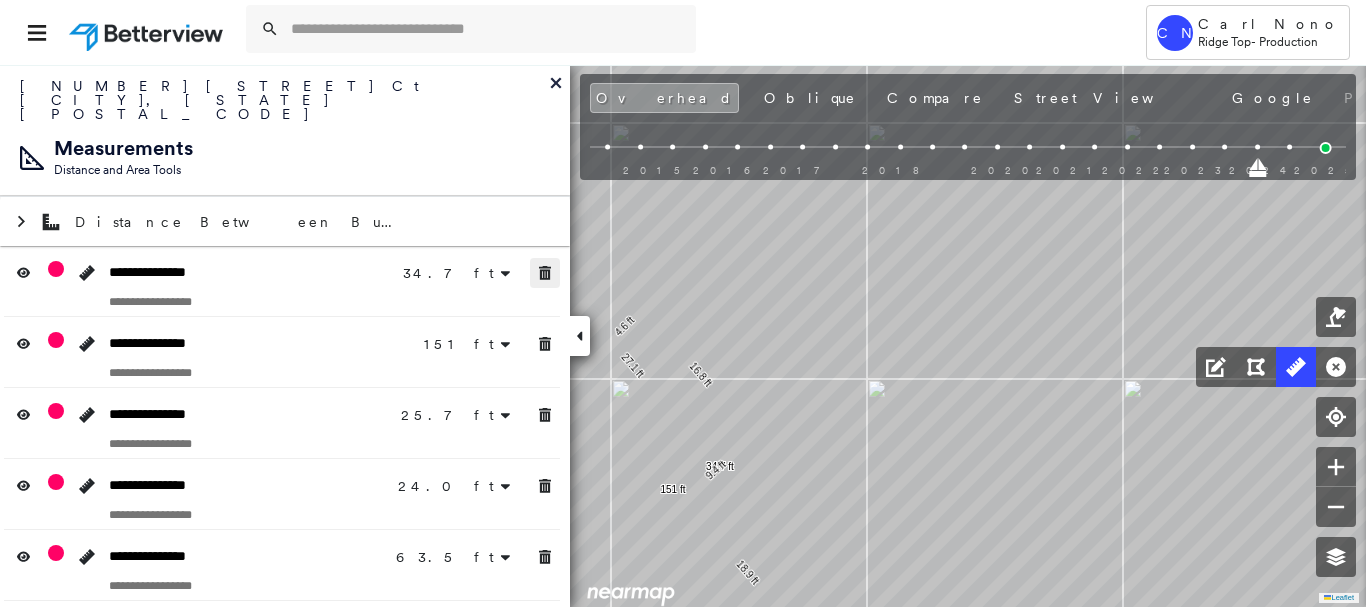 click at bounding box center [545, 273] 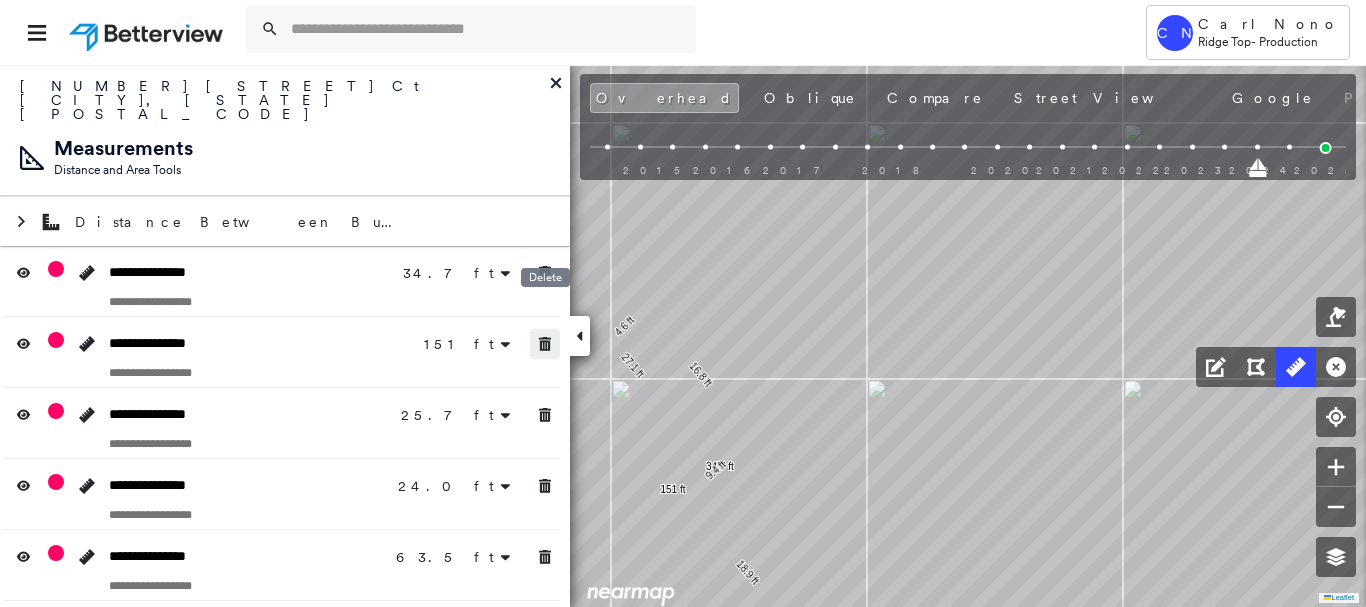 click at bounding box center (545, 344) 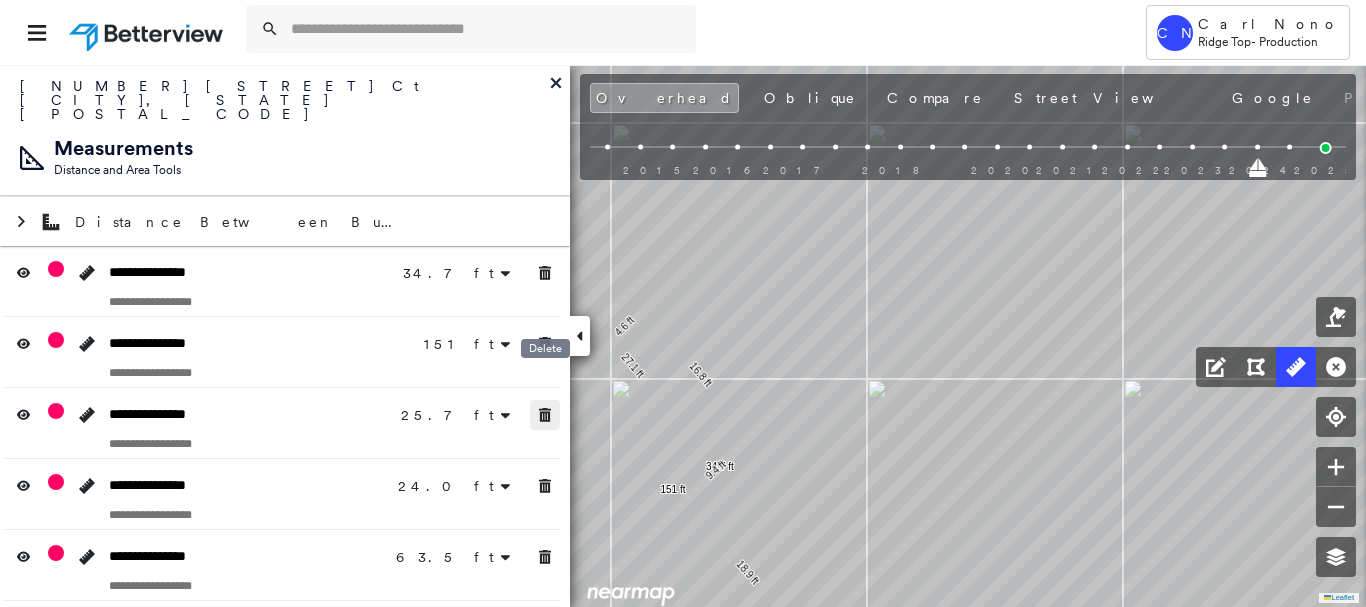 drag, startPoint x: 539, startPoint y: 373, endPoint x: 540, endPoint y: 414, distance: 41.01219 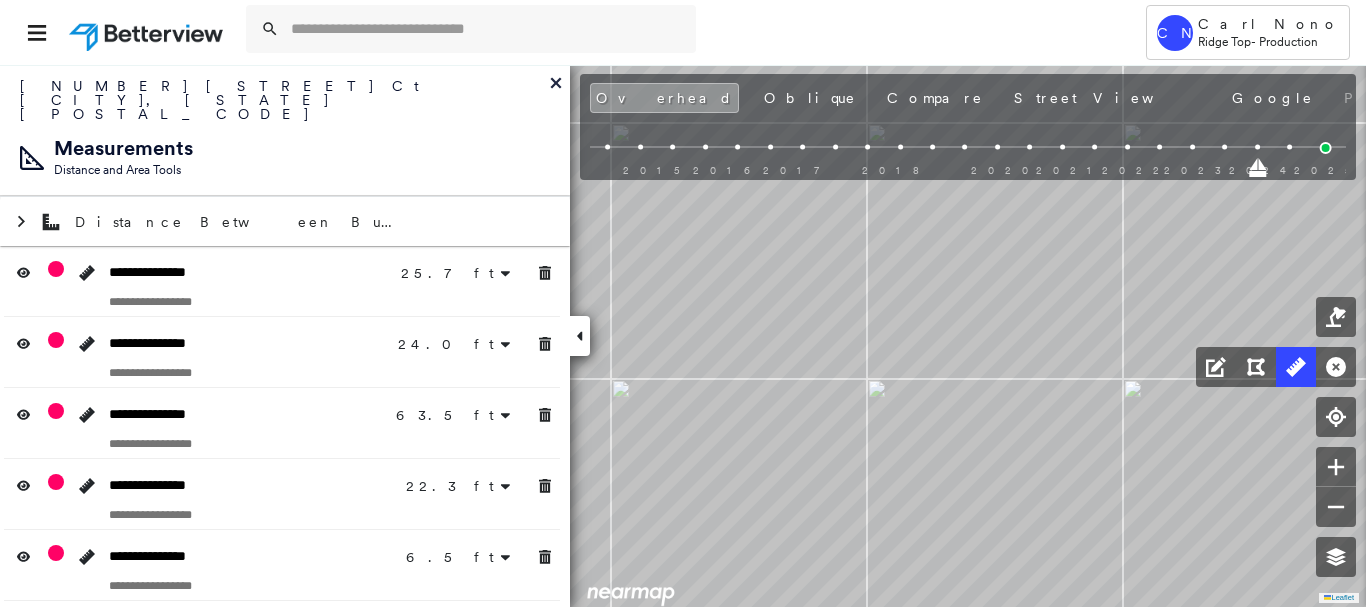 drag, startPoint x: 541, startPoint y: 438, endPoint x: 549, endPoint y: 495, distance: 57.558666 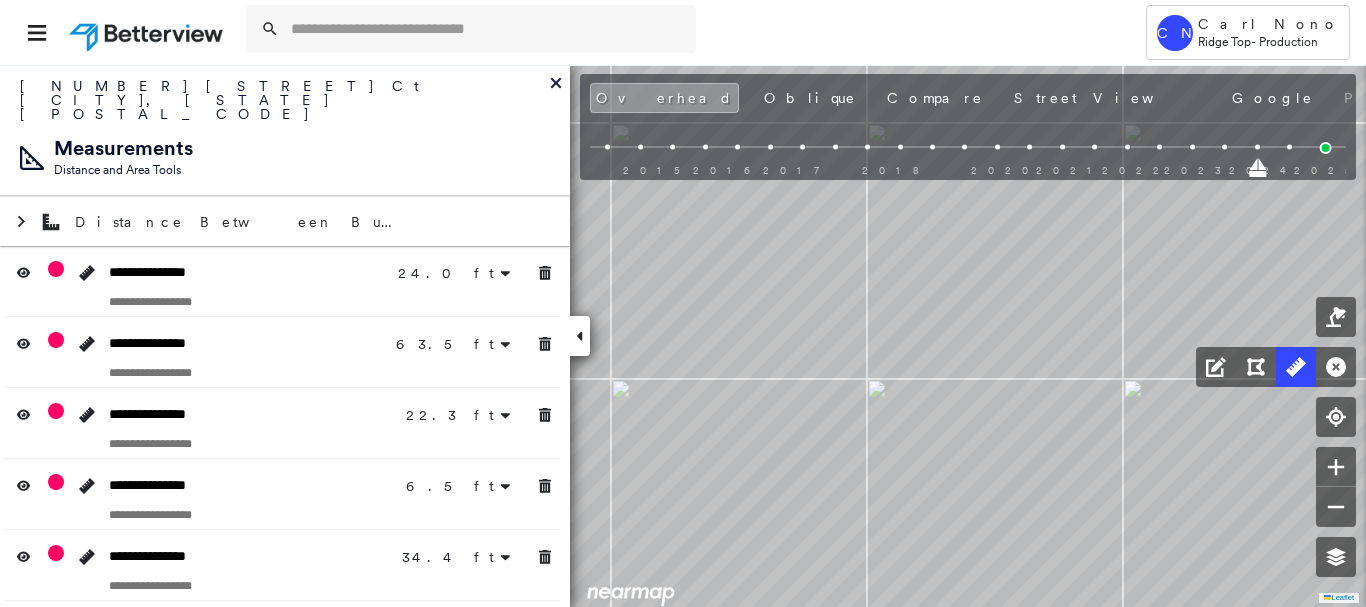 click at bounding box center [545, 486] 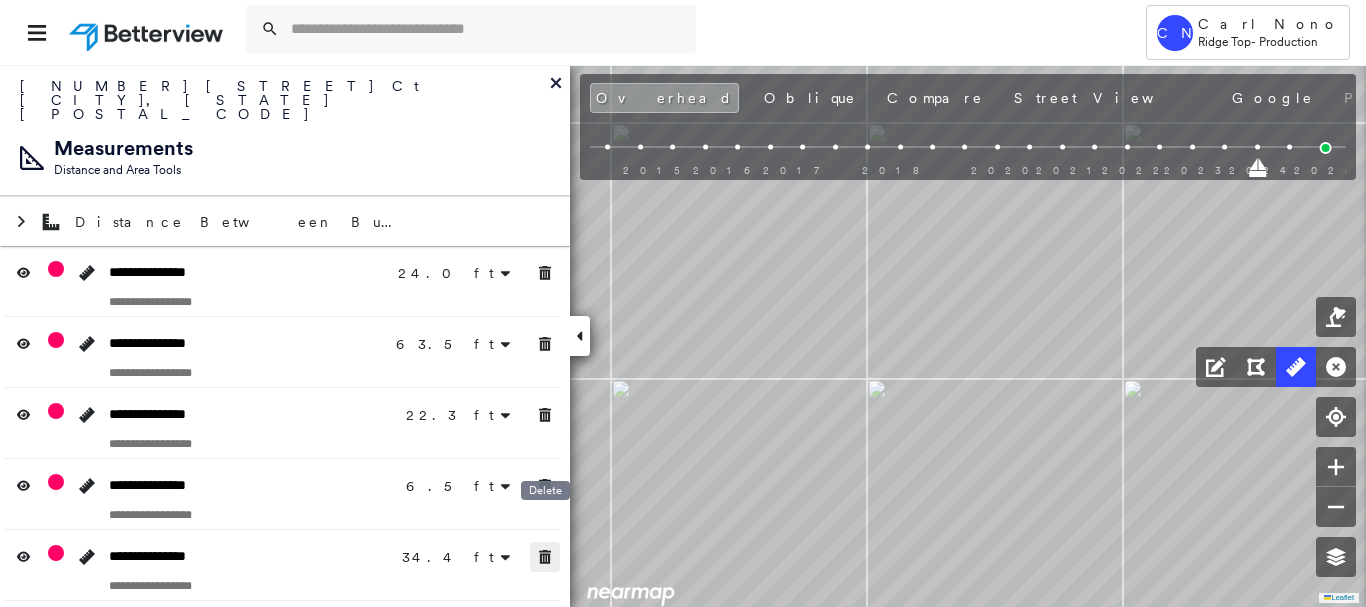 drag, startPoint x: 543, startPoint y: 541, endPoint x: 544, endPoint y: 579, distance: 38.013157 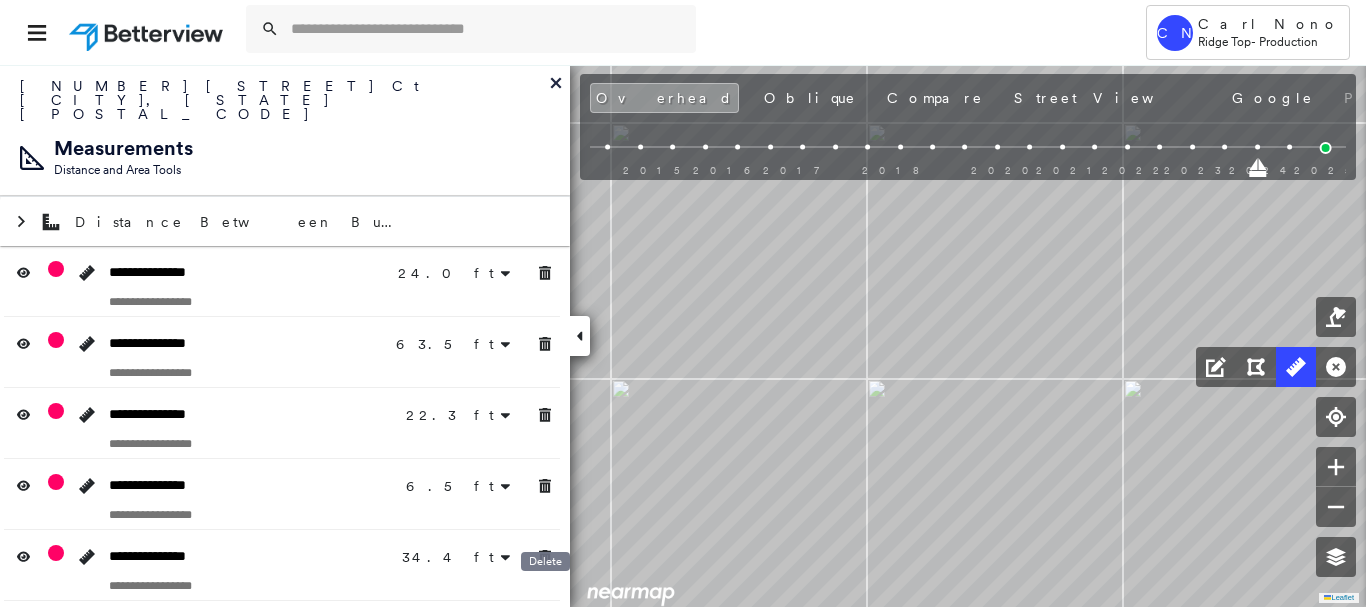 drag, startPoint x: 547, startPoint y: 588, endPoint x: 549, endPoint y: 564, distance: 24.083189 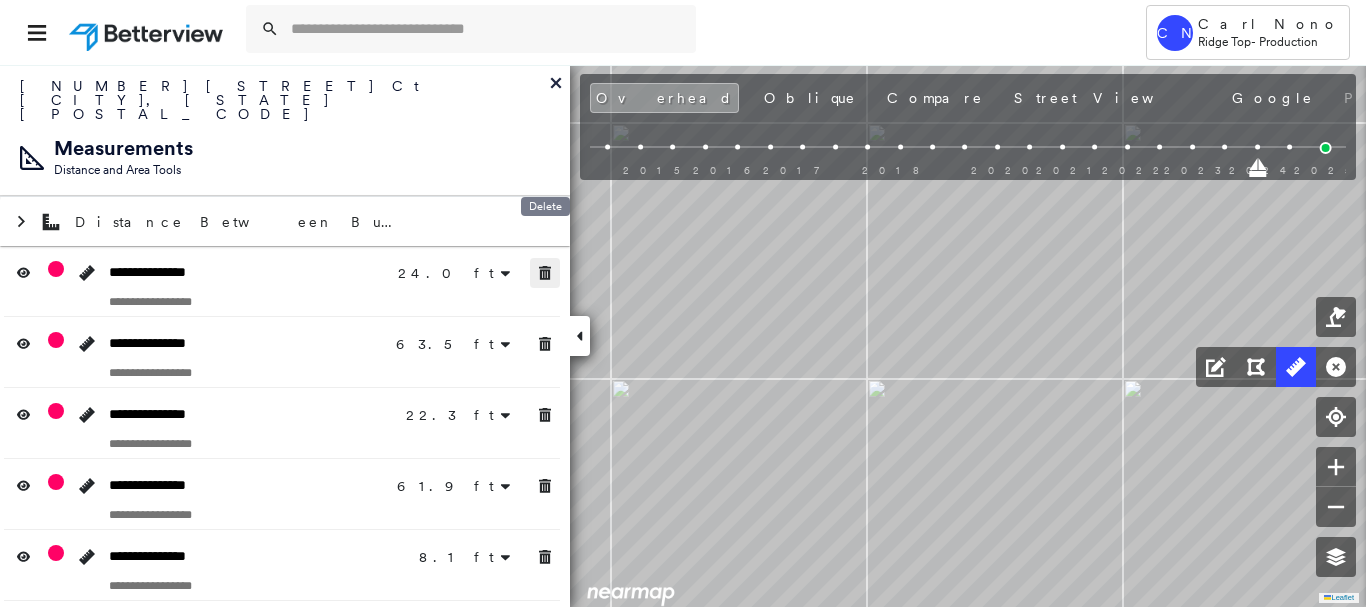 click 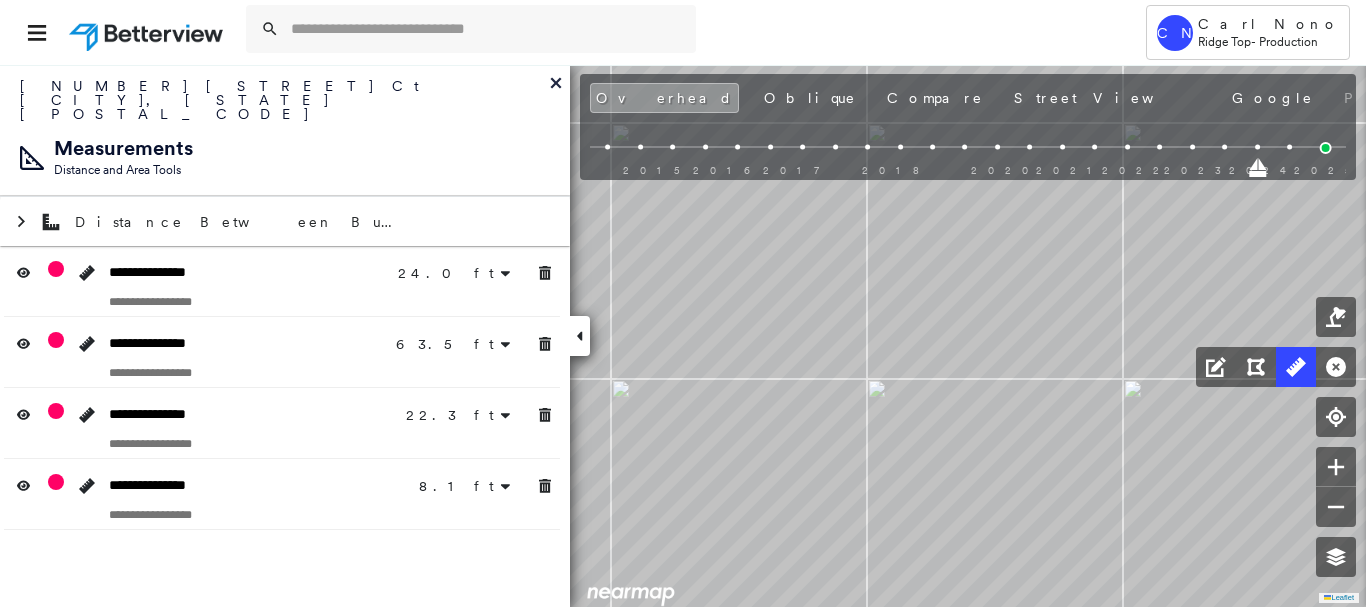 click at bounding box center (282, 372) 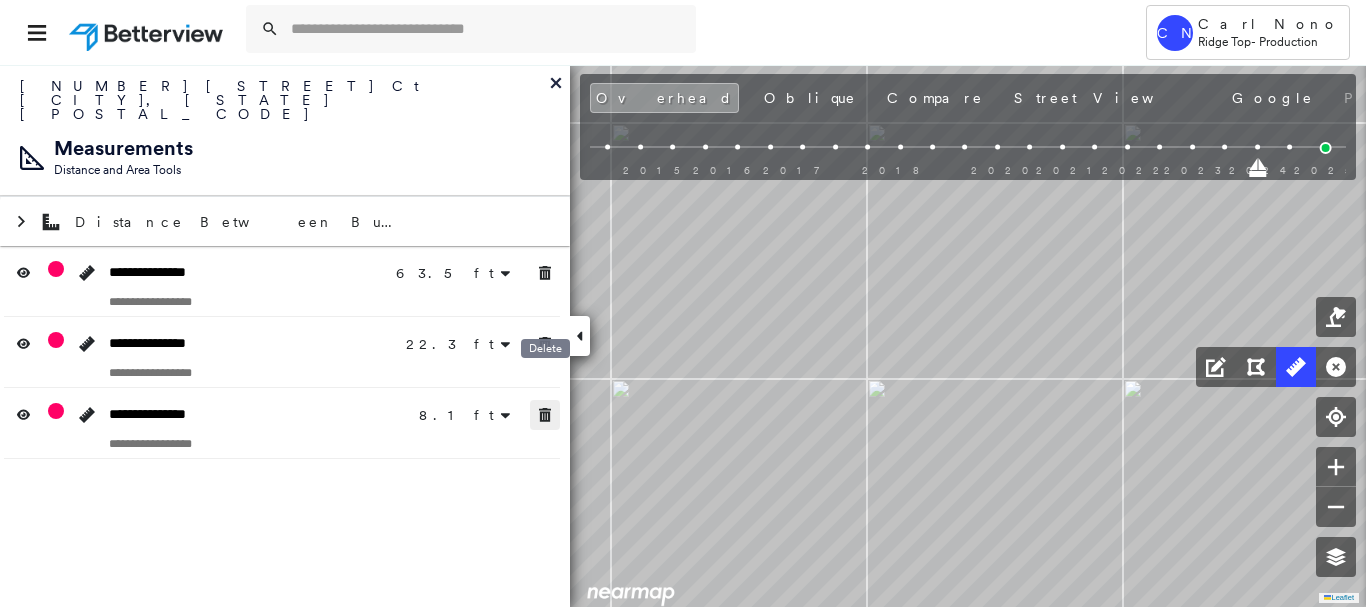 click 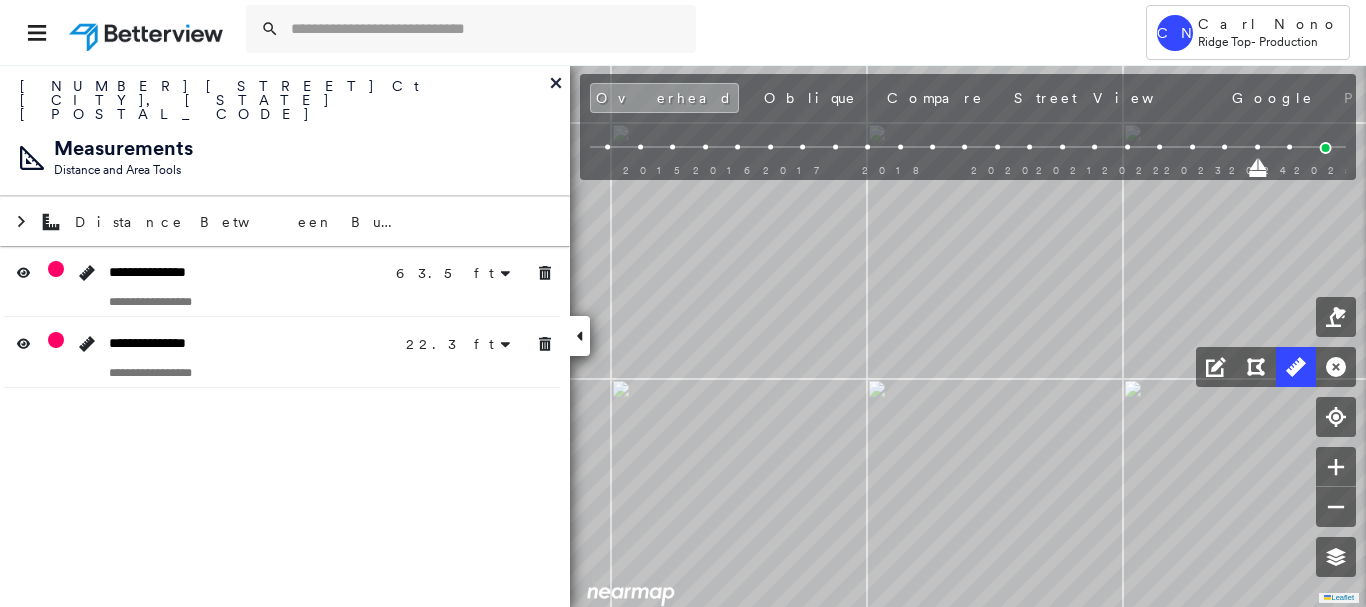 click at bounding box center (580, 336) 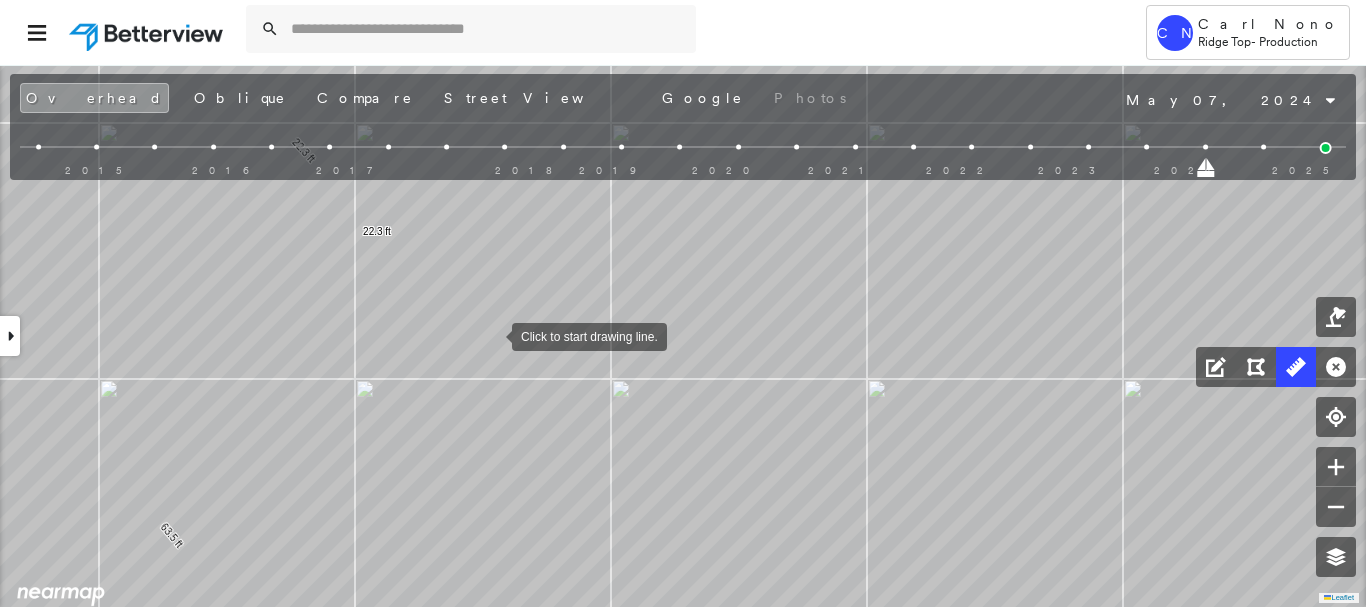 click at bounding box center (492, 335) 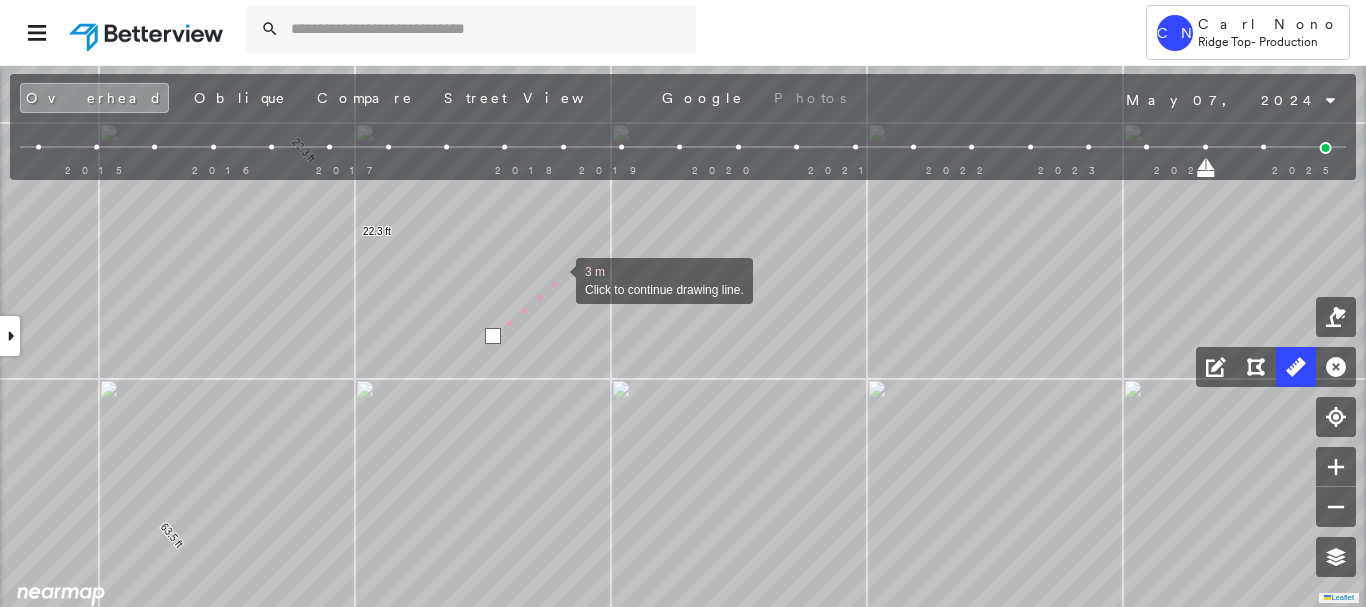 click at bounding box center (556, 279) 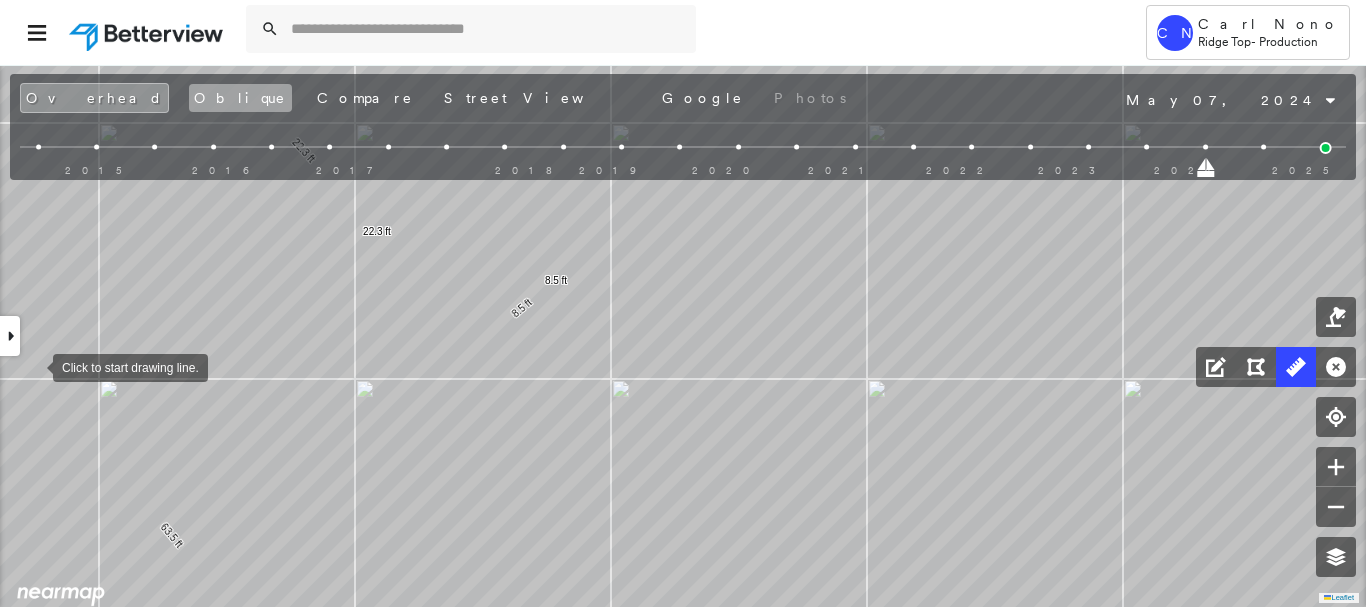 click on "Oblique" at bounding box center [240, 98] 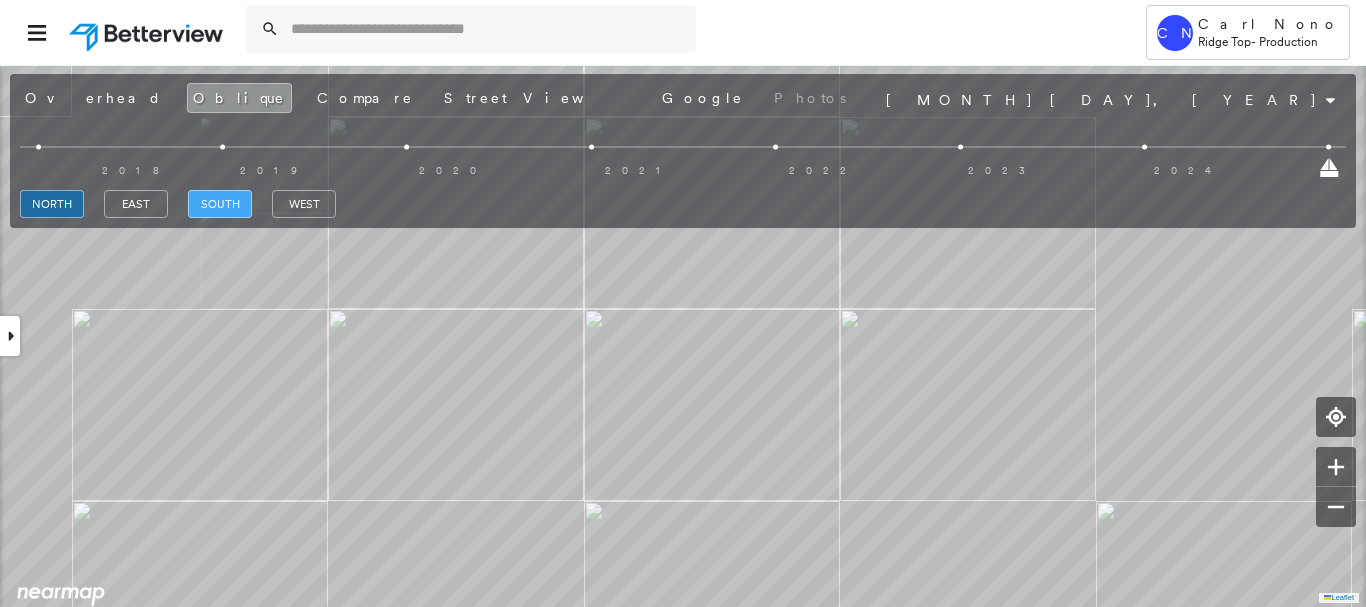 click on "south" at bounding box center [220, 204] 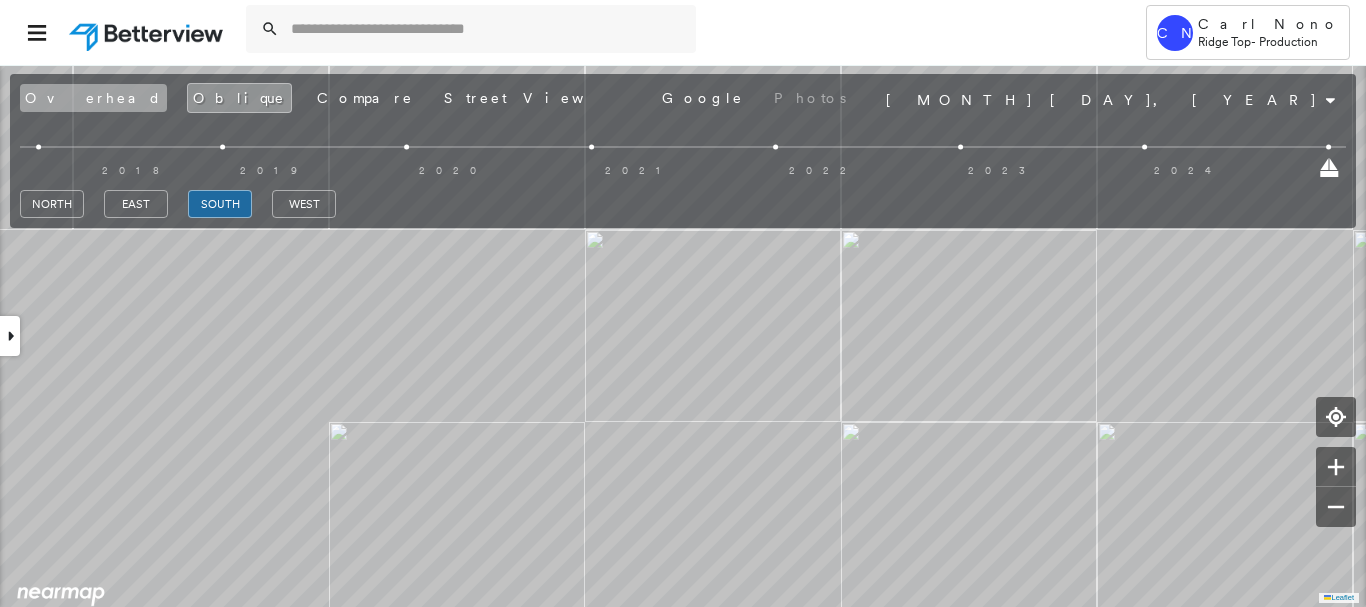 click on "Overhead" at bounding box center [93, 98] 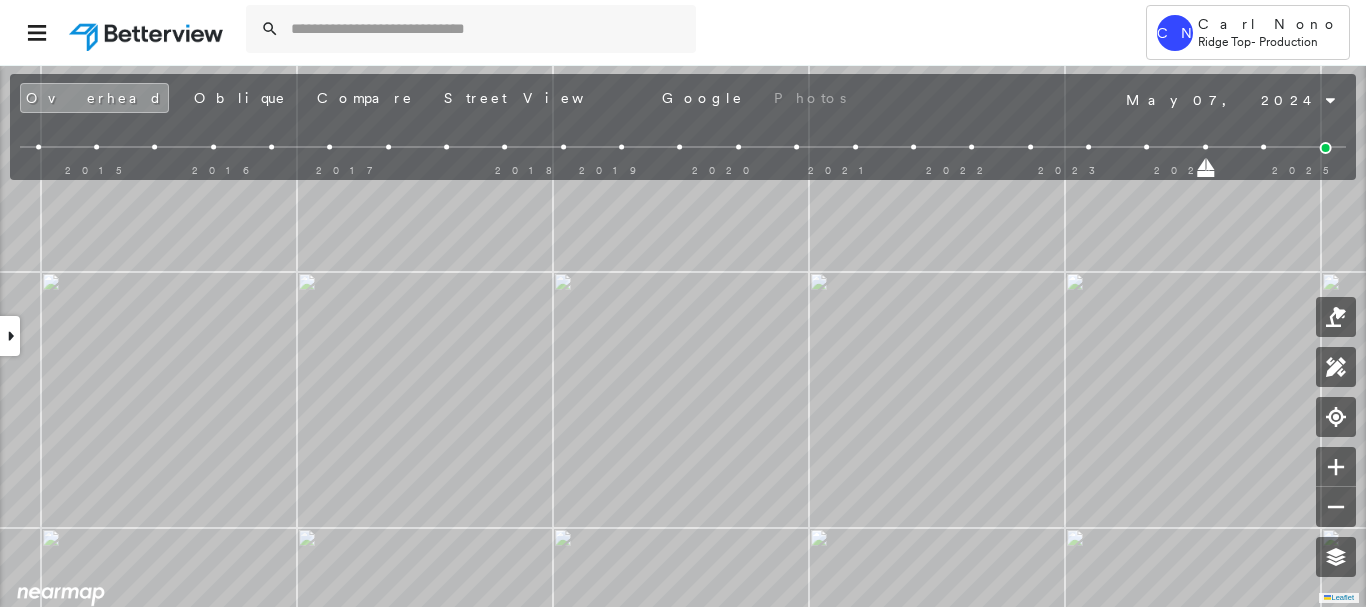 click at bounding box center (1147, 147) 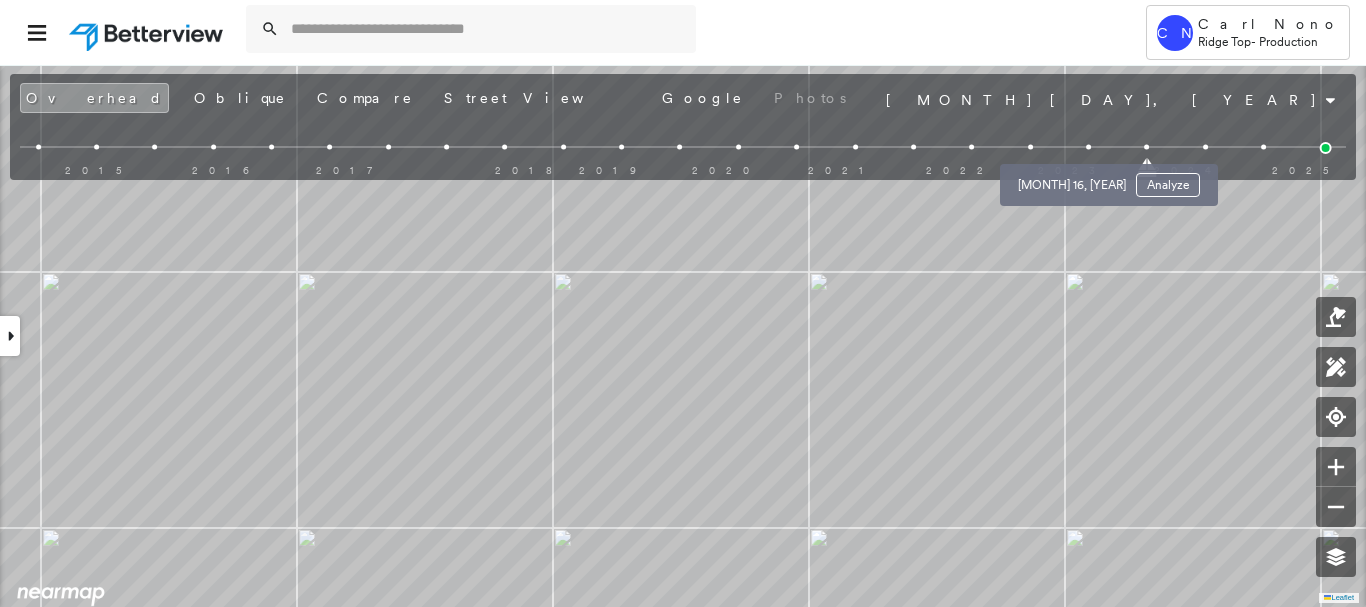 drag, startPoint x: 1089, startPoint y: 142, endPoint x: 1108, endPoint y: 146, distance: 19.416489 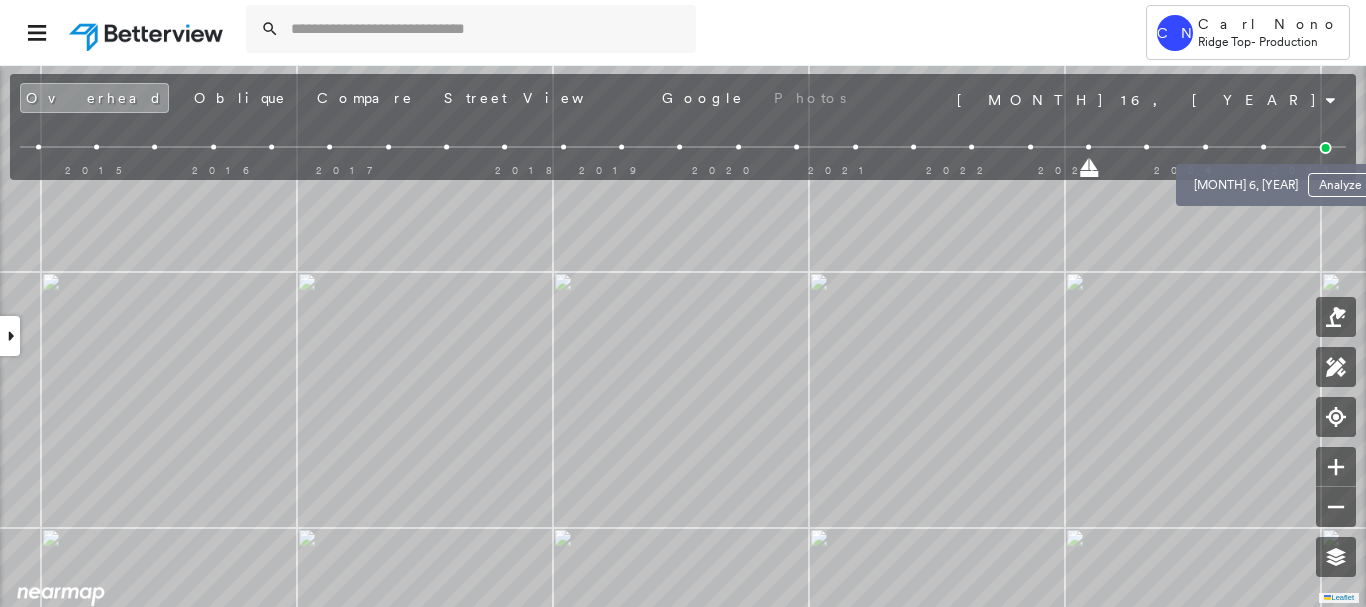 click at bounding box center [1263, 147] 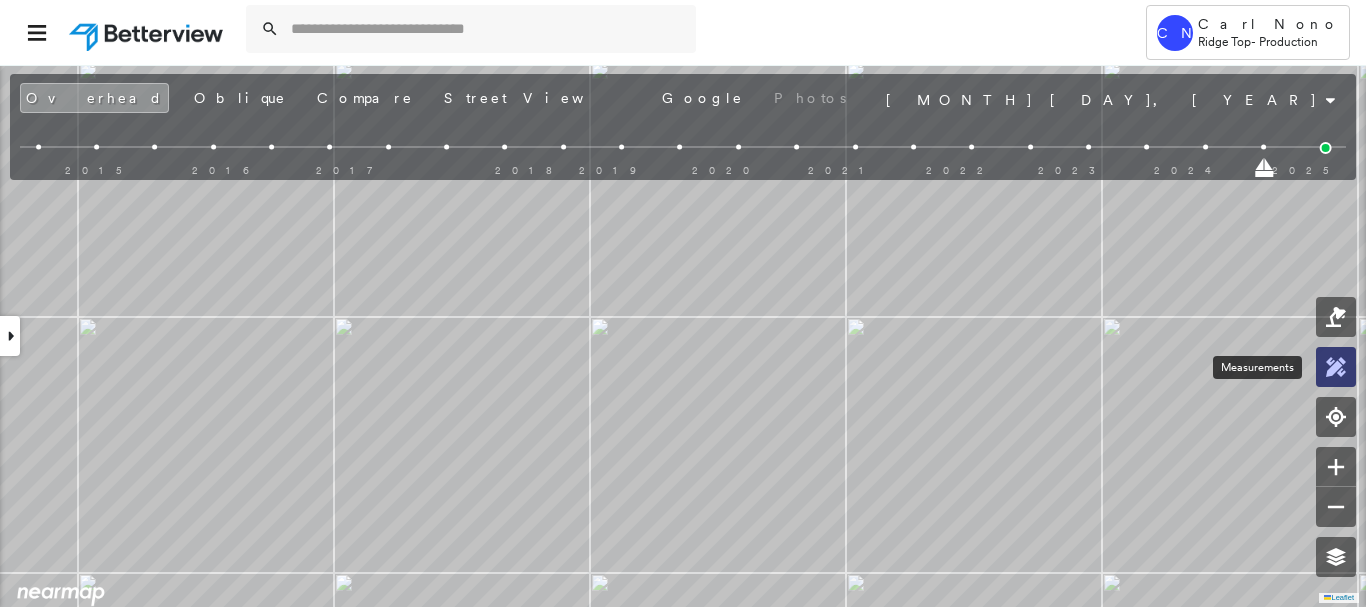 click 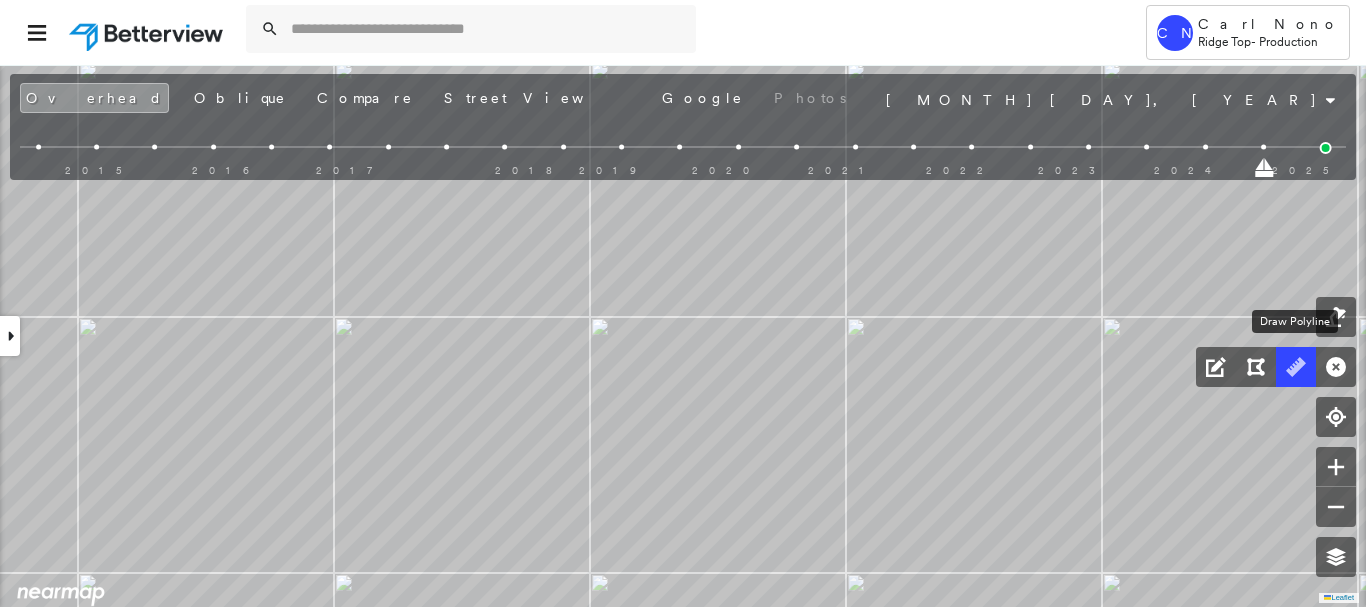 click 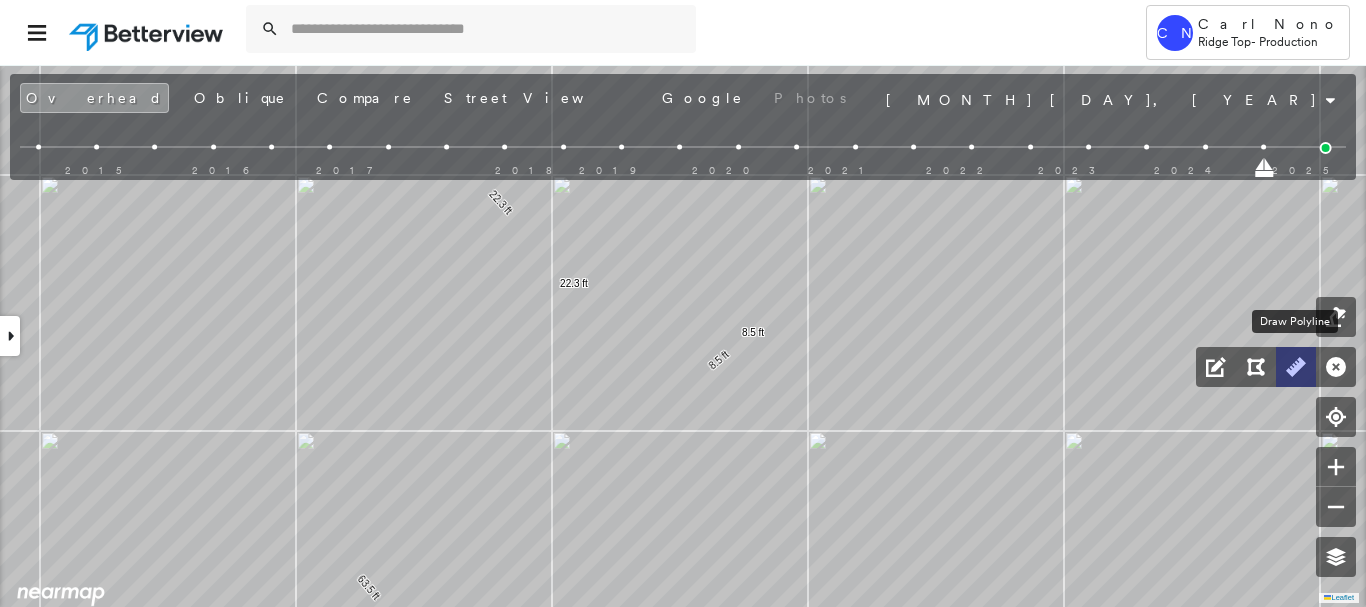 click 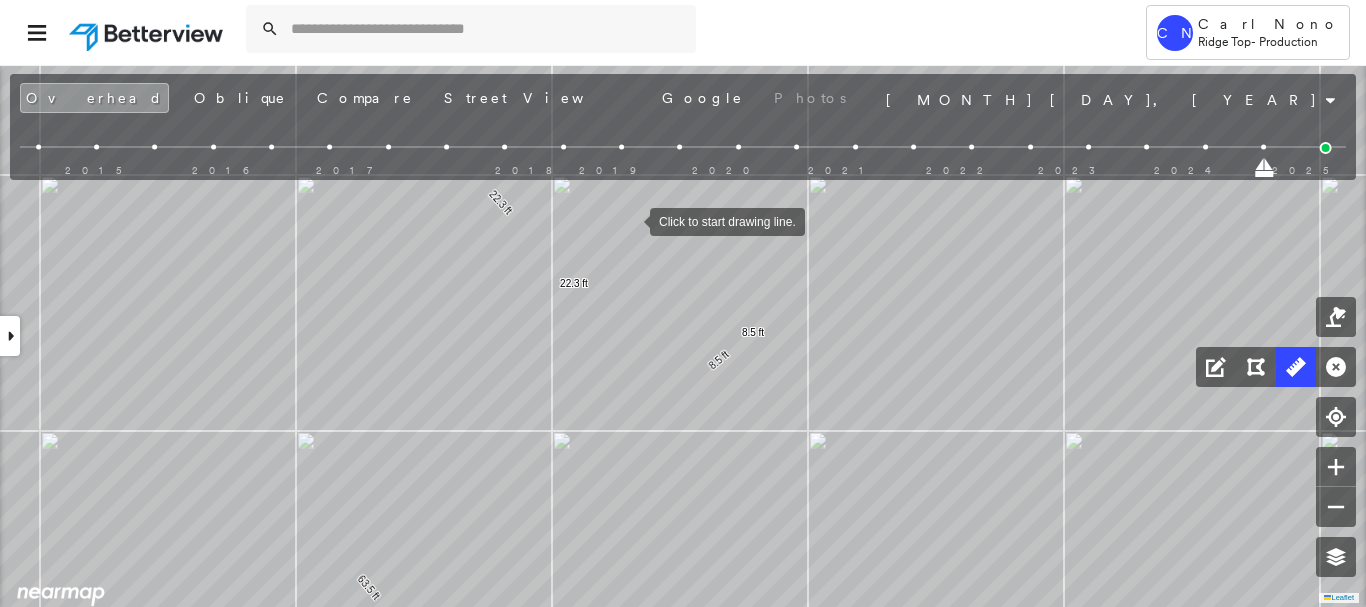click at bounding box center [630, 220] 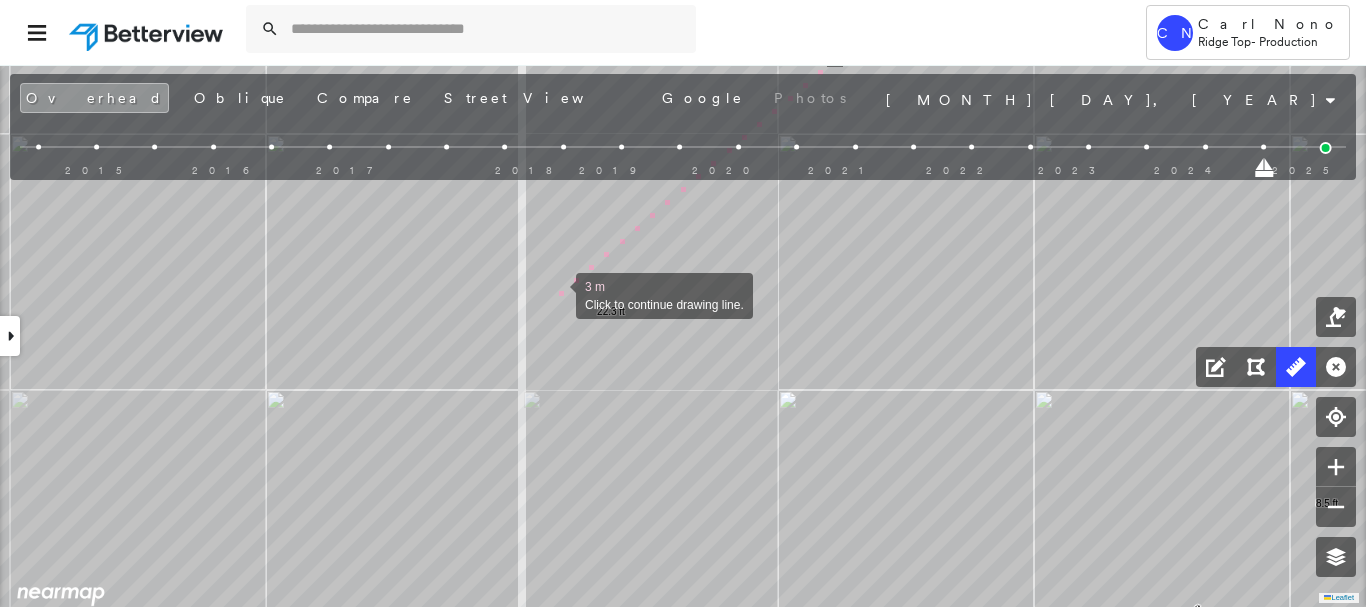 click at bounding box center (556, 294) 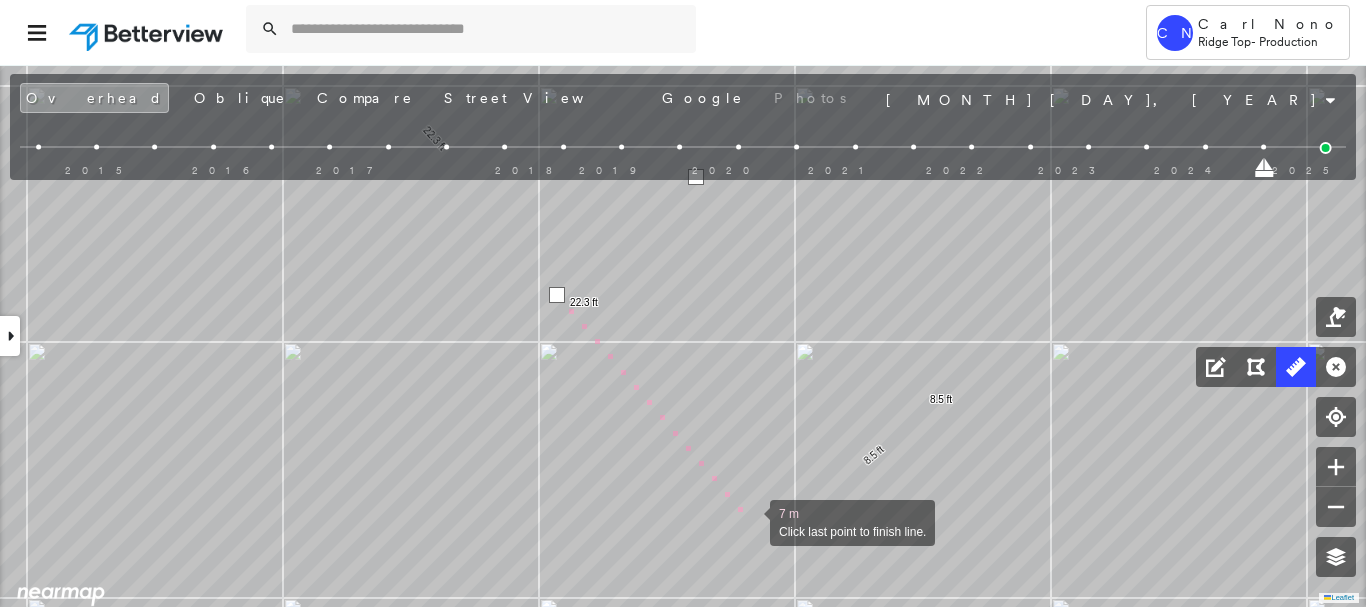 click at bounding box center [750, 521] 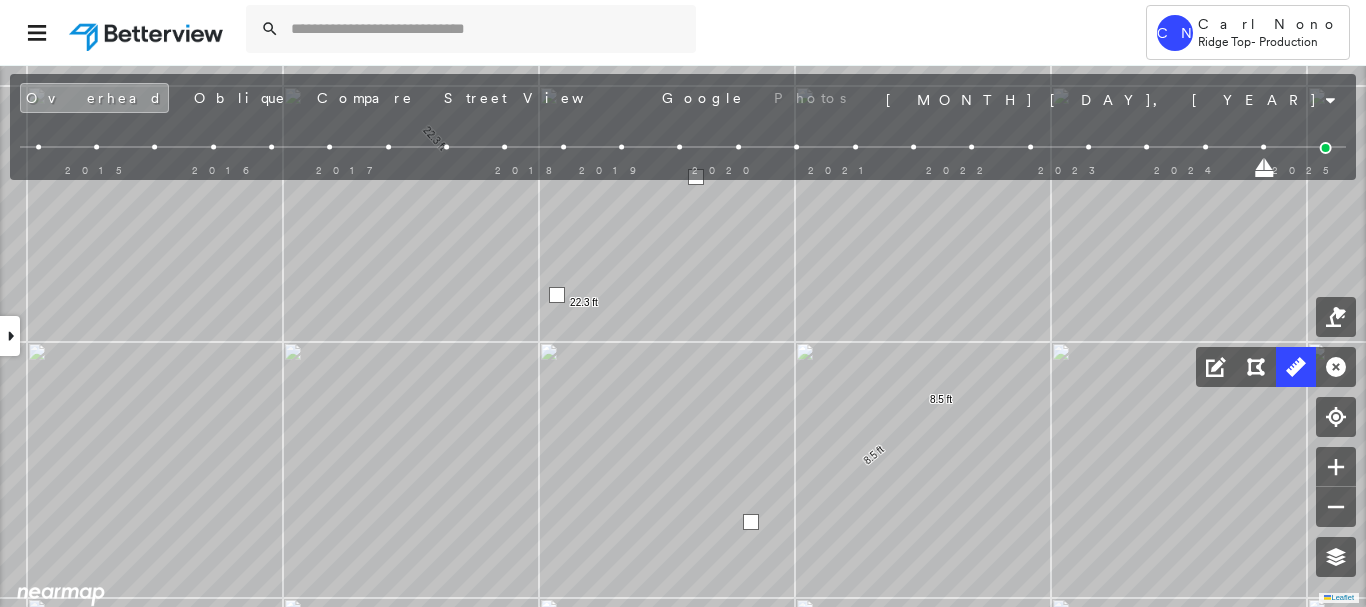 click at bounding box center (751, 522) 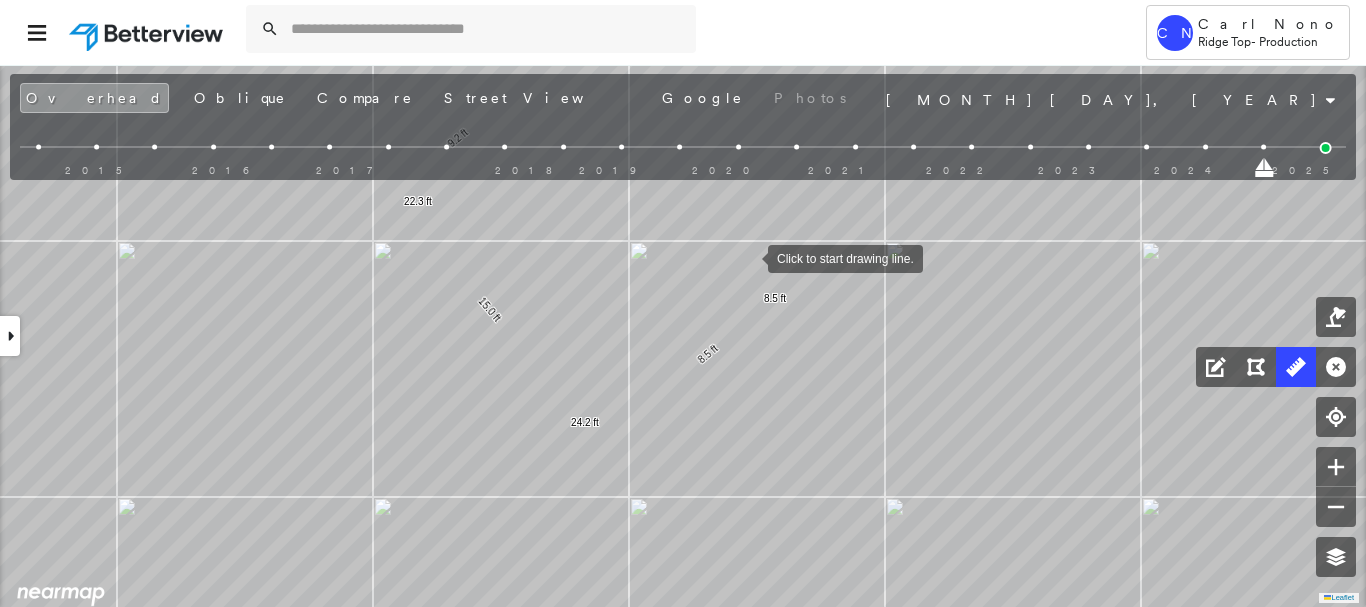 drag, startPoint x: 748, startPoint y: 257, endPoint x: 770, endPoint y: 278, distance: 30.413813 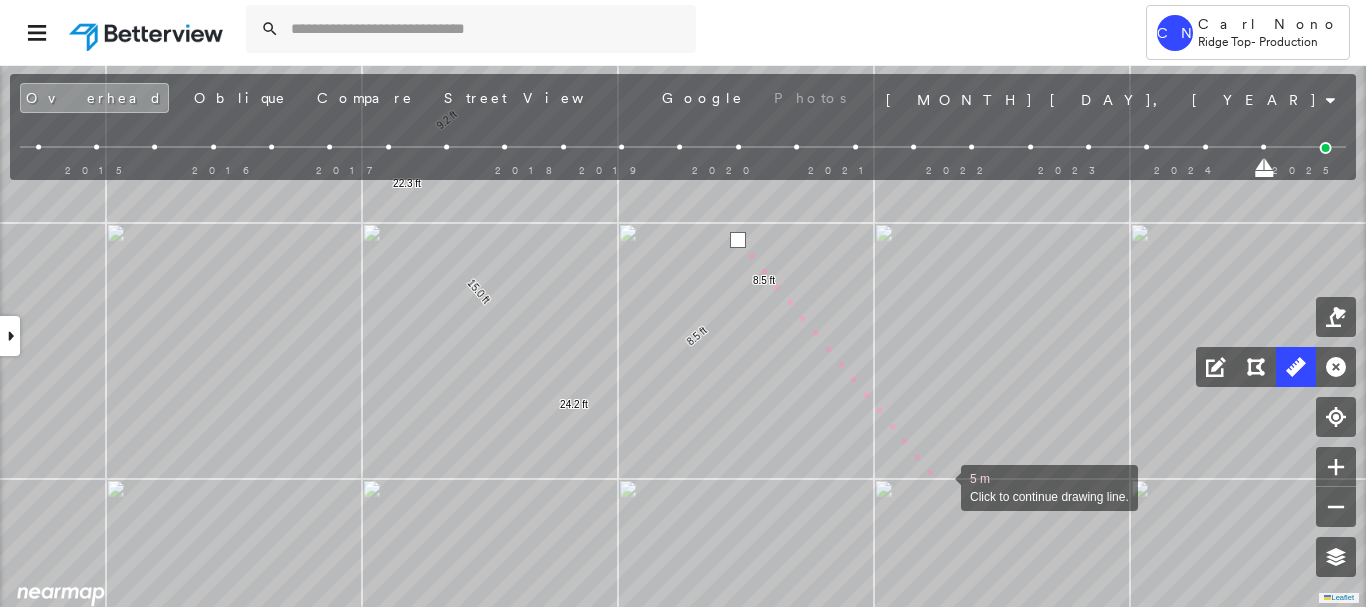 click on "63.5 ft 63.5 ft 22.3 ft 22.3 ft 8.5 ft 8.5 ft 9.2 ft 15.0 ft 24.2 ft 5 m Click to continue drawing line." at bounding box center [-473, -167] 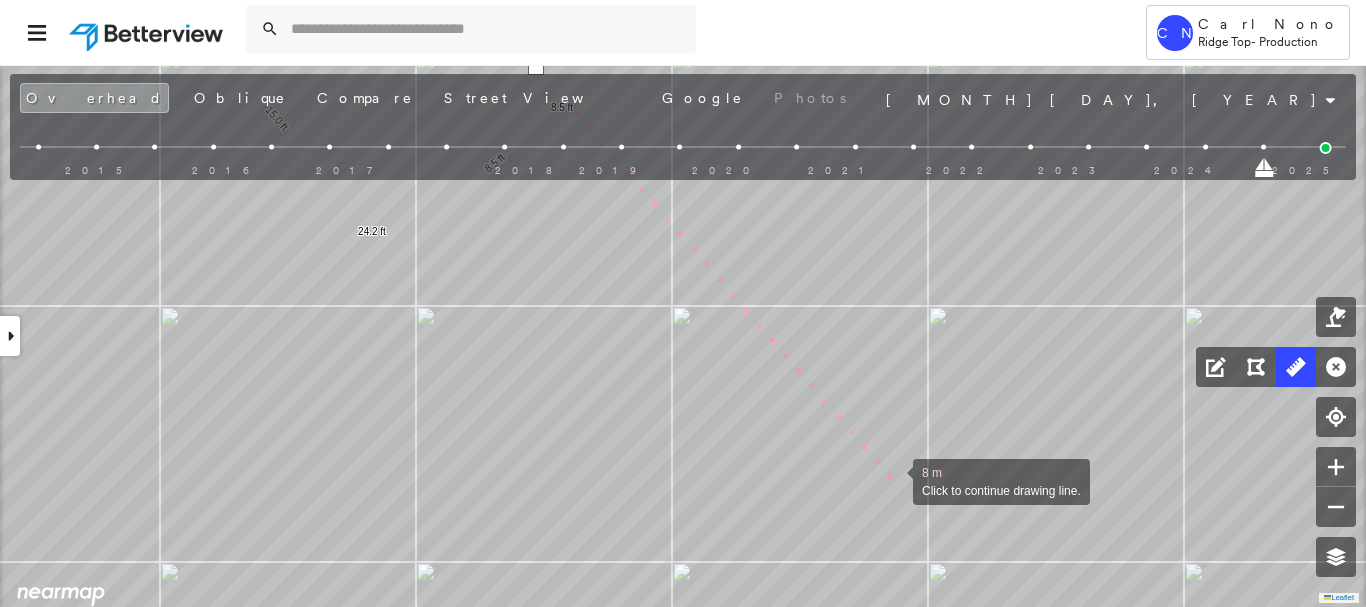 click at bounding box center (893, 480) 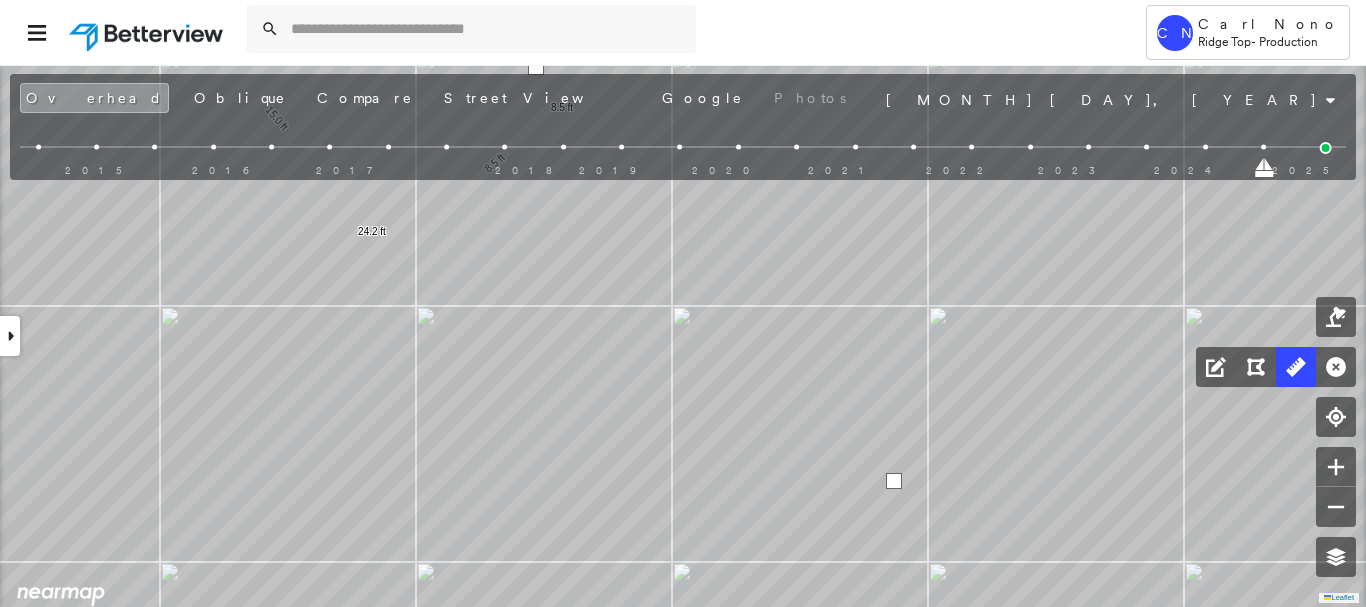click at bounding box center (894, 481) 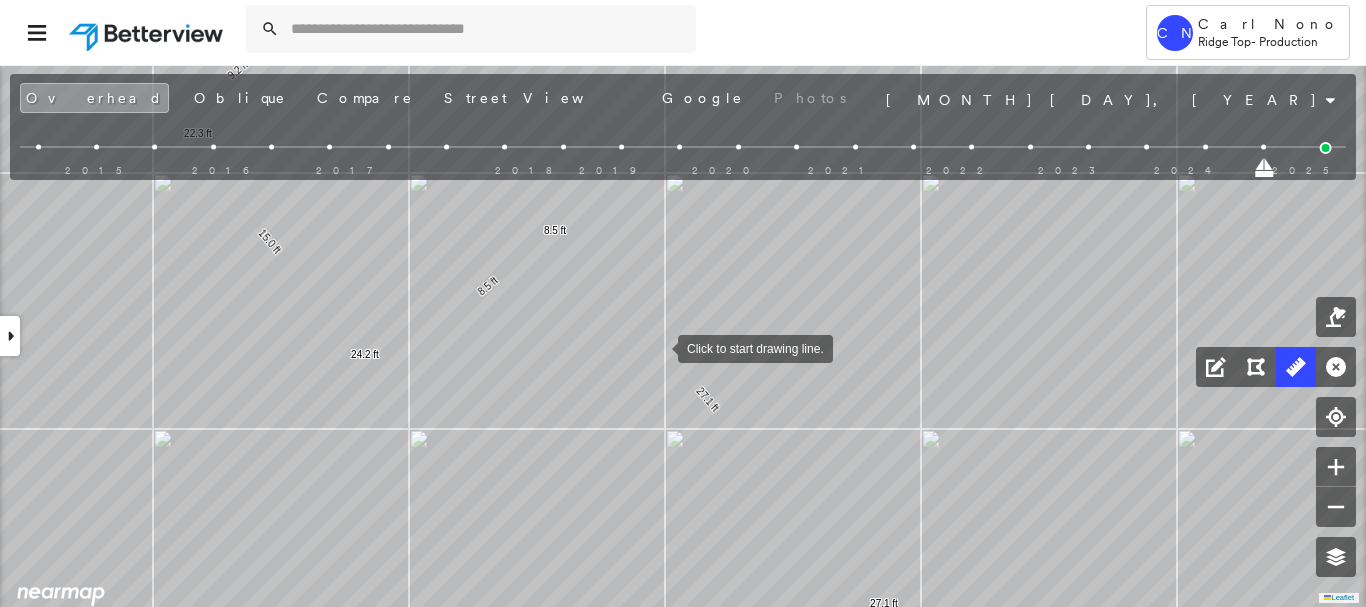 click at bounding box center (658, 347) 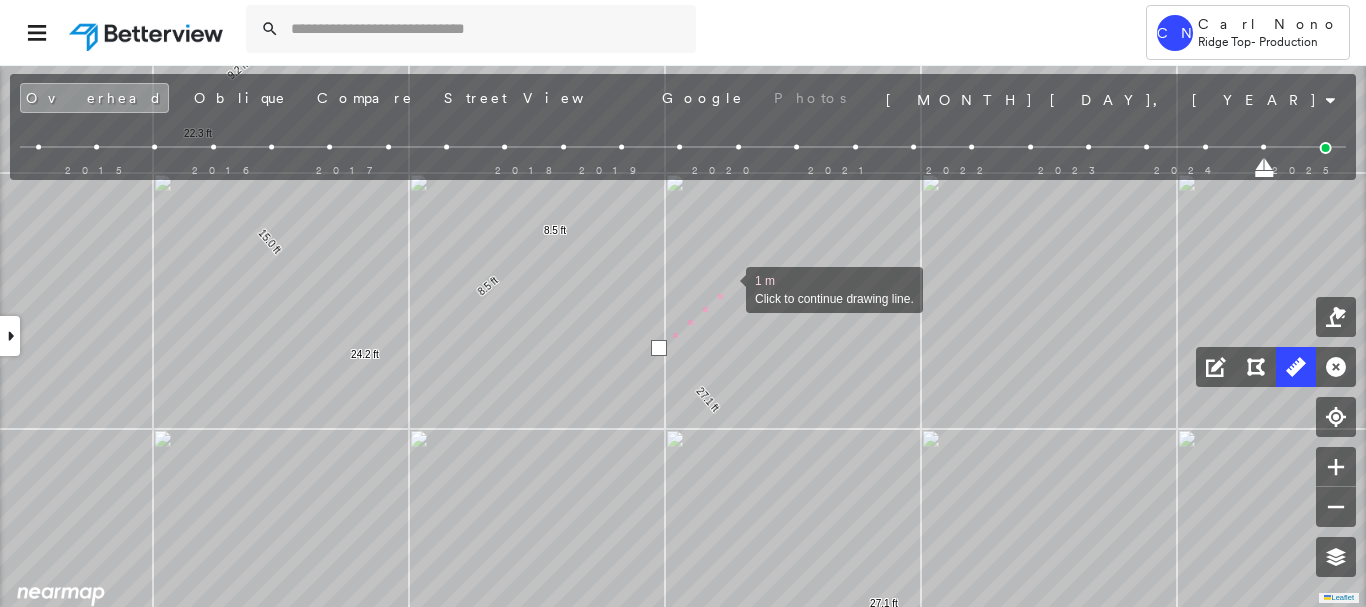 click at bounding box center (726, 288) 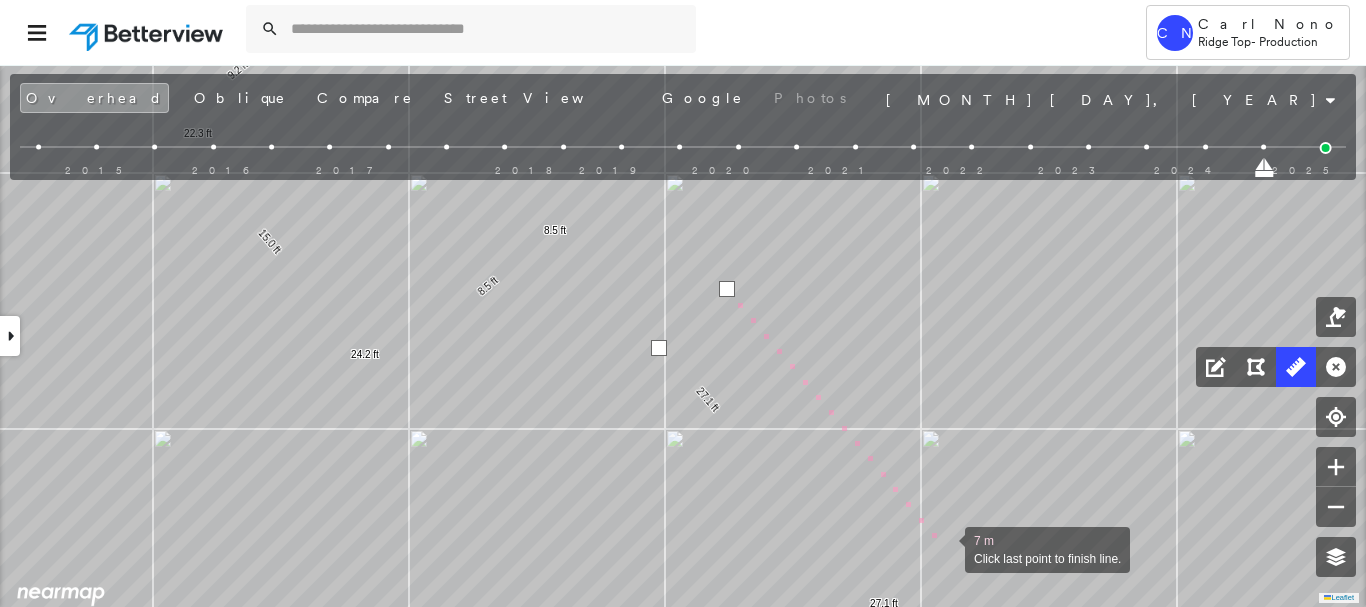 click at bounding box center (945, 548) 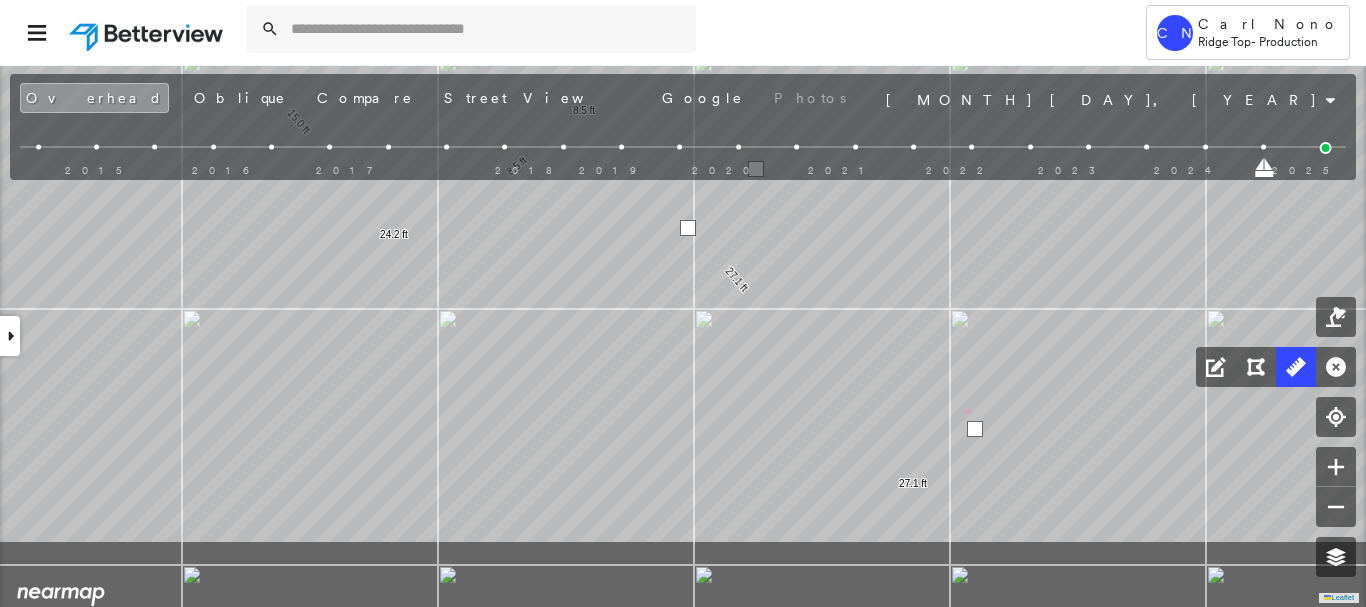 drag, startPoint x: 904, startPoint y: 565, endPoint x: 1022, endPoint y: 187, distance: 395.9899 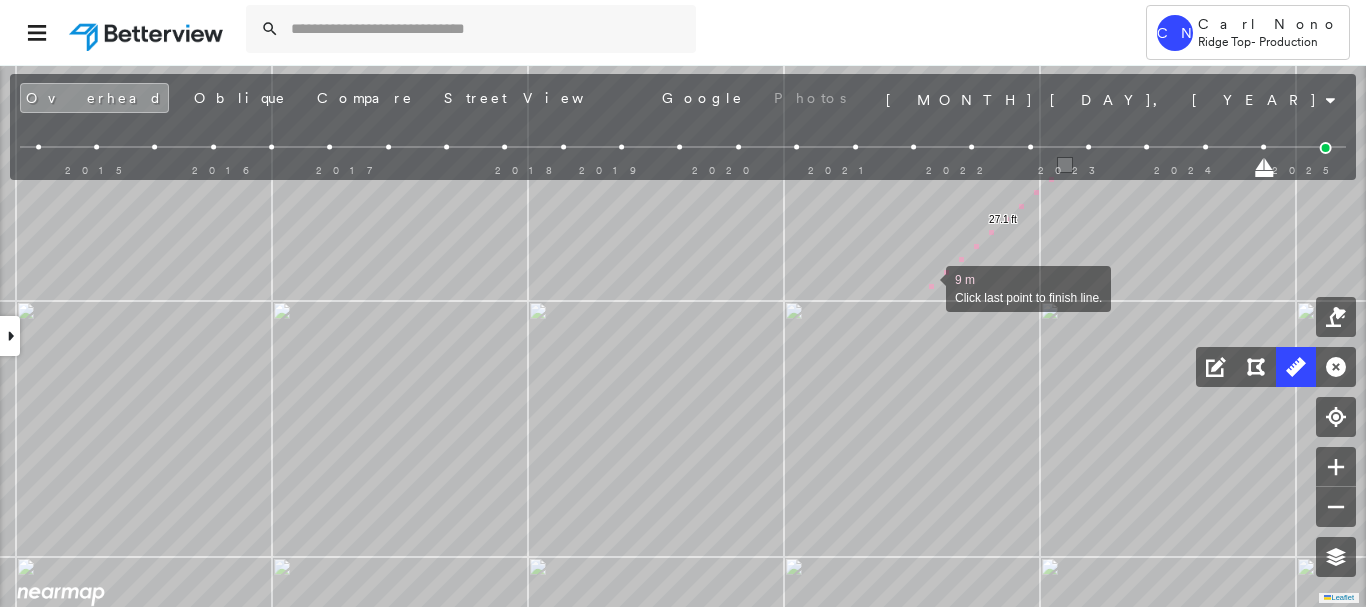 click at bounding box center (926, 287) 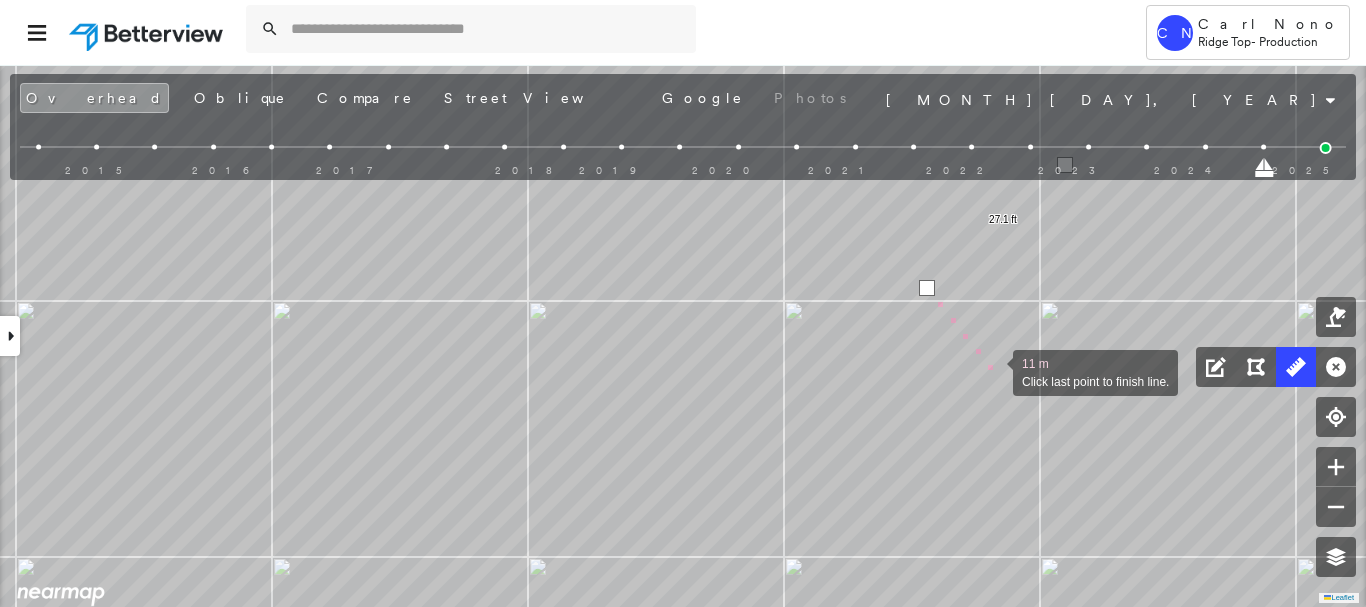 drag, startPoint x: 993, startPoint y: 371, endPoint x: 661, endPoint y: 154, distance: 396.627 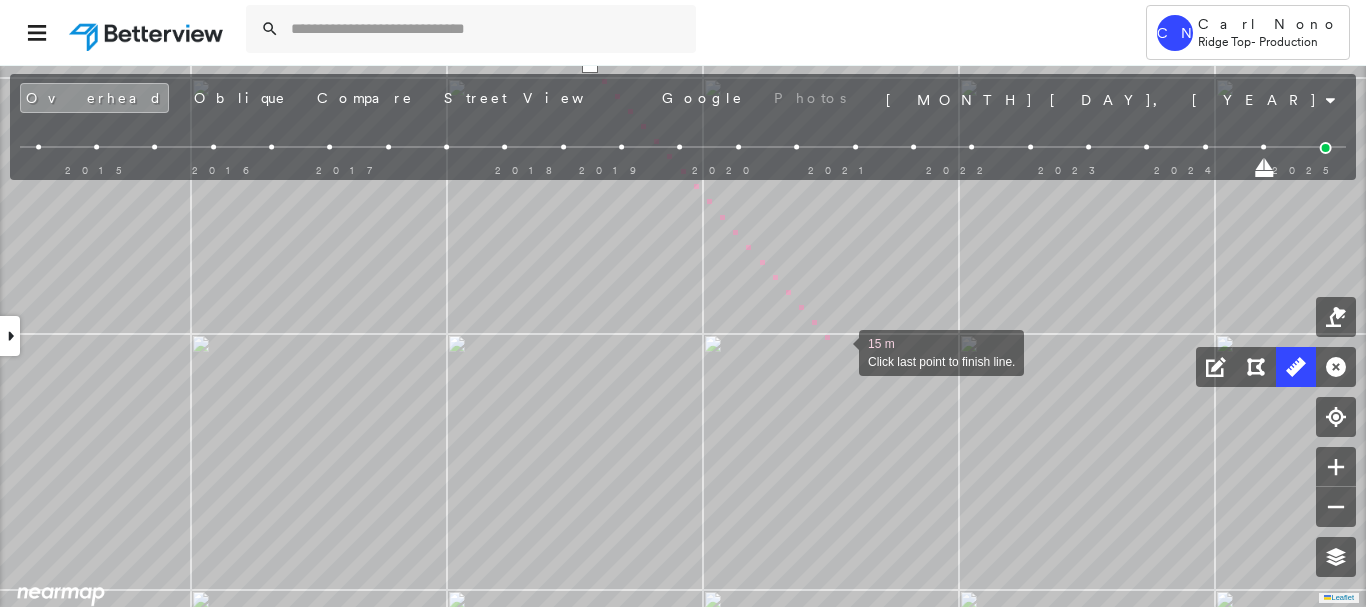 click at bounding box center [839, 351] 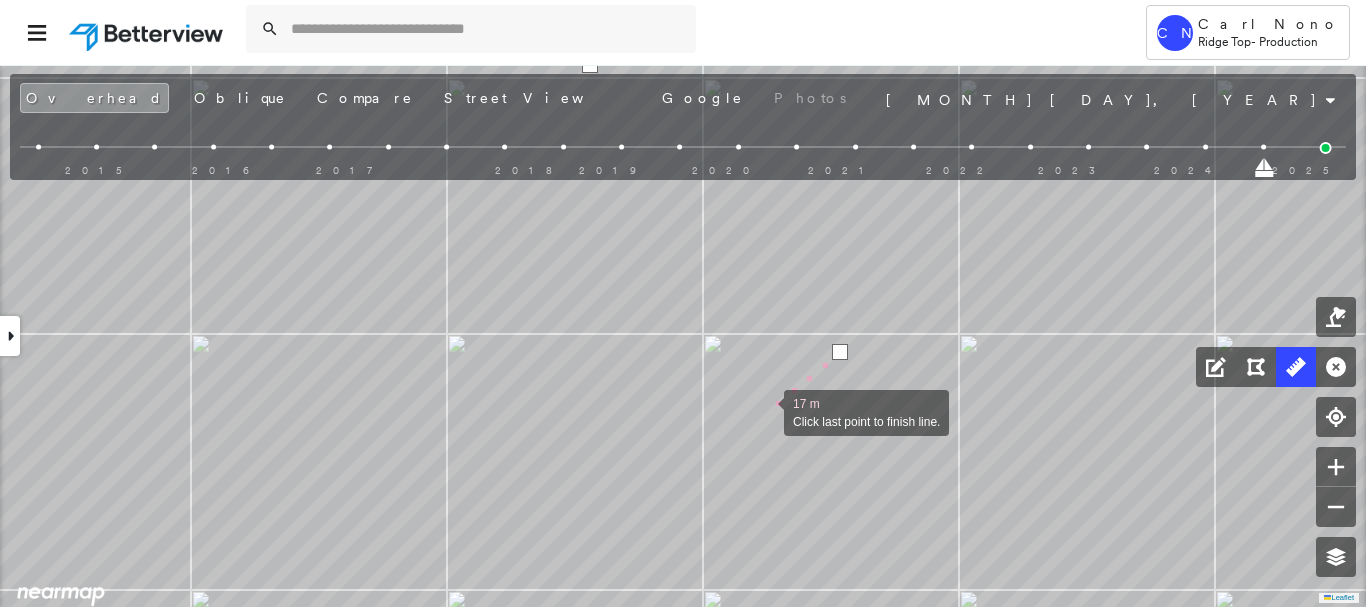 drag, startPoint x: 764, startPoint y: 411, endPoint x: 1027, endPoint y: 204, distance: 334.6909 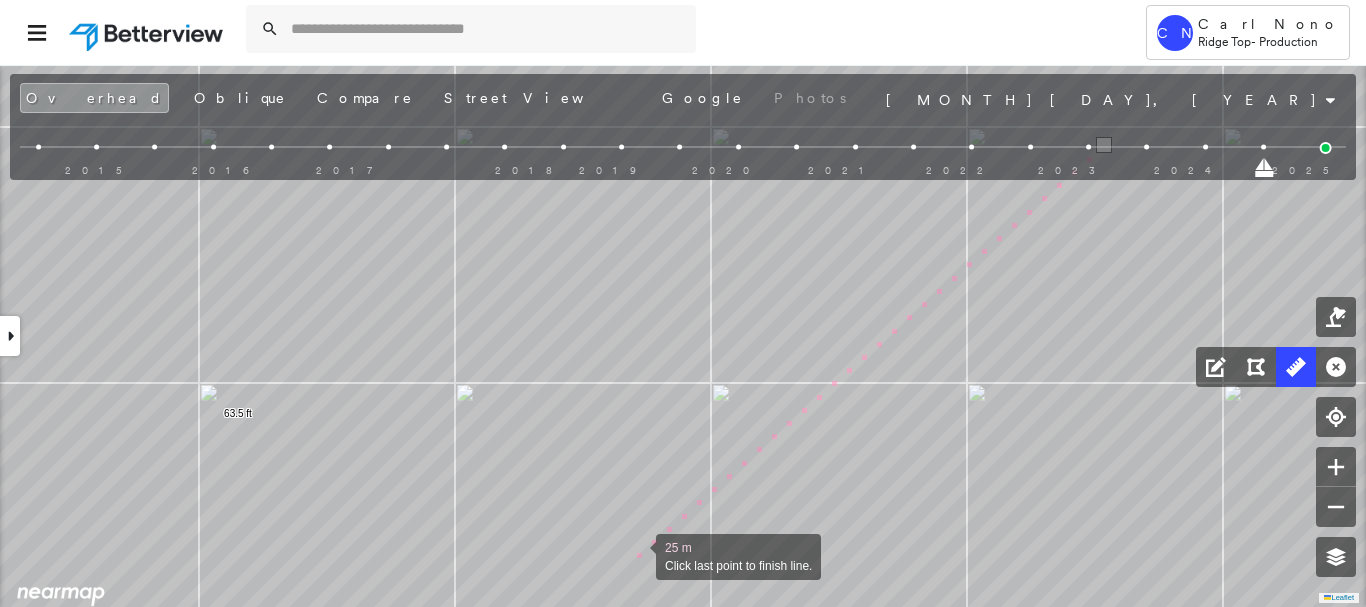 click at bounding box center (636, 555) 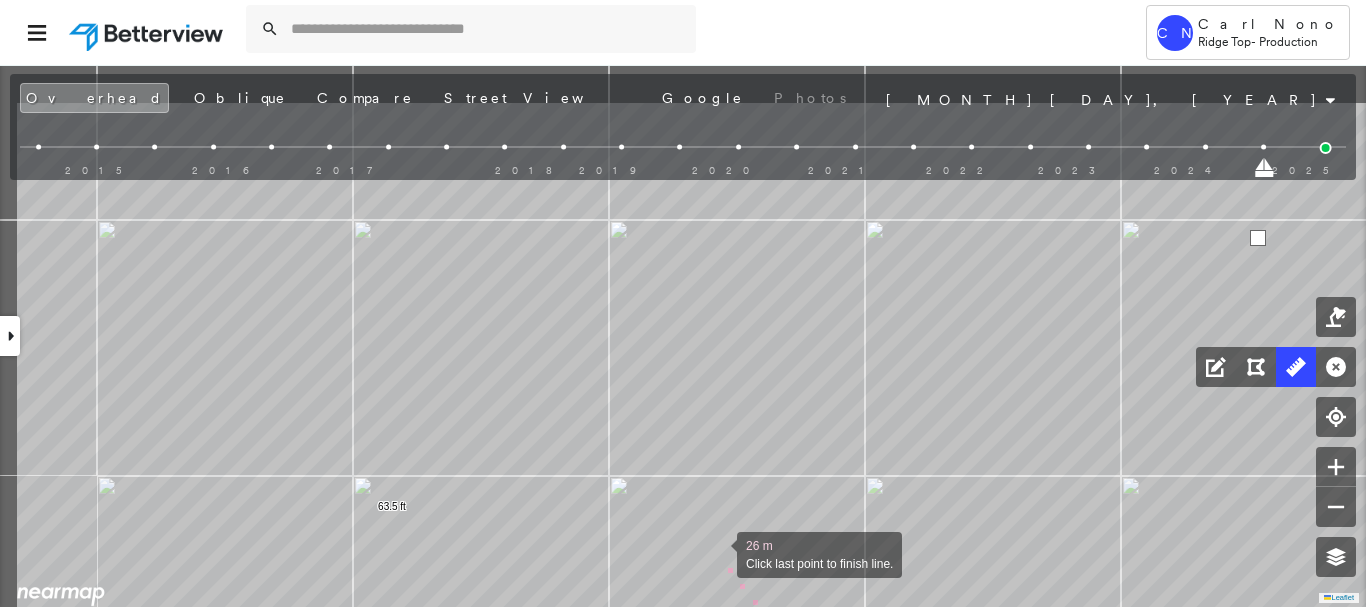 drag, startPoint x: 549, startPoint y: 451, endPoint x: 623, endPoint y: 451, distance: 74 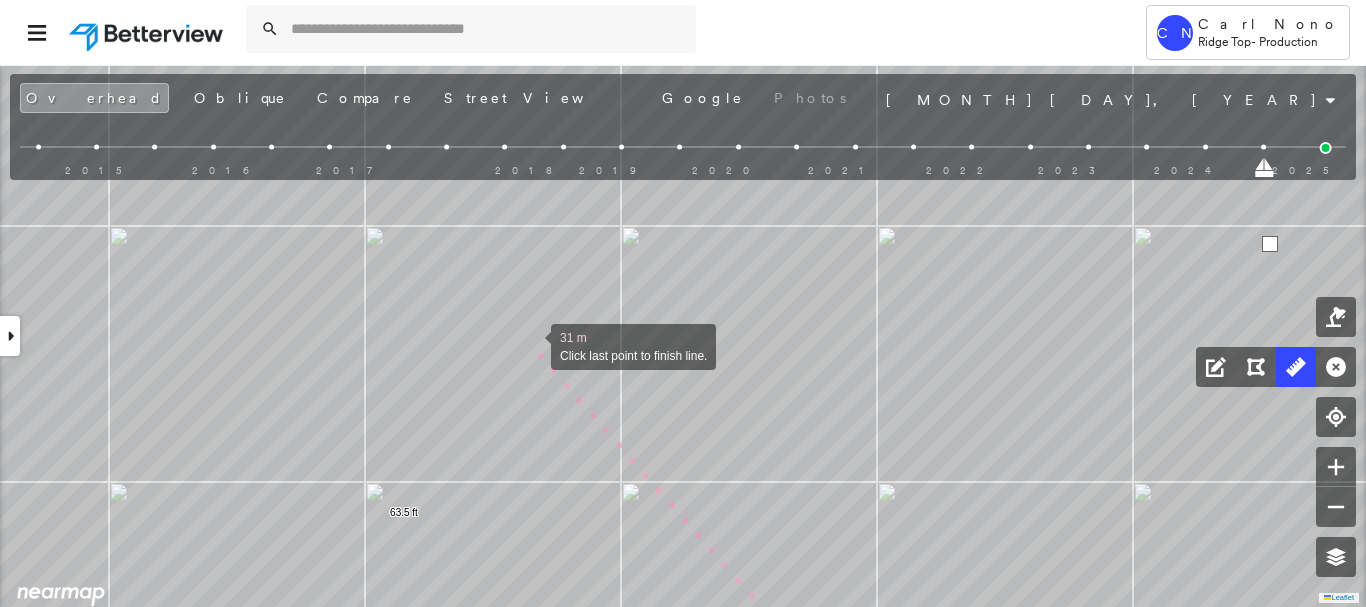 click at bounding box center (531, 345) 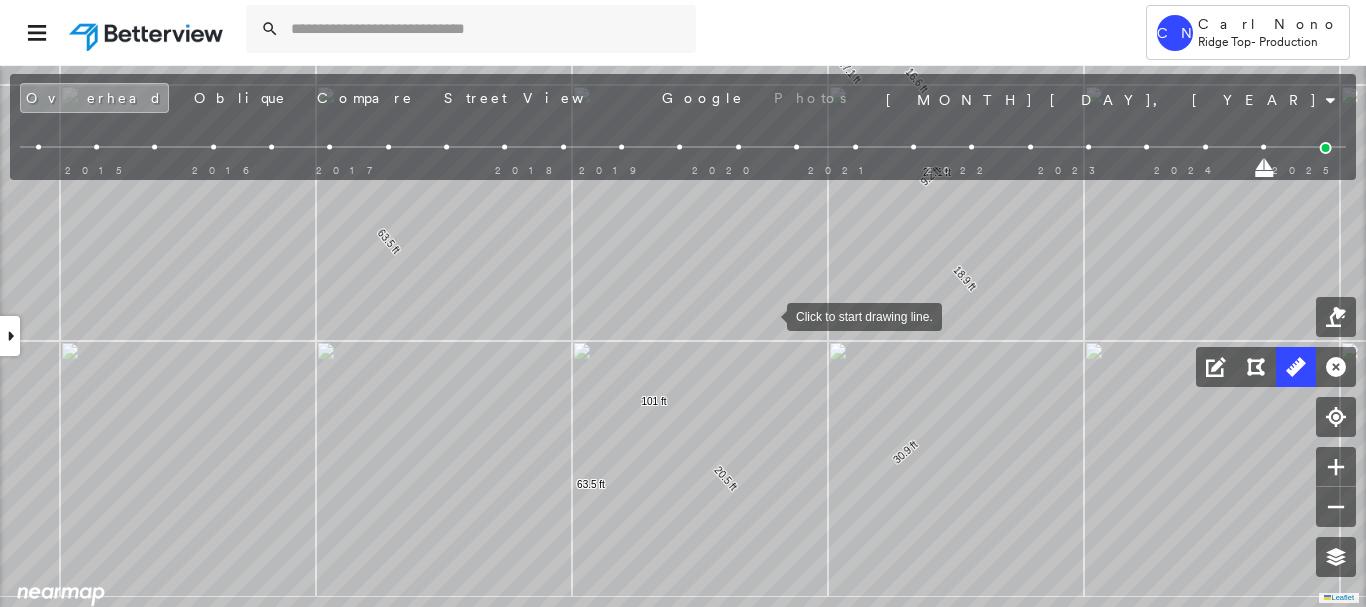 drag, startPoint x: 769, startPoint y: 313, endPoint x: 705, endPoint y: 495, distance: 192.92485 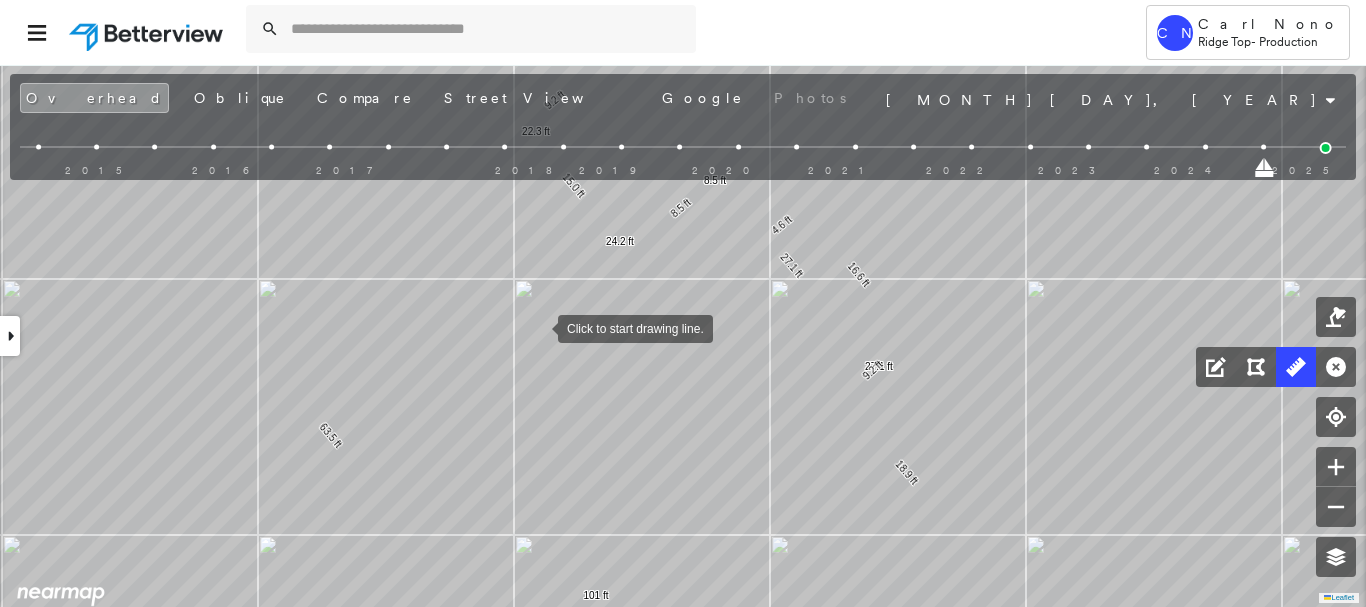 drag, startPoint x: 532, startPoint y: 315, endPoint x: 565, endPoint y: 405, distance: 95.85927 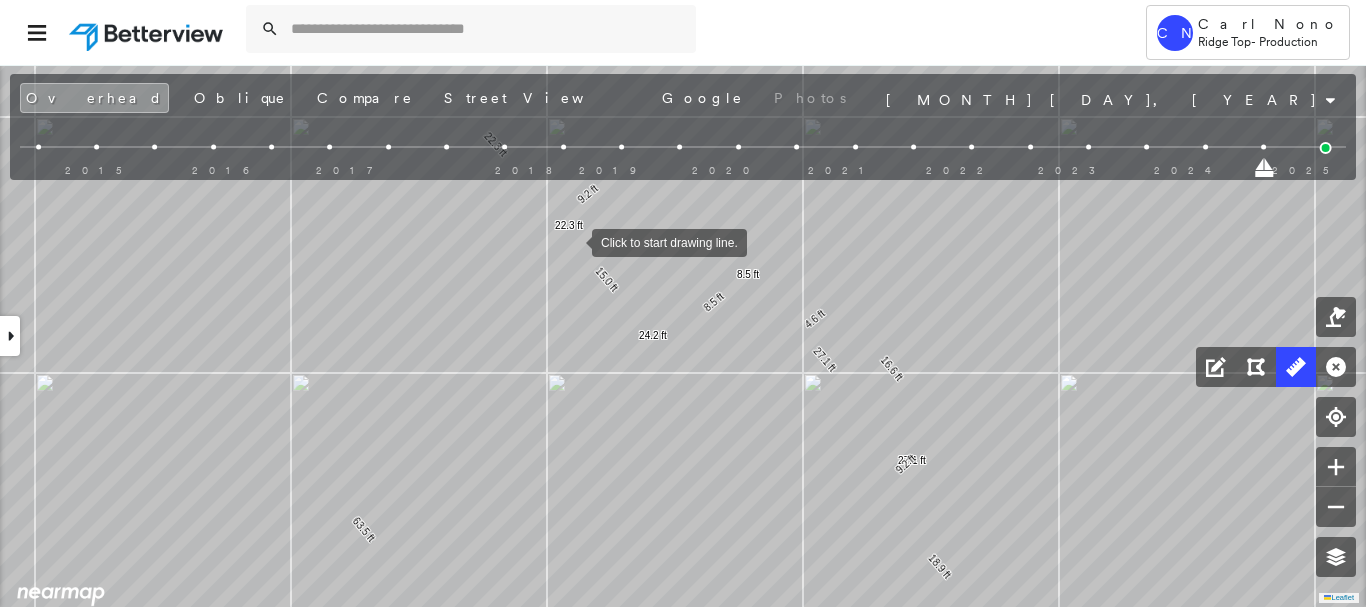 drag, startPoint x: 572, startPoint y: 241, endPoint x: 544, endPoint y: 258, distance: 32.75668 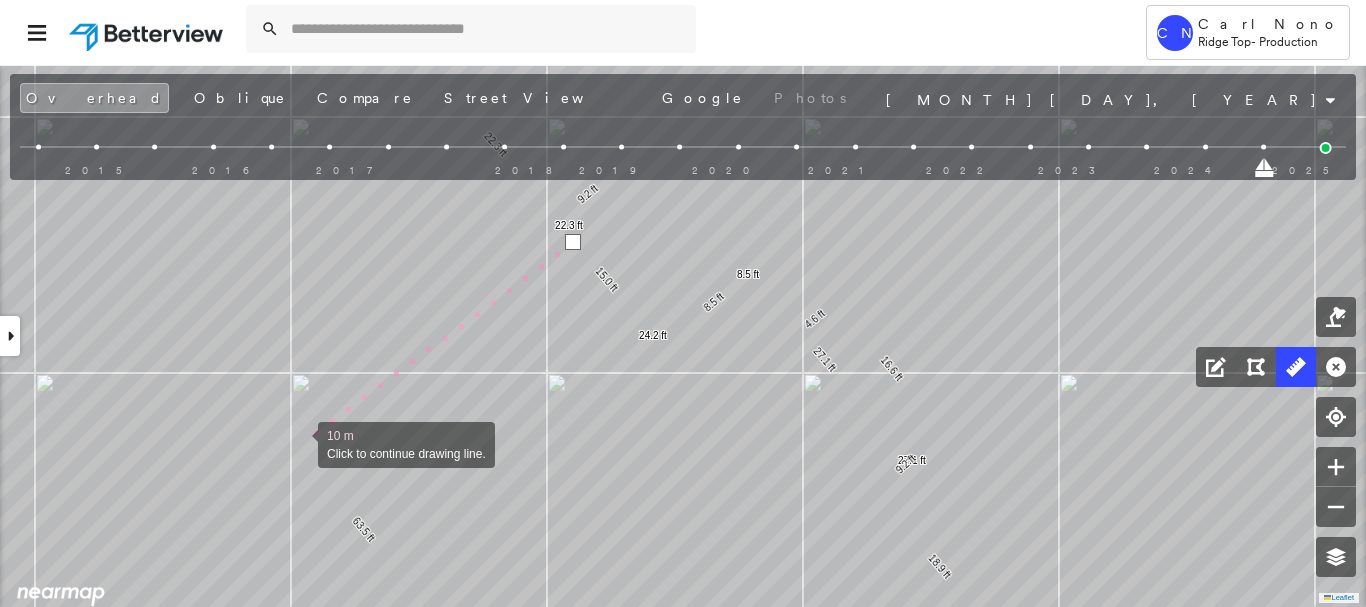click at bounding box center (298, 443) 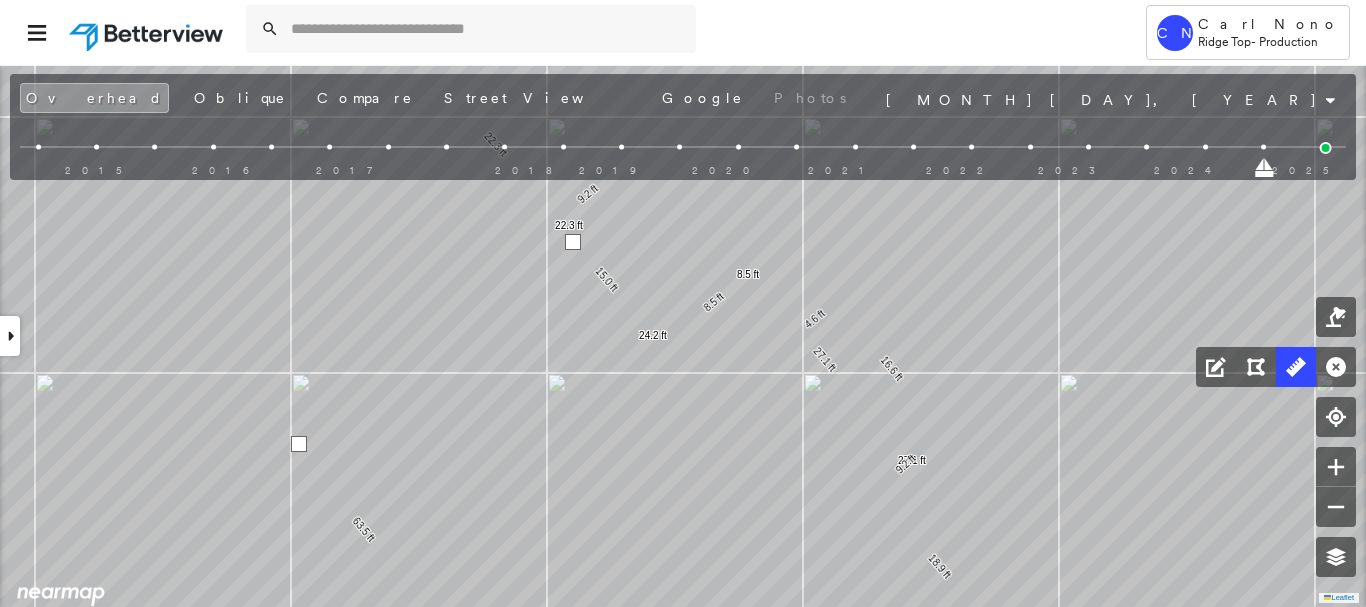 click at bounding box center (299, 444) 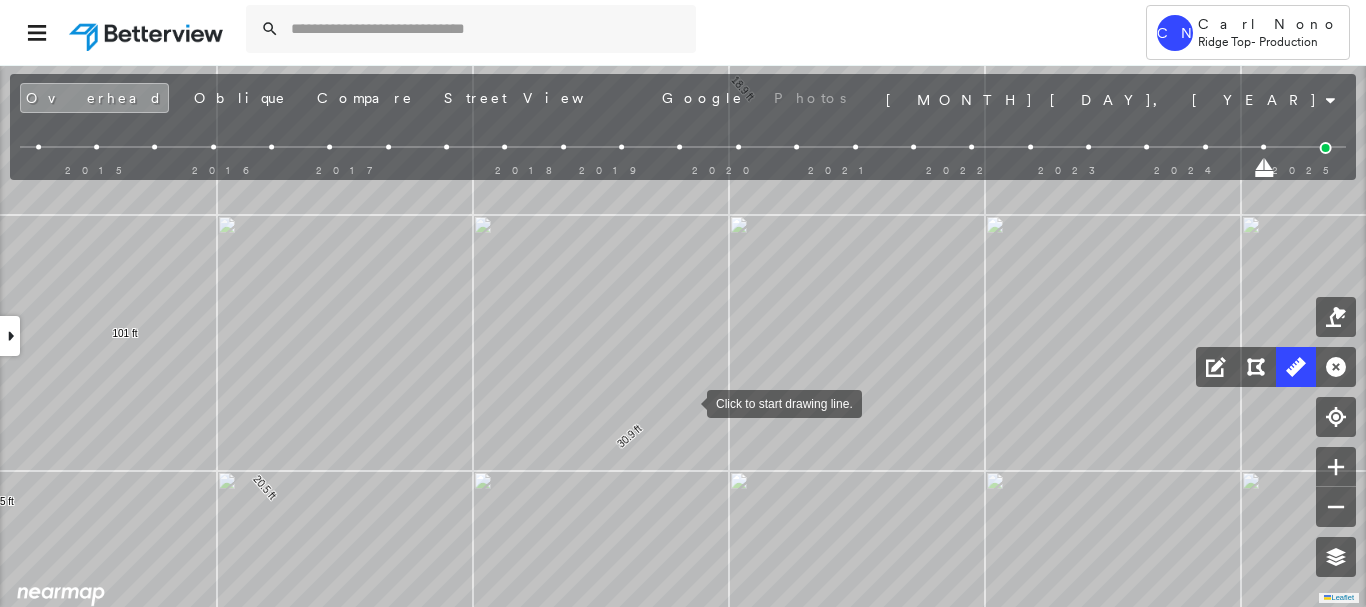 click at bounding box center (687, 402) 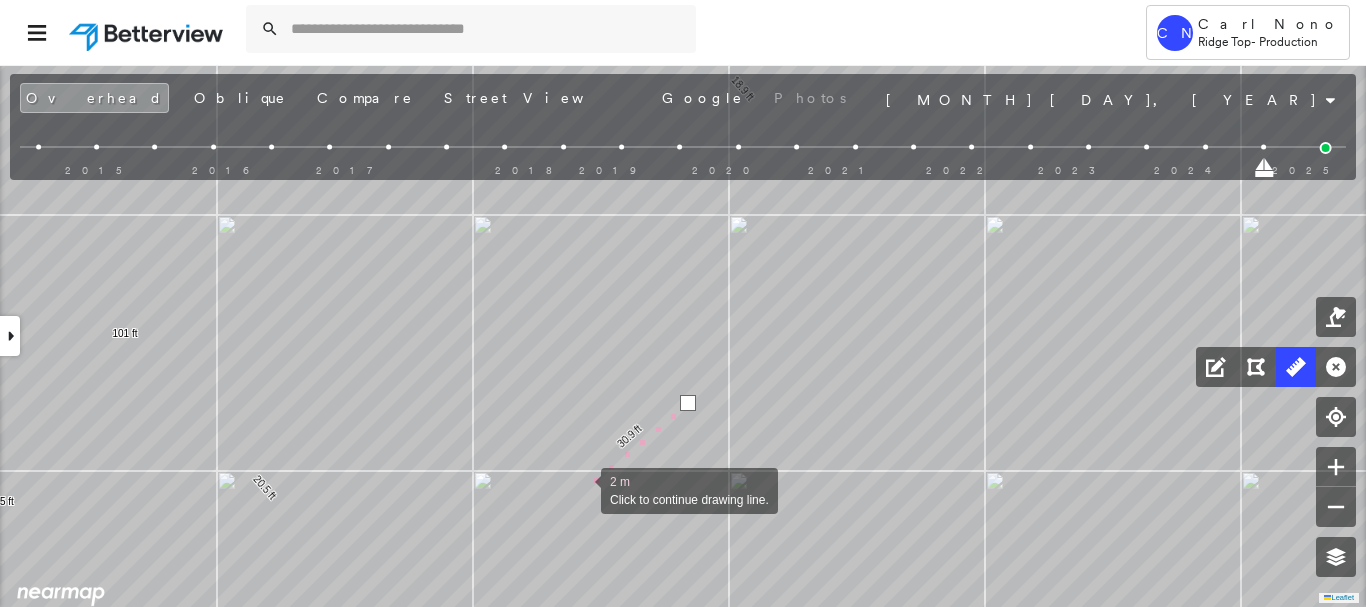 click at bounding box center (581, 489) 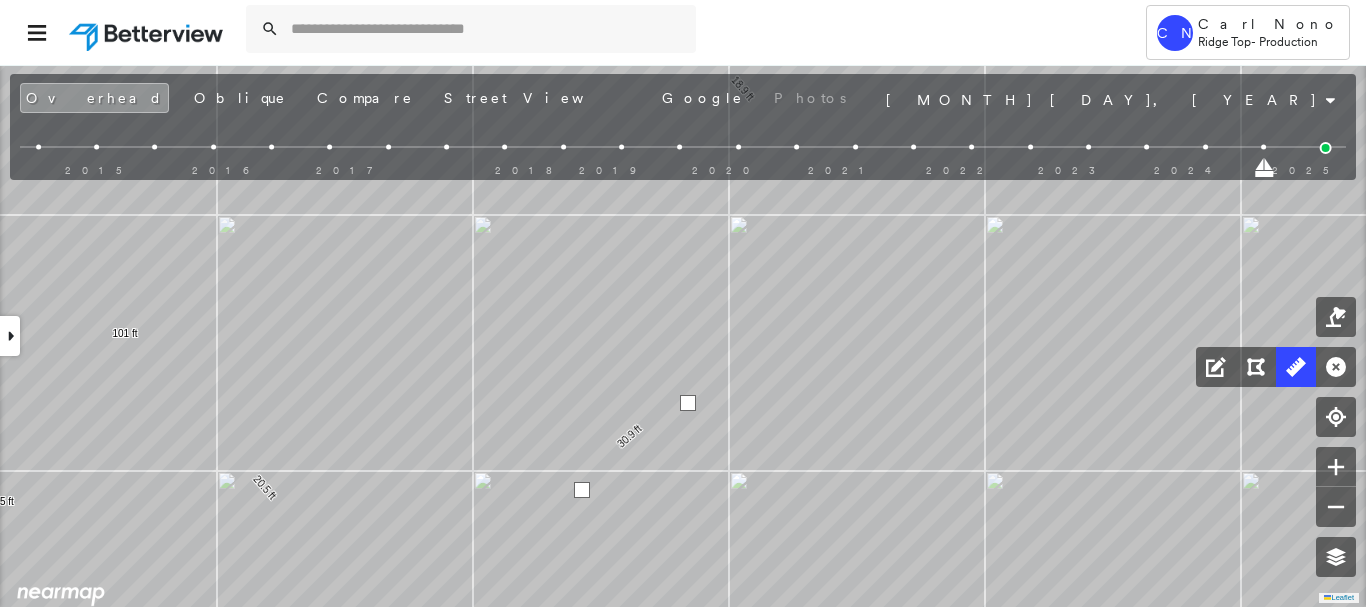 click at bounding box center [582, 490] 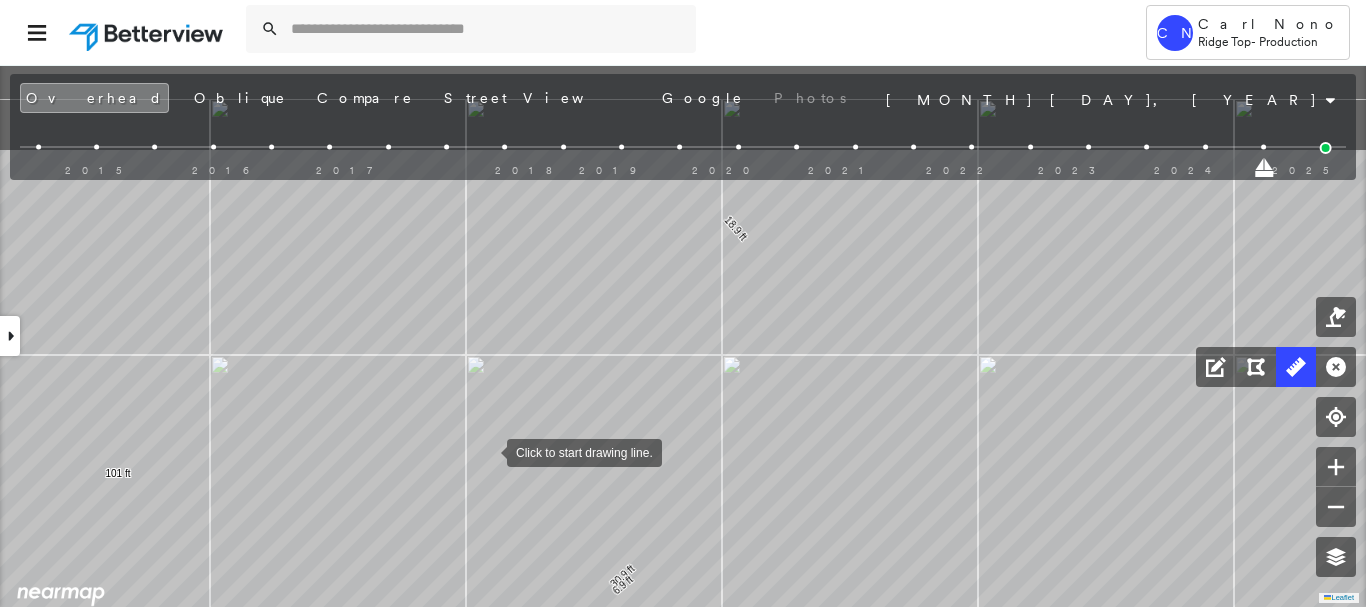 click at bounding box center [487, 451] 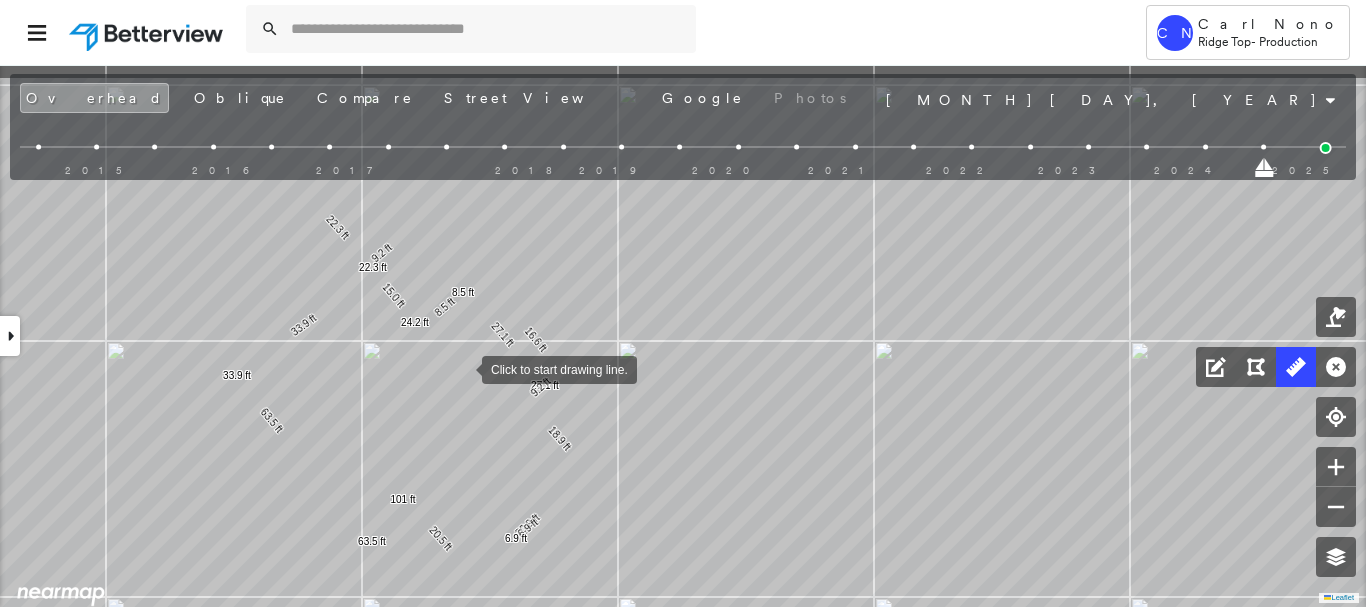 drag, startPoint x: 454, startPoint y: 300, endPoint x: 462, endPoint y: 368, distance: 68.46897 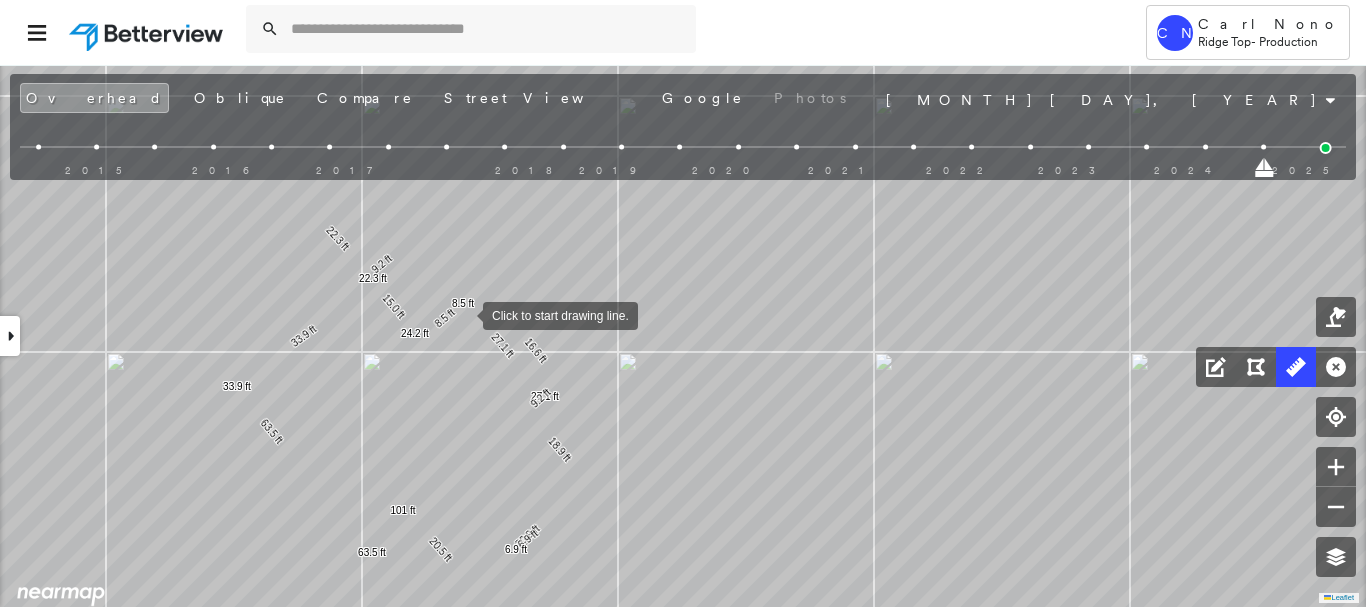 drag, startPoint x: 463, startPoint y: 292, endPoint x: 463, endPoint y: 349, distance: 57 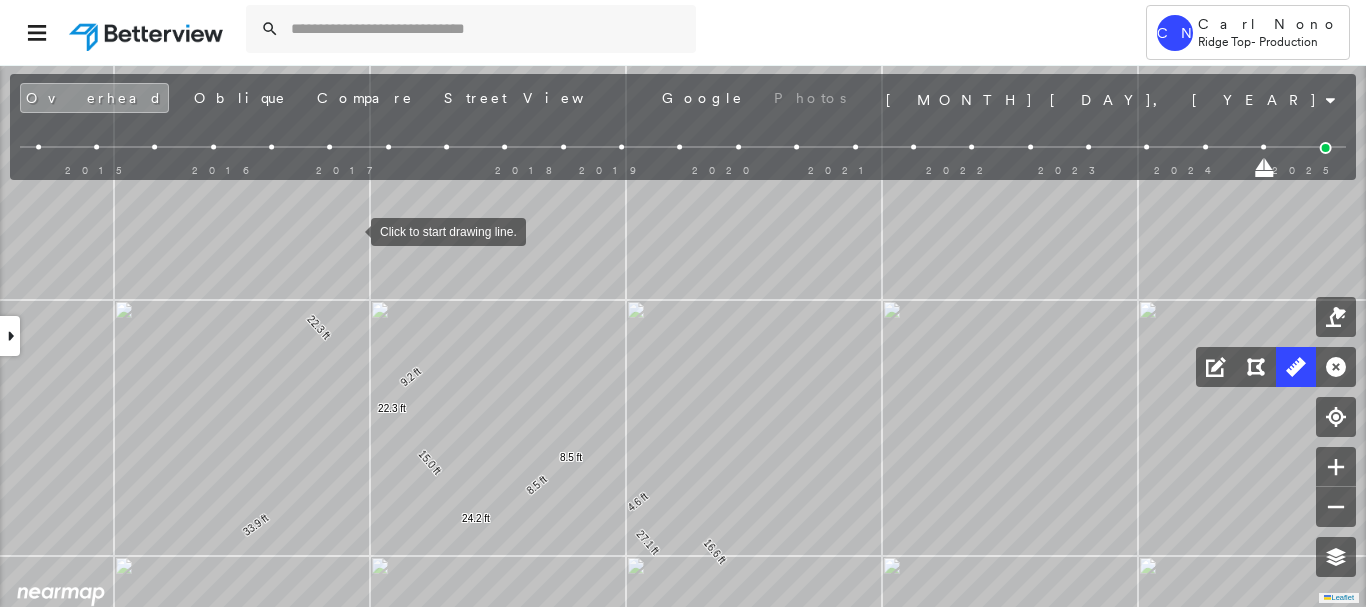click at bounding box center [351, 230] 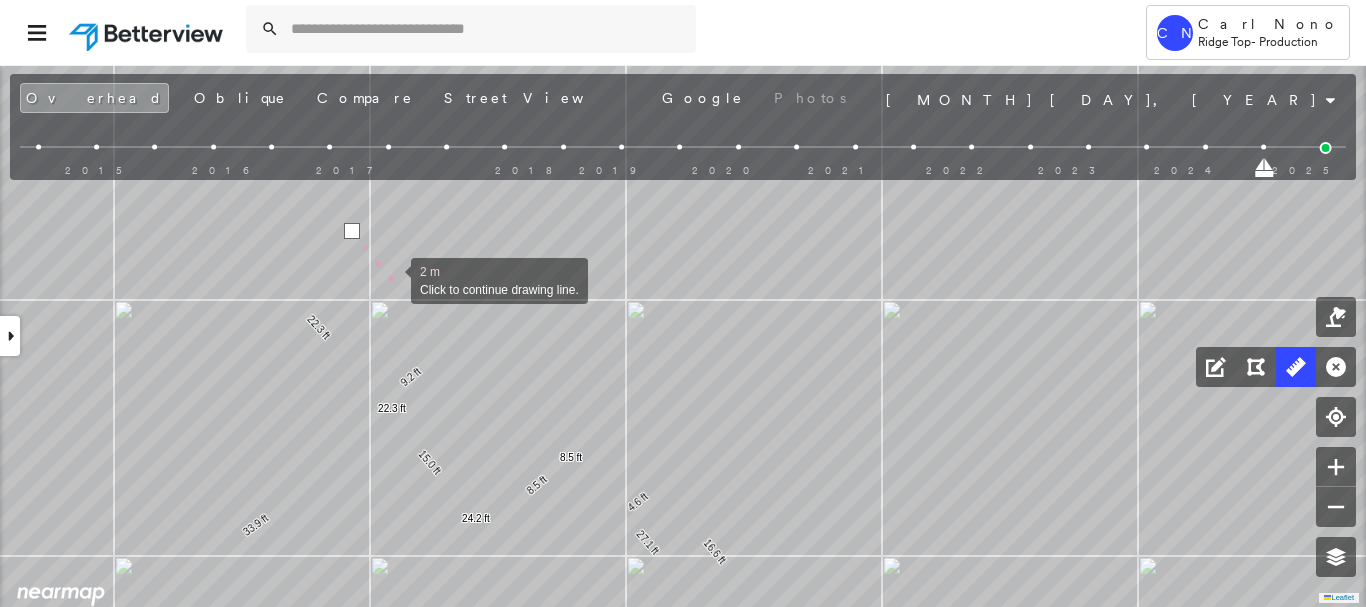 click at bounding box center (391, 279) 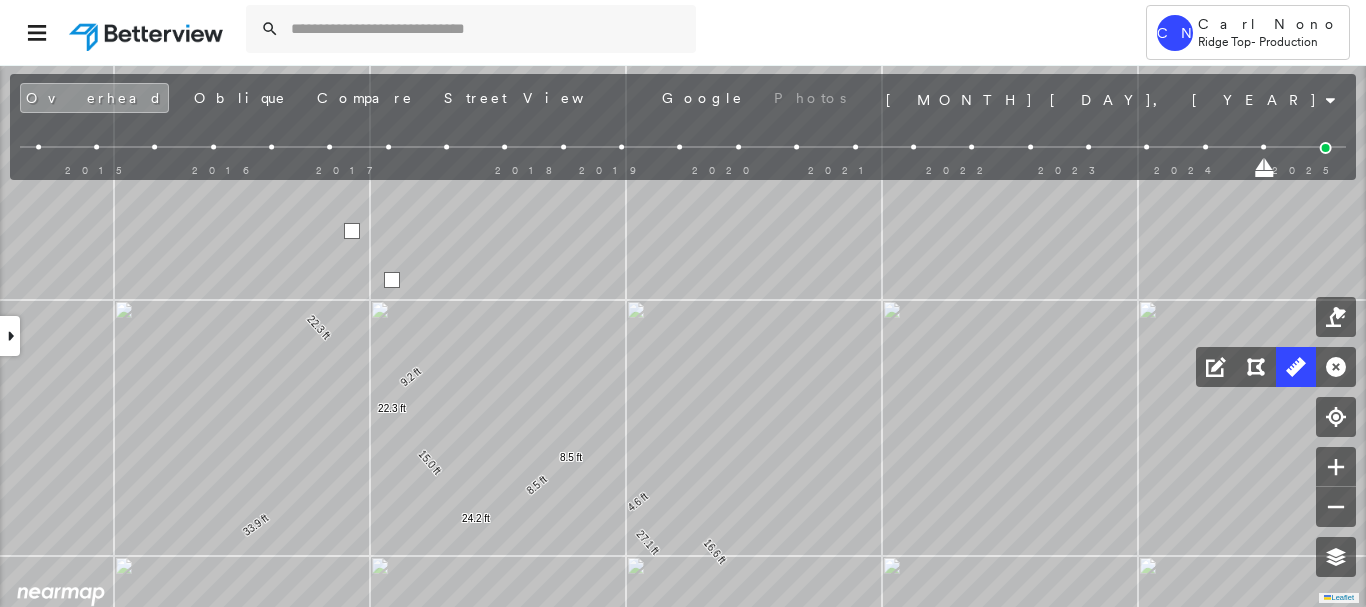 click at bounding box center [392, 280] 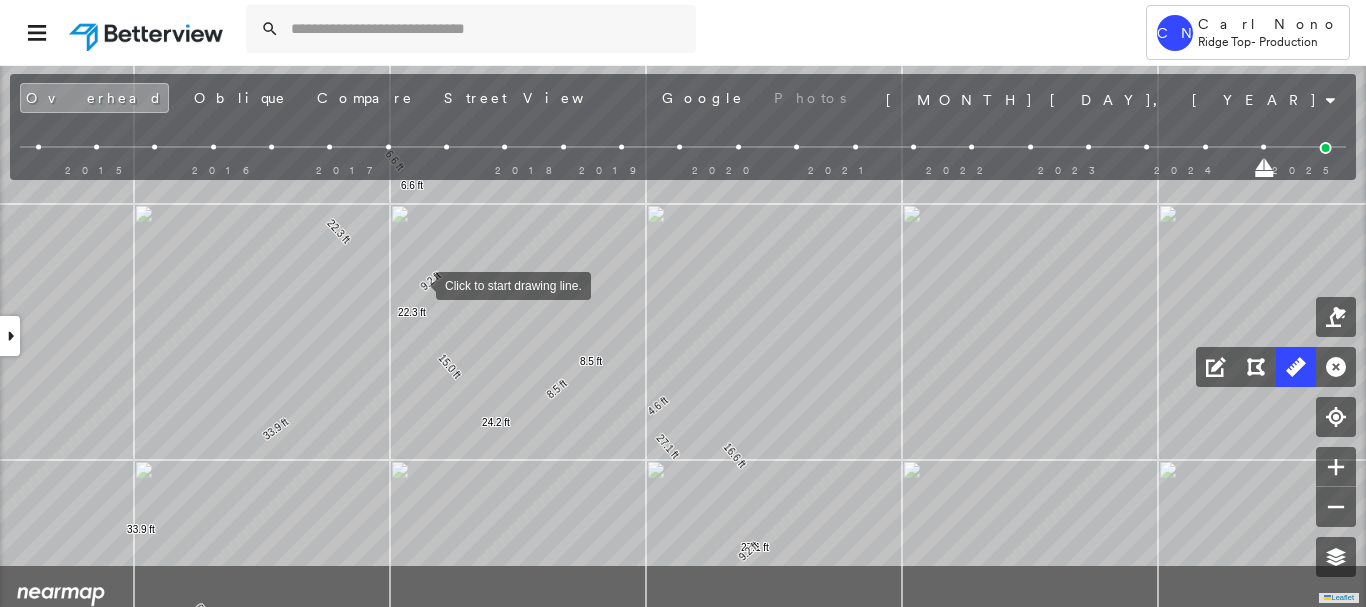 drag, startPoint x: 395, startPoint y: 383, endPoint x: 415, endPoint y: 286, distance: 99.0404 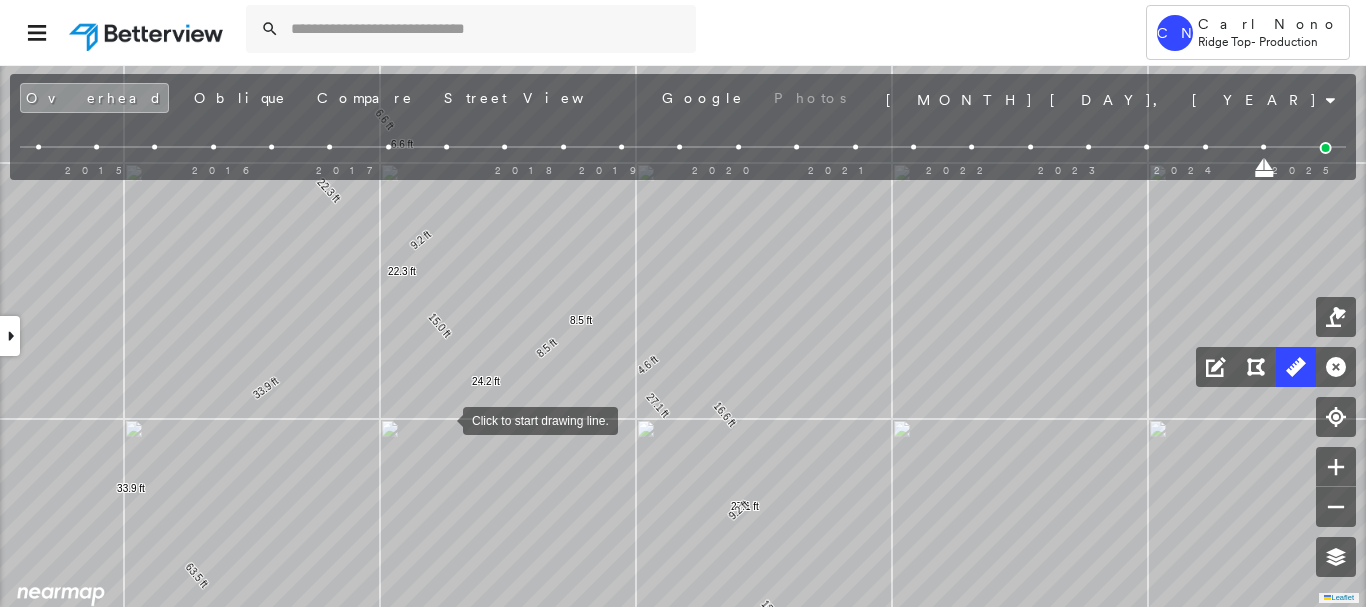 drag, startPoint x: 453, startPoint y: 460, endPoint x: 443, endPoint y: 420, distance: 41.231056 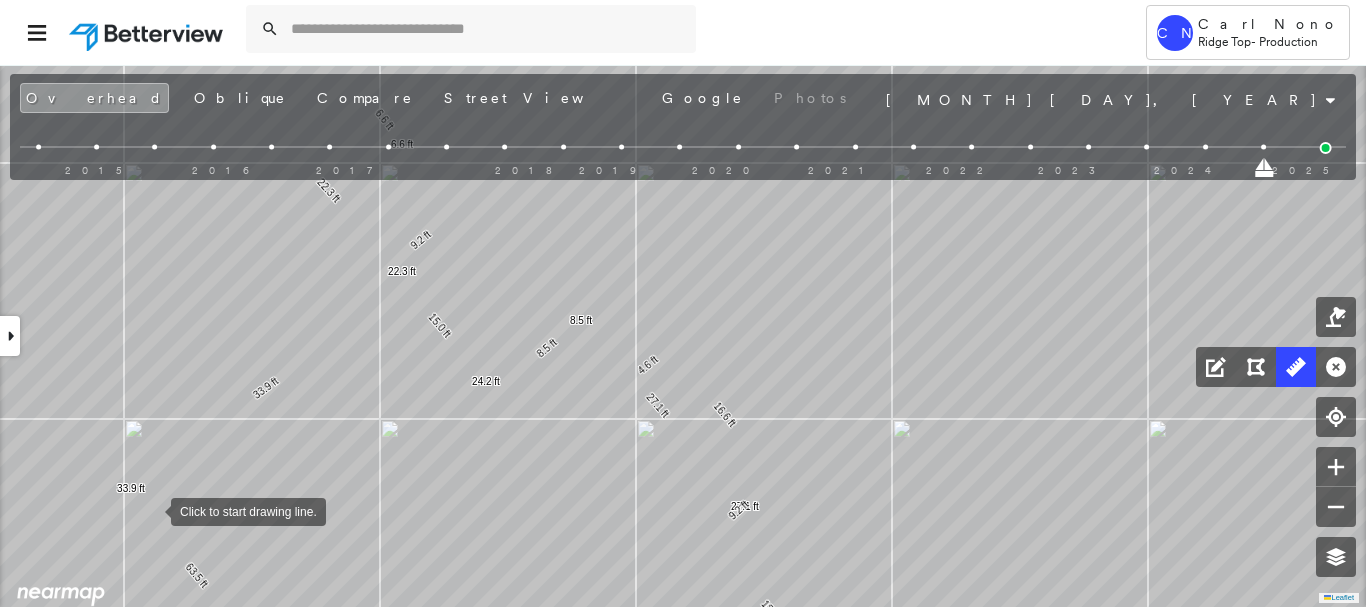 click at bounding box center [151, 510] 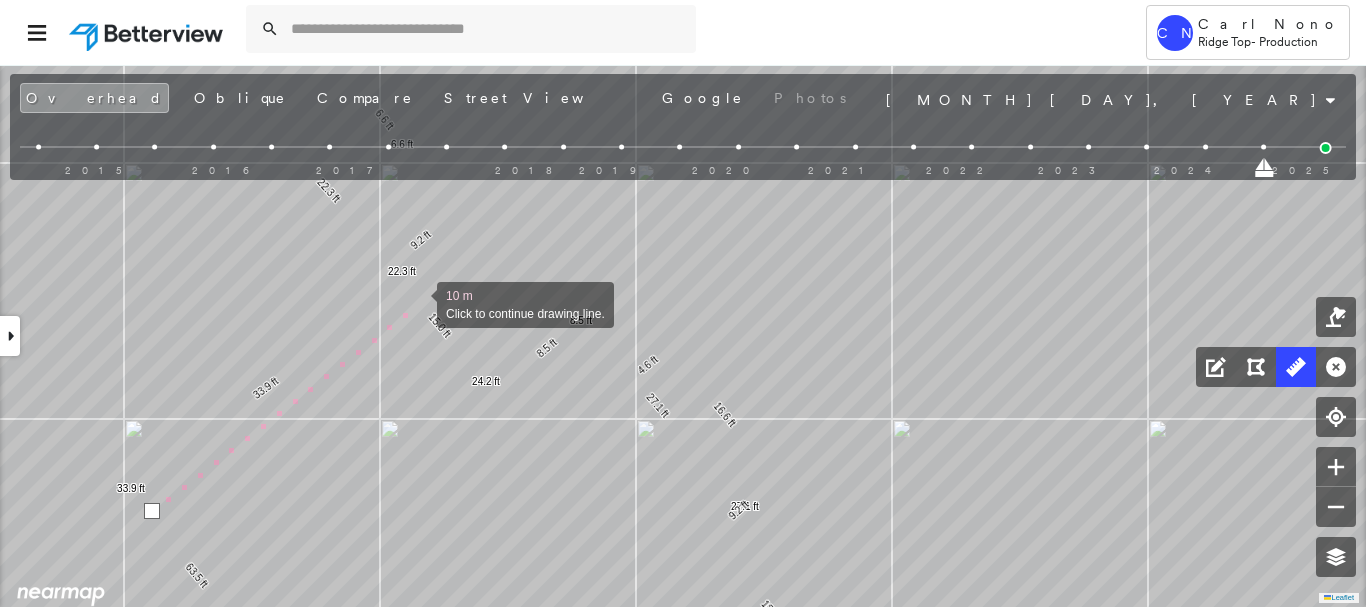 click at bounding box center [417, 303] 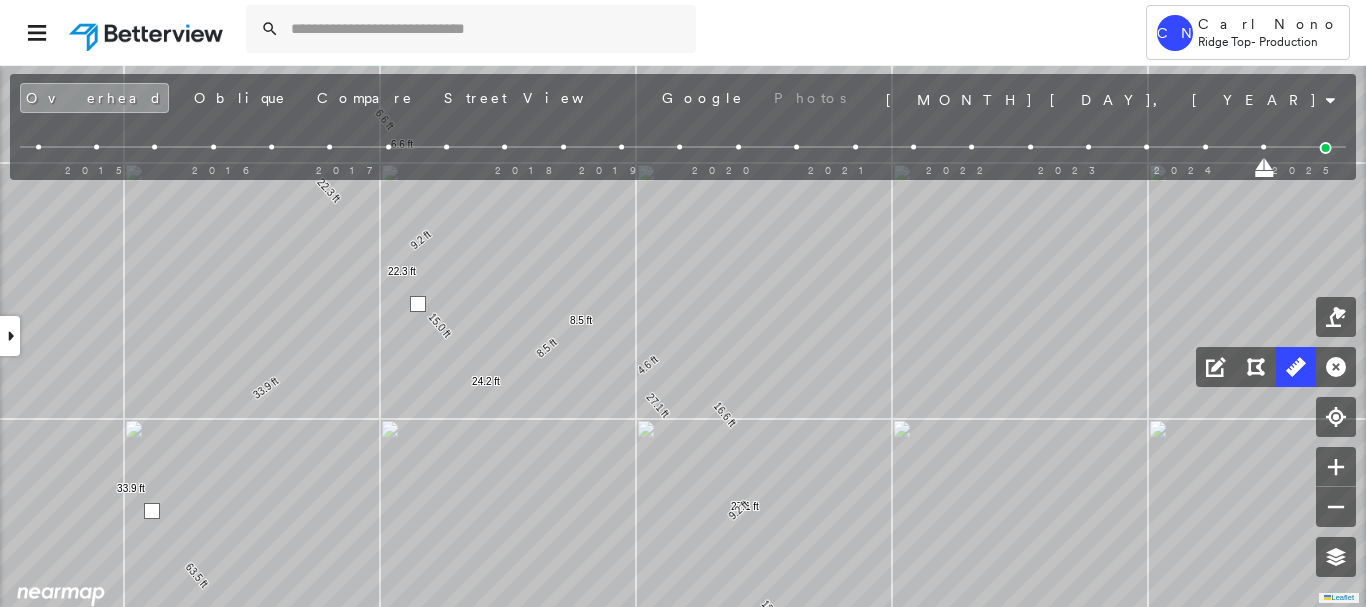click at bounding box center [418, 304] 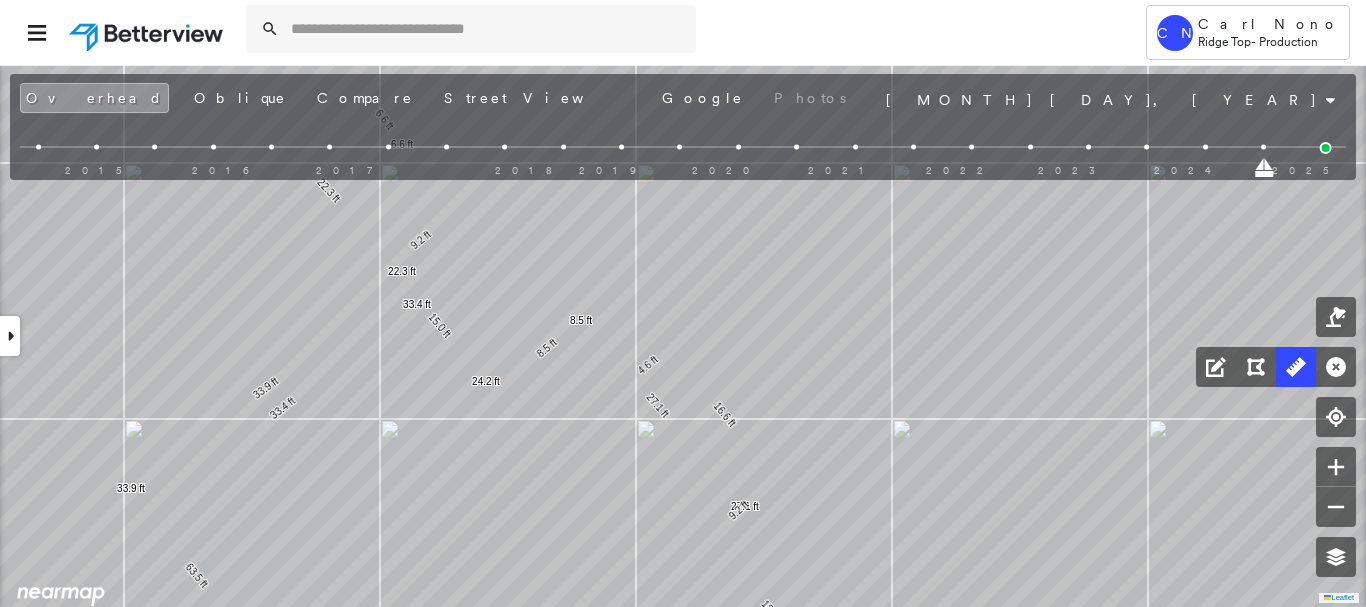 drag, startPoint x: 10, startPoint y: 341, endPoint x: 39, endPoint y: 337, distance: 29.274563 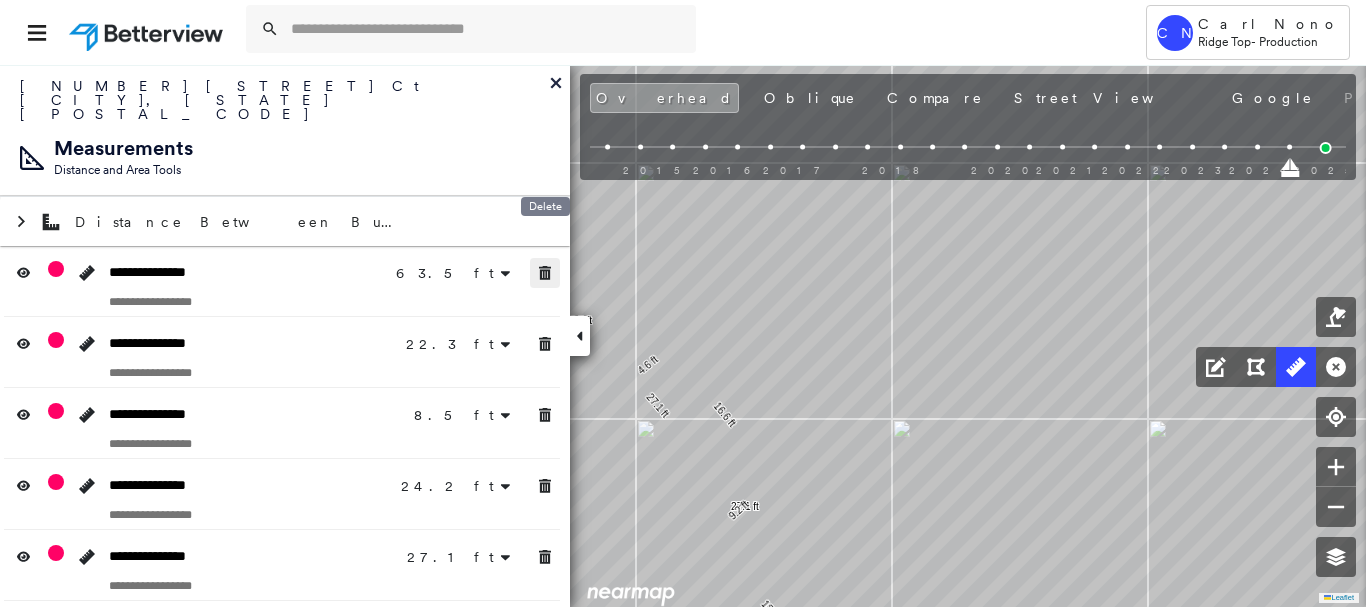 click 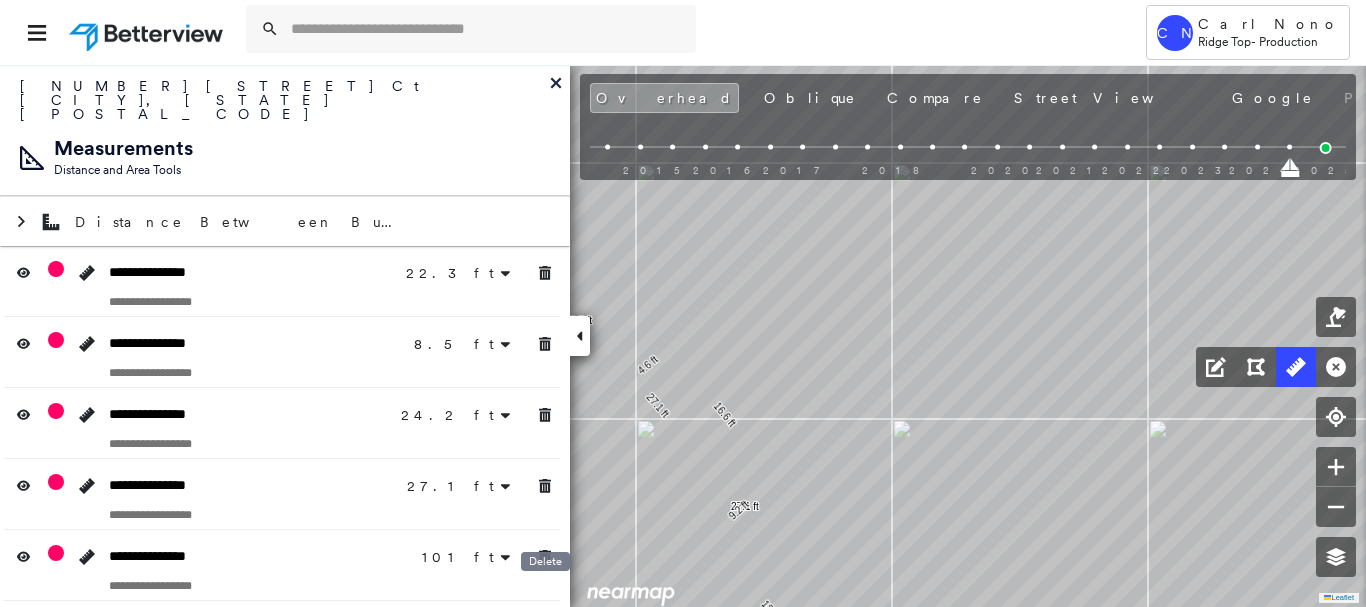 click 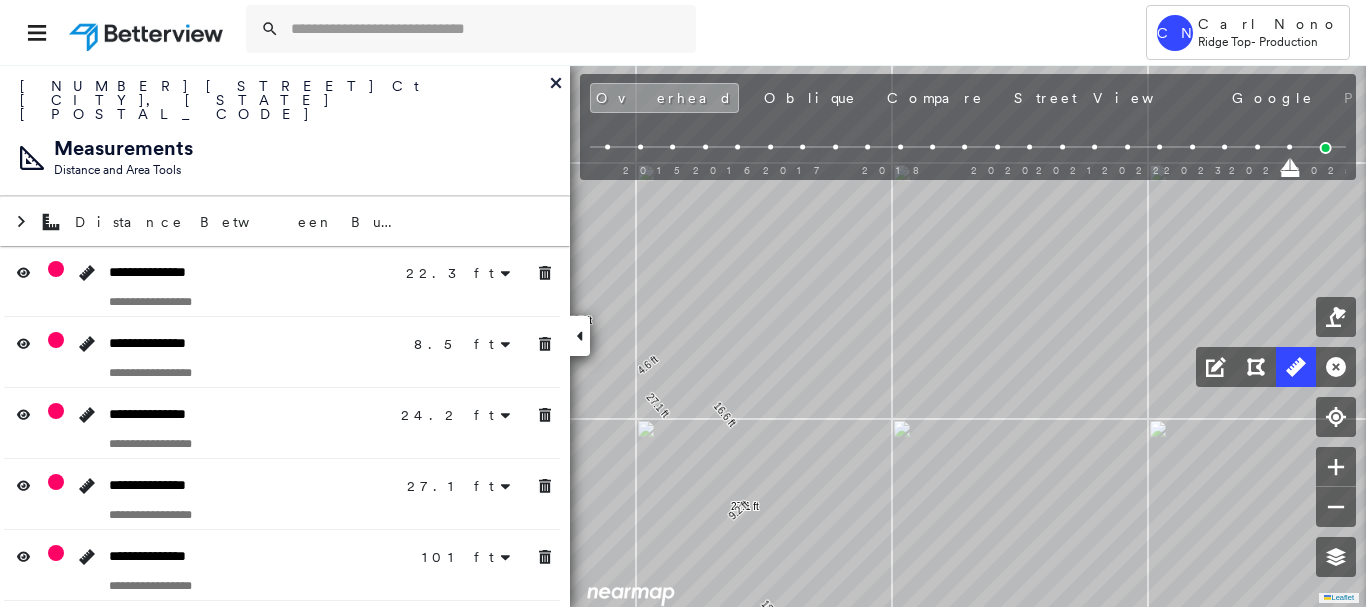 click at bounding box center (580, 336) 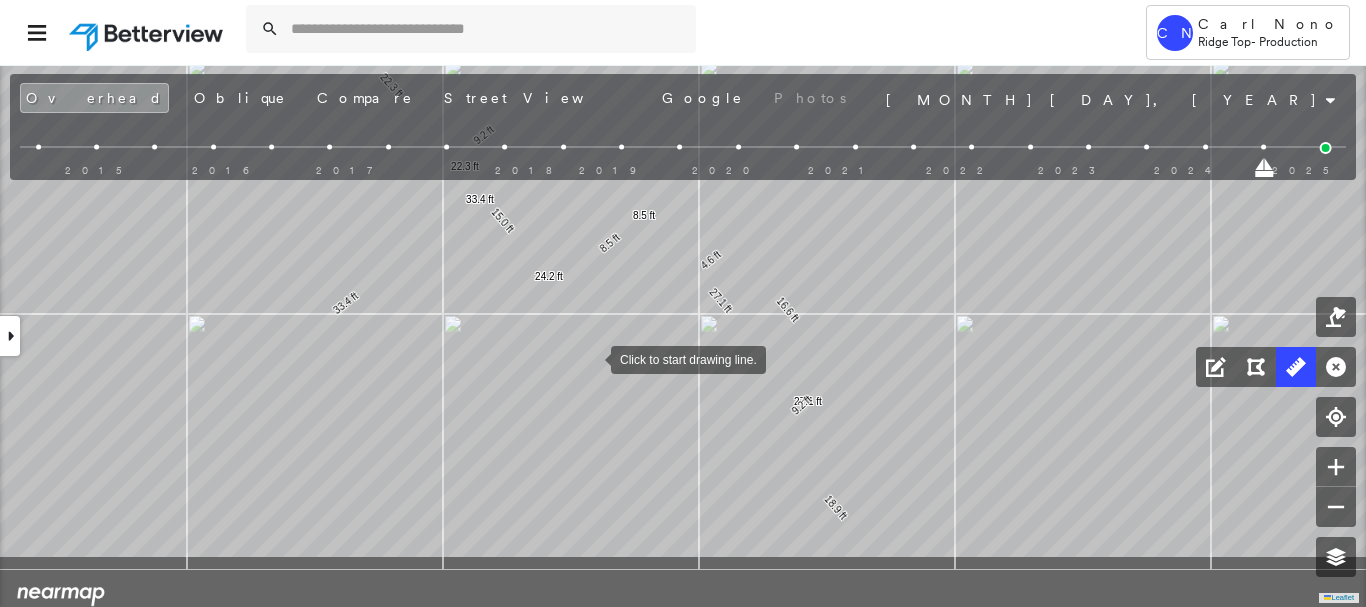 drag, startPoint x: 579, startPoint y: 379, endPoint x: 591, endPoint y: 359, distance: 23.323807 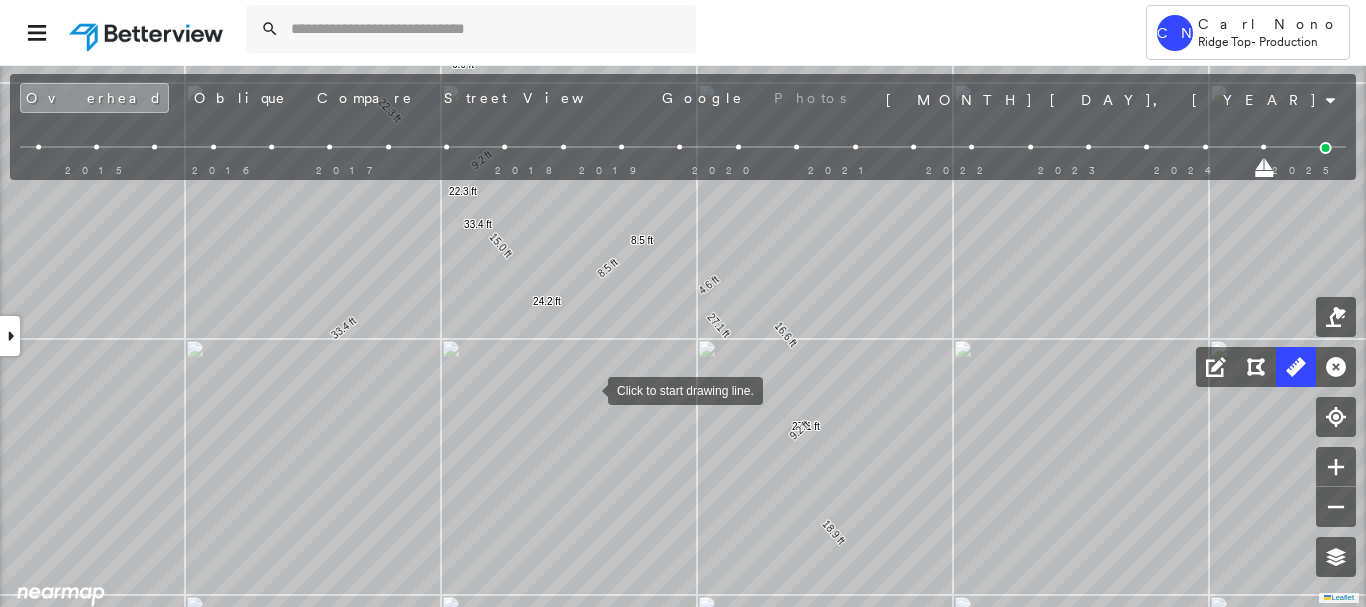 drag, startPoint x: 591, startPoint y: 359, endPoint x: 588, endPoint y: 392, distance: 33.13608 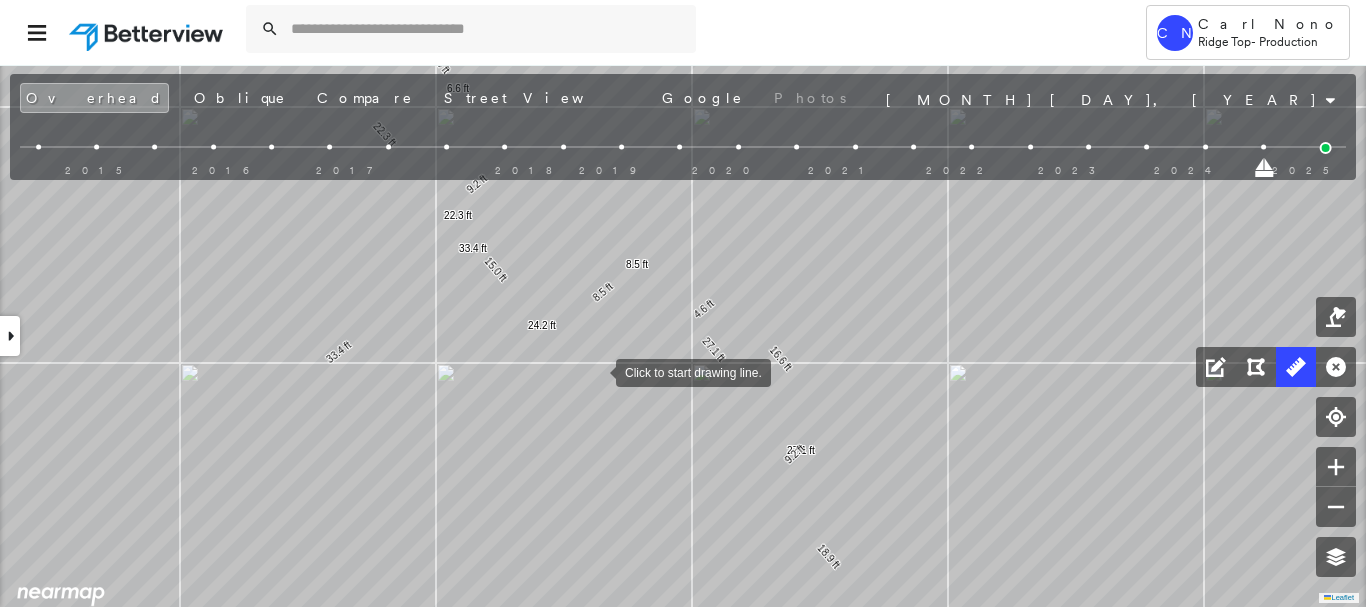 drag, startPoint x: 600, startPoint y: 353, endPoint x: 595, endPoint y: 375, distance: 22.561028 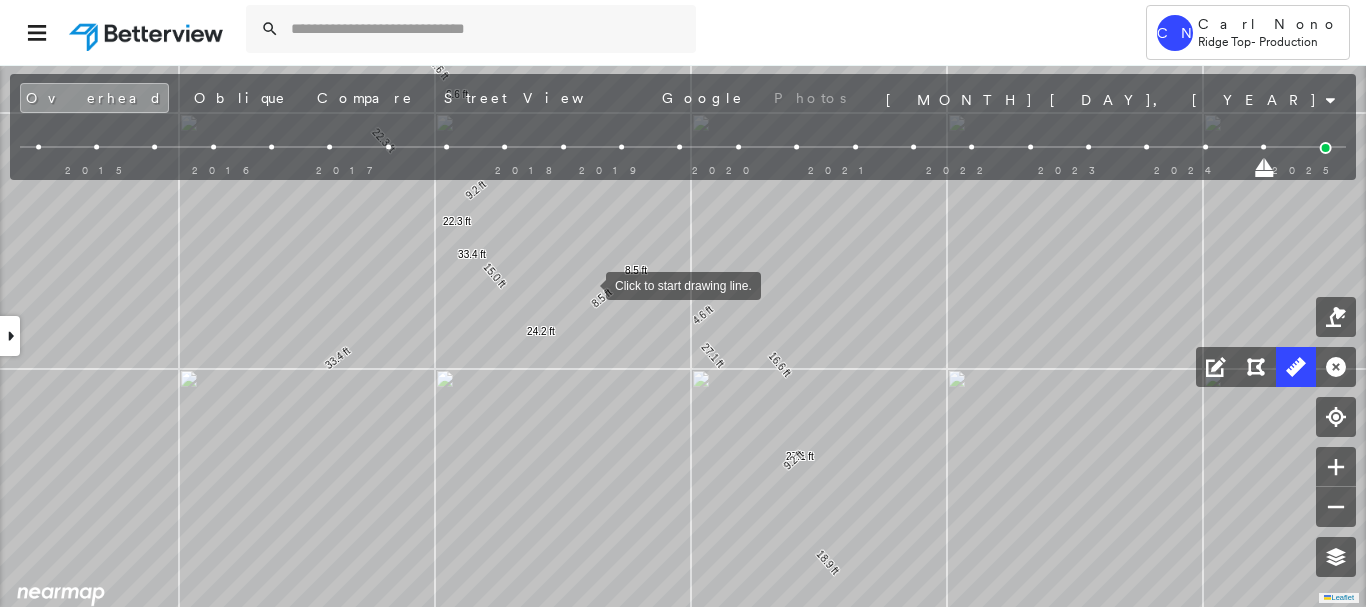 click at bounding box center (586, 284) 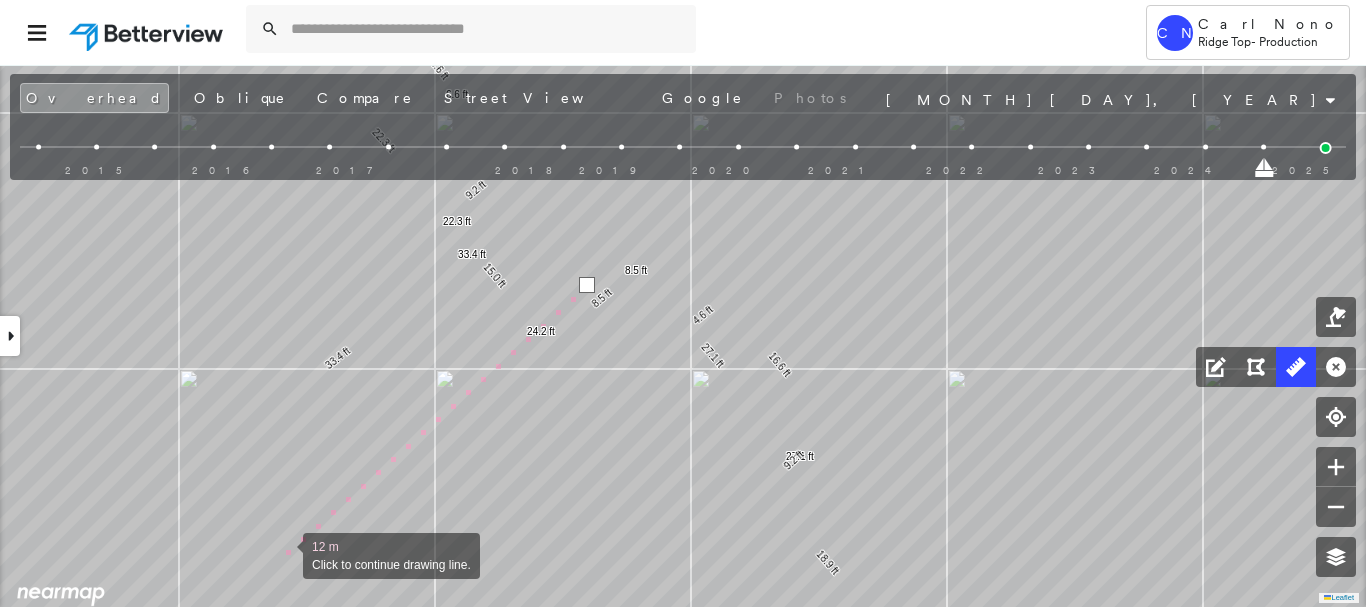 click at bounding box center [283, 554] 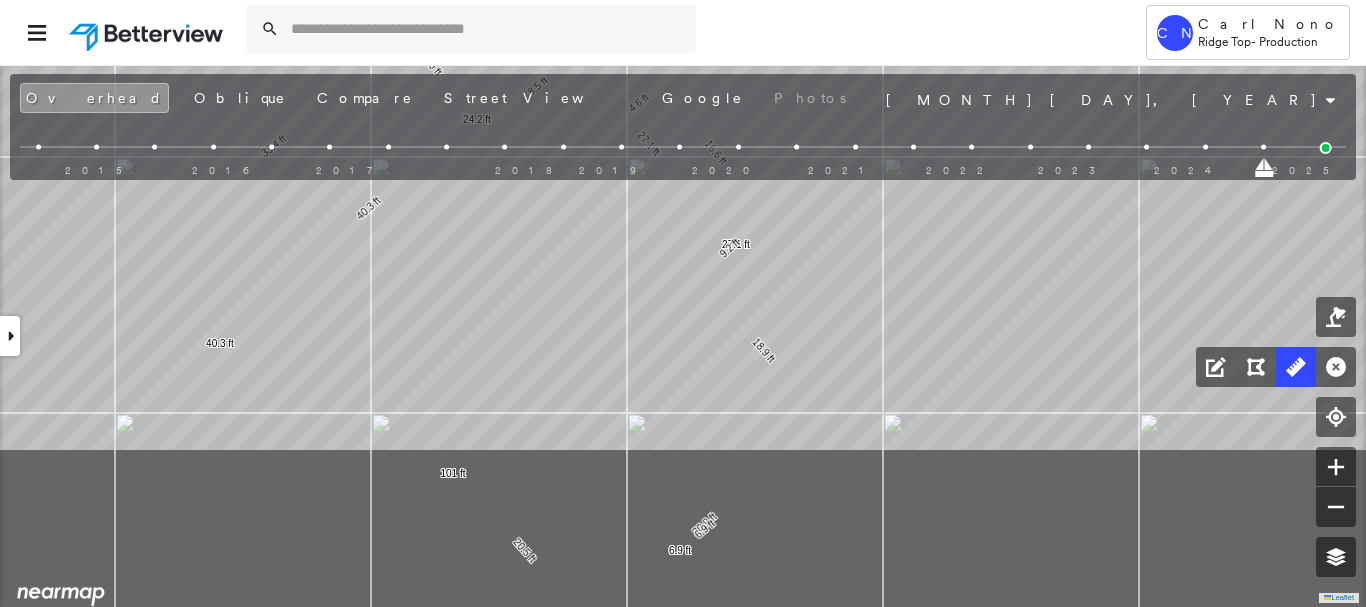 drag, startPoint x: 627, startPoint y: 417, endPoint x: 535, endPoint y: 163, distance: 270.1481 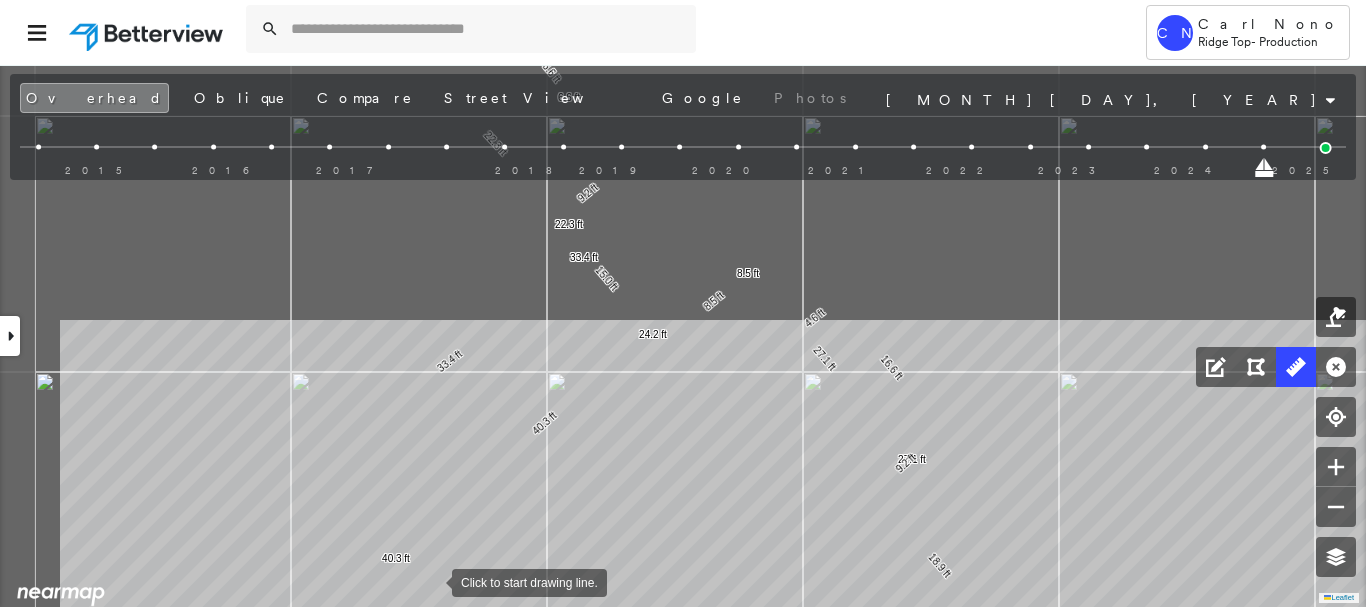 drag, startPoint x: 234, startPoint y: 270, endPoint x: 436, endPoint y: 578, distance: 368.33136 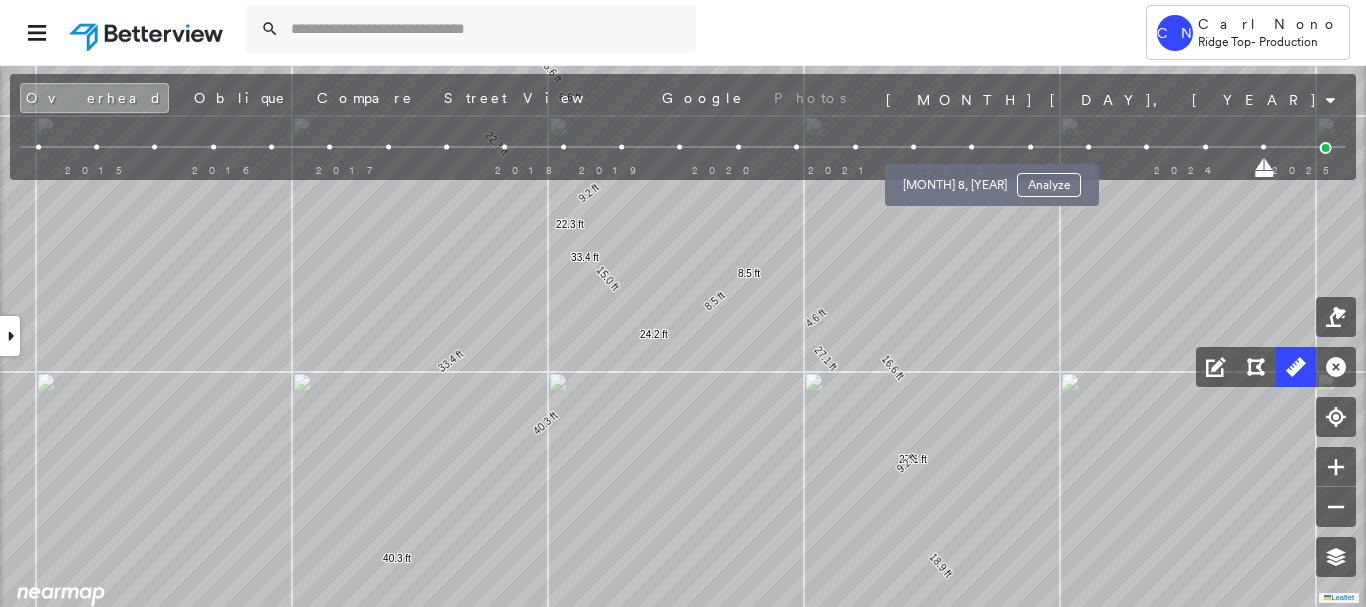 click at bounding box center [971, 147] 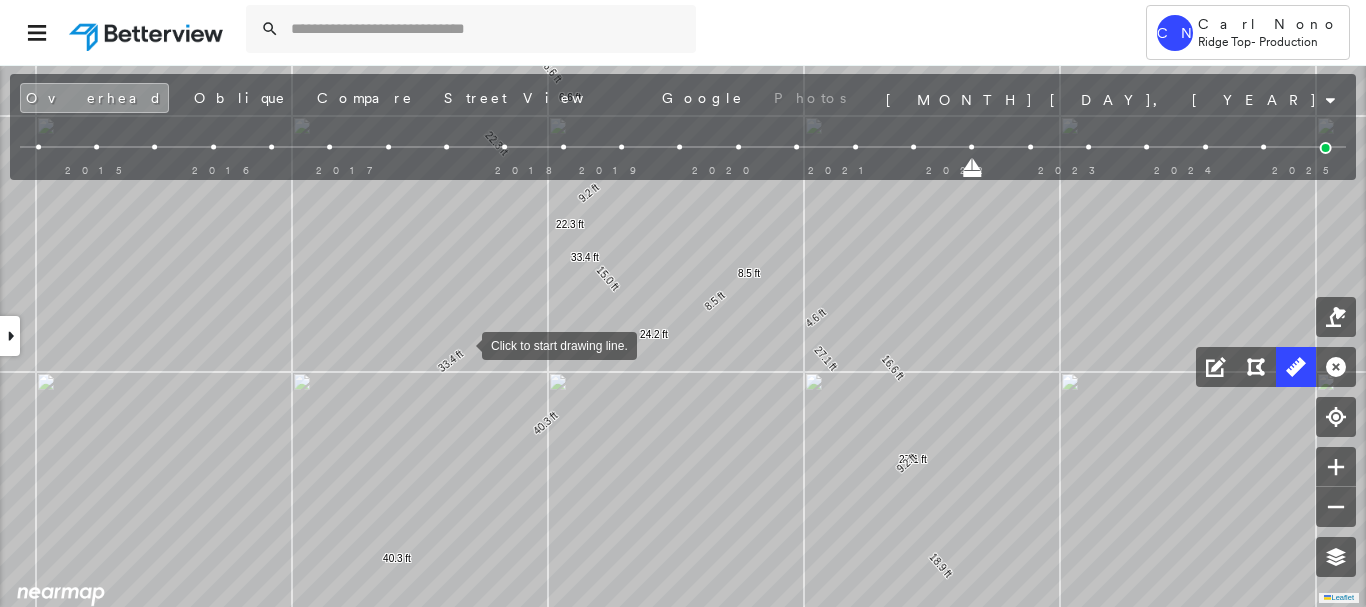 drag, startPoint x: 497, startPoint y: 344, endPoint x: 604, endPoint y: 329, distance: 108.04629 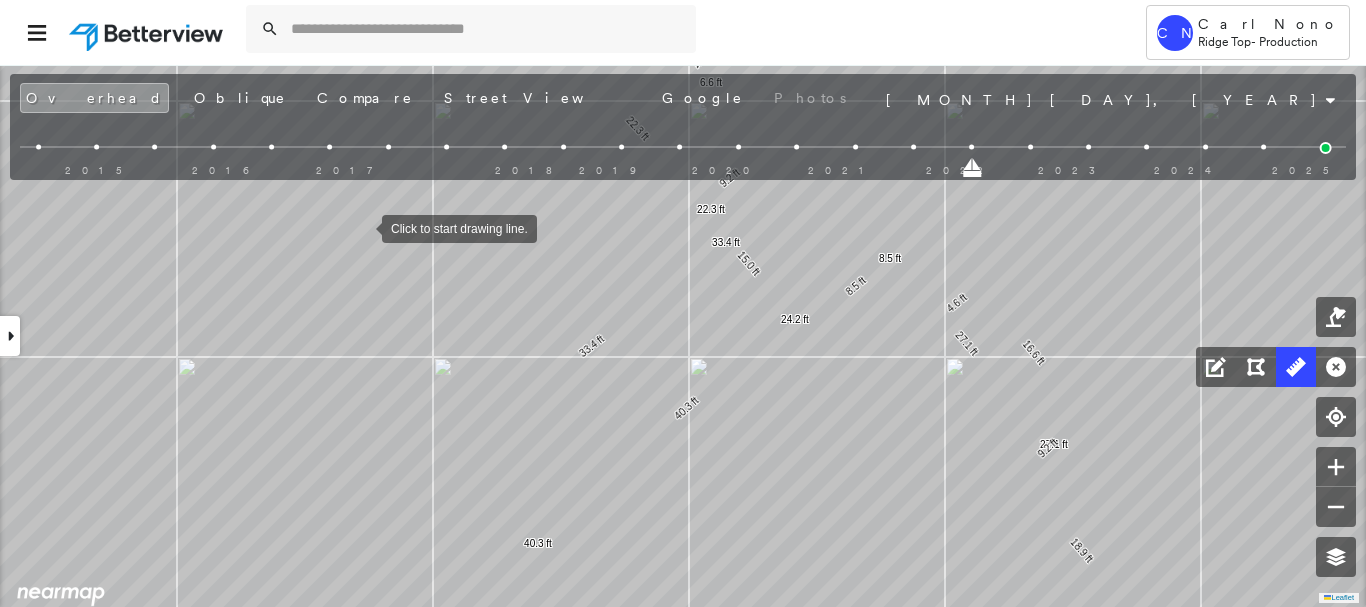 click at bounding box center (362, 227) 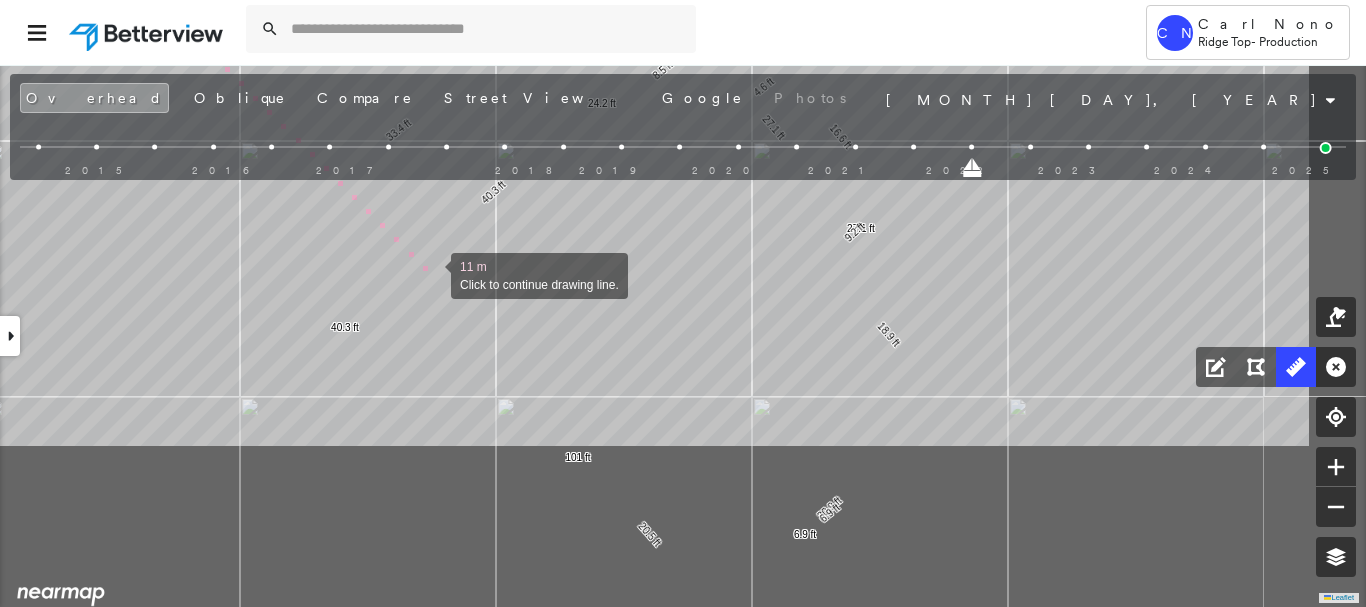 drag, startPoint x: 631, startPoint y: 500, endPoint x: 455, endPoint y: 295, distance: 270.18698 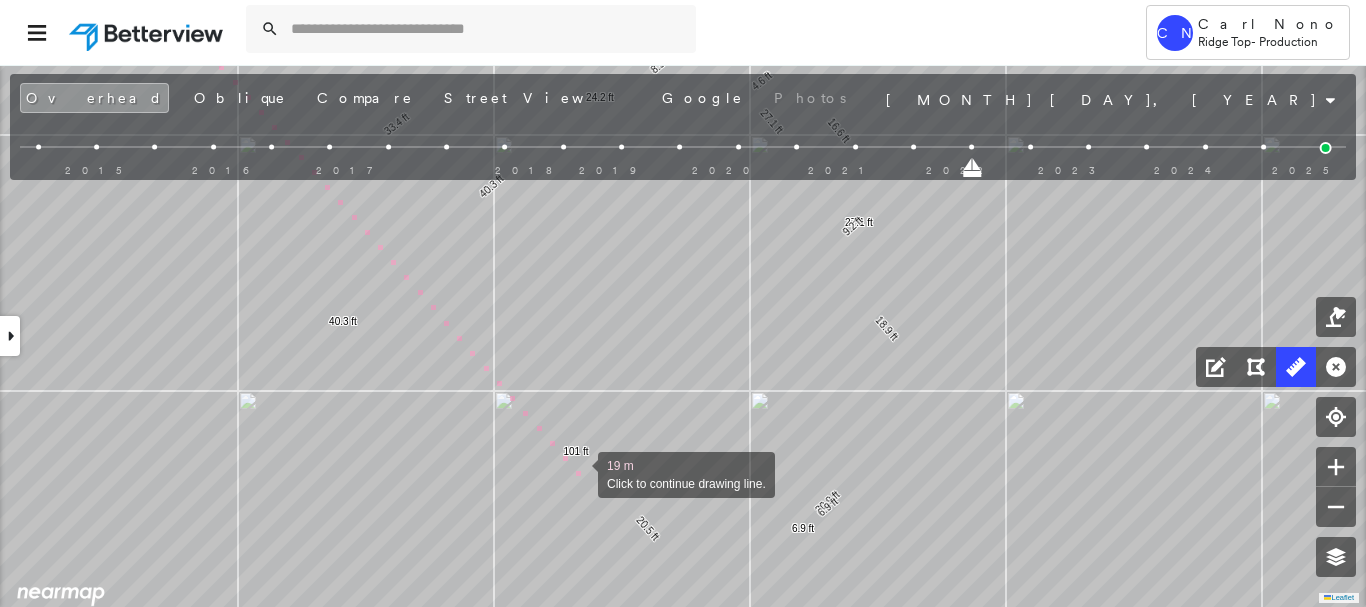 click at bounding box center (578, 473) 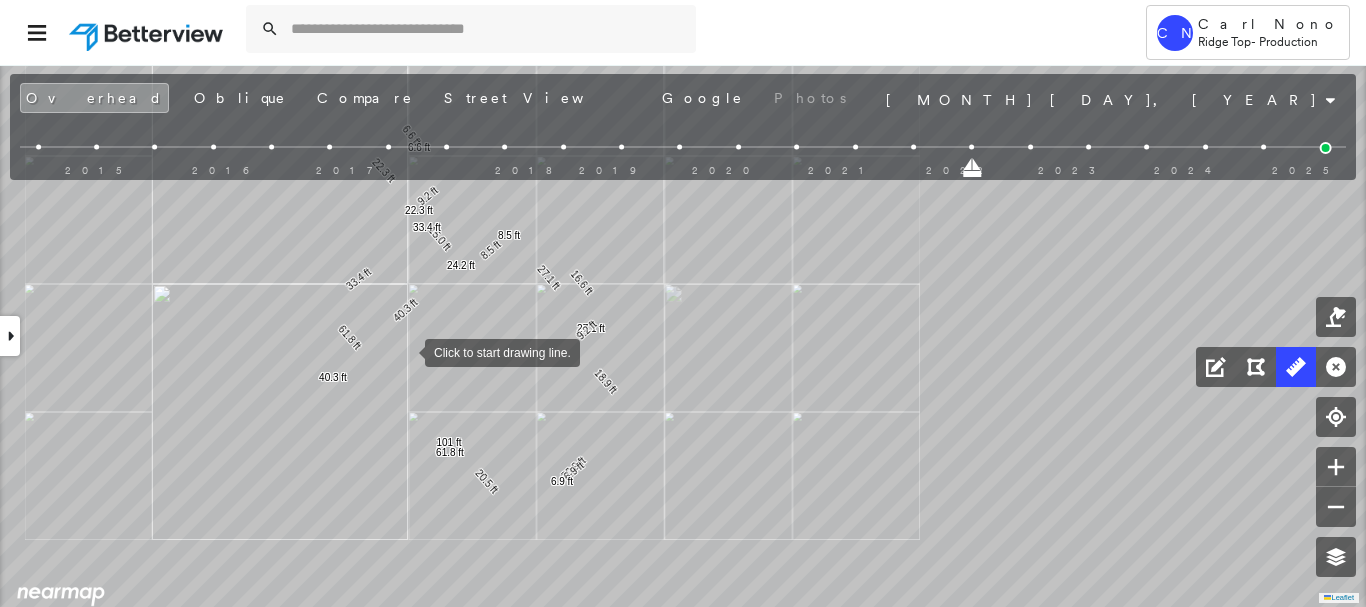 click at bounding box center (405, 351) 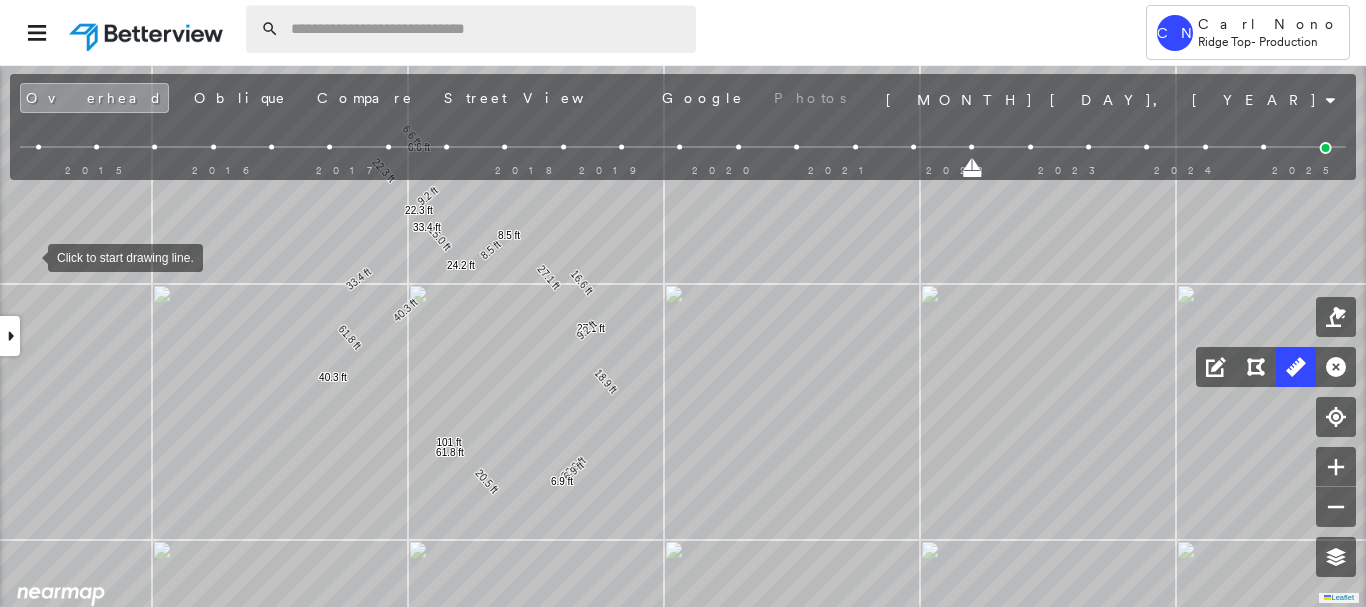 click at bounding box center [487, 29] 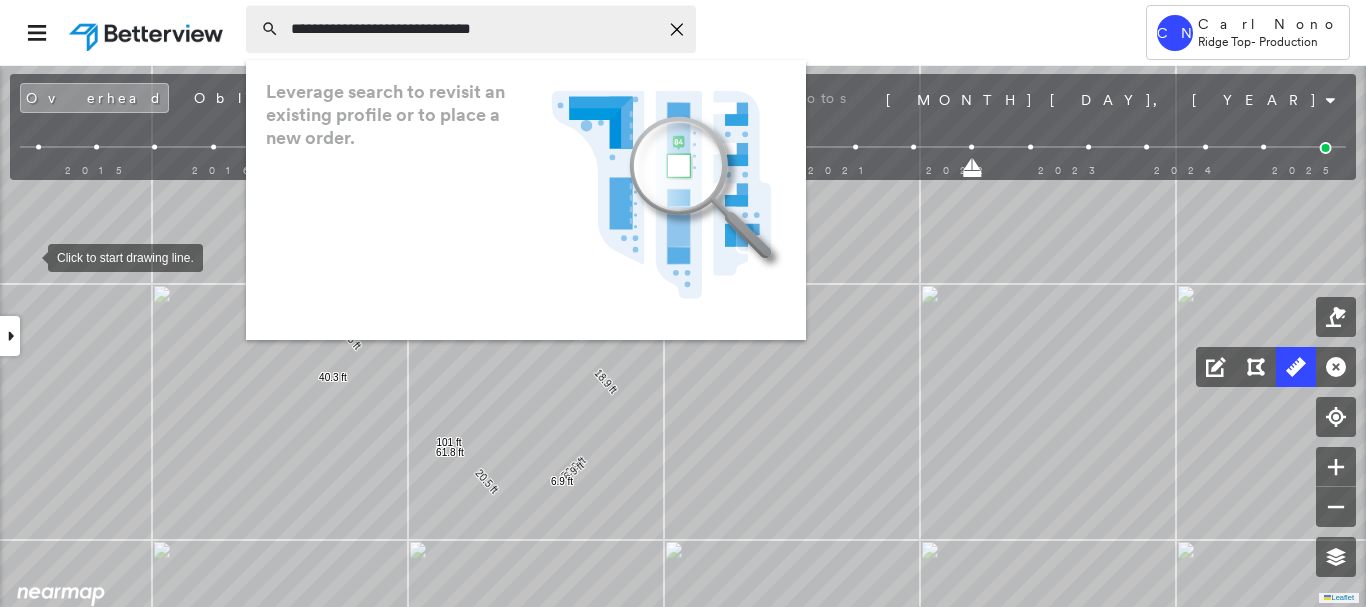 type on "**********" 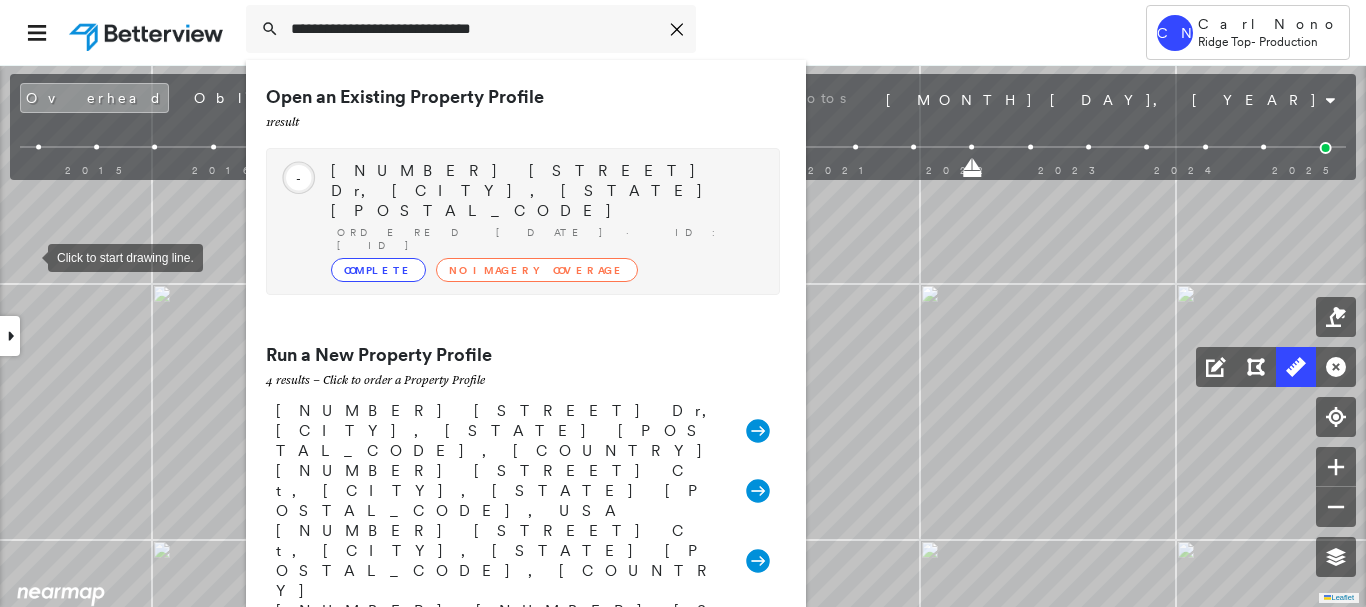 click on "Ordered [DATE] · ID: [ID]" at bounding box center (548, 239) 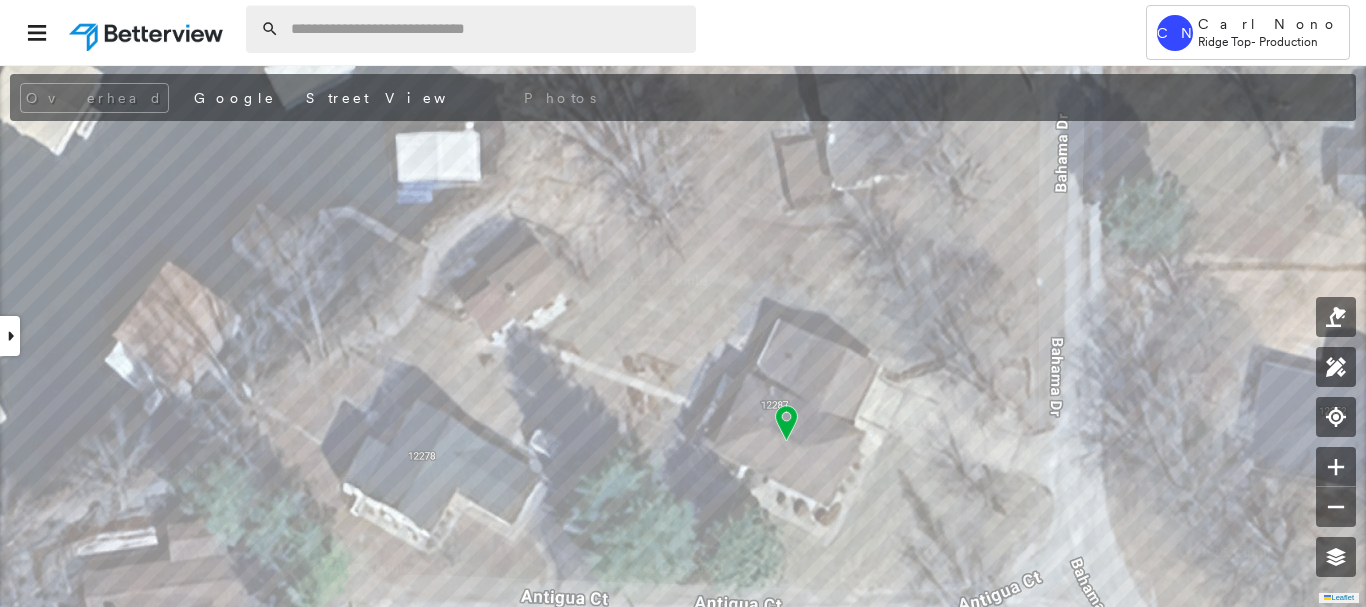 click at bounding box center (487, 29) 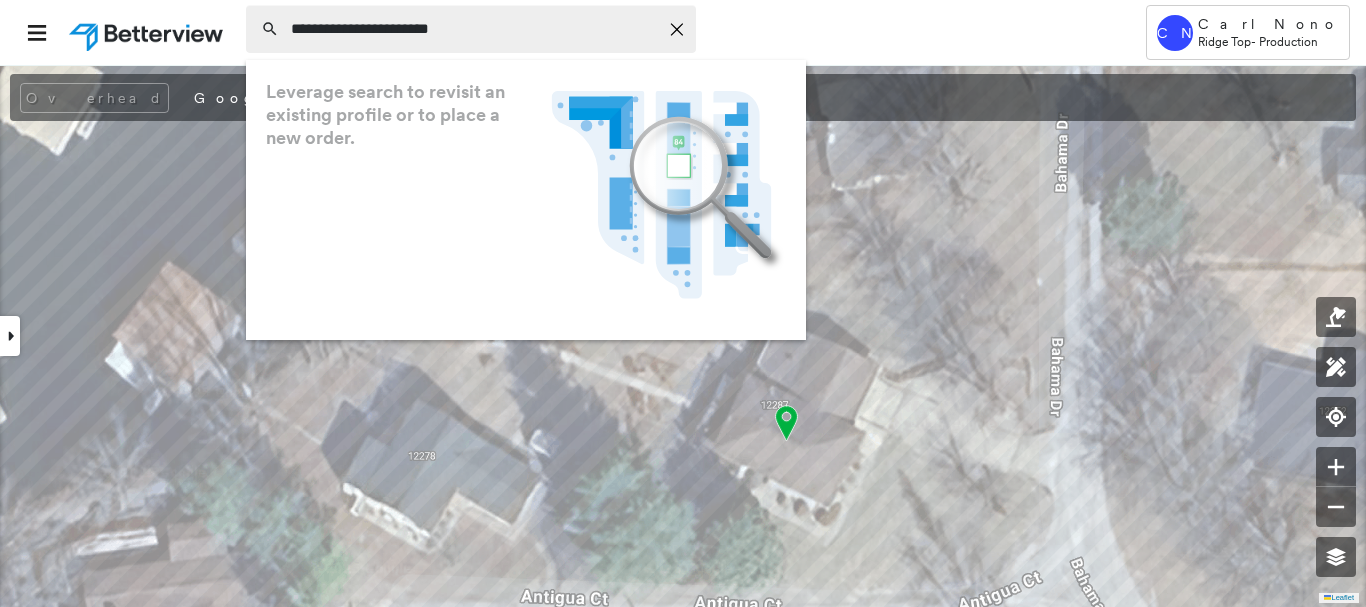type on "**********" 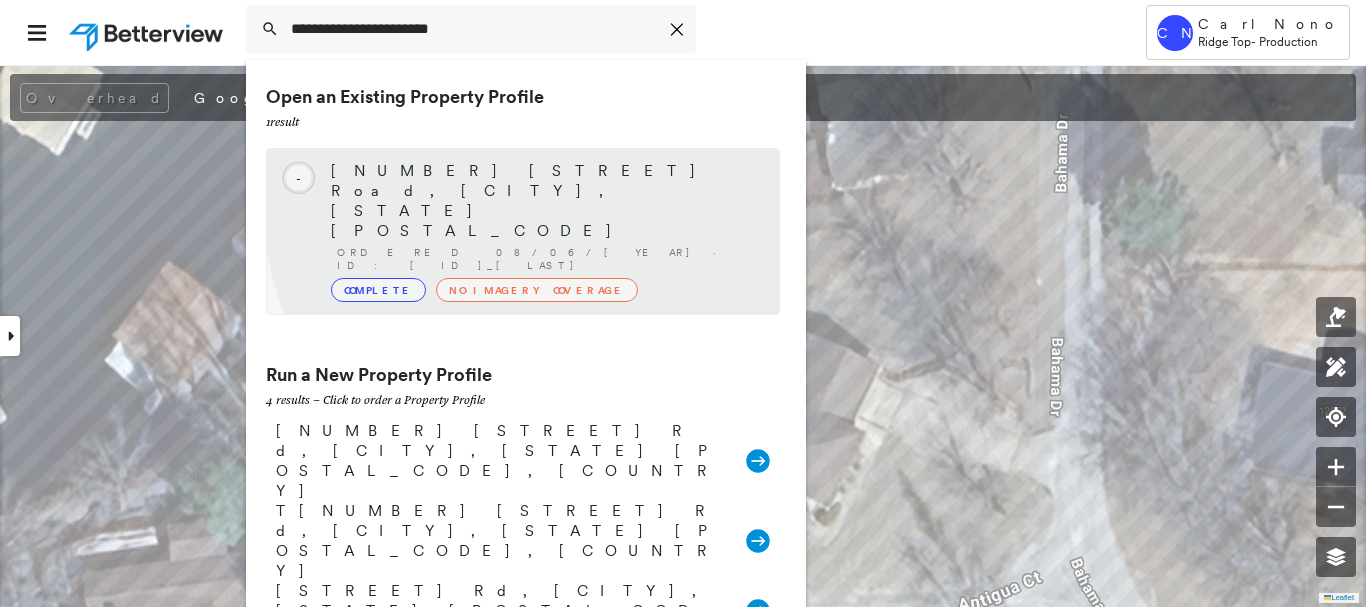 click on "Ordered 08/06/[YEAR] · ID: [ID]_[LAST]" at bounding box center (548, 259) 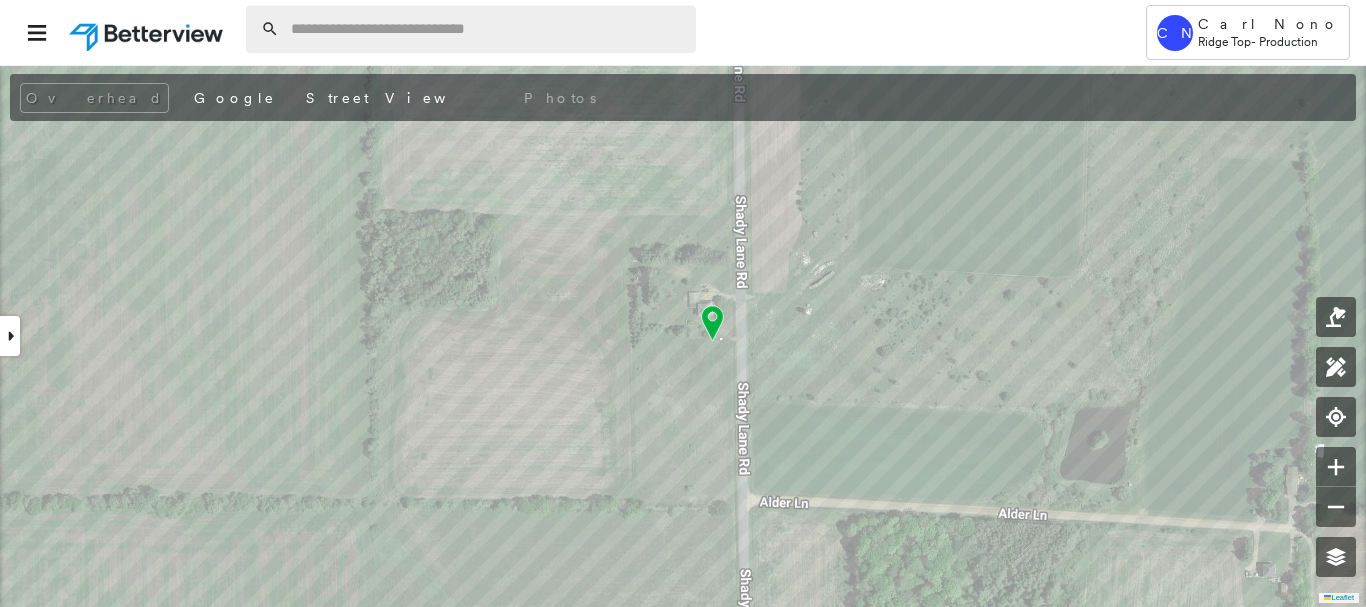 click at bounding box center [487, 29] 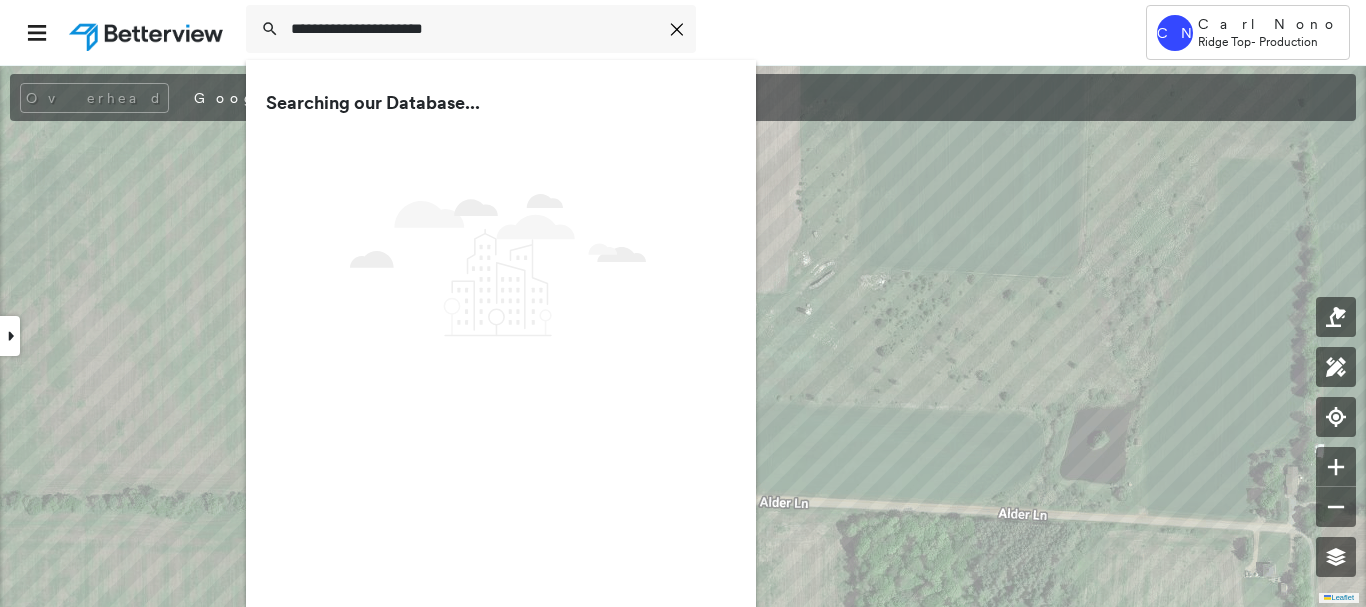 type on "**********" 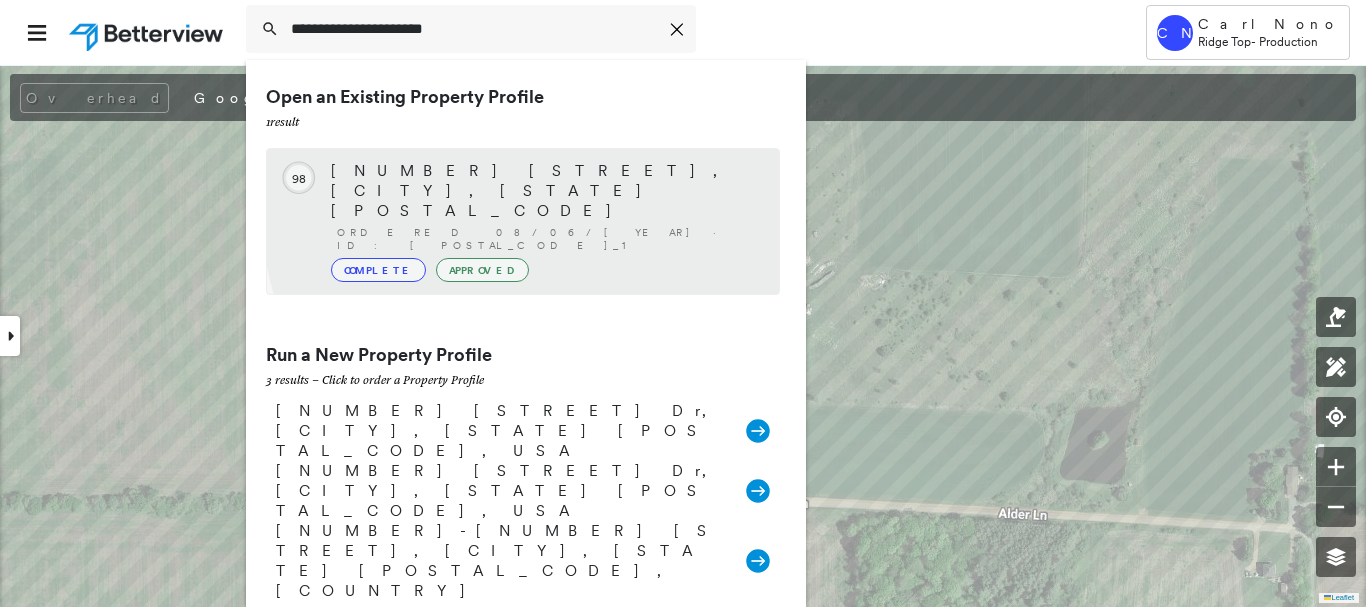 click on "Complete Approved" at bounding box center (545, 270) 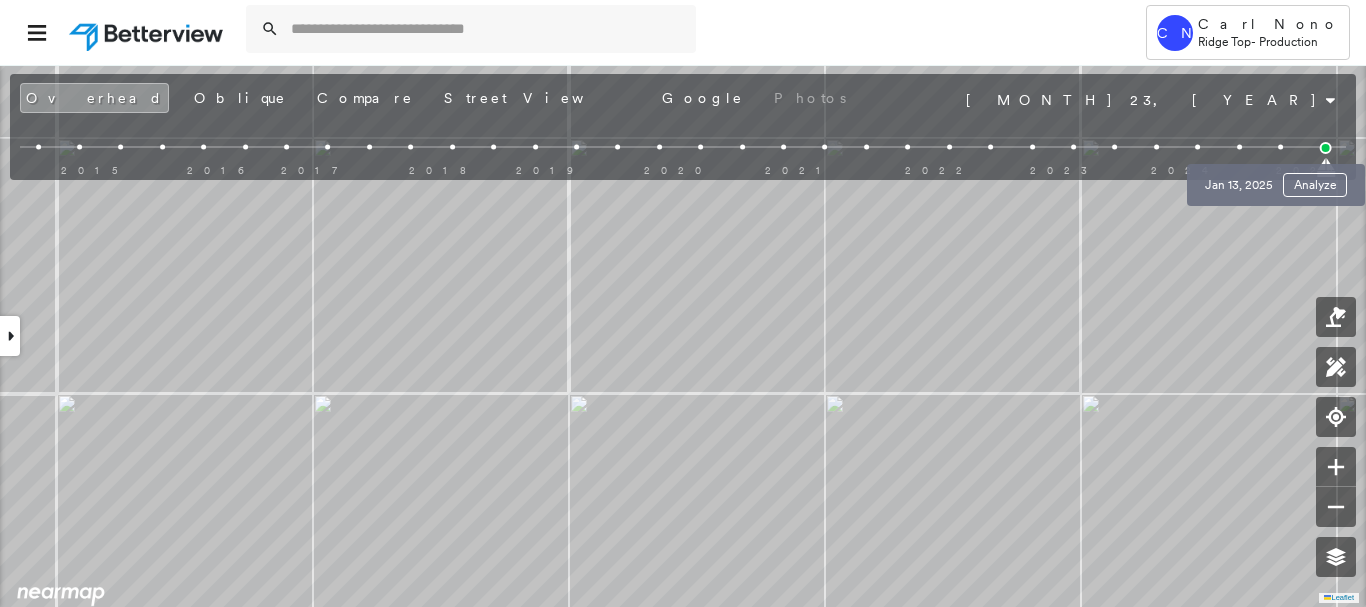 click at bounding box center [1280, 147] 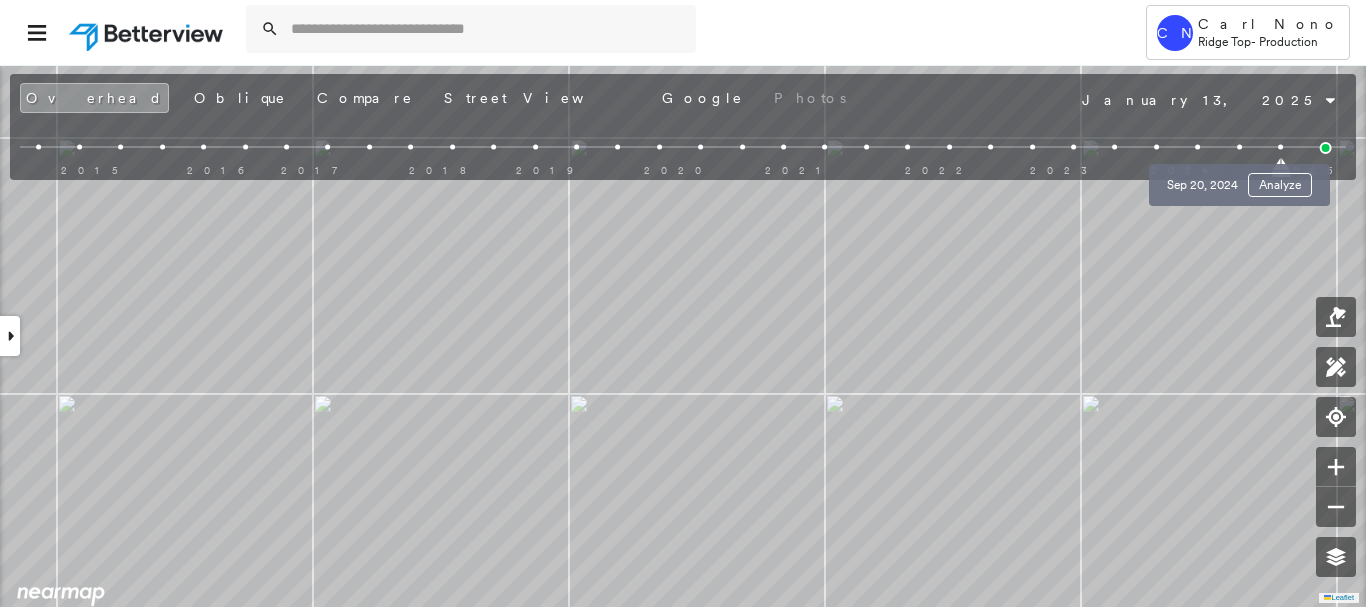 click at bounding box center [1239, 147] 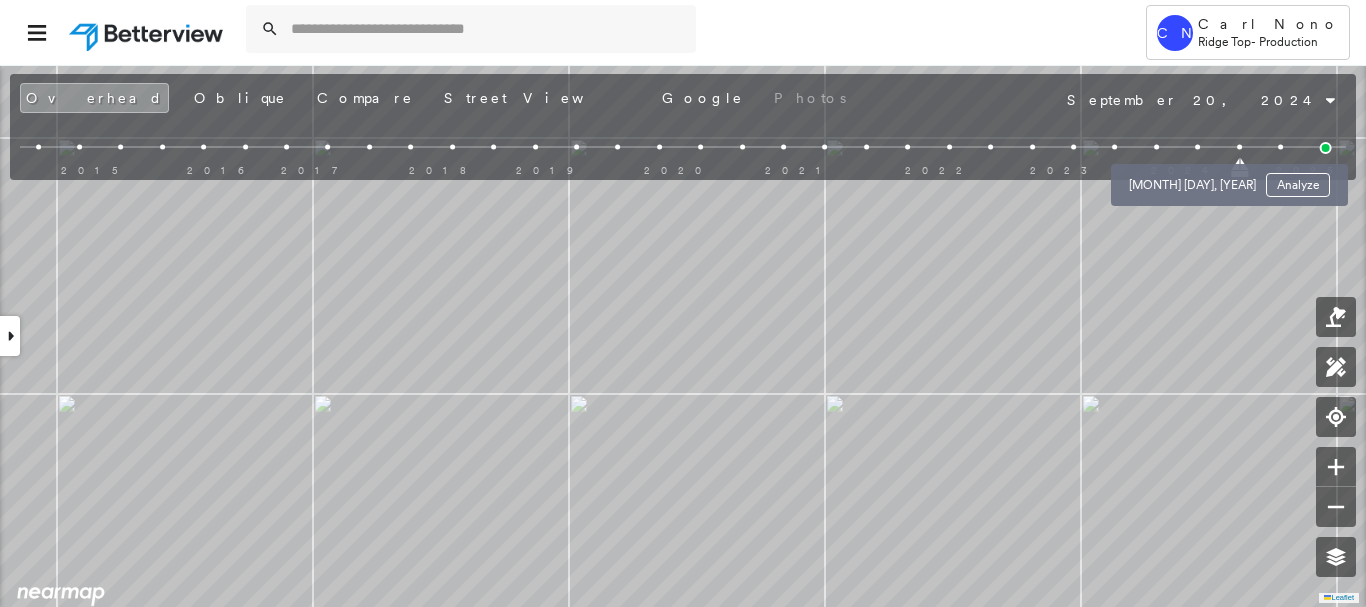 click at bounding box center [1197, 147] 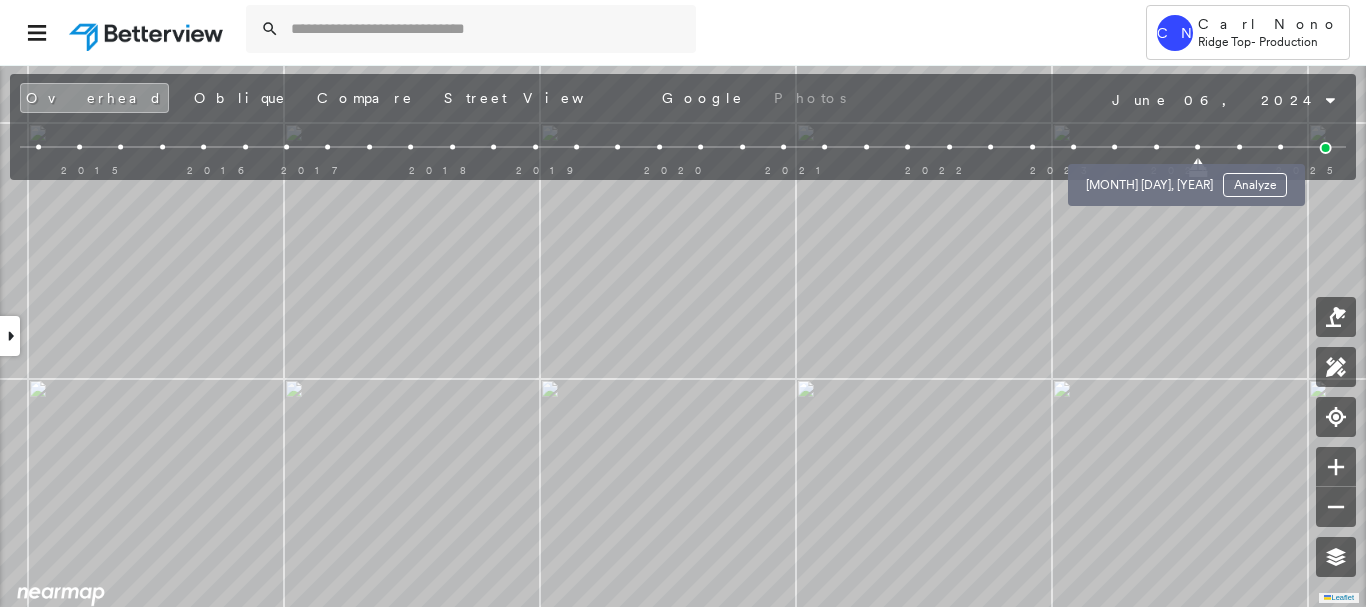click at bounding box center [1156, 147] 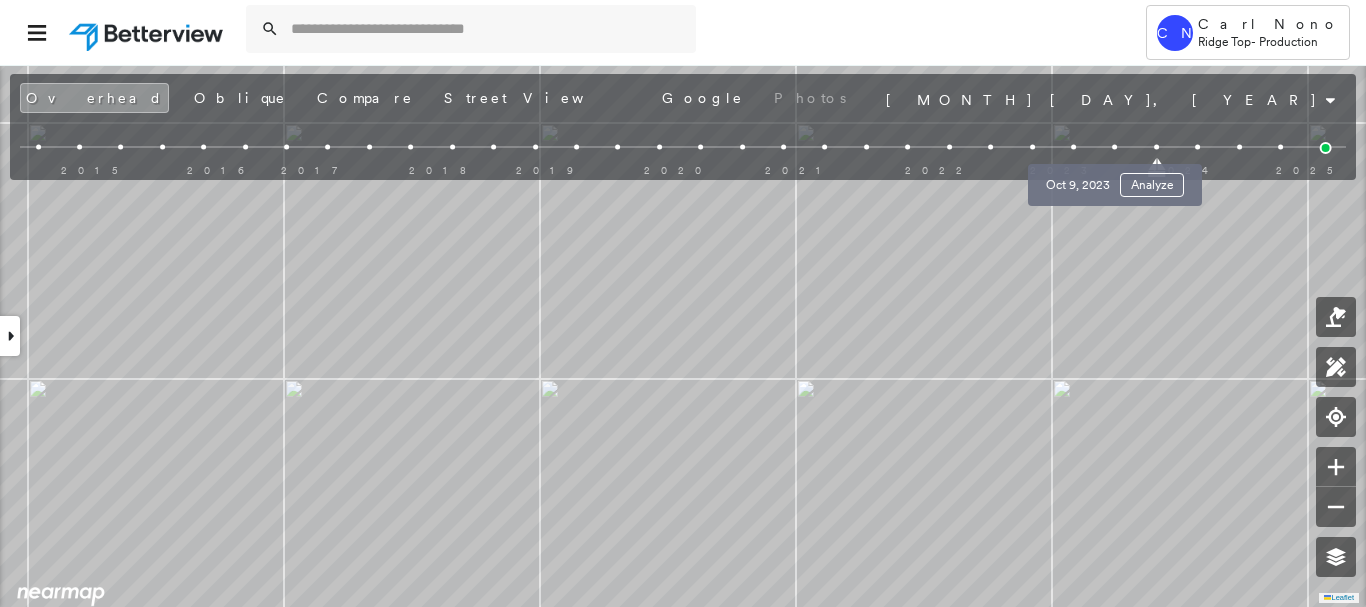 click at bounding box center (1114, 147) 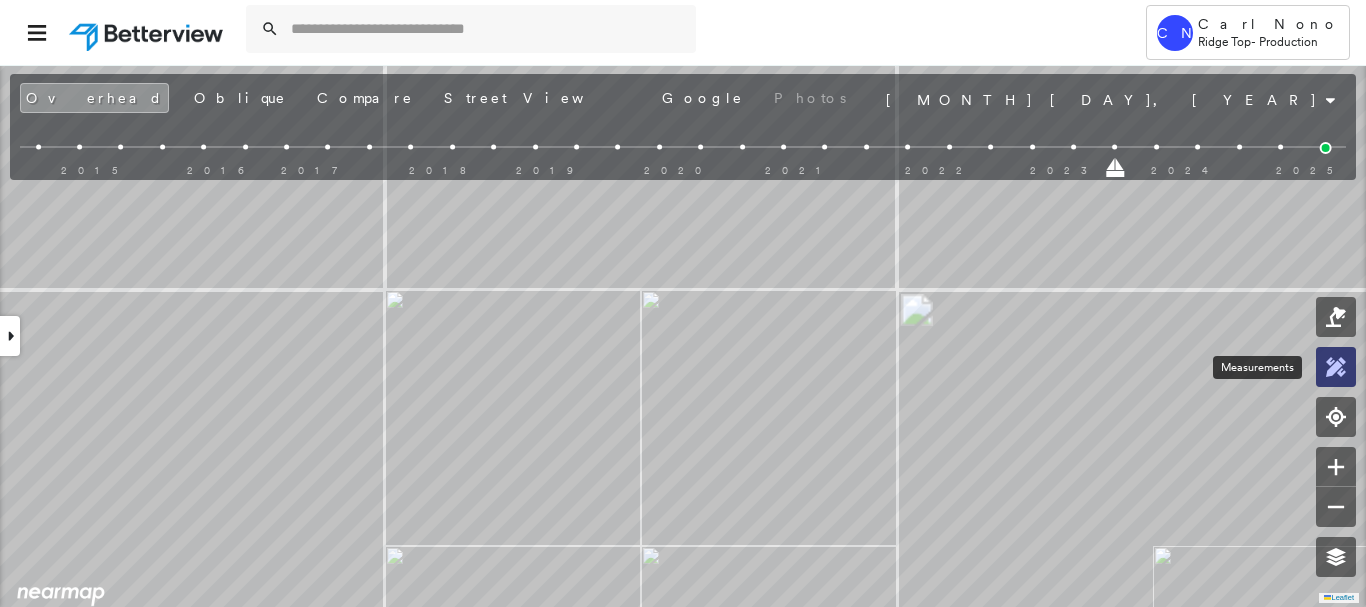 click 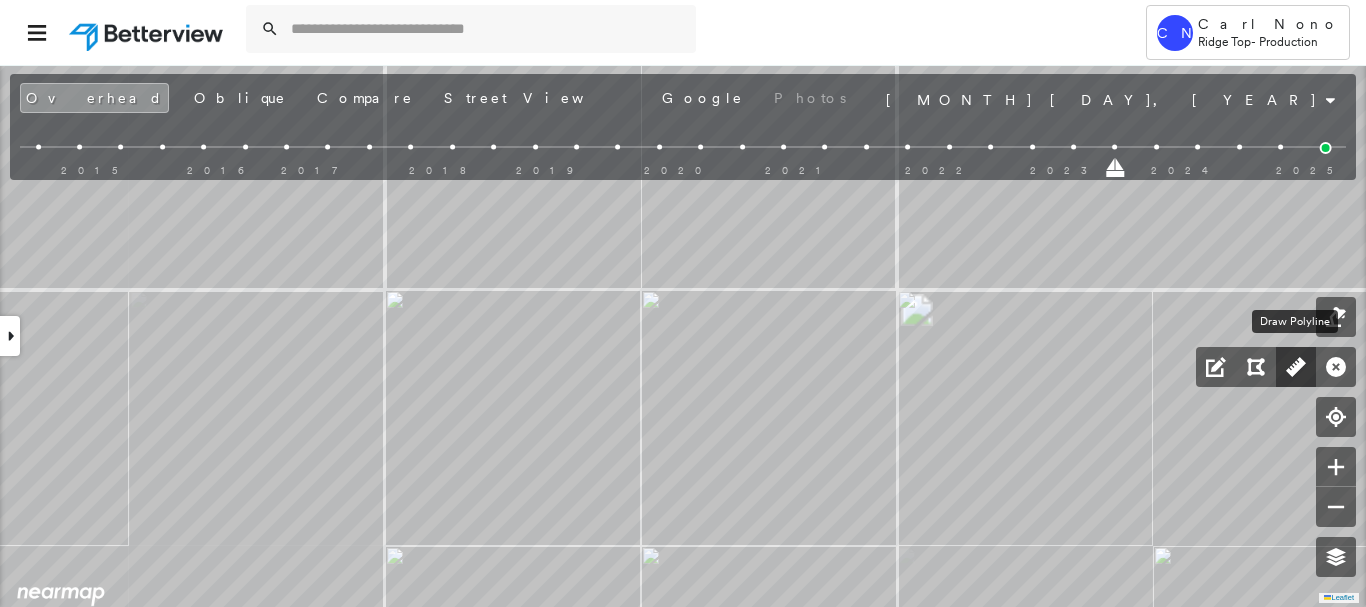 click 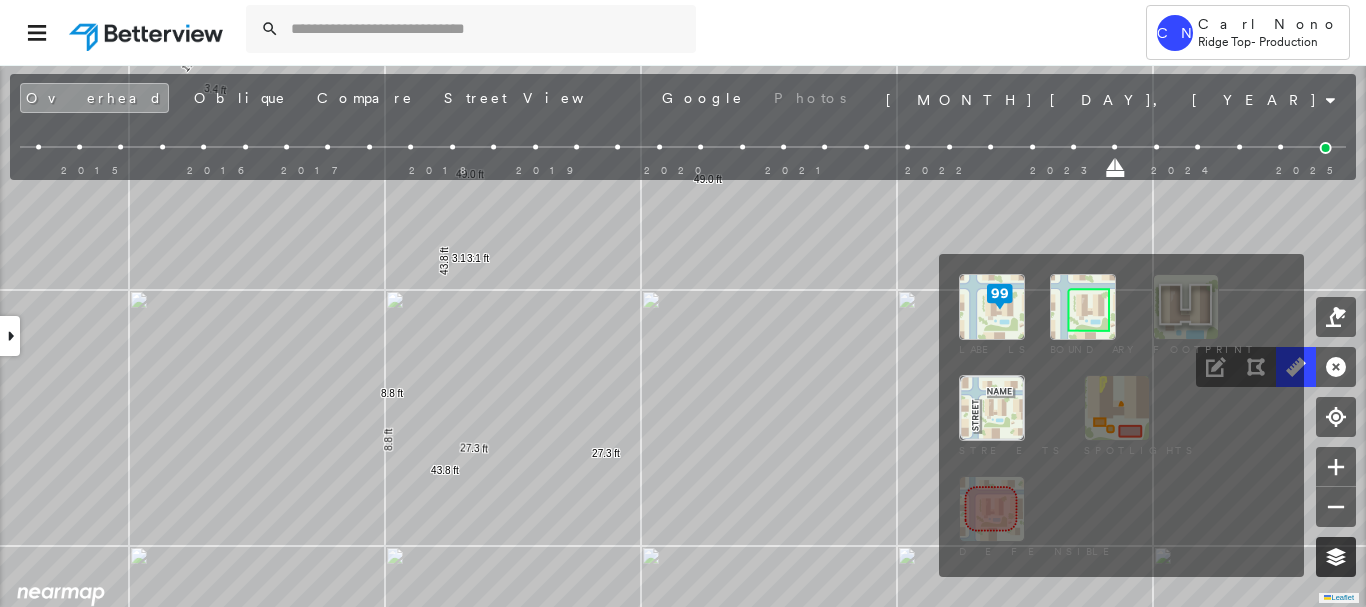 click at bounding box center (1336, 557) 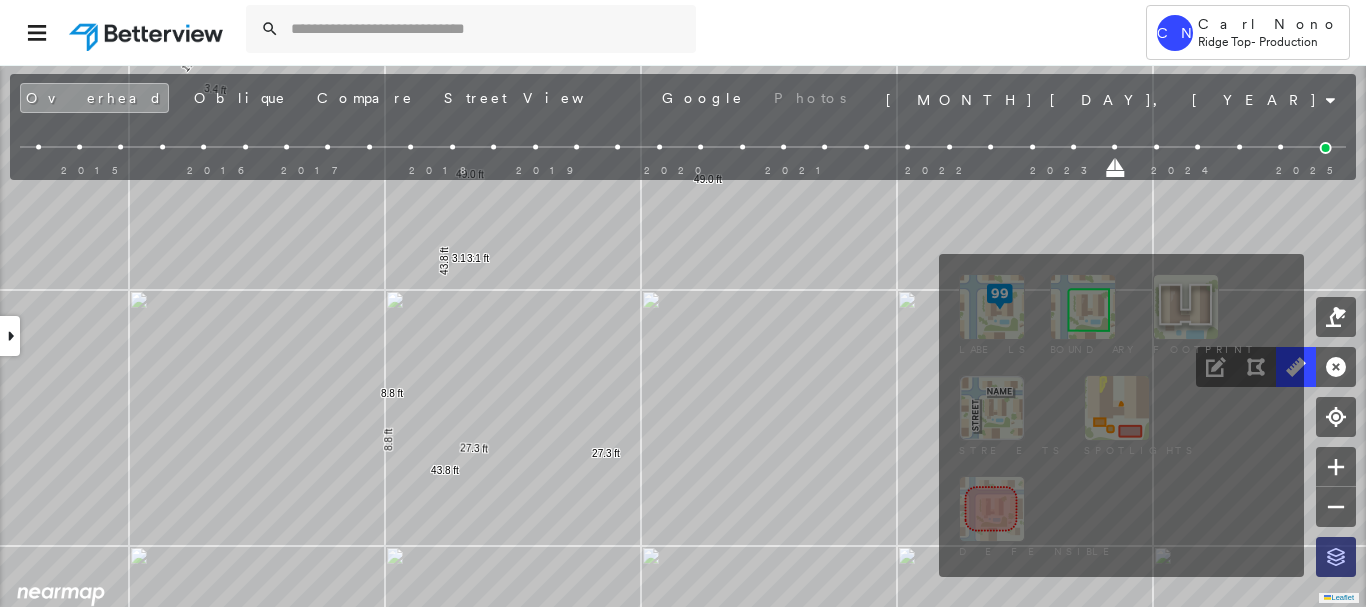 click 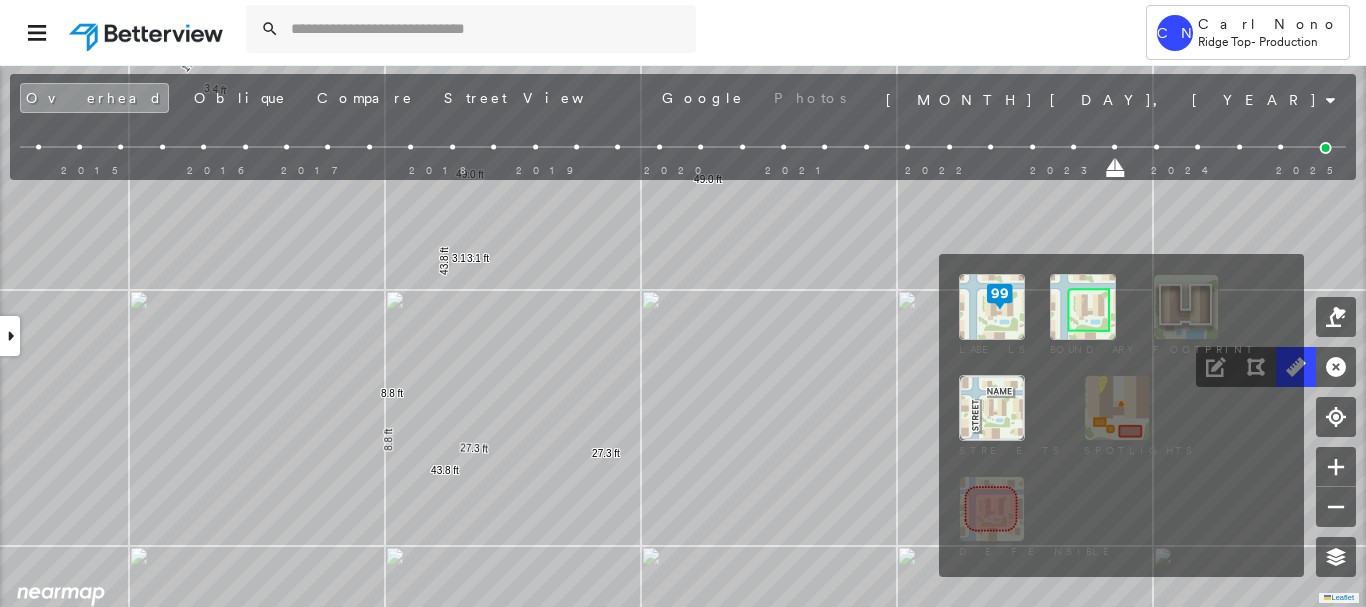 click at bounding box center (1083, 307) 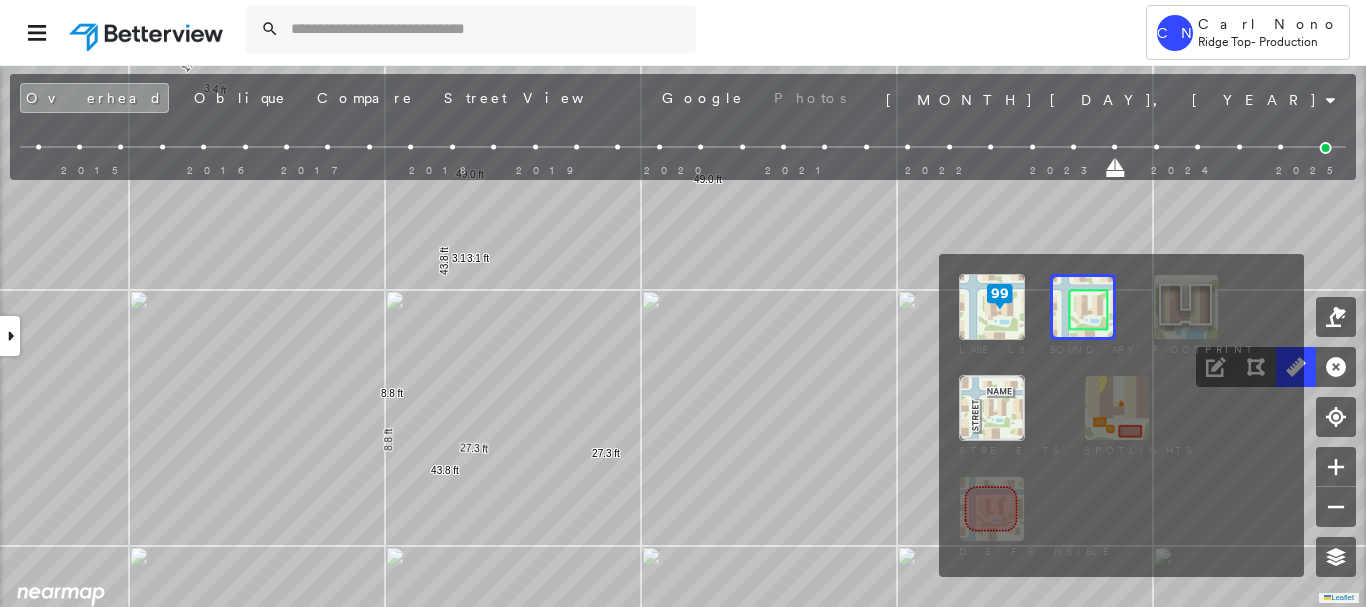 click at bounding box center (1083, 307) 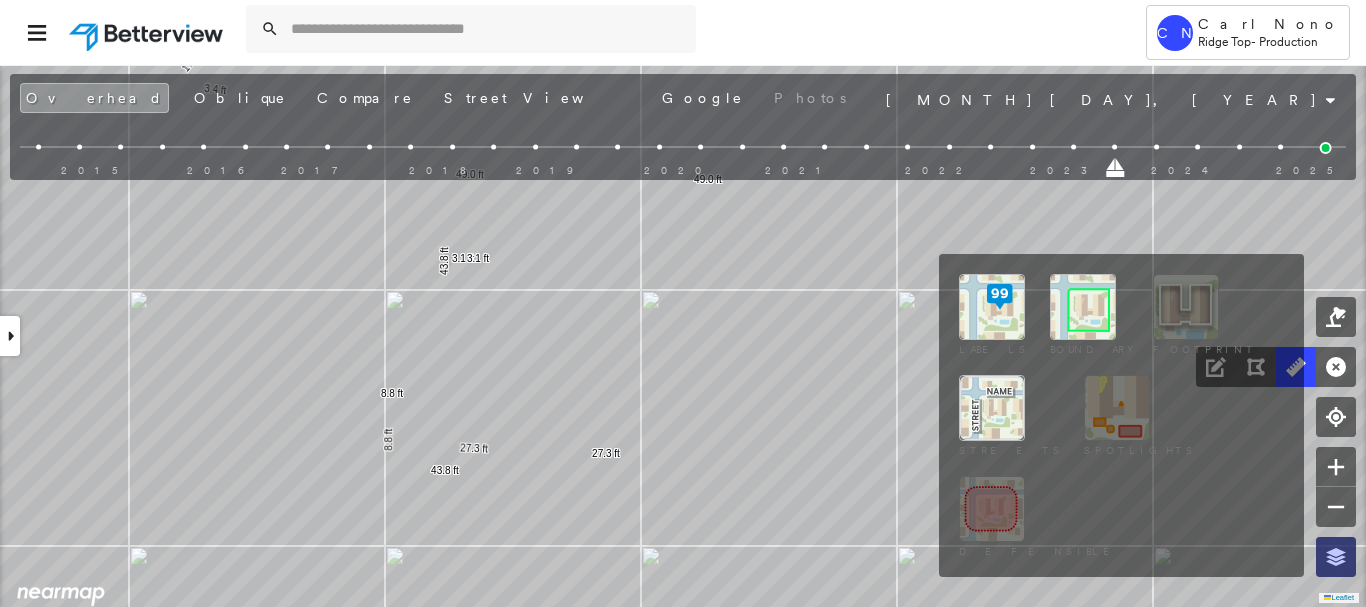 click at bounding box center [1336, 557] 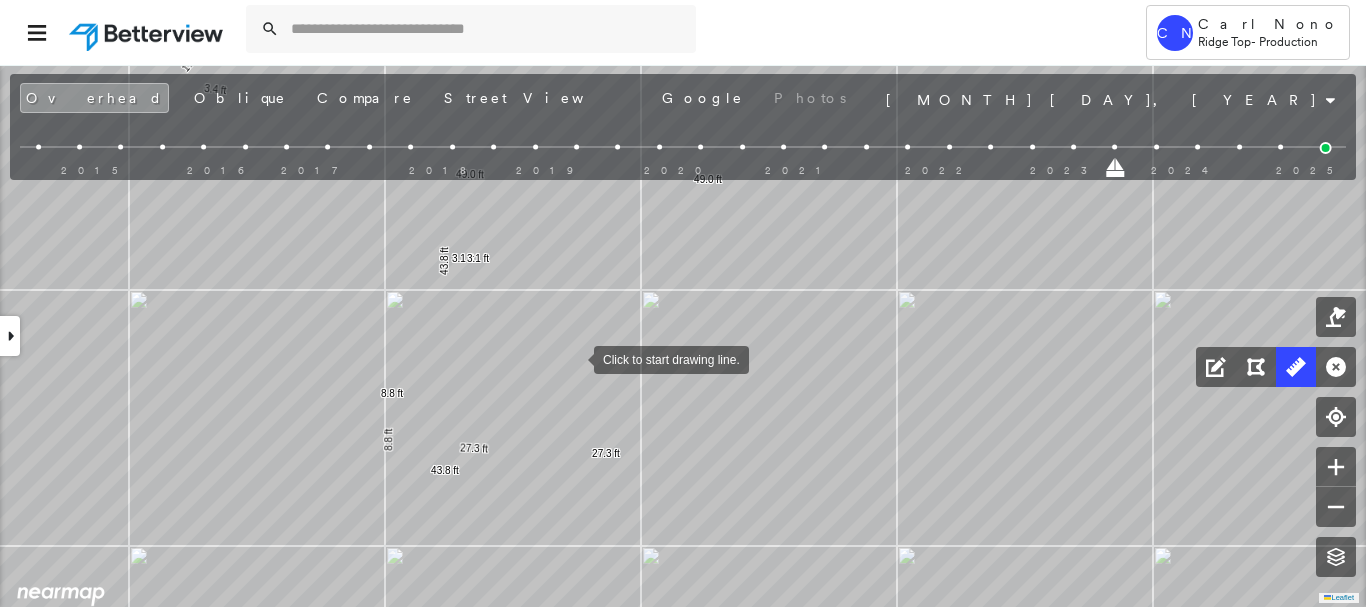 drag, startPoint x: 583, startPoint y: 358, endPoint x: 684, endPoint y: 358, distance: 101 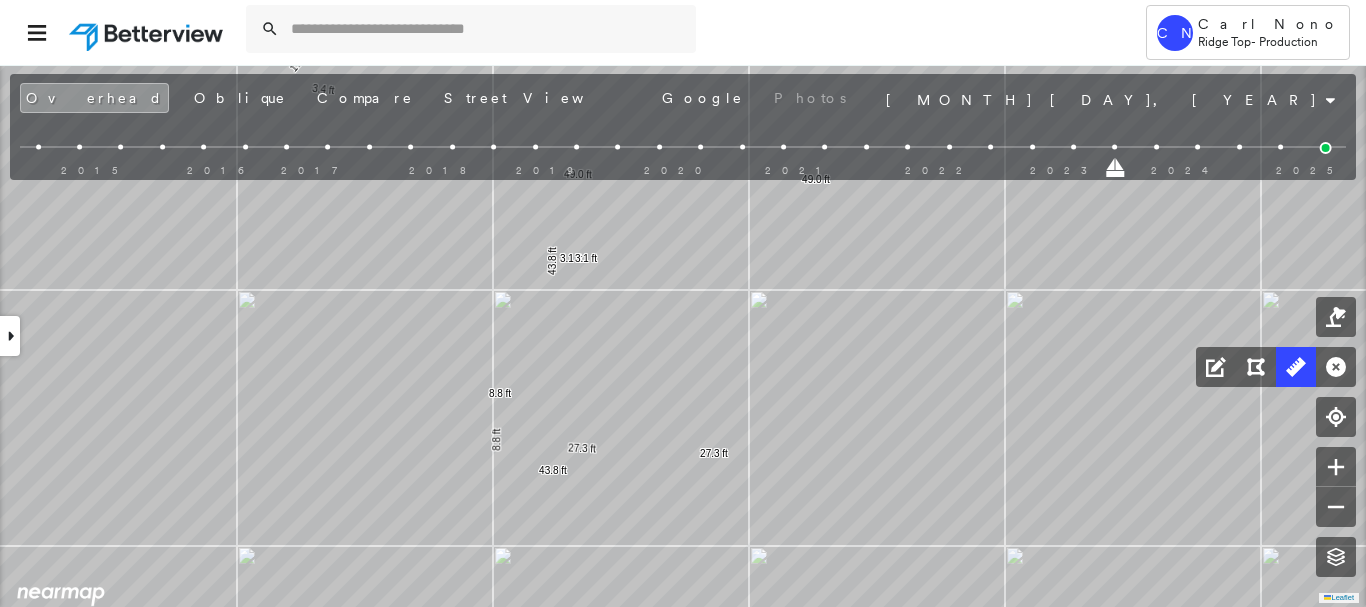click at bounding box center [10, 336] 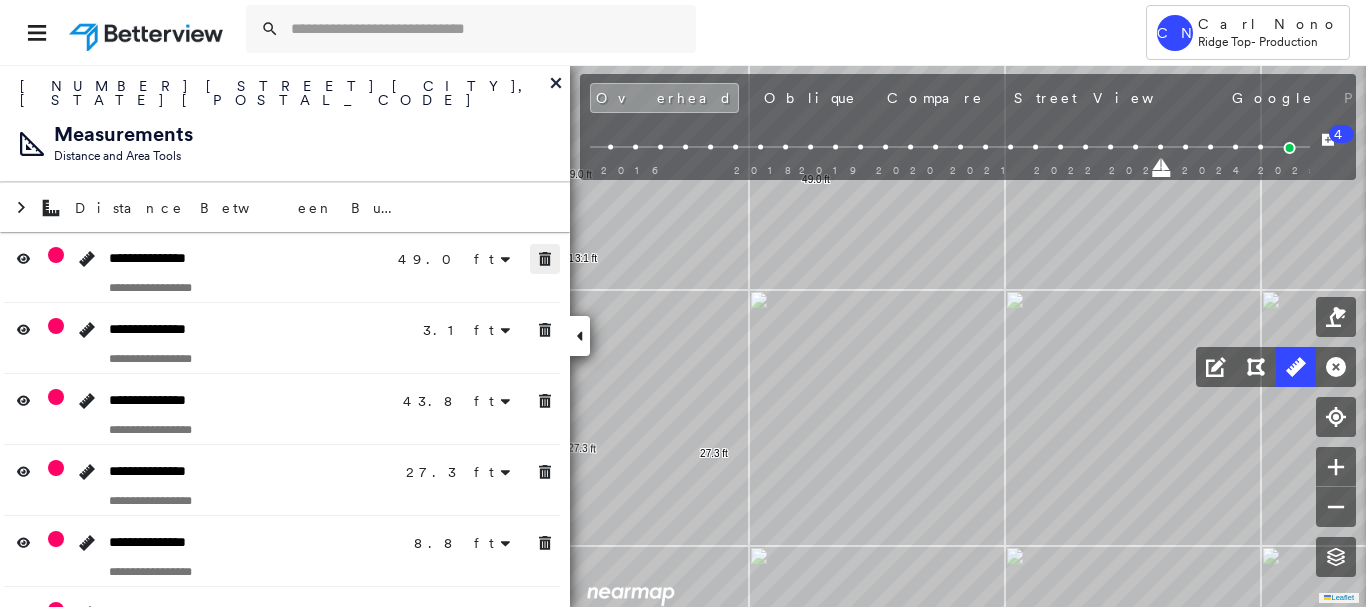click 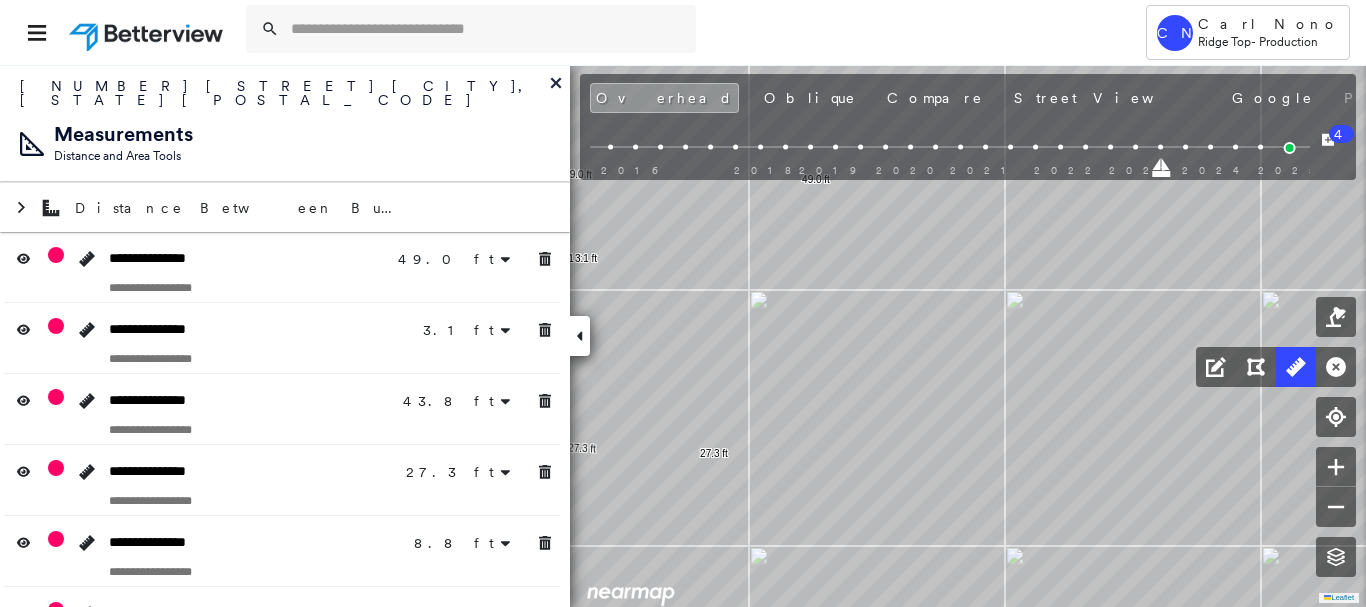 click 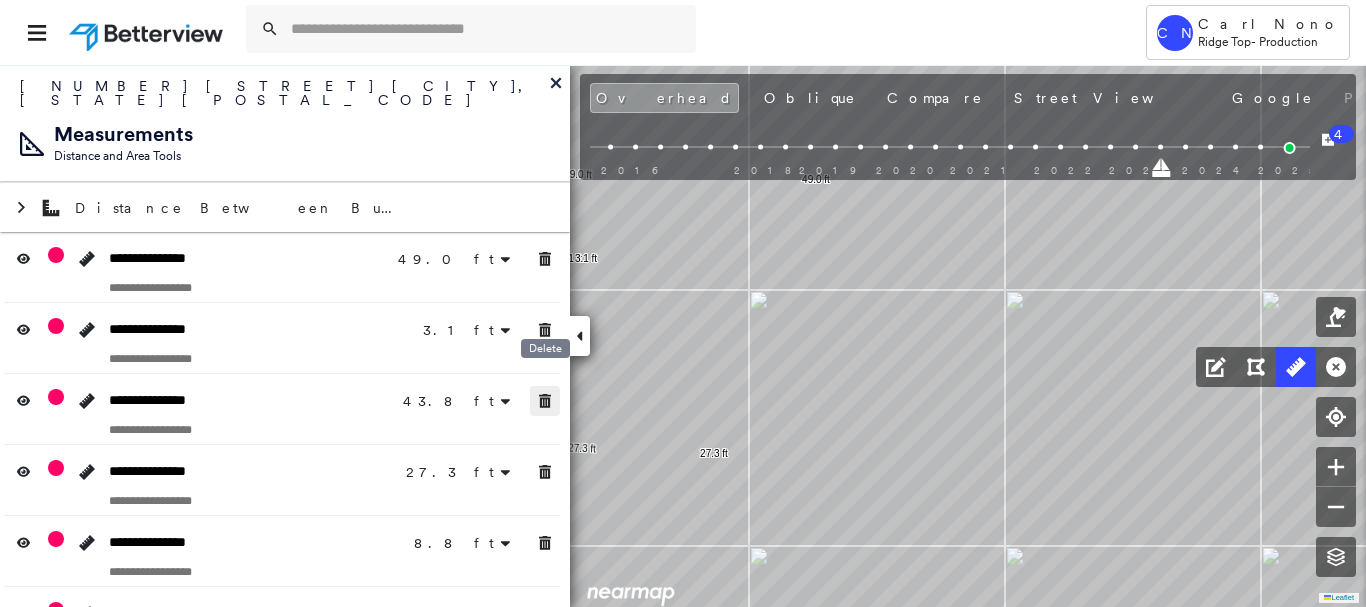 click at bounding box center [545, 401] 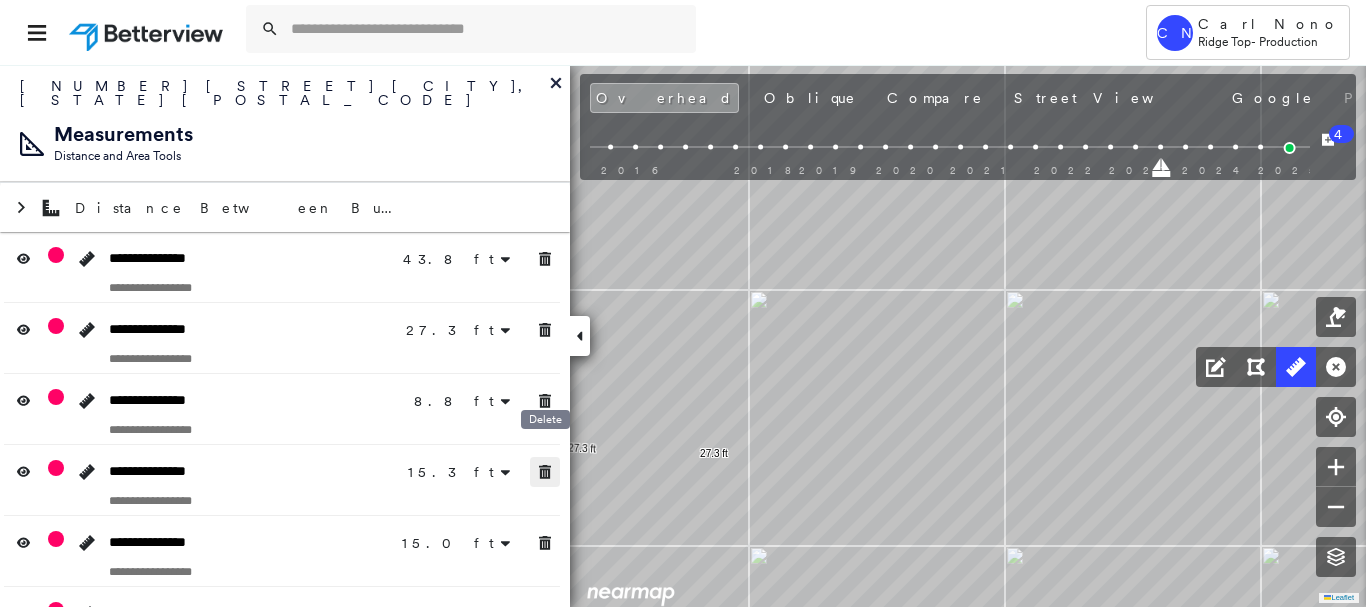 drag, startPoint x: 544, startPoint y: 448, endPoint x: 550, endPoint y: 490, distance: 42.426407 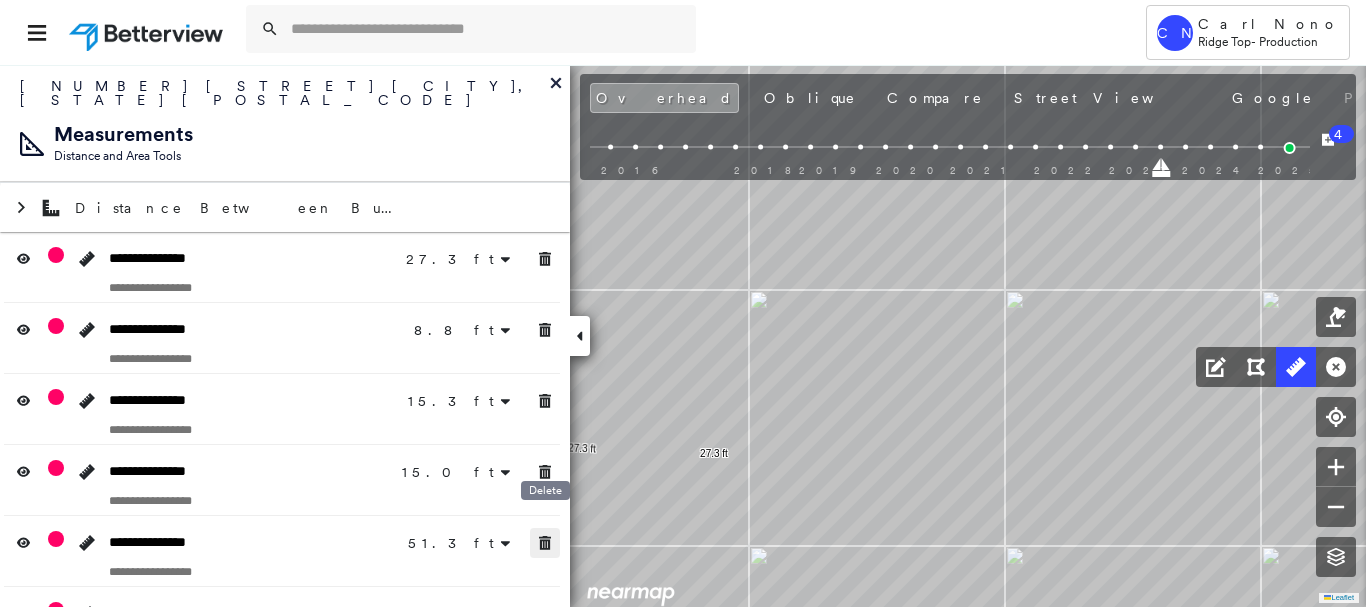 drag, startPoint x: 550, startPoint y: 533, endPoint x: 552, endPoint y: 552, distance: 19.104973 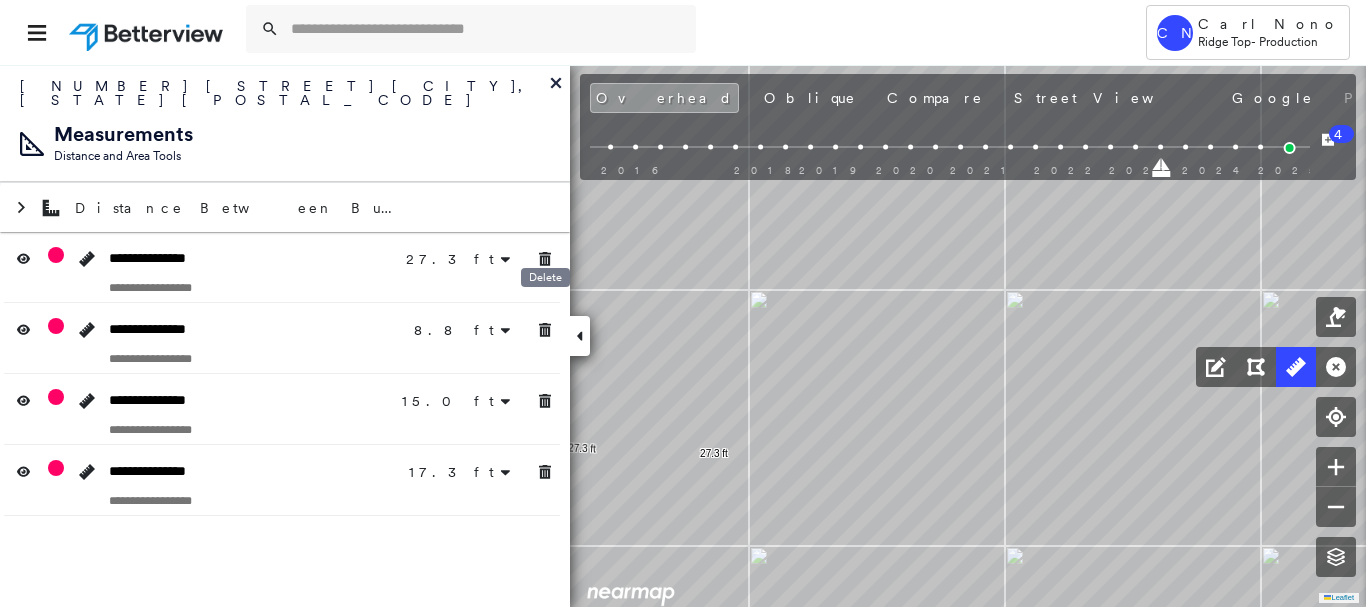 click at bounding box center (545, 259) 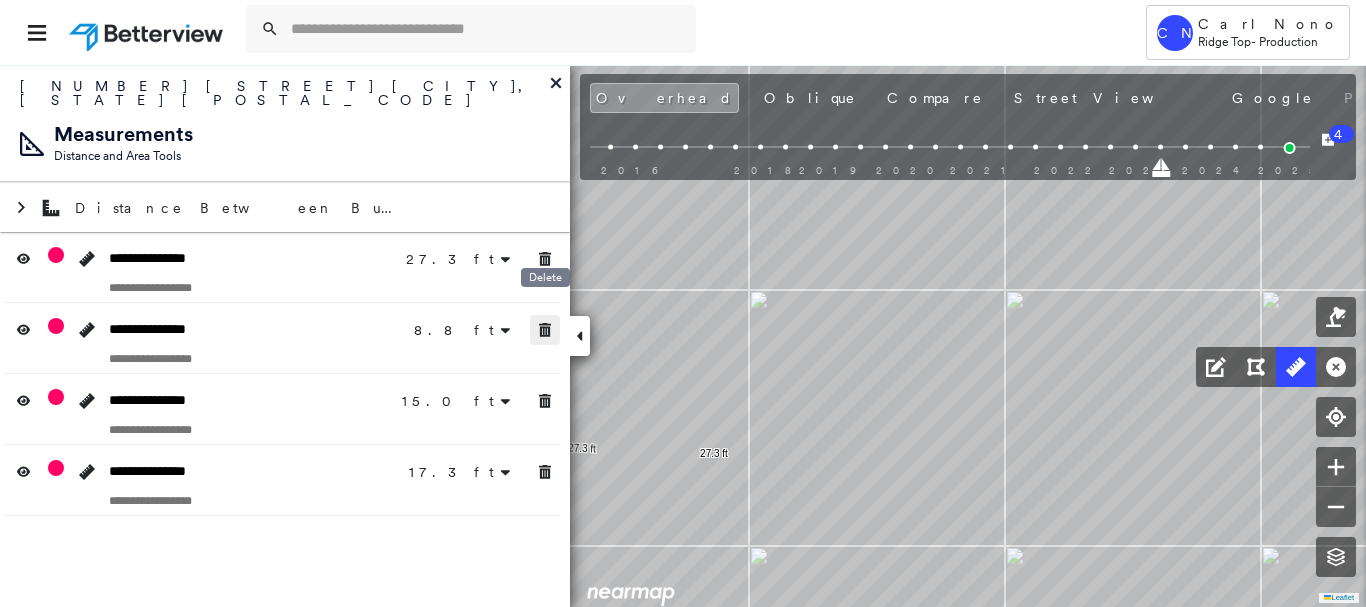 click at bounding box center (545, 330) 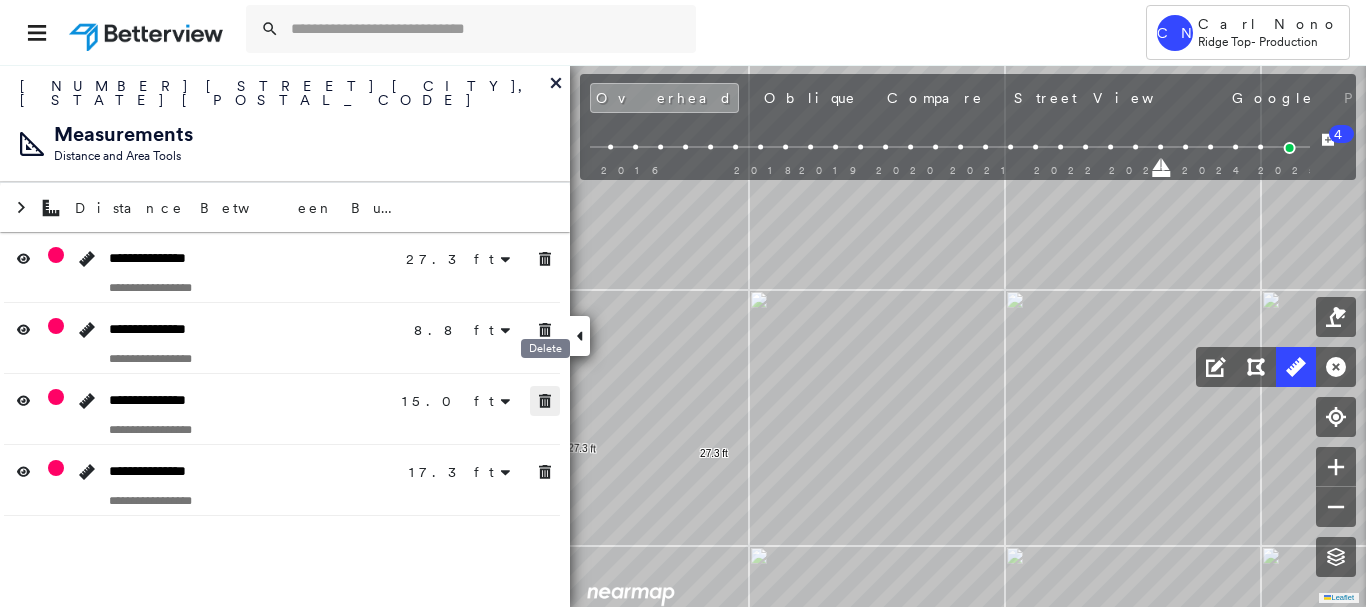 click on "**********" at bounding box center (285, 374) 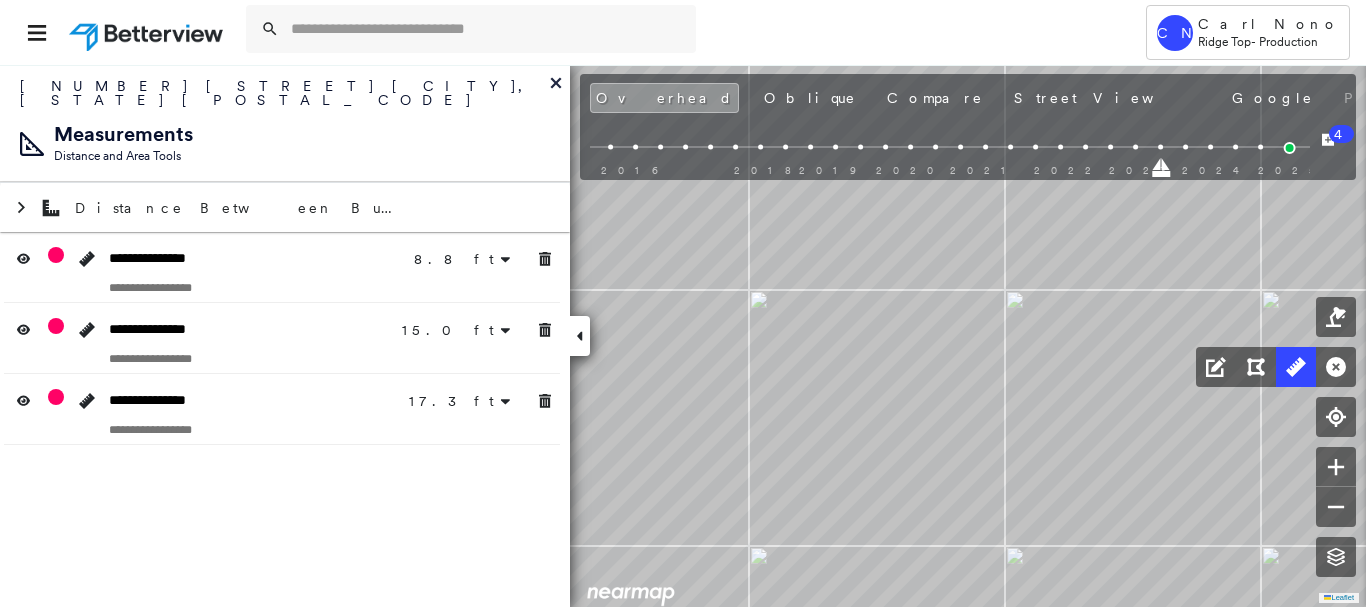 click on "**********" at bounding box center (285, 335) 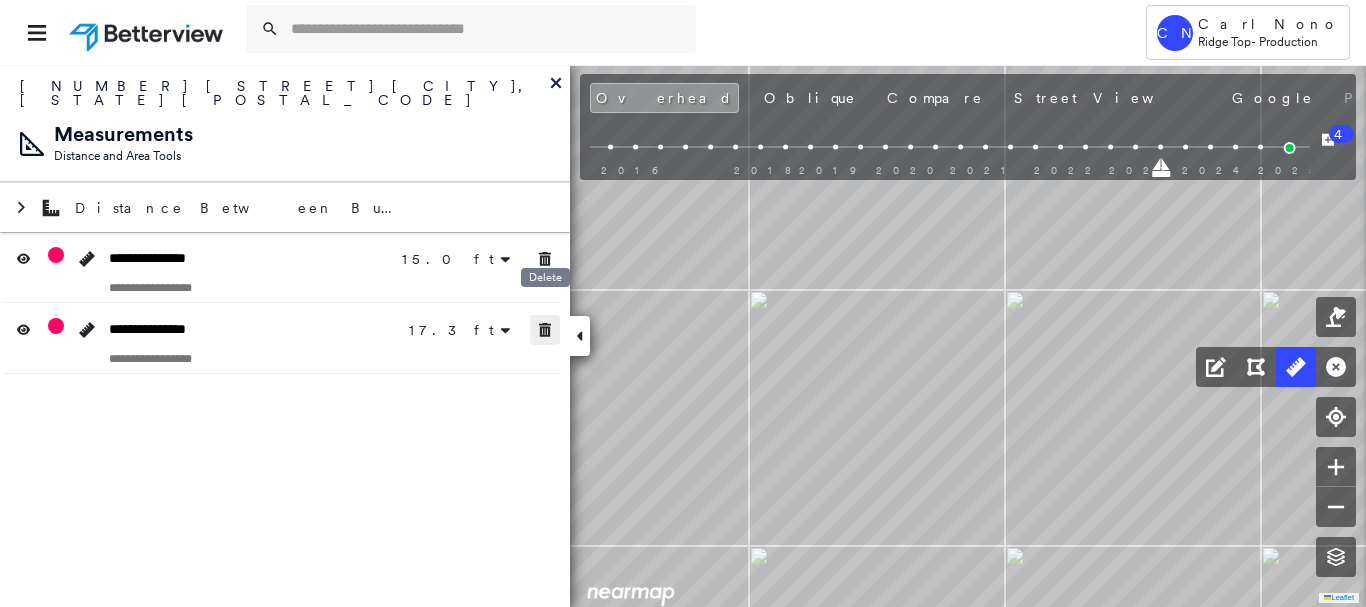 drag, startPoint x: 551, startPoint y: 323, endPoint x: 550, endPoint y: 258, distance: 65.00769 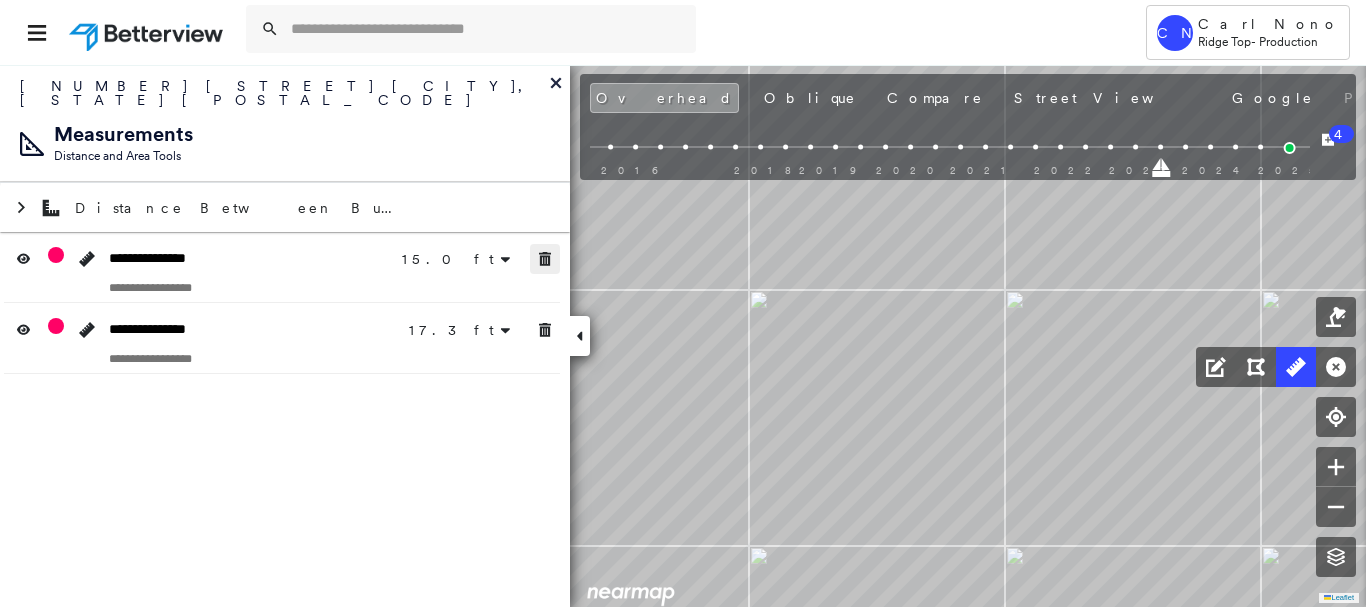 click at bounding box center (545, 259) 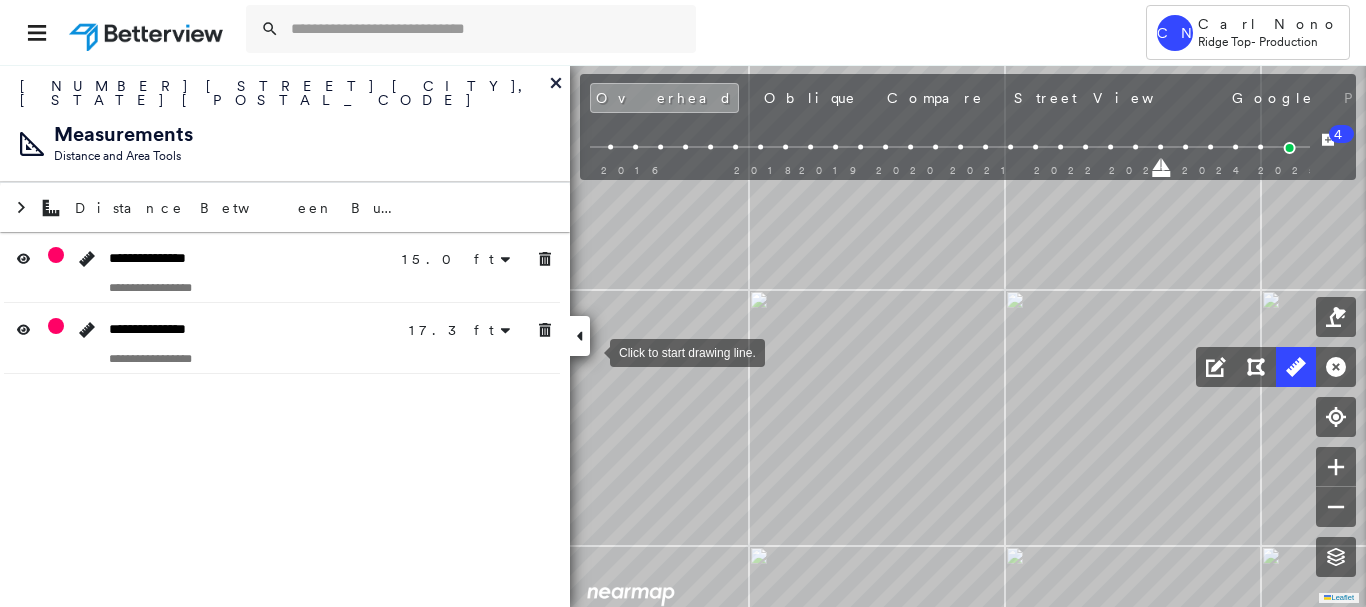 click at bounding box center (590, 351) 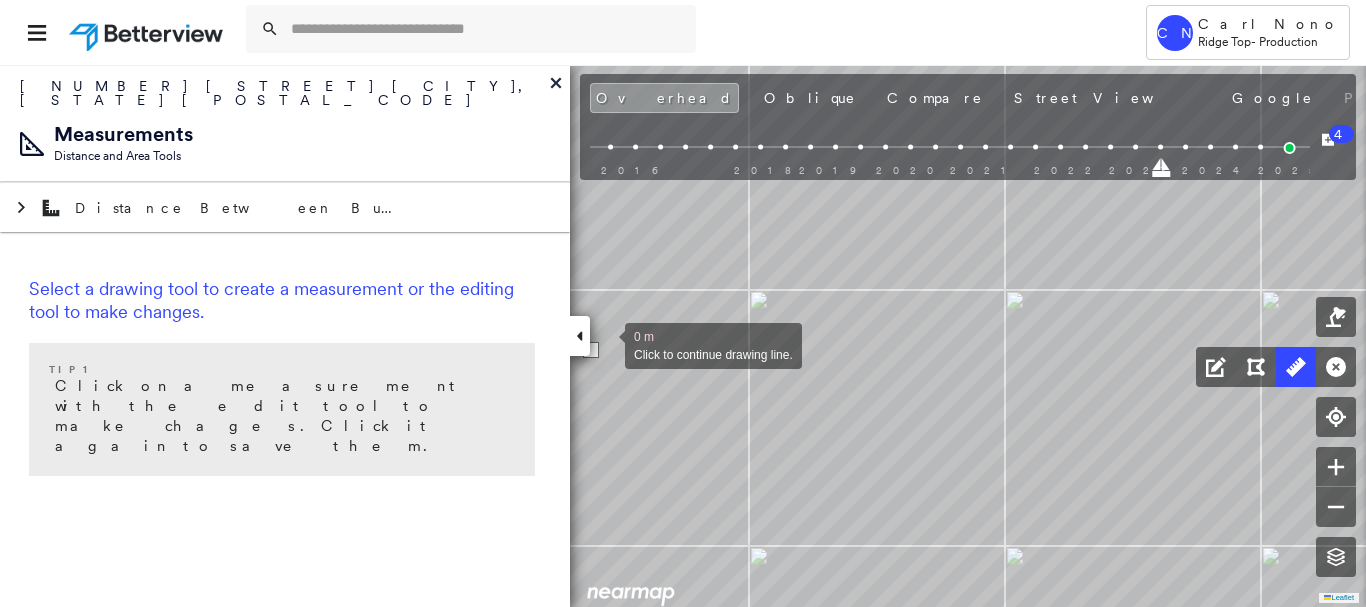 drag, startPoint x: 582, startPoint y: 341, endPoint x: 605, endPoint y: 344, distance: 23.194826 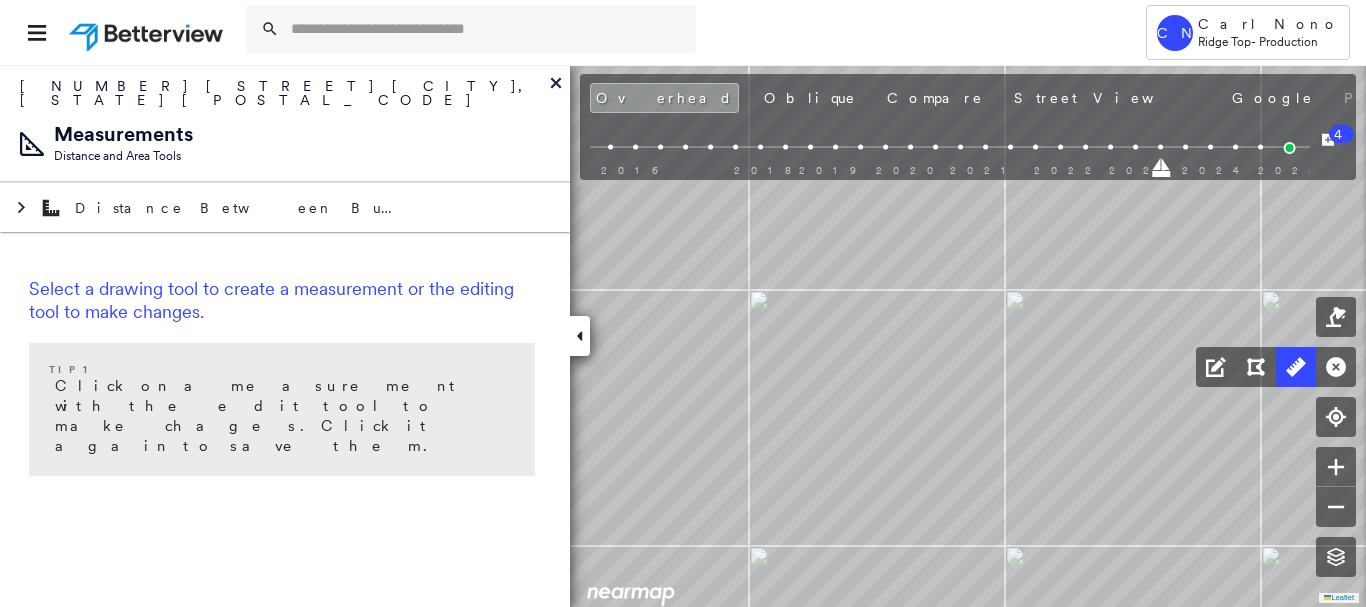 click 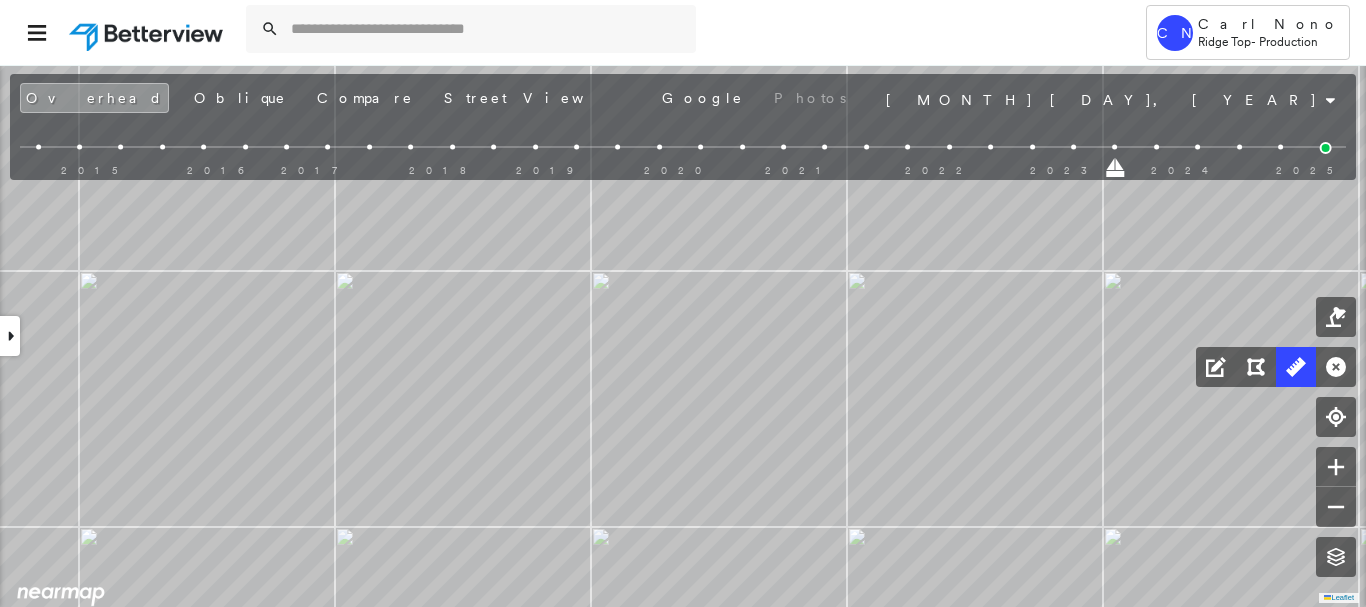 click at bounding box center (1296, 367) 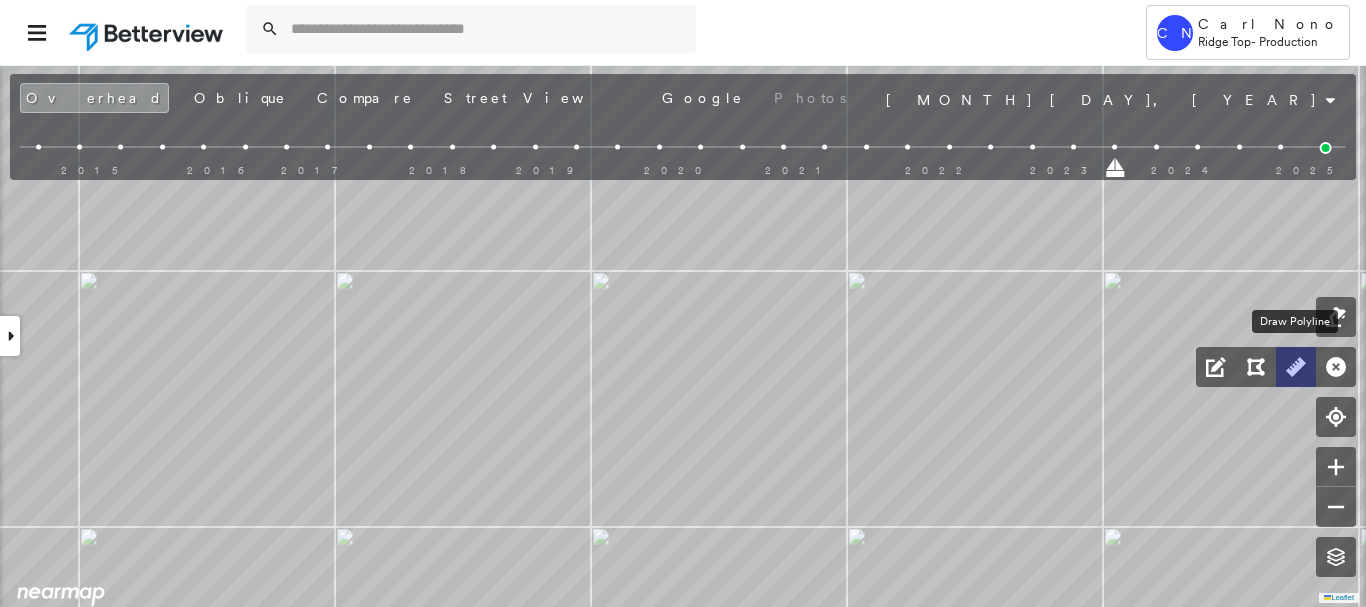 click 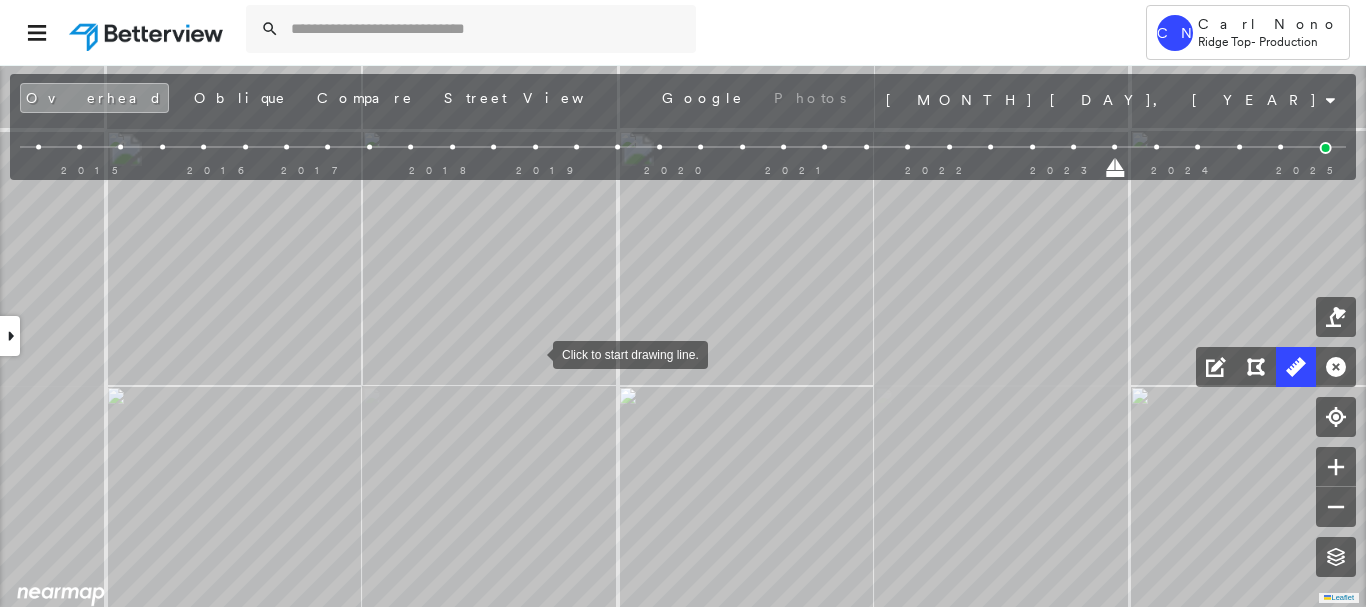 drag, startPoint x: 533, startPoint y: 353, endPoint x: 539, endPoint y: 373, distance: 20.880613 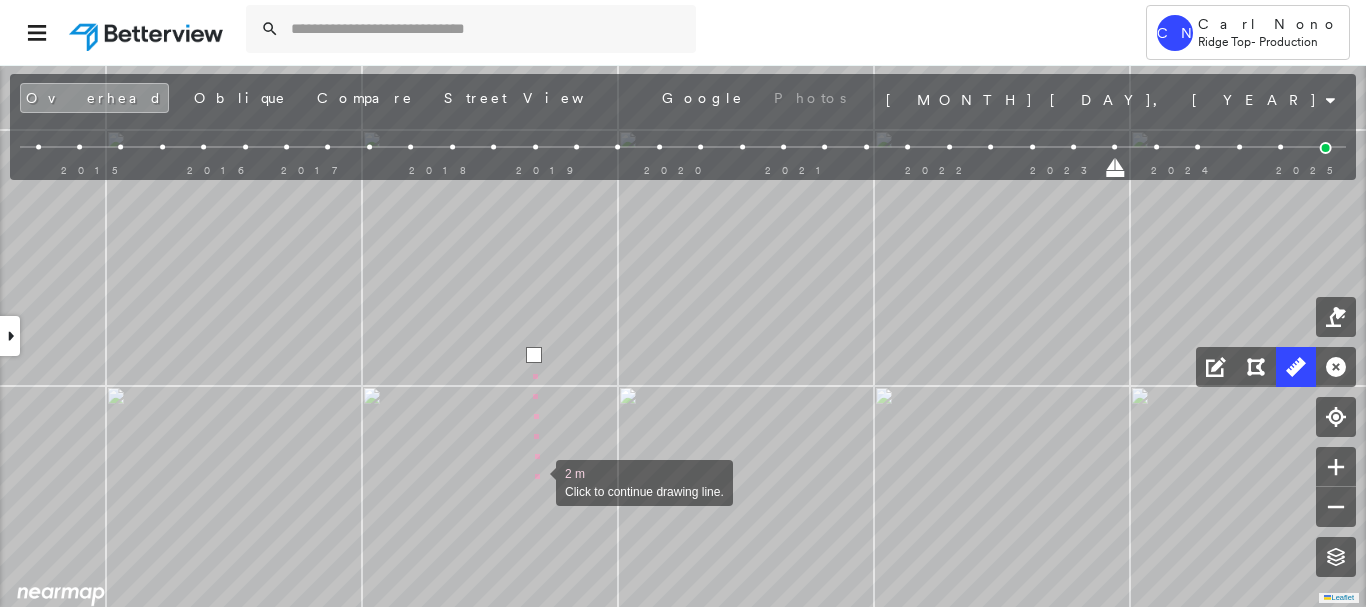 click at bounding box center (536, 481) 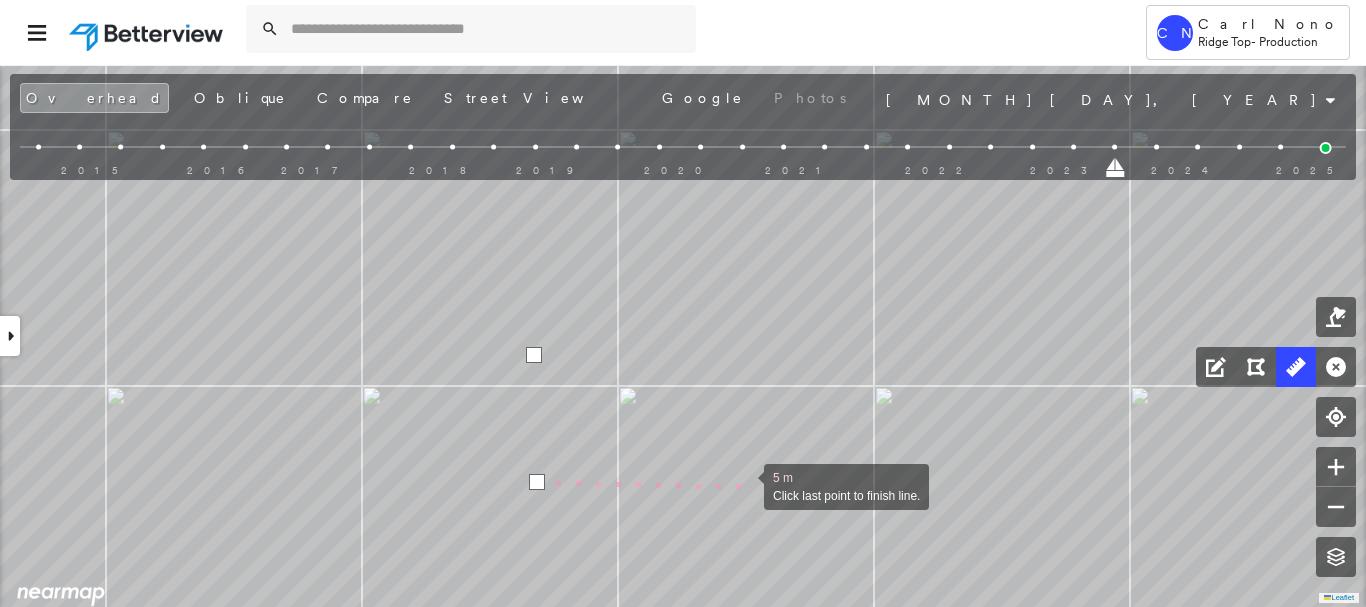 click at bounding box center [744, 485] 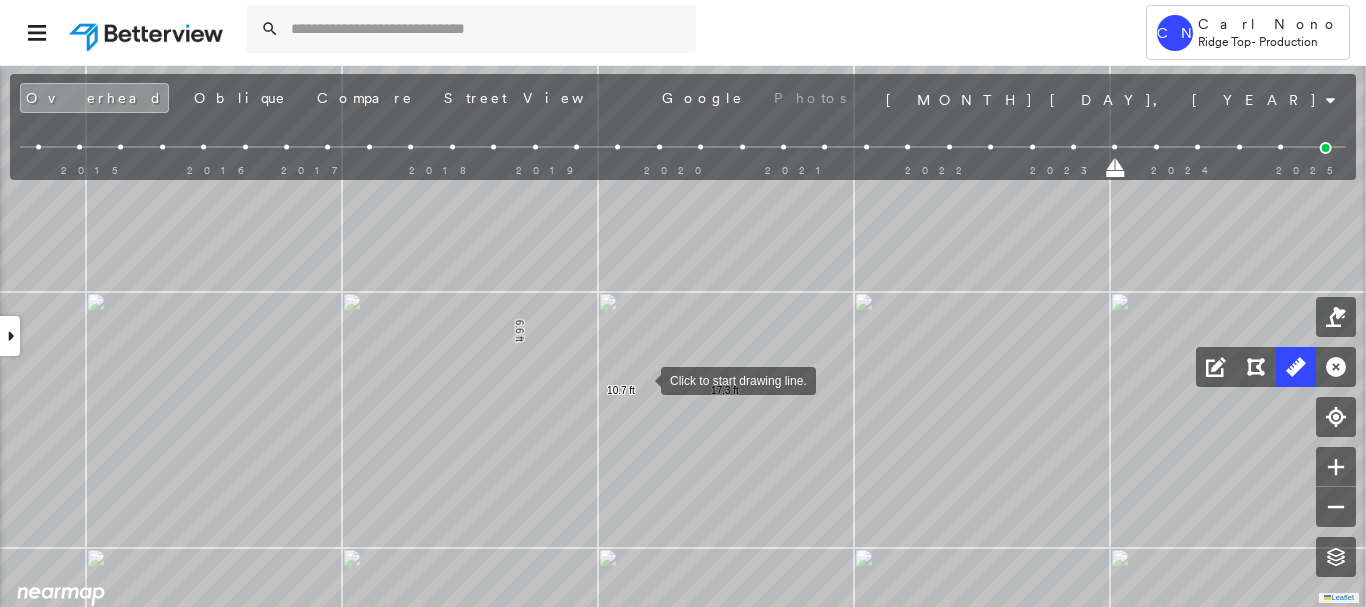 click at bounding box center (641, 379) 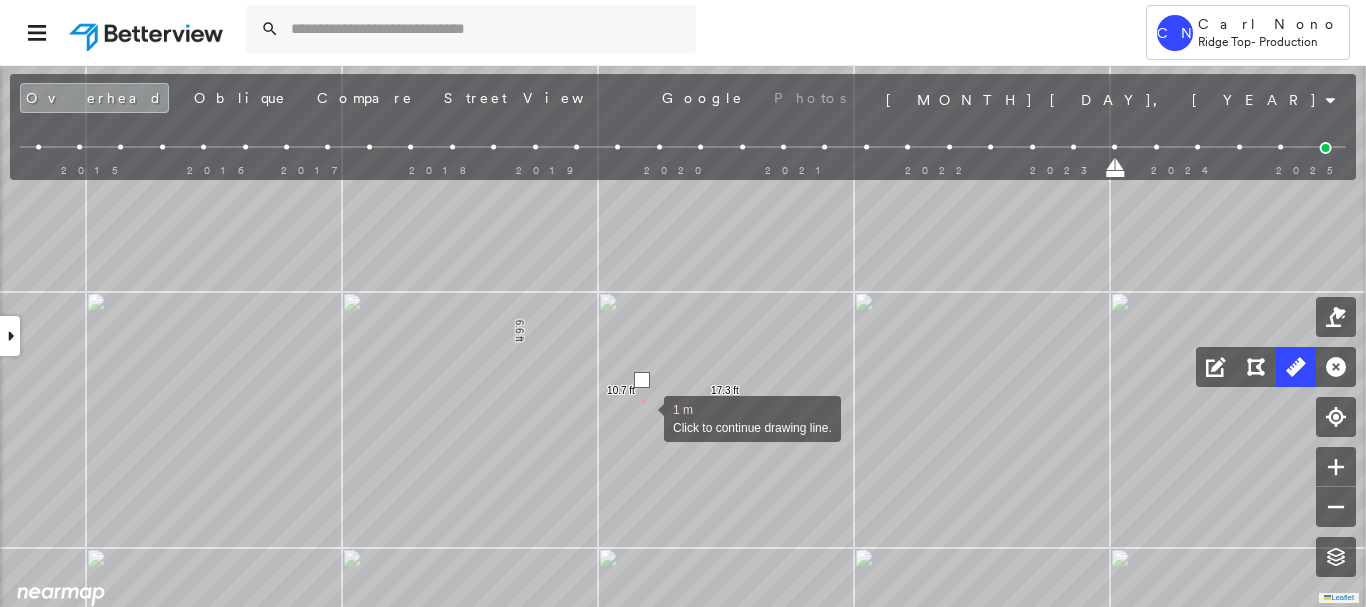 drag, startPoint x: 644, startPoint y: 417, endPoint x: 659, endPoint y: 436, distance: 24.207438 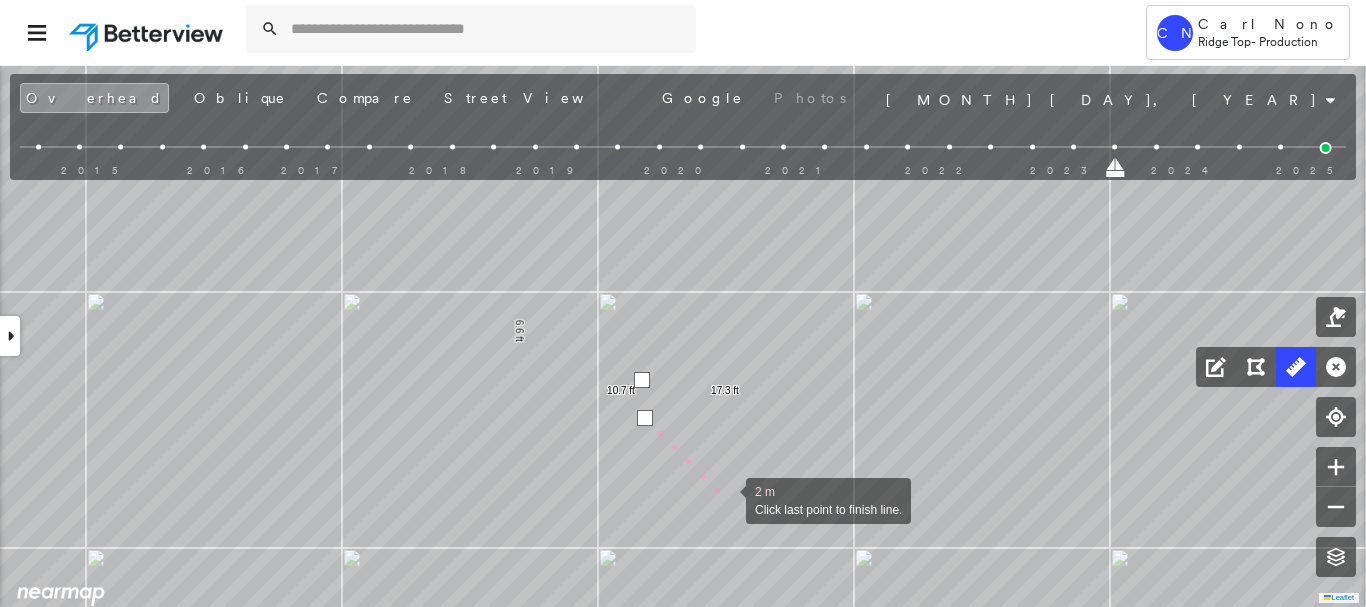 click at bounding box center (726, 499) 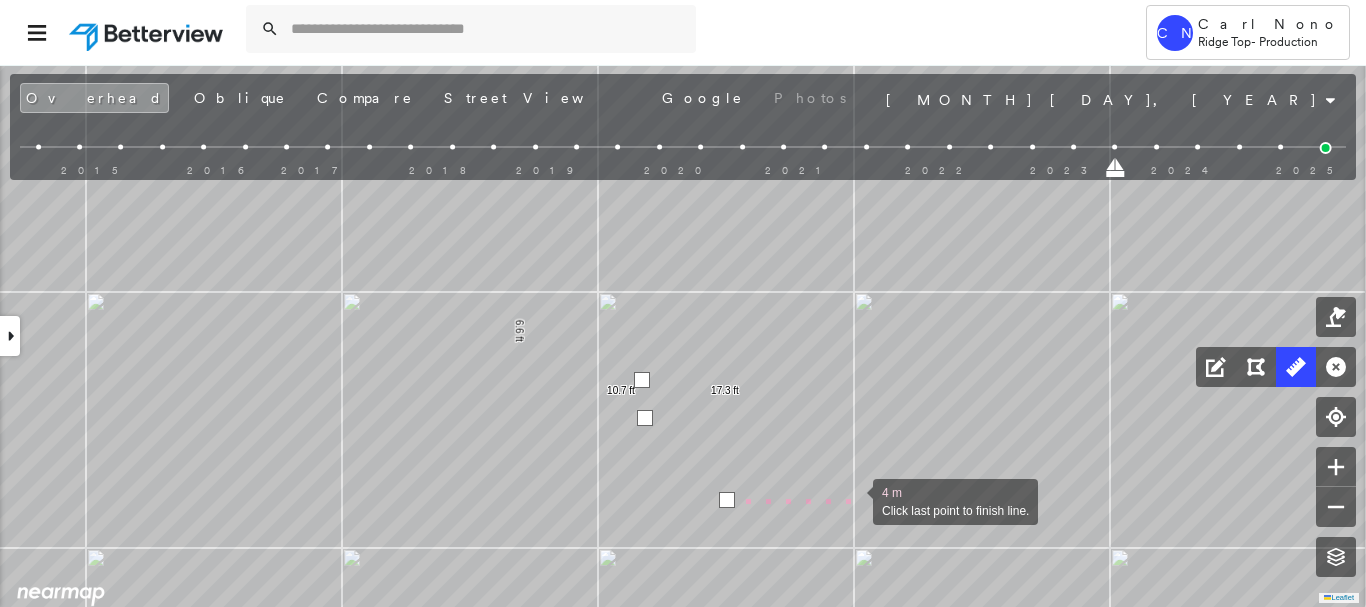 click at bounding box center [853, 500] 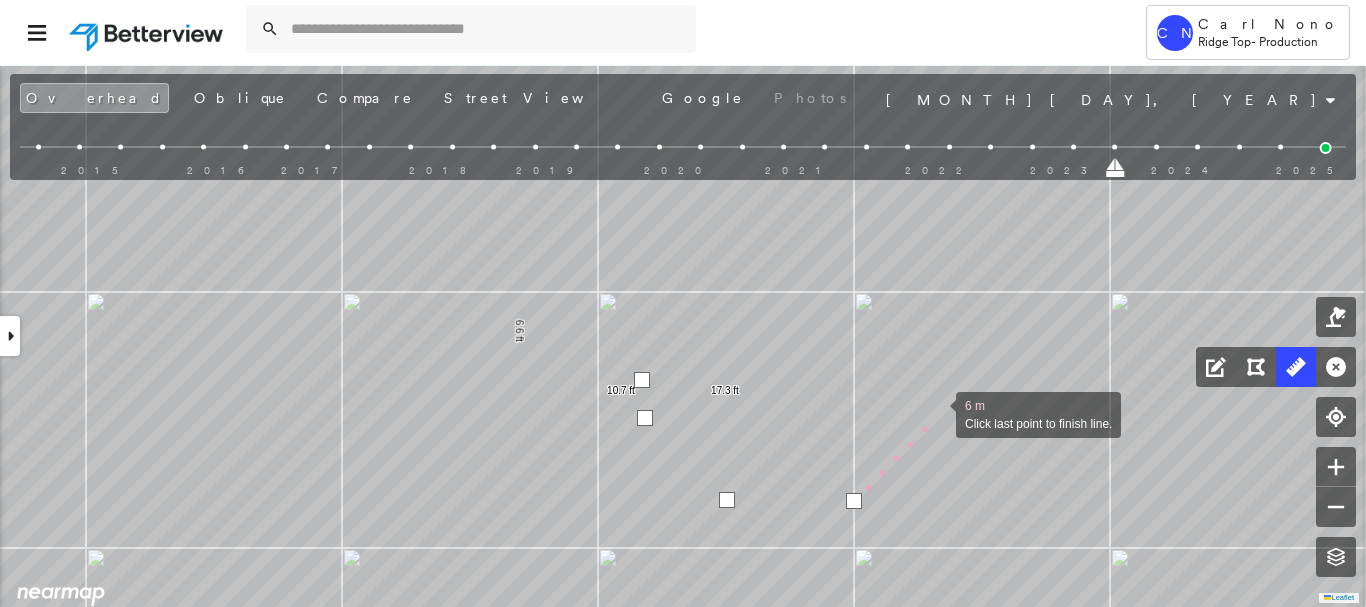 click at bounding box center [936, 413] 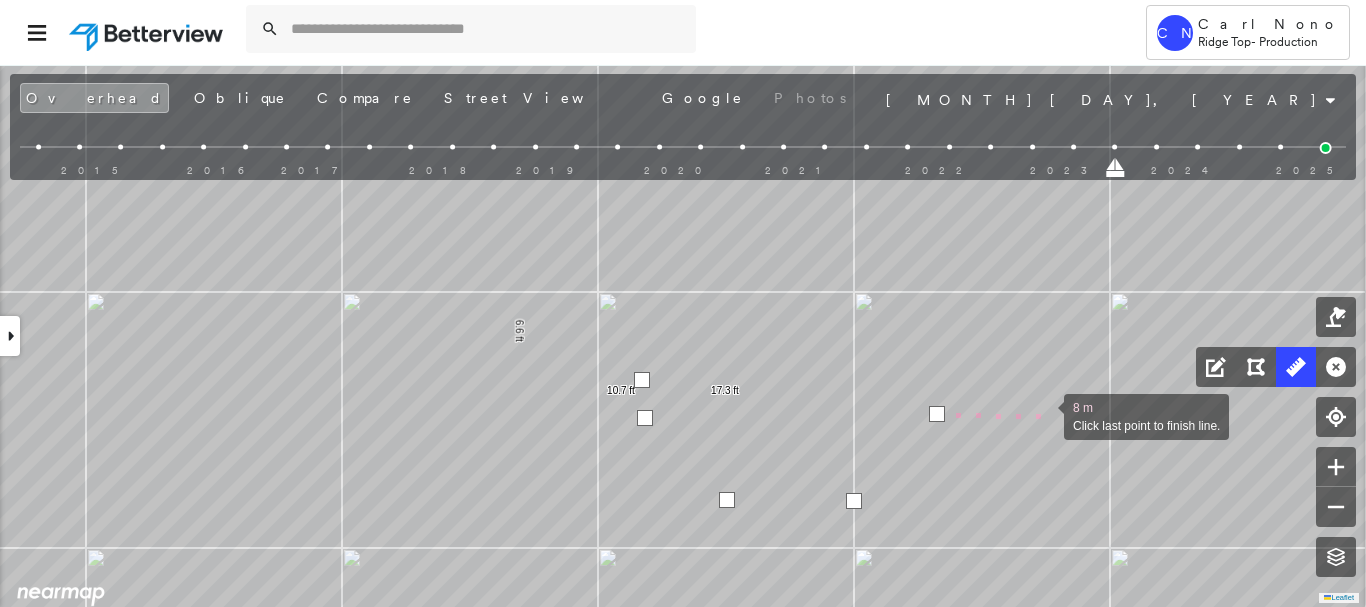 click at bounding box center (1044, 415) 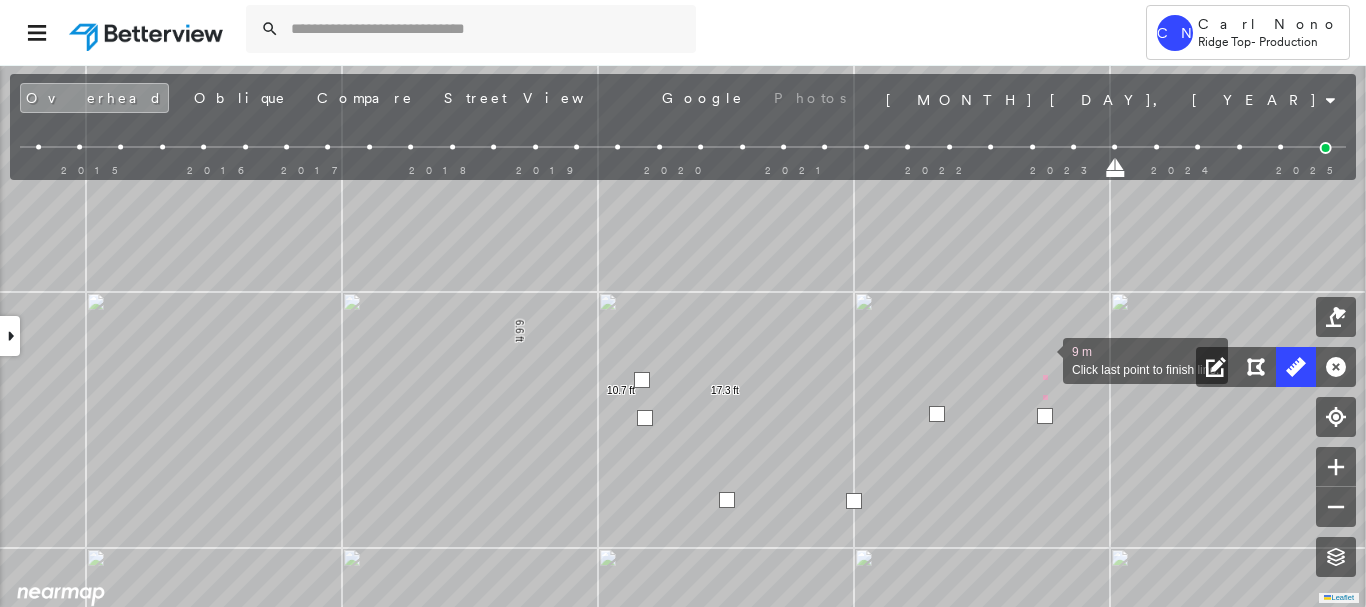 click at bounding box center (1043, 359) 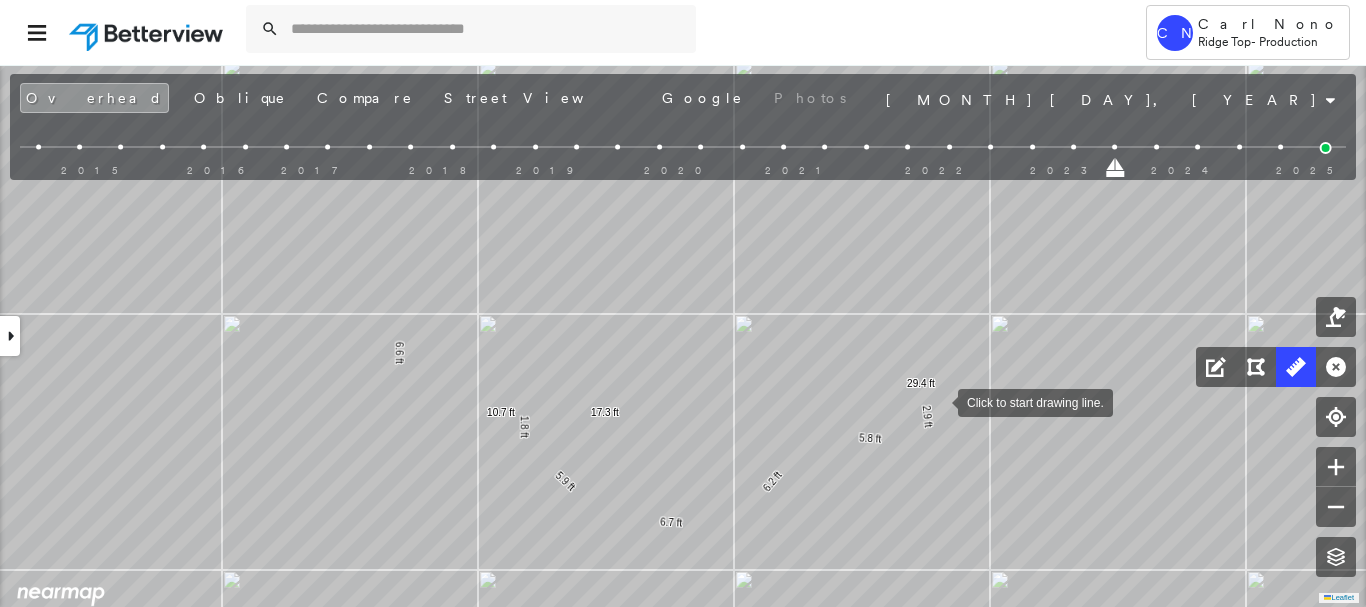 click at bounding box center (938, 401) 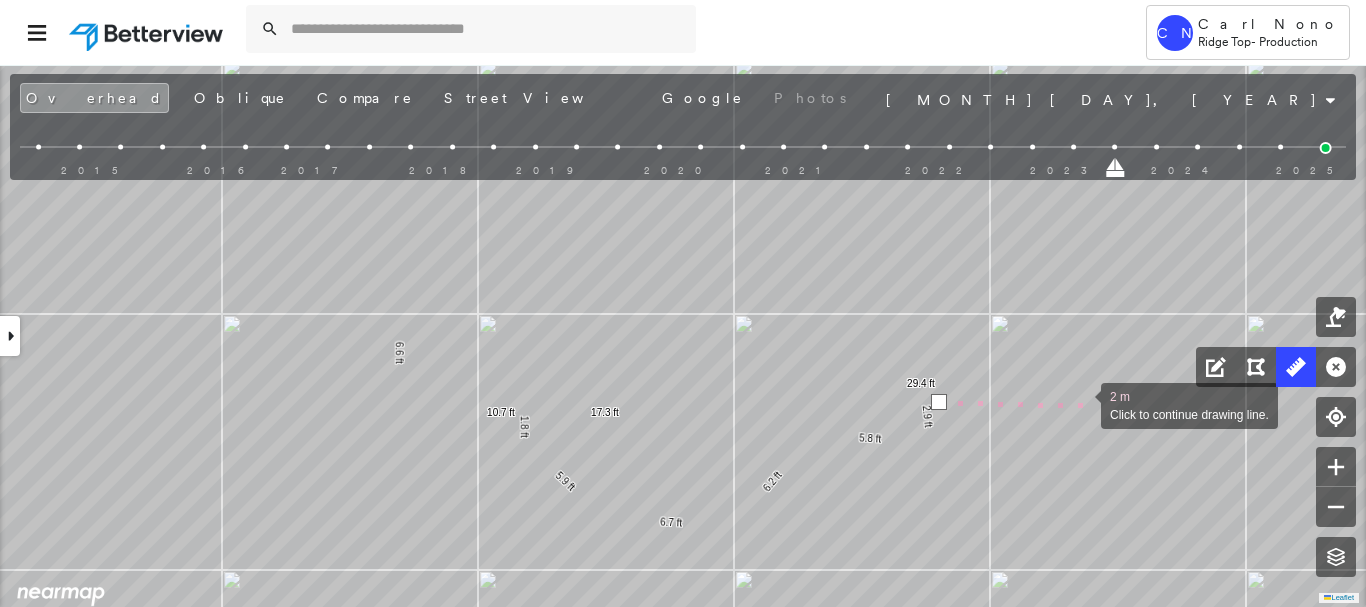 click at bounding box center [1081, 404] 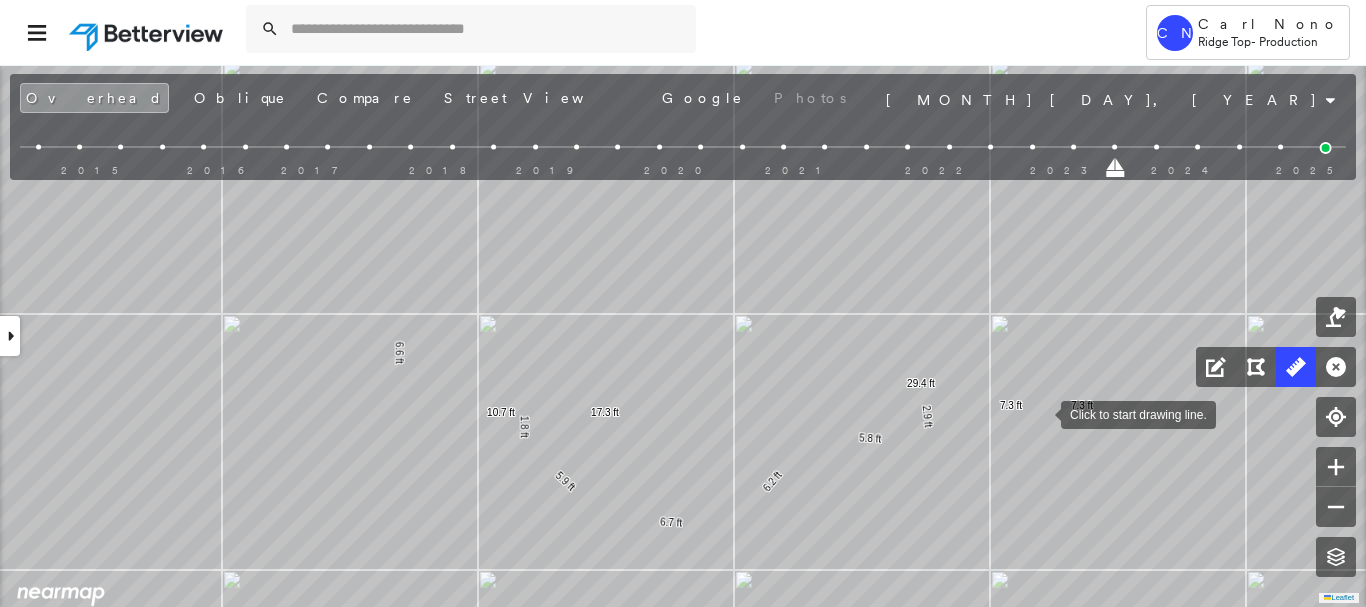 click at bounding box center (1041, 413) 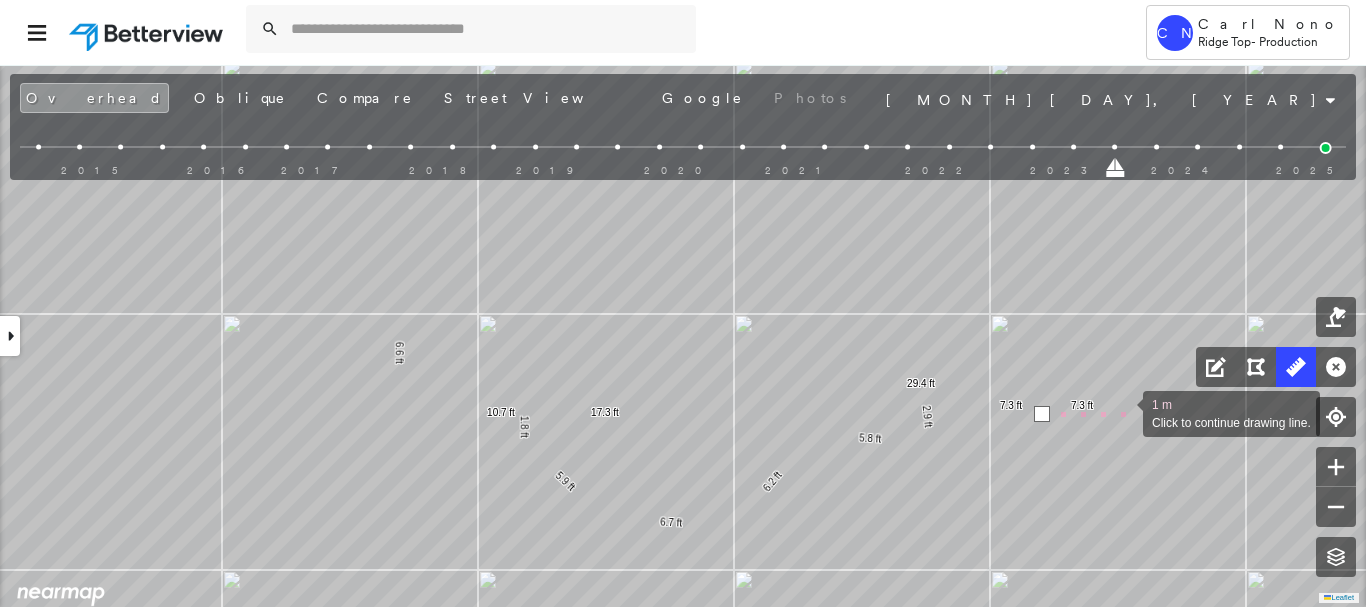click at bounding box center [1123, 412] 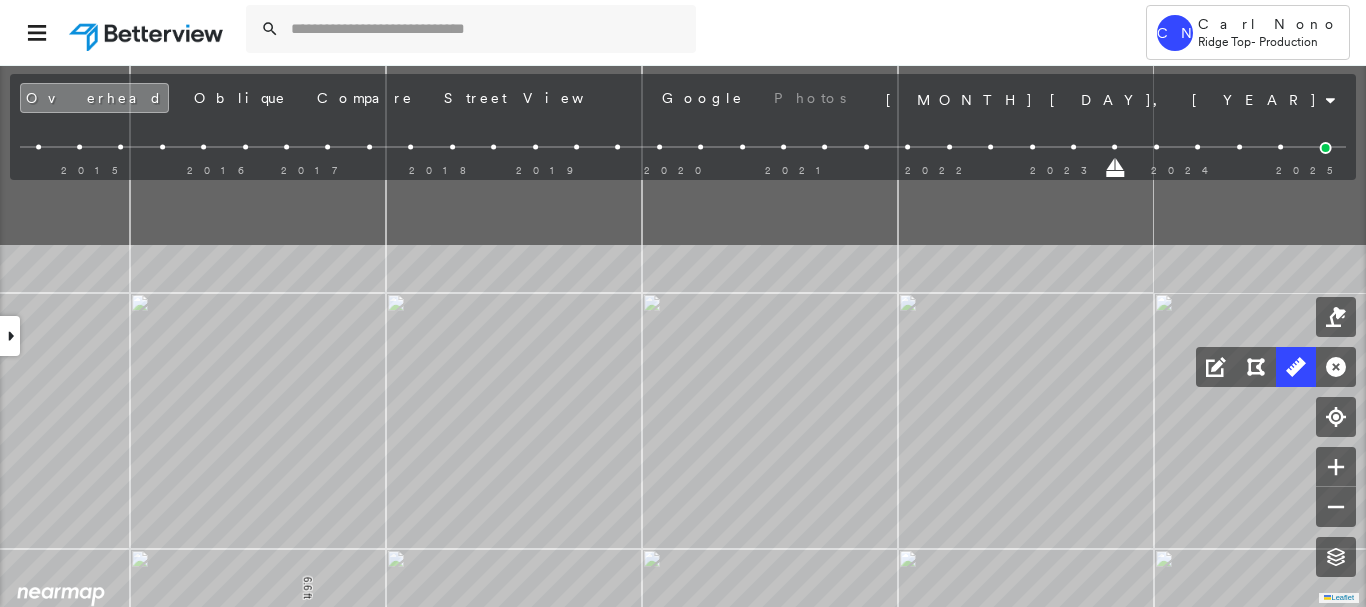 drag, startPoint x: 1118, startPoint y: 328, endPoint x: 1012, endPoint y: 633, distance: 322.8947 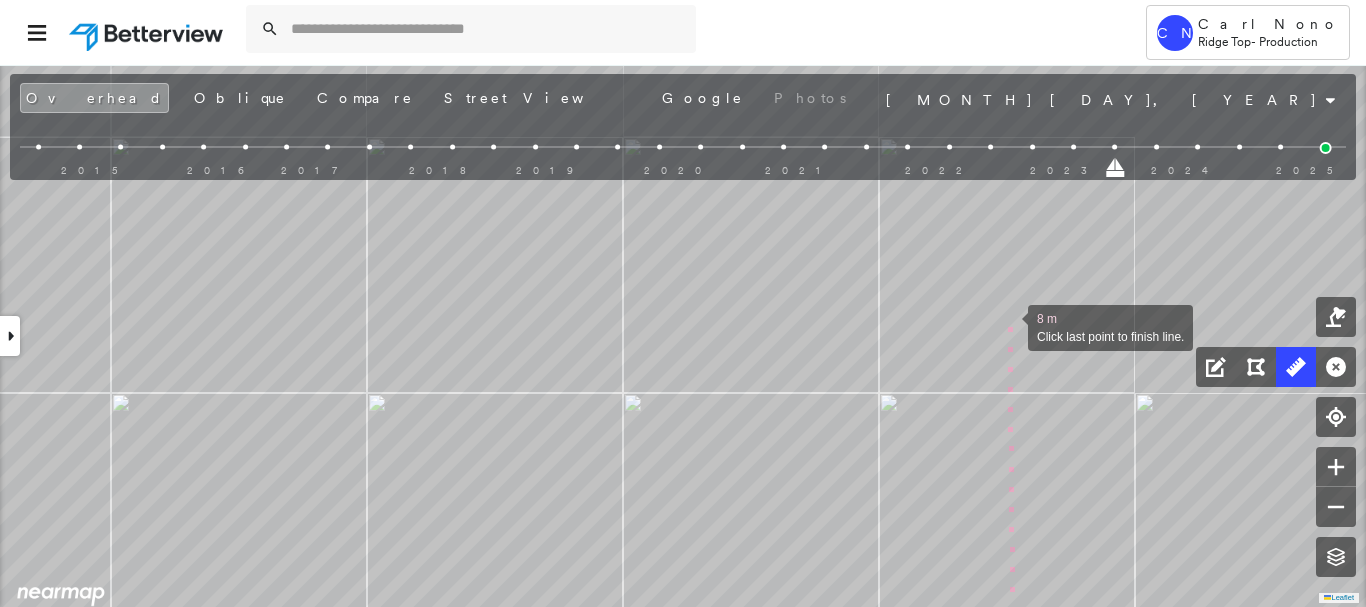 drag, startPoint x: 1016, startPoint y: 283, endPoint x: 997, endPoint y: 508, distance: 225.8008 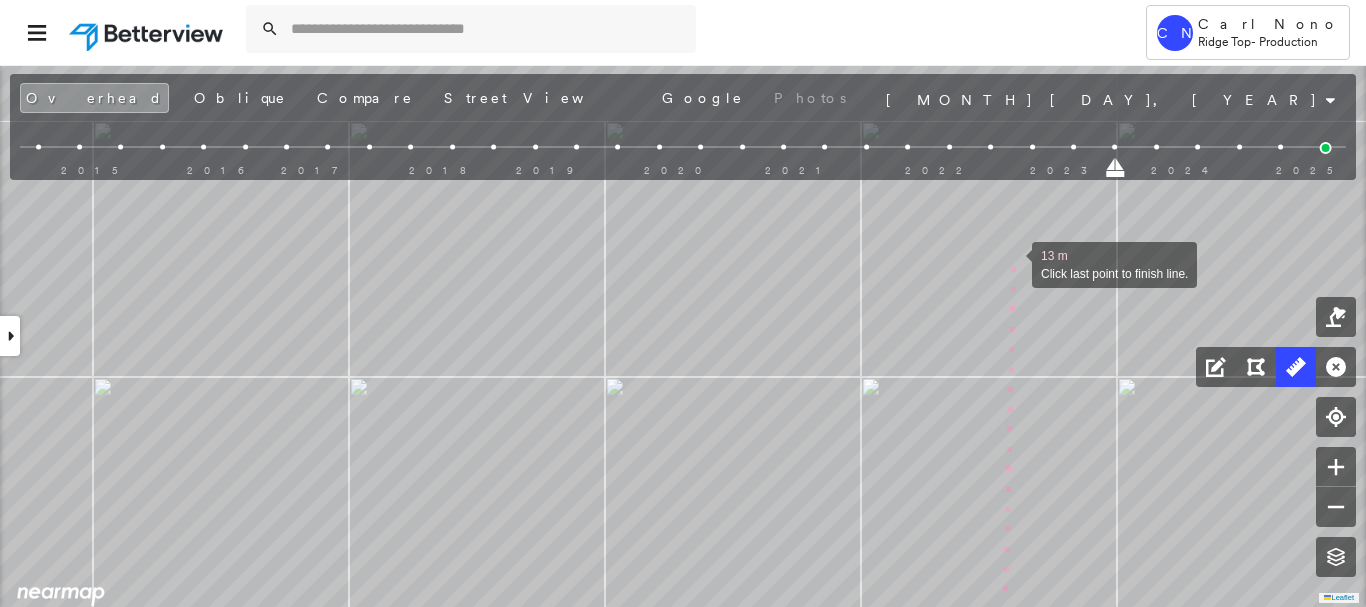 click on "6.6 ft 10.7 ft 17.3 ft 1.8 ft 5.9 ft 6.7 ft 6.2 ft 5.8 ft 2.9 ft 29.4 ft 7.3 ft 7.3 ft 13 m Click last point to finish line." at bounding box center [-259, 532] 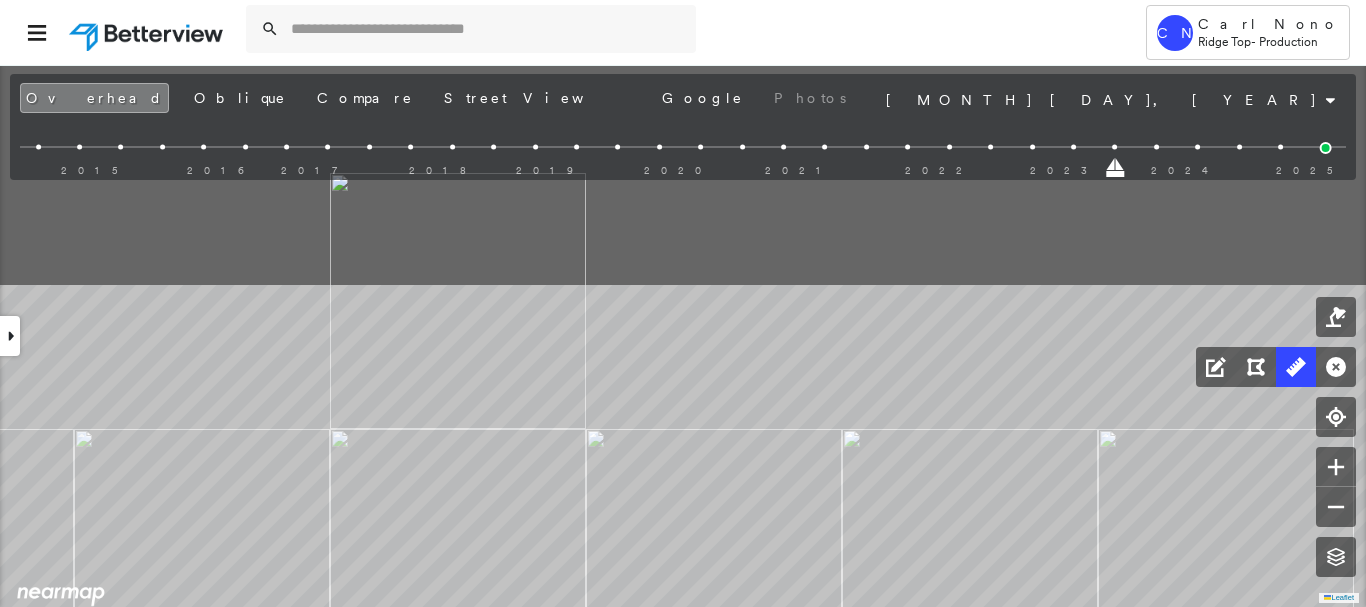 click on "6.6 ft 10.7 ft 17.3 ft 1.8 ft 5.9 ft 6.7 ft 6.2 ft 5.8 ft 2.9 ft 29.4 ft 7.3 ft 7.3 ft 16 m Click last point to finish line." at bounding box center [-278, 1096] 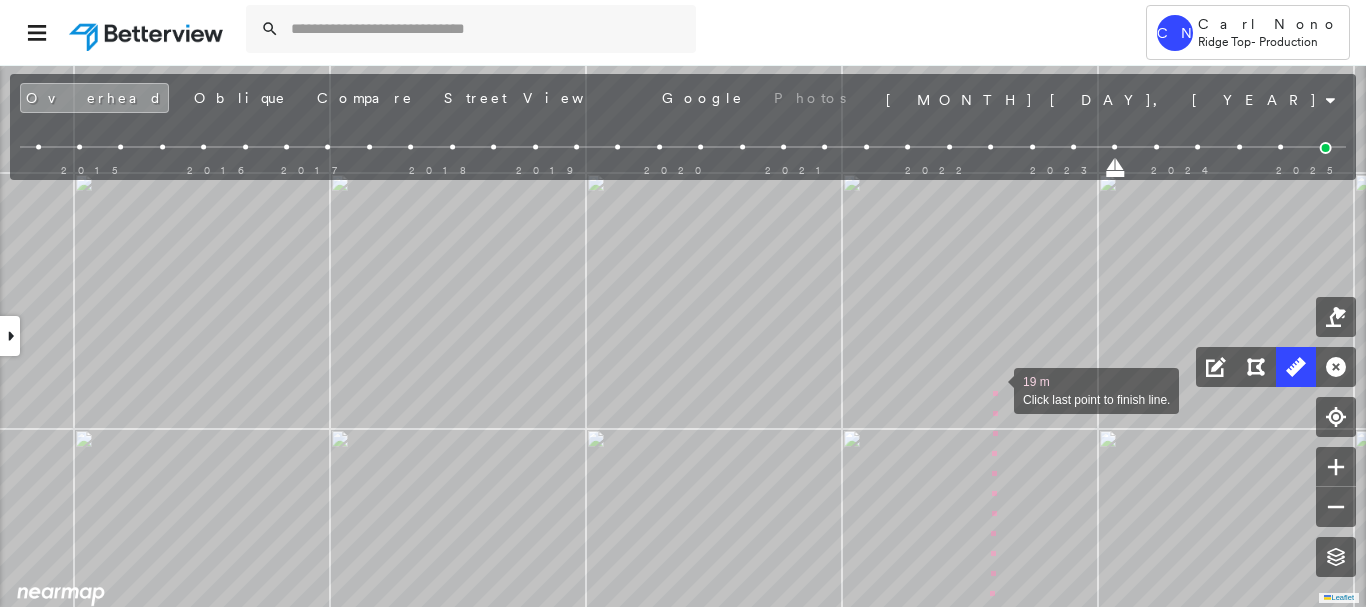 click at bounding box center (994, 389) 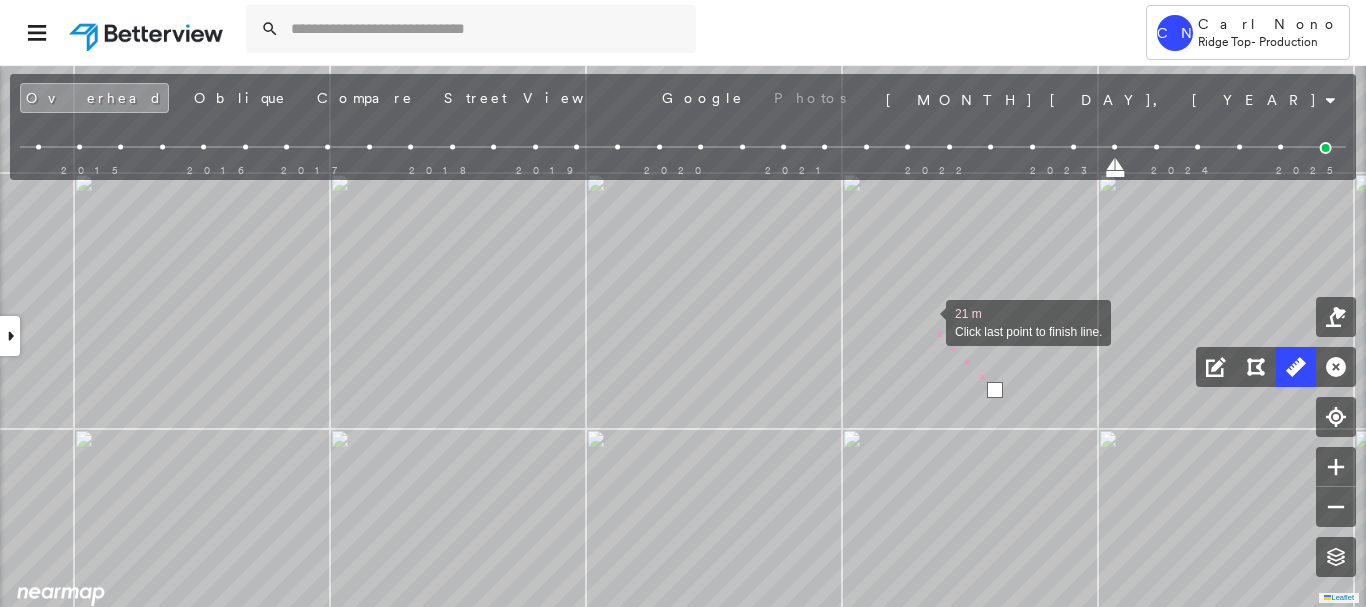 click at bounding box center (926, 321) 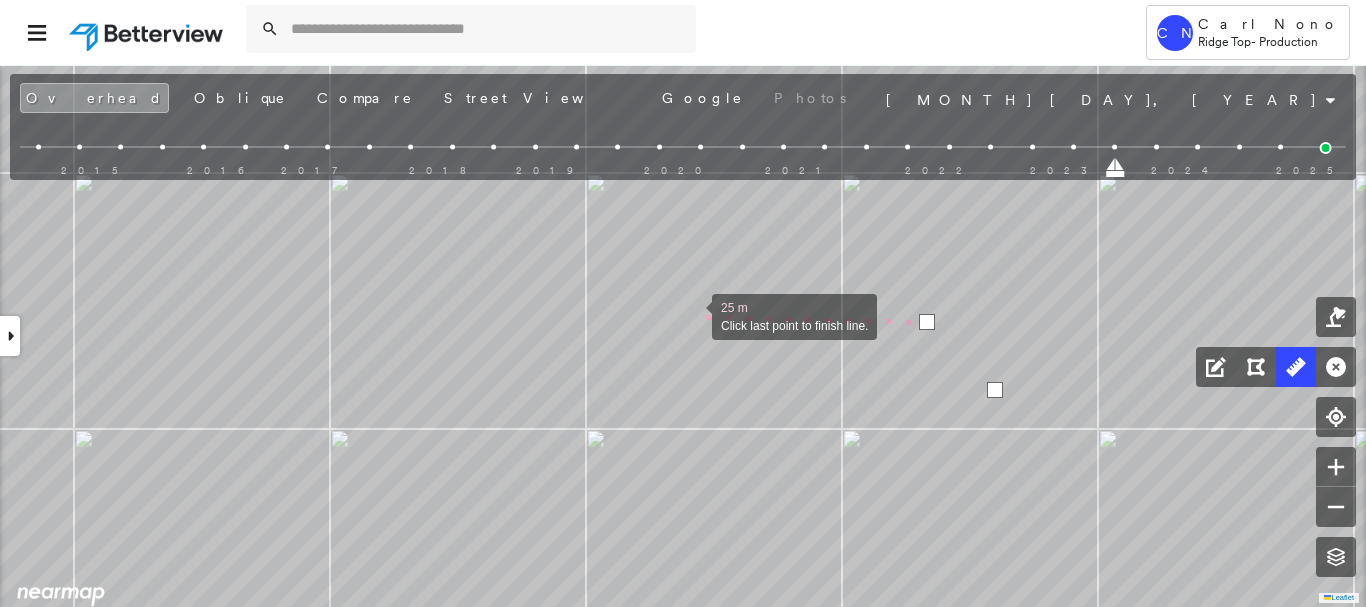 click at bounding box center (692, 315) 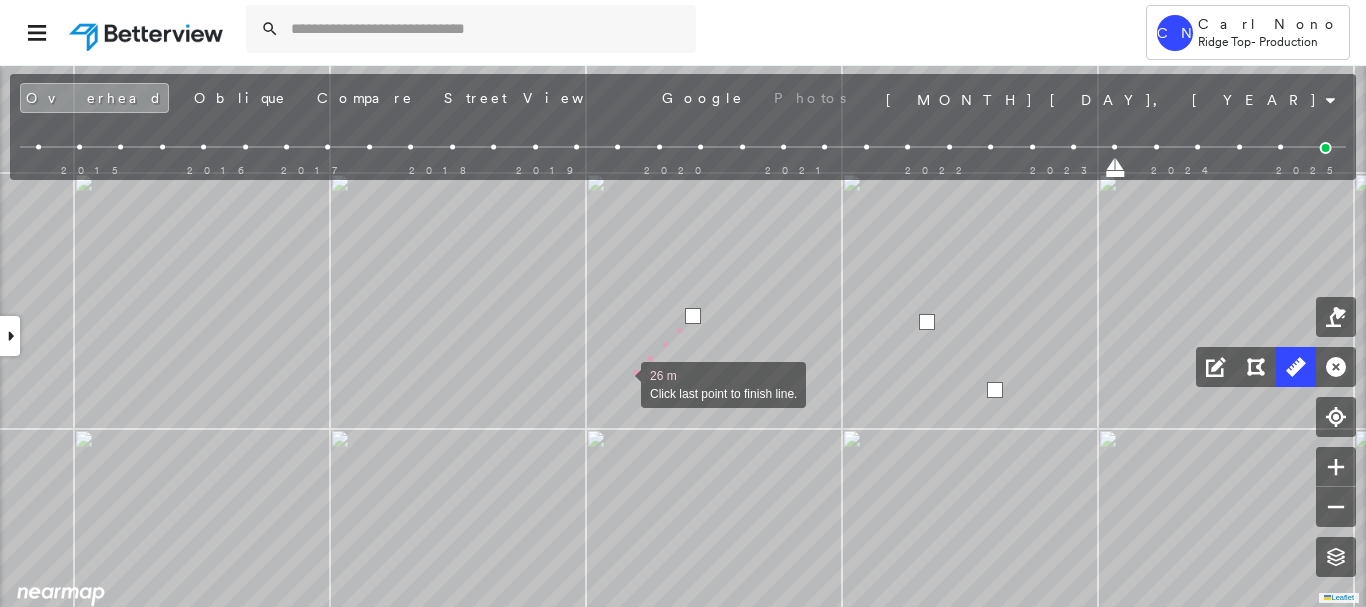click at bounding box center [621, 383] 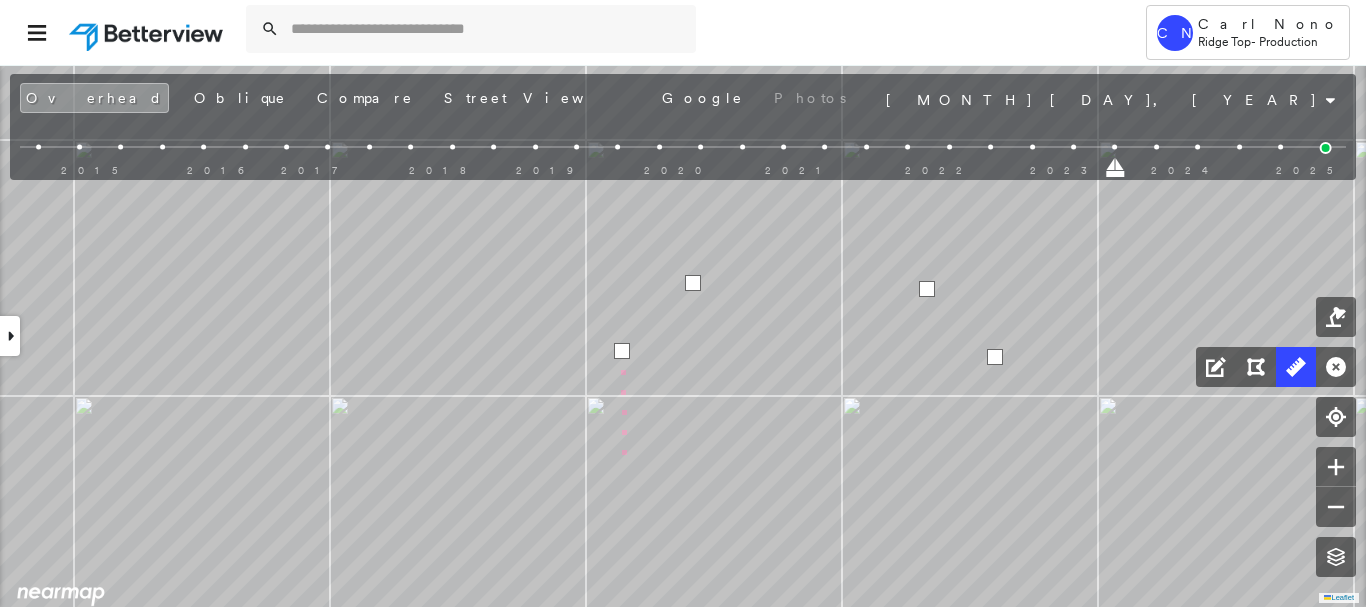 click on "6.6 ft 10.7 ft 17.3 ft 1.8 ft 5.9 ft 6.7 ft 6.2 ft 5.8 ft 2.9 ft 29.4 ft 7.3 ft 7.3 ft 28 m Click last point to finish line." at bounding box center (-278, 1063) 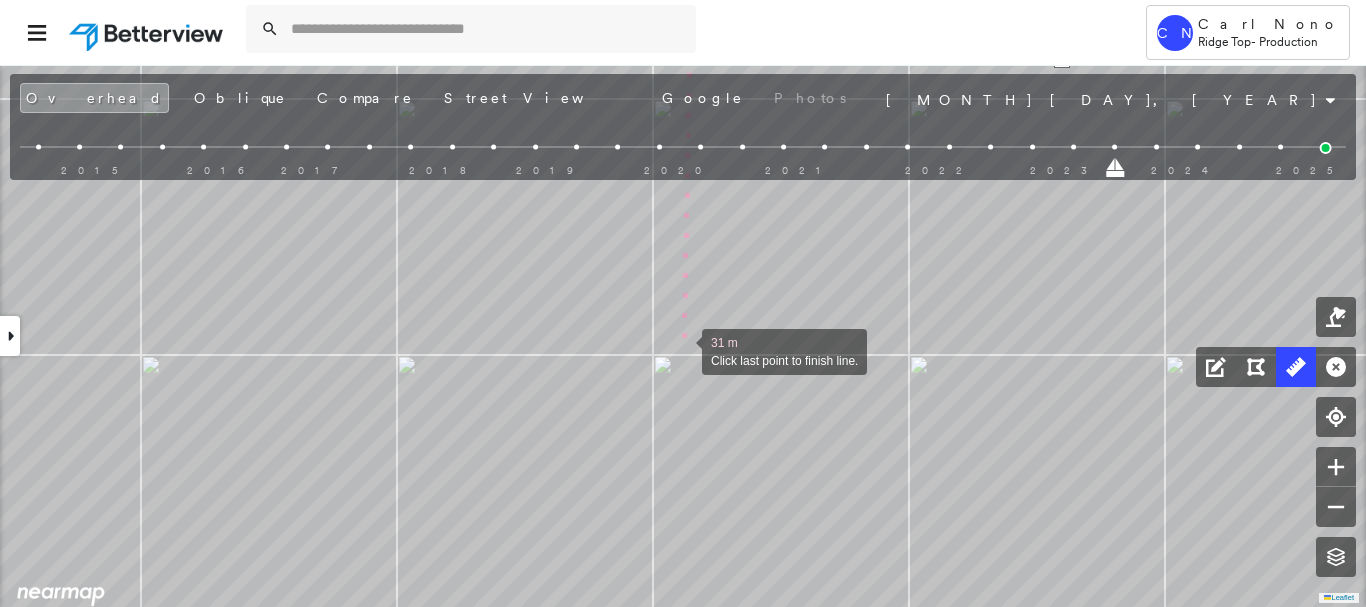 click at bounding box center [682, 350] 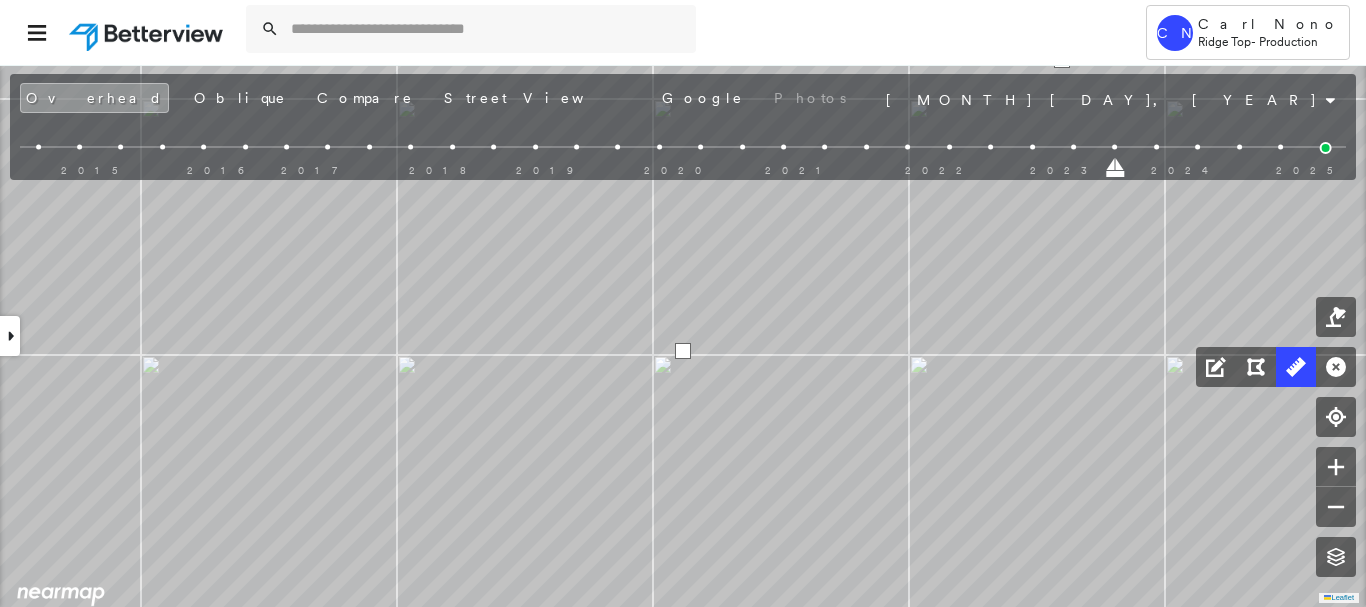 click at bounding box center (683, 351) 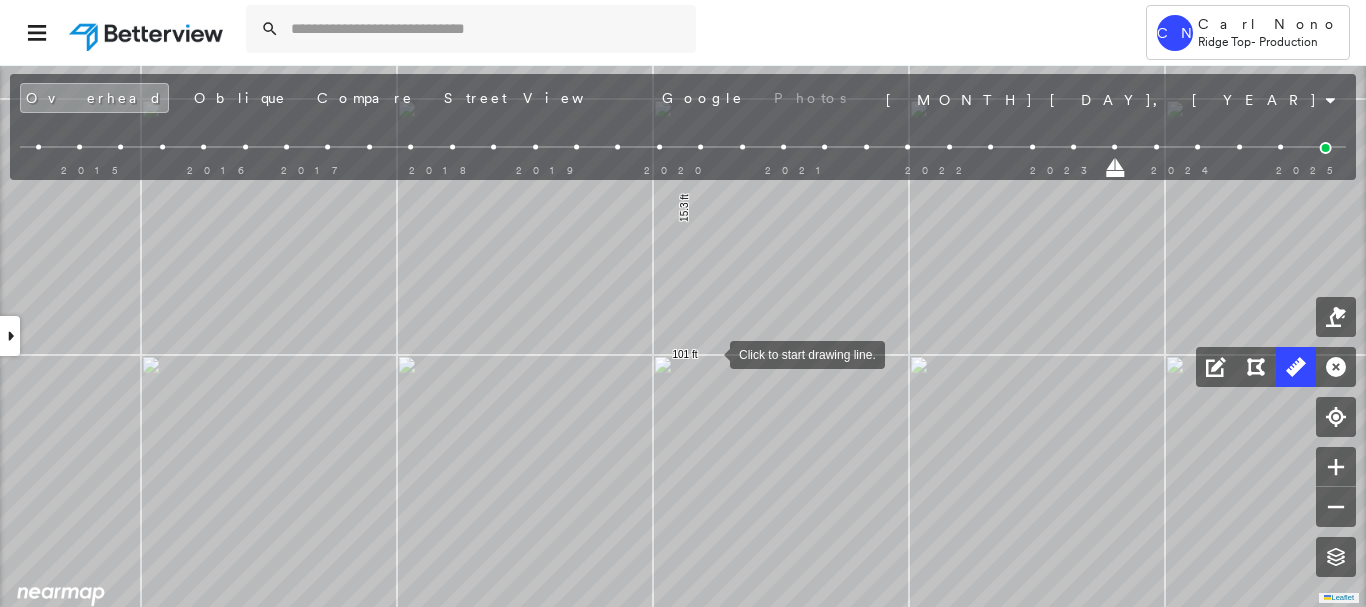 click at bounding box center (710, 353) 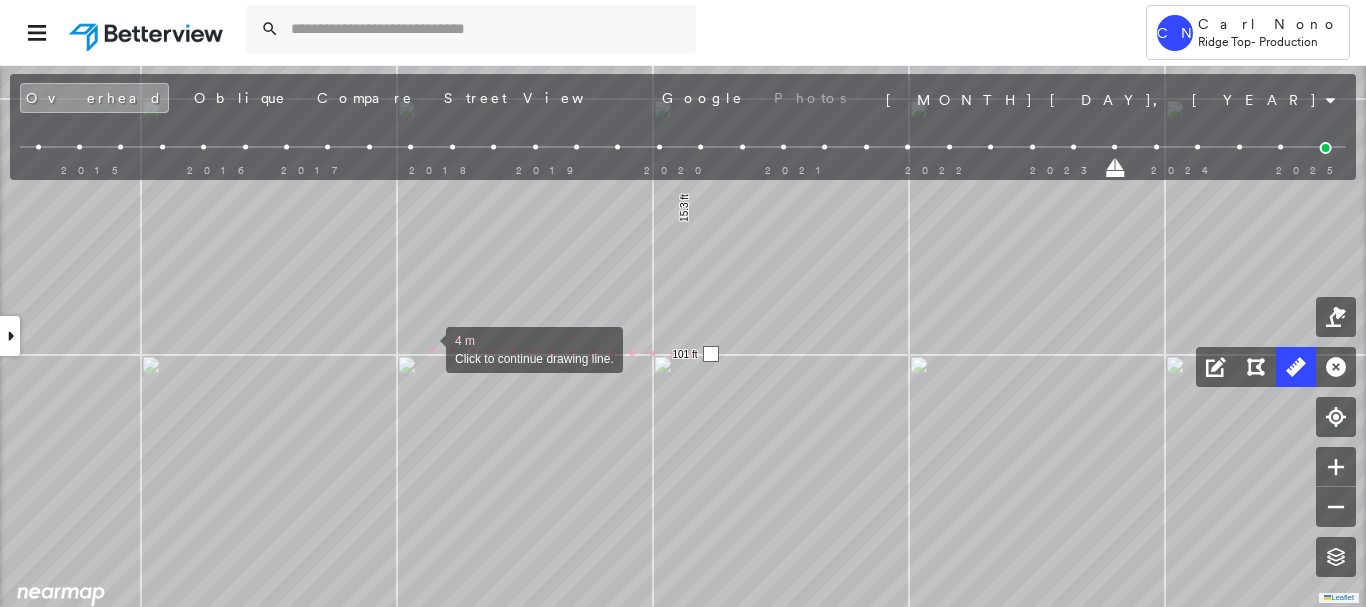 click at bounding box center (426, 348) 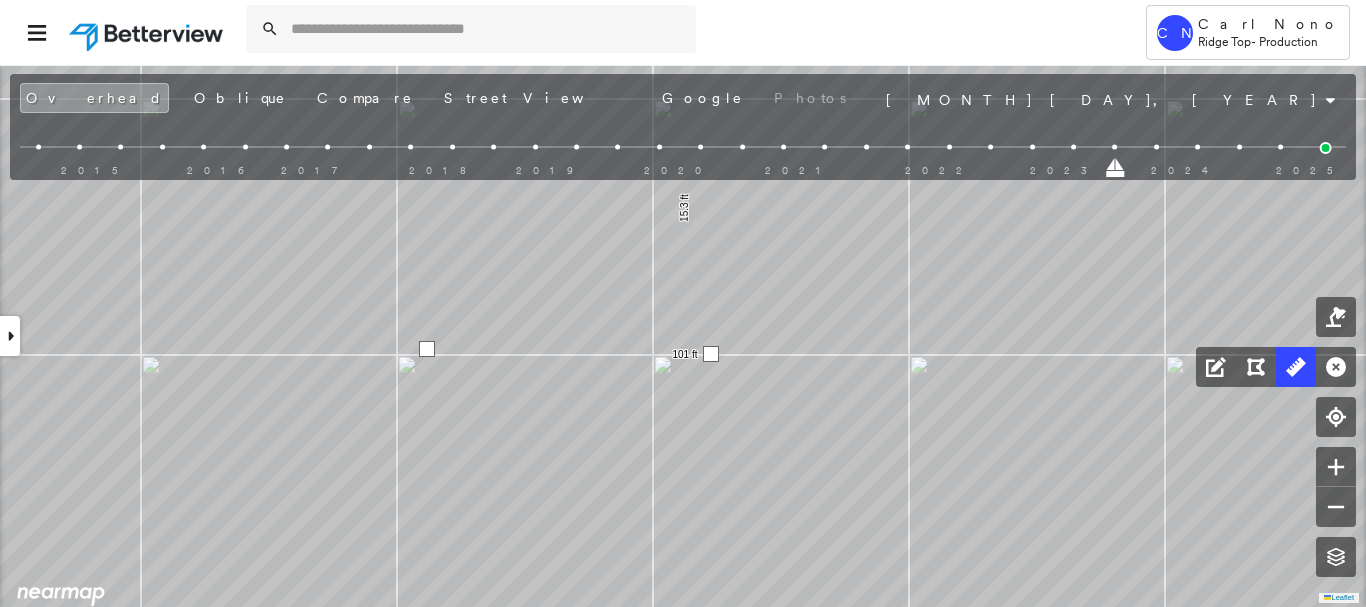 click at bounding box center [427, 349] 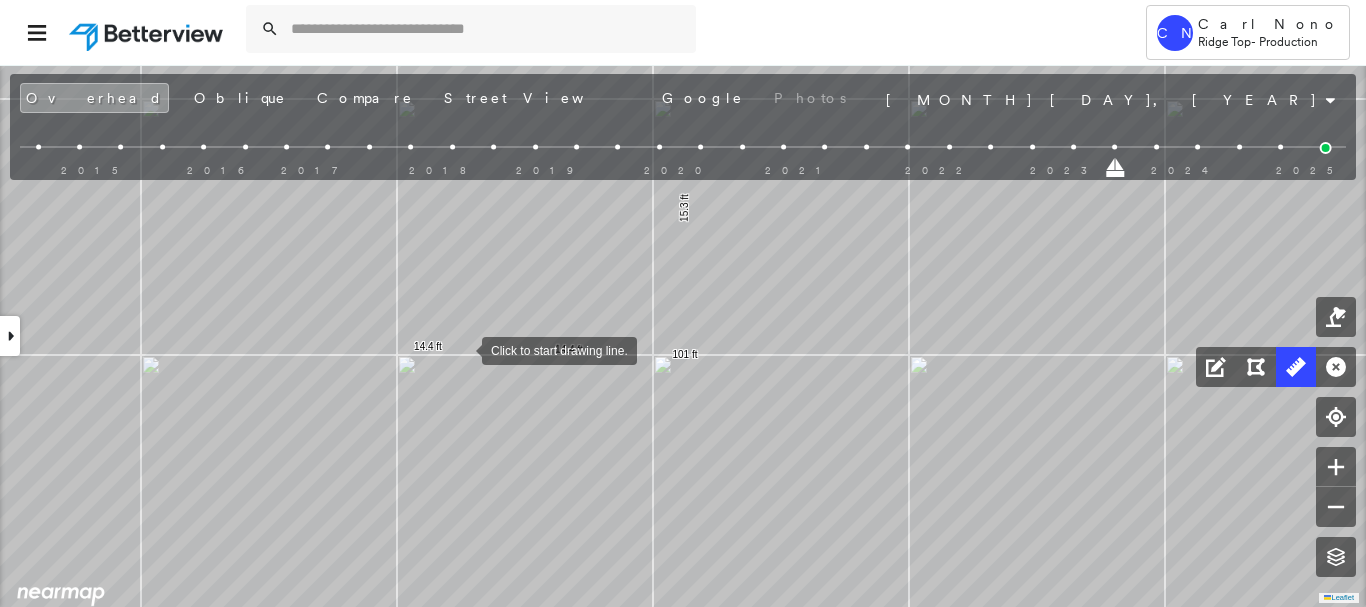 click at bounding box center [462, 349] 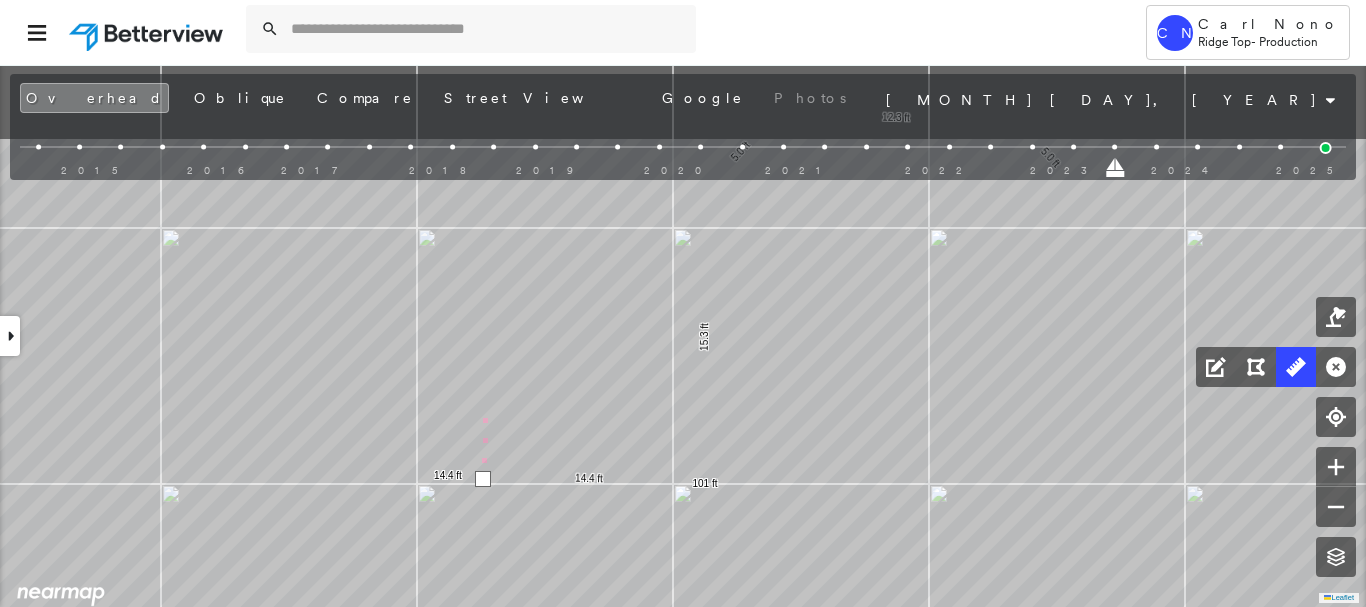 drag, startPoint x: 457, startPoint y: 274, endPoint x: 499, endPoint y: 486, distance: 216.12033 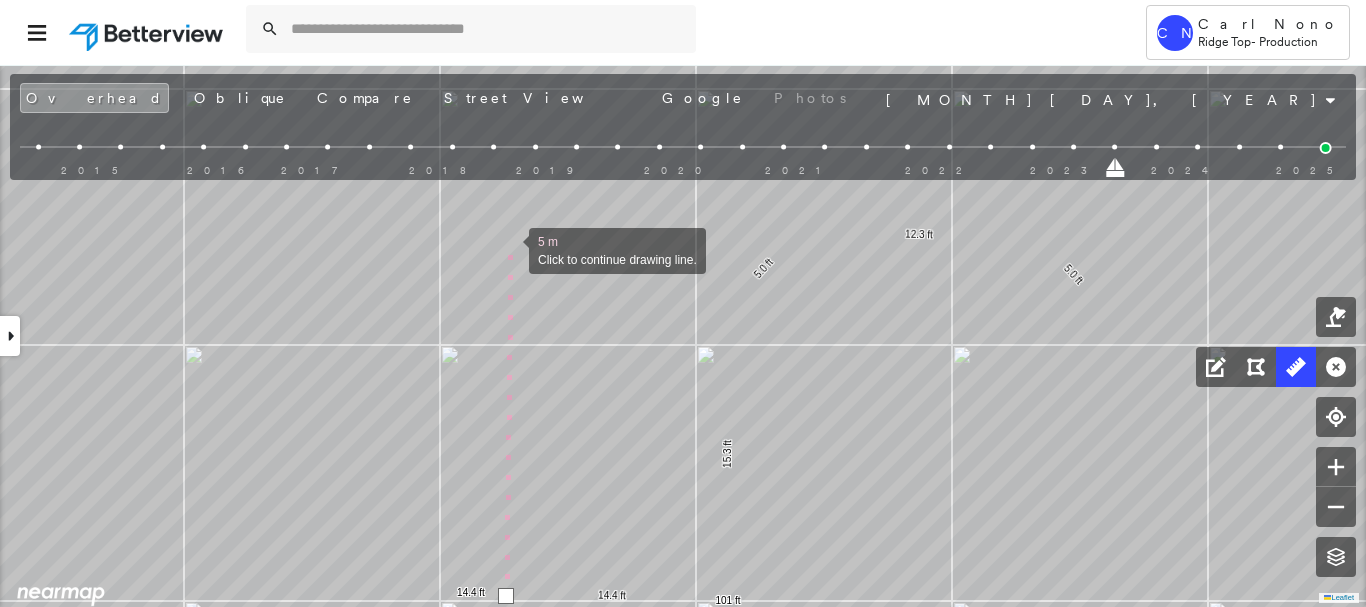 drag, startPoint x: 509, startPoint y: 249, endPoint x: 530, endPoint y: 369, distance: 121.82365 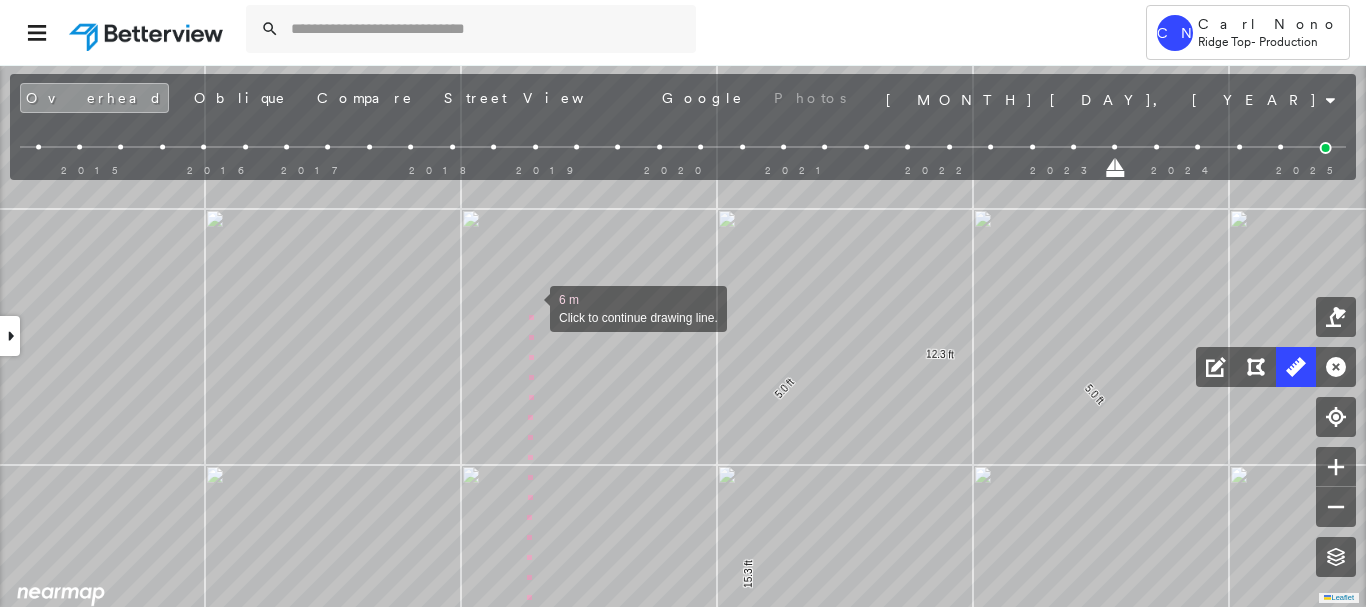 click at bounding box center [530, 307] 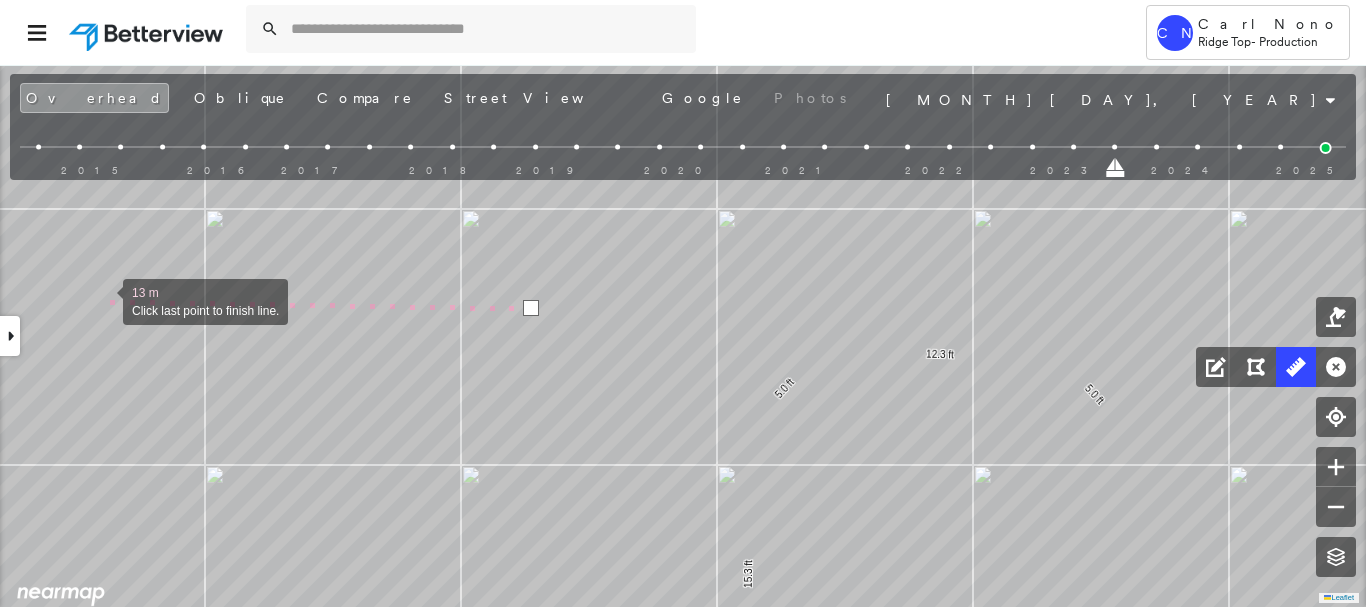 click at bounding box center [103, 300] 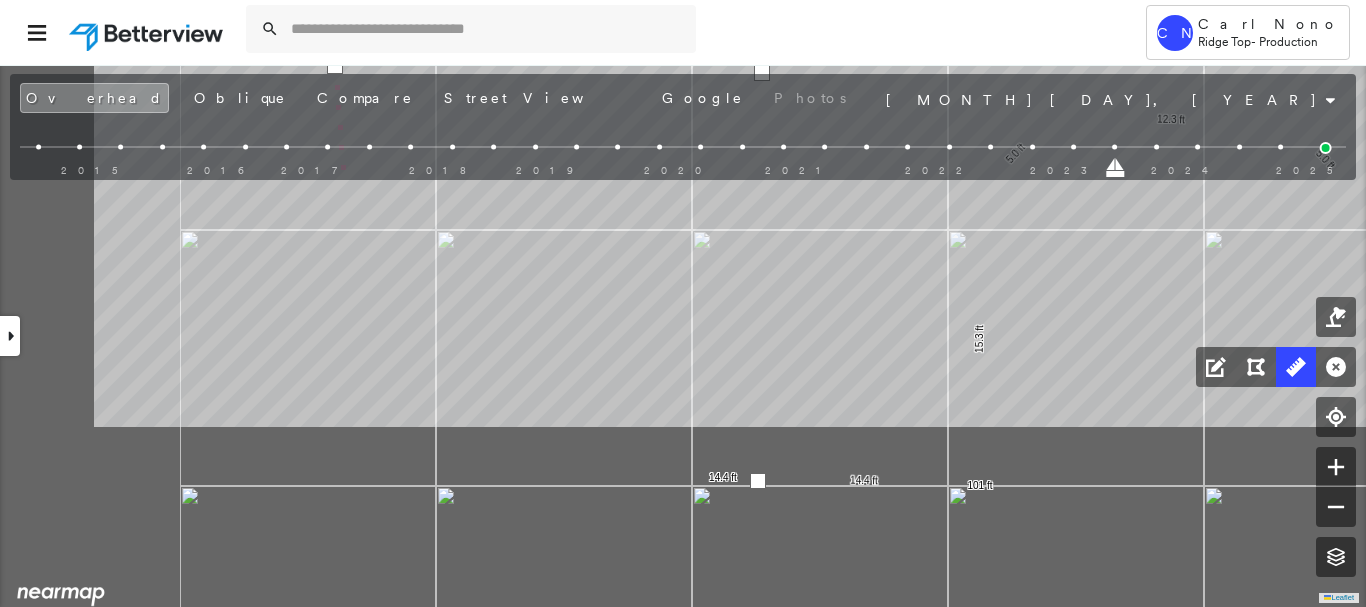 drag, startPoint x: 103, startPoint y: 413, endPoint x: 330, endPoint y: 224, distance: 295.3811 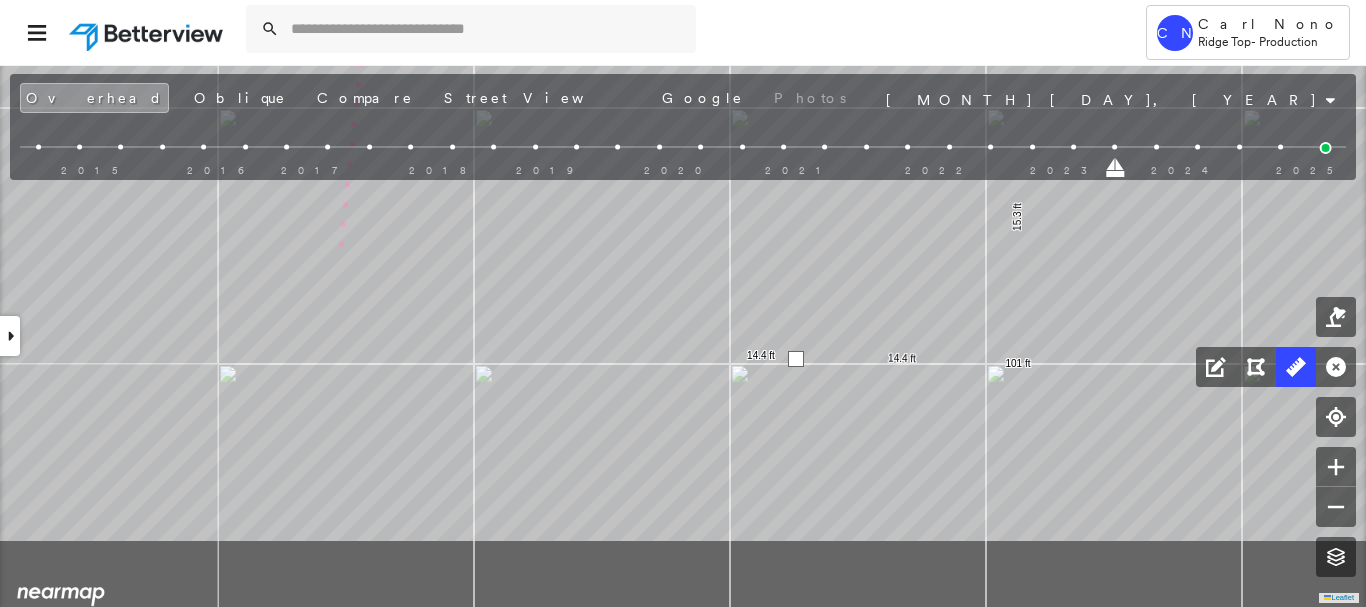 click on "6.6 ft 10.7 ft 17.3 ft 1.8 ft 5.9 ft 6.7 ft 6.2 ft 5.8 ft 2.9 ft 29.4 ft 7.3 ft 7.3 ft 4.3 ft 59.5 ft 5.0 ft 12.3 ft 5.0 ft 15.3 ft 101 ft 14.4 ft 14.4 ft 18 m Click last point to finish line." at bounding box center [122, 775] 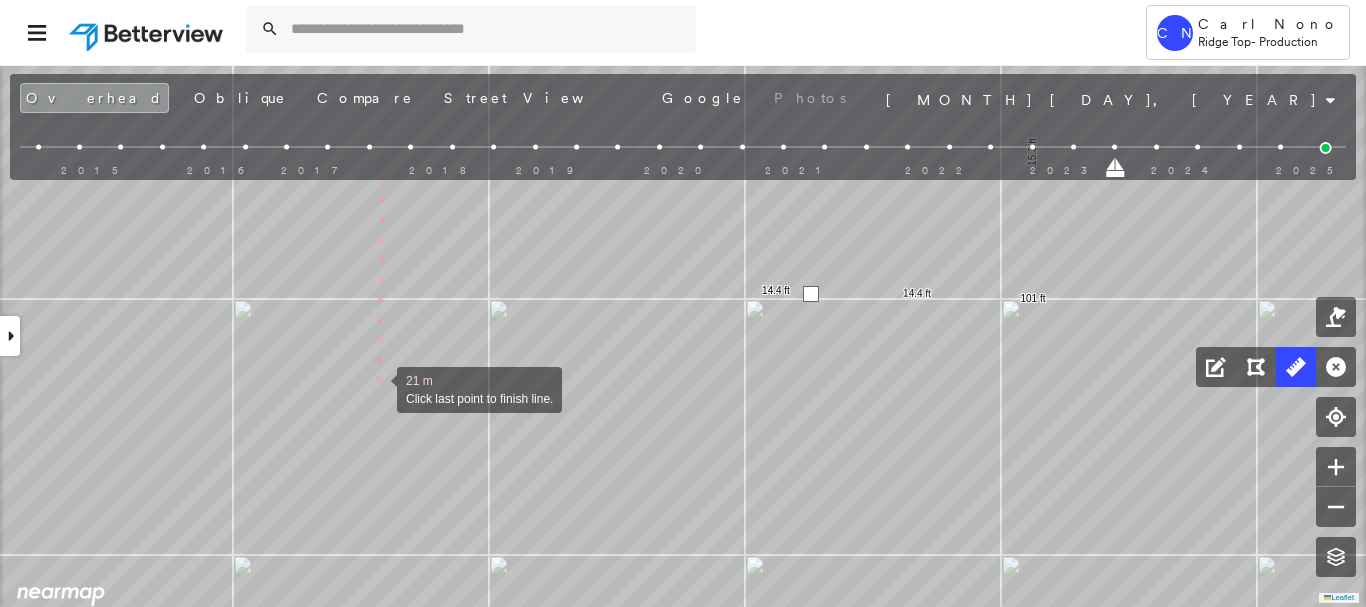 click at bounding box center [377, 388] 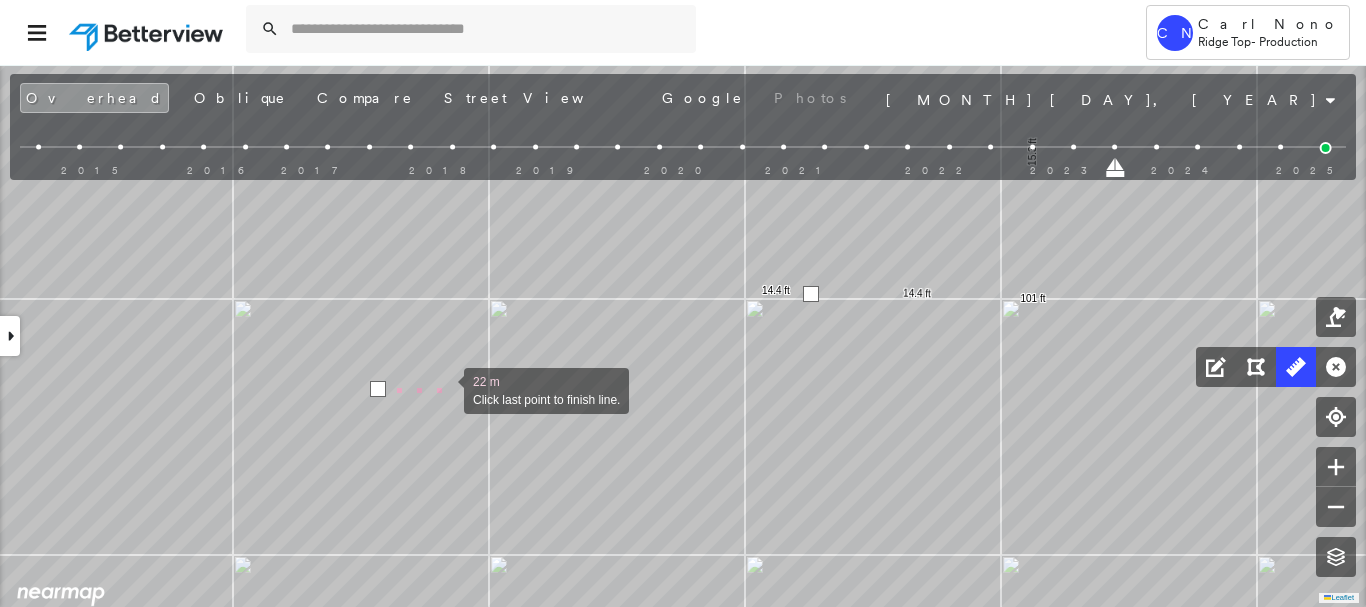 drag, startPoint x: 444, startPoint y: 389, endPoint x: 448, endPoint y: 455, distance: 66.1211 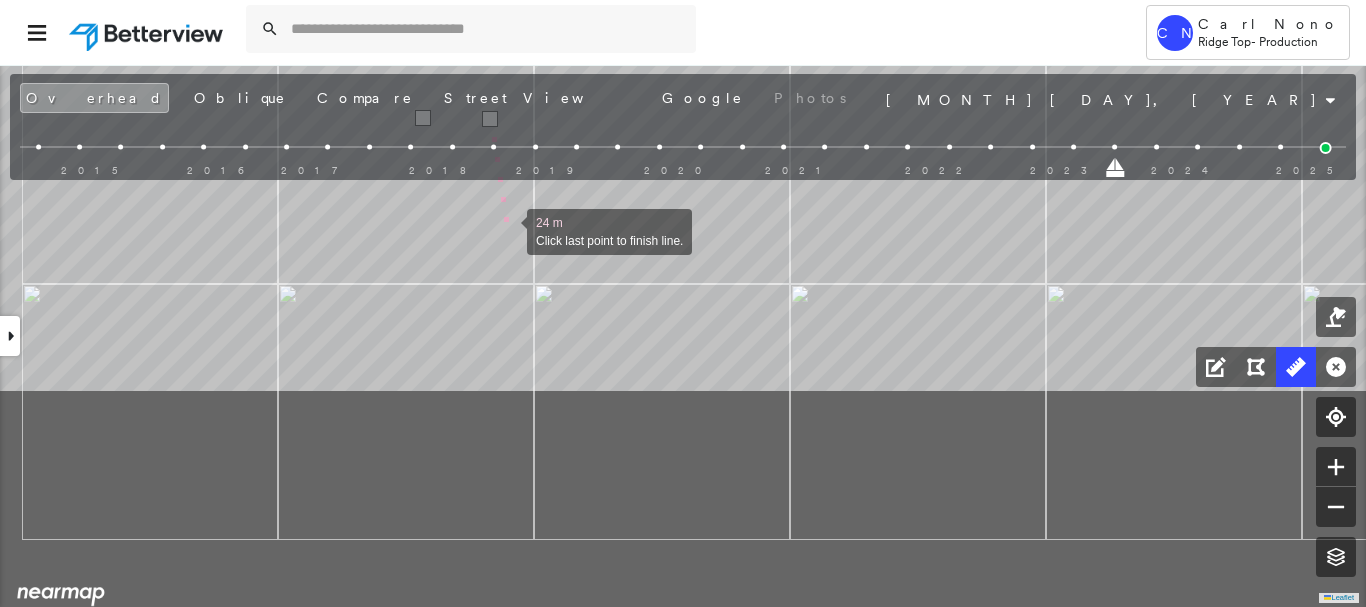 drag, startPoint x: 457, startPoint y: 483, endPoint x: 509, endPoint y: 230, distance: 258.2886 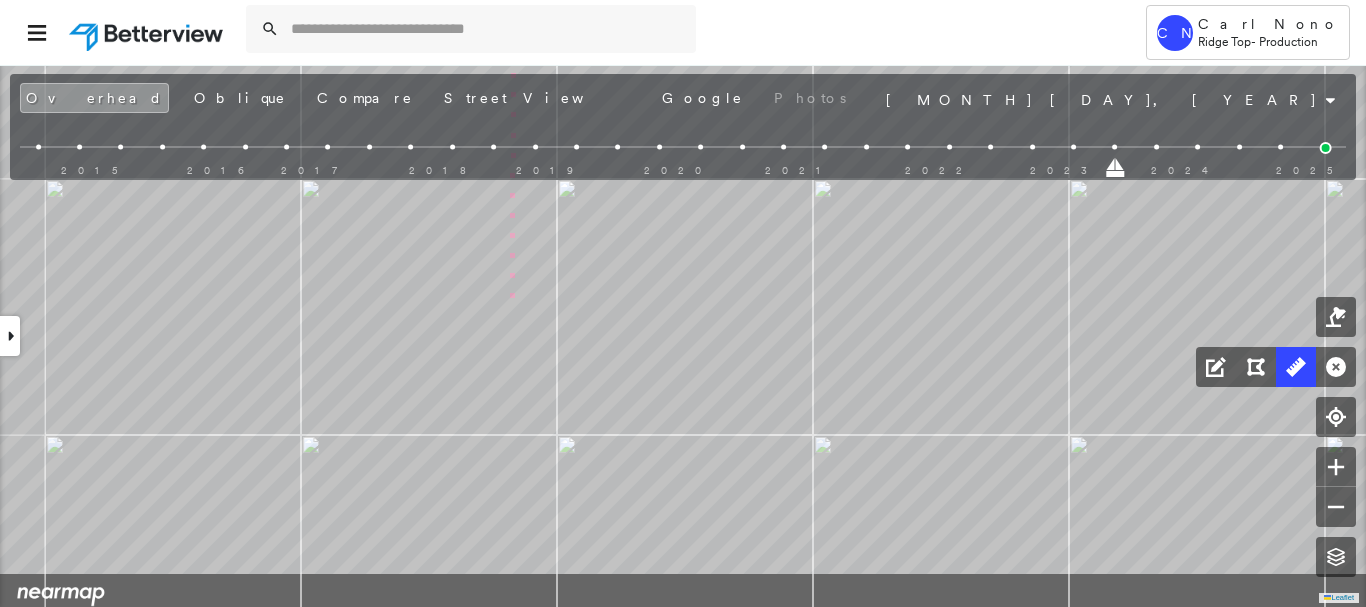 drag, startPoint x: 492, startPoint y: 434, endPoint x: 507, endPoint y: 209, distance: 225.49945 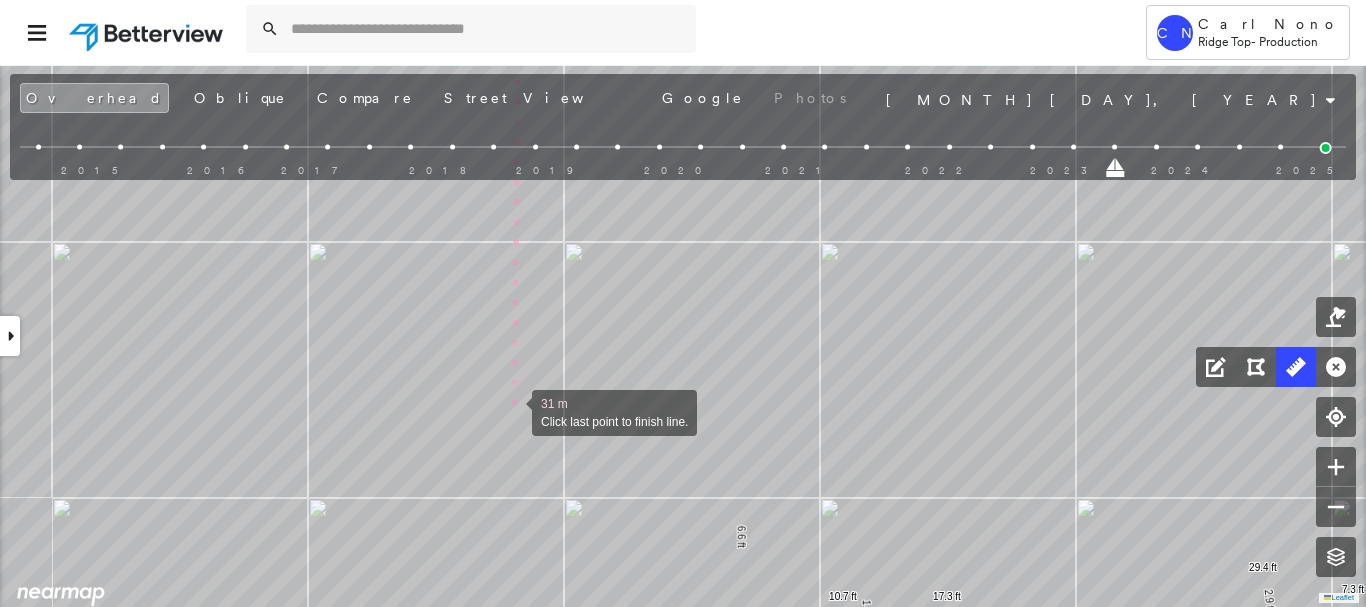 drag, startPoint x: 508, startPoint y: 429, endPoint x: 523, endPoint y: 215, distance: 214.52505 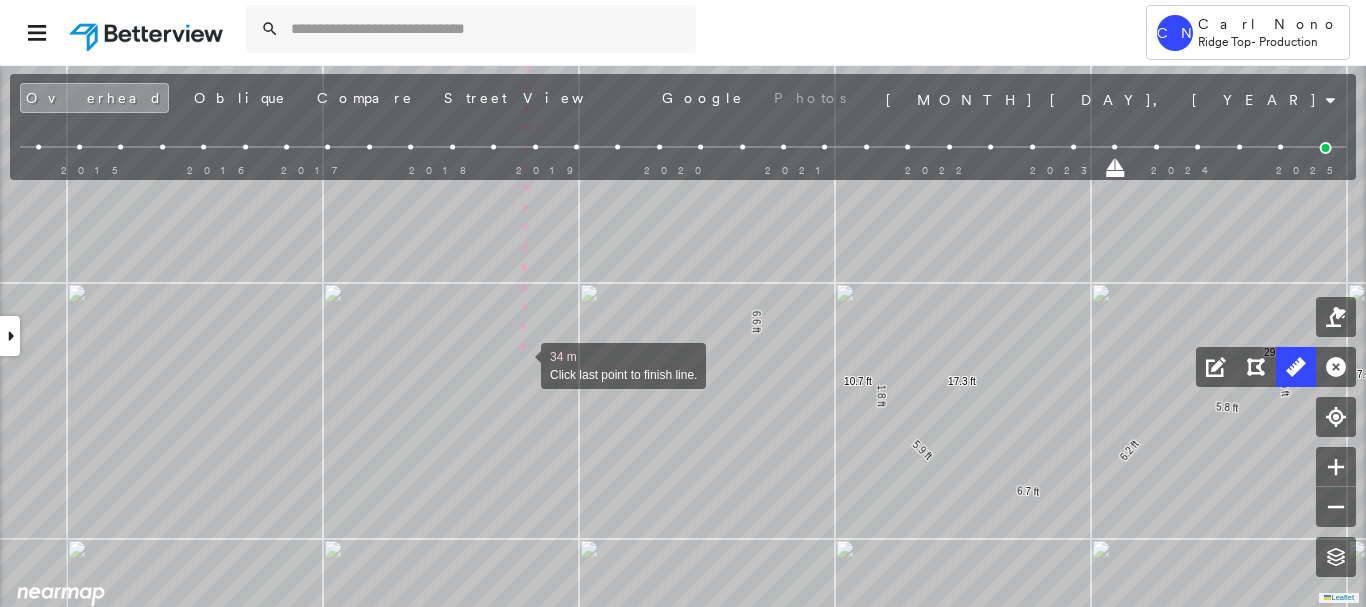 click at bounding box center [521, 364] 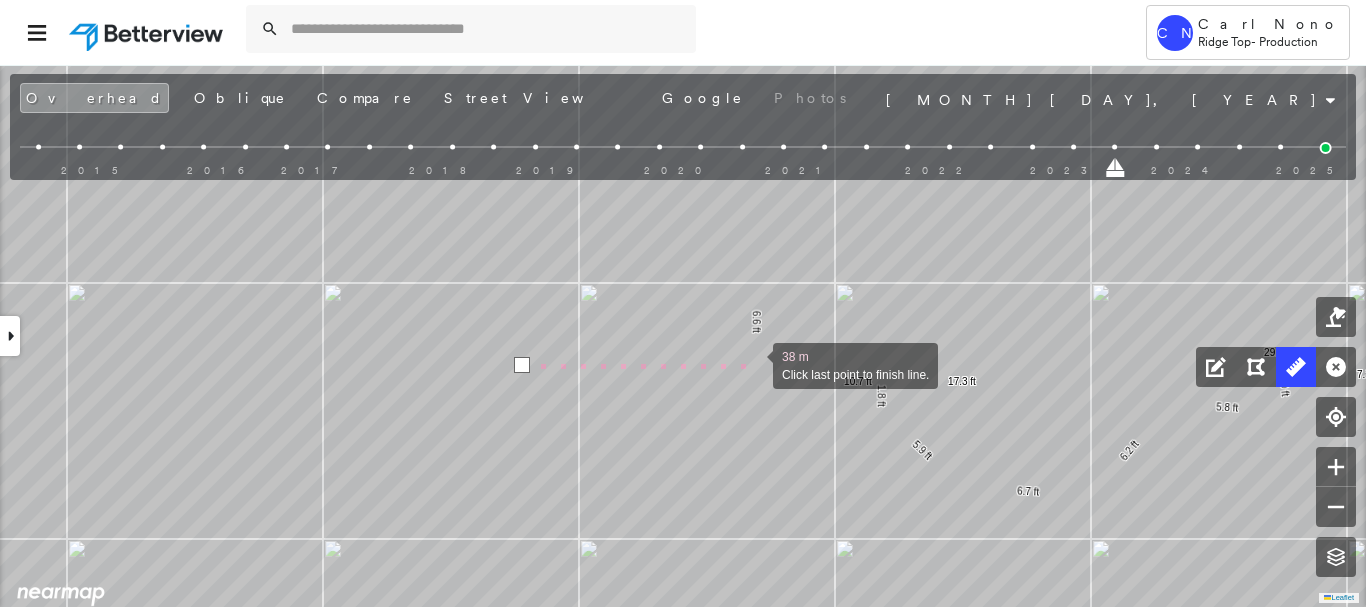 click at bounding box center [753, 364] 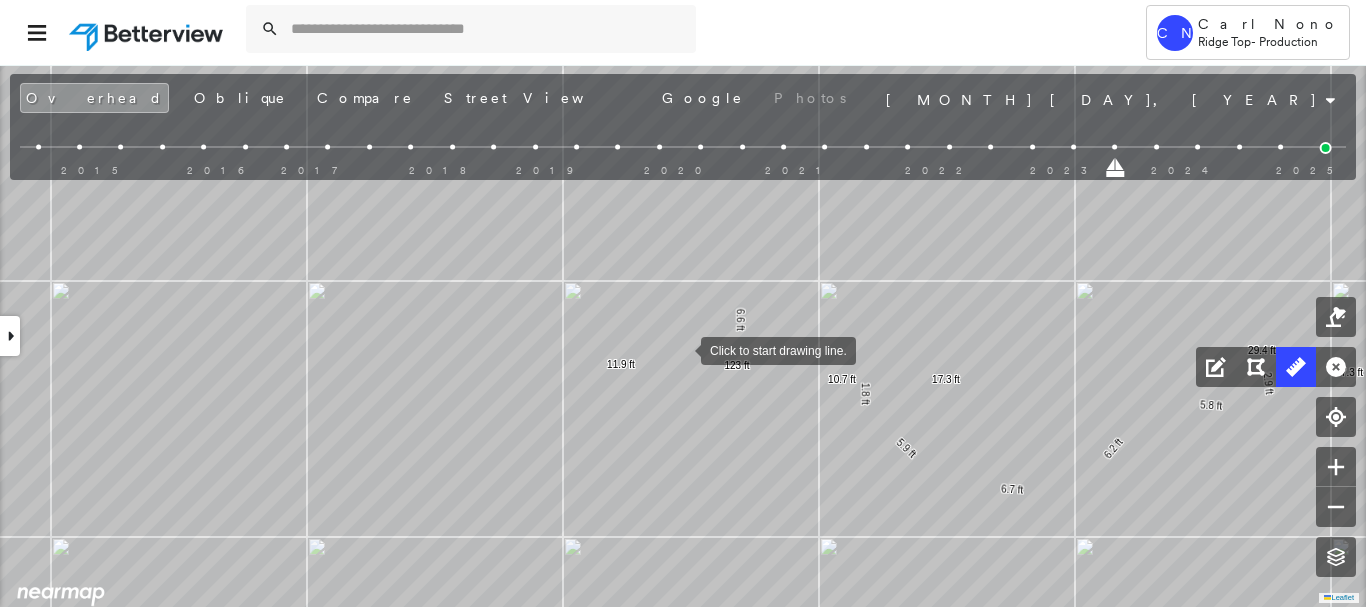 drag, startPoint x: 692, startPoint y: 350, endPoint x: 613, endPoint y: 343, distance: 79.30952 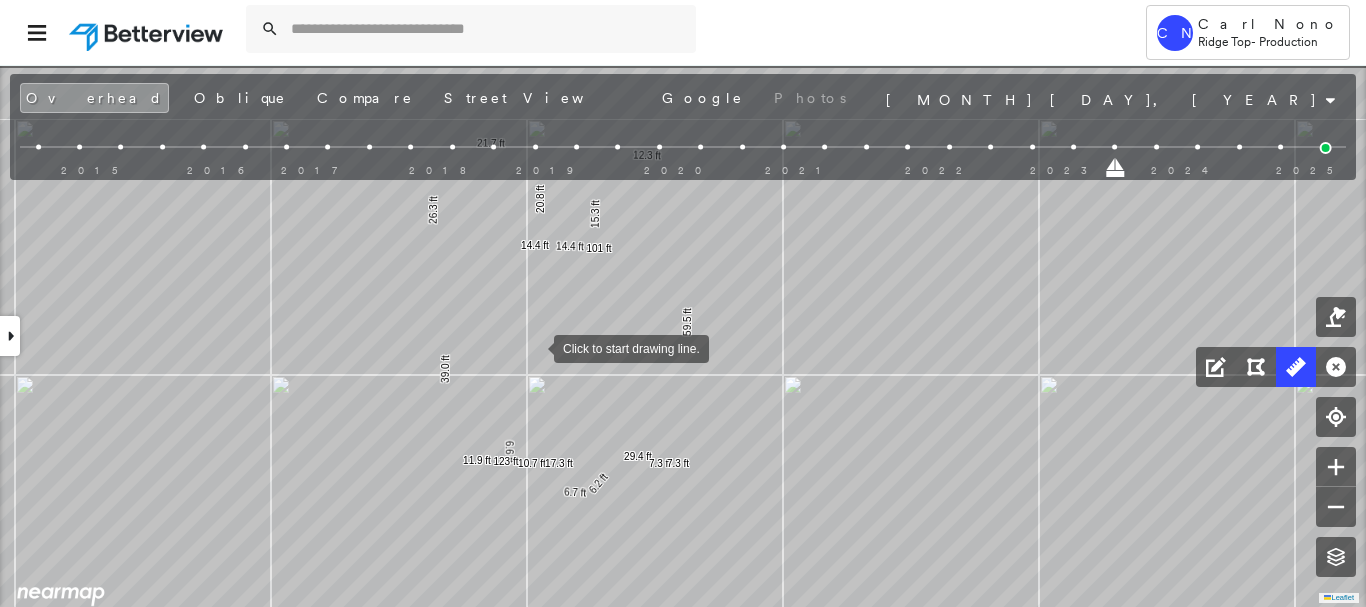 drag, startPoint x: 538, startPoint y: 286, endPoint x: 533, endPoint y: 348, distance: 62.201286 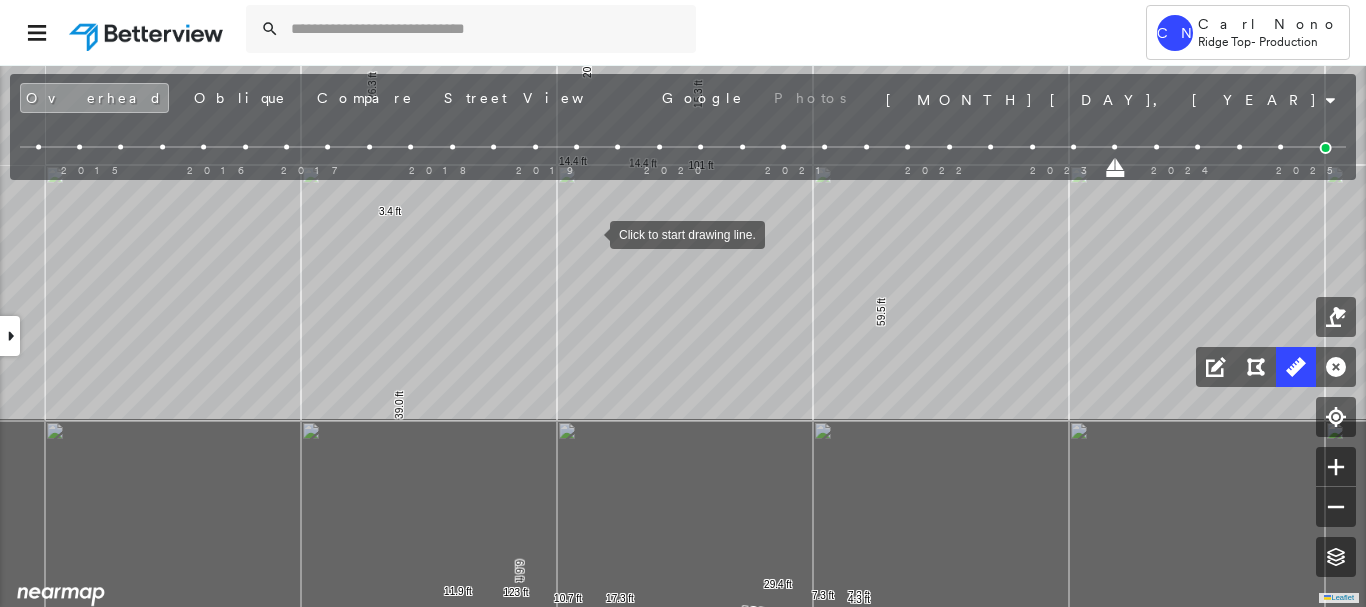 drag, startPoint x: 525, startPoint y: 439, endPoint x: 498, endPoint y: 551, distance: 115.2085 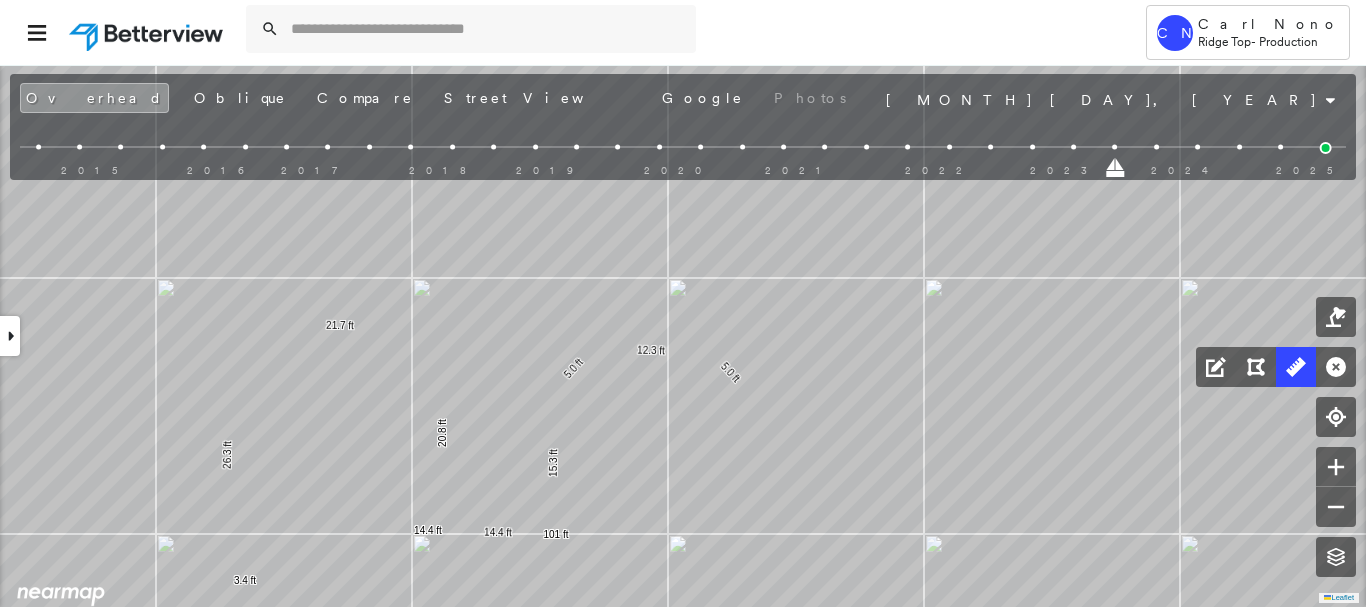 drag, startPoint x: 1319, startPoint y: 142, endPoint x: 1309, endPoint y: 145, distance: 10.440307 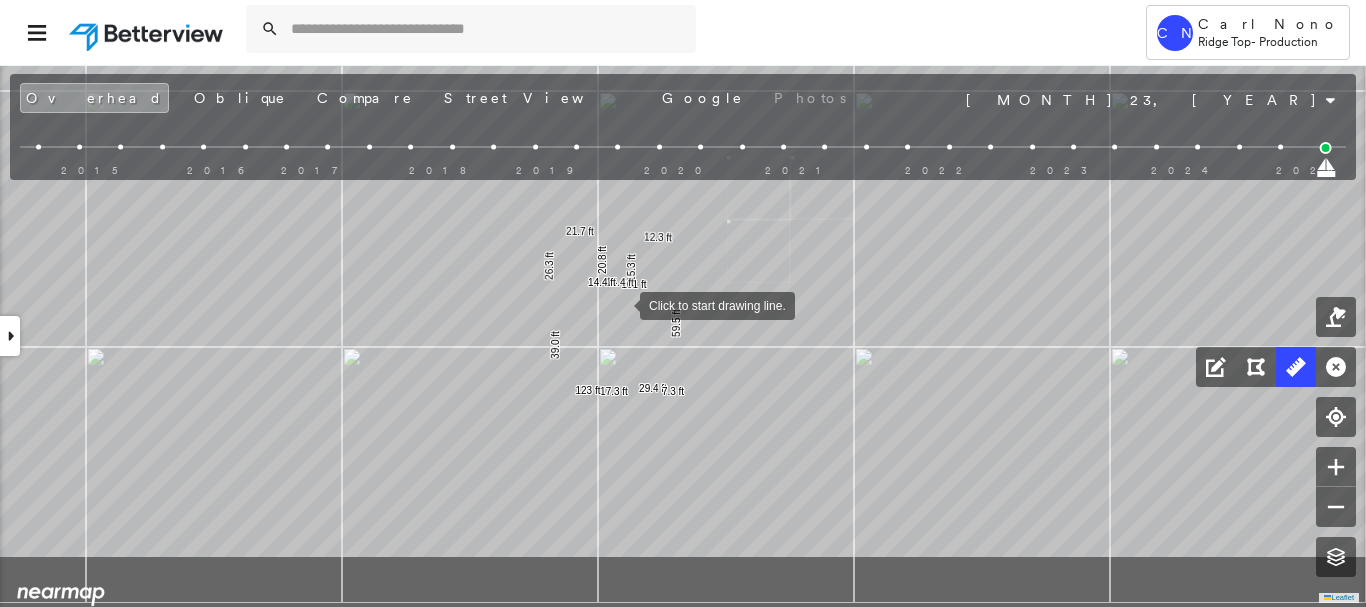 drag, startPoint x: 595, startPoint y: 418, endPoint x: 620, endPoint y: 302, distance: 118.66339 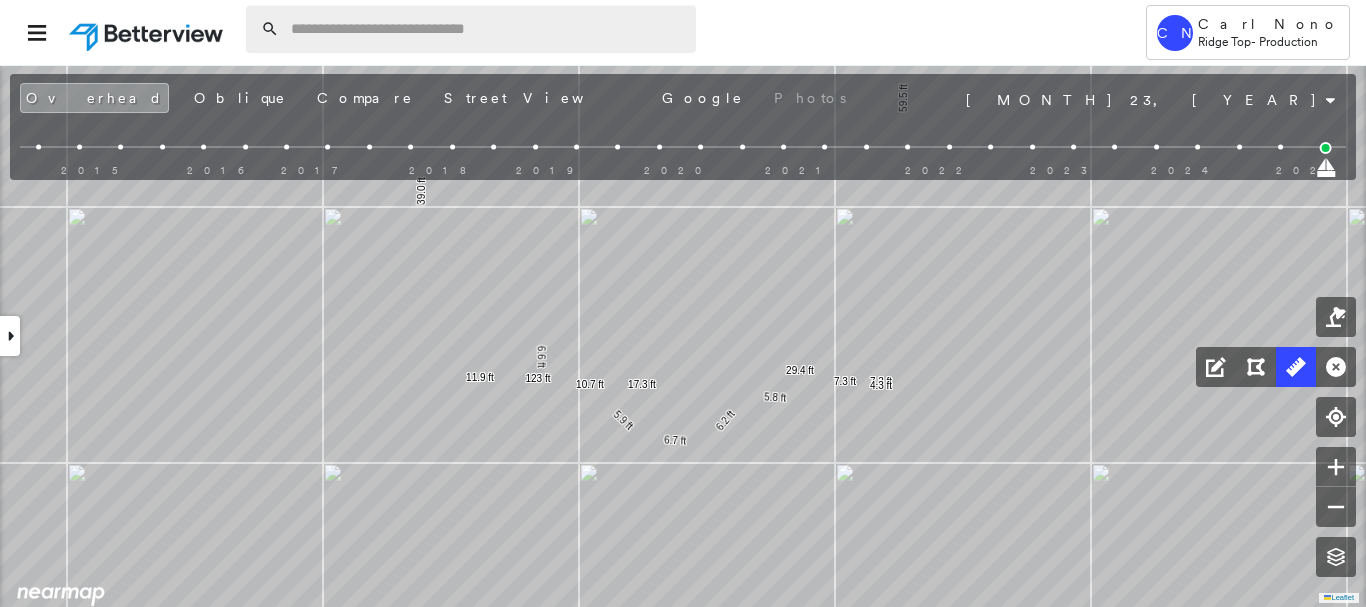 click at bounding box center (487, 29) 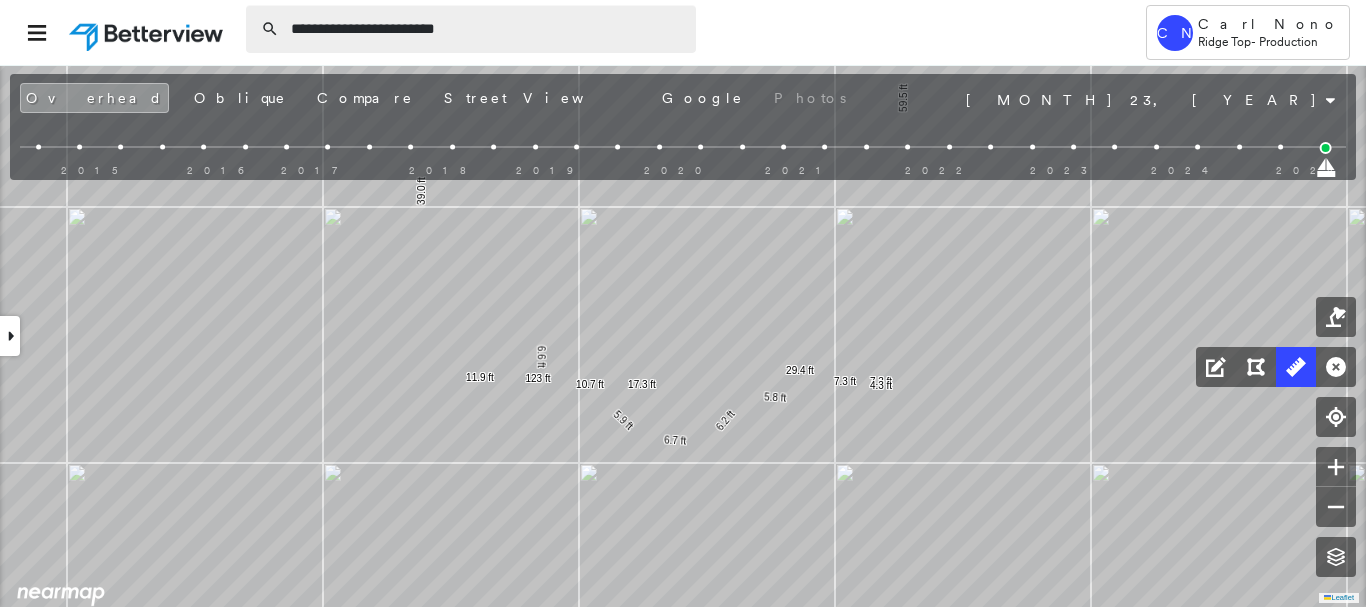 type on "**********" 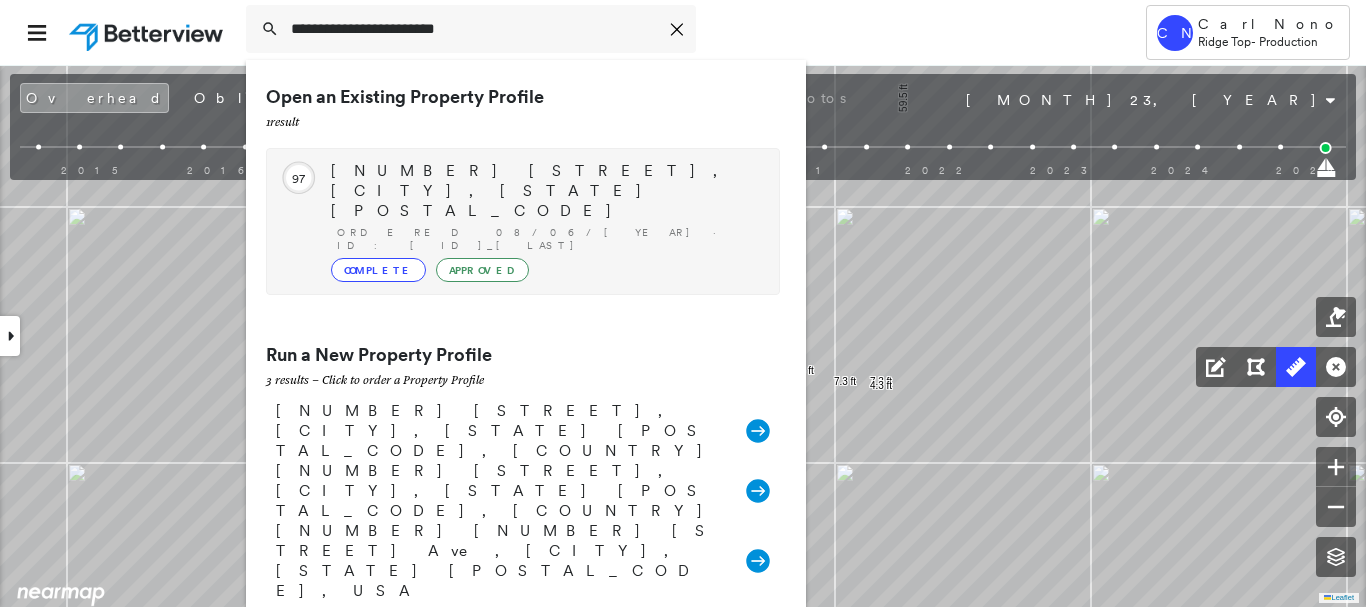 click on "Circled Text Icon 97 [NUMBER] [STREET], [CITY], [STATE] [POSTAL_CODE] Ordered [DATE] · ID: [ID] Complete Approved" at bounding box center (523, 221) 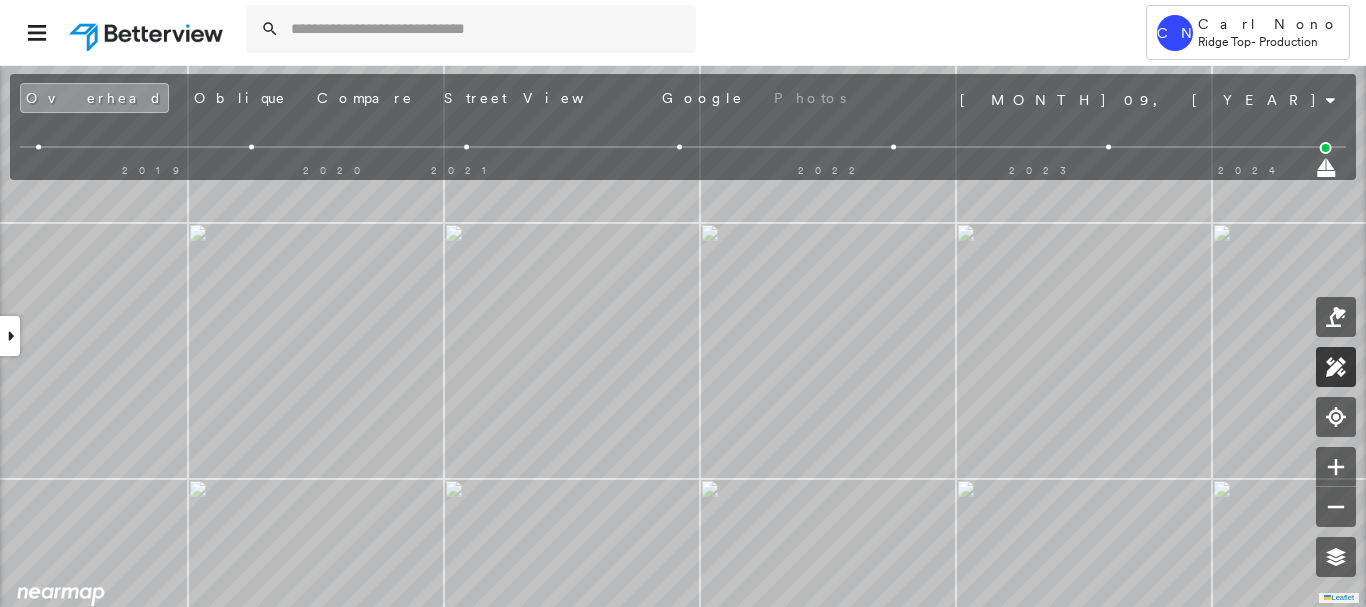 click 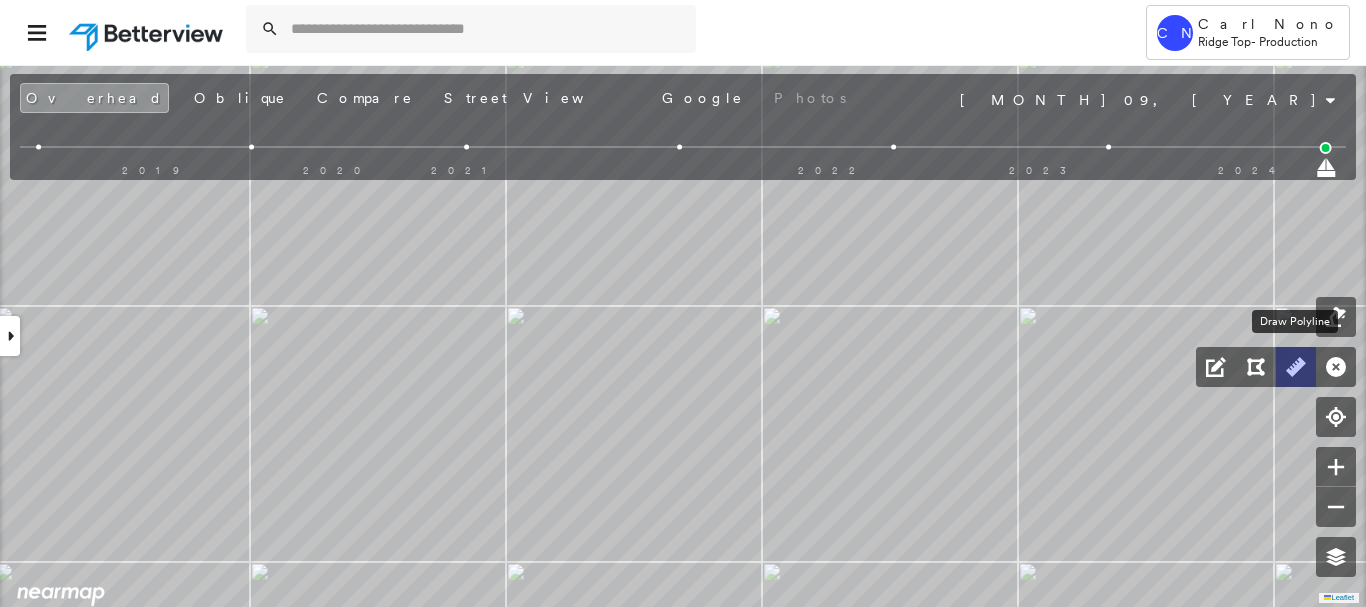 click 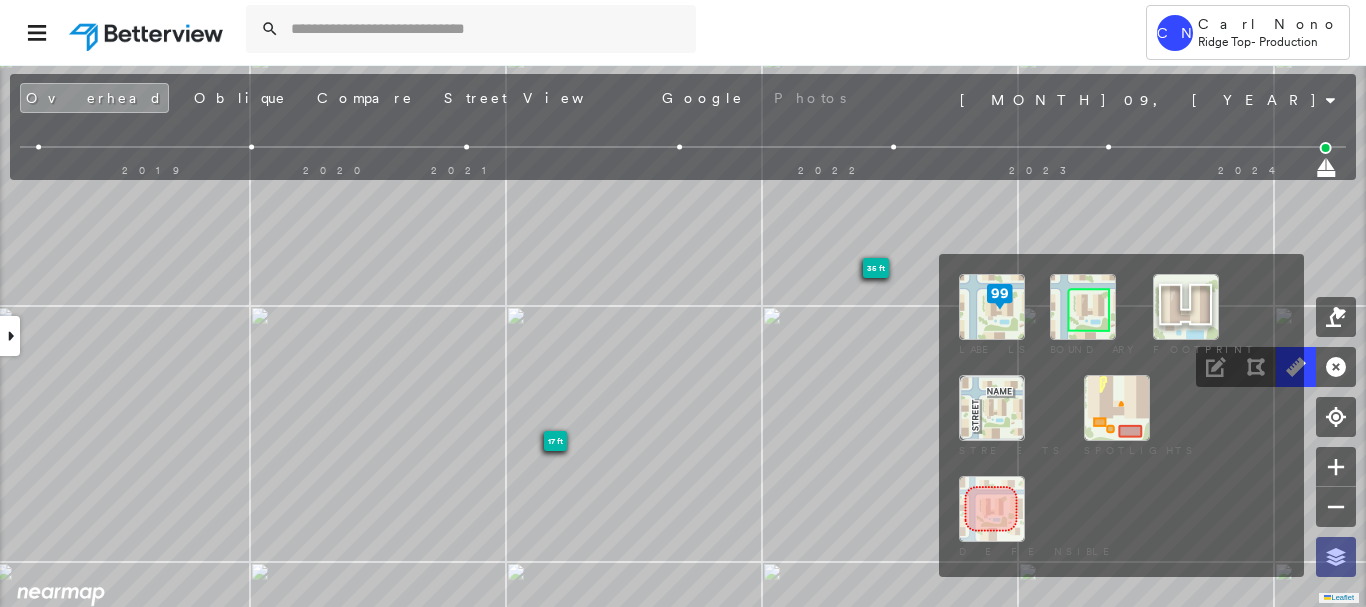 drag, startPoint x: 1326, startPoint y: 554, endPoint x: 1310, endPoint y: 559, distance: 16.763054 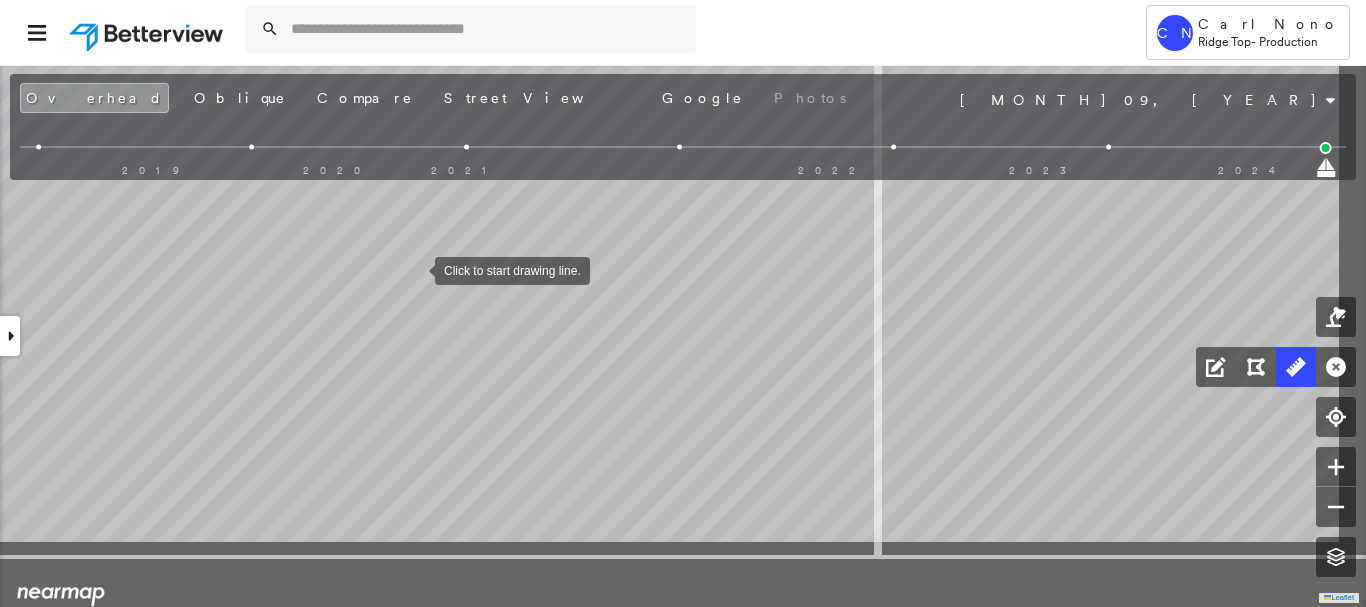 drag, startPoint x: 425, startPoint y: 280, endPoint x: 421, endPoint y: 270, distance: 10.770329 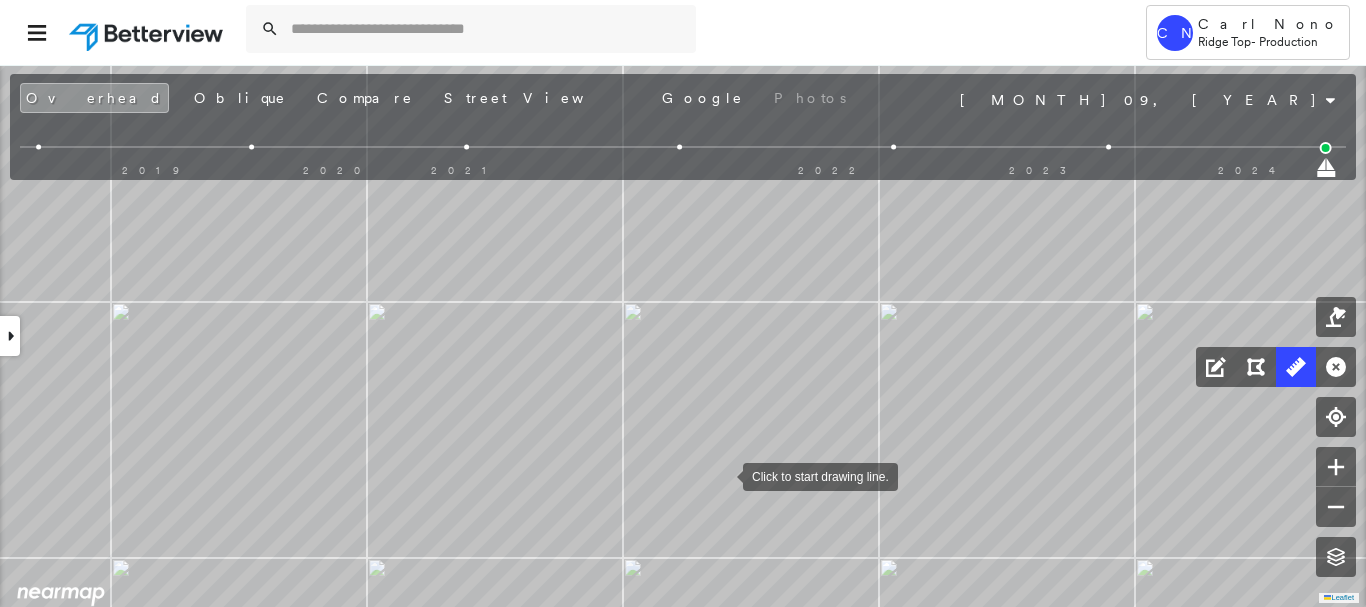 click at bounding box center (723, 475) 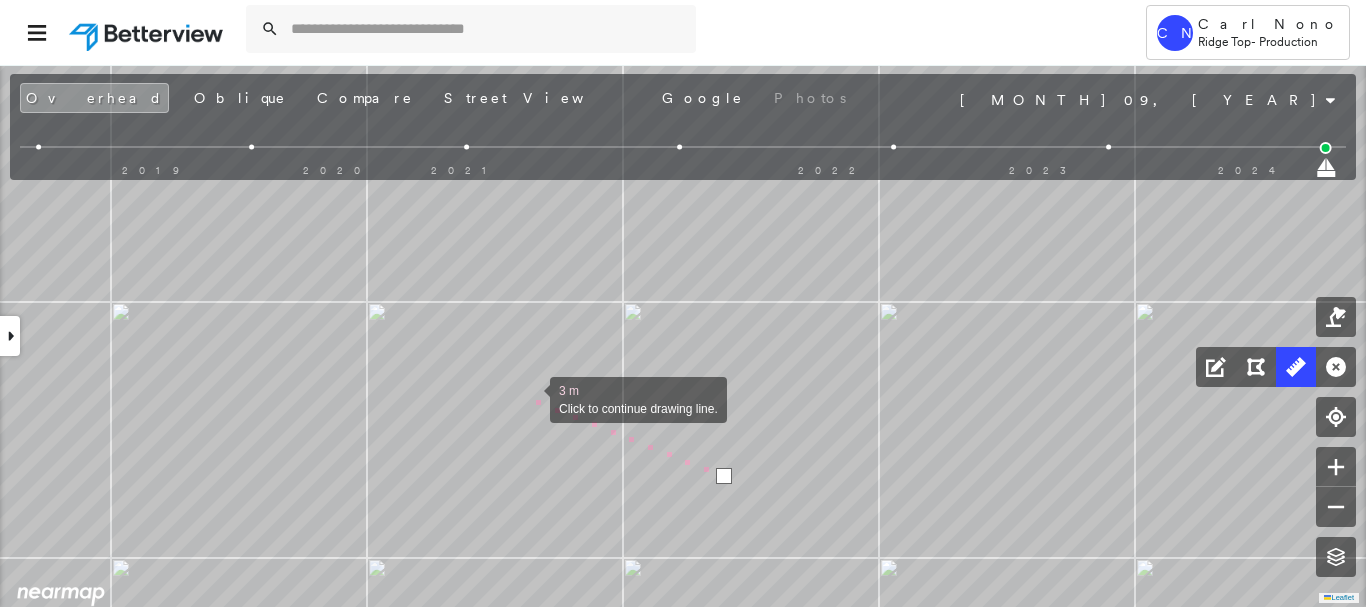 click at bounding box center (530, 398) 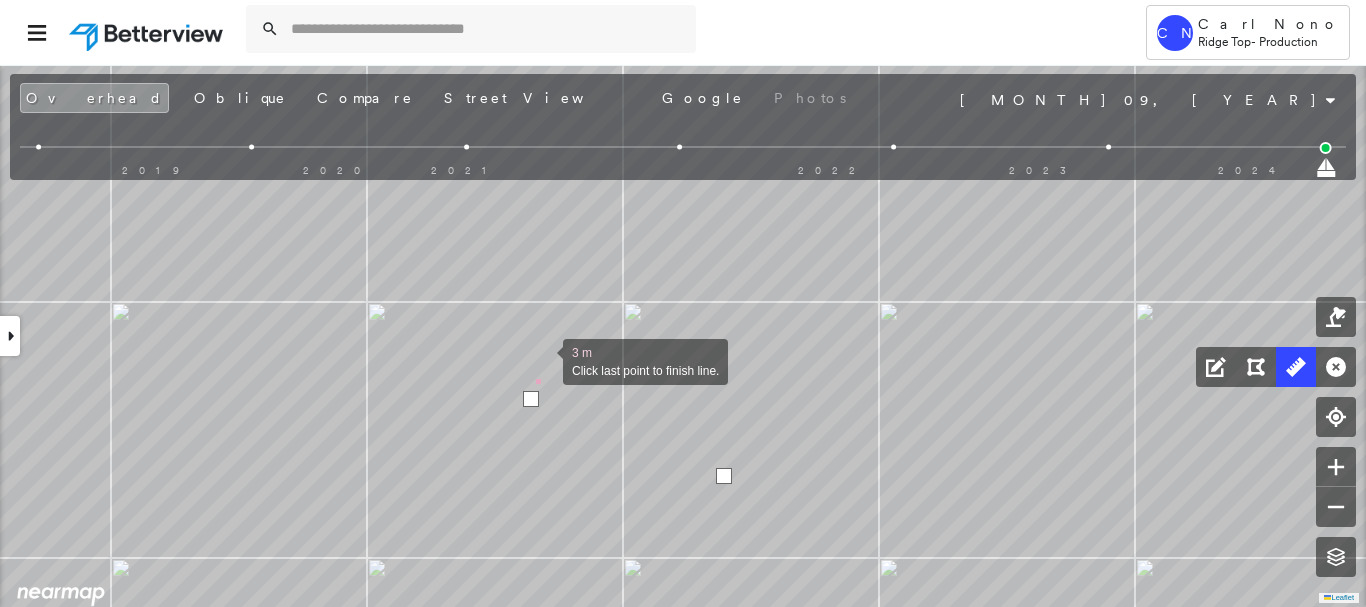 click at bounding box center (543, 360) 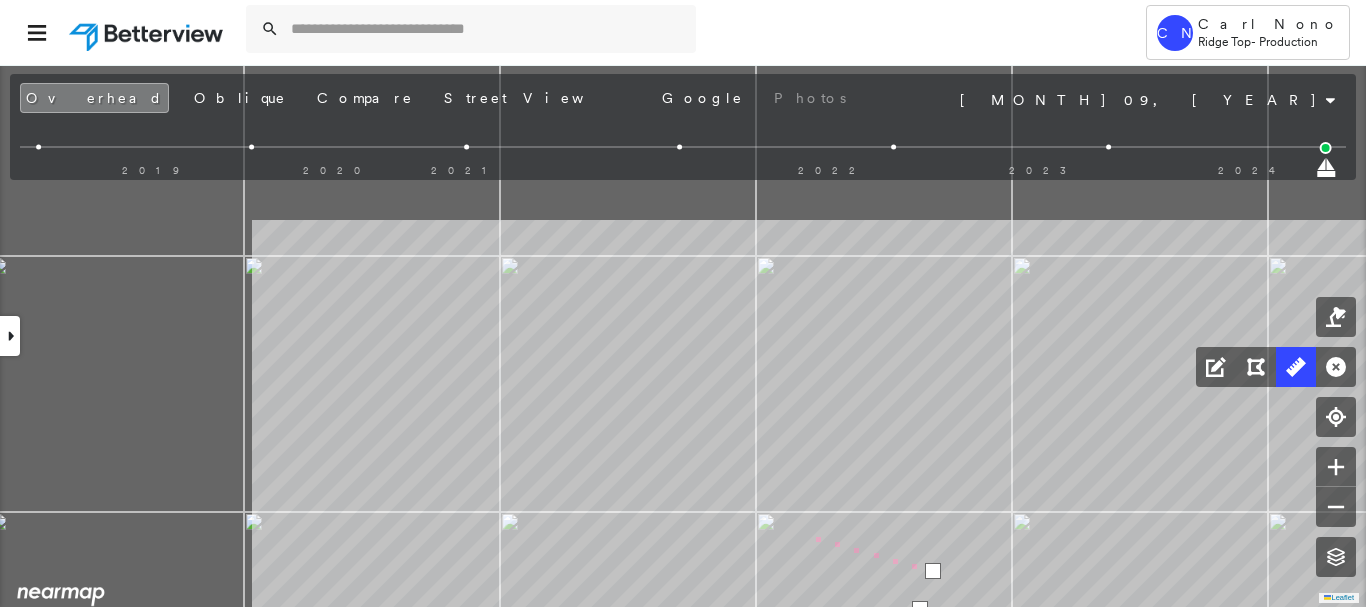 click on "7.2 ft 7.2 ft 7.2 ft 7.2 ft 5 m Click last point to finish line." at bounding box center [327, 169] 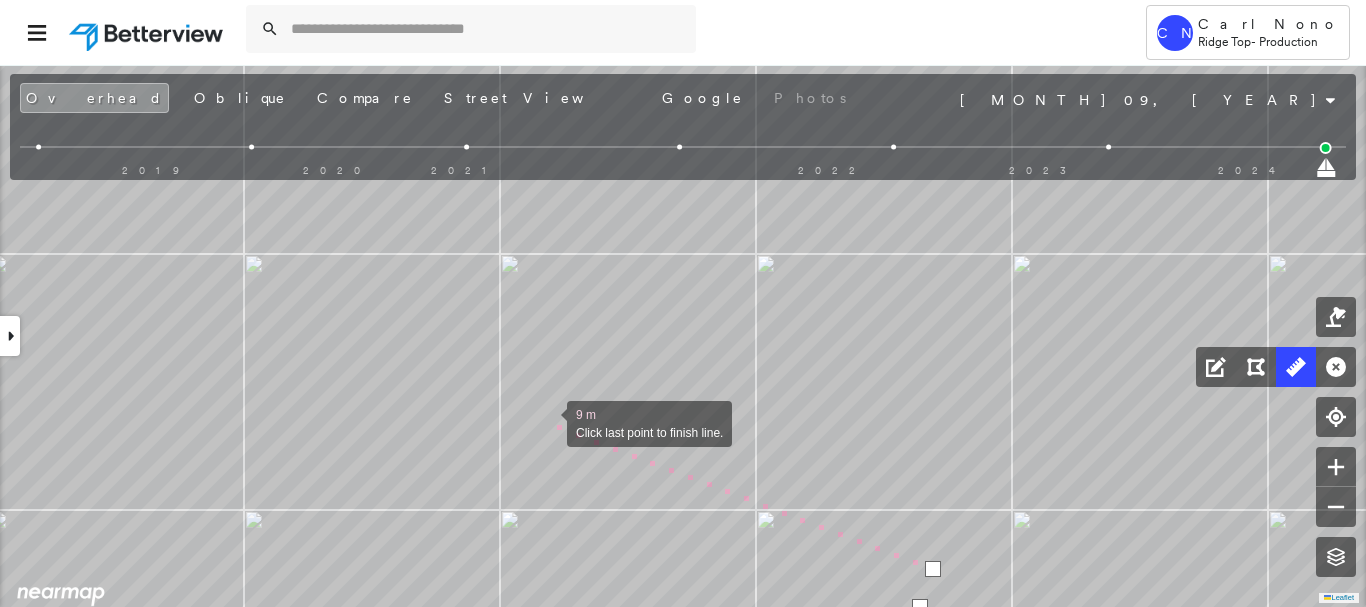 click at bounding box center (547, 422) 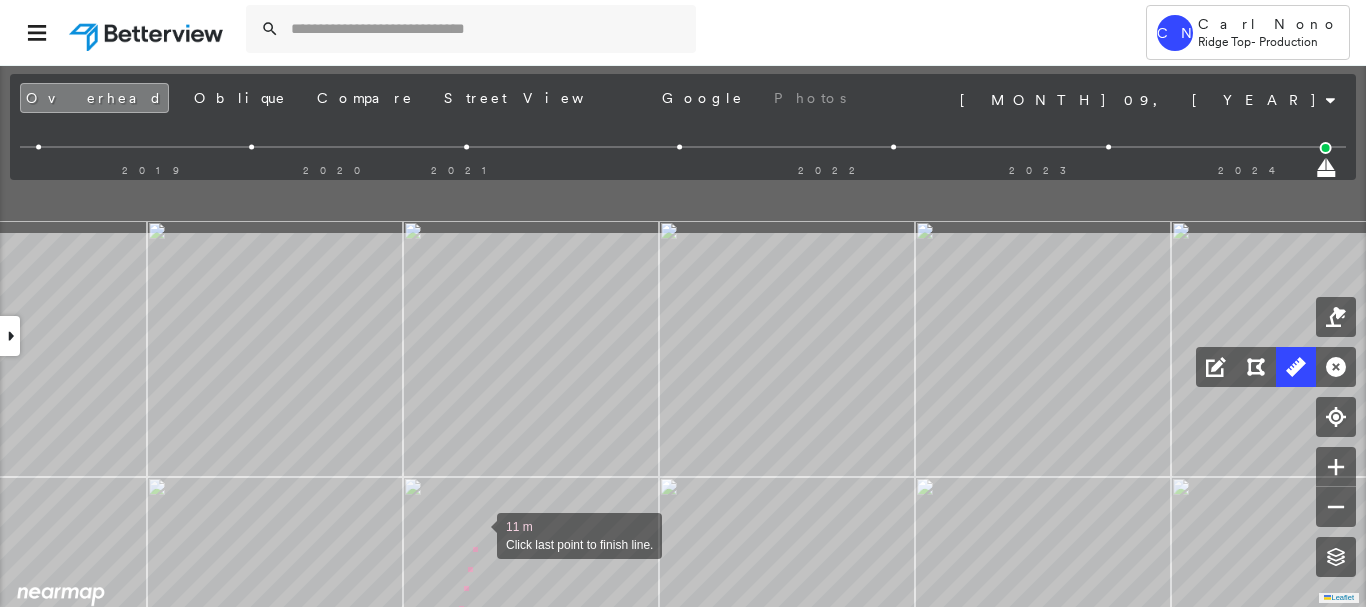 drag, startPoint x: 575, startPoint y: 308, endPoint x: 478, endPoint y: 531, distance: 243.18306 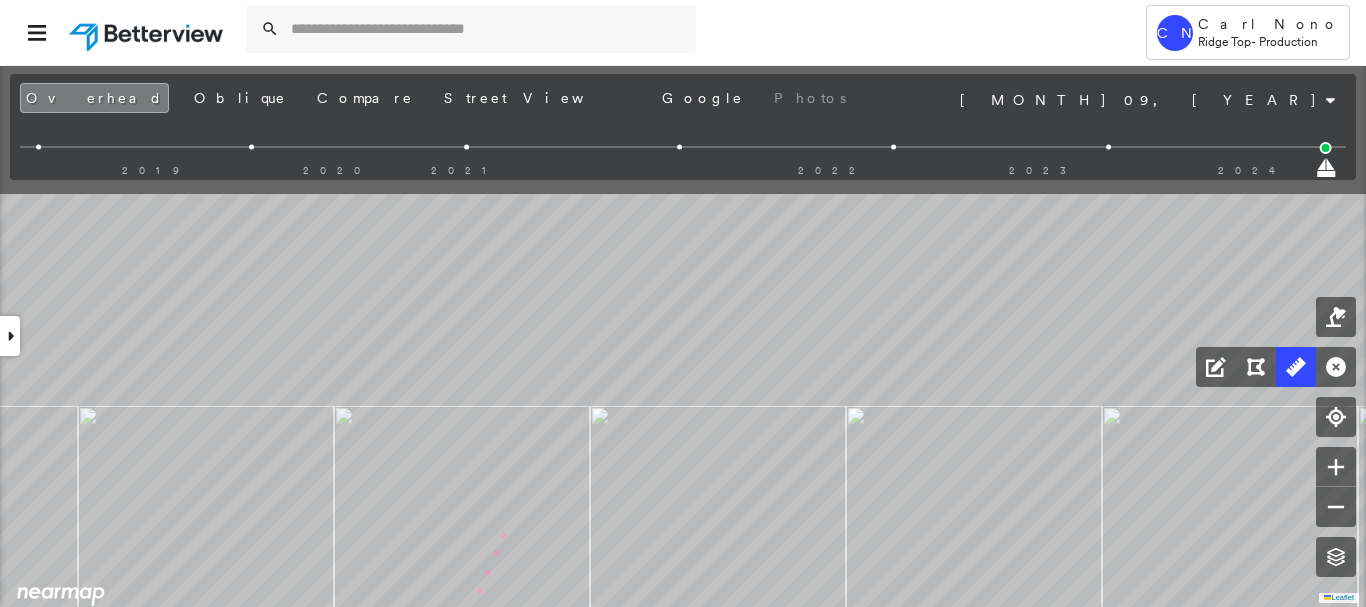 drag, startPoint x: 591, startPoint y: 296, endPoint x: 502, endPoint y: 536, distance: 255.9707 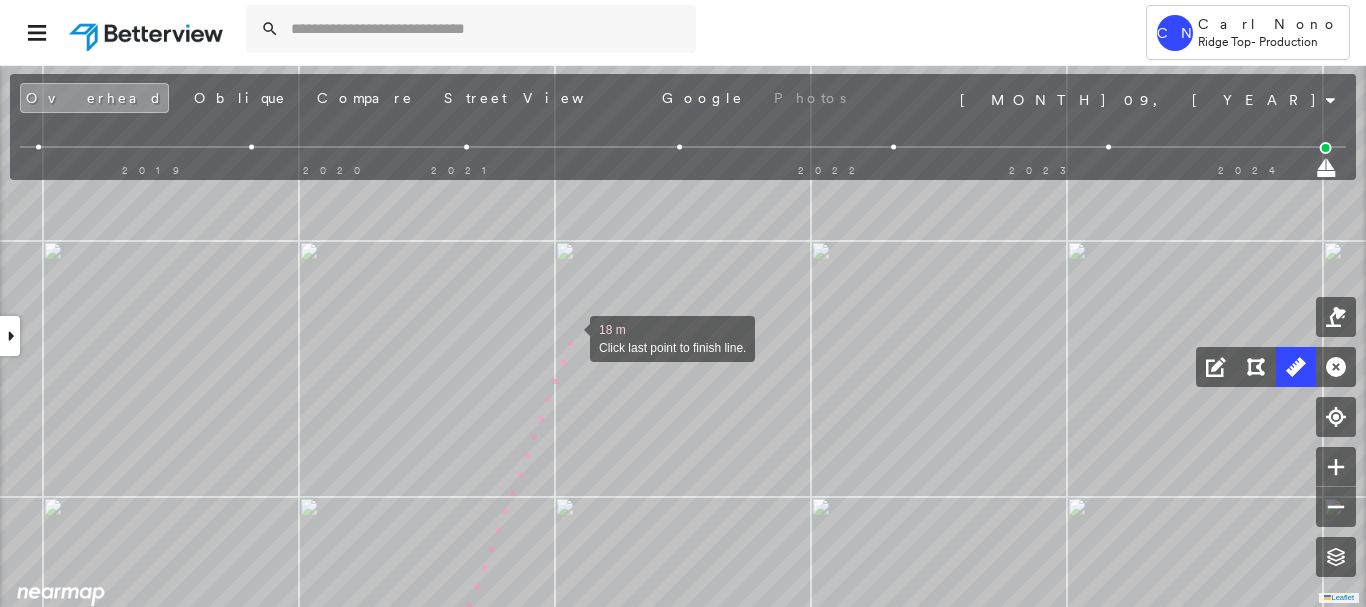 click at bounding box center [570, 337] 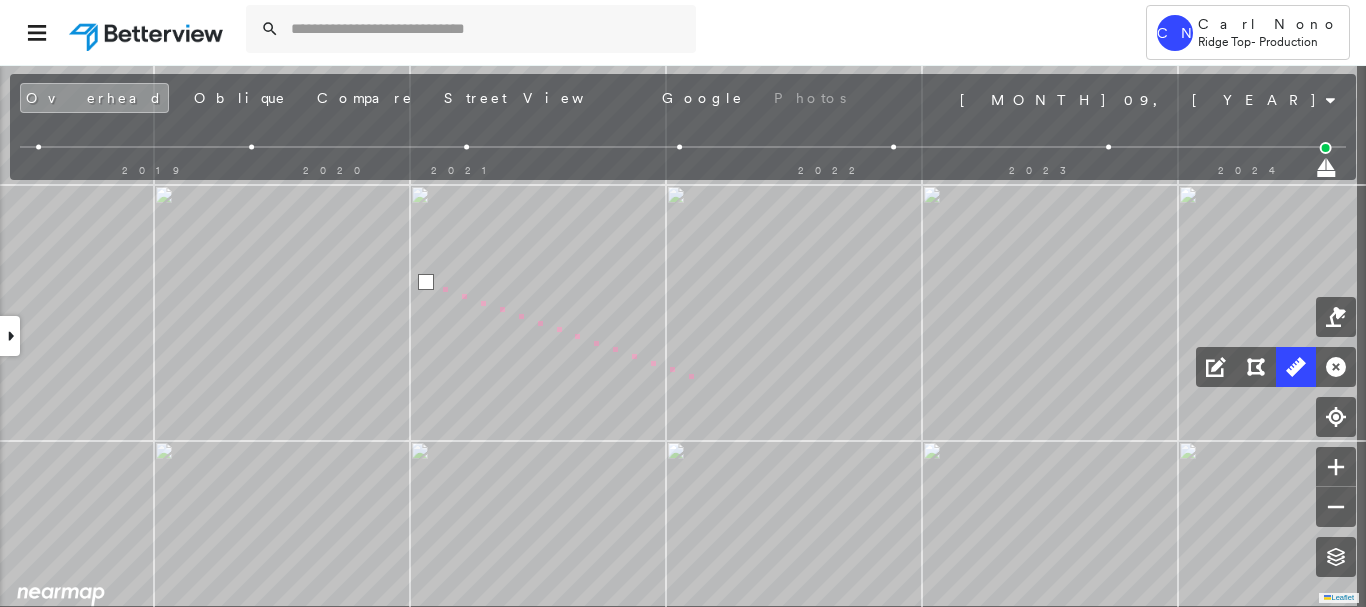 drag, startPoint x: 836, startPoint y: 431, endPoint x: 434, endPoint y: 241, distance: 444.6392 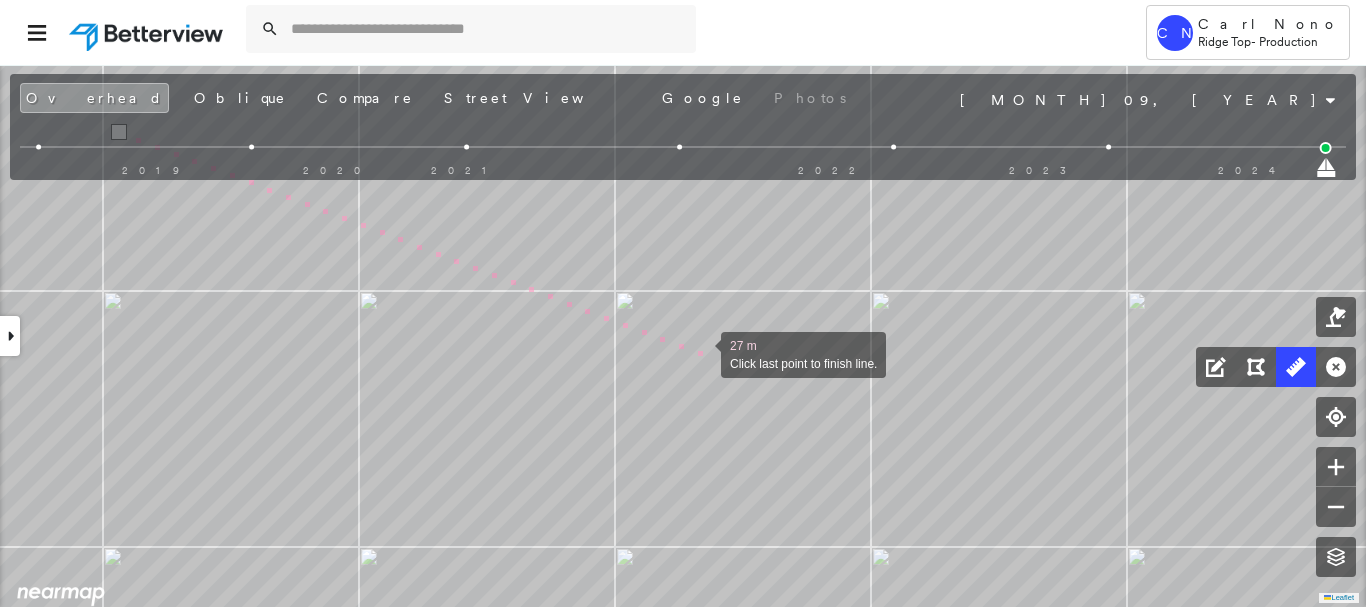 click at bounding box center [701, 353] 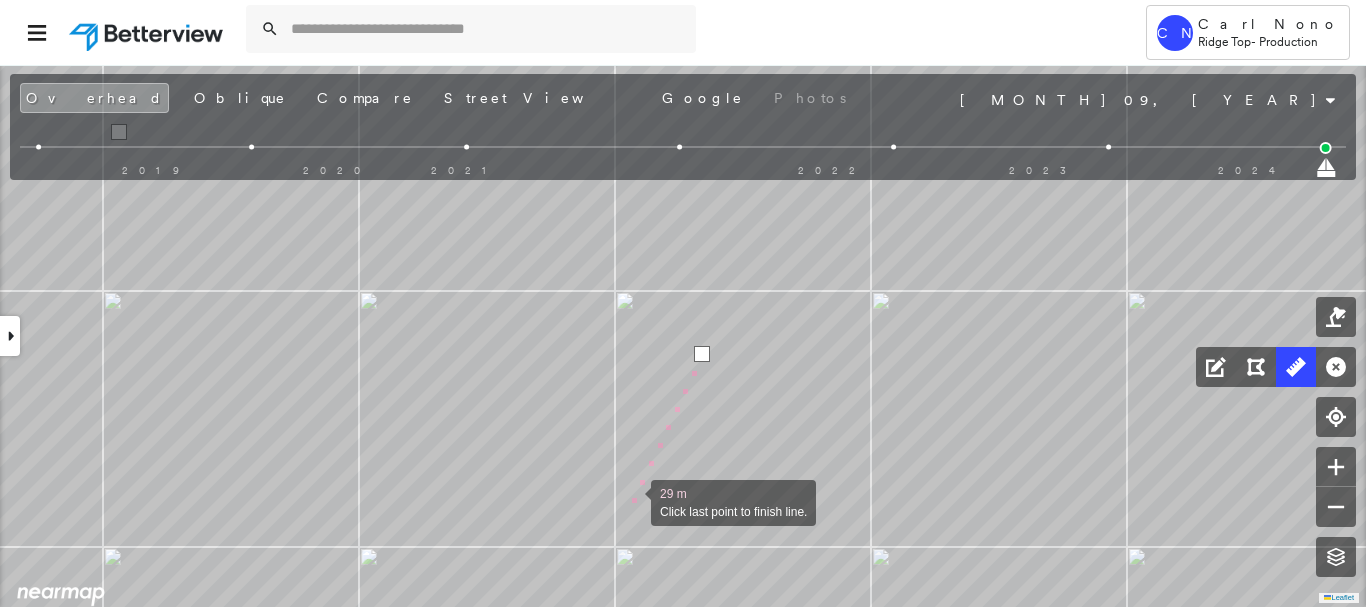 drag, startPoint x: 631, startPoint y: 501, endPoint x: 737, endPoint y: 162, distance: 355.18585 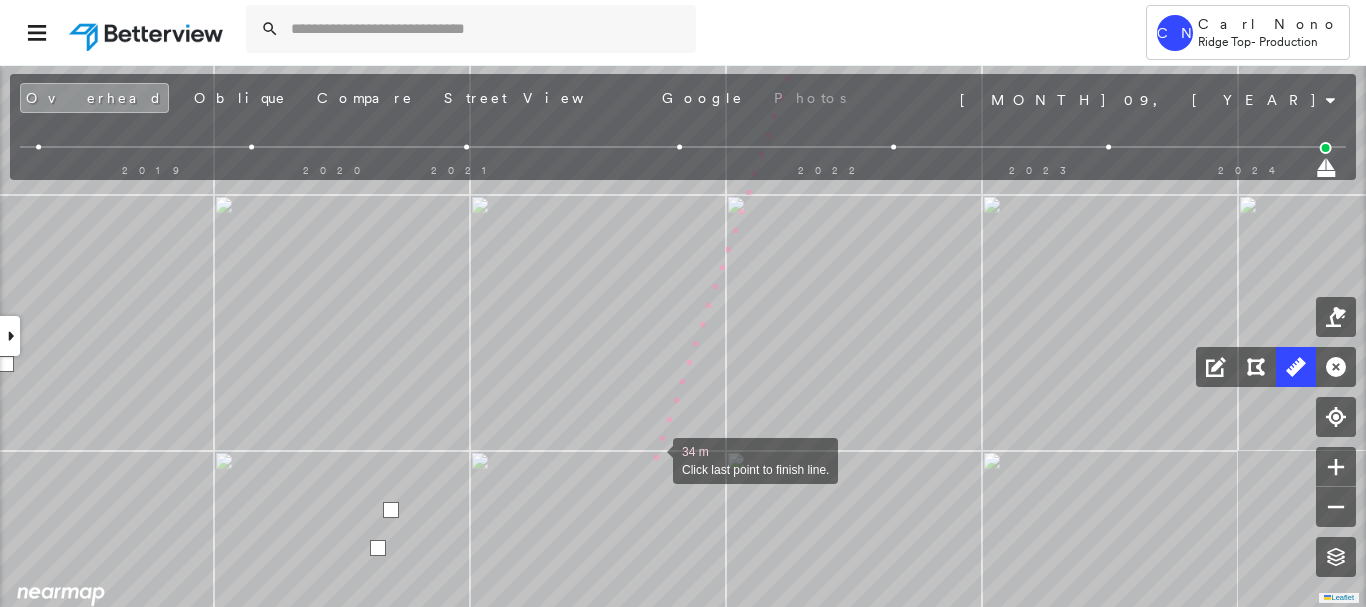 drag, startPoint x: 653, startPoint y: 459, endPoint x: 734, endPoint y: 238, distance: 235.3763 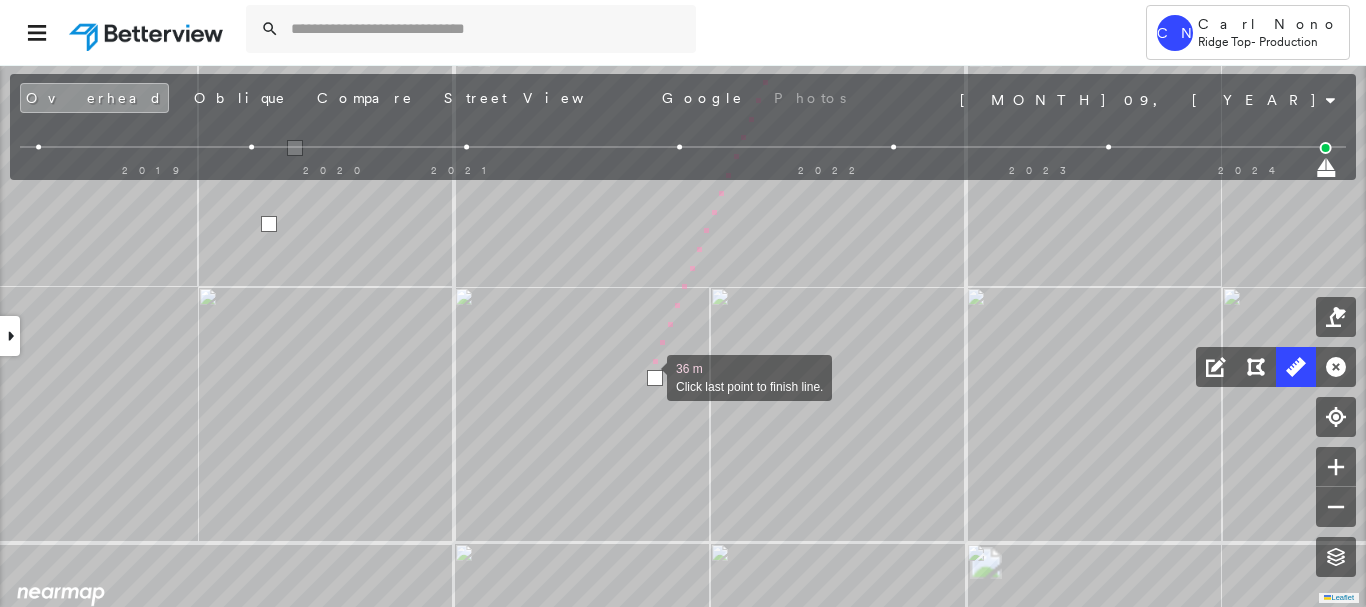click at bounding box center [655, 378] 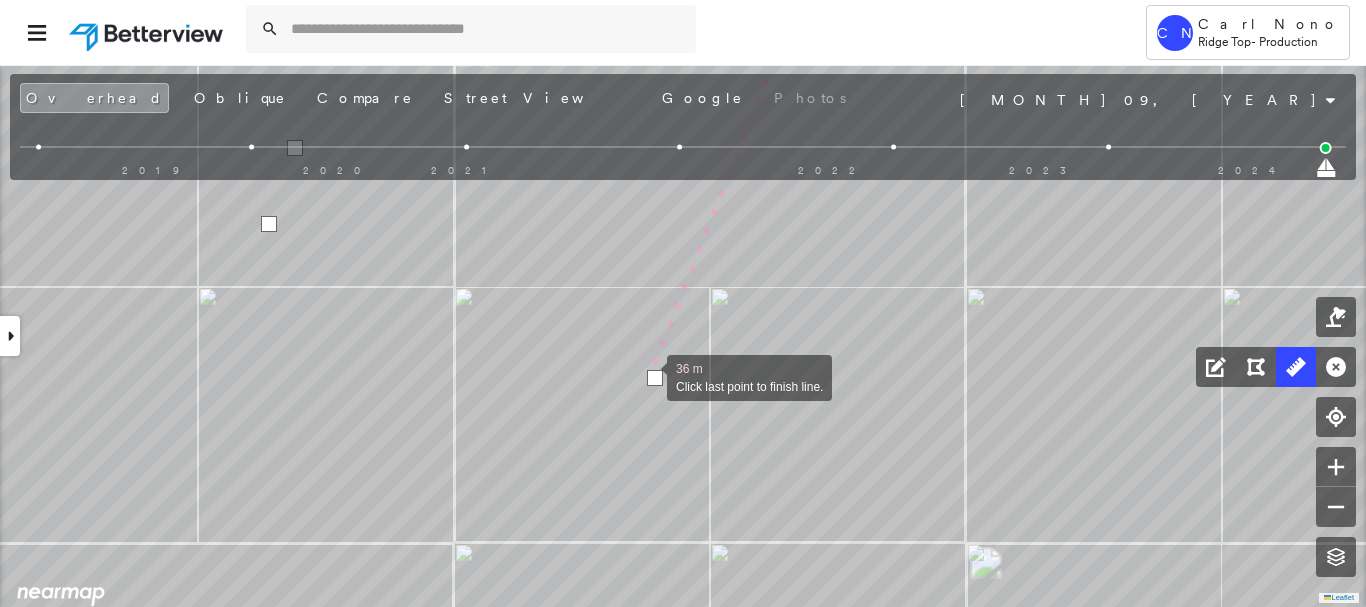 click at bounding box center (655, 378) 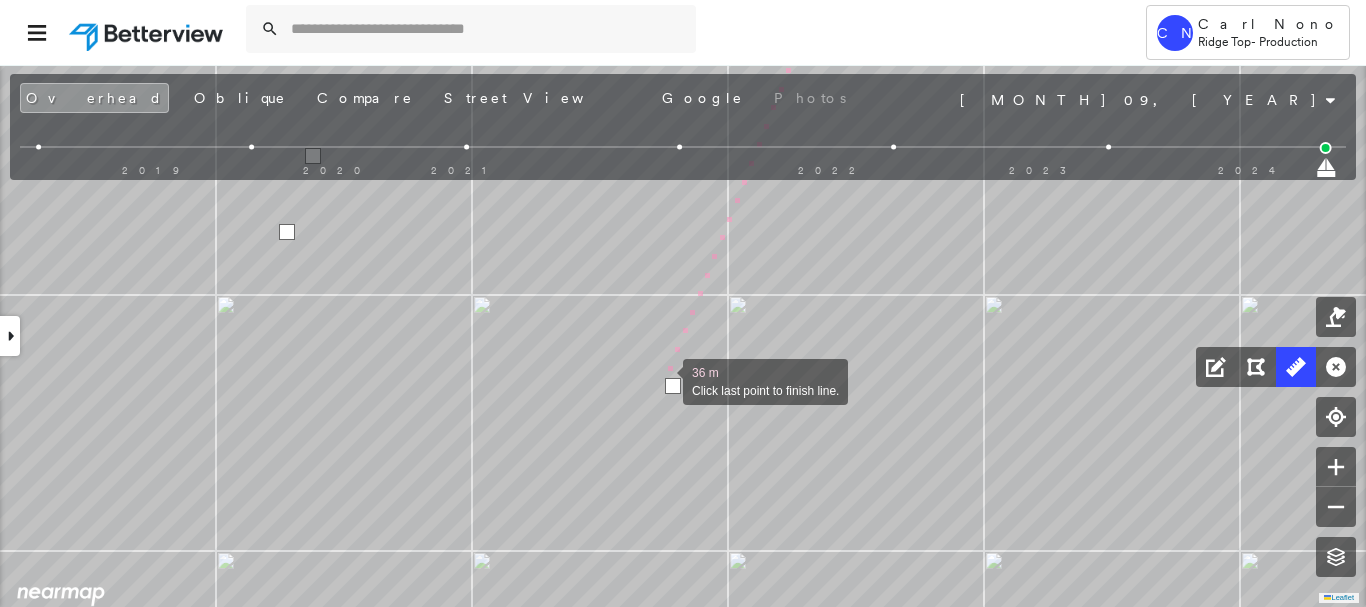 click at bounding box center [663, 380] 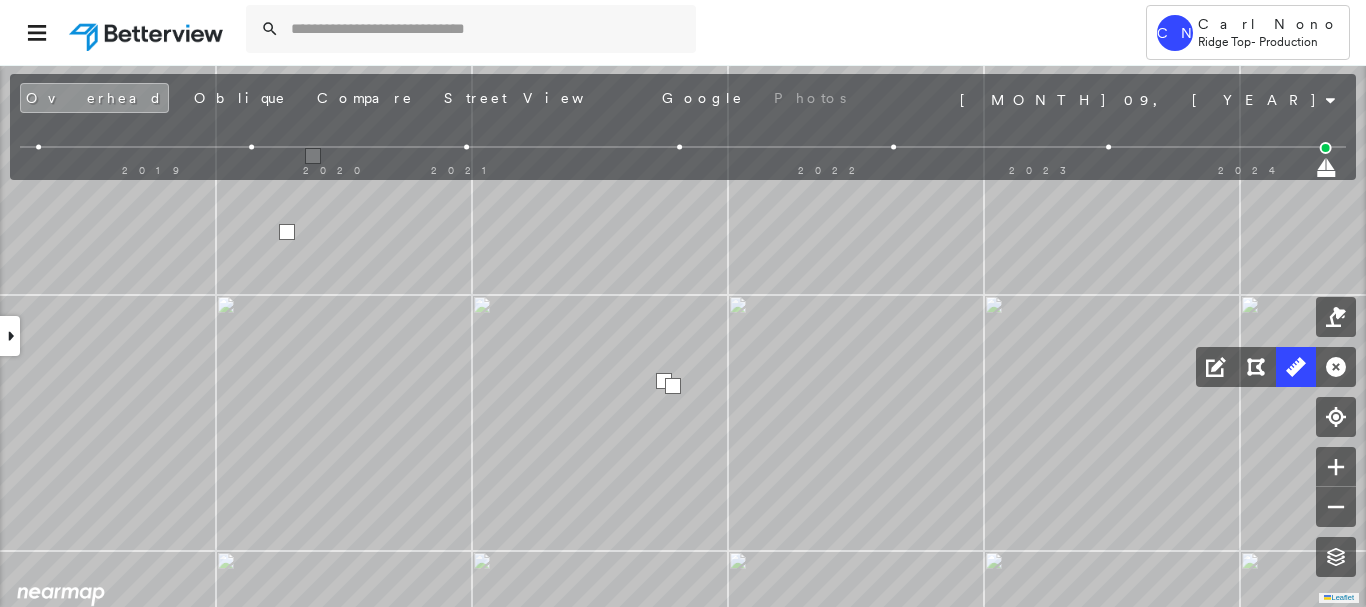 click at bounding box center (664, 381) 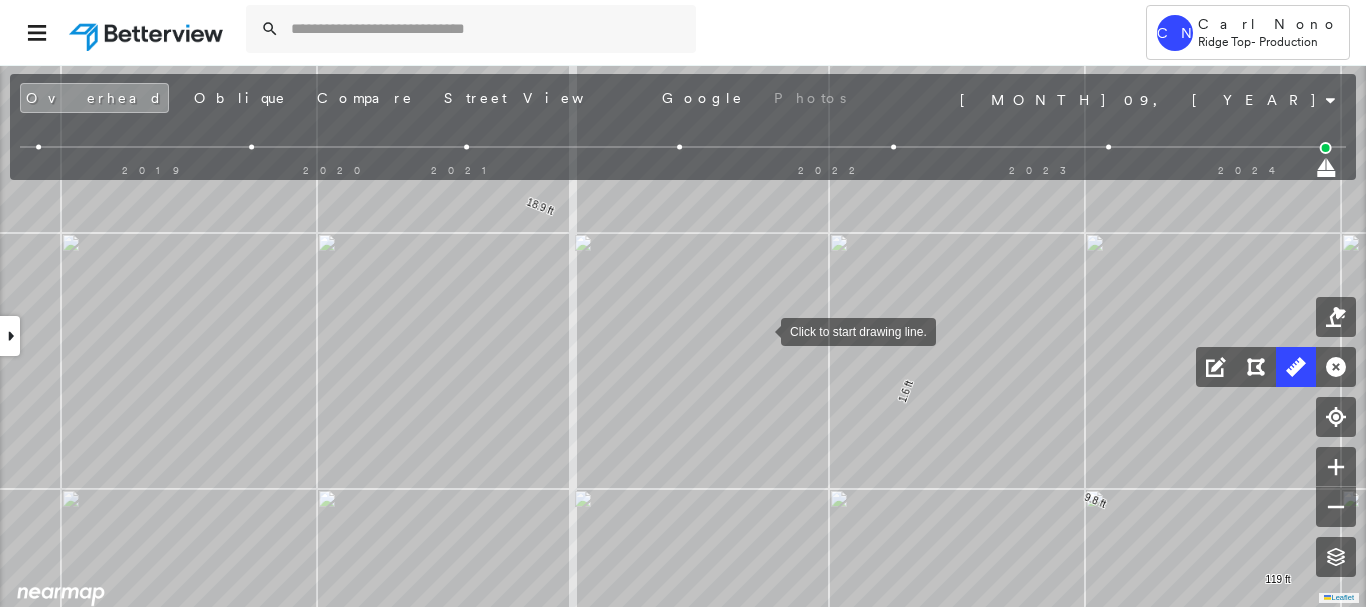 click at bounding box center [761, 330] 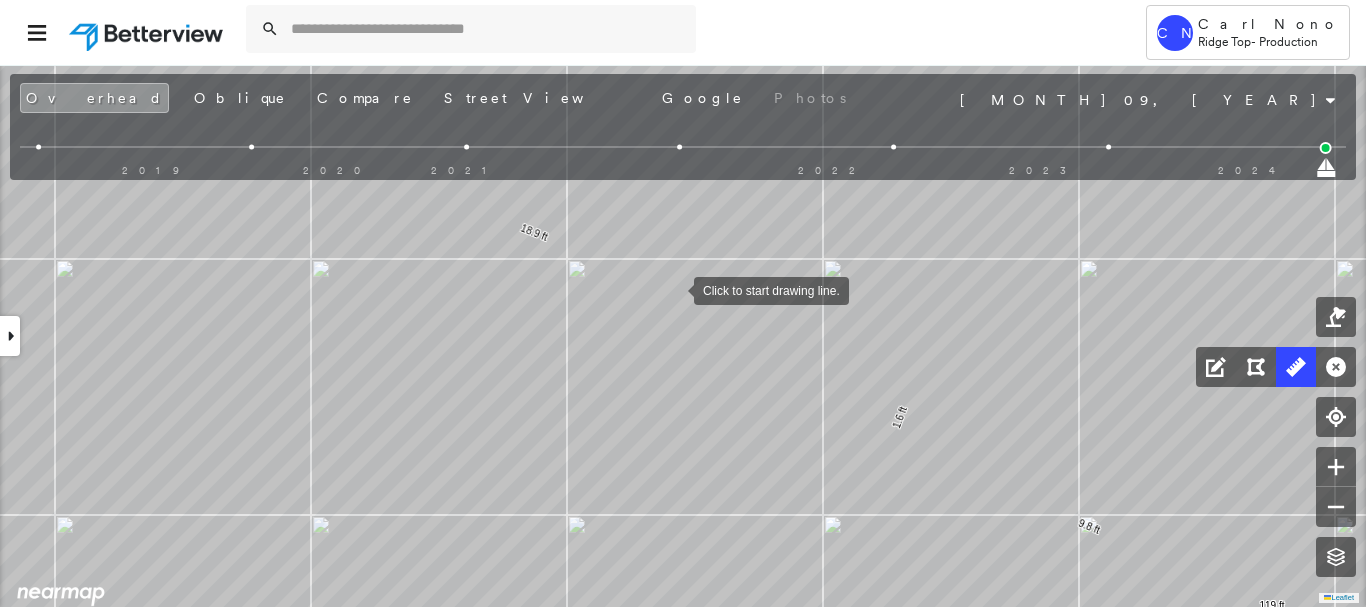 click at bounding box center (674, 289) 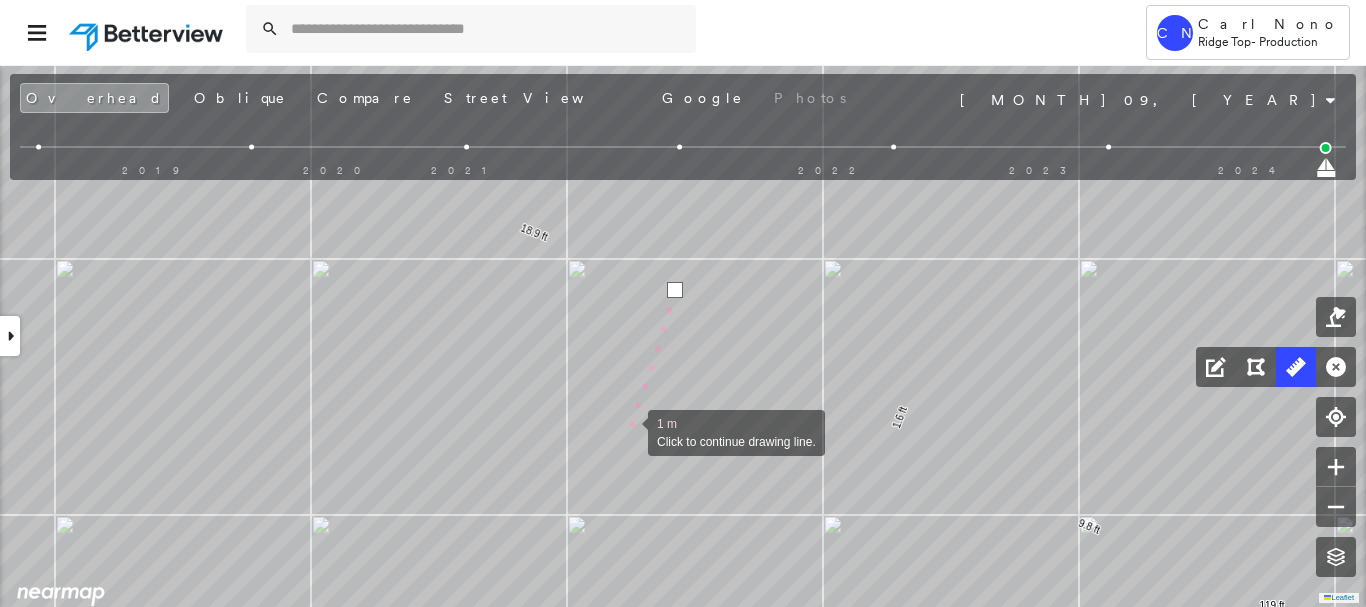 click at bounding box center (628, 431) 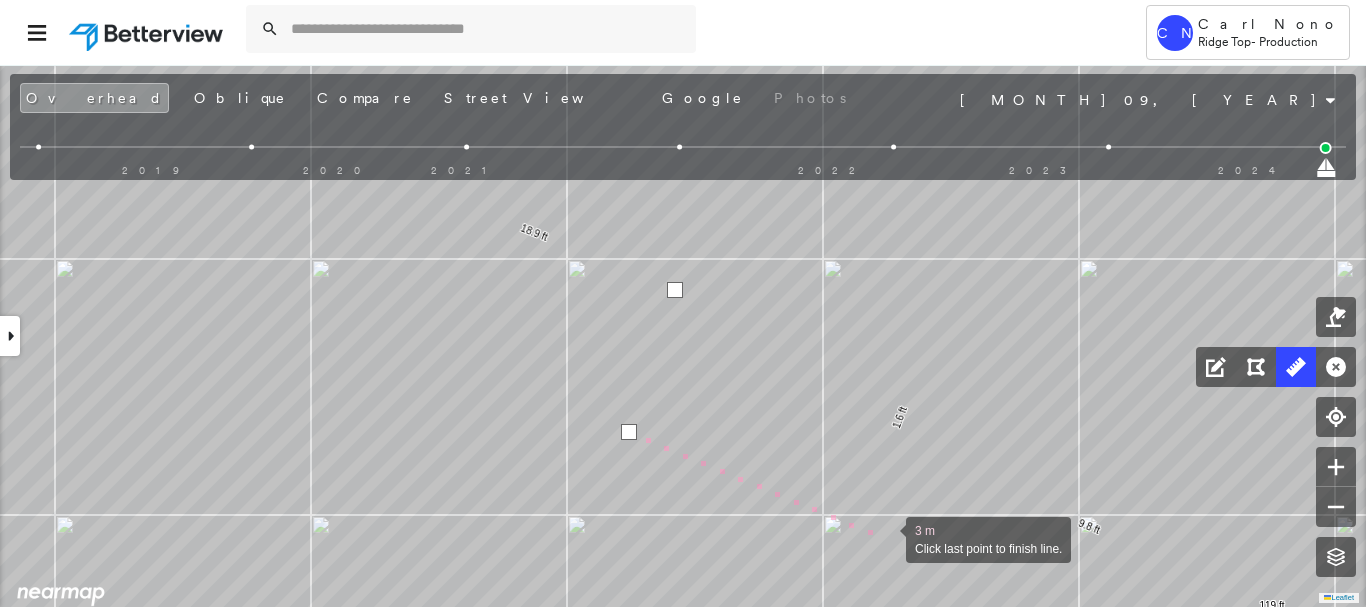 drag, startPoint x: 886, startPoint y: 538, endPoint x: 898, endPoint y: 508, distance: 32.31099 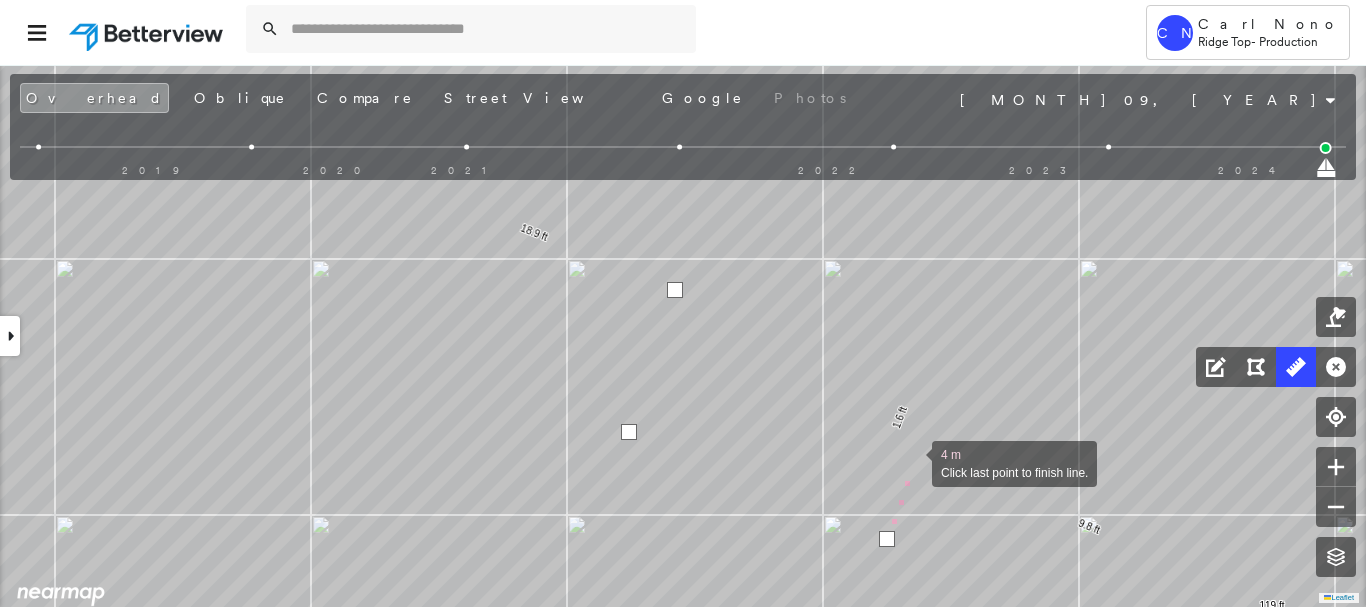 click at bounding box center (912, 462) 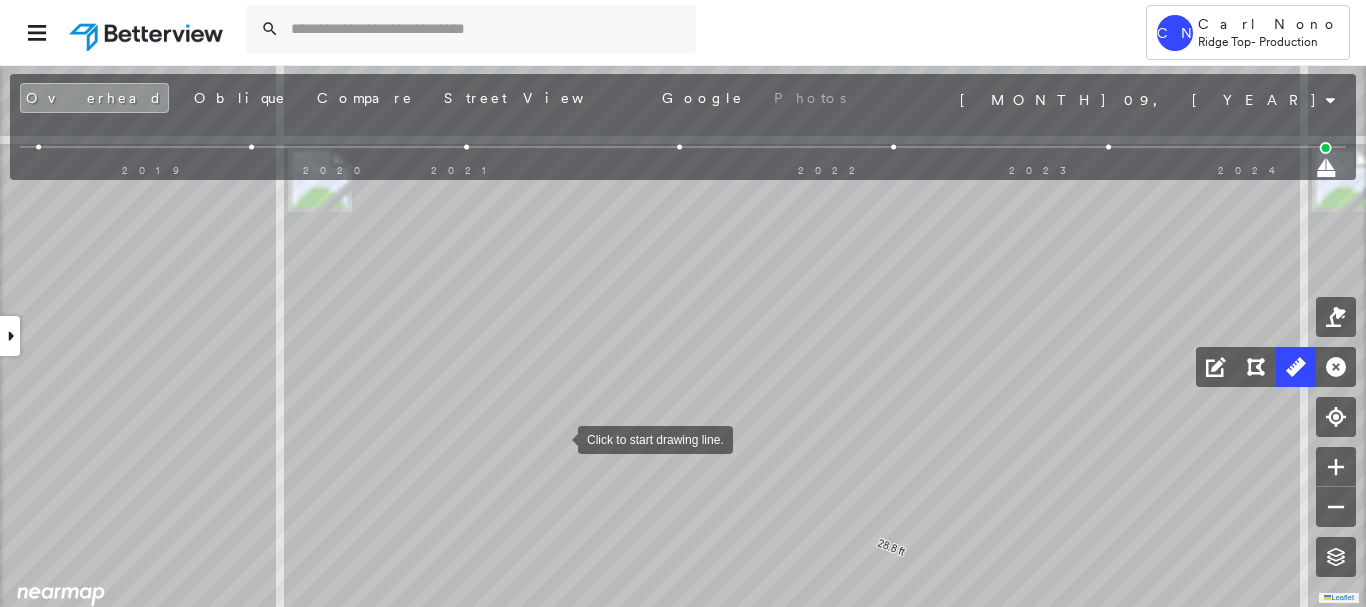 click at bounding box center [558, 438] 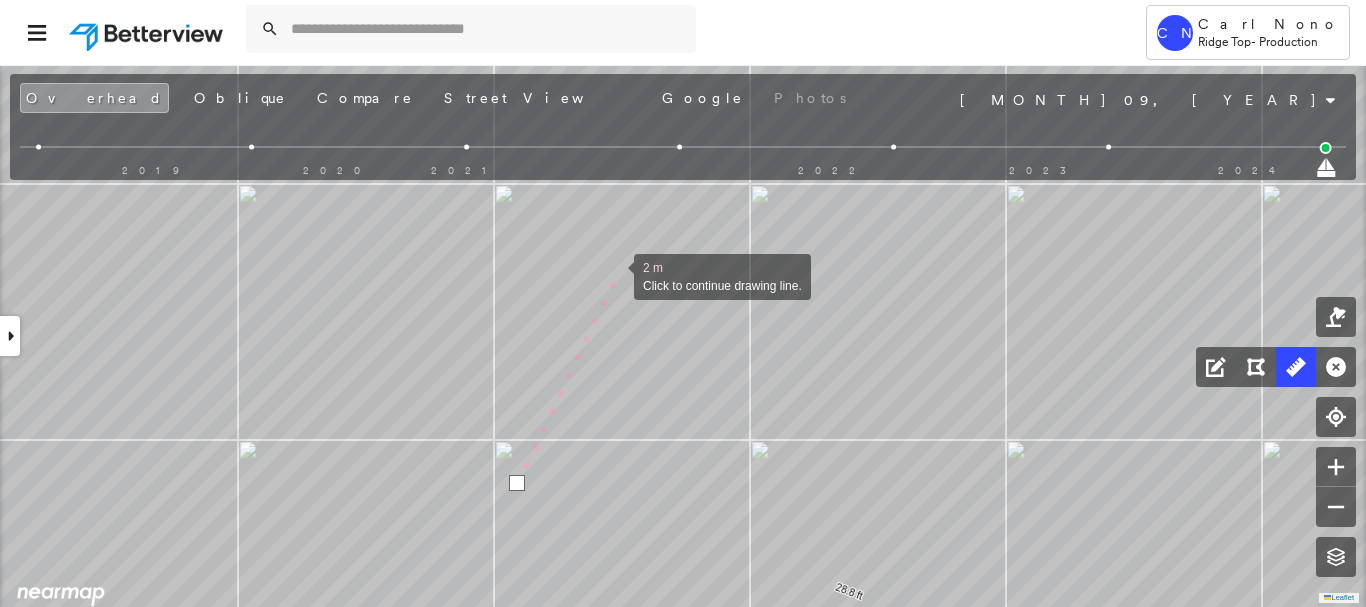 drag, startPoint x: 673, startPoint y: 211, endPoint x: 483, endPoint y: 498, distance: 344.19327 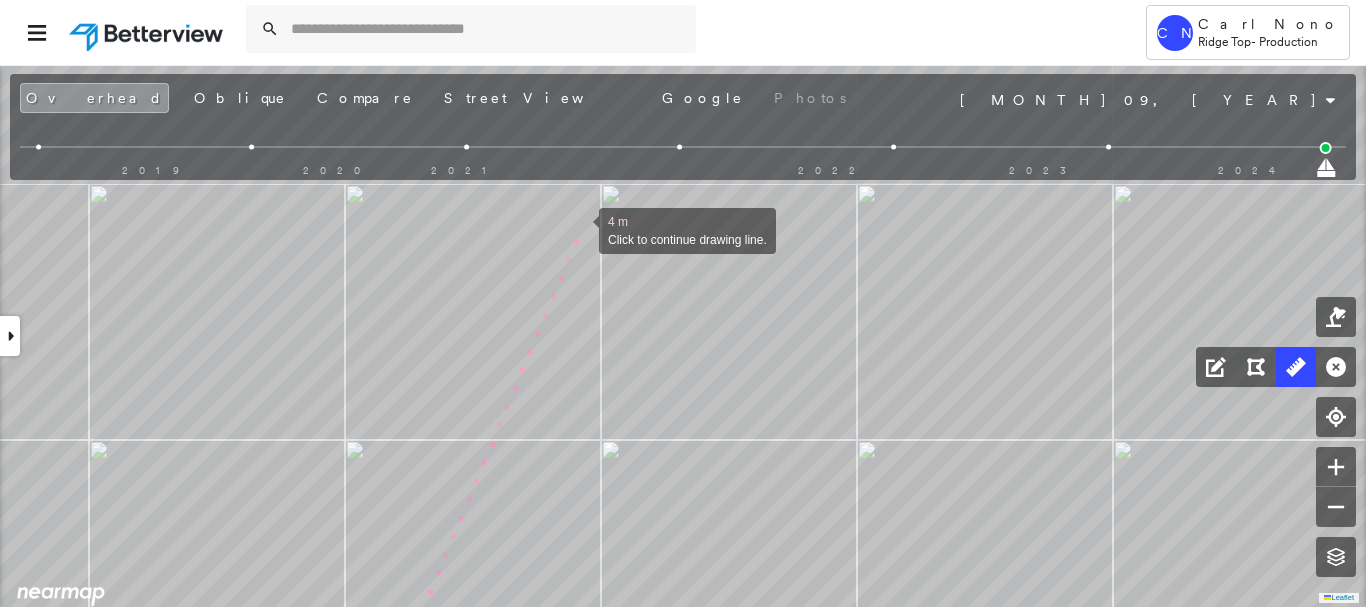 drag, startPoint x: 579, startPoint y: 229, endPoint x: 448, endPoint y: 522, distance: 320.95172 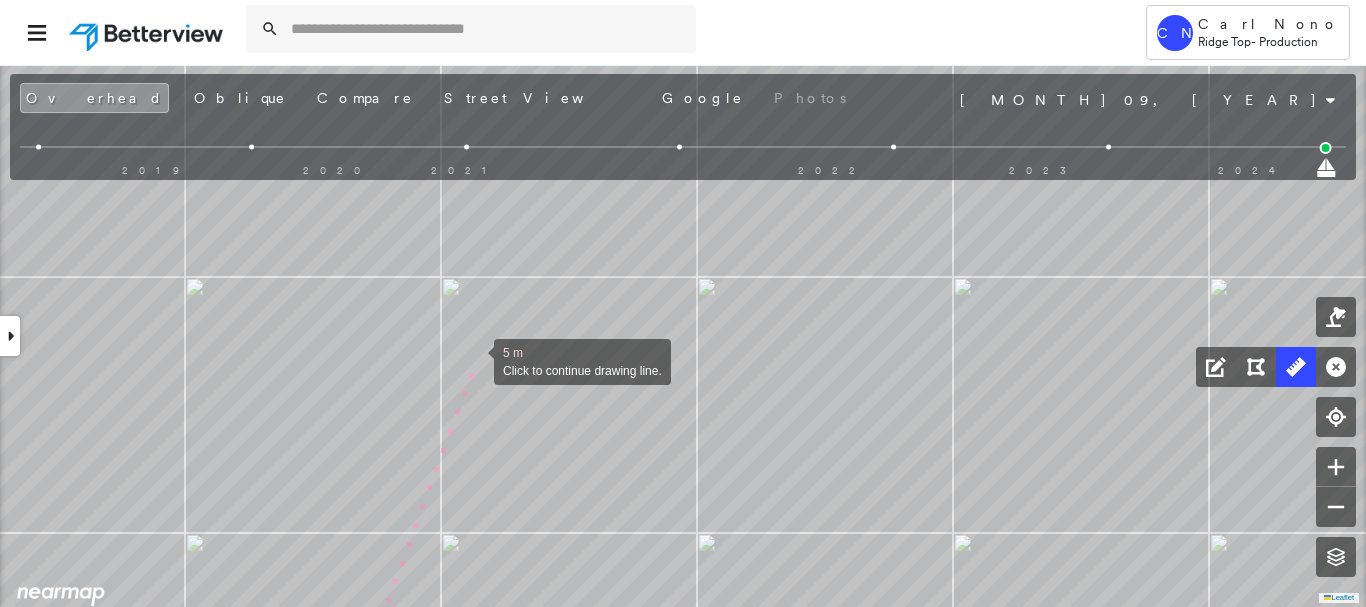 drag, startPoint x: 503, startPoint y: 311, endPoint x: 475, endPoint y: 360, distance: 56.435802 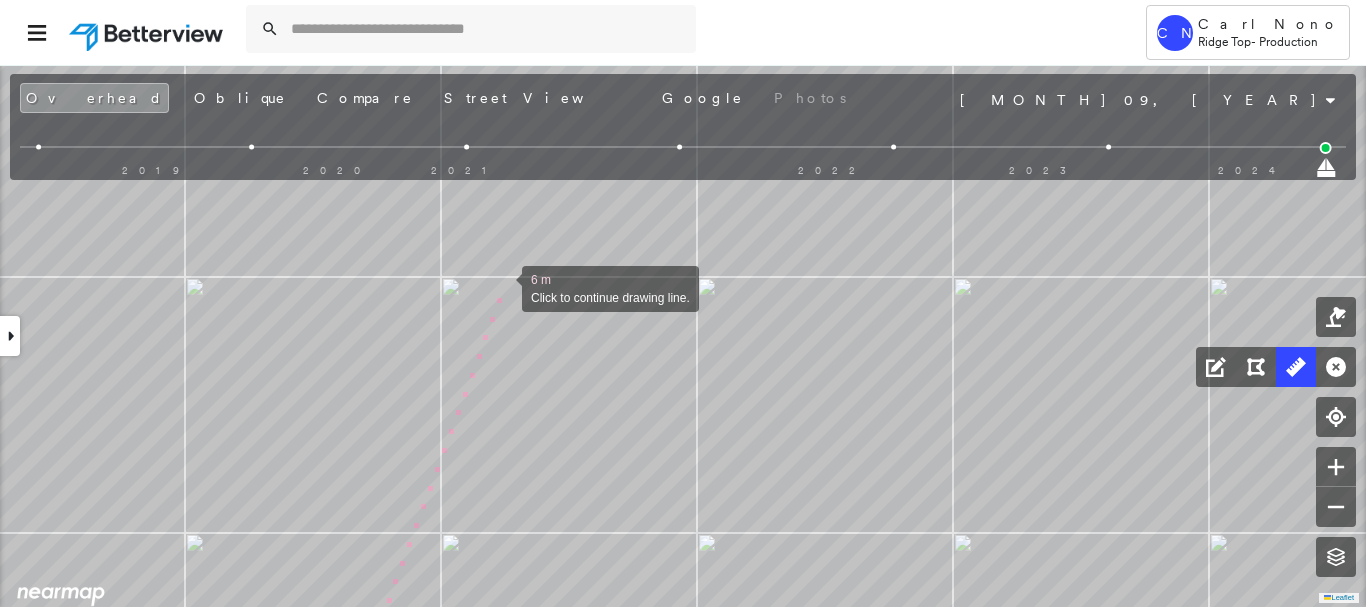 click at bounding box center [502, 287] 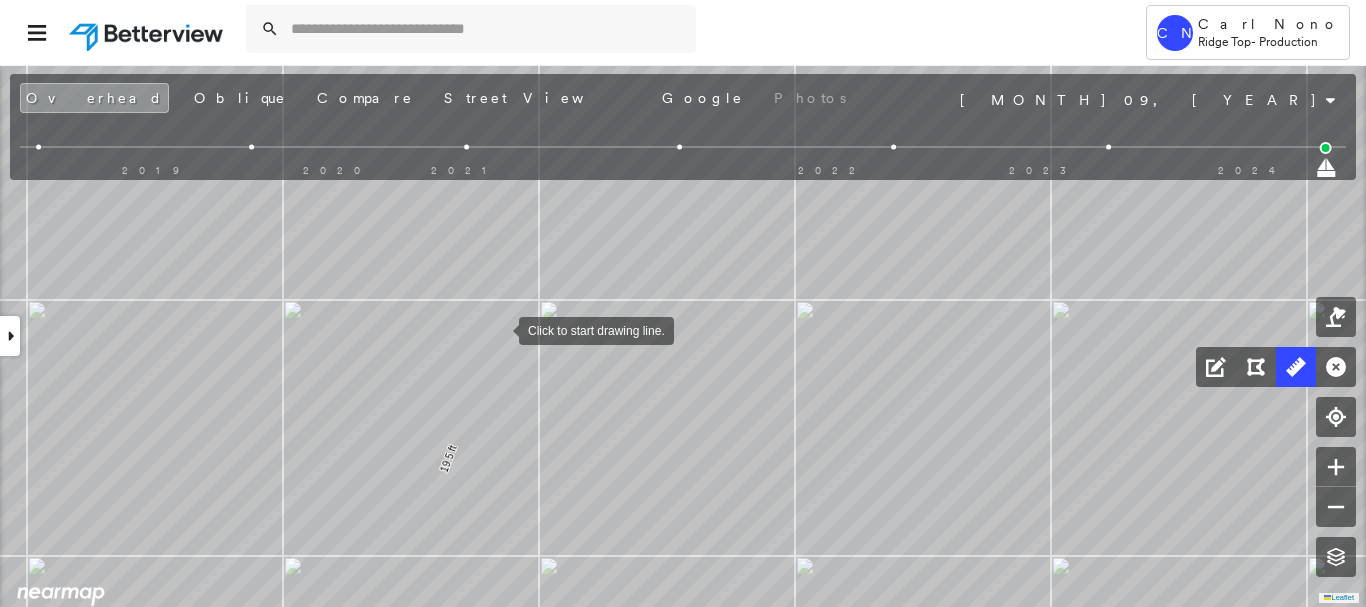 click at bounding box center [499, 329] 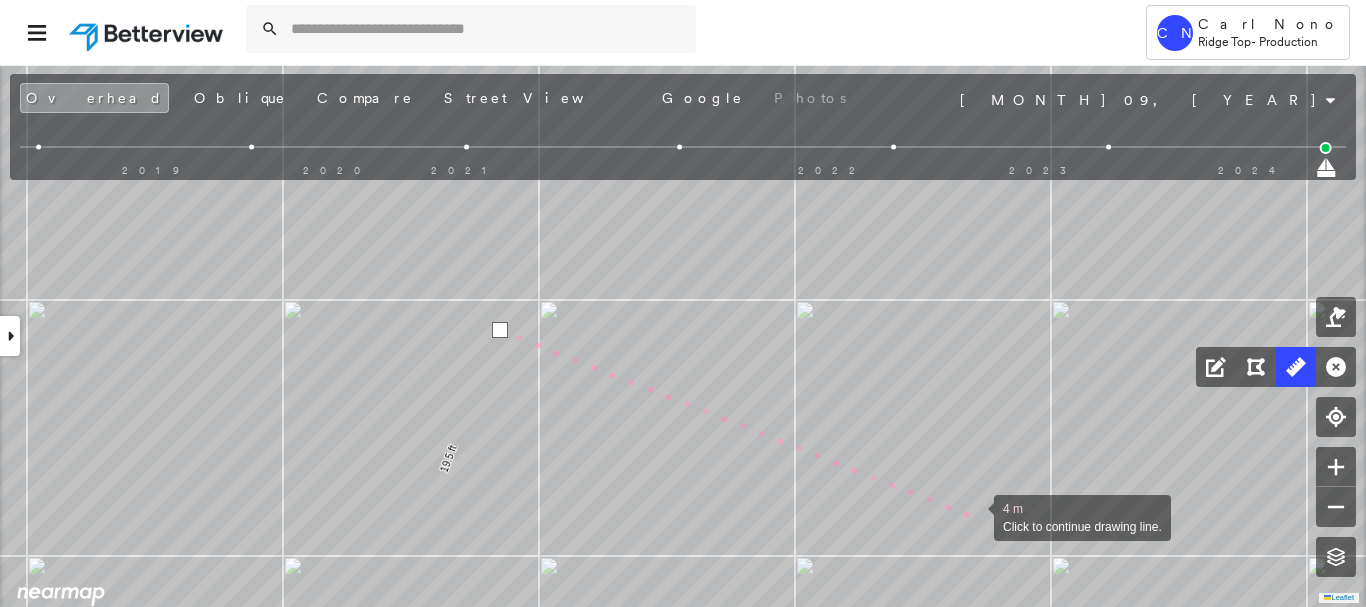 click at bounding box center (974, 516) 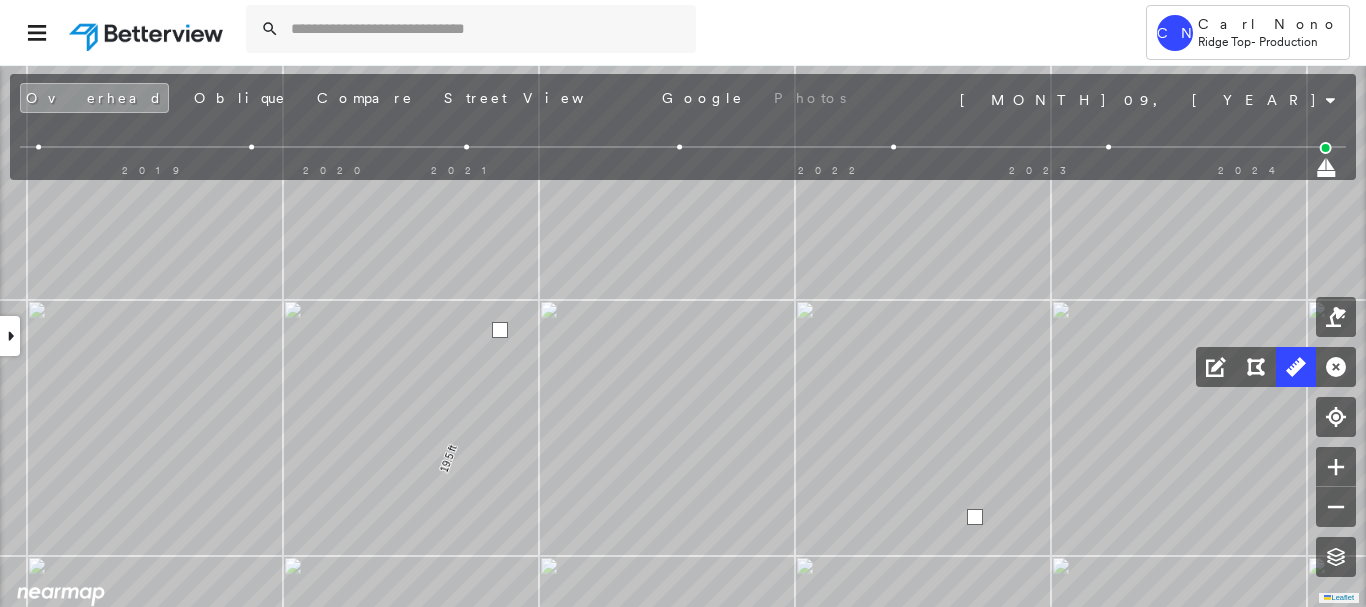 click at bounding box center [975, 517] 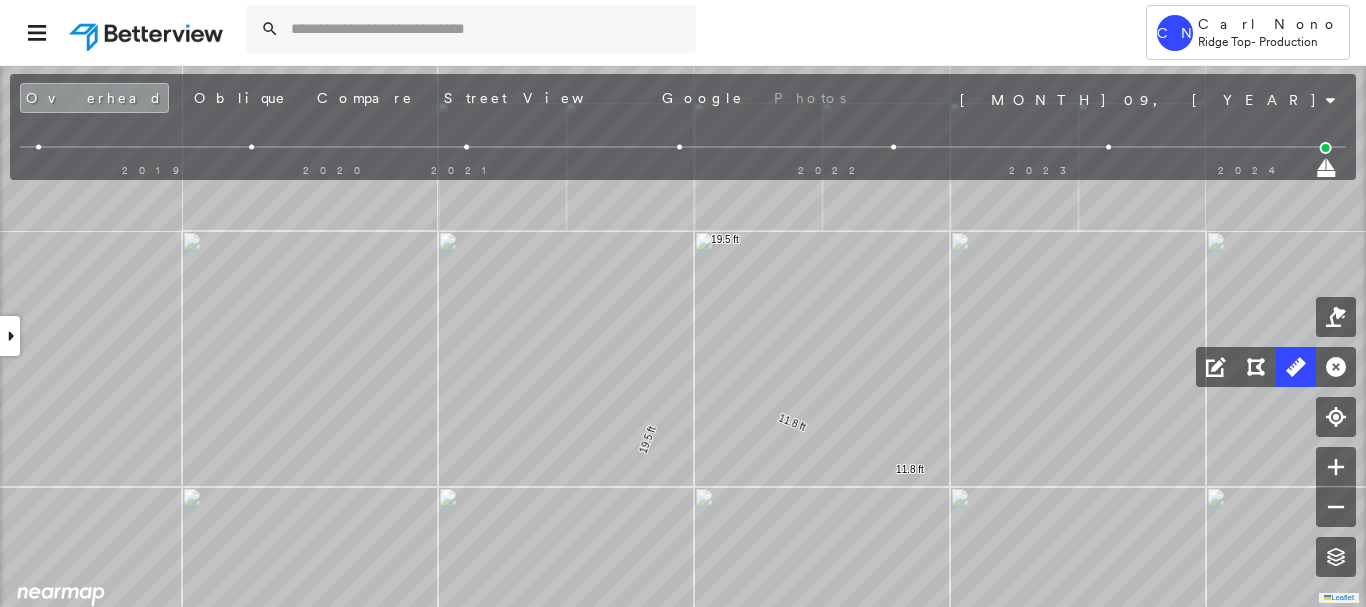 click at bounding box center [850, 456] 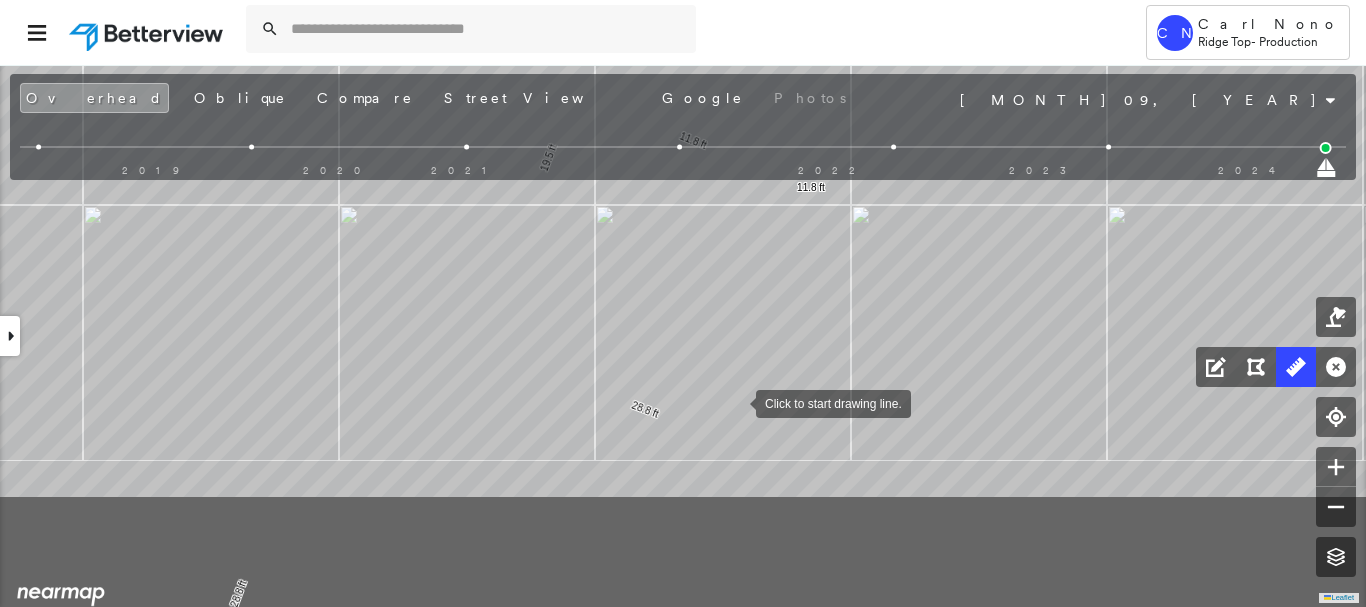 drag, startPoint x: 687, startPoint y: 540, endPoint x: 778, endPoint y: 438, distance: 136.69308 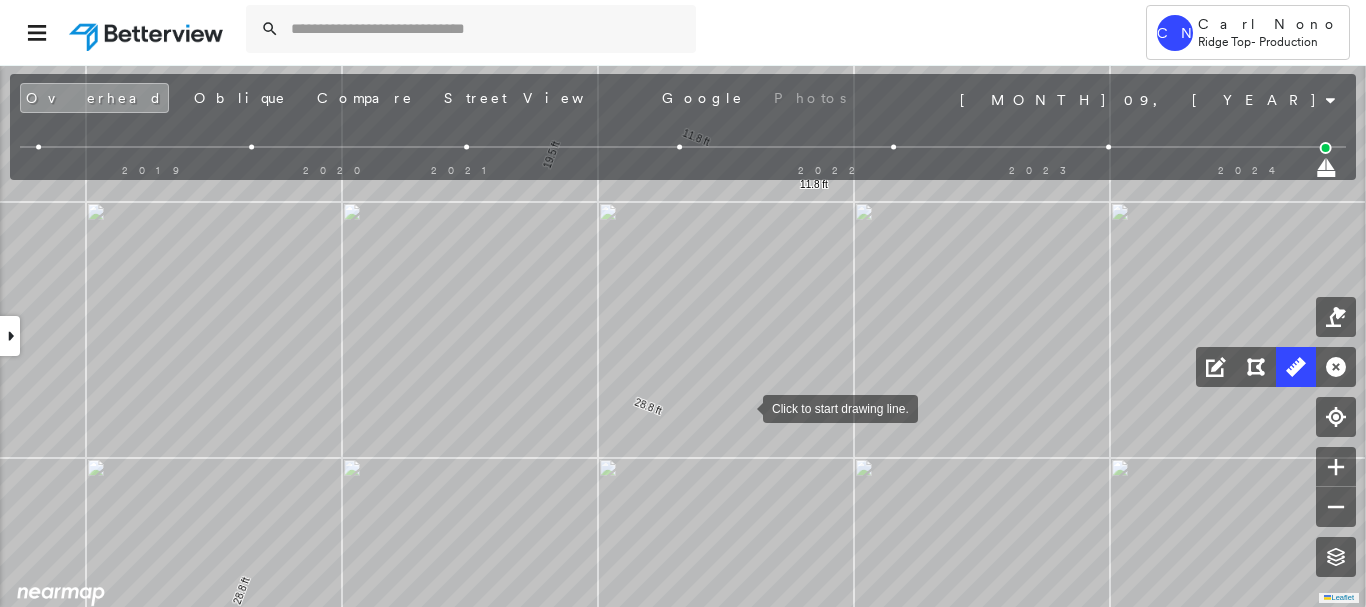 click at bounding box center [743, 407] 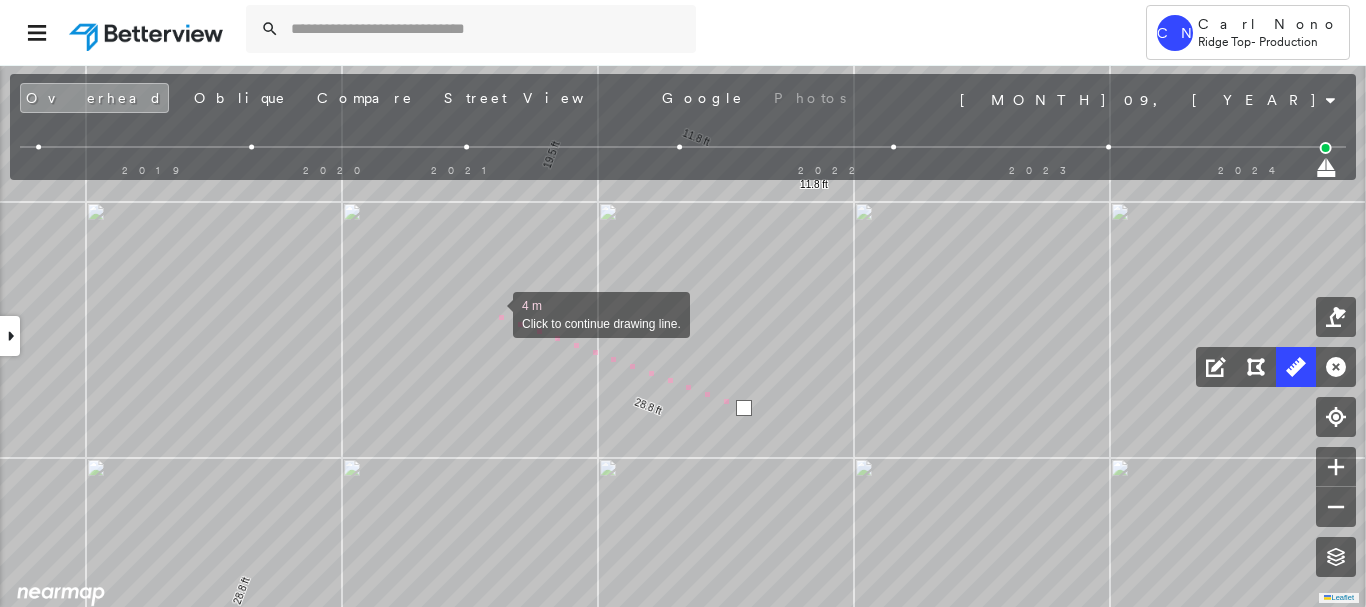 click at bounding box center (493, 313) 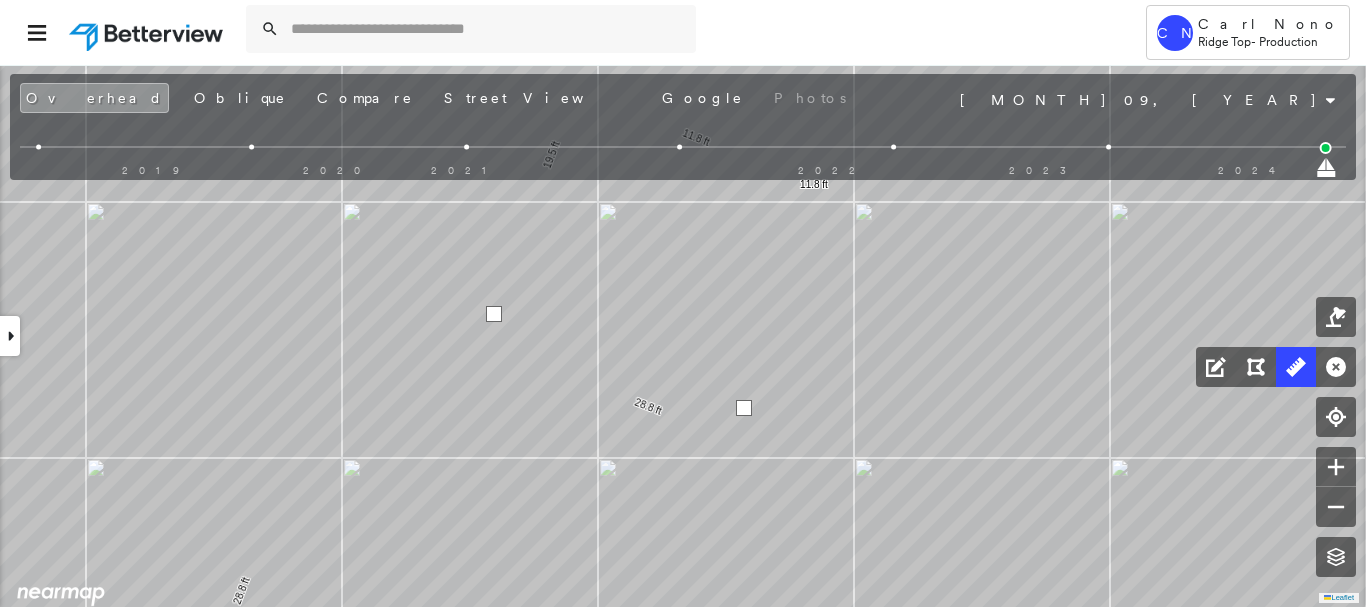 click at bounding box center (494, 314) 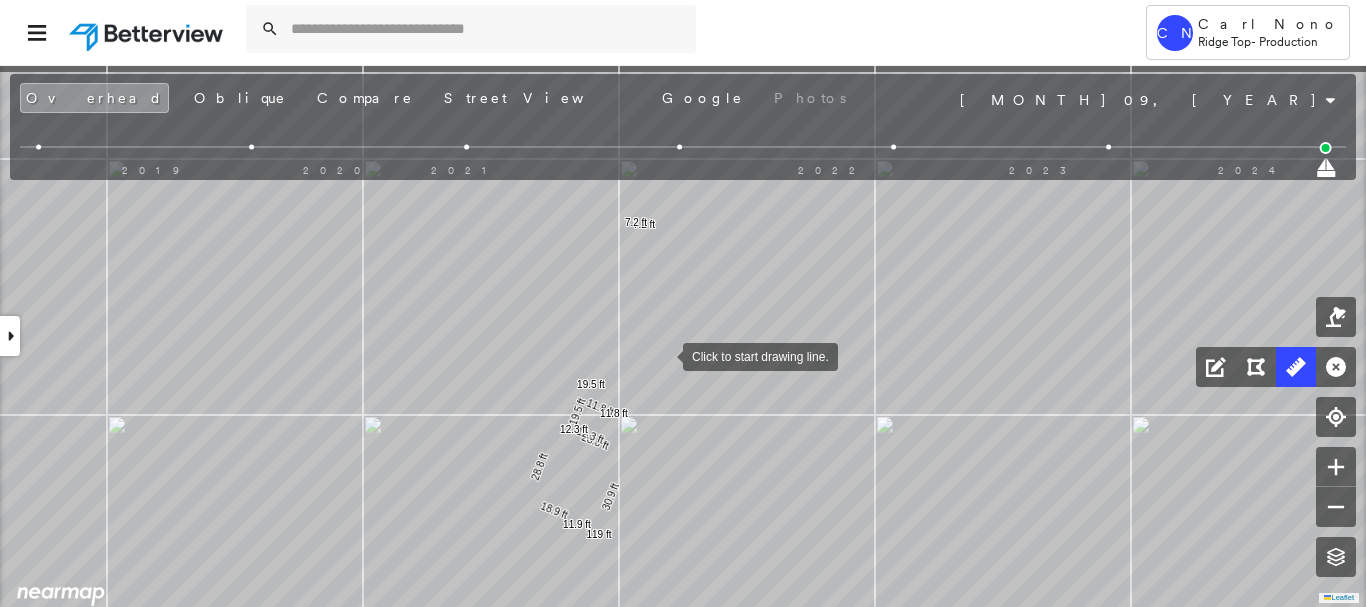 drag, startPoint x: 709, startPoint y: 292, endPoint x: 664, endPoint y: 354, distance: 76.6094 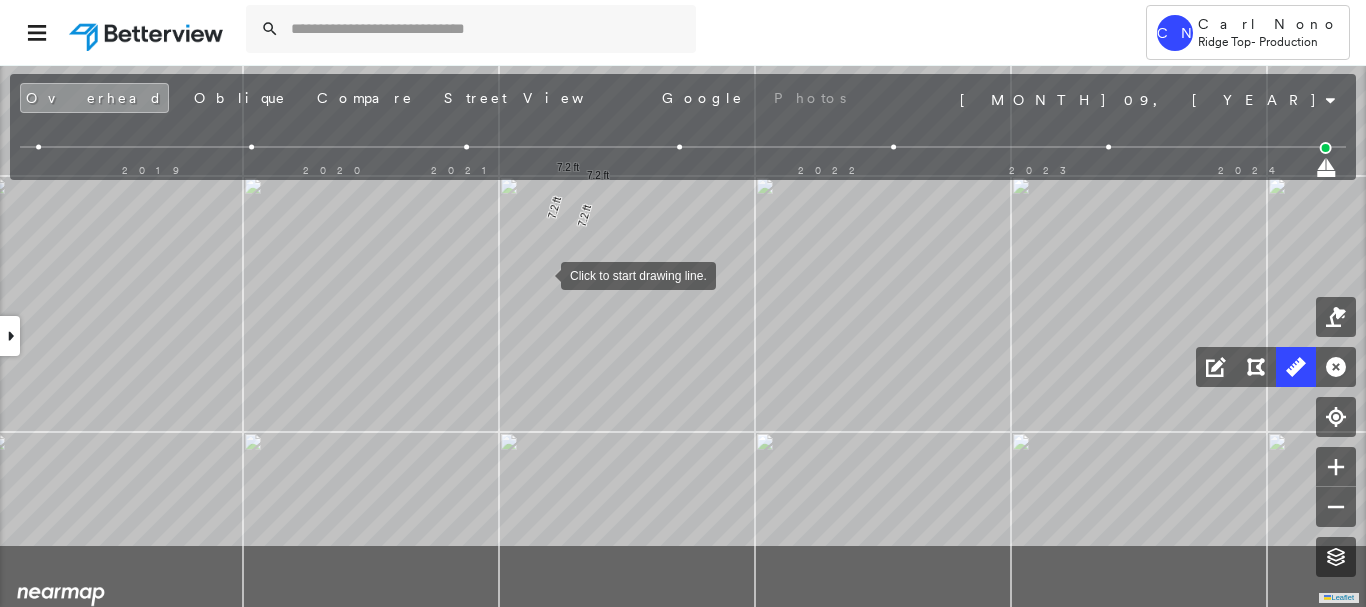 drag, startPoint x: 552, startPoint y: 329, endPoint x: 541, endPoint y: 274, distance: 56.089214 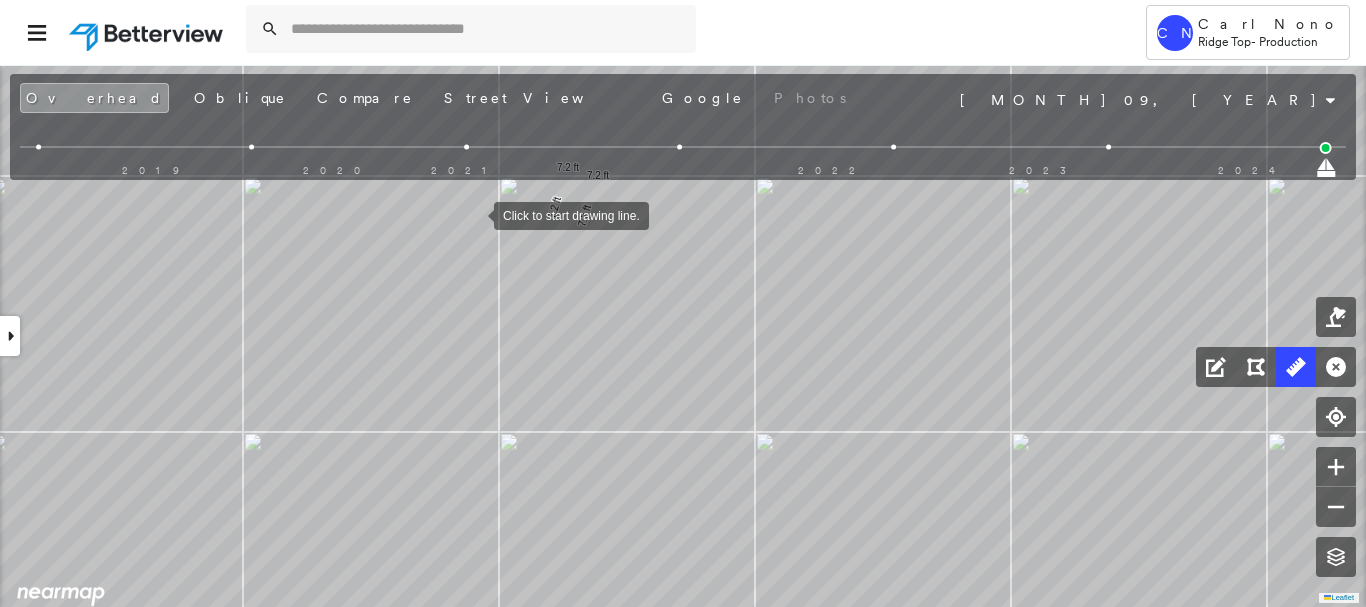 click at bounding box center (474, 214) 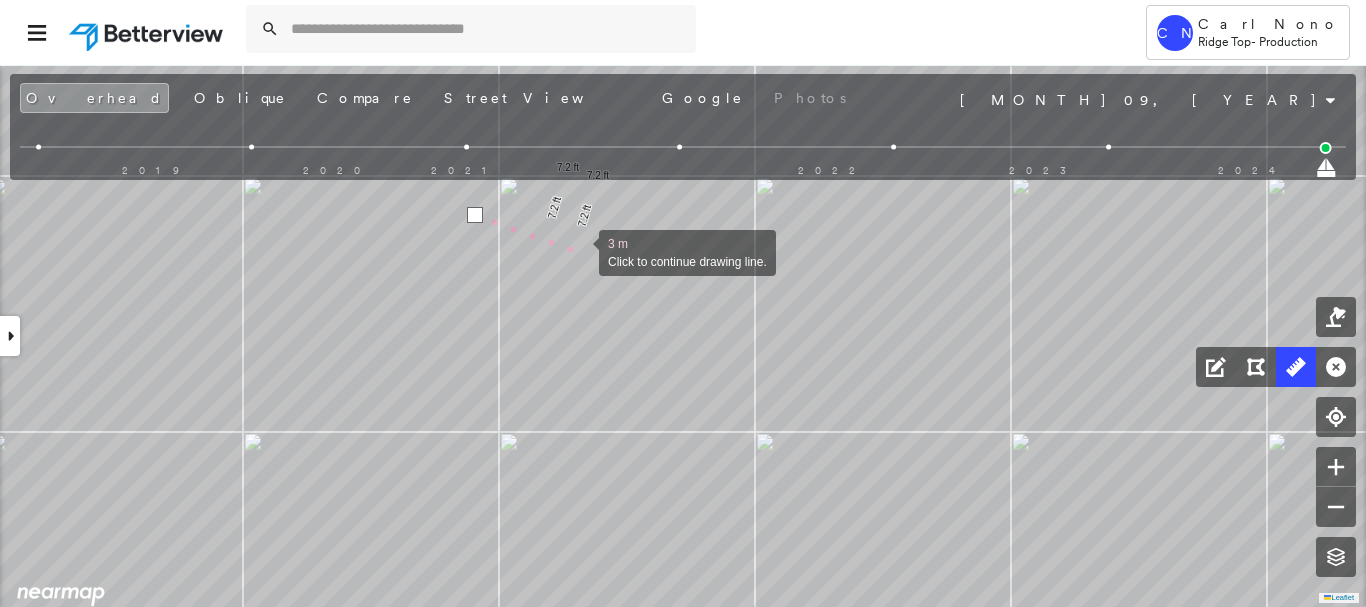 click at bounding box center [579, 251] 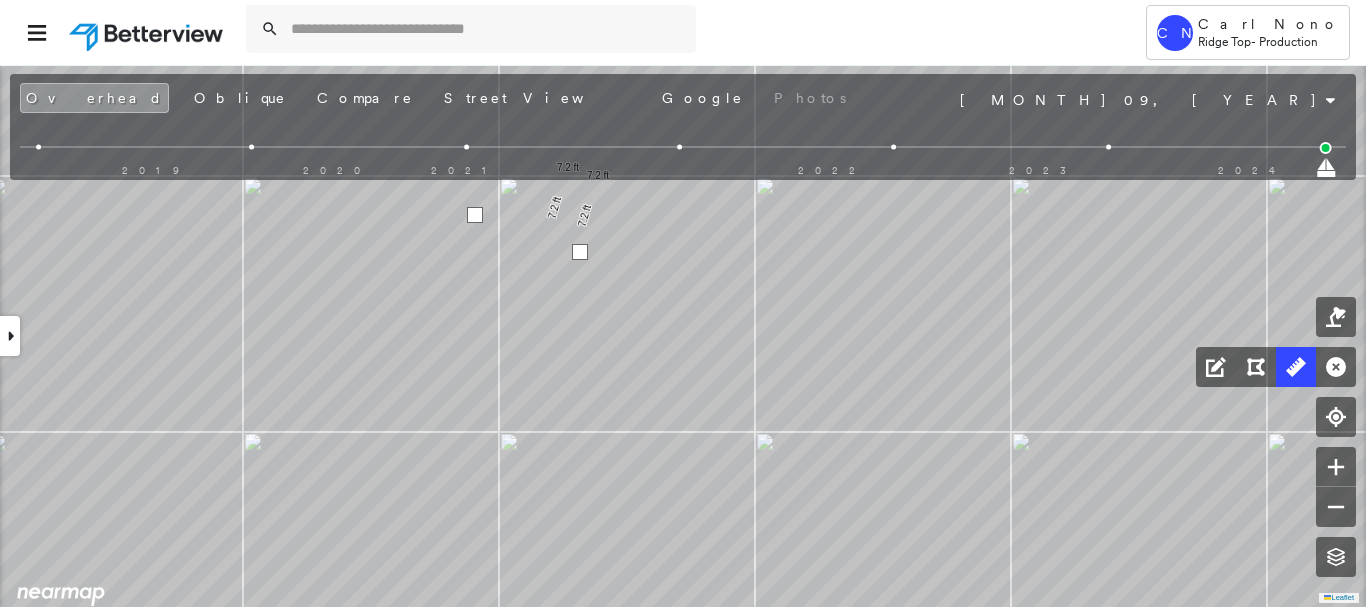 click at bounding box center (580, 252) 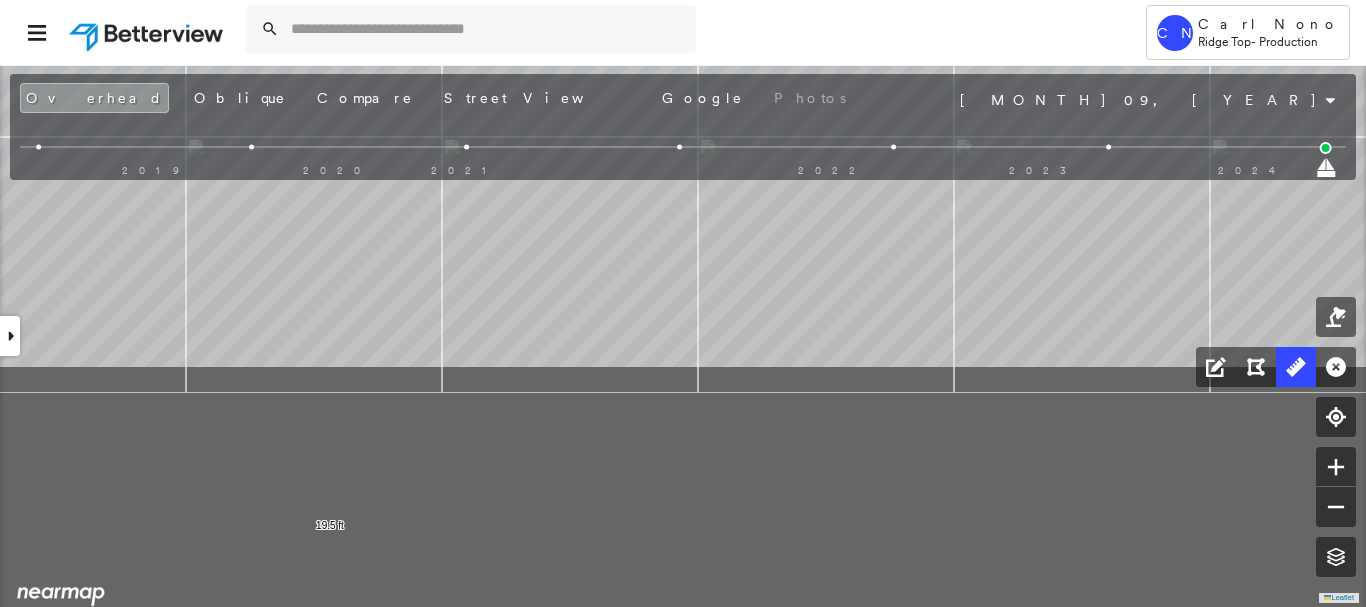 drag, startPoint x: 470, startPoint y: 392, endPoint x: 409, endPoint y: 81, distance: 316.92587 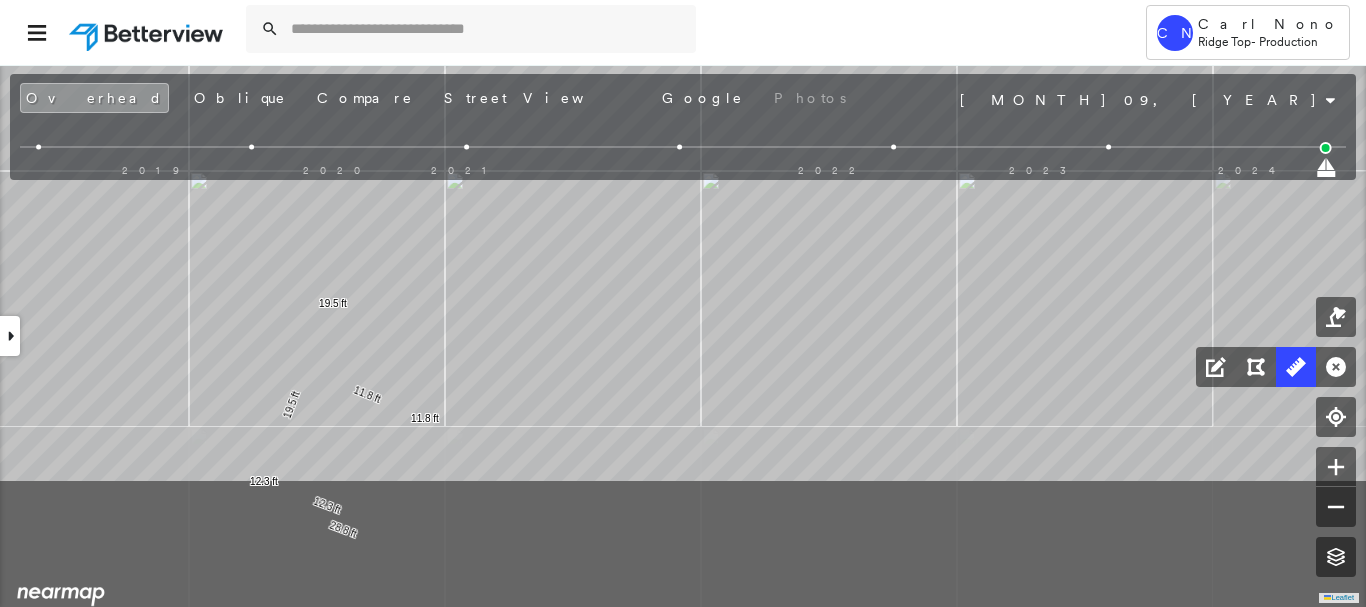 drag, startPoint x: 386, startPoint y: 329, endPoint x: 397, endPoint y: 160, distance: 169.3576 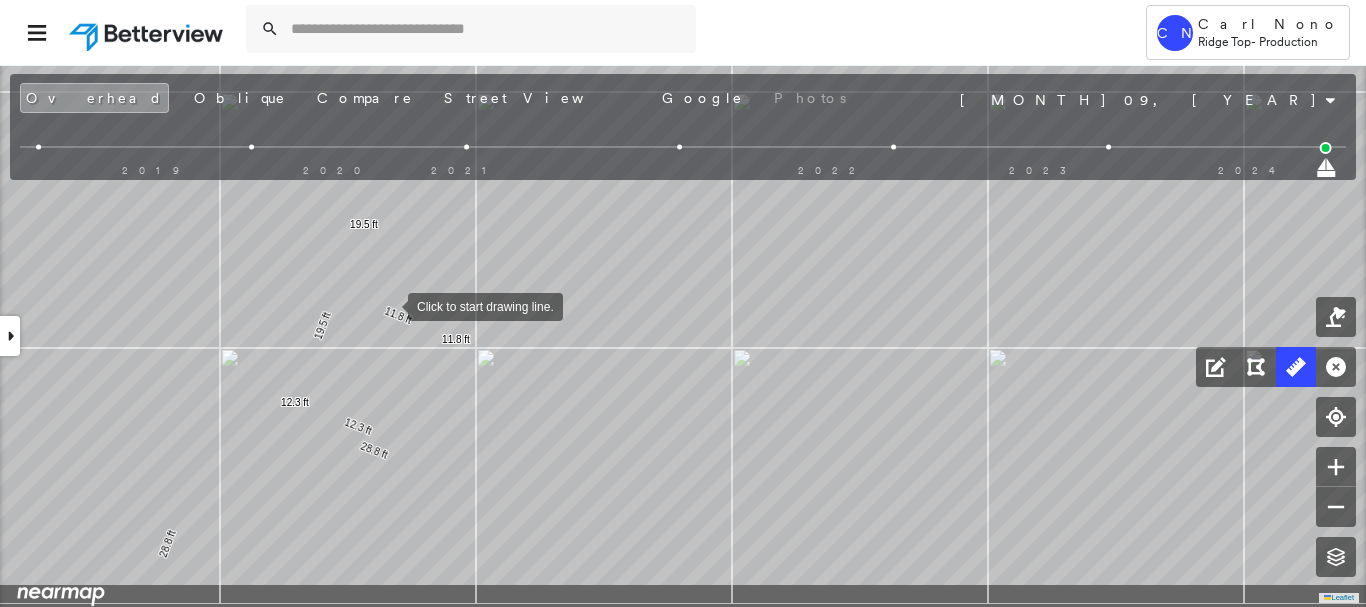 drag, startPoint x: 379, startPoint y: 324, endPoint x: 387, endPoint y: 306, distance: 19.697716 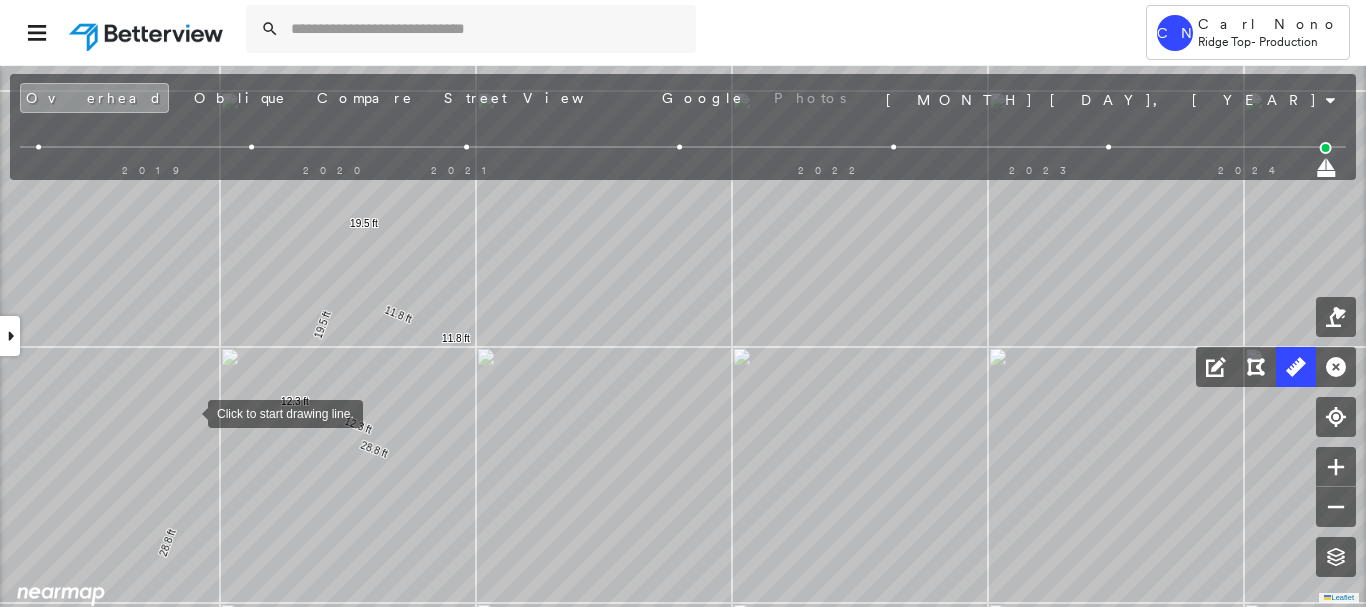 scroll, scrollTop: 0, scrollLeft: 0, axis: both 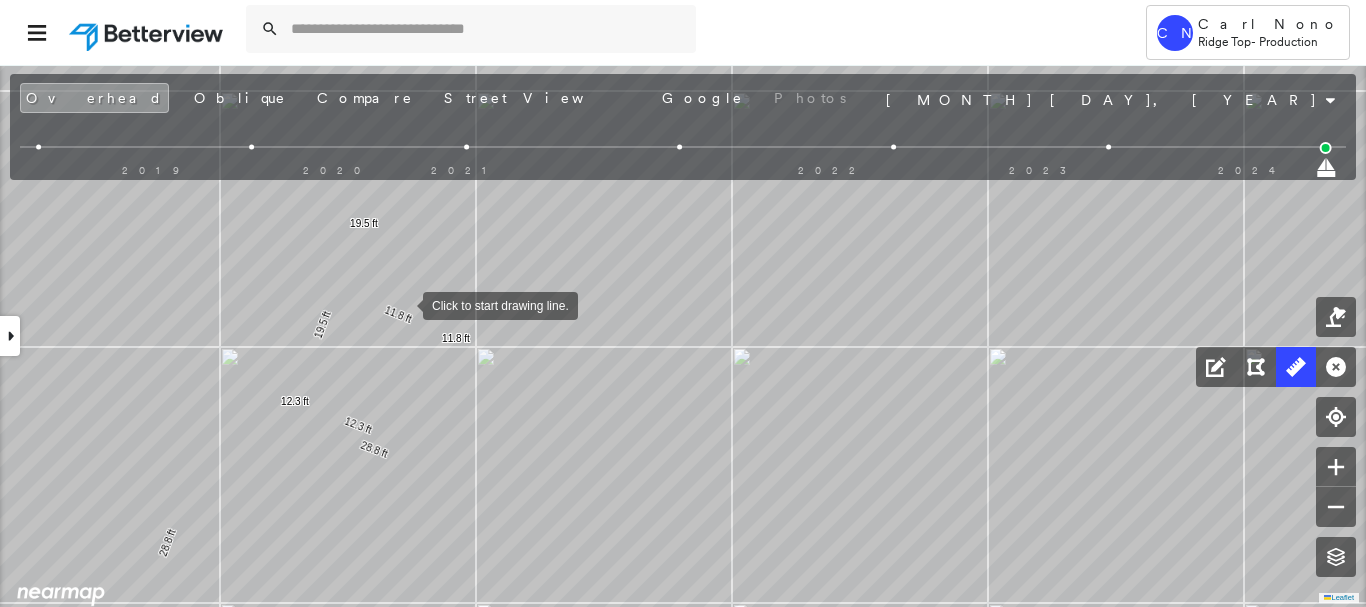 click at bounding box center (403, 304) 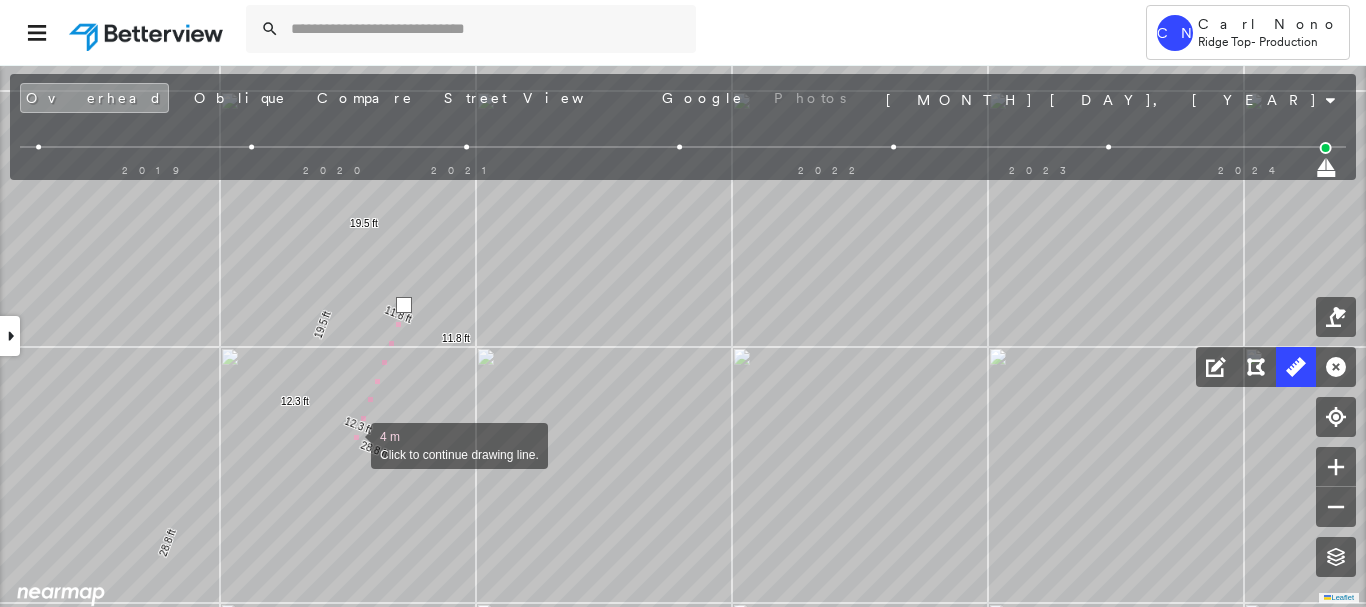 click at bounding box center (351, 444) 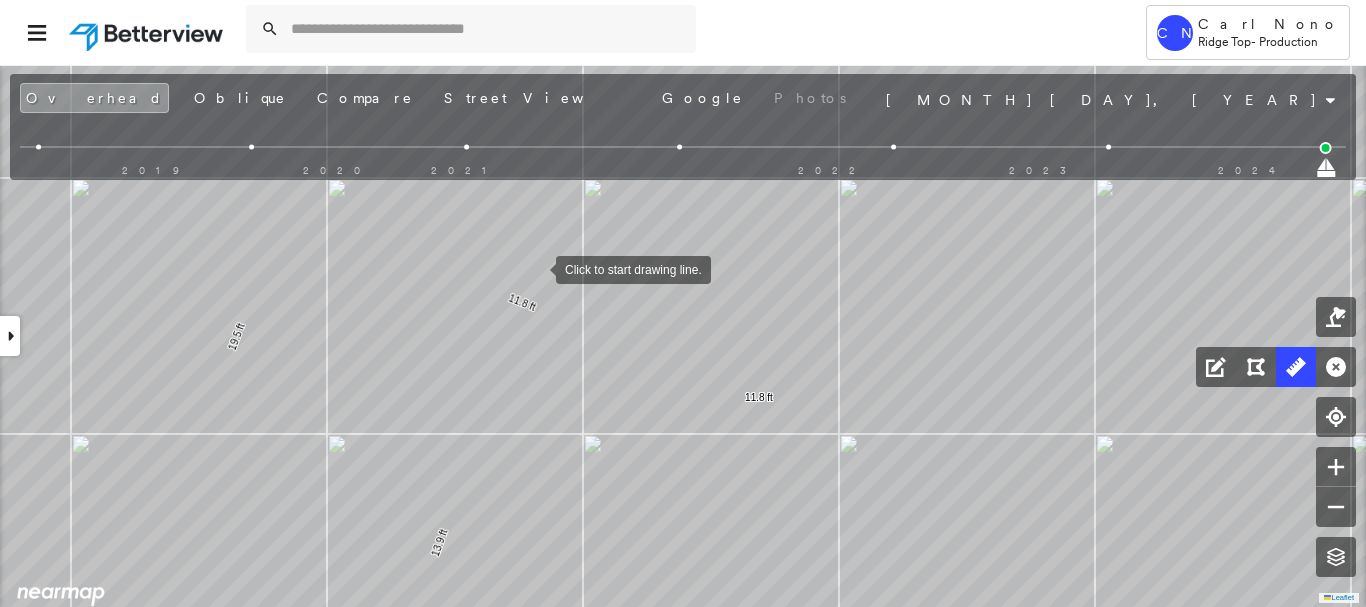click at bounding box center (536, 268) 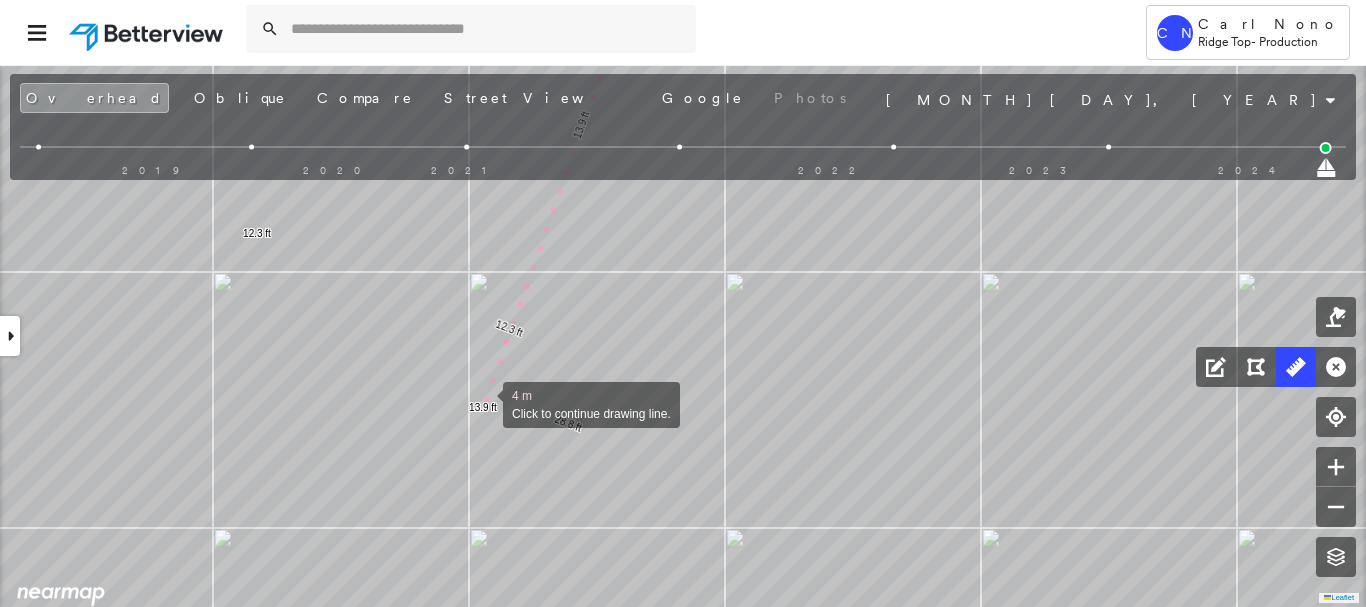 click at bounding box center (483, 403) 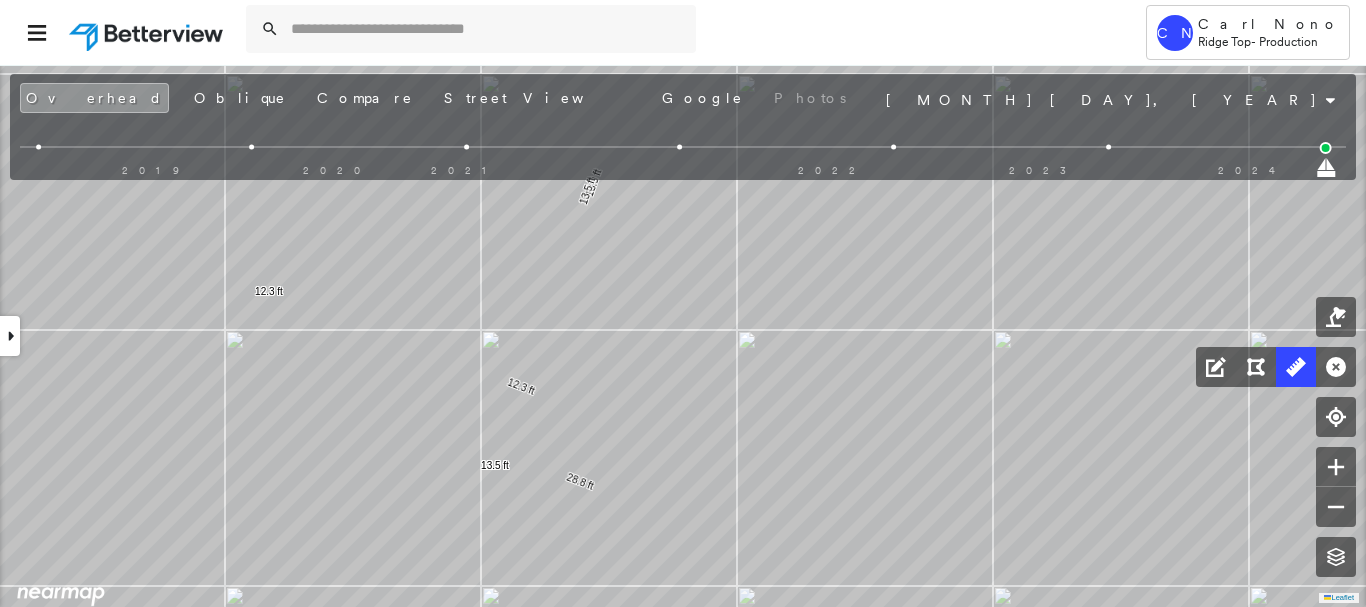 click at bounding box center [10, 336] 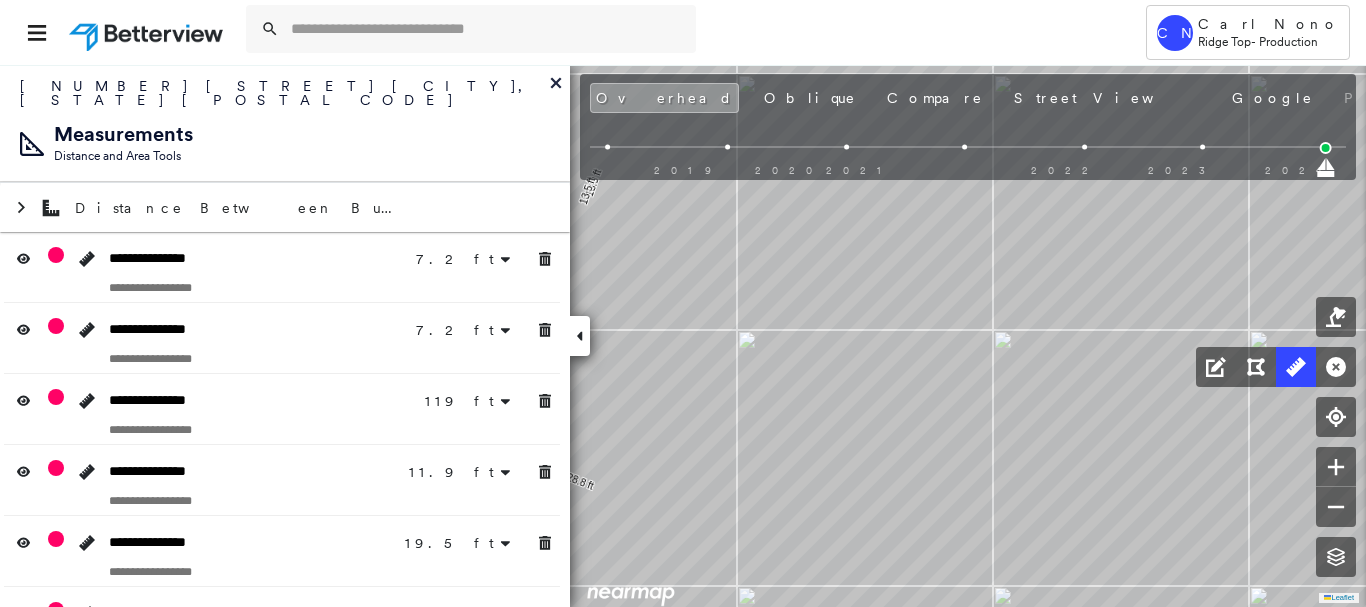 click 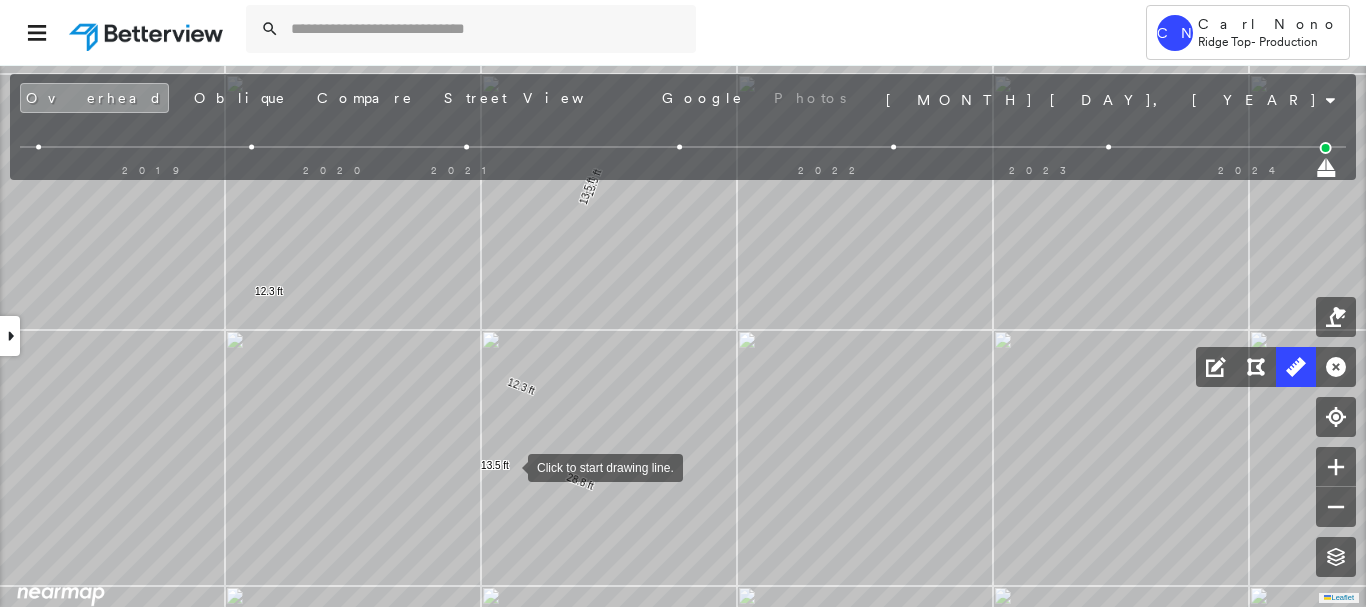click at bounding box center (508, 466) 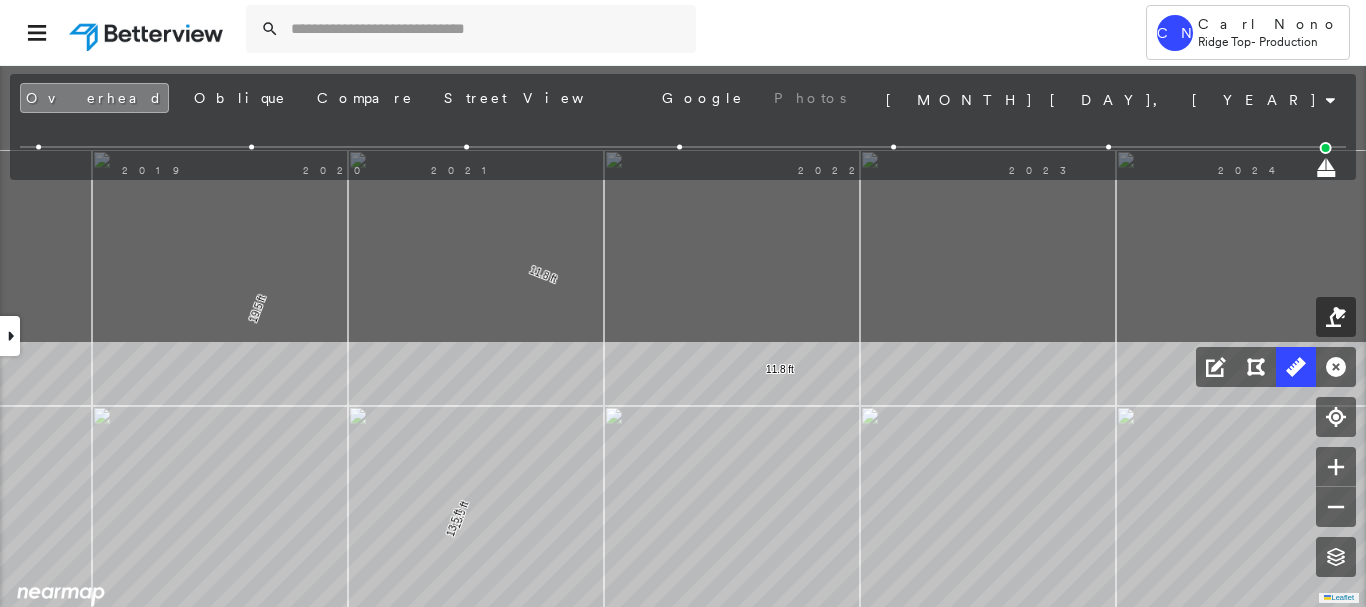 drag, startPoint x: 588, startPoint y: 308, endPoint x: 481, endPoint y: 580, distance: 292.28925 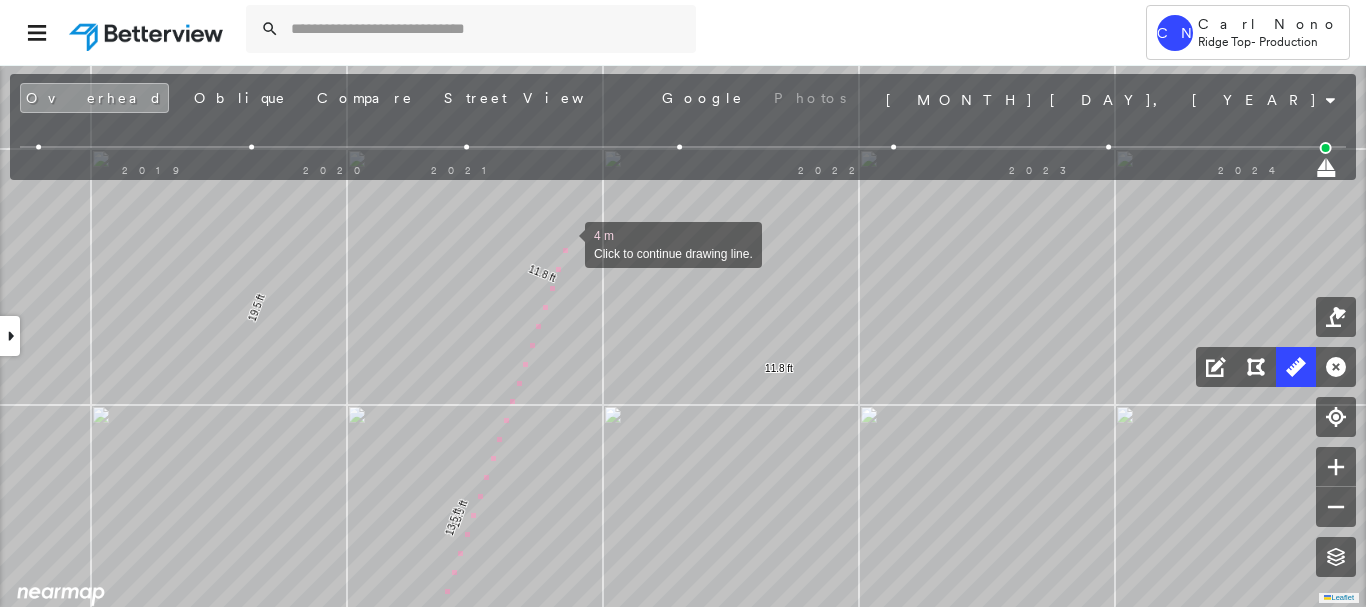 click at bounding box center [565, 243] 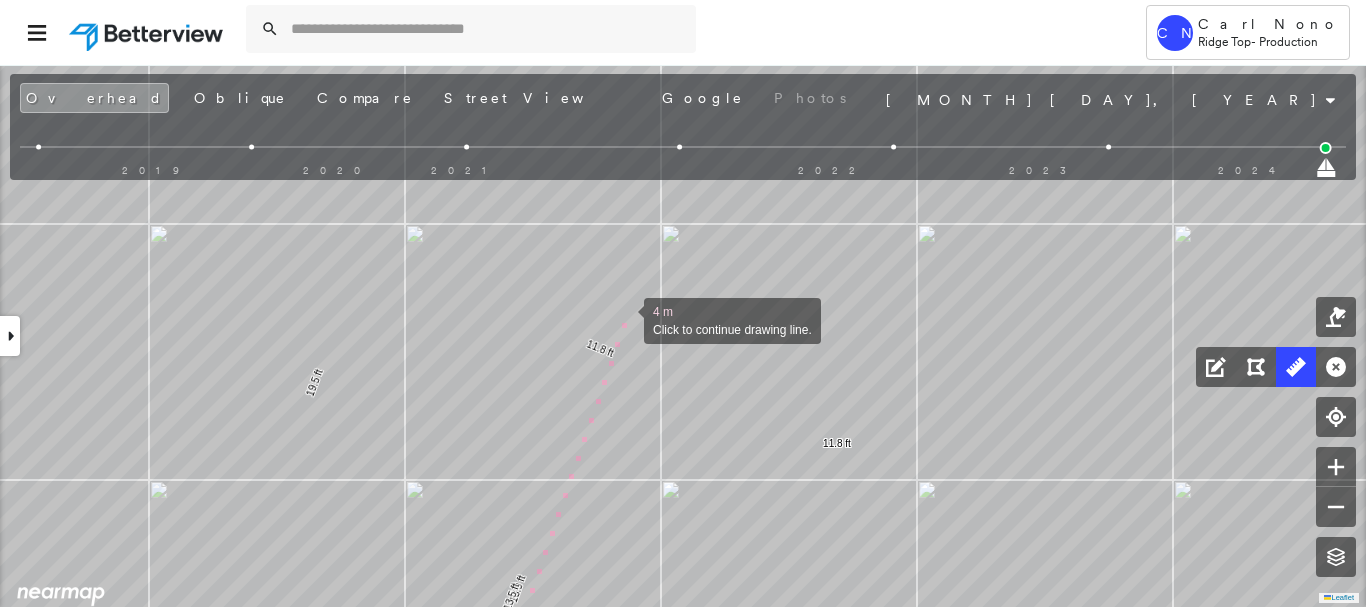 click at bounding box center [624, 319] 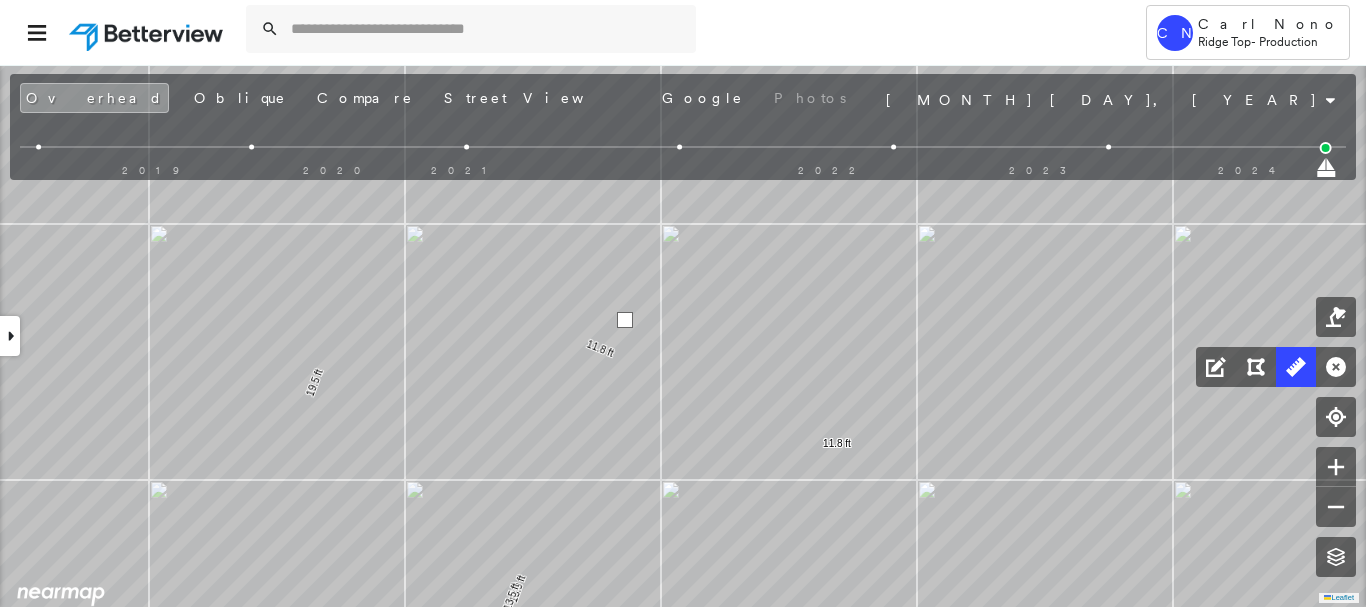 click at bounding box center (625, 320) 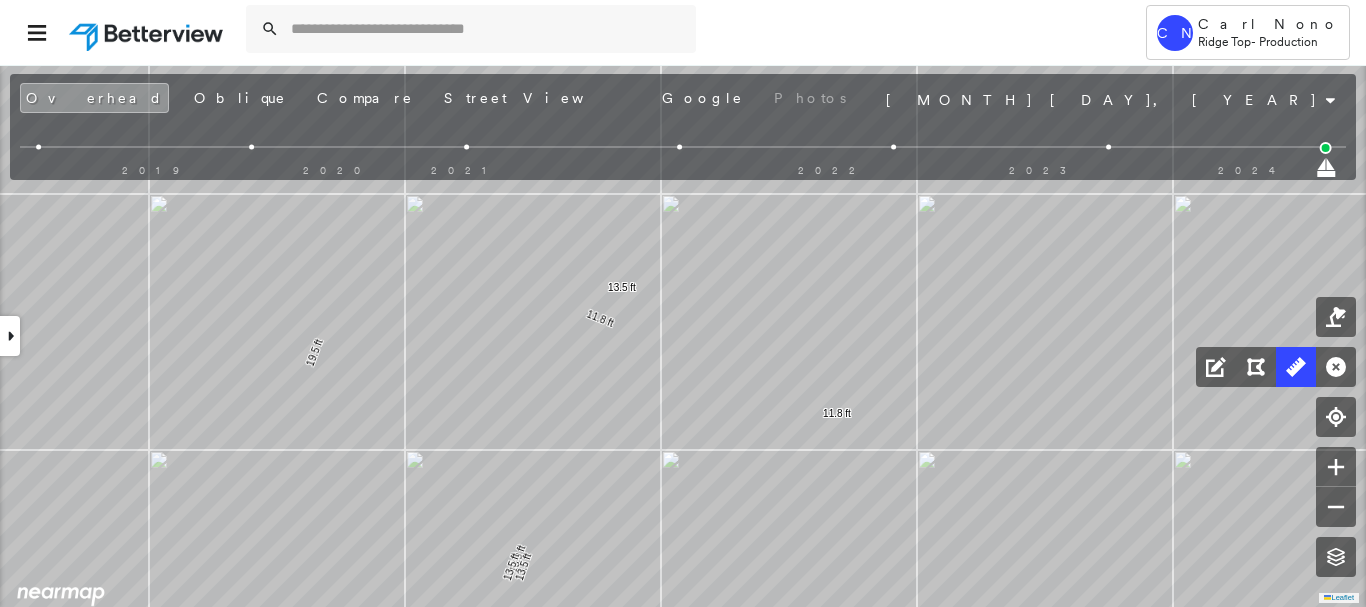 click on "7.2 ft 7.2 ft 7.2 ft 7.2 ft 9.8 ft 1.6 ft 18.9 ft 28.8 ft 28.8 ft 30.9 ft 119 ft 3.5 ft 6.6 ft 1.9 ft 11.9 ft 19.5 ft 19.5 ft 11.8 ft 11.8 ft 12.3 ft 12.3 ft 10.4 ft 10.4 ft 13.9 ft 13.9 ft 13.5 ft 13.5 ft 13.5 ft 13.5 ft Click to start drawing line." at bounding box center [-929, -59] 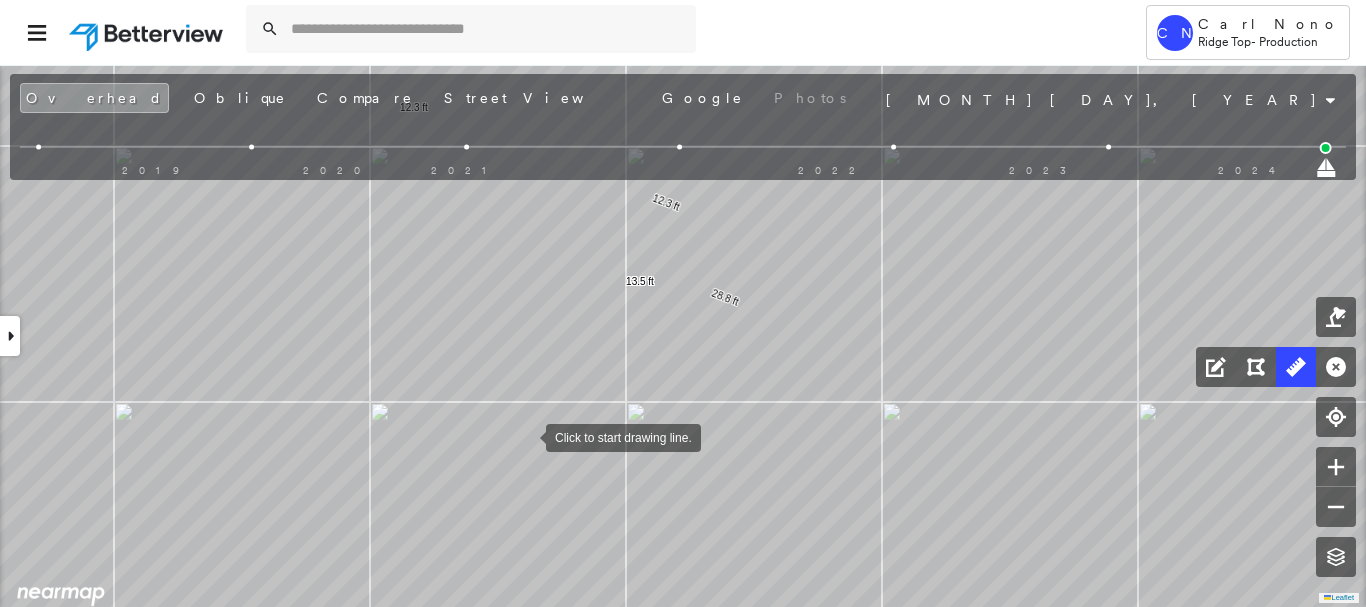 drag, startPoint x: 526, startPoint y: 436, endPoint x: 624, endPoint y: 250, distance: 210.23796 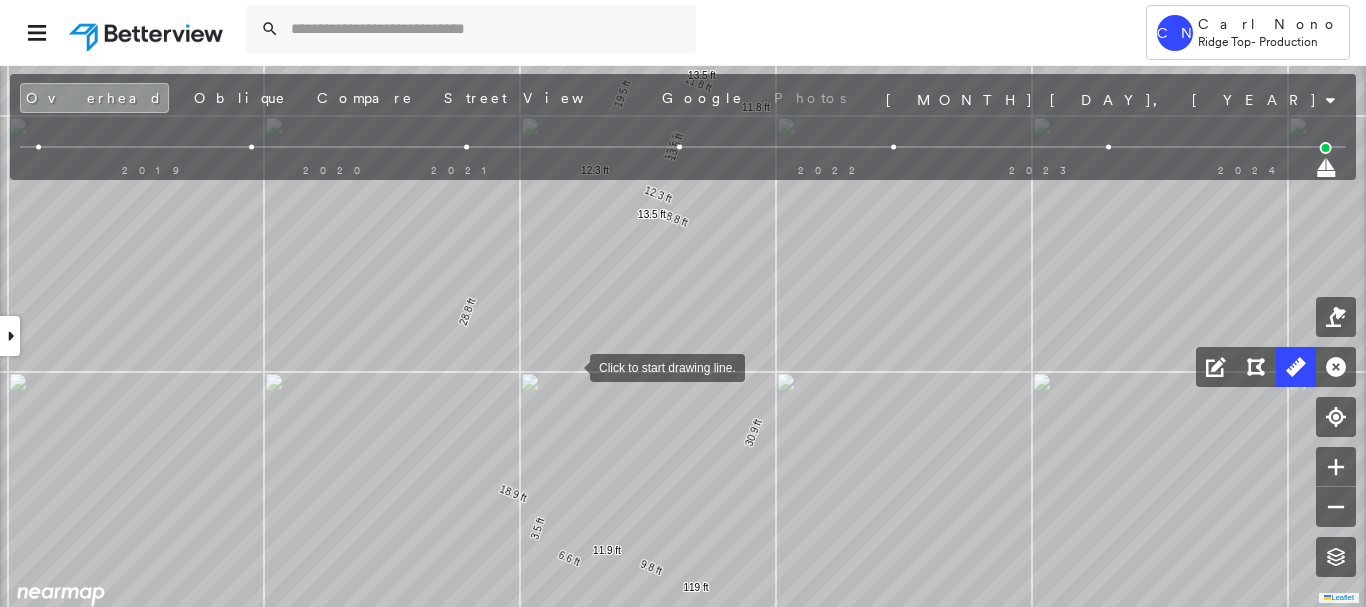 drag, startPoint x: 570, startPoint y: 367, endPoint x: 511, endPoint y: 187, distance: 189.4228 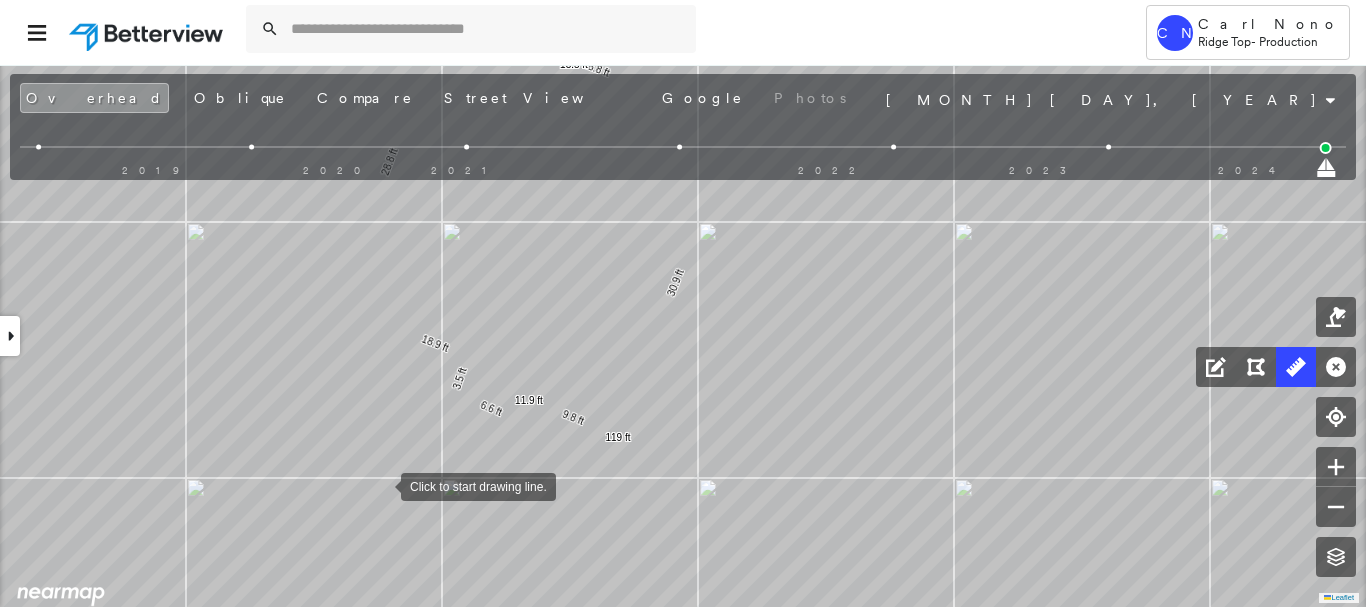 click at bounding box center (381, 485) 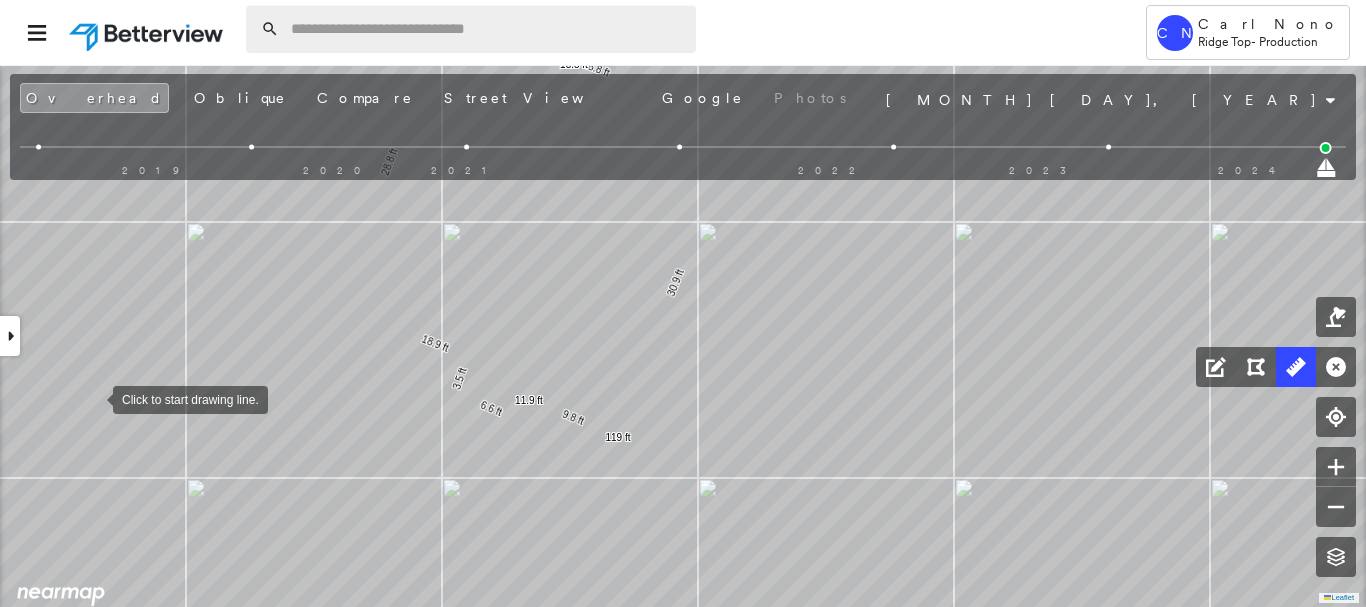 click at bounding box center (487, 29) 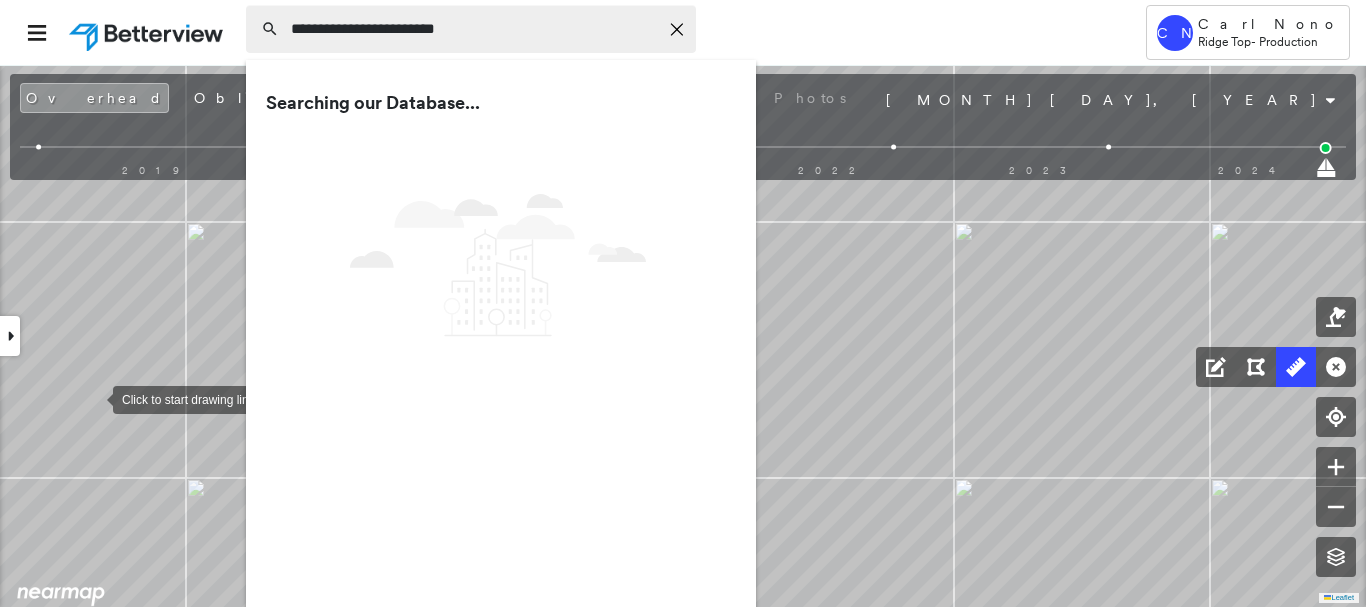 click on "**********" at bounding box center [474, 29] 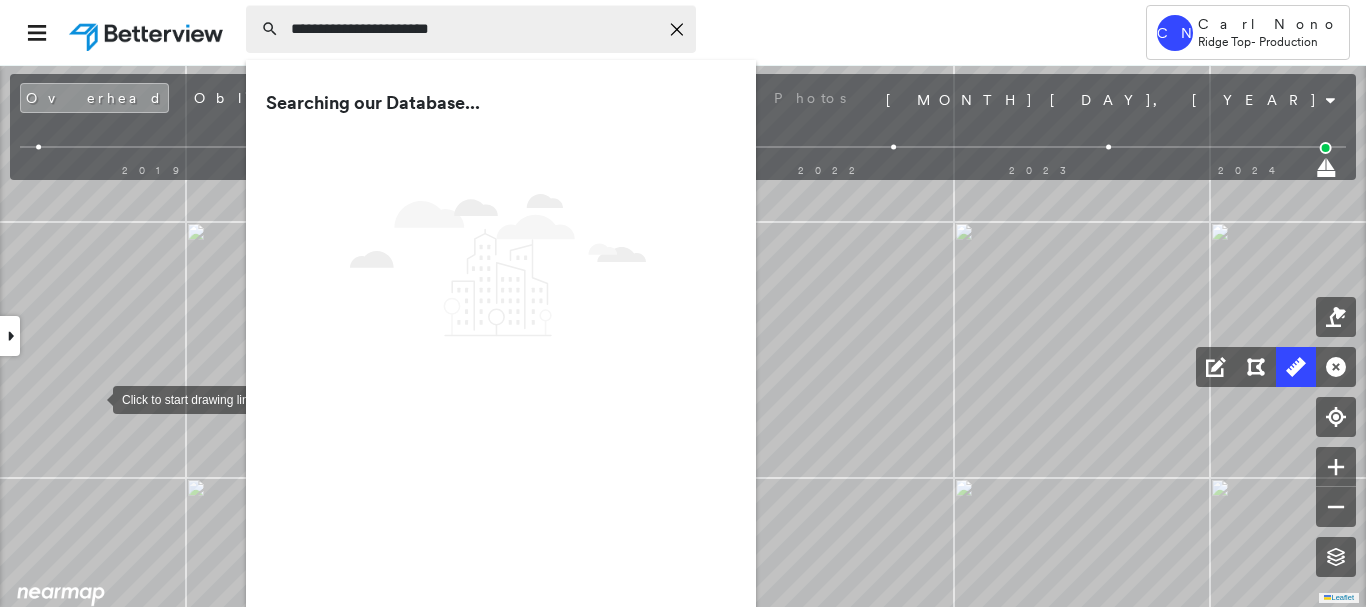 type on "**********" 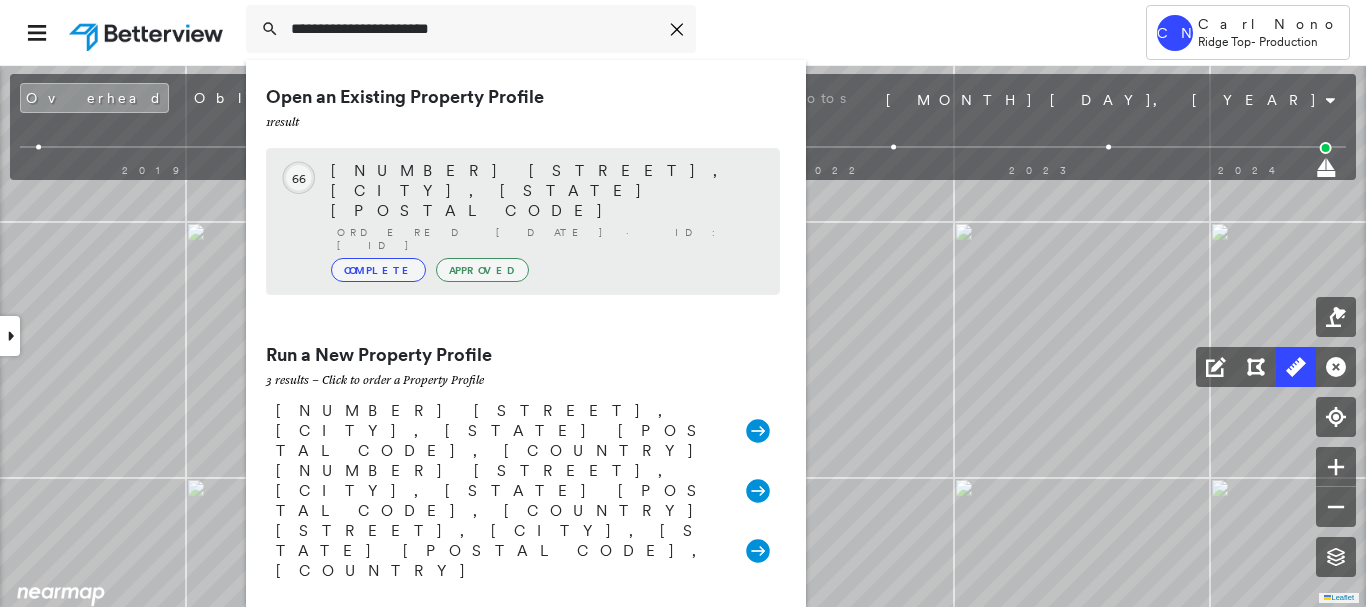 click on "Complete Approved" at bounding box center (545, 270) 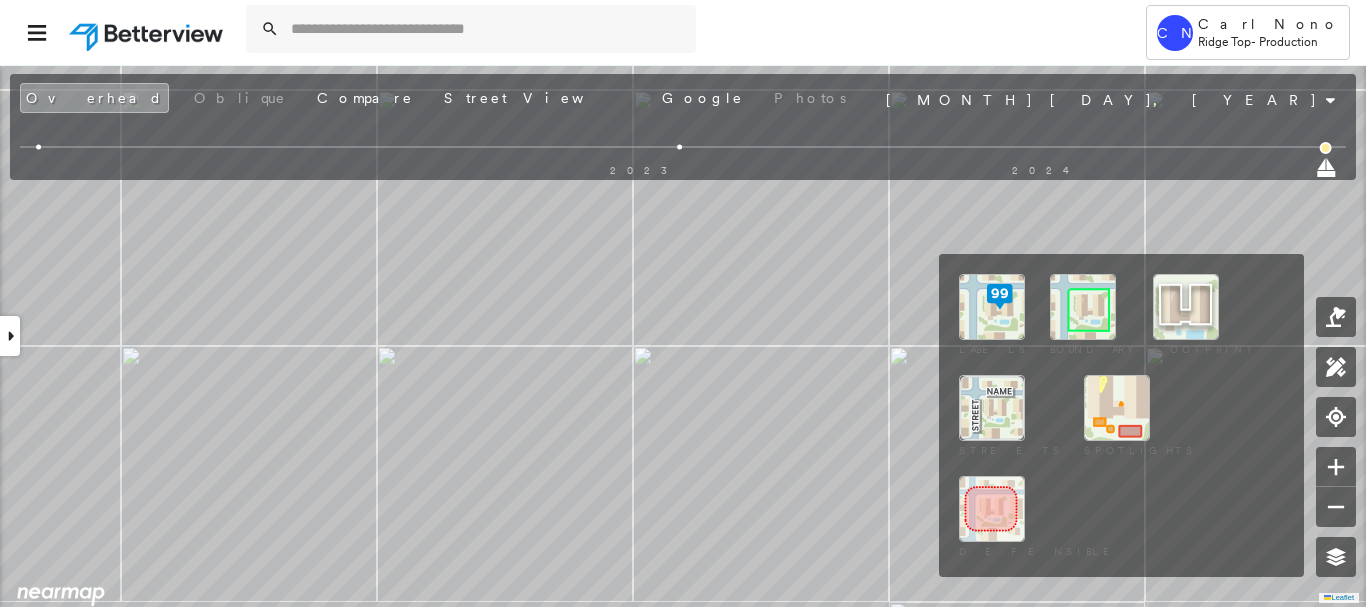 click at bounding box center (1083, 307) 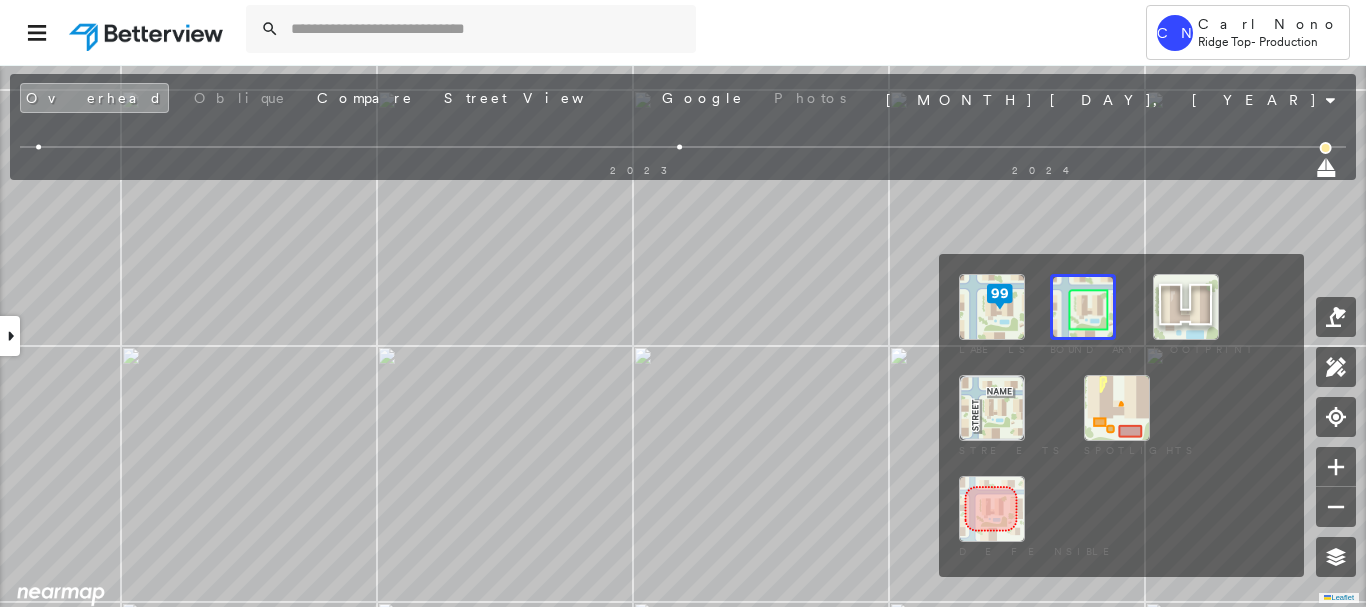 drag, startPoint x: 1071, startPoint y: 411, endPoint x: 1010, endPoint y: 402, distance: 61.66036 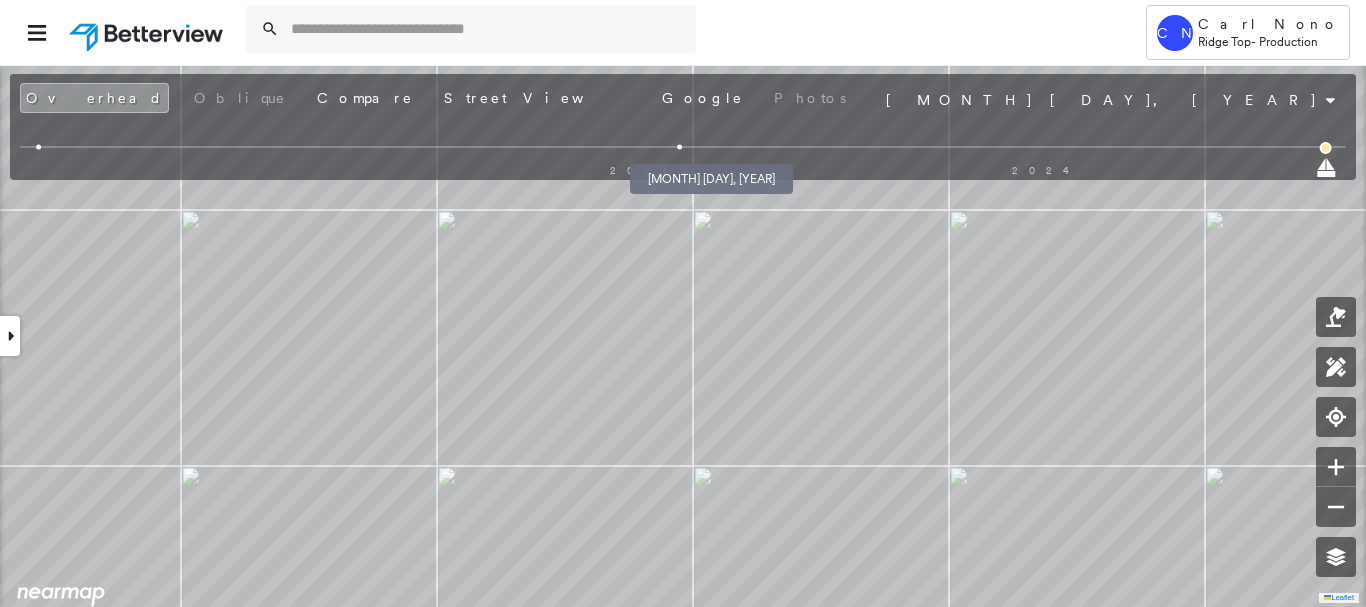 click at bounding box center (680, 147) 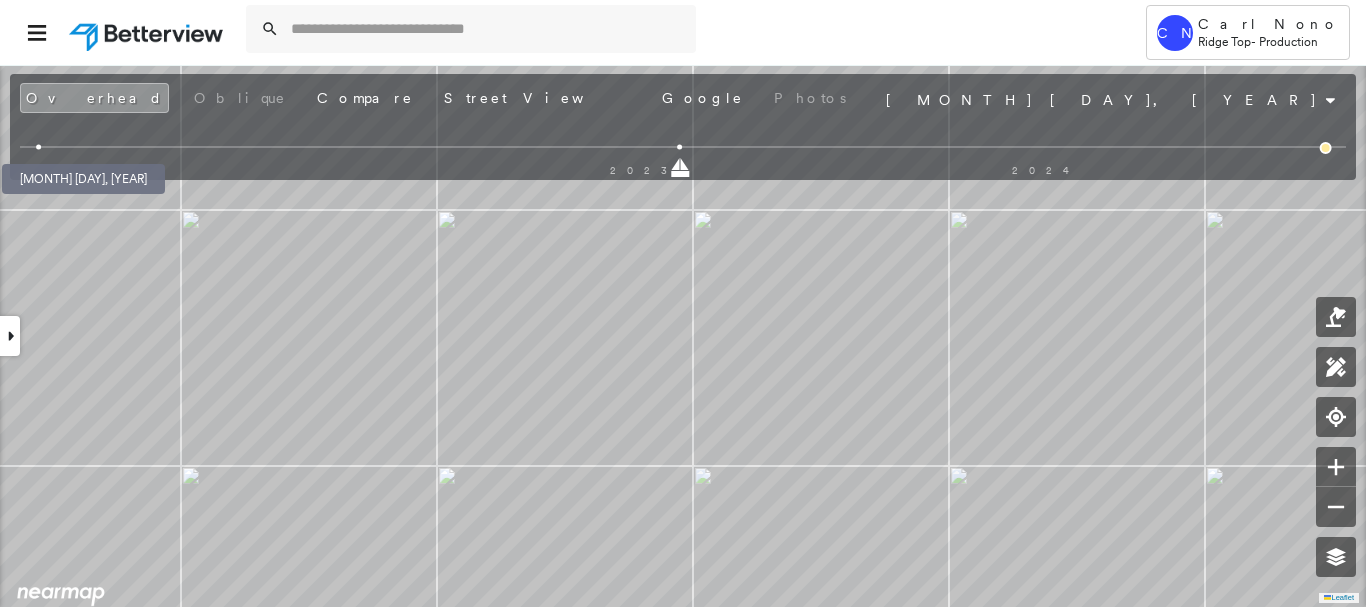 click at bounding box center [38, 147] 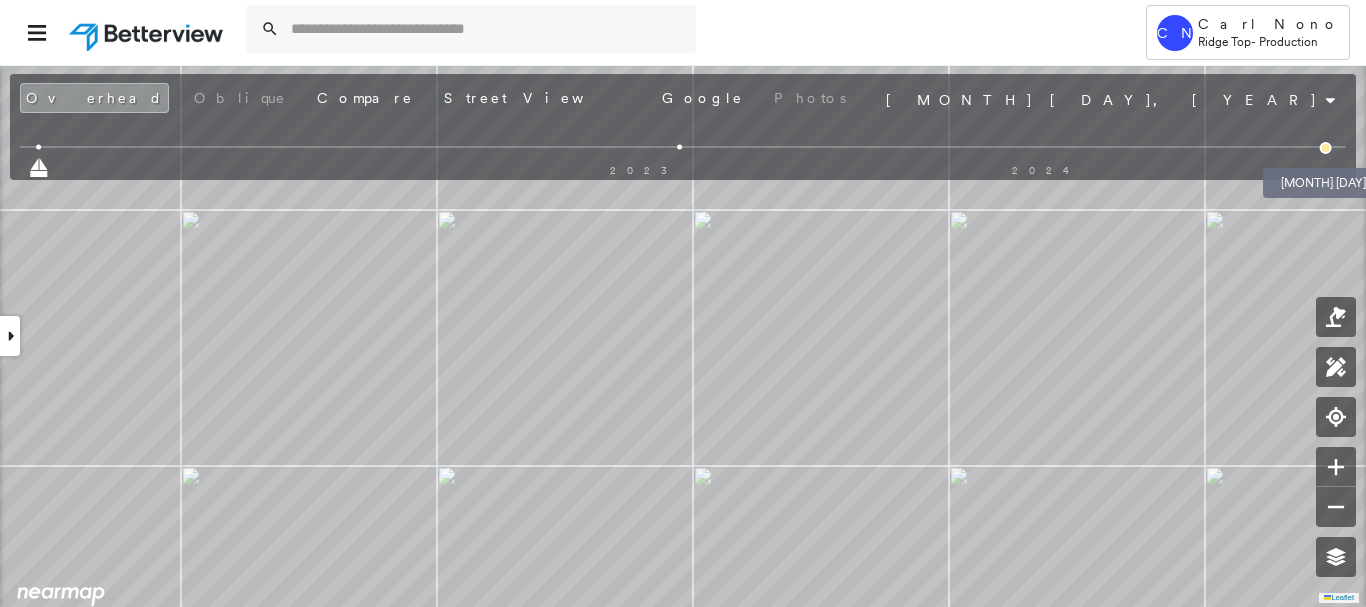 click at bounding box center (1326, 148) 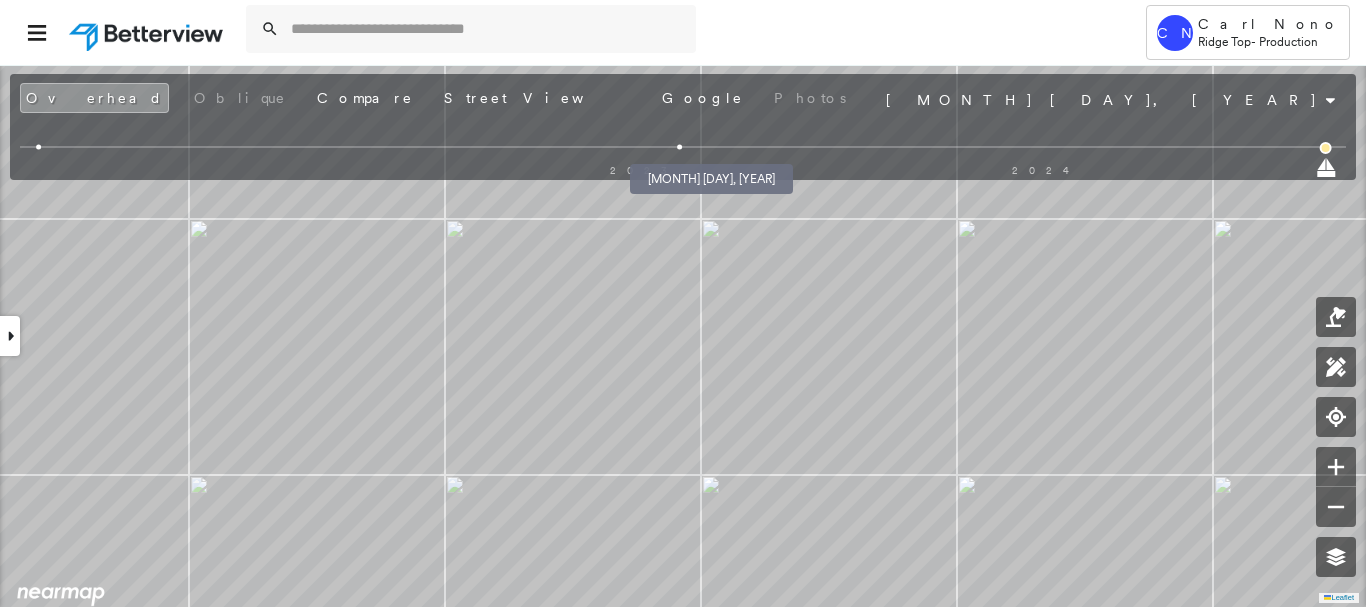 click at bounding box center [680, 147] 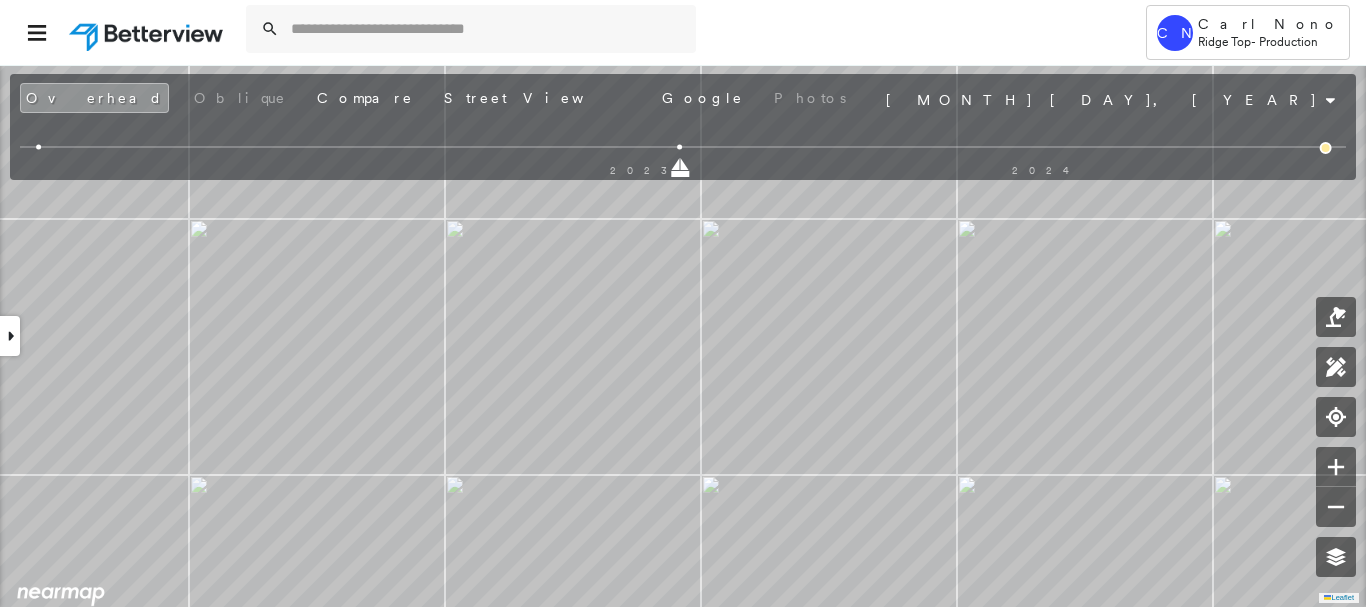 click at bounding box center [1326, 148] 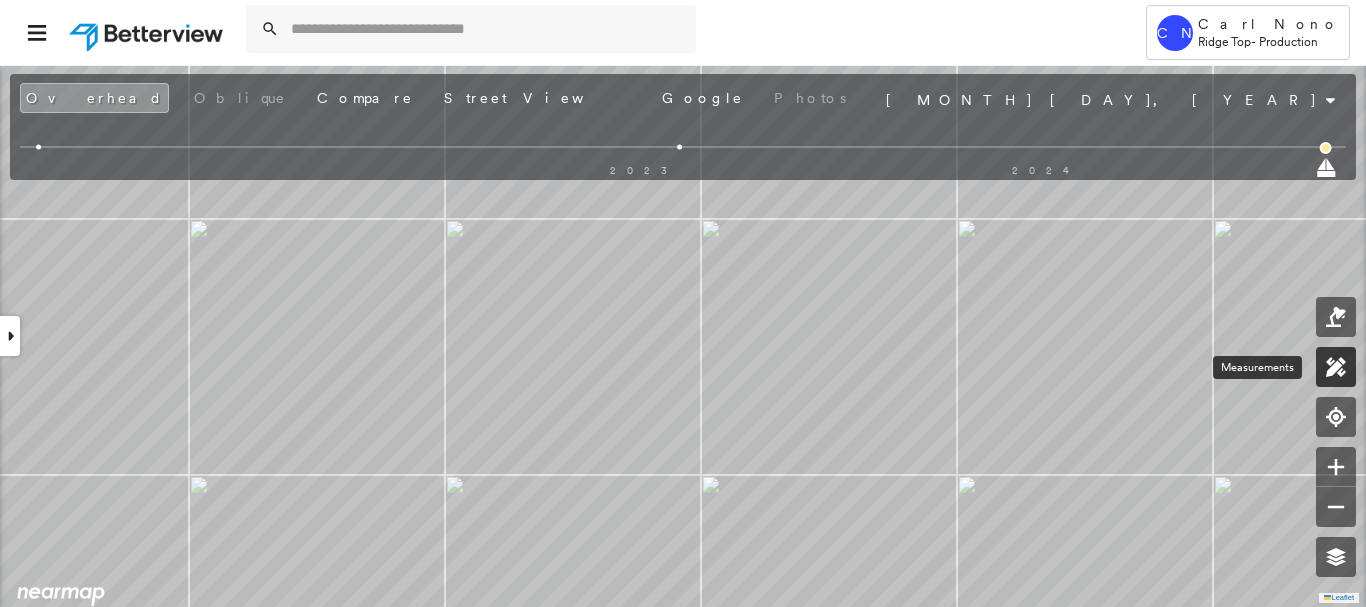click 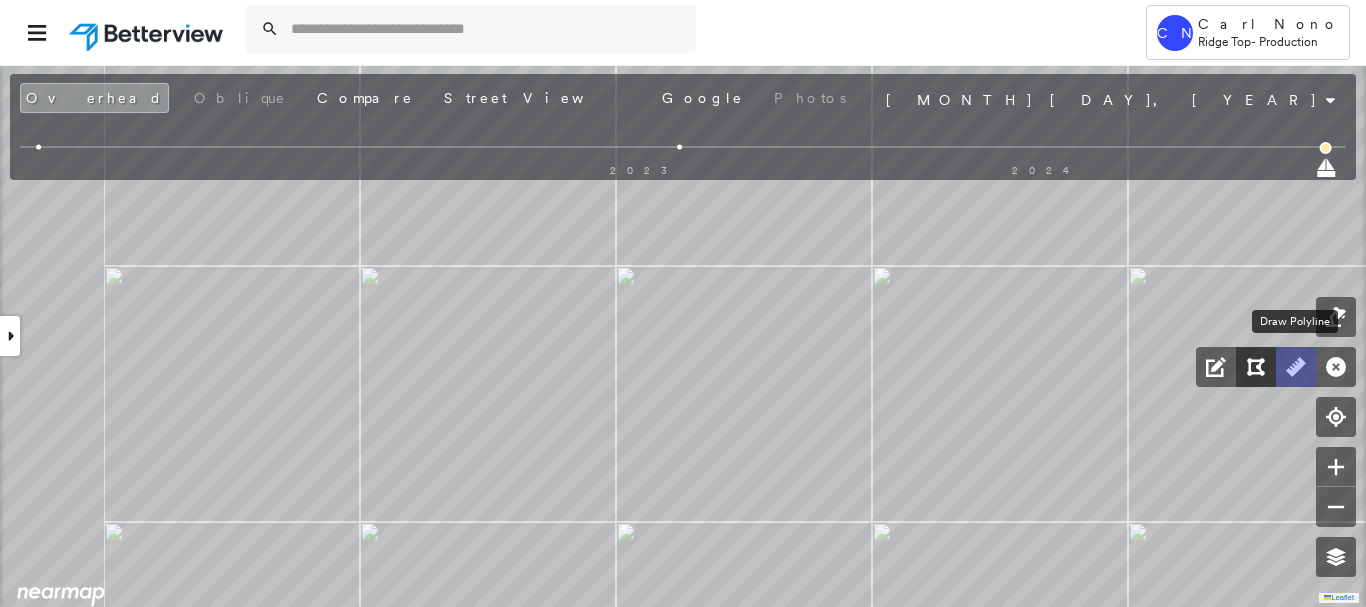 drag, startPoint x: 1293, startPoint y: 373, endPoint x: 1243, endPoint y: 374, distance: 50.01 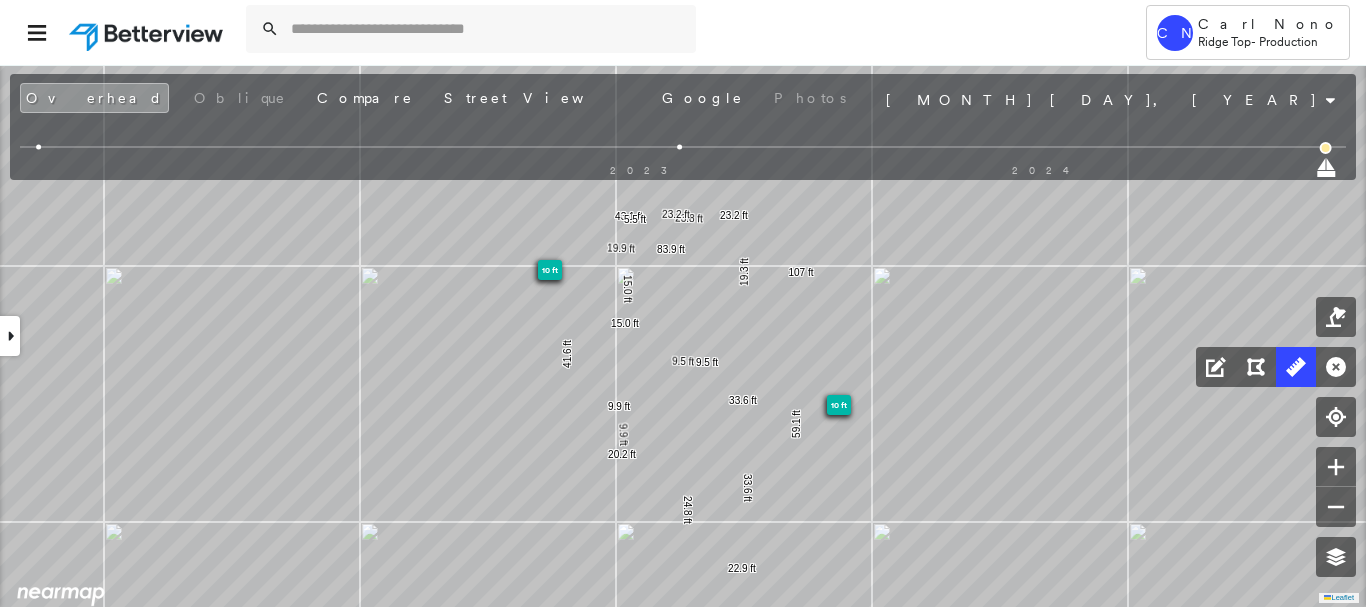 click 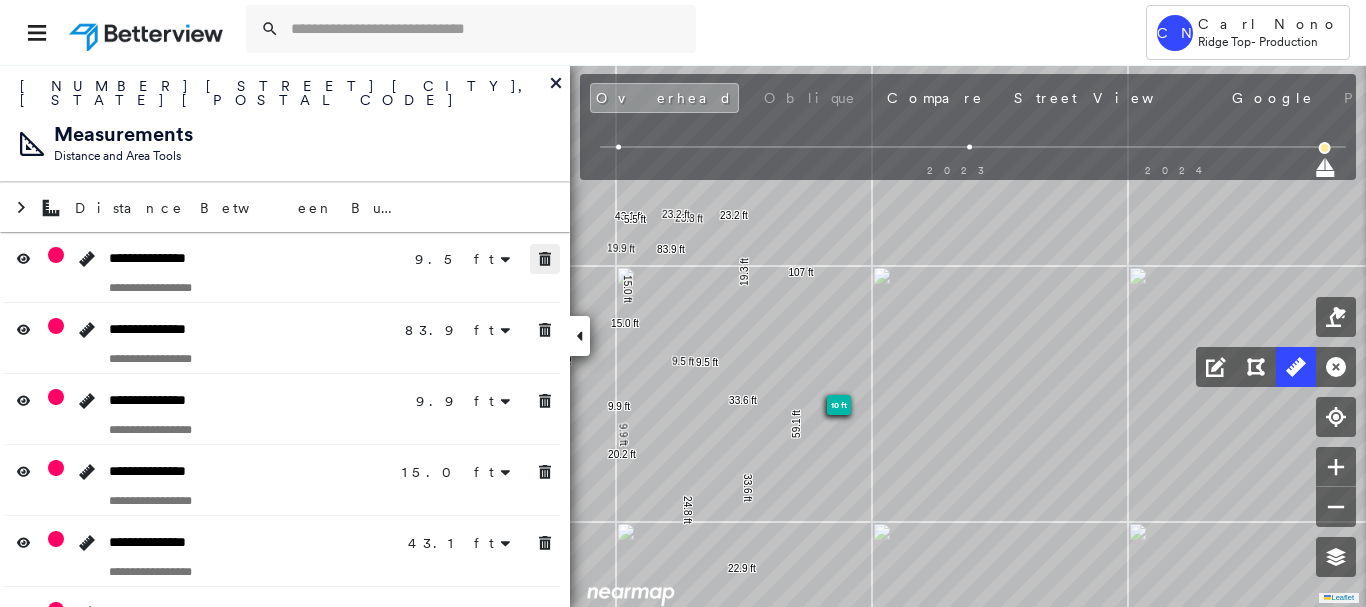 drag, startPoint x: 553, startPoint y: 242, endPoint x: 548, endPoint y: 268, distance: 26.476404 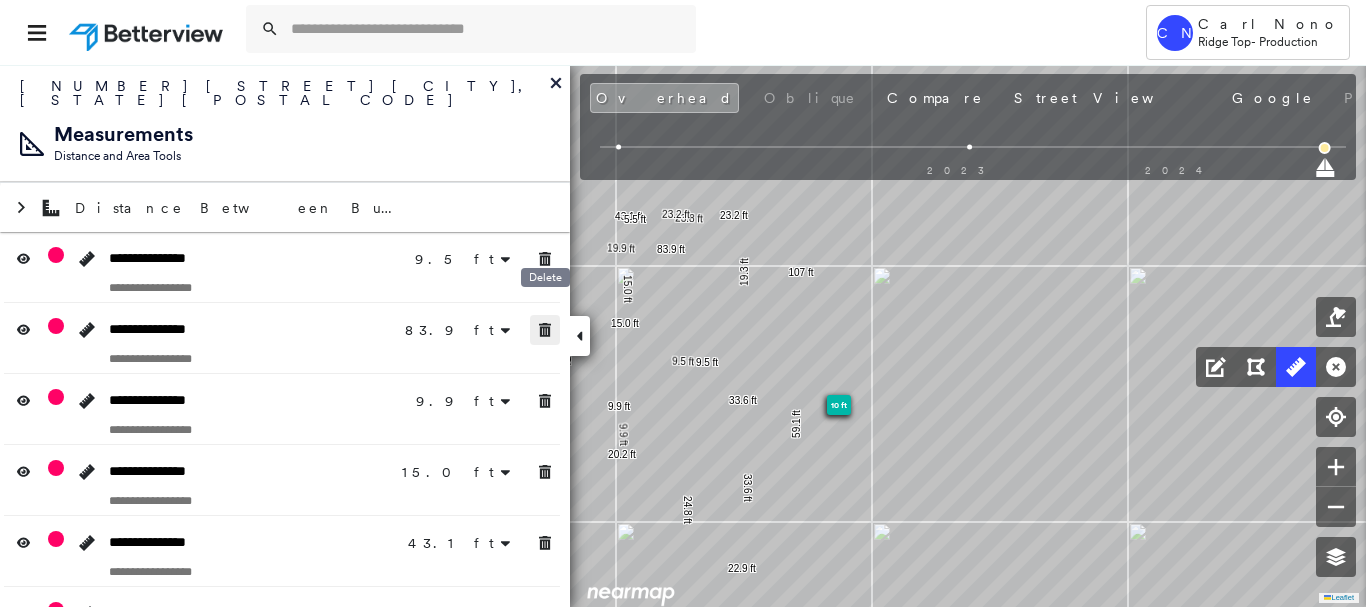 click at bounding box center (545, 330) 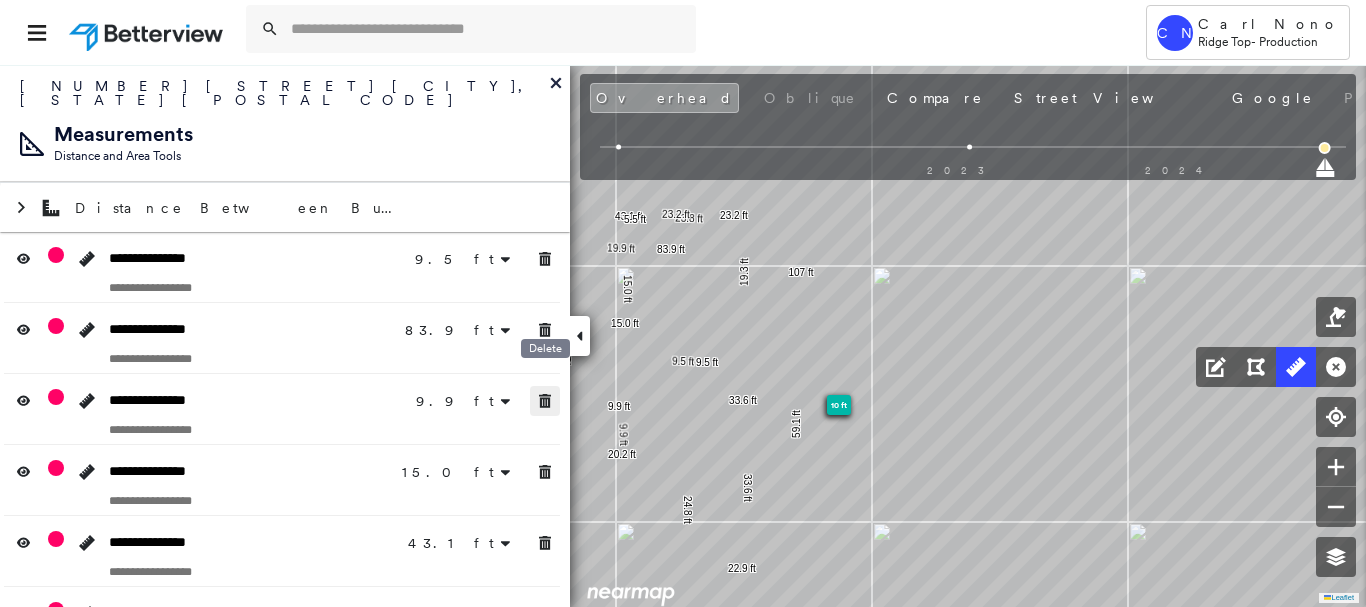click at bounding box center [545, 401] 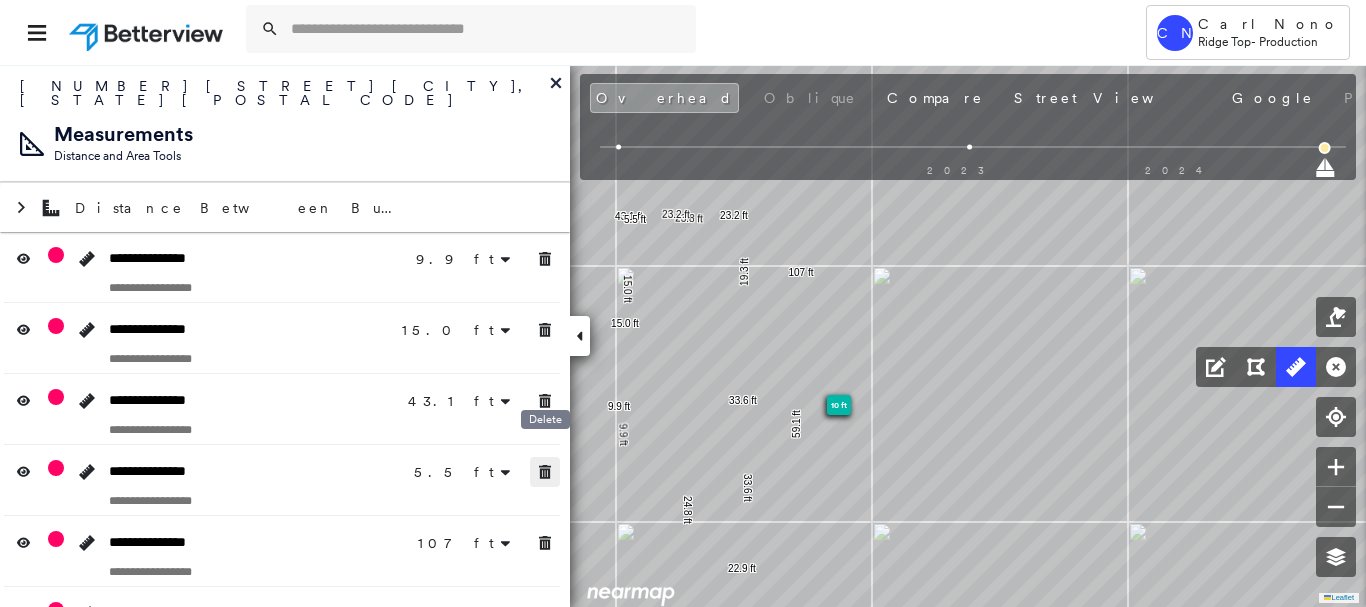 drag, startPoint x: 548, startPoint y: 466, endPoint x: 551, endPoint y: 529, distance: 63.07139 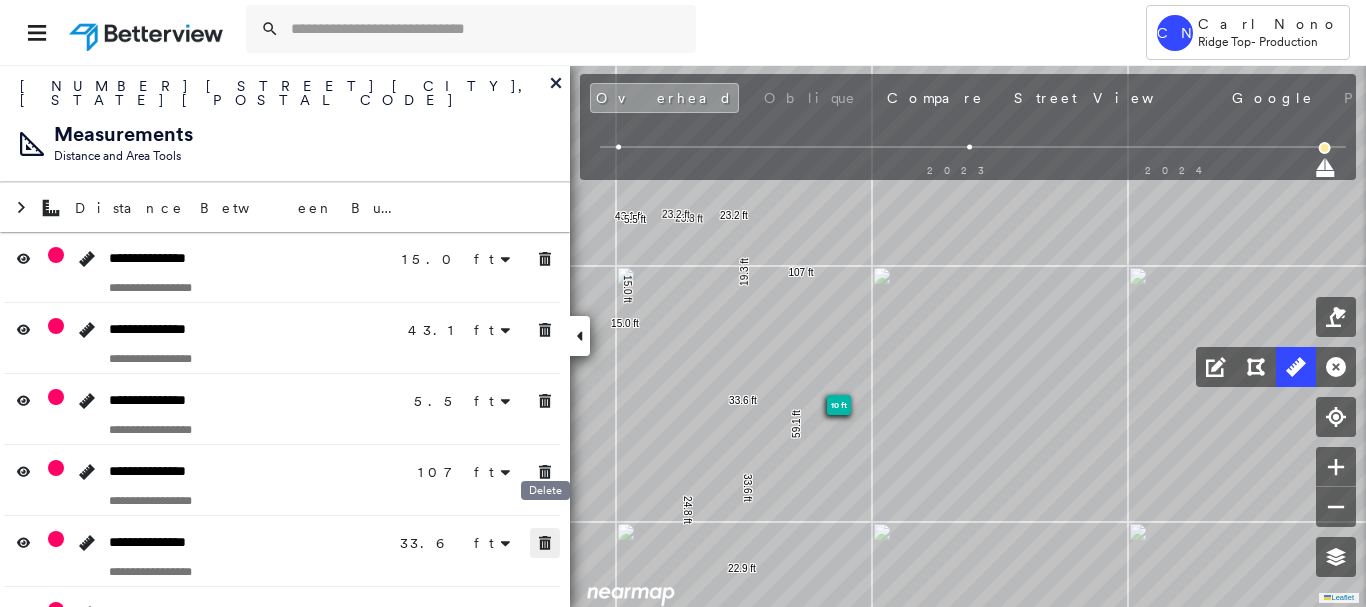click 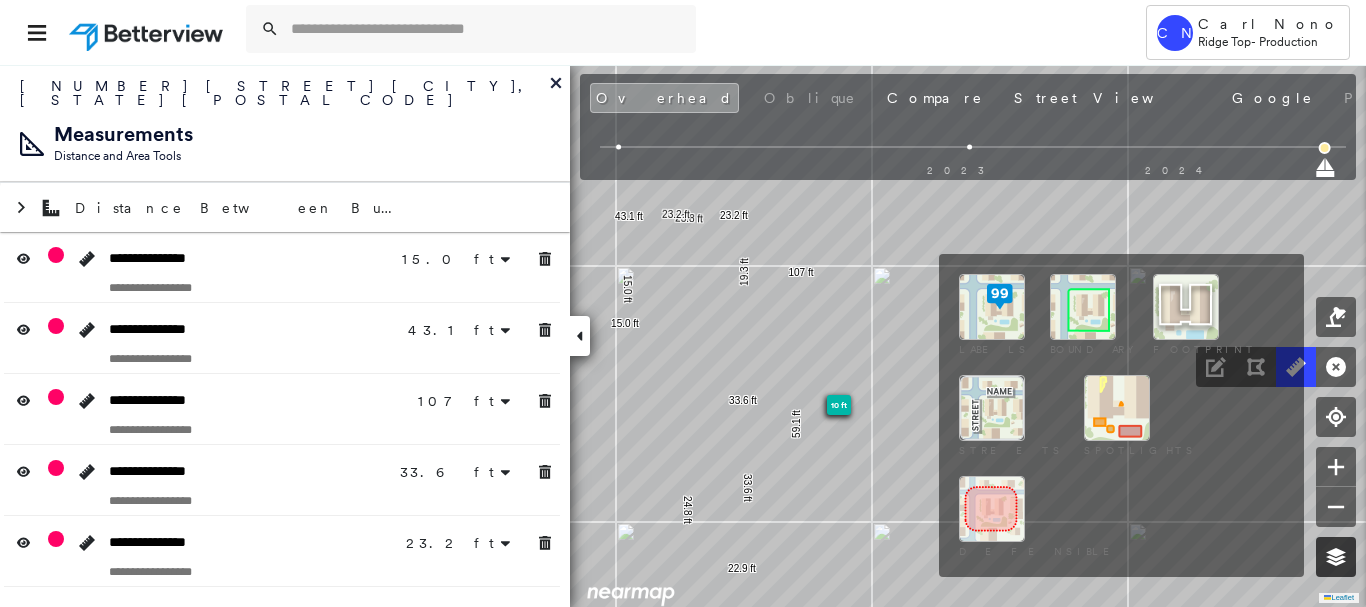 click at bounding box center [1336, 557] 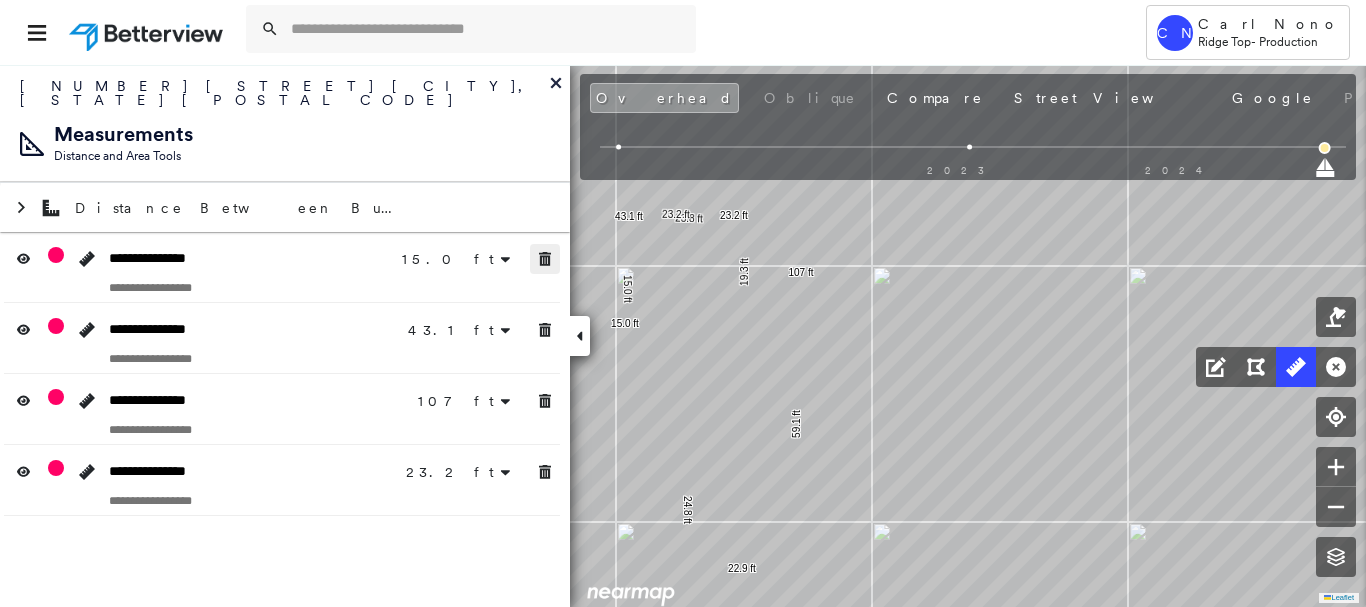 click 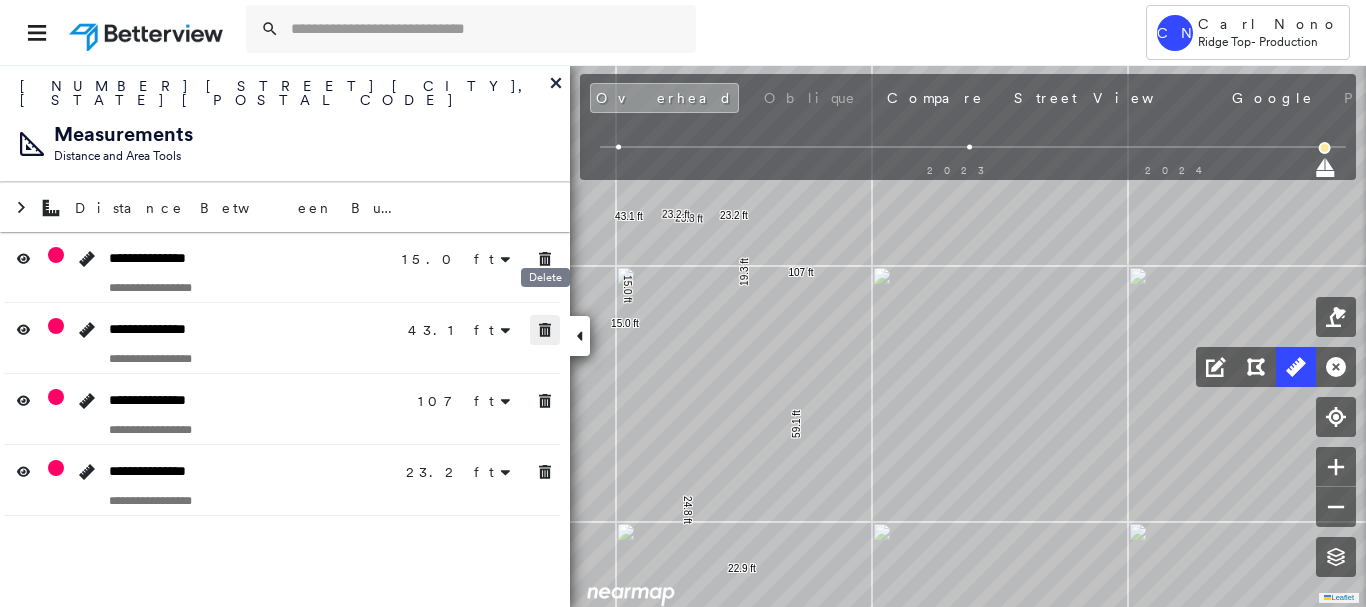 click 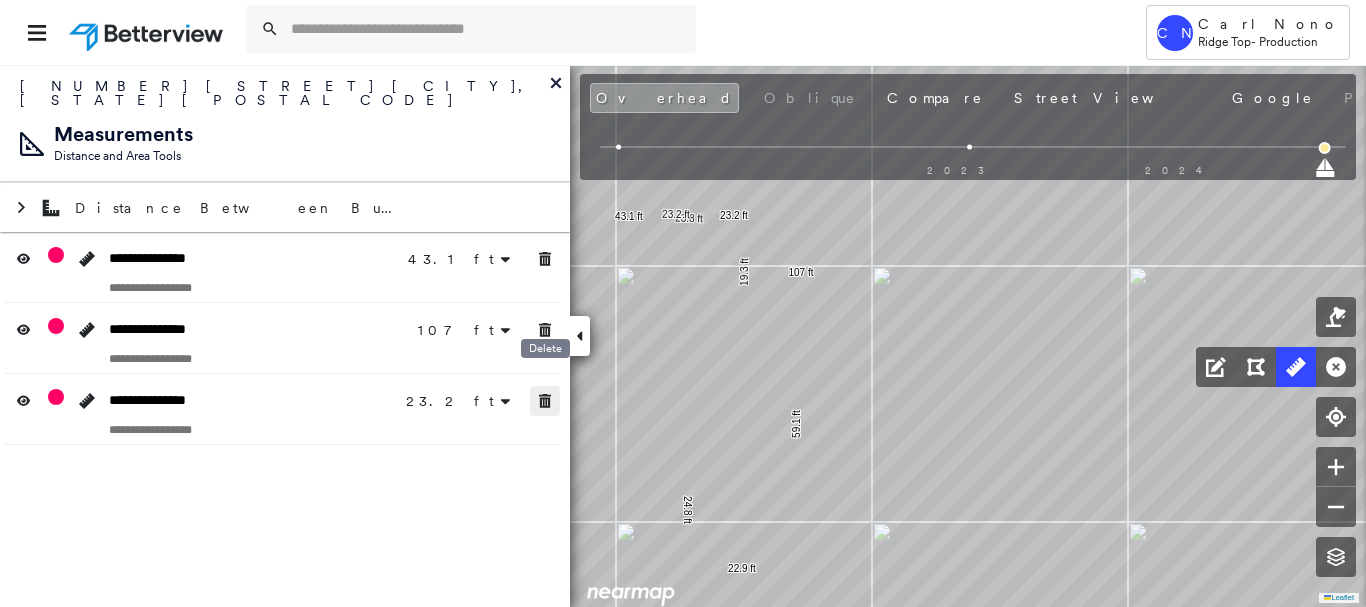 click on "**********" at bounding box center (285, 338) 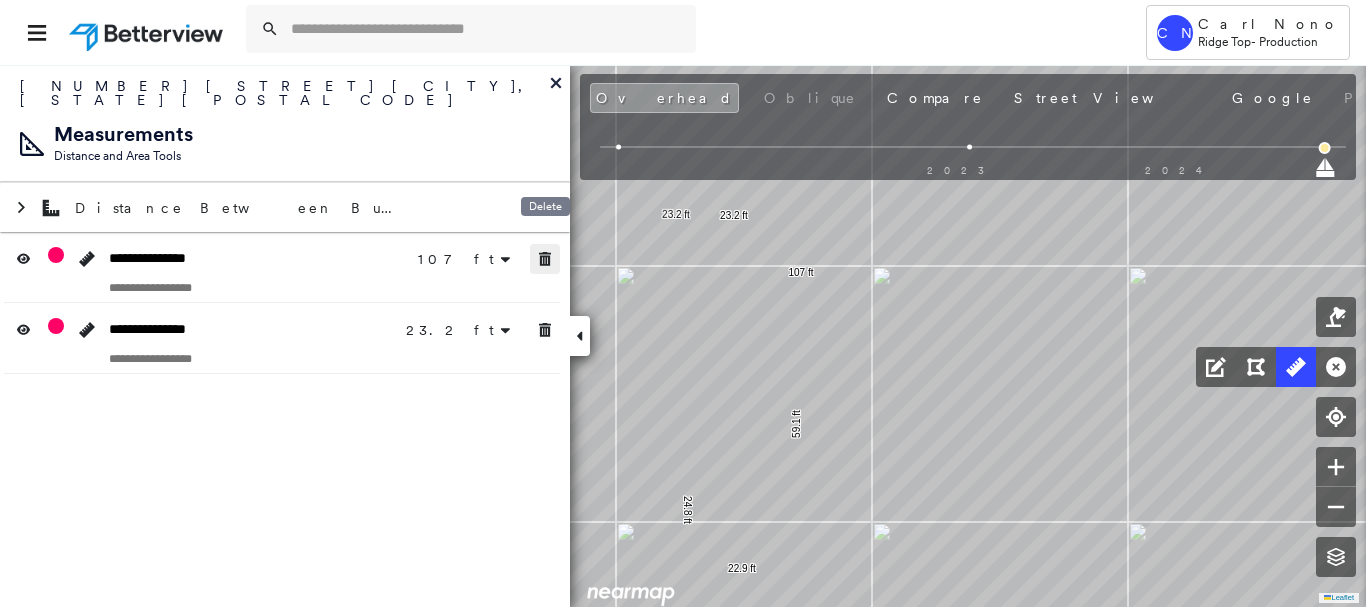 click 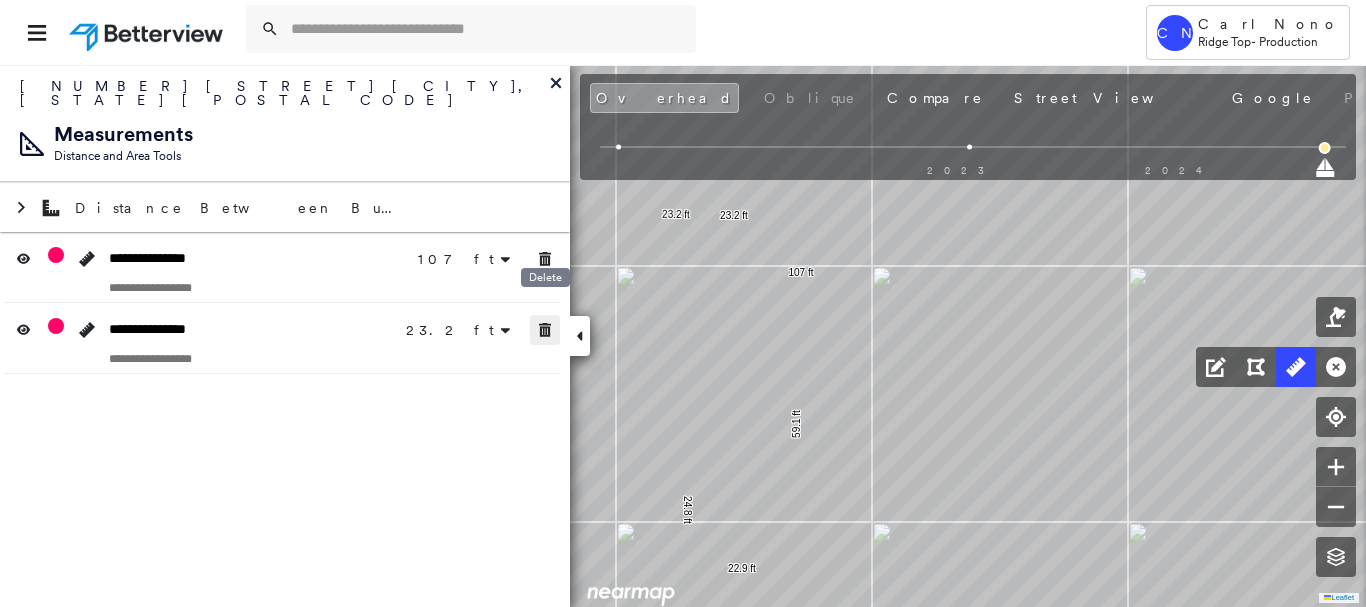 click at bounding box center [545, 330] 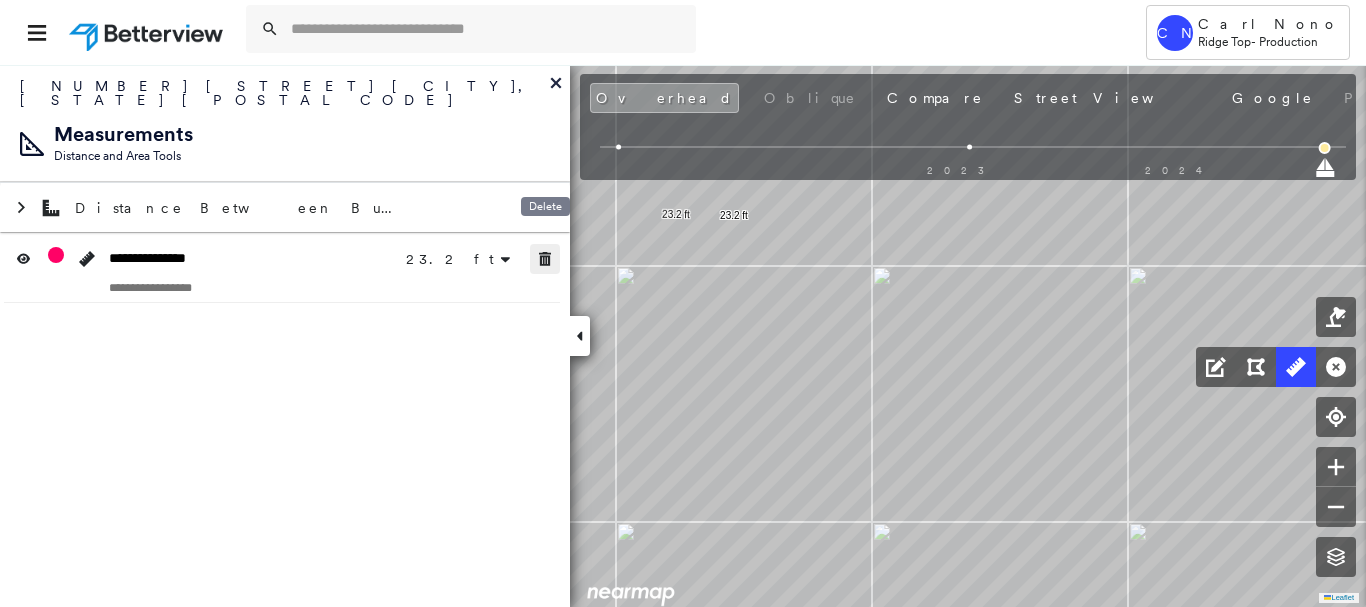 click 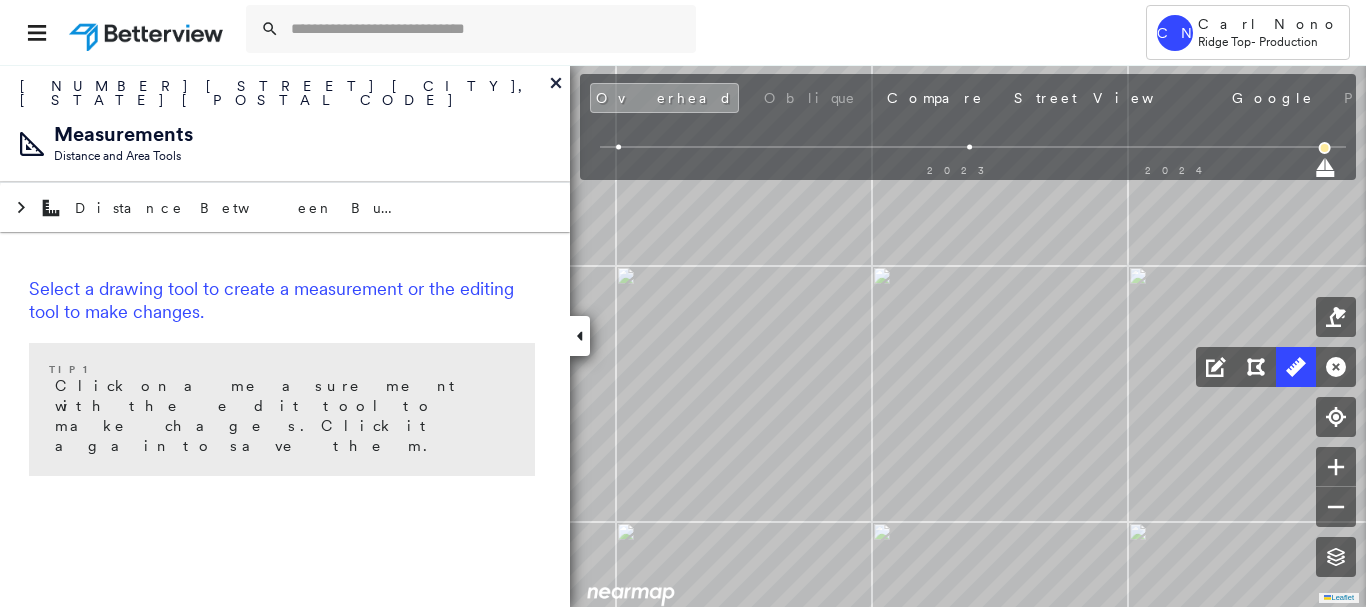 click at bounding box center [580, 336] 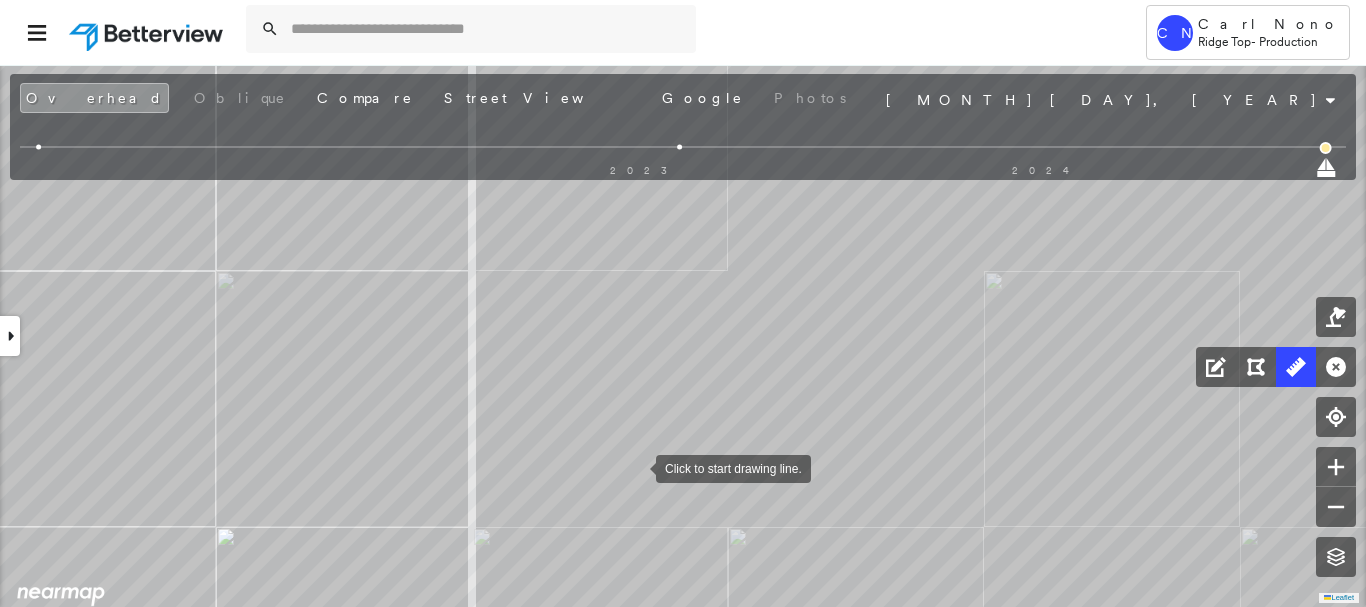 drag, startPoint x: 636, startPoint y: 467, endPoint x: 646, endPoint y: 469, distance: 10.198039 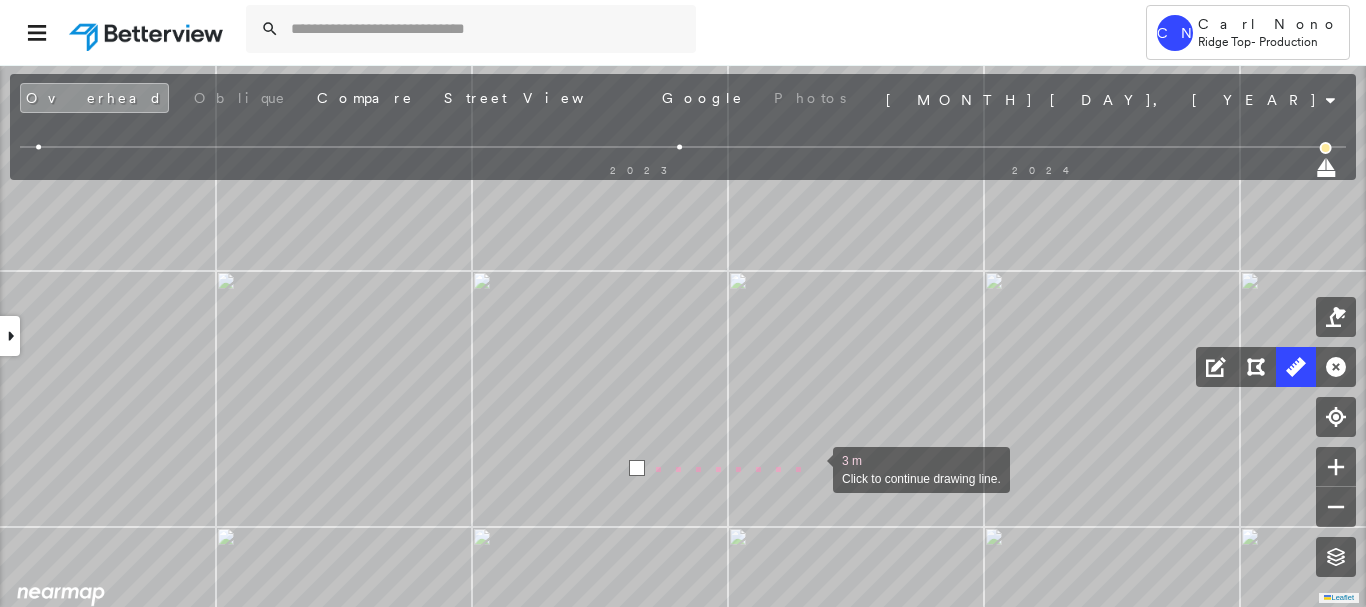 click at bounding box center [813, 468] 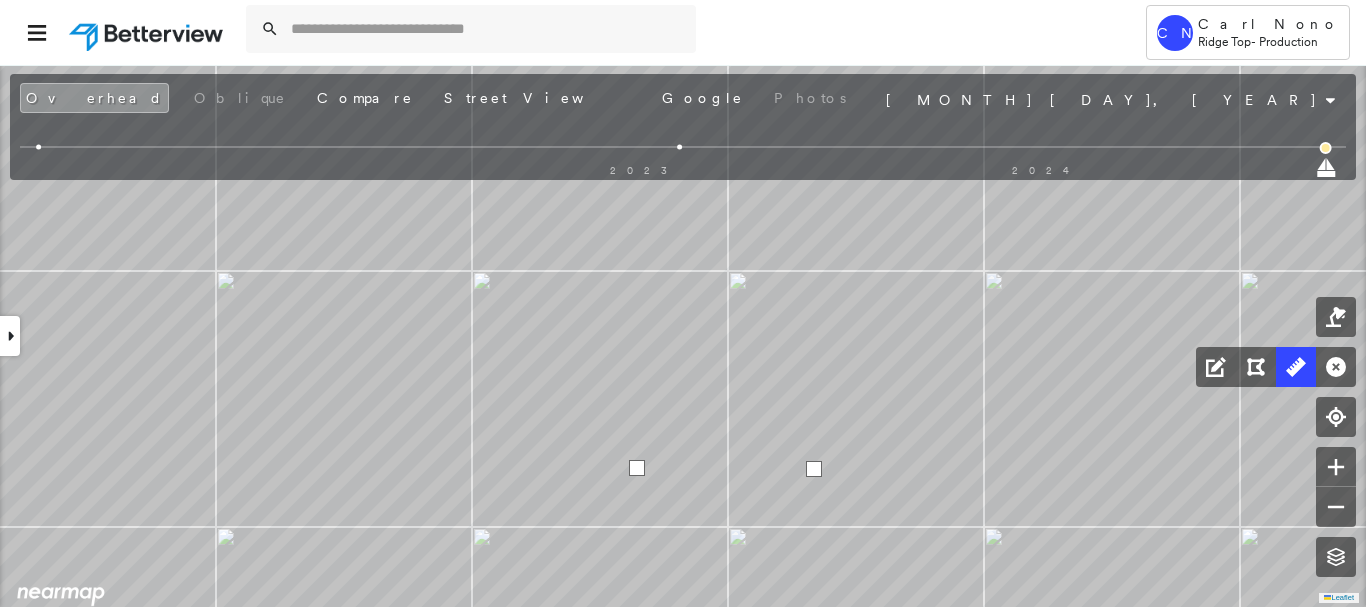 click at bounding box center (814, 469) 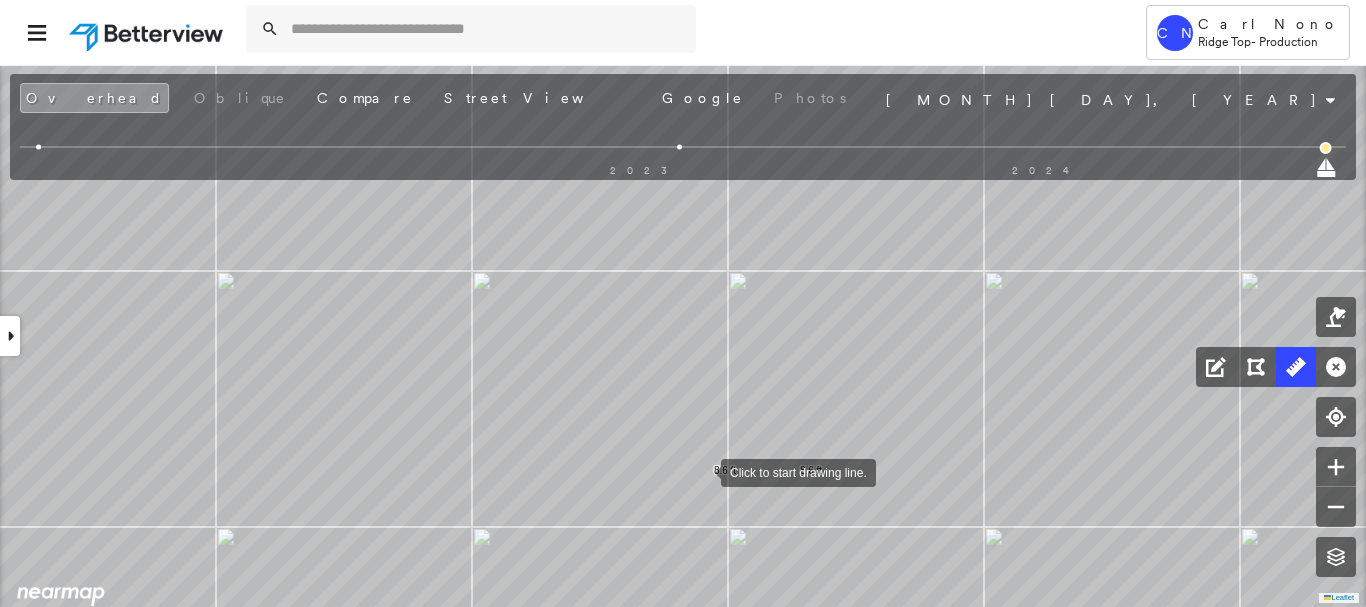 click at bounding box center (701, 471) 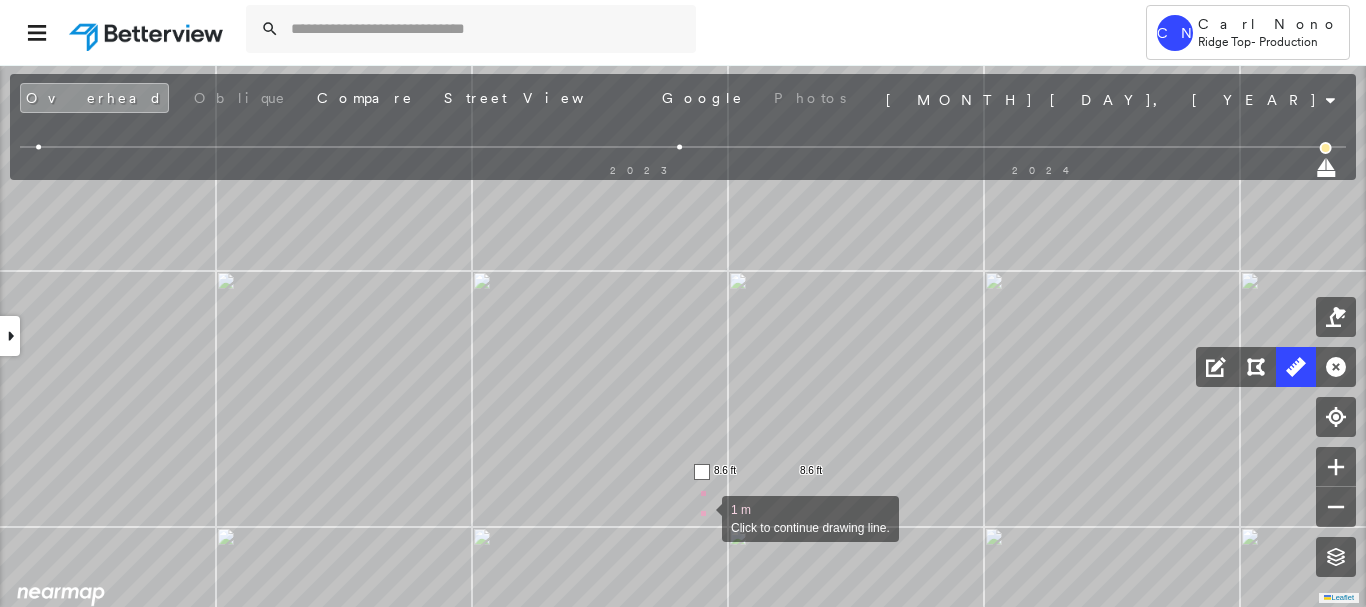 click at bounding box center [702, 517] 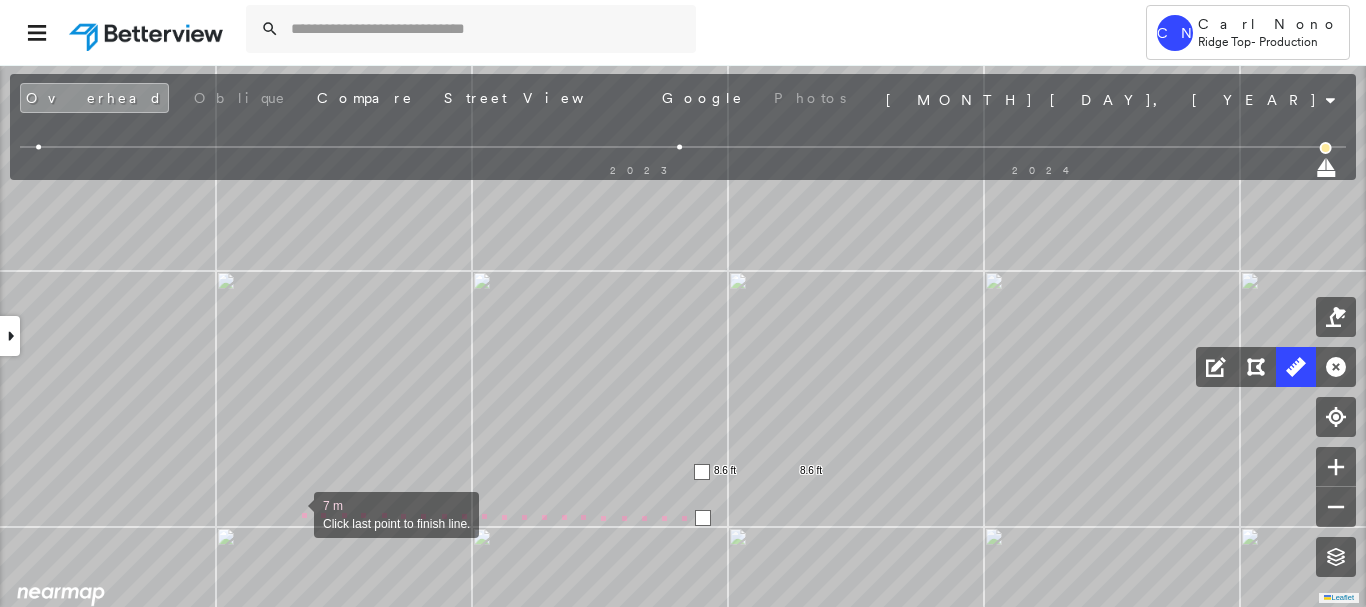 drag, startPoint x: 294, startPoint y: 513, endPoint x: 295, endPoint y: 486, distance: 27.018513 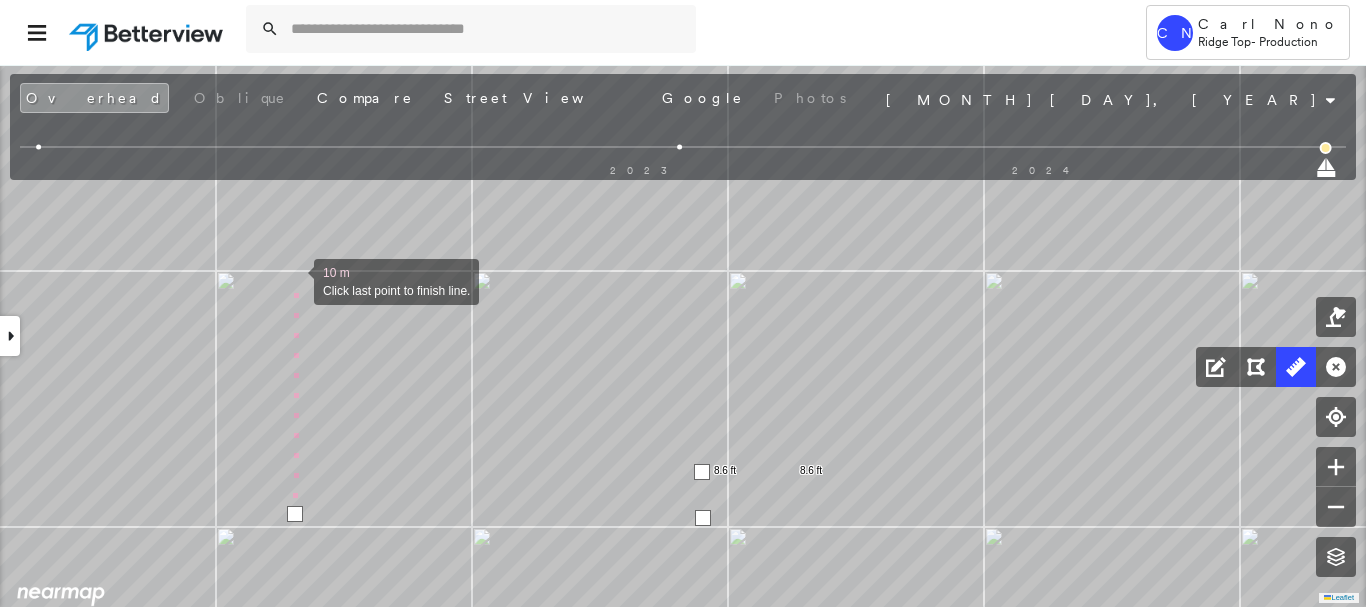 click on "8.6 ft 8.6 ft 10 m Click last point to finish line." at bounding box center (366, 161) 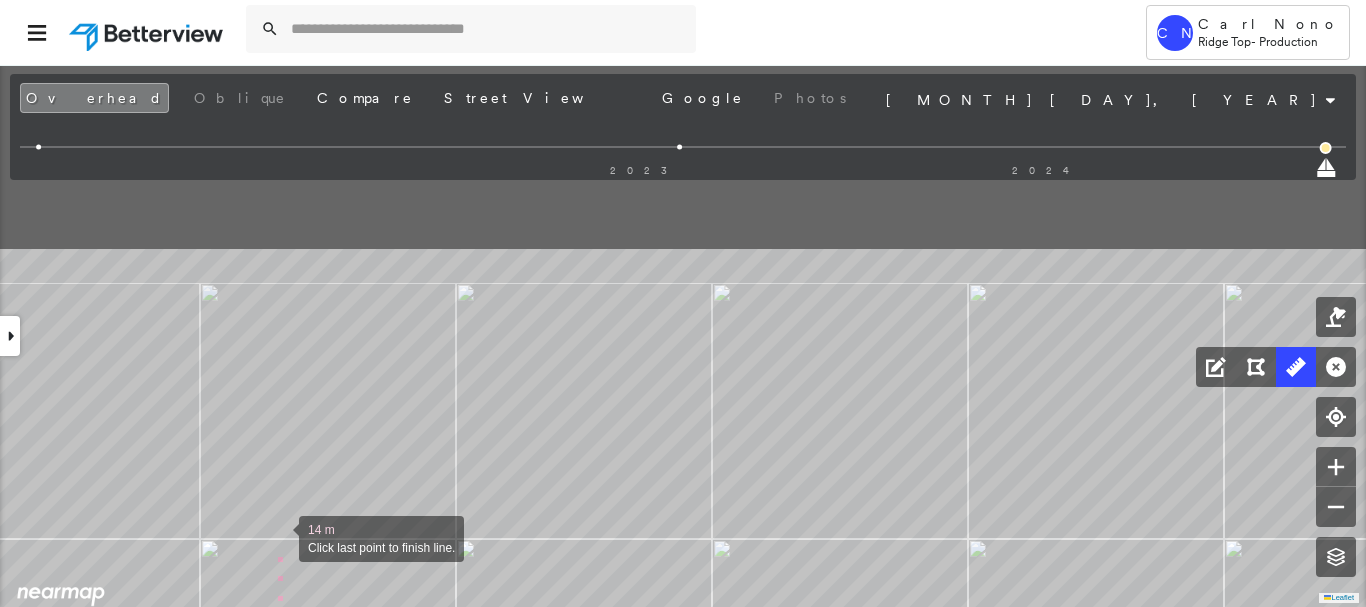 drag, startPoint x: 294, startPoint y: 296, endPoint x: 279, endPoint y: 535, distance: 239.47025 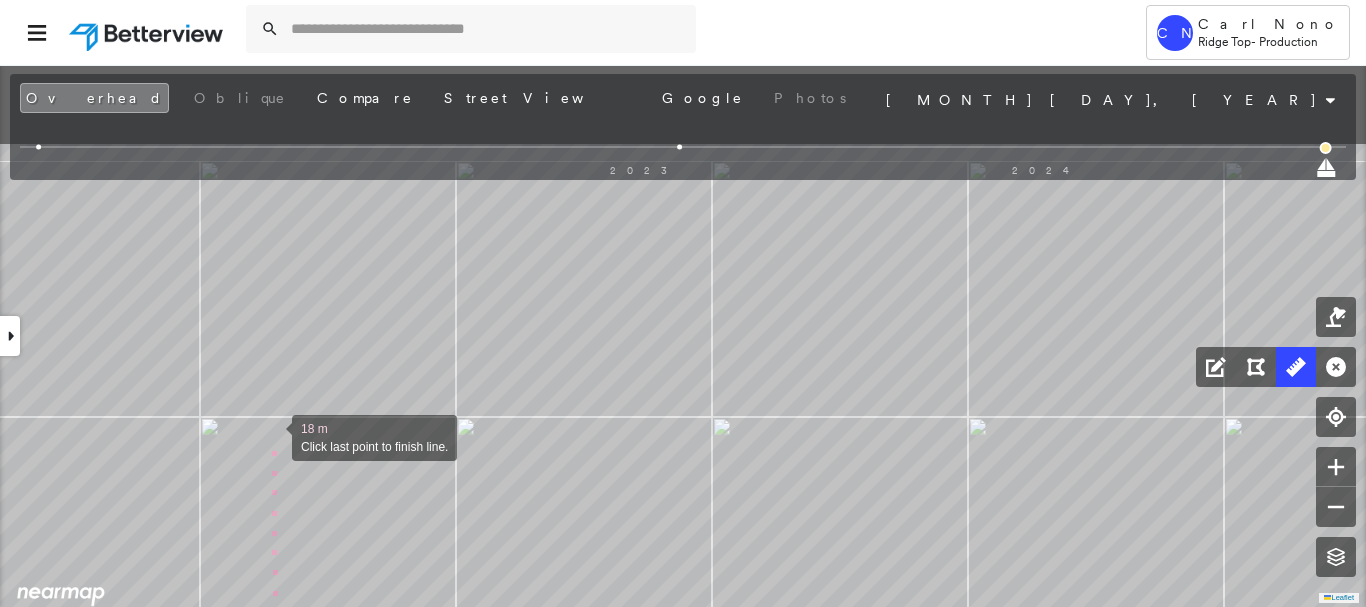 drag, startPoint x: 272, startPoint y: 299, endPoint x: 272, endPoint y: 380, distance: 81 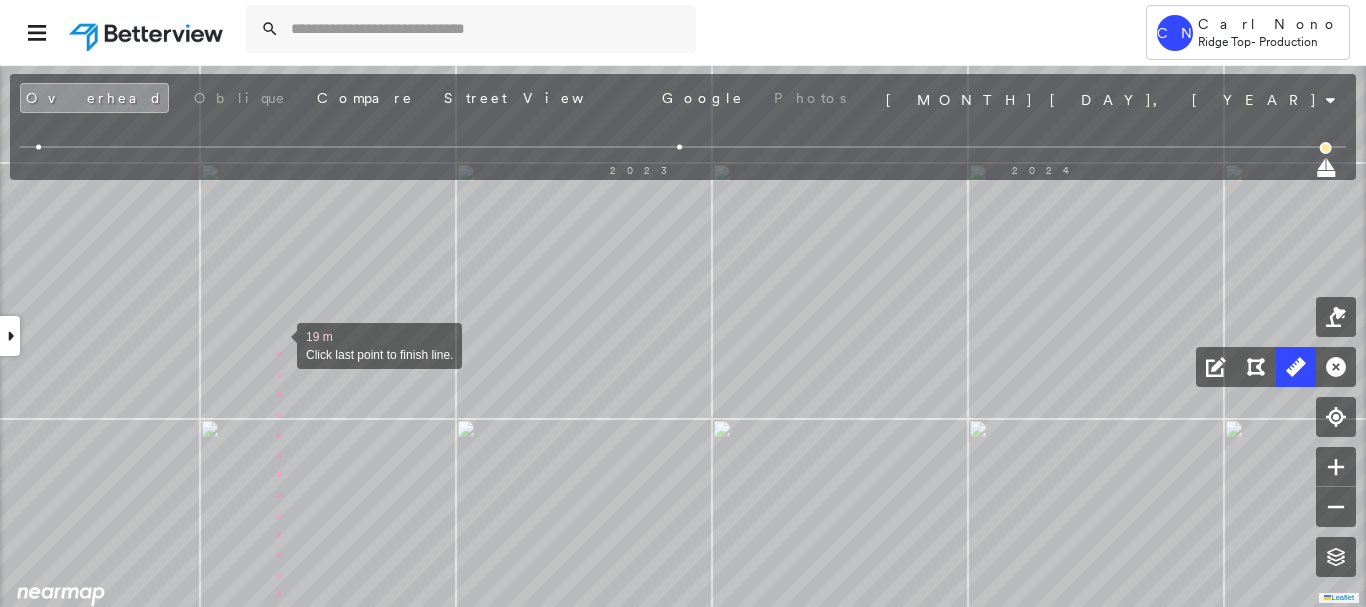 click at bounding box center (277, 344) 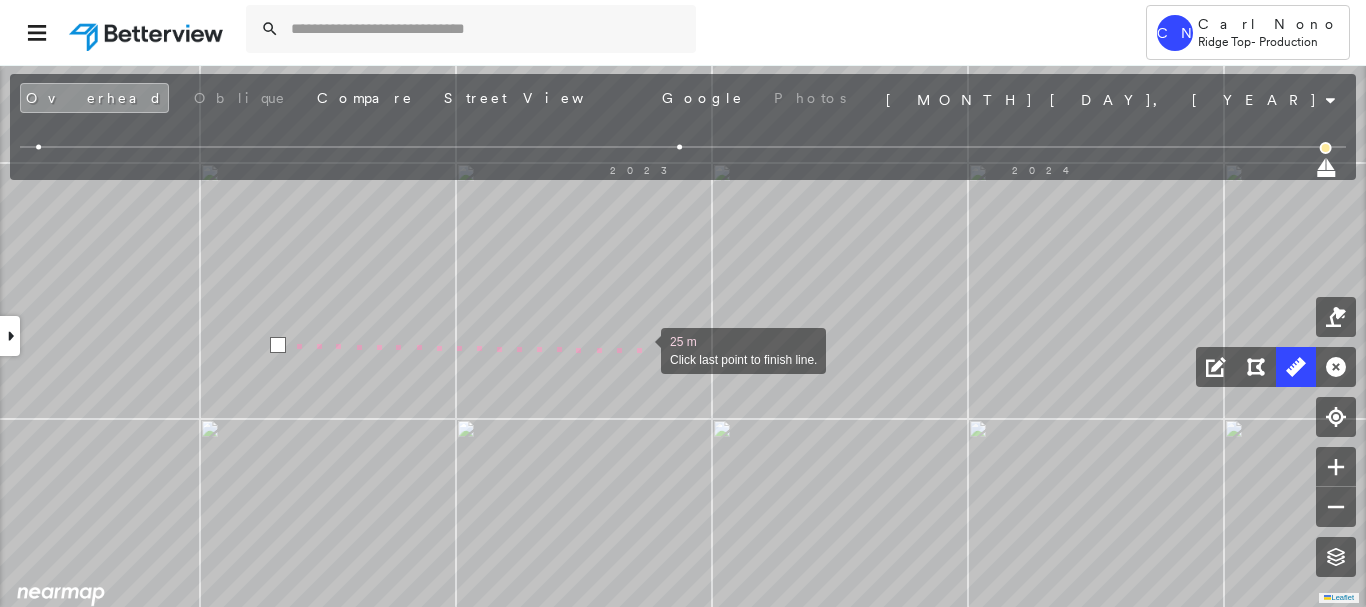 click at bounding box center [641, 349] 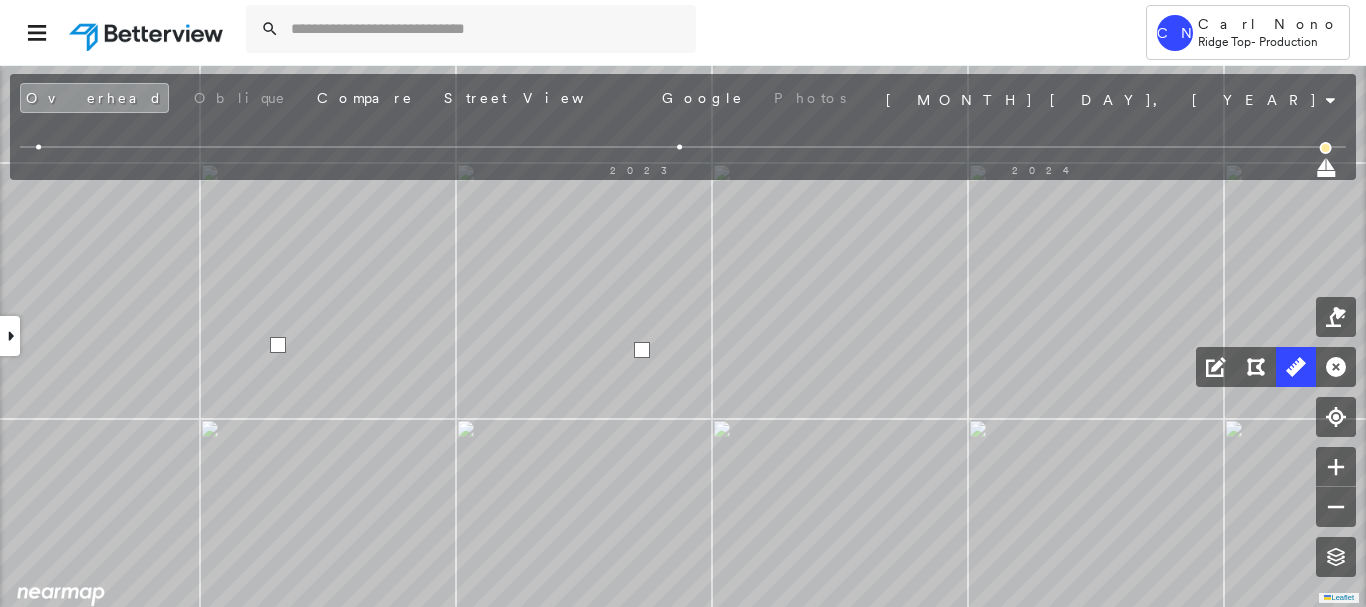 click at bounding box center [642, 350] 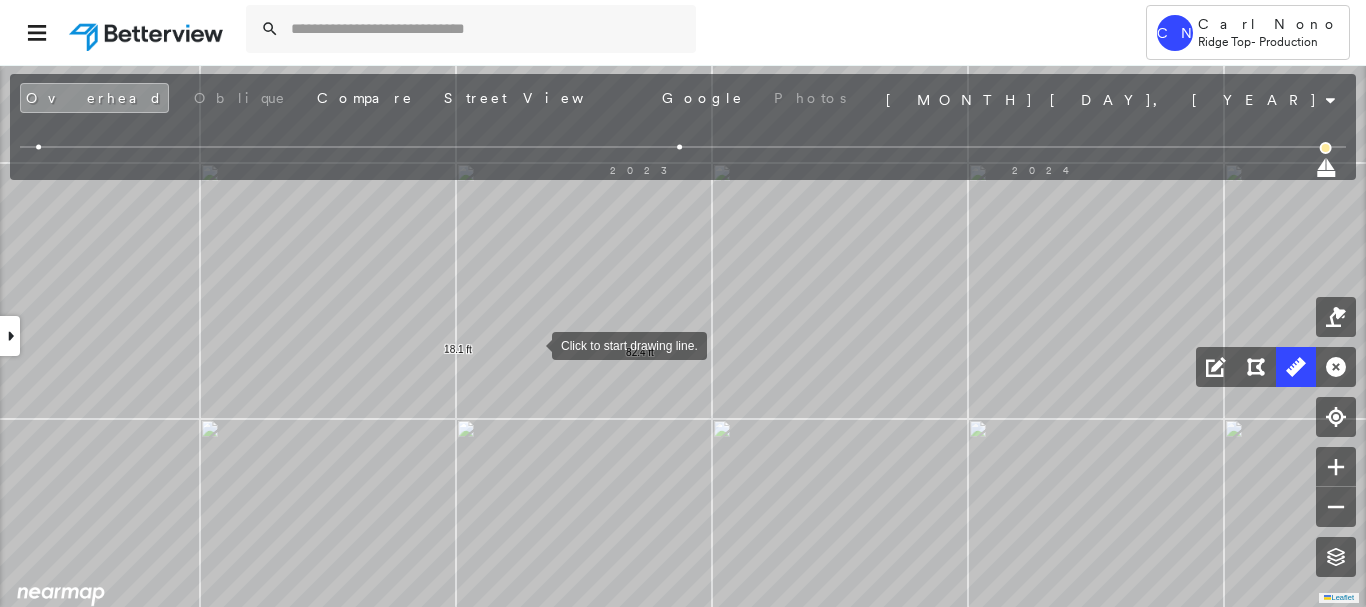 click at bounding box center (532, 344) 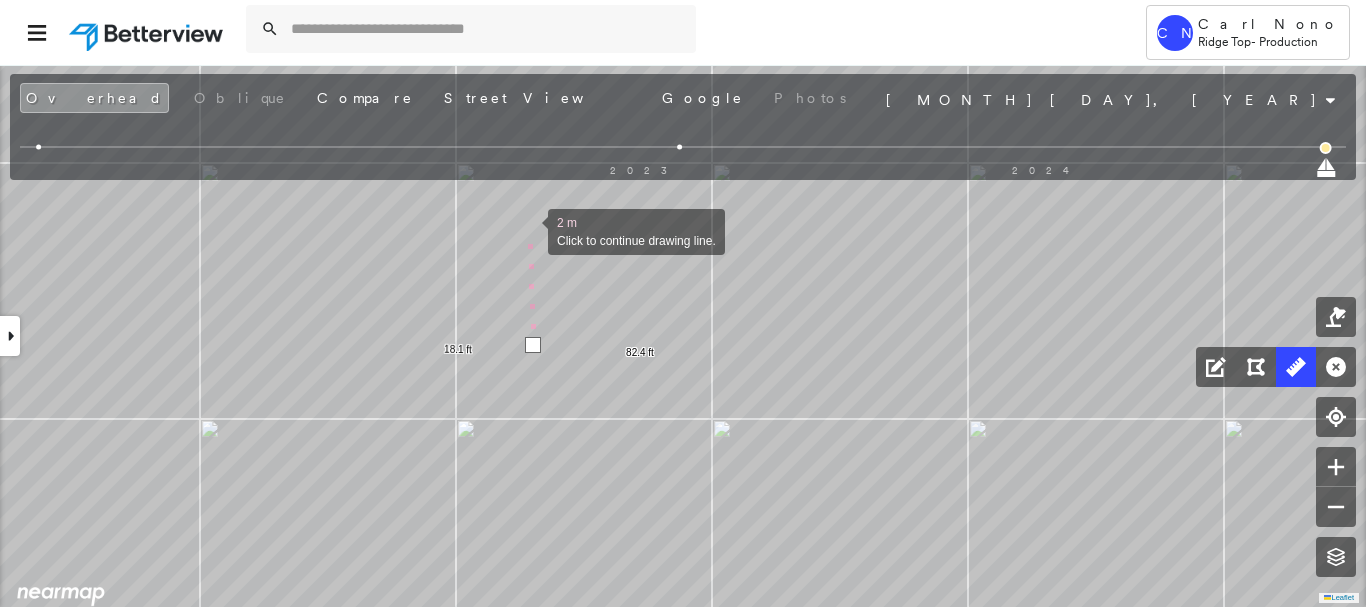click at bounding box center (528, 230) 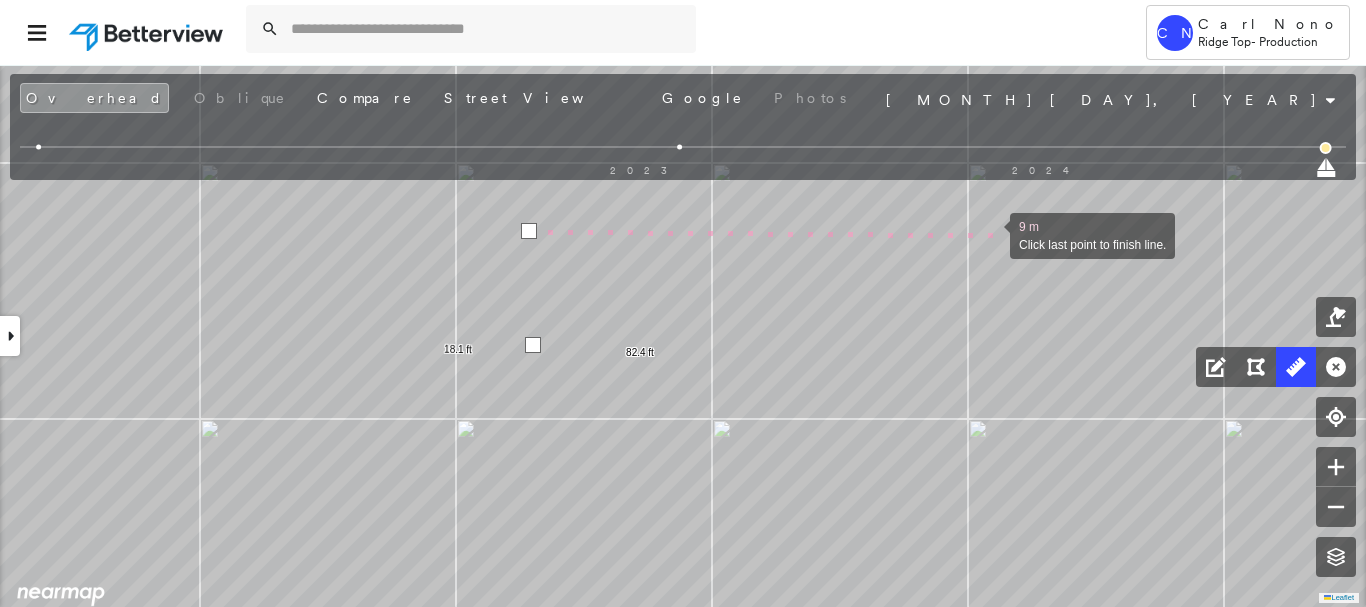 drag, startPoint x: 990, startPoint y: 234, endPoint x: 991, endPoint y: 250, distance: 16.03122 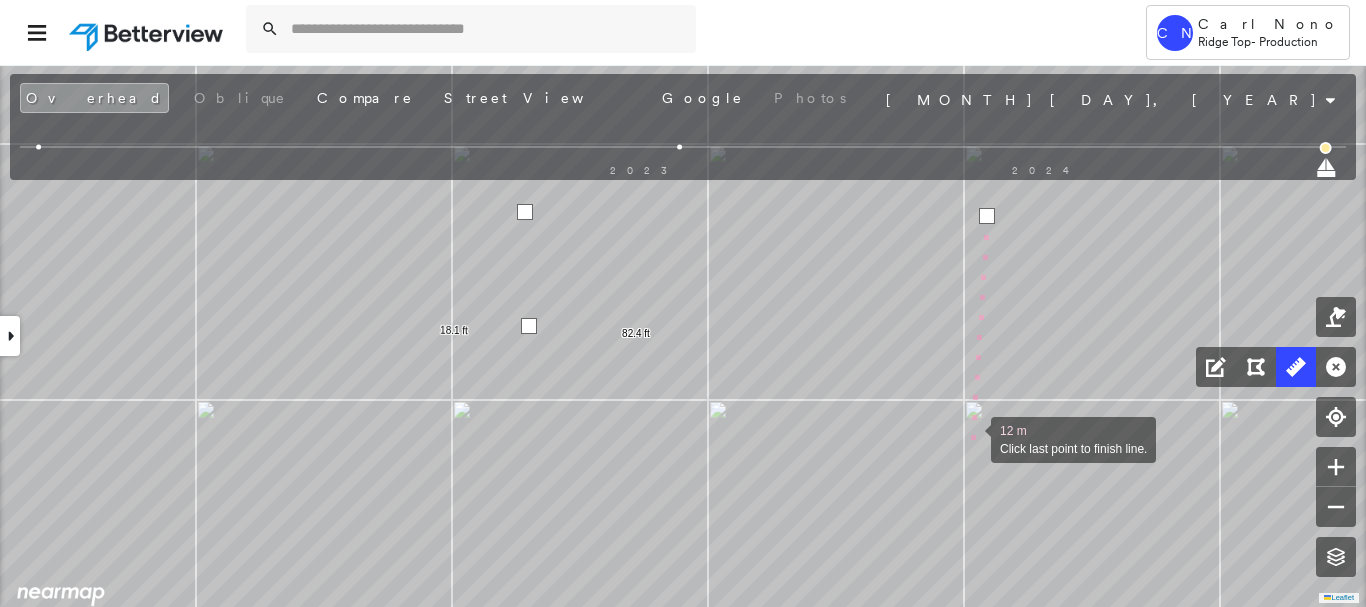 drag, startPoint x: 975, startPoint y: 454, endPoint x: 907, endPoint y: 177, distance: 285.2245 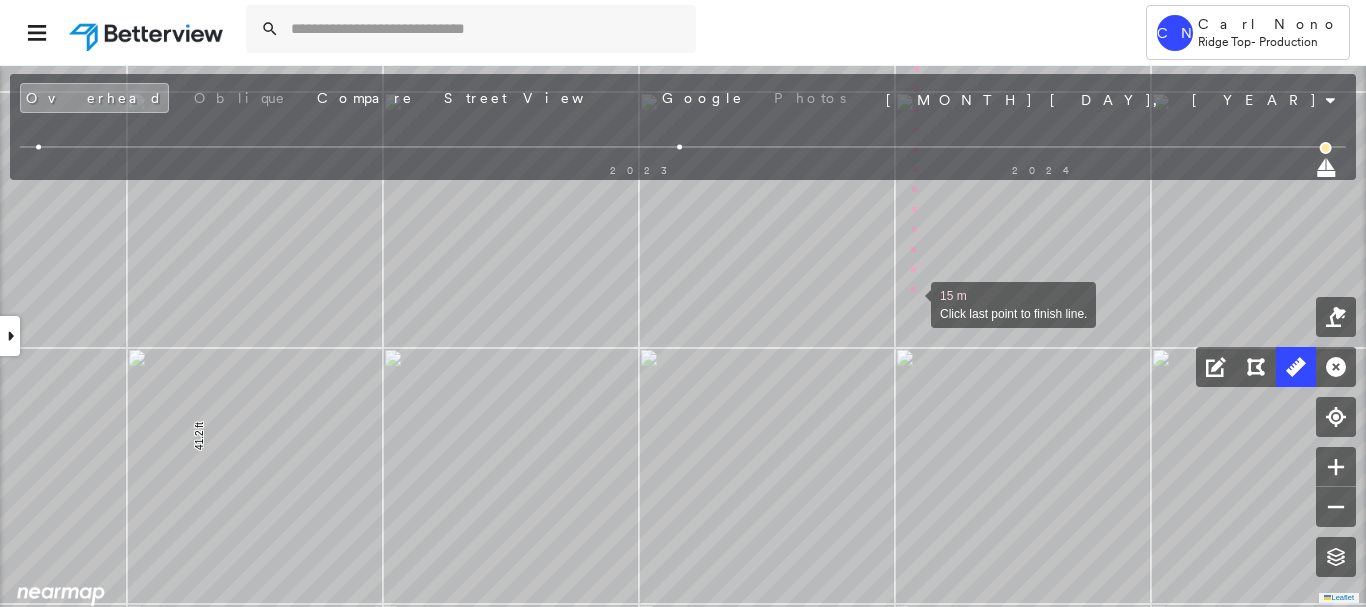 click at bounding box center (911, 303) 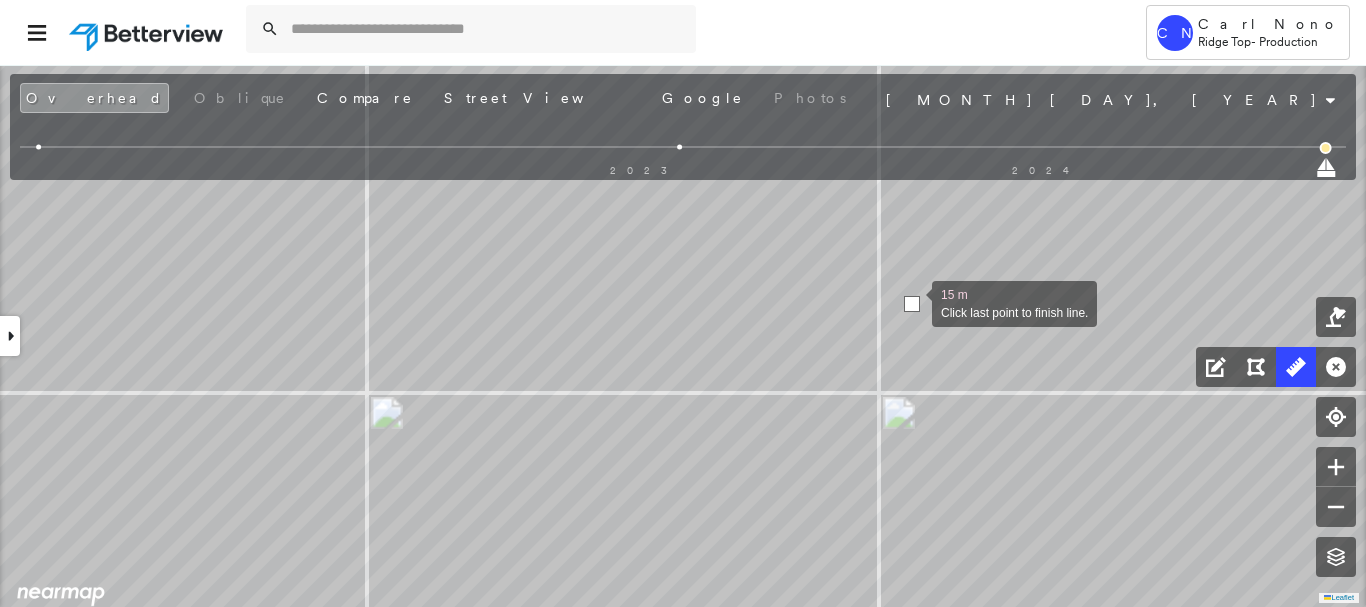 click at bounding box center [912, 304] 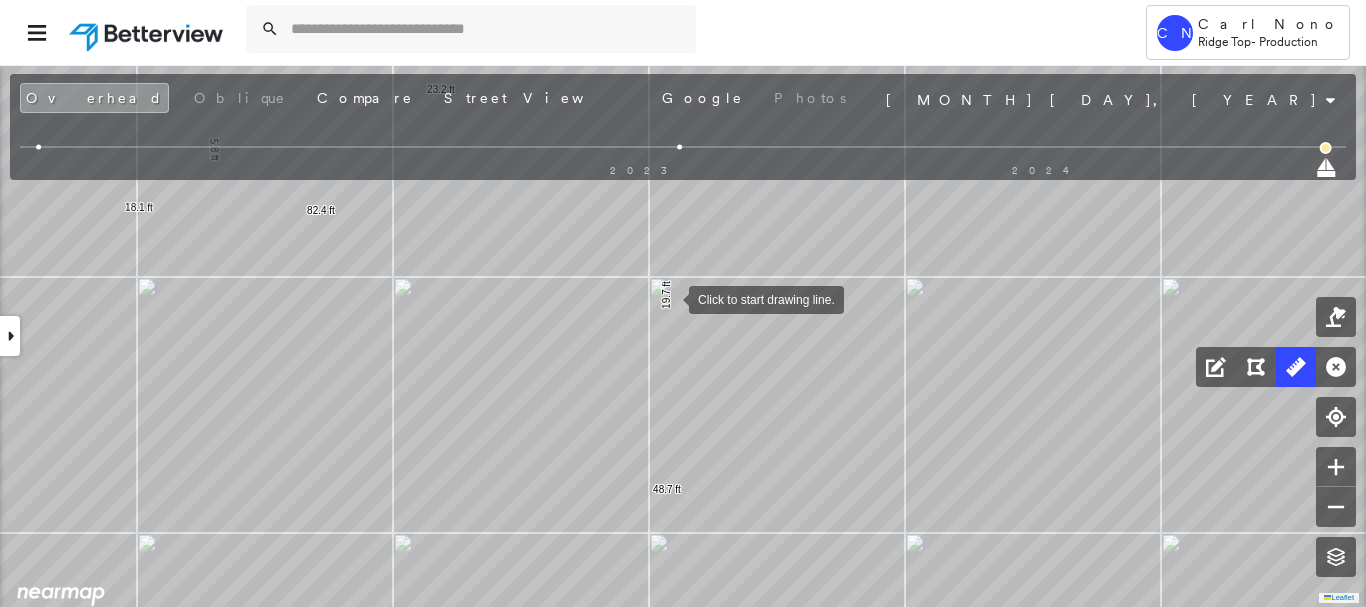 click at bounding box center [669, 298] 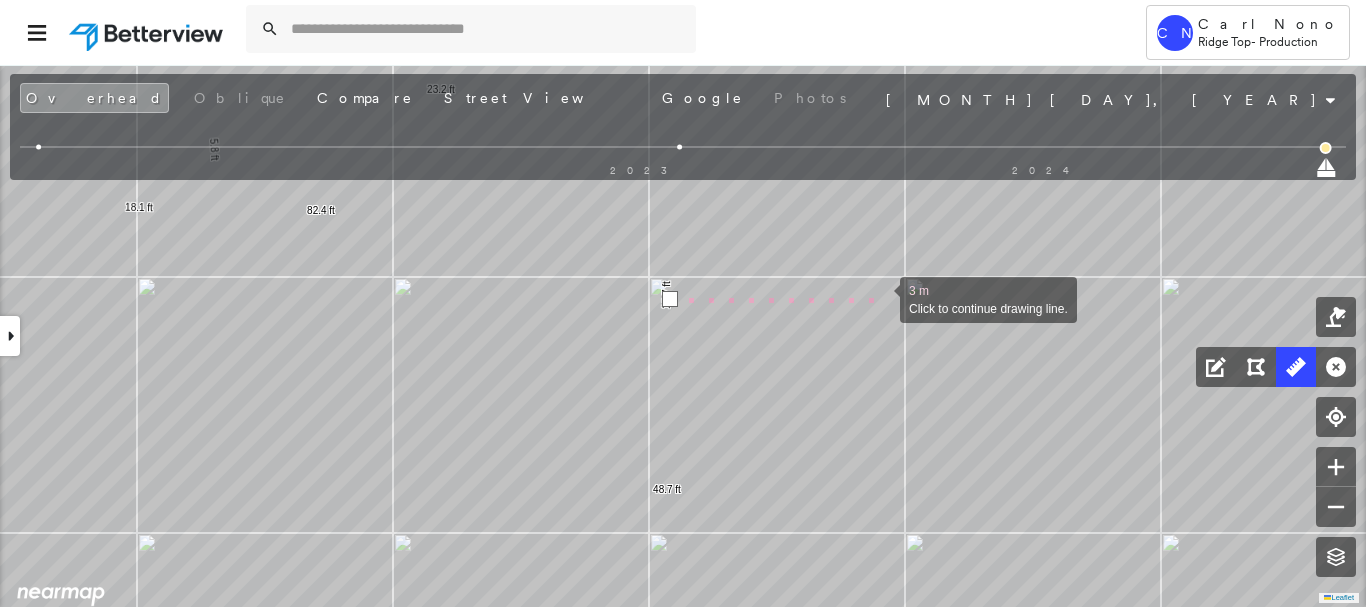 click at bounding box center [880, 298] 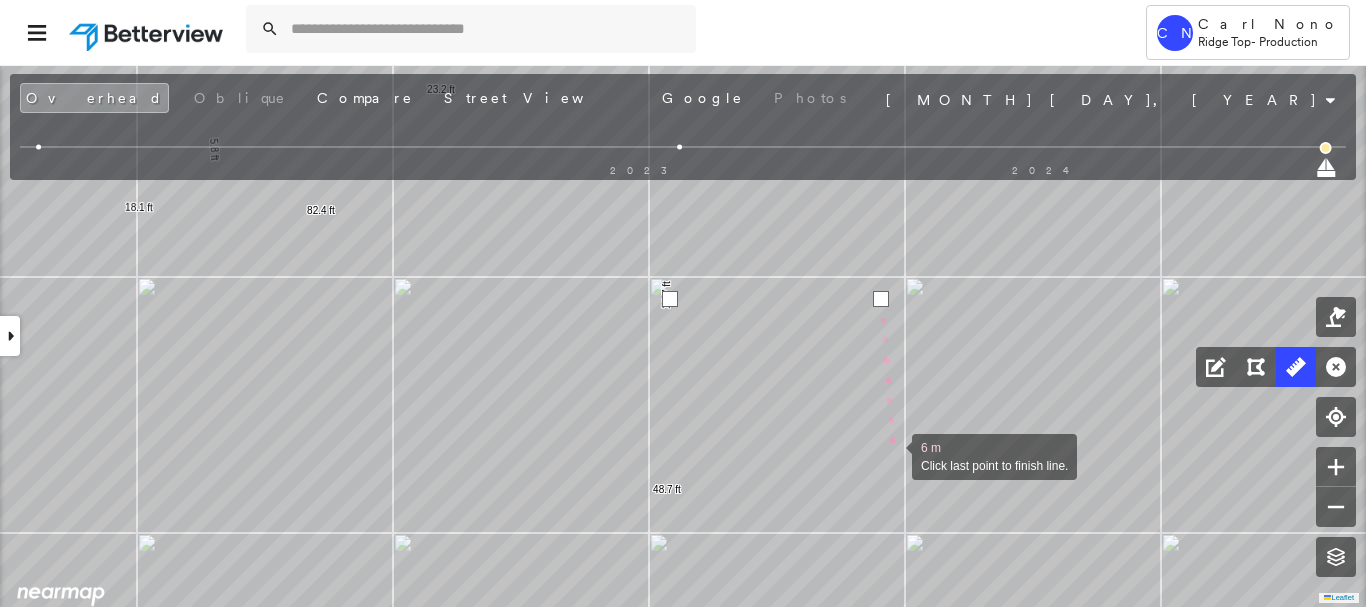 drag, startPoint x: 892, startPoint y: 455, endPoint x: 881, endPoint y: 166, distance: 289.20926 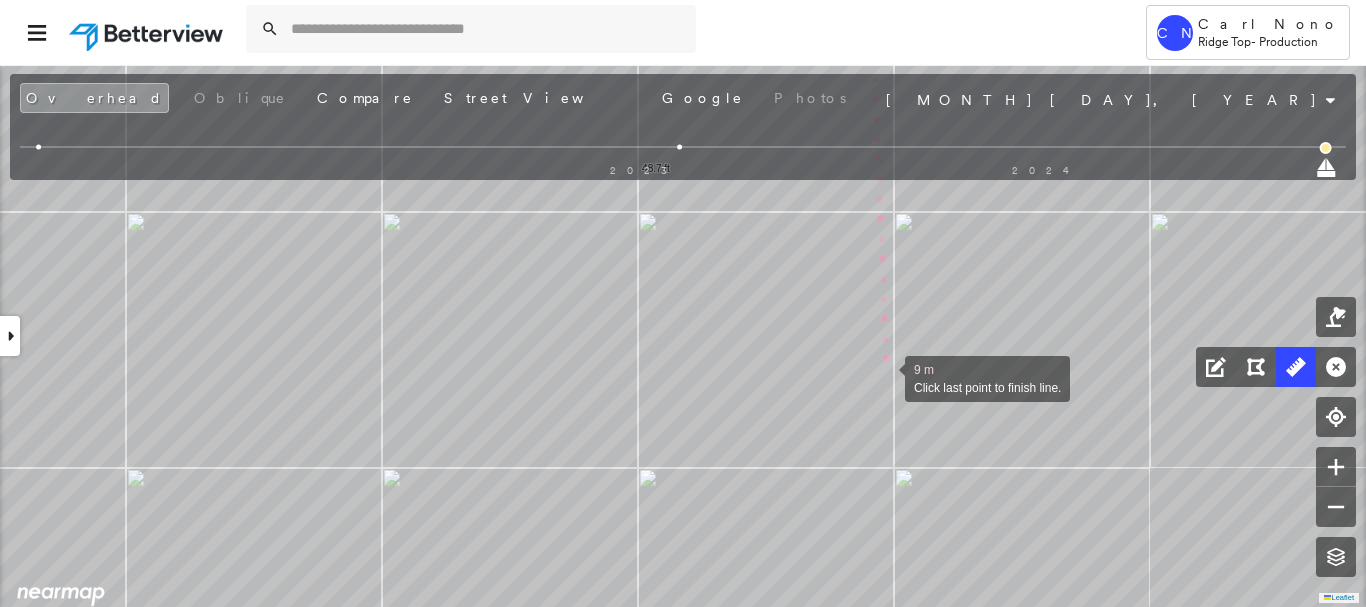 drag, startPoint x: 885, startPoint y: 377, endPoint x: 878, endPoint y: 155, distance: 222.11034 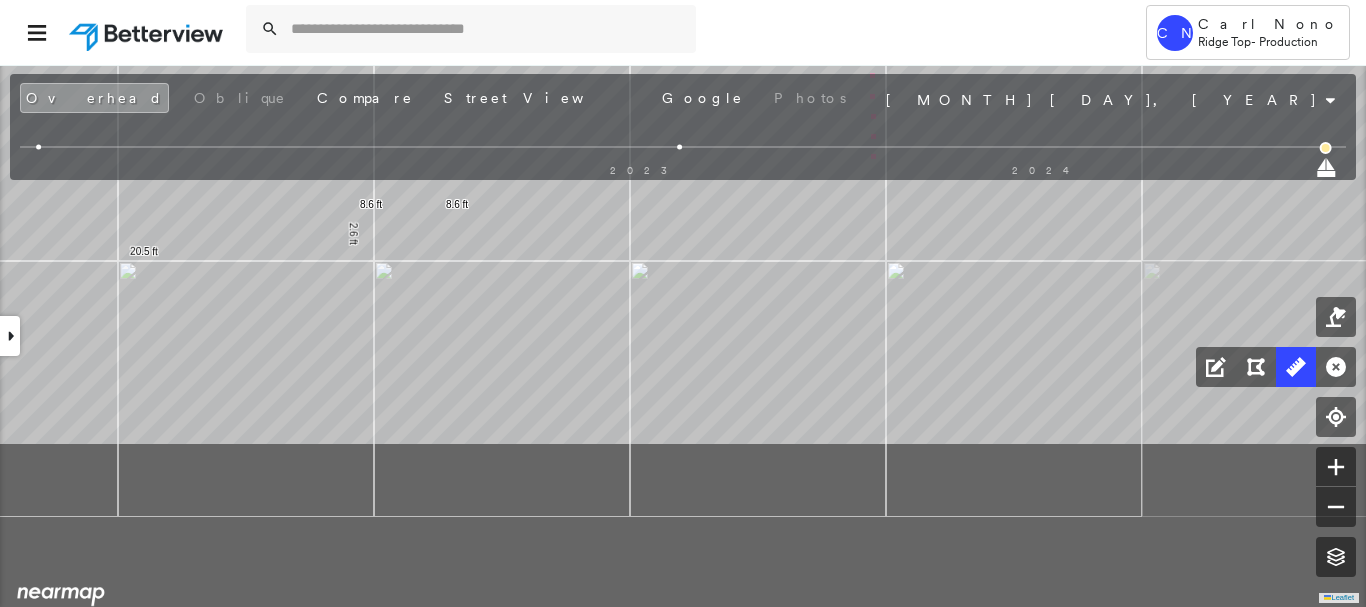drag, startPoint x: 873, startPoint y: 396, endPoint x: 872, endPoint y: 231, distance: 165.00304 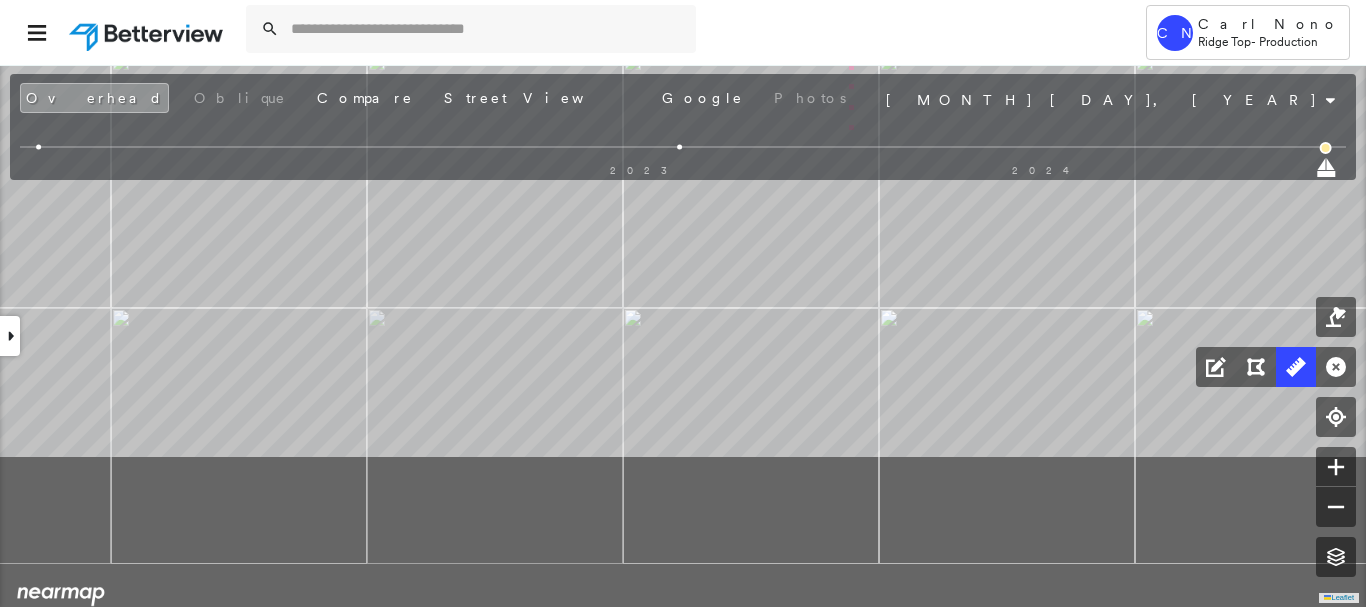 drag, startPoint x: 865, startPoint y: 358, endPoint x: 850, endPoint y: 144, distance: 214.52505 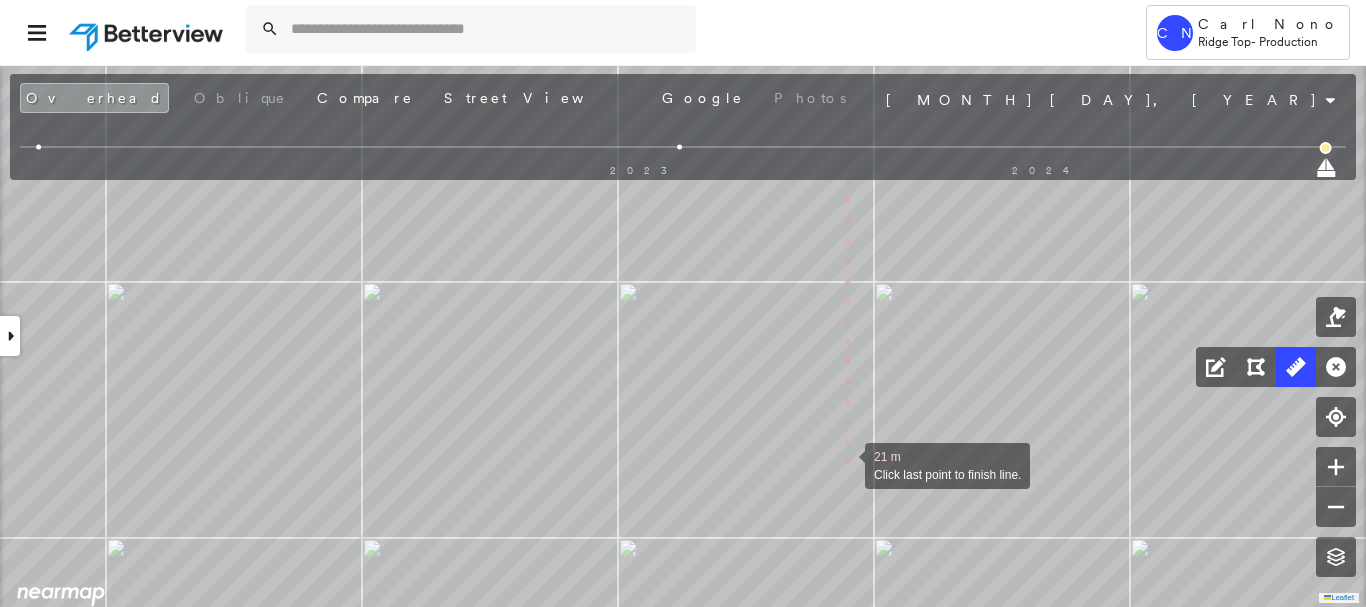 click at bounding box center (845, 464) 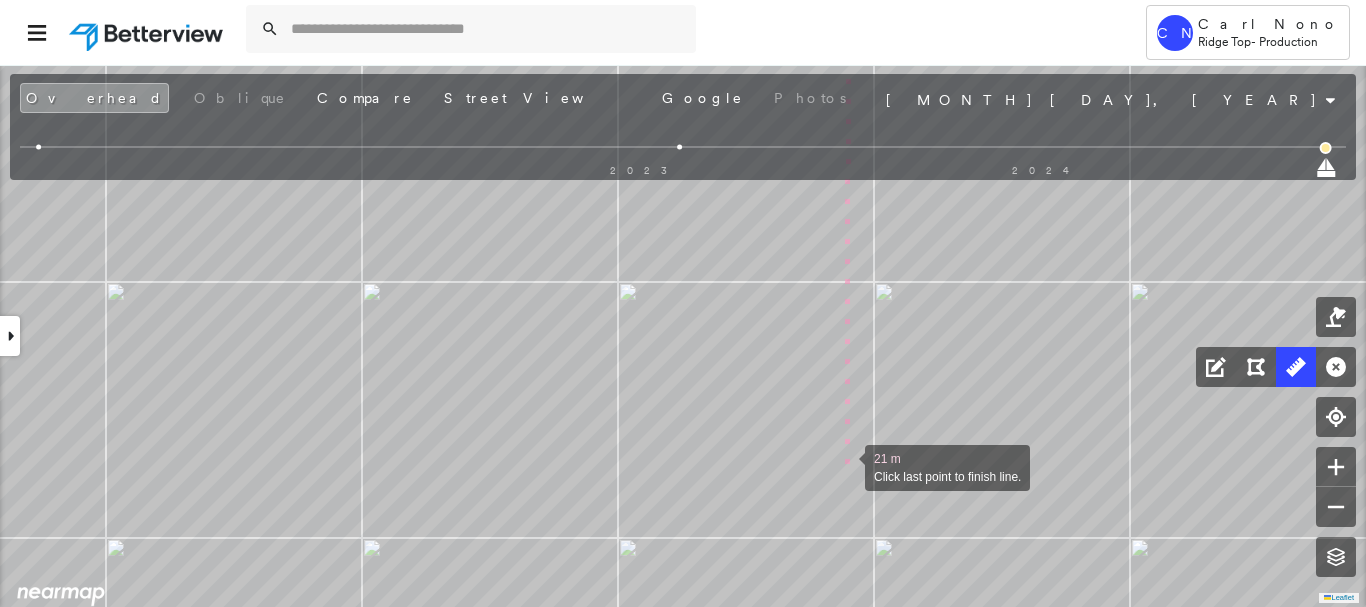 click at bounding box center (845, 466) 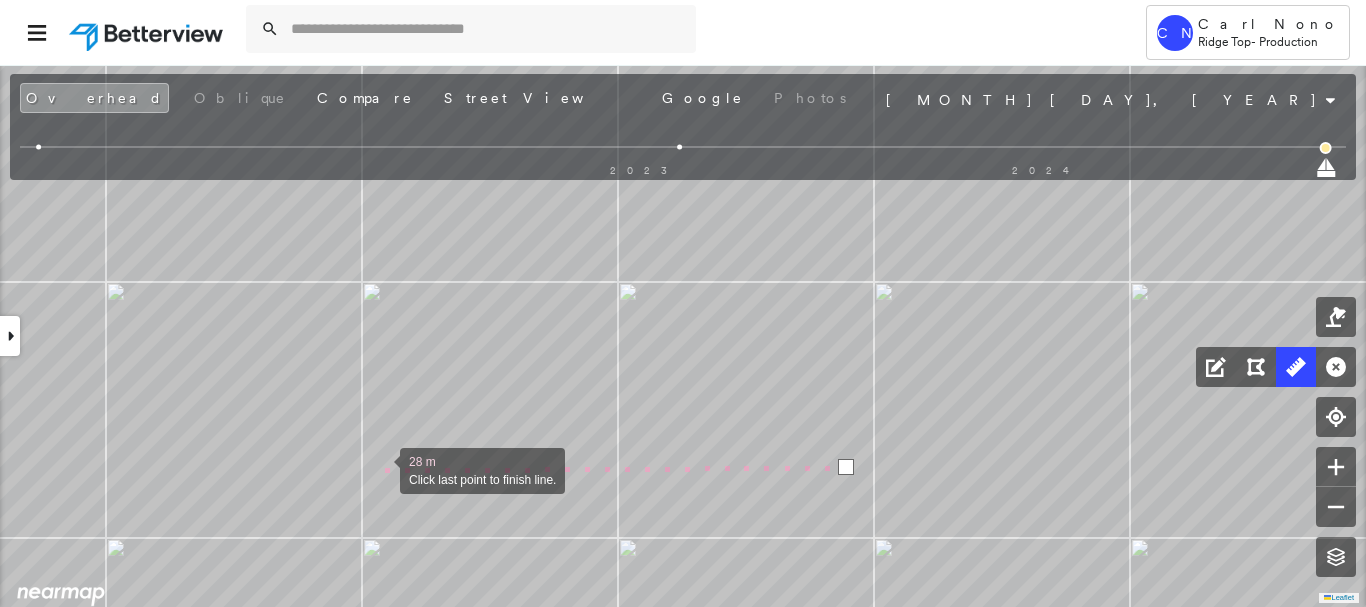 click at bounding box center [380, 469] 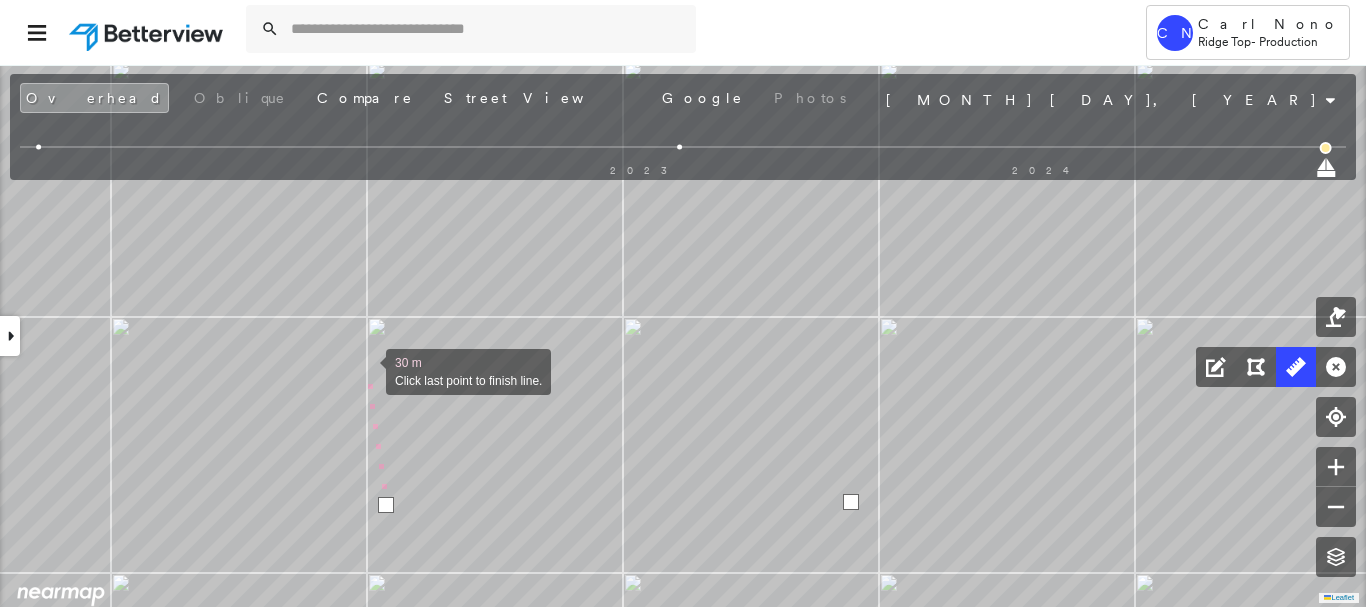 drag, startPoint x: 364, startPoint y: 353, endPoint x: 433, endPoint y: 546, distance: 204.96341 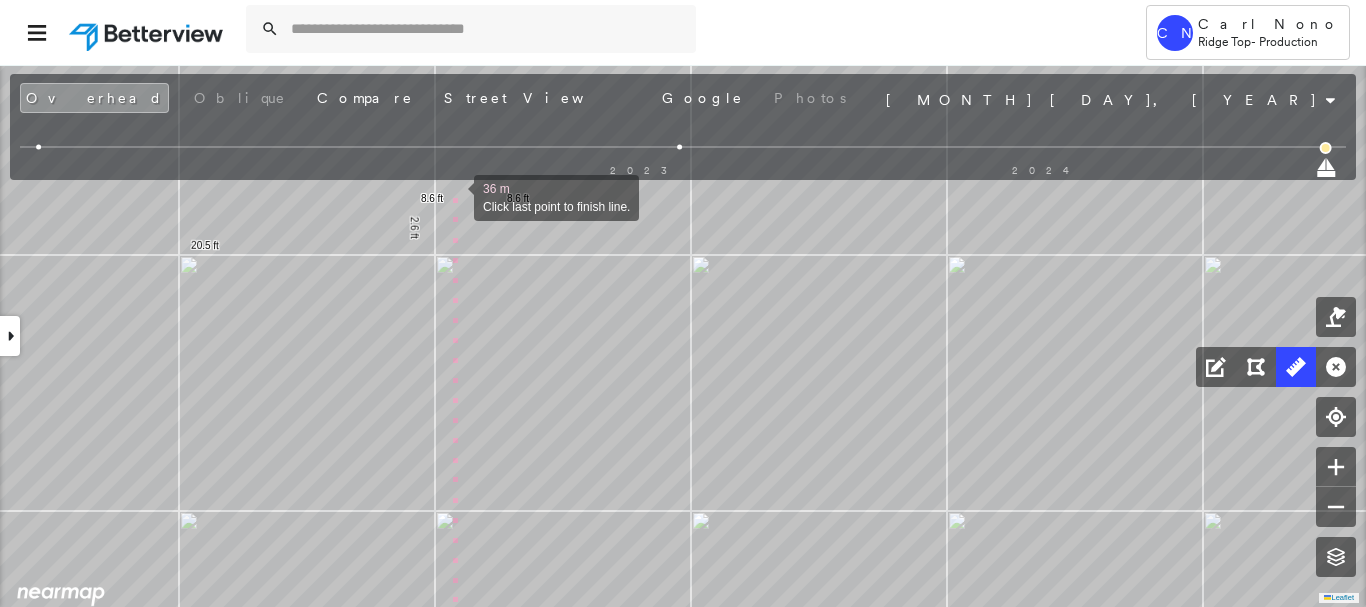 click at bounding box center (454, 196) 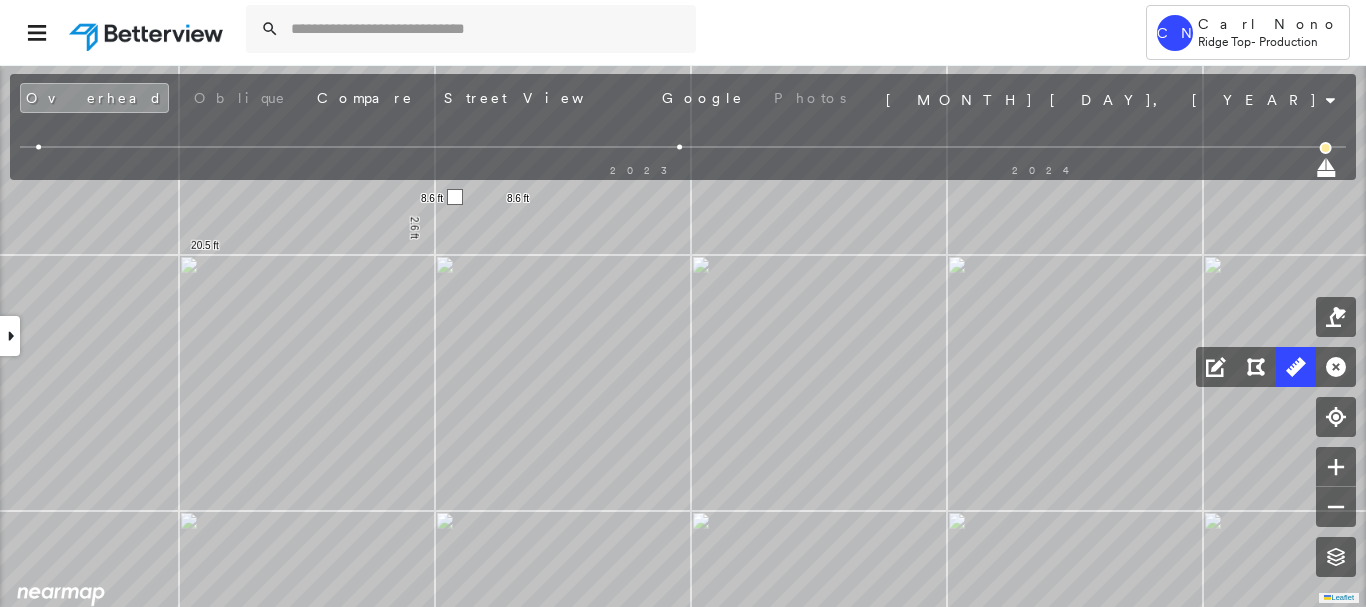 click at bounding box center (455, 197) 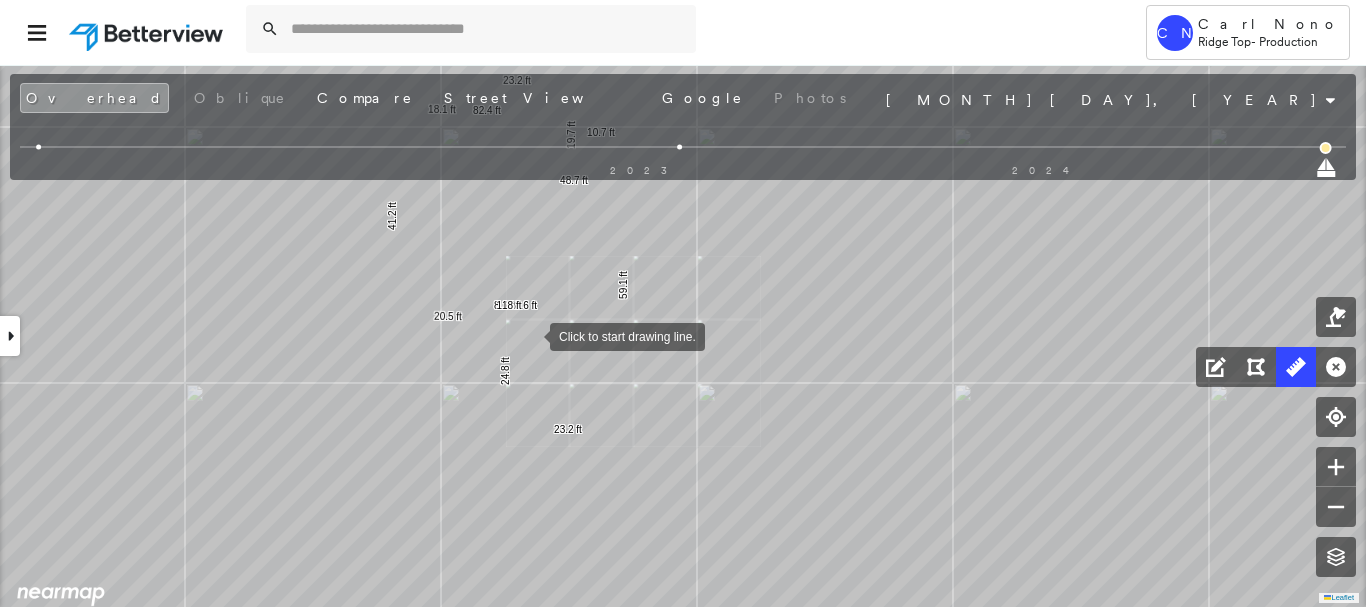 click at bounding box center (530, 335) 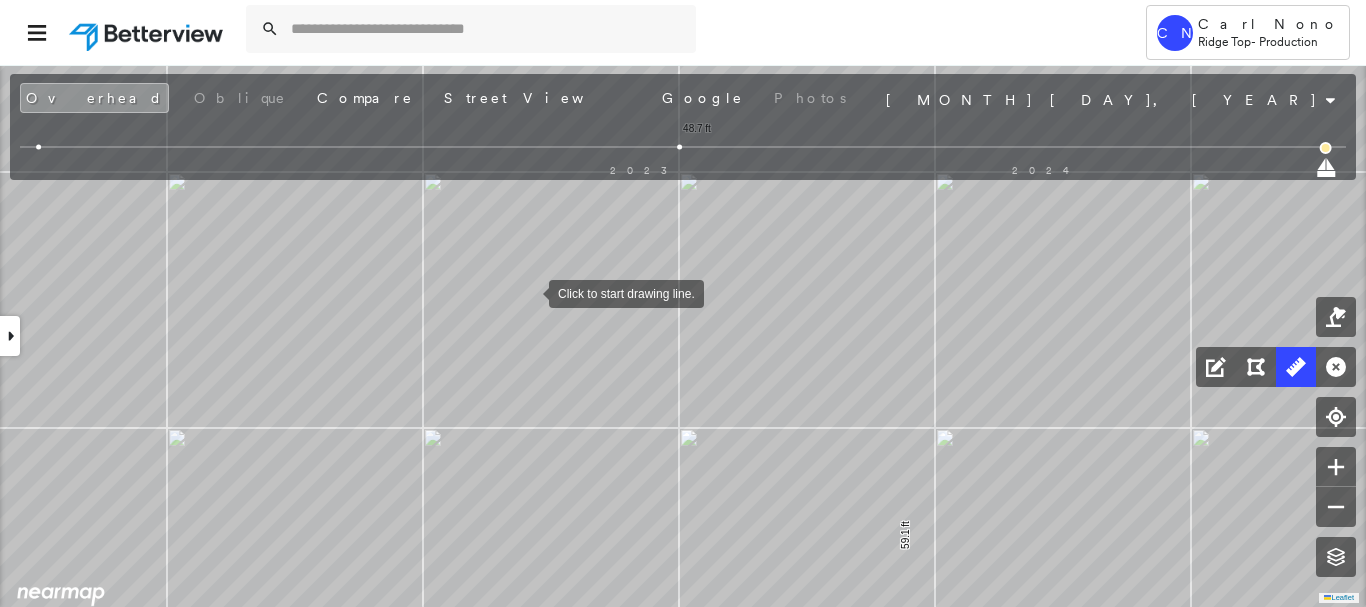 click at bounding box center [529, 292] 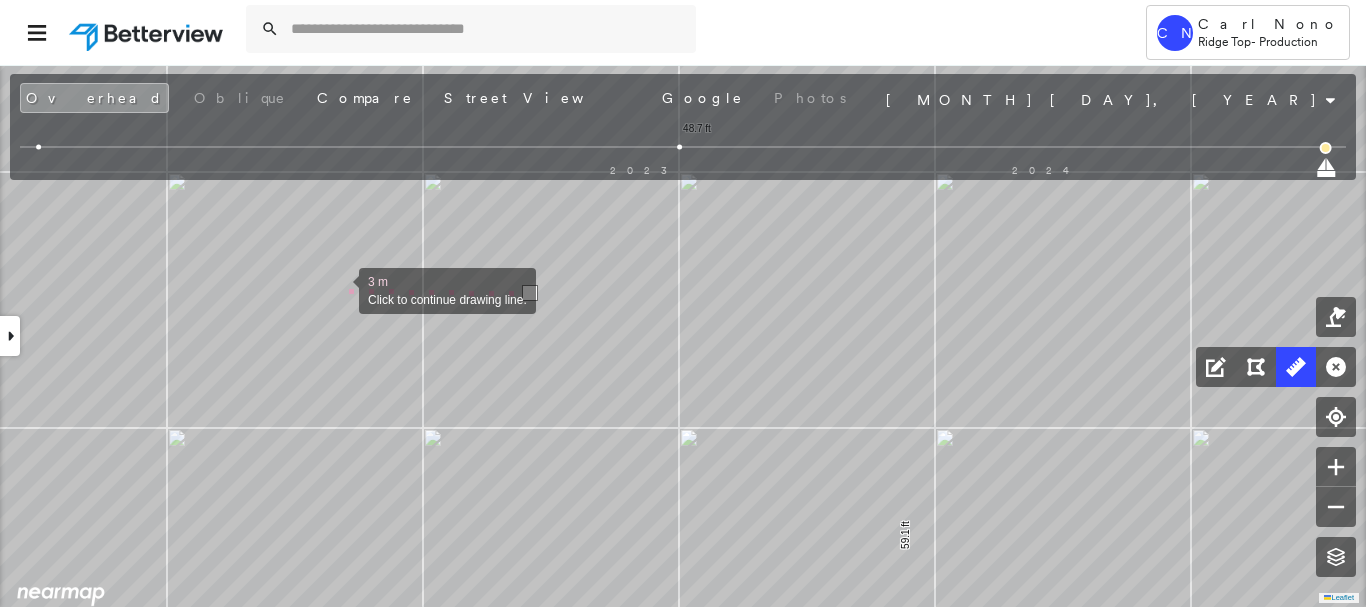 click at bounding box center [339, 289] 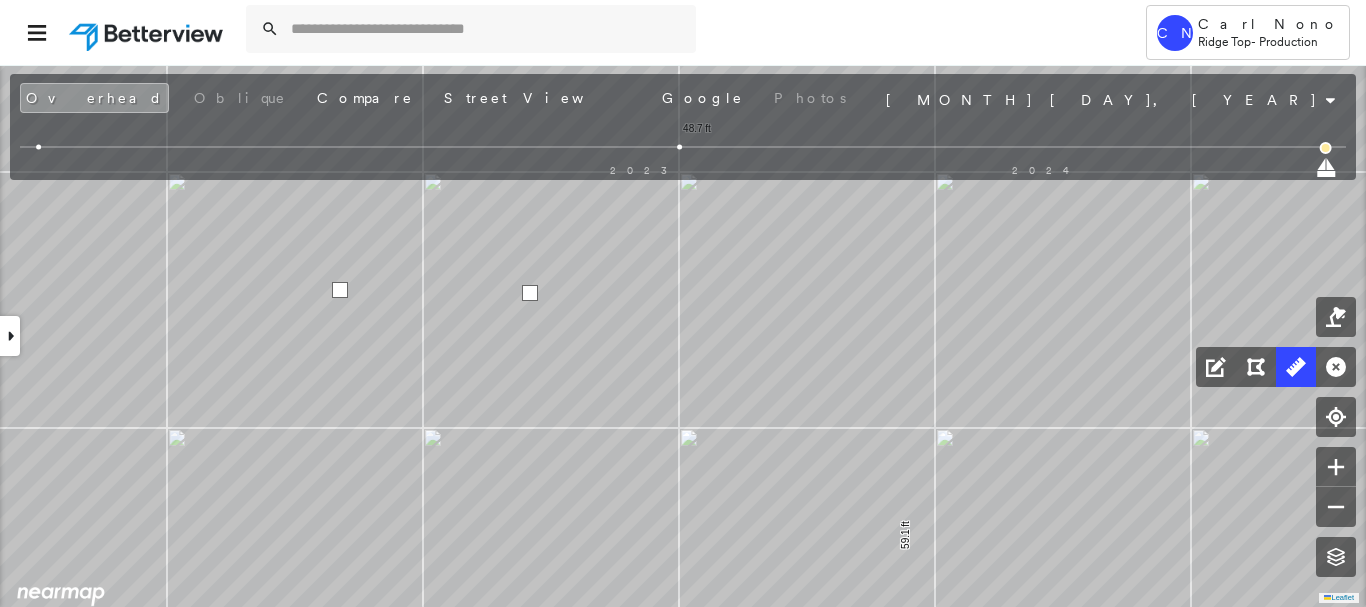 click at bounding box center [340, 290] 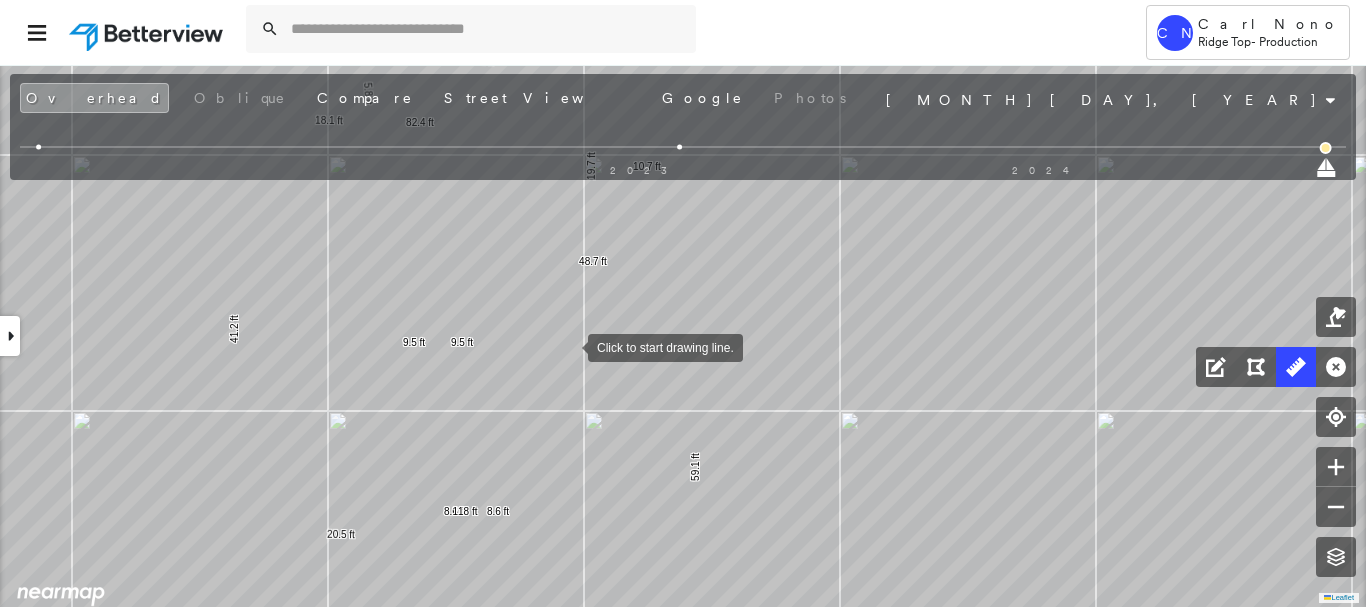 click on "8.6 ft 8.6 ft 20.5 ft 41.2 ft 18.1 ft 82.4 ft 5.8 ft 23.2 ft 19.7 ft 48.7 ft 10.7 ft 59.1 ft 23.2 ft 24.8 ft 118 ft 9.5 ft 9.5 ft Click to start drawing line." at bounding box center (190, -118) 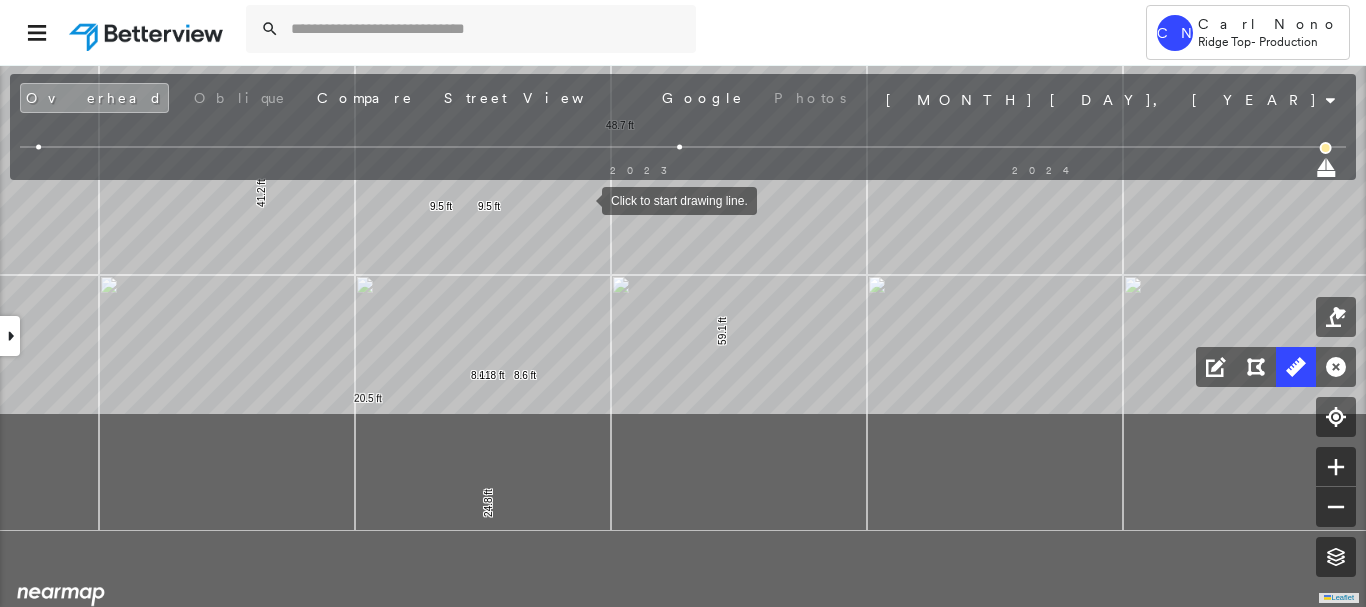drag, startPoint x: 560, startPoint y: 361, endPoint x: 582, endPoint y: 209, distance: 153.58385 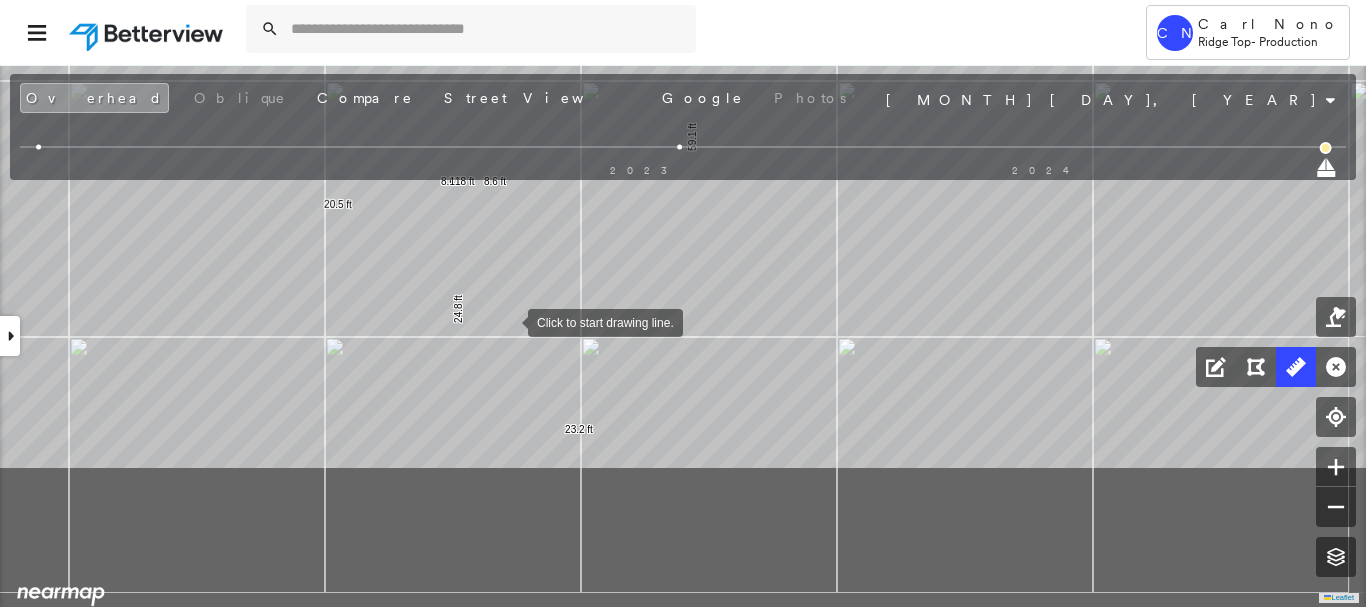 drag, startPoint x: 510, startPoint y: 348, endPoint x: 508, endPoint y: 321, distance: 27.073973 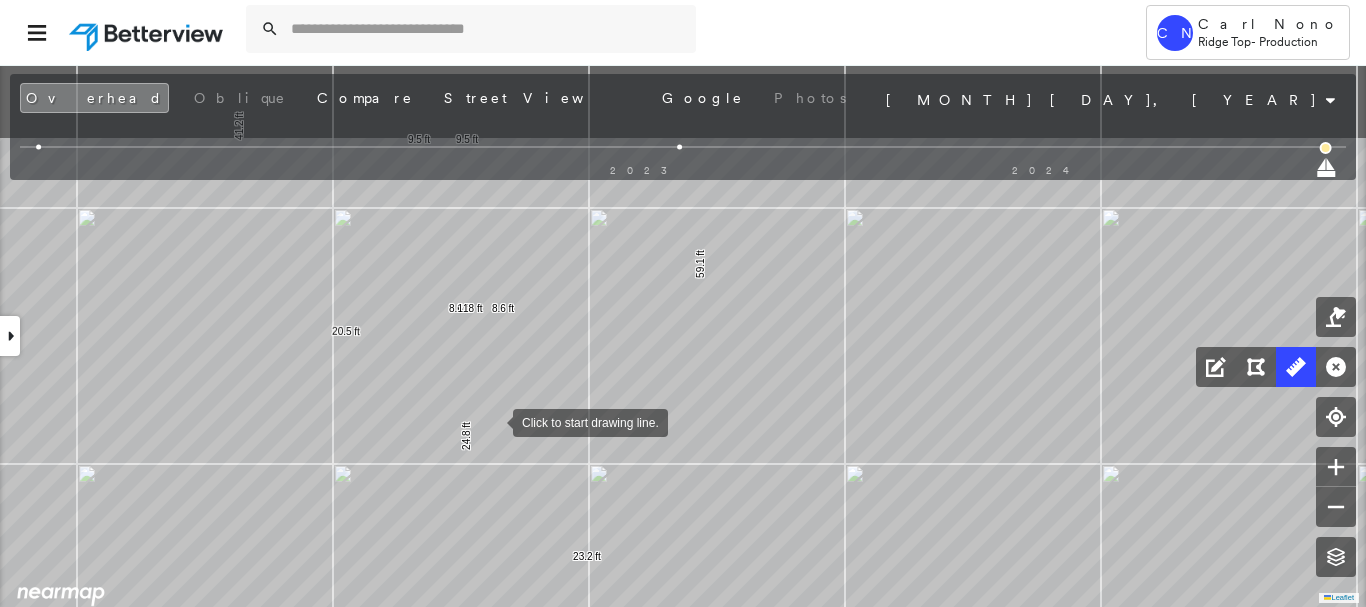 drag, startPoint x: 488, startPoint y: 295, endPoint x: 491, endPoint y: 424, distance: 129.03488 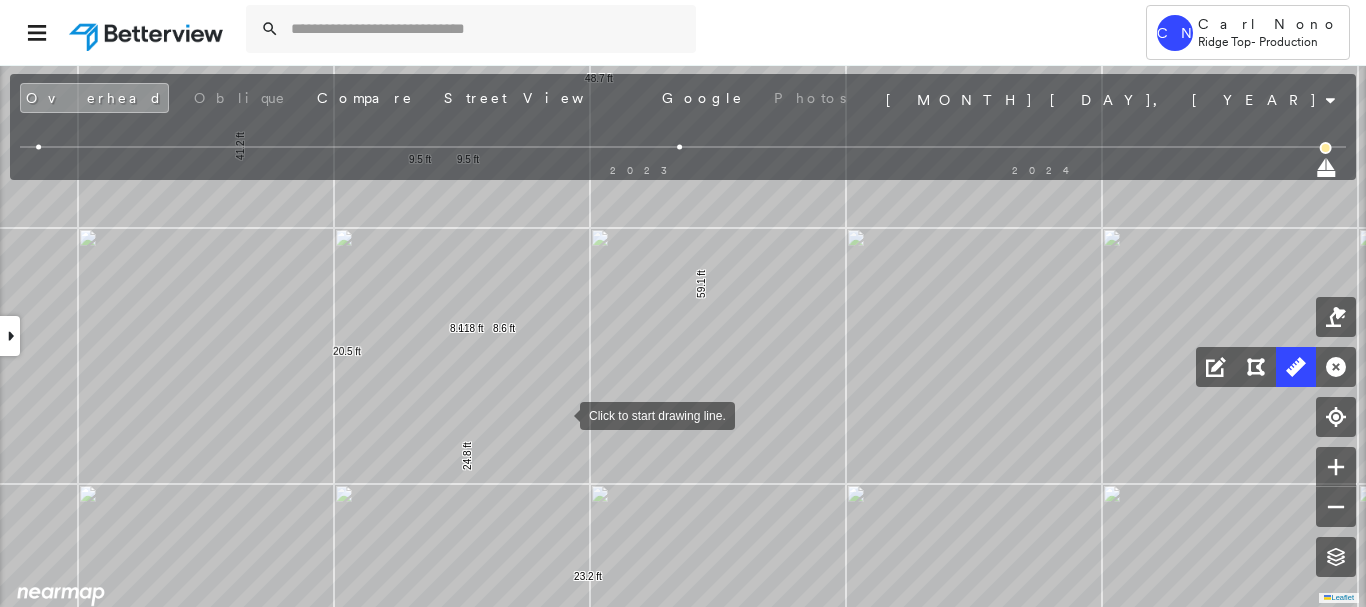 drag, startPoint x: 559, startPoint y: 402, endPoint x: 561, endPoint y: 443, distance: 41.04875 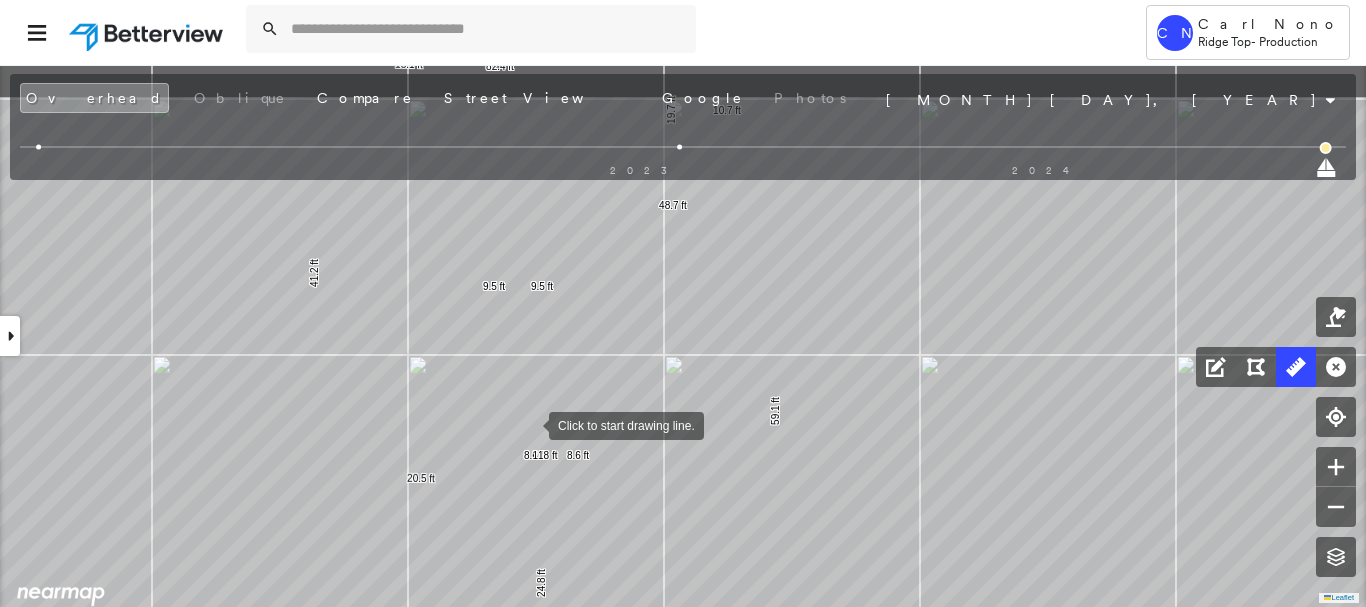 drag, startPoint x: 447, startPoint y: 327, endPoint x: 524, endPoint y: 422, distance: 122.28655 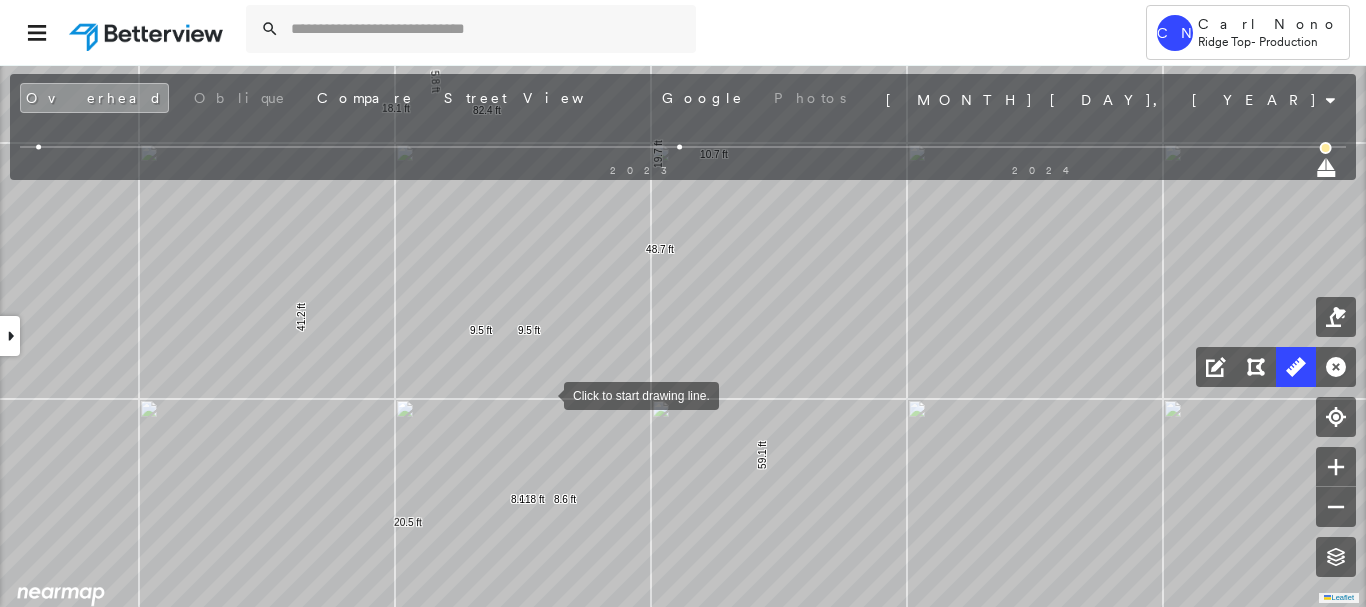 drag, startPoint x: 574, startPoint y: 345, endPoint x: 523, endPoint y: 417, distance: 88.23265 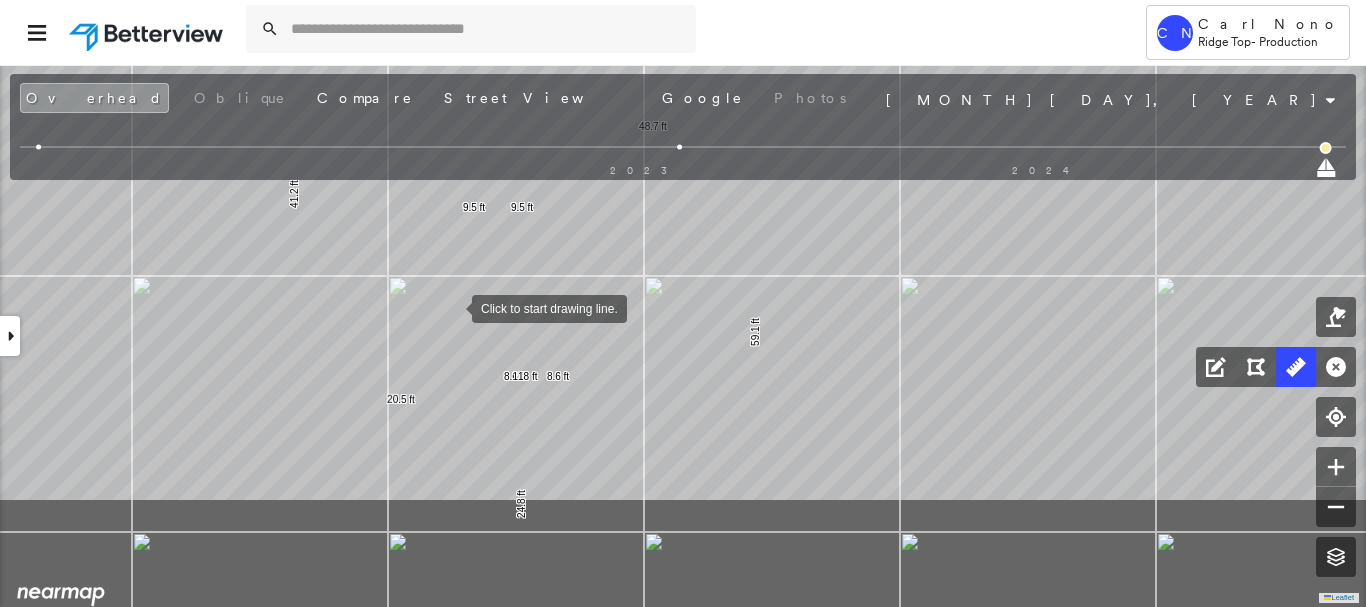 click at bounding box center (452, 307) 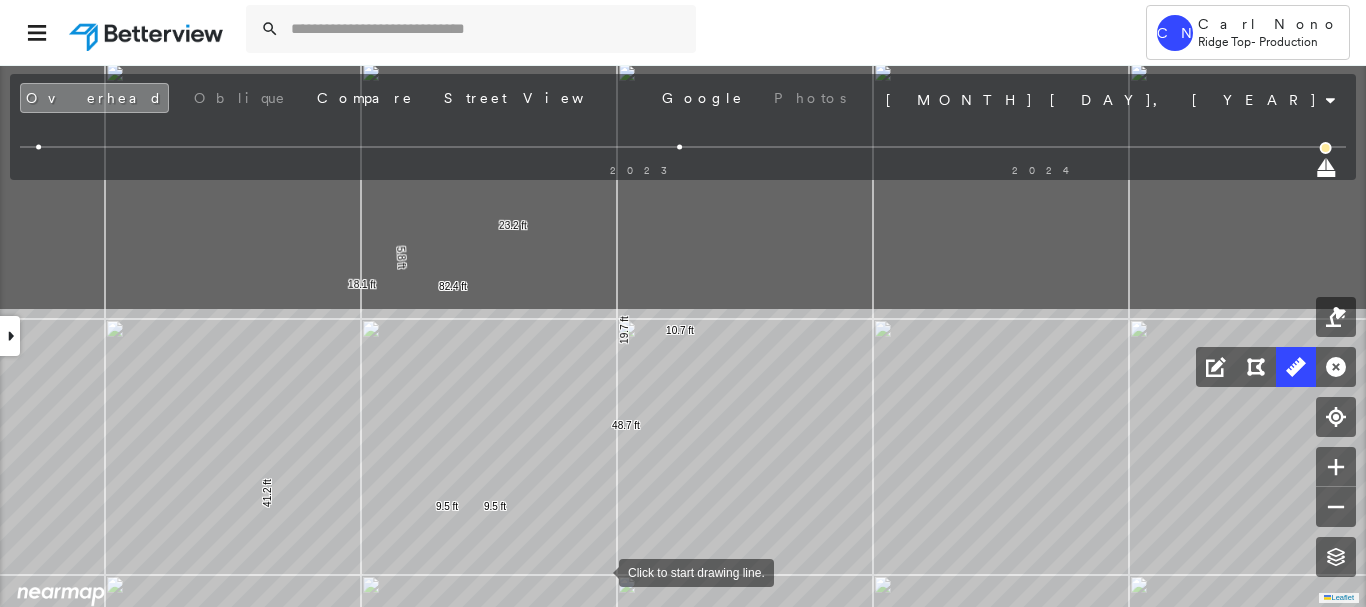 drag, startPoint x: 626, startPoint y: 271, endPoint x: 599, endPoint y: 570, distance: 300.21658 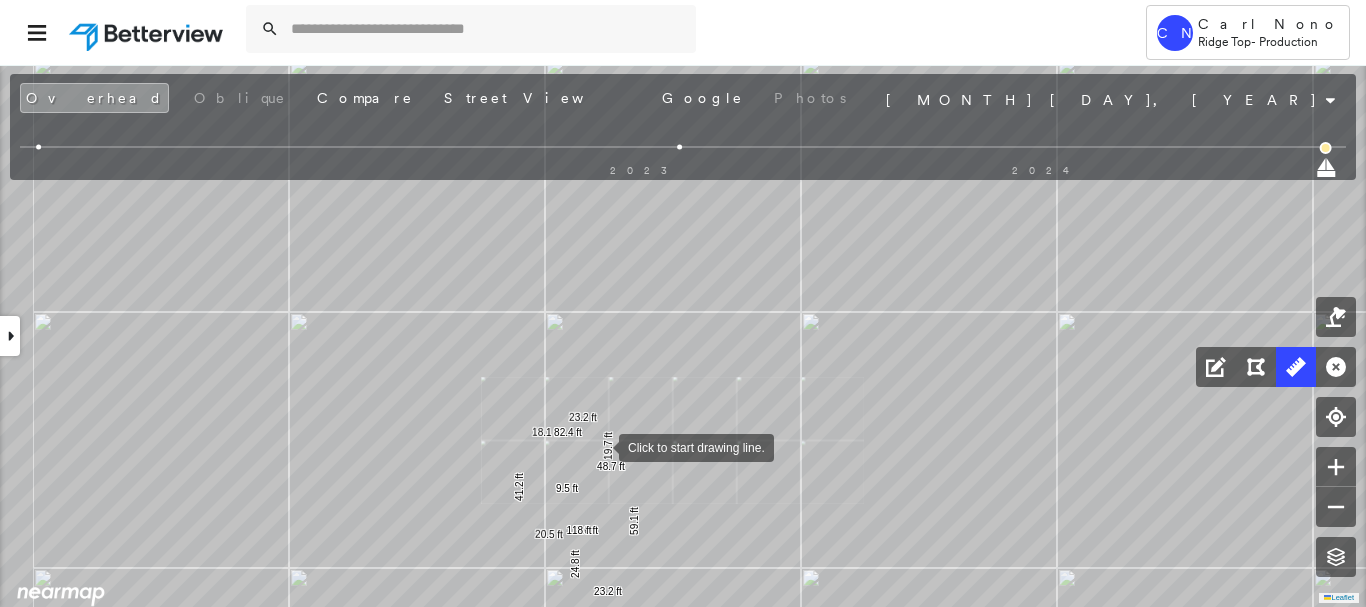 drag, startPoint x: 623, startPoint y: 384, endPoint x: 597, endPoint y: 431, distance: 53.712196 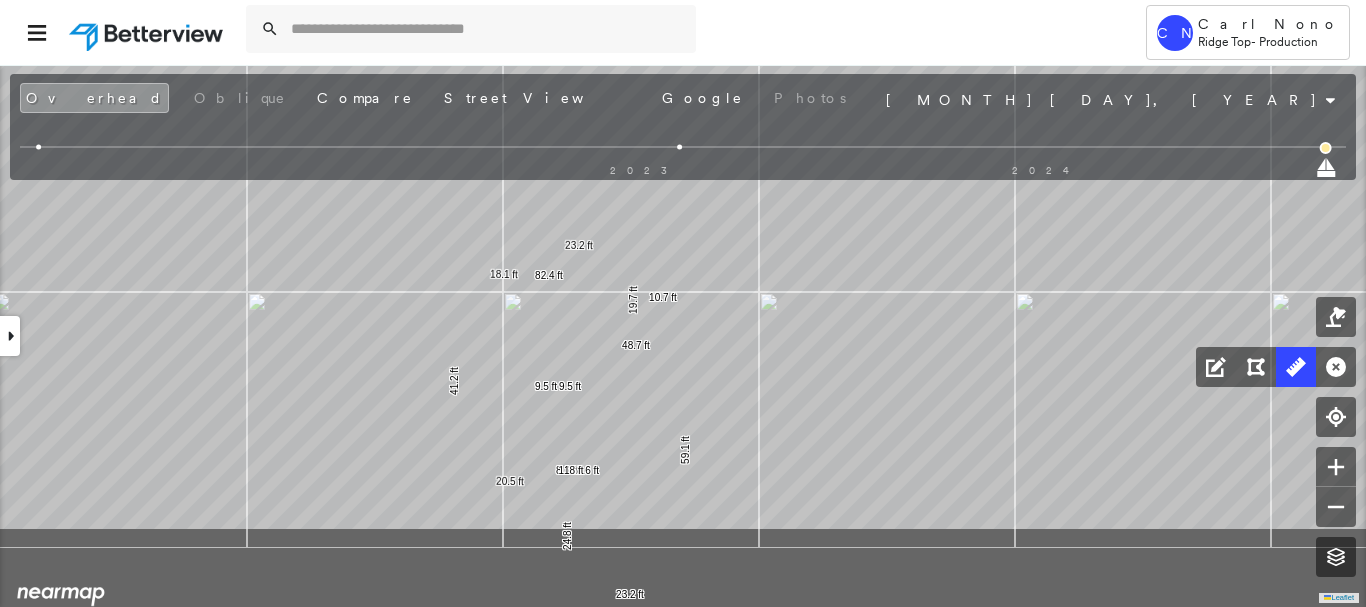 drag, startPoint x: 671, startPoint y: 416, endPoint x: 664, endPoint y: 187, distance: 229.10696 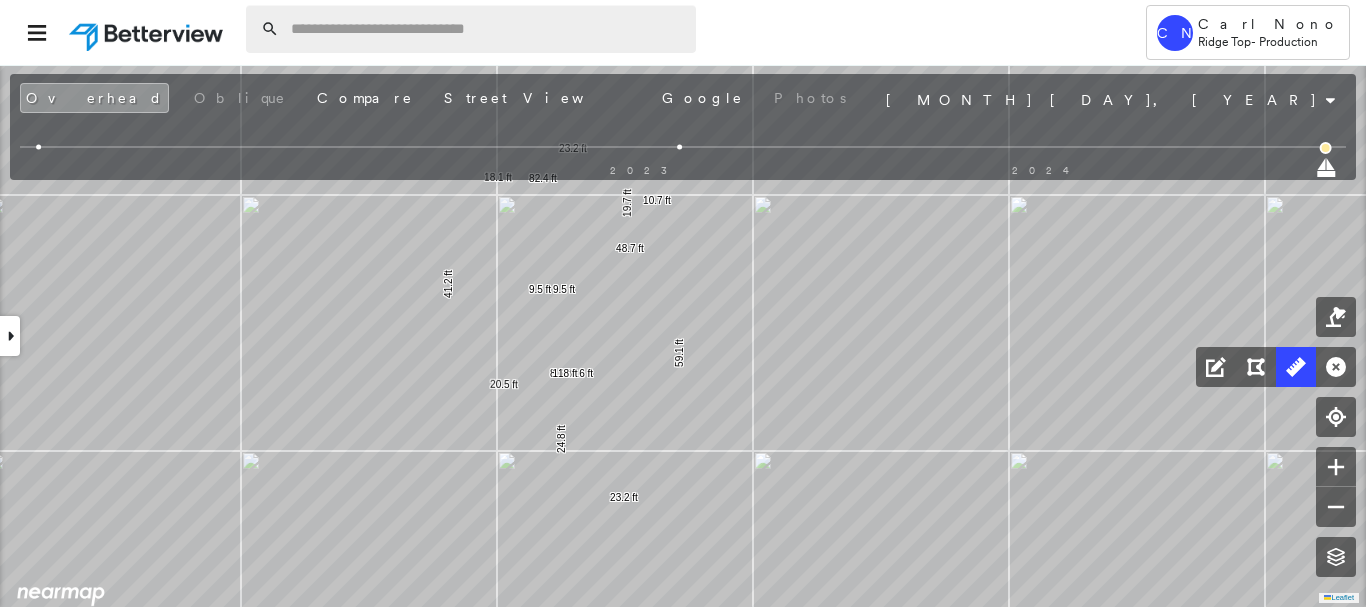 click at bounding box center (487, 29) 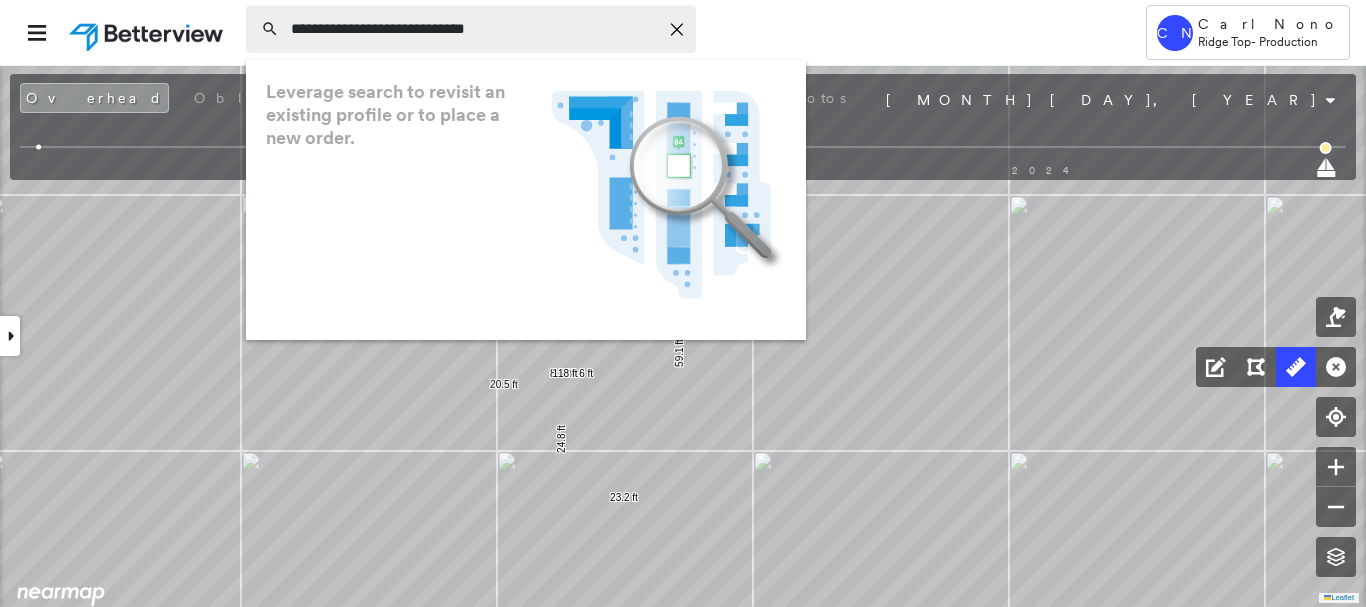 type on "**********" 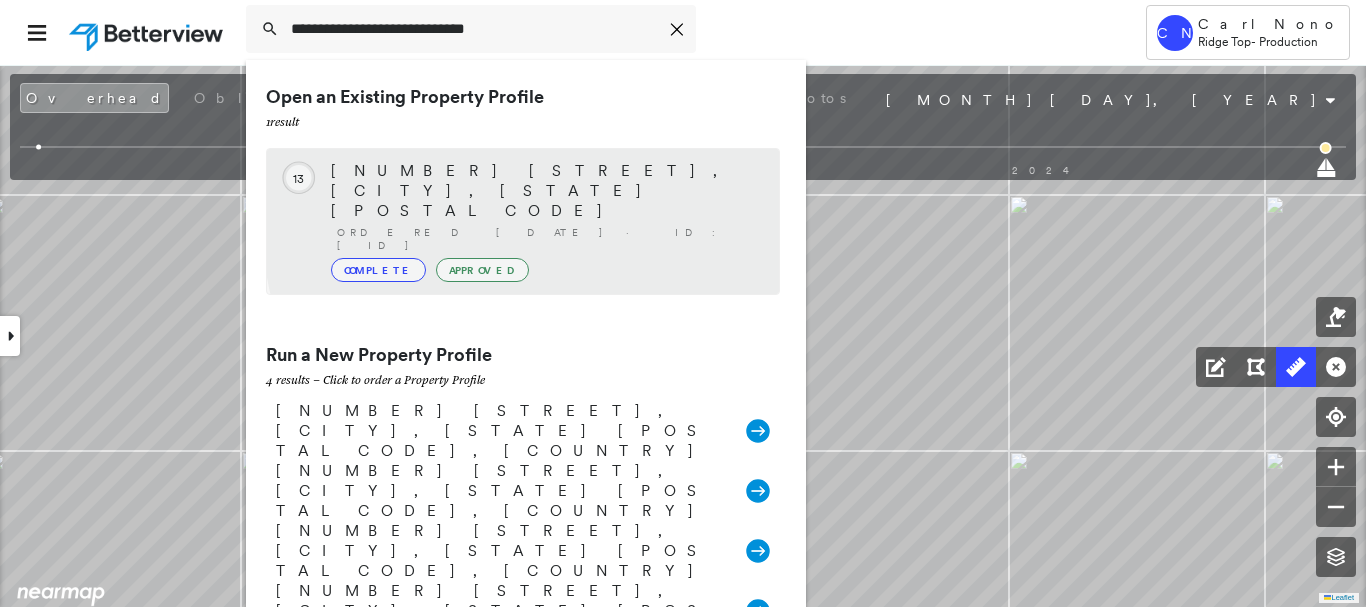 click on "Complete Approved" at bounding box center [545, 270] 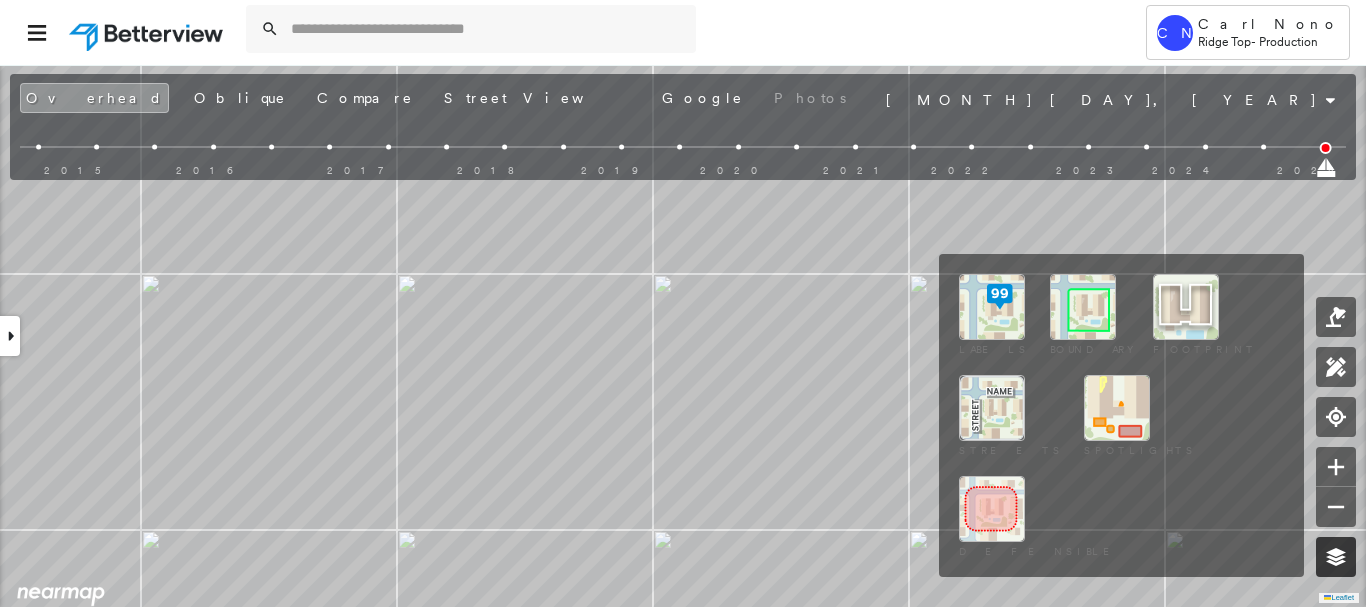 click 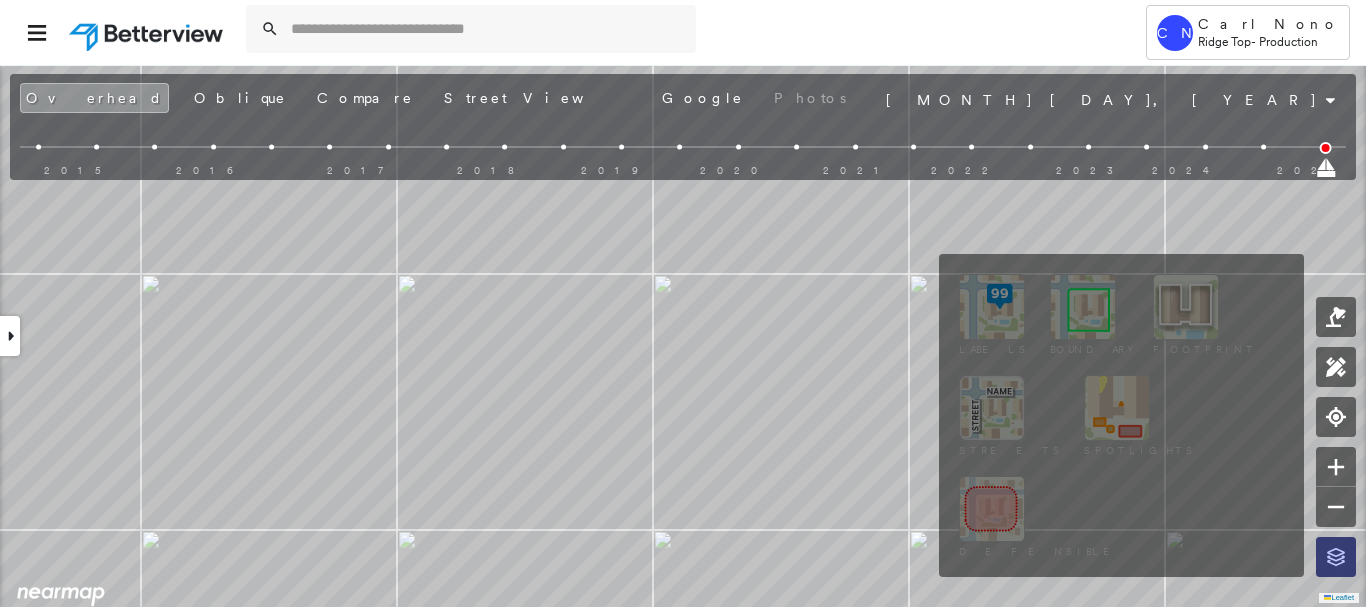 click 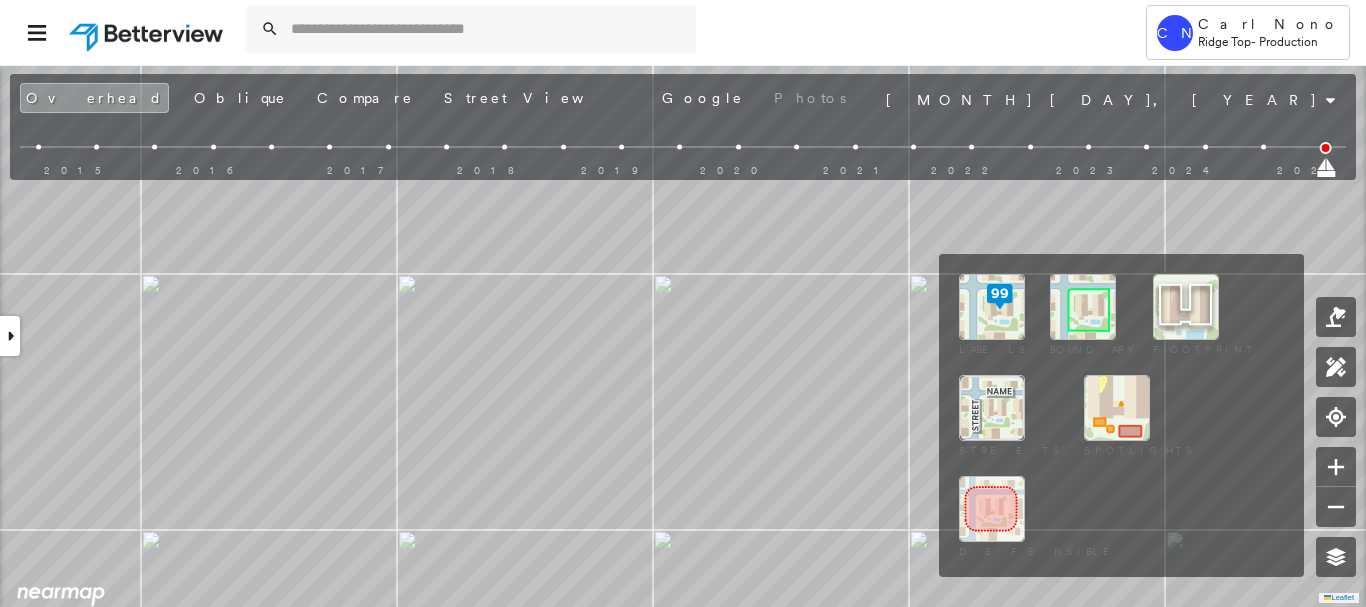click at bounding box center [1083, 307] 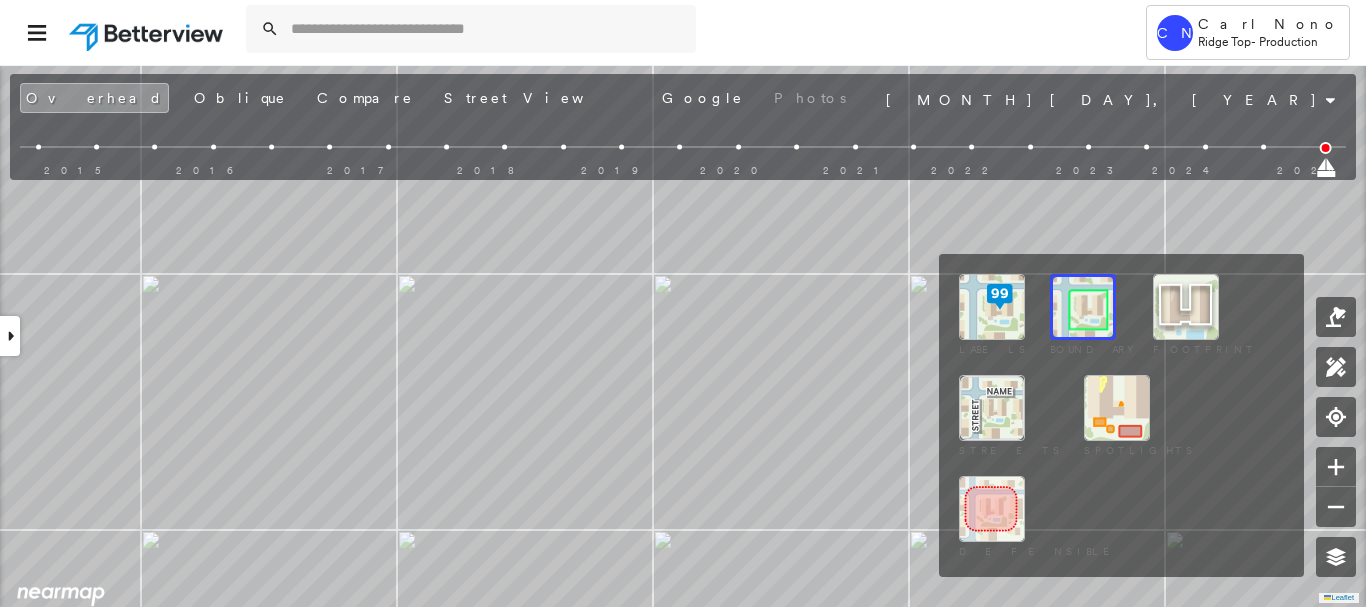 click at bounding box center [1083, 307] 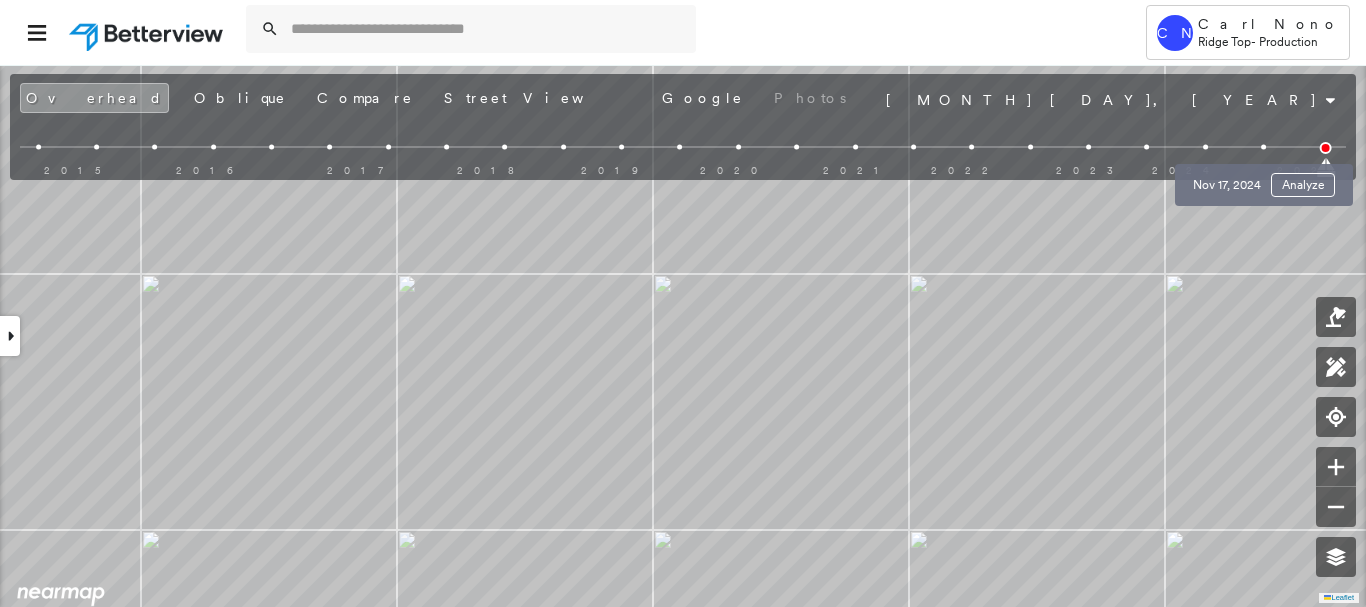 click at bounding box center [1263, 147] 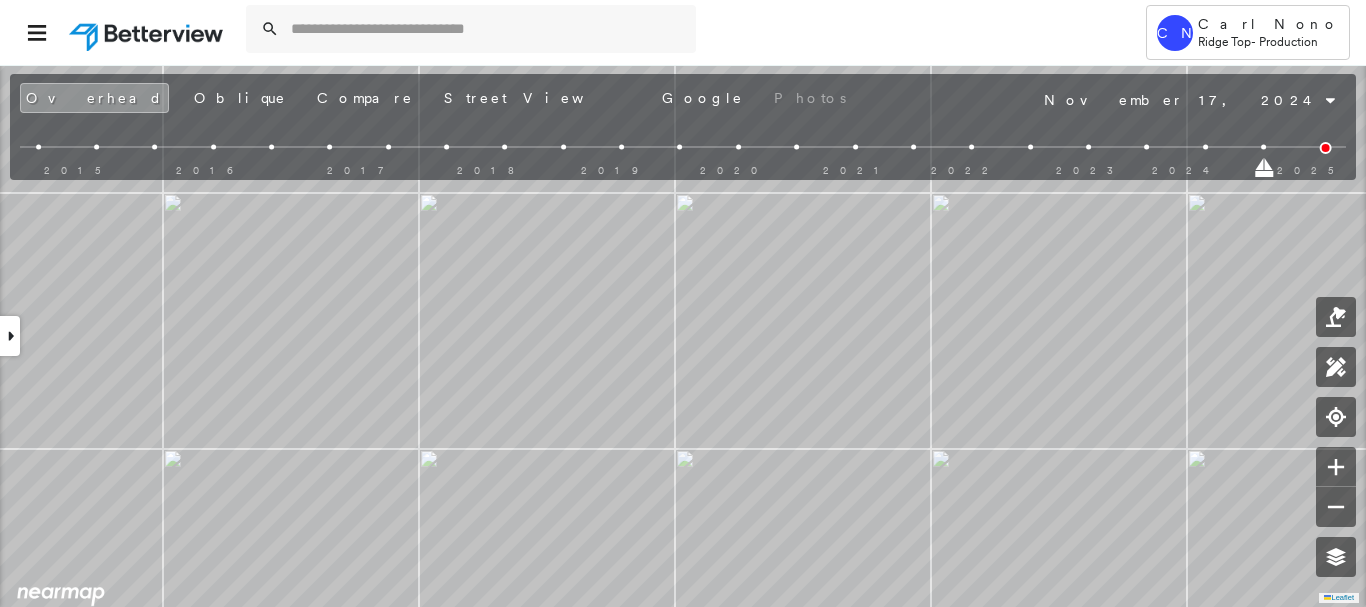 click at bounding box center (1205, 147) 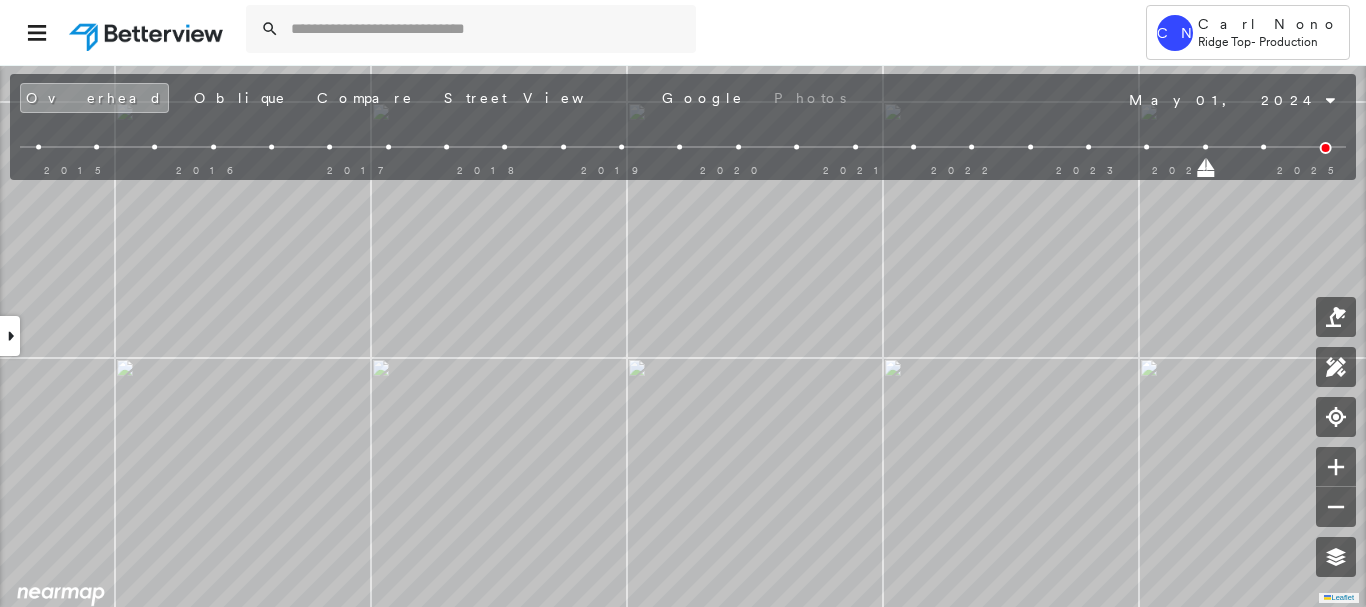 click at bounding box center [1147, 147] 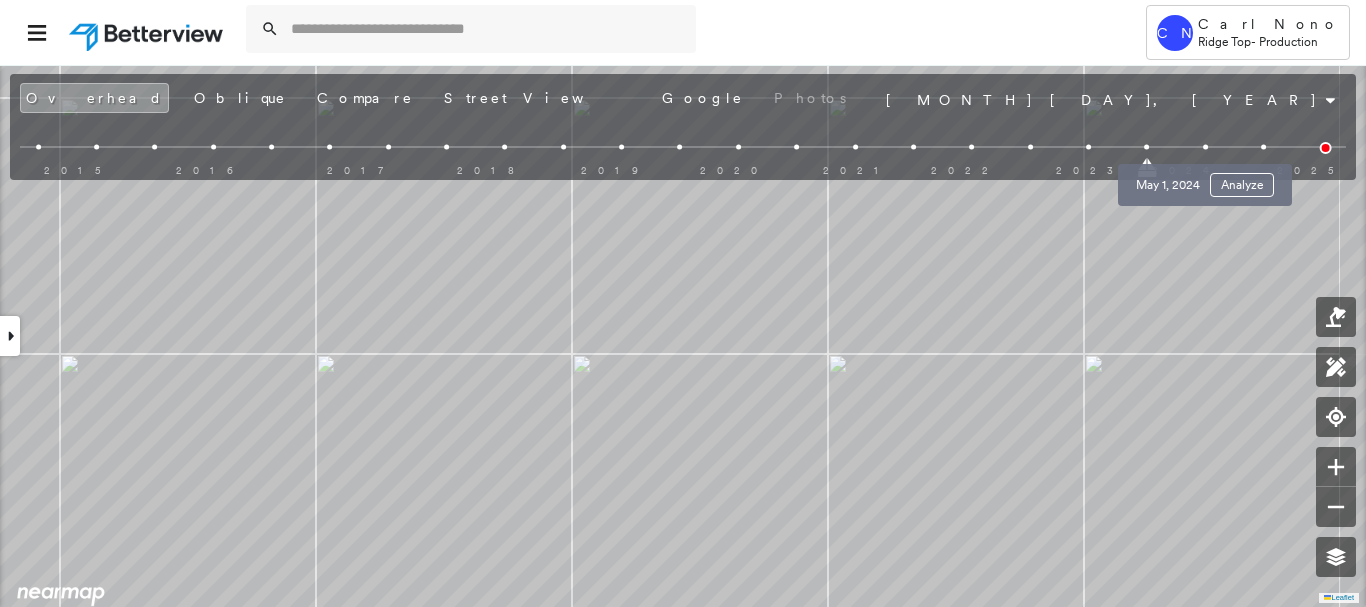 click at bounding box center (1205, 147) 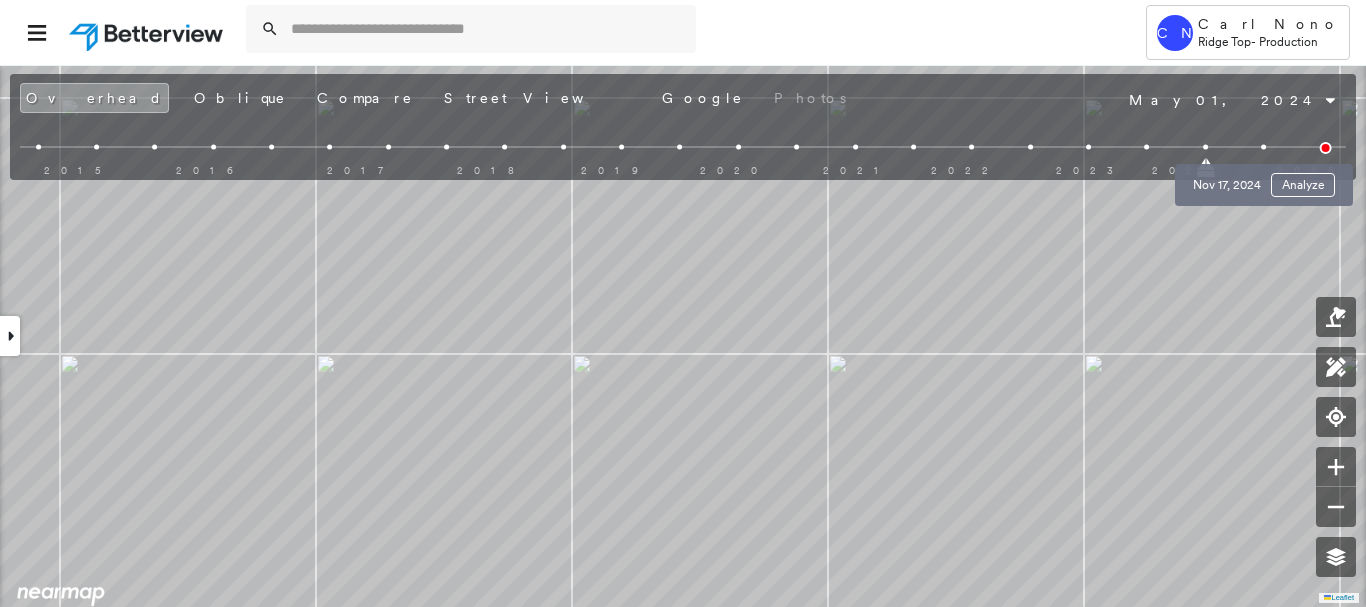 click at bounding box center (1263, 147) 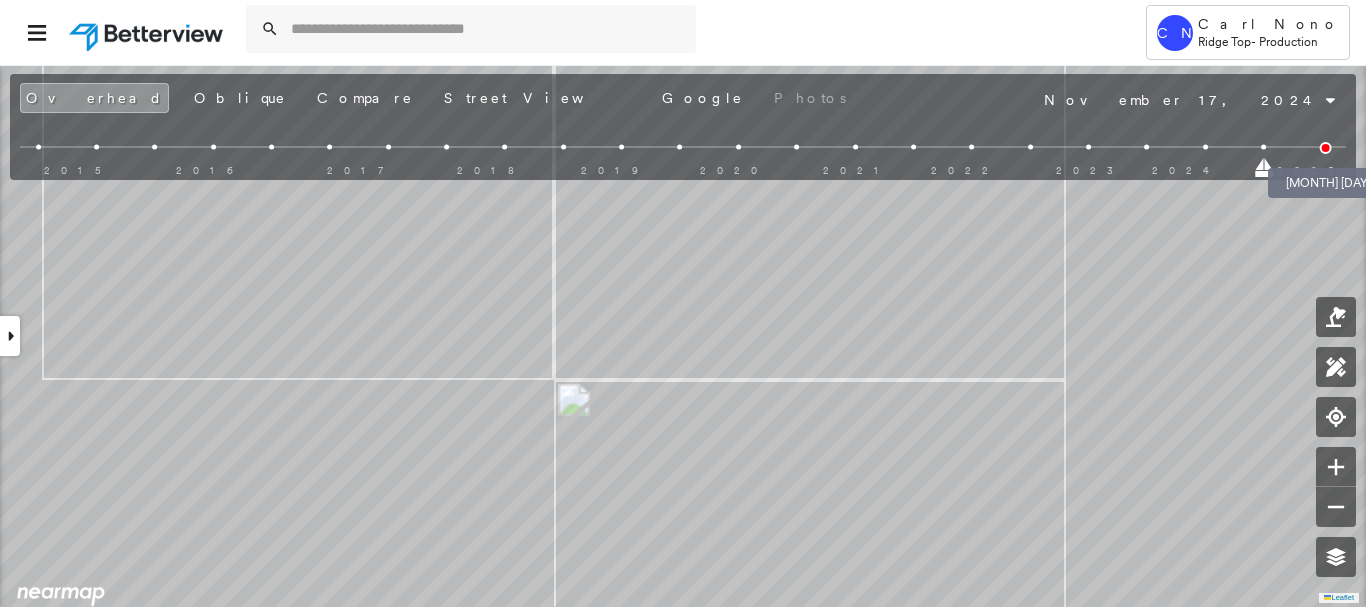 click at bounding box center (1326, 148) 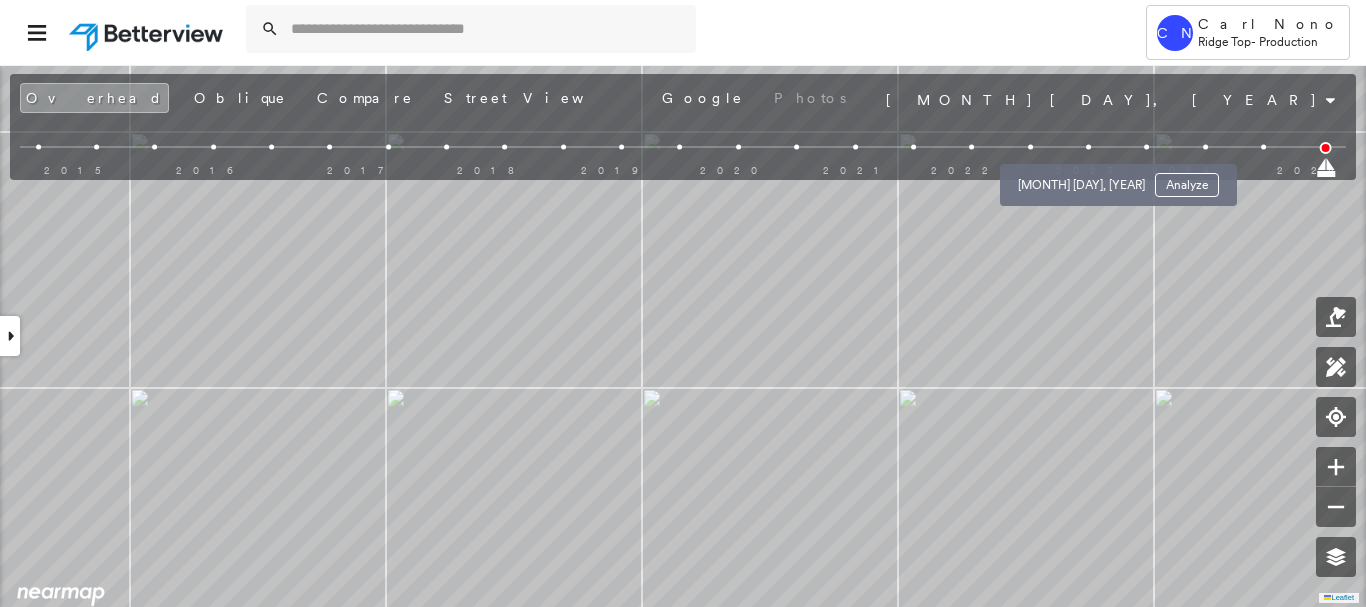 click at bounding box center (1088, 147) 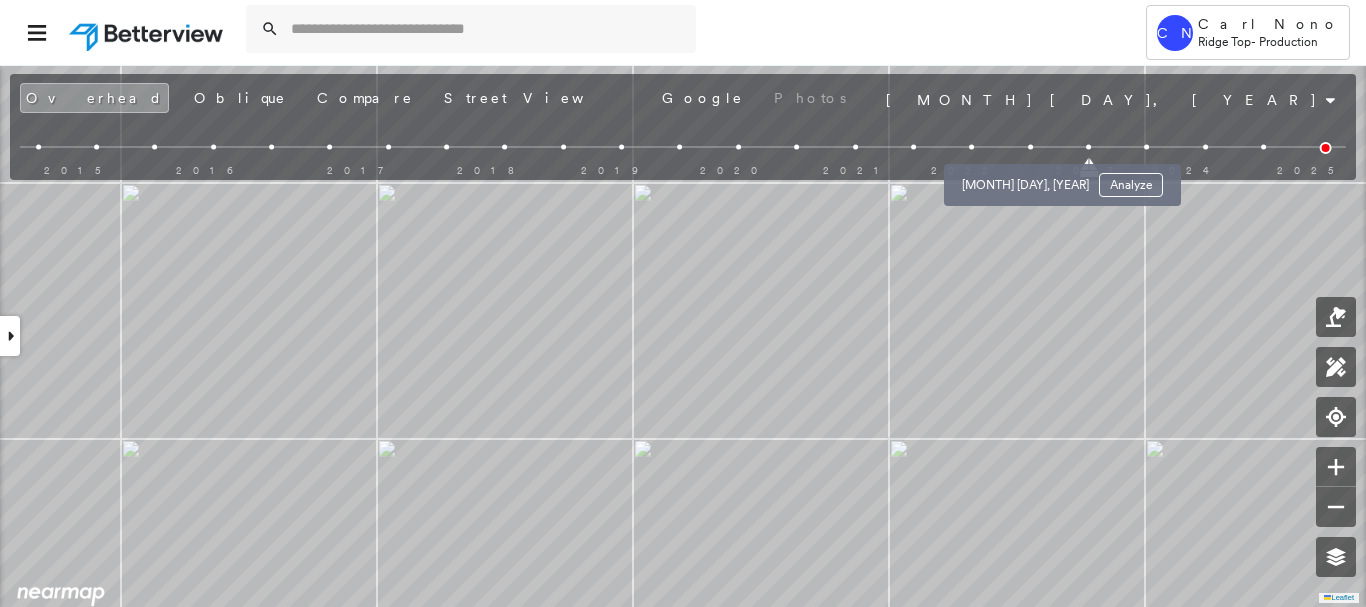 drag, startPoint x: 1024, startPoint y: 143, endPoint x: 1024, endPoint y: 154, distance: 11 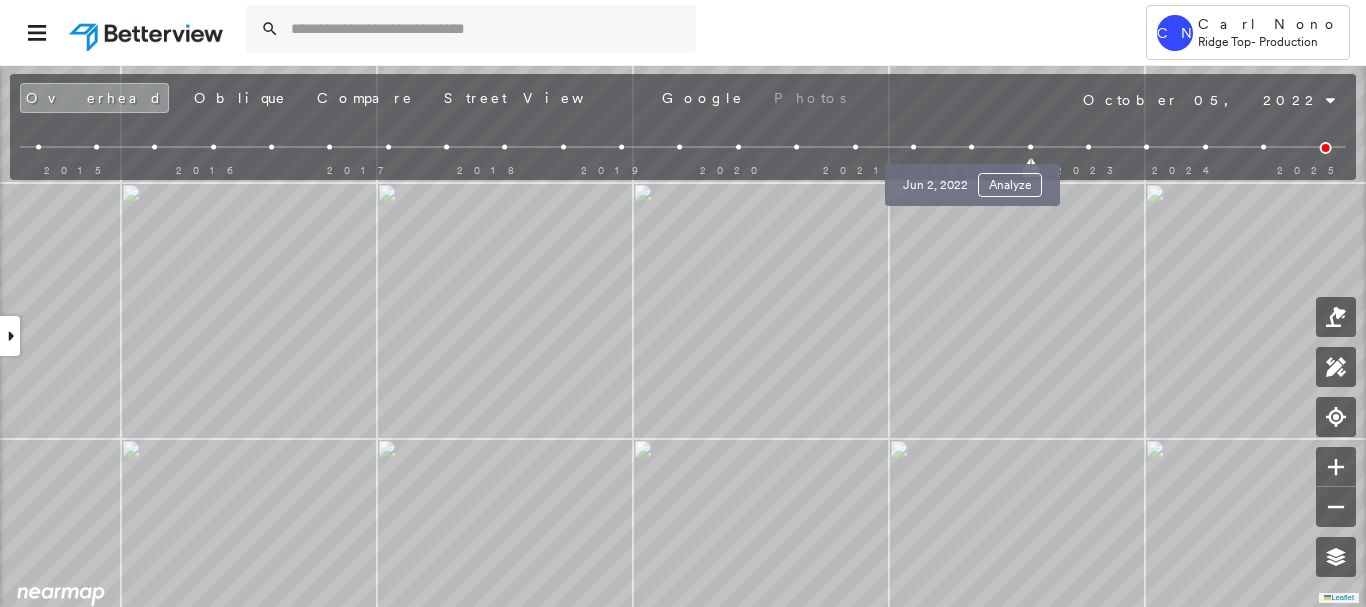 click at bounding box center (971, 147) 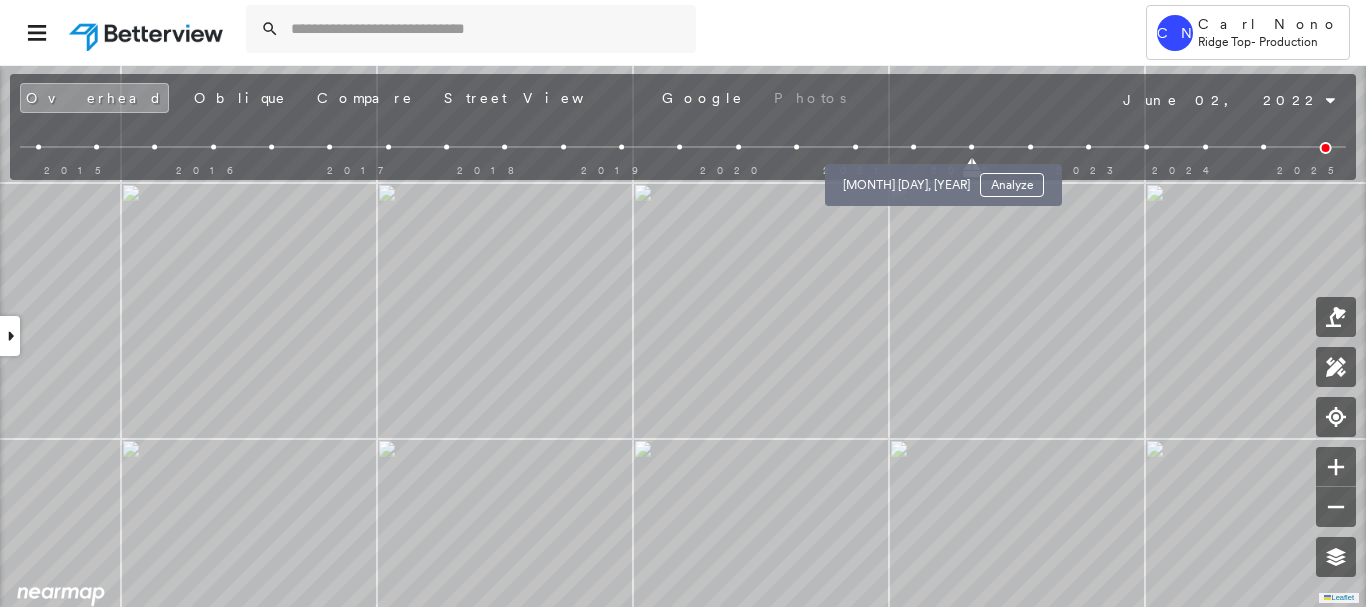 click at bounding box center (913, 147) 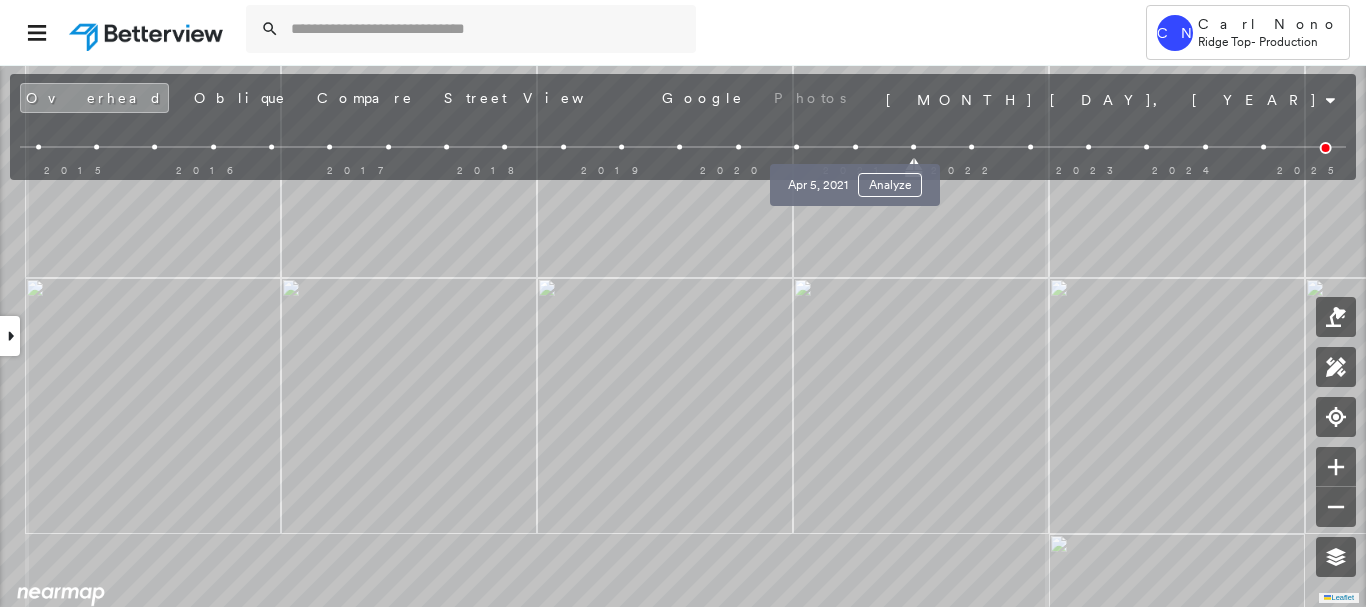 click at bounding box center [855, 147] 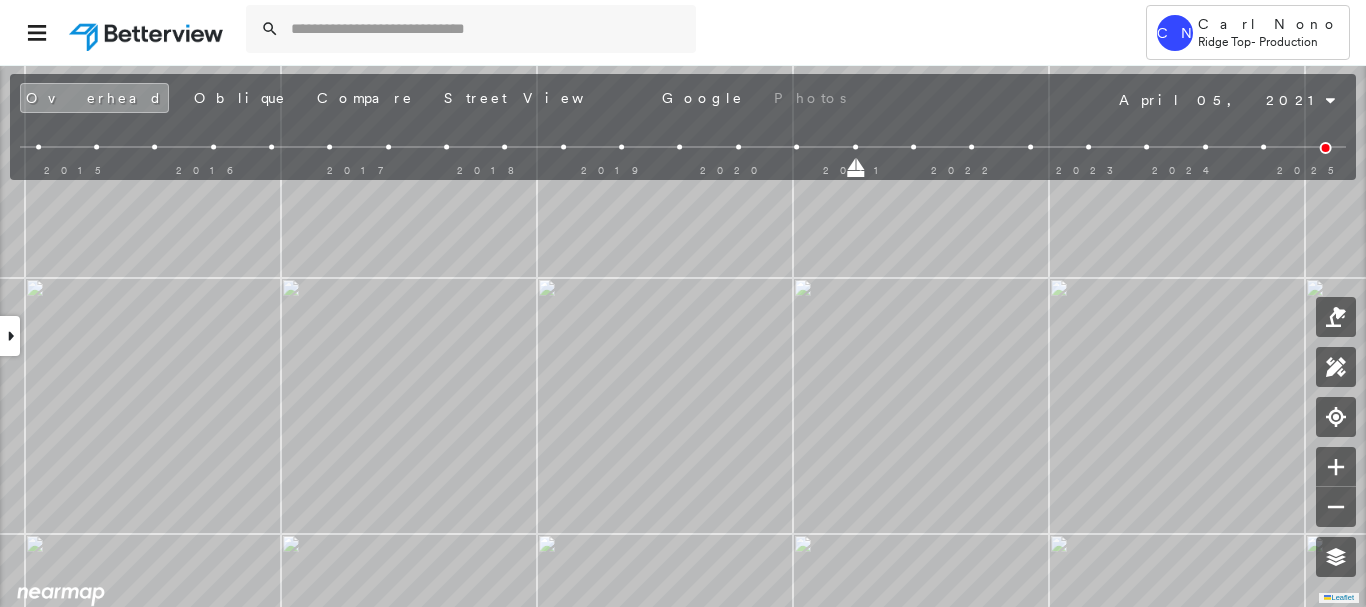 click at bounding box center [796, 147] 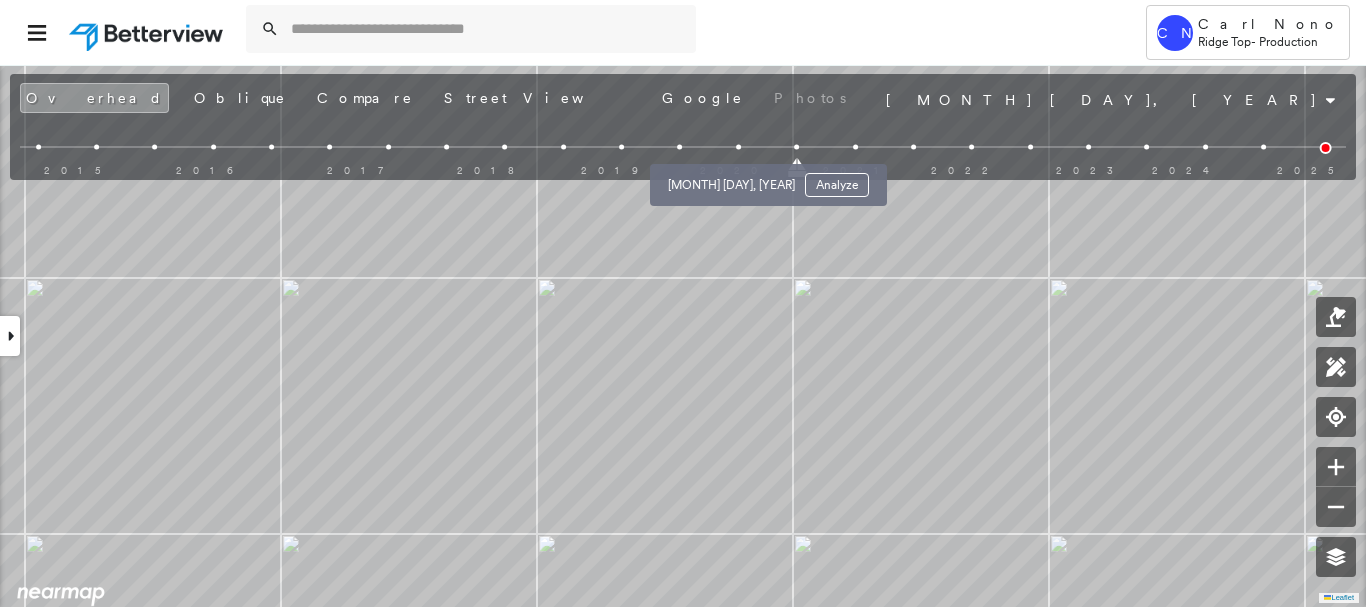 click at bounding box center (738, 147) 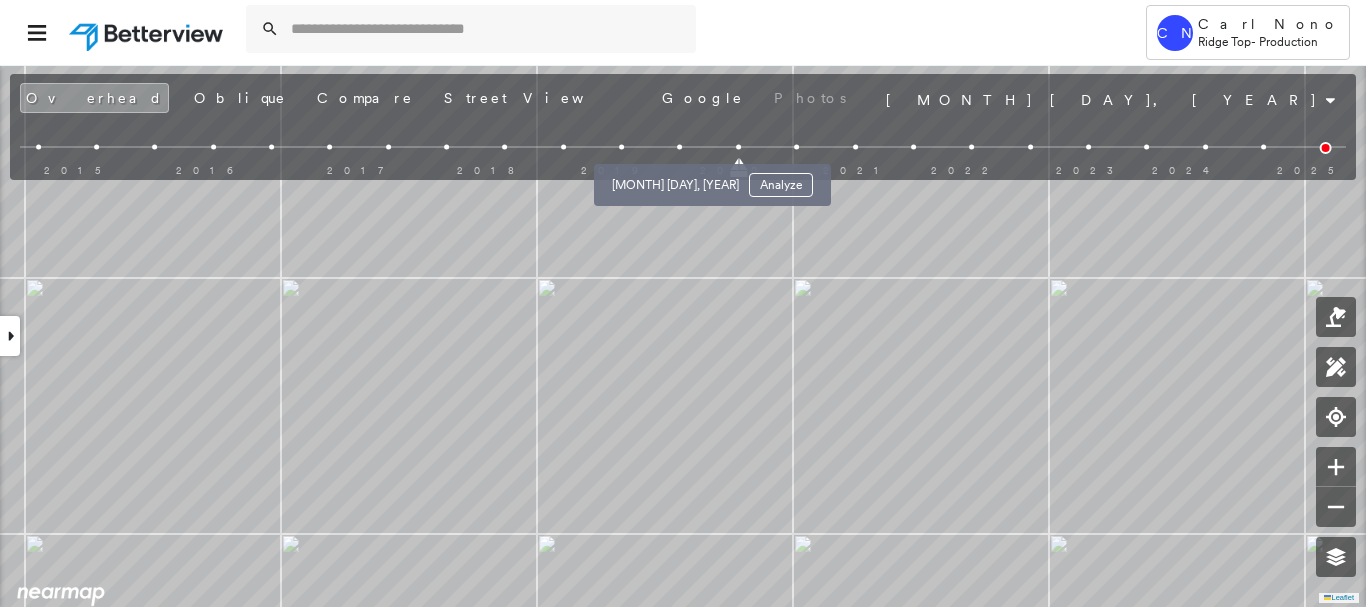click at bounding box center (680, 147) 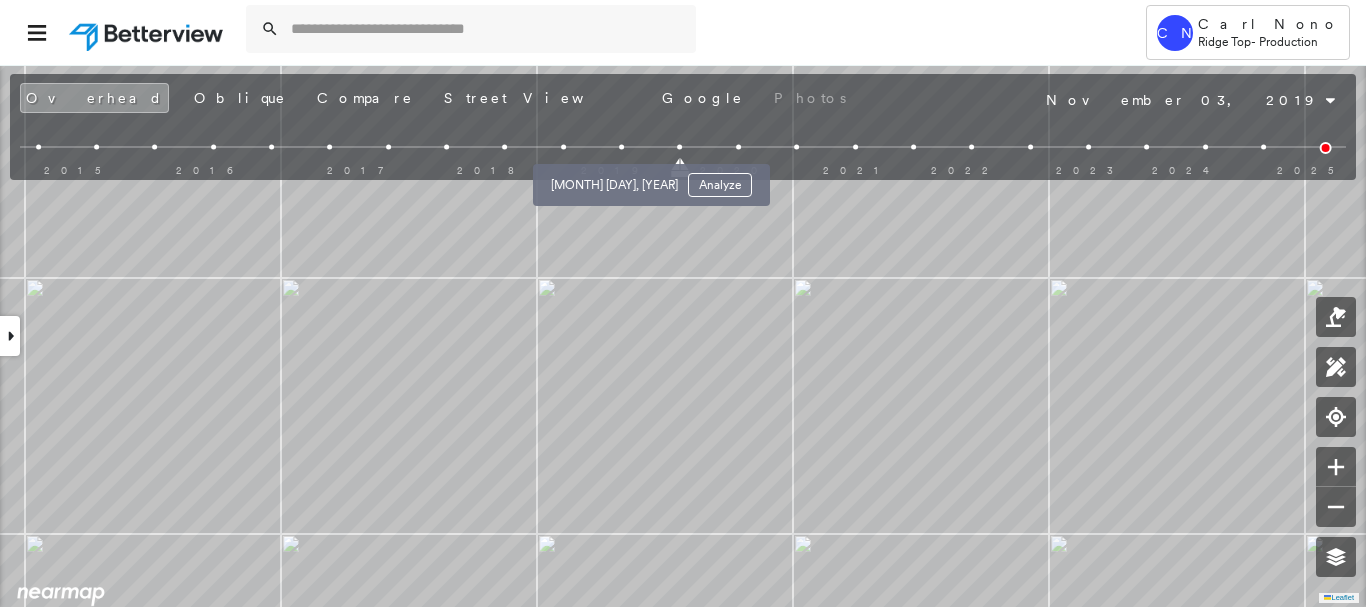 click at bounding box center (621, 147) 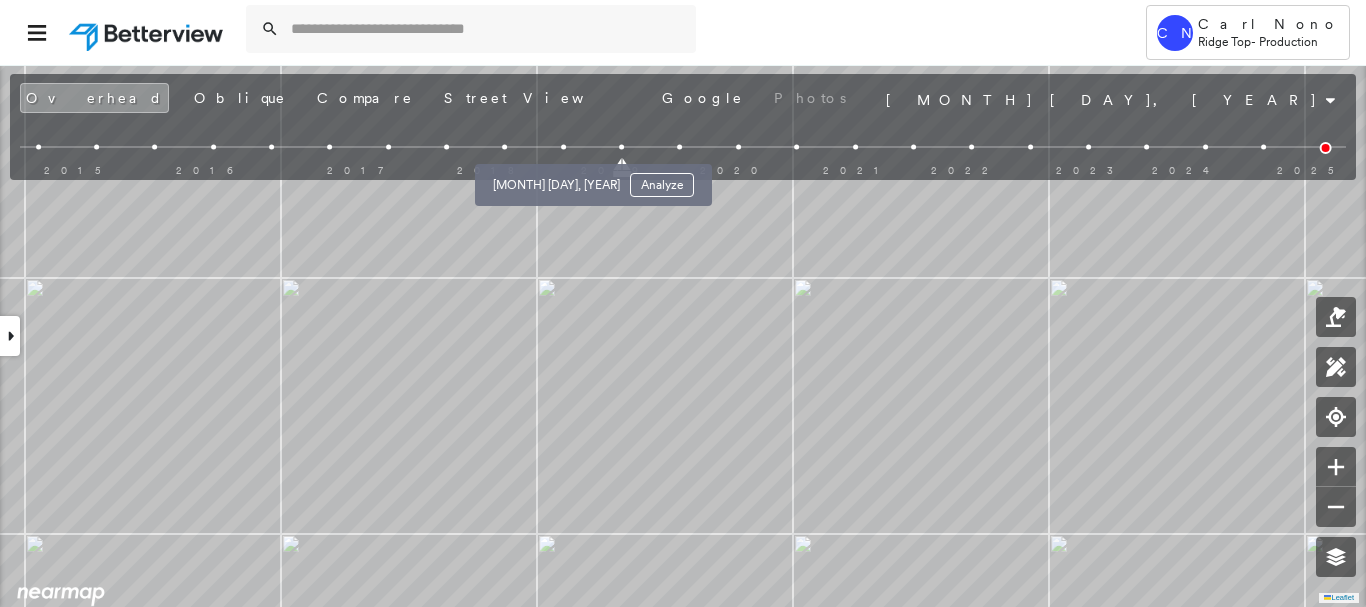 click at bounding box center (563, 147) 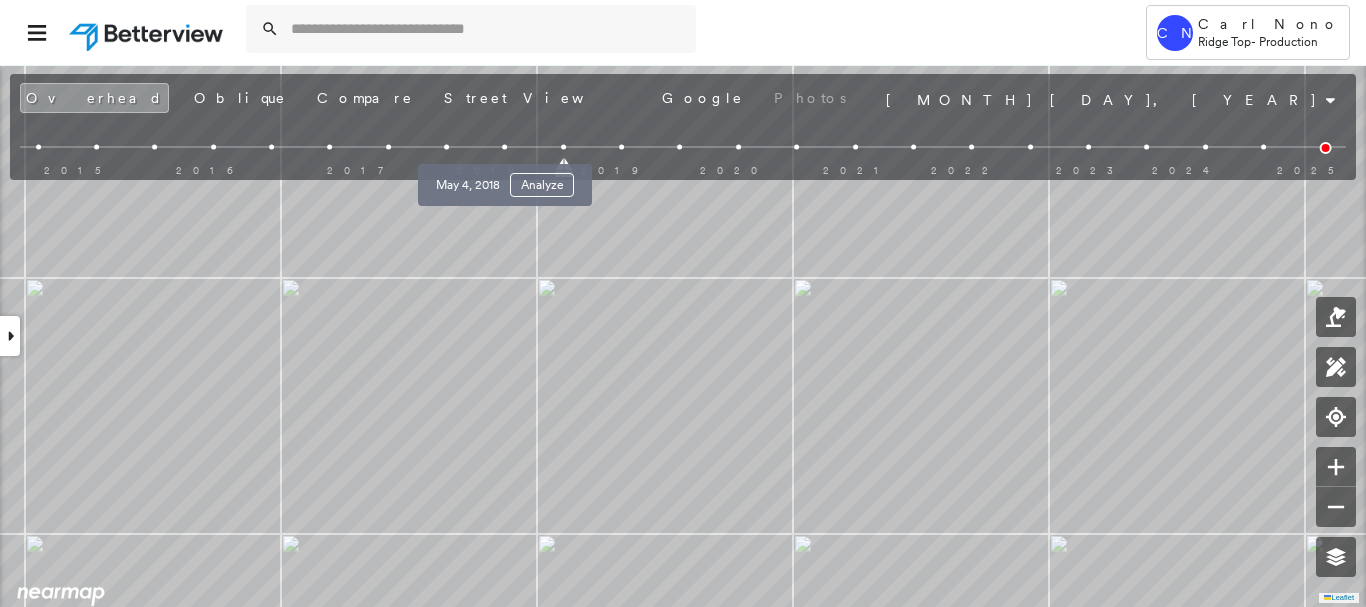 click at bounding box center (505, 147) 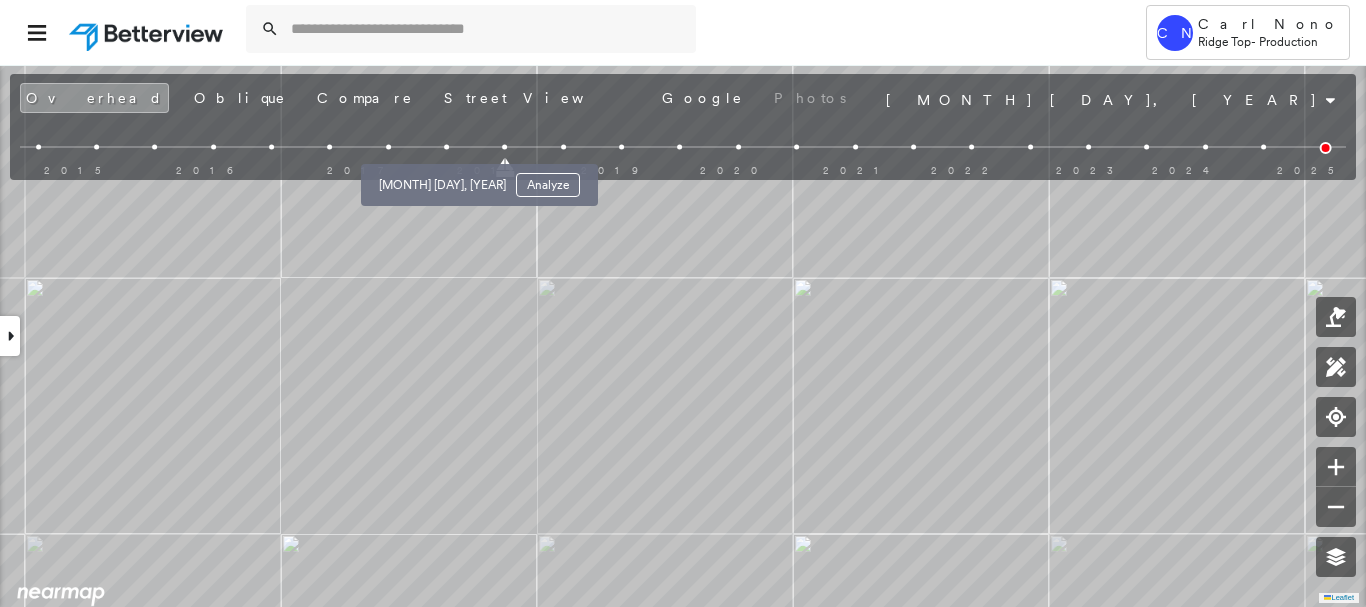 click at bounding box center (446, 147) 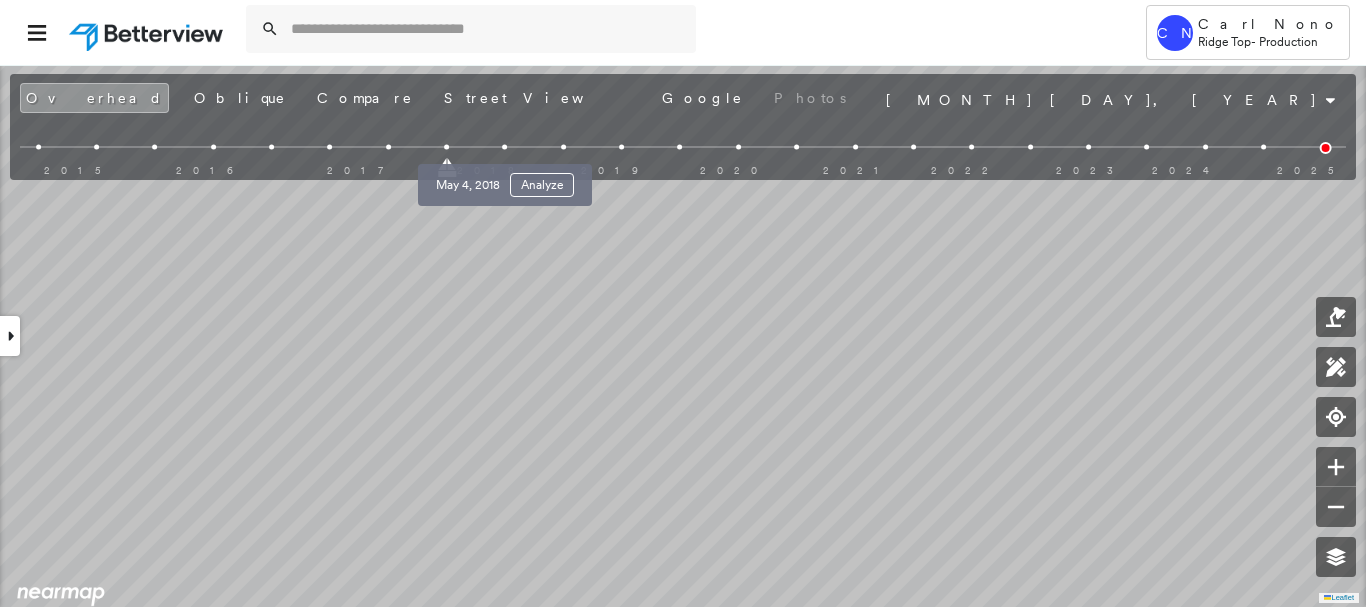 click at bounding box center (505, 147) 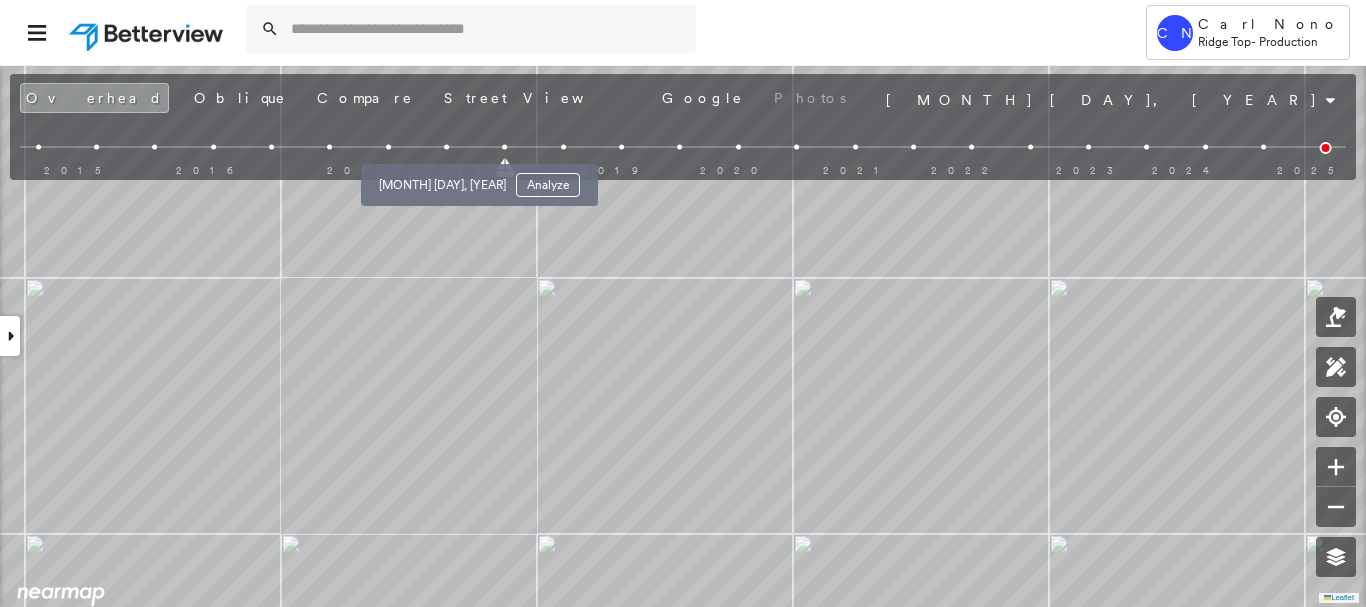 click at bounding box center (446, 147) 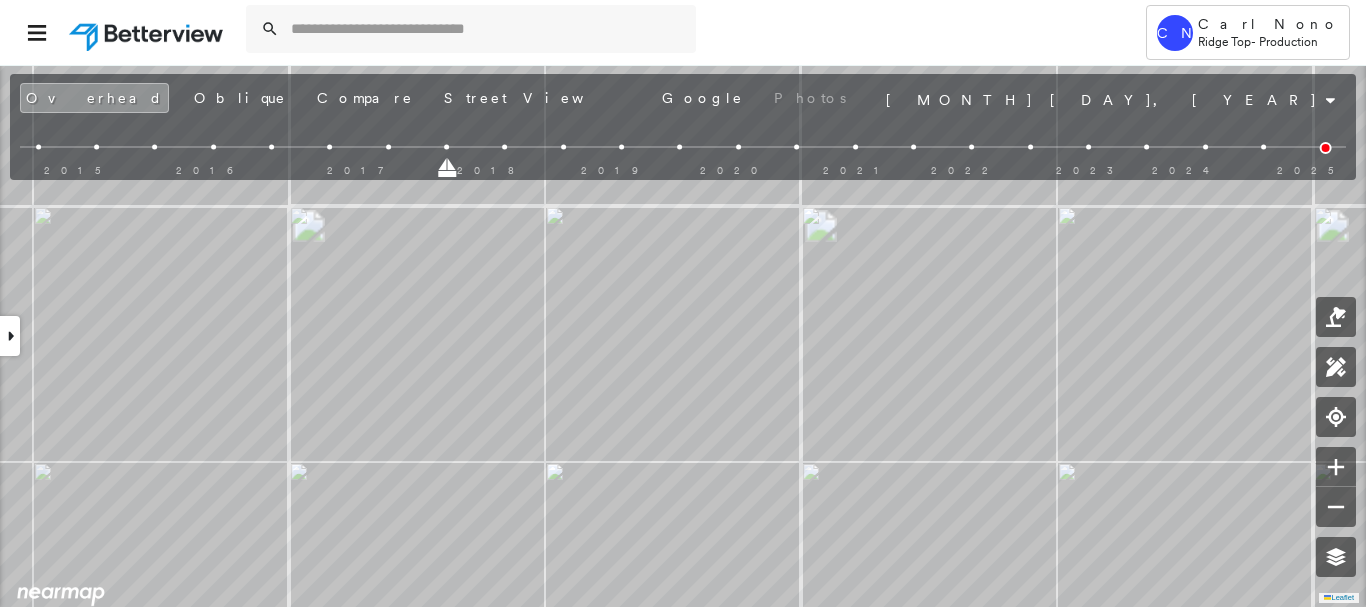 click at bounding box center (388, 147) 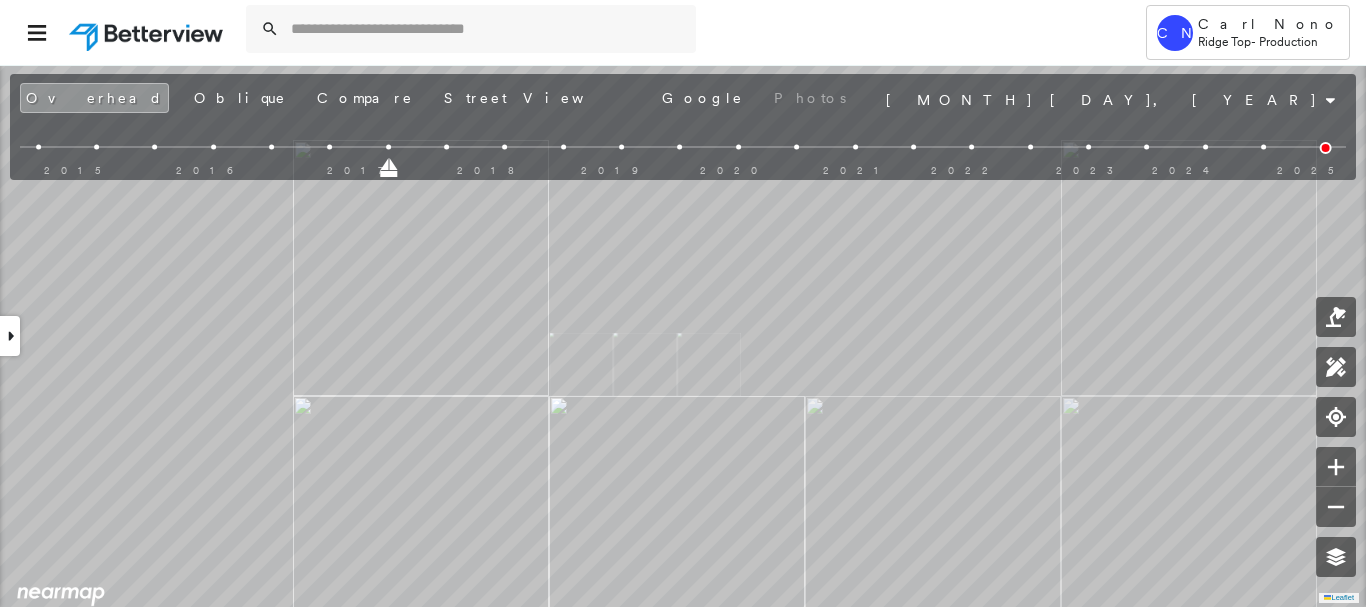 click on "2015 2016 2017 2018 2019 2020 2021 2022 2023 2024 2025" at bounding box center (683, 150) 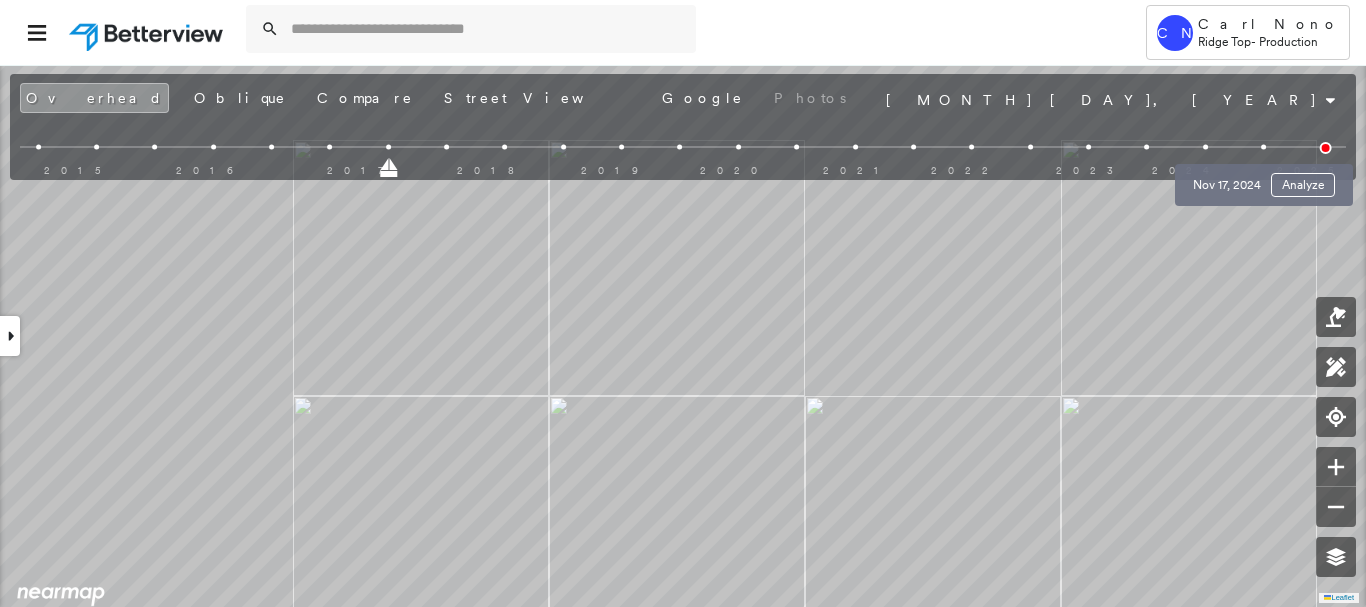 drag, startPoint x: 1265, startPoint y: 146, endPoint x: 1214, endPoint y: 145, distance: 51.009804 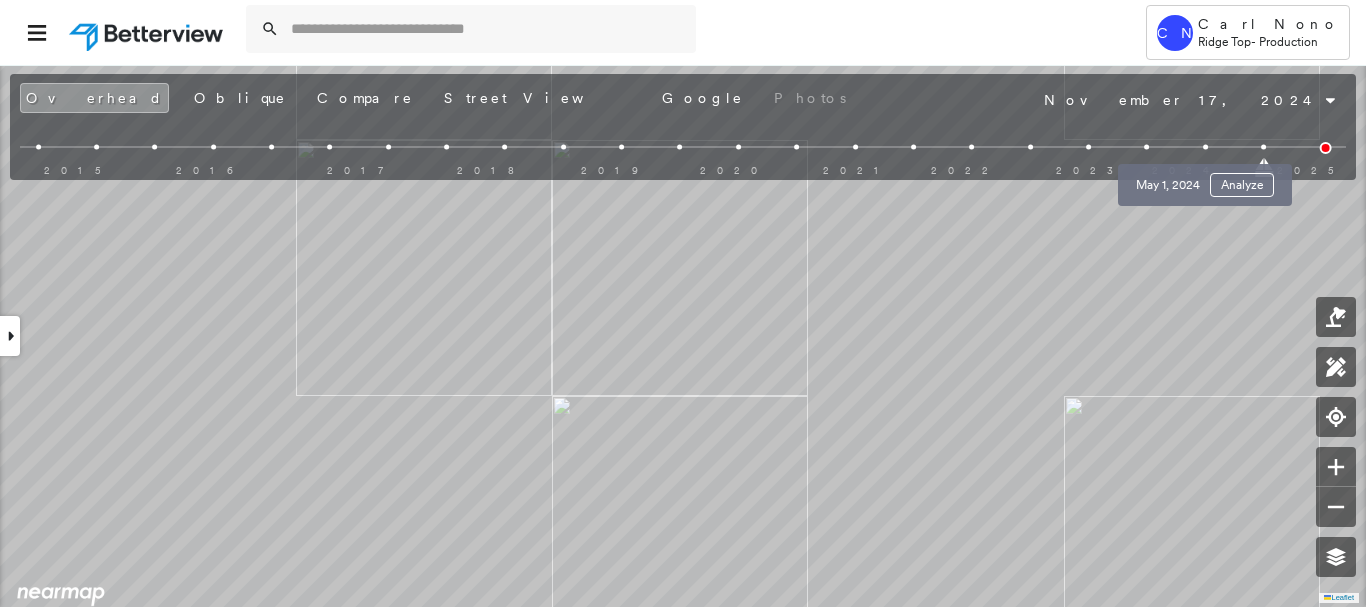 click at bounding box center (1205, 147) 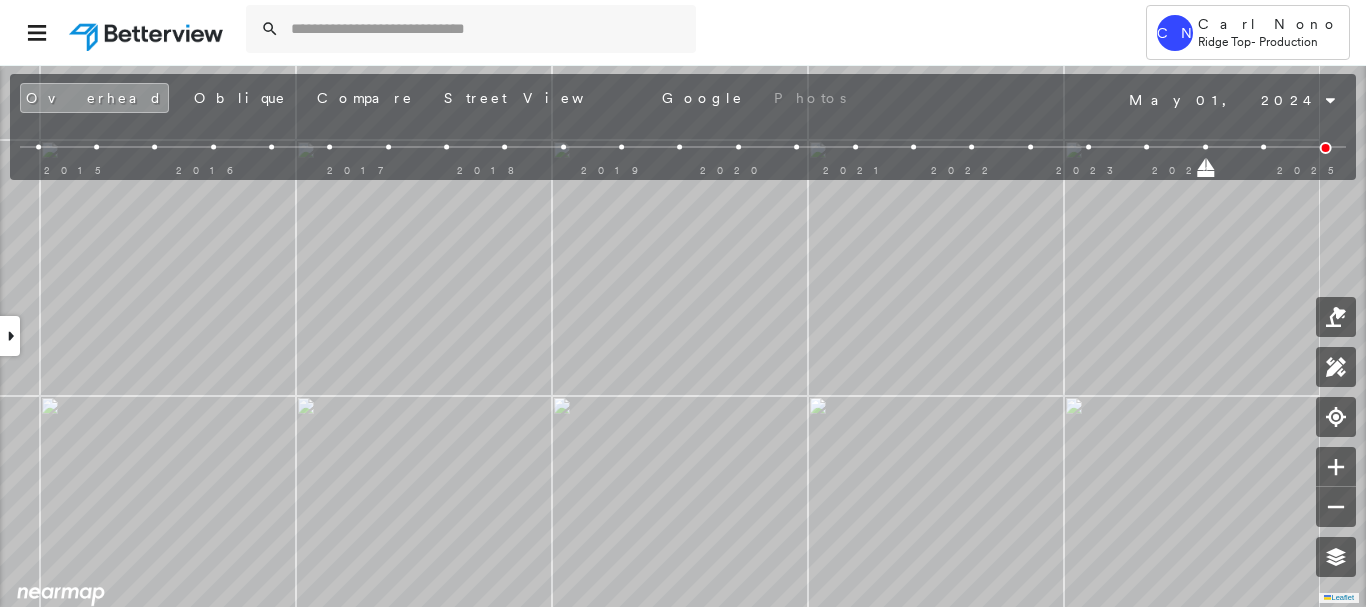 click at bounding box center [1147, 147] 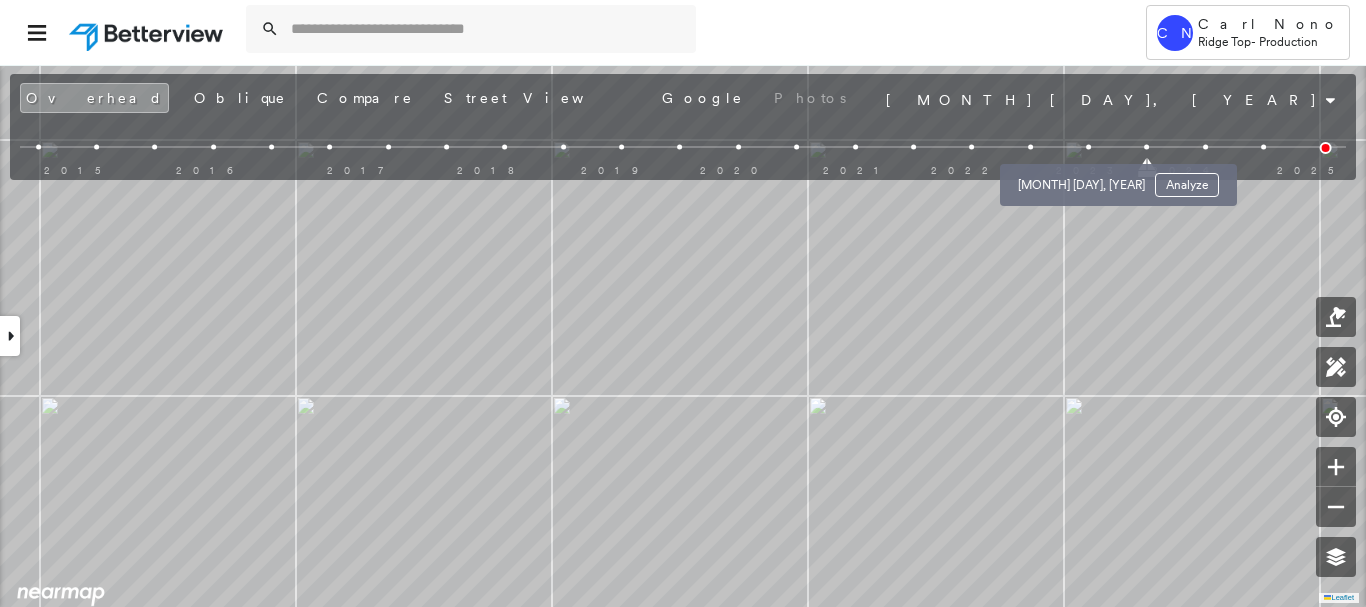 click at bounding box center [1088, 147] 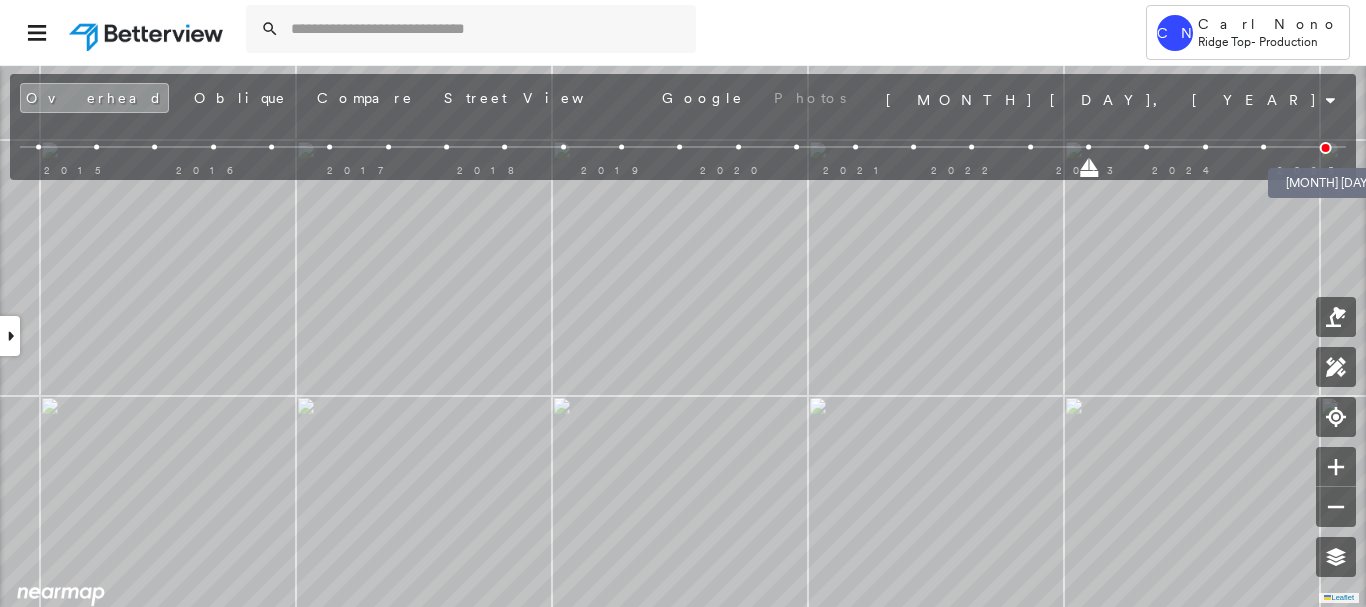 click at bounding box center (1326, 148) 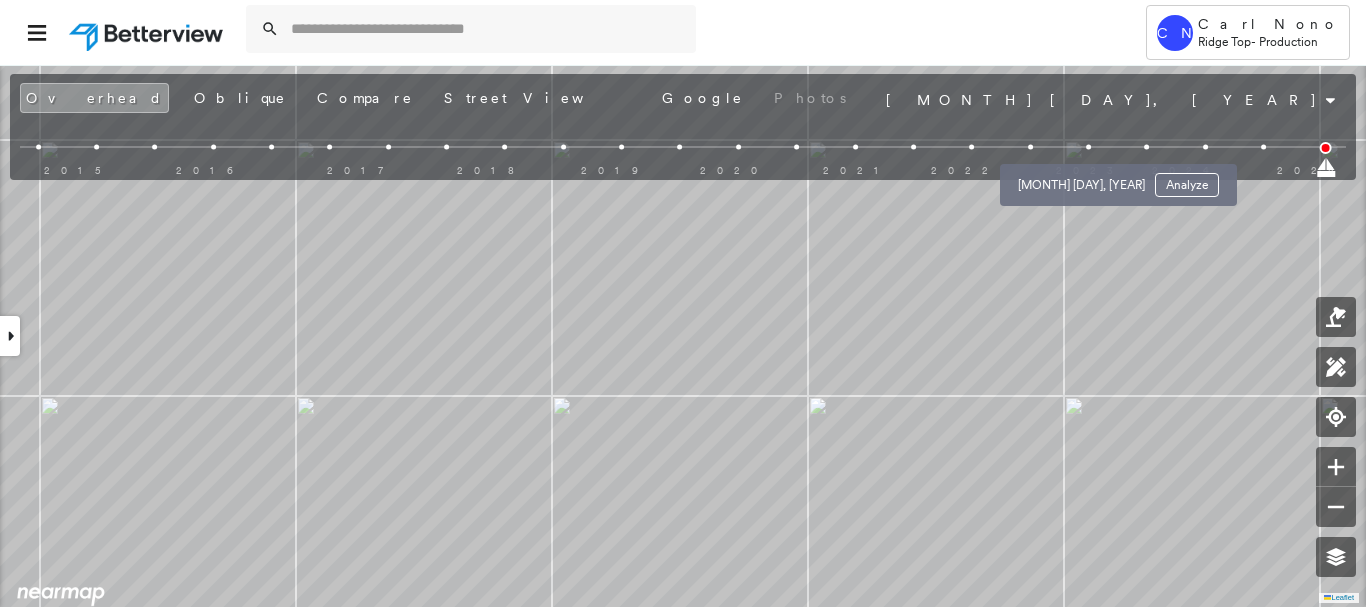 click at bounding box center [1088, 147] 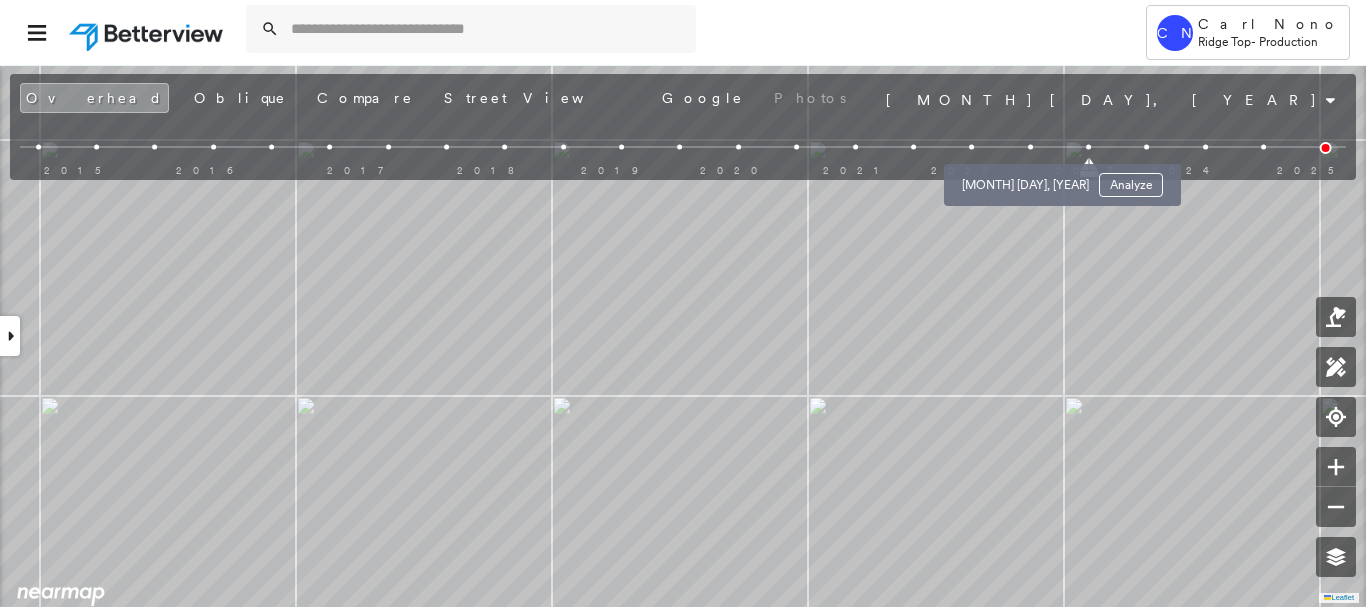 click at bounding box center [1030, 147] 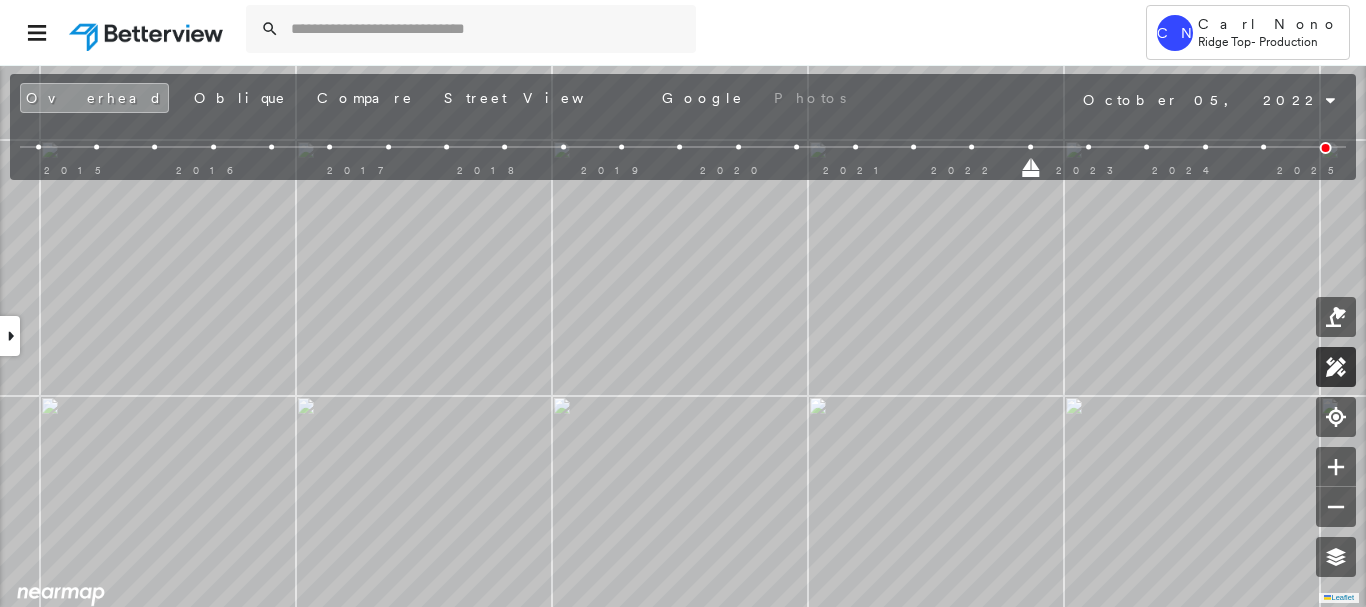 click 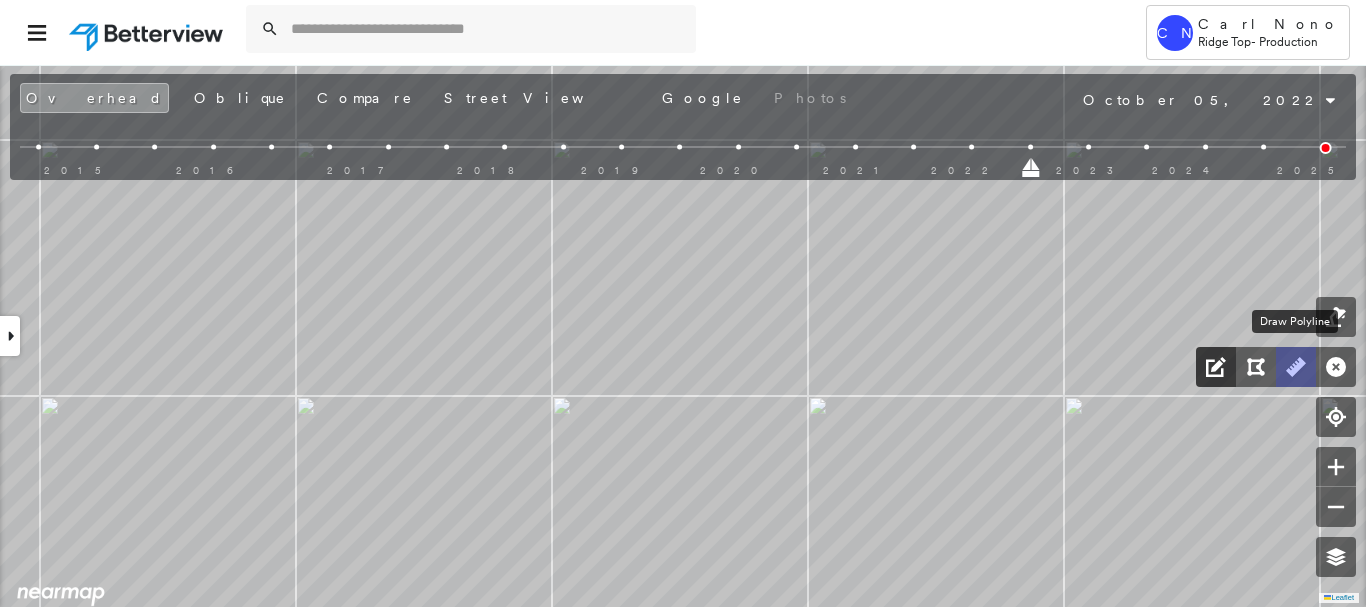 drag, startPoint x: 1296, startPoint y: 371, endPoint x: 1234, endPoint y: 371, distance: 62 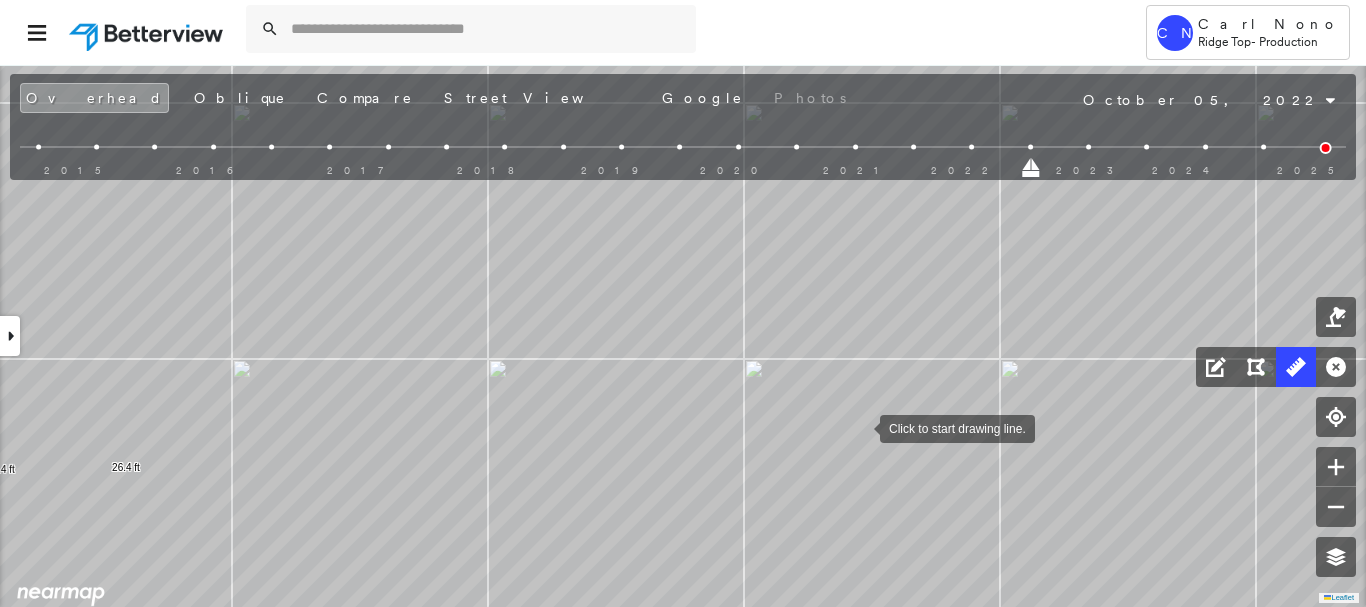 click at bounding box center [860, 427] 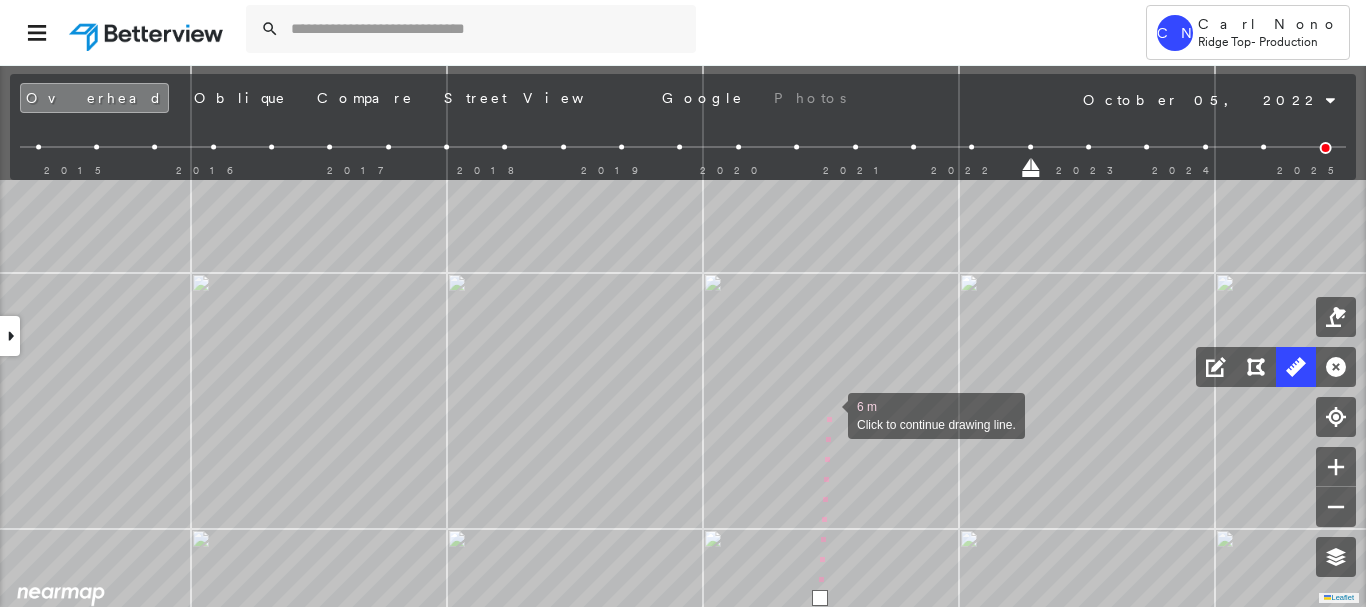 drag, startPoint x: 871, startPoint y: 240, endPoint x: 828, endPoint y: 419, distance: 184.09236 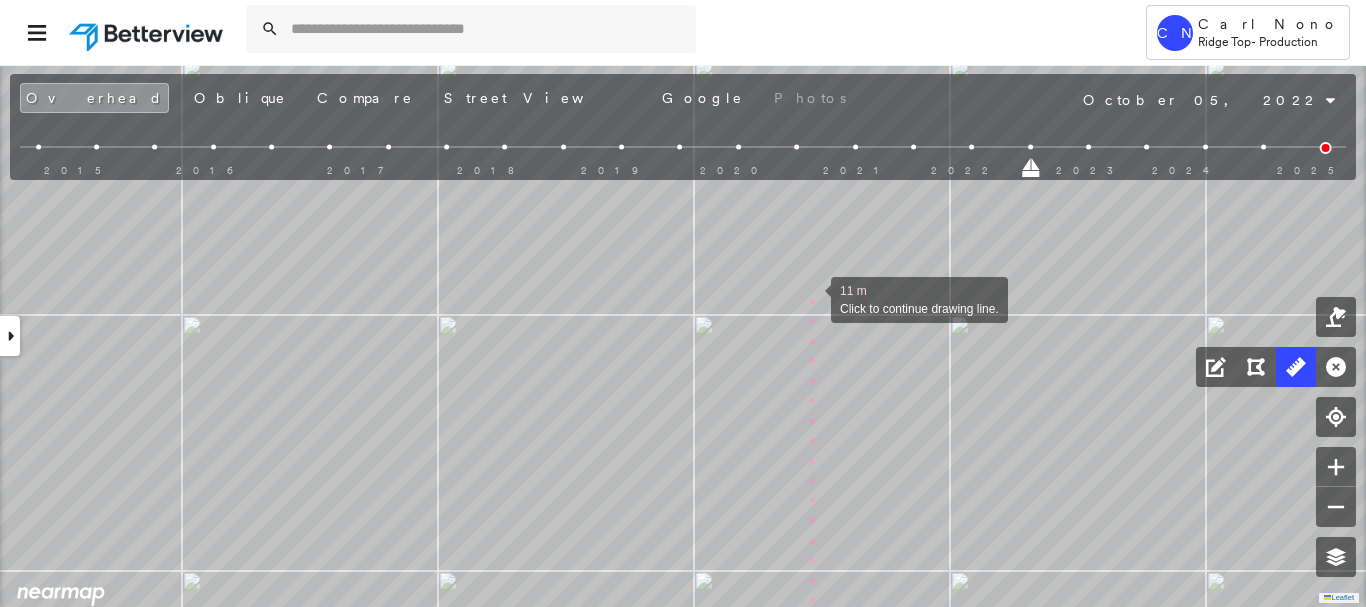 drag, startPoint x: 821, startPoint y: 254, endPoint x: 768, endPoint y: 505, distance: 256.5346 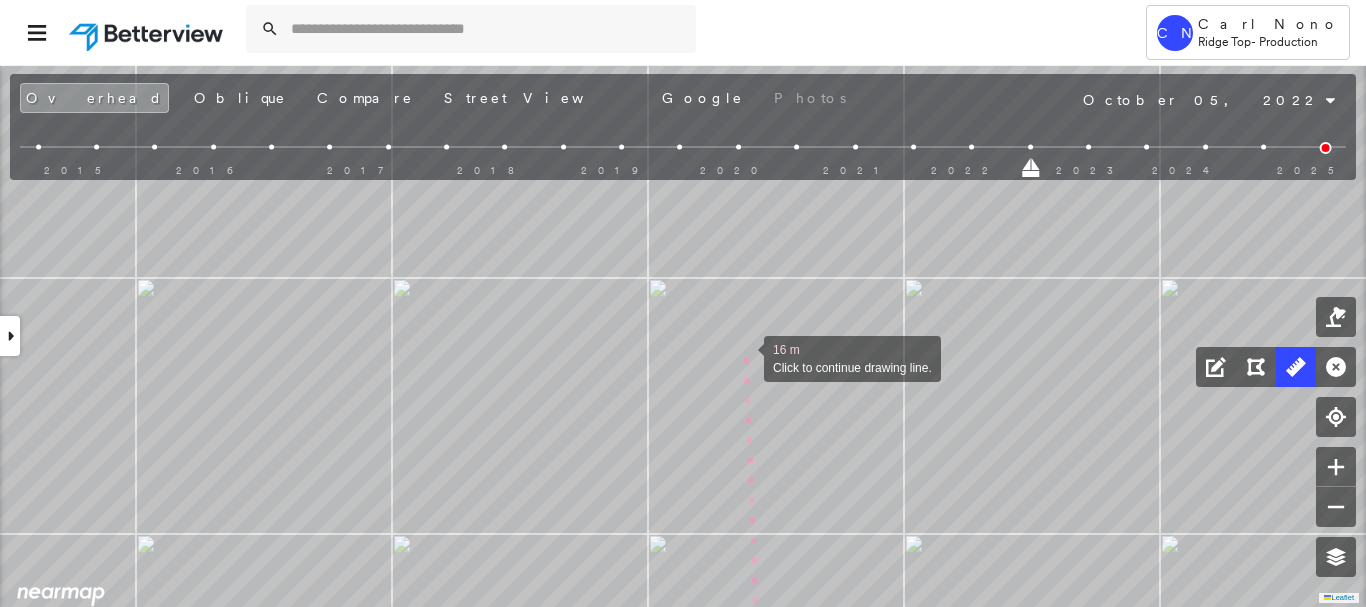 click at bounding box center [744, 357] 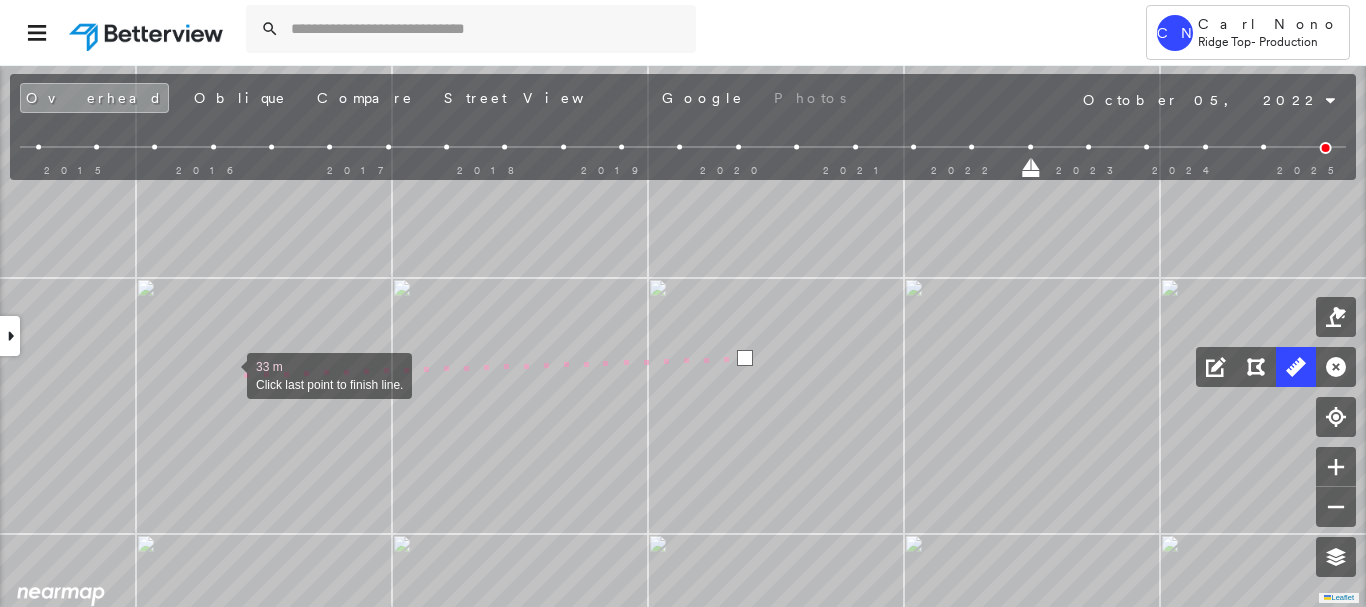 click at bounding box center [227, 374] 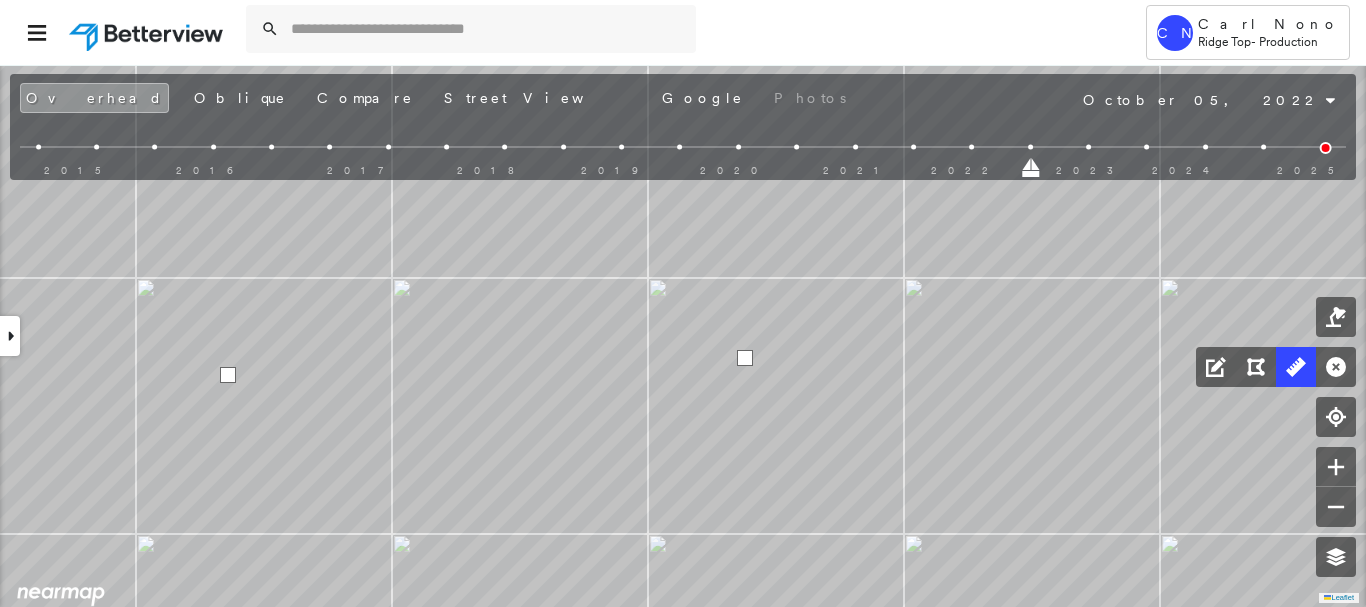 click at bounding box center [228, 375] 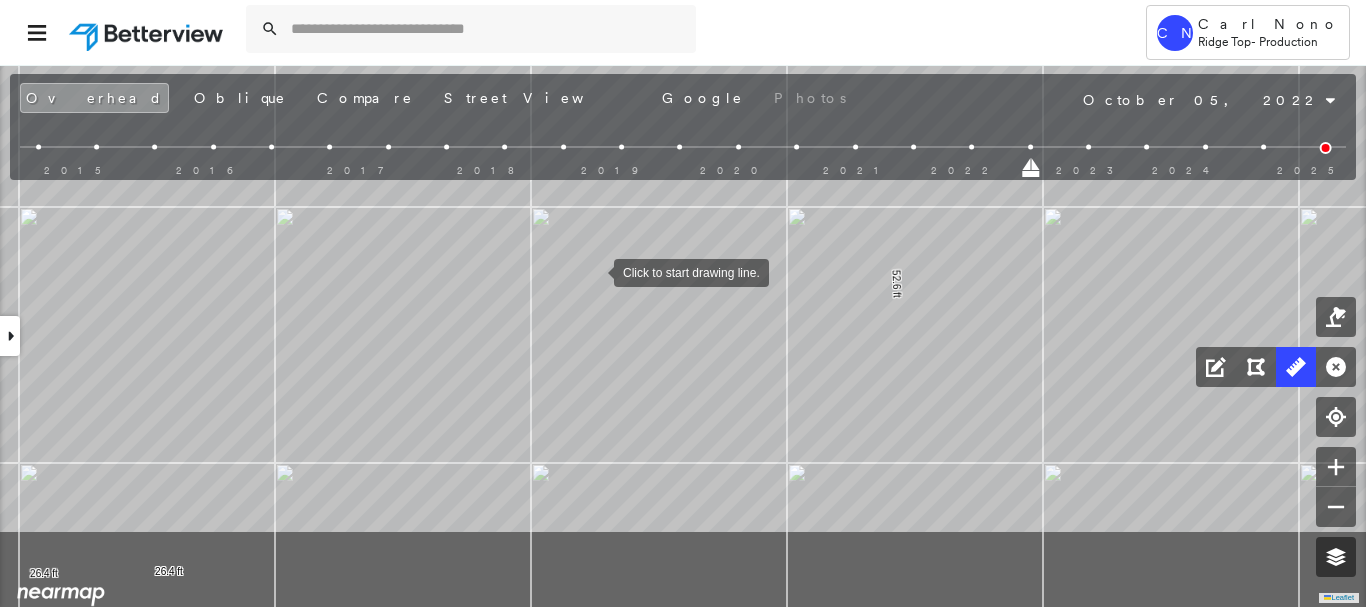 drag, startPoint x: 651, startPoint y: 403, endPoint x: 592, endPoint y: 268, distance: 147.32956 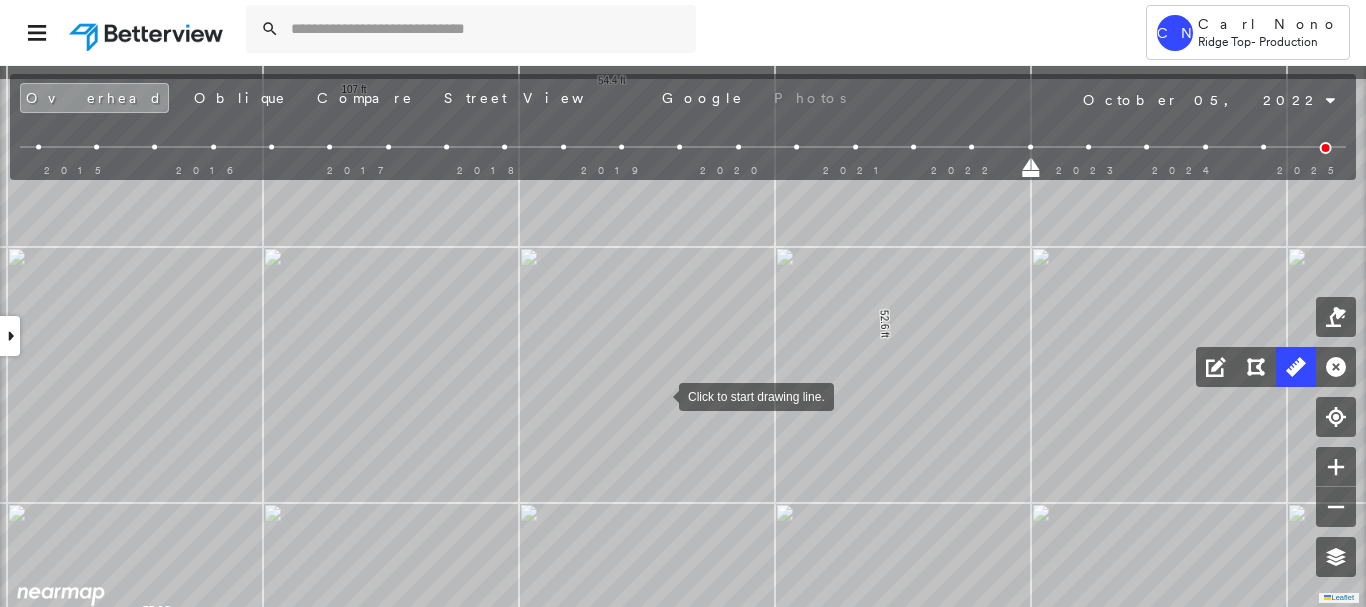 drag, startPoint x: 659, startPoint y: 314, endPoint x: 656, endPoint y: 469, distance: 155.02902 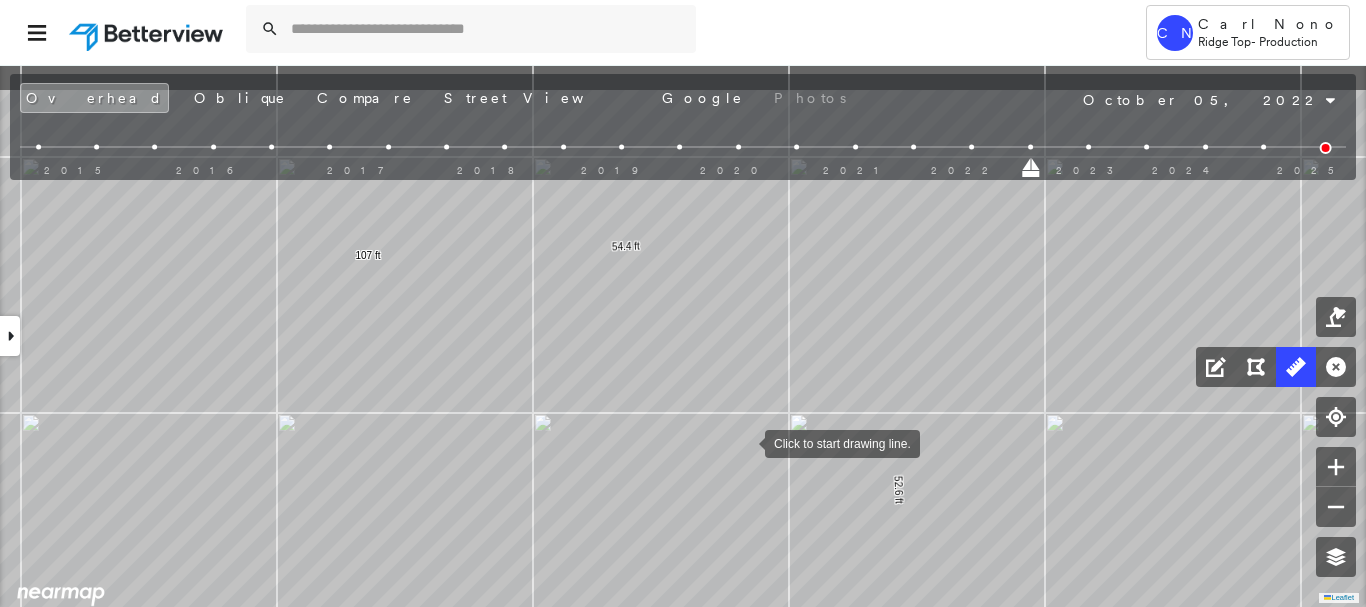 drag, startPoint x: 728, startPoint y: 361, endPoint x: 745, endPoint y: 441, distance: 81.78631 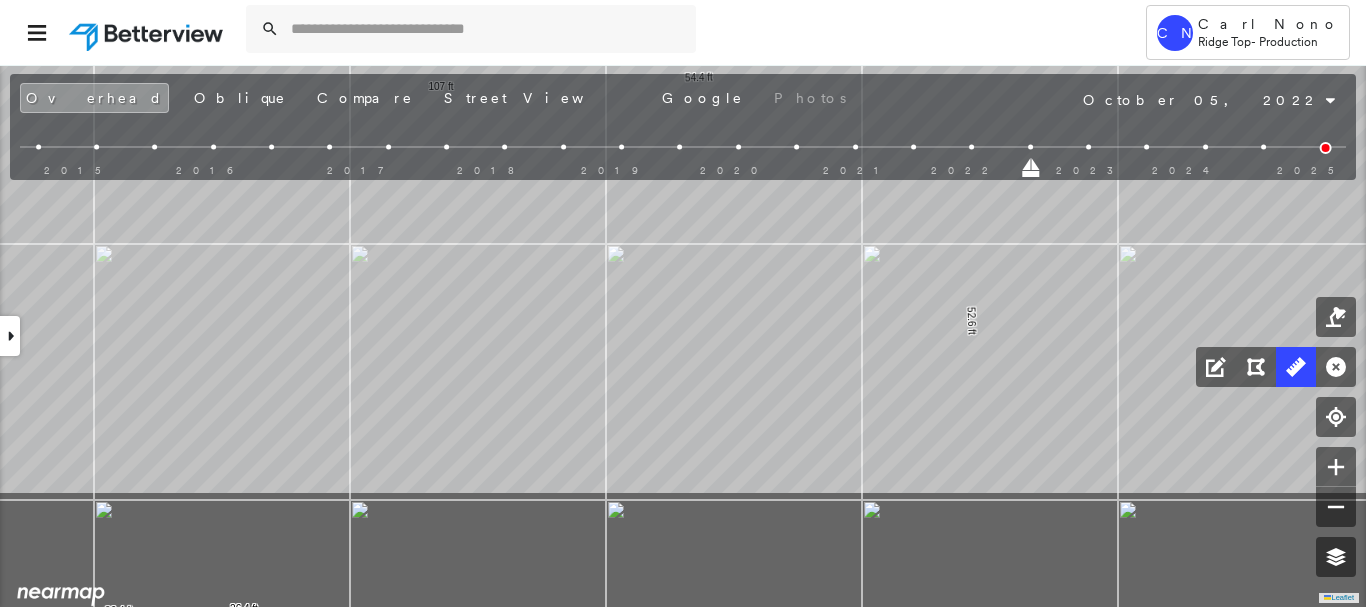 drag, startPoint x: 543, startPoint y: 343, endPoint x: 630, endPoint y: 126, distance: 233.79051 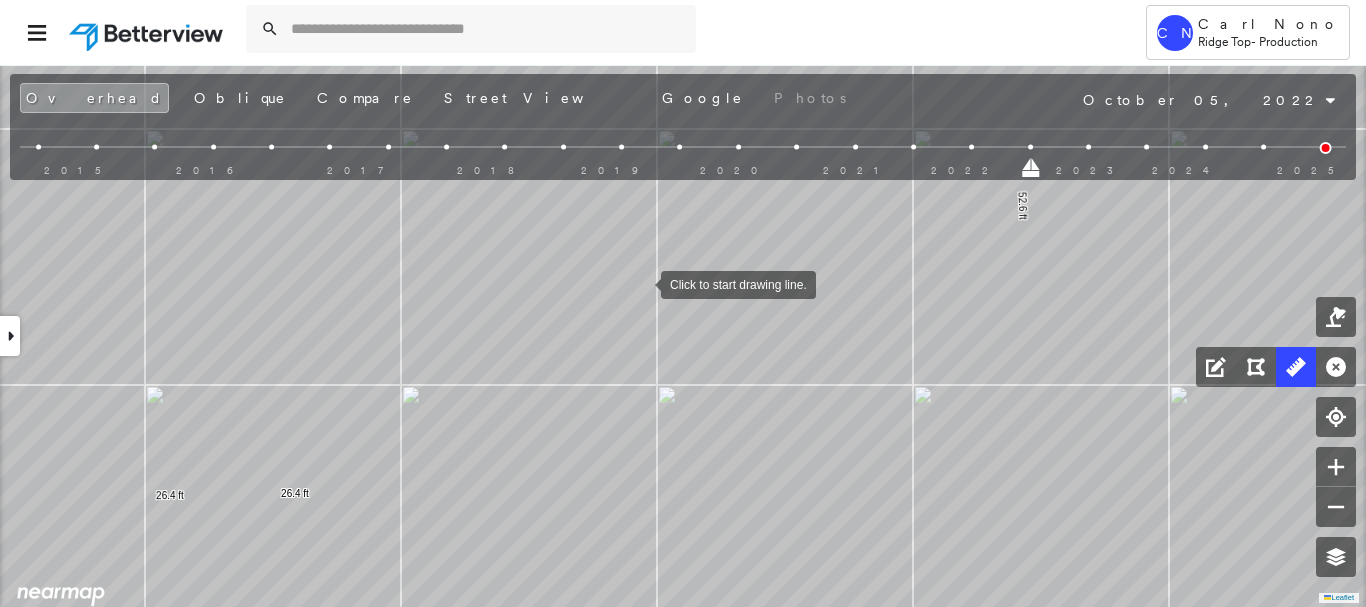 drag, startPoint x: 641, startPoint y: 272, endPoint x: 587, endPoint y: 541, distance: 274.36655 